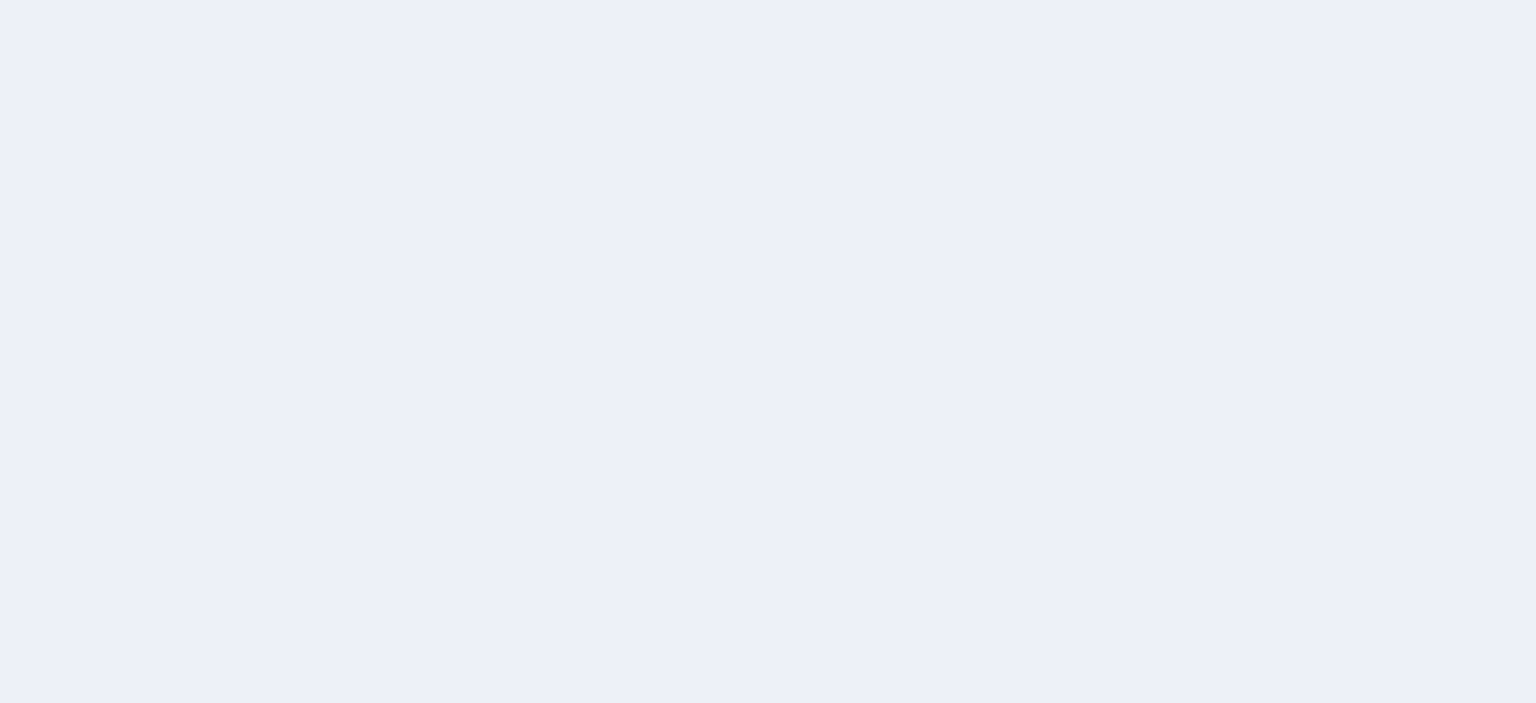 scroll, scrollTop: 0, scrollLeft: 0, axis: both 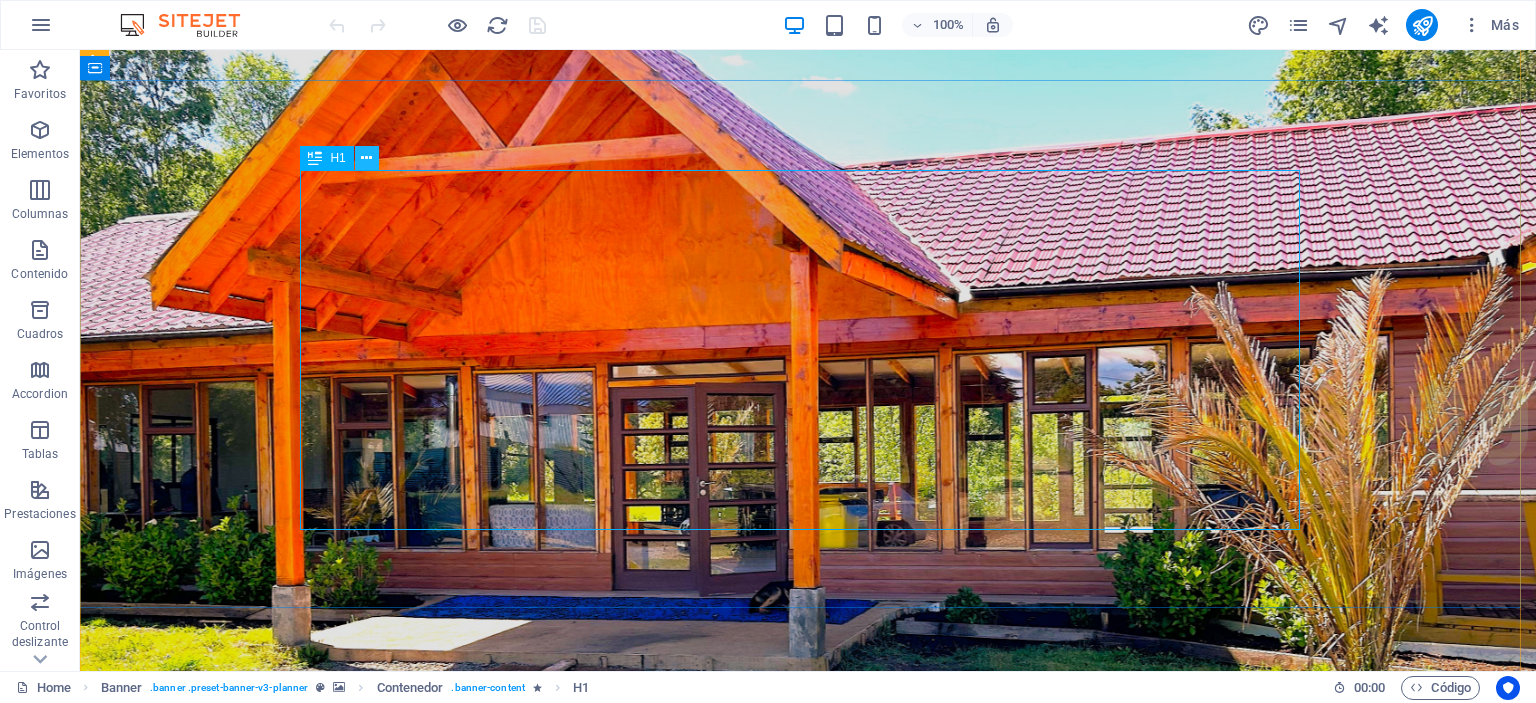 click at bounding box center [366, 158] 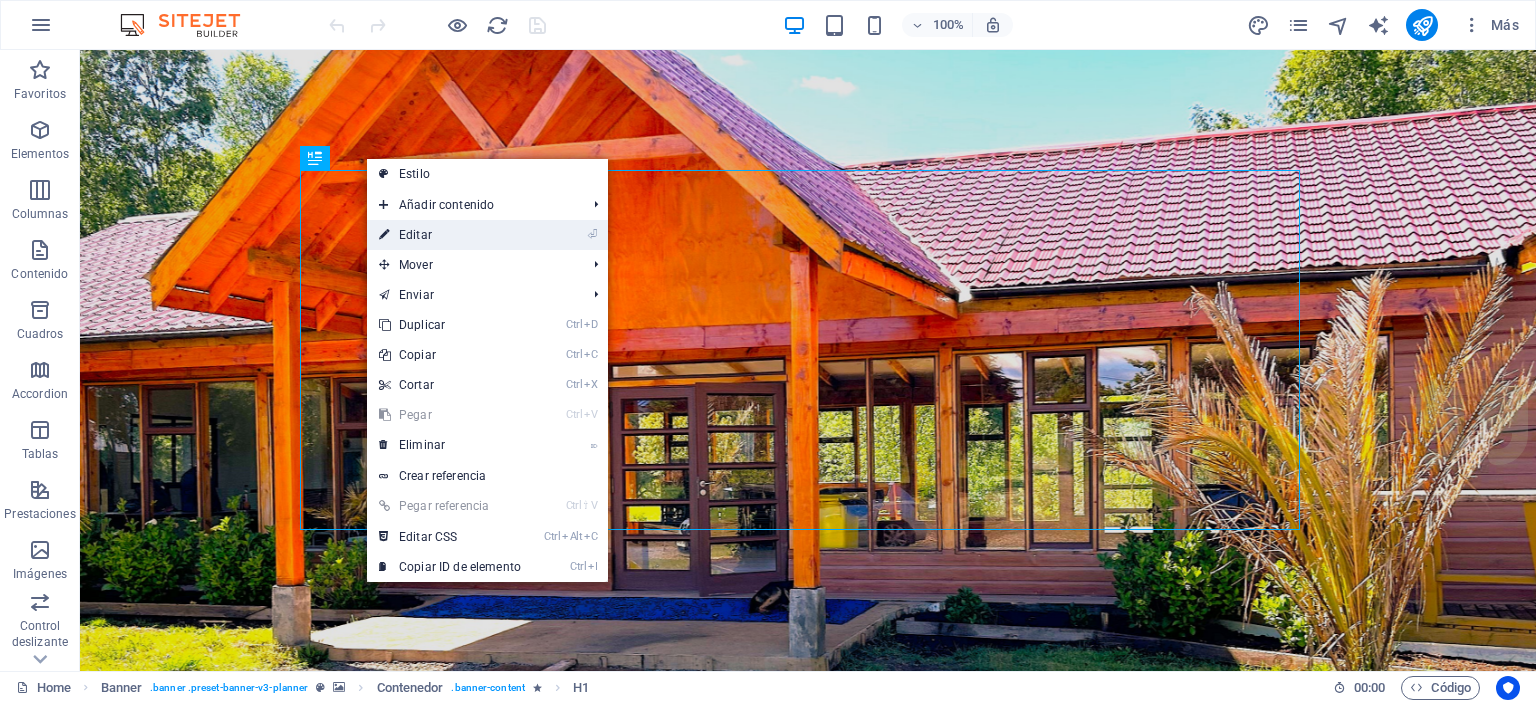 click on "⏎  Editar" at bounding box center [450, 235] 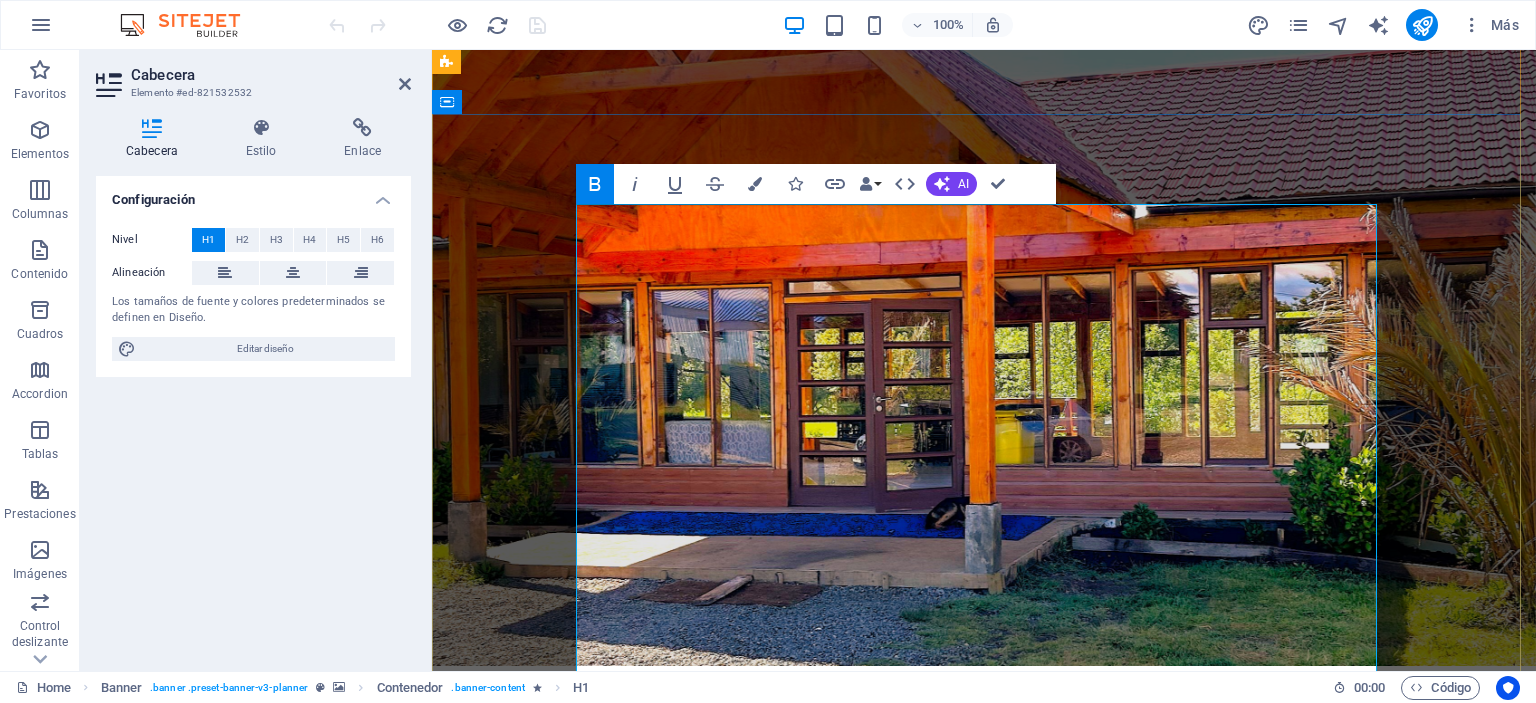 scroll, scrollTop: 400, scrollLeft: 0, axis: vertical 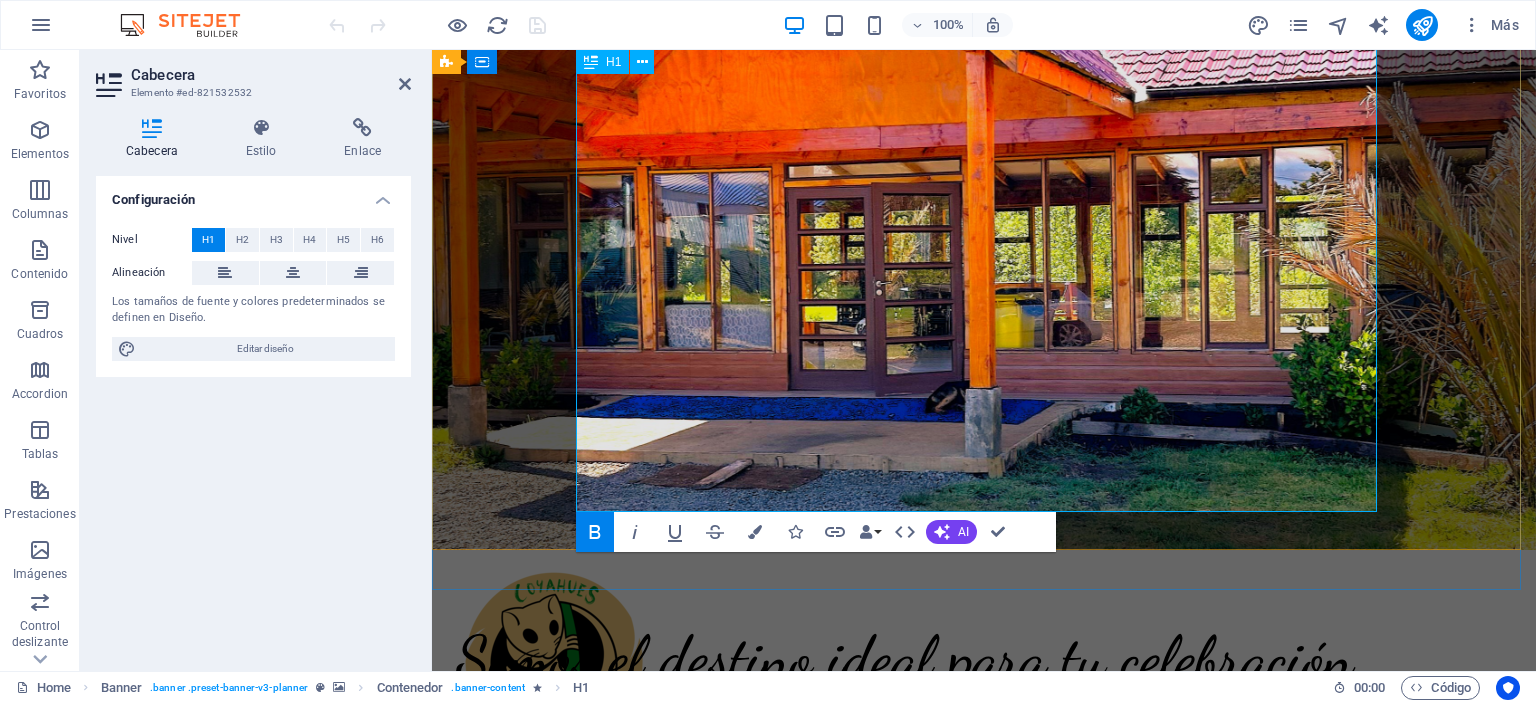 click on "descubre la magia de nuestro entorno" at bounding box center (984, 1317) 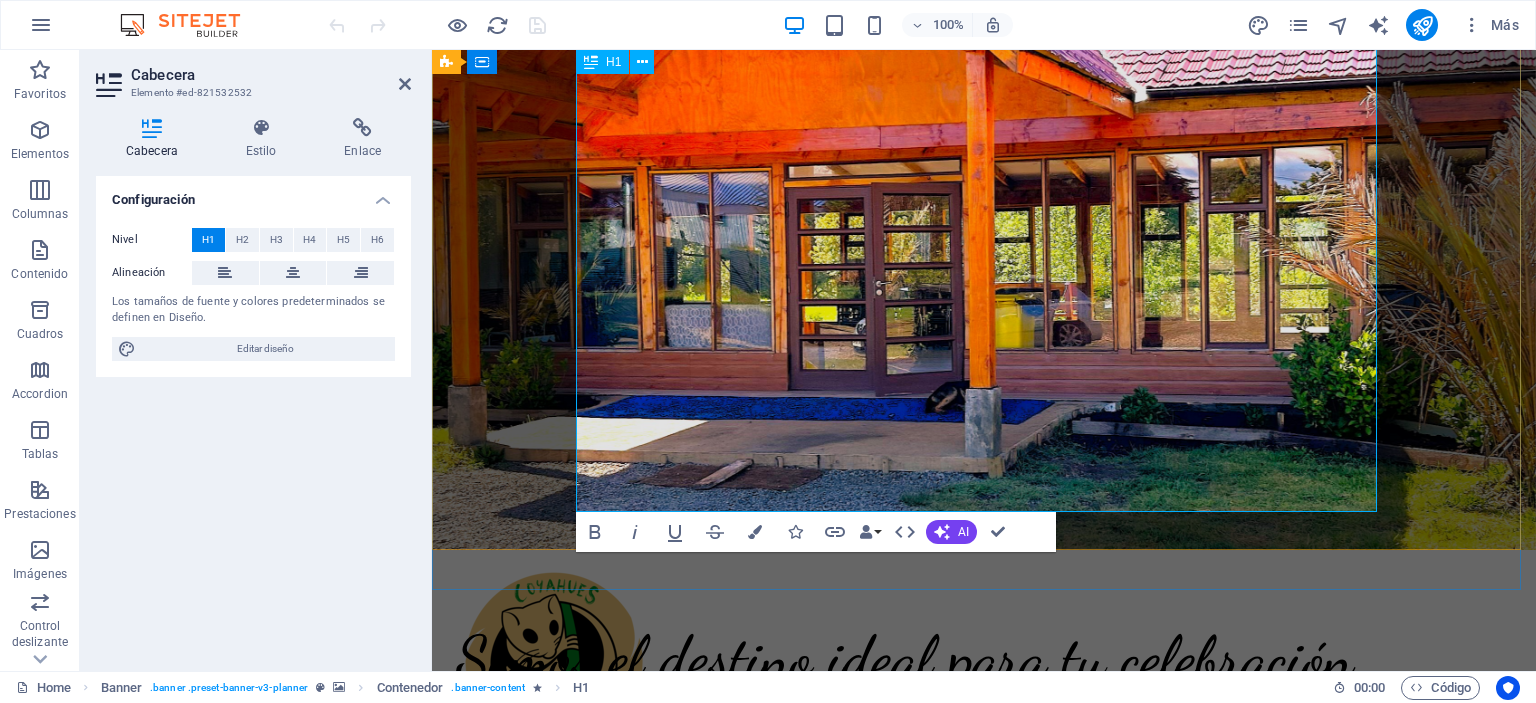 drag, startPoint x: 1228, startPoint y: 463, endPoint x: 617, endPoint y: 368, distance: 618.3413 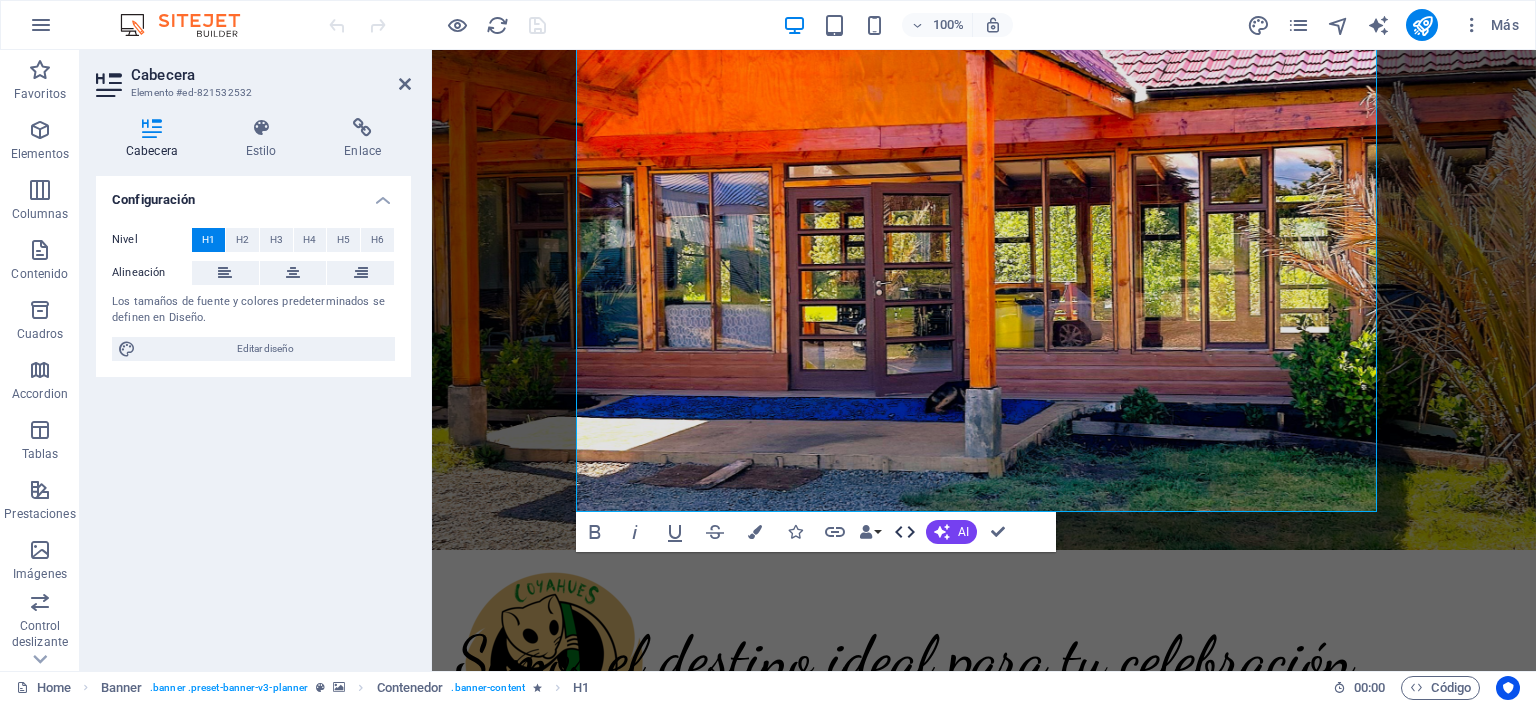 click 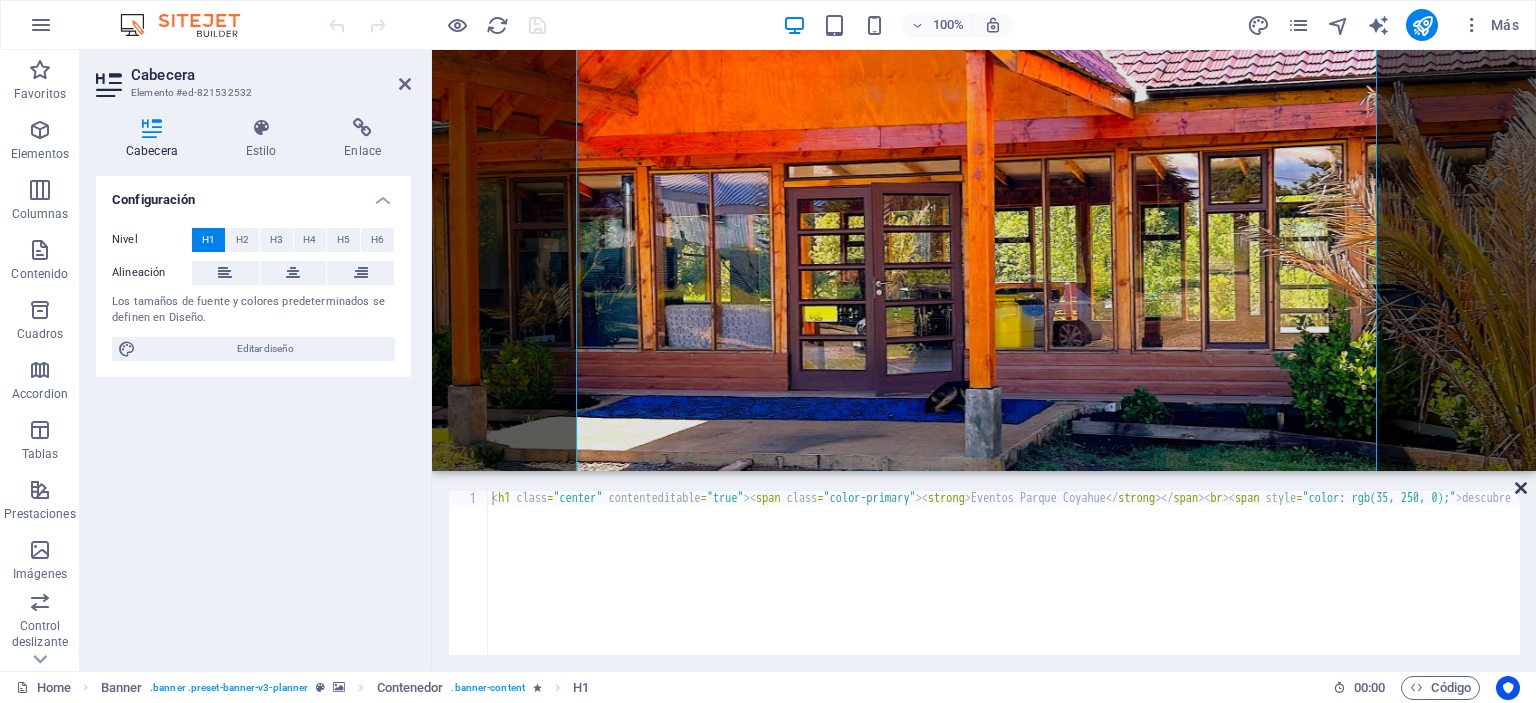 click at bounding box center [1521, 488] 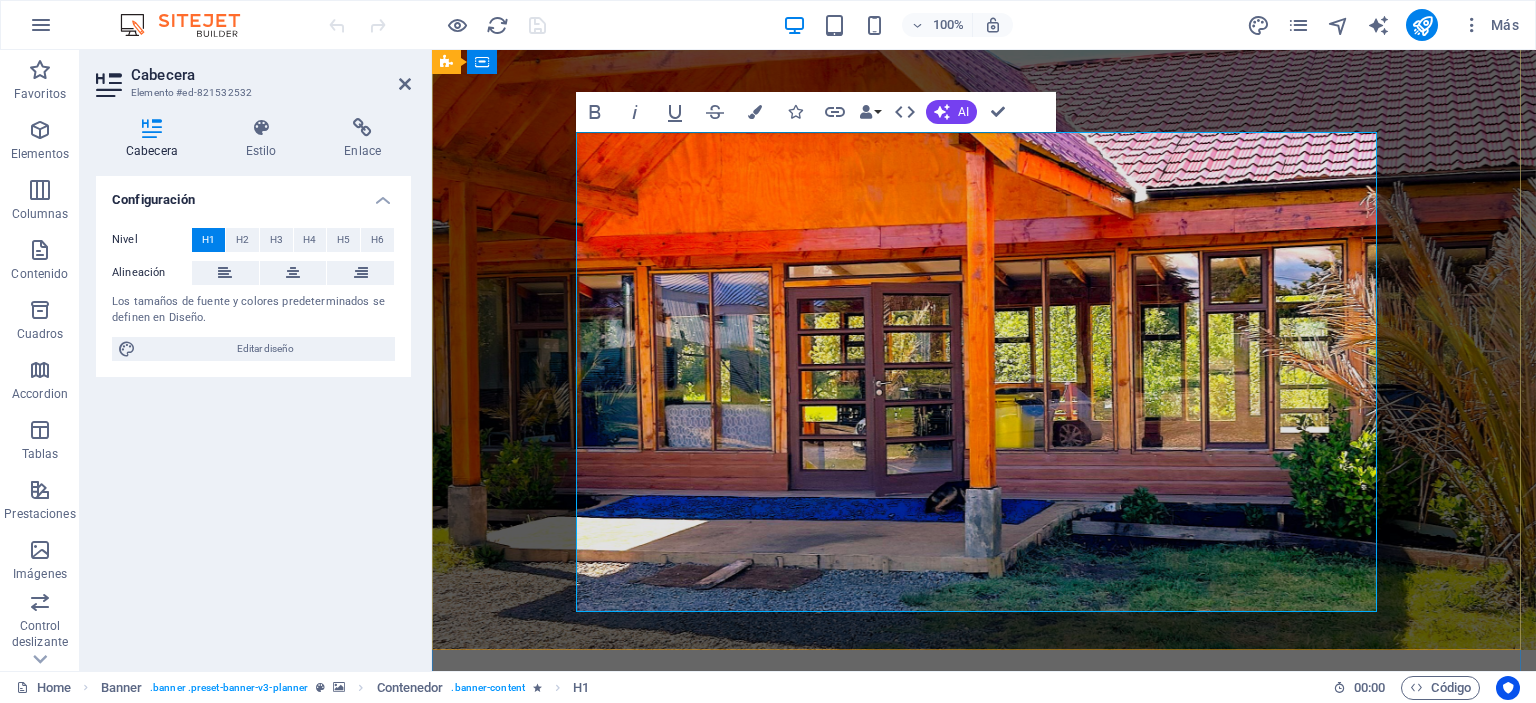 scroll, scrollTop: 400, scrollLeft: 0, axis: vertical 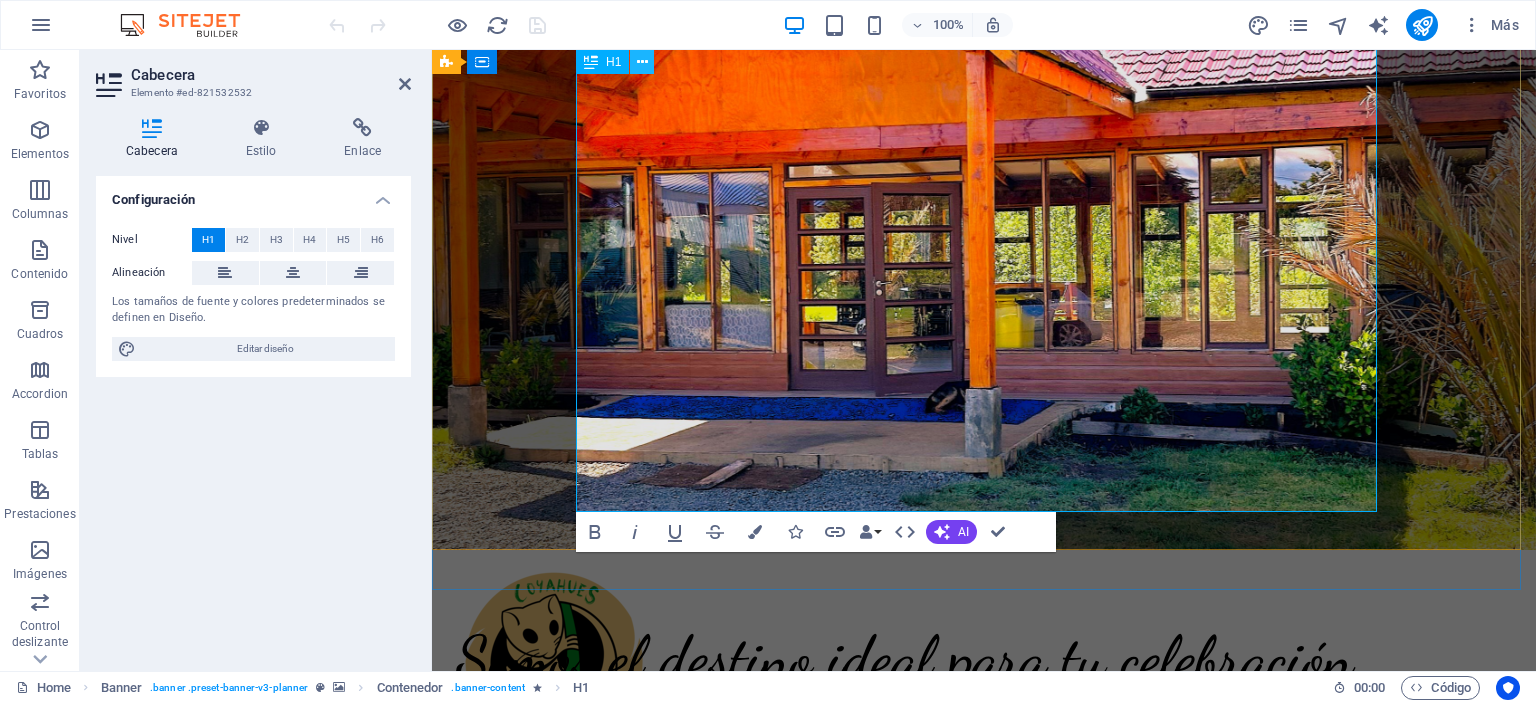 click at bounding box center (642, 62) 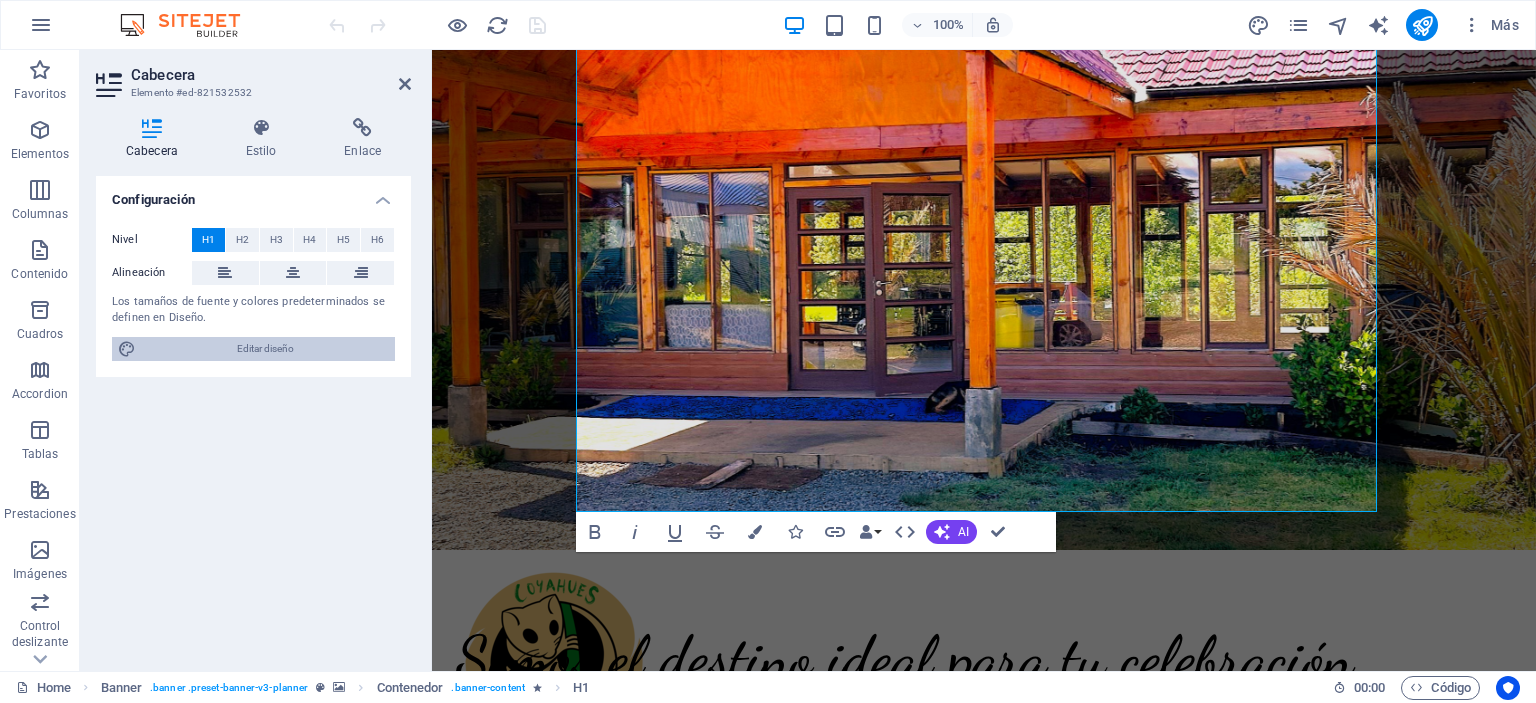 drag, startPoint x: 270, startPoint y: 348, endPoint x: 170, endPoint y: 542, distance: 218.25673 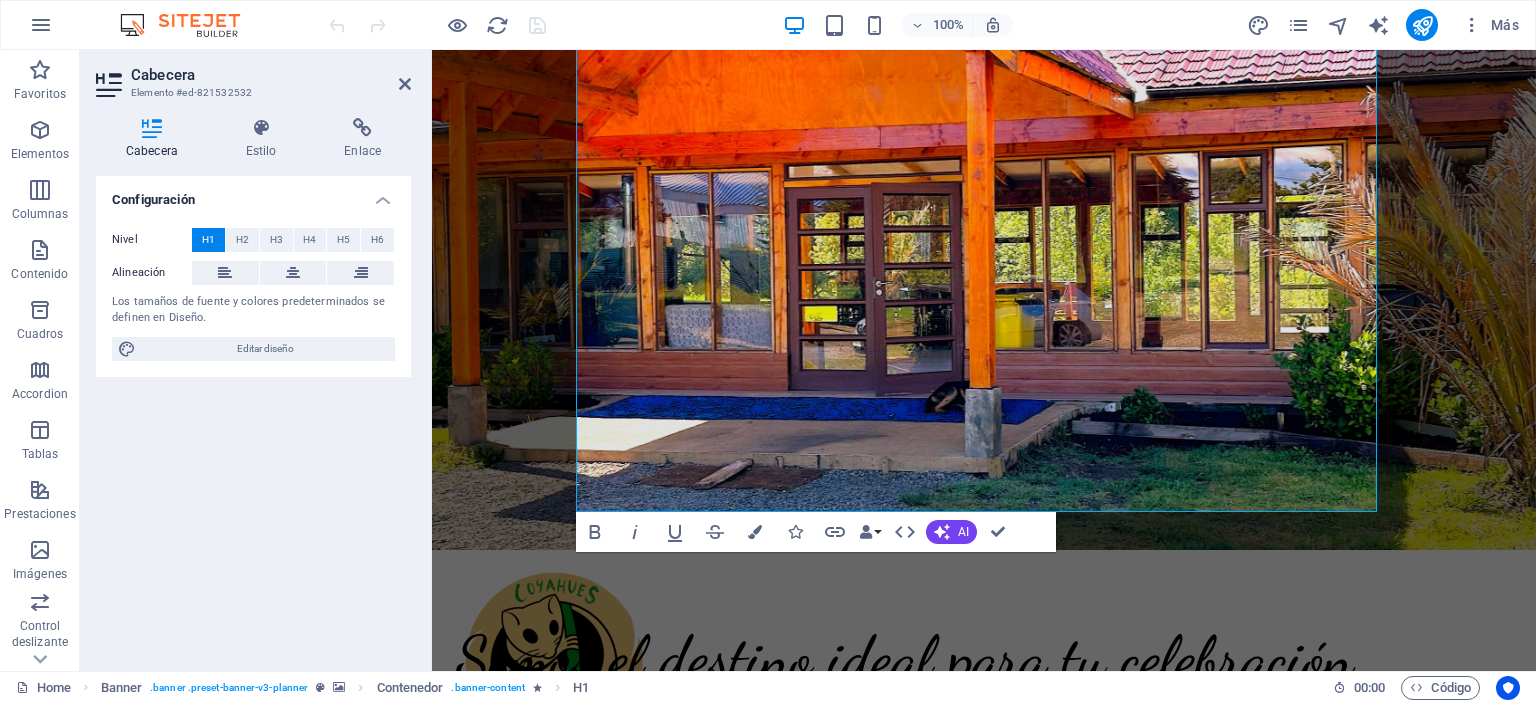 select on "px" 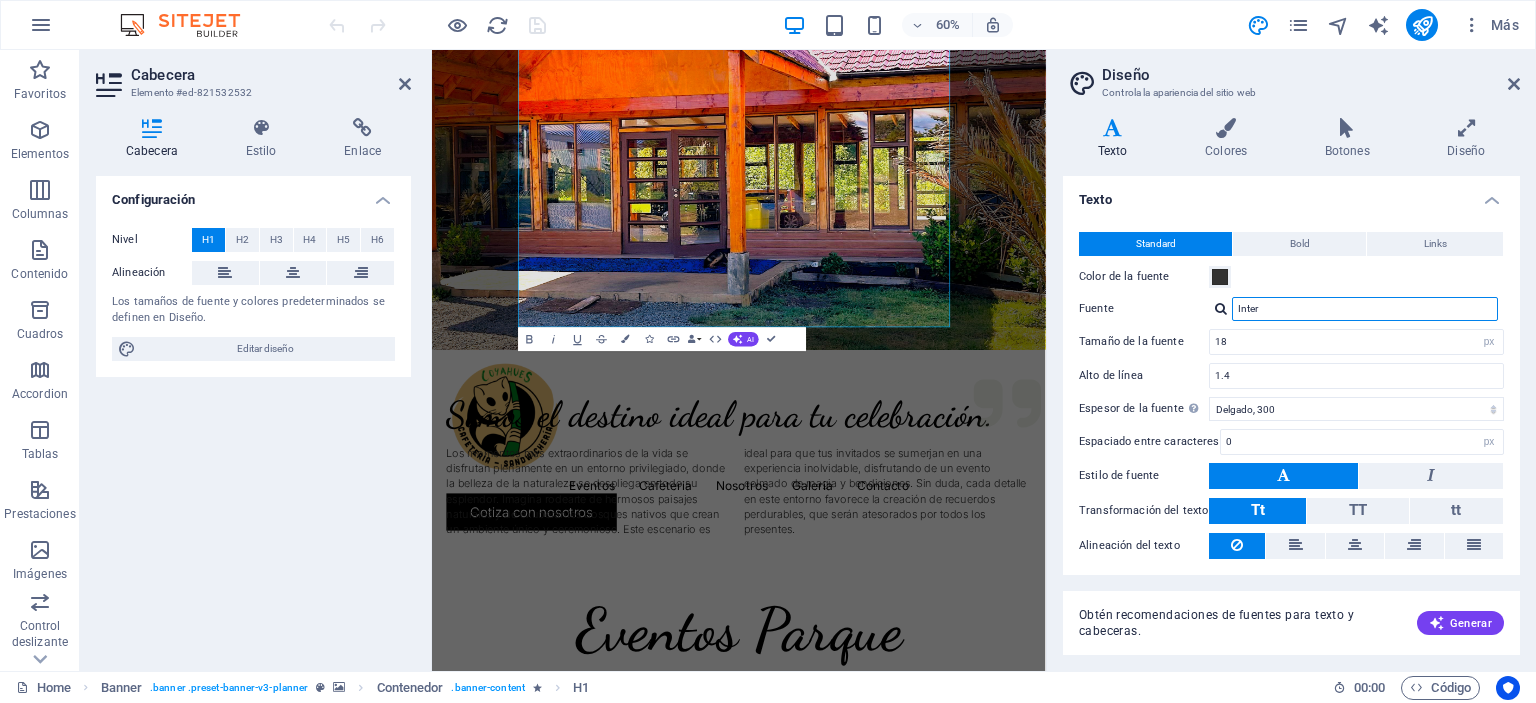 click on "Inter" at bounding box center (1365, 309) 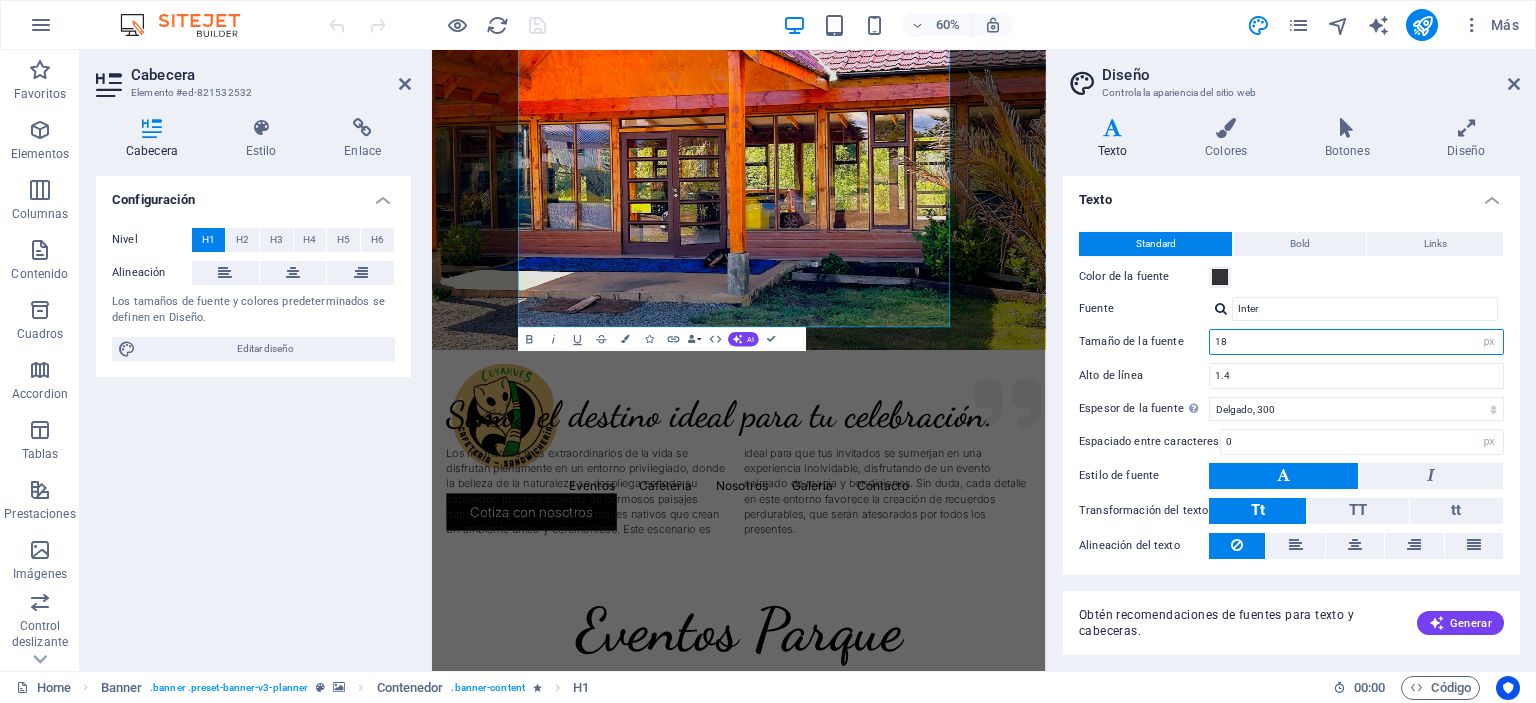 click on "18" at bounding box center [1356, 342] 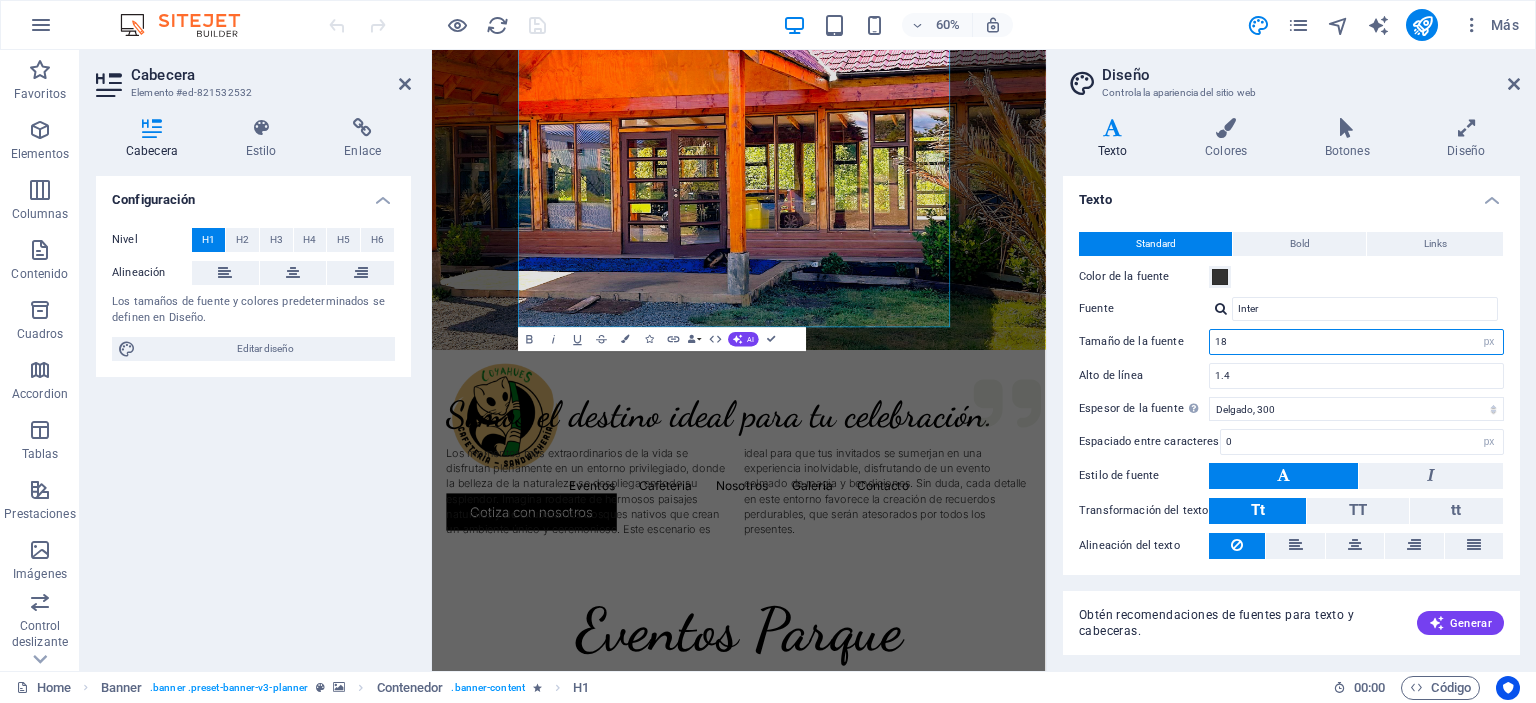 click on "18 rem px" at bounding box center [1356, 342] 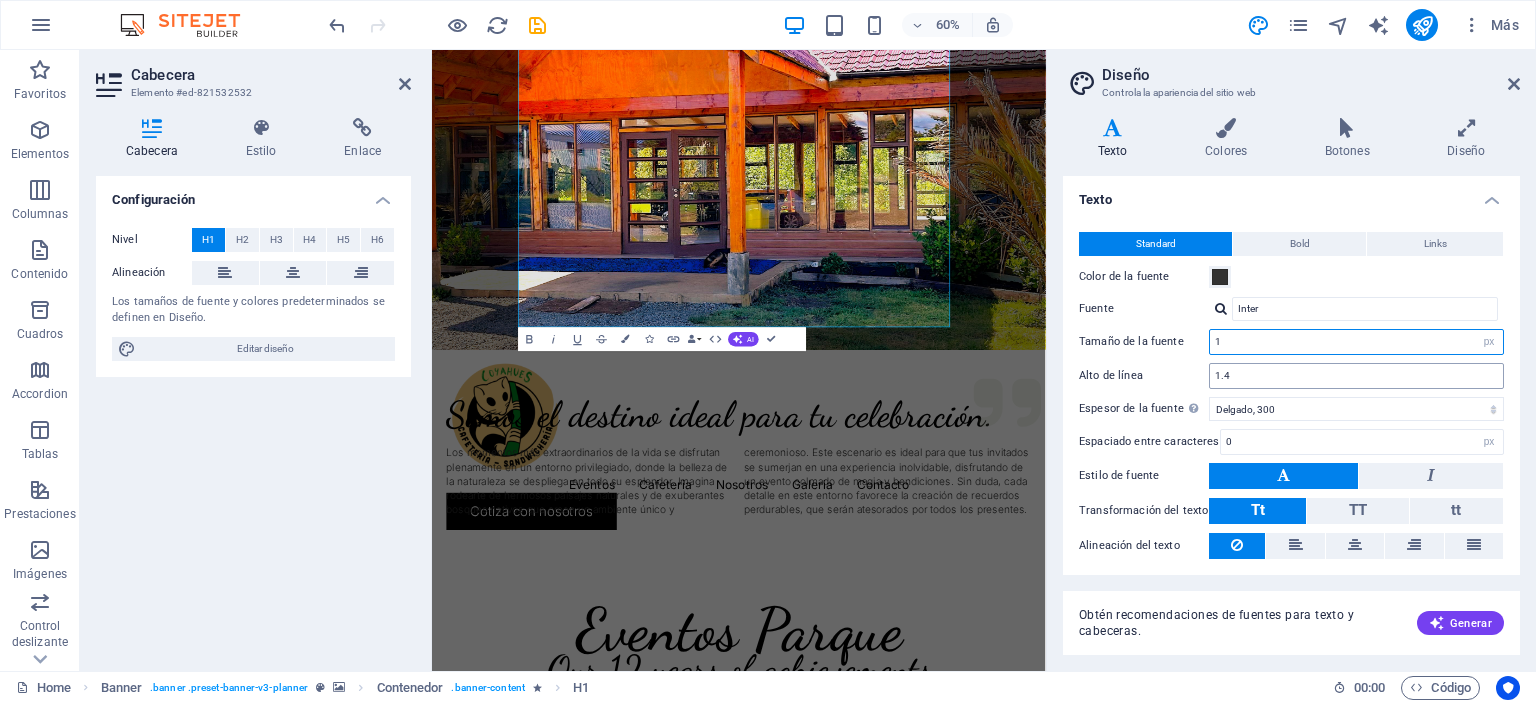 type on "0" 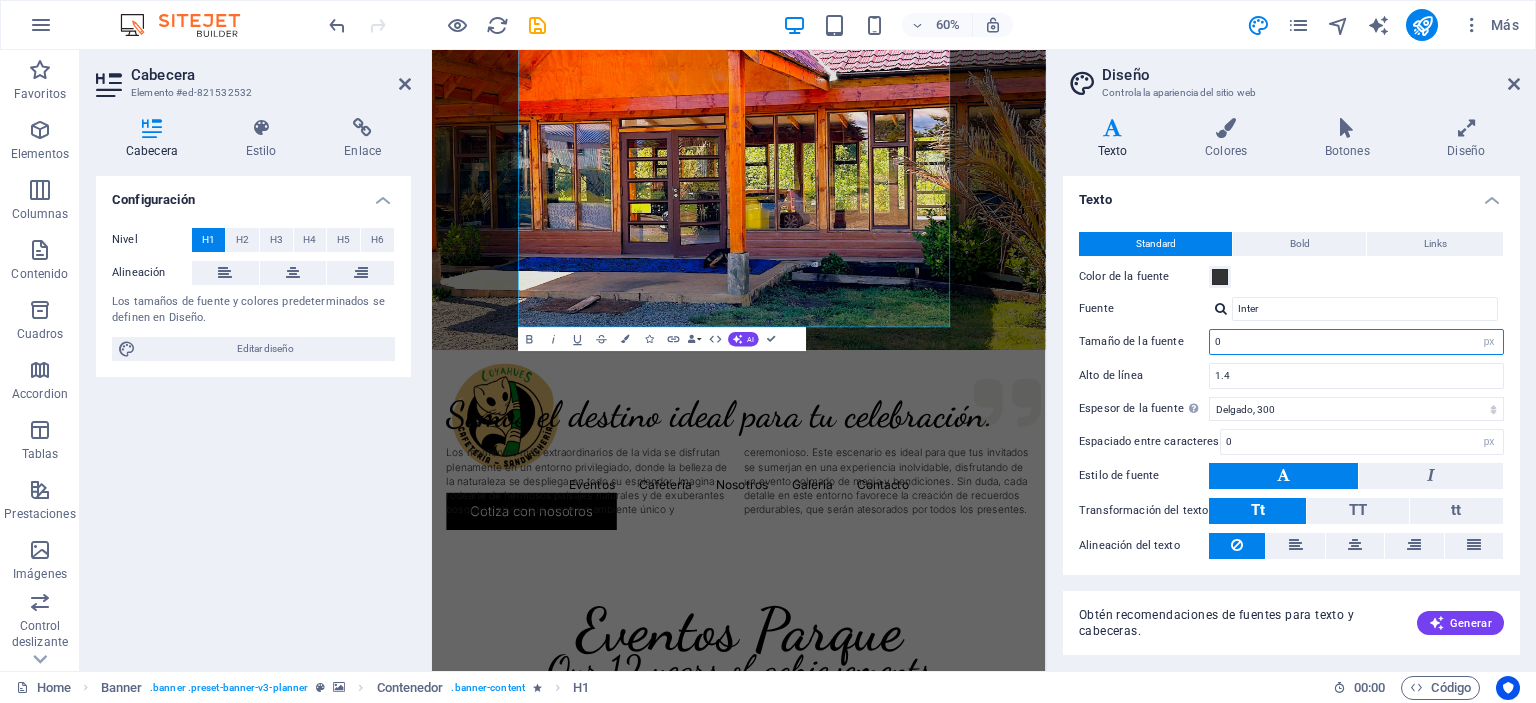 click on "0" at bounding box center (1356, 342) 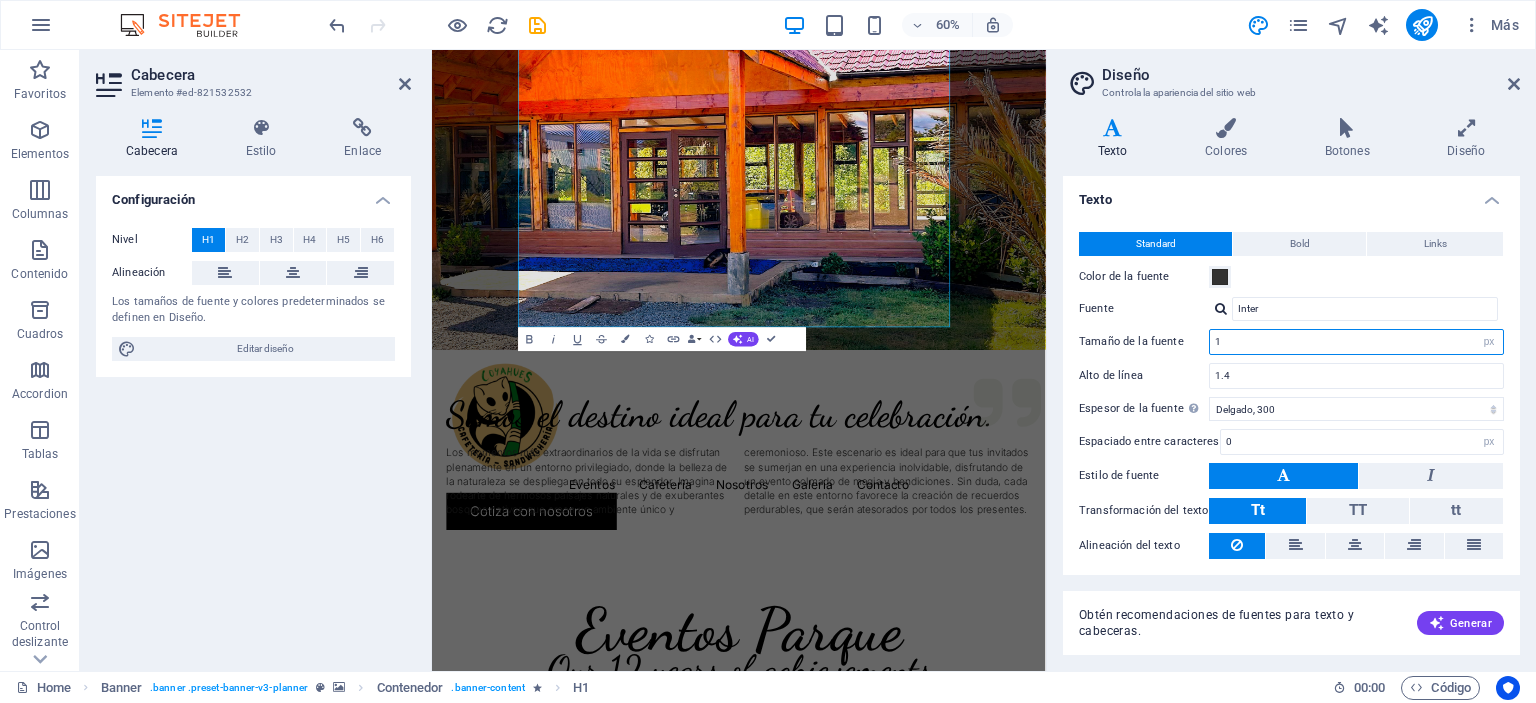 type on "2" 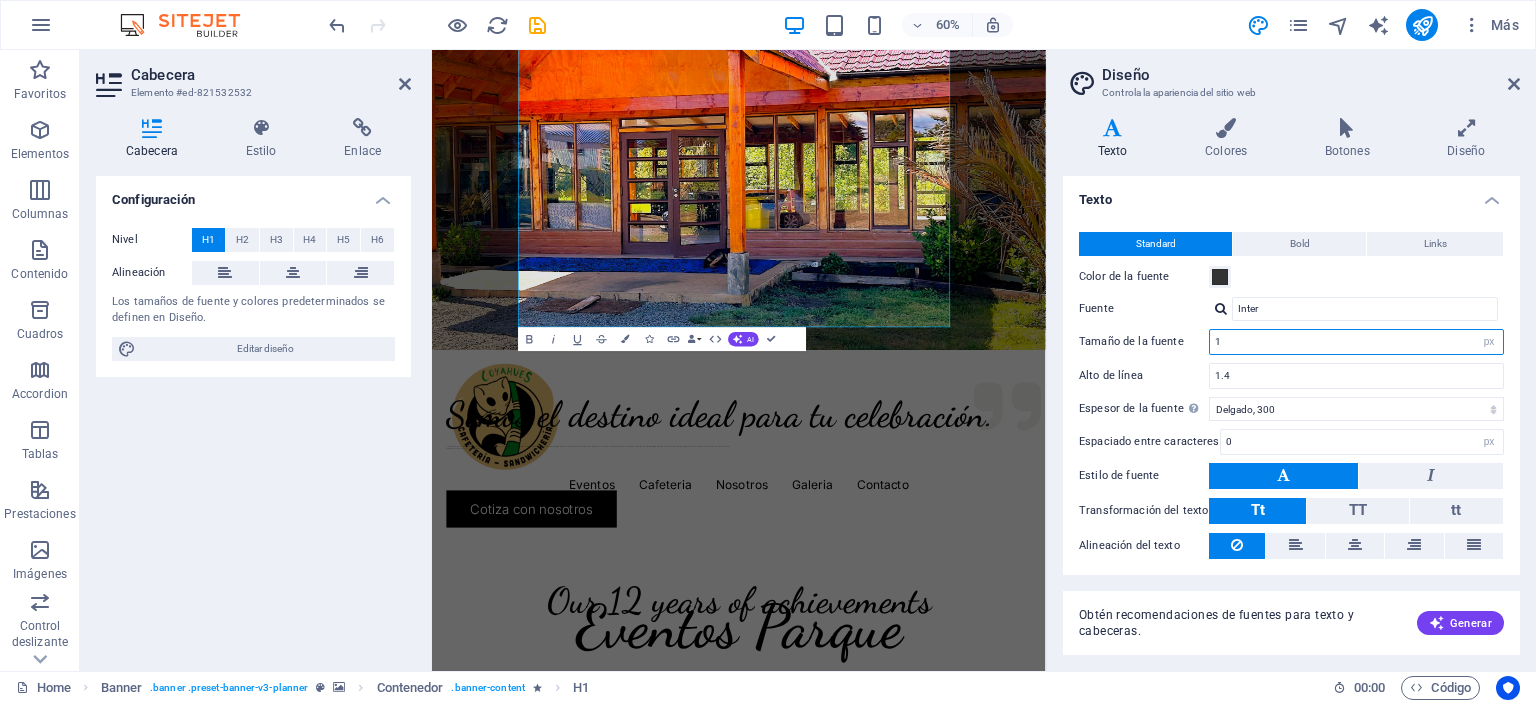 type on "0" 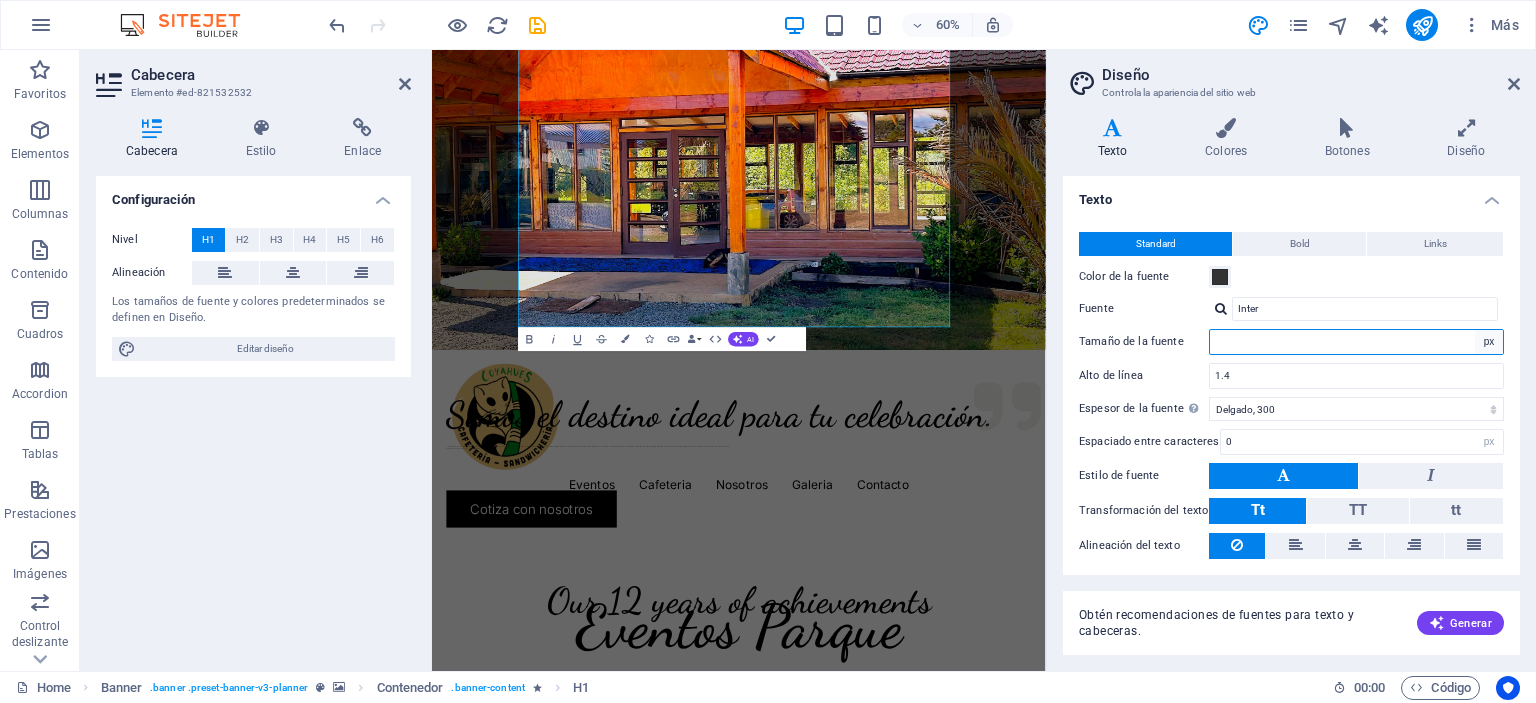 click on "rem px" at bounding box center [1489, 342] 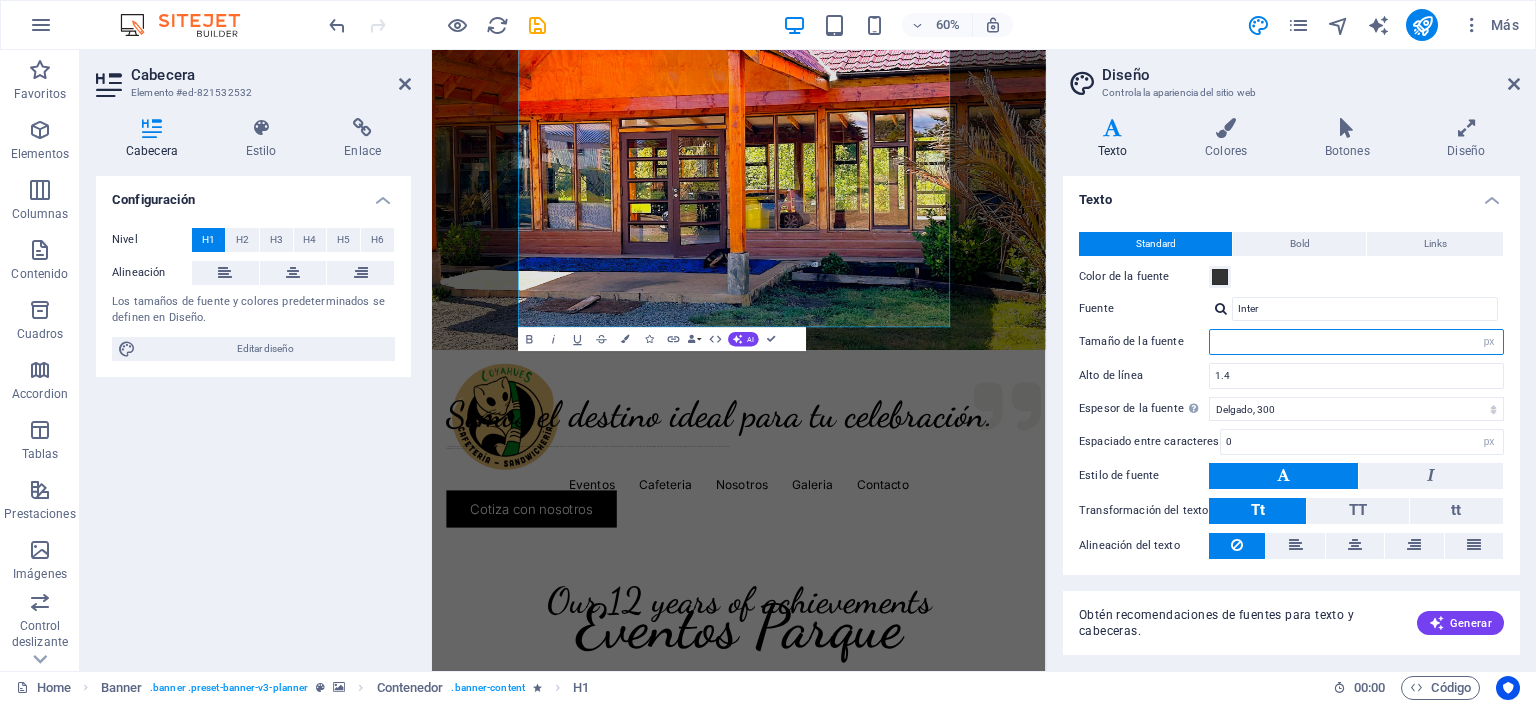 click at bounding box center [1356, 342] 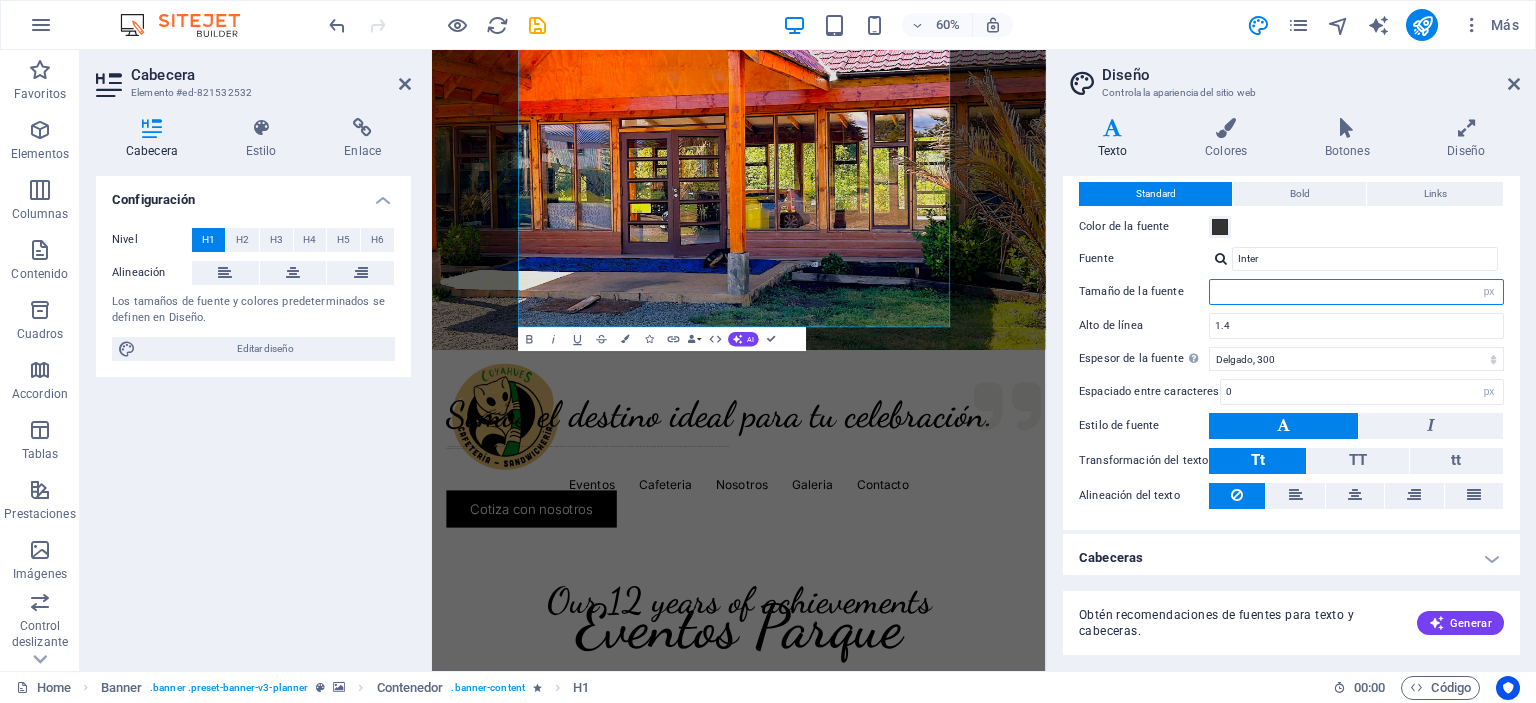scroll, scrollTop: 53, scrollLeft: 0, axis: vertical 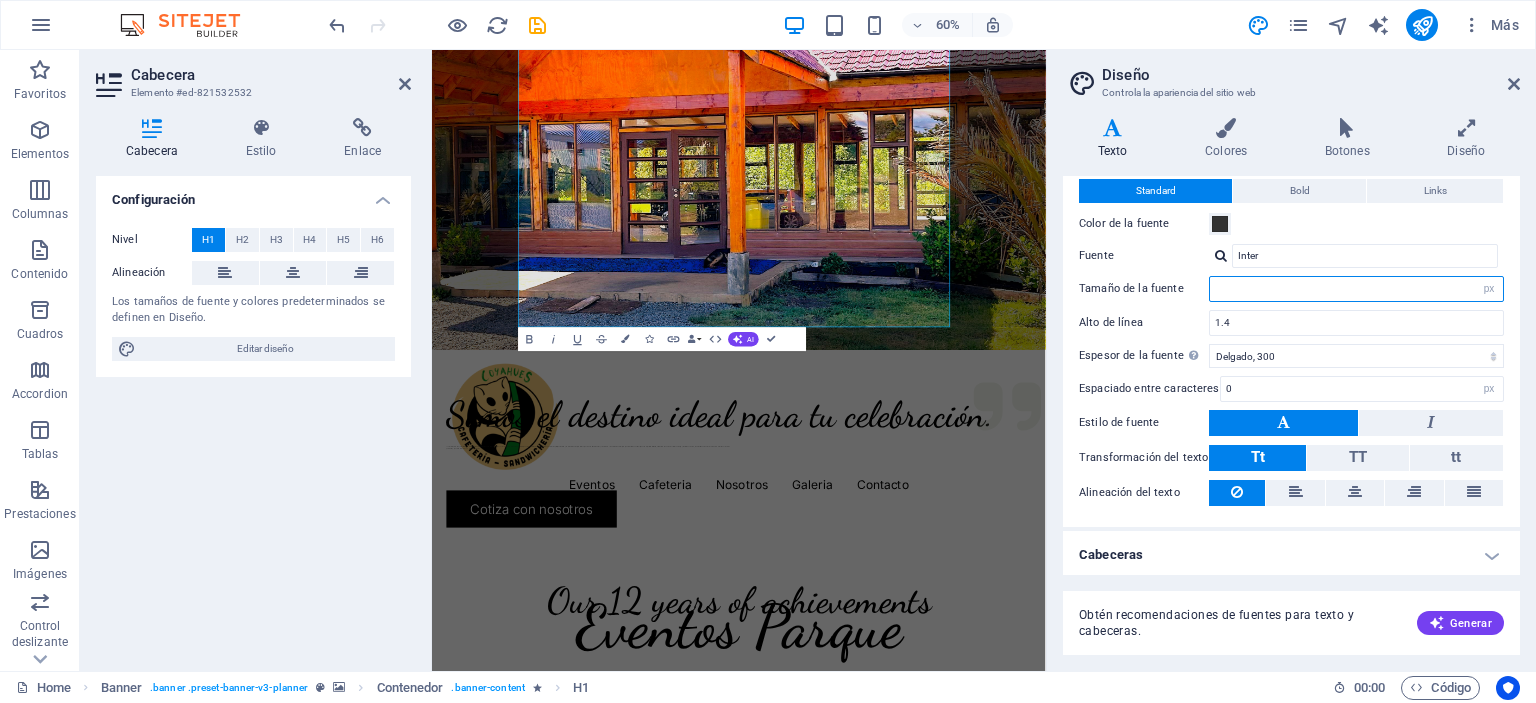 type on "8" 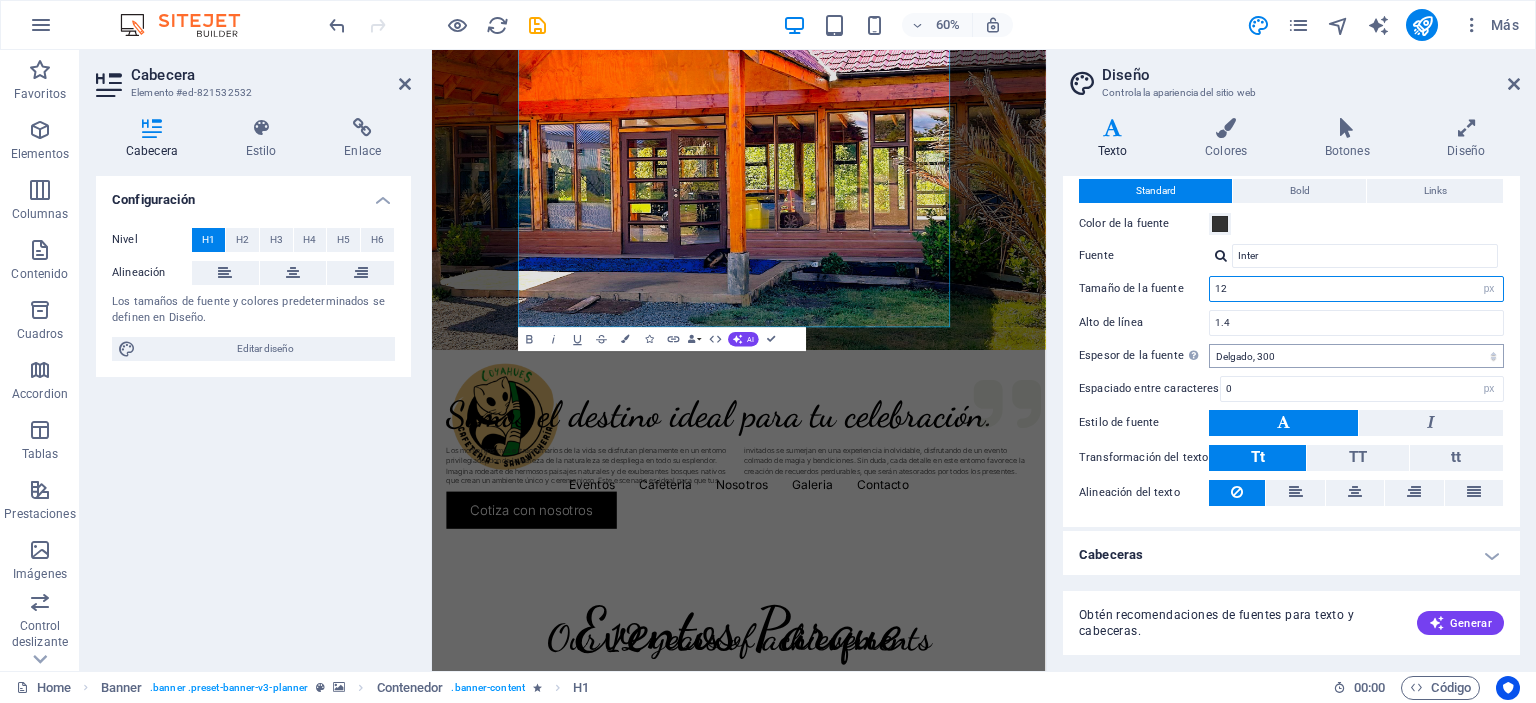 type on "12" 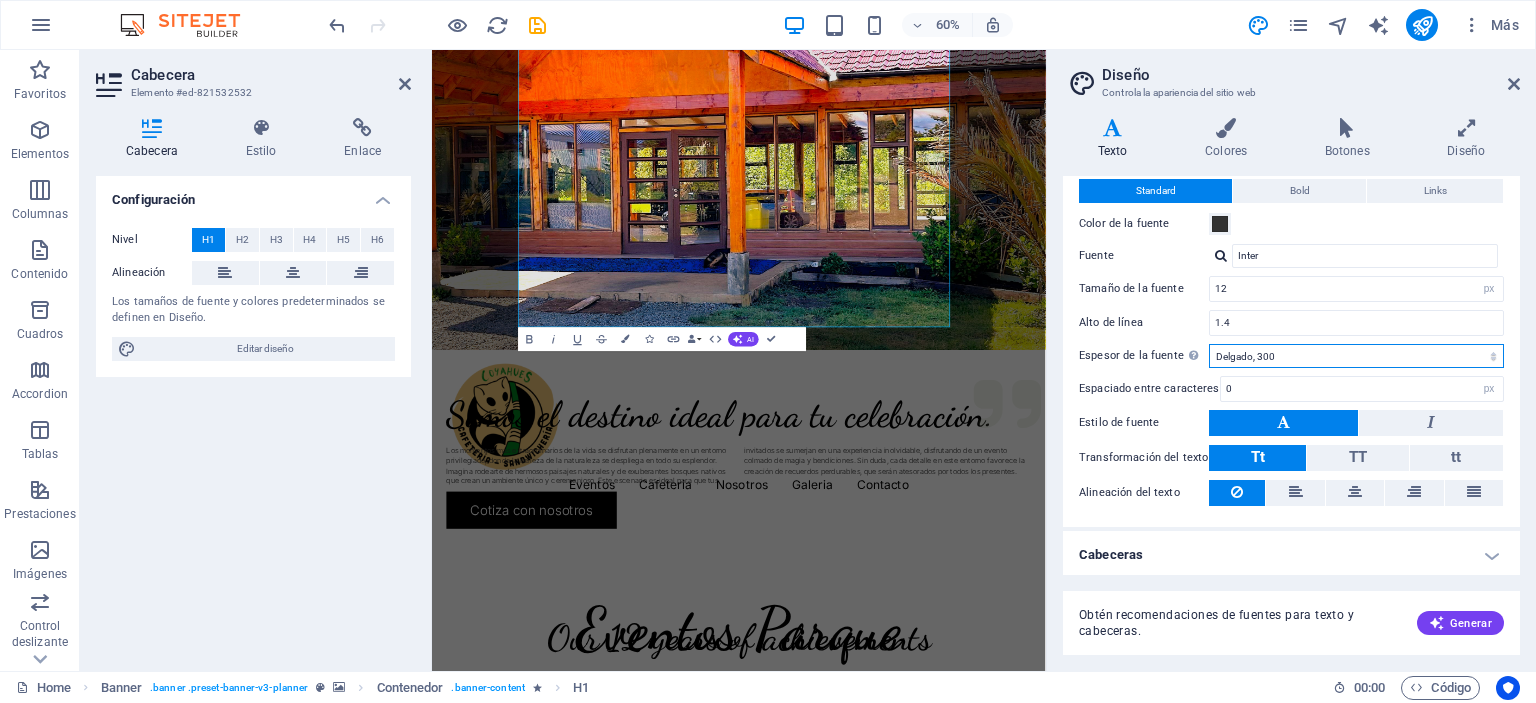 click on "Fino, 100 Extra delgado, 200 Delgado, 300 Normal, 400 Medio, 500 Seminegrita, 600 Negrita, 700 Extra negrita, 800 Negro, 900" at bounding box center (1356, 356) 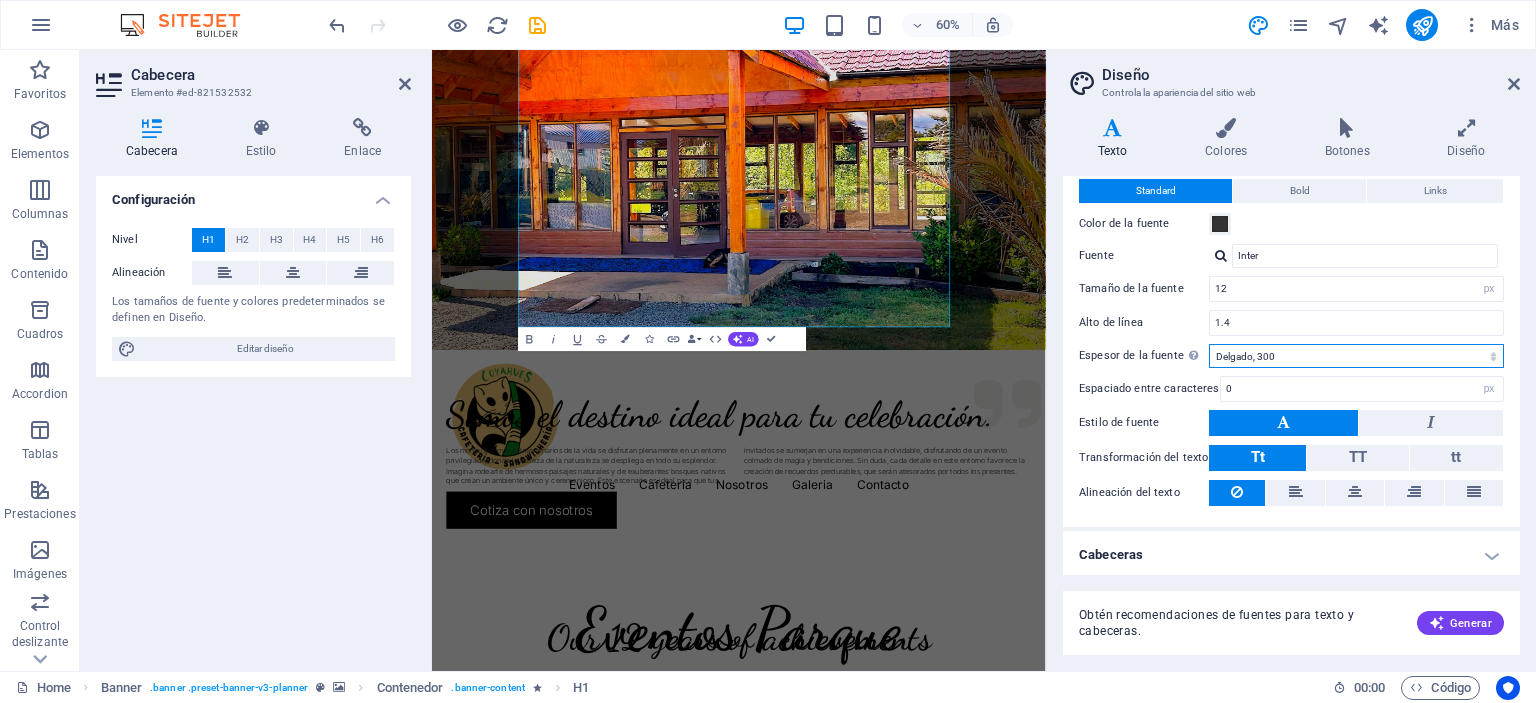 select on "400" 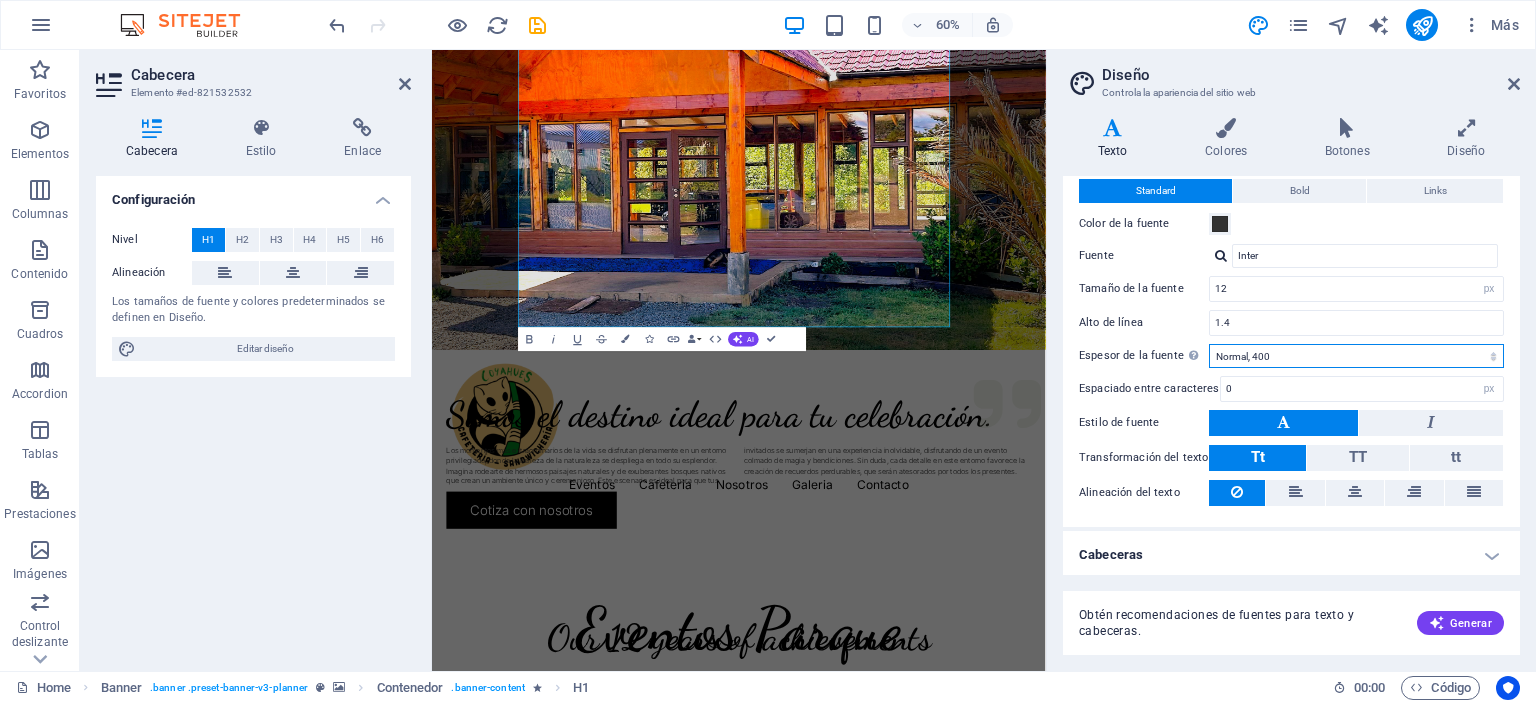 click on "Fino, 100 Extra delgado, 200 Delgado, 300 Normal, 400 Medio, 500 Seminegrita, 600 Negrita, 700 Extra negrita, 800 Negro, 900" at bounding box center (1356, 356) 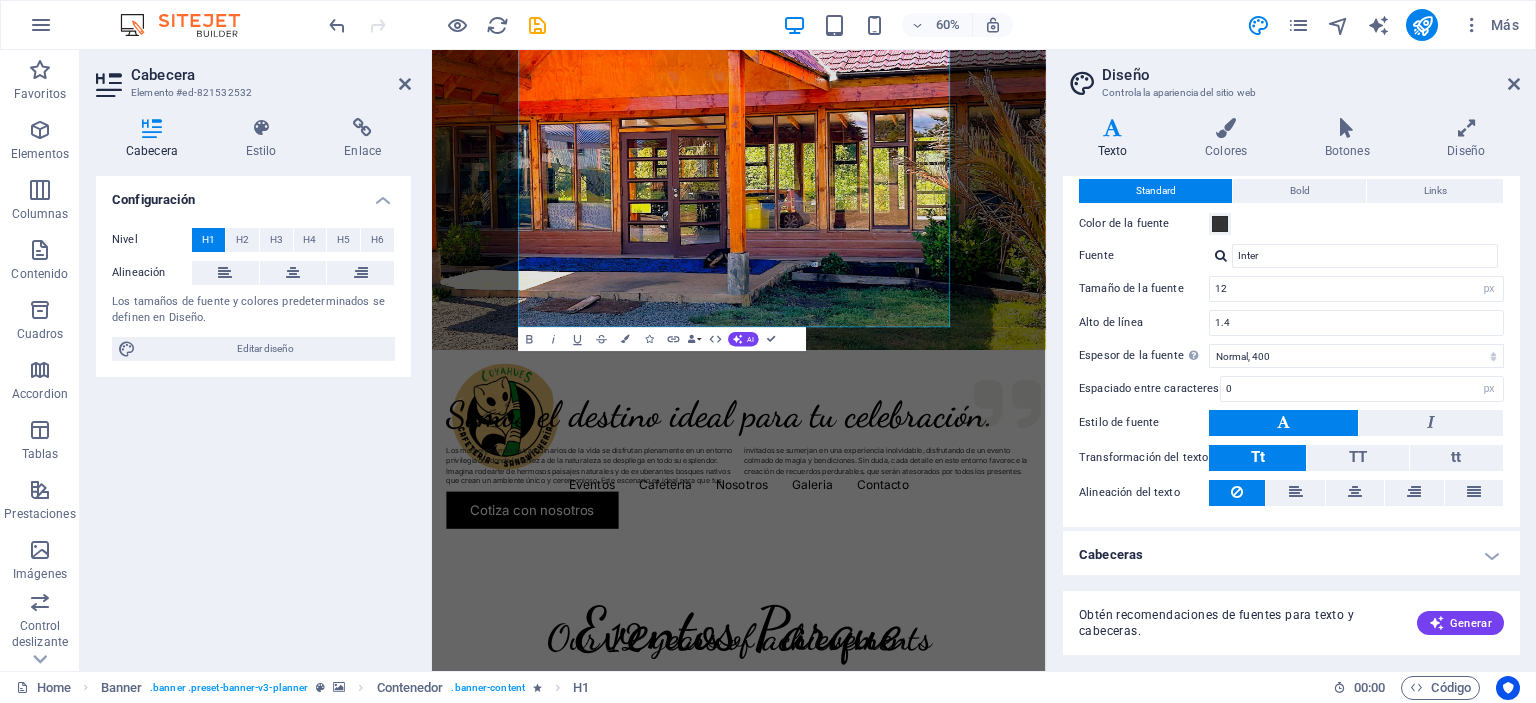 click at bounding box center [1283, 423] 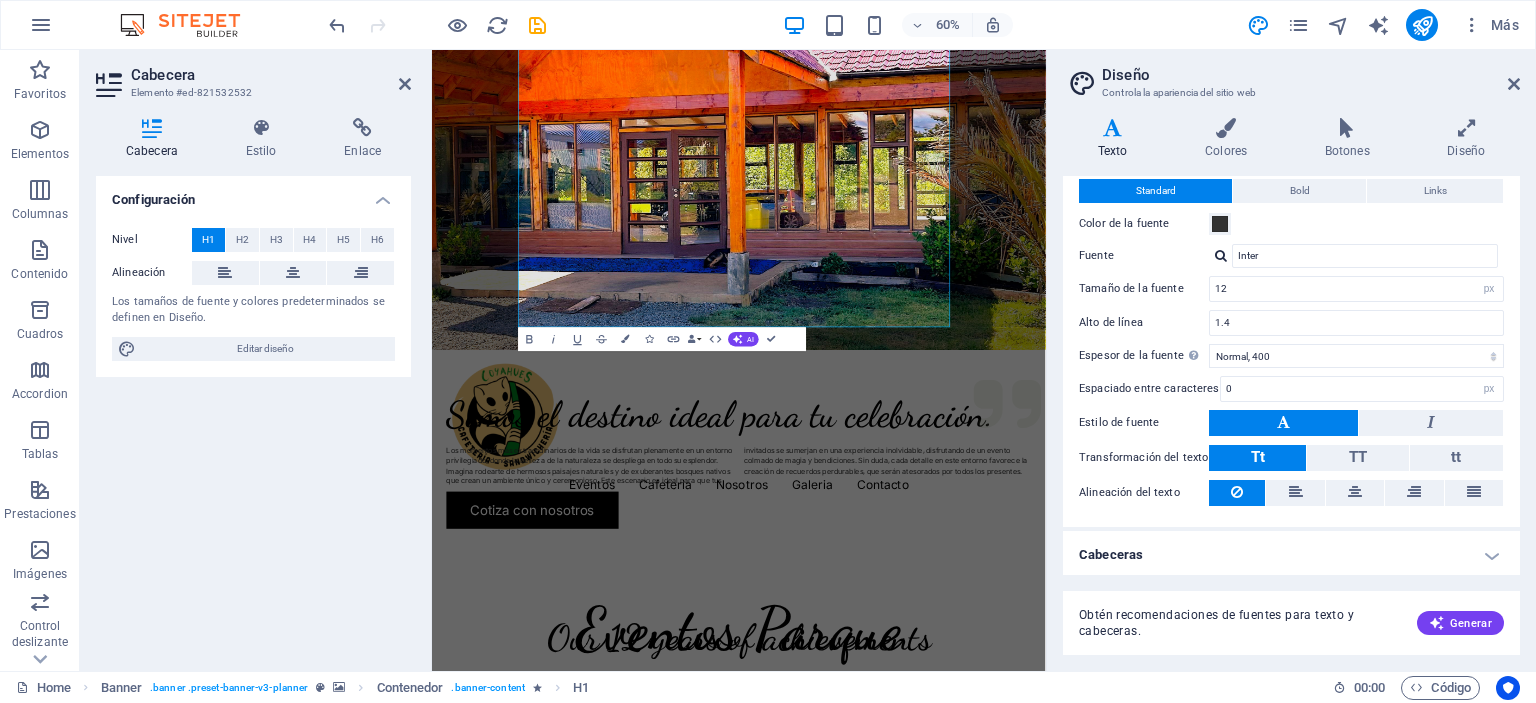 click at bounding box center [1221, 255] 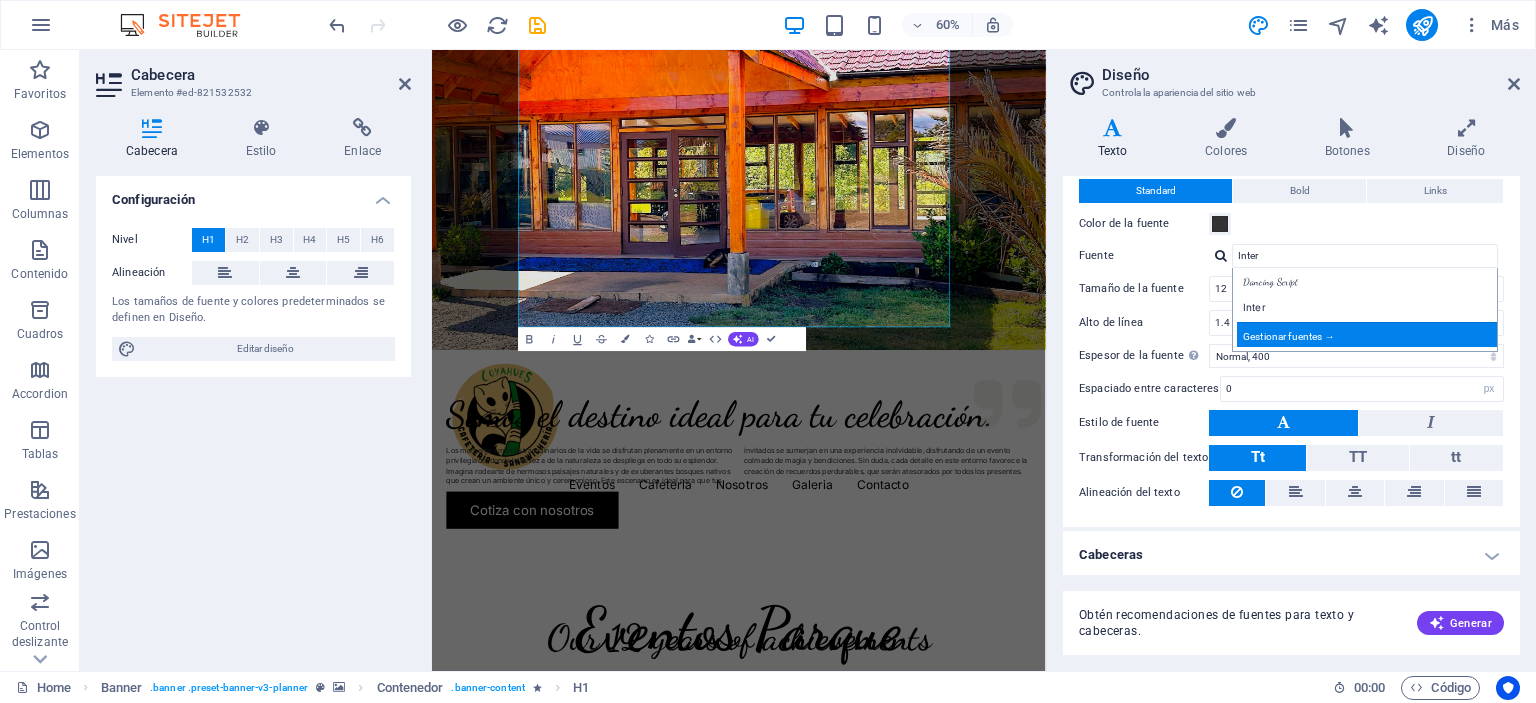 click on "Gestionar fuentes →" at bounding box center (1369, 334) 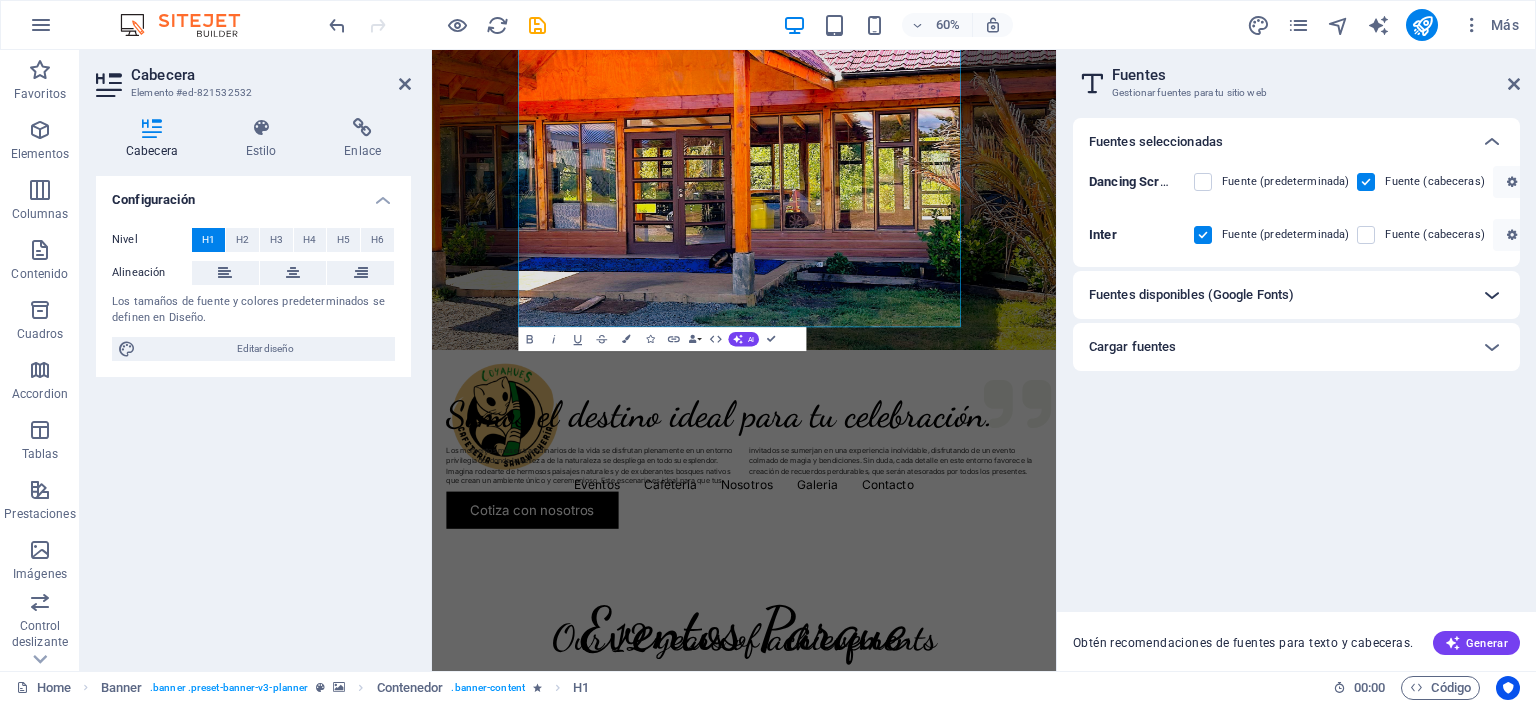 click at bounding box center [1492, 295] 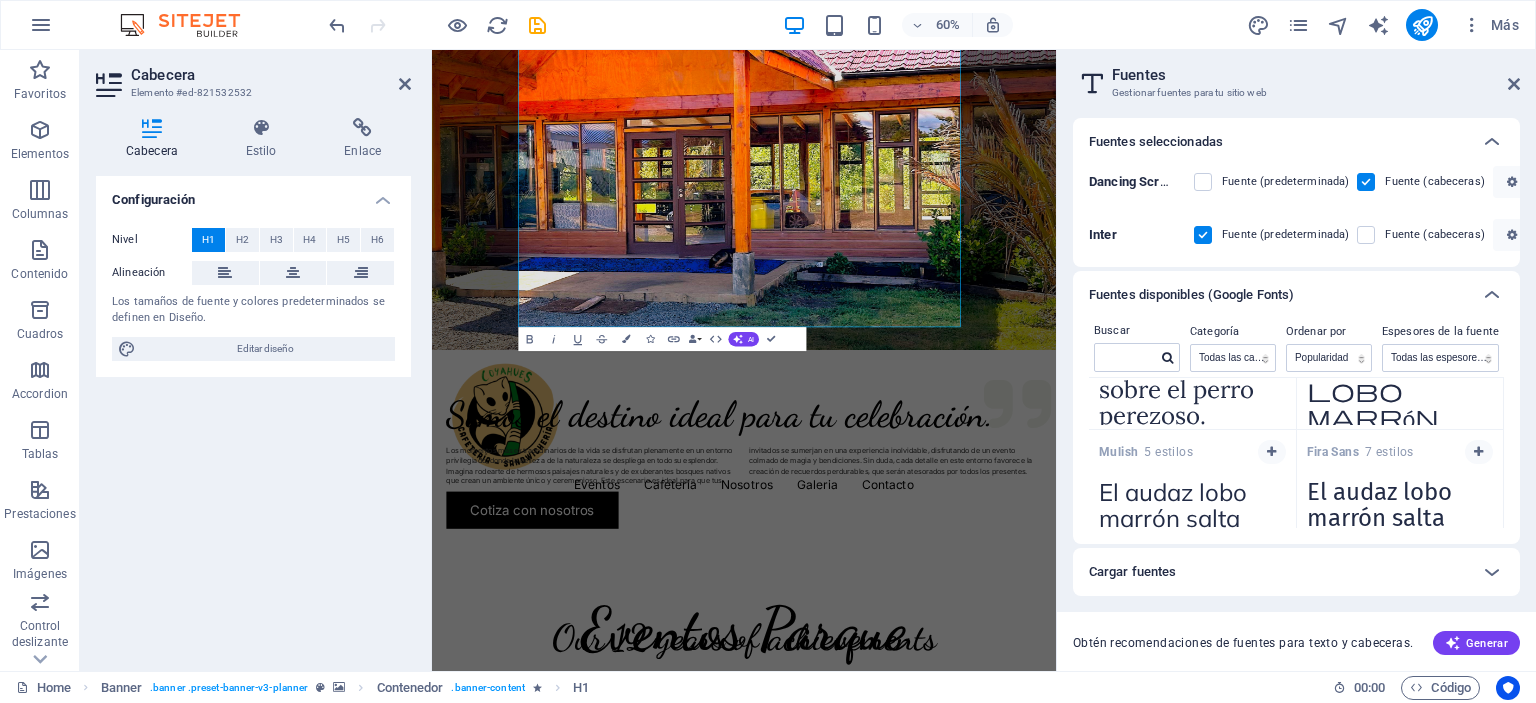 scroll, scrollTop: 1986, scrollLeft: 0, axis: vertical 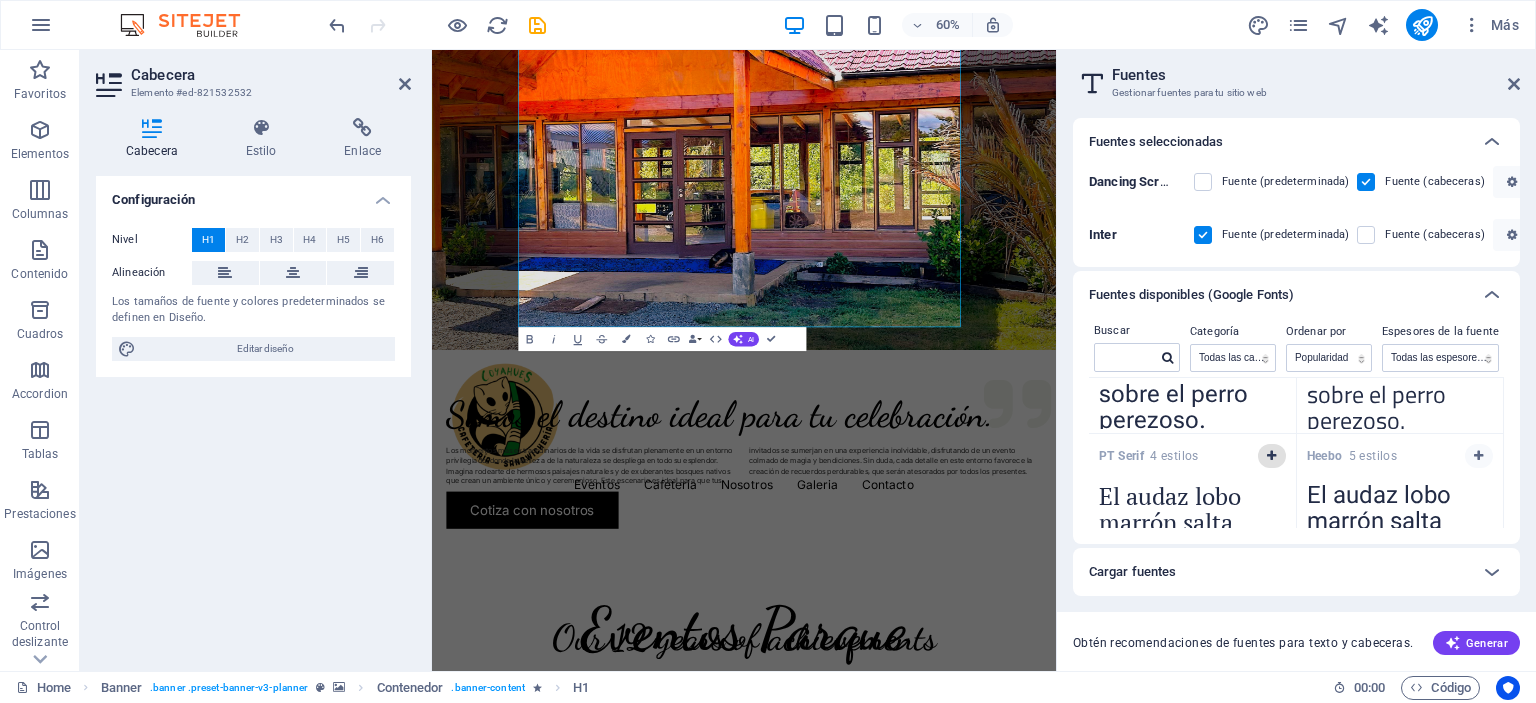 click at bounding box center (1271, 456) 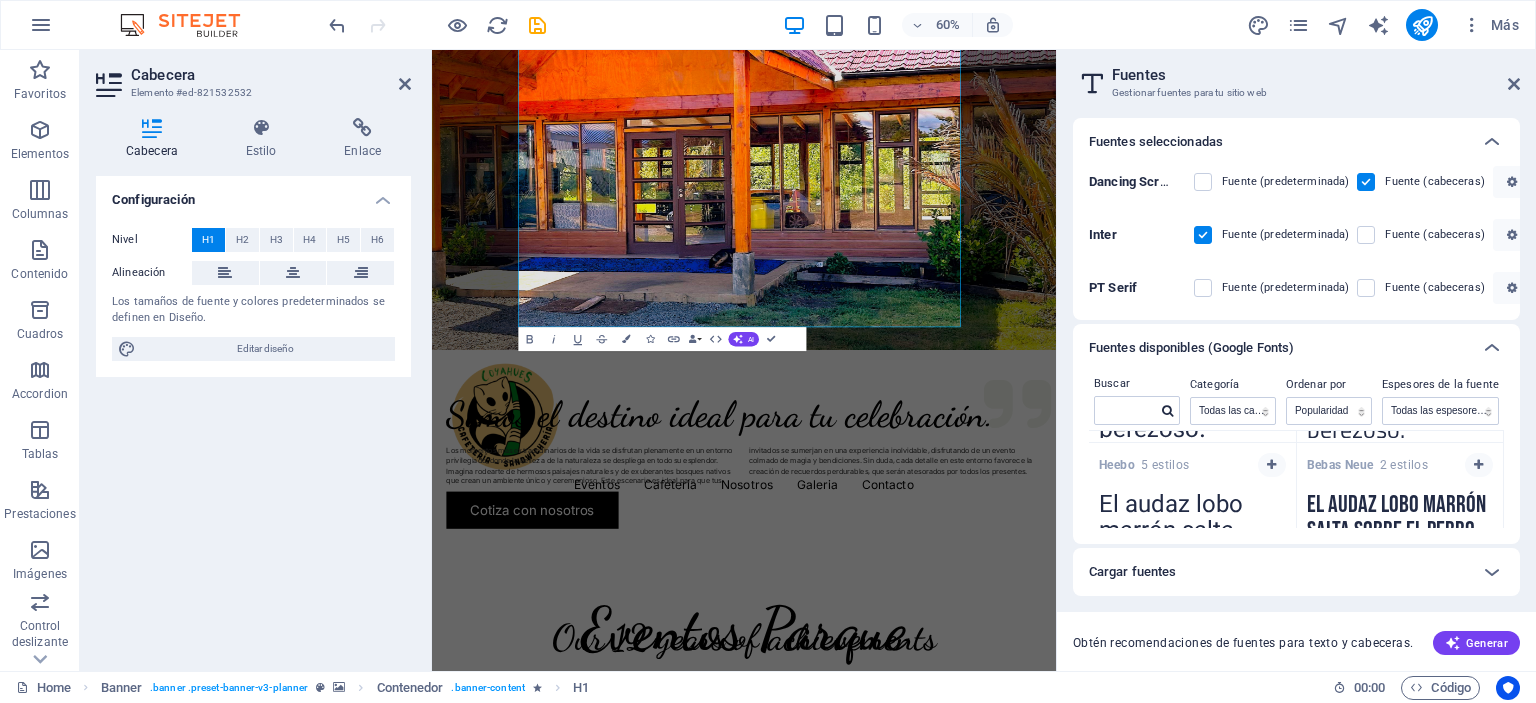 scroll, scrollTop: 3024, scrollLeft: 0, axis: vertical 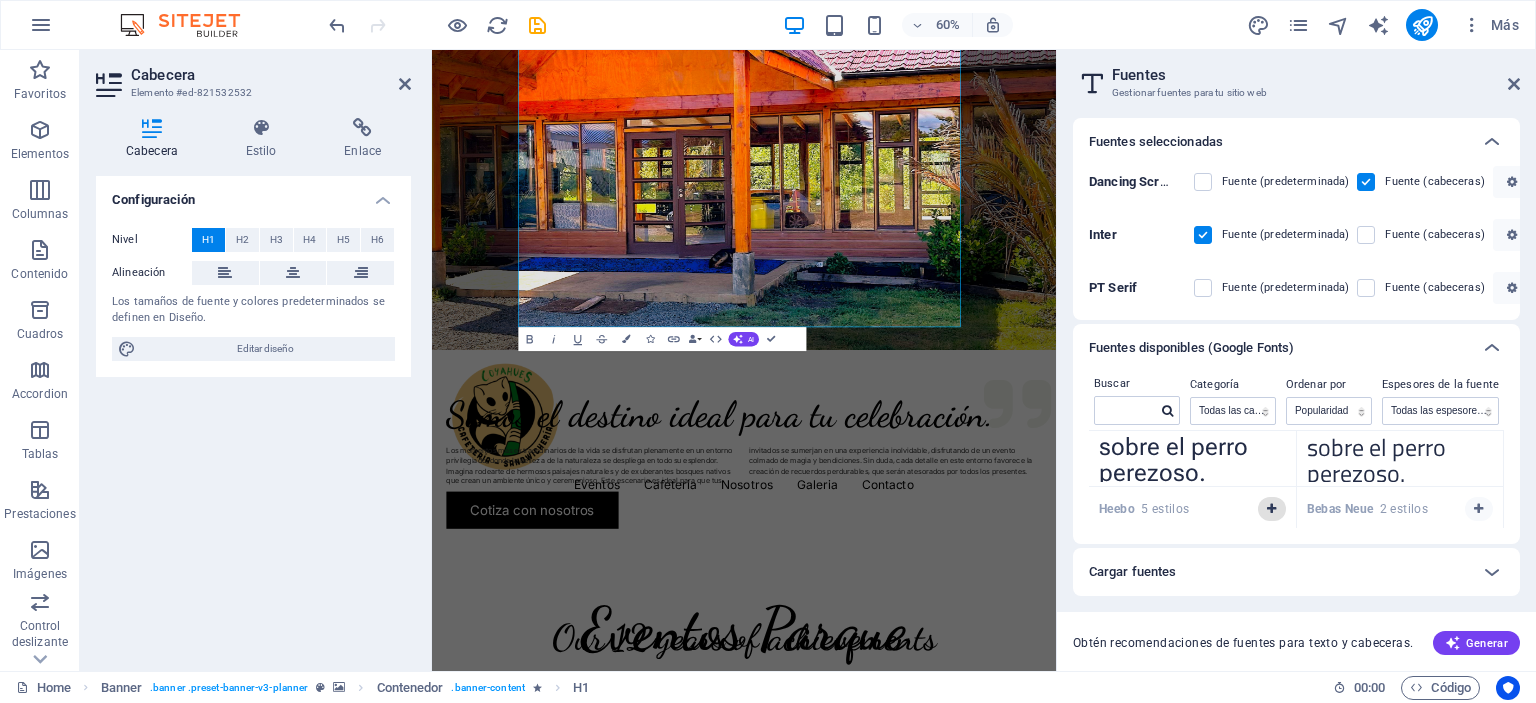 click at bounding box center (1271, 509) 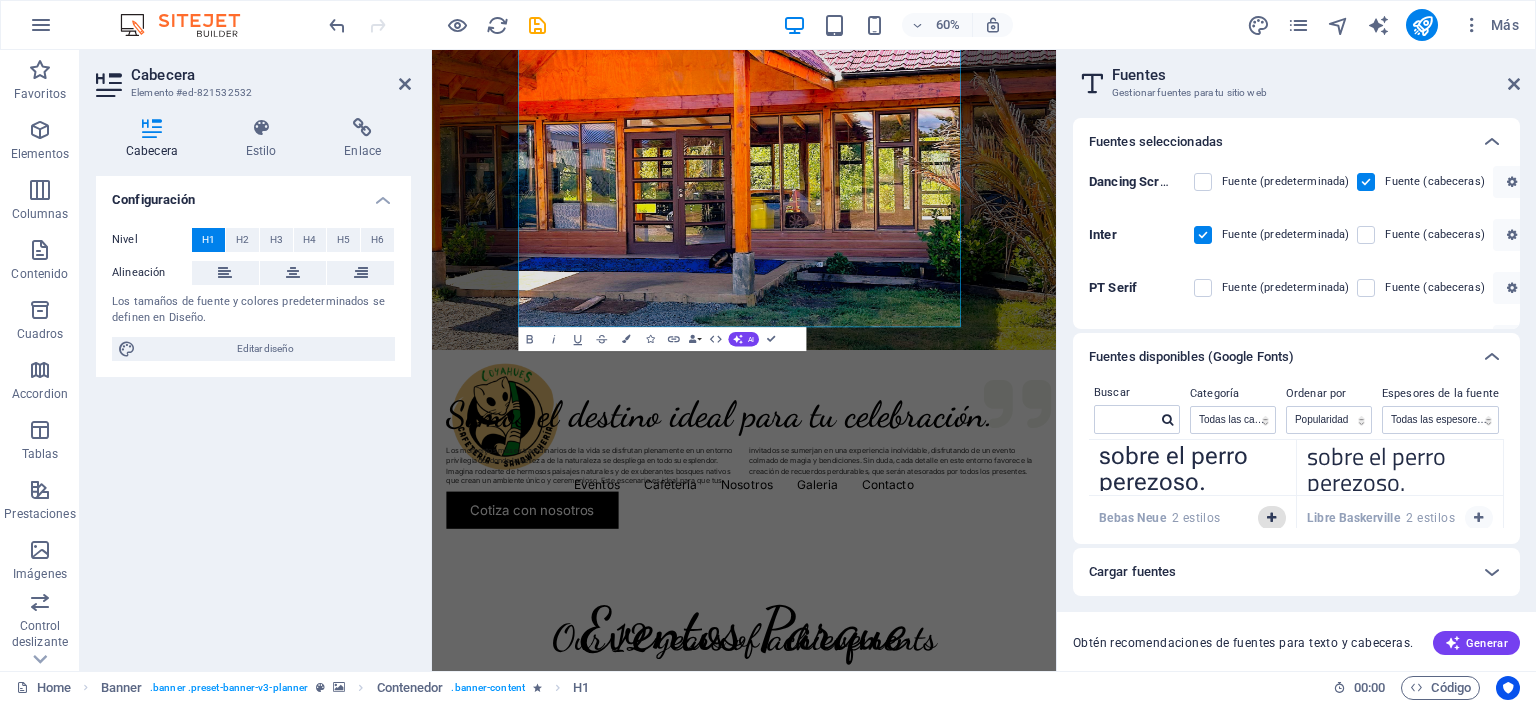 click at bounding box center [1272, 518] 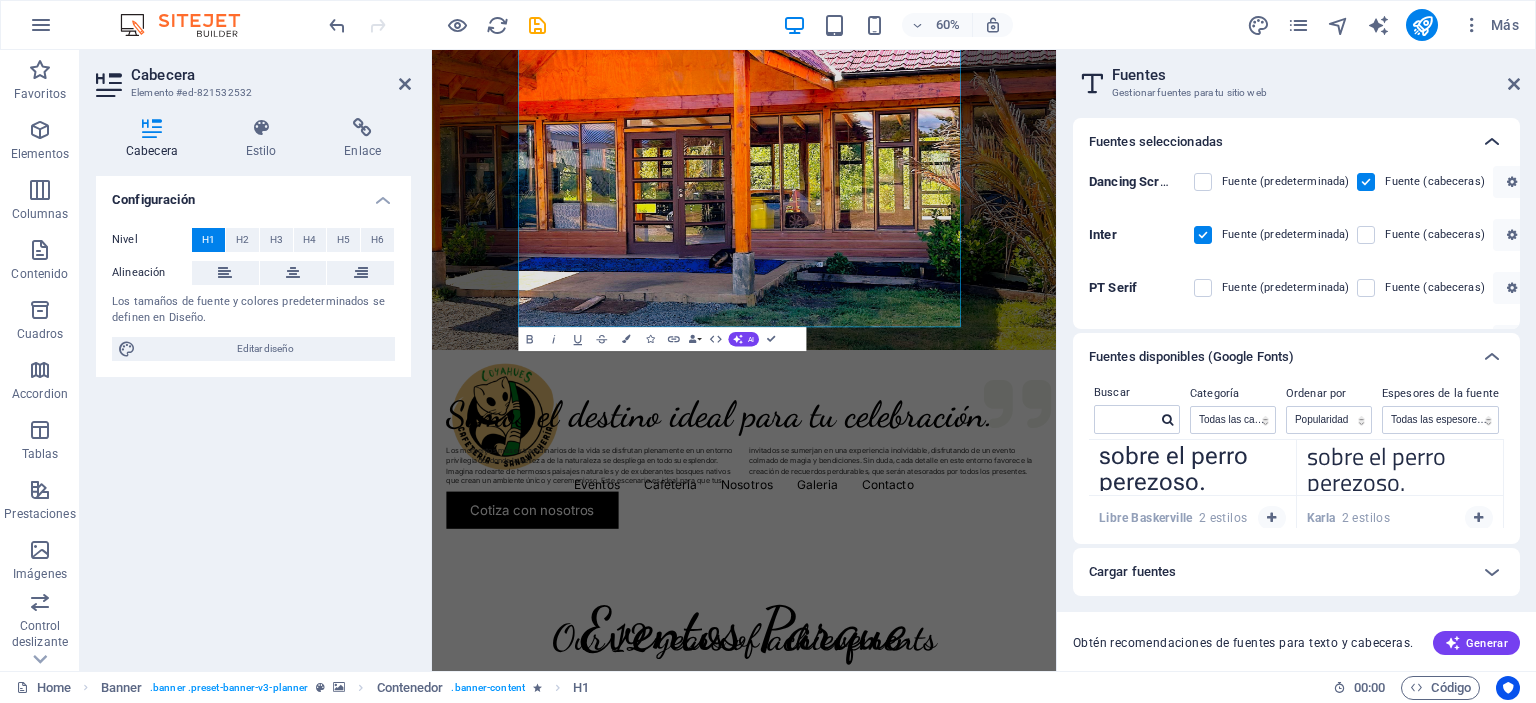 click at bounding box center [1492, 142] 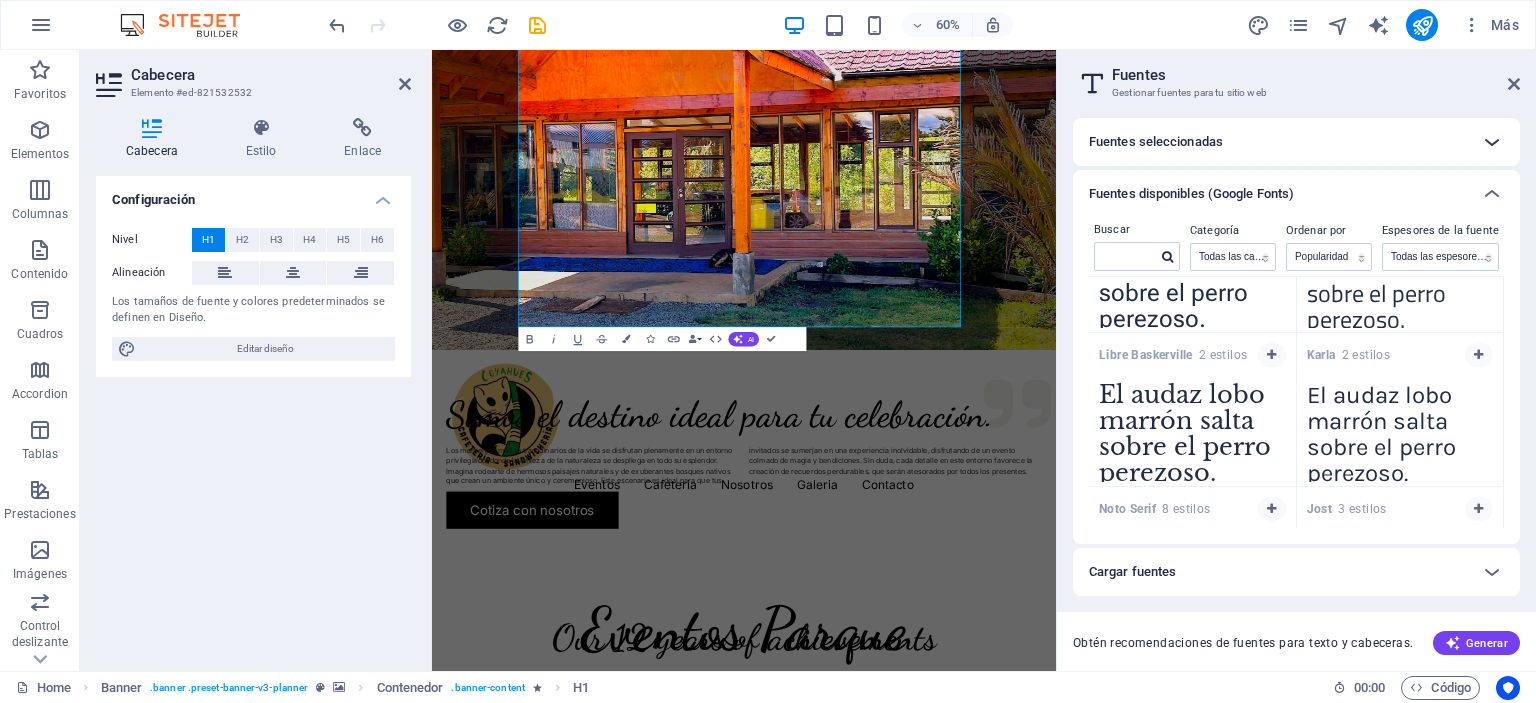 click at bounding box center (1492, 142) 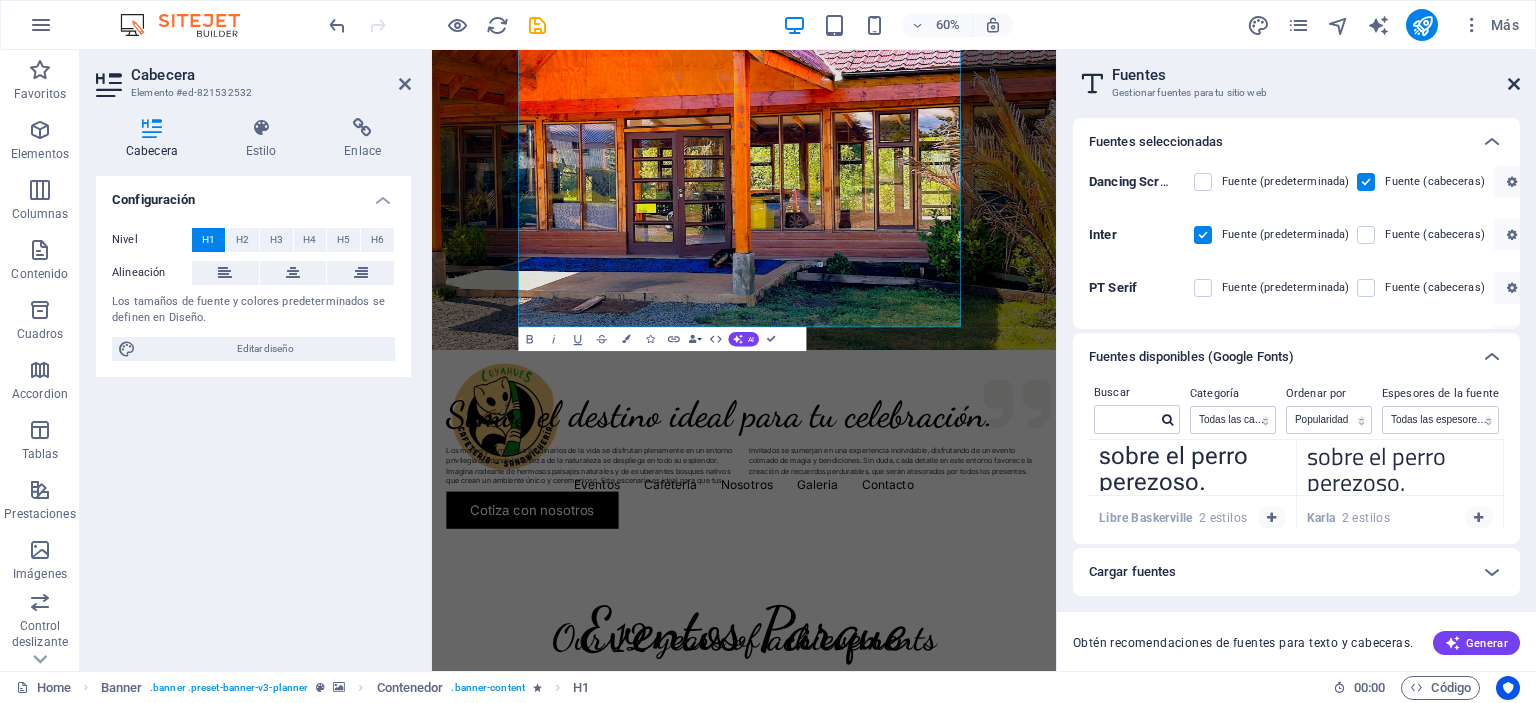 click at bounding box center (1514, 84) 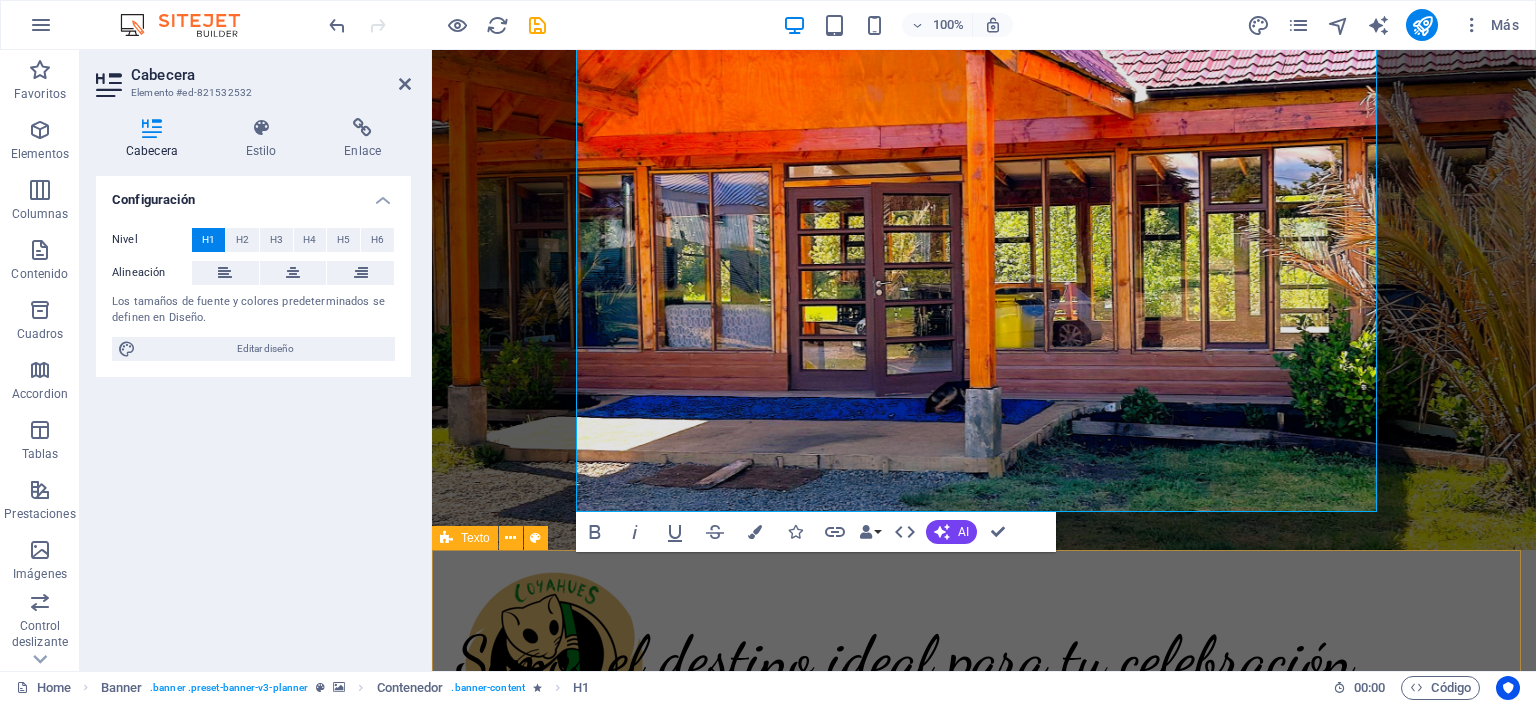 click on "Somos el destino ideal para tu celebración. Los momentos más extraordinarios de la vida se disfrutan plenamente en un entorno privilegiado, donde la belleza de la naturaleza se despliega en todo su esplendor. Imagina rodearte de hermosos paisajes naturales y de exuberantes bosques nativos que crean un ambiente único y ceremonioso. Este escenario es ideal para que tus invitados se sumerjan en una experiencia inolvidable, disfrutando de un evento colmado de magia y bendiciones. Sin duda, cada detalle en este entorno favorece la creación de recuerdos perdurables, que serán atesorados por todos los presentes." at bounding box center [984, 699] 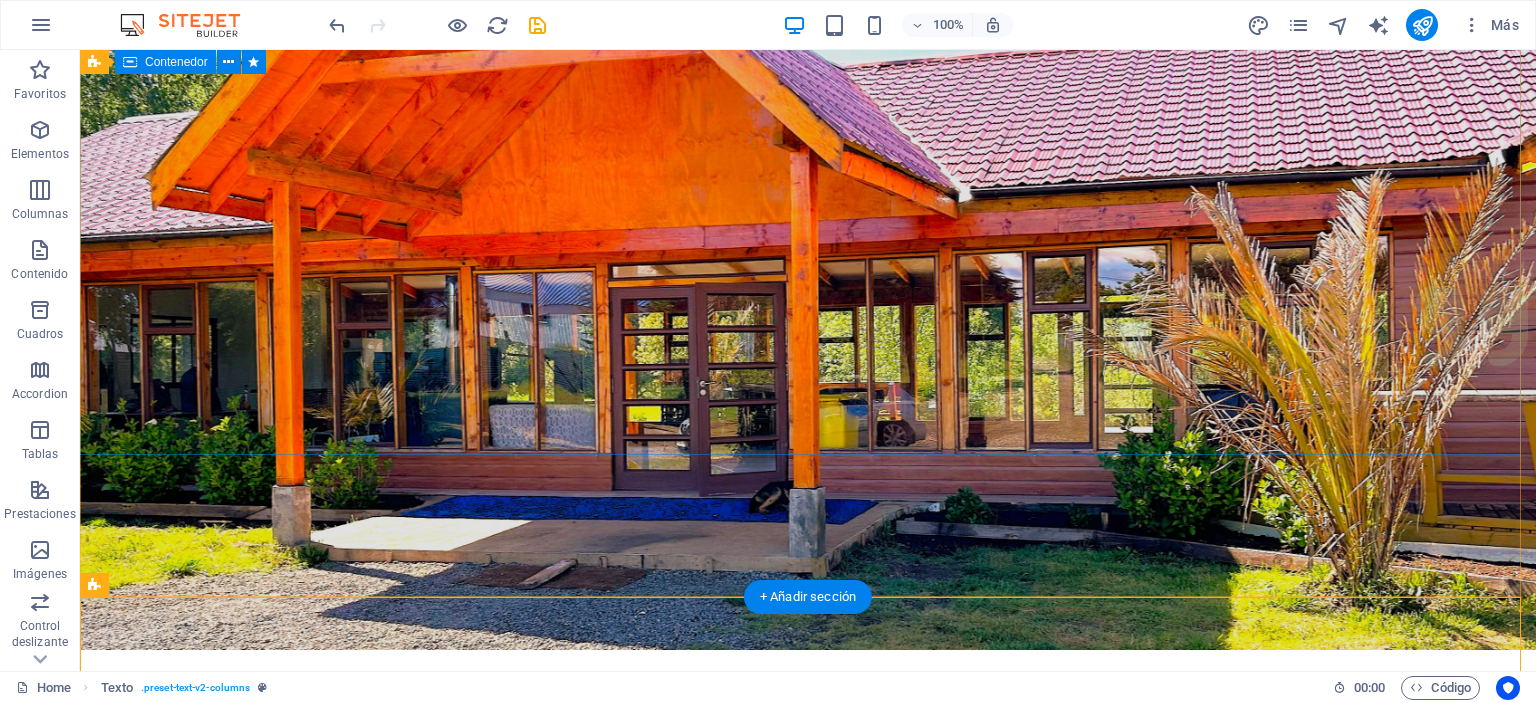 scroll, scrollTop: 200, scrollLeft: 0, axis: vertical 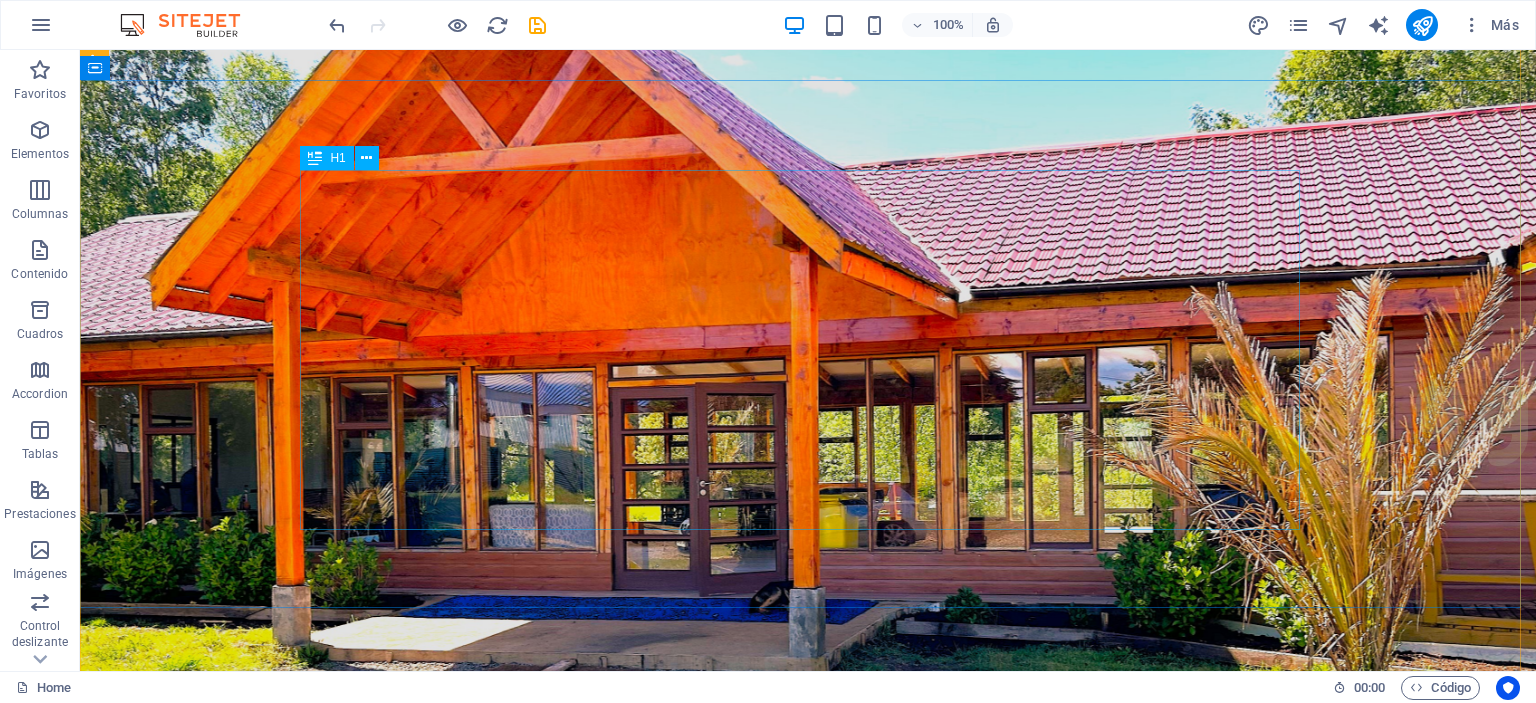 click on "Eventos Parque Coyahue descubre la magia de nuestro entorno" at bounding box center [808, 1334] 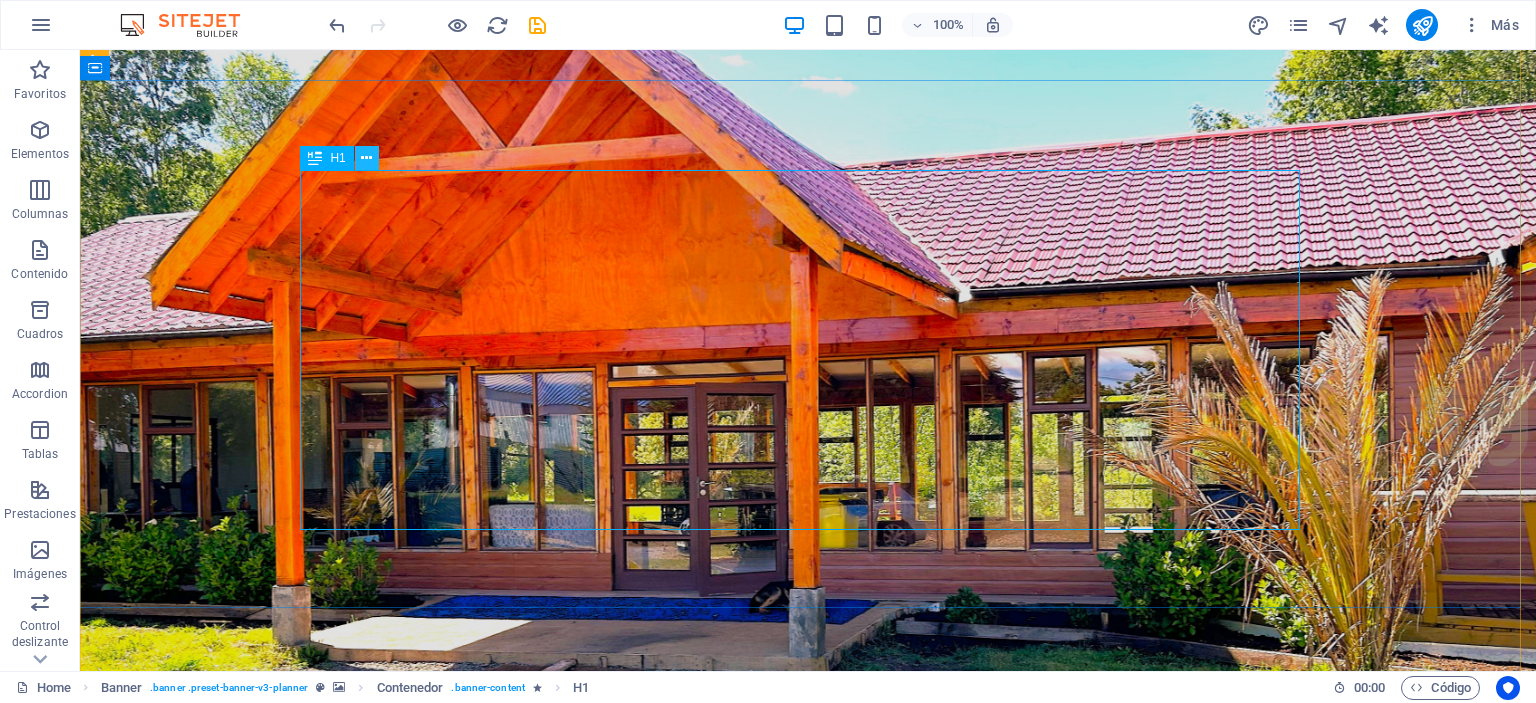 click at bounding box center (367, 158) 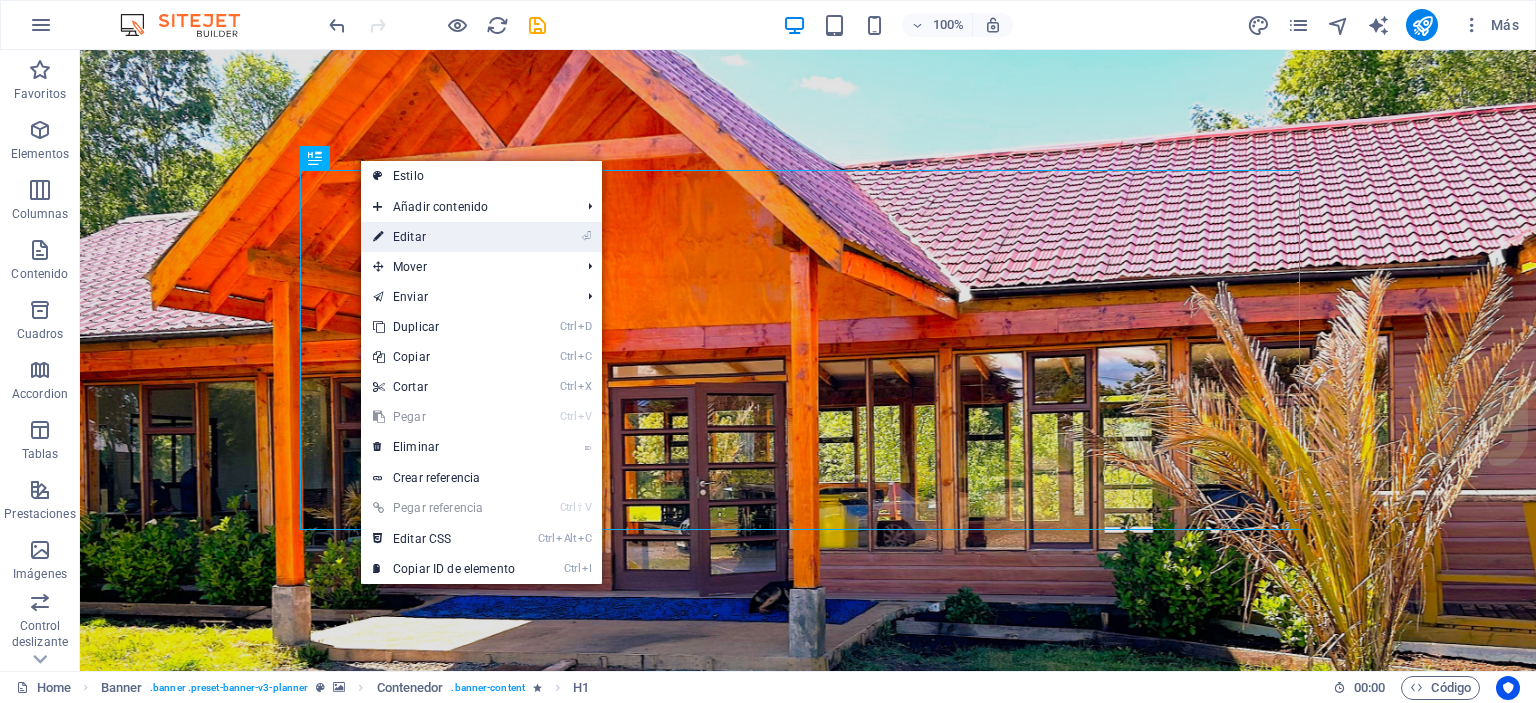 click on "⏎  Editar" at bounding box center (444, 237) 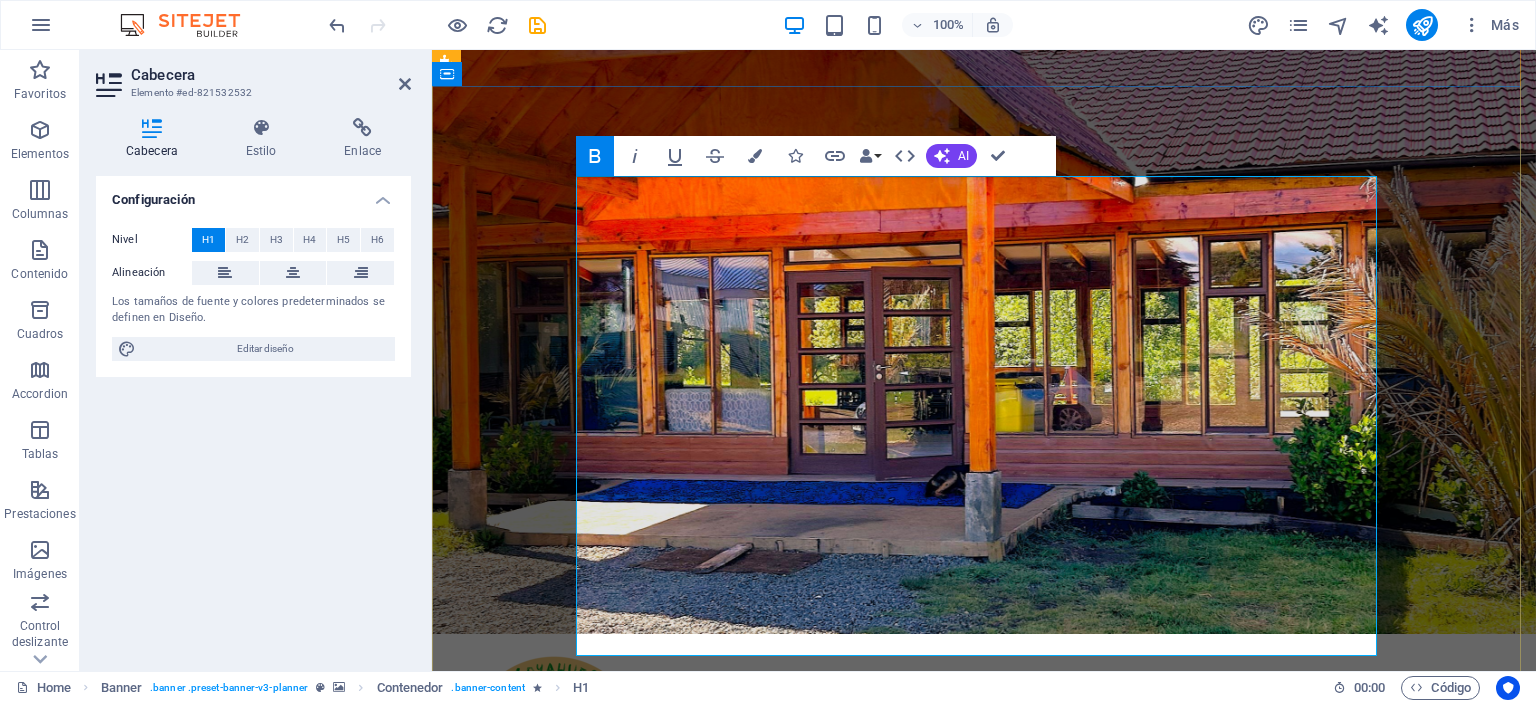 scroll, scrollTop: 400, scrollLeft: 0, axis: vertical 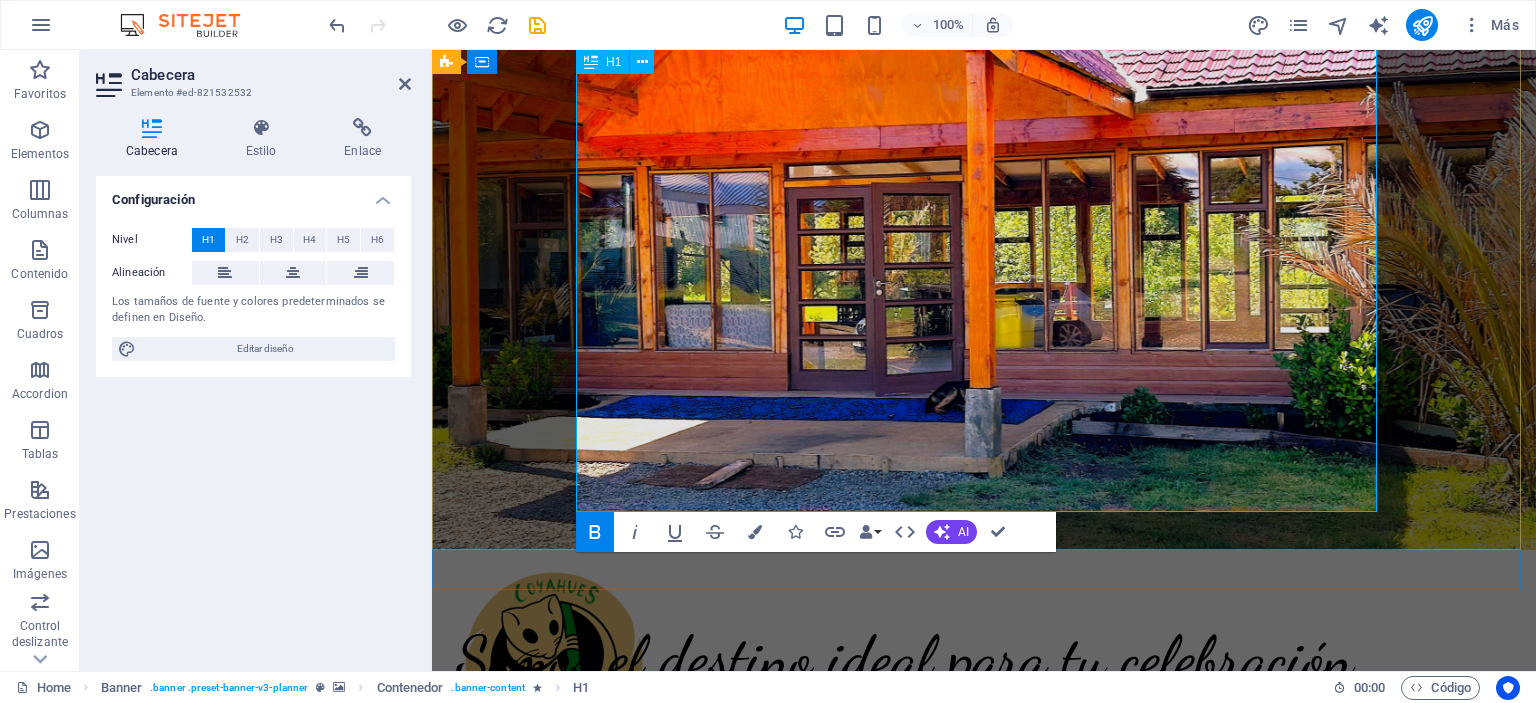 click on "descubre la magia de nuestro entorno" at bounding box center (984, 1314) 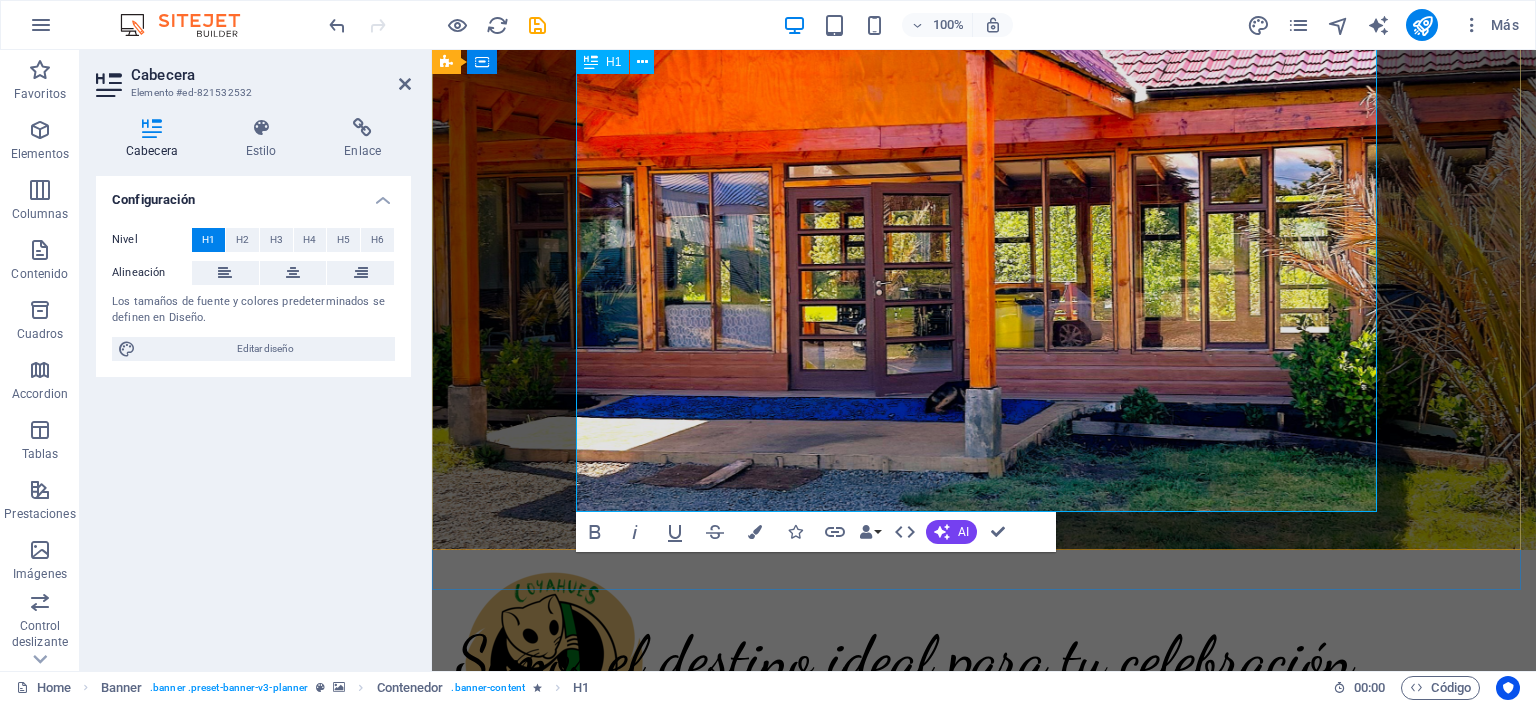 drag, startPoint x: 1256, startPoint y: 477, endPoint x: 618, endPoint y: 350, distance: 650.51746 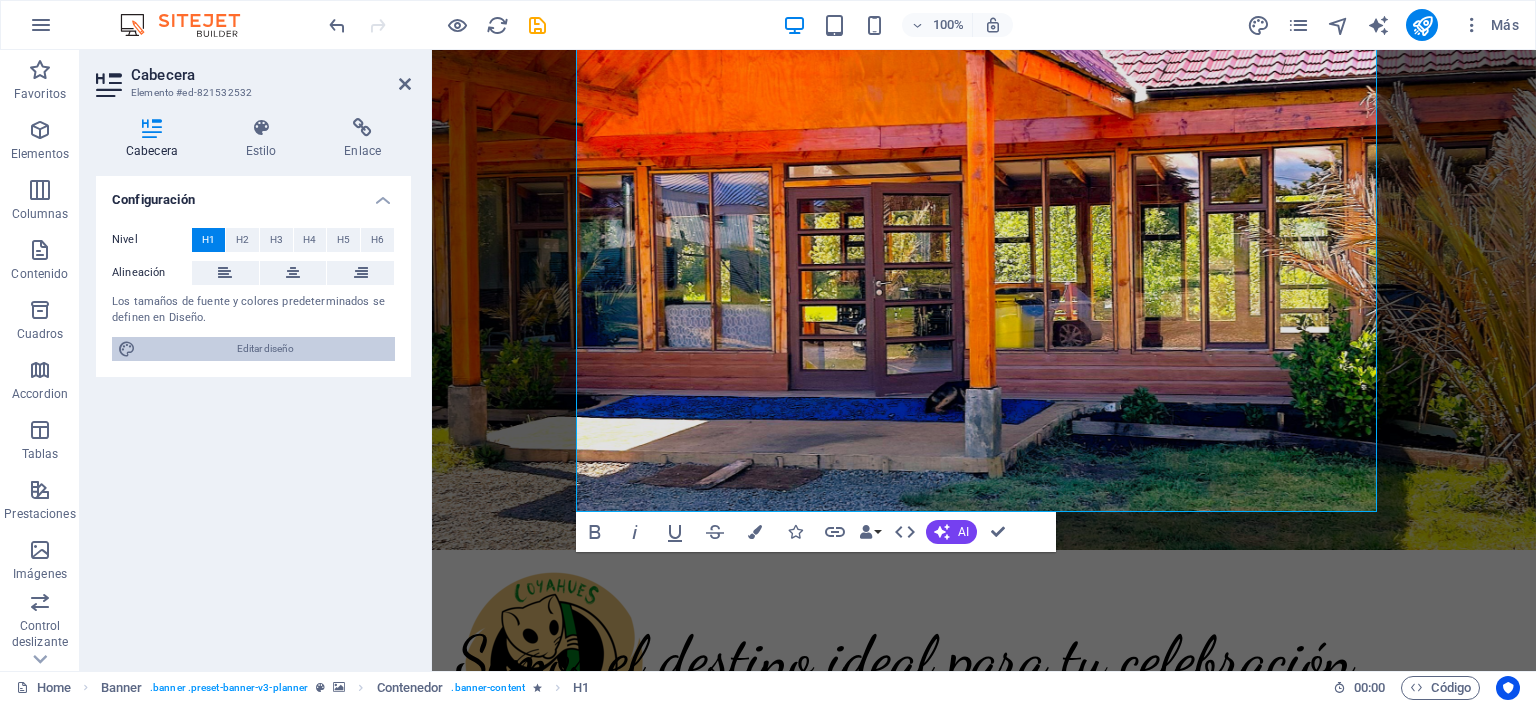 click on "Editar diseño" at bounding box center (265, 349) 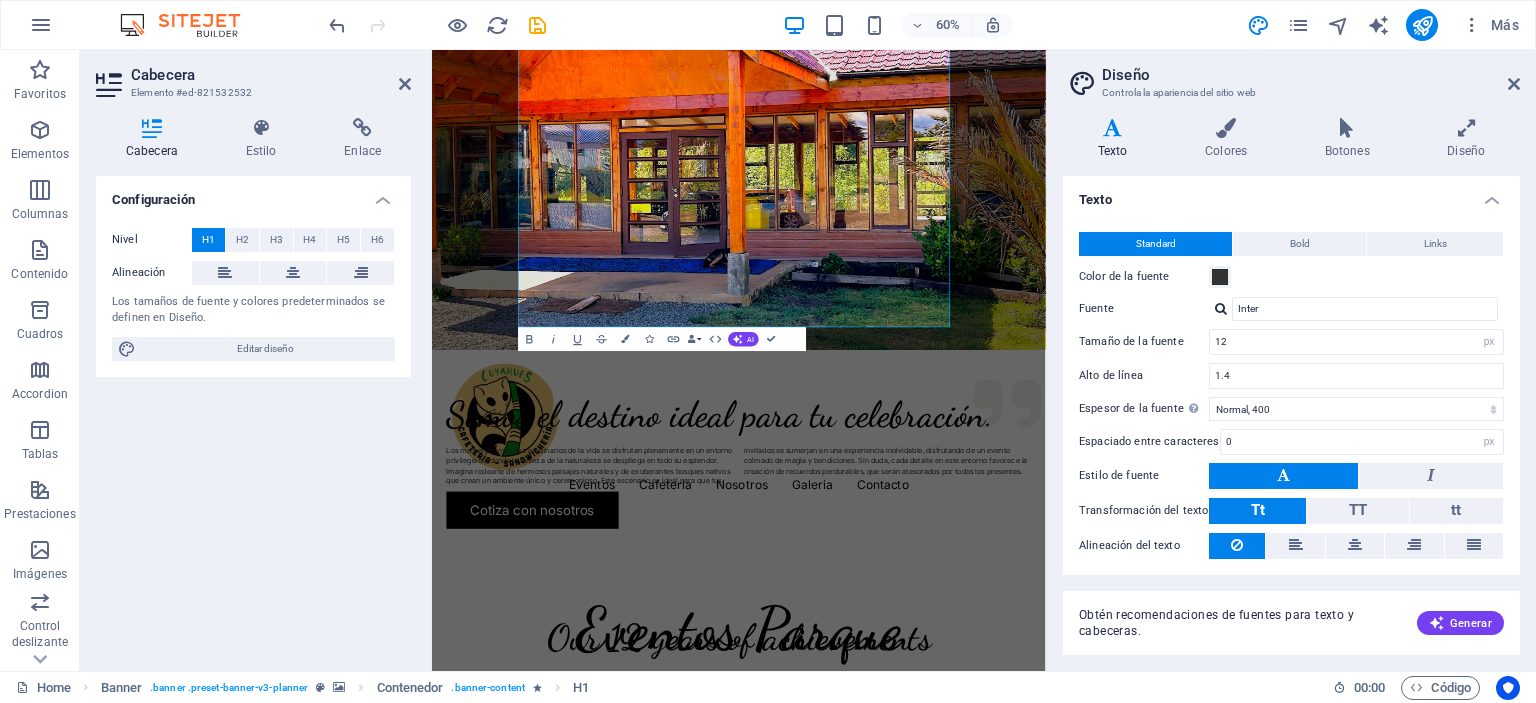 click on "Color de la fuente" at bounding box center [1291, 277] 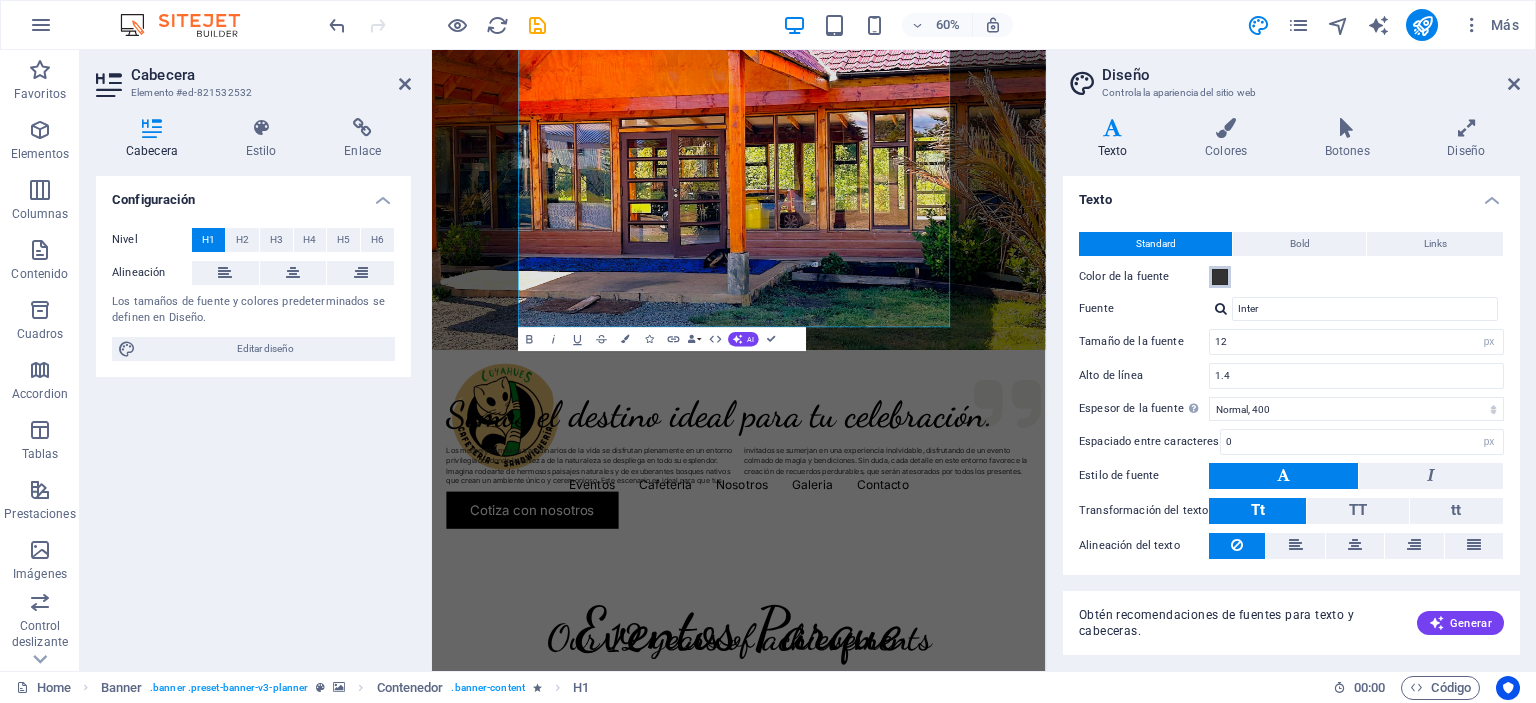 click at bounding box center [1220, 277] 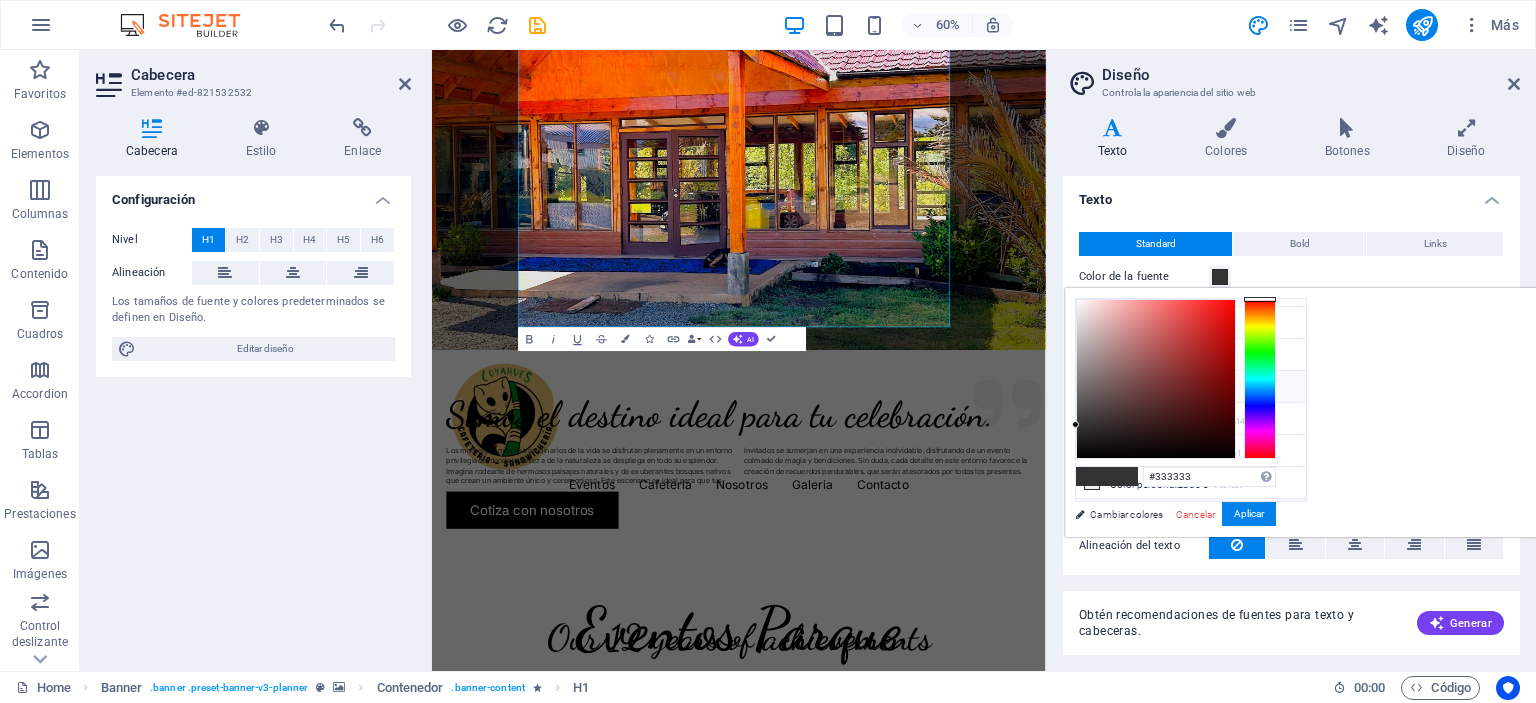 scroll, scrollTop: 0, scrollLeft: 0, axis: both 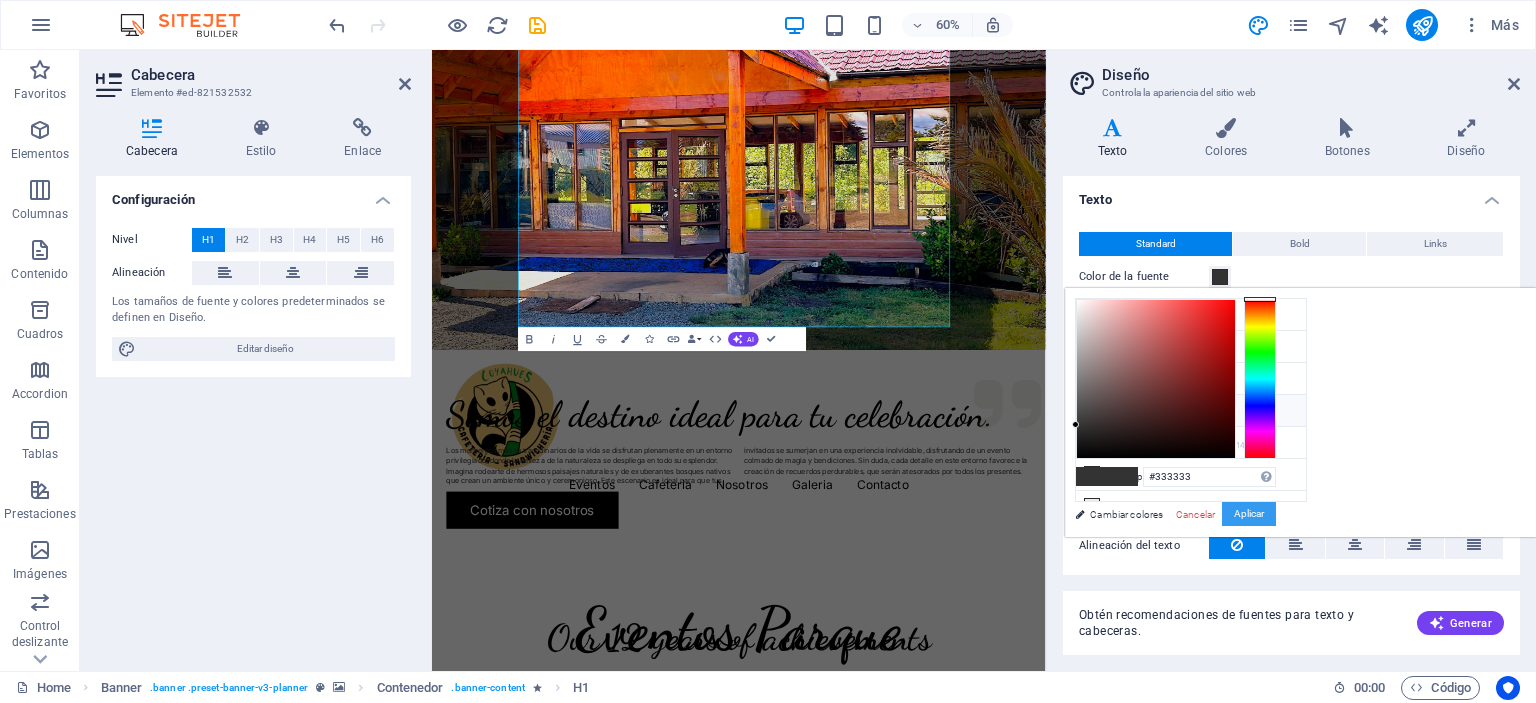click on "Aplicar" at bounding box center (1249, 514) 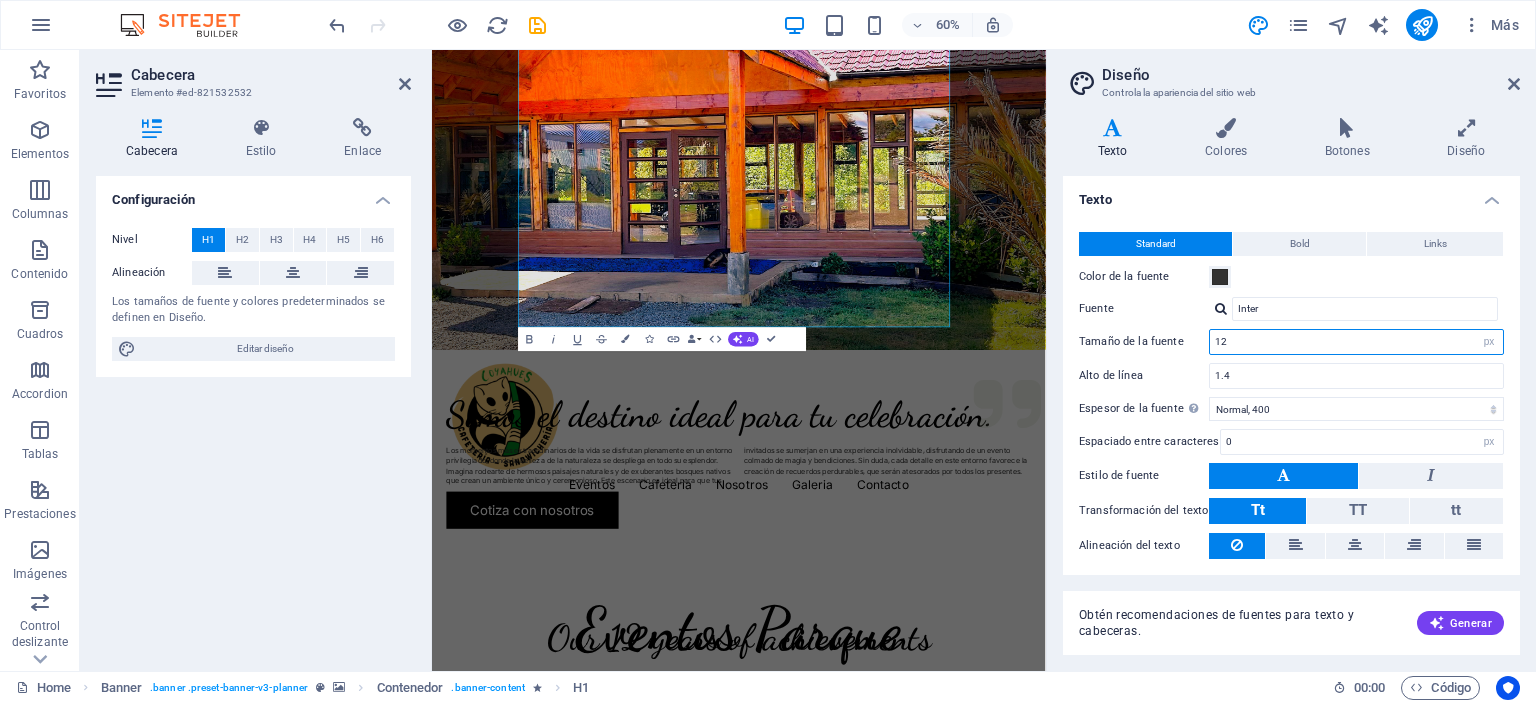 drag, startPoint x: 1310, startPoint y: 346, endPoint x: 1203, endPoint y: 346, distance: 107 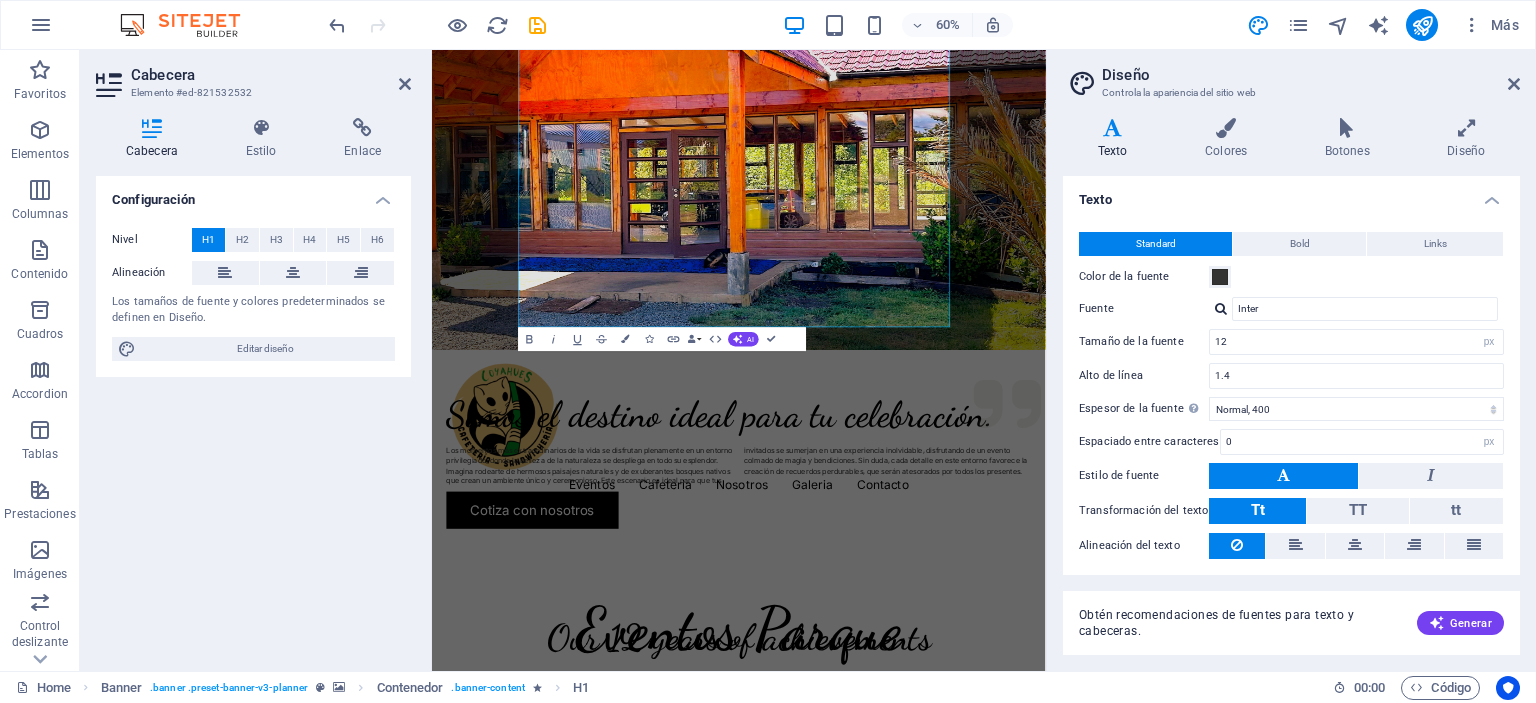 click on "Standard Bold Links Color de la fuente Fuente Inter Dancing Script Inter Gestionar fuentes → Tamaño de la fuente 12 rem px Alto de línea 1.4 Espesor de la fuente Para mostrar el espesor de la fuente correctamente, puede que deba activarse.  Gestionar fuentes Fino, 100 Extra delgado, 200 Delgado, 300 Normal, 400 Medio, 500 Seminegrita, 600 Negrita, 700 Extra negrita, 800 Negro, 900 Espaciado entre caracteres 0 rem px Estilo de fuente Transformación del texto Tt TT tt Alineación del texto Espesor de la fuente Para mostrar el espesor de la fuente correctamente, puede que deba activarse.  Gestionar fuentes Fino, 100 Extra delgado, 200 Delgado, 300 Normal, 400 Medio, 500 Seminegrita, 600 Negrita, 700 Extra negrita, 800 Negro, 900 Default Hover / Active Color de la fuente Color de la fuente Decoración Decoración Duración de la transición 0.3 s Función de la transición Lentitud Entrada lenta Salida lenta Entrada/salida lenta Lineal" at bounding box center (1291, 396) 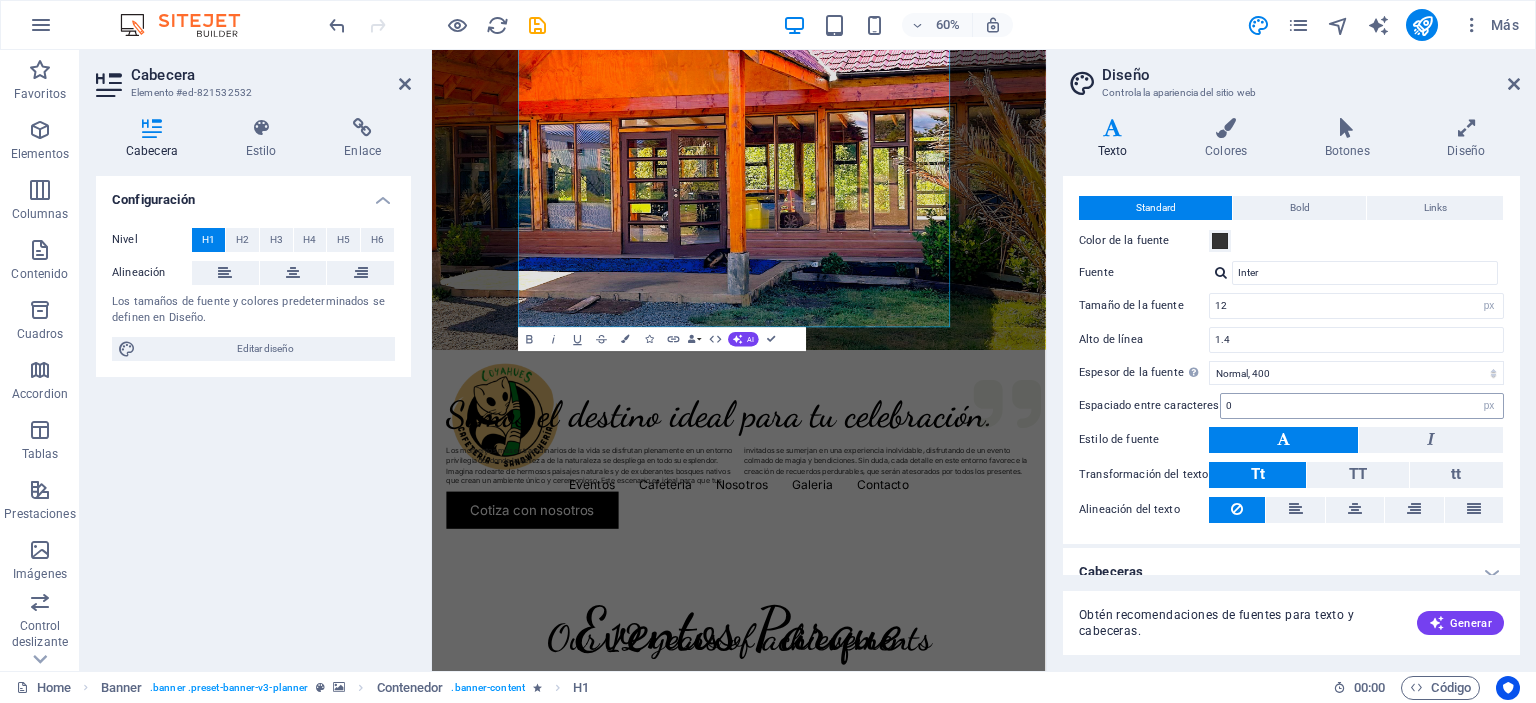 scroll, scrollTop: 53, scrollLeft: 0, axis: vertical 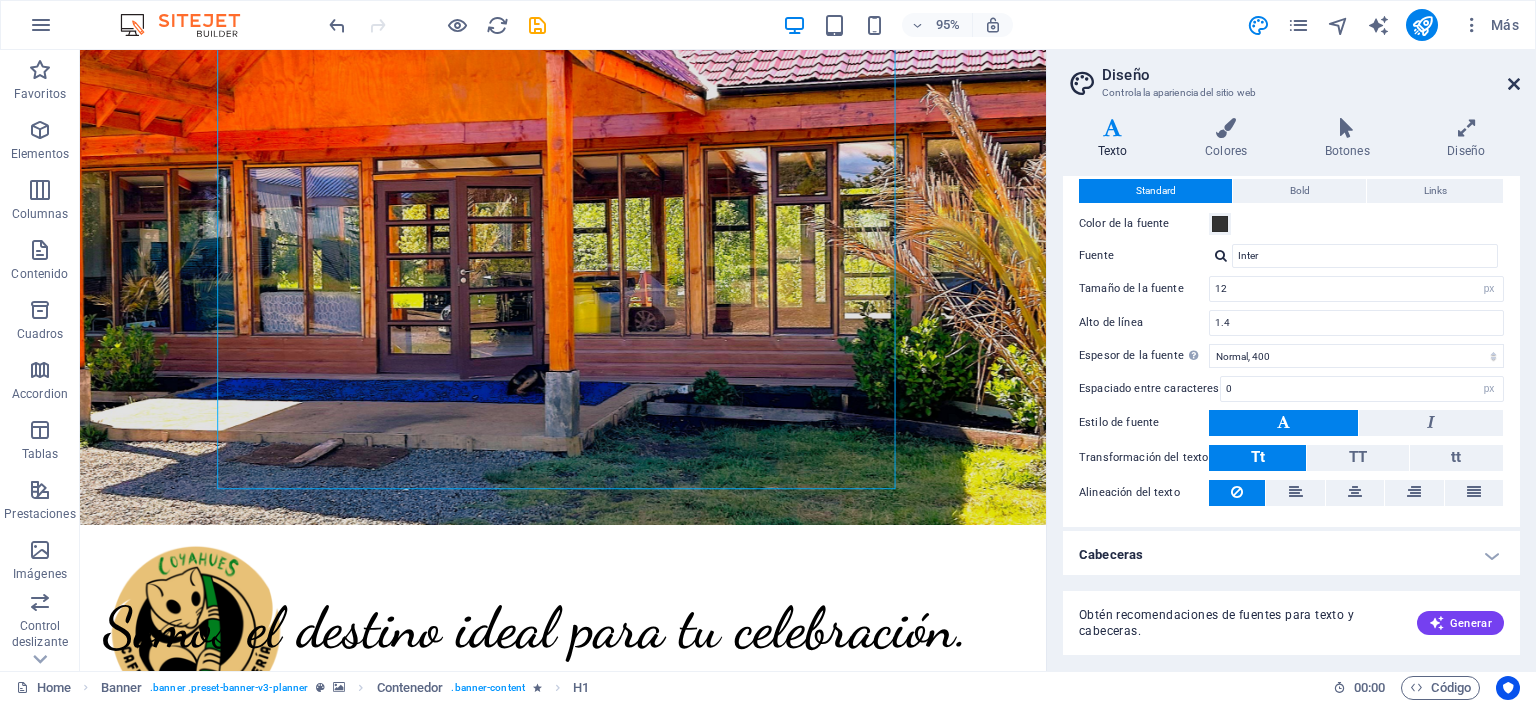 drag, startPoint x: 1515, startPoint y: 83, endPoint x: 1420, endPoint y: 53, distance: 99.62429 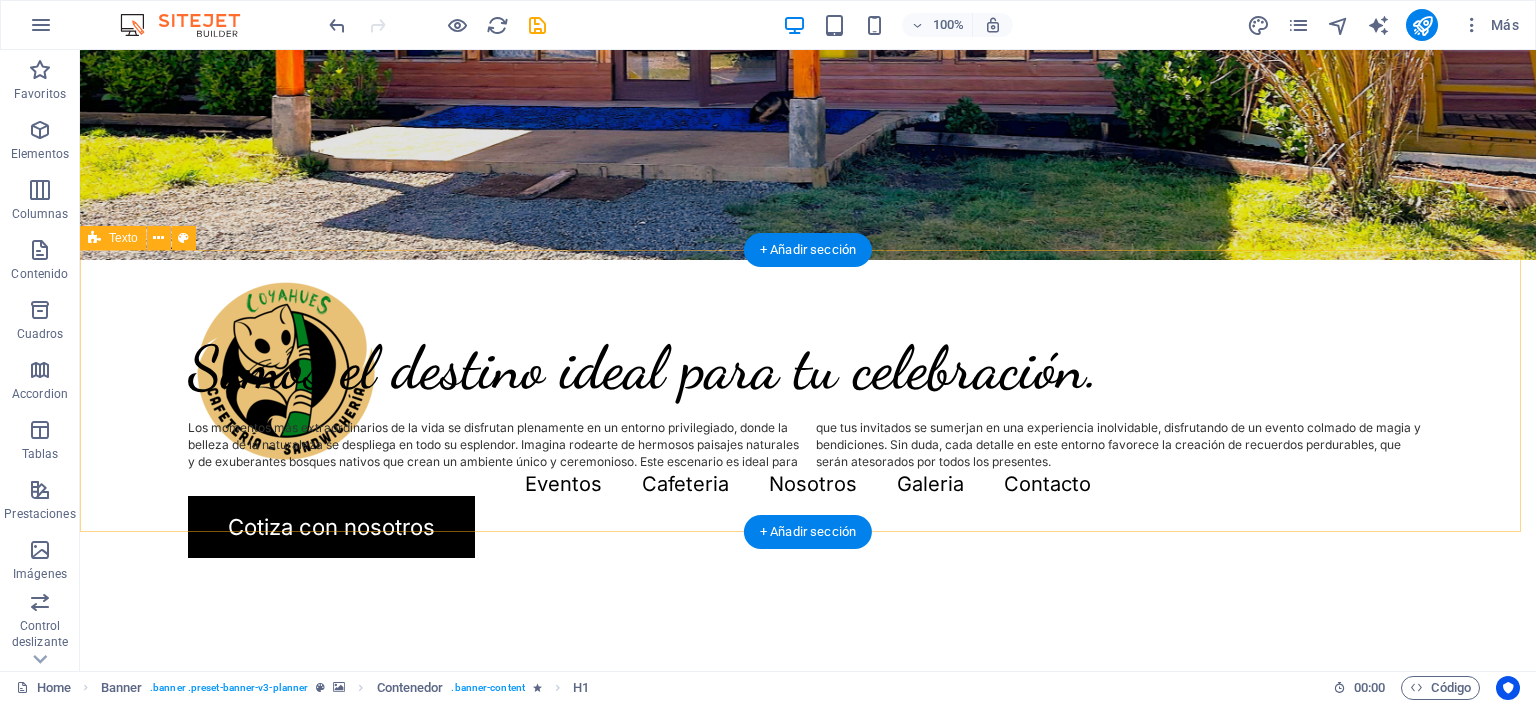 scroll, scrollTop: 700, scrollLeft: 0, axis: vertical 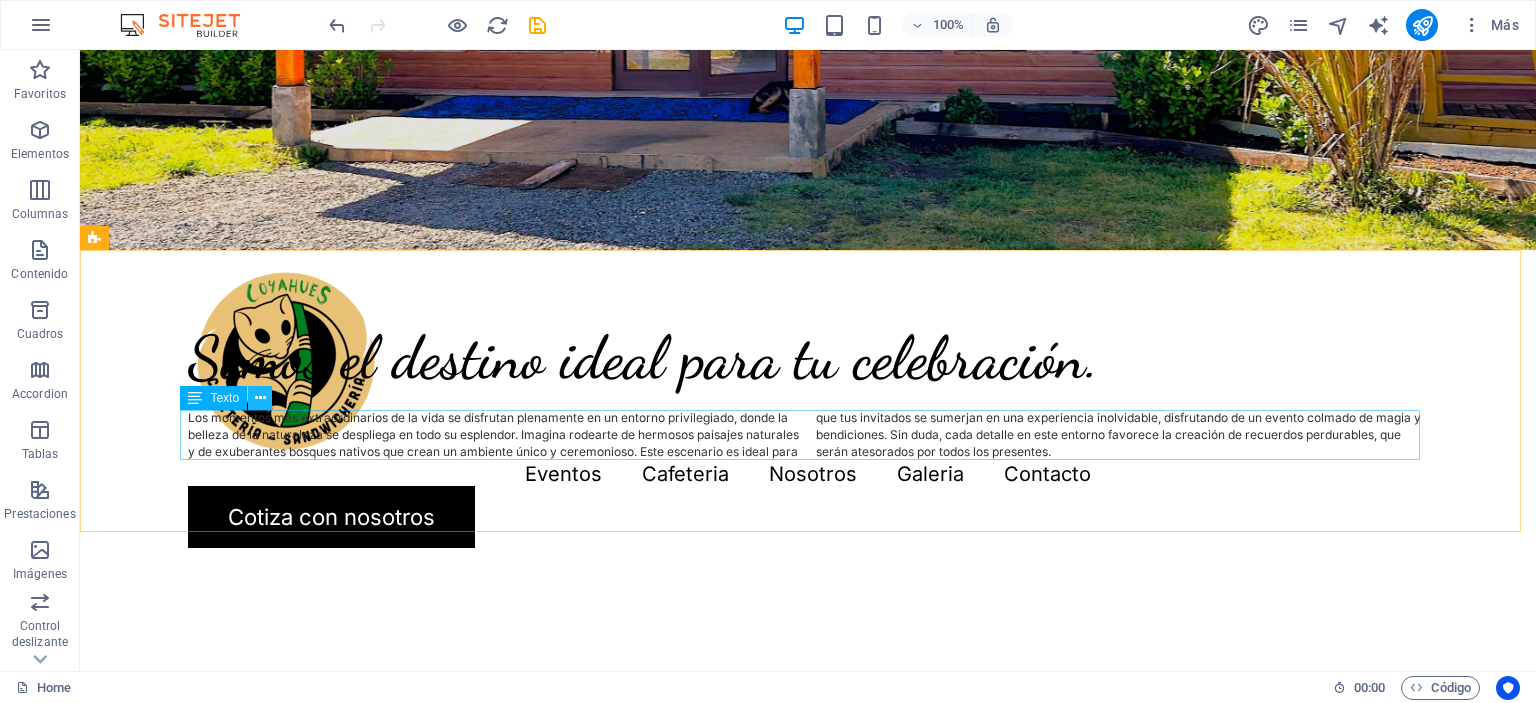 click at bounding box center [260, 398] 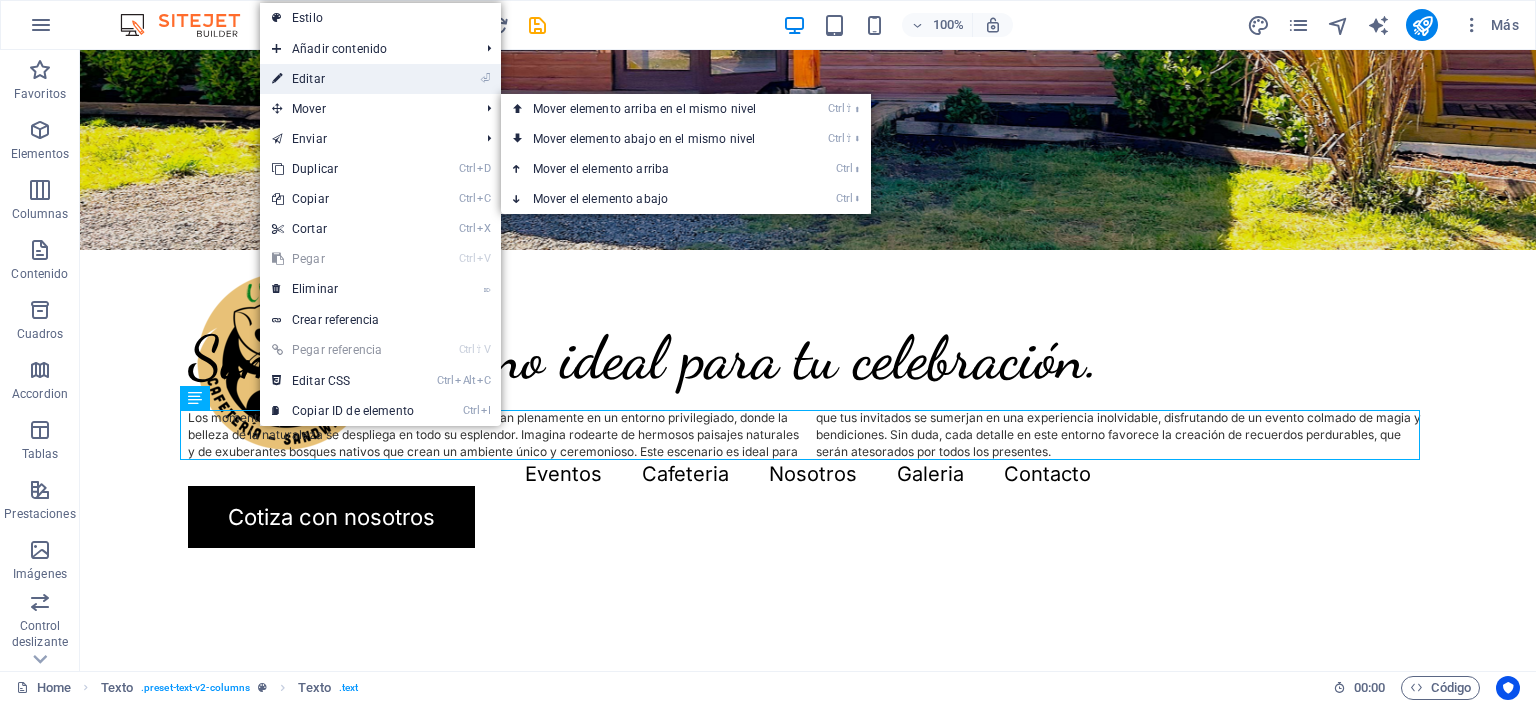 click on "⏎  Editar" at bounding box center [343, 79] 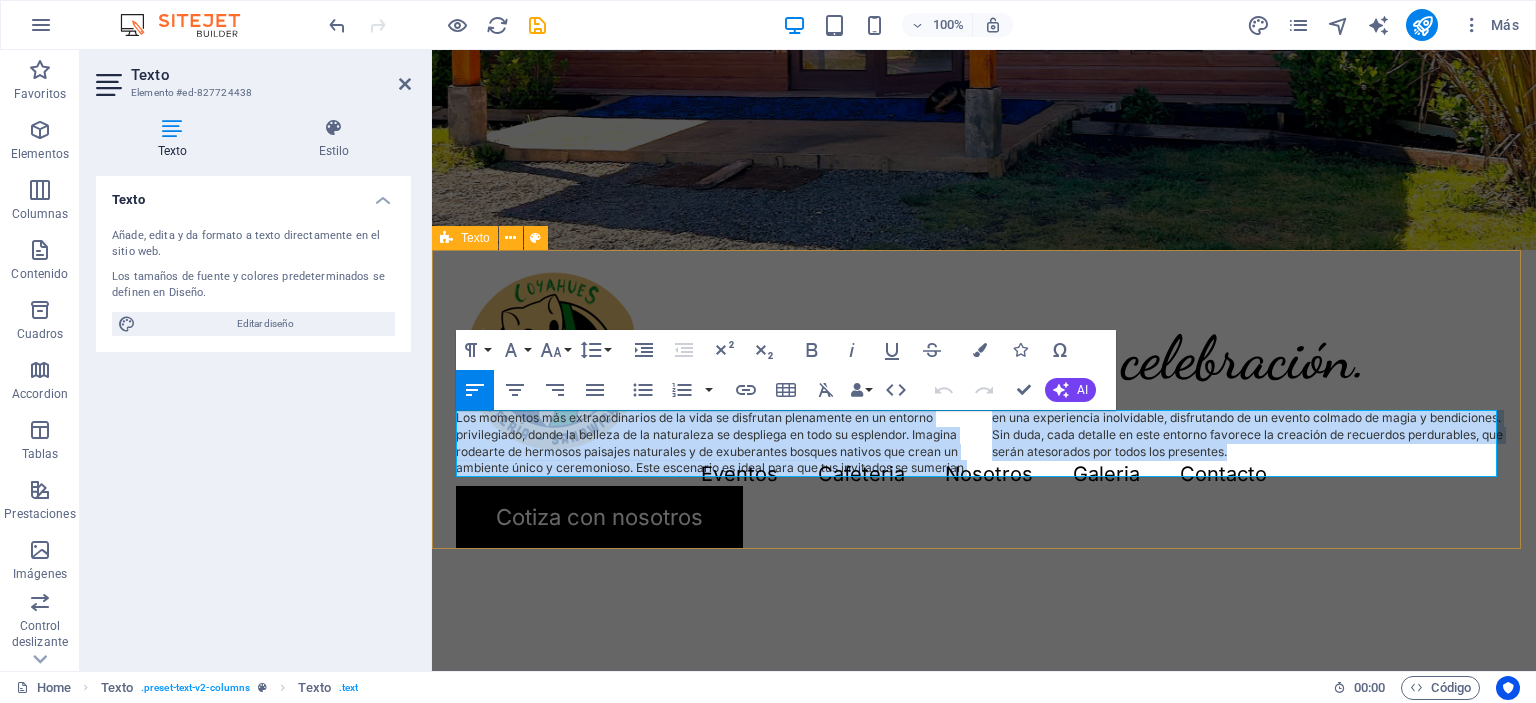 drag, startPoint x: 1368, startPoint y: 453, endPoint x: 439, endPoint y: 403, distance: 930.34454 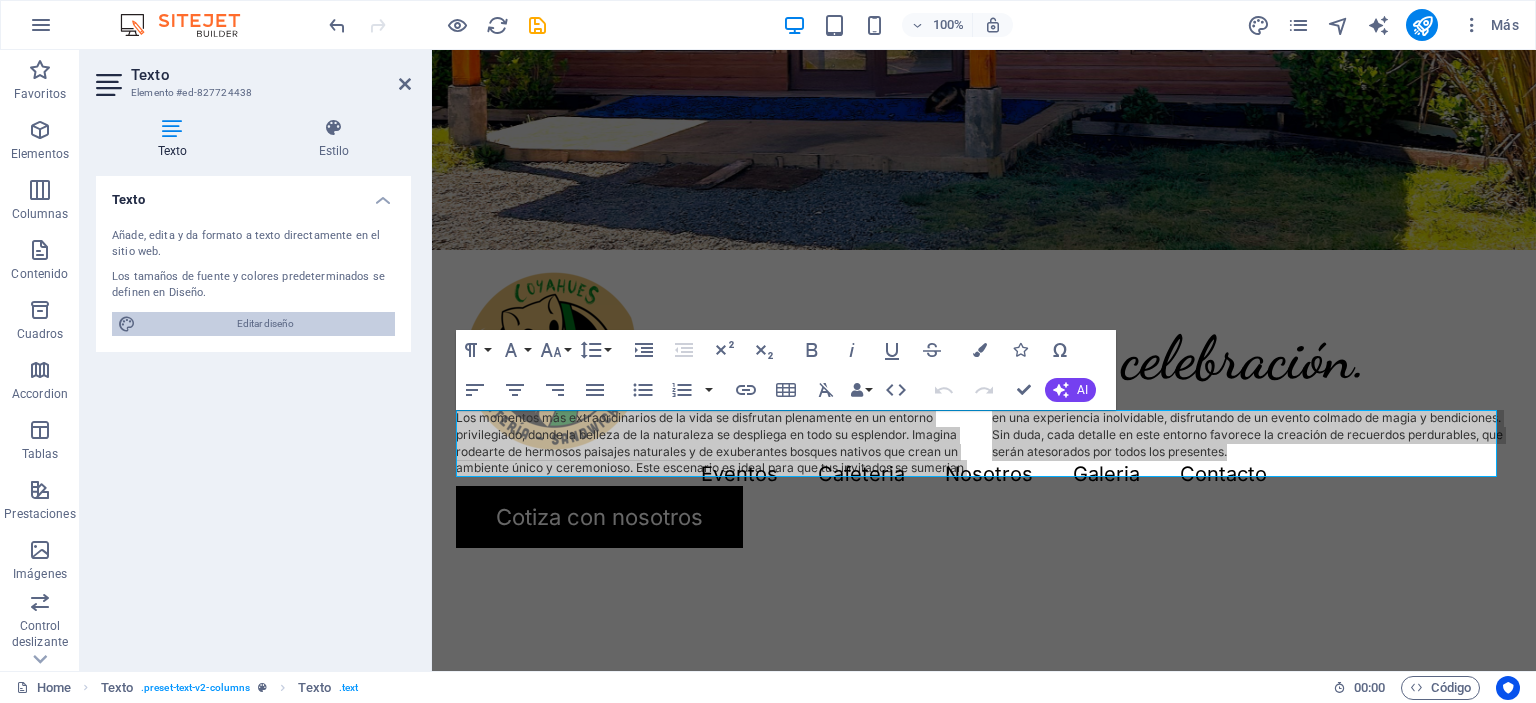 click on "Editar diseño" at bounding box center (265, 324) 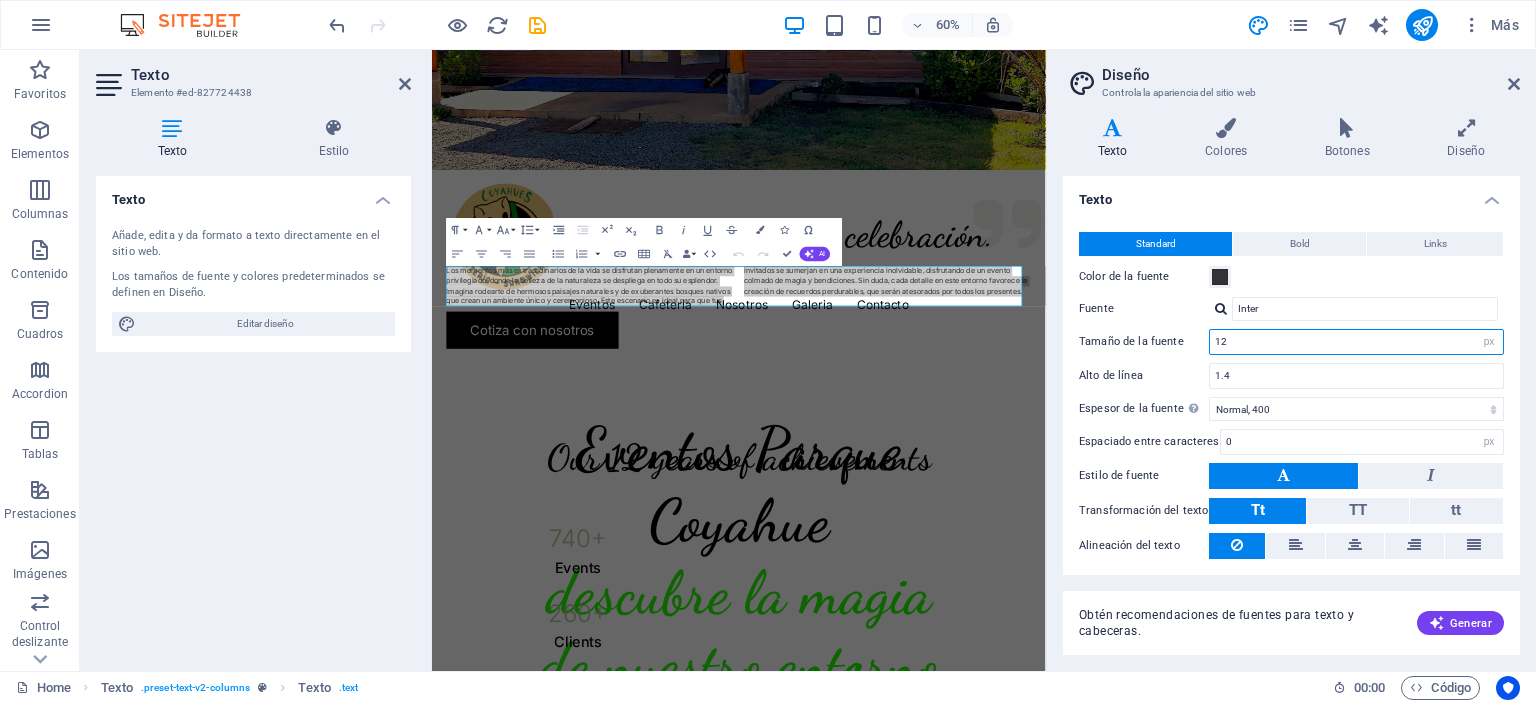 drag, startPoint x: 1238, startPoint y: 339, endPoint x: 1152, endPoint y: 352, distance: 86.977005 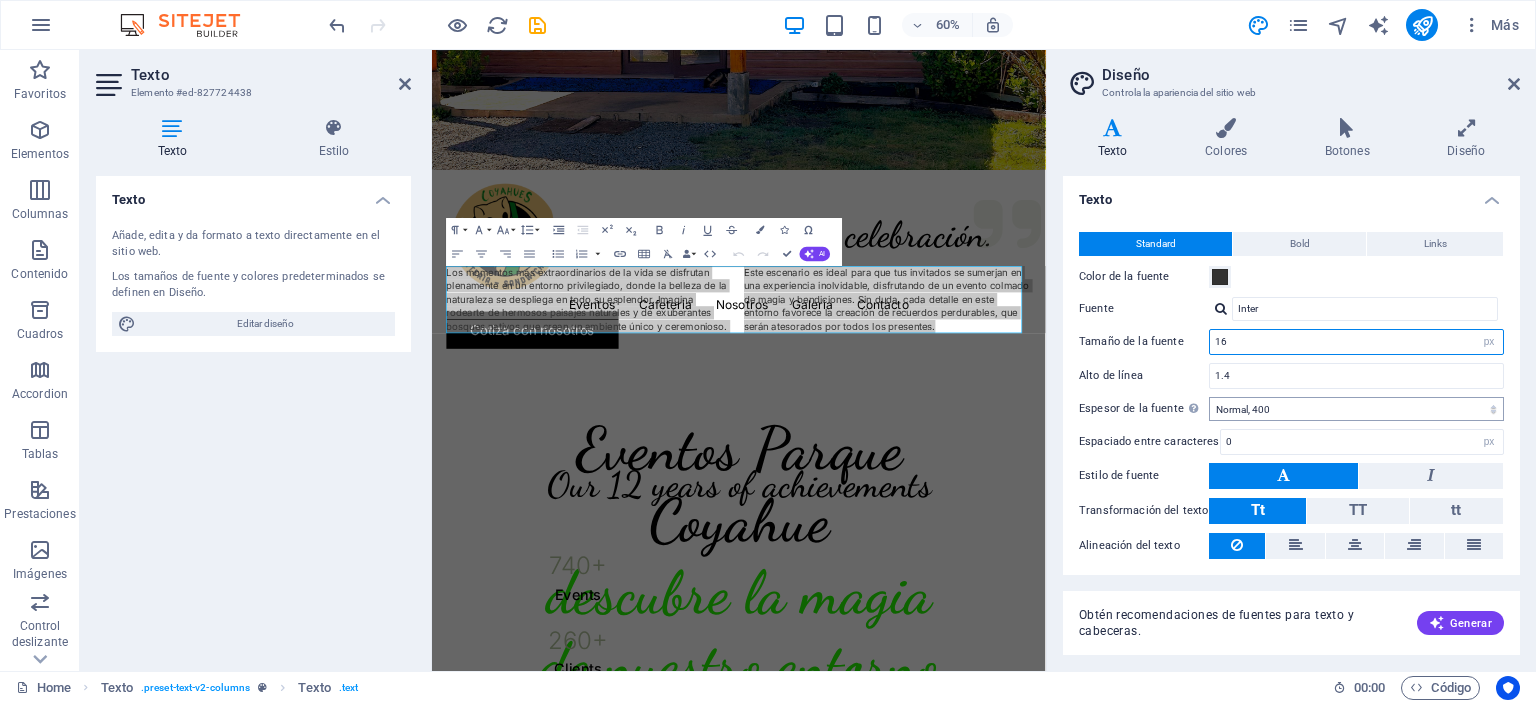 type on "16" 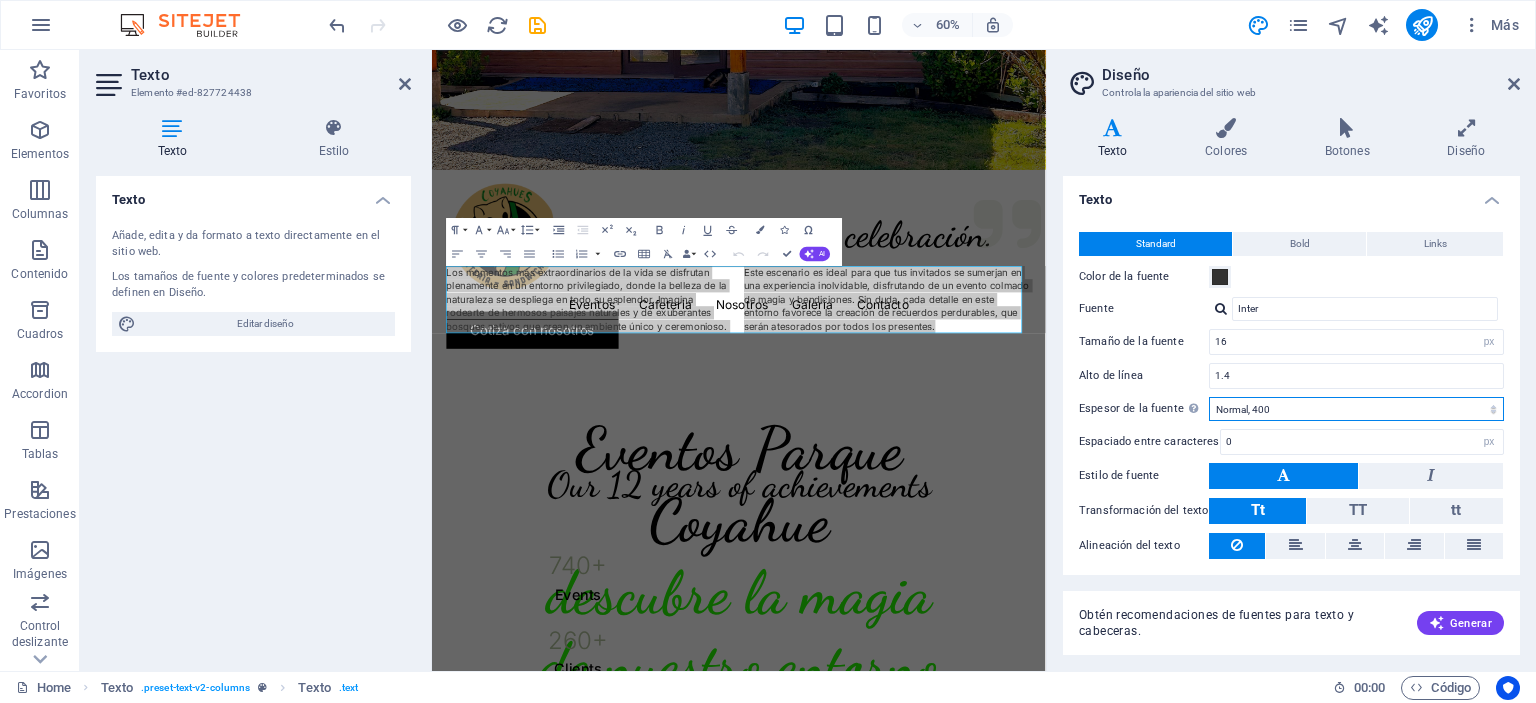 click on "Fino, 100 Extra delgado, 200 Delgado, 300 Normal, 400 Medio, 500 Seminegrita, 600 Negrita, 700 Extra negrita, 800 Negro, 900" at bounding box center [1356, 409] 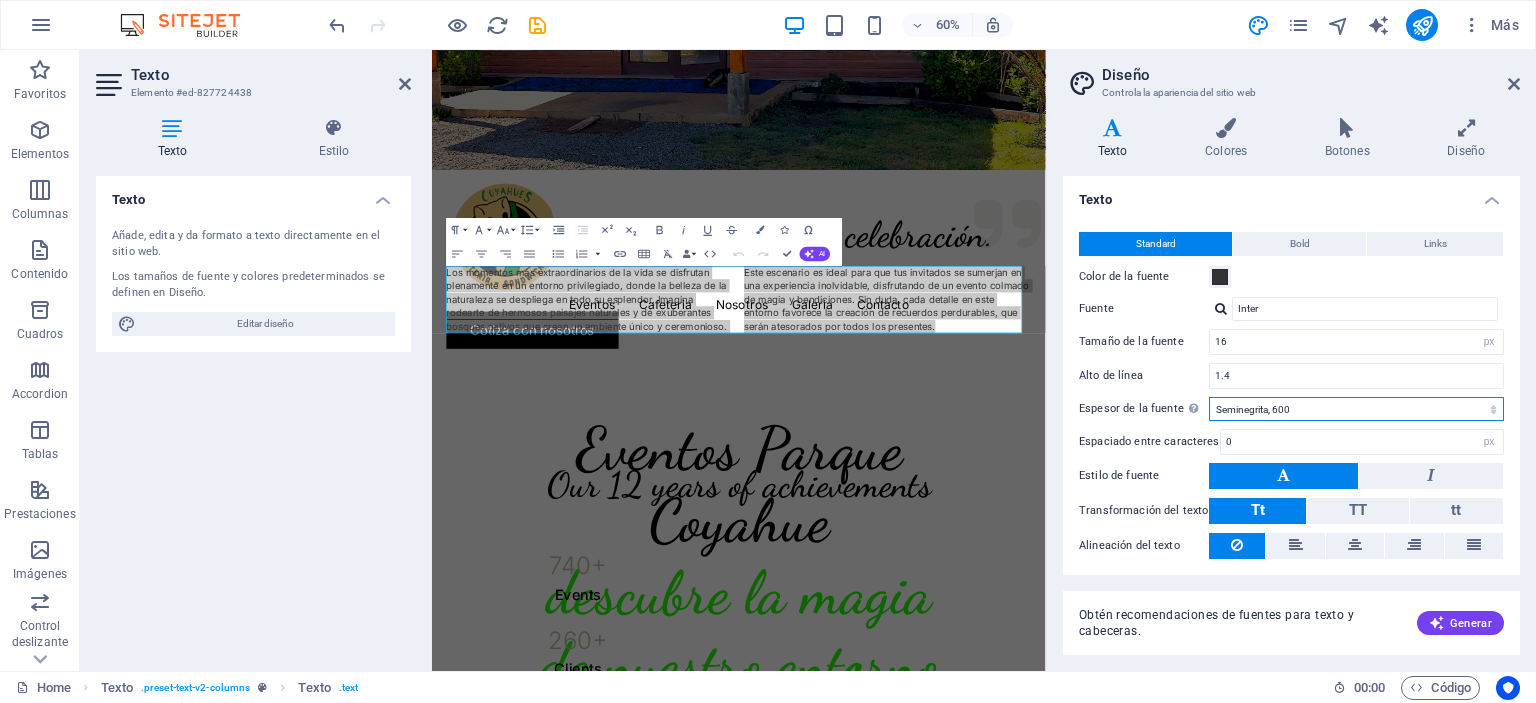 click on "Fino, 100 Extra delgado, 200 Delgado, 300 Normal, 400 Medio, 500 Seminegrita, 600 Negrita, 700 Extra negrita, 800 Negro, 900" at bounding box center (1356, 409) 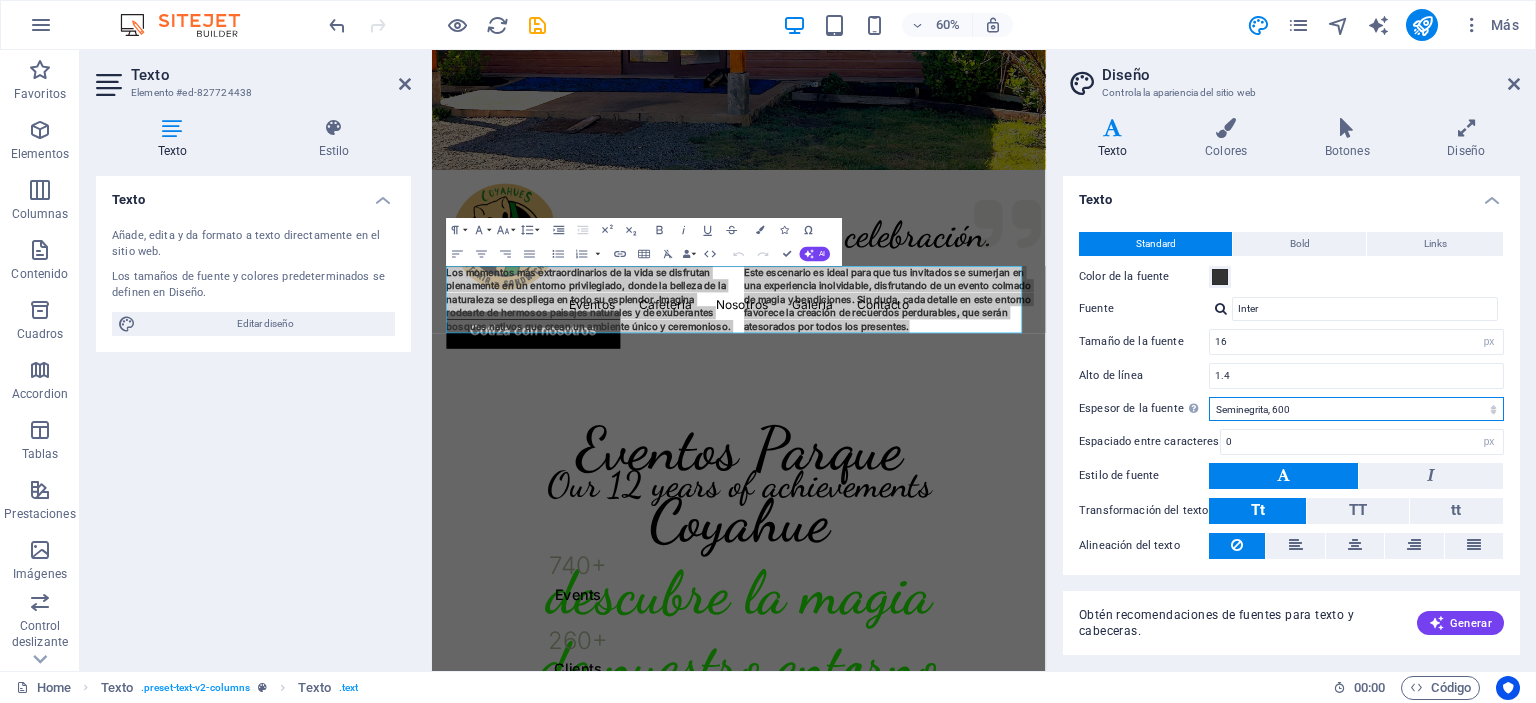 click on "Fino, 100 Extra delgado, 200 Delgado, 300 Normal, 400 Medio, 500 Seminegrita, 600 Negrita, 700 Extra negrita, 800 Negro, 900" at bounding box center [1356, 409] 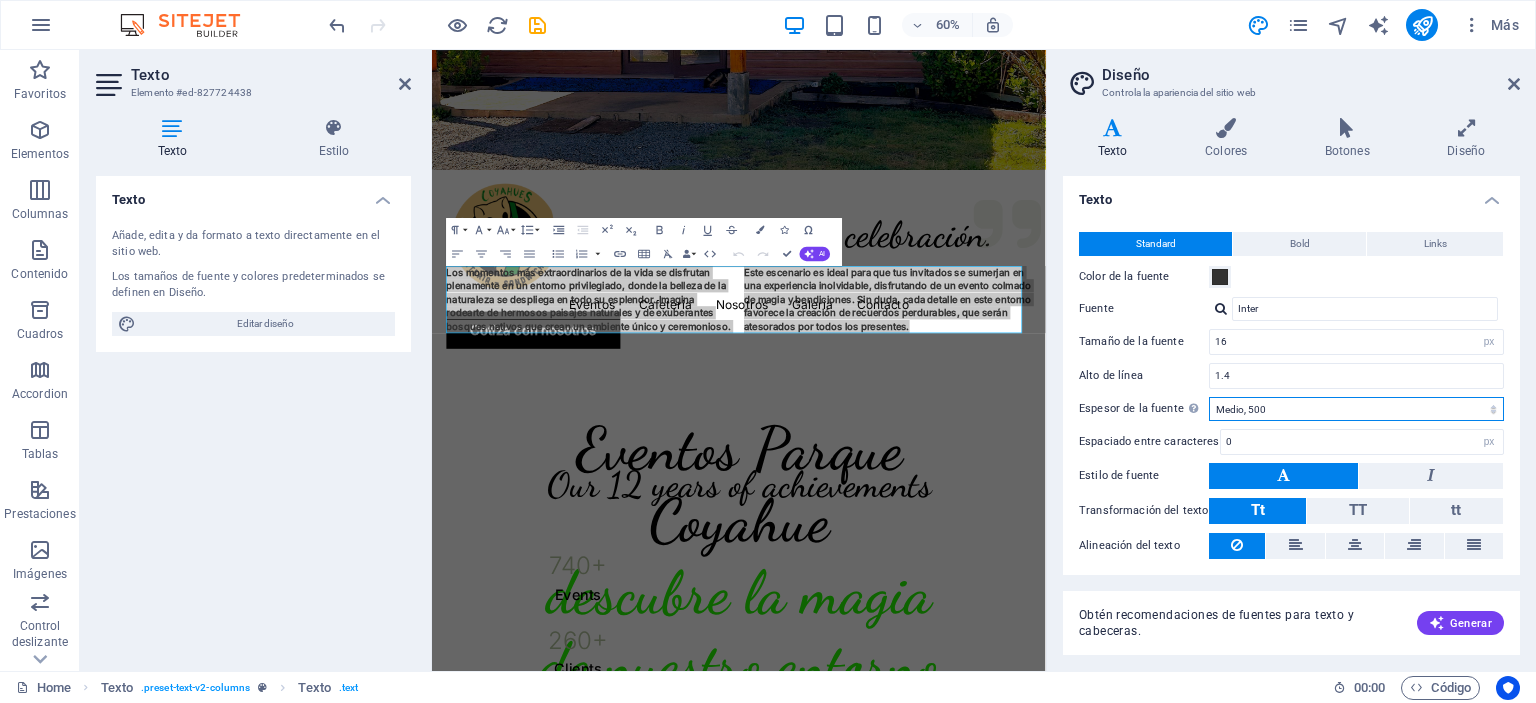 click on "Fino, 100 Extra delgado, 200 Delgado, 300 Normal, 400 Medio, 500 Seminegrita, 600 Negrita, 700 Extra negrita, 800 Negro, 900" at bounding box center [1356, 409] 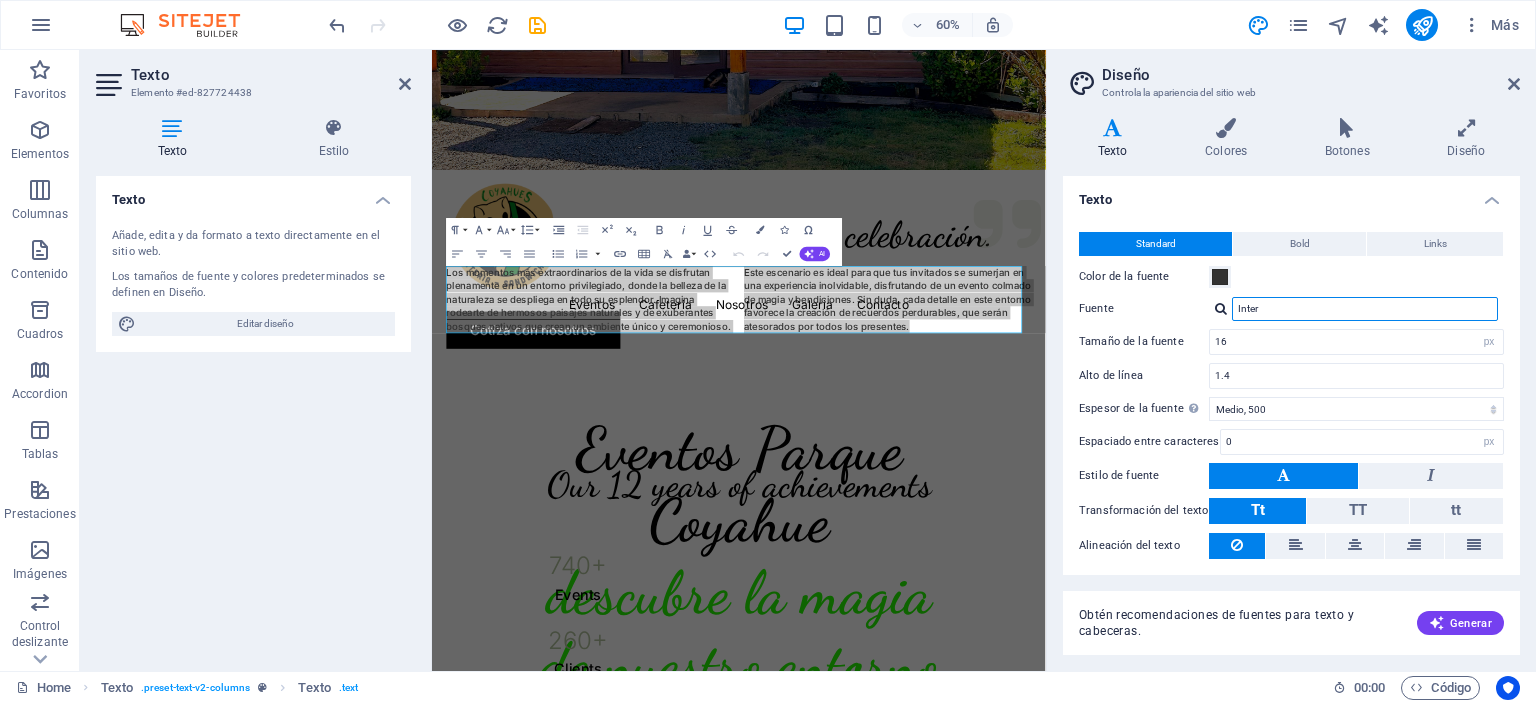 click on "Inter" at bounding box center [1365, 309] 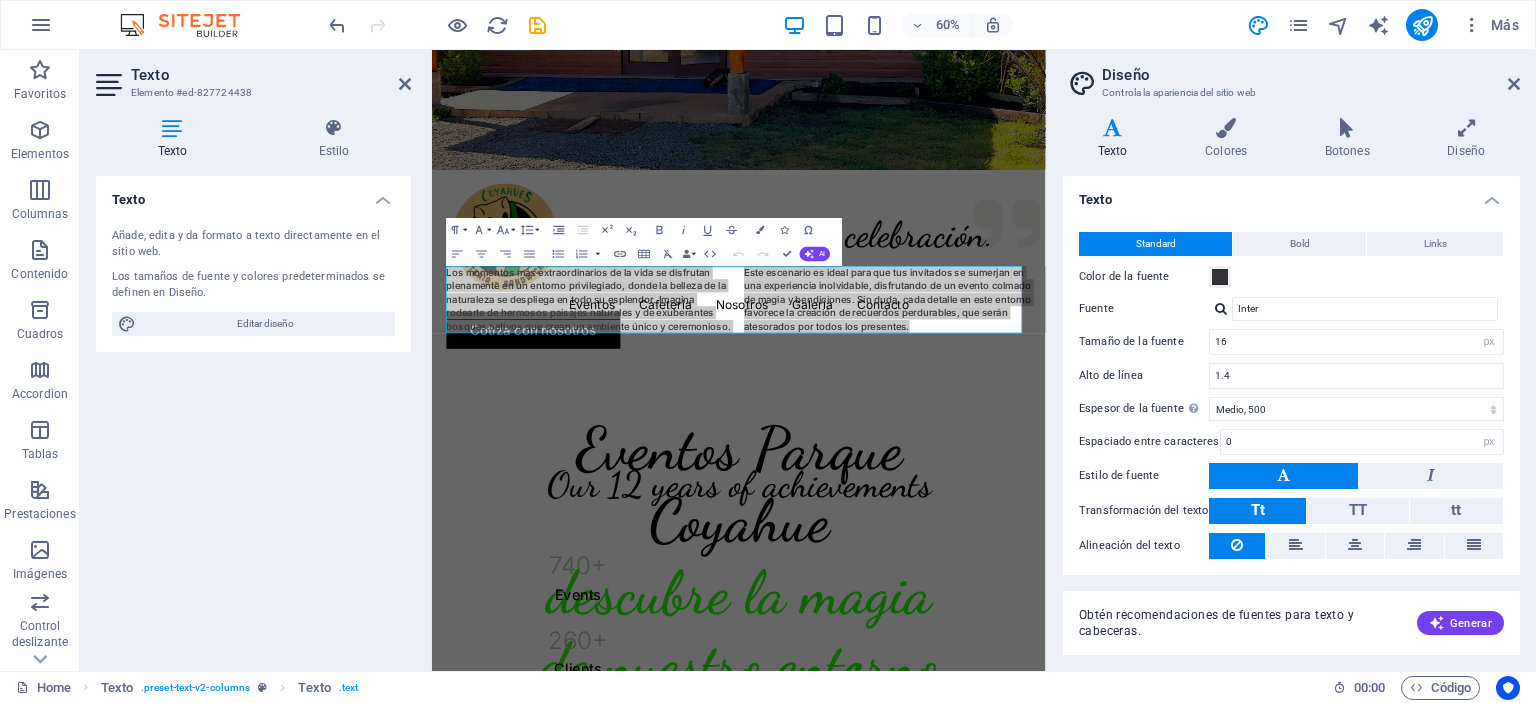 click at bounding box center [1221, 308] 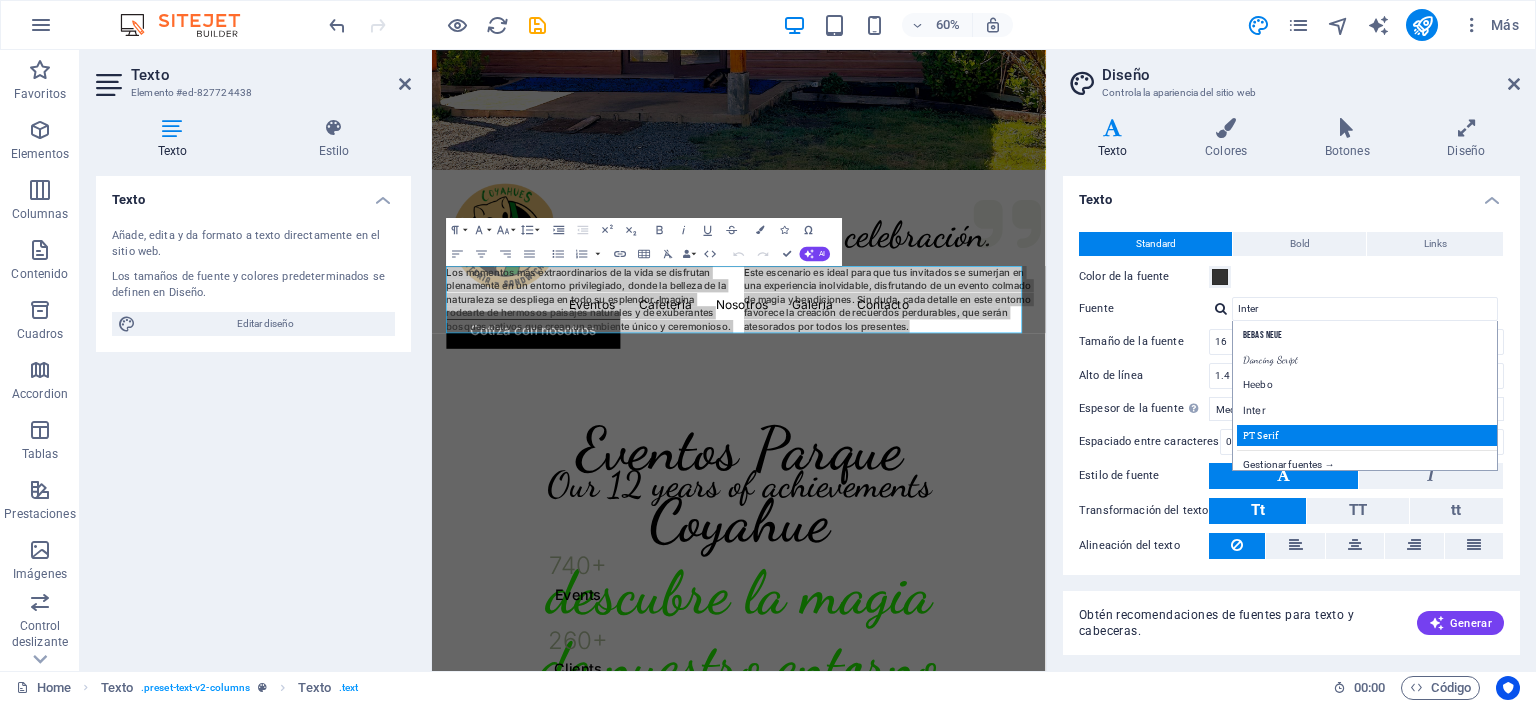click on "PT Serif" at bounding box center (1369, 435) 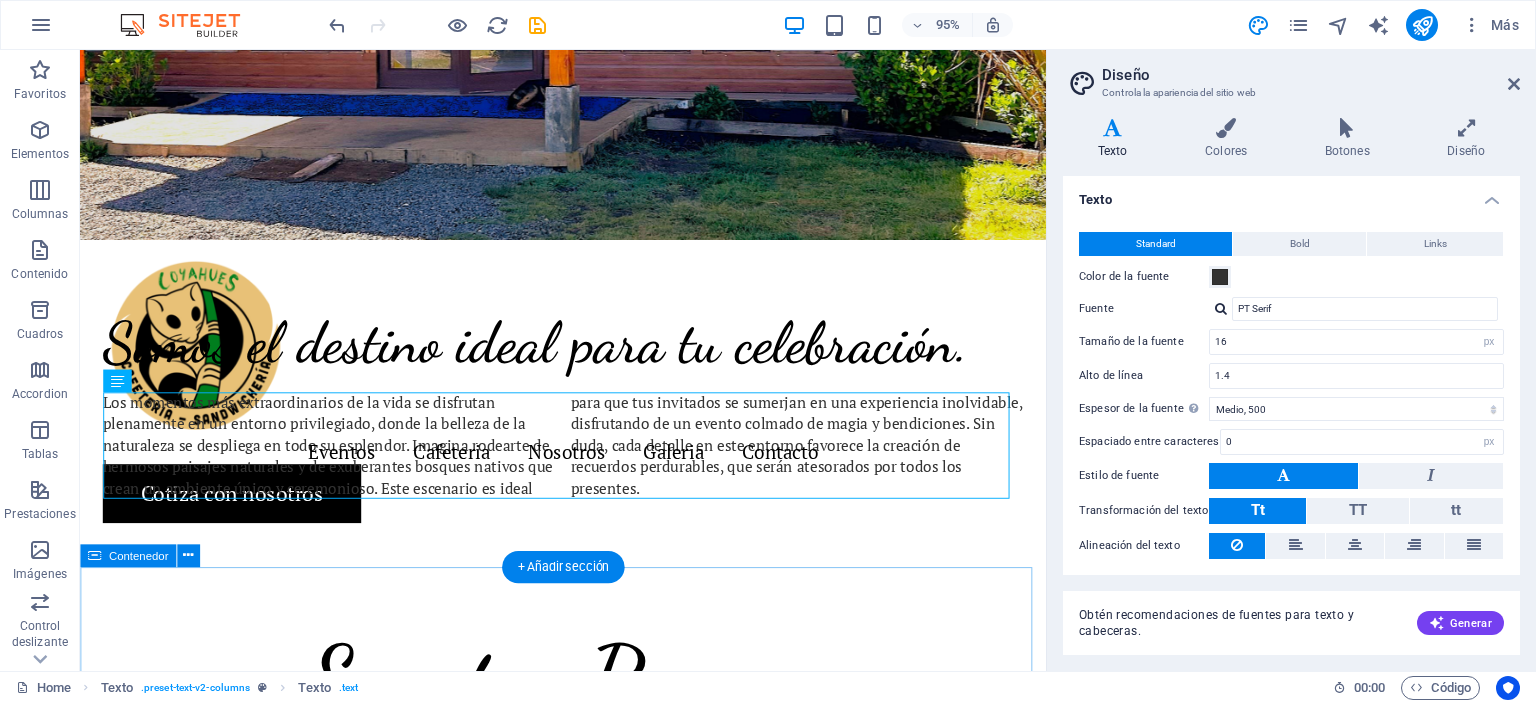 click on "Our 12 years of achievements 740 + Events 260 + Clients 130 k+ Guests 18 Prizes" at bounding box center (588, 1004) 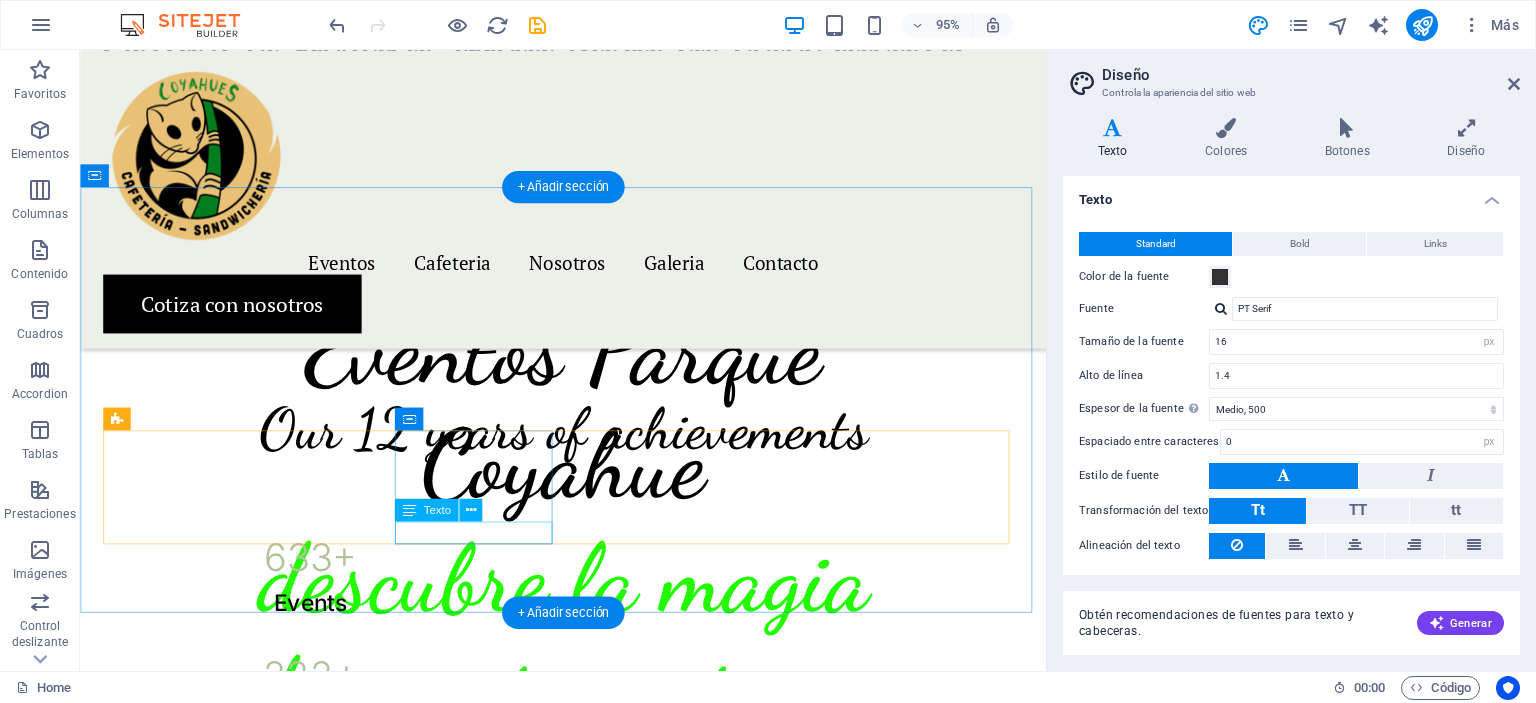 scroll, scrollTop: 1000, scrollLeft: 0, axis: vertical 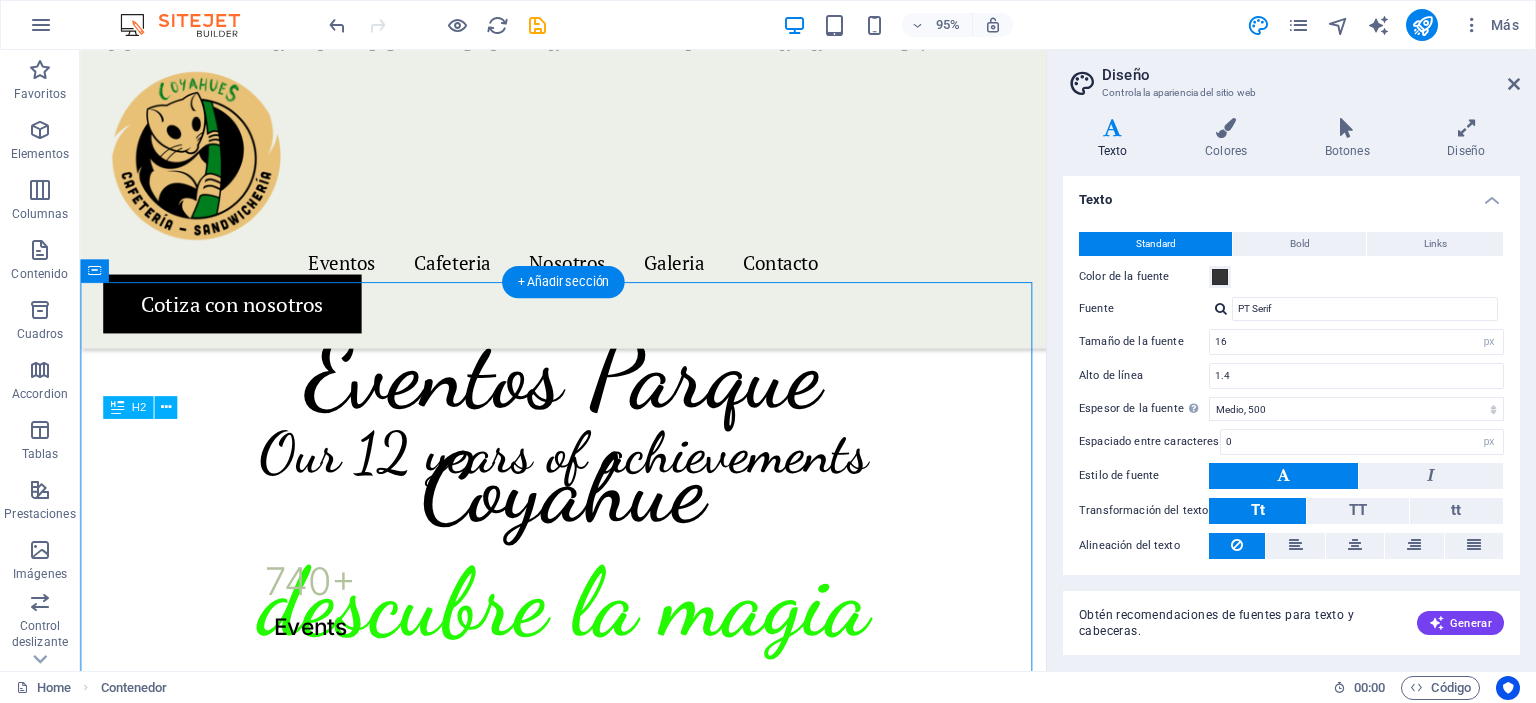 drag, startPoint x: 265, startPoint y: 476, endPoint x: 356, endPoint y: 476, distance: 91 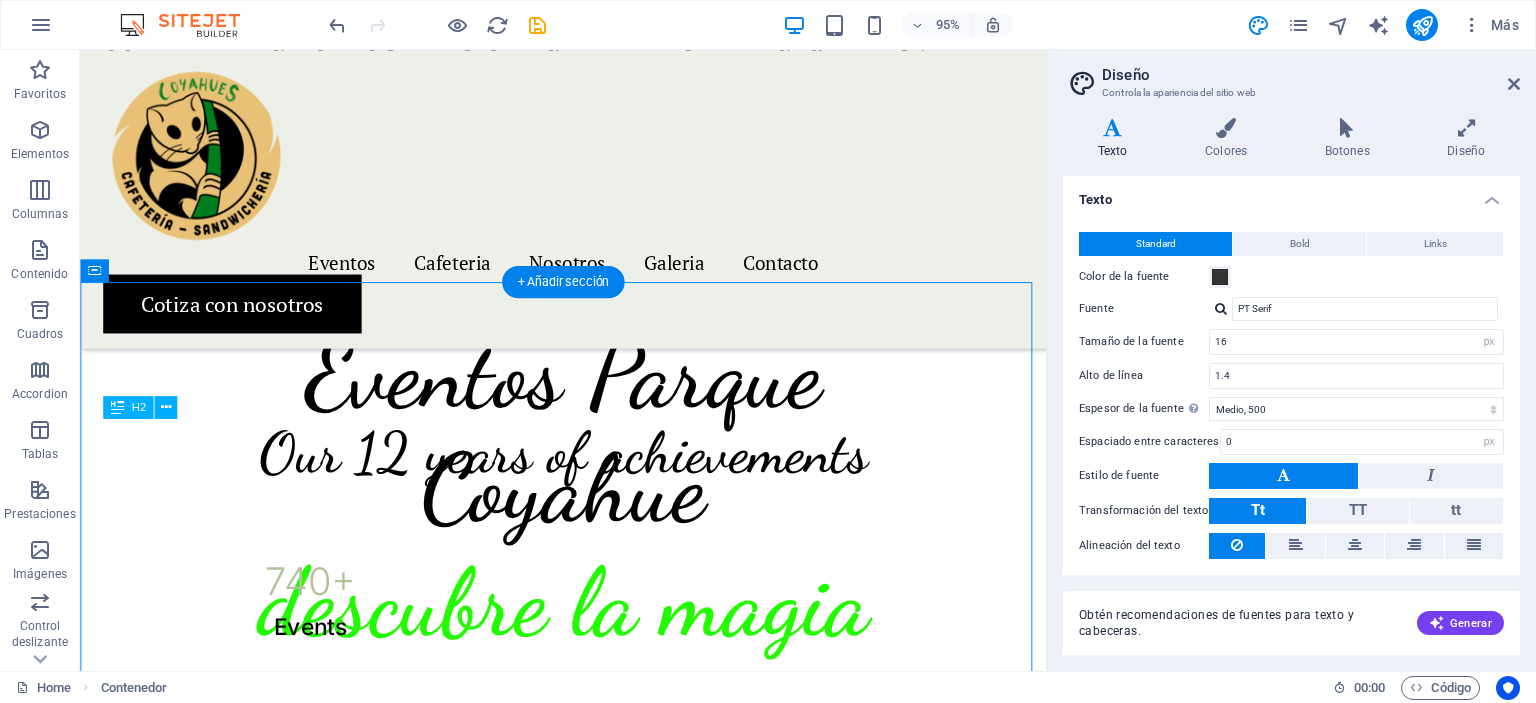 click on "Our 12 years of achievements" at bounding box center [588, 474] 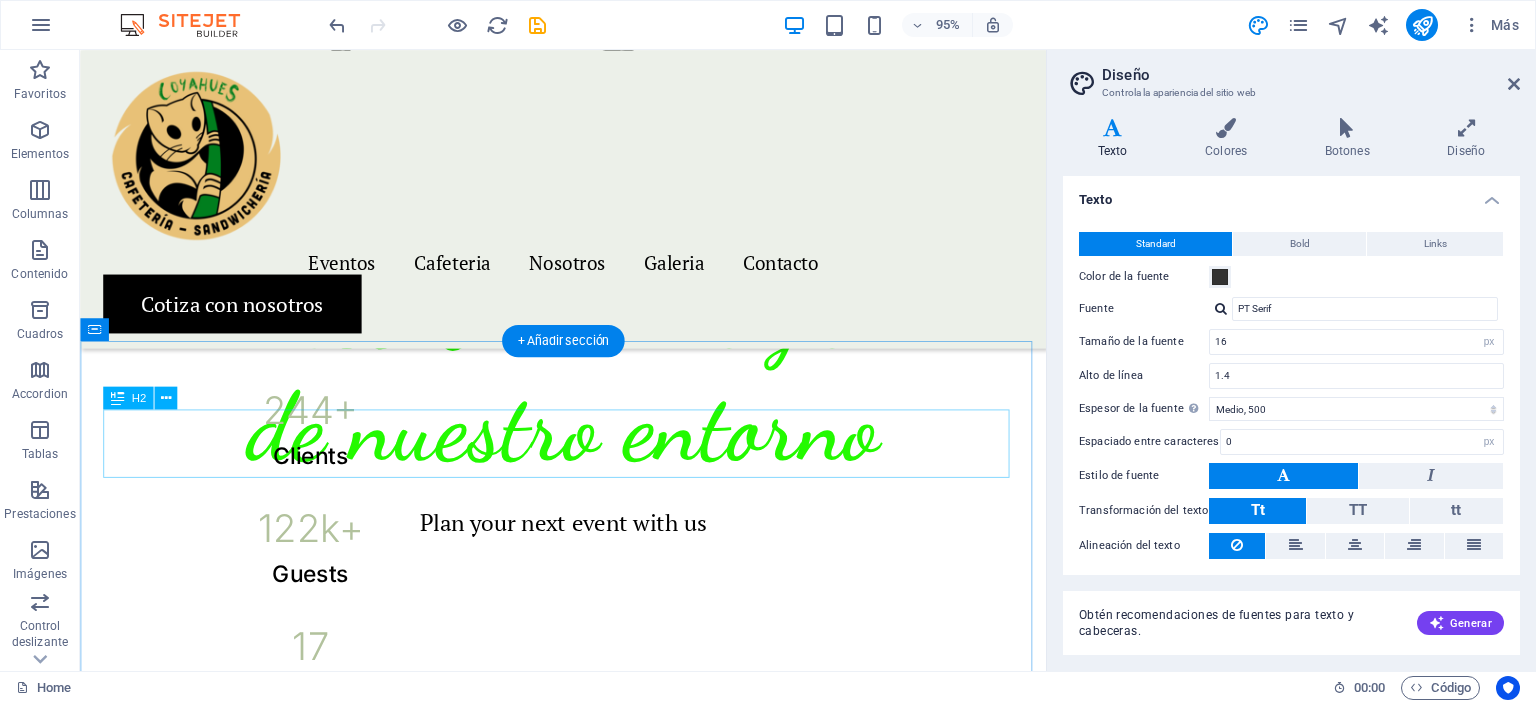 scroll, scrollTop: 1200, scrollLeft: 0, axis: vertical 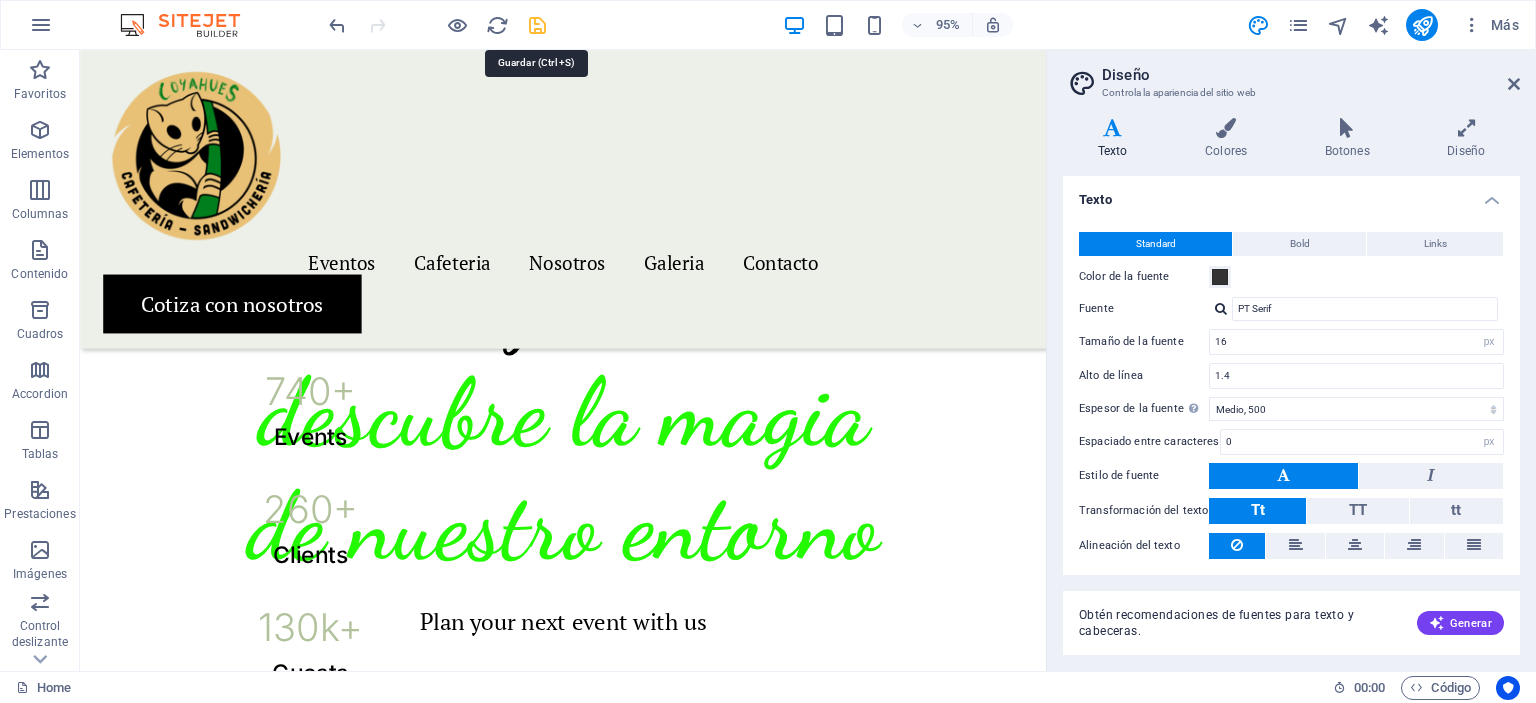 click at bounding box center [537, 25] 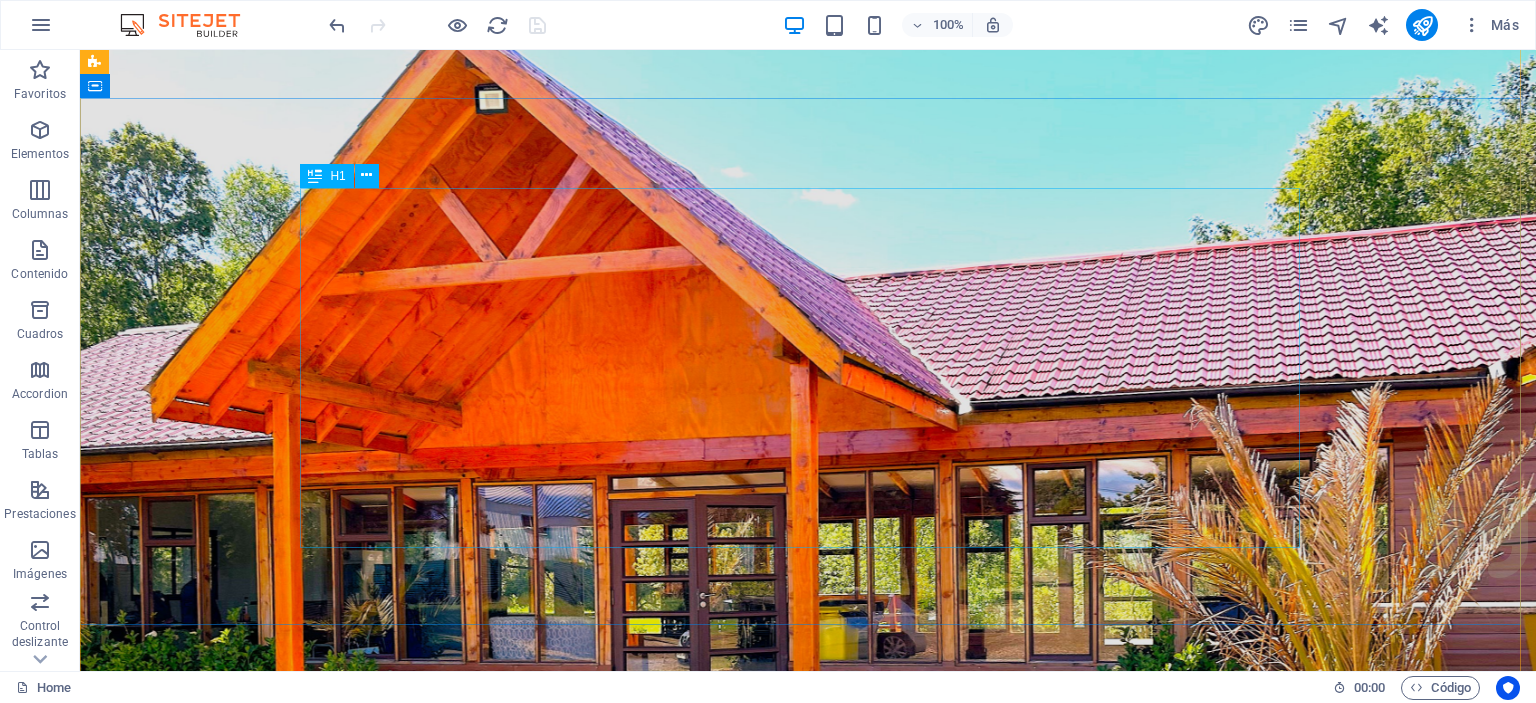scroll, scrollTop: 200, scrollLeft: 0, axis: vertical 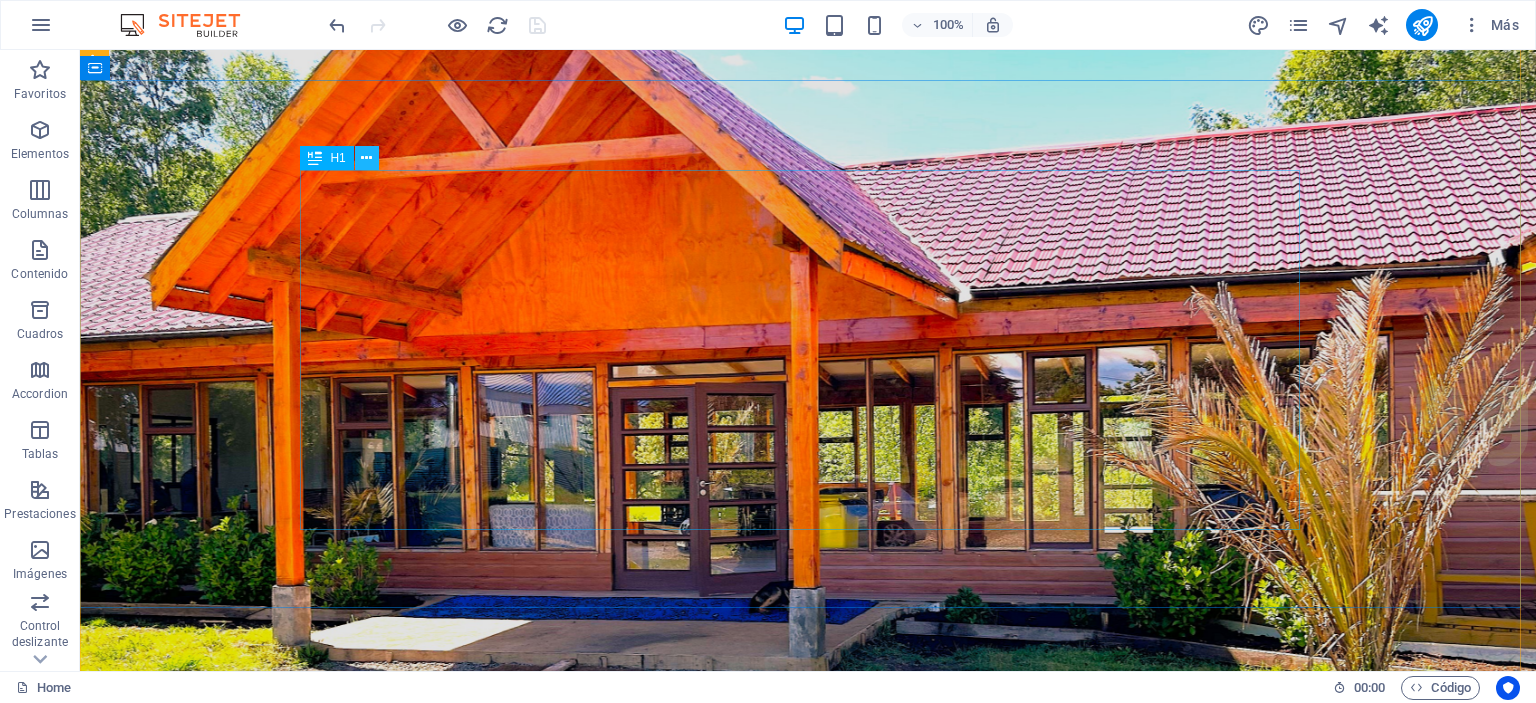 click at bounding box center [366, 158] 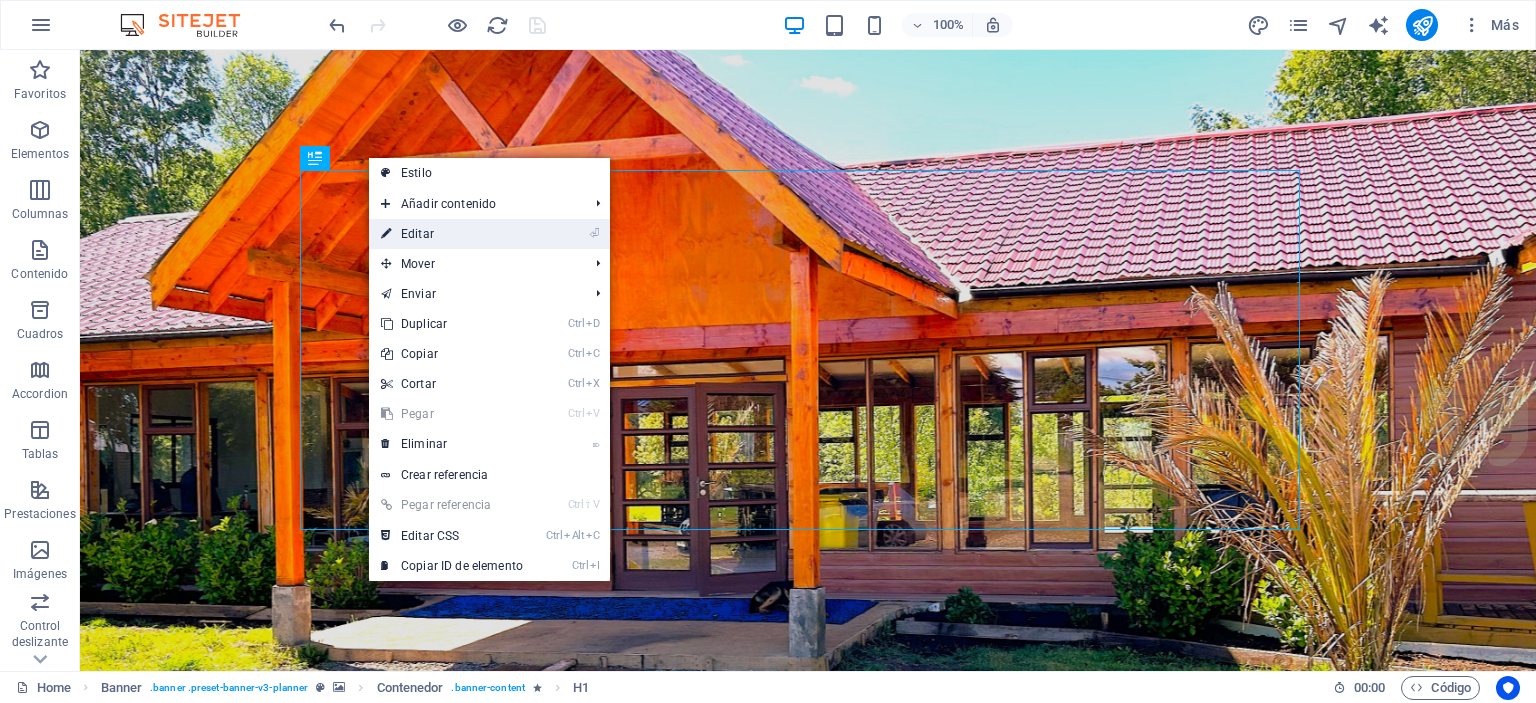 drag, startPoint x: 441, startPoint y: 235, endPoint x: 10, endPoint y: 184, distance: 434.00693 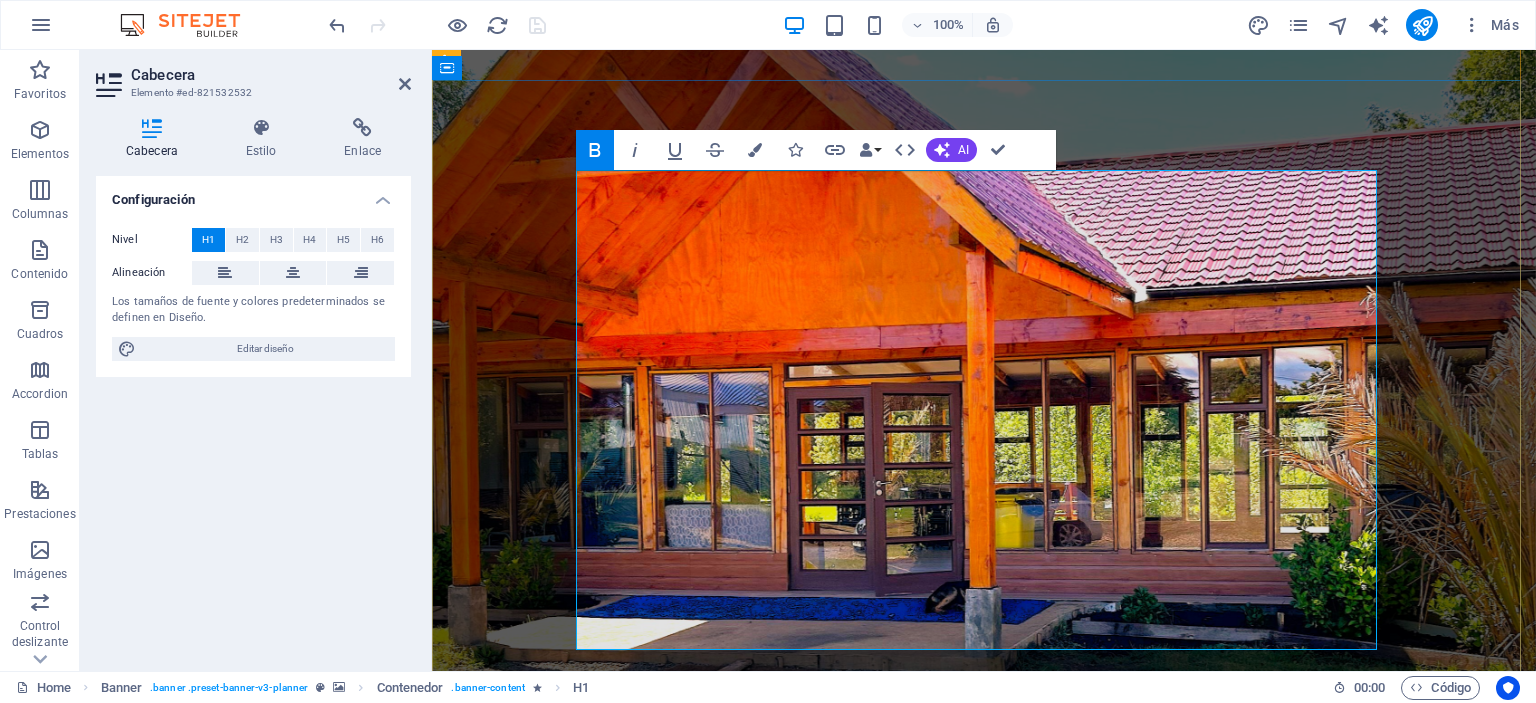 click on "Eventos Parque Coyahue" at bounding box center (984, 1274) 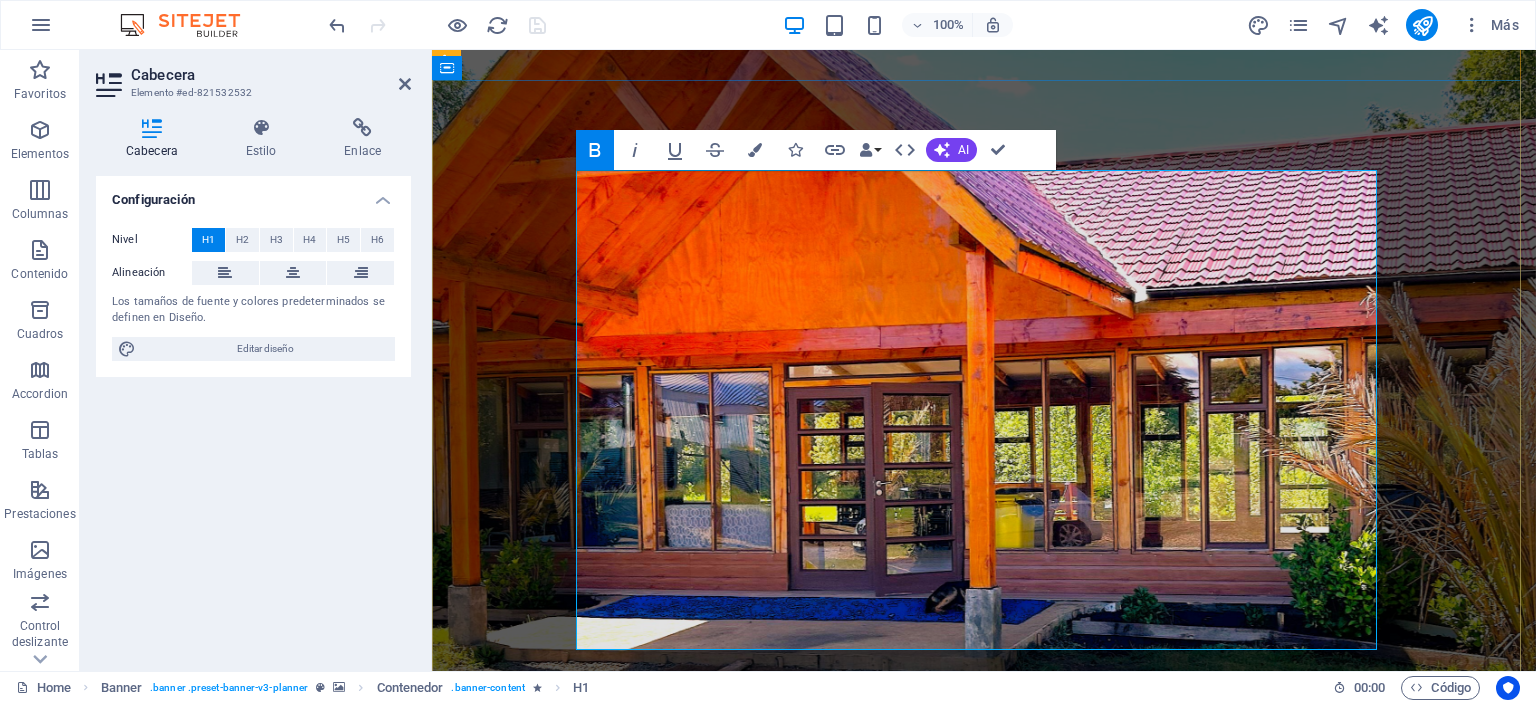 drag, startPoint x: 712, startPoint y: 227, endPoint x: 1145, endPoint y: 346, distance: 449.05457 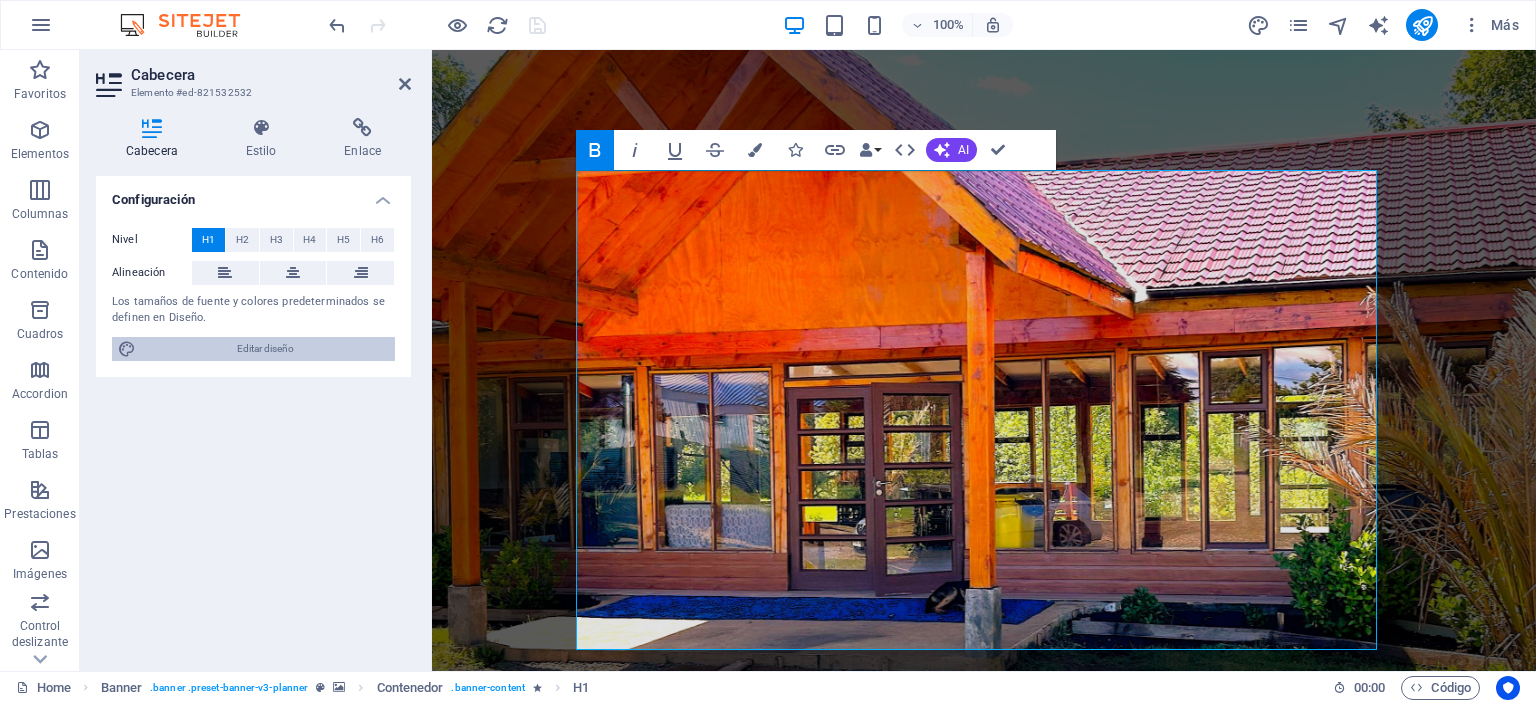 click on "Editar diseño" at bounding box center [265, 349] 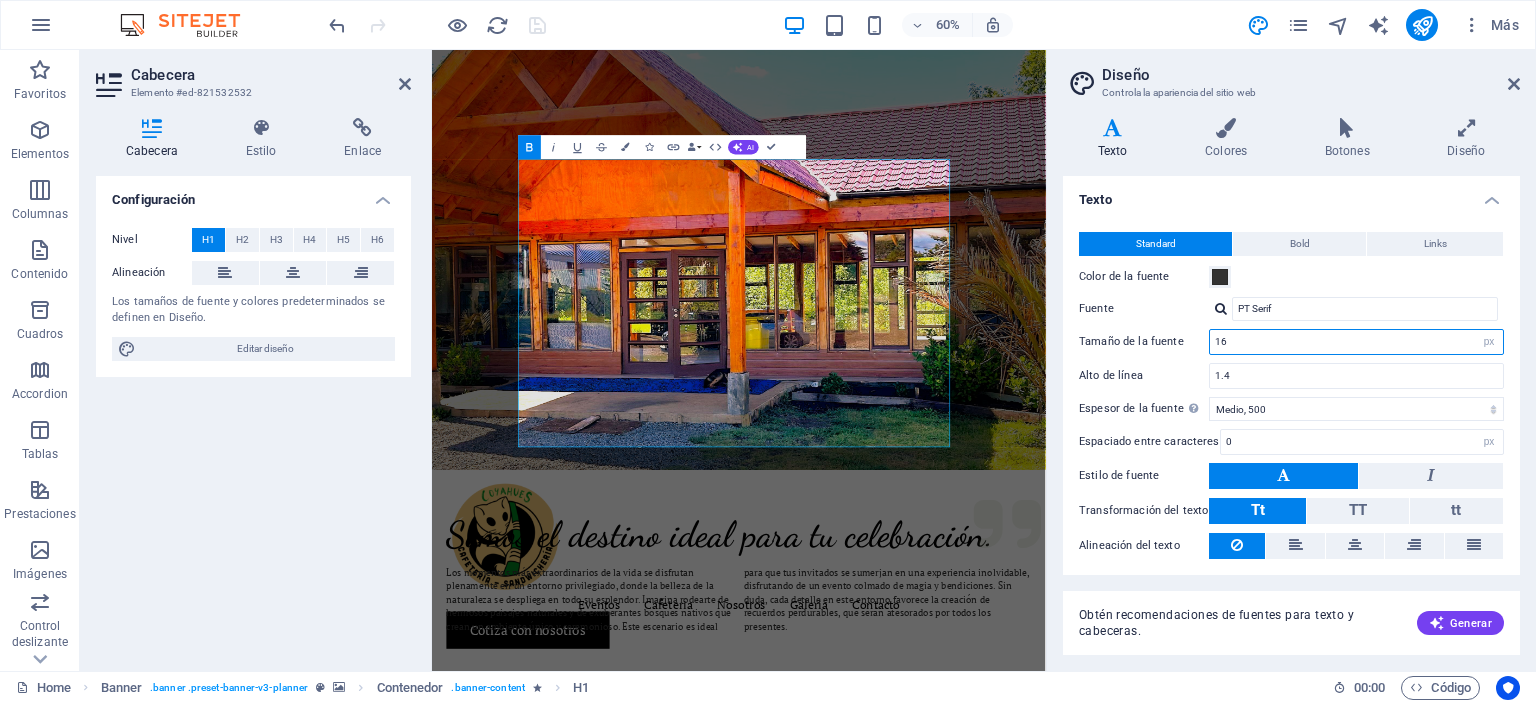 drag, startPoint x: 1236, startPoint y: 350, endPoint x: 1208, endPoint y: 353, distance: 28.160255 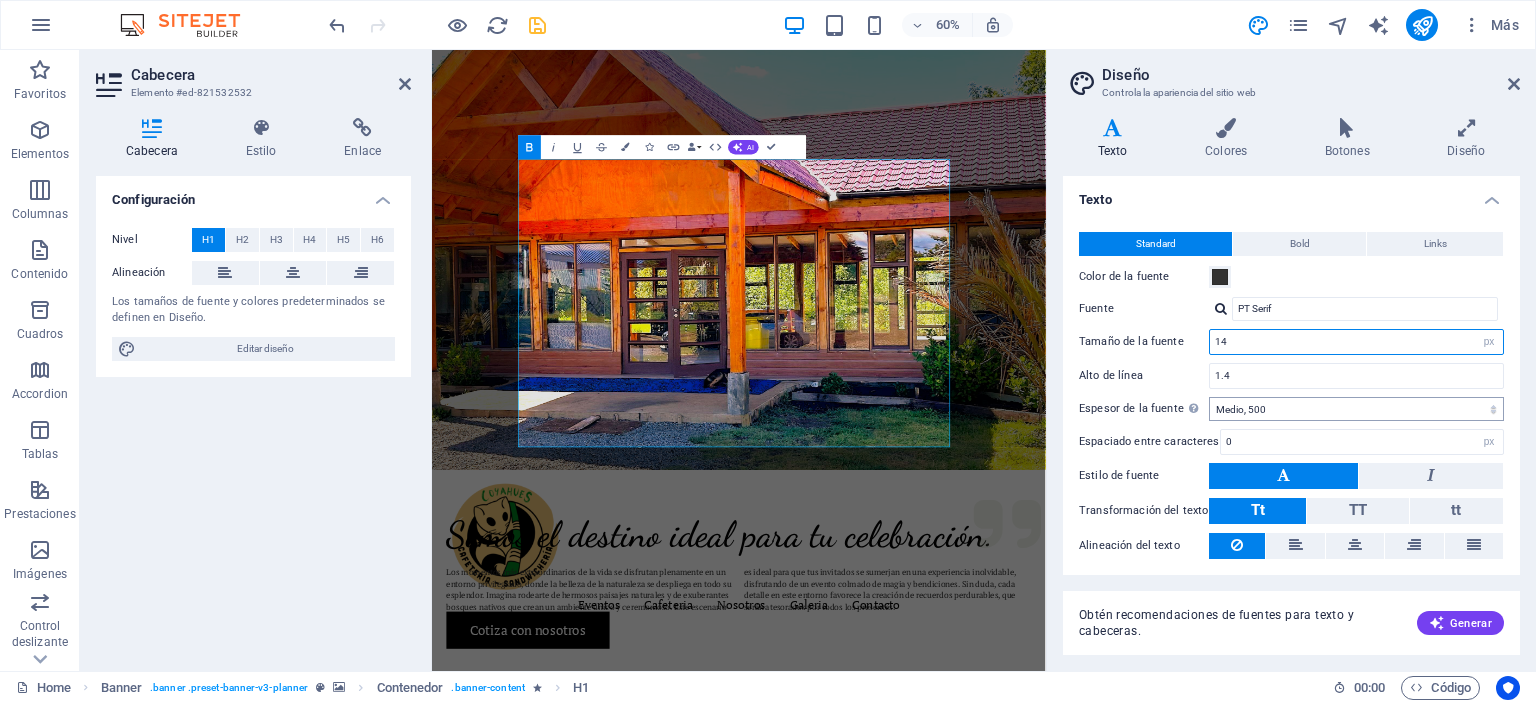 type on "14" 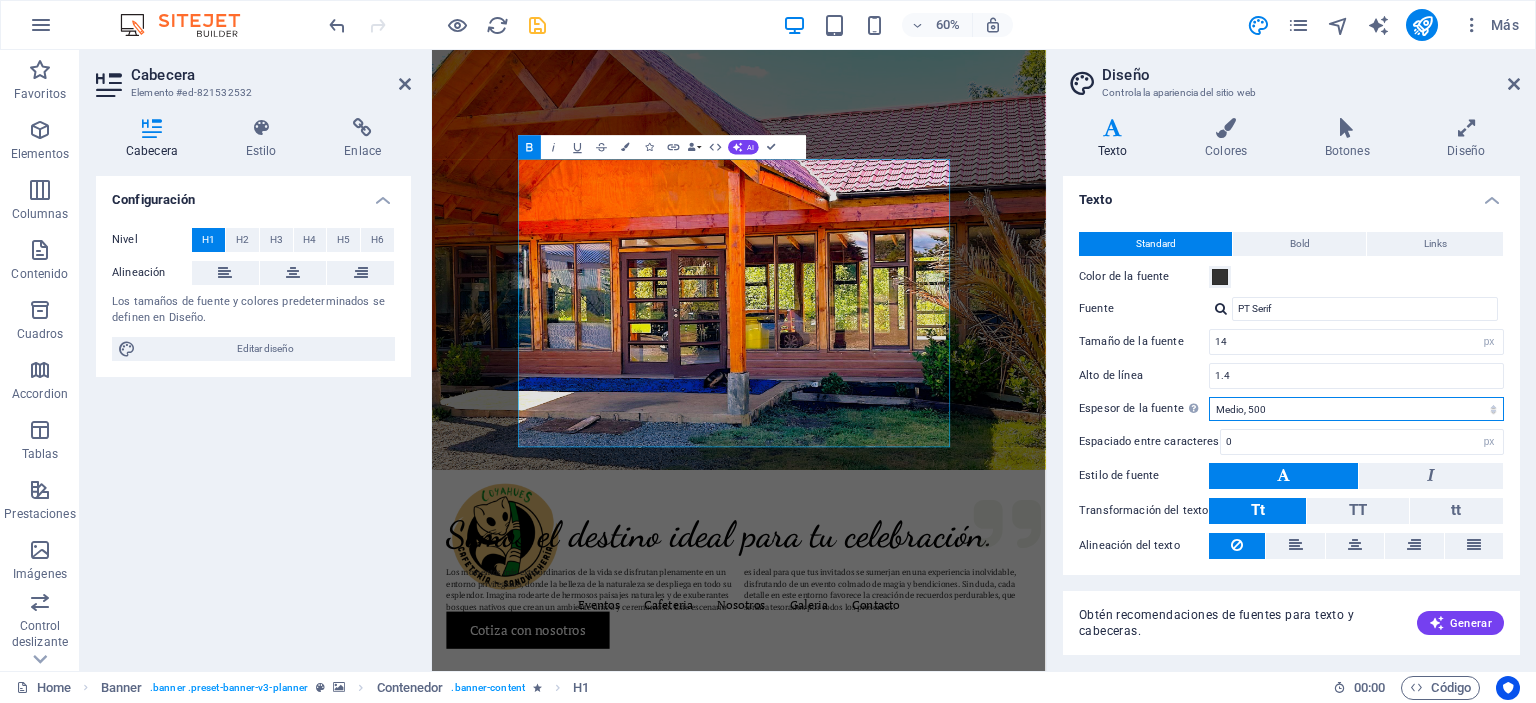 click on "Fino, 100 Extra delgado, 200 Delgado, 300 Normal, 400 Medio, 500 Seminegrita, 600 Negrita, 700 Extra negrita, 800 Negro, 900" at bounding box center [1356, 409] 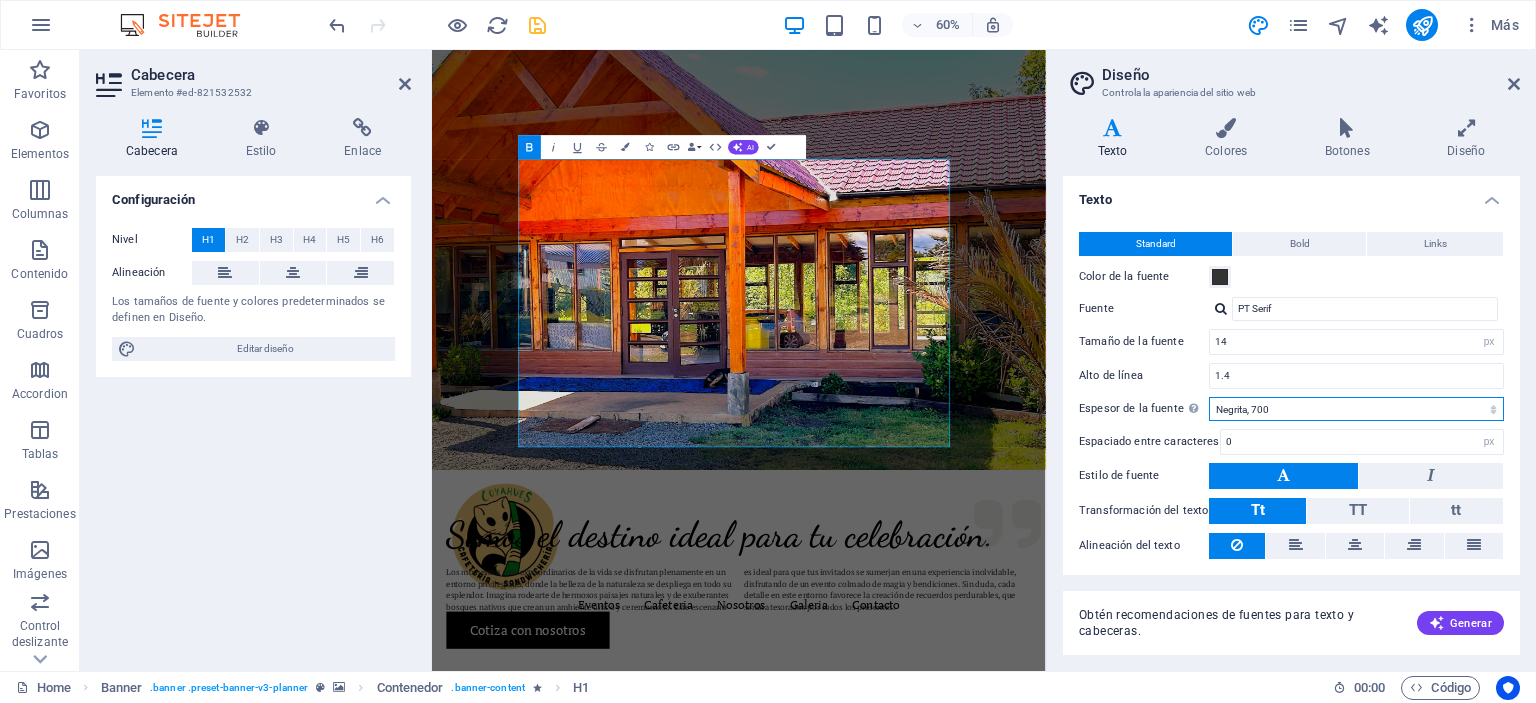 click on "Fino, 100 Extra delgado, 200 Delgado, 300 Normal, 400 Medio, 500 Seminegrita, 600 Negrita, 700 Extra negrita, 800 Negro, 900" at bounding box center (1356, 409) 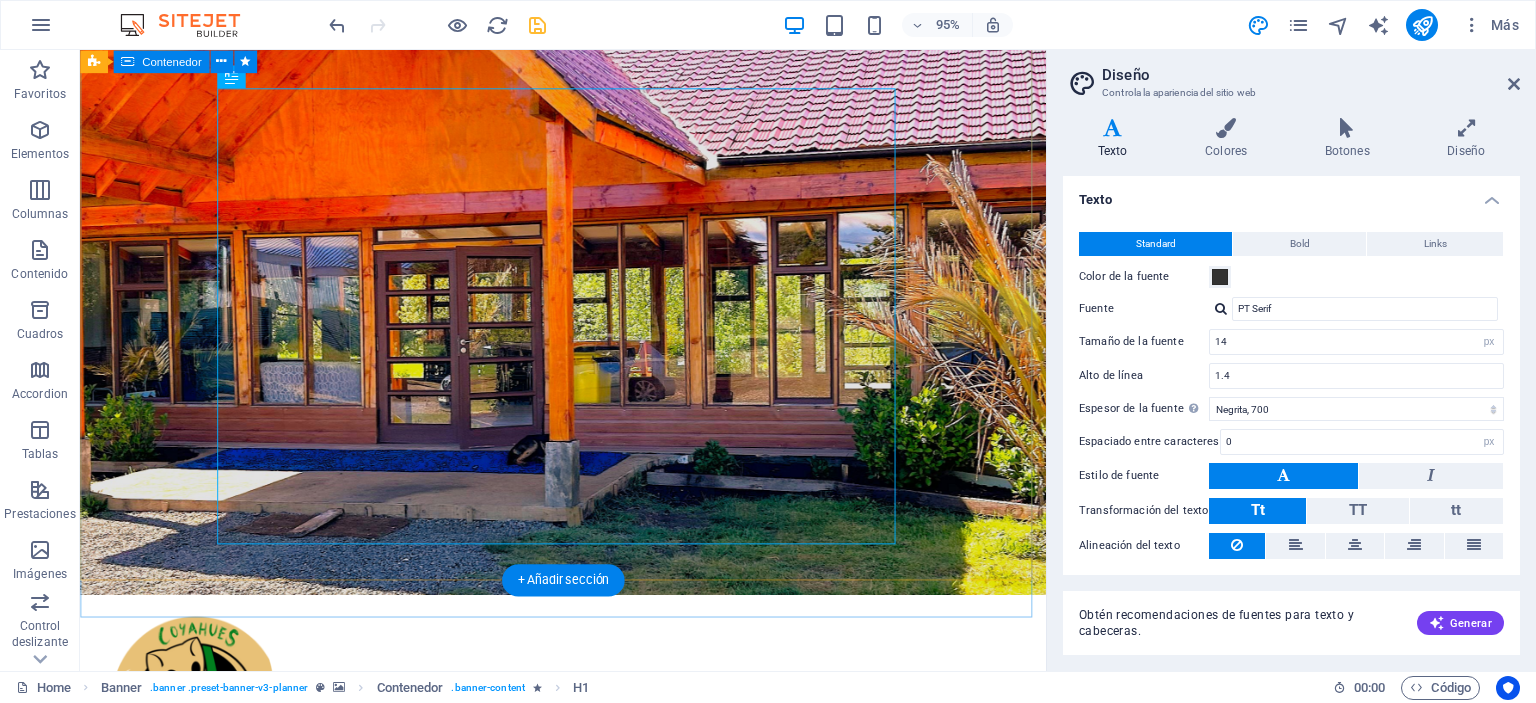 scroll, scrollTop: 300, scrollLeft: 0, axis: vertical 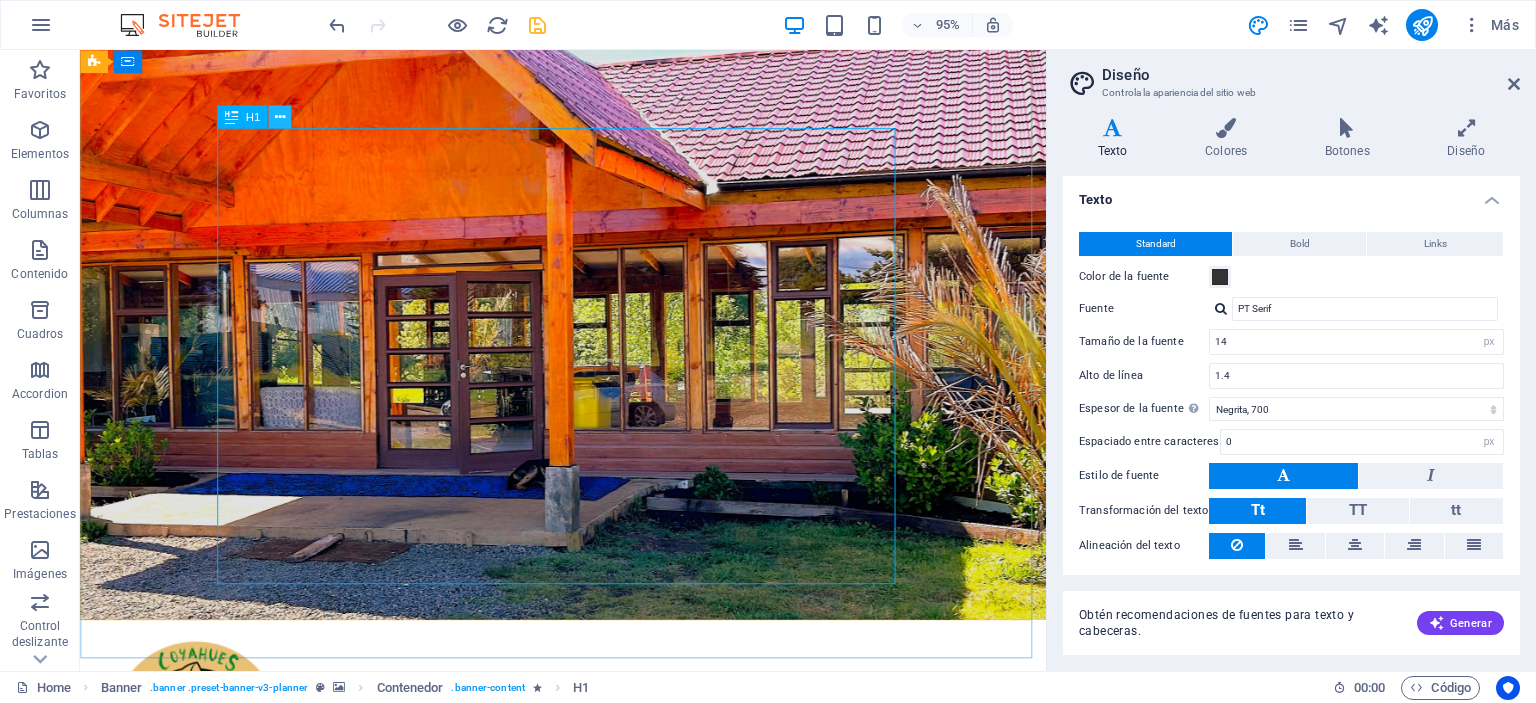 click at bounding box center [280, 117] 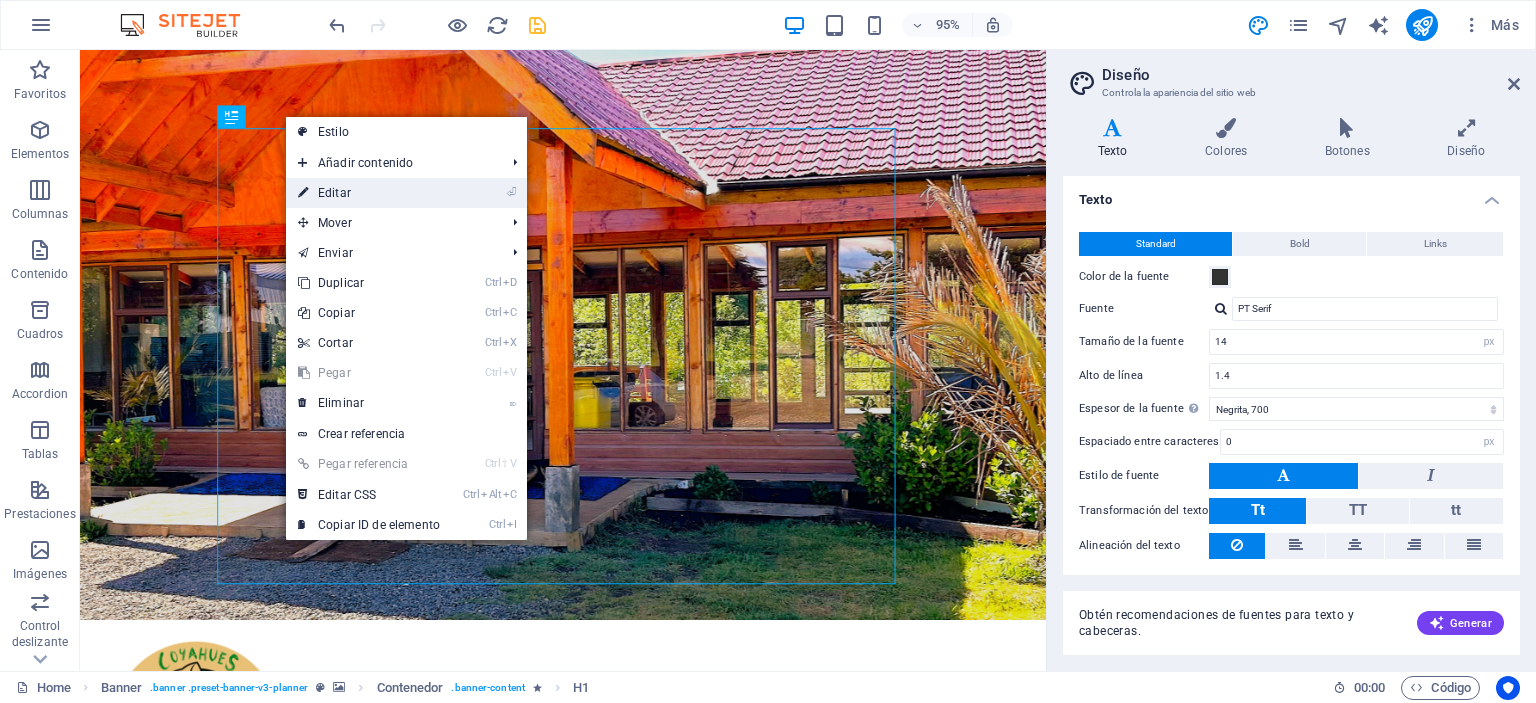 click on "⏎  Editar" at bounding box center (369, 193) 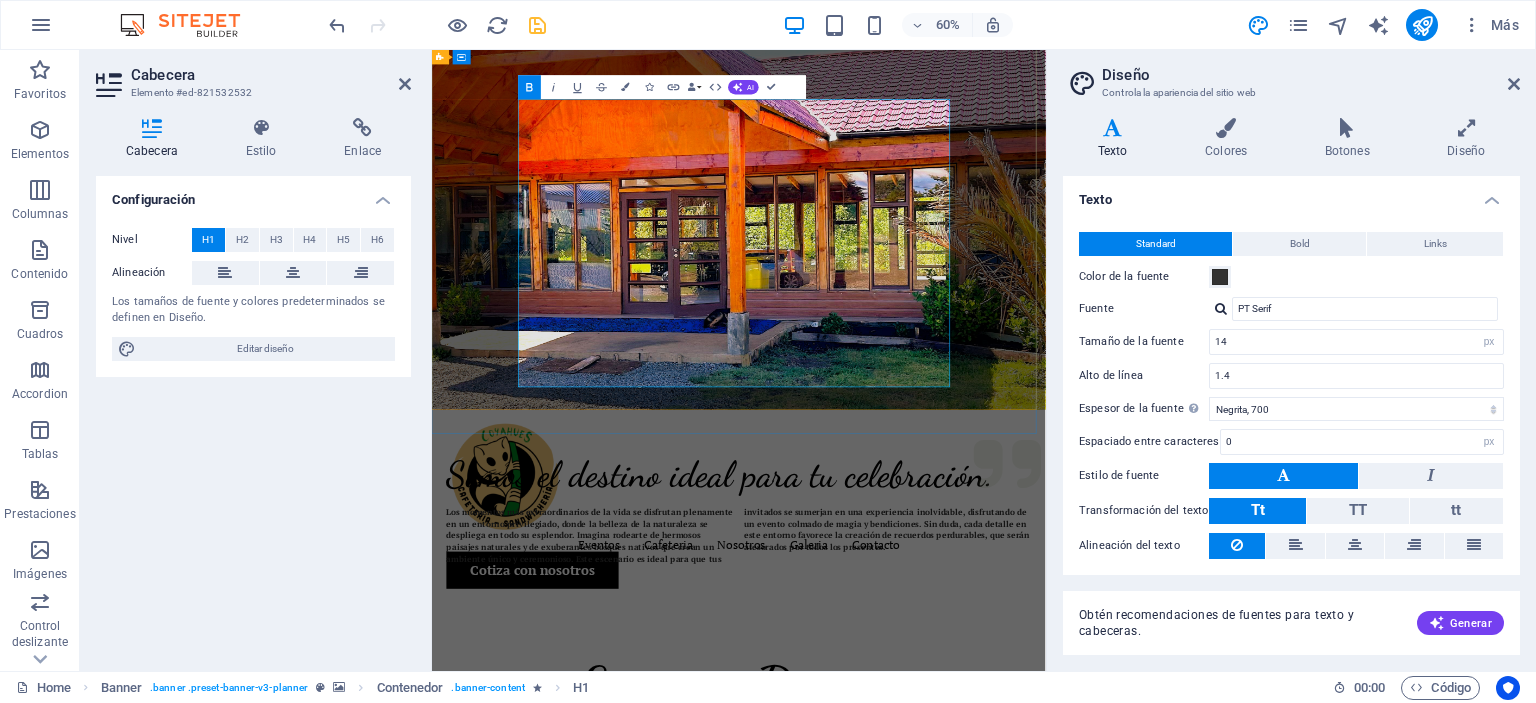 click on "descubre la magia de nuestro entorno" at bounding box center (944, 1414) 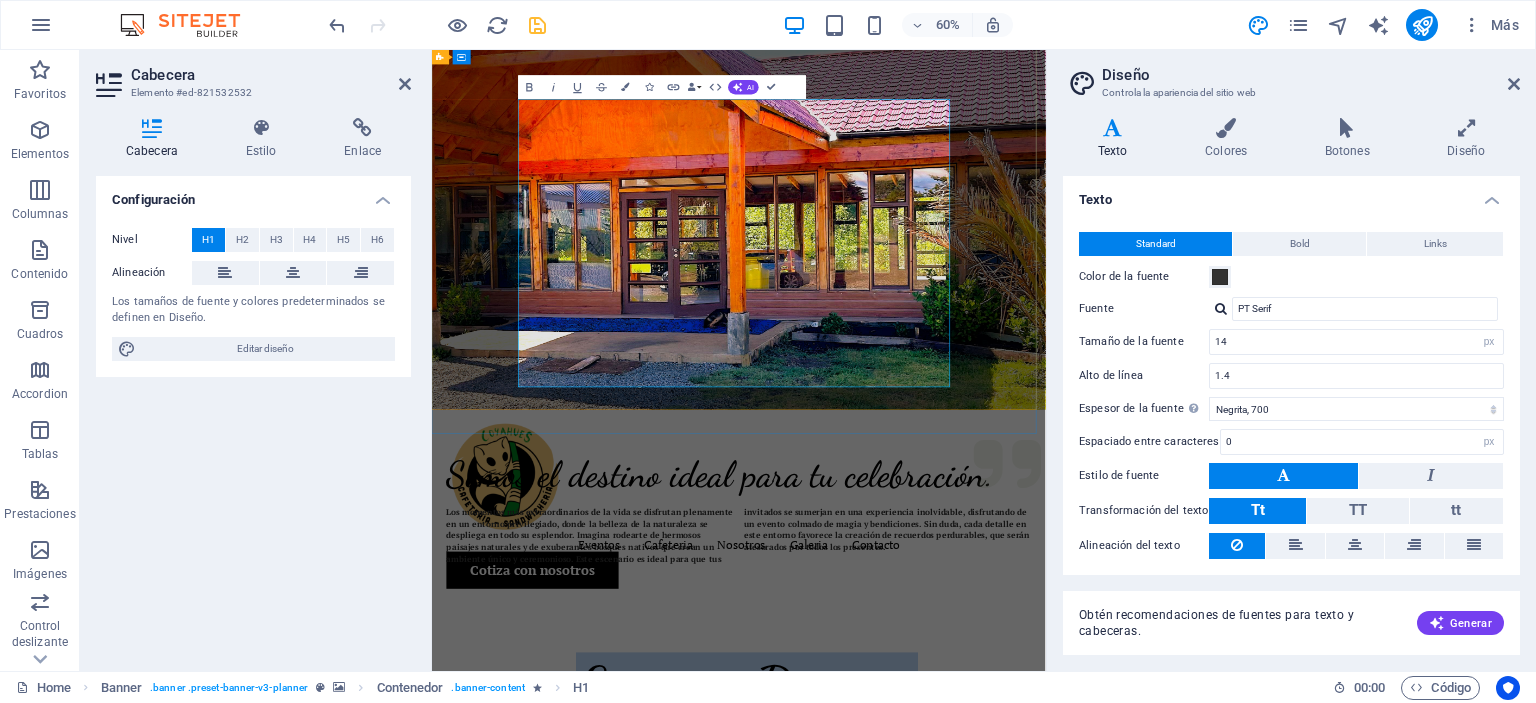 drag, startPoint x: 662, startPoint y: 183, endPoint x: 1135, endPoint y: 320, distance: 492.44086 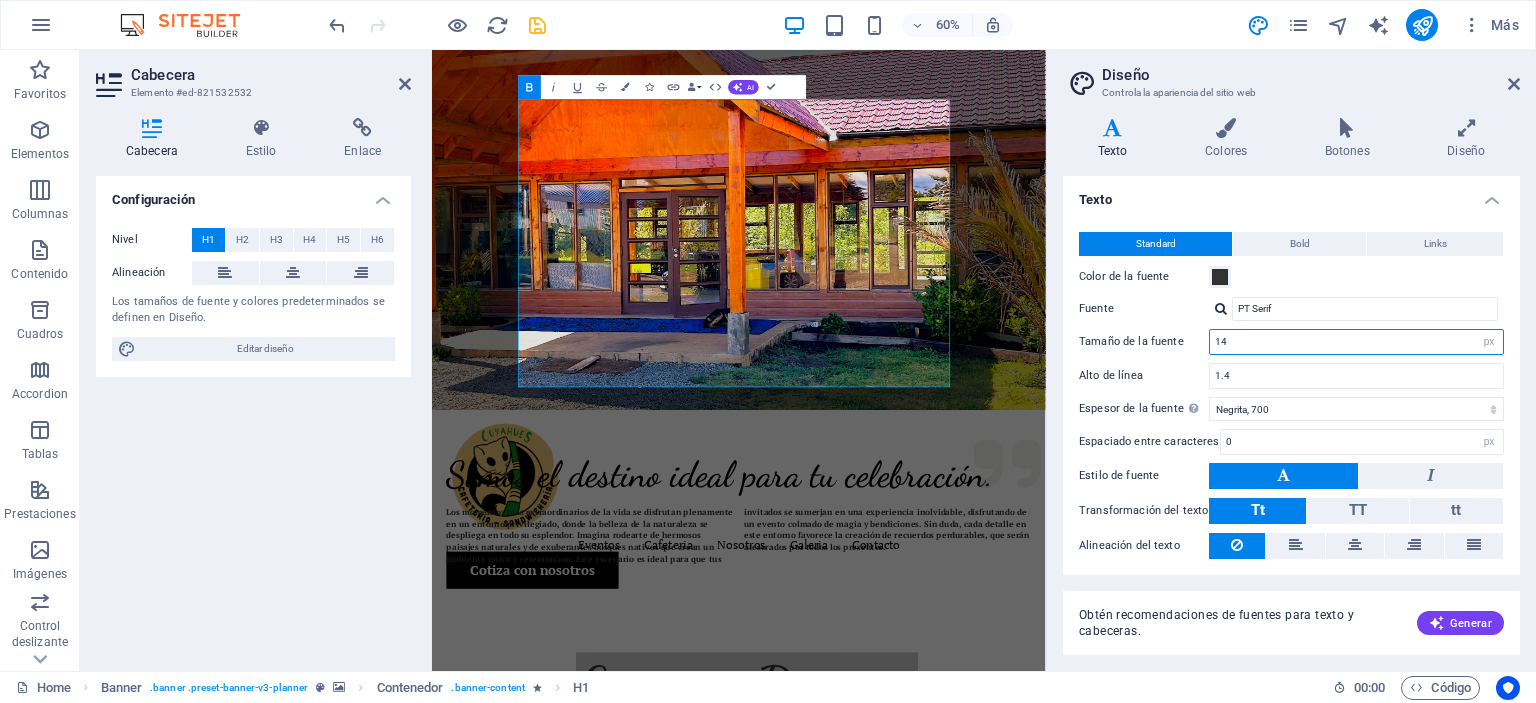drag, startPoint x: 1250, startPoint y: 348, endPoint x: 1209, endPoint y: 354, distance: 41.4367 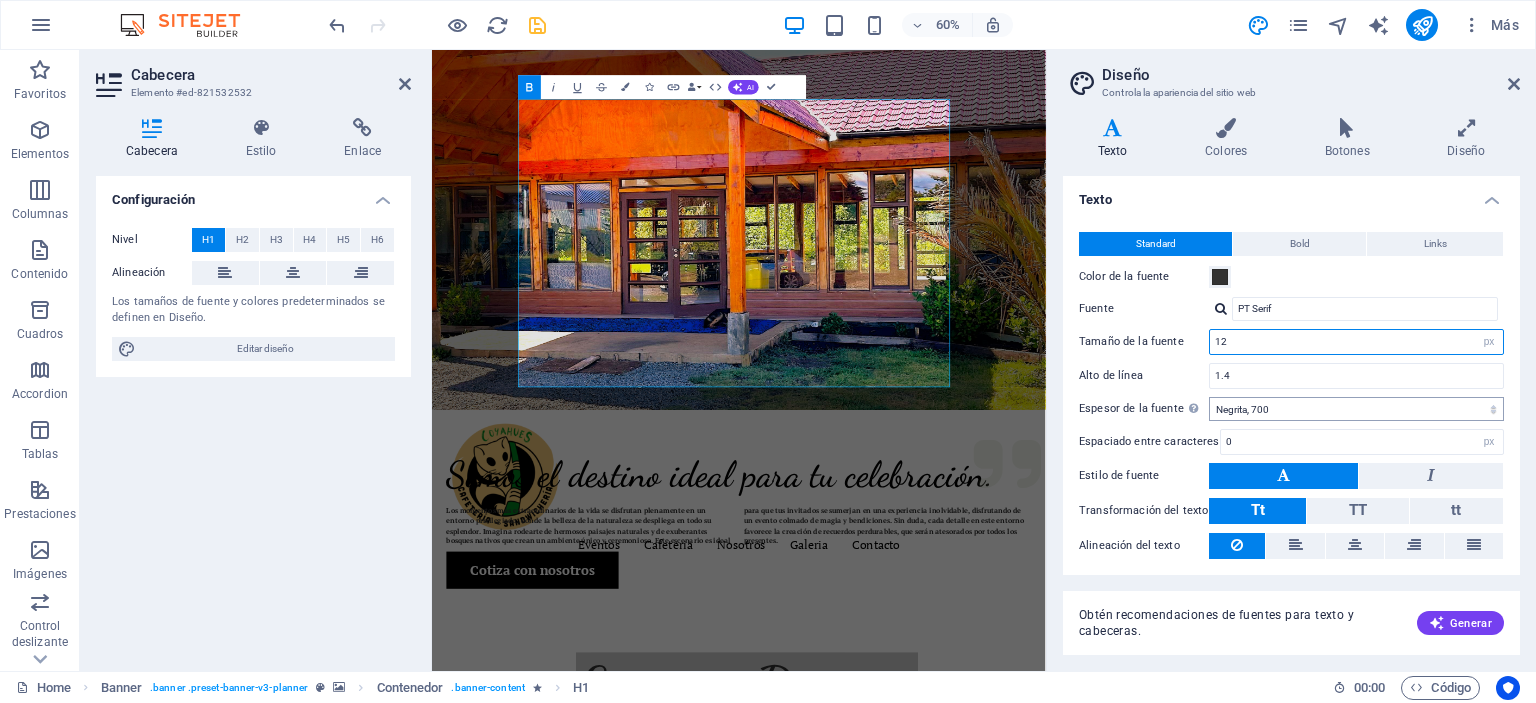 type on "12" 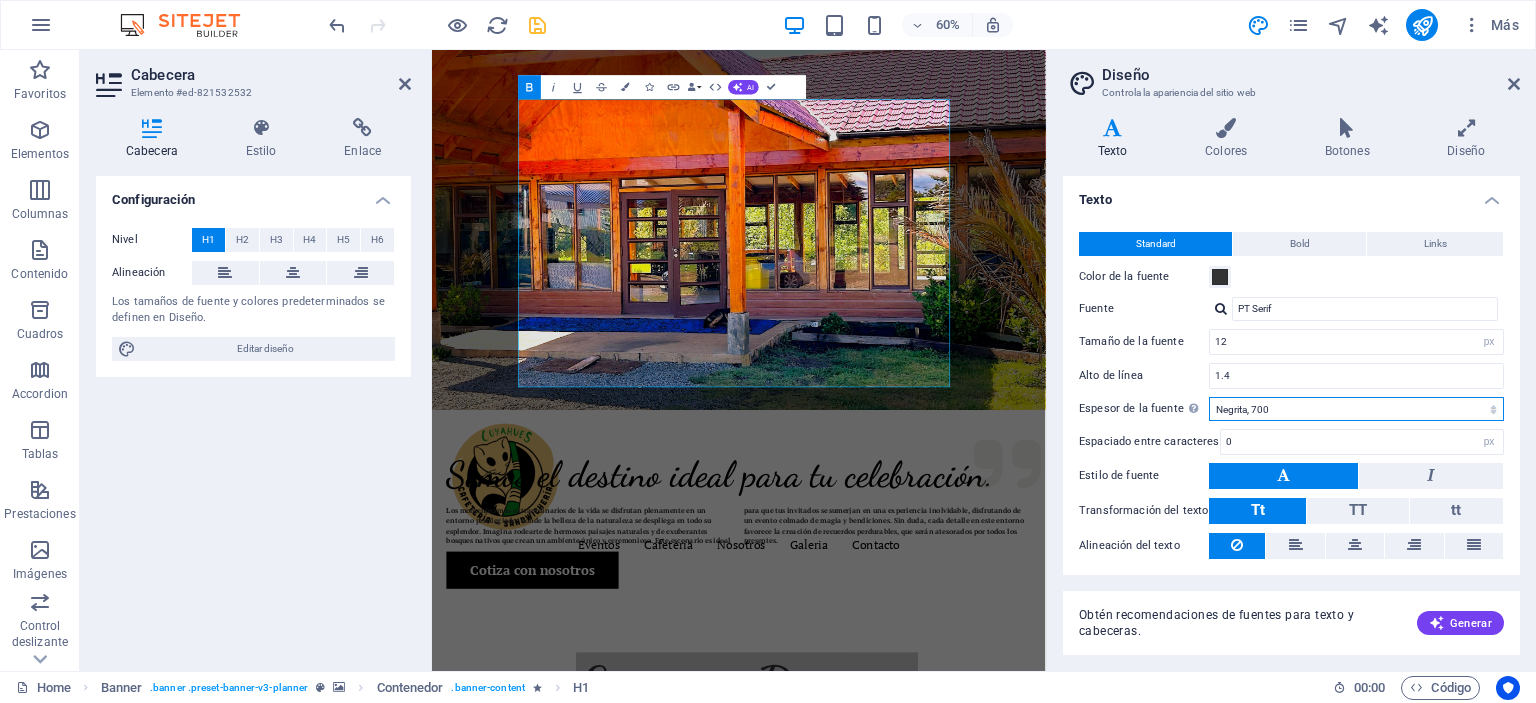 click on "Fino, 100 Extra delgado, 200 Delgado, 300 Normal, 400 Medio, 500 Seminegrita, 600 Negrita, 700 Extra negrita, 800 Negro, 900" at bounding box center [1356, 409] 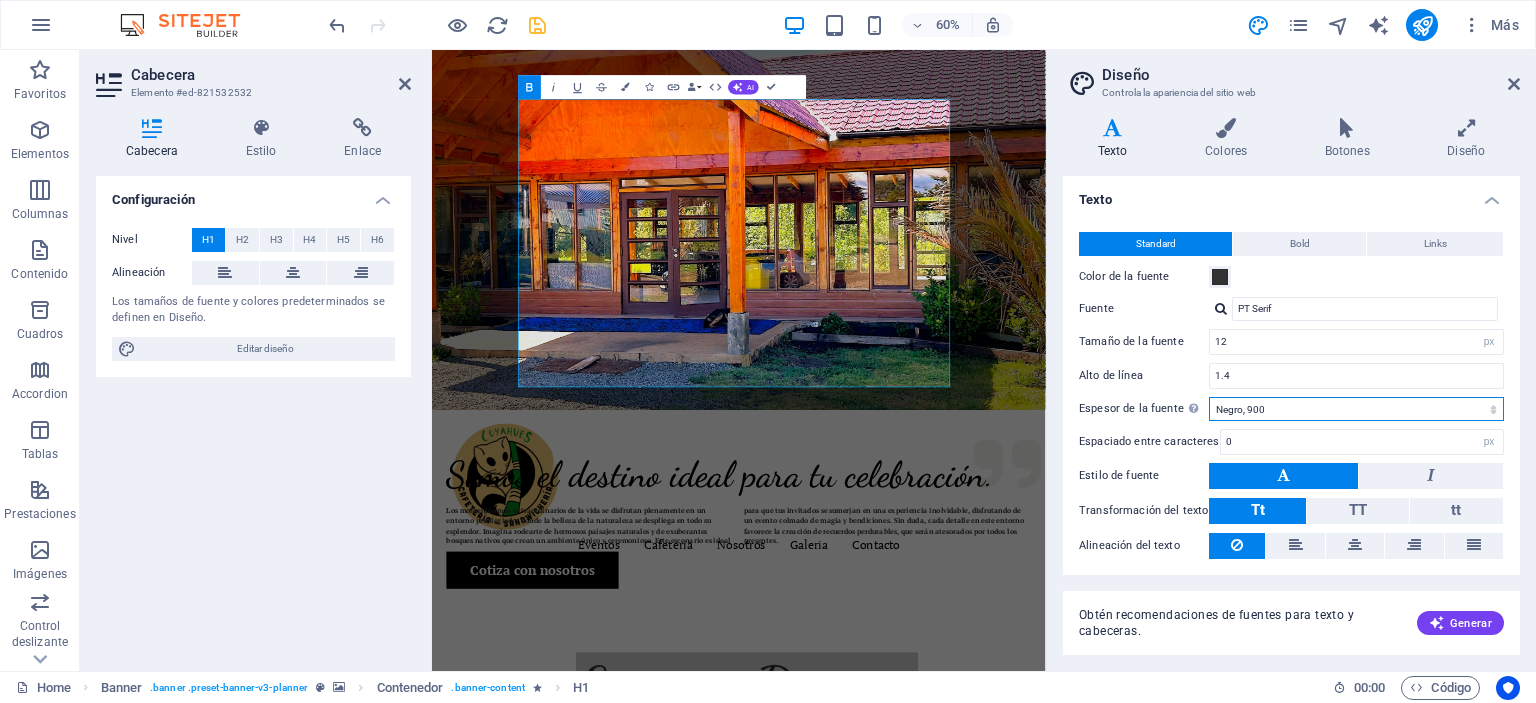 click on "Fino, 100 Extra delgado, 200 Delgado, 300 Normal, 400 Medio, 500 Seminegrita, 600 Negrita, 700 Extra negrita, 800 Negro, 900" at bounding box center [1356, 409] 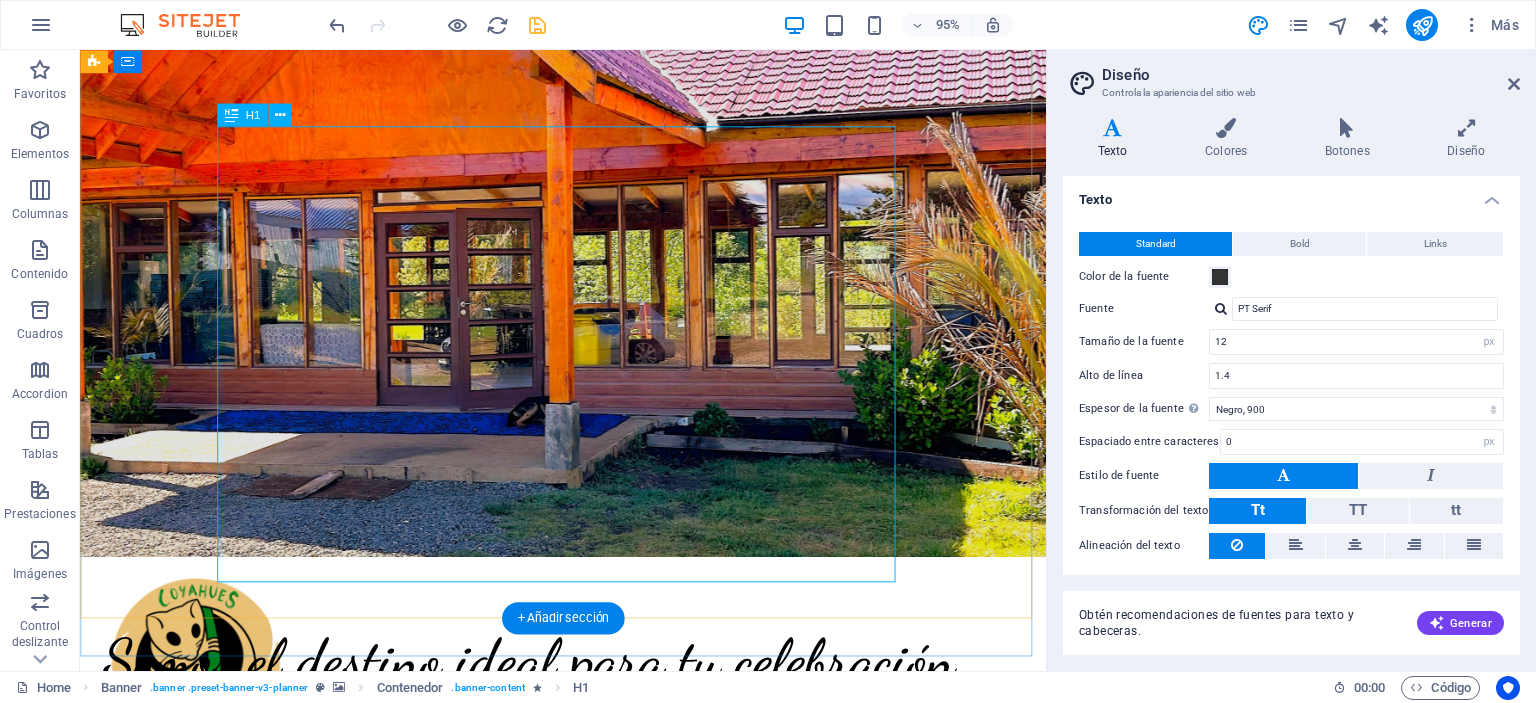 scroll, scrollTop: 400, scrollLeft: 0, axis: vertical 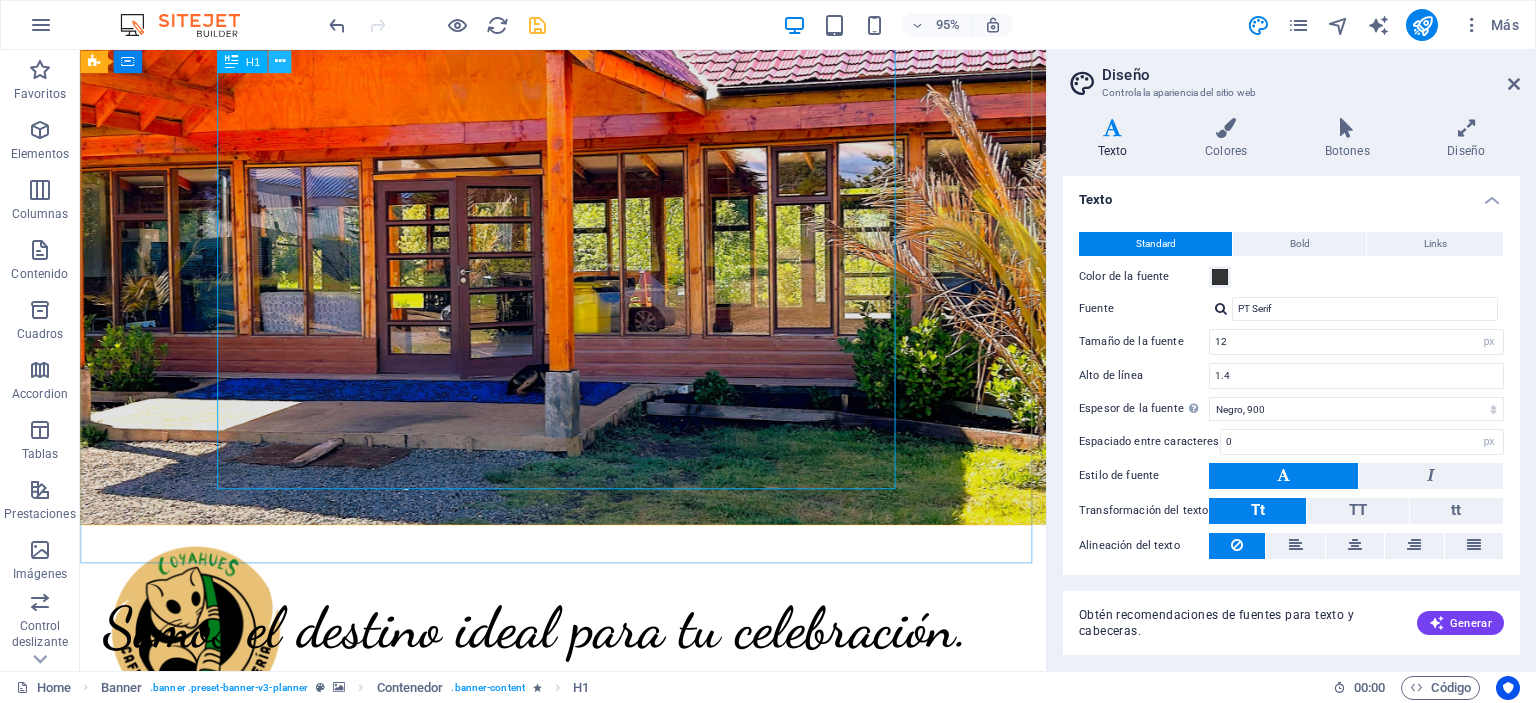 click at bounding box center [280, 61] 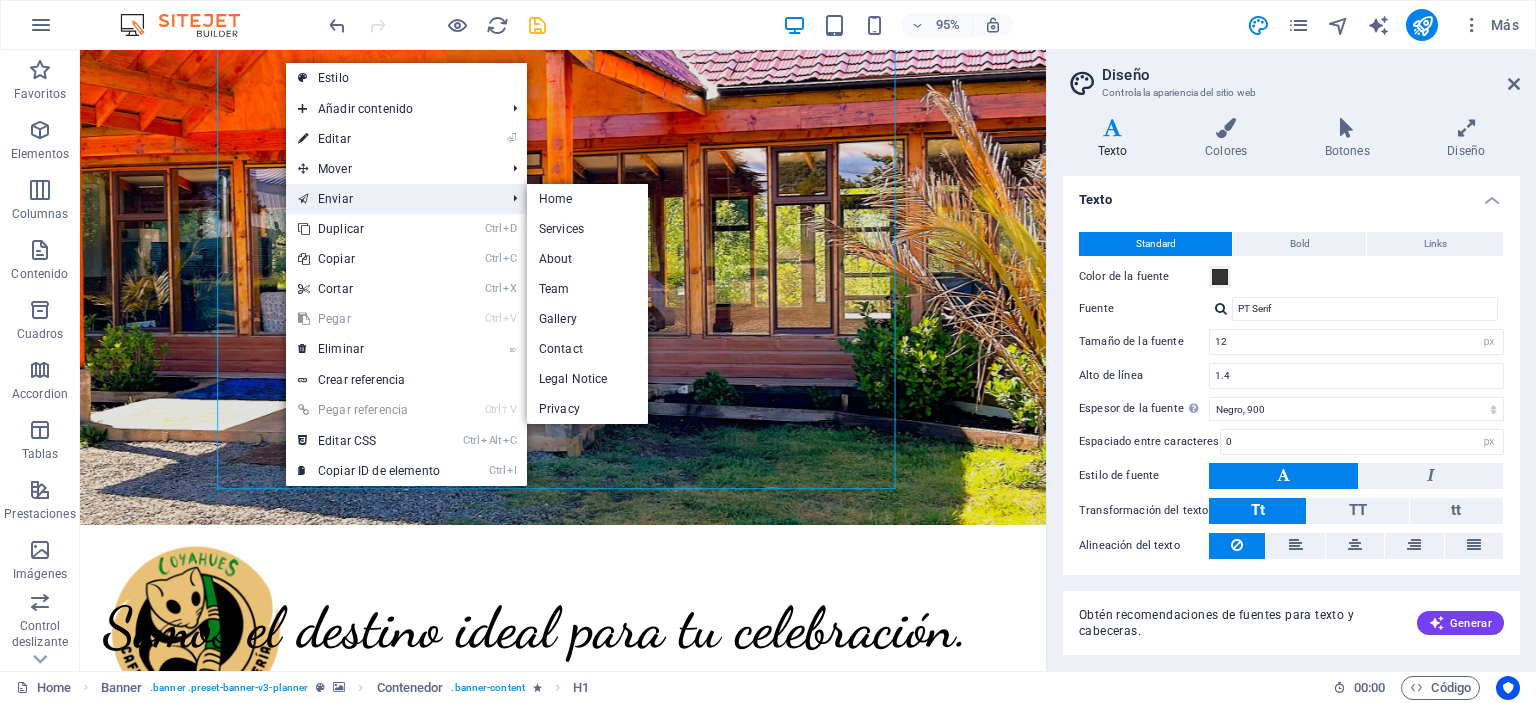 click on "Enviar" at bounding box center [391, 199] 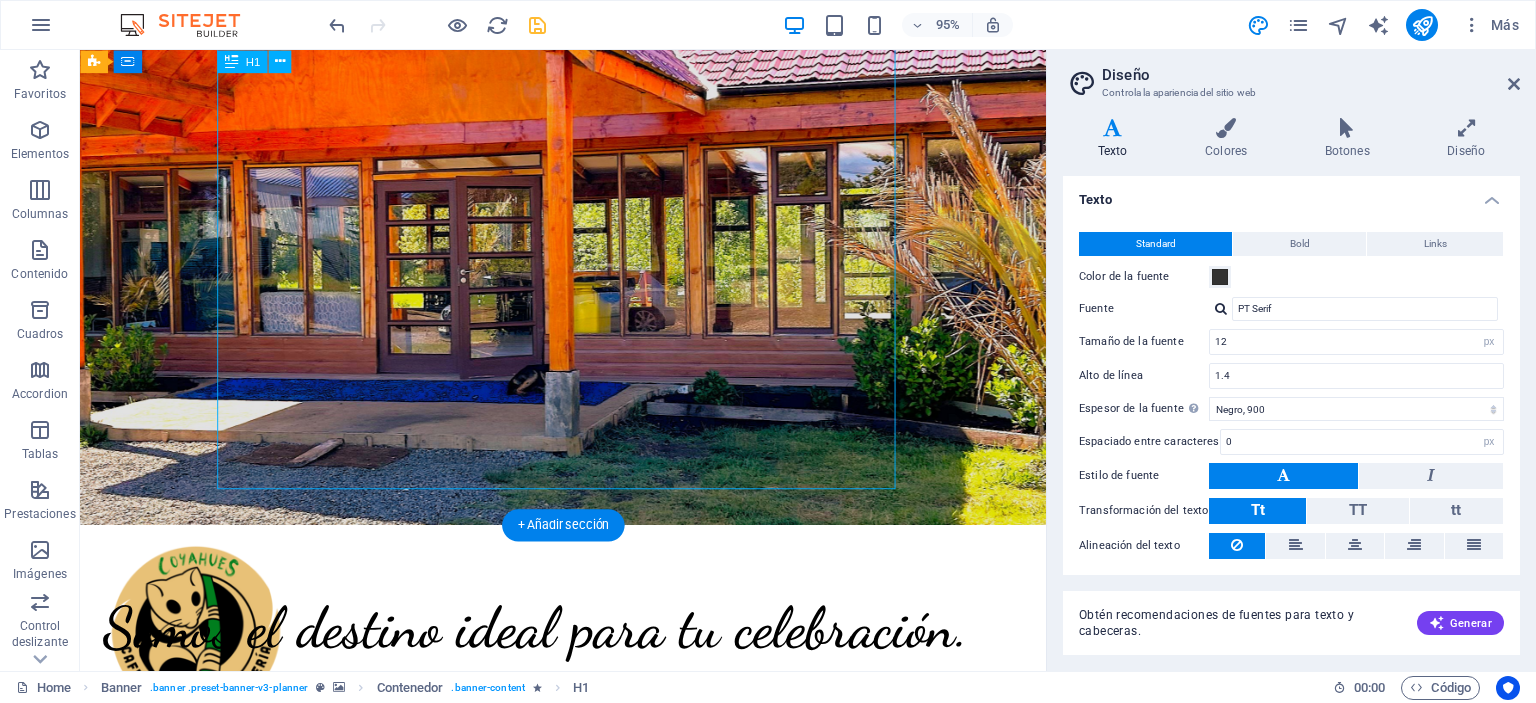 drag, startPoint x: 282, startPoint y: 342, endPoint x: 341, endPoint y: 352, distance: 59.841457 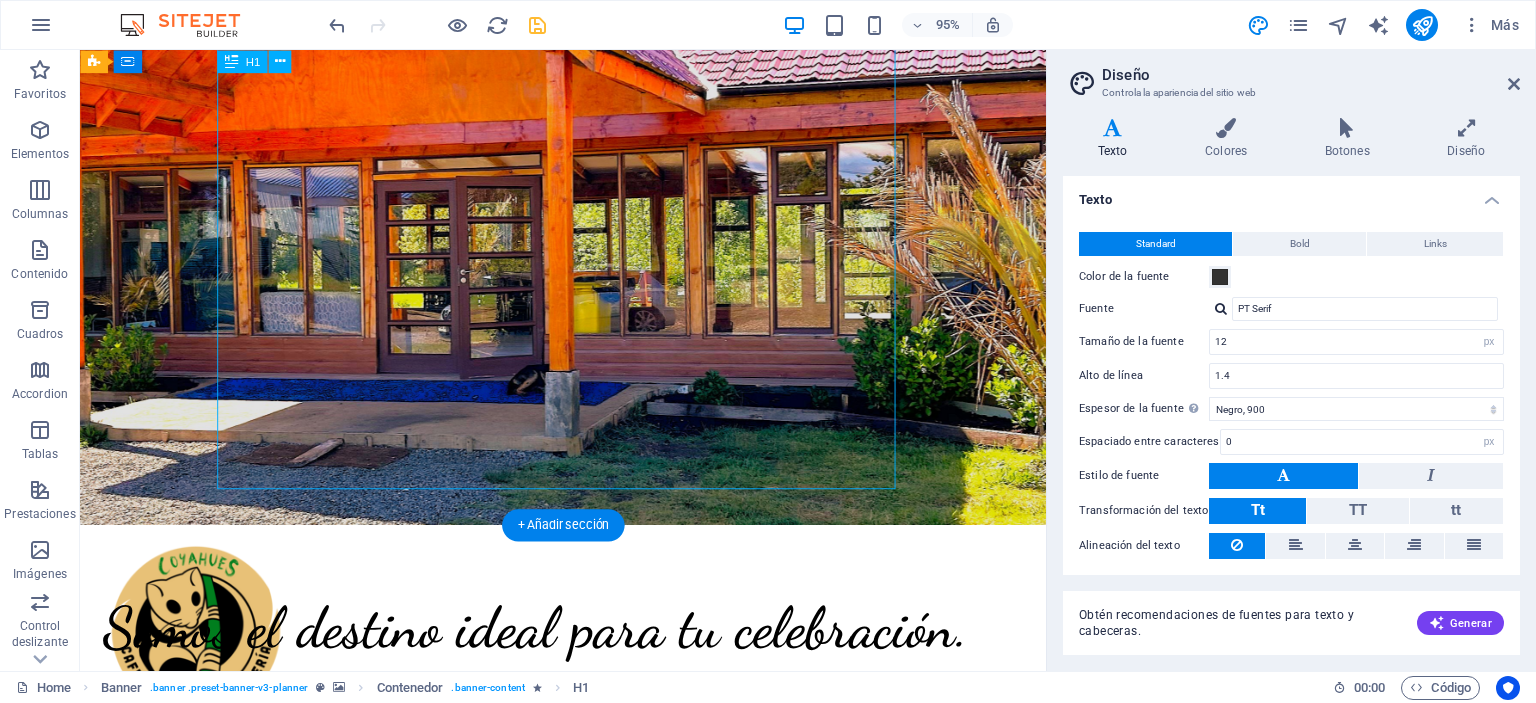 click on "Eventos Parque Coyahue descubre la magia de nuestro entorno" at bounding box center (588, 1194) 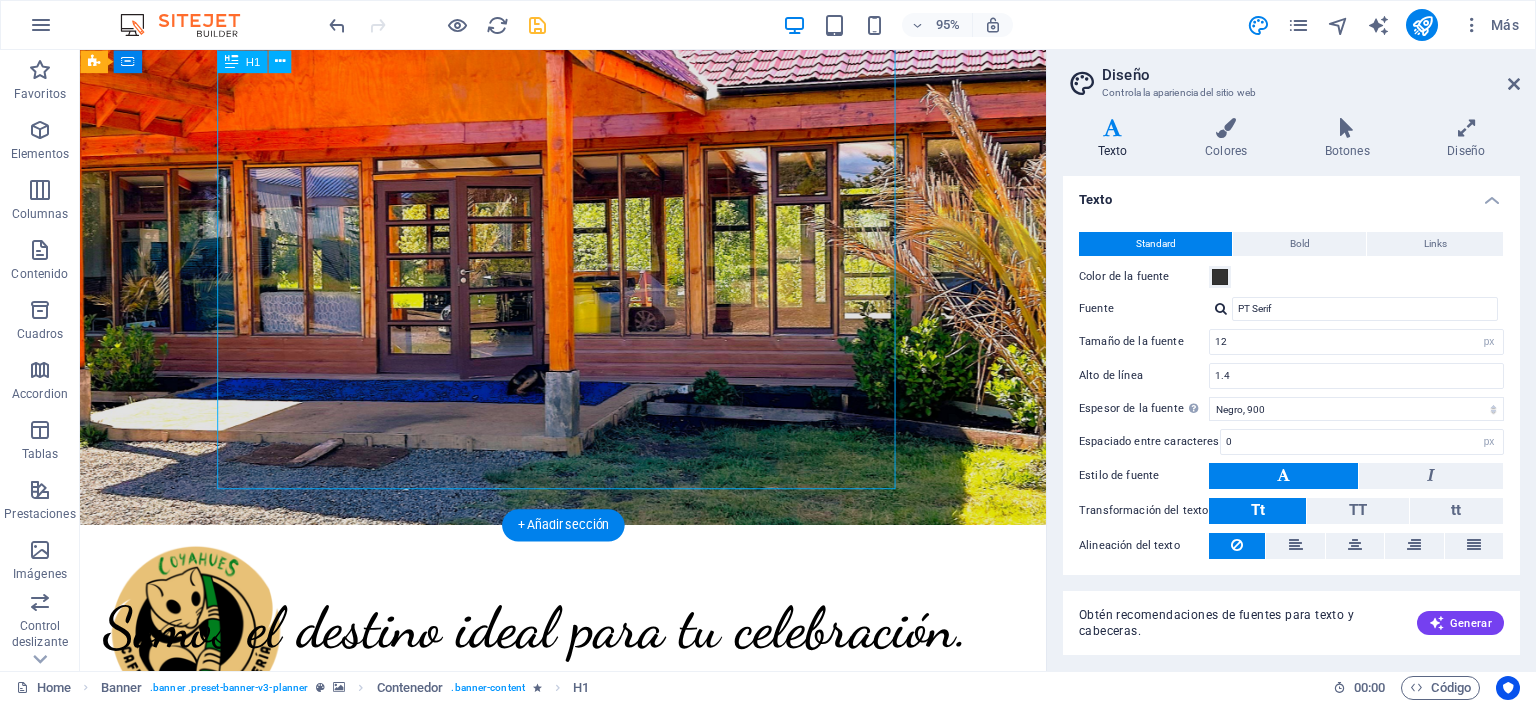 drag, startPoint x: 262, startPoint y: 339, endPoint x: 544, endPoint y: 440, distance: 299.54132 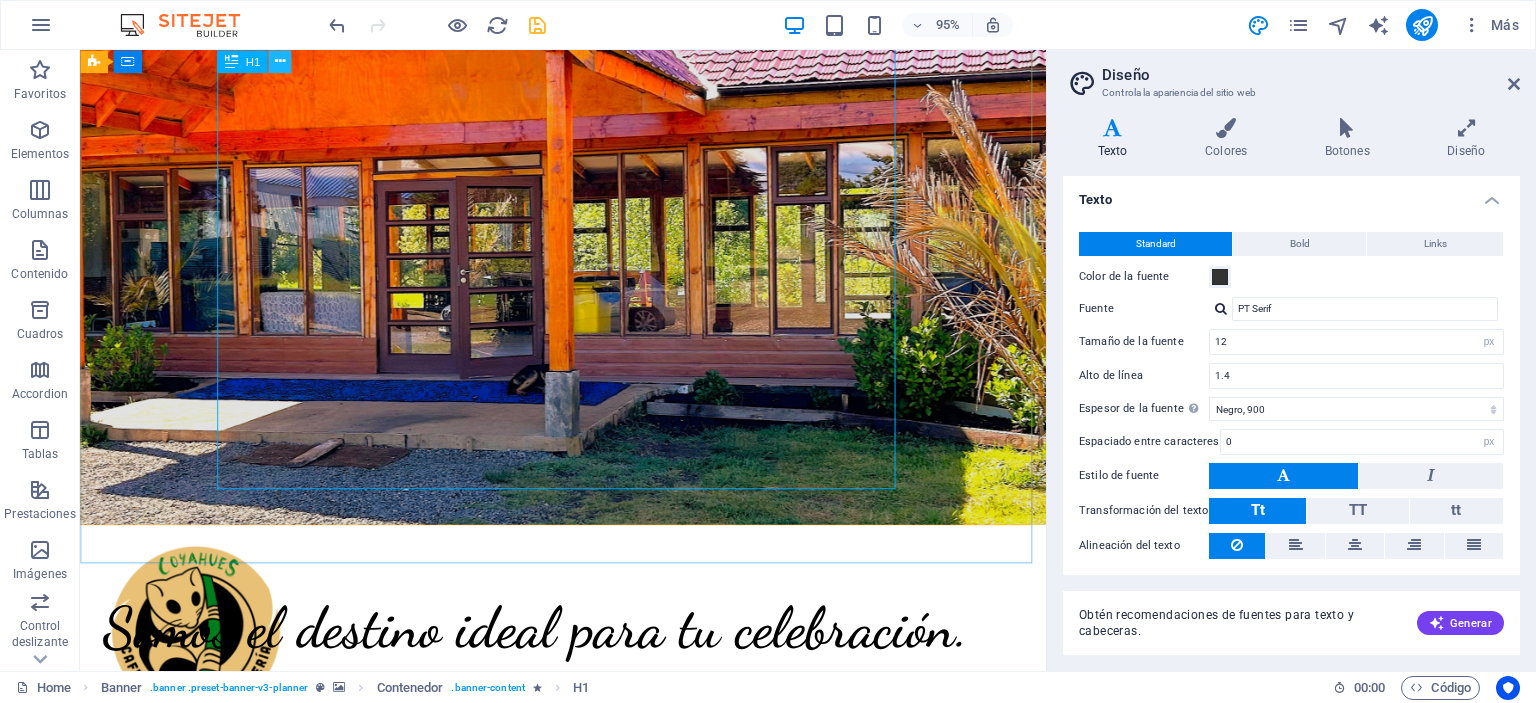 click at bounding box center [280, 61] 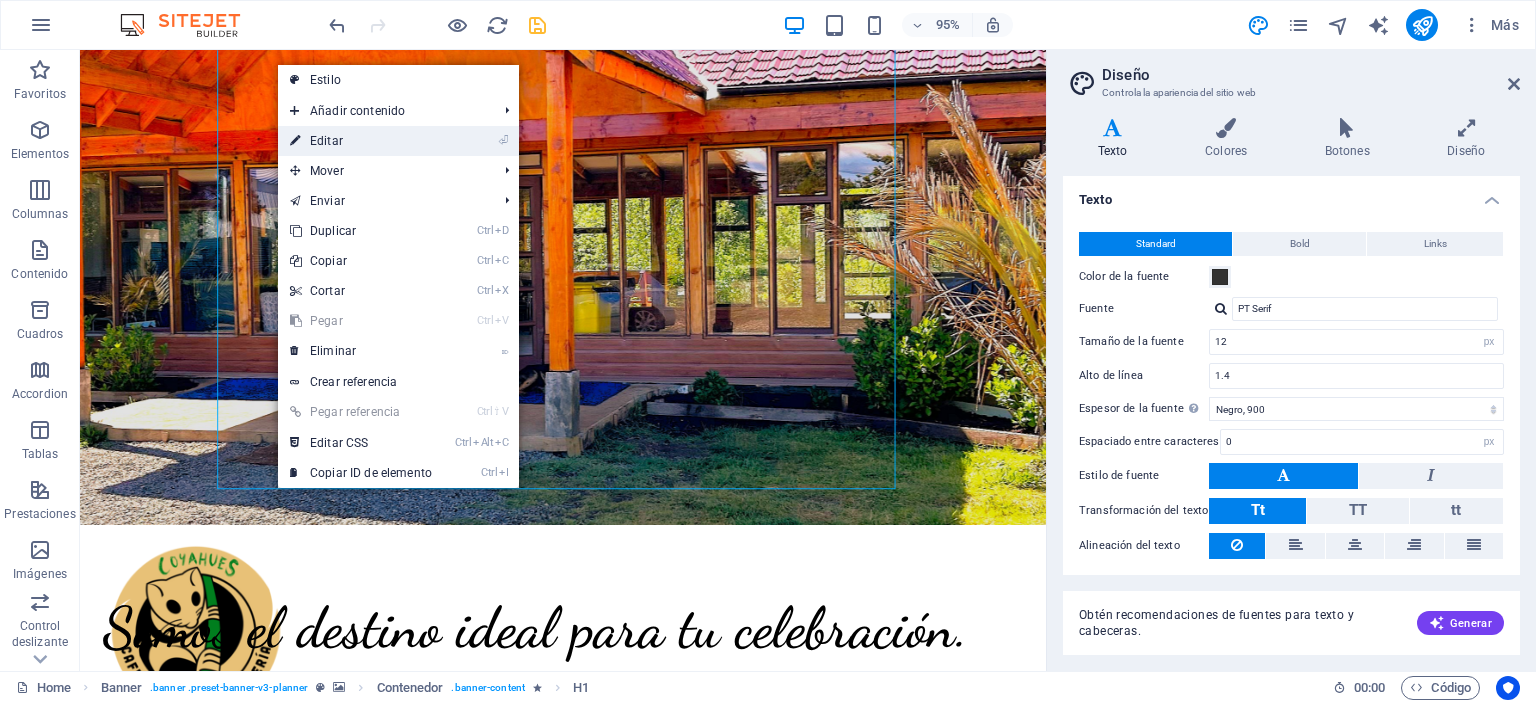 click on "⏎  Editar" at bounding box center (361, 141) 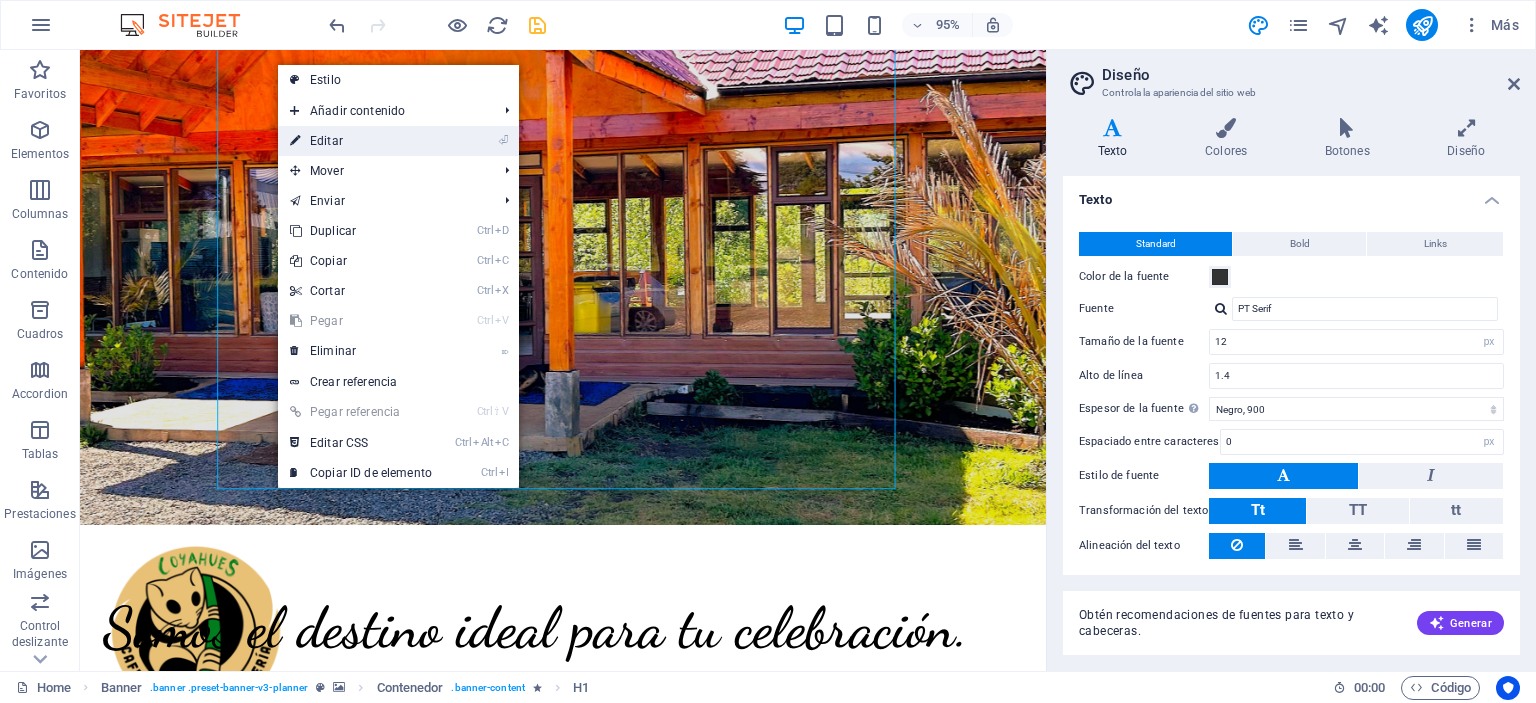 scroll, scrollTop: 381, scrollLeft: 0, axis: vertical 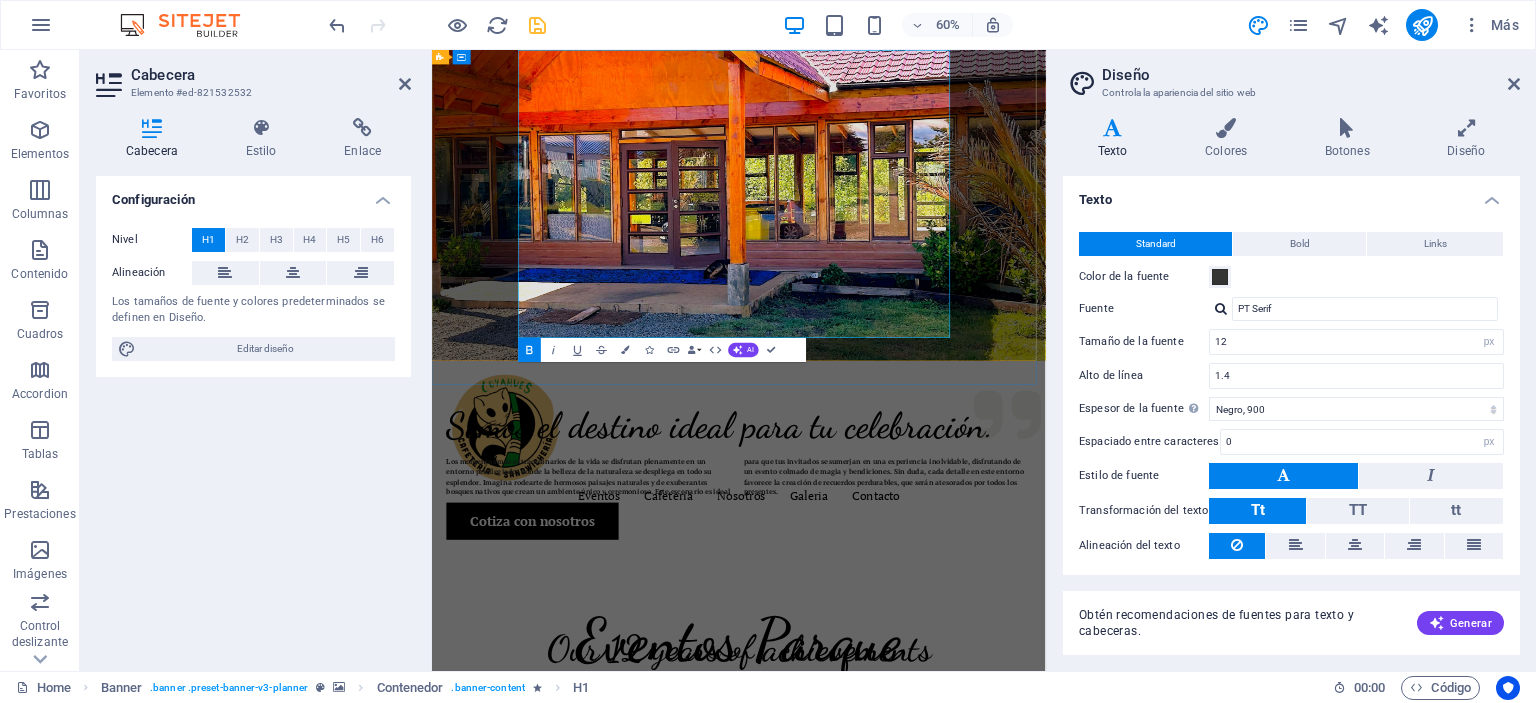 click on "descubre la magia de nuestro entorno" at bounding box center [944, 1333] 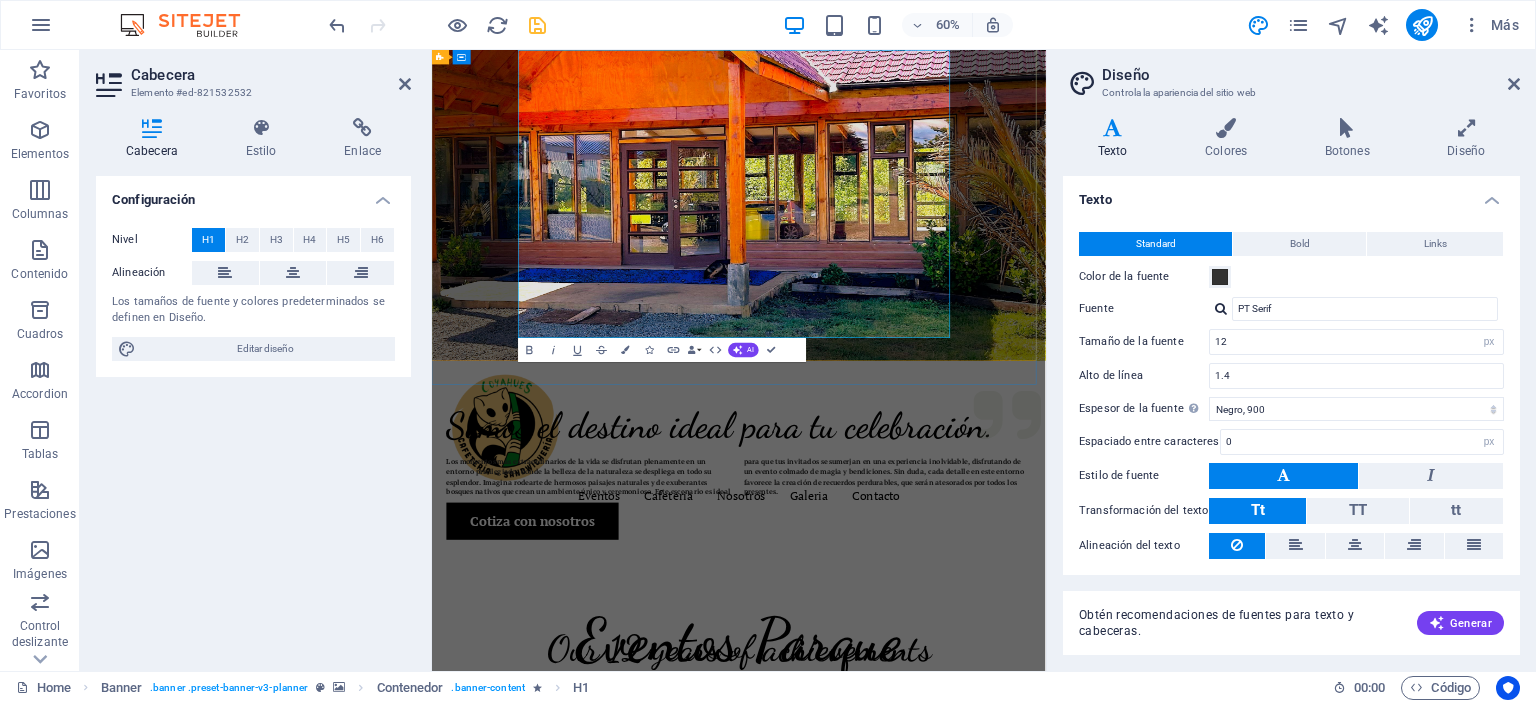 drag, startPoint x: 603, startPoint y: 354, endPoint x: 1278, endPoint y: 483, distance: 687.2161 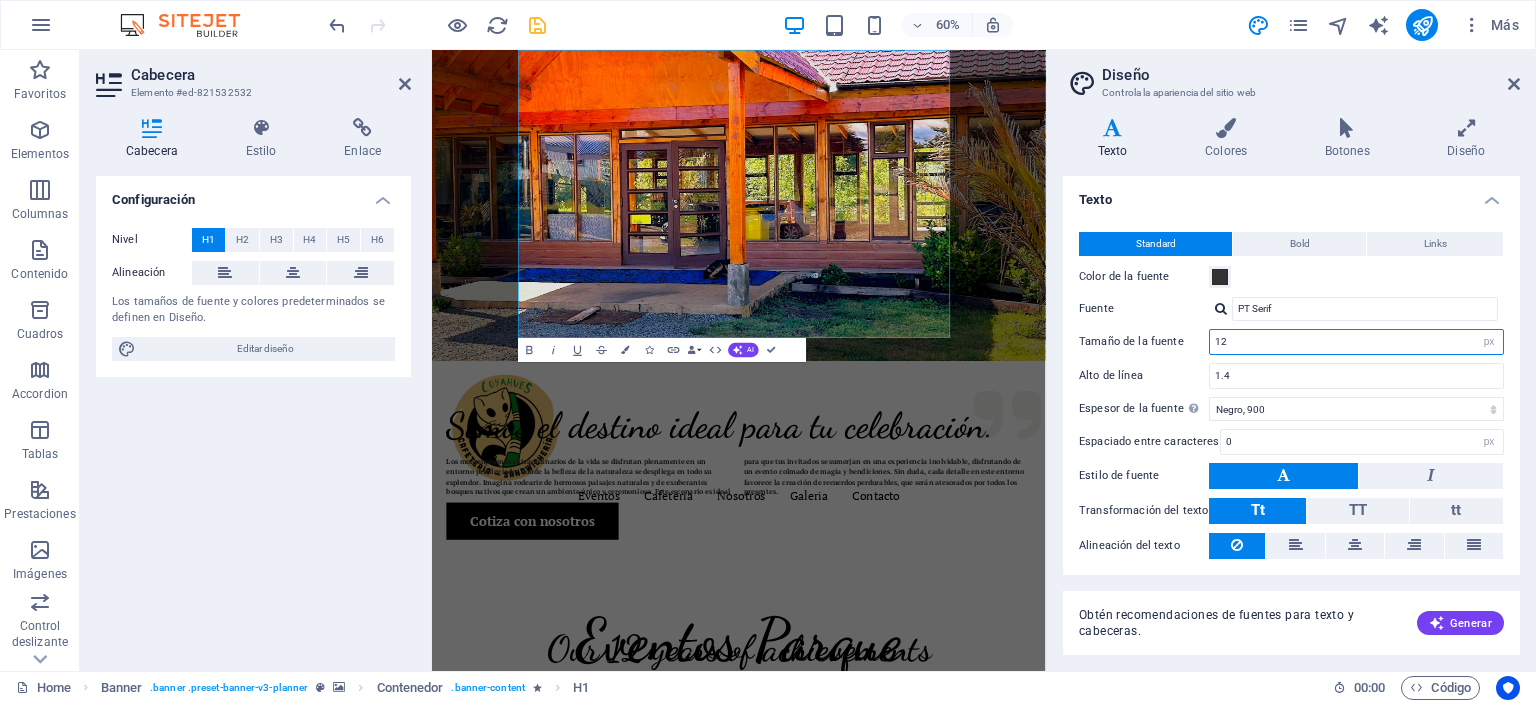 drag, startPoint x: 1254, startPoint y: 351, endPoint x: 1207, endPoint y: 347, distance: 47.169907 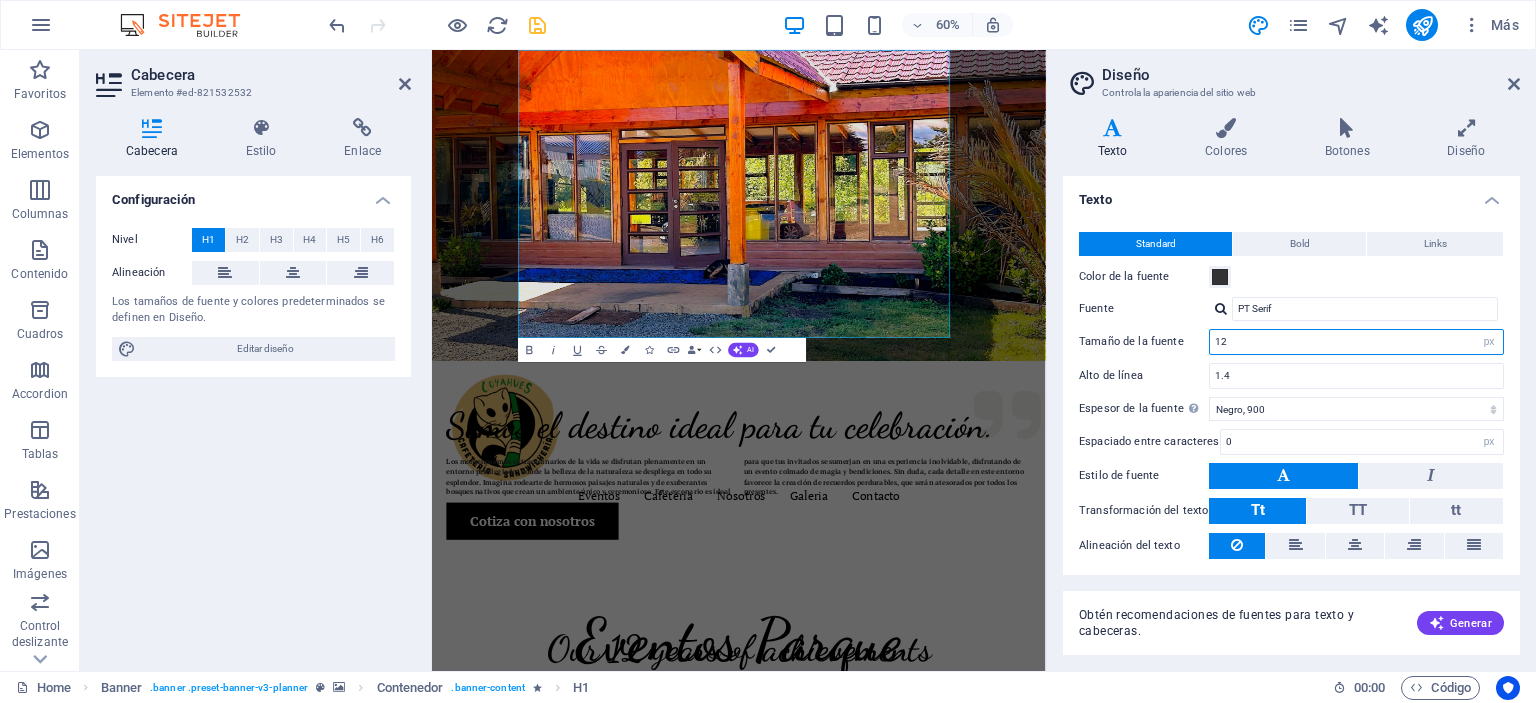 click on "Tamaño de la fuente 12 rem px" at bounding box center (1291, 342) 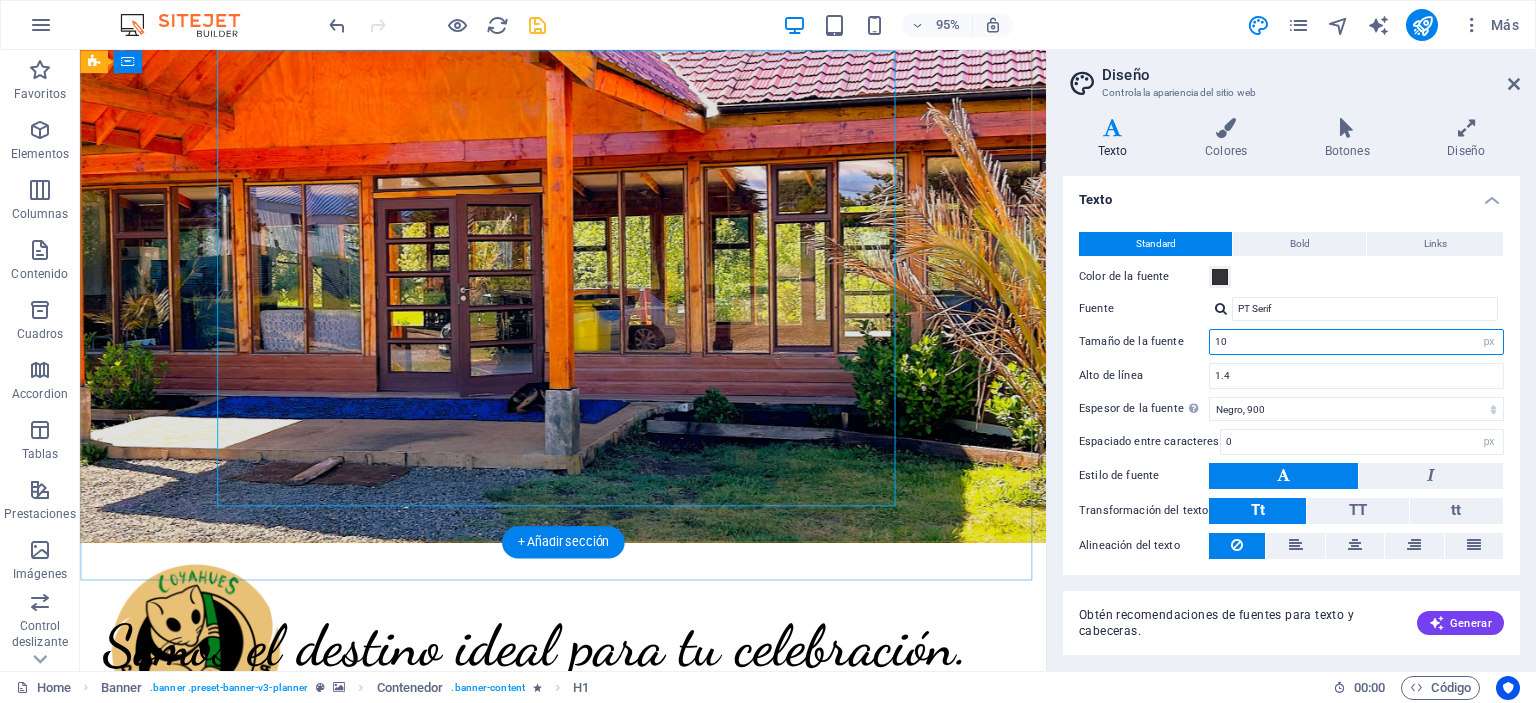 type on "10" 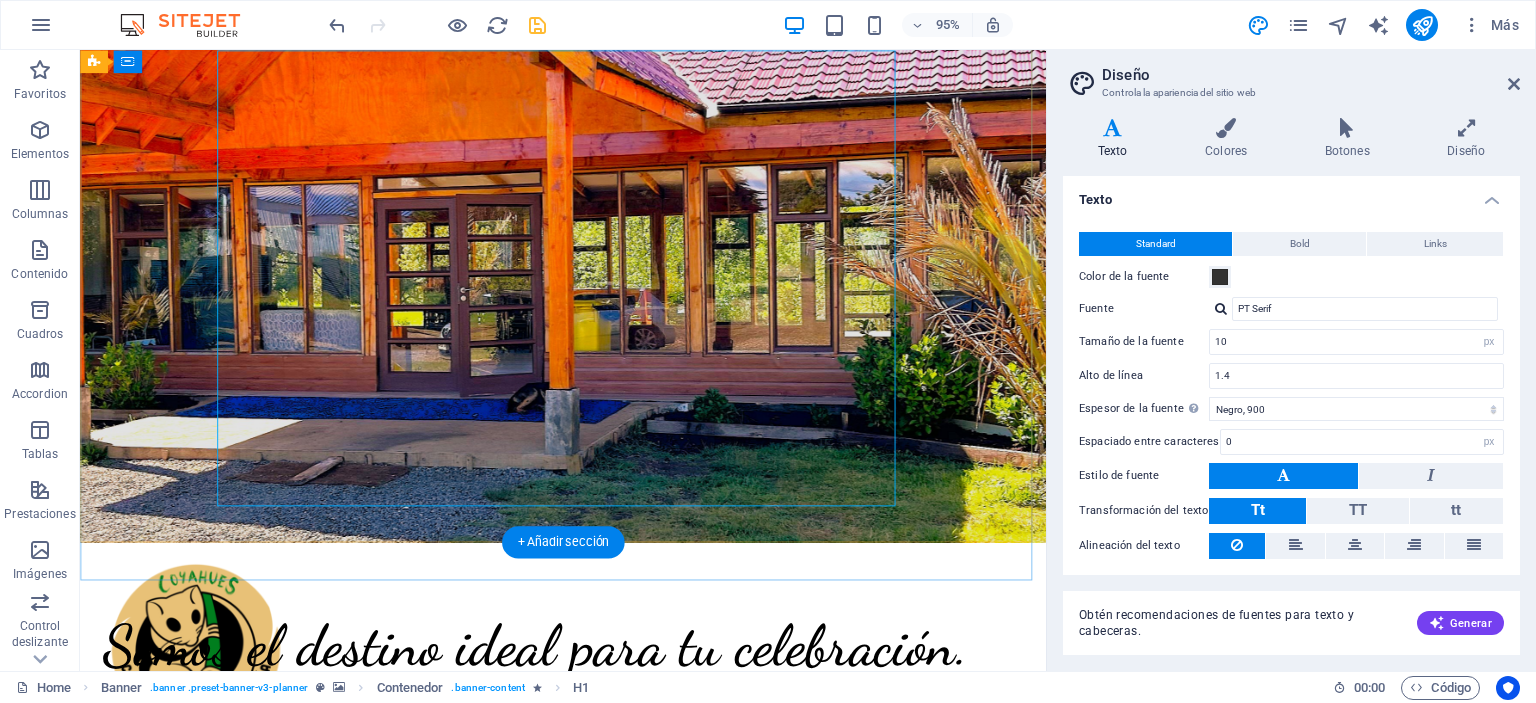 click on "Eventos Parque Coyahue descubre la magia de nuestro entorno" at bounding box center (588, 1212) 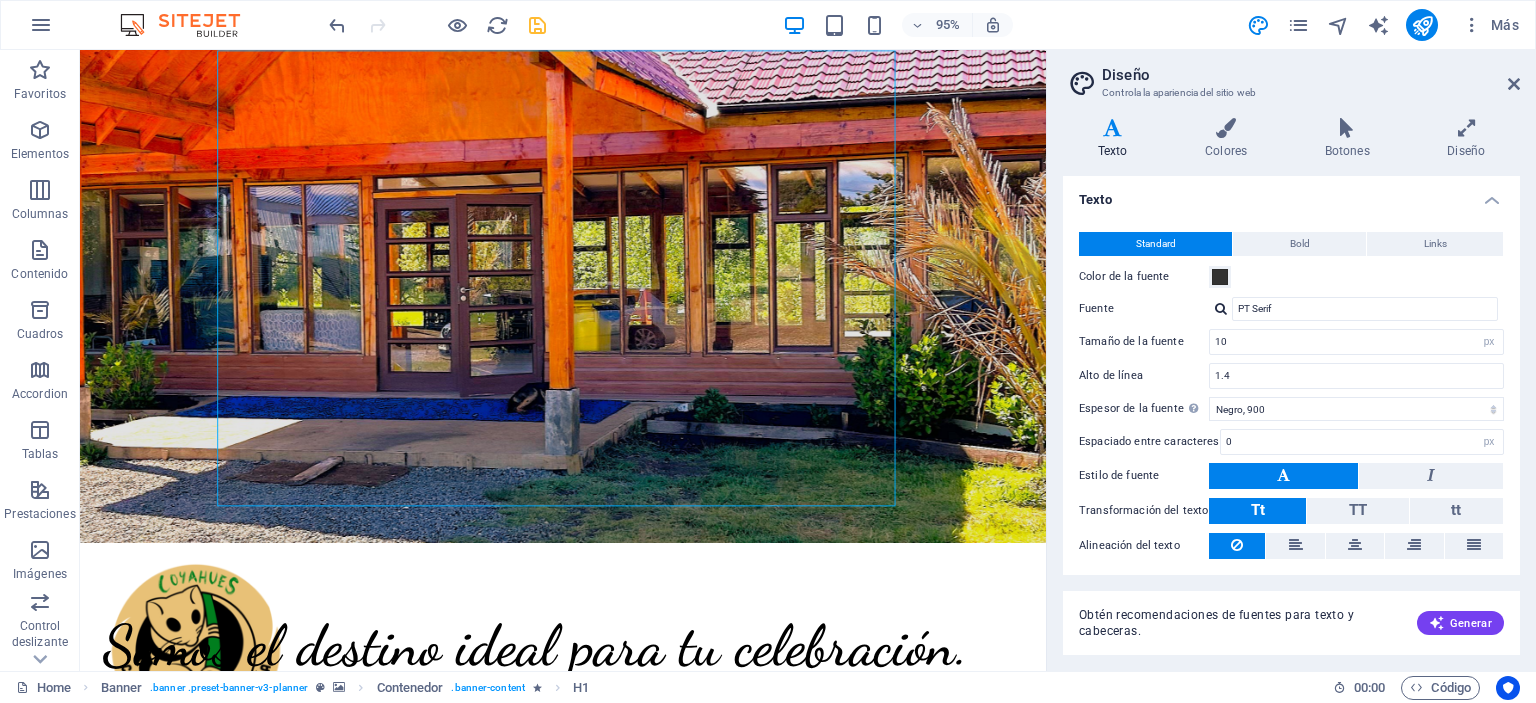 click on "Diseño Controla la apariencia del sitio web Variantes  Texto  Colores  Botones  Diseño Texto Standard Bold Links Color de la fuente Fuente PT Serif Gestionar fuentes → Tamaño de la fuente 10 rem px Alto de línea 1.4 Espesor de la fuente Para mostrar el espesor de la fuente correctamente, puede que deba activarse.  Gestionar fuentes Fino, 100 Extra delgado, 200 Delgado, 300 Normal, 400 Medio, 500 Seminegrita, 600 Negrita, 700 Extra negrita, 800 Negro, 900 Espaciado entre caracteres 0 rem px Estilo de fuente Transformación del texto Tt TT tt Alineación del texto Espesor de la fuente Para mostrar el espesor de la fuente correctamente, puede que deba activarse.  Gestionar fuentes Fino, 100 Extra delgado, 200 Delgado, 300 Normal, 400 Medio, 500 Seminegrita, 600 Negrita, 700 Extra negrita, 800 Negro, 900 Default Hover / Active Color de la fuente Color de la fuente Decoración Decoración Duración de la transición 0.3 s Función de la transición Lentitud Entrada lenta Salida lenta Entrada/salida lenta H2" at bounding box center [1291, 360] 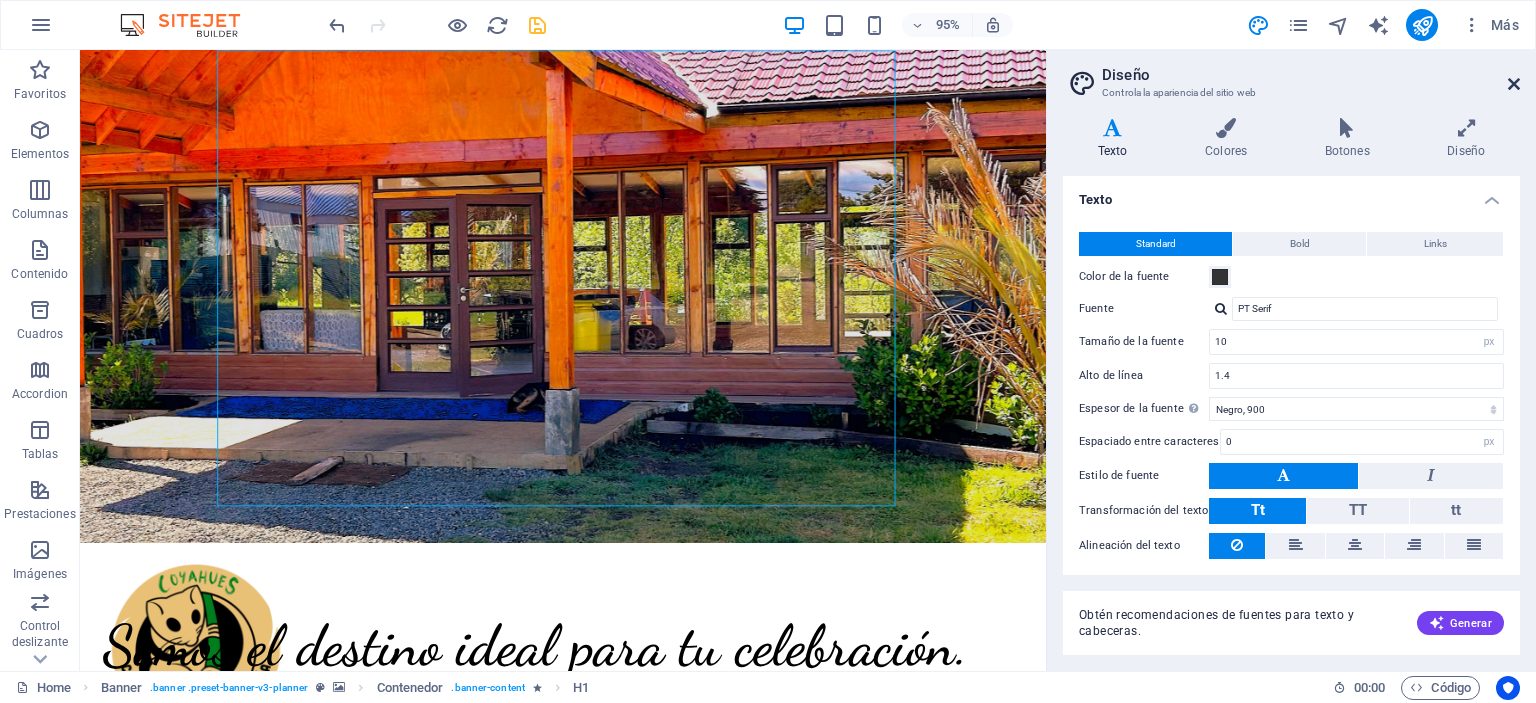 click at bounding box center (1514, 84) 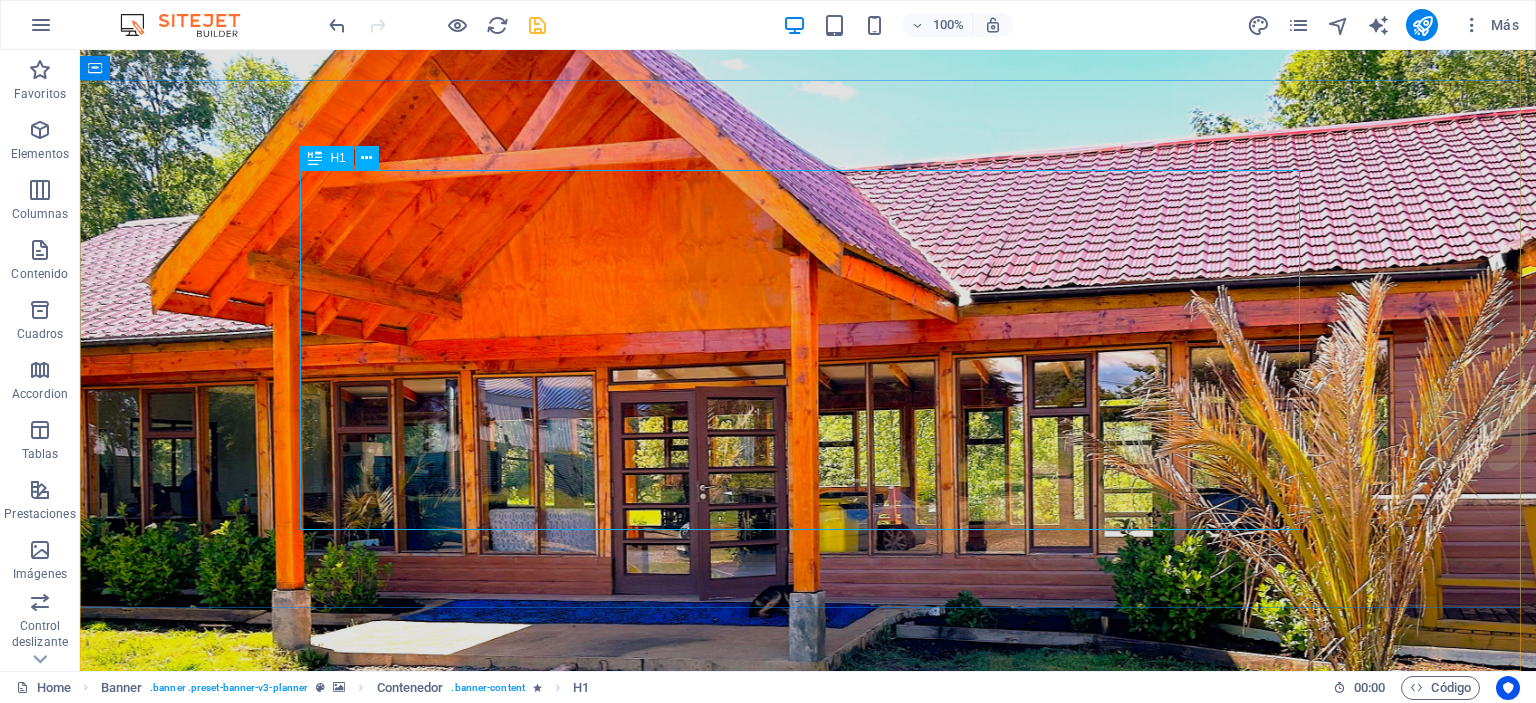 scroll, scrollTop: 200, scrollLeft: 0, axis: vertical 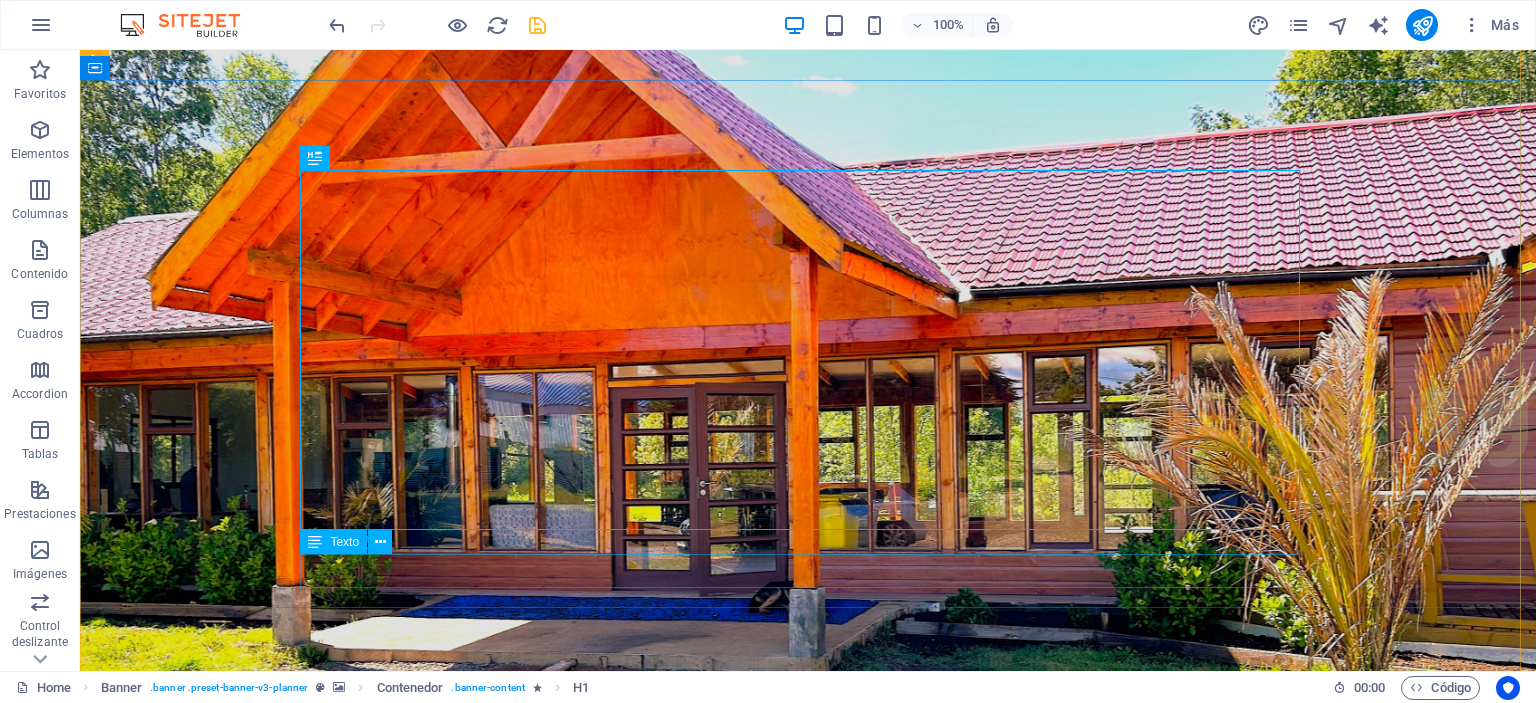 click on "Plan your next event with us" at bounding box center (808, 1554) 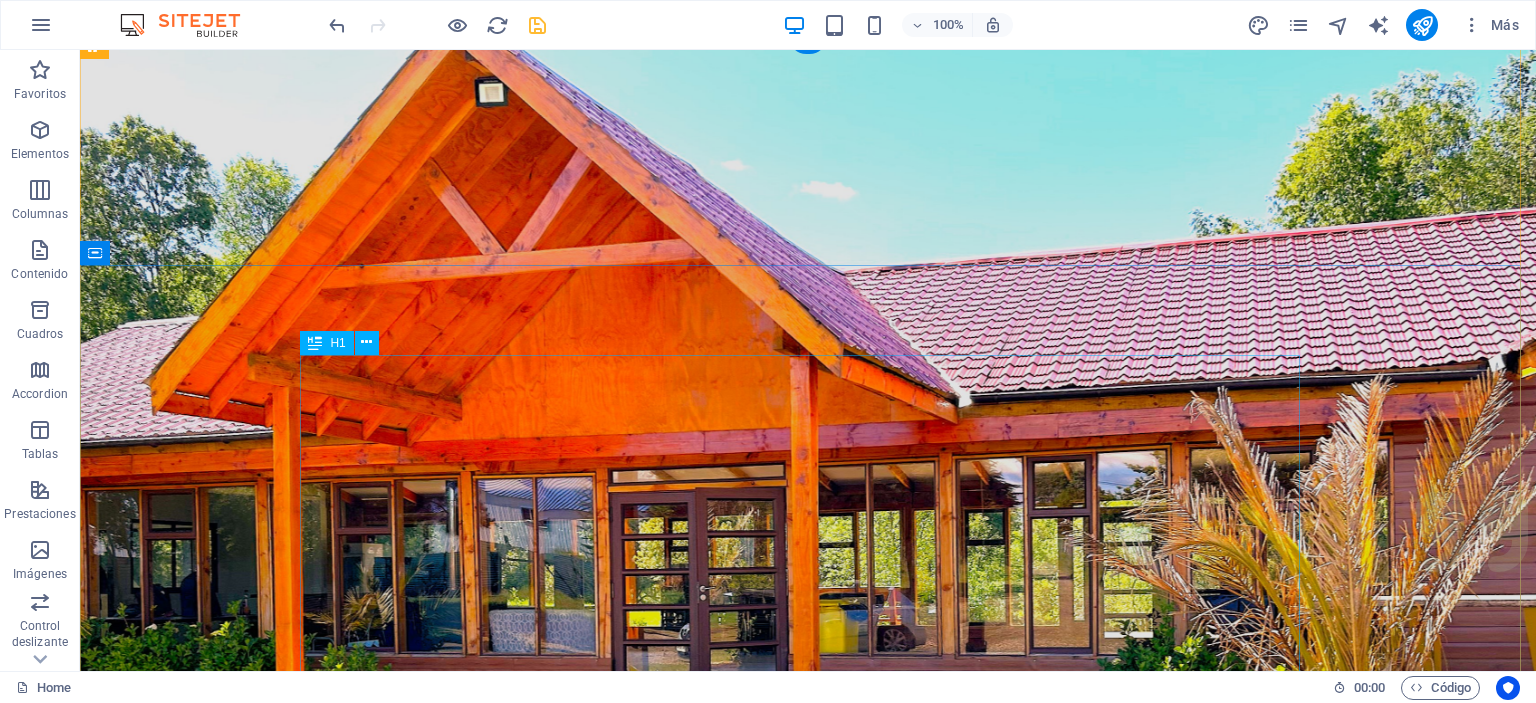 scroll, scrollTop: 200, scrollLeft: 0, axis: vertical 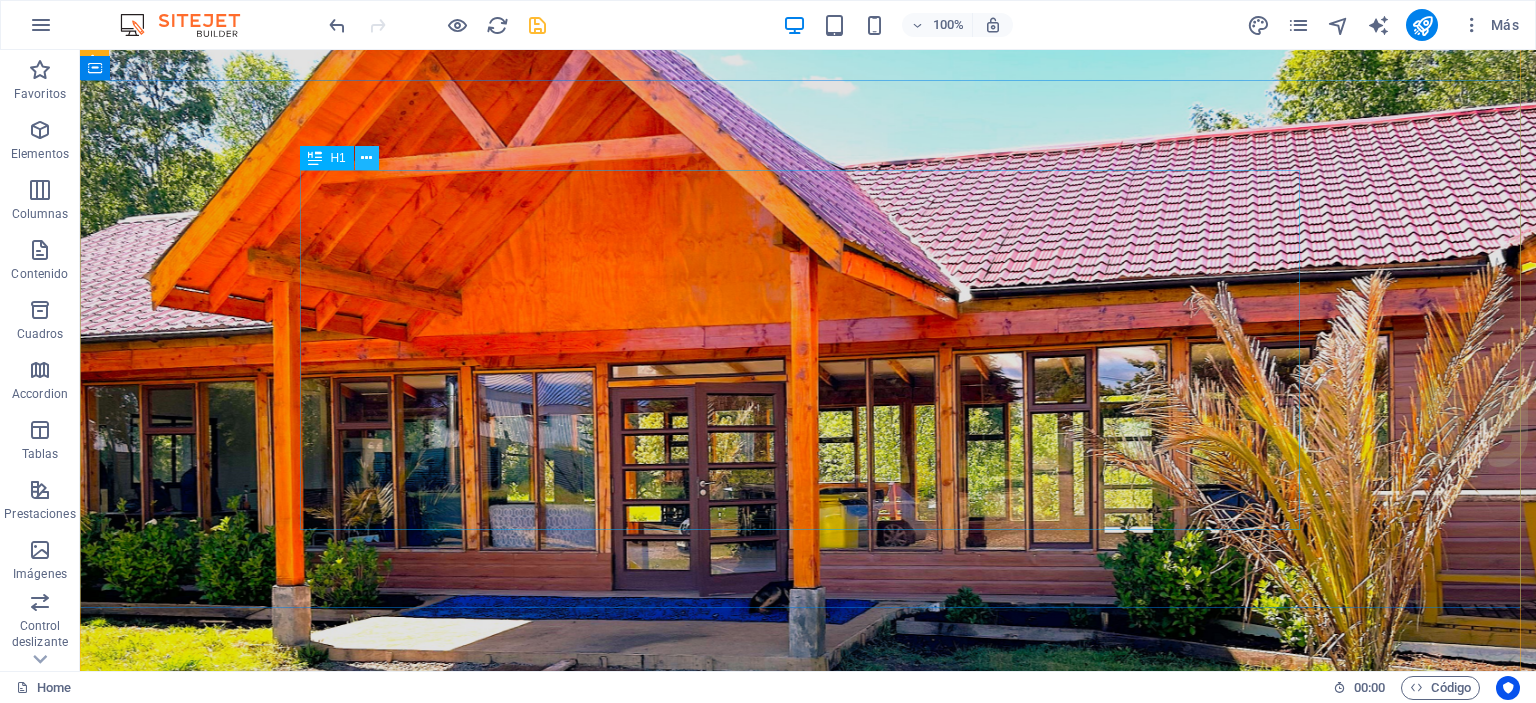 click at bounding box center (366, 158) 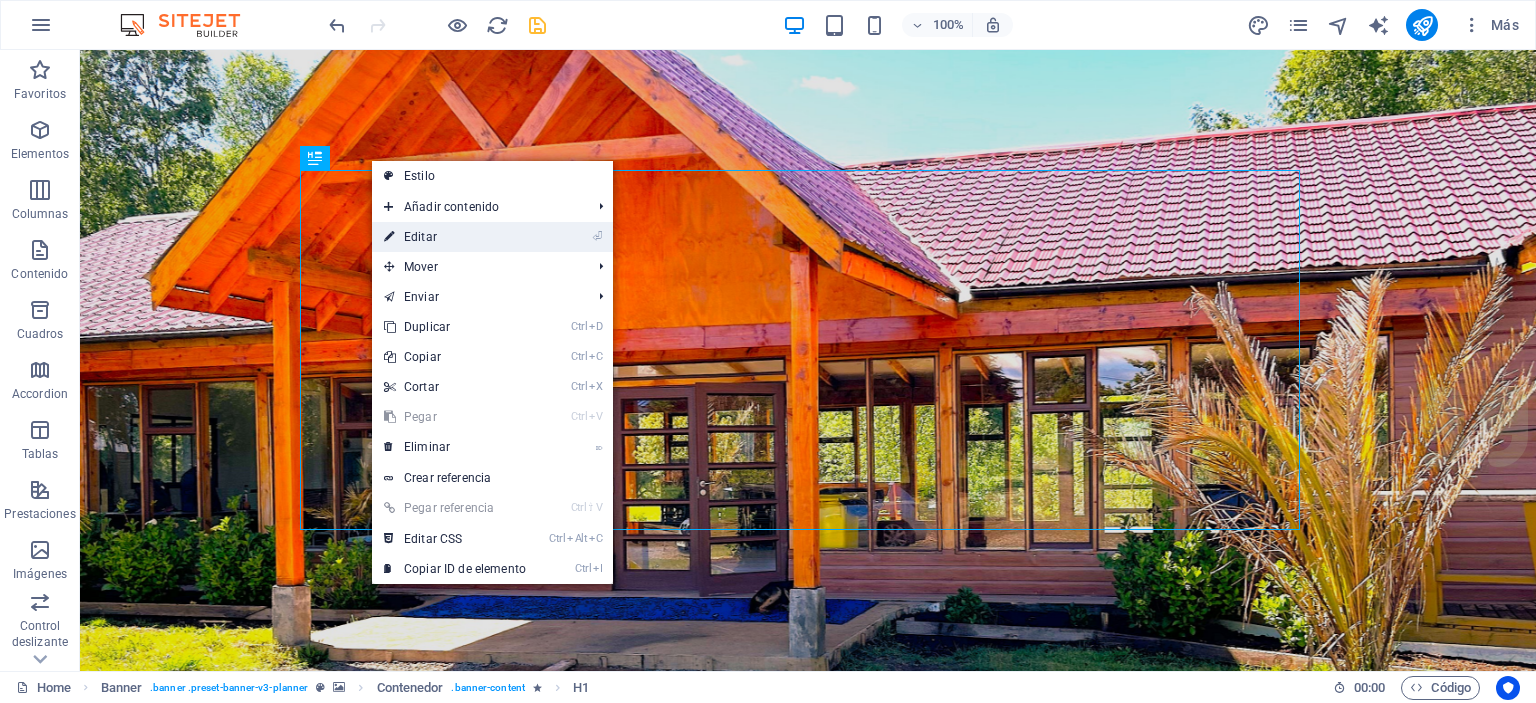 click on "⏎  Editar" at bounding box center [455, 237] 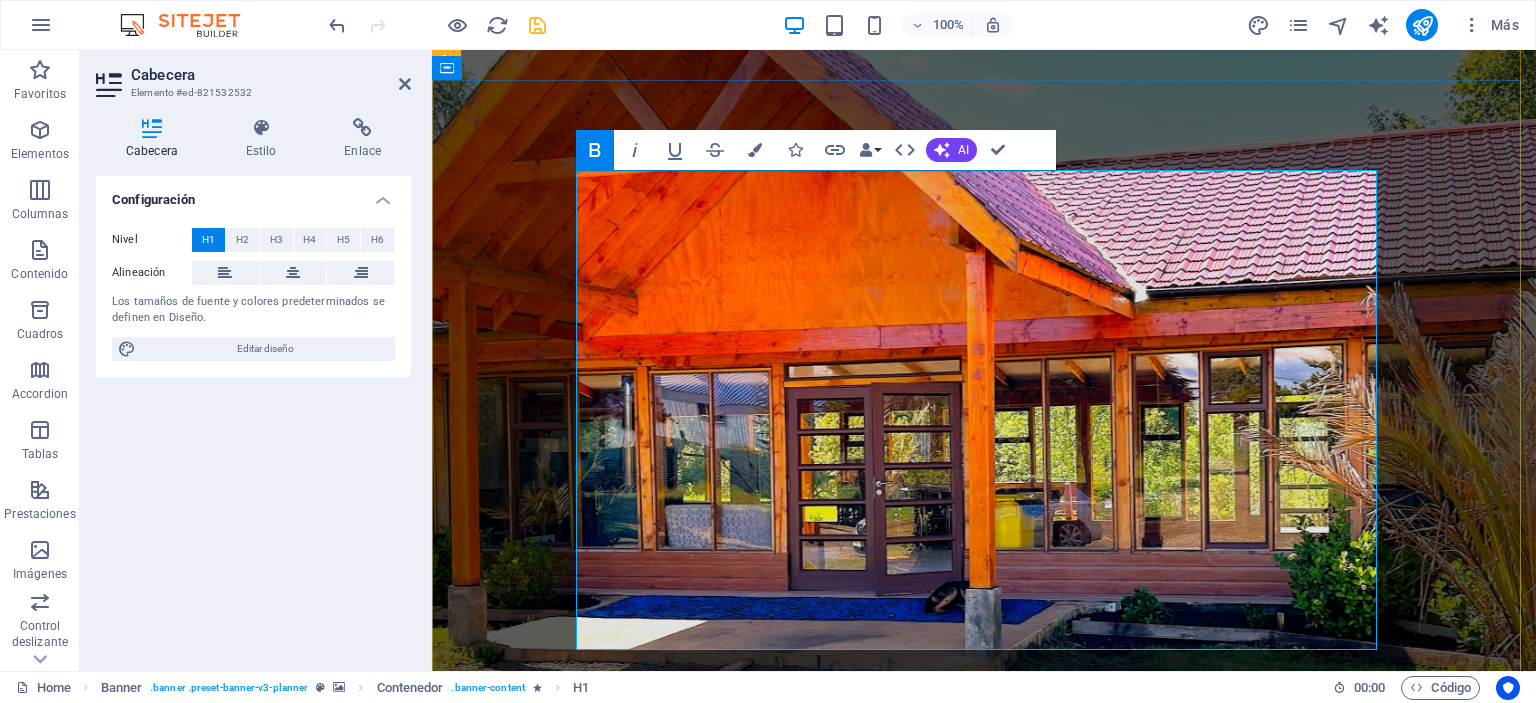 click on "Eventos Parque Coyahue" at bounding box center (984, 1273) 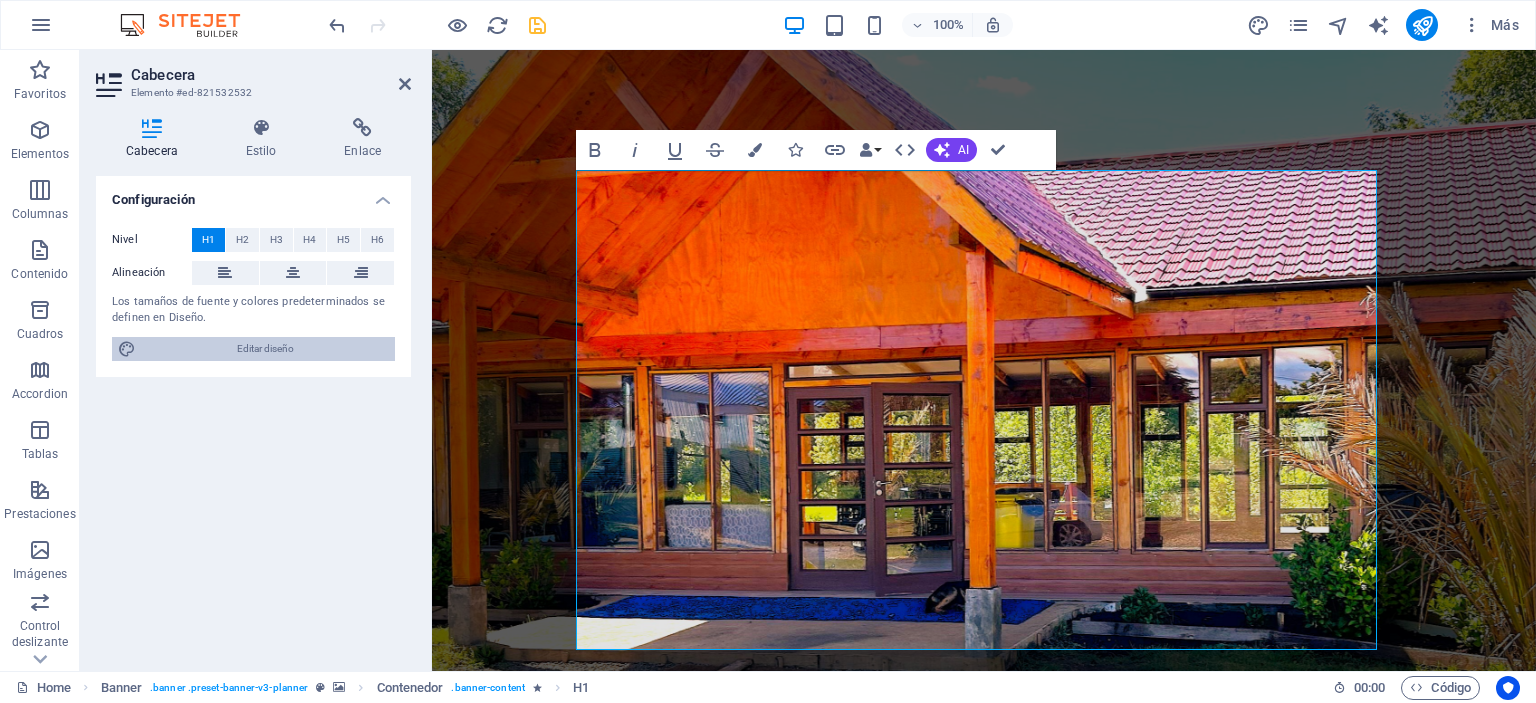 click on "Editar diseño" at bounding box center [265, 349] 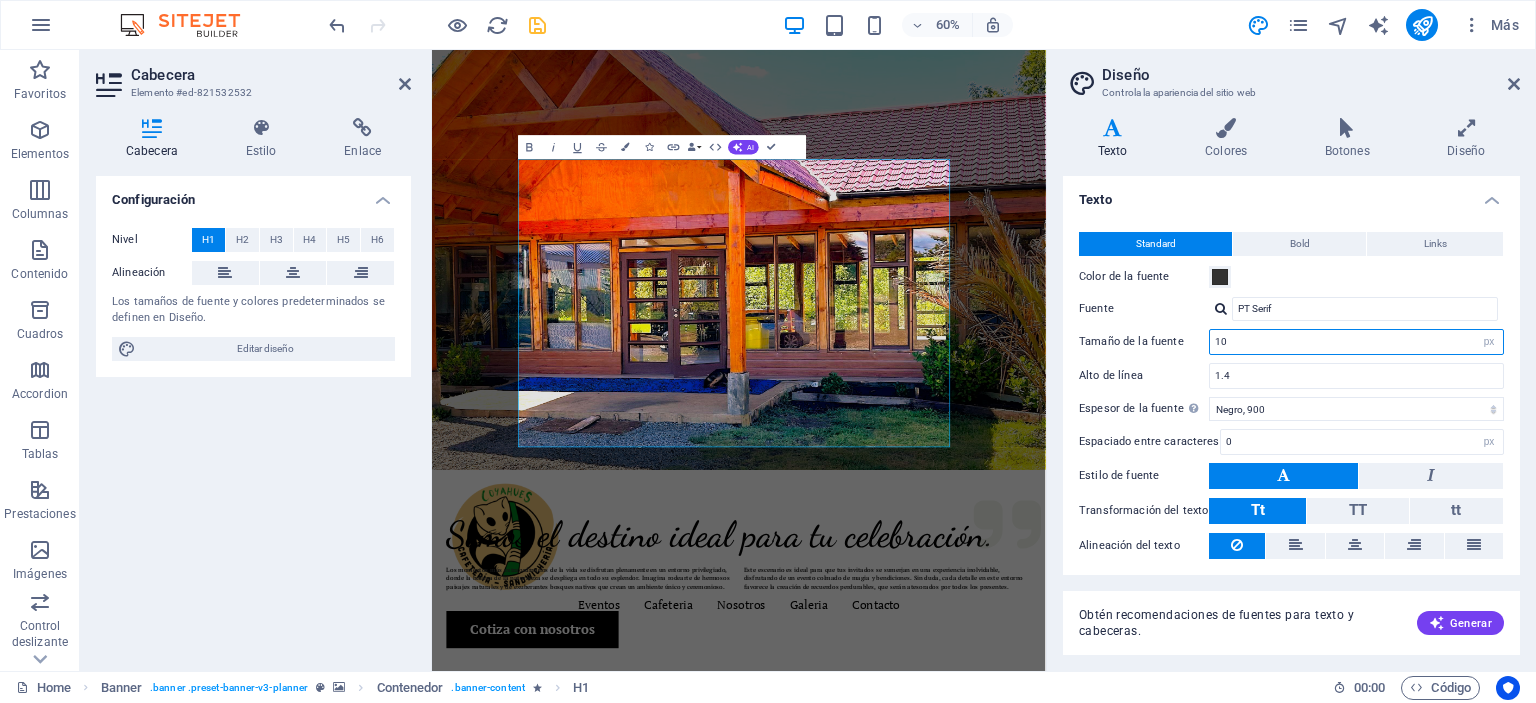 drag, startPoint x: 1253, startPoint y: 347, endPoint x: 1158, endPoint y: 357, distance: 95.524864 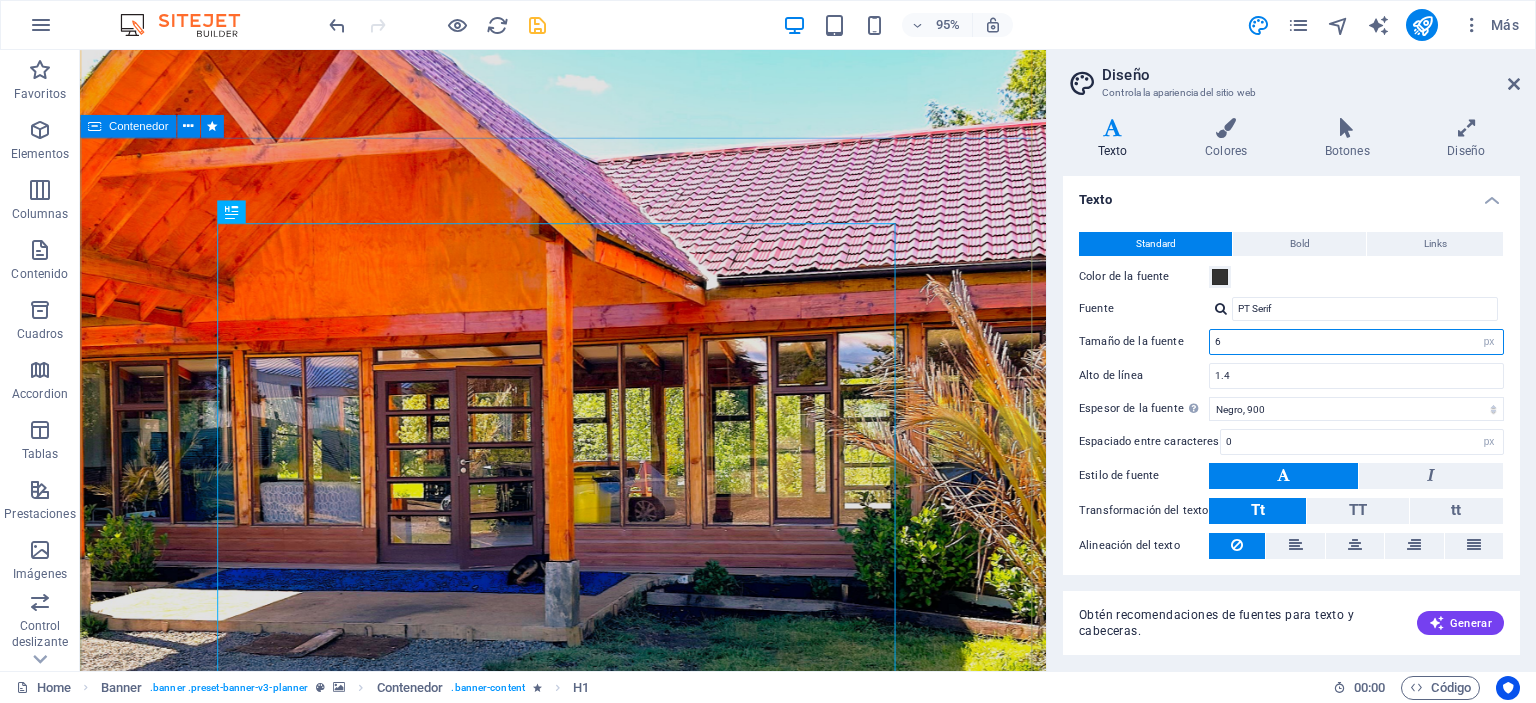 type on "6" 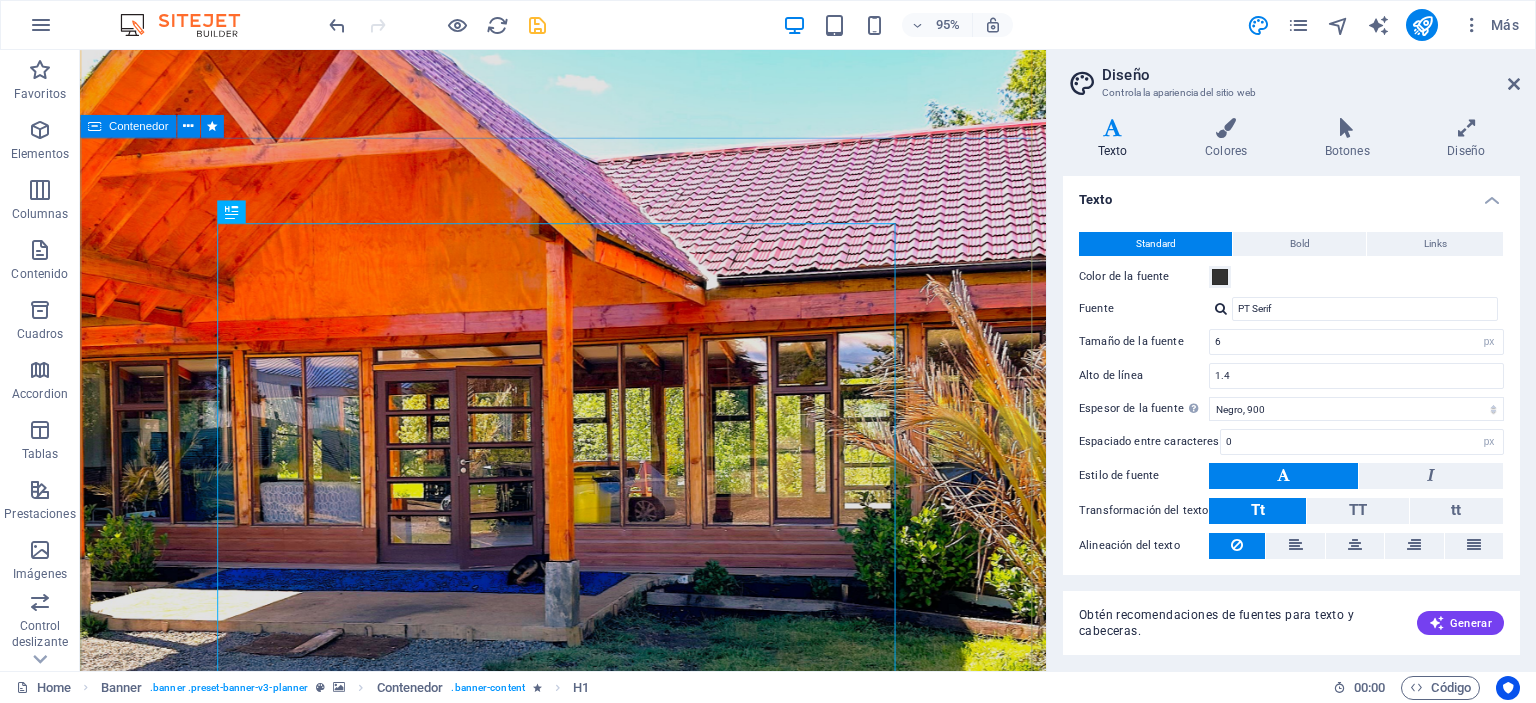 click on "Eventos Parque Coyahue descubre la magia de nuestro entorno Plan your next event with us" at bounding box center (588, 1386) 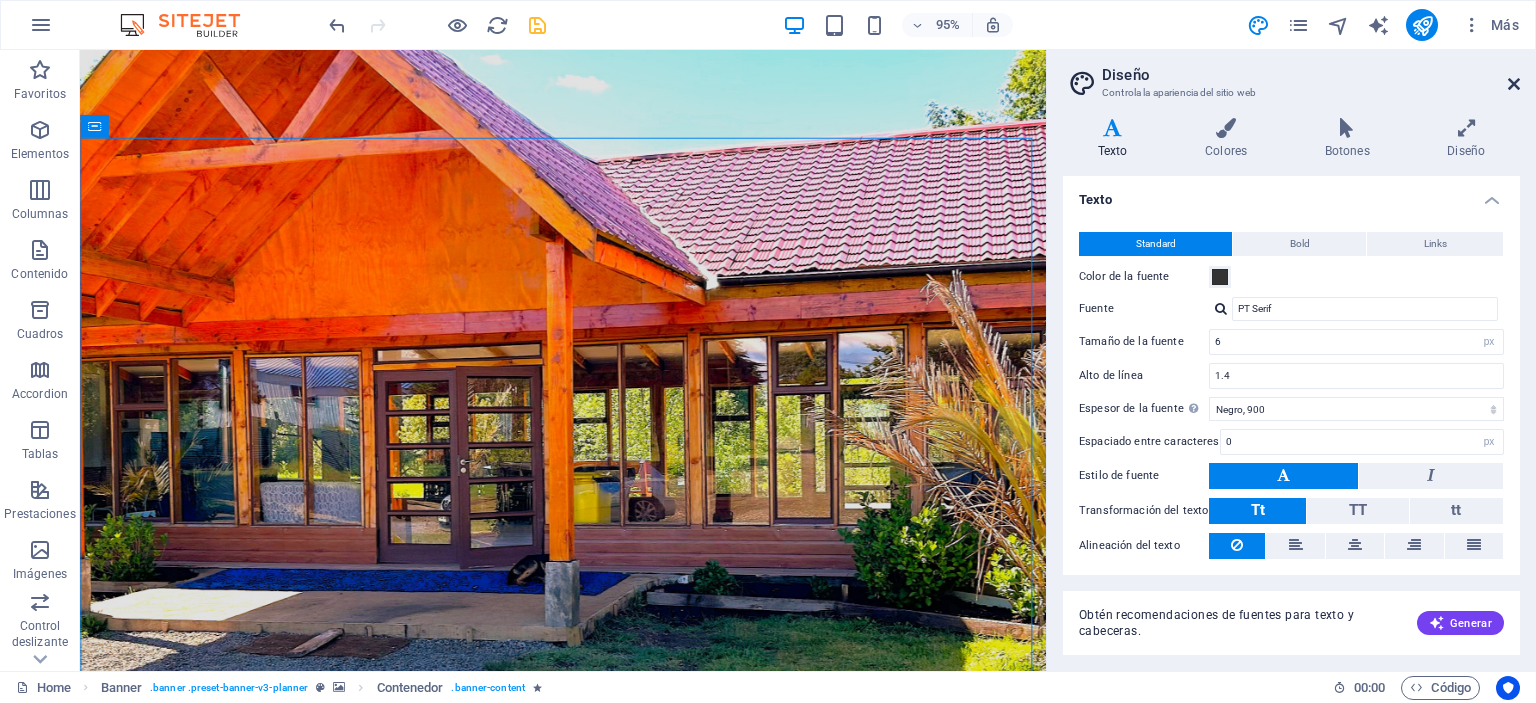 click at bounding box center [1514, 84] 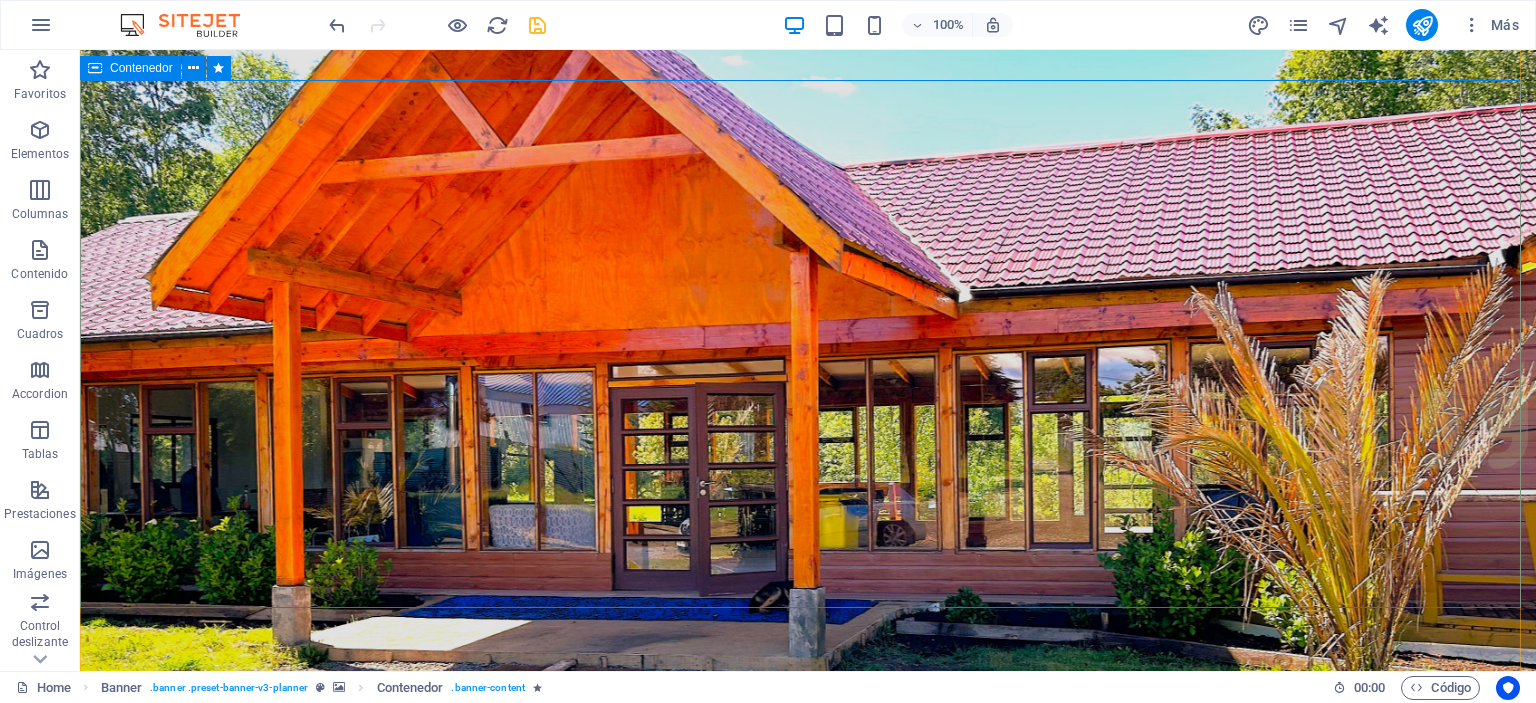 click on "Eventos Parque Coyahue descubre la magia de nuestro entorno Plan your next event with us" at bounding box center [808, 1326] 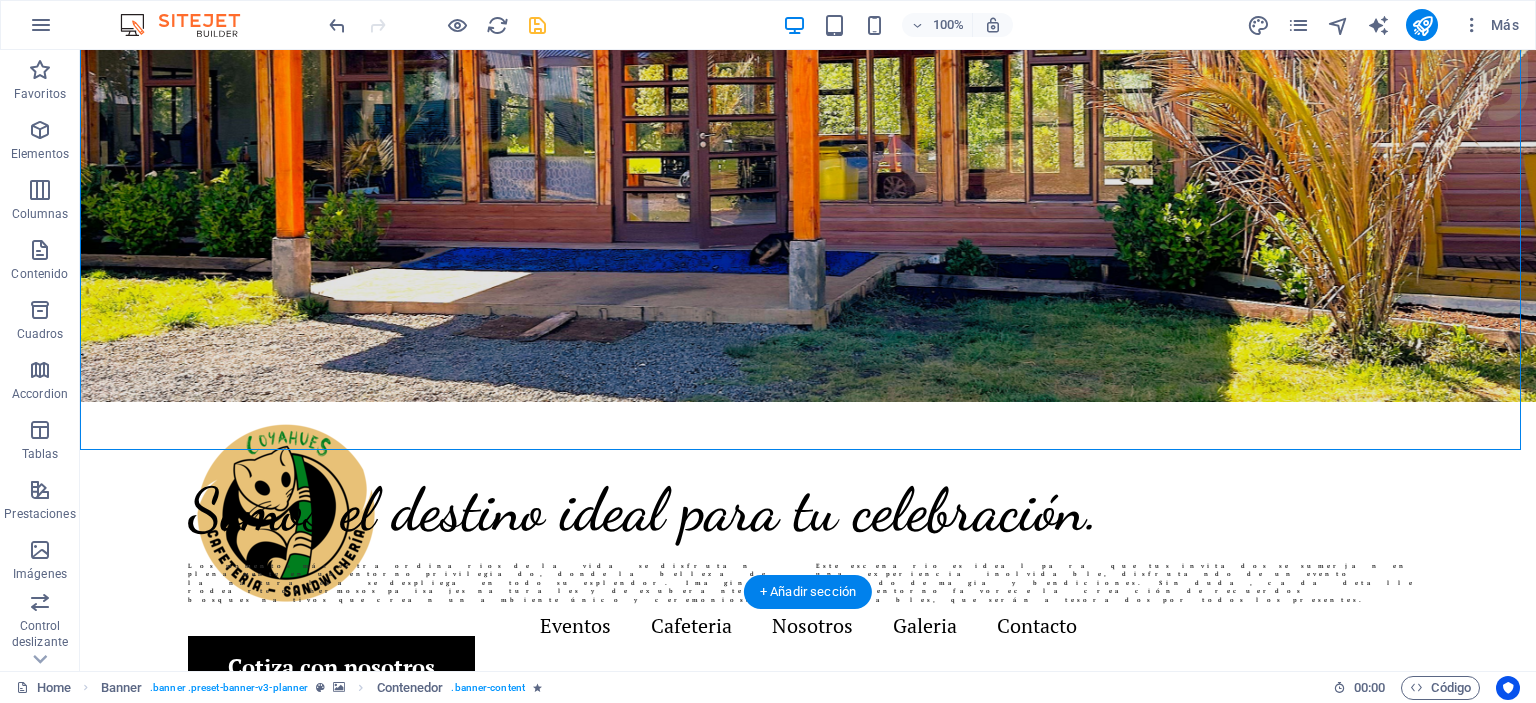 scroll, scrollTop: 600, scrollLeft: 0, axis: vertical 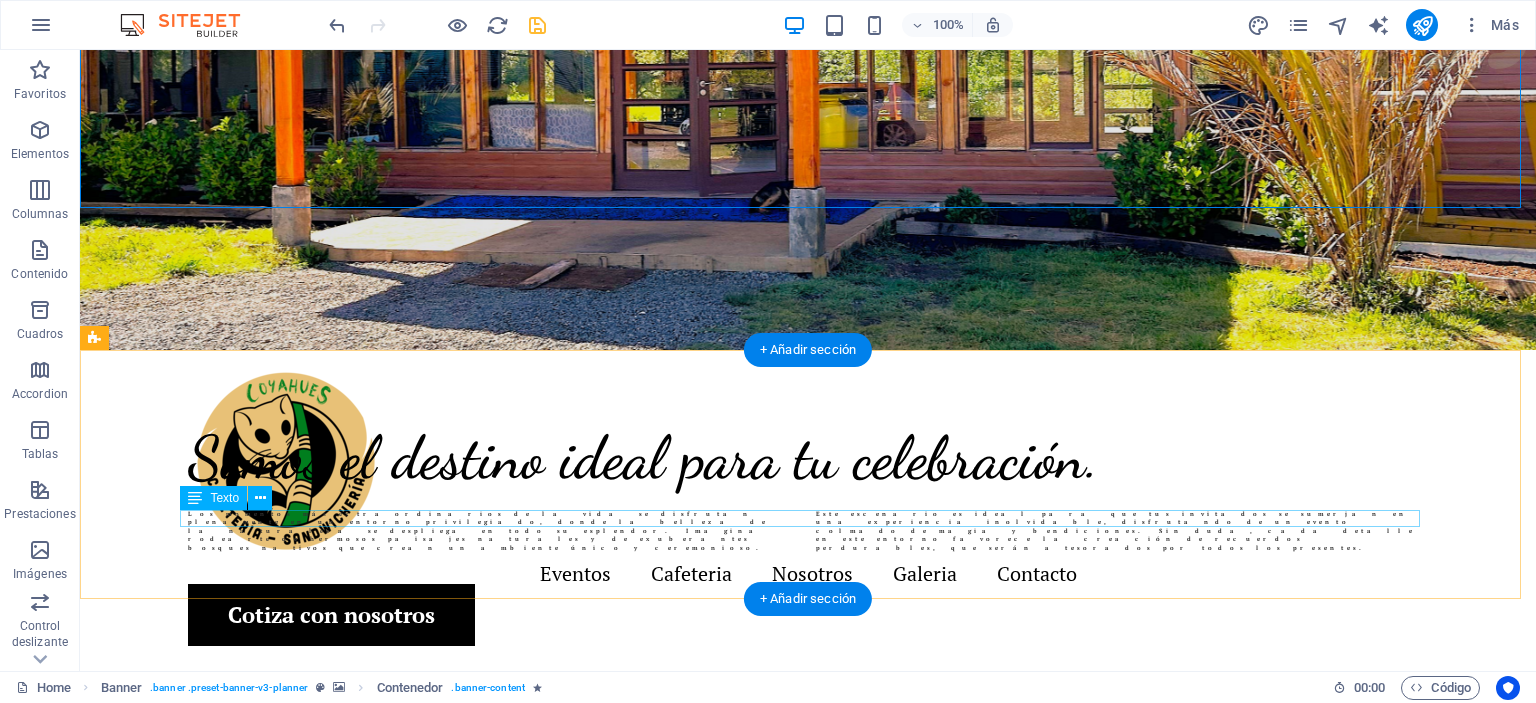 drag, startPoint x: 879, startPoint y: 509, endPoint x: 933, endPoint y: 539, distance: 61.77378 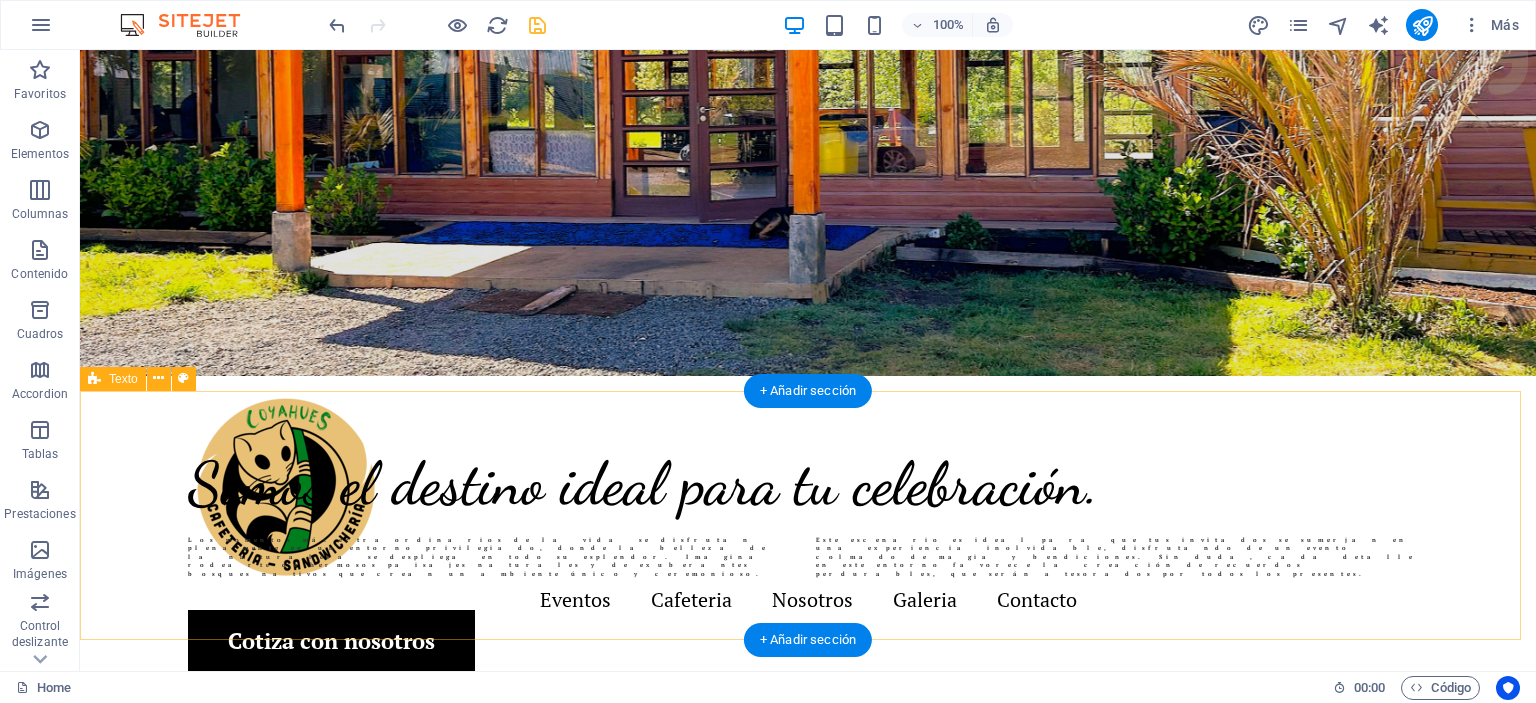 scroll, scrollTop: 600, scrollLeft: 0, axis: vertical 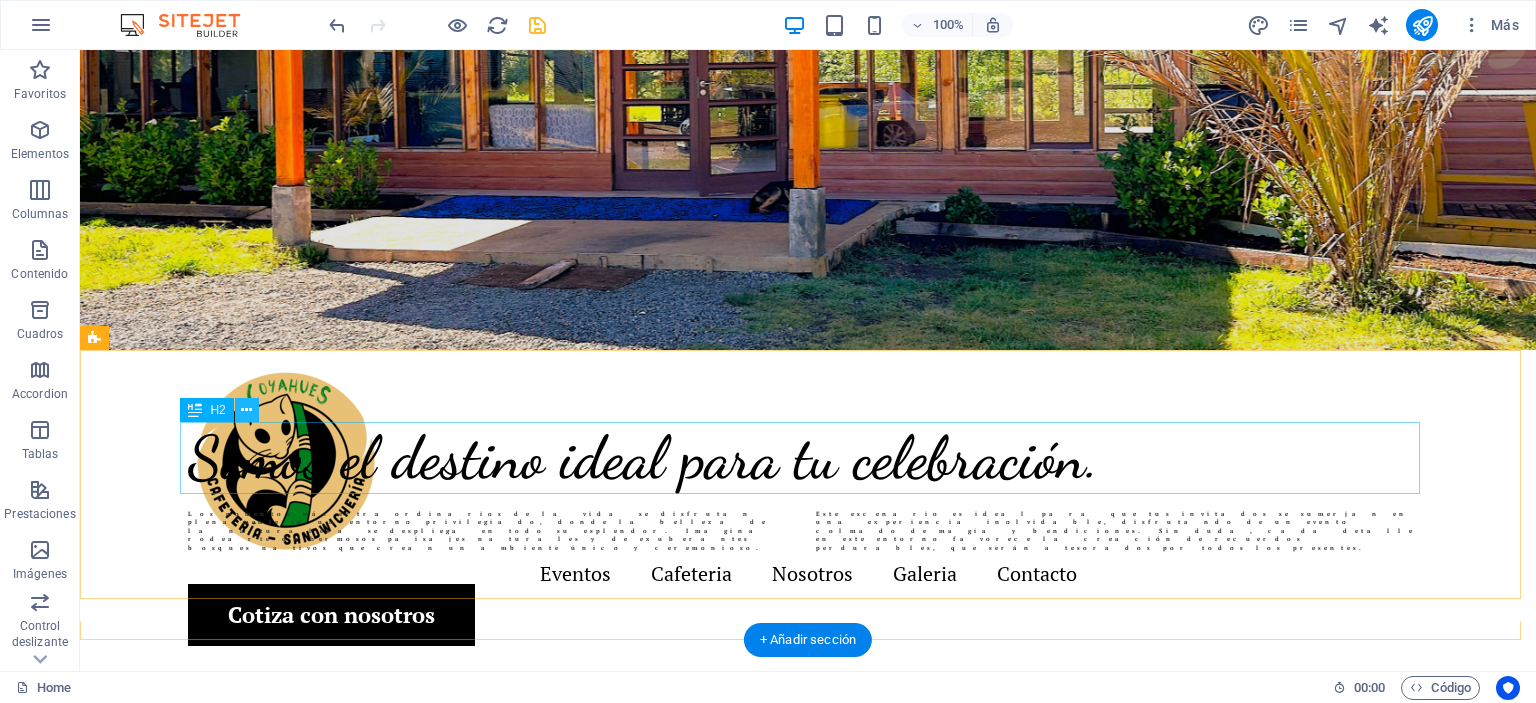 click at bounding box center [246, 410] 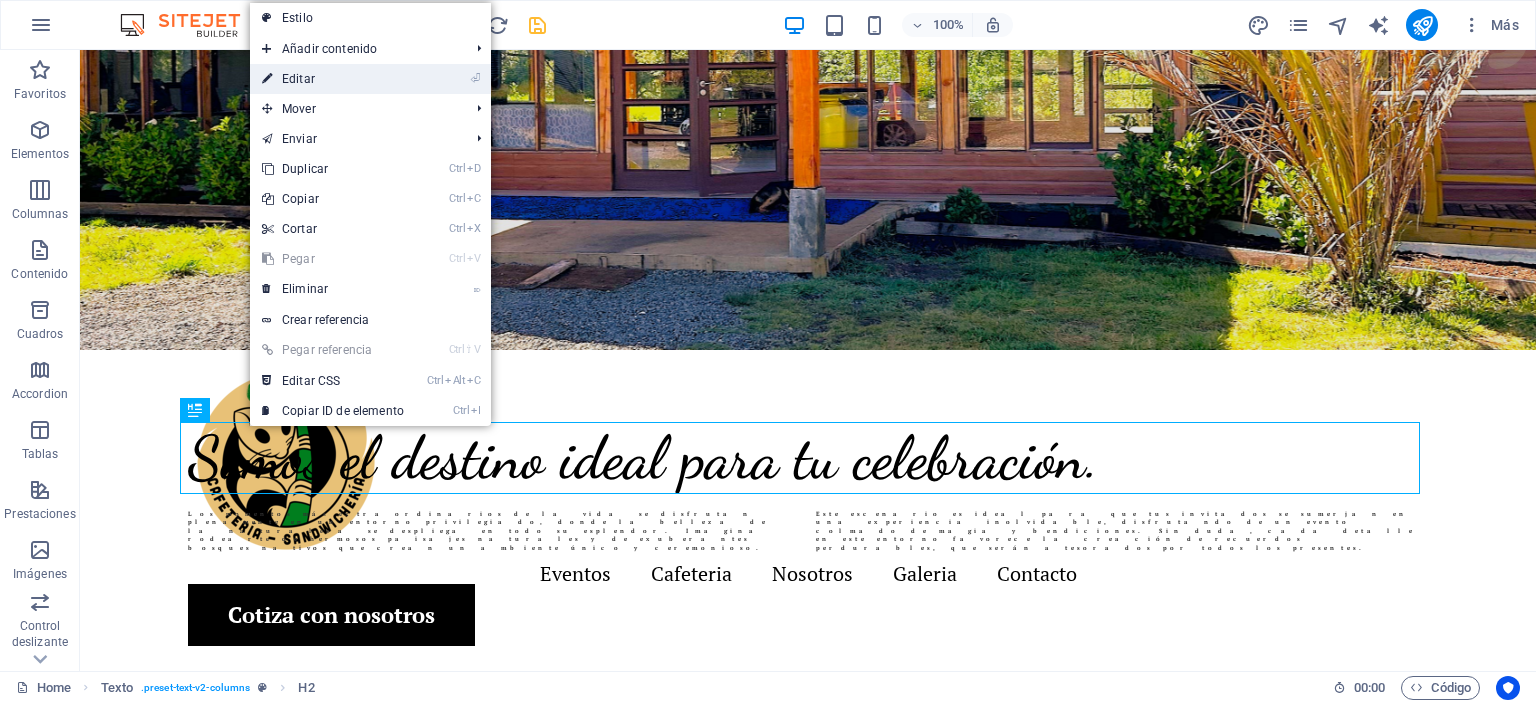 click on "⏎  Editar" at bounding box center (333, 79) 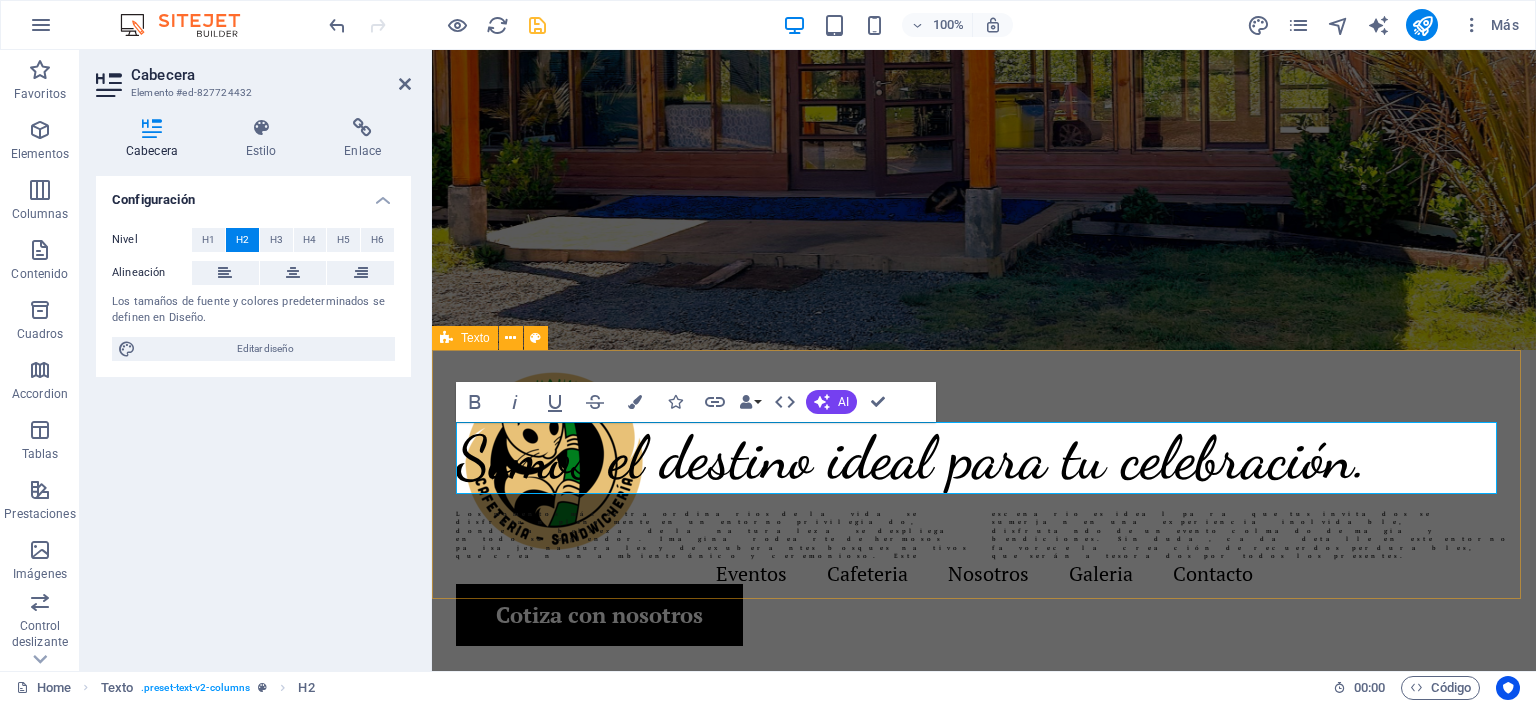 click on "Somos el destino ideal para tu celebración. Los momentos más extraordinarios de la vida se disfrutan plenamente en un entorno privilegiado, donde la belleza de la naturaleza se despliega en todo su esplendor. Imagina rodearte de hermosos paisajes naturales y de exuberantes bosques nativos que crean un ambiente único y ceremonioso. Este escenario es ideal para que tus invitados se sumerjan en una experiencia inolvidable, disfrutando de un evento colmado de magia y bendiciones. Sin duda, cada detalle en este entorno favorece la creación de recuerdos perdurables, que serán atesorados por todos los presentes." at bounding box center [984, 491] 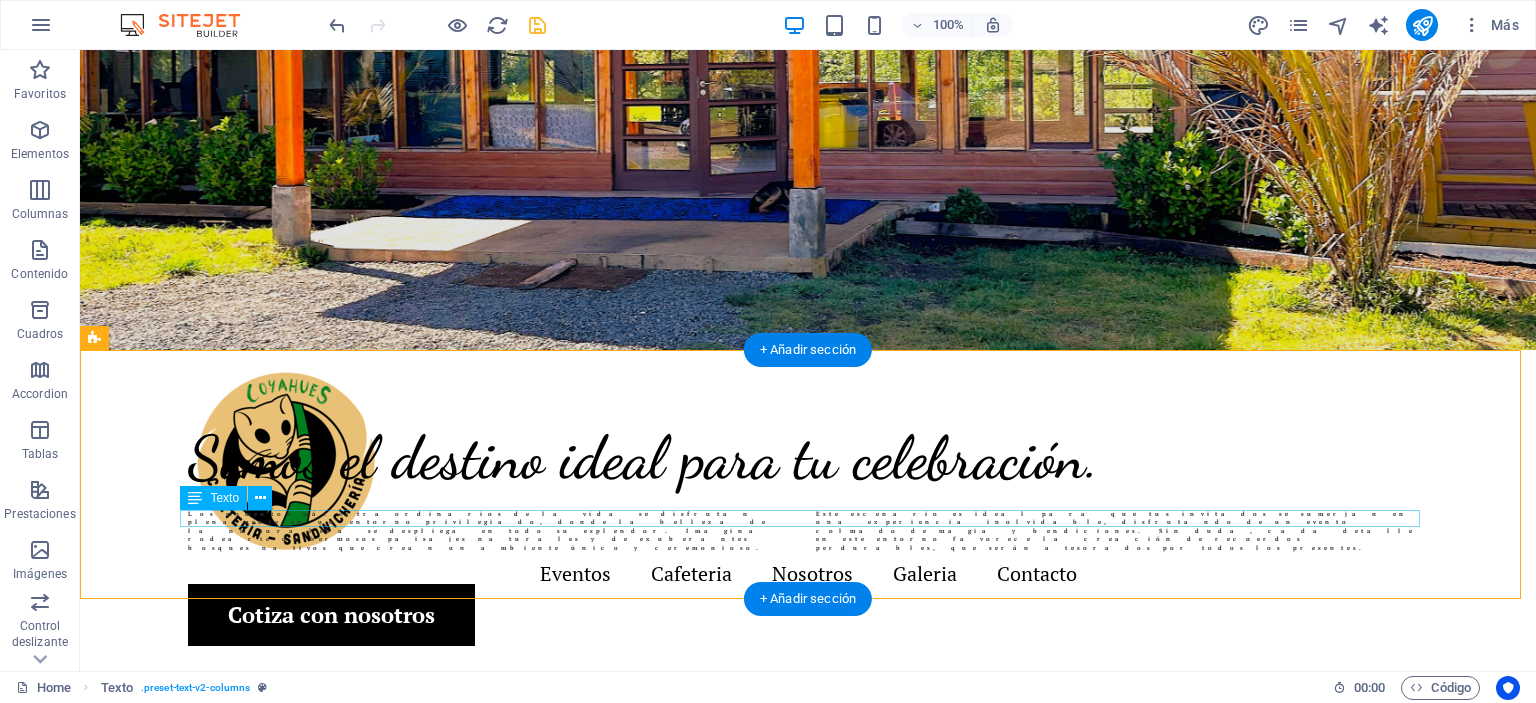 click on "Los momentos más extraordinarios de la vida se disfrutan plenamente en un entorno privilegiado, donde la belleza de la naturaleza se despliega en todo su esplendor. Imagina rodearte de hermosos paisajes naturales y de exuberantes bosques nativos que crean un ambiente único y ceremonioso. Este escenario es ideal para que tus invitados se sumerjan en una experiencia inolvidable, disfrutando de un evento colmado de magia y bendiciones. Sin duda, cada detalle en este entorno favorece la creación de recuerdos perdurables, que serán atesorados por todos los presentes." at bounding box center [808, 531] 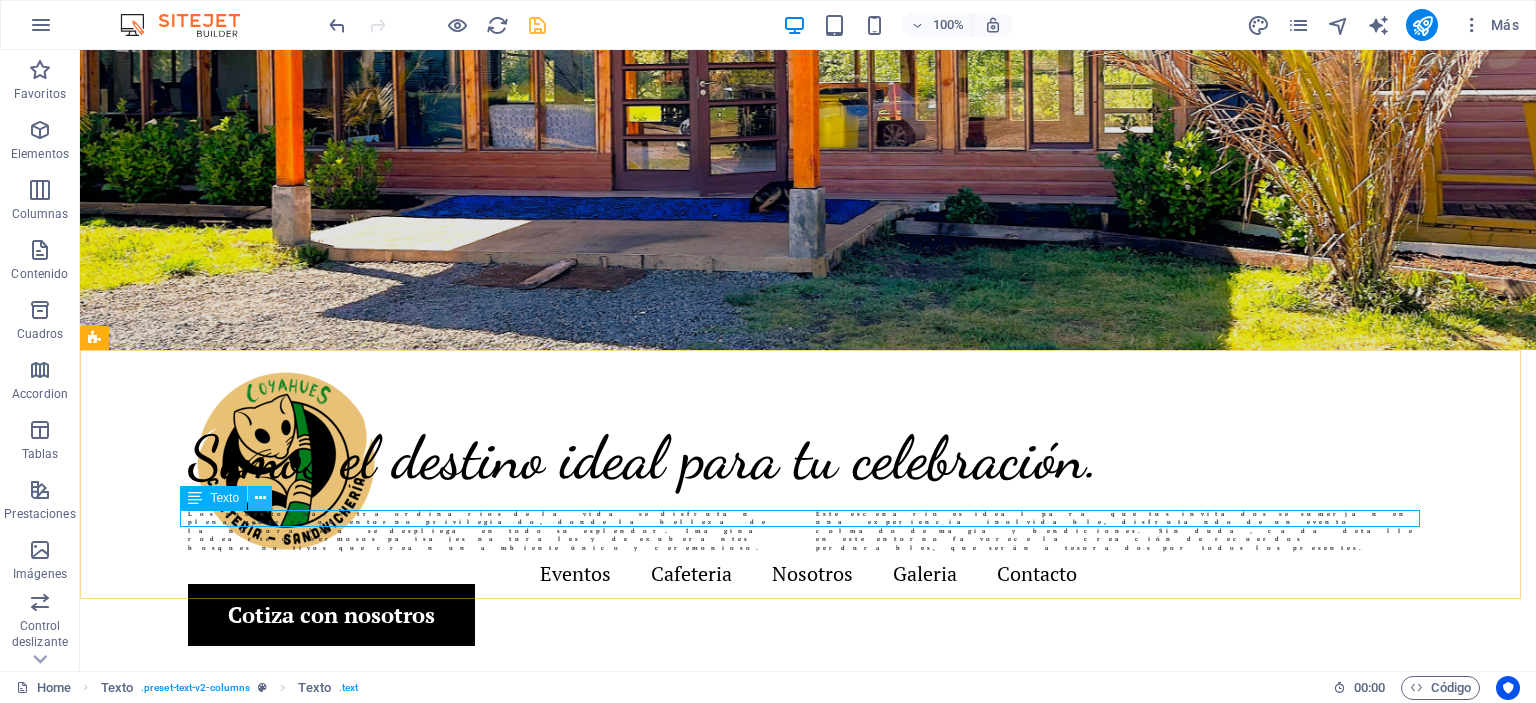 click at bounding box center (260, 498) 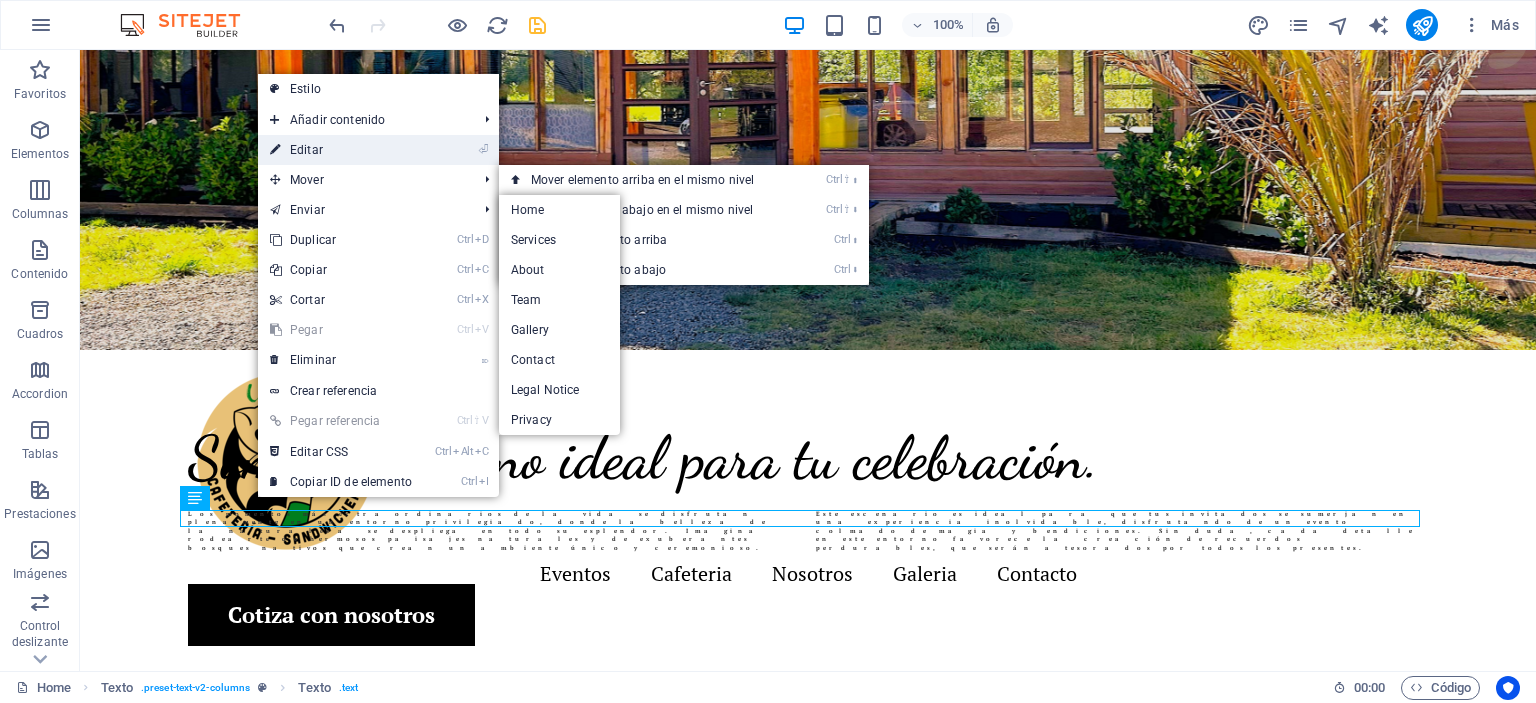 click on "⏎  Editar" at bounding box center [341, 150] 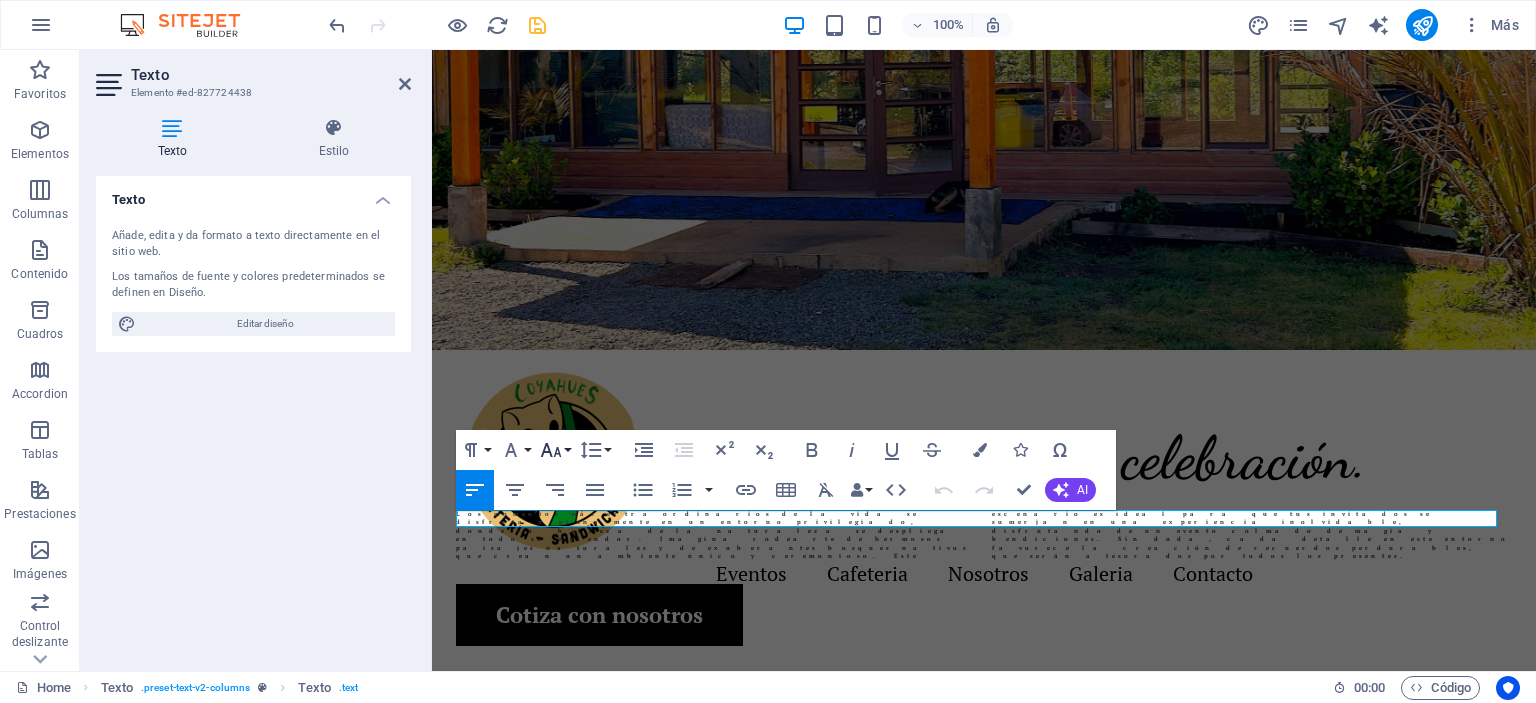click on "Font Size" at bounding box center (555, 450) 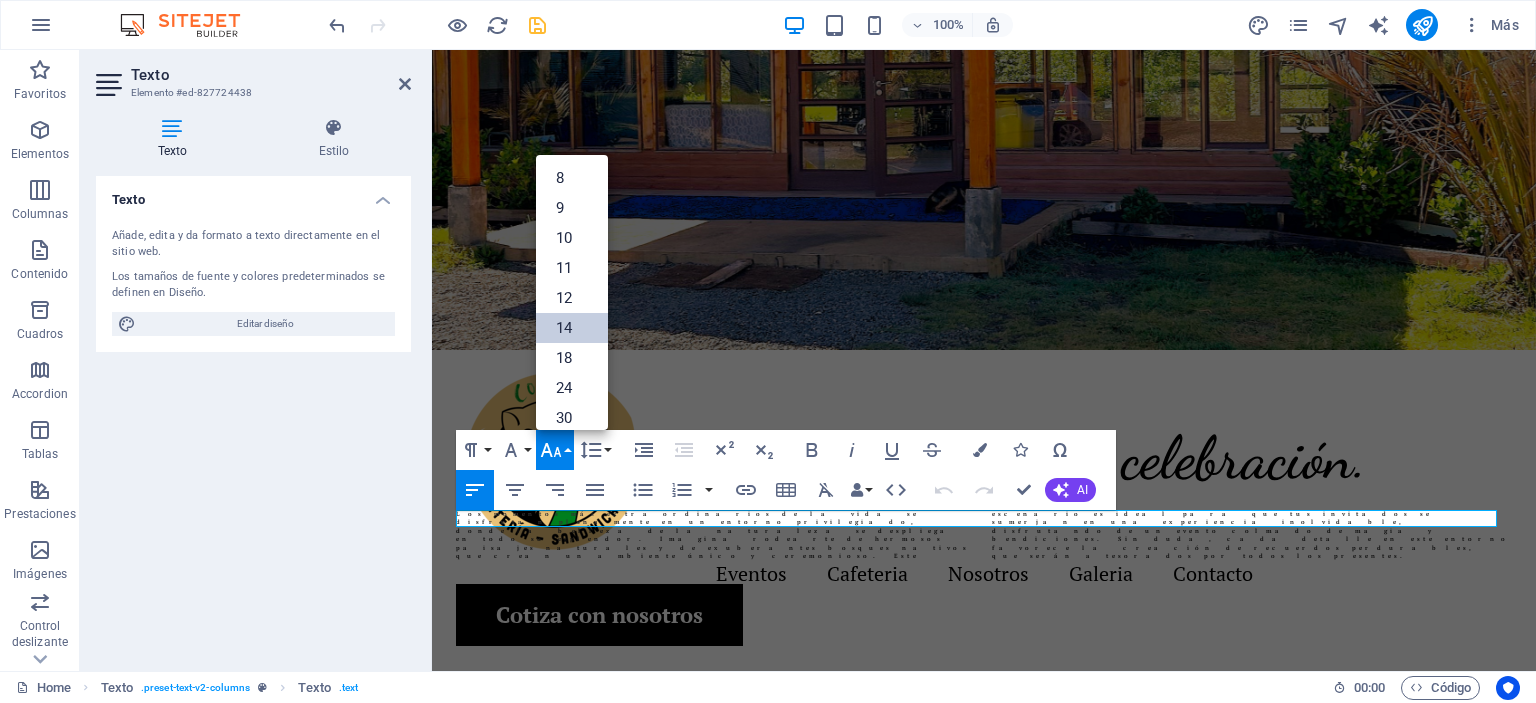 click on "14" at bounding box center (572, 328) 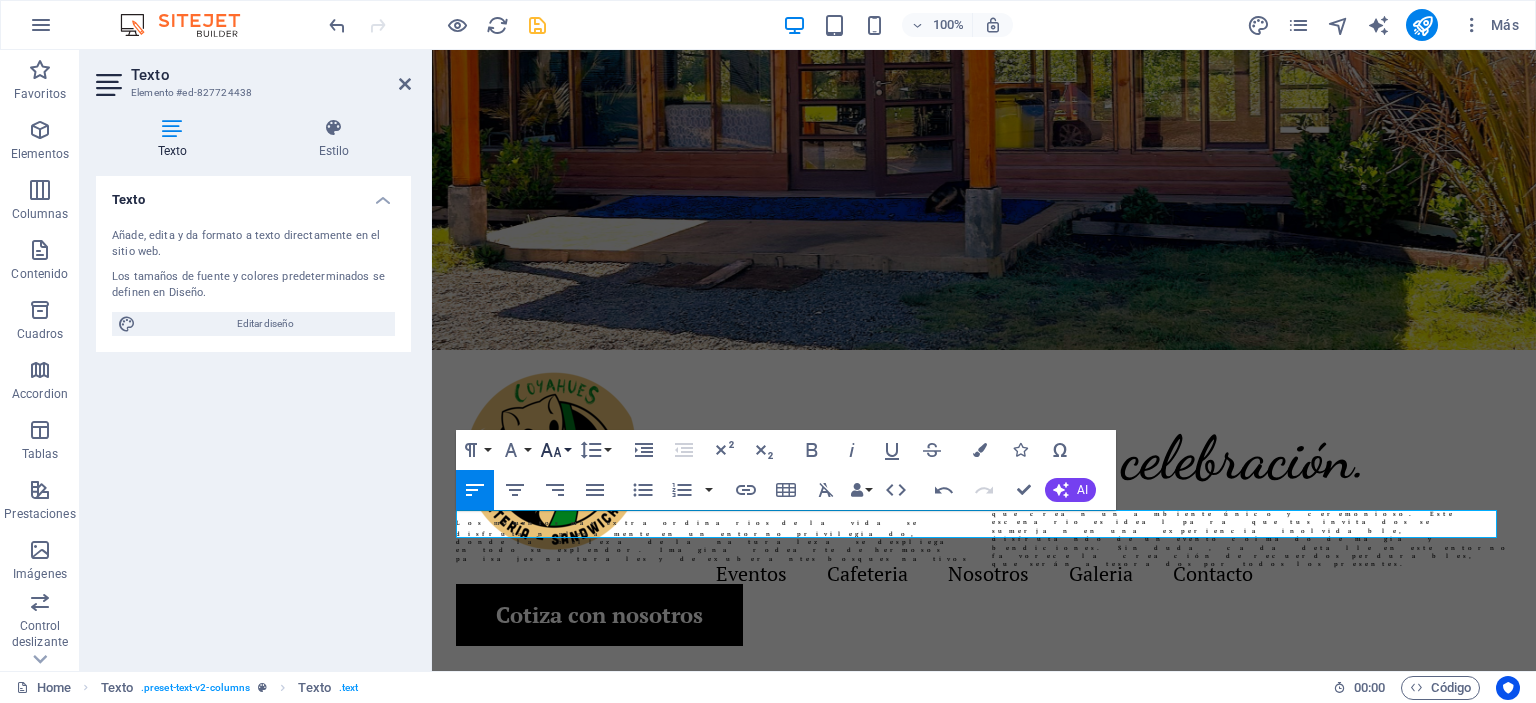 click on "Font Size" at bounding box center [555, 450] 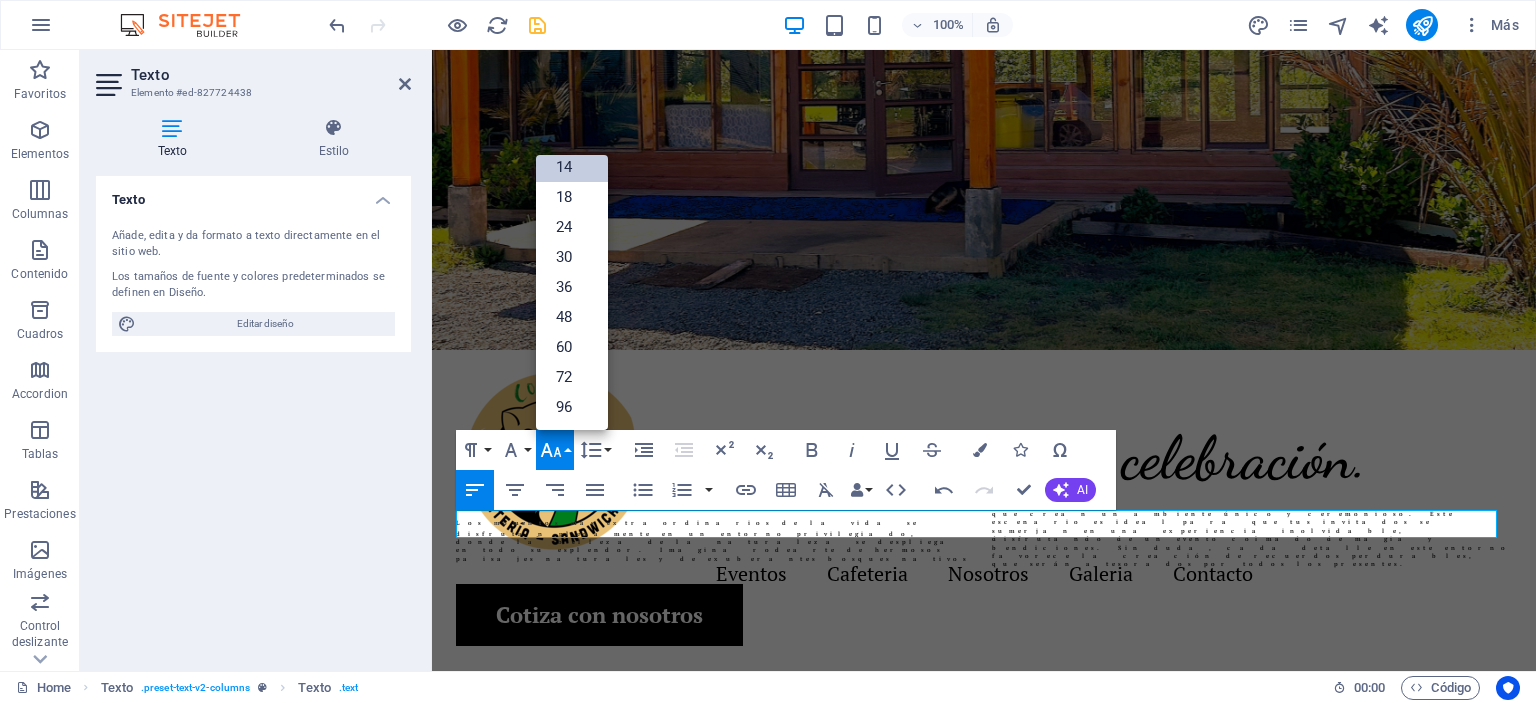 scroll, scrollTop: 160, scrollLeft: 0, axis: vertical 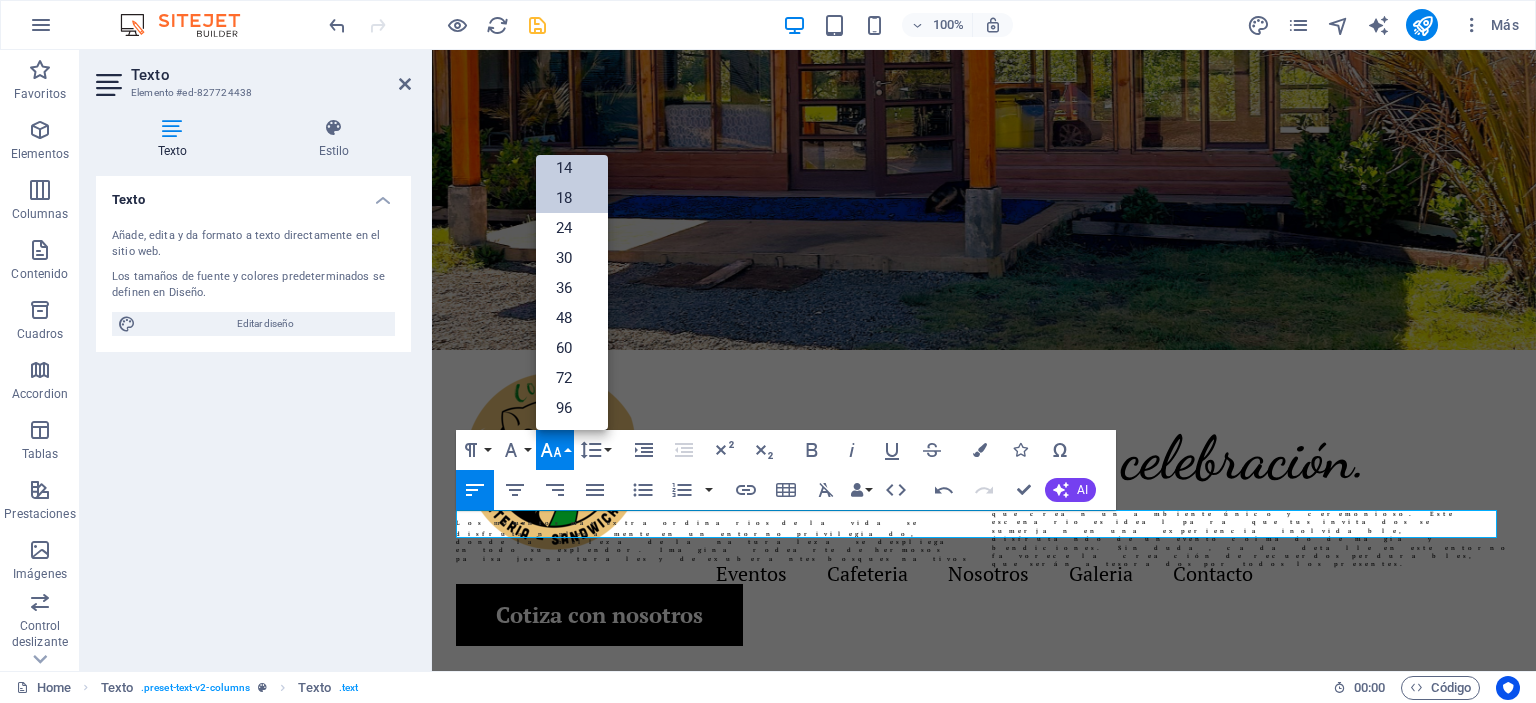 click on "18" at bounding box center (572, 198) 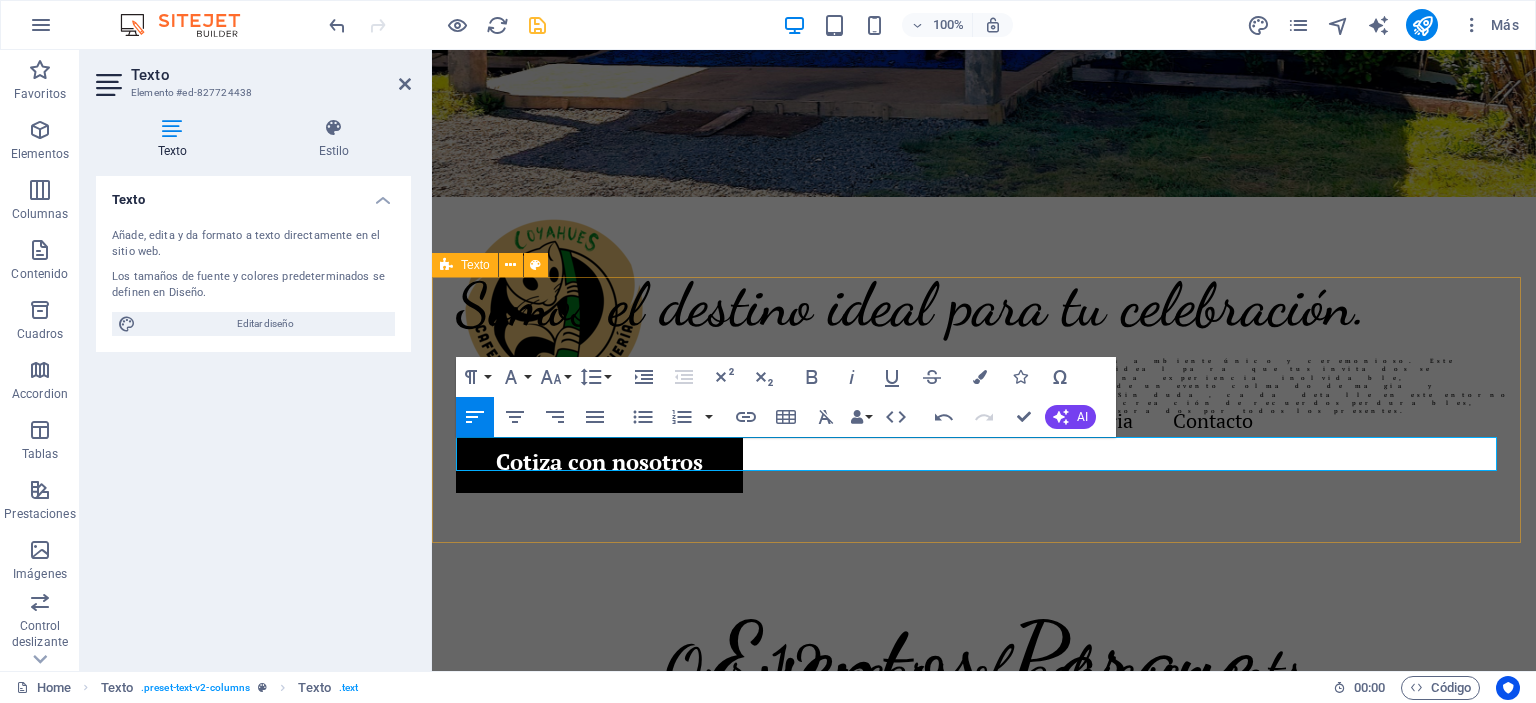 scroll, scrollTop: 800, scrollLeft: 0, axis: vertical 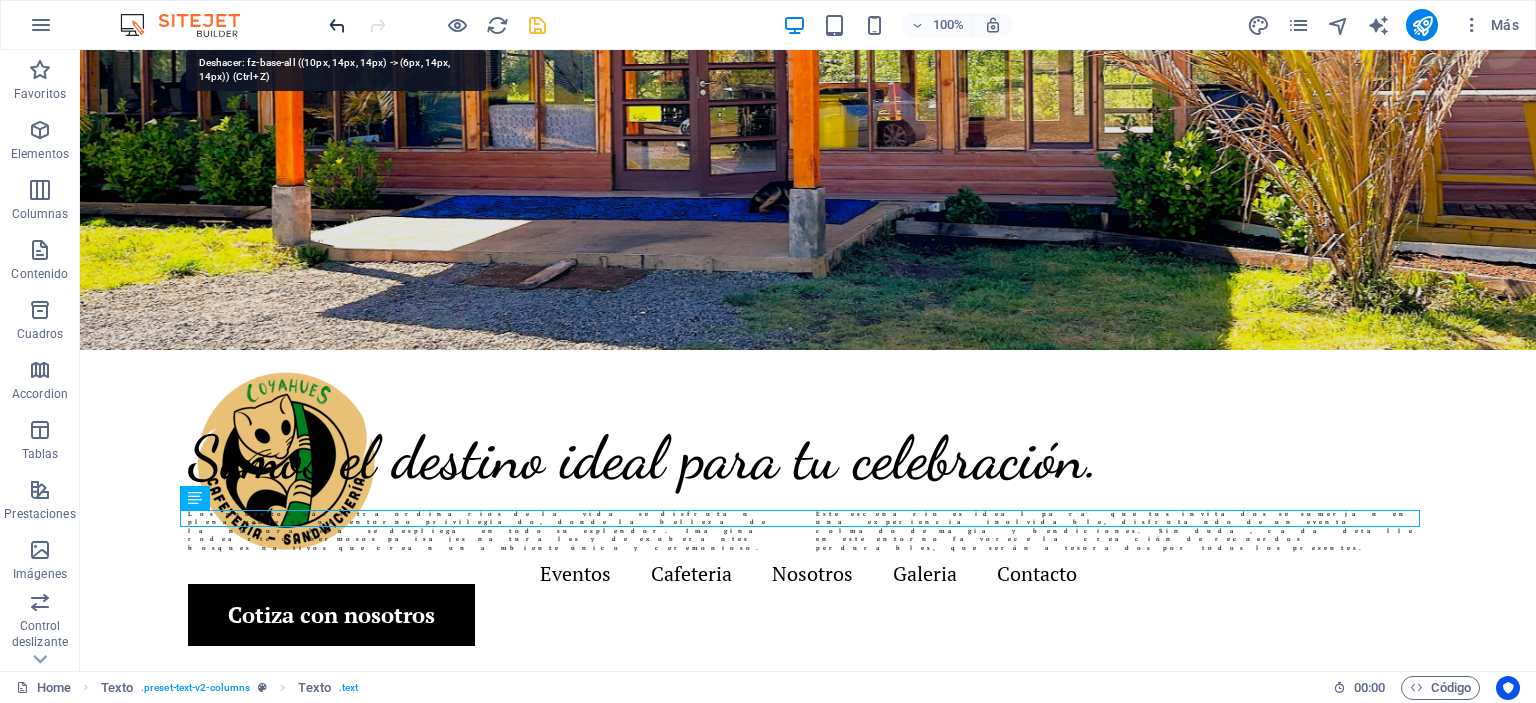 click at bounding box center [337, 25] 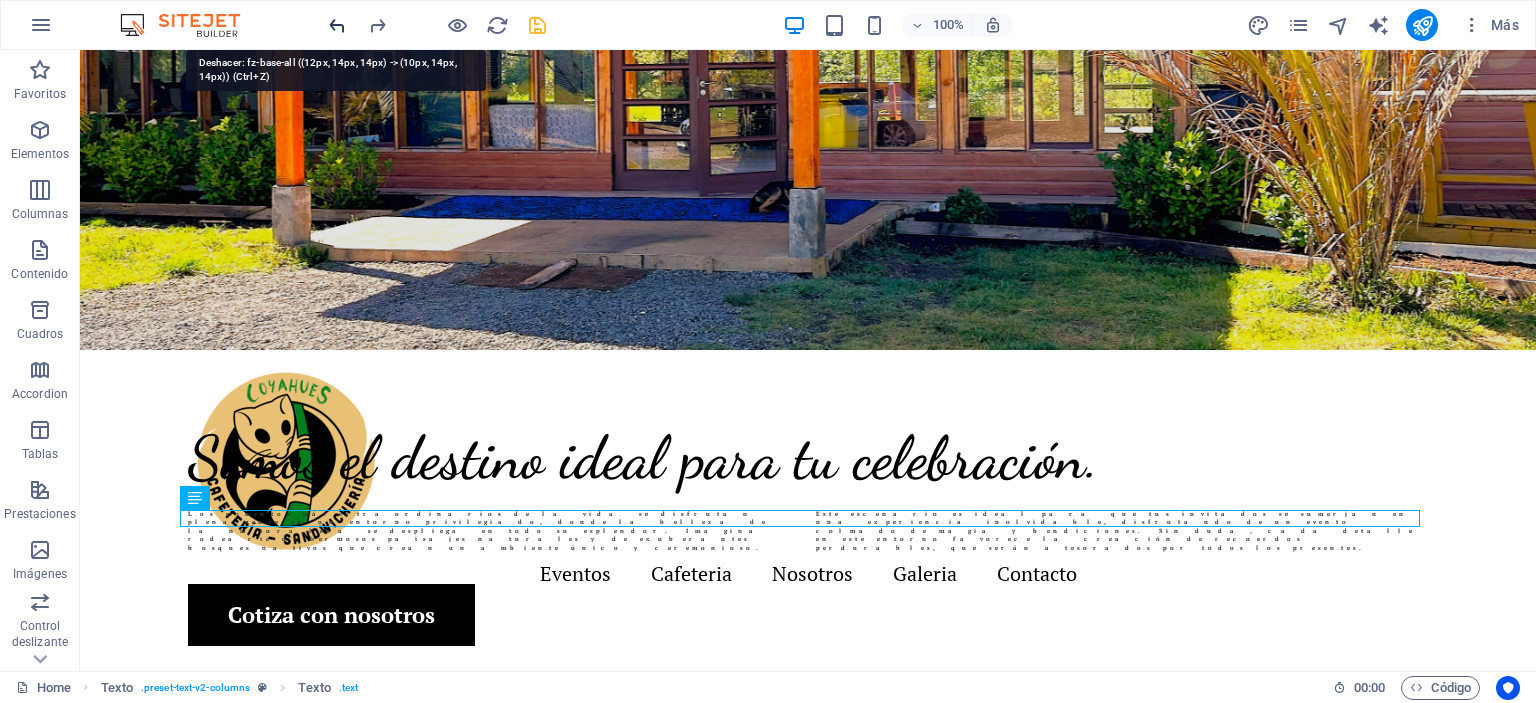 click at bounding box center (337, 25) 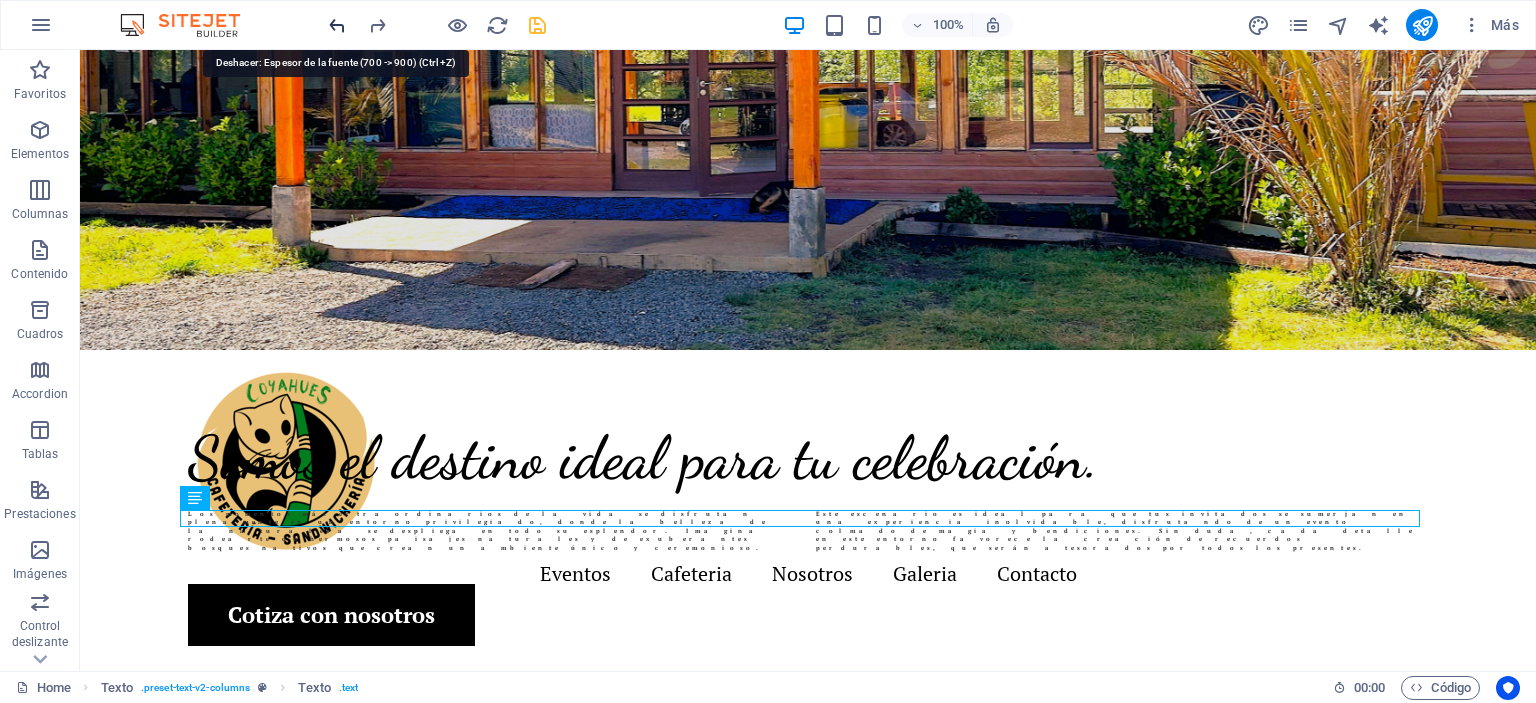 click at bounding box center (337, 25) 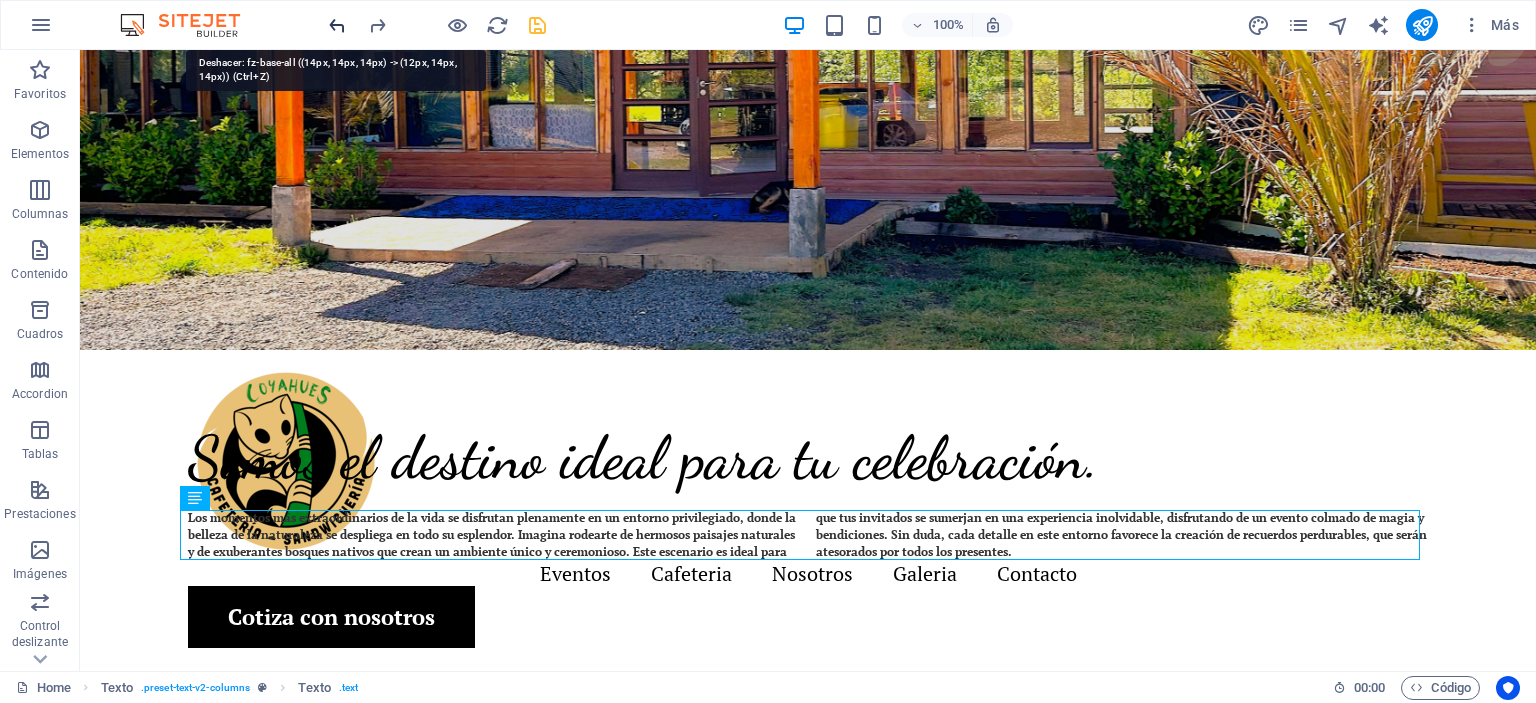 click at bounding box center [337, 25] 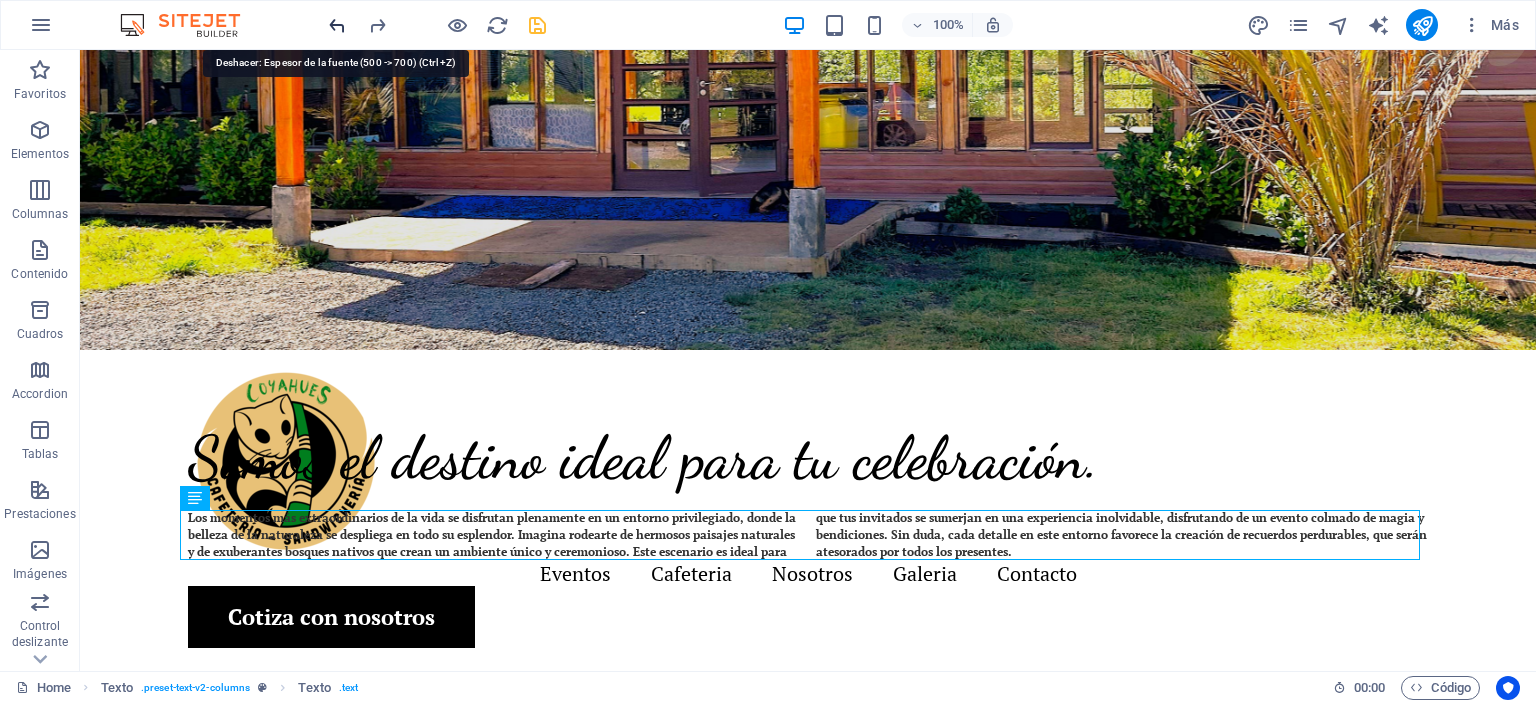 click at bounding box center (337, 25) 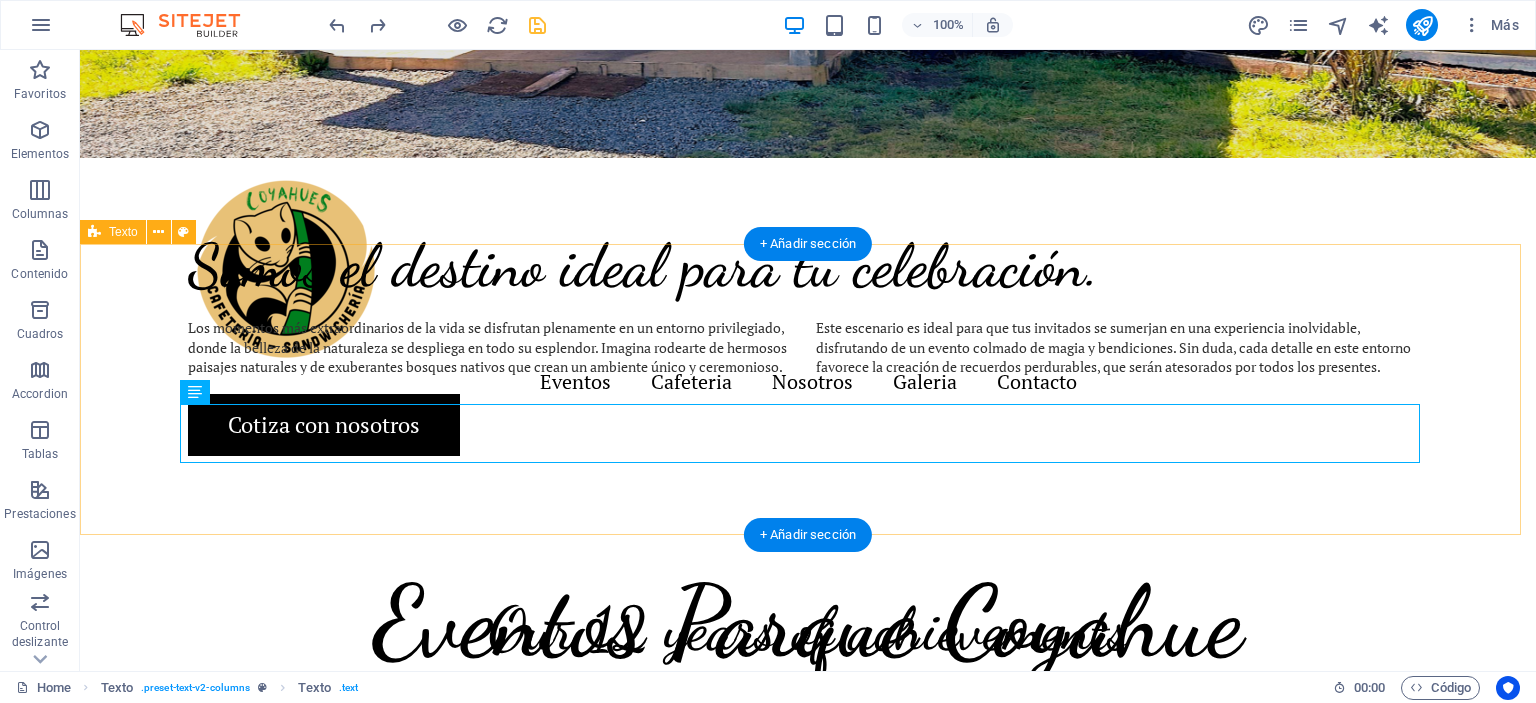 scroll, scrollTop: 800, scrollLeft: 0, axis: vertical 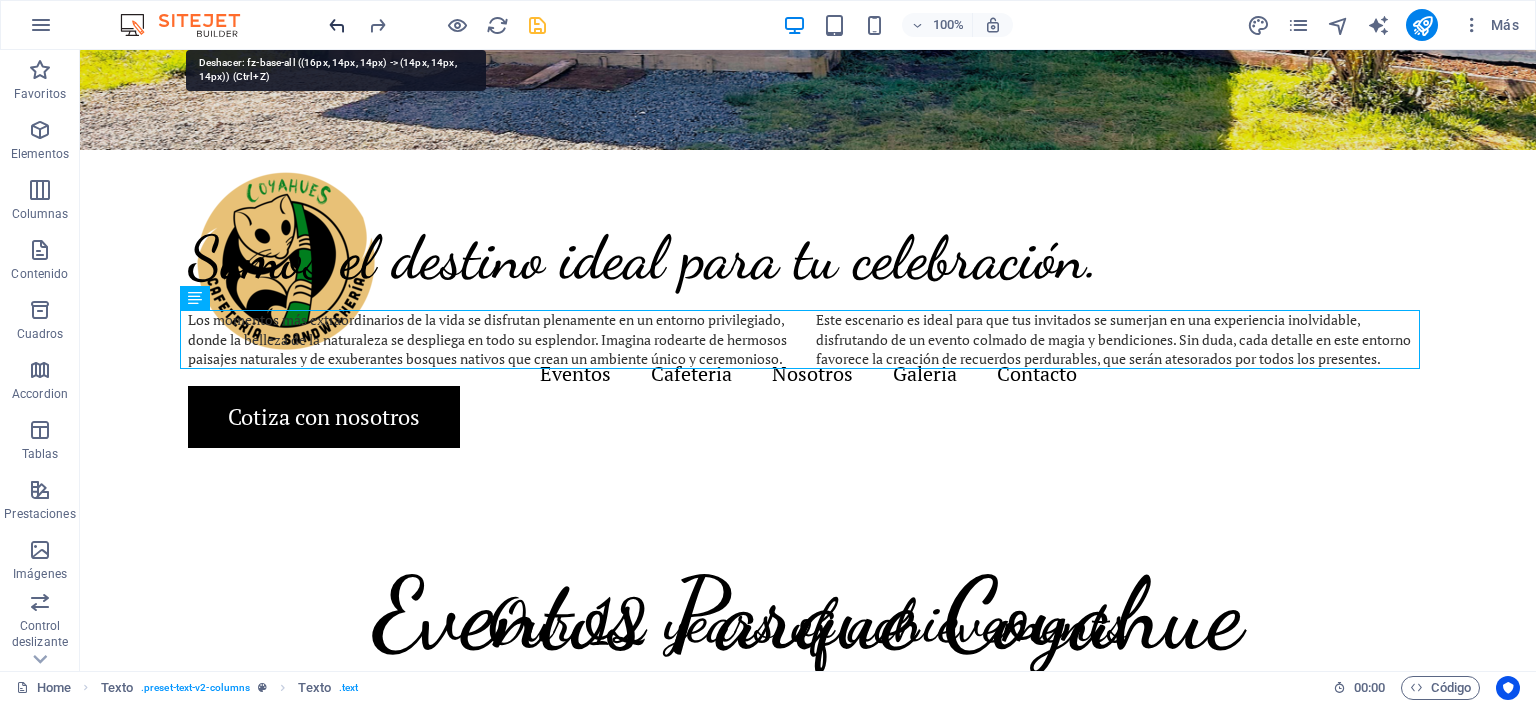 click at bounding box center (337, 25) 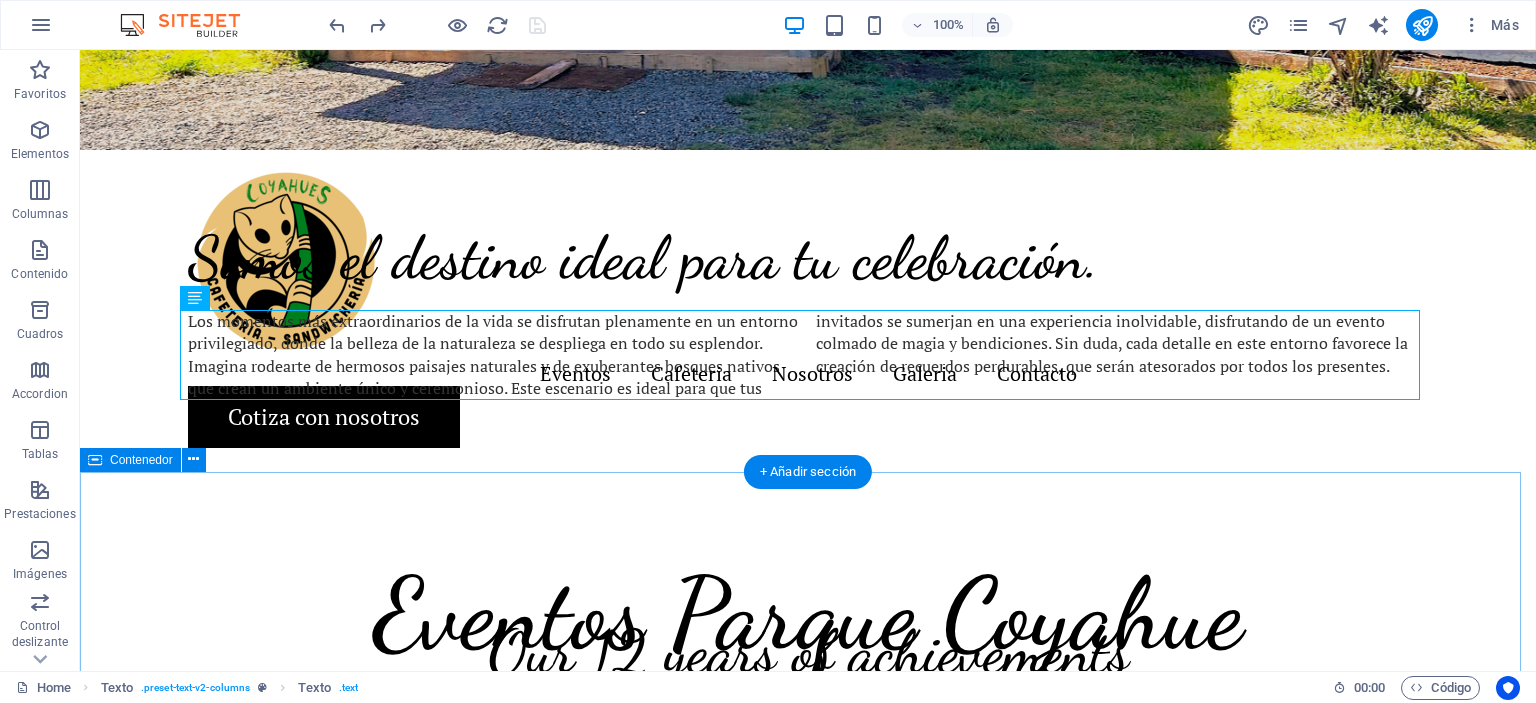 click on "Our 12 years of achievements 0 + Events 0 + Clients 0 k+ Guests 0 Prizes" at bounding box center (808, 882) 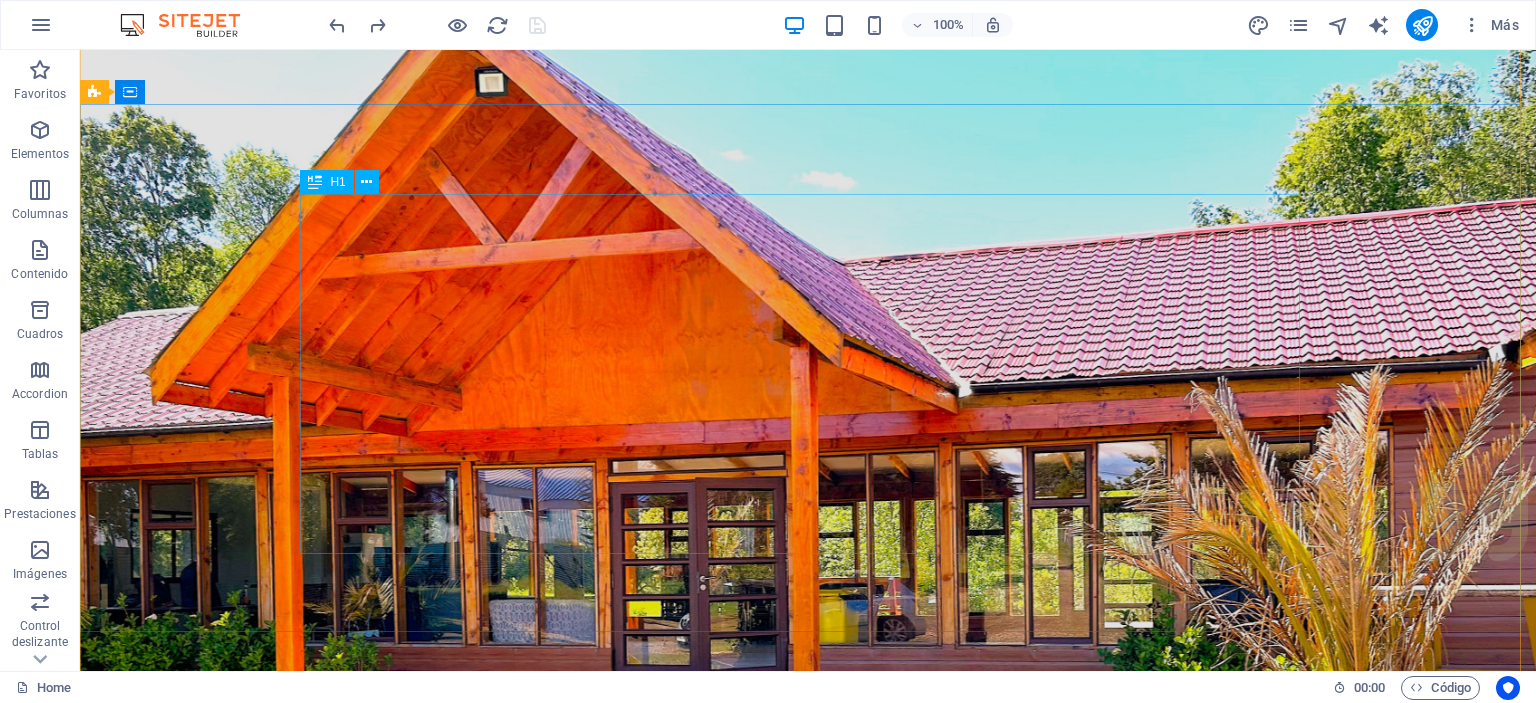 scroll, scrollTop: 100, scrollLeft: 0, axis: vertical 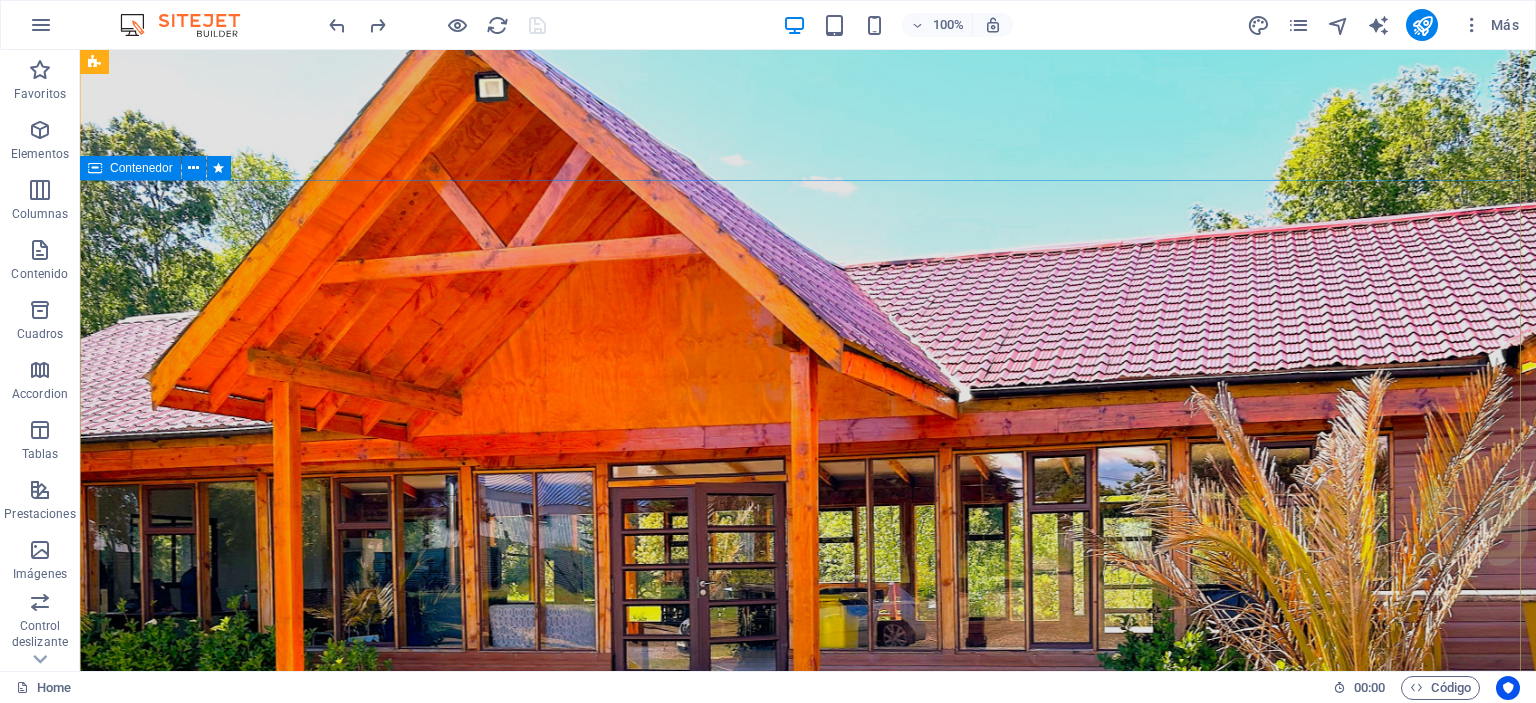 click on "Eventos Parque Coyahue descubre la magia de nuestro entorno Plan your next event with us" at bounding box center [808, 1428] 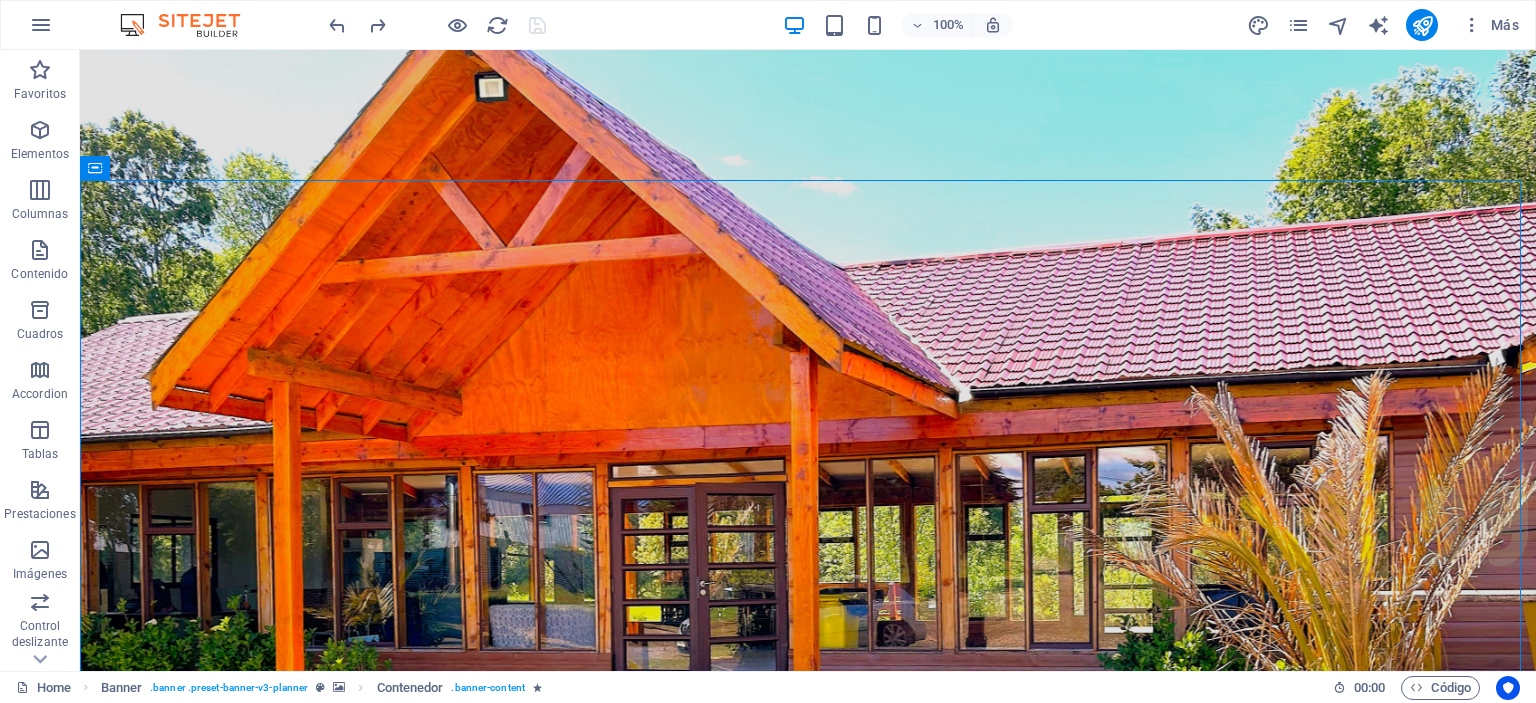 click at bounding box center (437, 25) 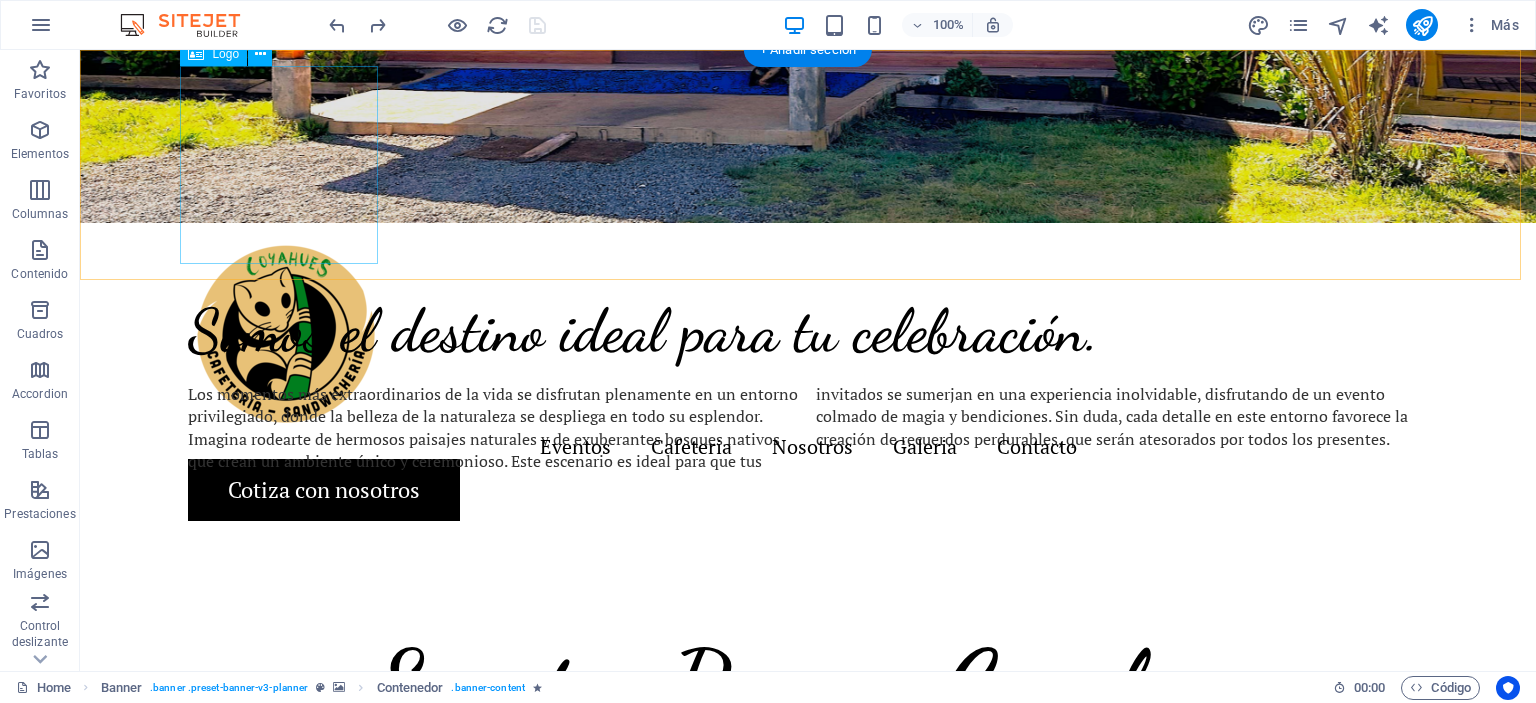 scroll, scrollTop: 900, scrollLeft: 0, axis: vertical 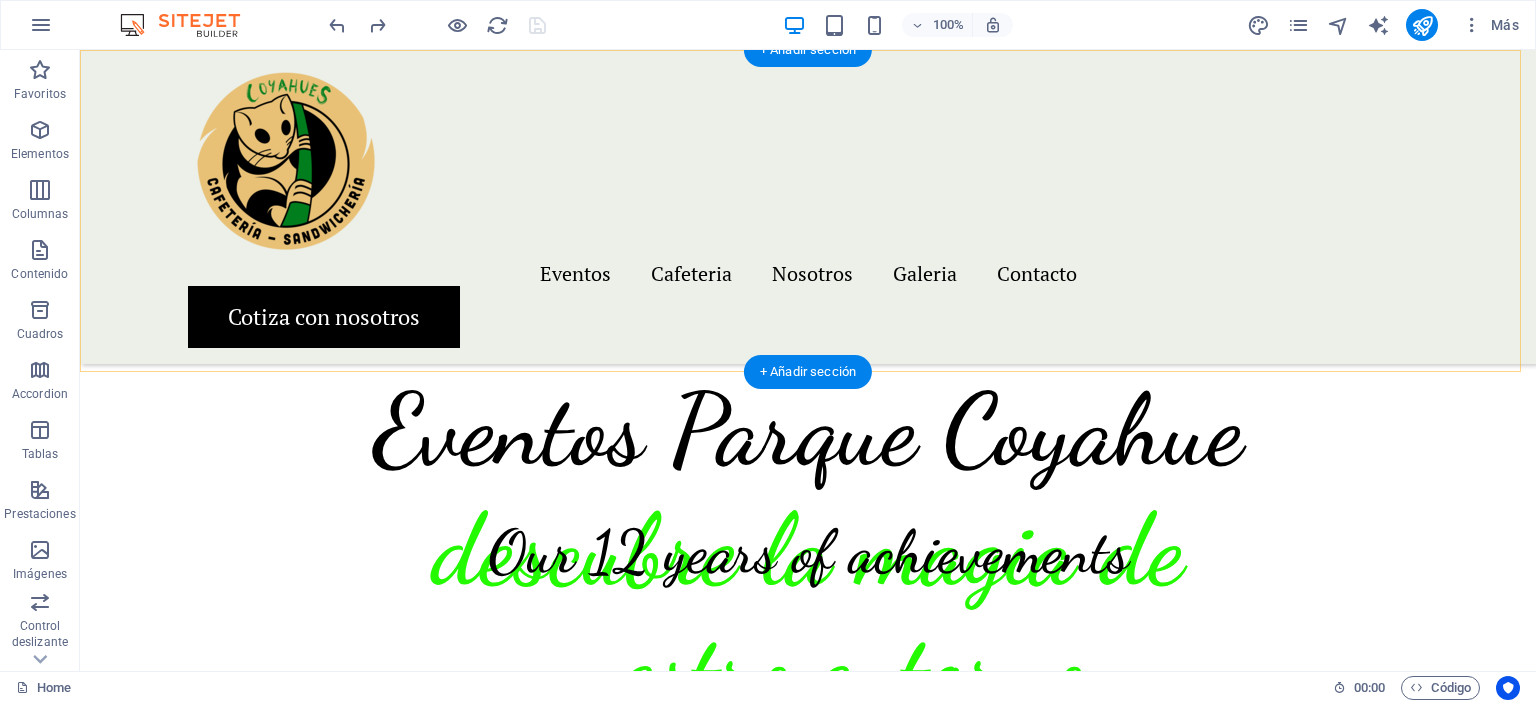 click on "Somos el destino ideal para tu celebración. Los momentos más extraordinarios de la vida se disfrutan plenamente en un entorno privilegiado, donde la belleza de la naturaleza se despliega en todo su esplendor. Imagina rodearte de hermosos paisajes naturales y de exuberantes bosques nativos que crean un ambiente único y ceremonioso. Este escenario es ideal para que tus invitados se sumerjan en una experiencia inolvidable, disfrutando de un evento colmado de magia y bendiciones. Sin duda, cada detalle en este entorno favorece la creación de recuerdos perdurables, que serán atesorados por todos los presentes." at bounding box center [808, 211] 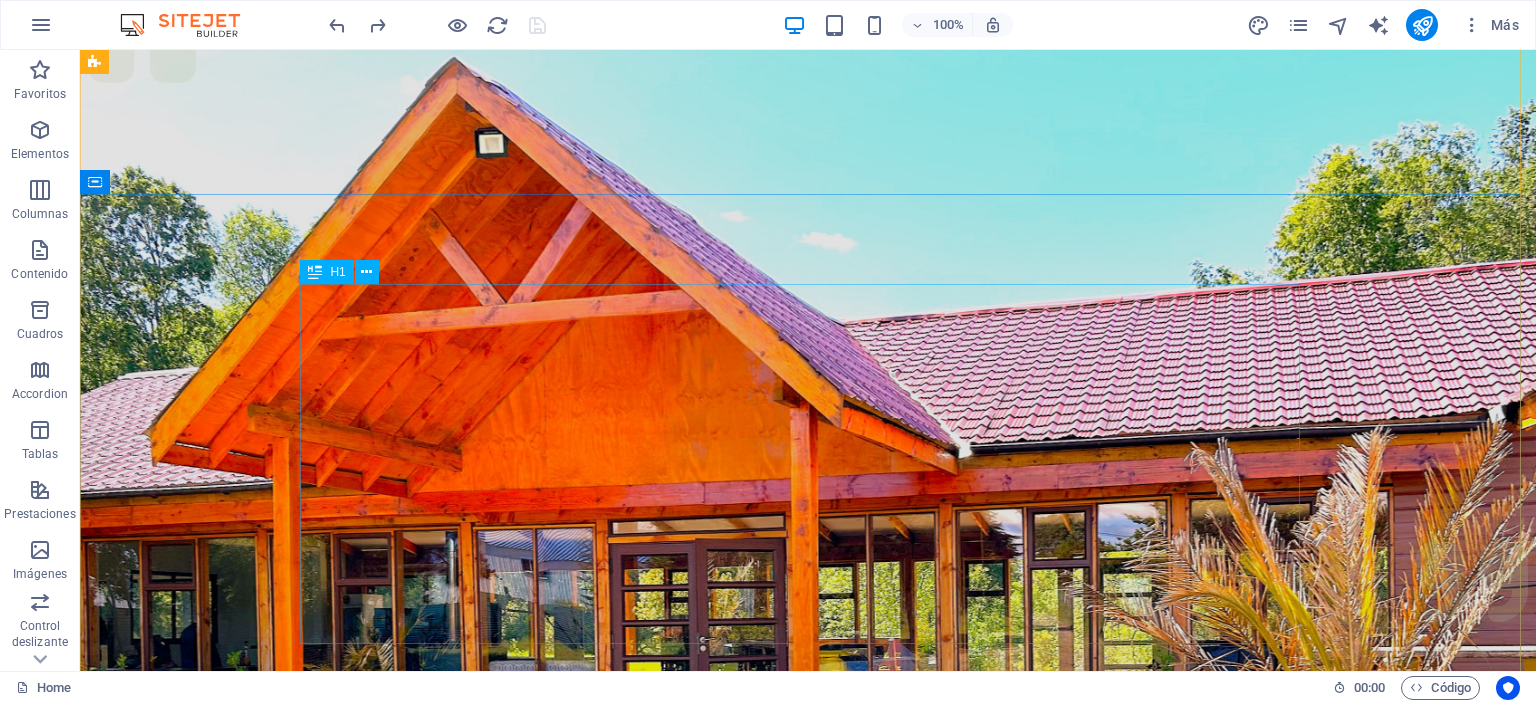 scroll, scrollTop: 0, scrollLeft: 0, axis: both 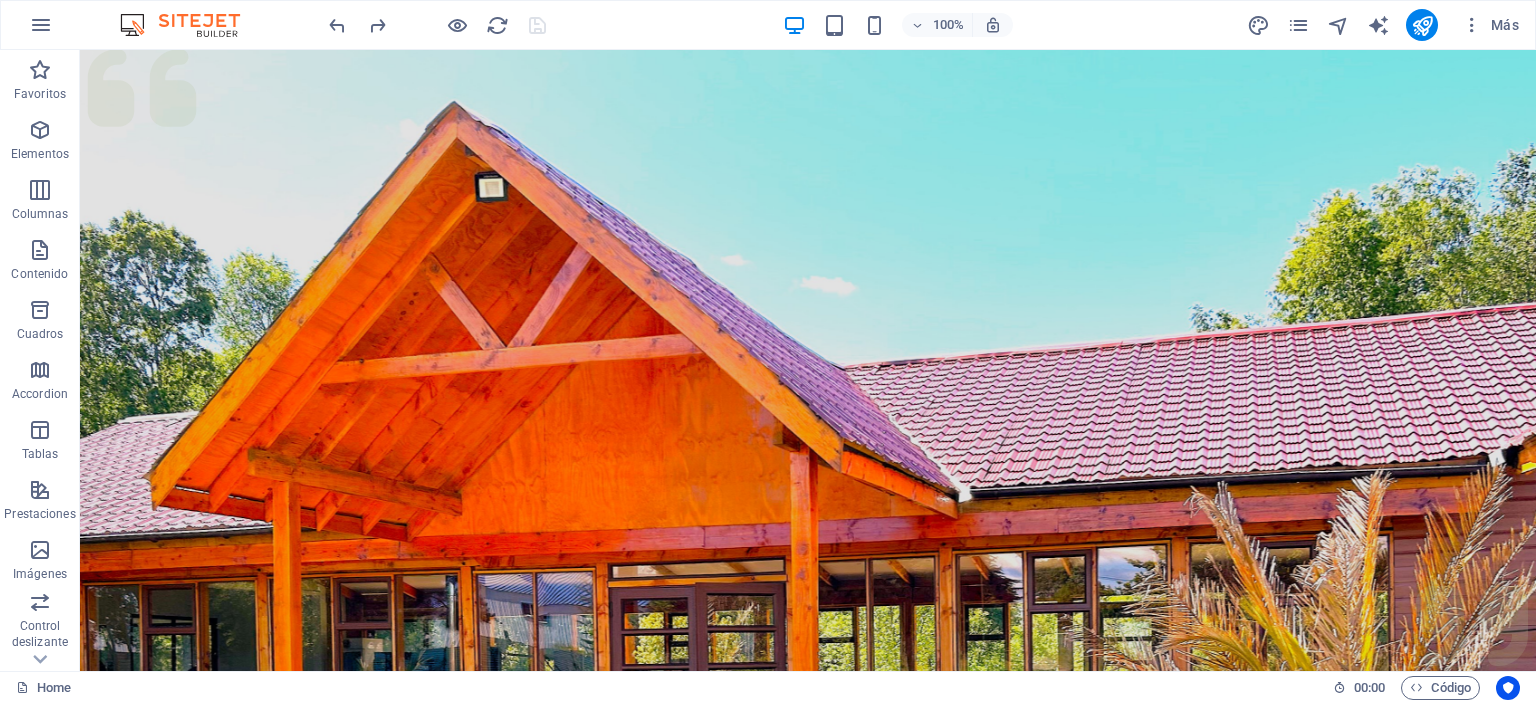 click at bounding box center (437, 25) 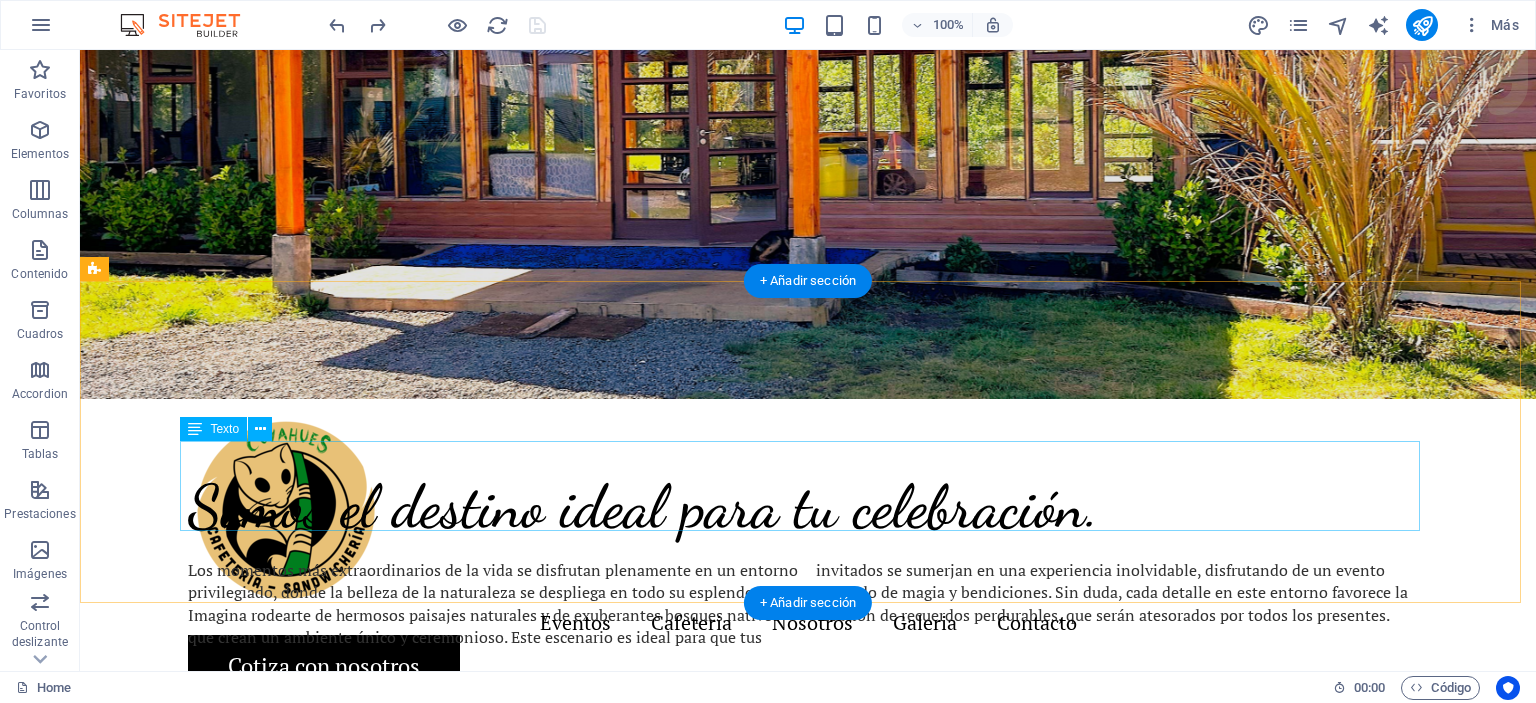 scroll, scrollTop: 400, scrollLeft: 0, axis: vertical 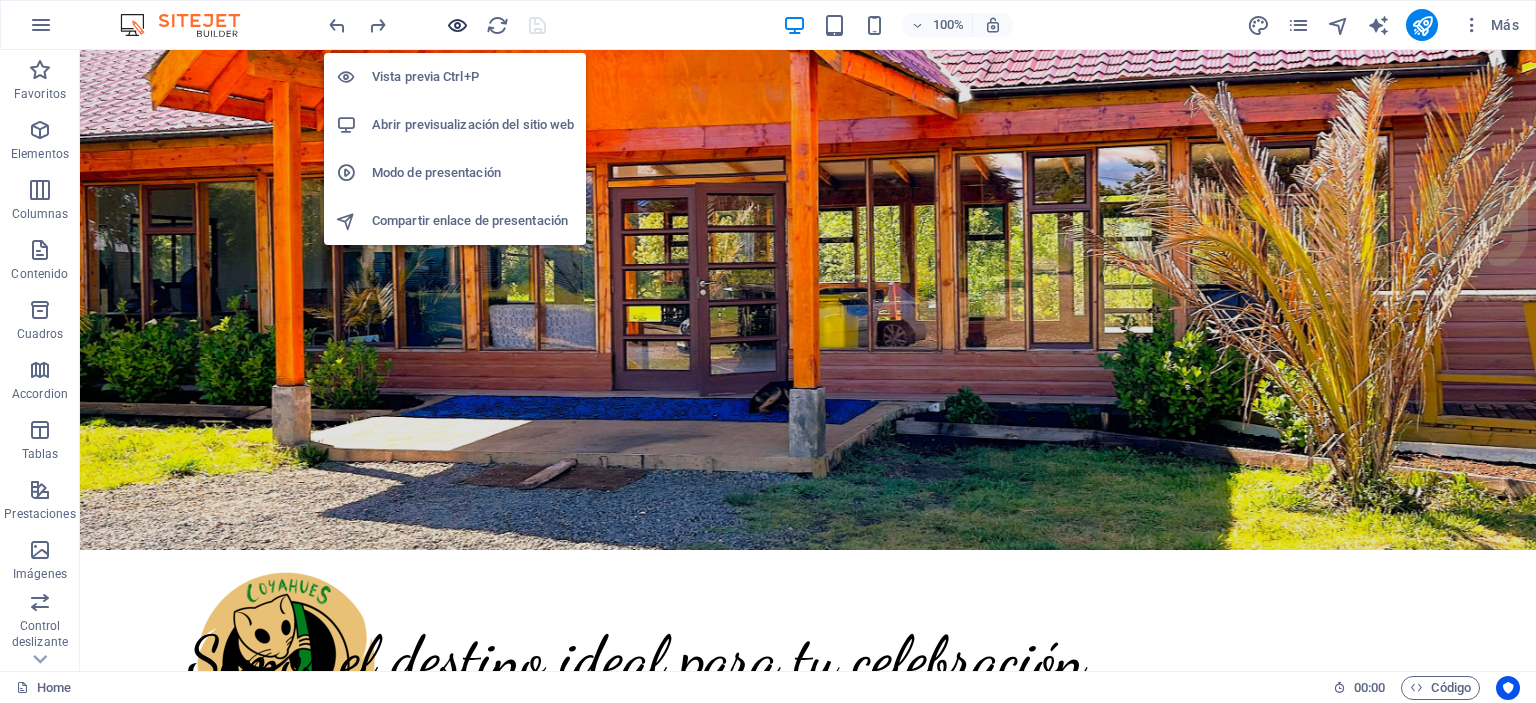 click at bounding box center (457, 25) 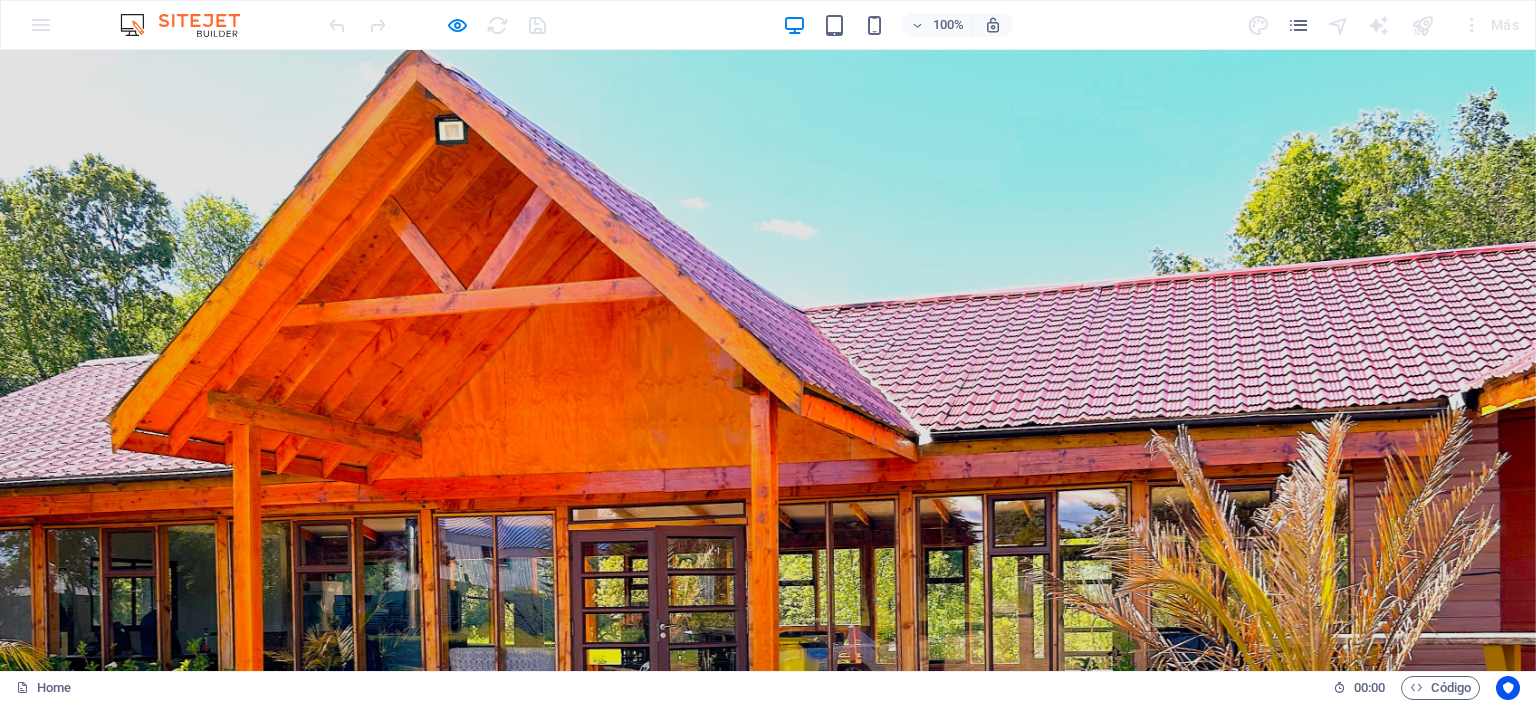 scroll, scrollTop: 0, scrollLeft: 0, axis: both 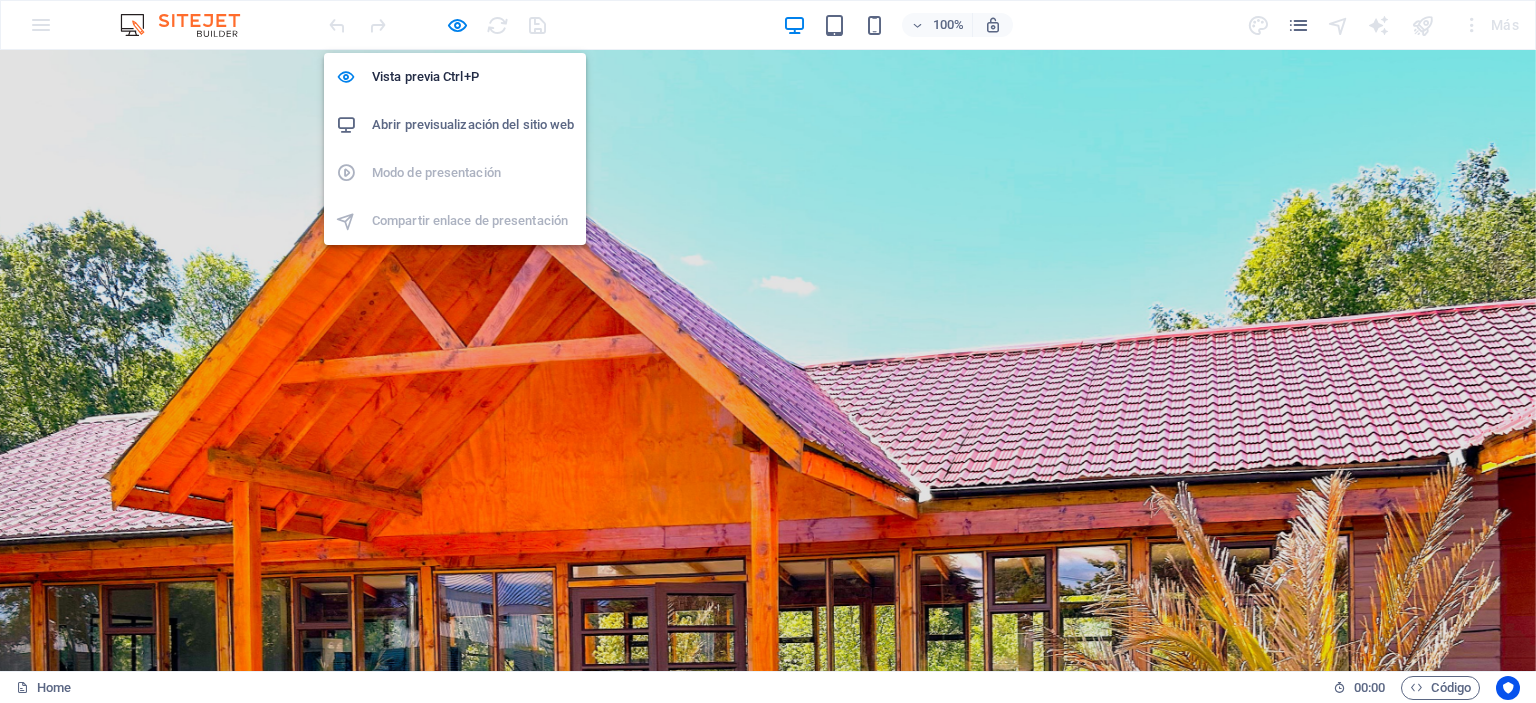 click on "Abrir previsualización del sitio web" at bounding box center (473, 125) 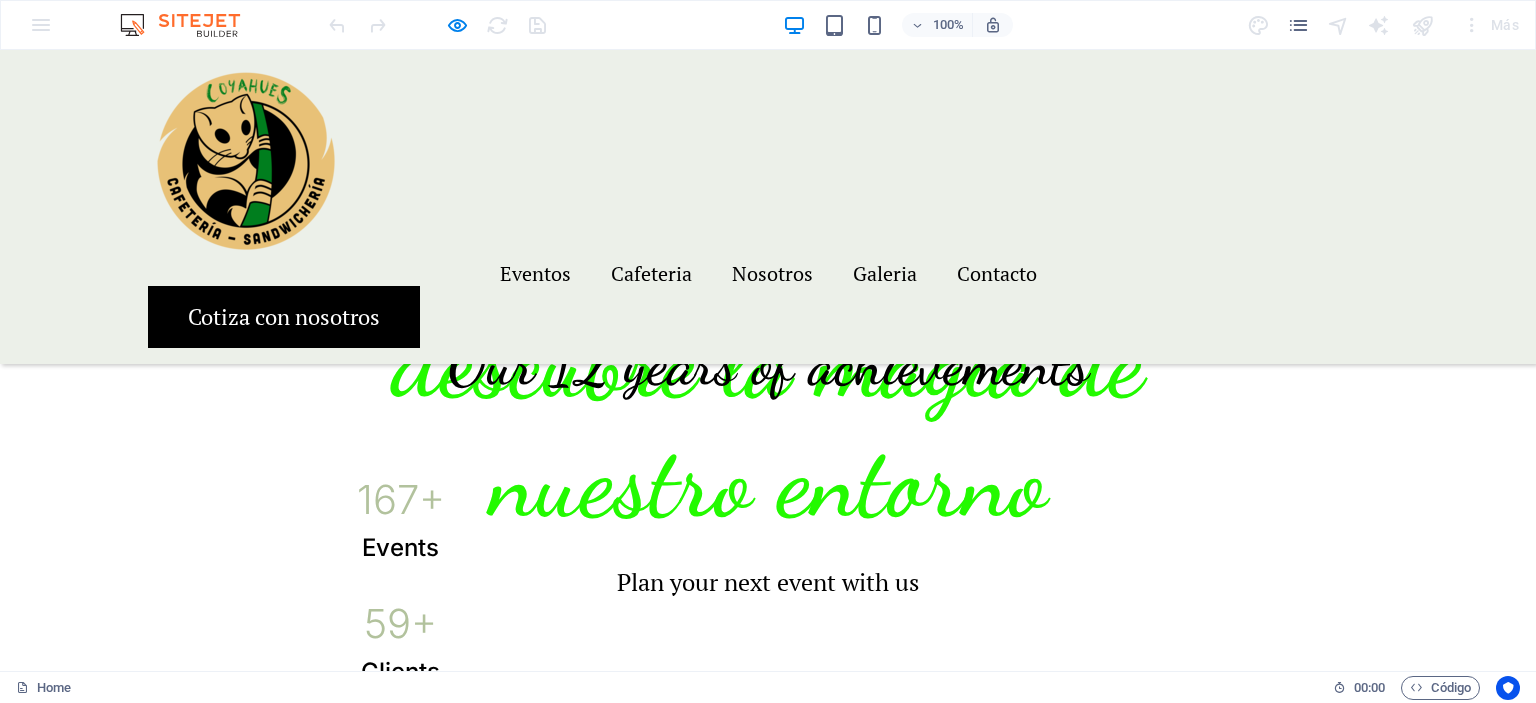 scroll, scrollTop: 1100, scrollLeft: 0, axis: vertical 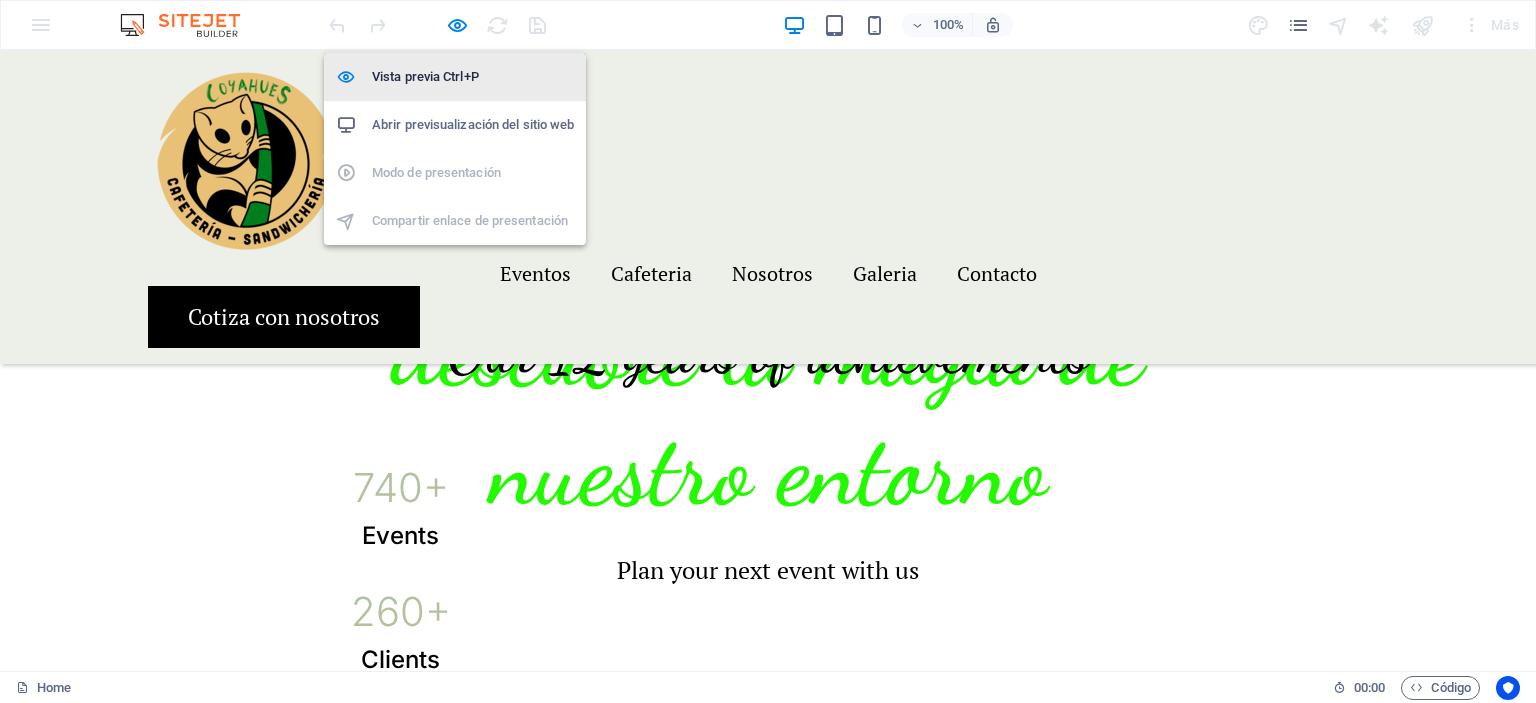 click on "Vista previa Ctrl+P" at bounding box center (473, 77) 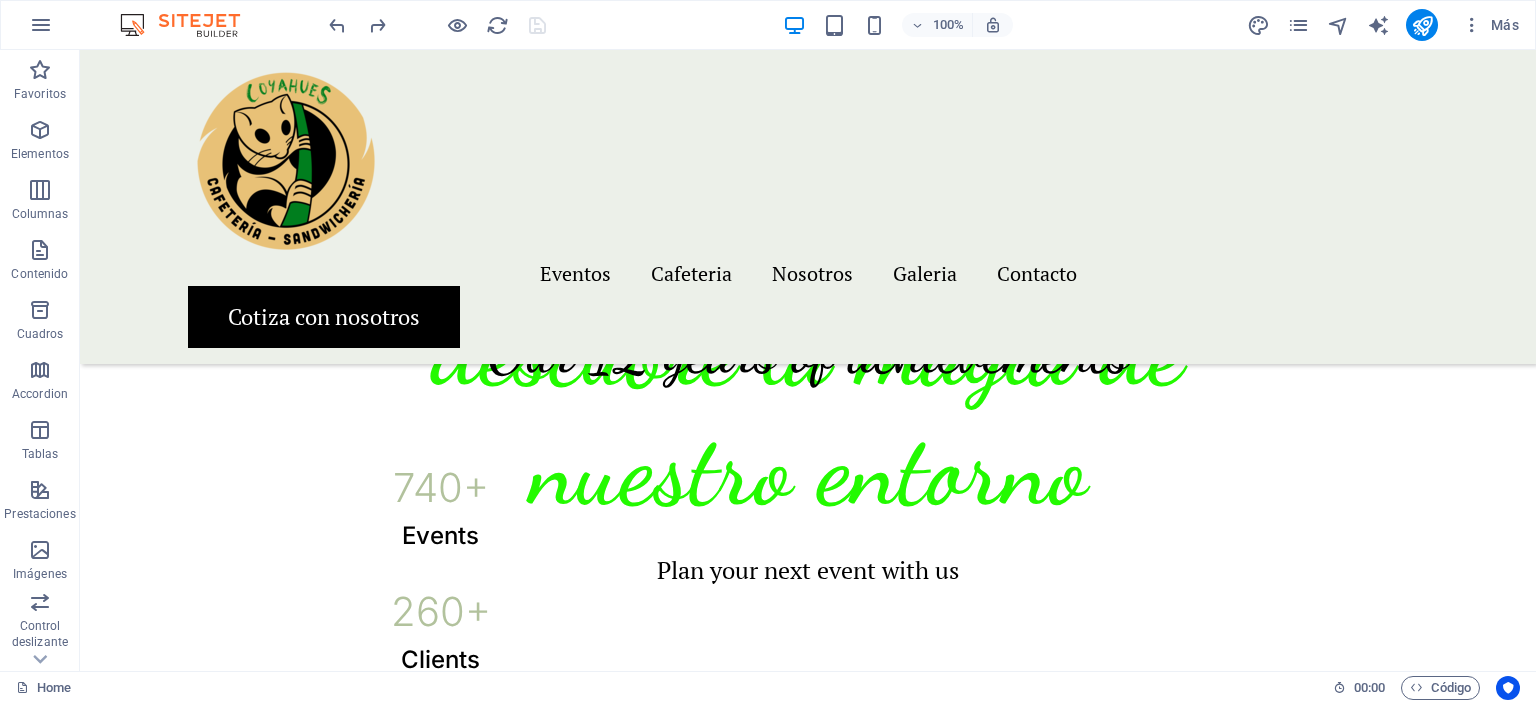 click at bounding box center [437, 25] 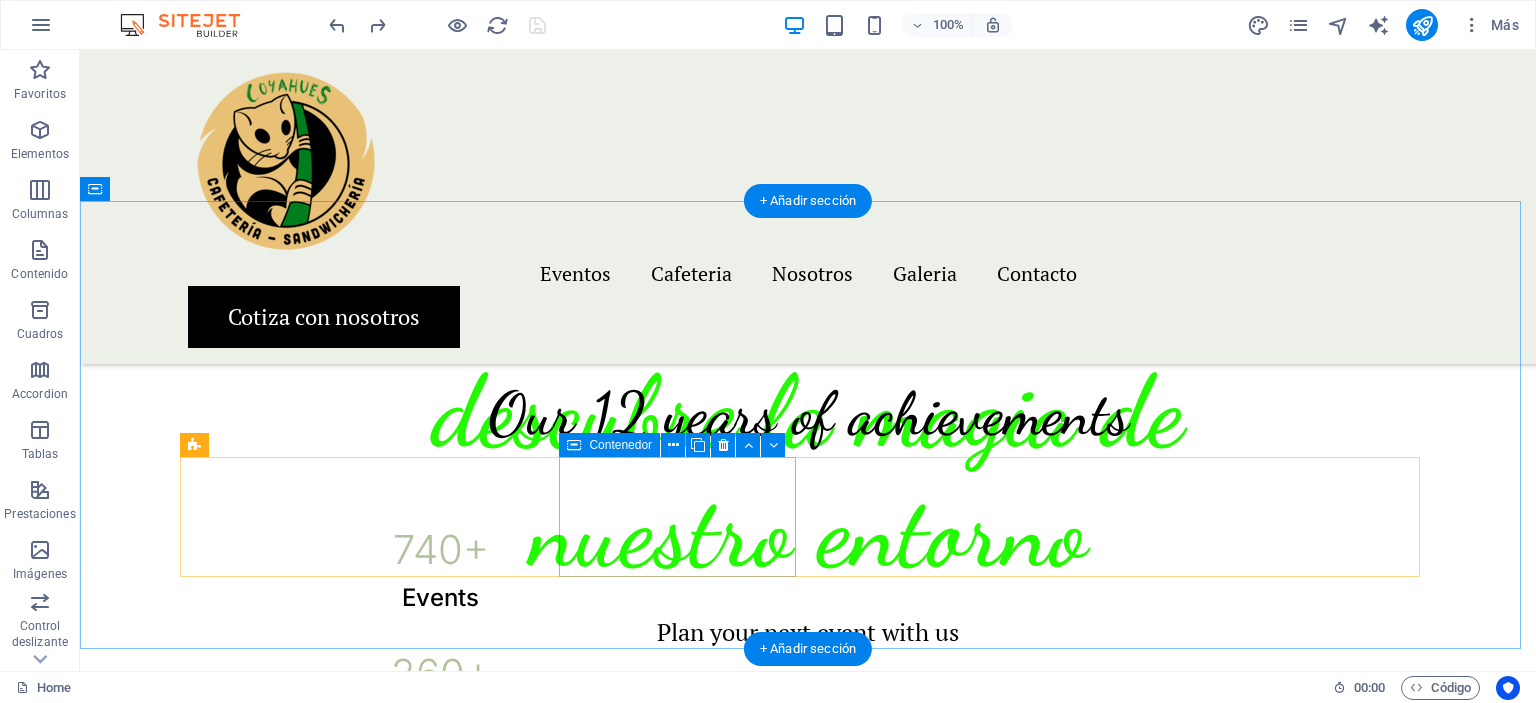scroll, scrollTop: 1000, scrollLeft: 0, axis: vertical 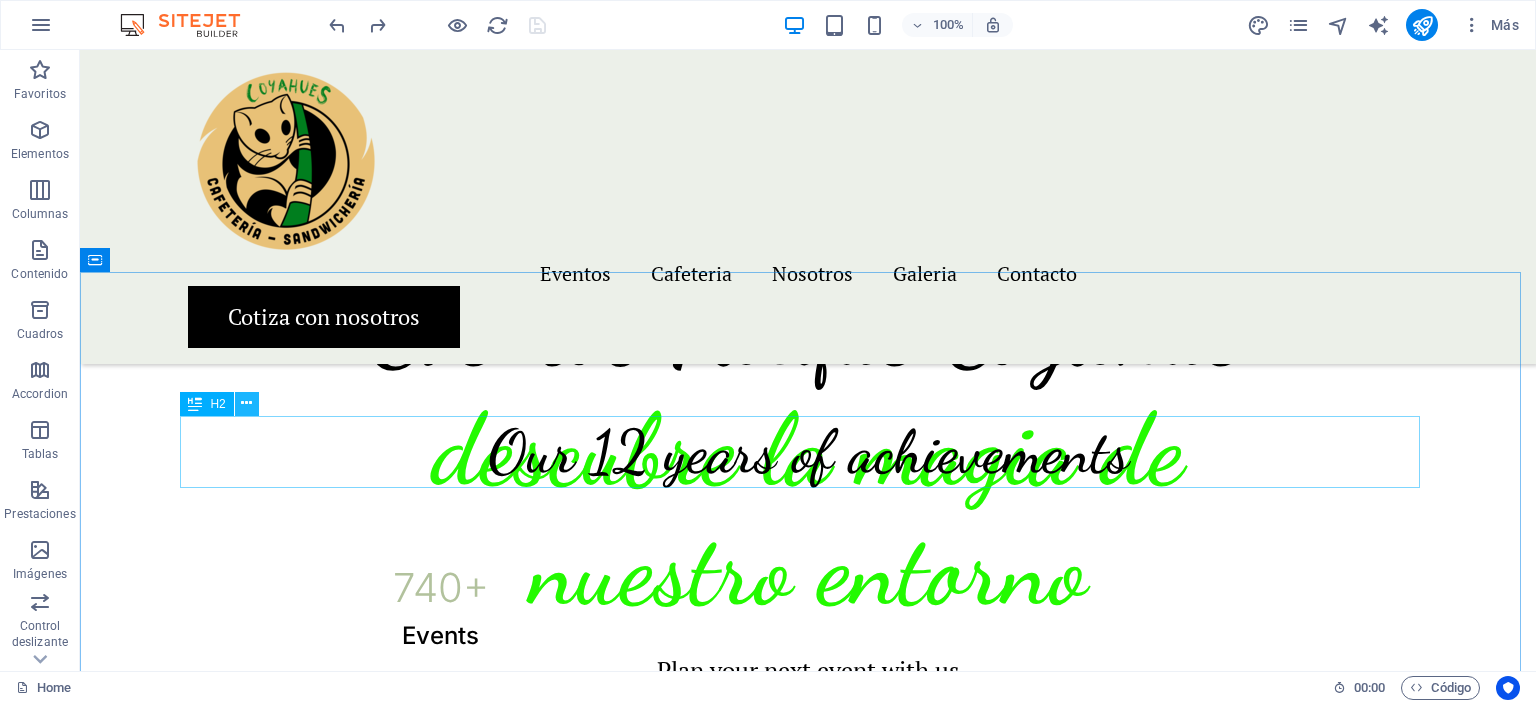 click at bounding box center [247, 404] 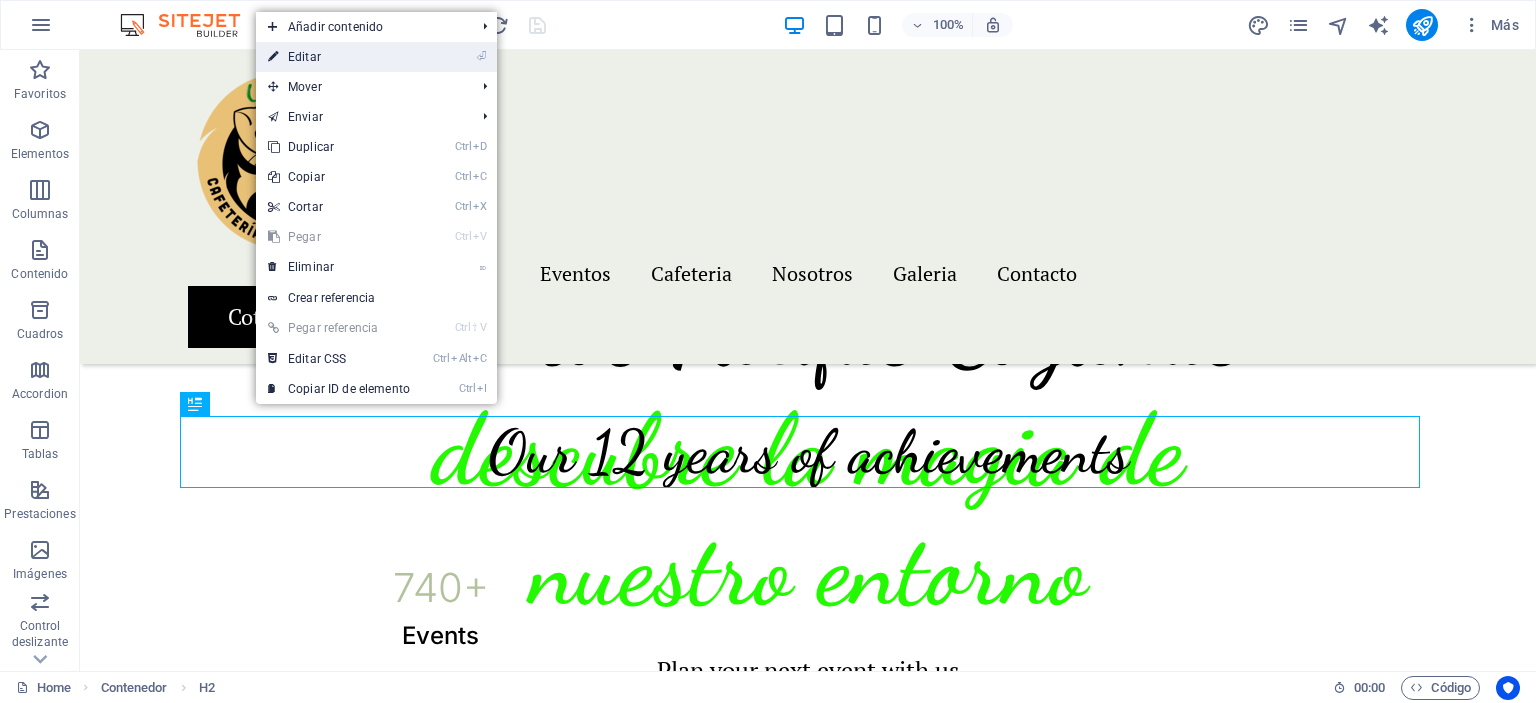 click on "⏎  Editar" at bounding box center [339, 57] 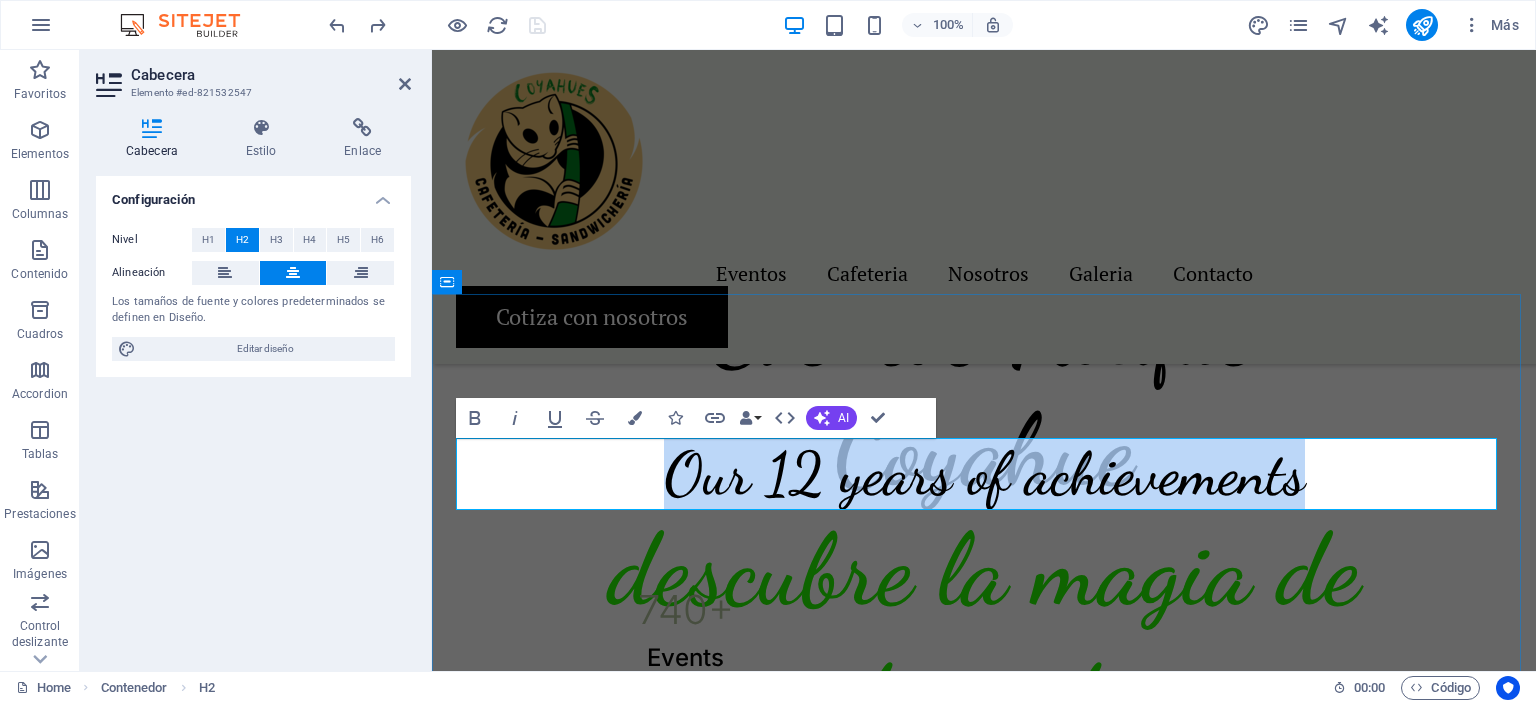 drag, startPoint x: 660, startPoint y: 479, endPoint x: 1207, endPoint y: 462, distance: 547.2641 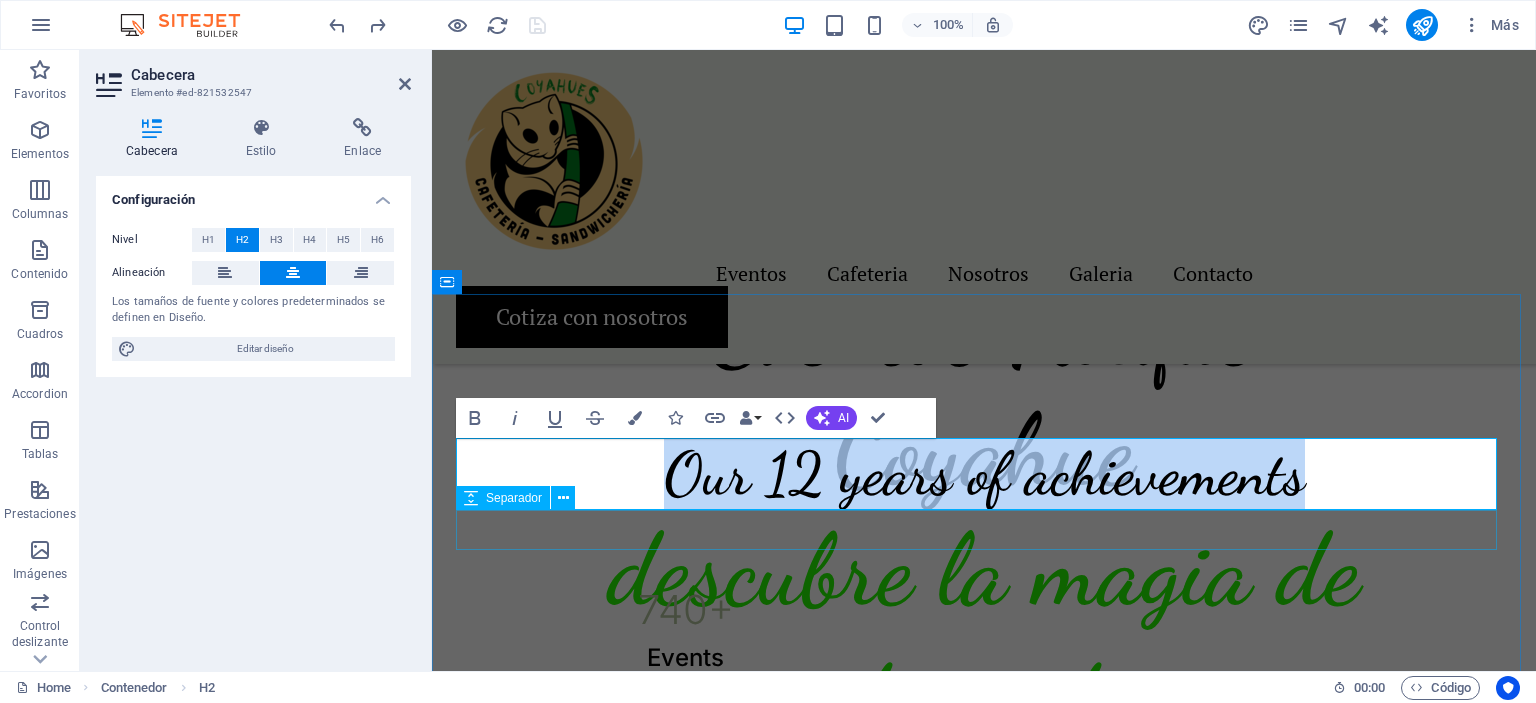 type 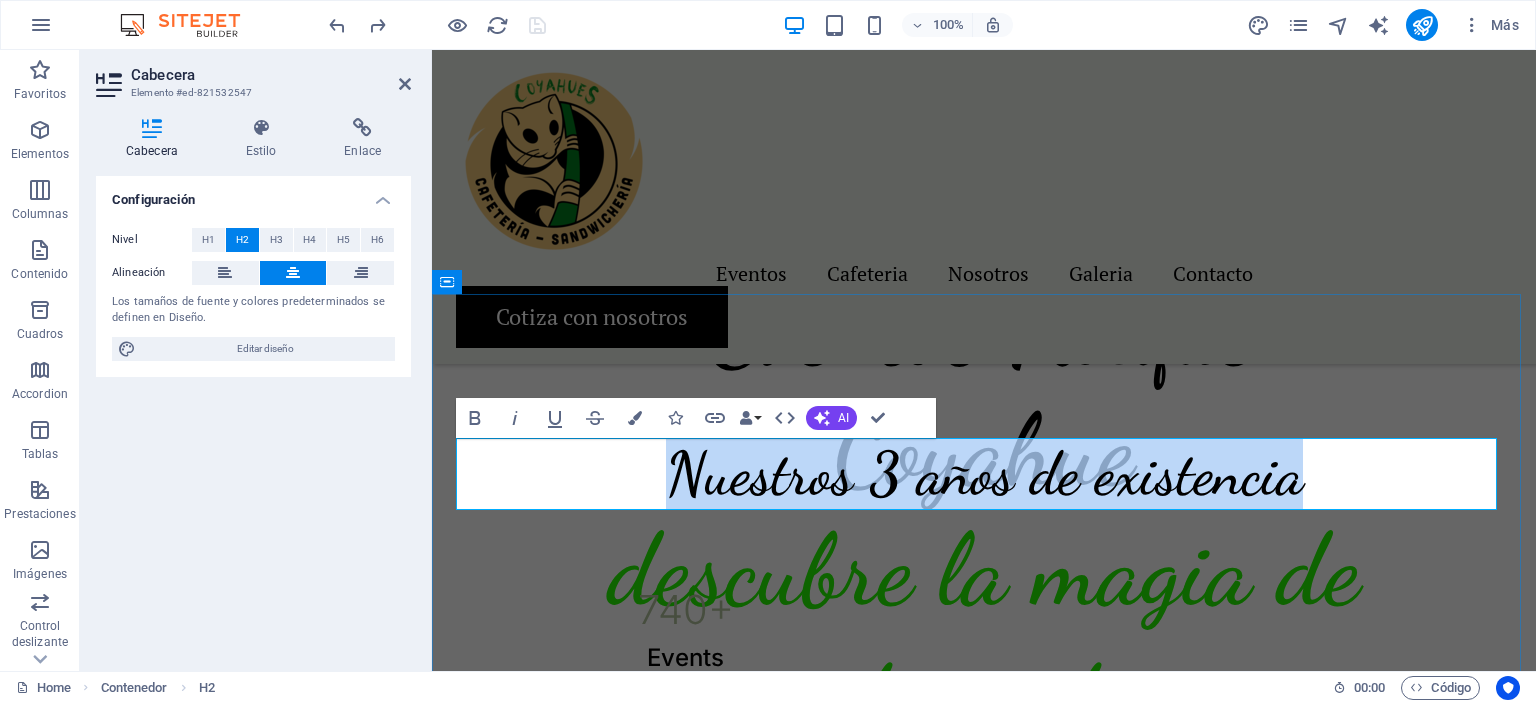 drag, startPoint x: 633, startPoint y: 483, endPoint x: 1304, endPoint y: 457, distance: 671.50354 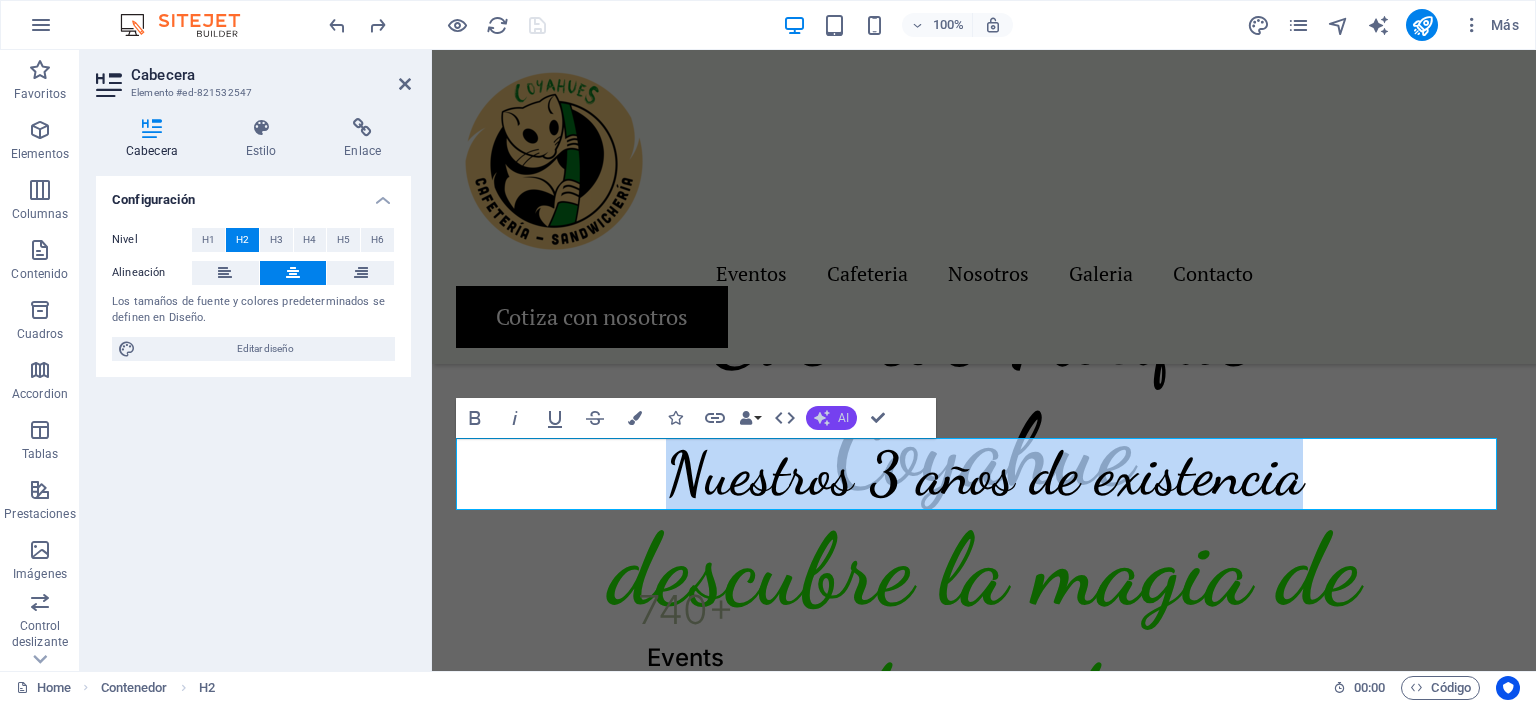 click on "AI" at bounding box center (831, 418) 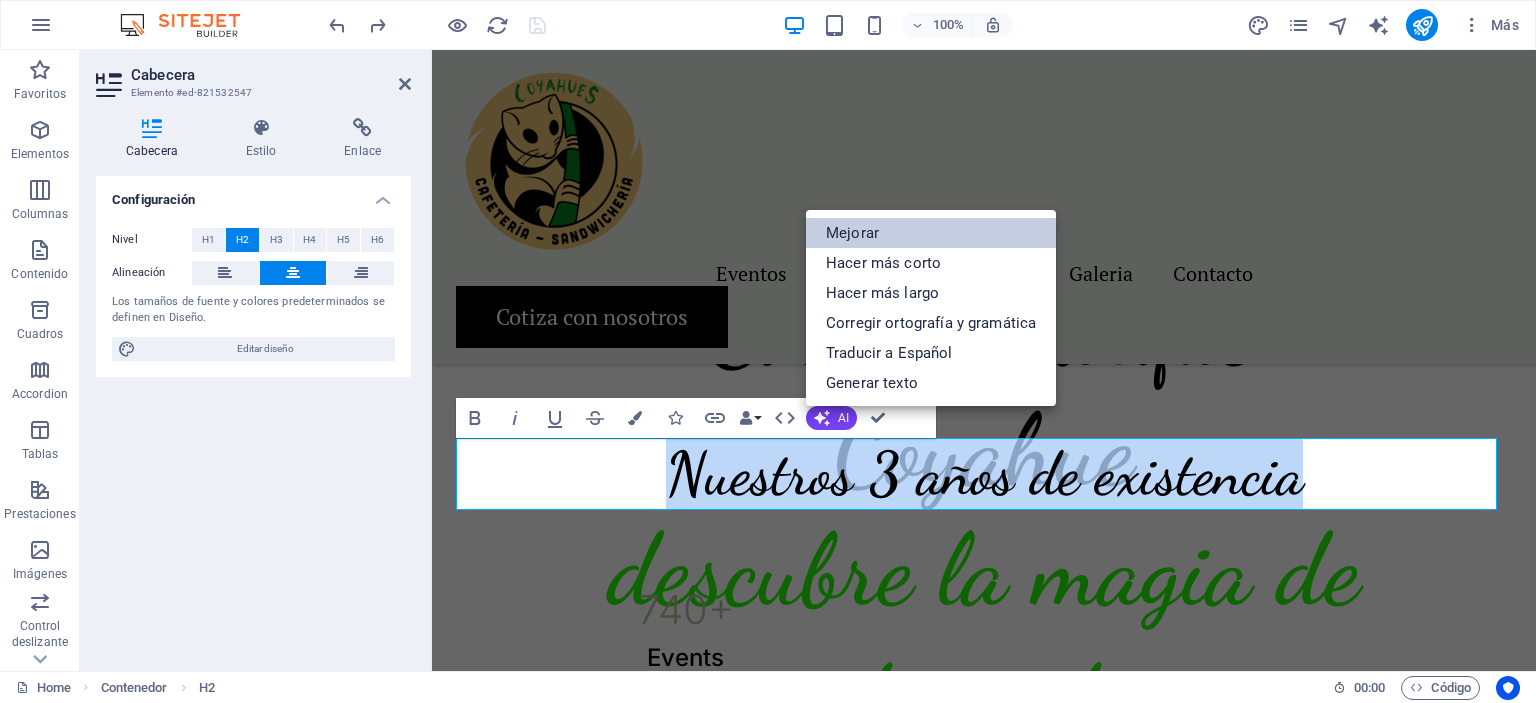 click on "Mejorar" at bounding box center (931, 233) 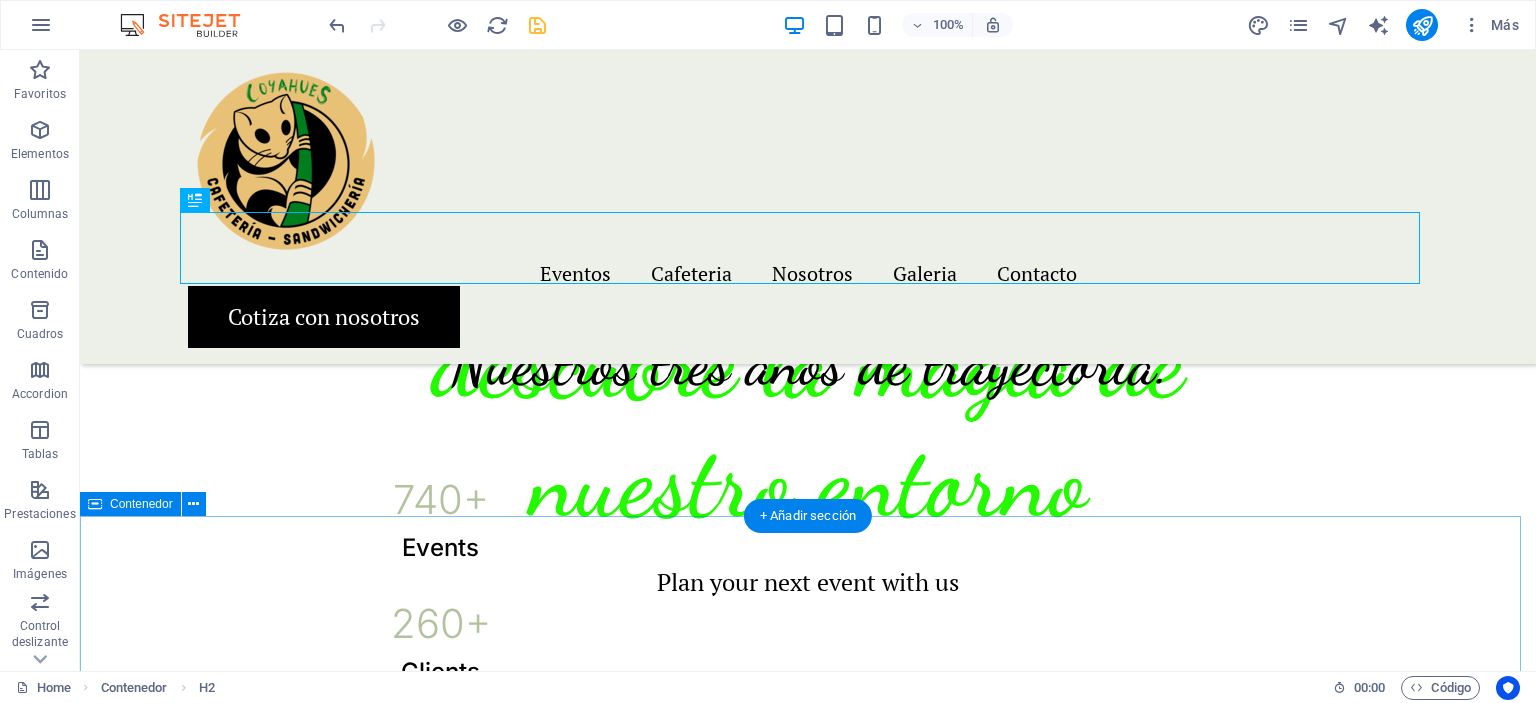 scroll, scrollTop: 1077, scrollLeft: 0, axis: vertical 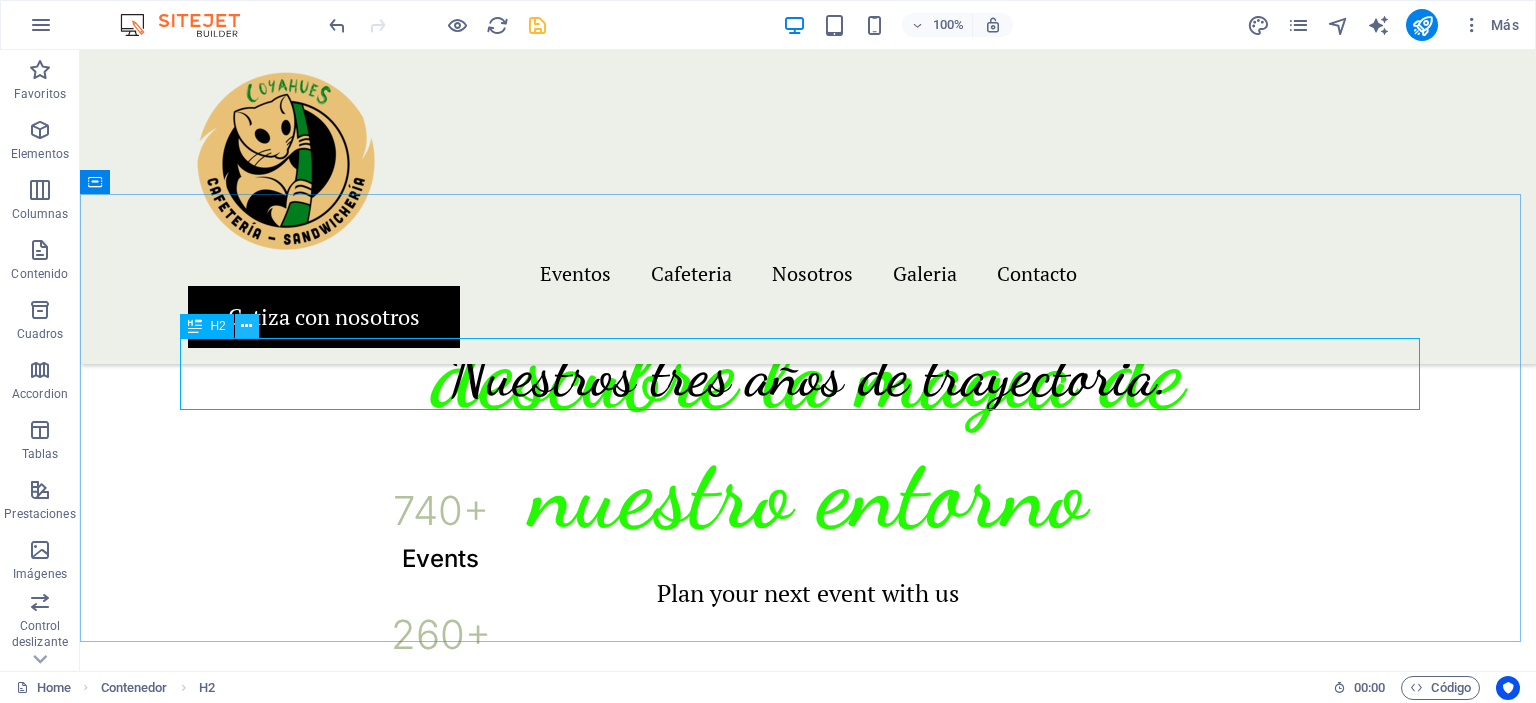 click at bounding box center [247, 326] 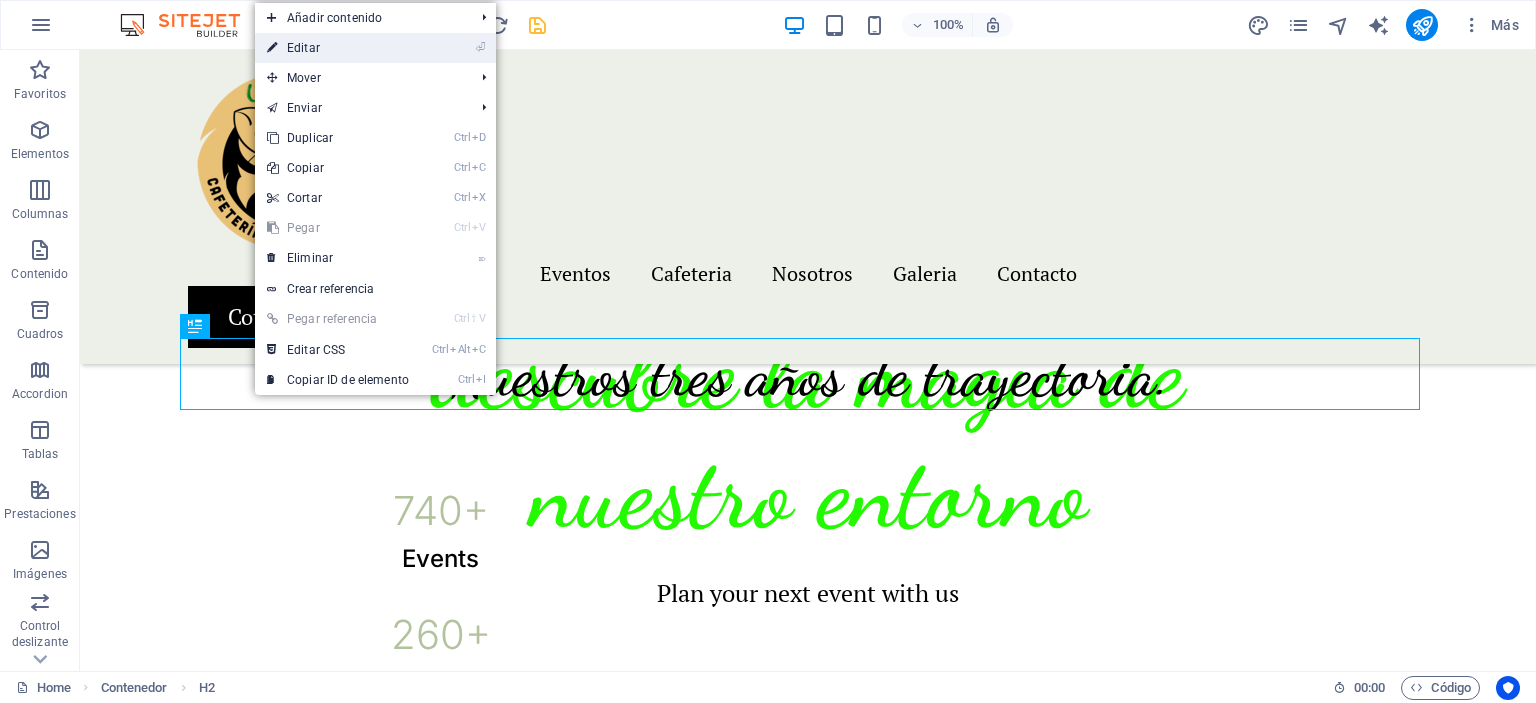 click on "⏎  Editar" at bounding box center (338, 48) 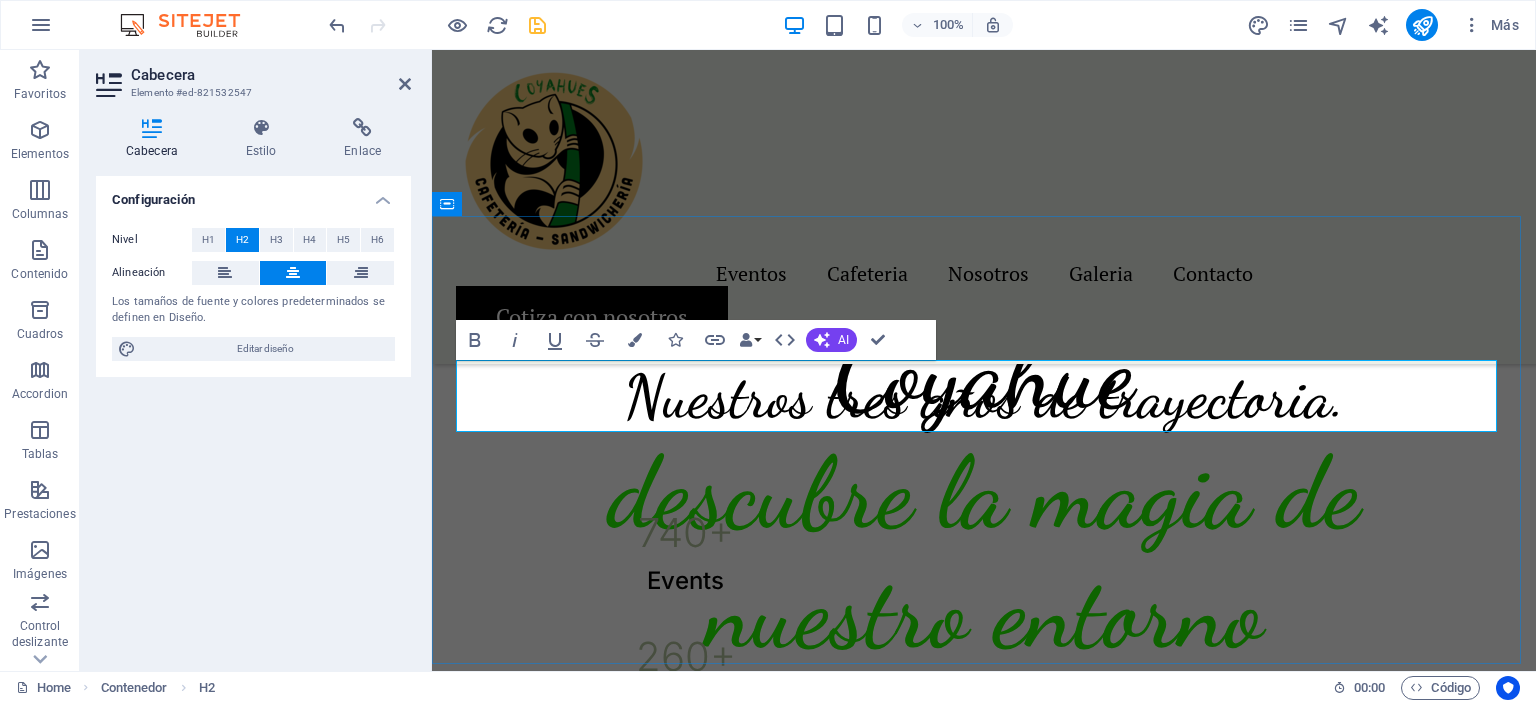 click on "Nuestros tres años de trayectoria." at bounding box center [984, 397] 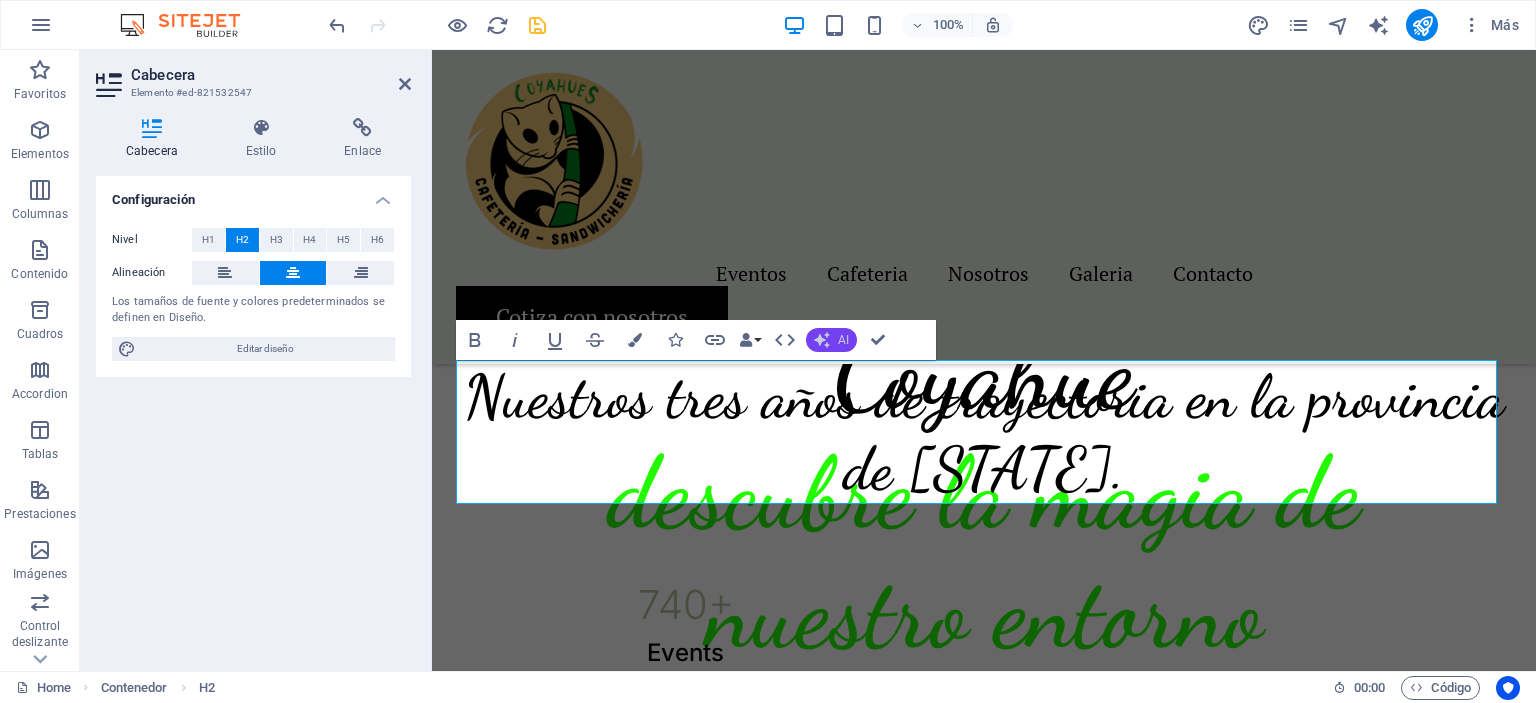 click on "AI" at bounding box center [843, 340] 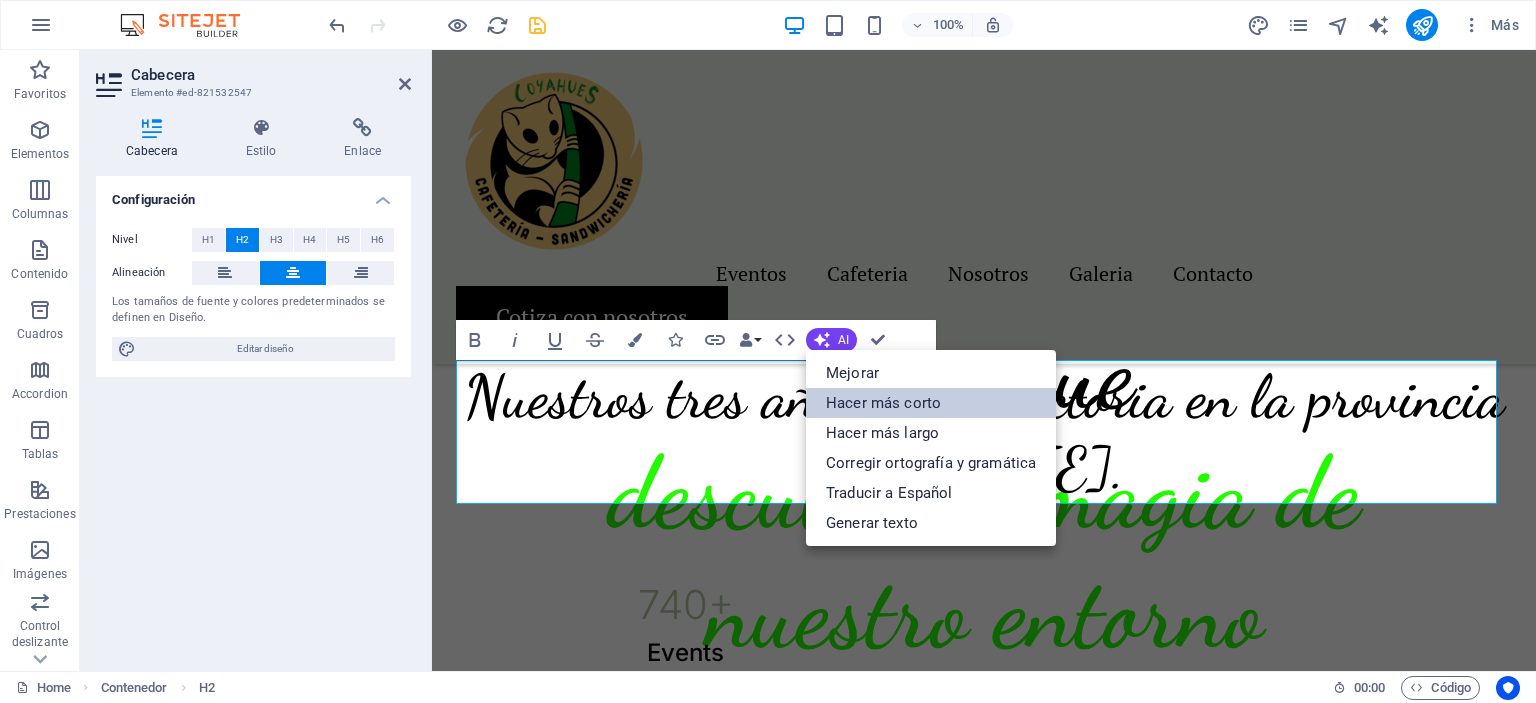click on "Hacer más corto" at bounding box center (931, 403) 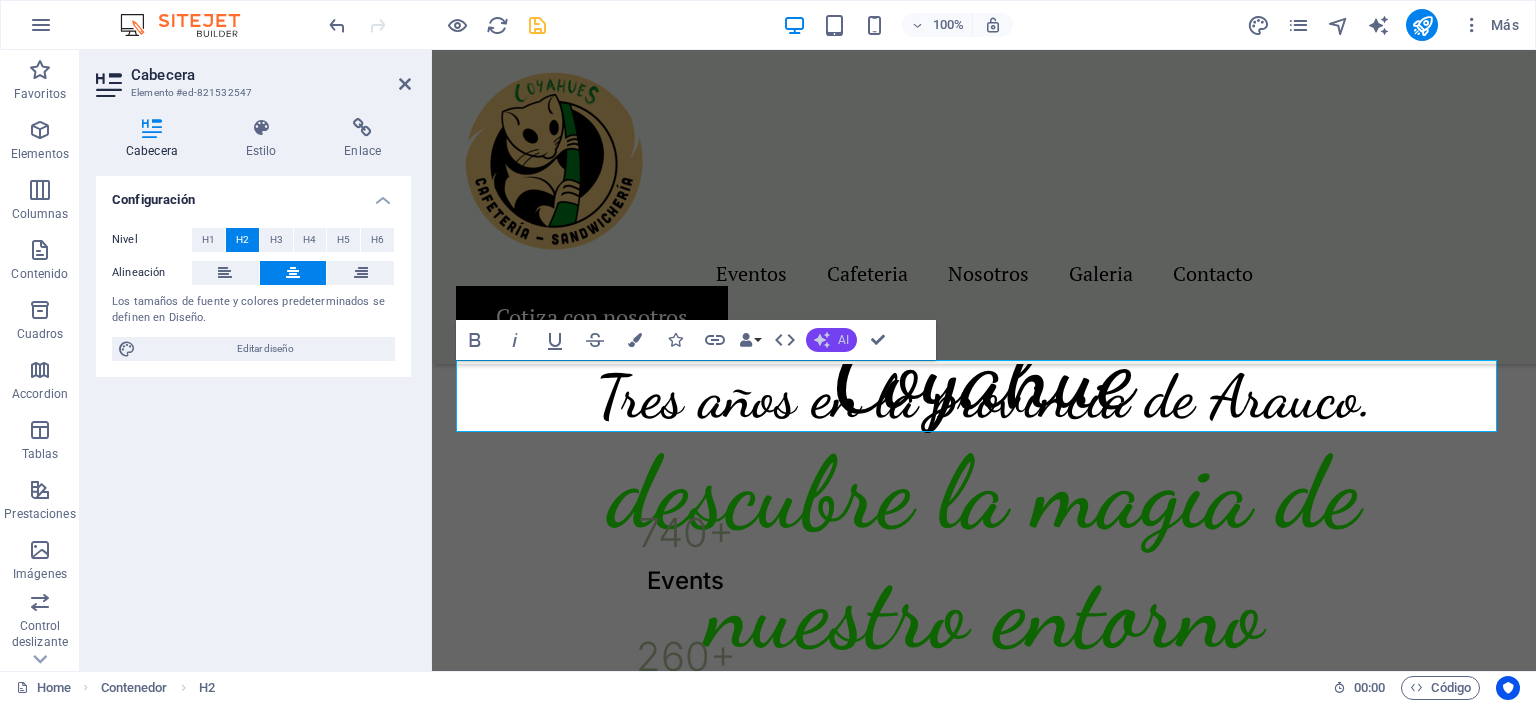 click on "AI" at bounding box center (843, 340) 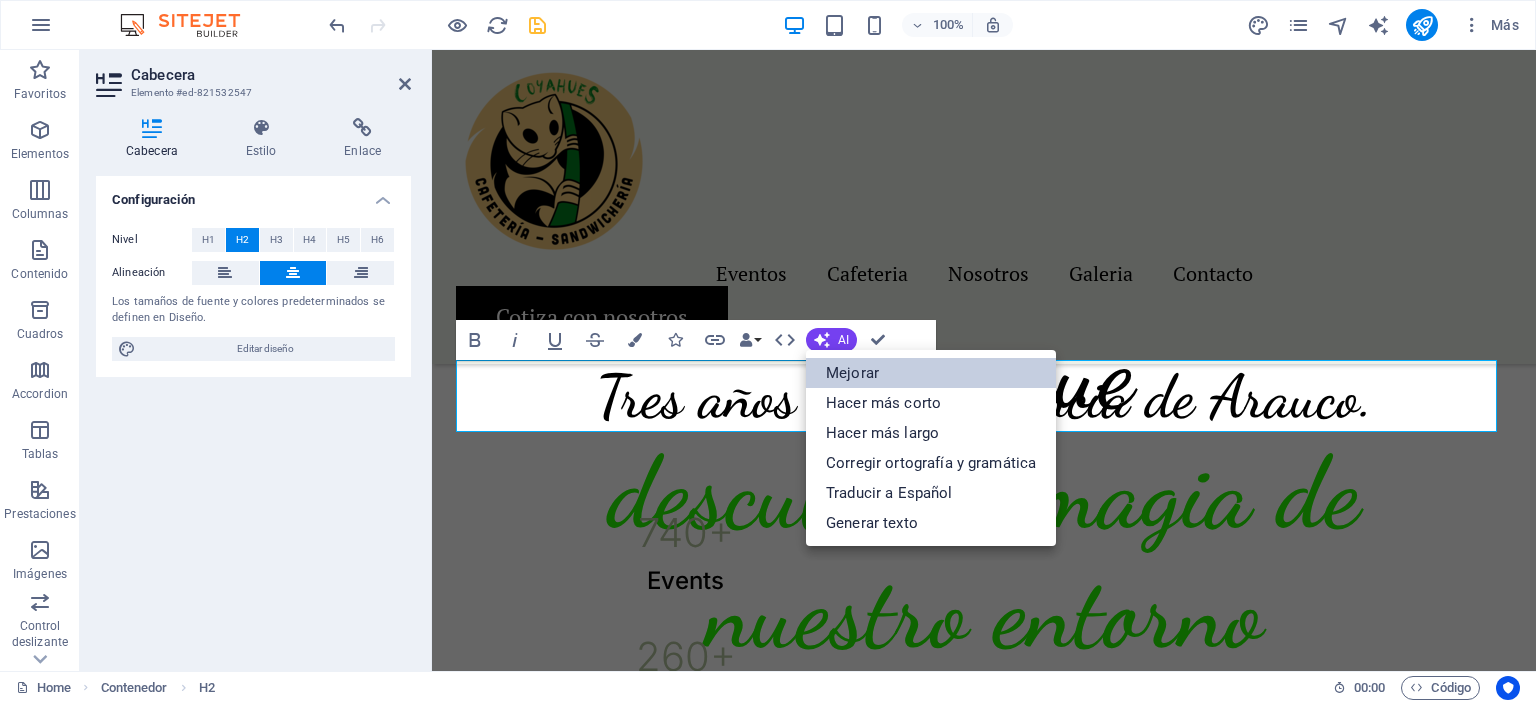 click on "Mejorar" at bounding box center [931, 373] 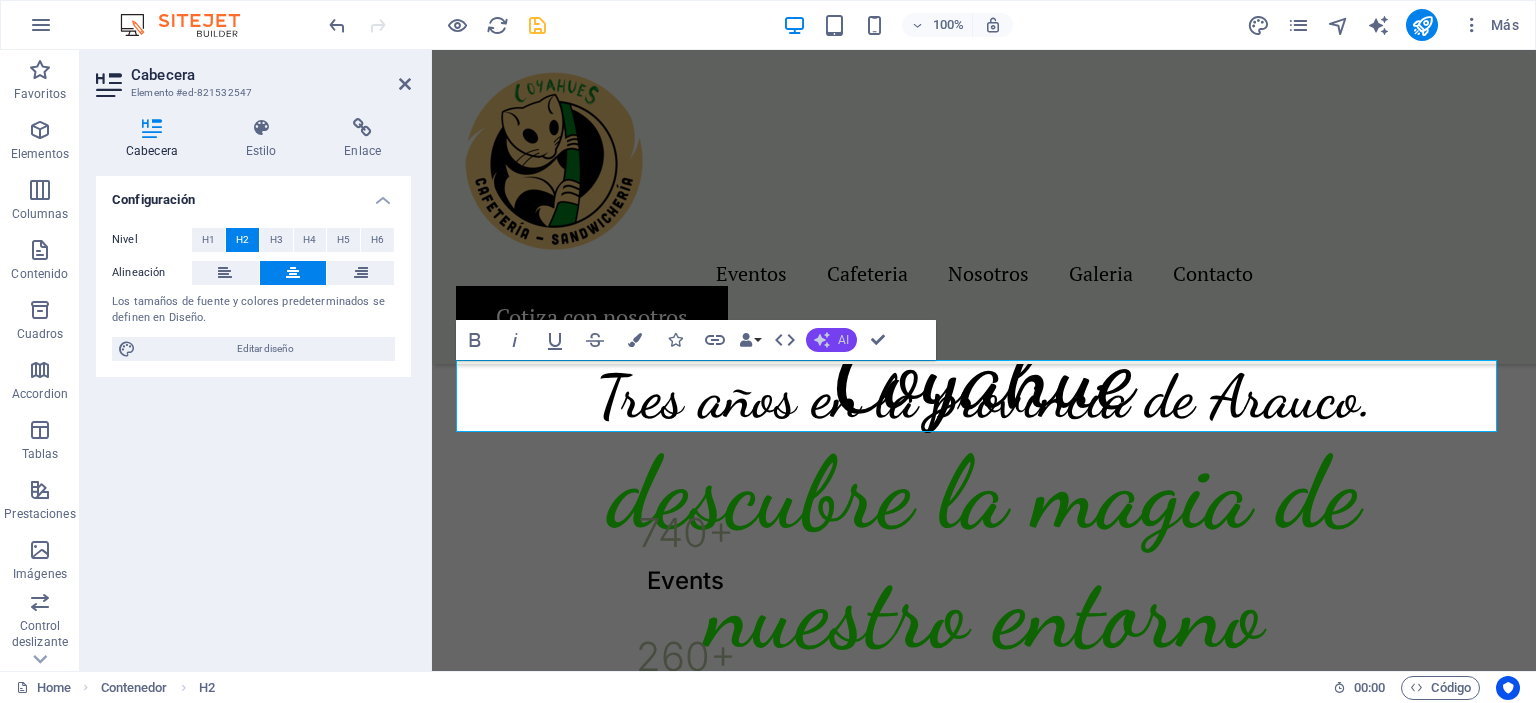 click on "AI" at bounding box center (843, 340) 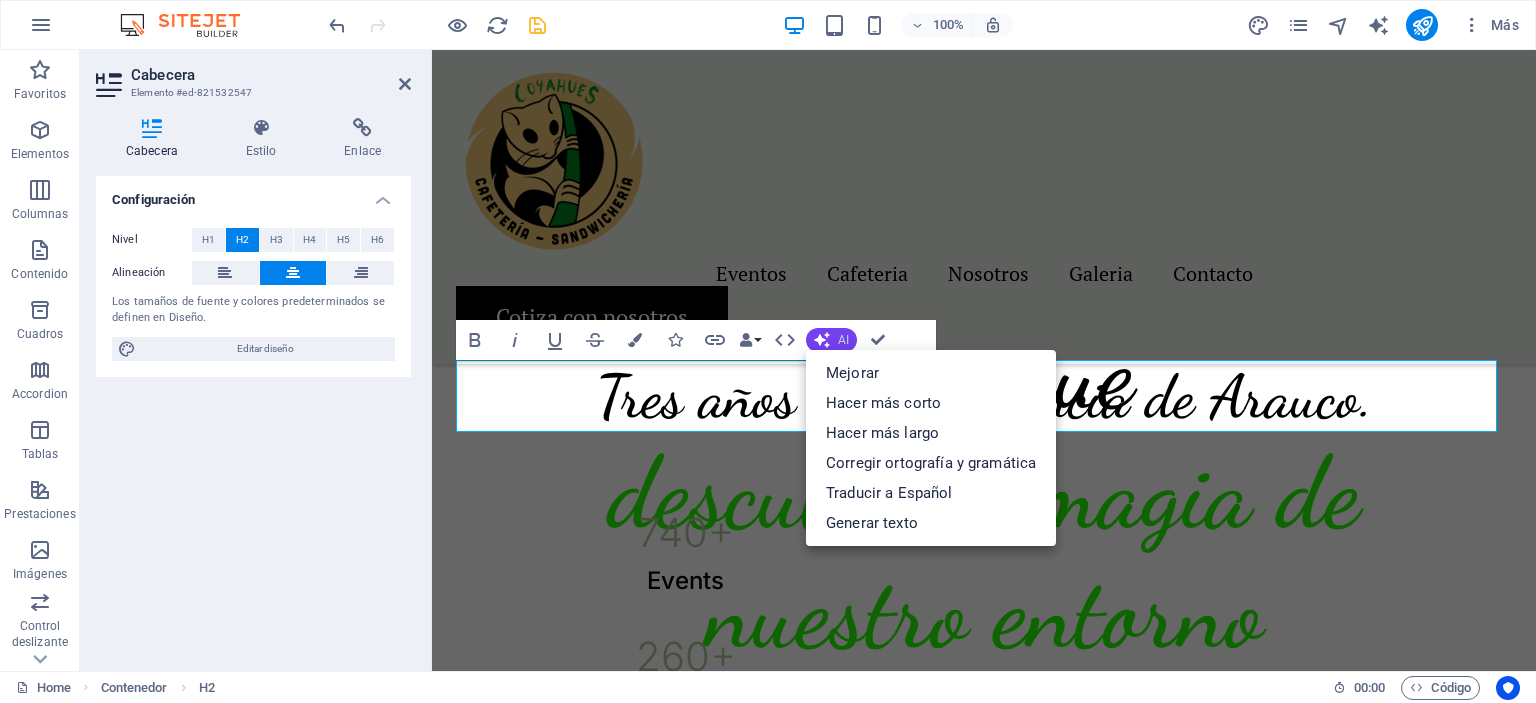 click on "AI" at bounding box center (843, 340) 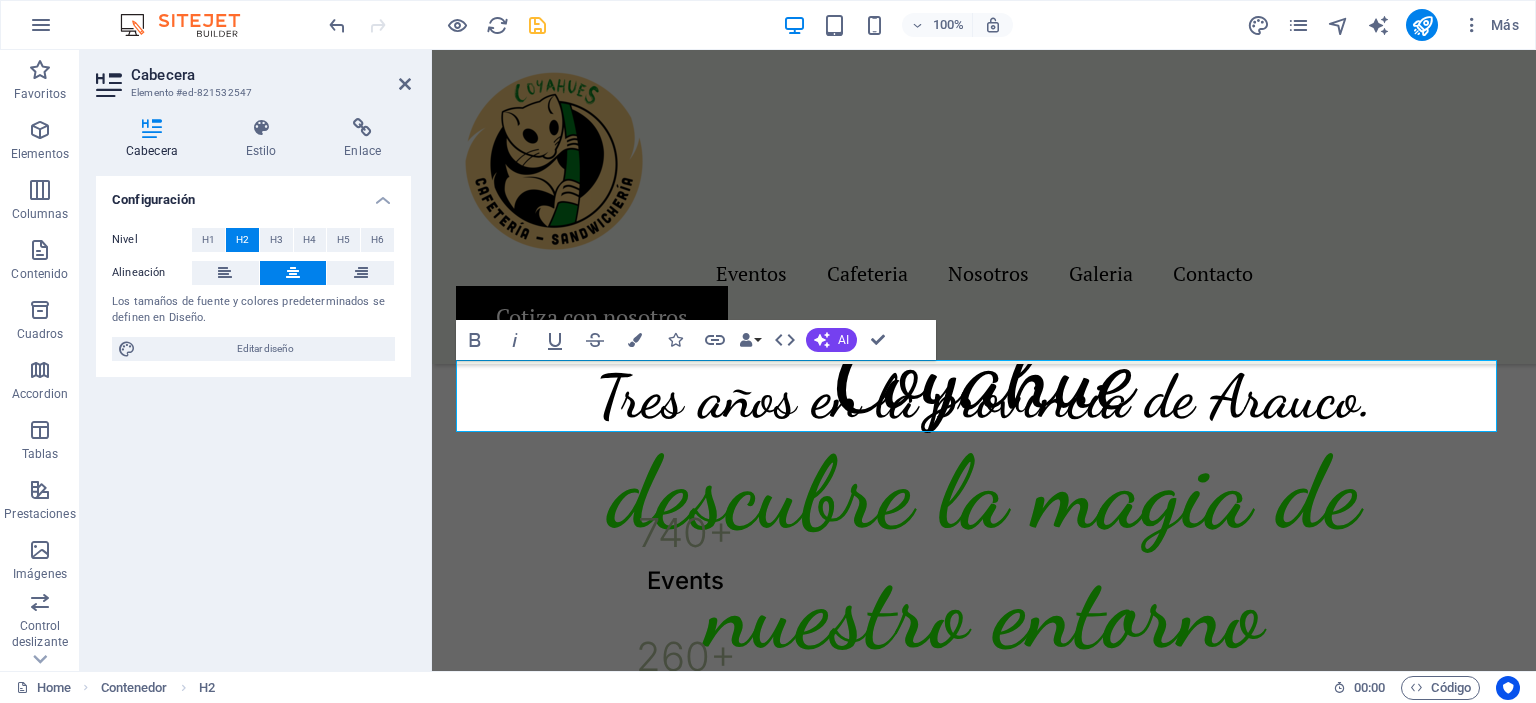 scroll, scrollTop: 1055, scrollLeft: 0, axis: vertical 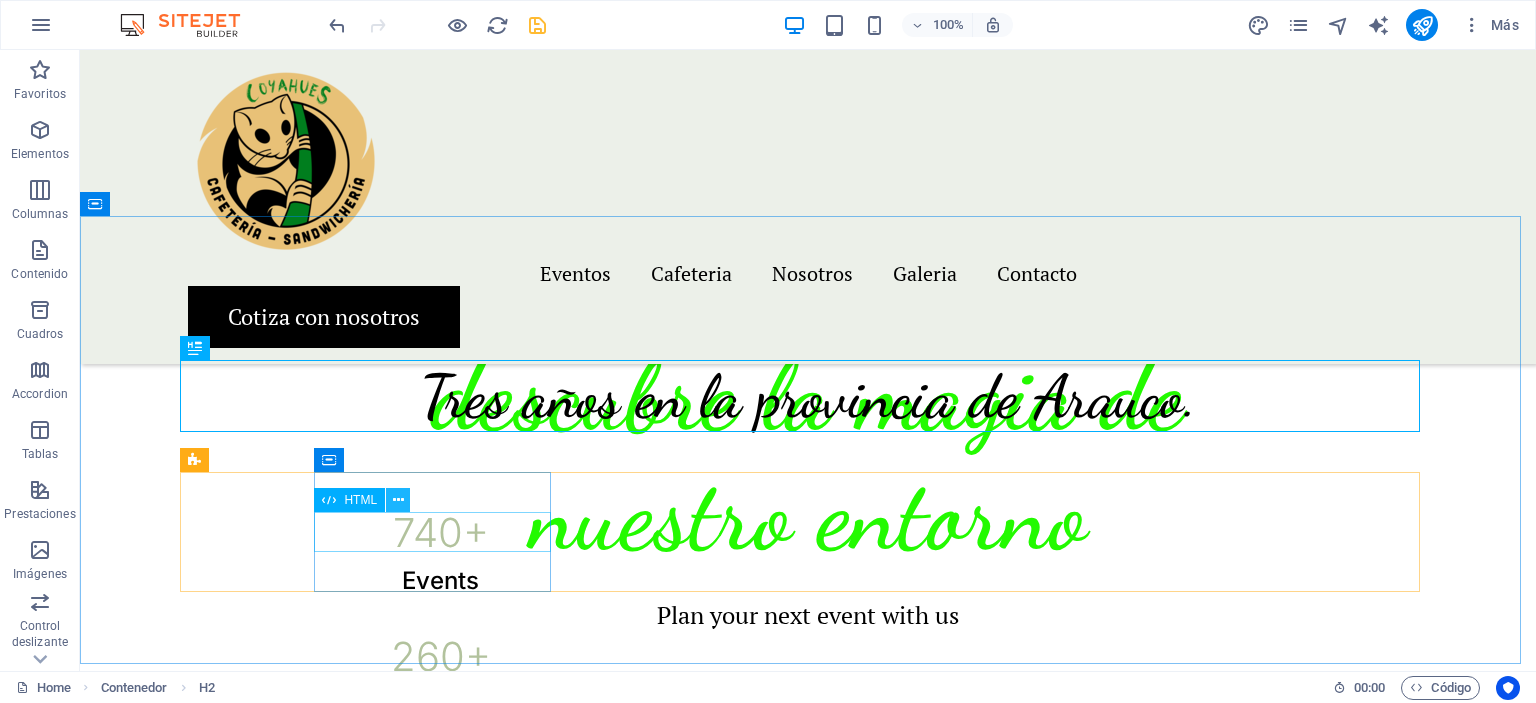 click at bounding box center (398, 500) 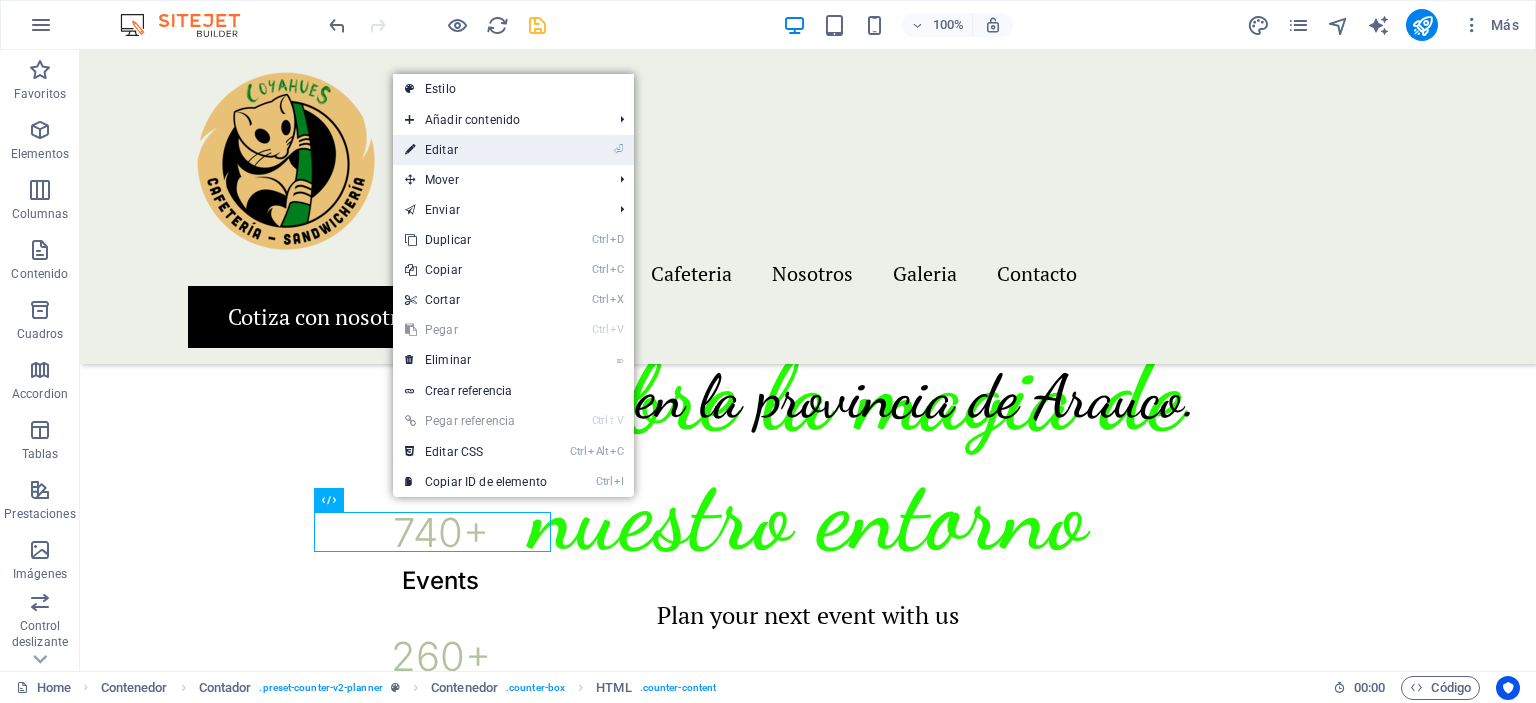 drag, startPoint x: 446, startPoint y: 144, endPoint x: 66, endPoint y: 137, distance: 380.06445 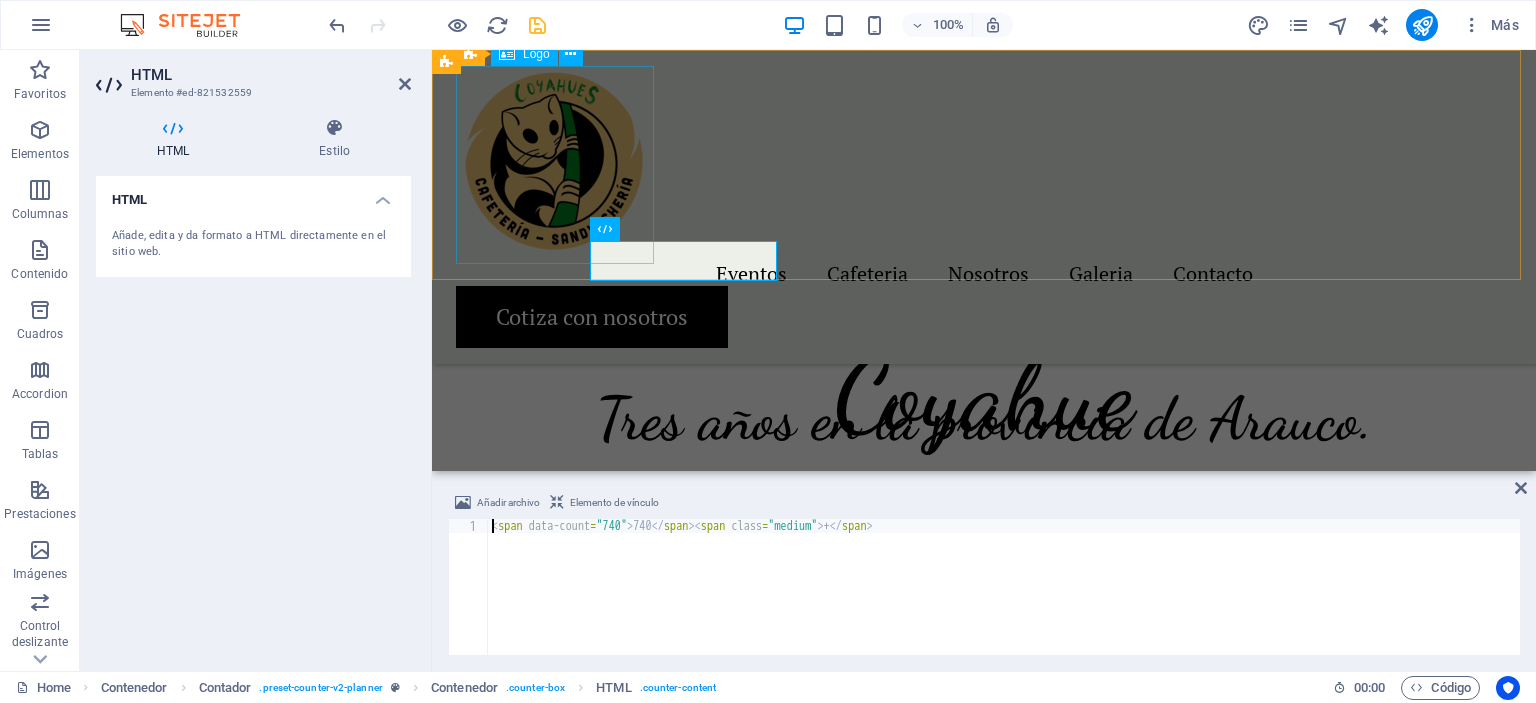 scroll, scrollTop: 1348, scrollLeft: 0, axis: vertical 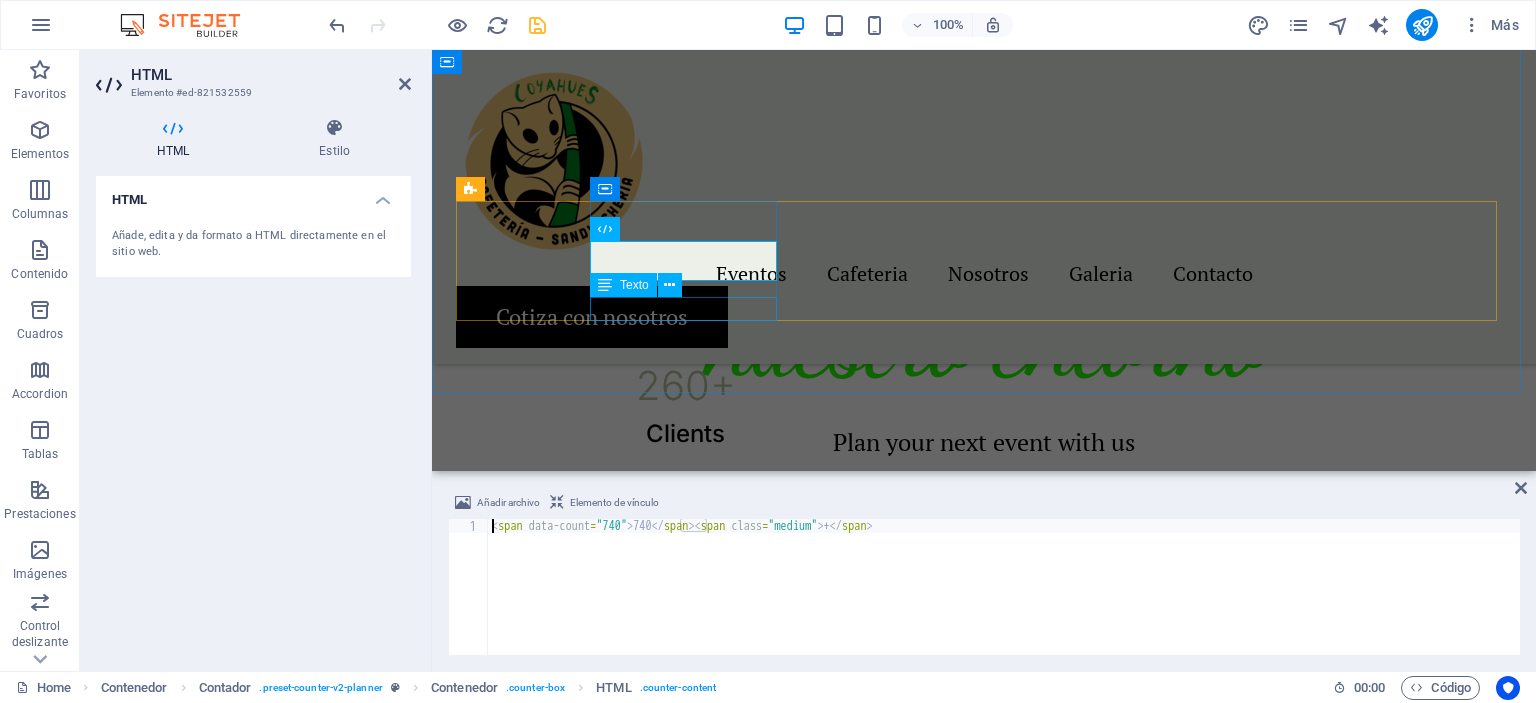click on "Events" at bounding box center (685, 310) 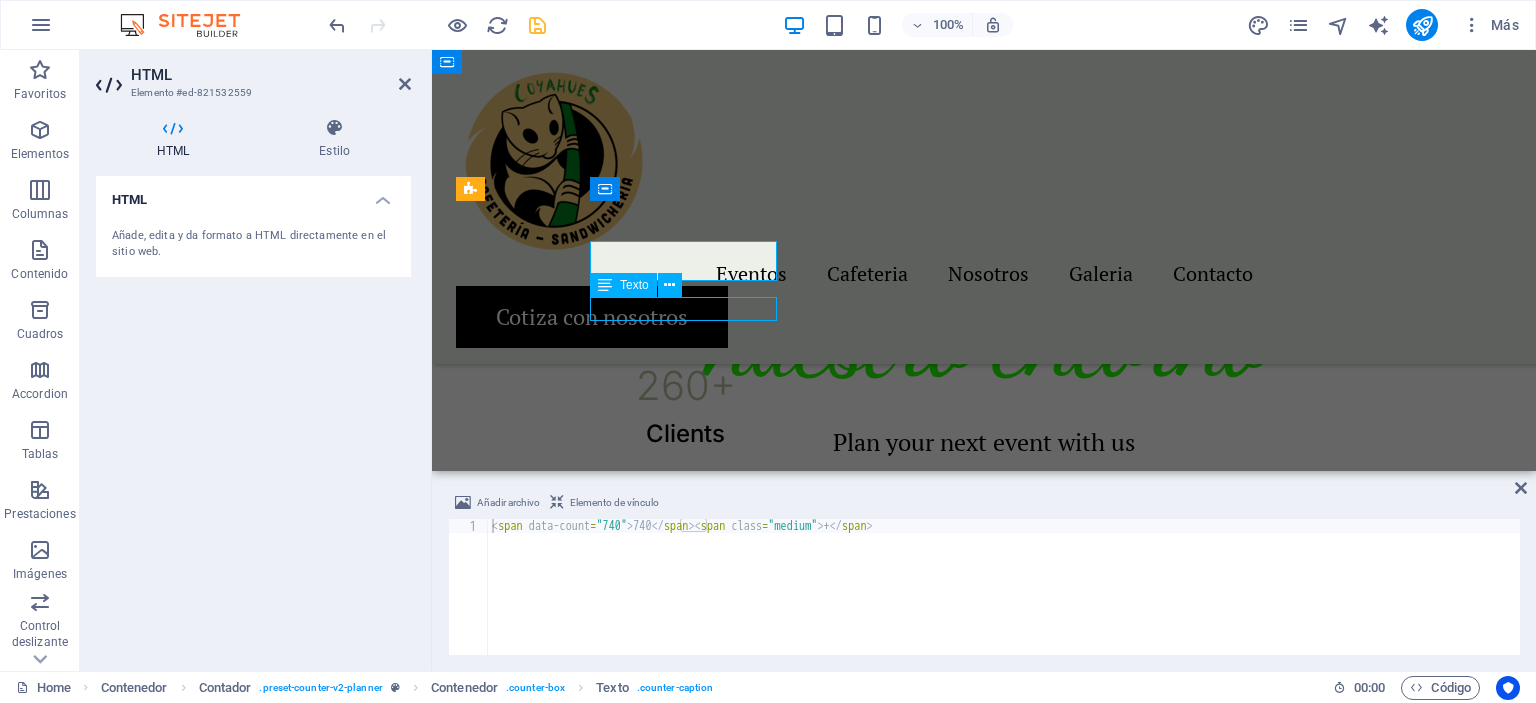 scroll, scrollTop: 1326, scrollLeft: 0, axis: vertical 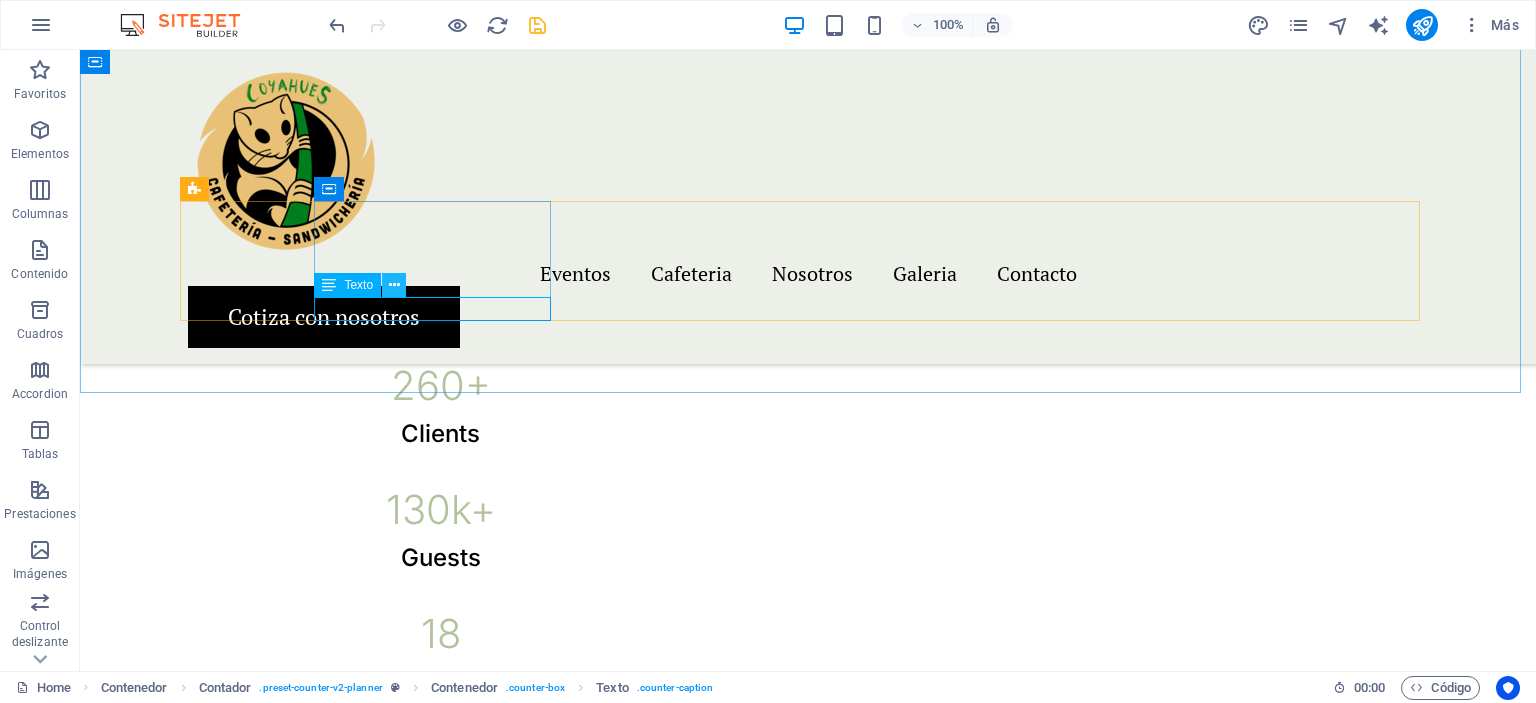 click at bounding box center [394, 285] 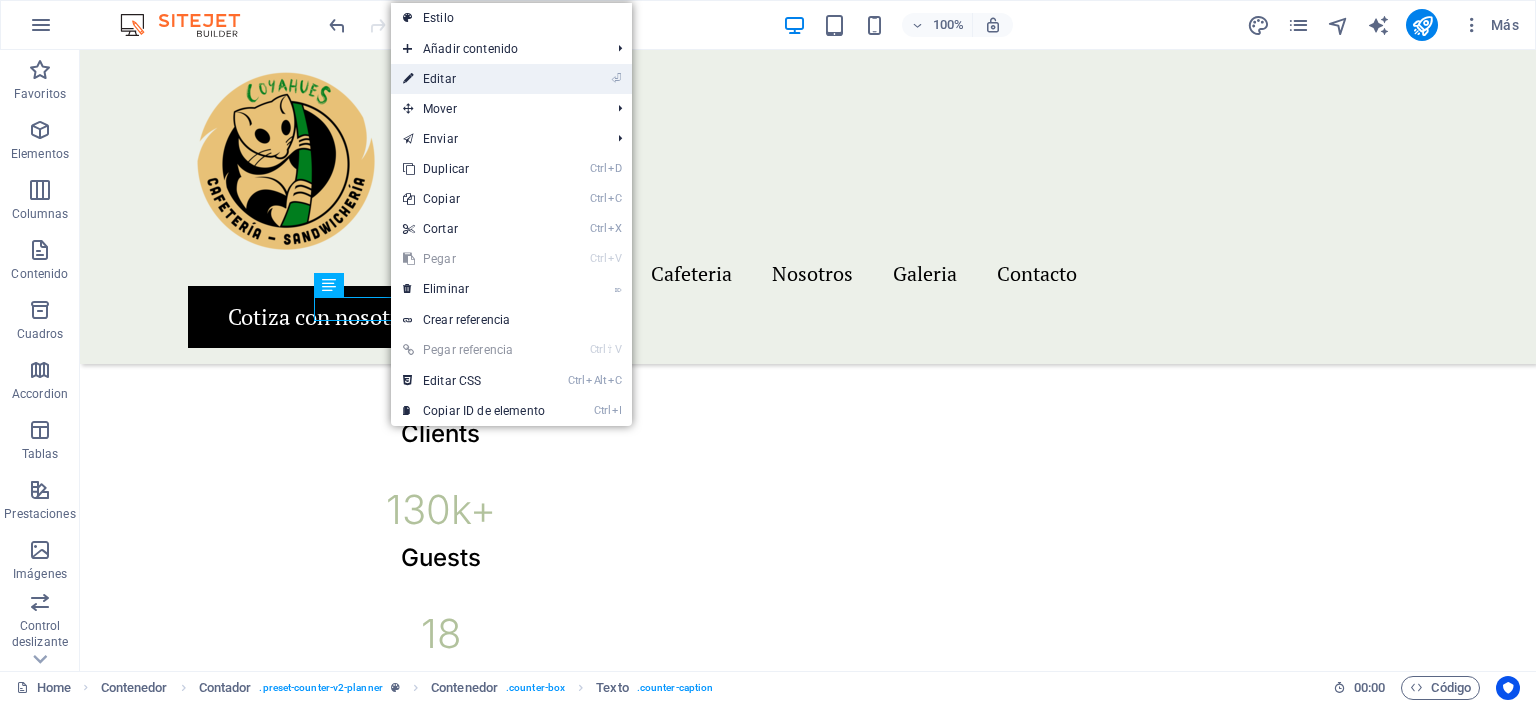 click on "⏎  Editar" at bounding box center [474, 79] 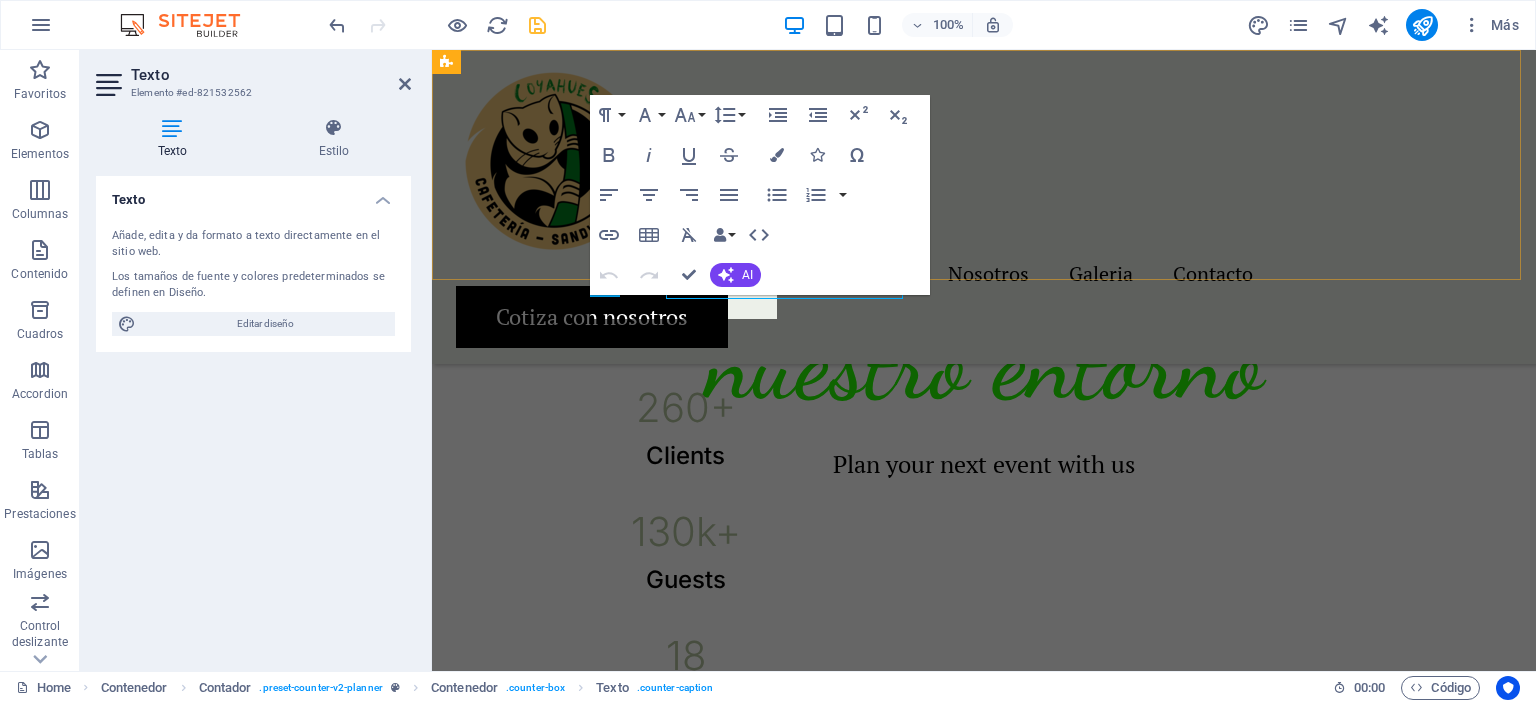 scroll, scrollTop: 1348, scrollLeft: 0, axis: vertical 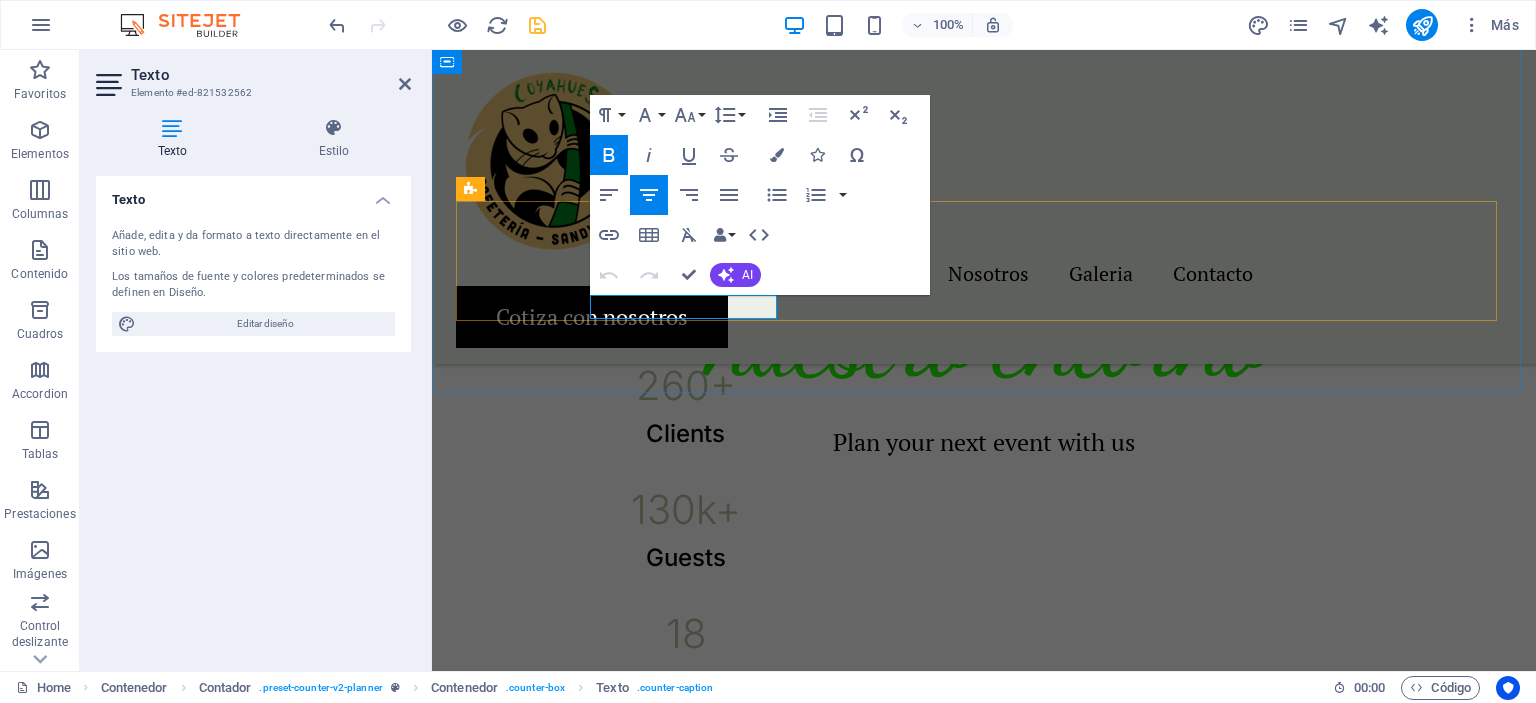 drag, startPoint x: 723, startPoint y: 311, endPoint x: 640, endPoint y: 308, distance: 83.0542 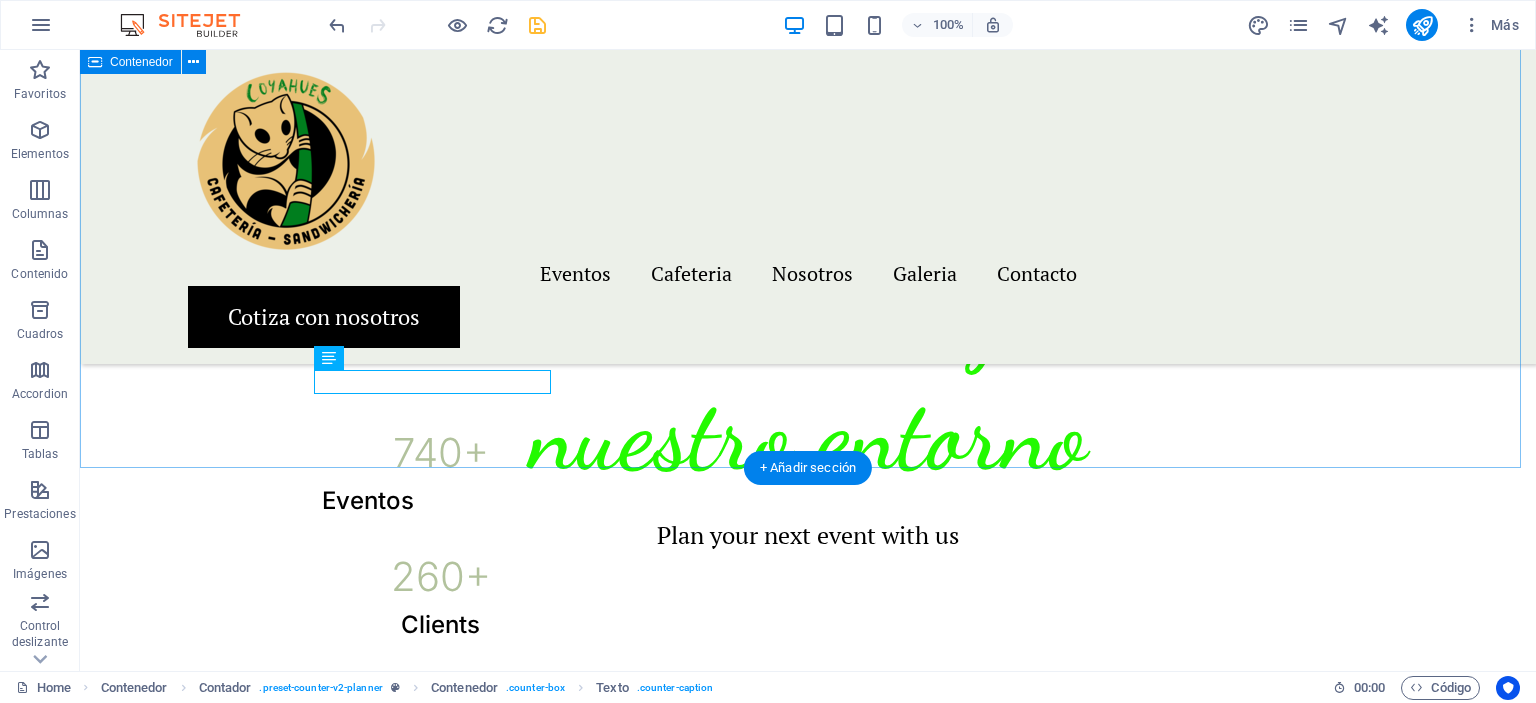 scroll, scrollTop: 1126, scrollLeft: 0, axis: vertical 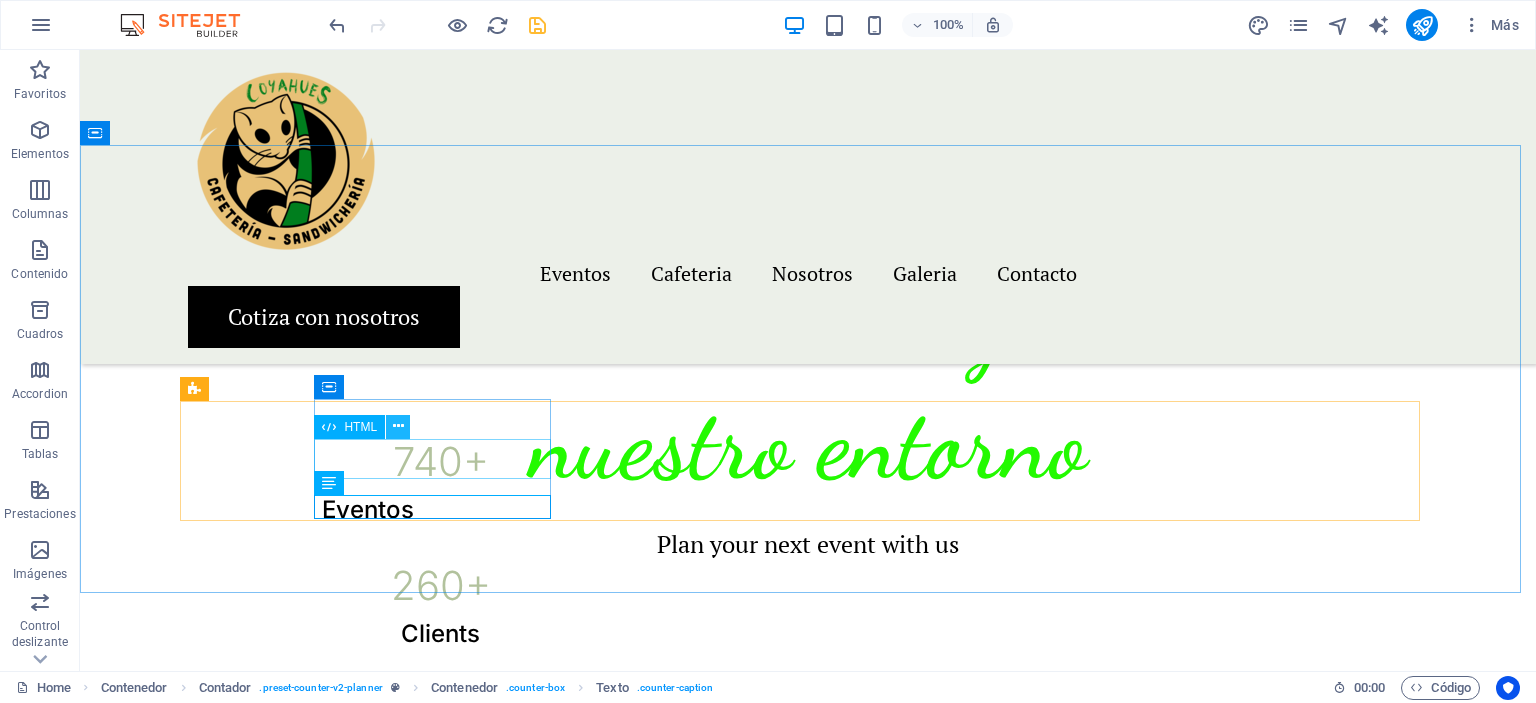 click at bounding box center (398, 426) 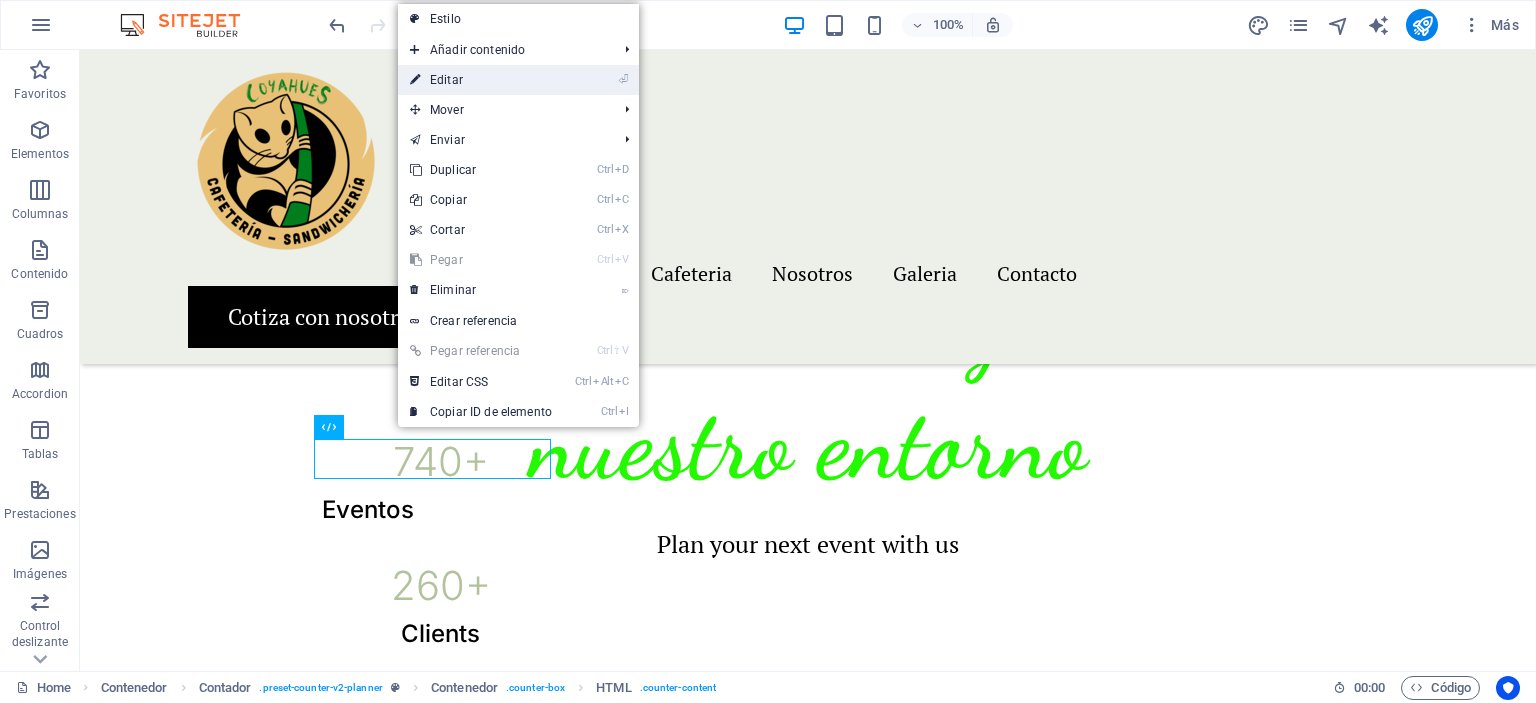 click on "⏎  Editar" at bounding box center [481, 80] 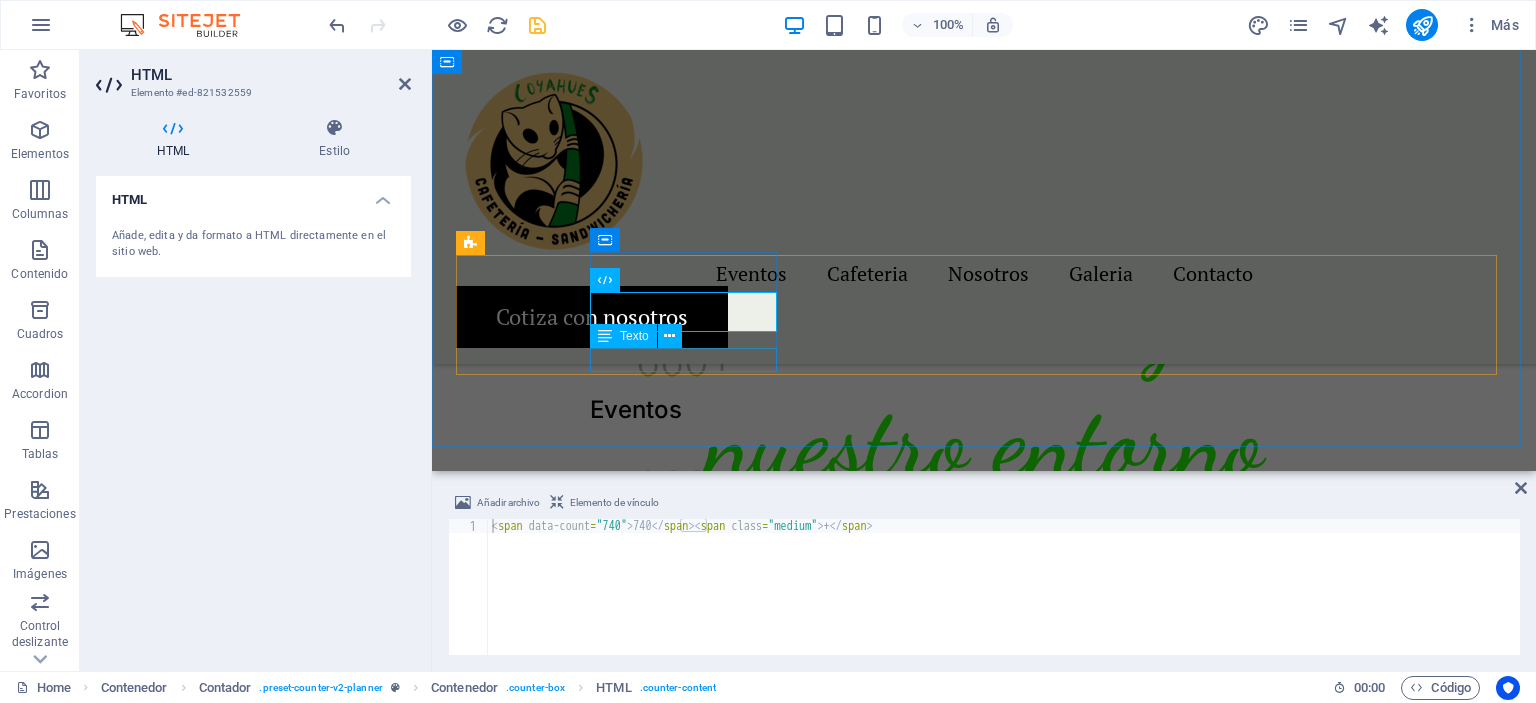 scroll, scrollTop: 1226, scrollLeft: 0, axis: vertical 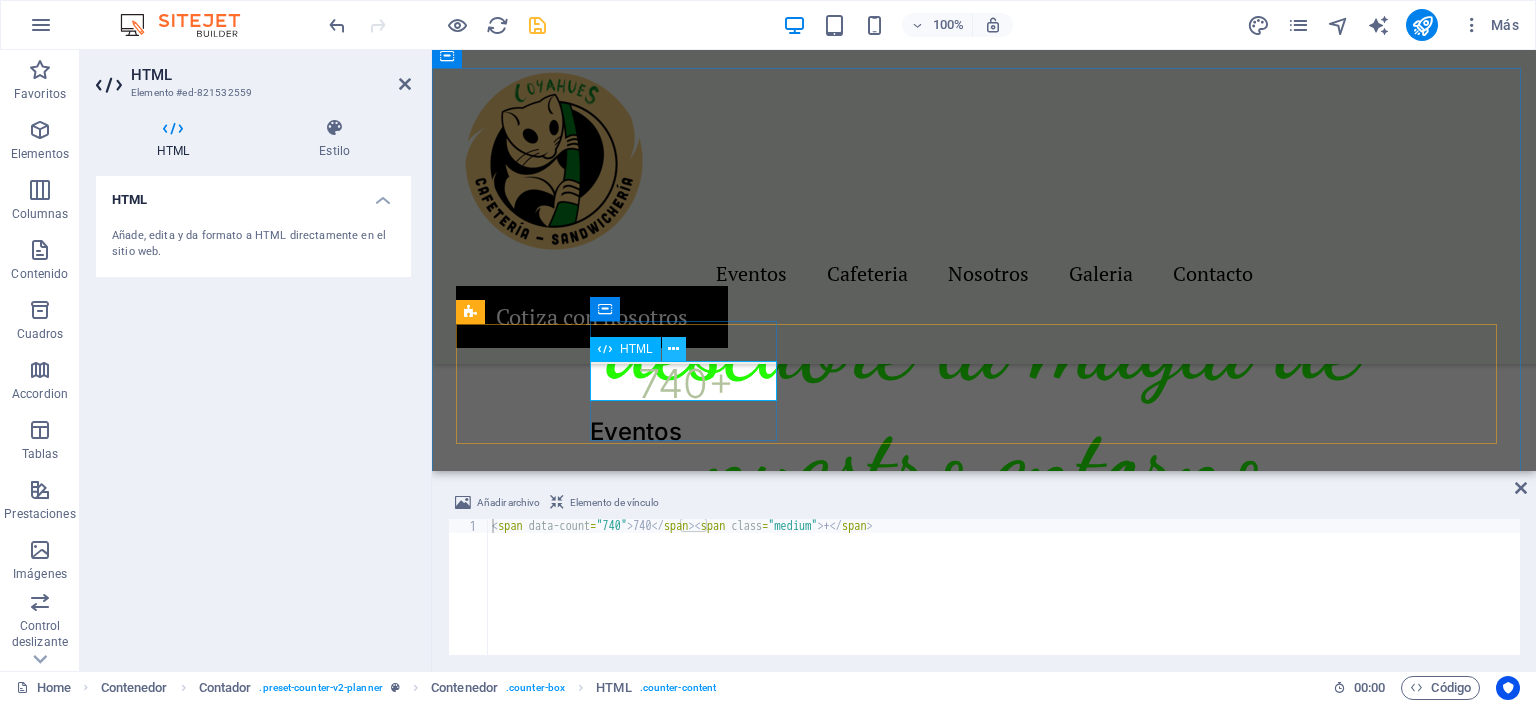 click at bounding box center (674, 349) 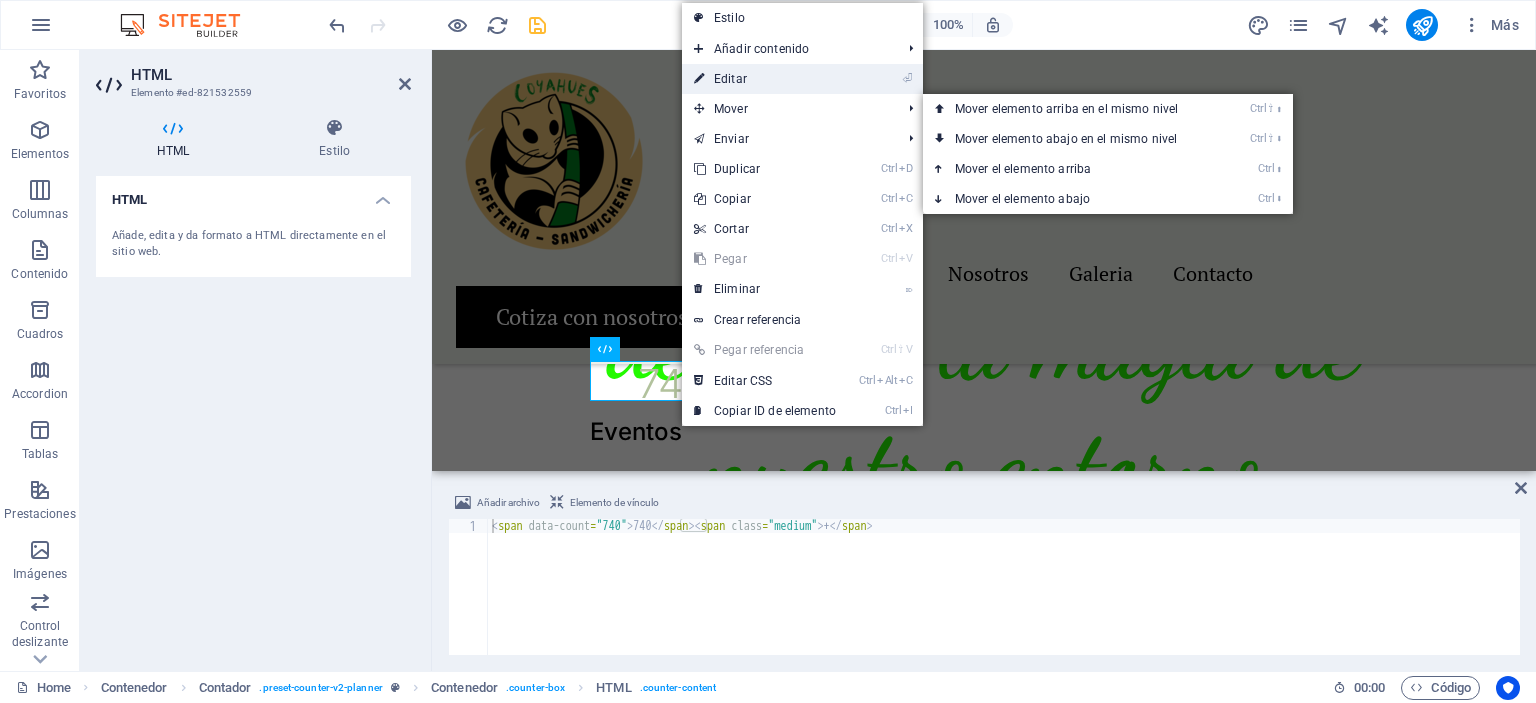 click on "⏎  Editar" at bounding box center [765, 79] 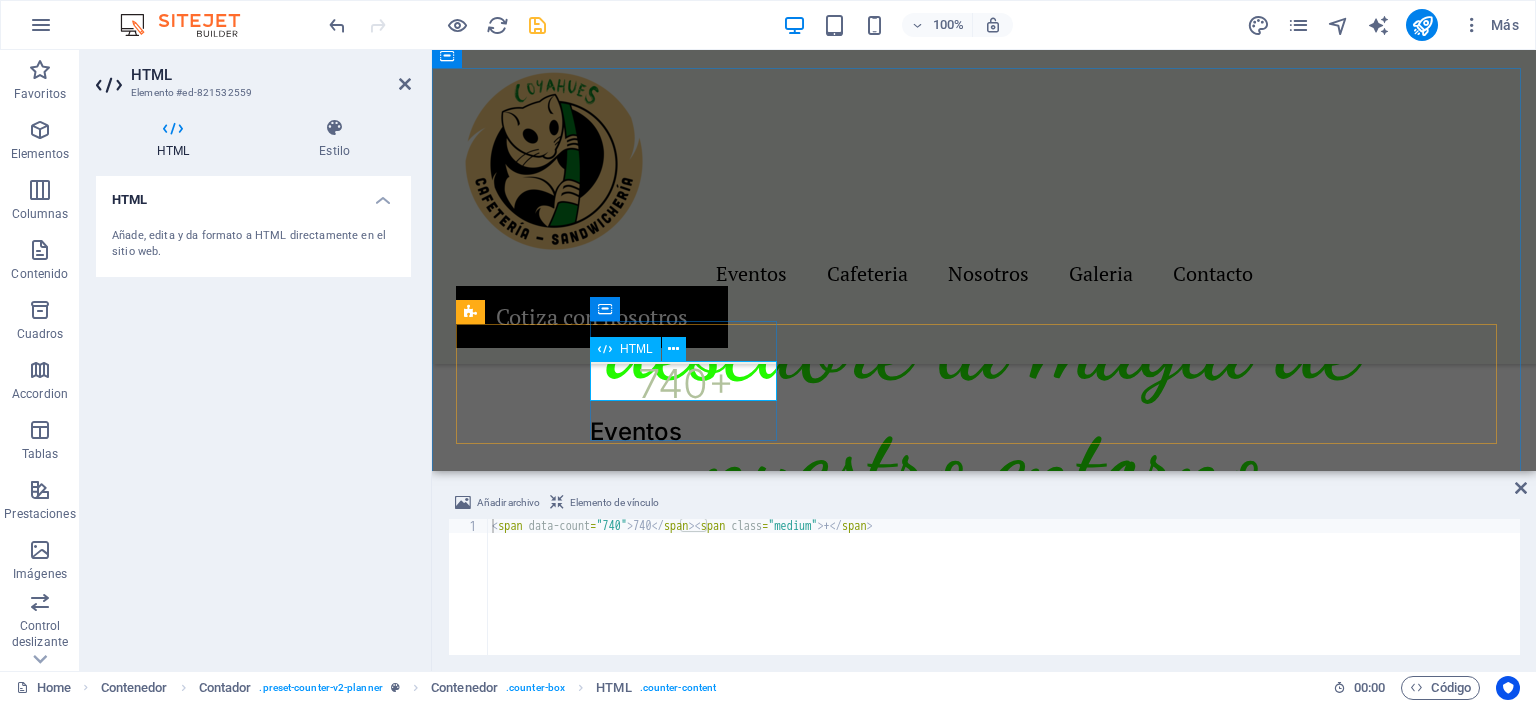 drag, startPoint x: 692, startPoint y: 381, endPoint x: 677, endPoint y: 376, distance: 15.811388 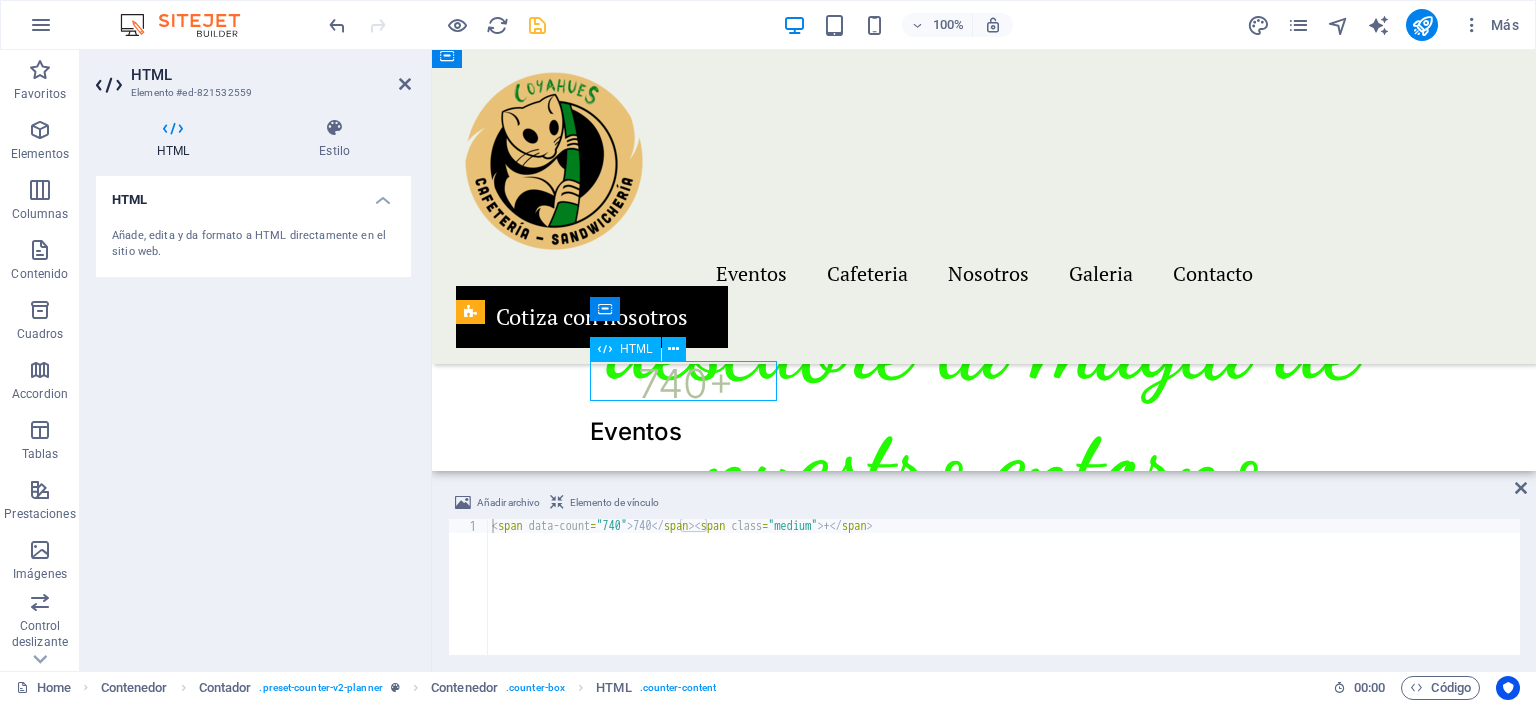 click on "740 +" at bounding box center (685, 384) 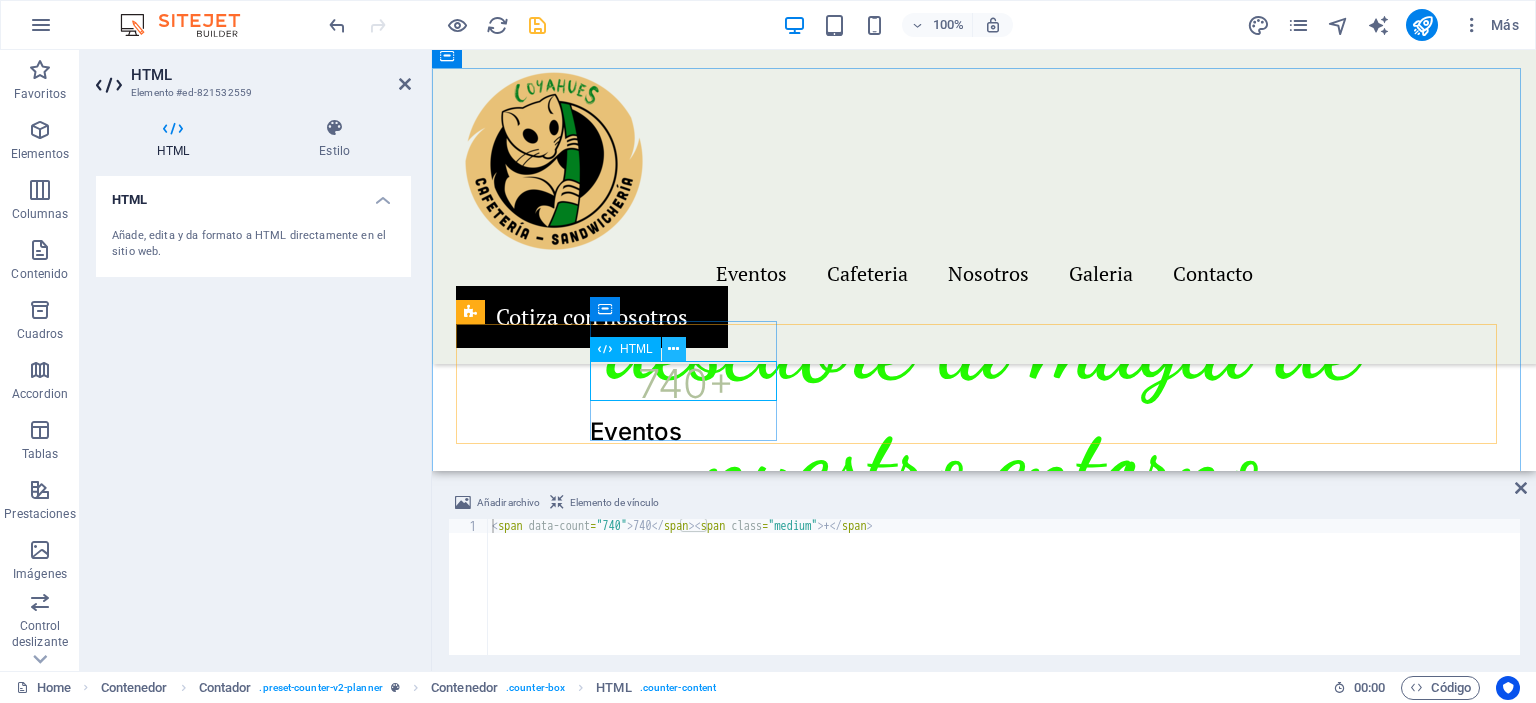 click at bounding box center (673, 349) 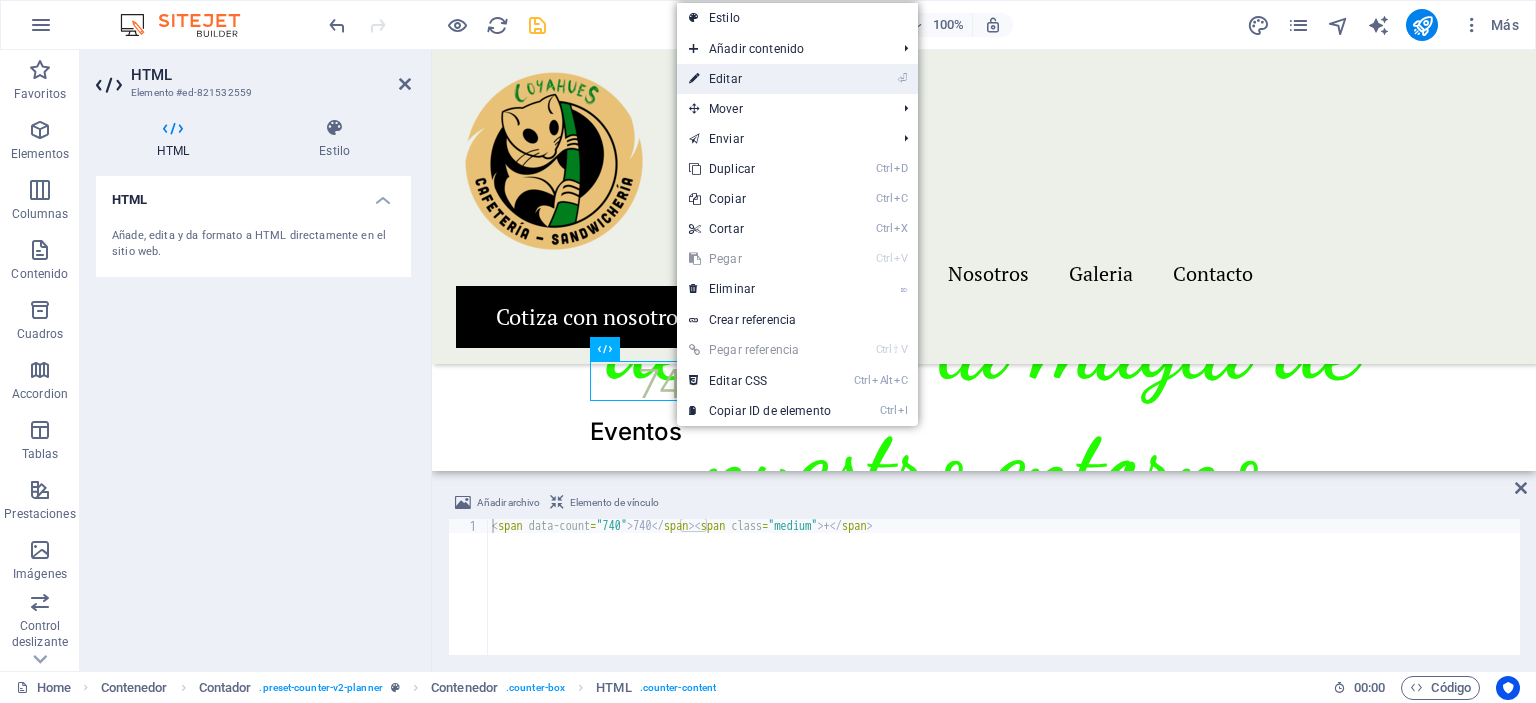 drag, startPoint x: 737, startPoint y: 79, endPoint x: 305, endPoint y: 39, distance: 433.8479 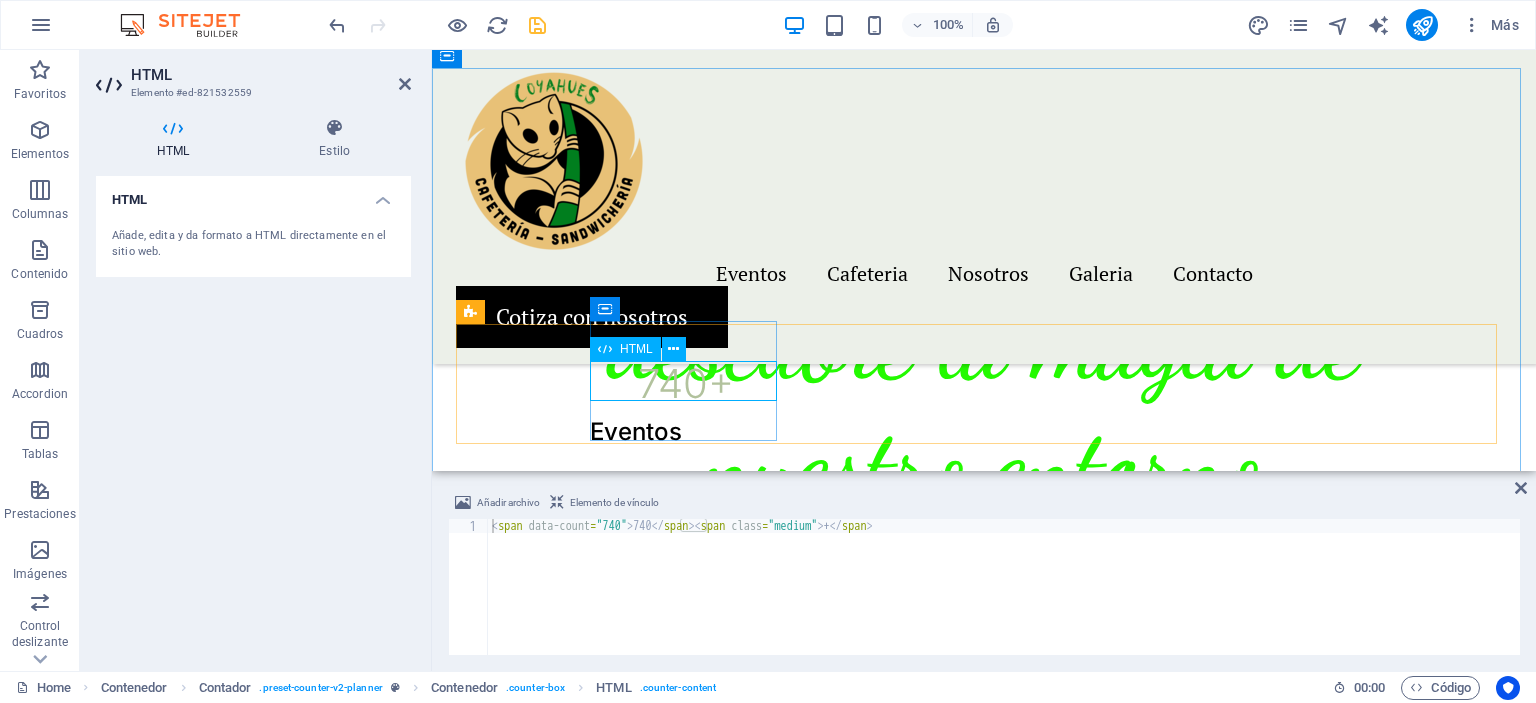 click on "740 +" at bounding box center [685, 384] 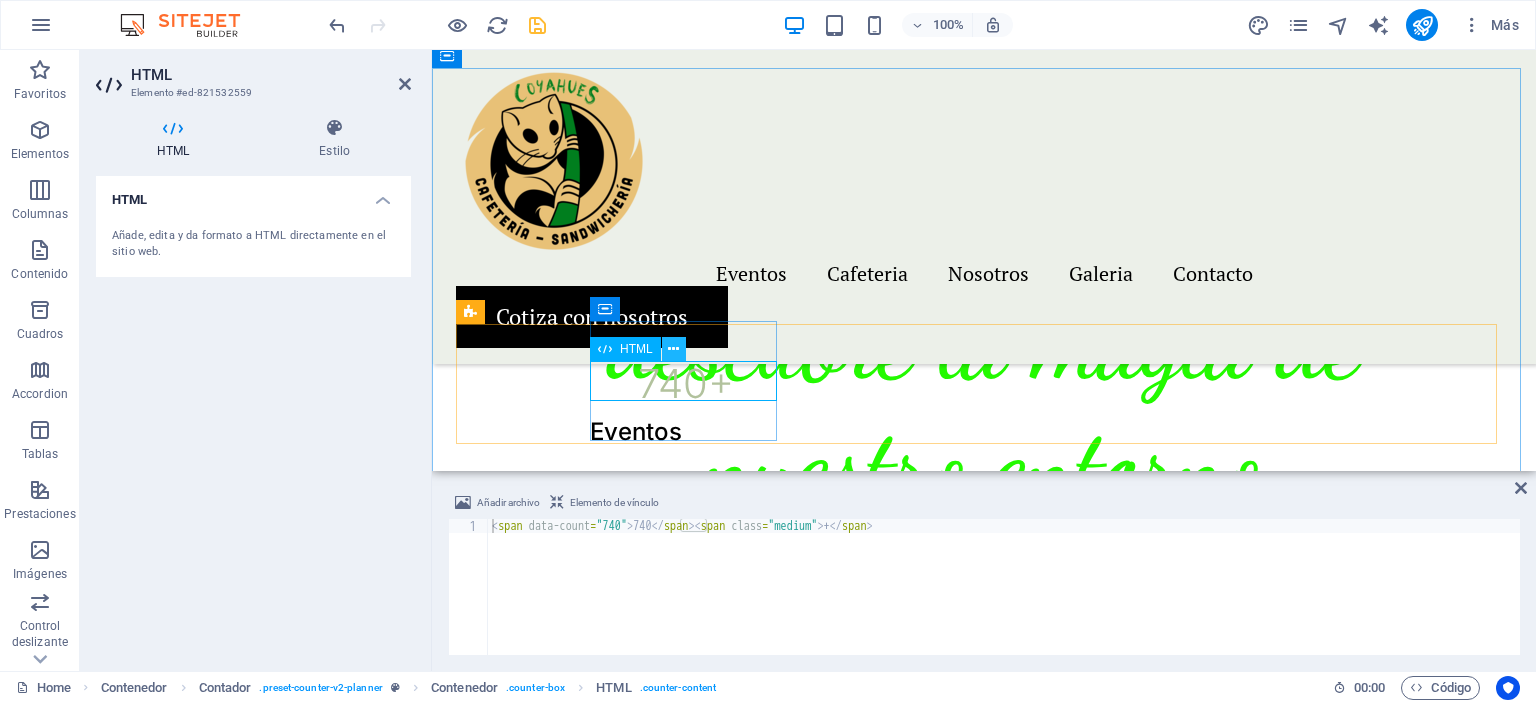 click at bounding box center [674, 349] 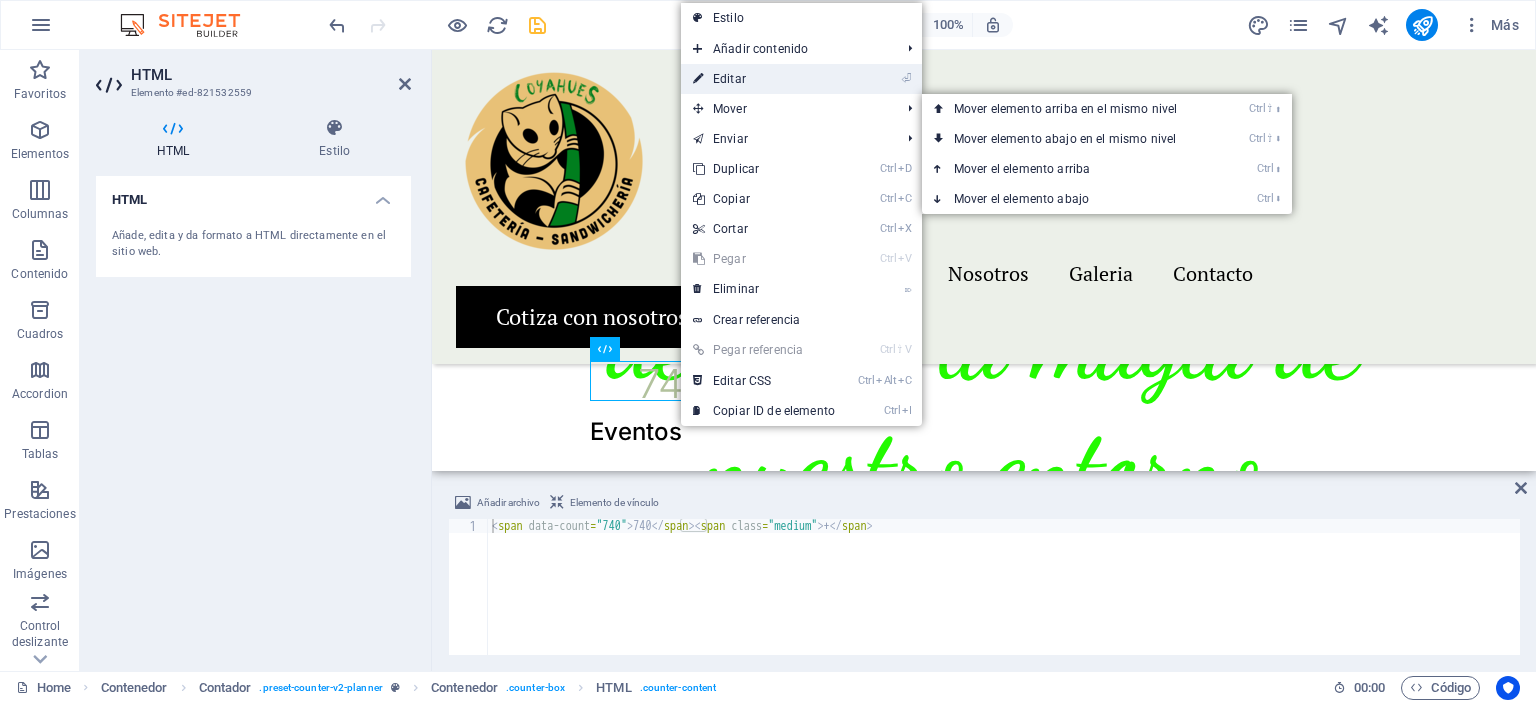 click on "⏎  Editar" at bounding box center [764, 79] 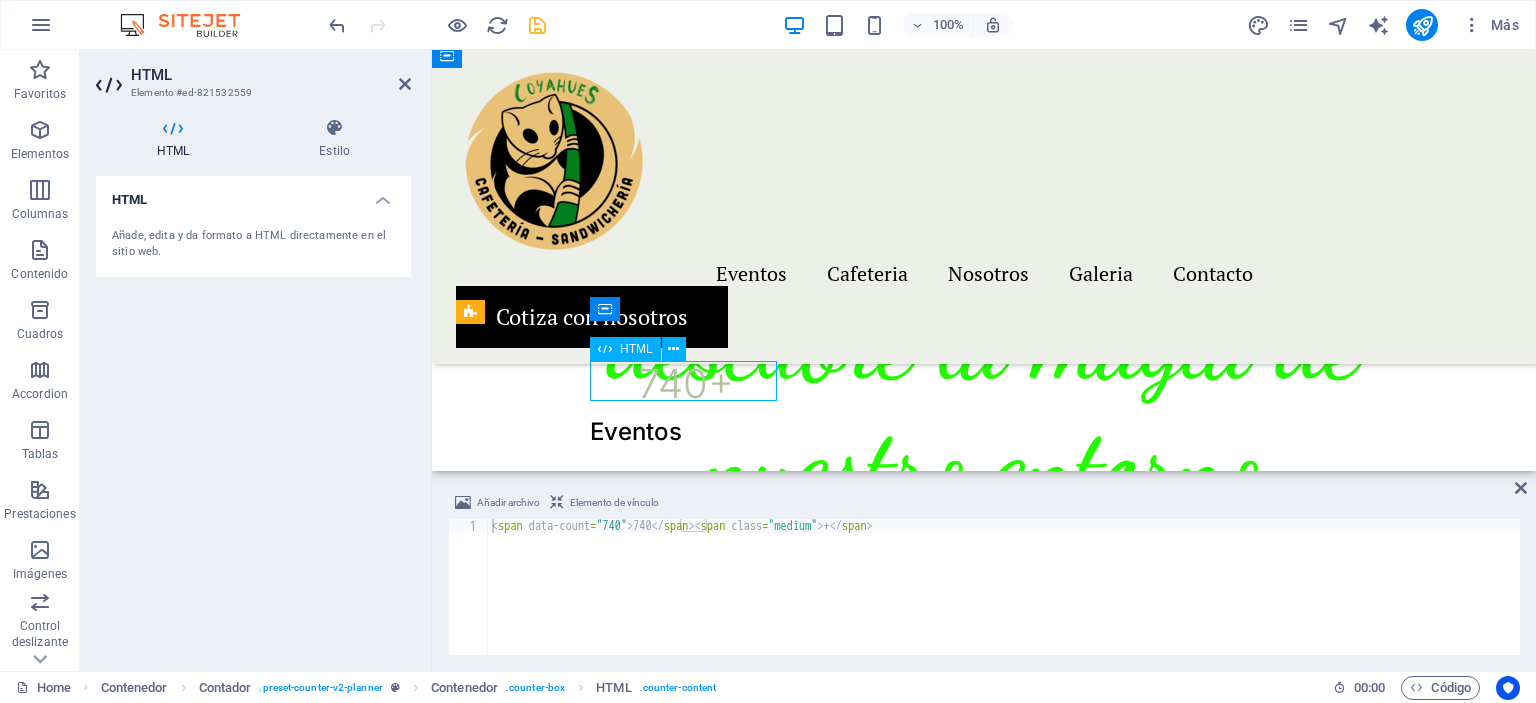 drag, startPoint x: 701, startPoint y: 382, endPoint x: 670, endPoint y: 392, distance: 32.572994 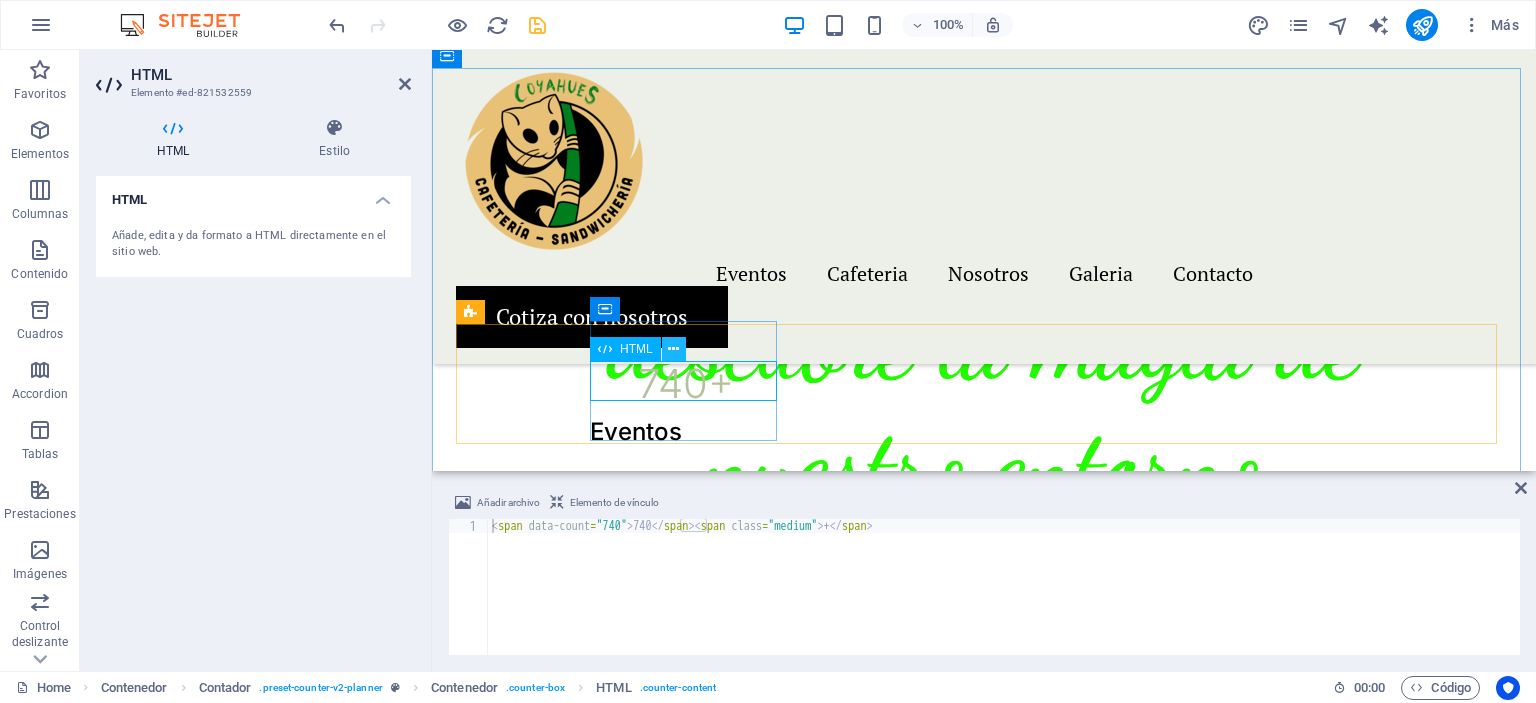 click at bounding box center [674, 349] 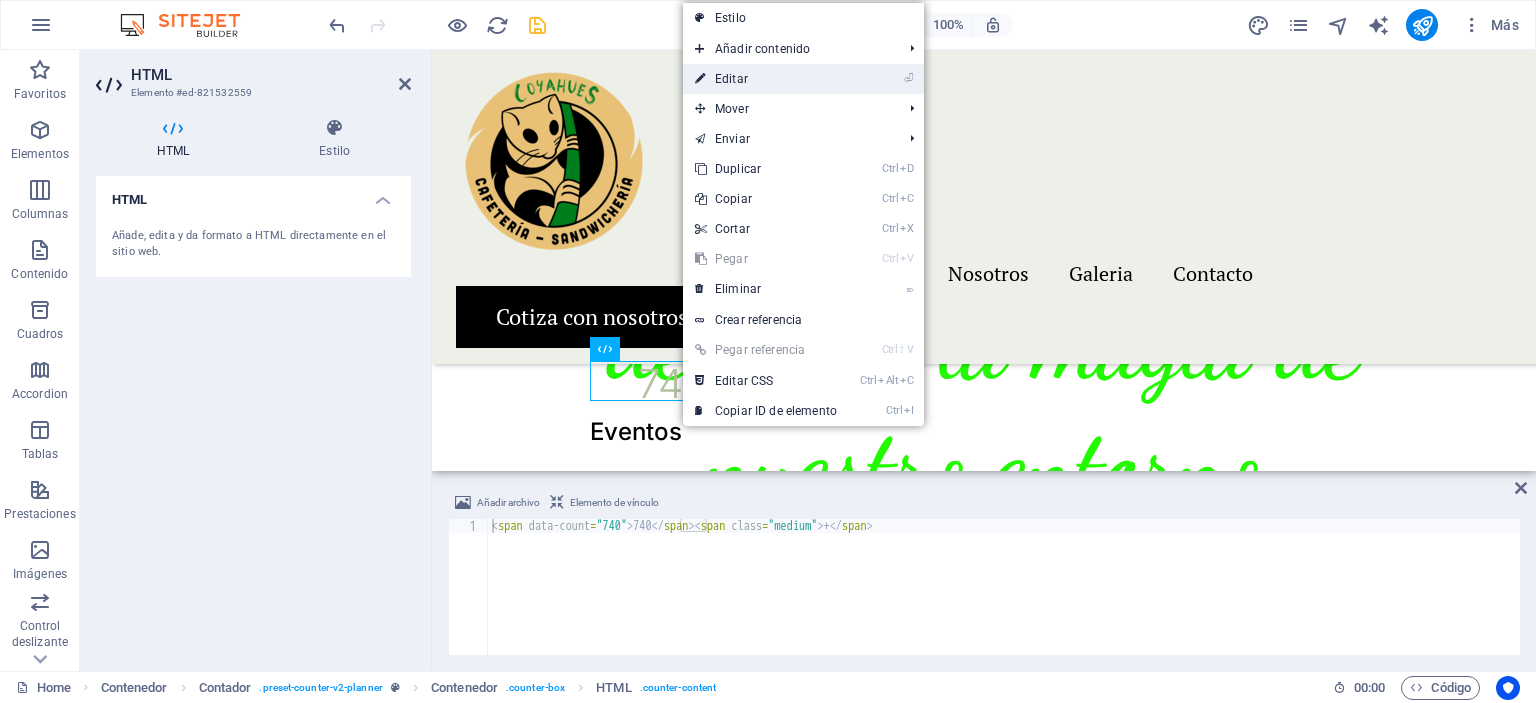 click on "⏎  Editar" at bounding box center [766, 79] 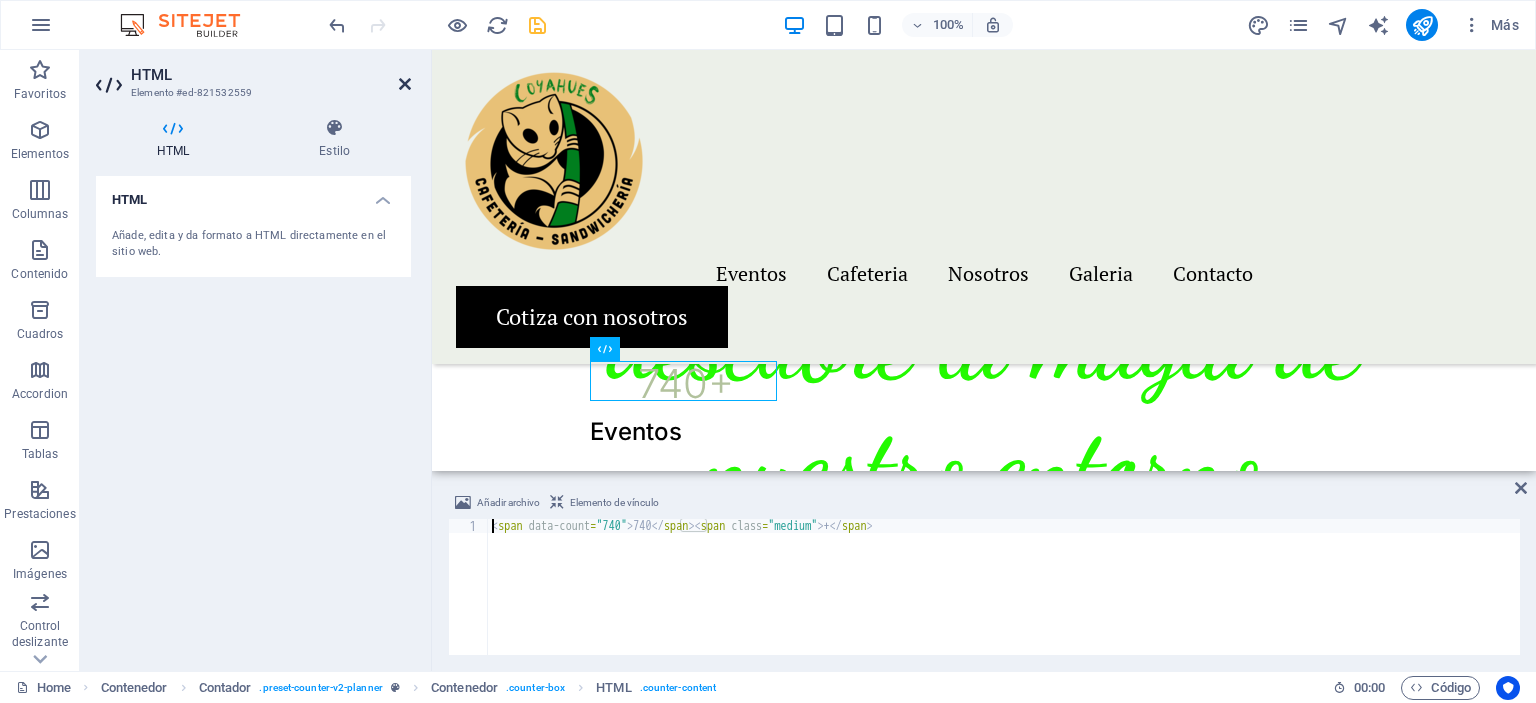 click at bounding box center [405, 84] 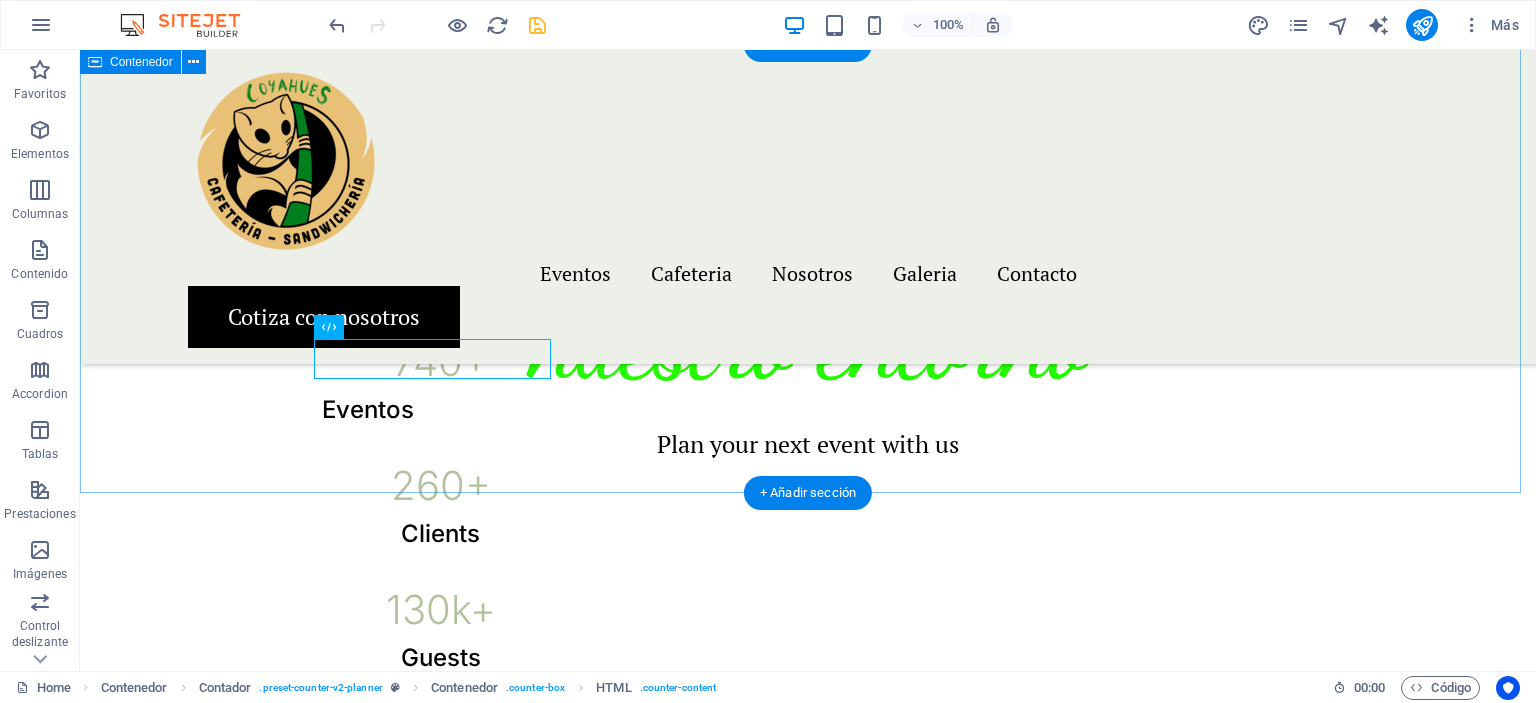 click on "Tres años en la provincia de Arauco. 740 + Eventos 260 + Clients 130 k+ Guests 18 Prizes" at bounding box center (808, 456) 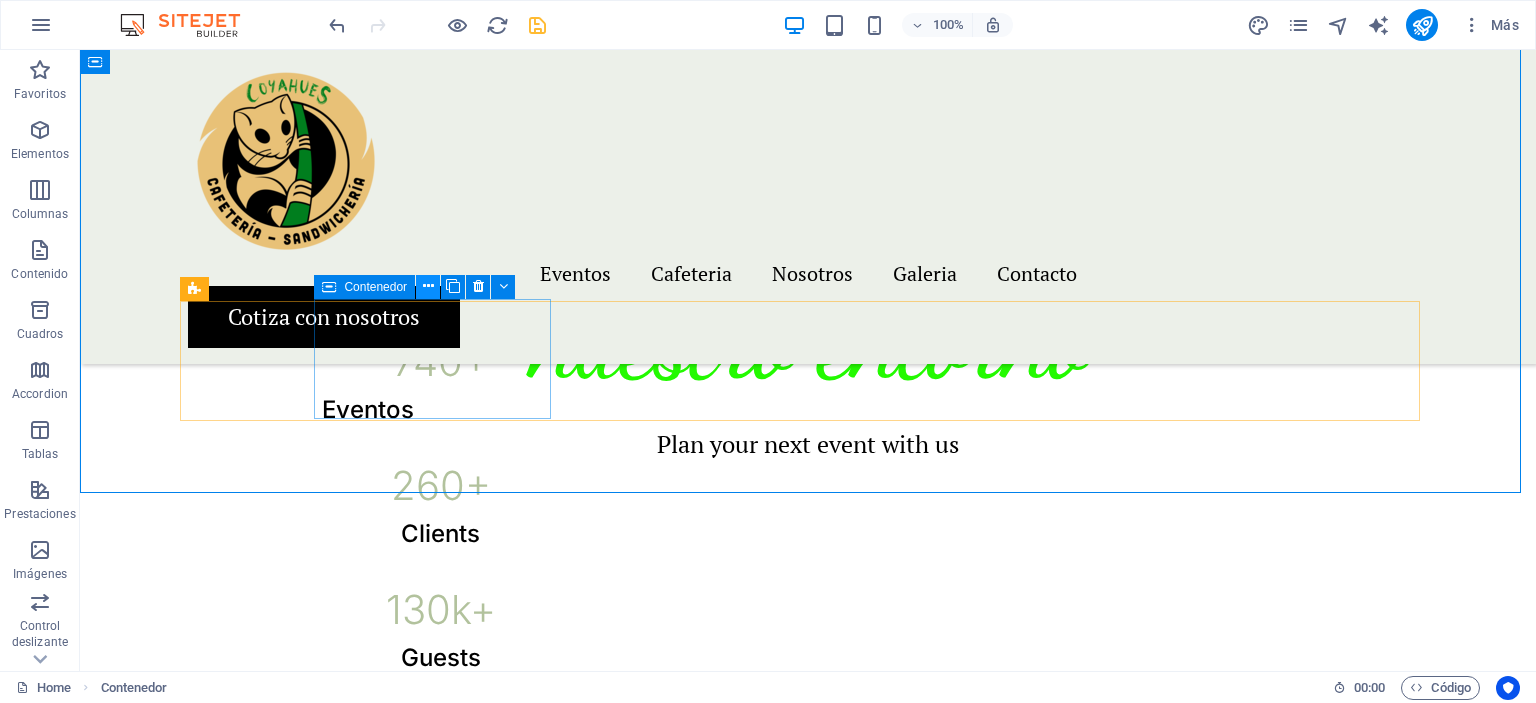click at bounding box center (428, 286) 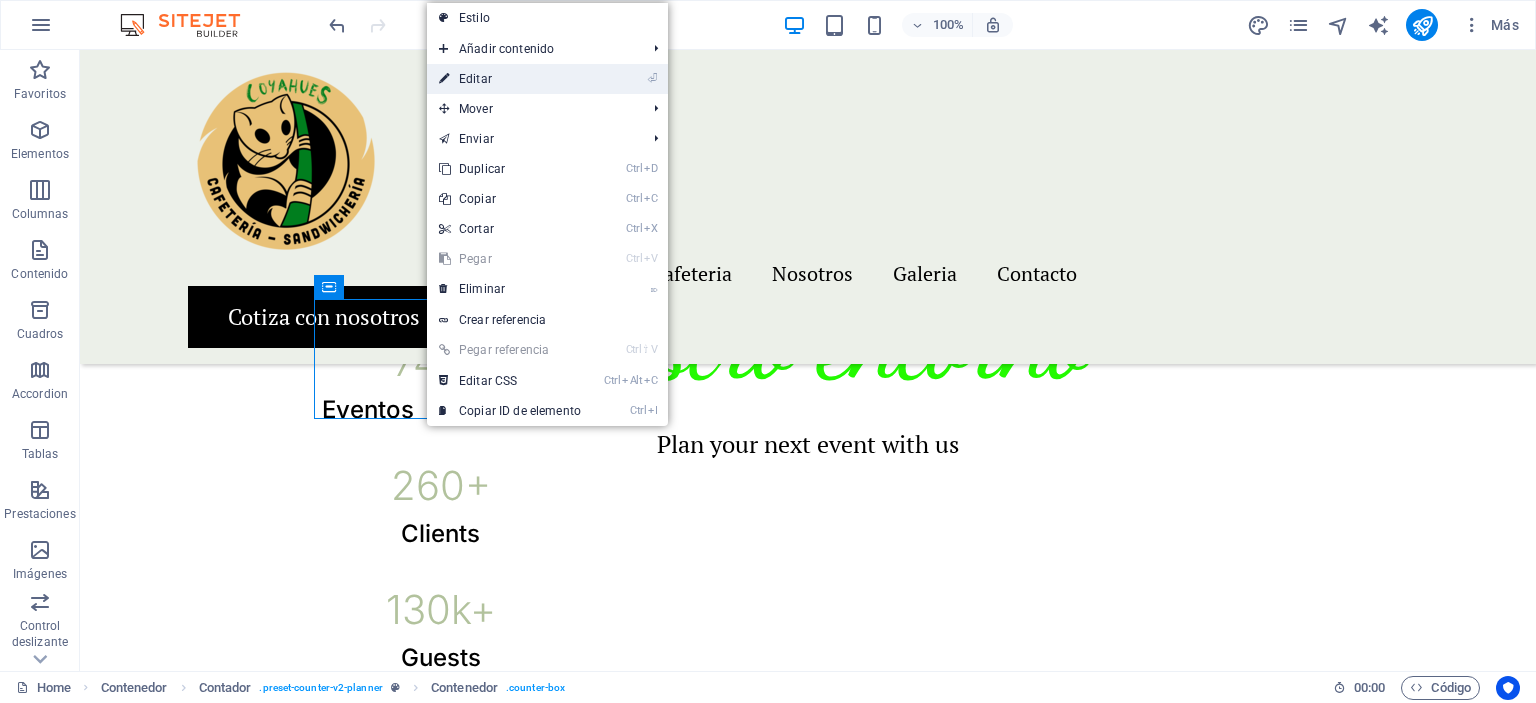 drag, startPoint x: 481, startPoint y: 79, endPoint x: 52, endPoint y: 33, distance: 431.45914 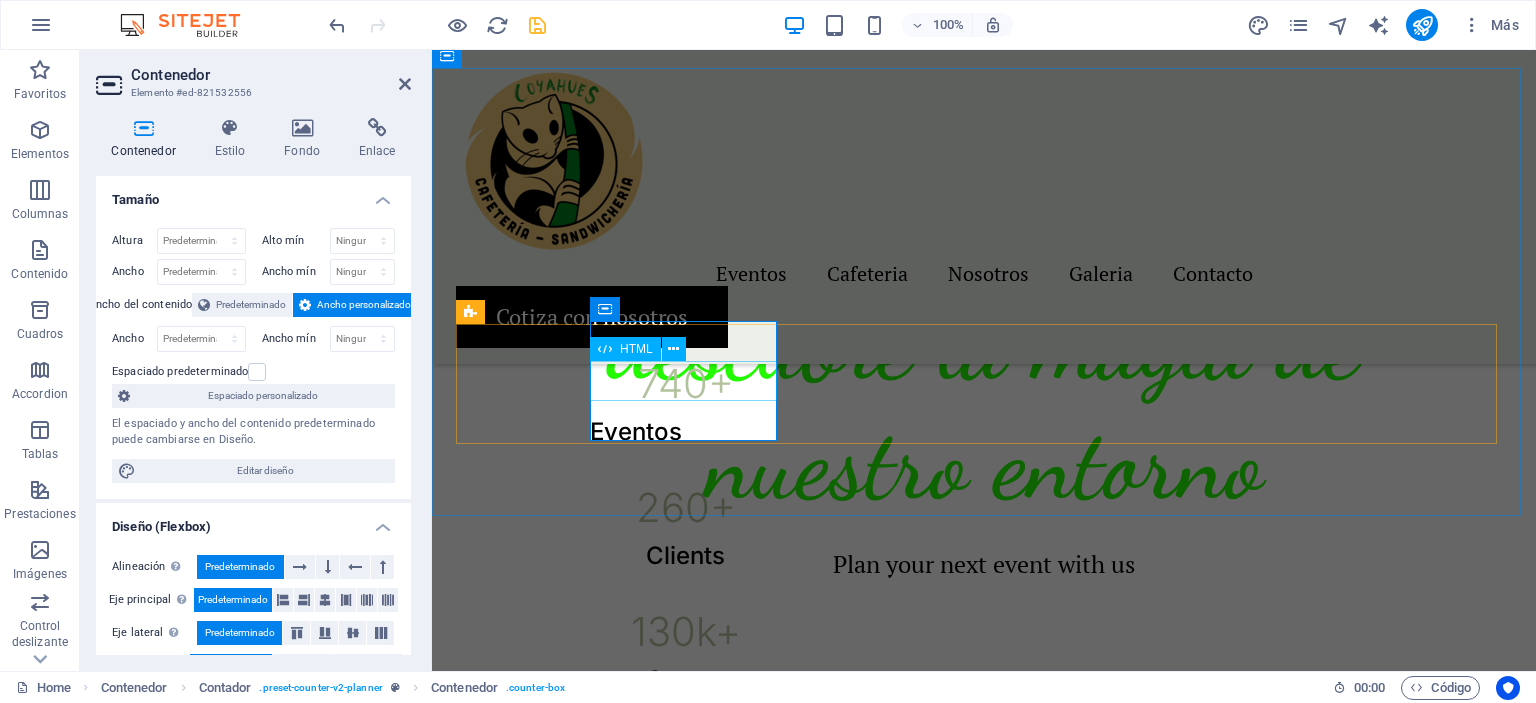 click on "740 +" at bounding box center [685, 384] 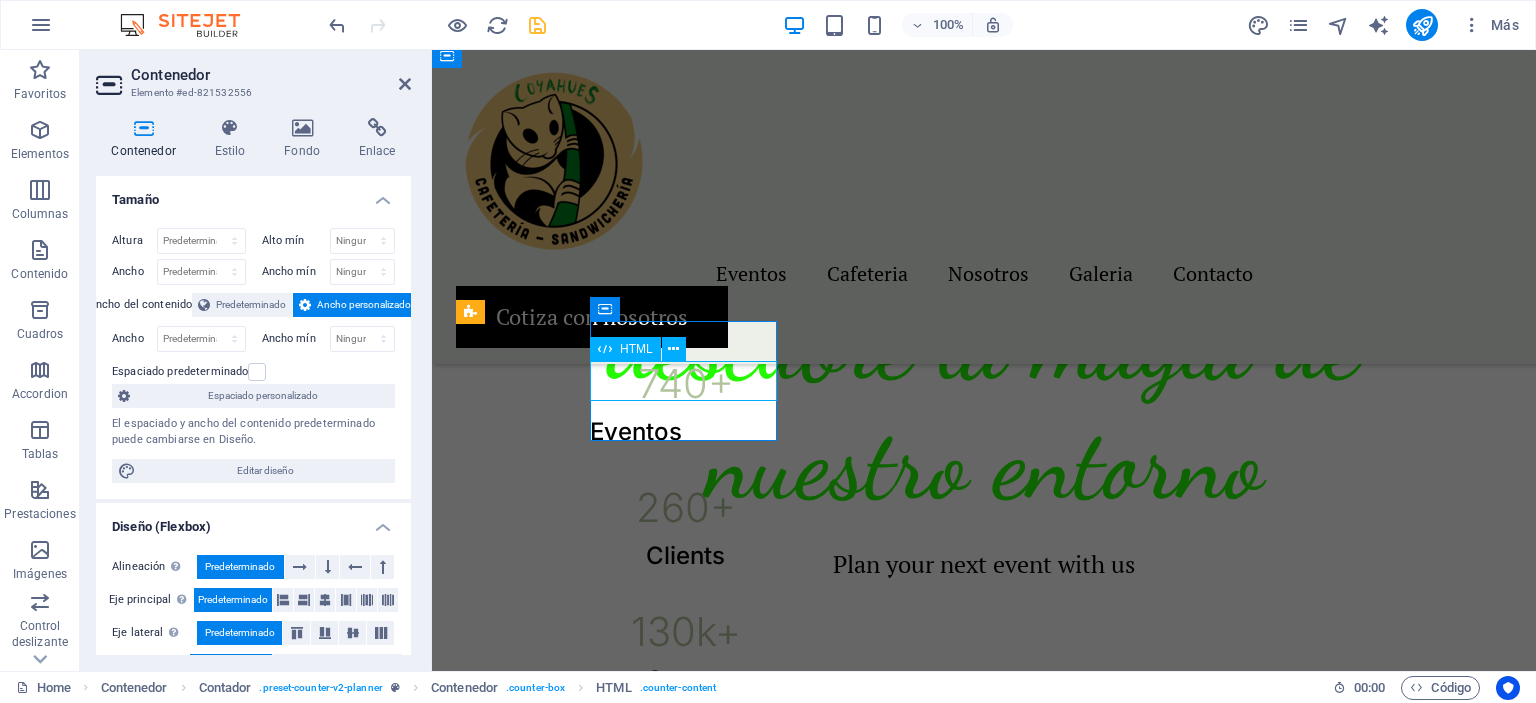click on "740 +" at bounding box center [685, 384] 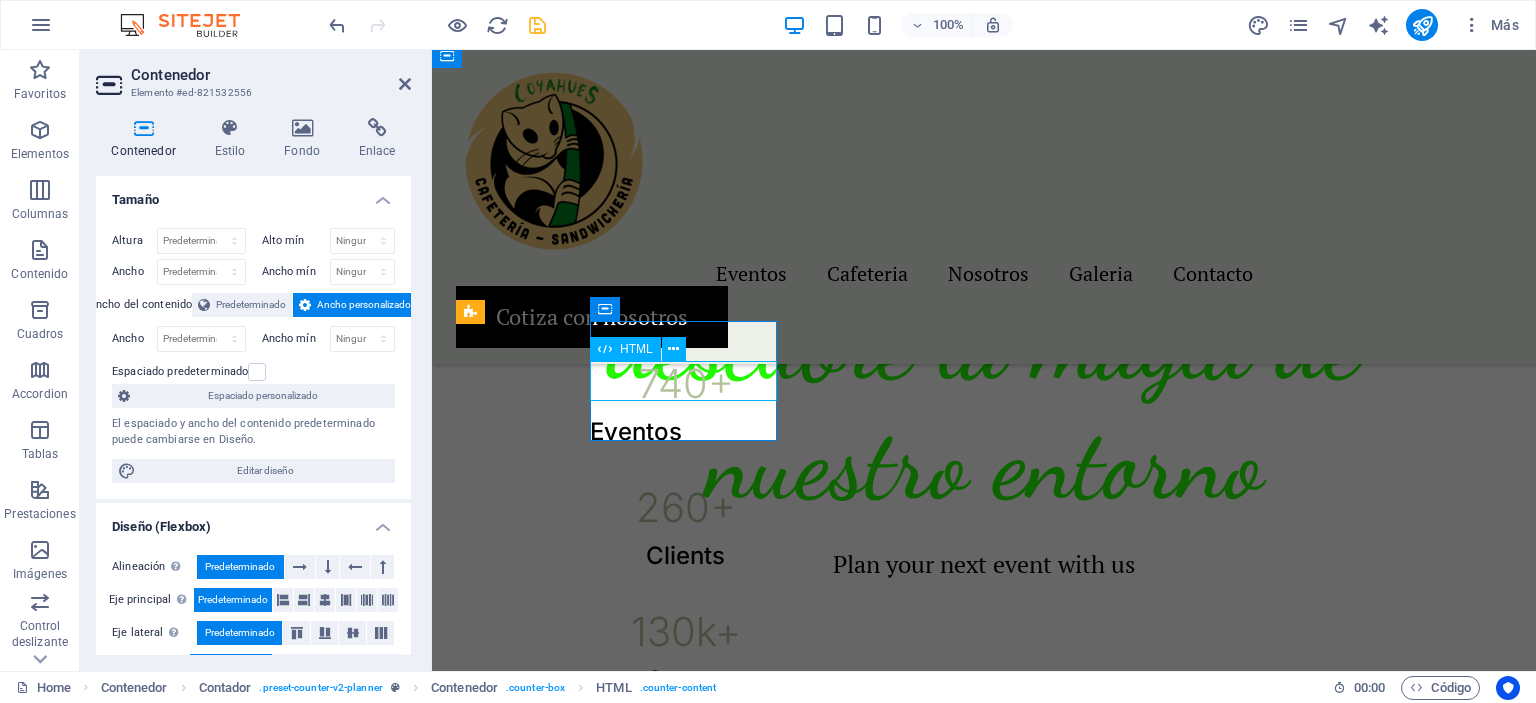 click on "740 +" at bounding box center [685, 384] 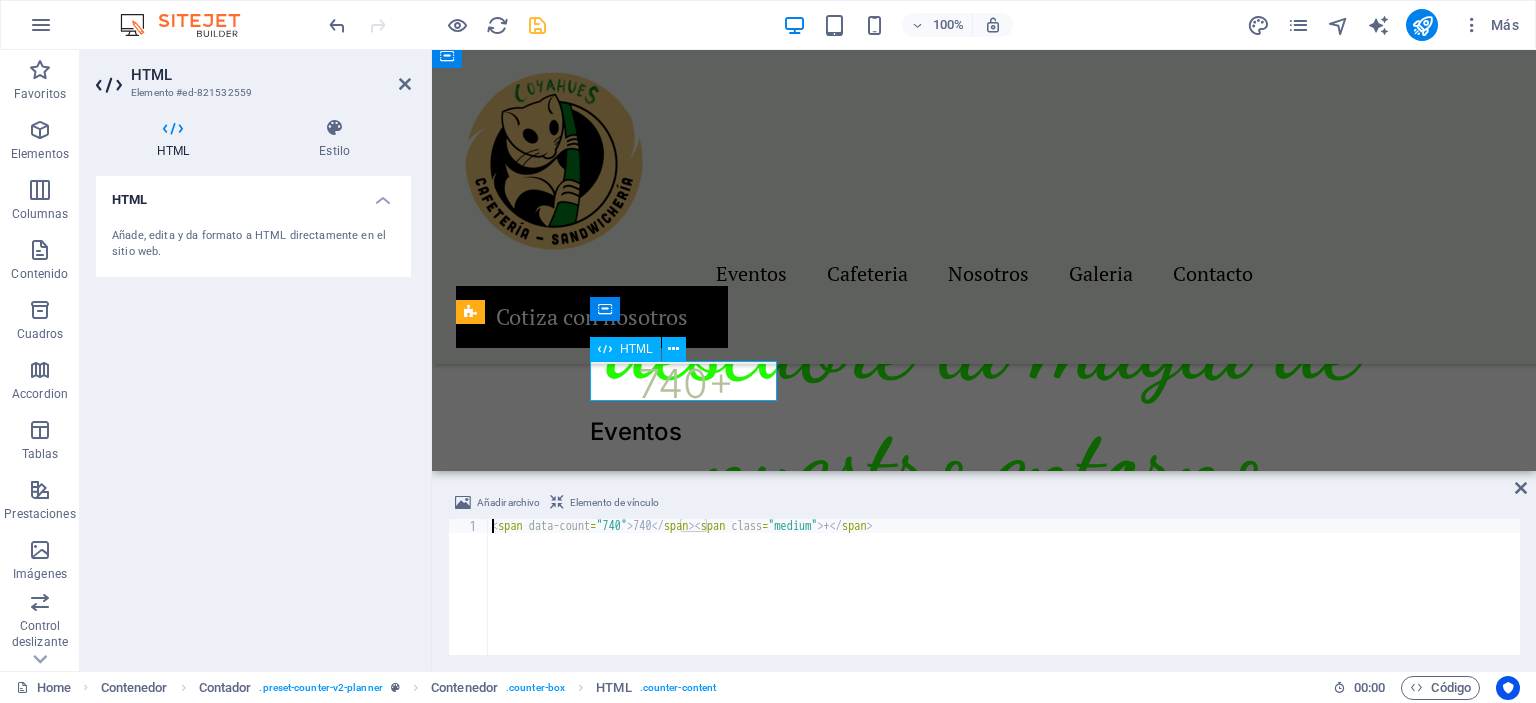 click on "740 +" at bounding box center [685, 384] 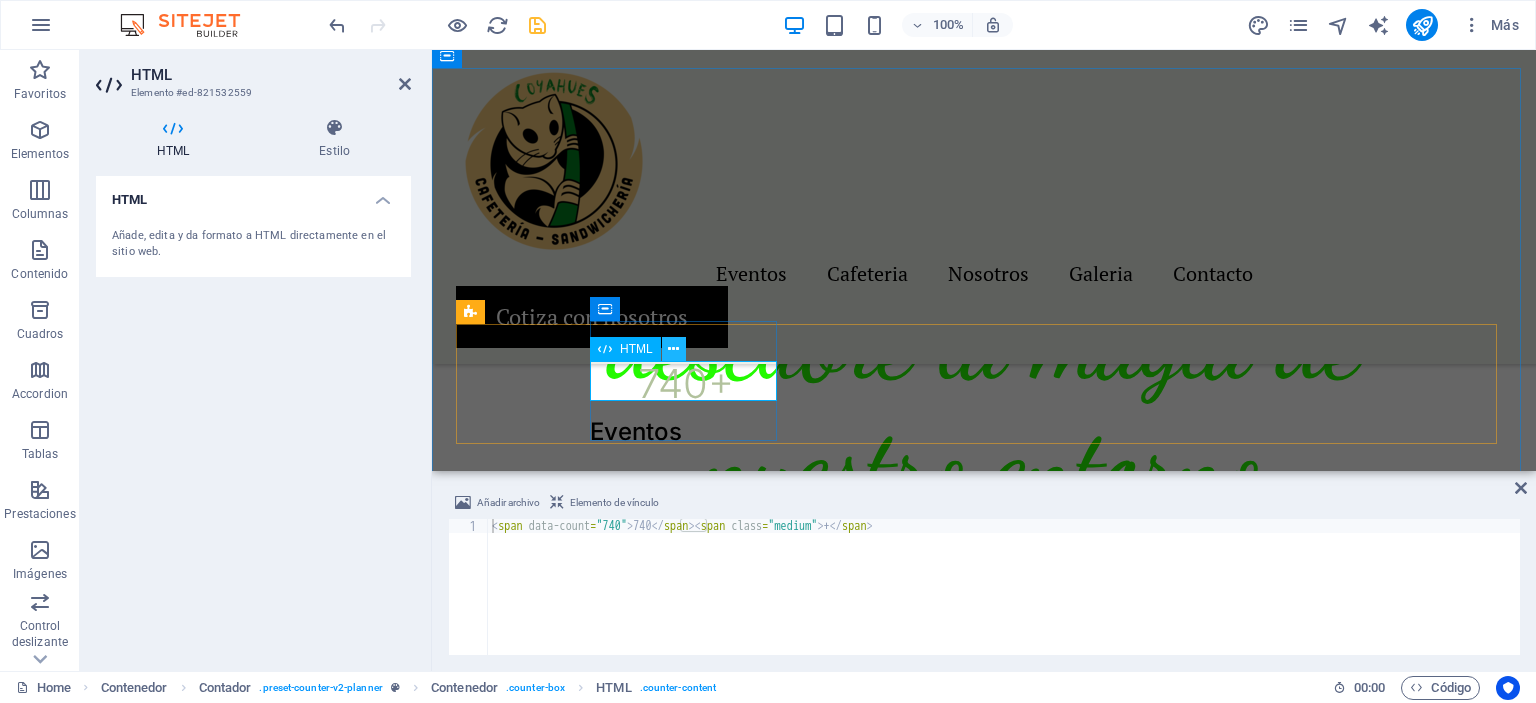 click at bounding box center [673, 349] 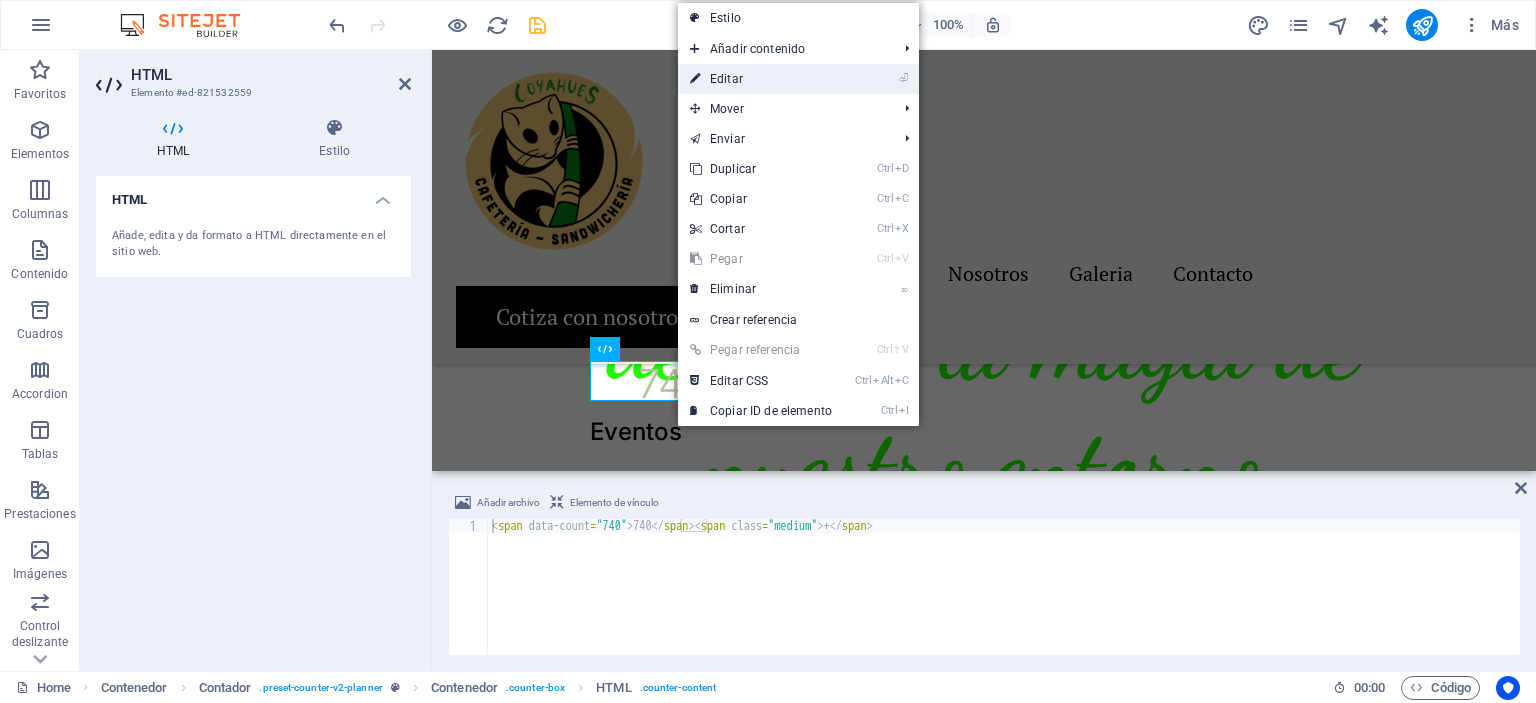 click on "⏎  Editar" at bounding box center (761, 79) 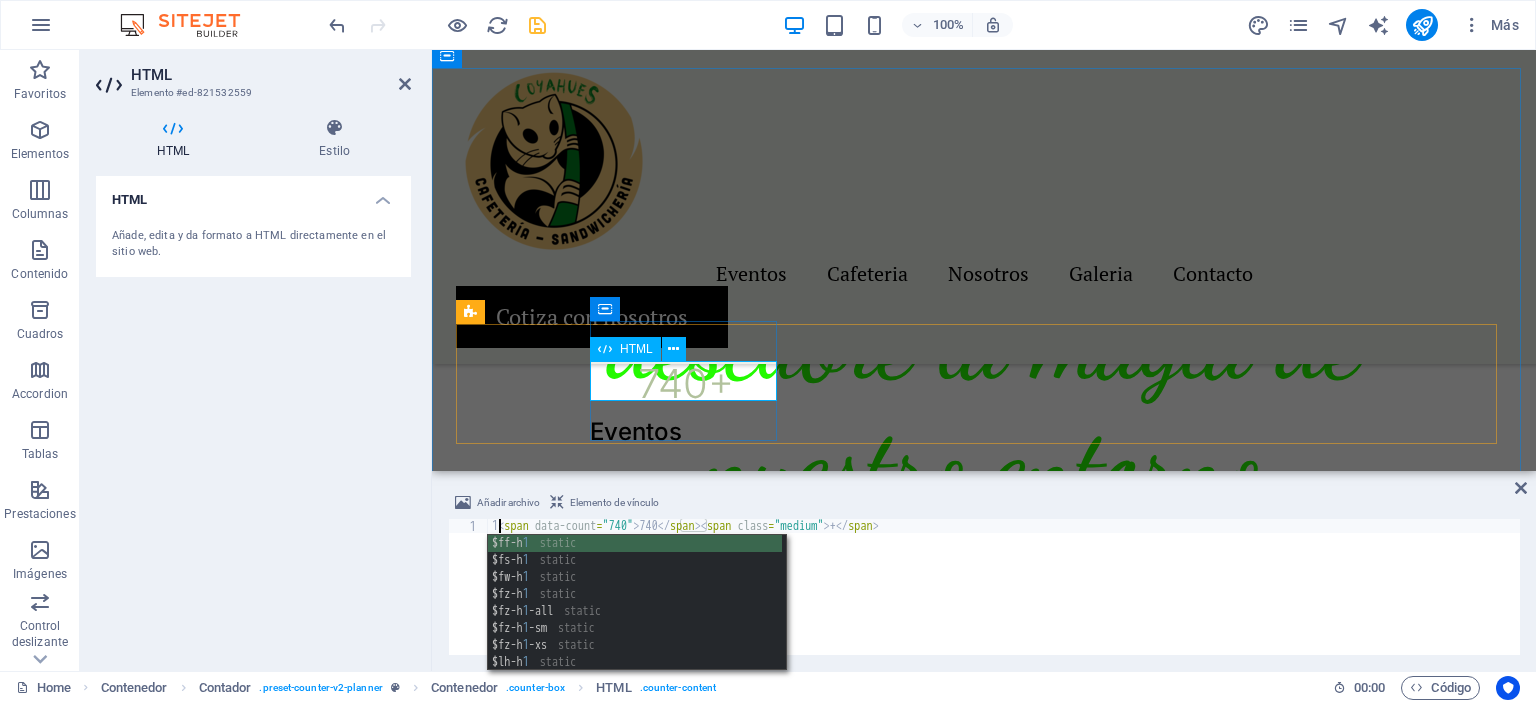 scroll, scrollTop: 0, scrollLeft: 0, axis: both 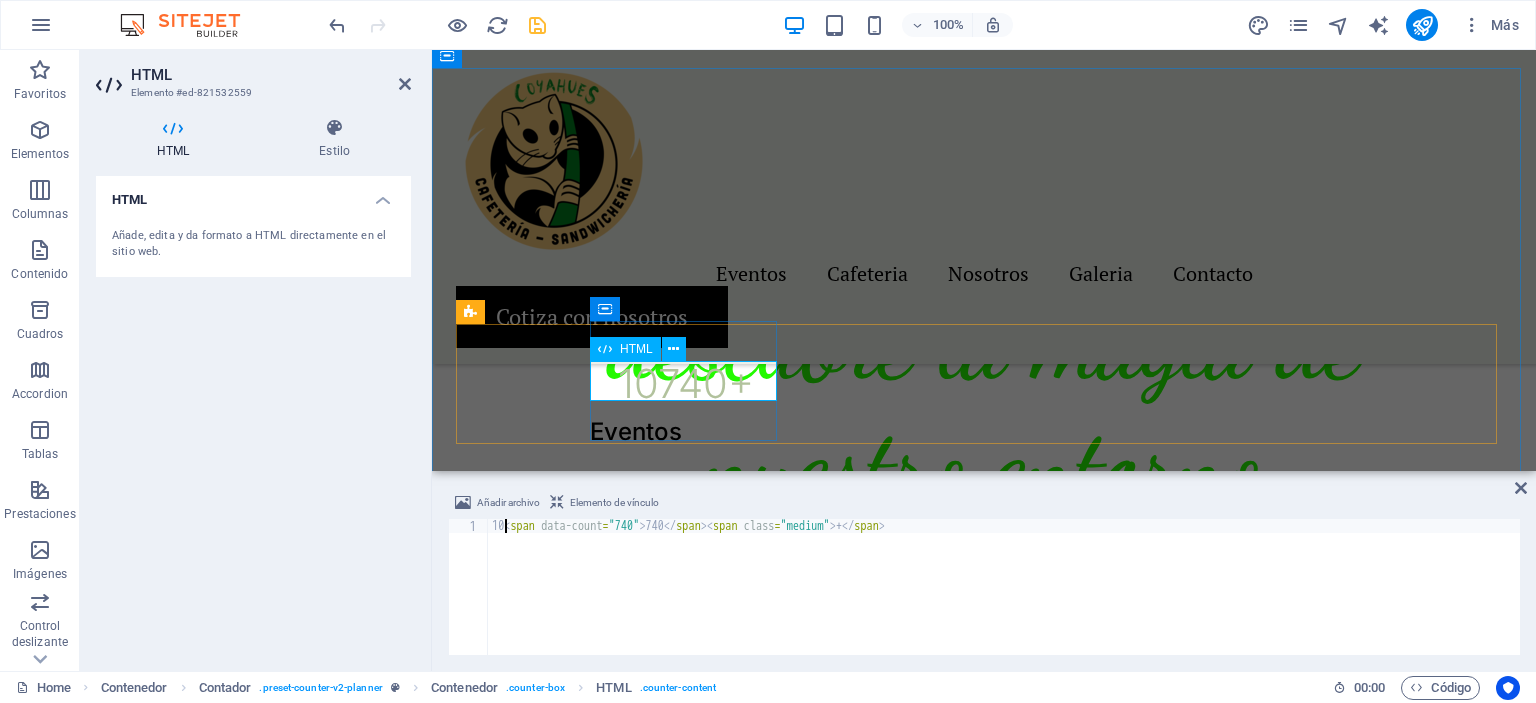 click at bounding box center (605, 349) 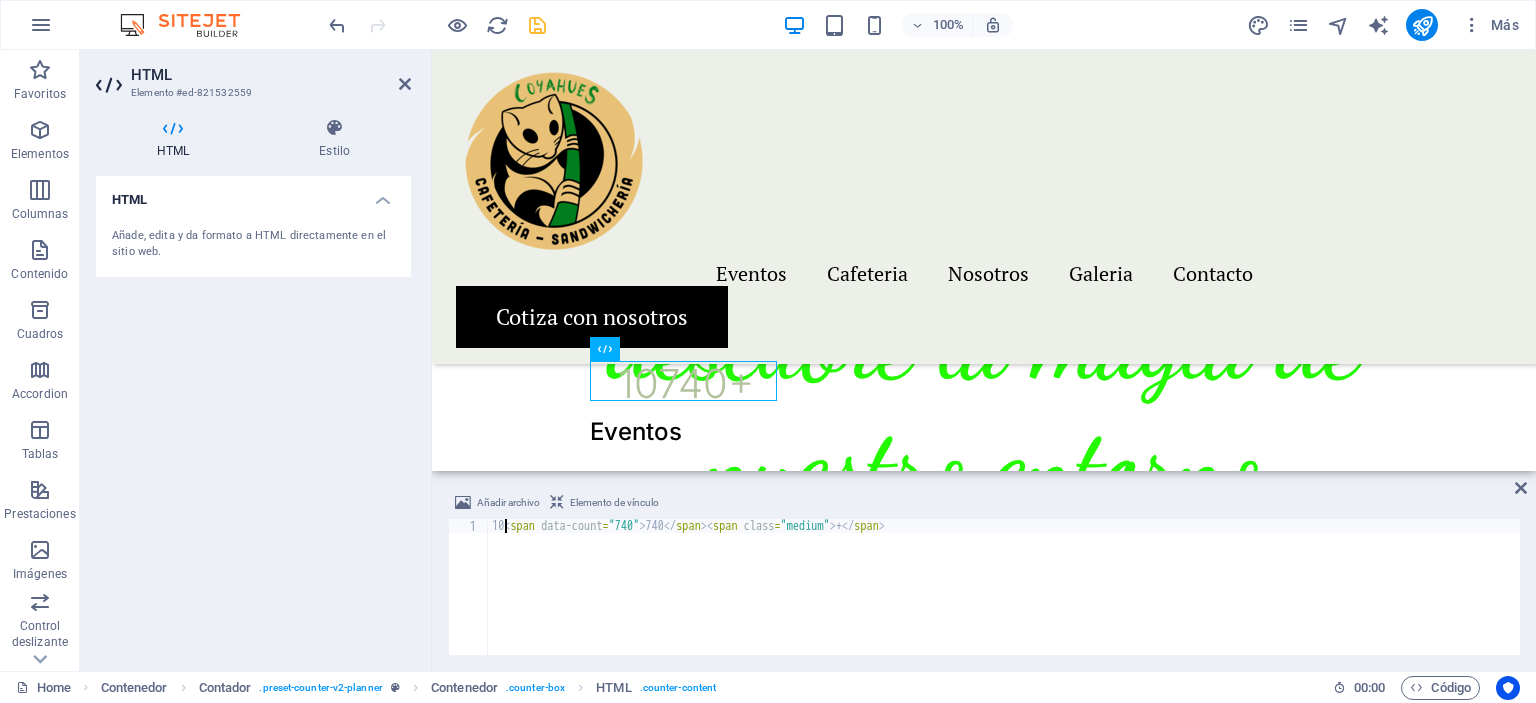 drag, startPoint x: 1044, startPoint y: 400, endPoint x: 626, endPoint y: 383, distance: 418.34555 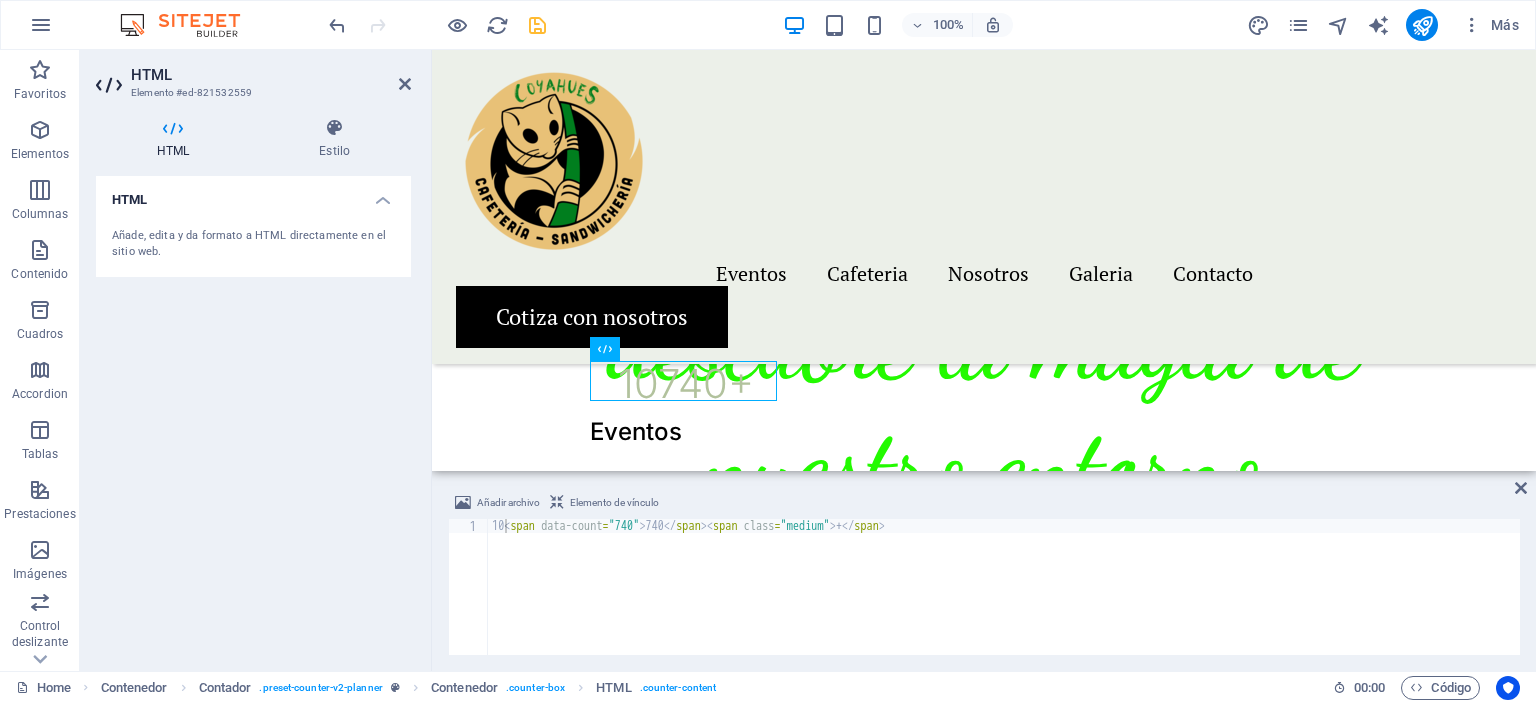 click on "10 740 +" at bounding box center [685, 384] 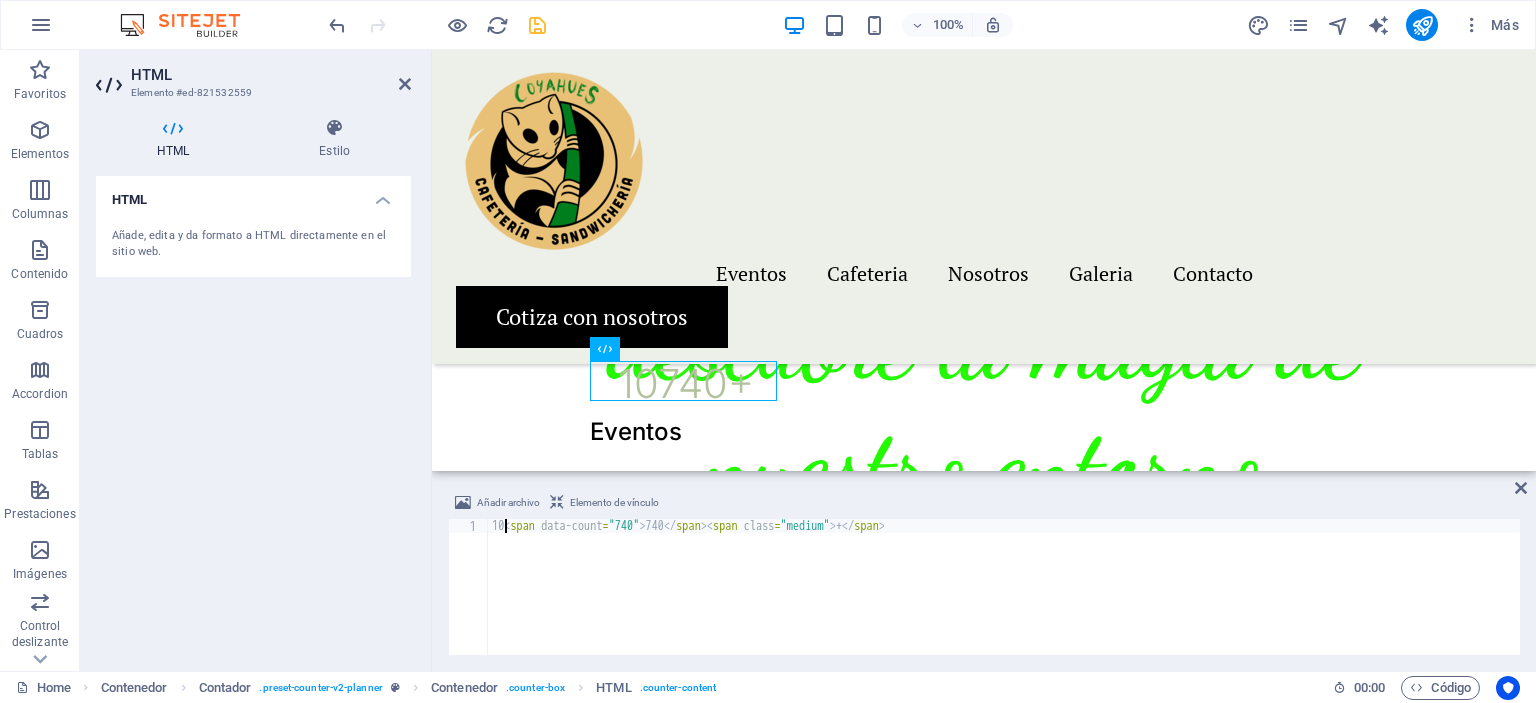 click on "10 740 +" at bounding box center (685, 384) 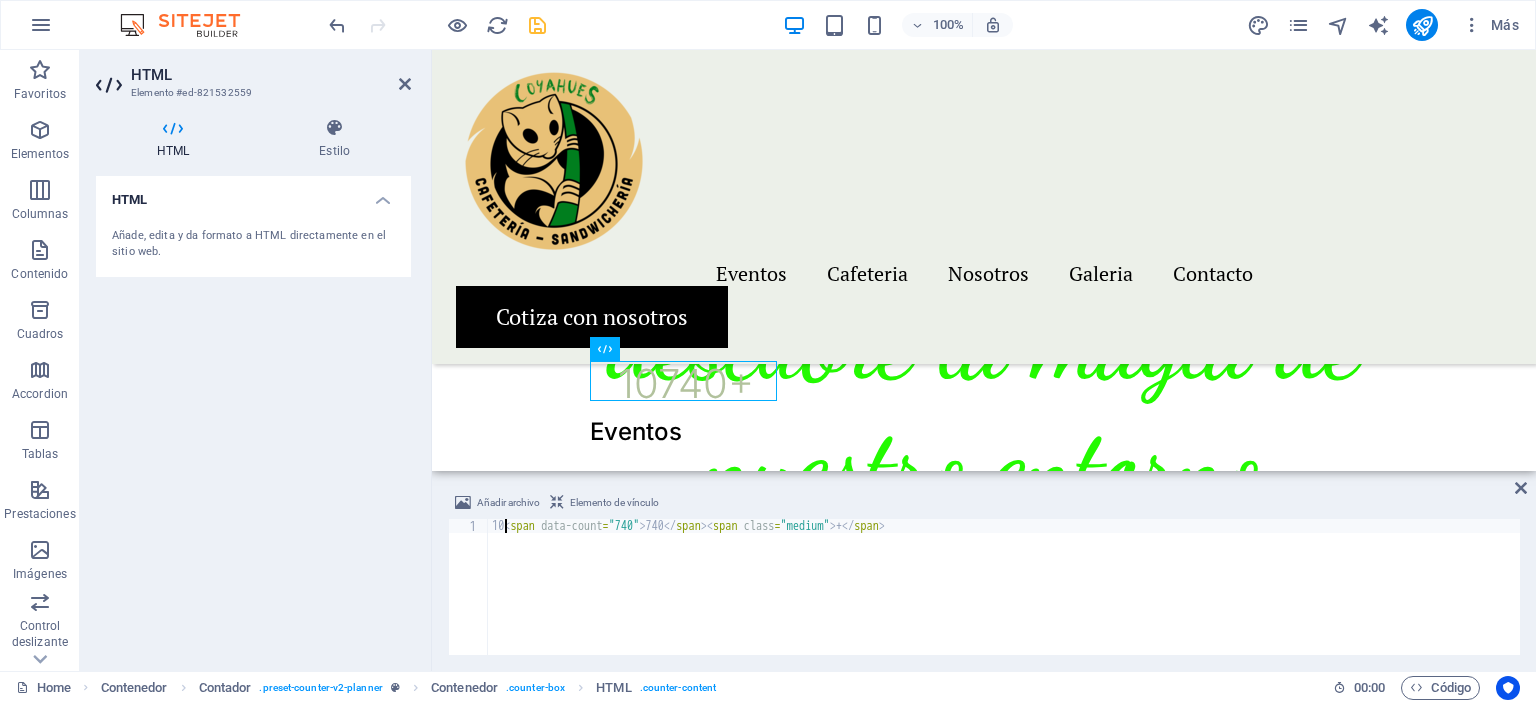 click on "Añadir archivo Elemento de vínculo" at bounding box center [984, 505] 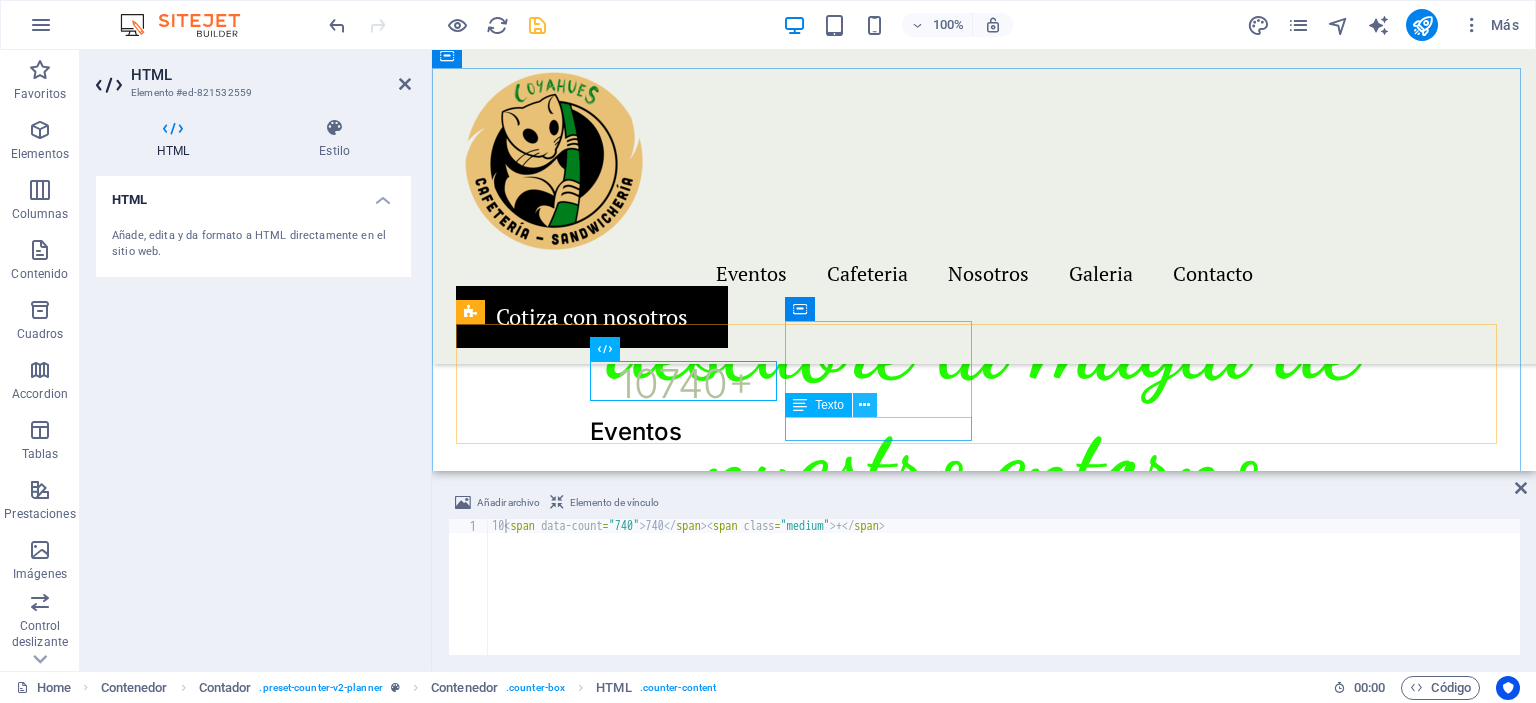 click at bounding box center (864, 405) 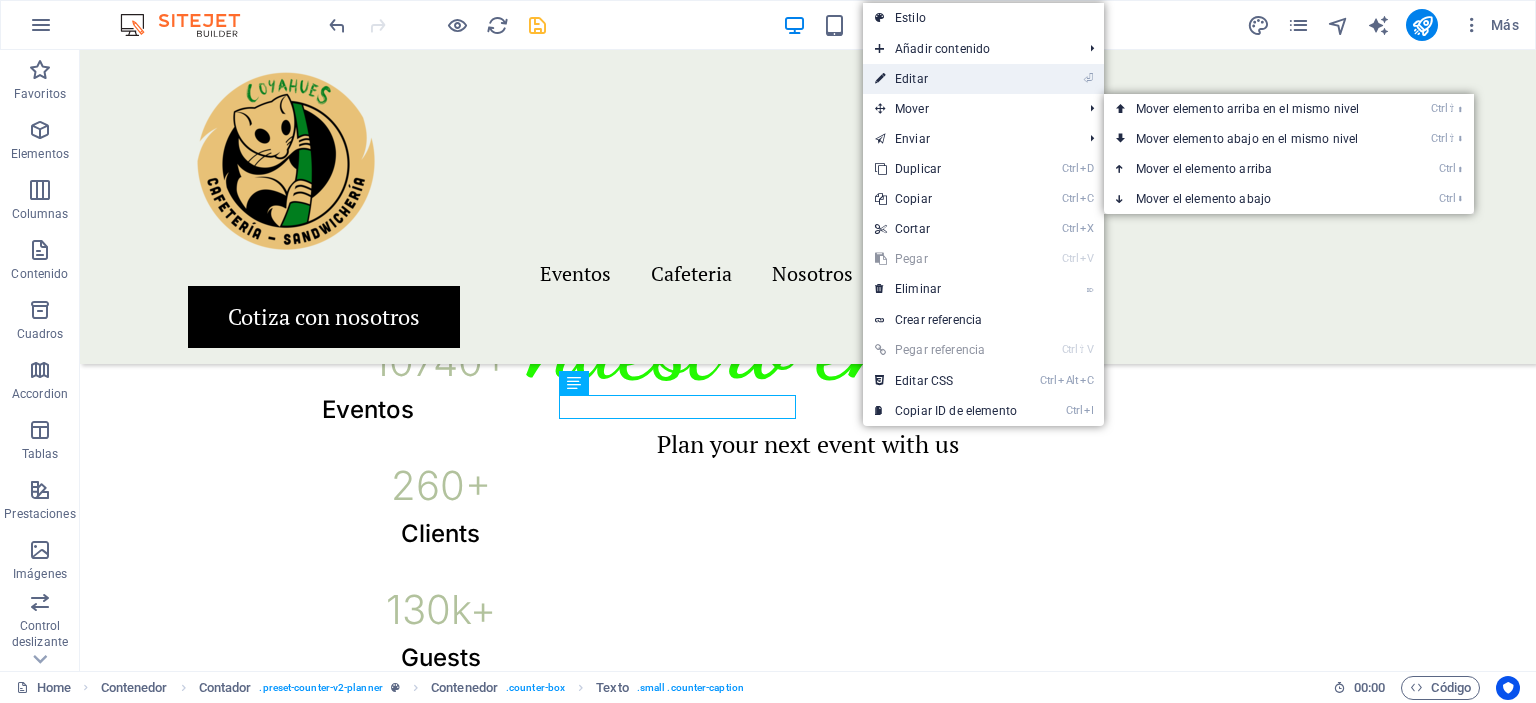 click on "⏎  Editar" at bounding box center [946, 79] 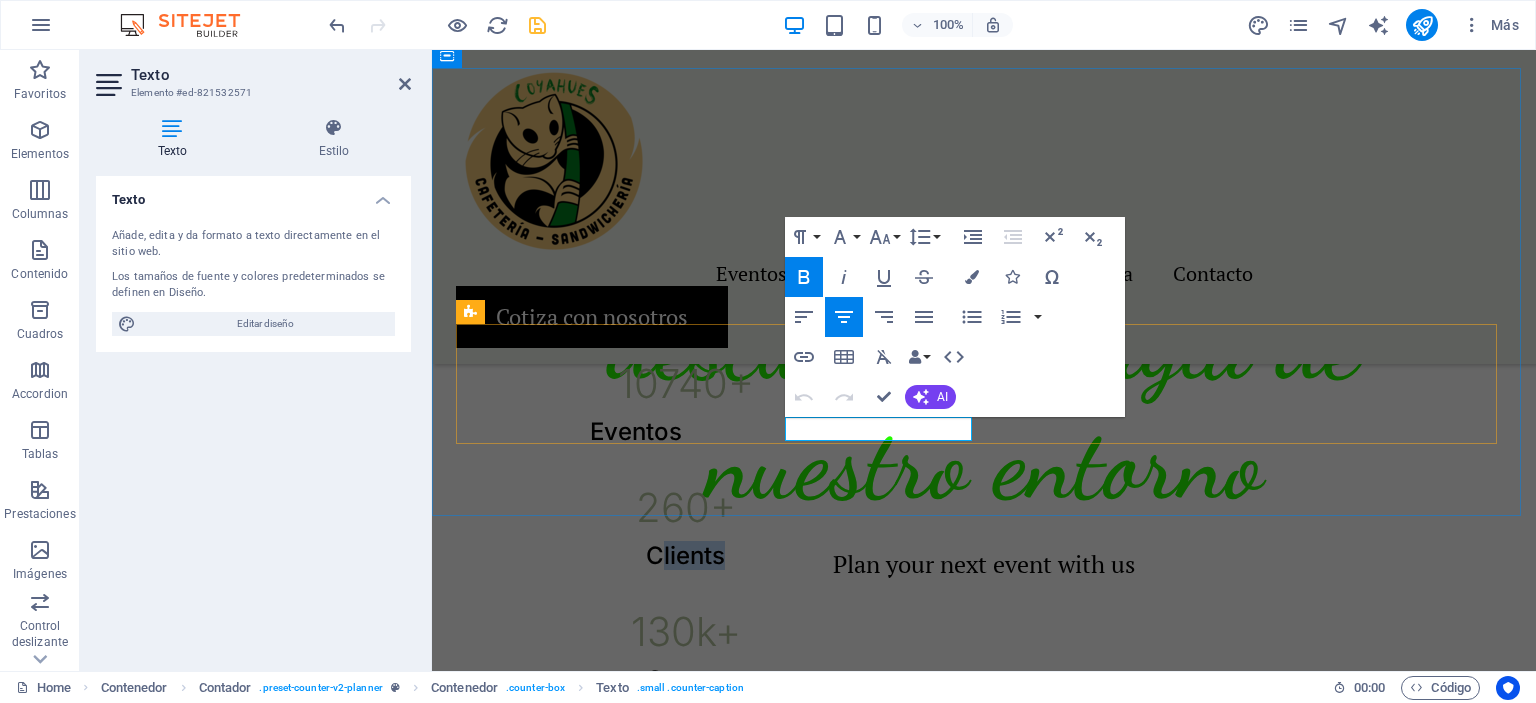 drag, startPoint x: 925, startPoint y: 436, endPoint x: 849, endPoint y: 438, distance: 76.02631 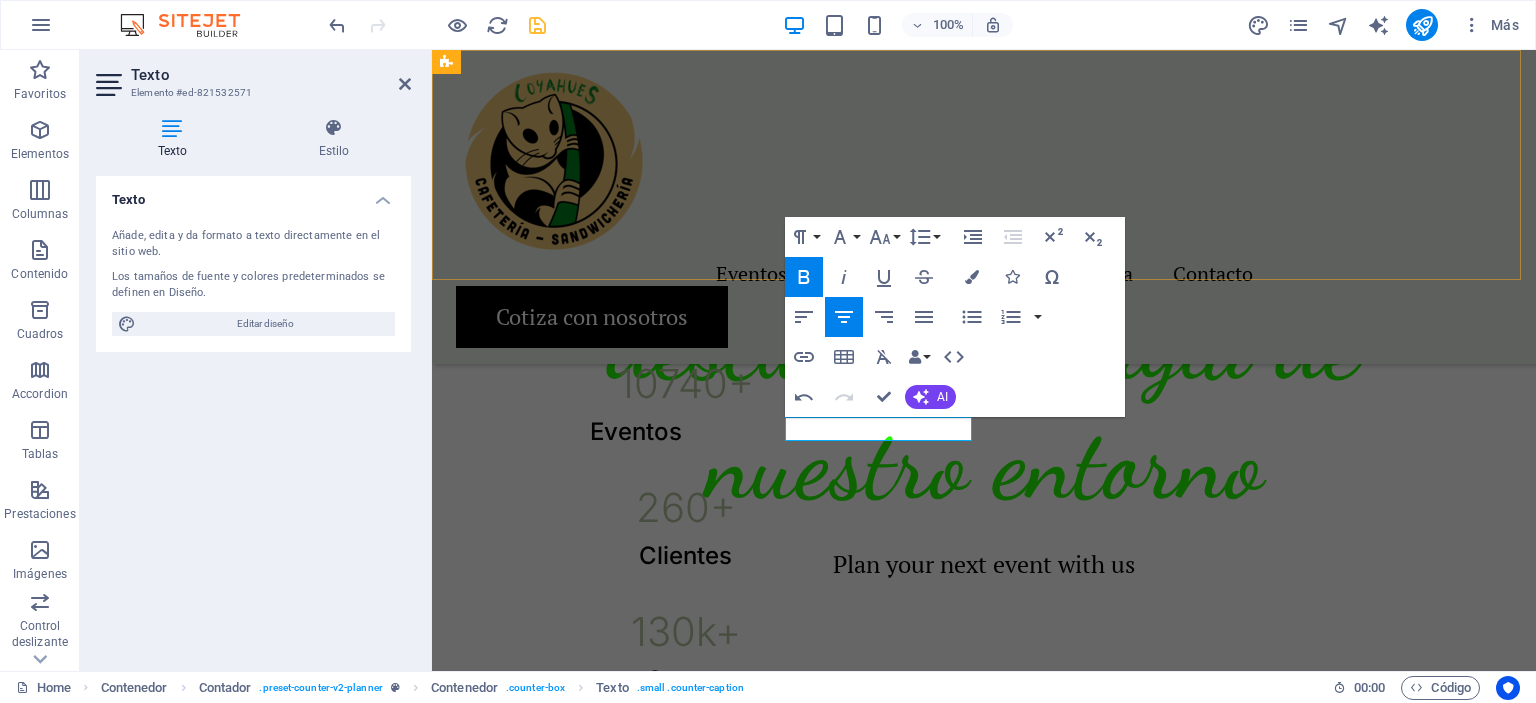 drag, startPoint x: 1440, startPoint y: 272, endPoint x: 1005, endPoint y: 197, distance: 441.41818 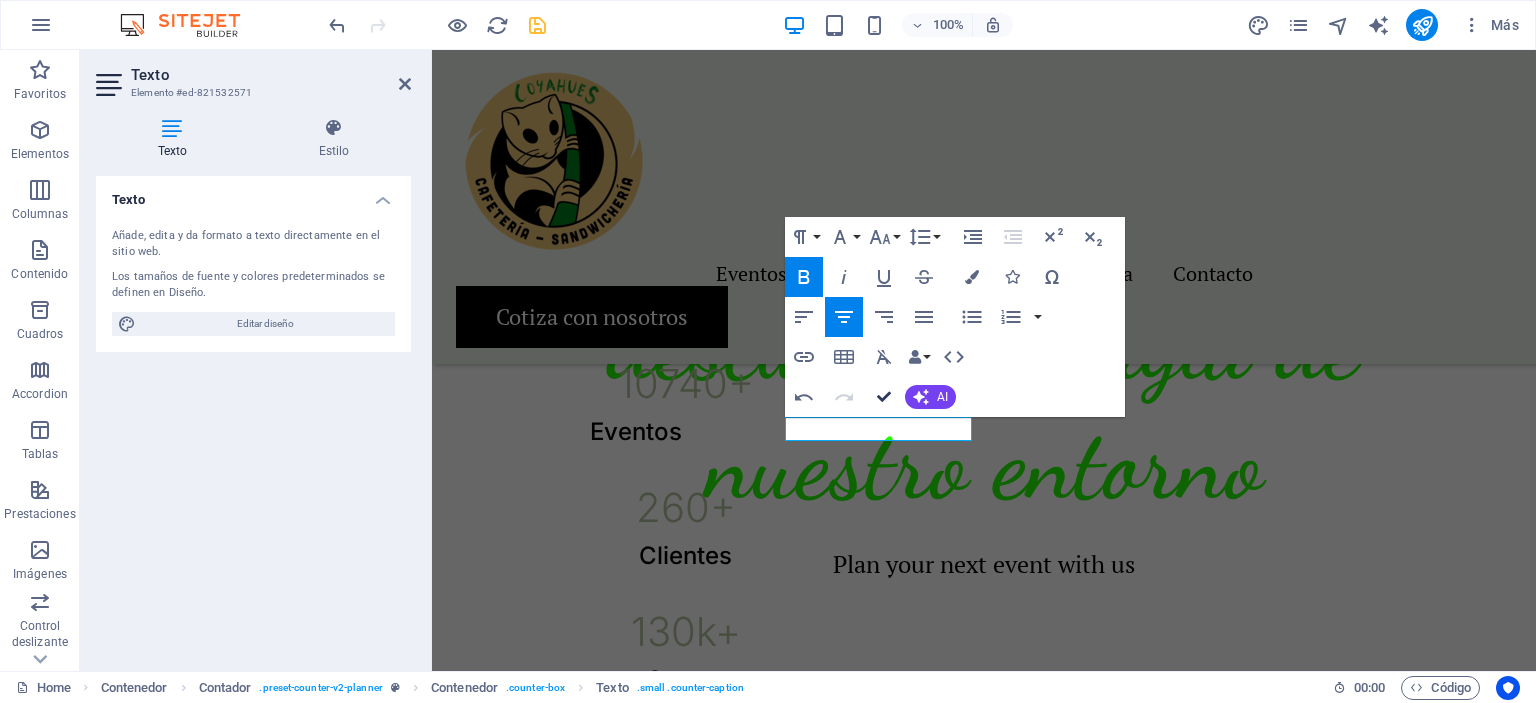 scroll, scrollTop: 1204, scrollLeft: 0, axis: vertical 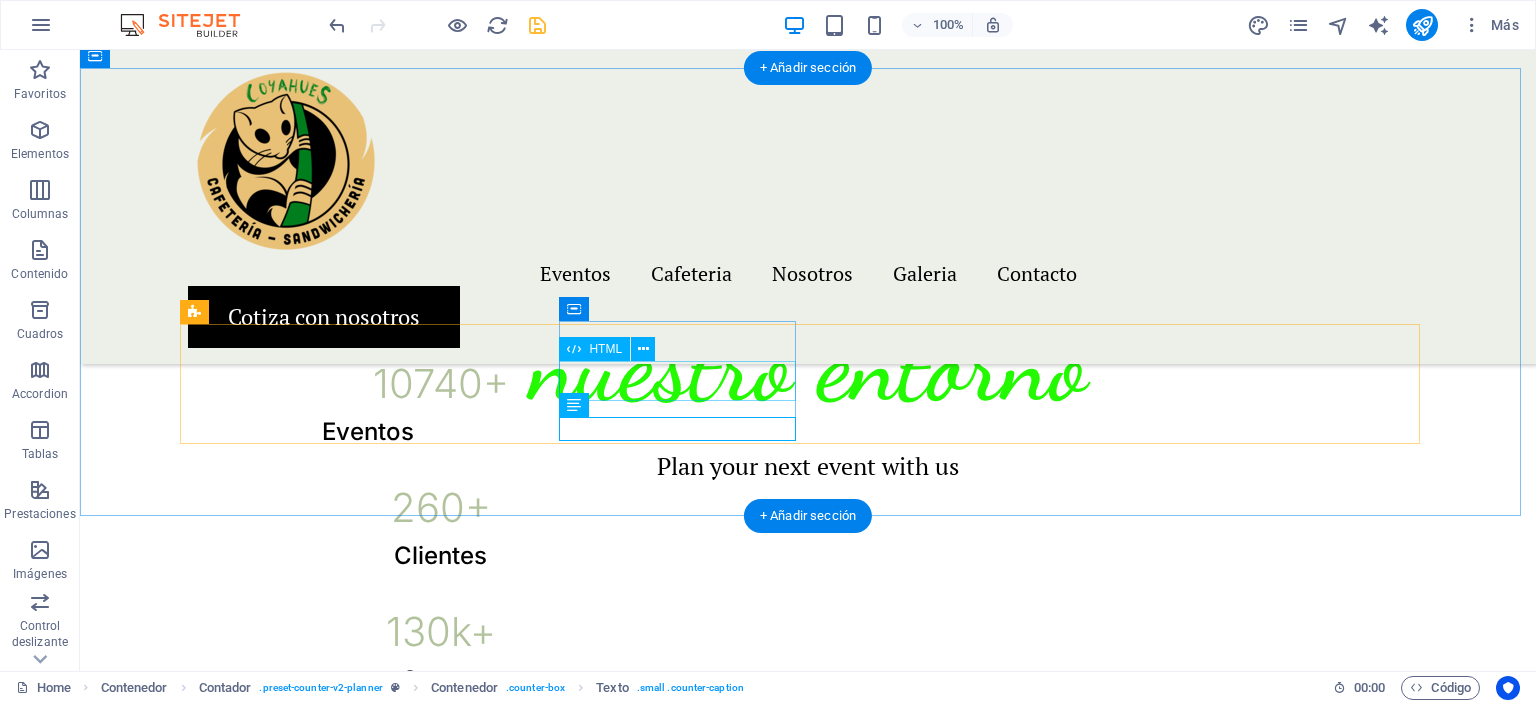 click on "260 +" at bounding box center (440, 508) 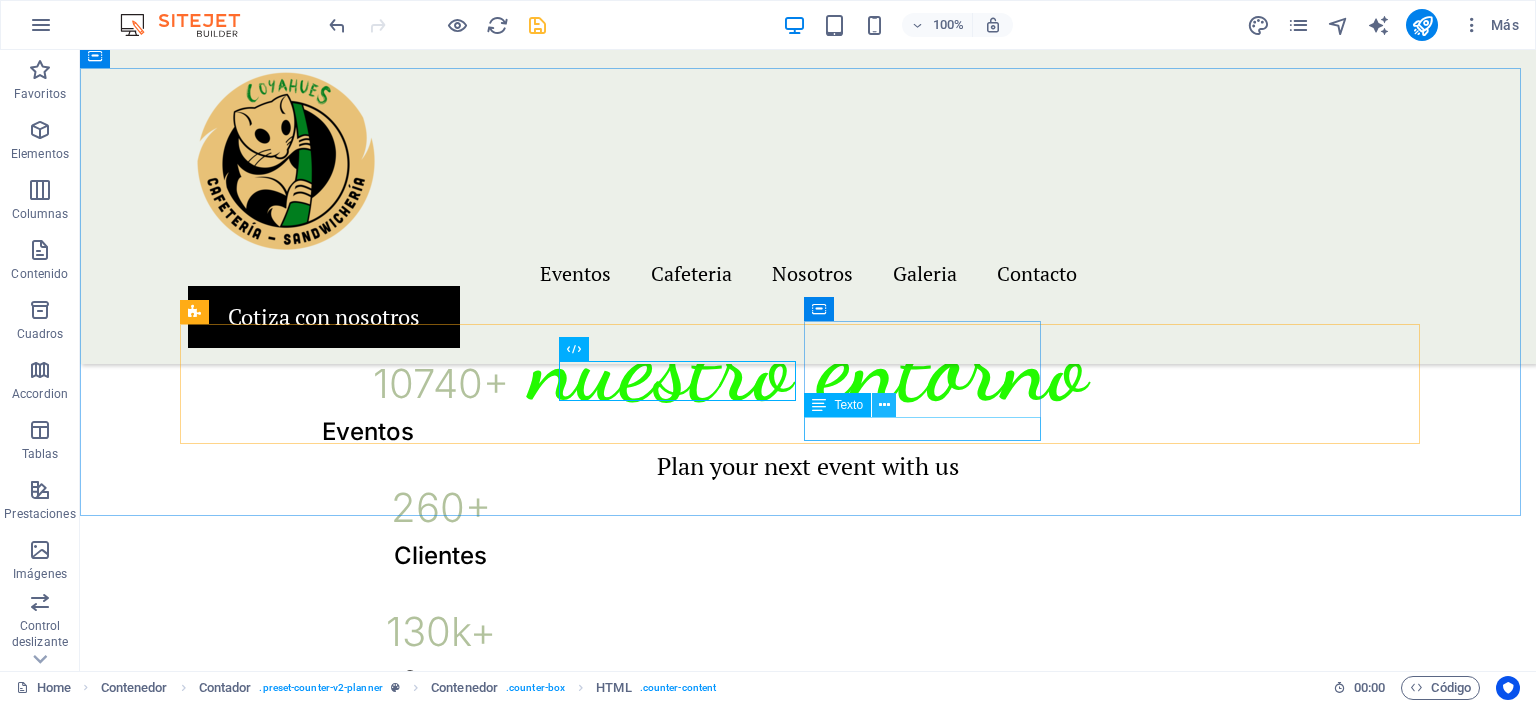 click at bounding box center [884, 405] 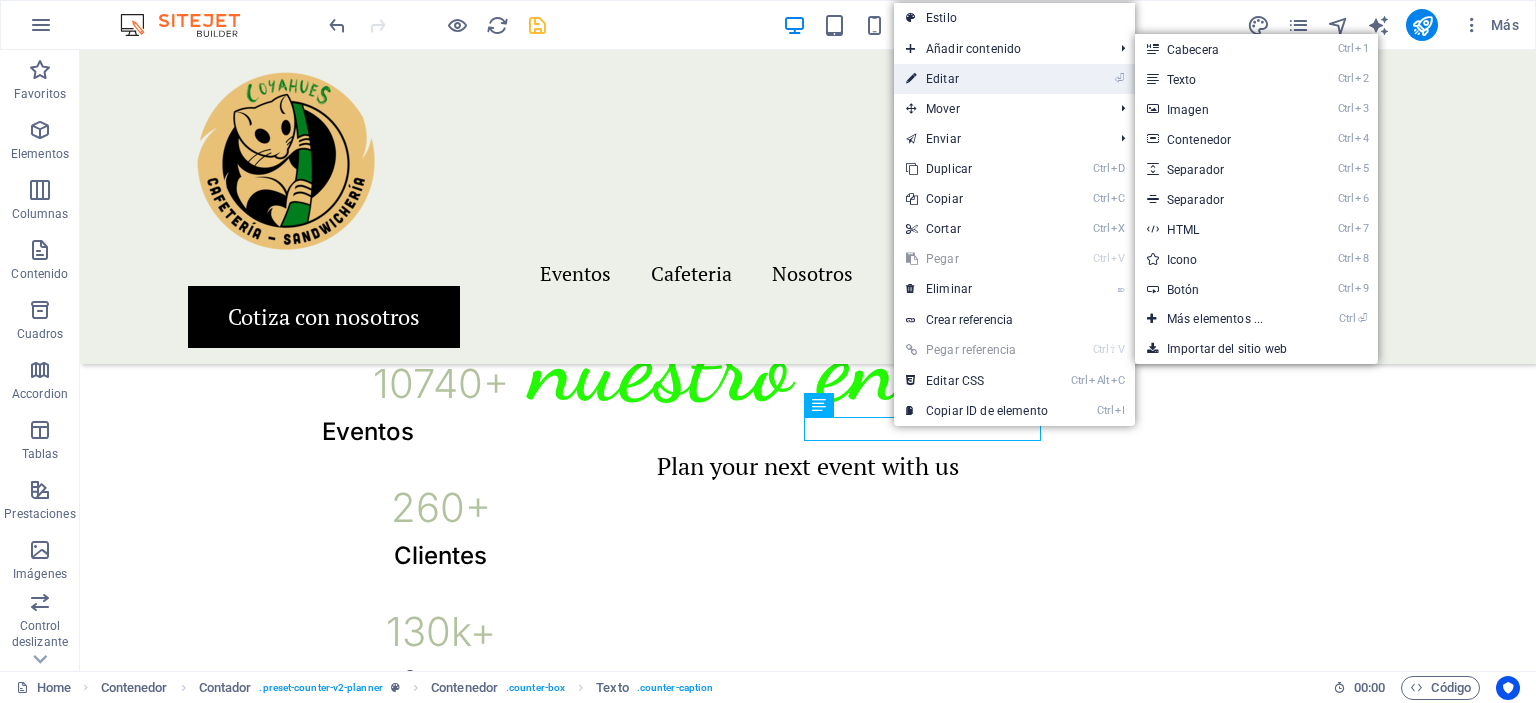 click on "⏎  Editar" at bounding box center [977, 79] 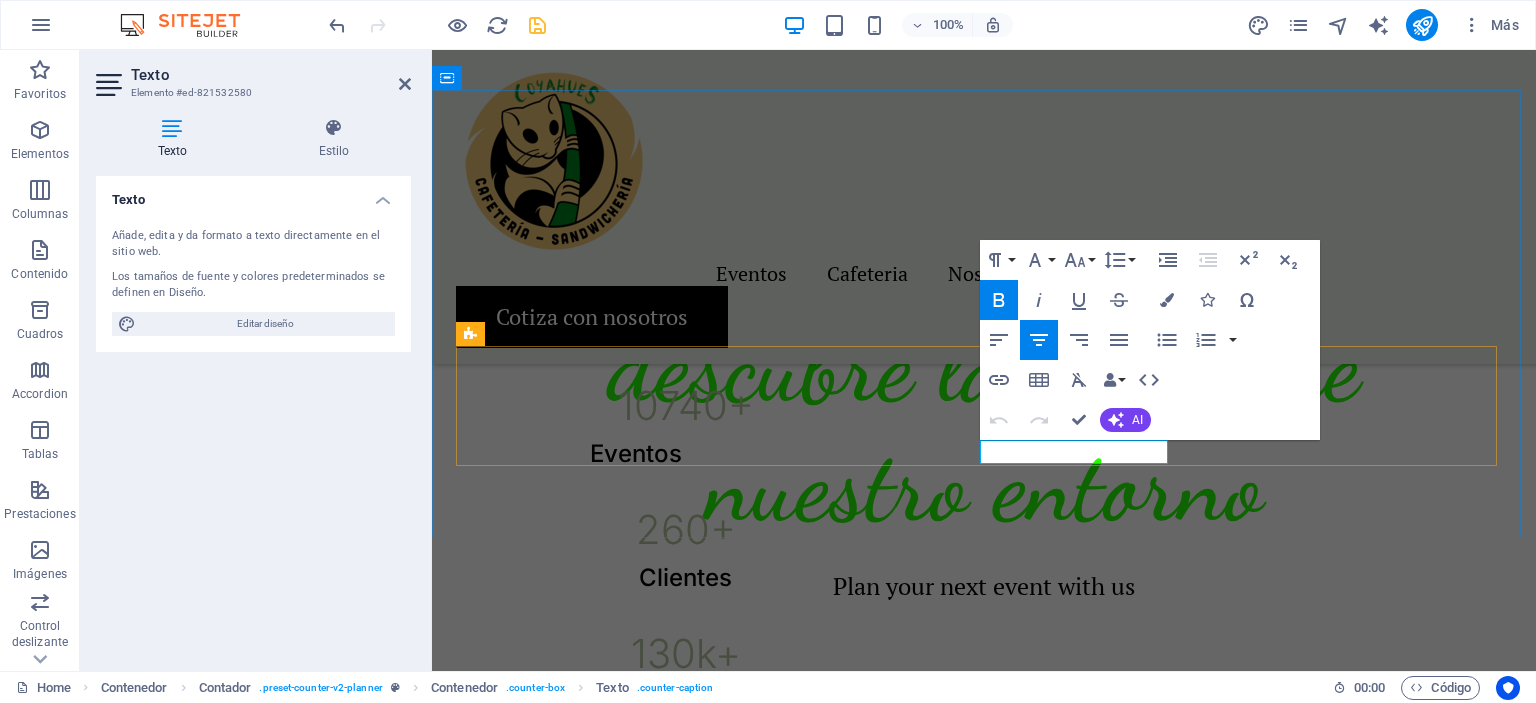 drag, startPoint x: 1064, startPoint y: 459, endPoint x: 1041, endPoint y: 463, distance: 23.345236 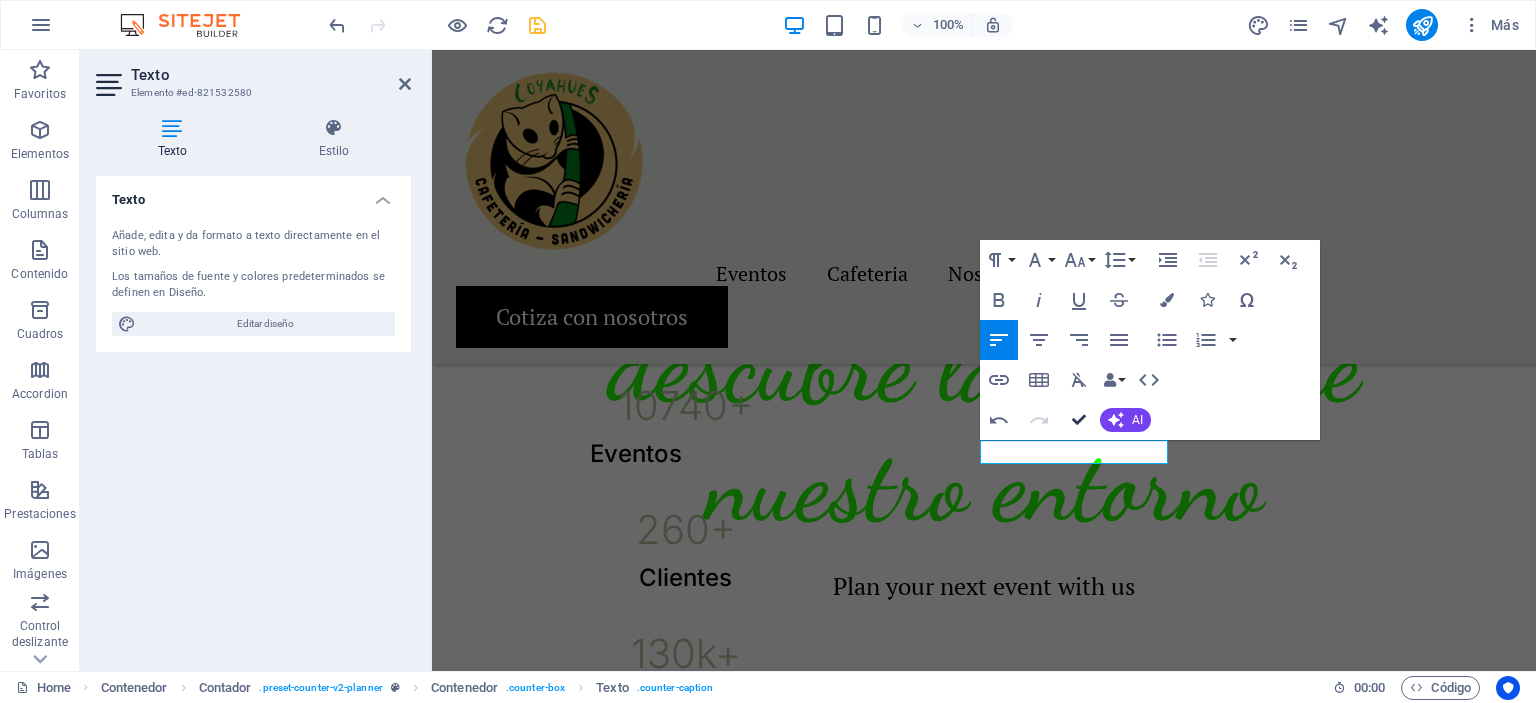 scroll, scrollTop: 1181, scrollLeft: 0, axis: vertical 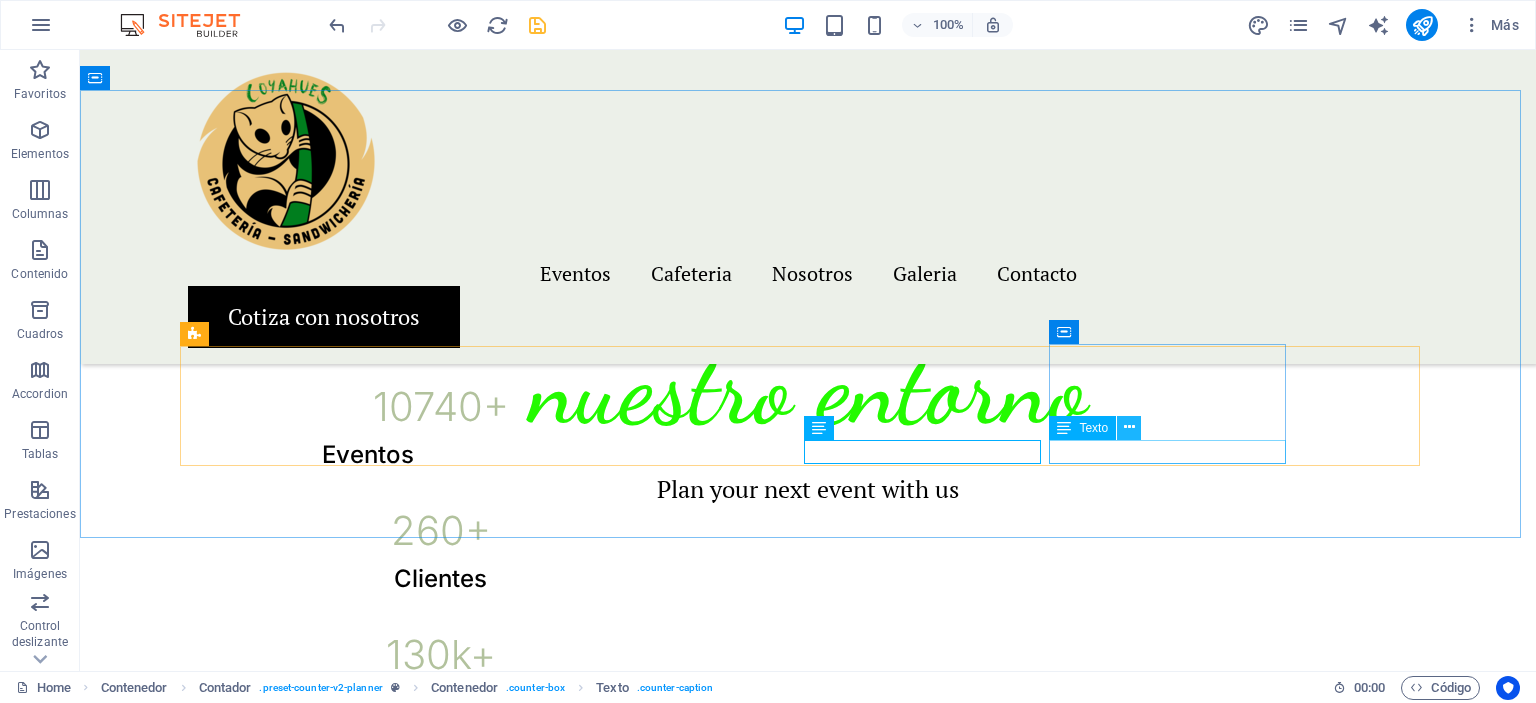 click at bounding box center (1129, 427) 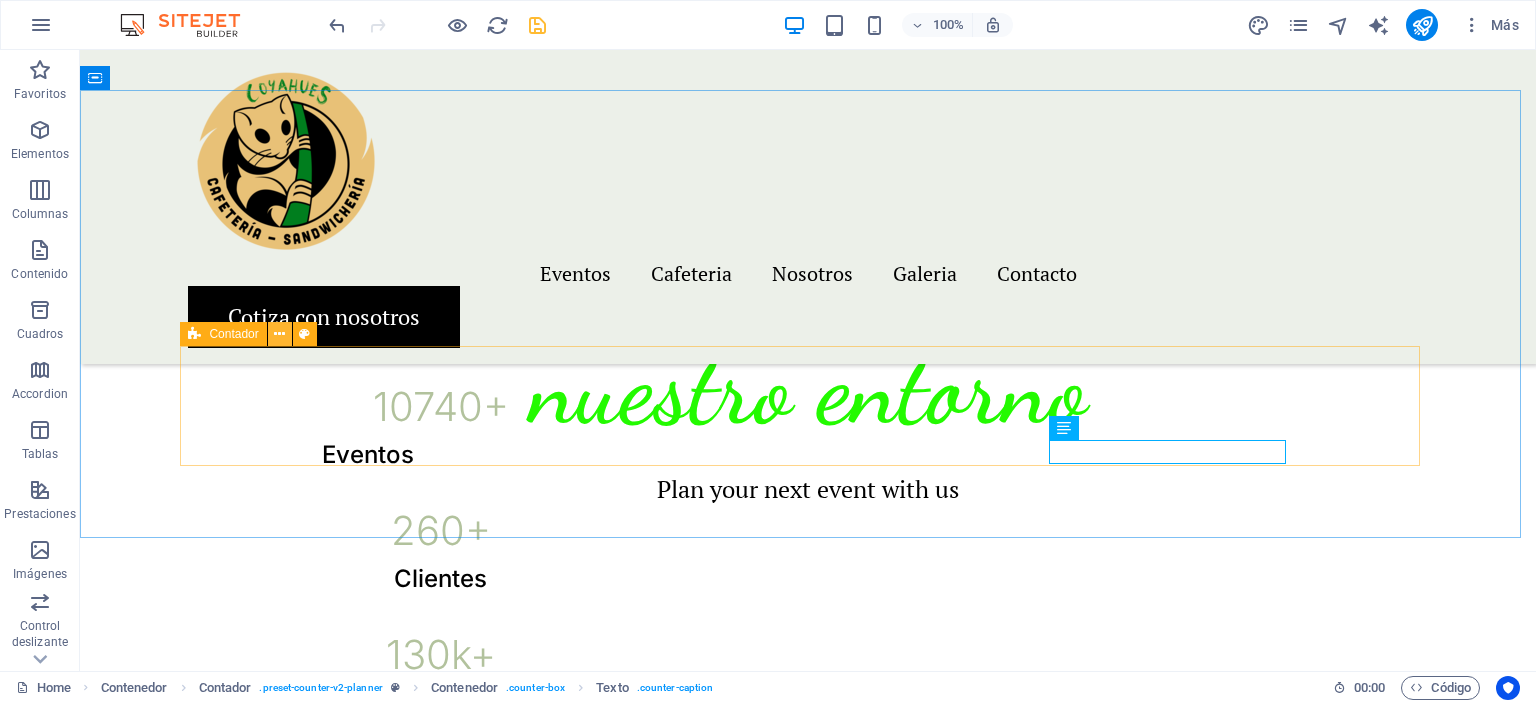 click at bounding box center [279, 334] 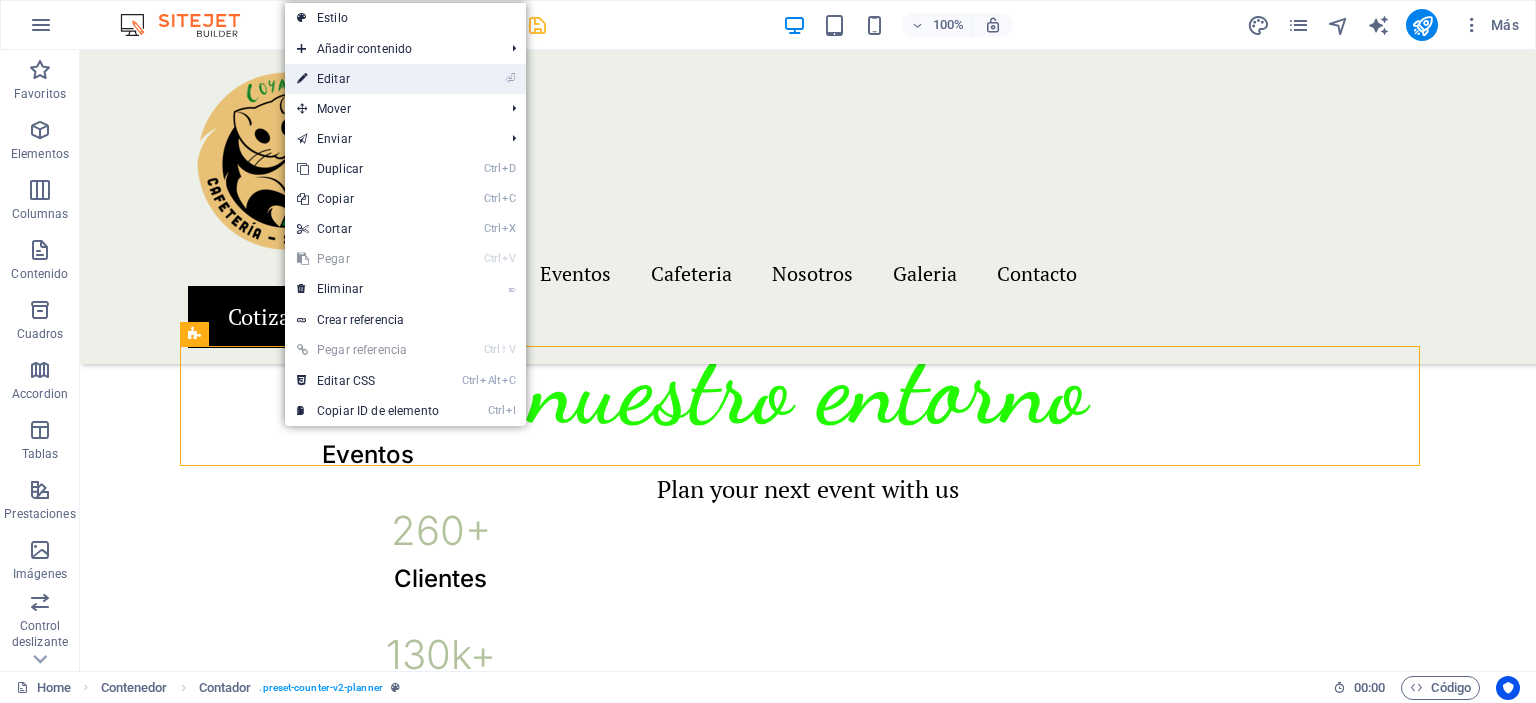 click on "⏎  Editar" at bounding box center [368, 79] 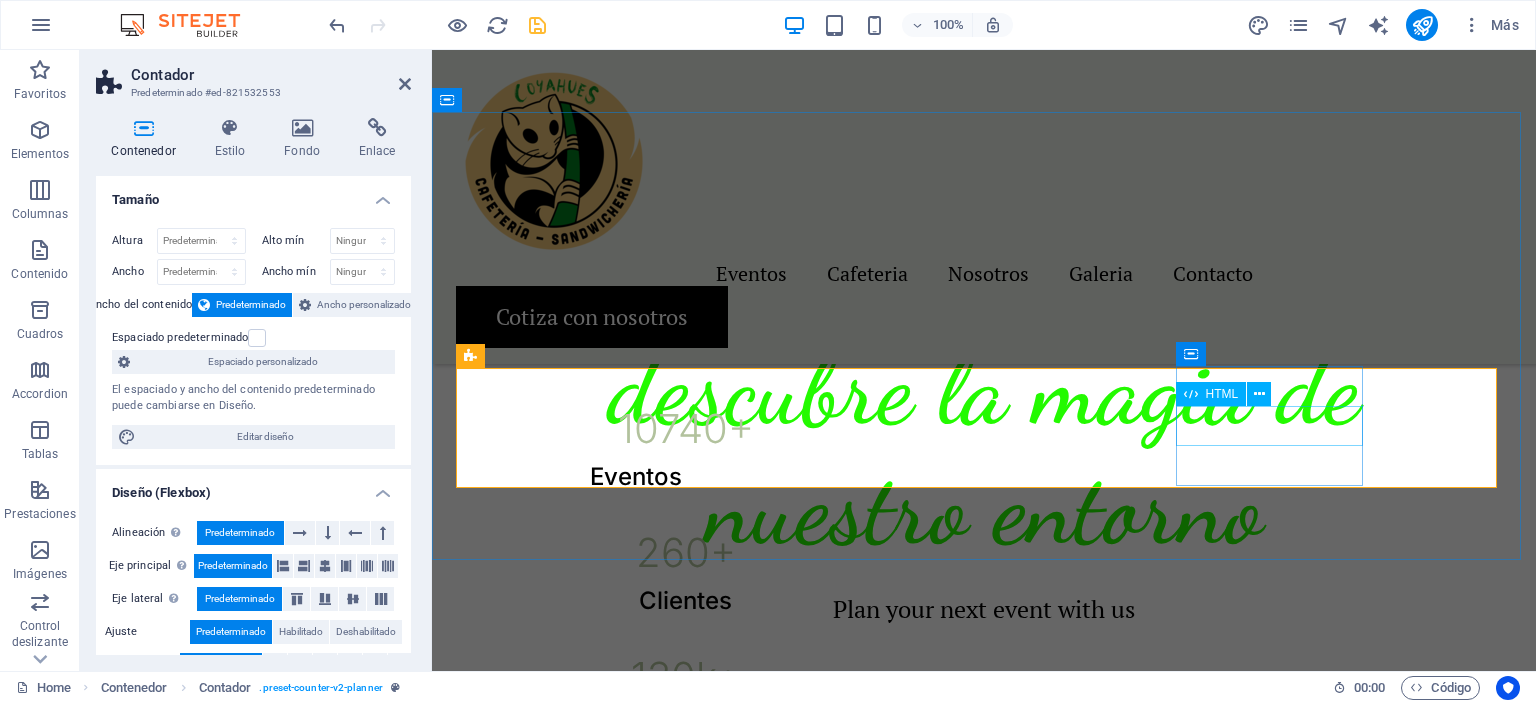 click on "18" at bounding box center (685, 801) 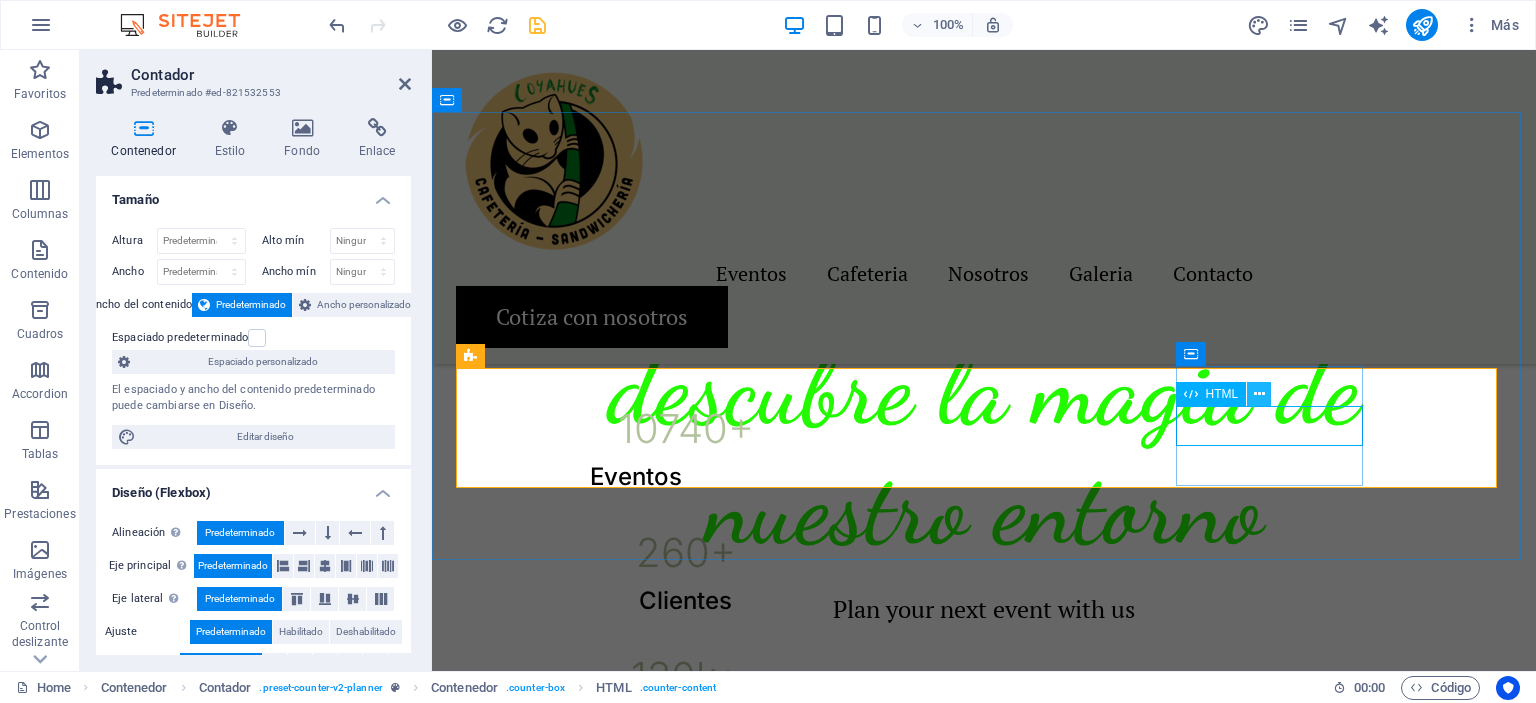 click at bounding box center (1259, 394) 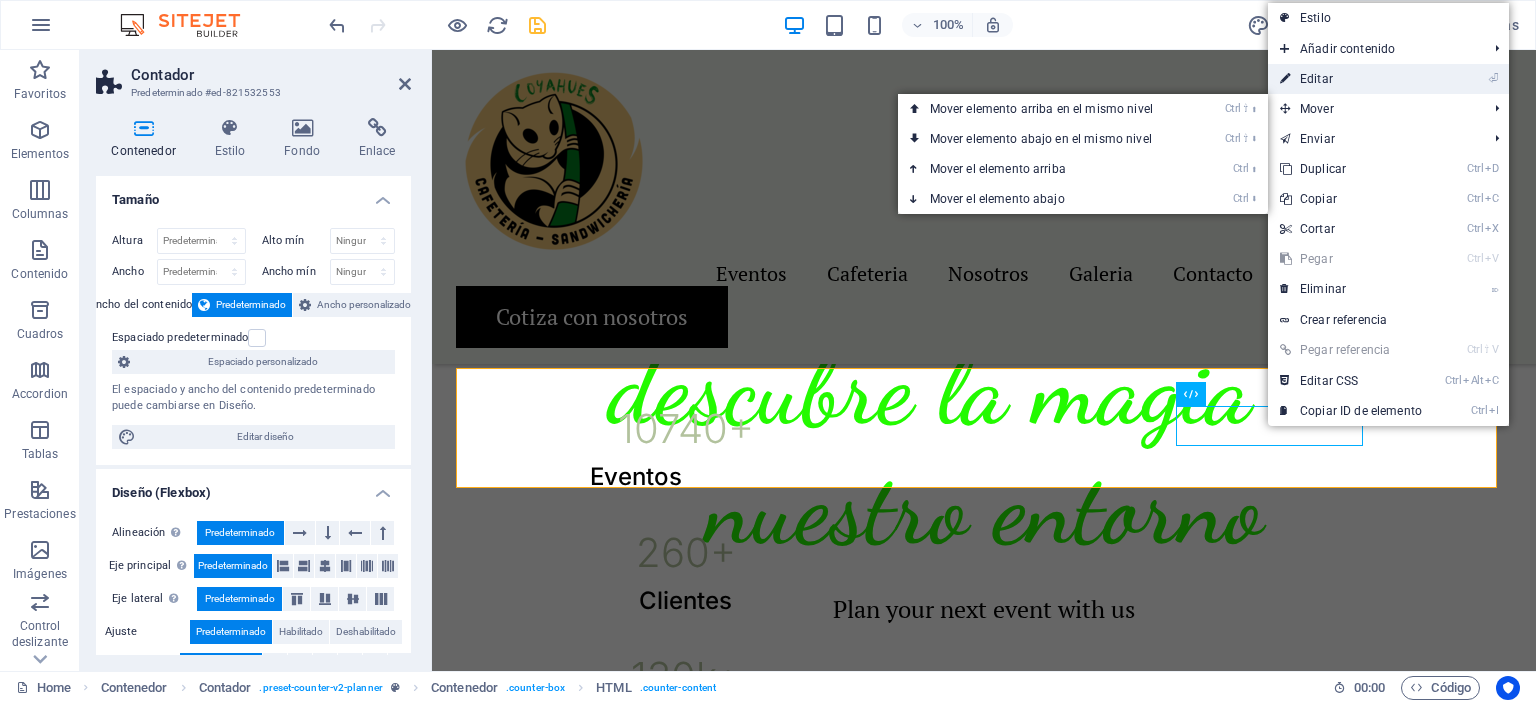 click on "⏎  Editar" at bounding box center (1351, 79) 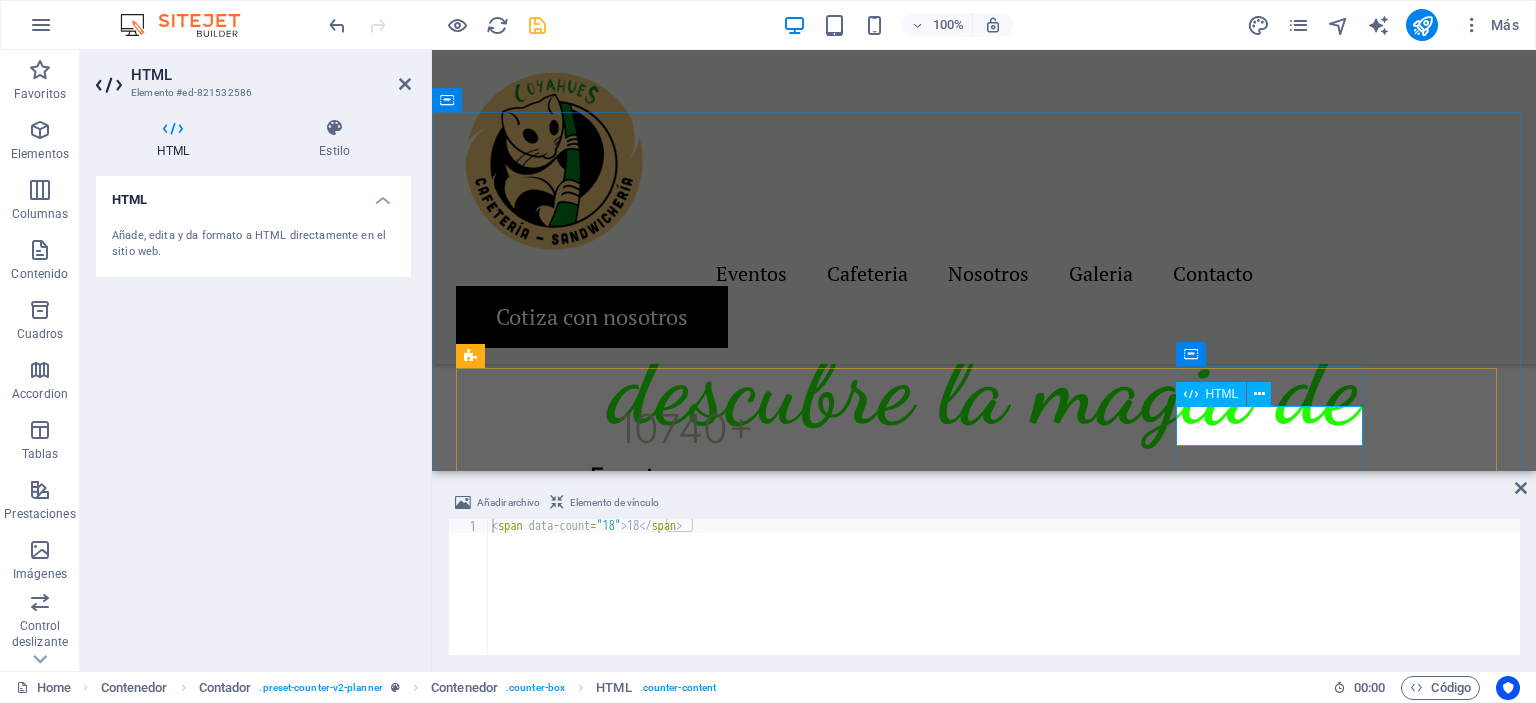 click on "18" at bounding box center [685, 801] 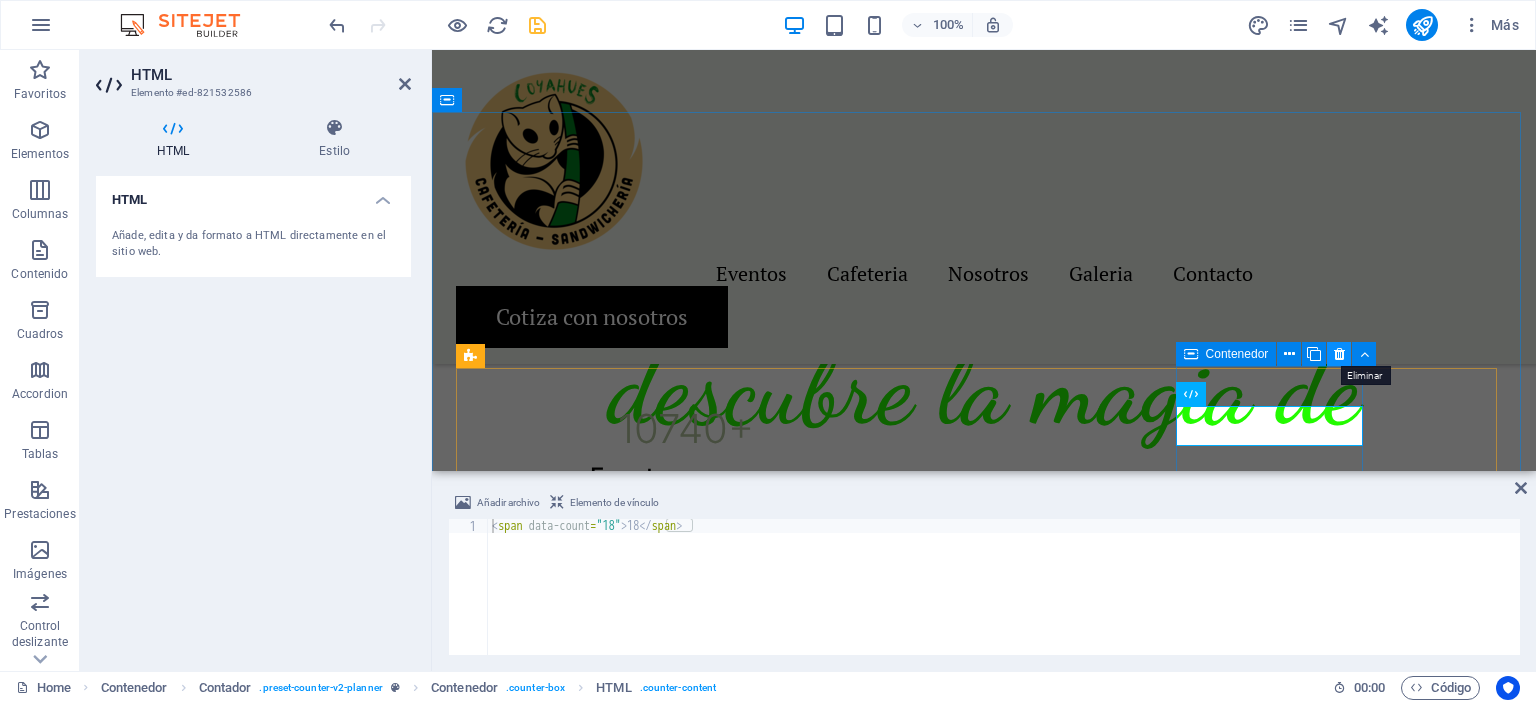 click at bounding box center (1339, 354) 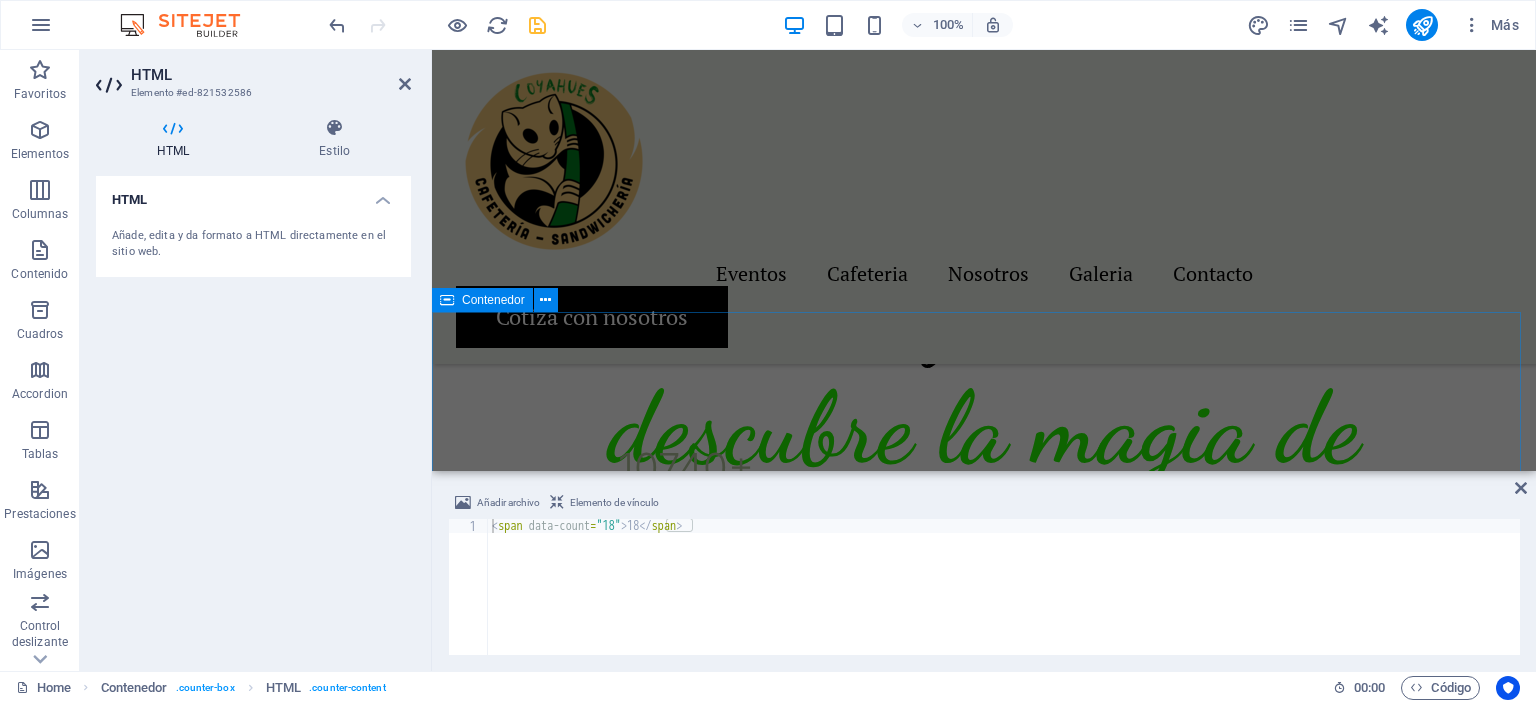 scroll, scrollTop: 1281, scrollLeft: 0, axis: vertical 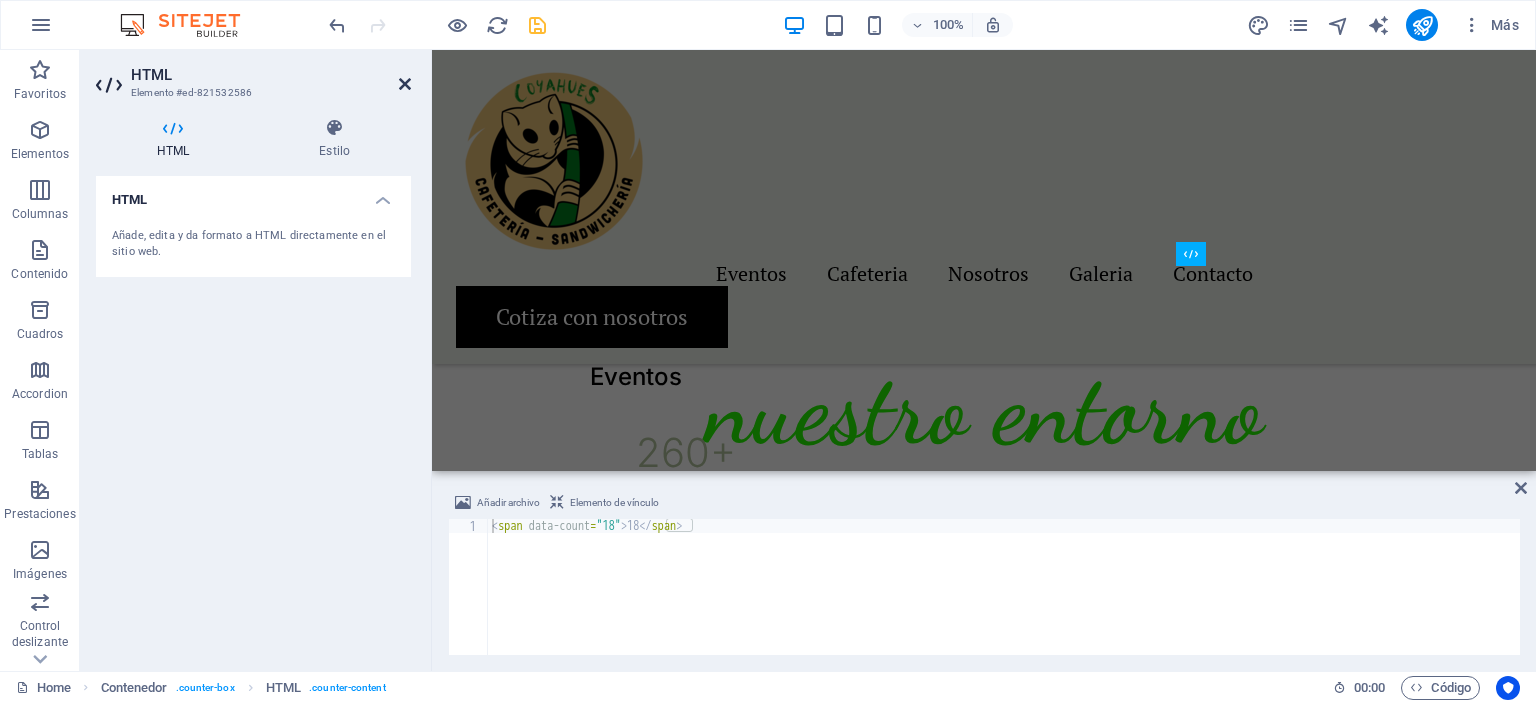 click at bounding box center [405, 84] 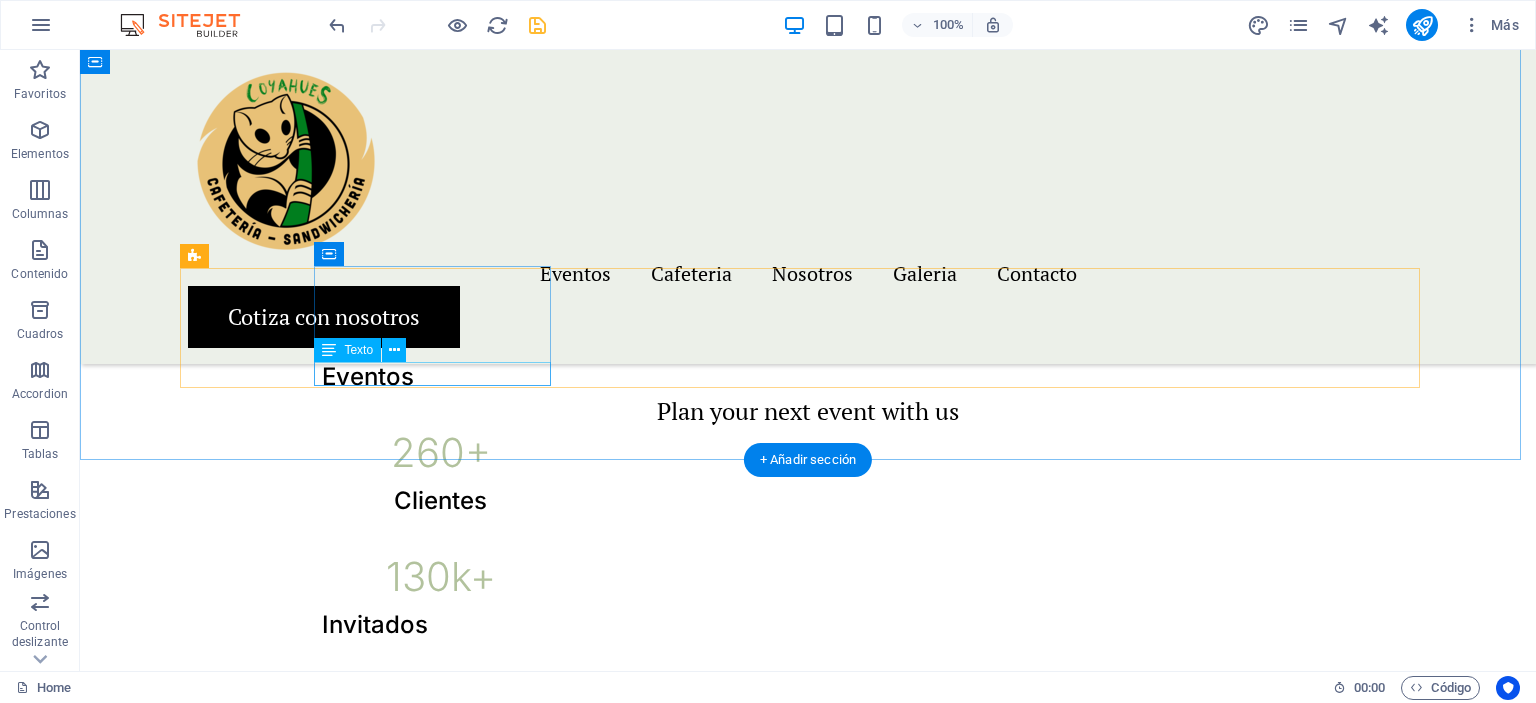 click on "Eventos" at bounding box center [440, 377] 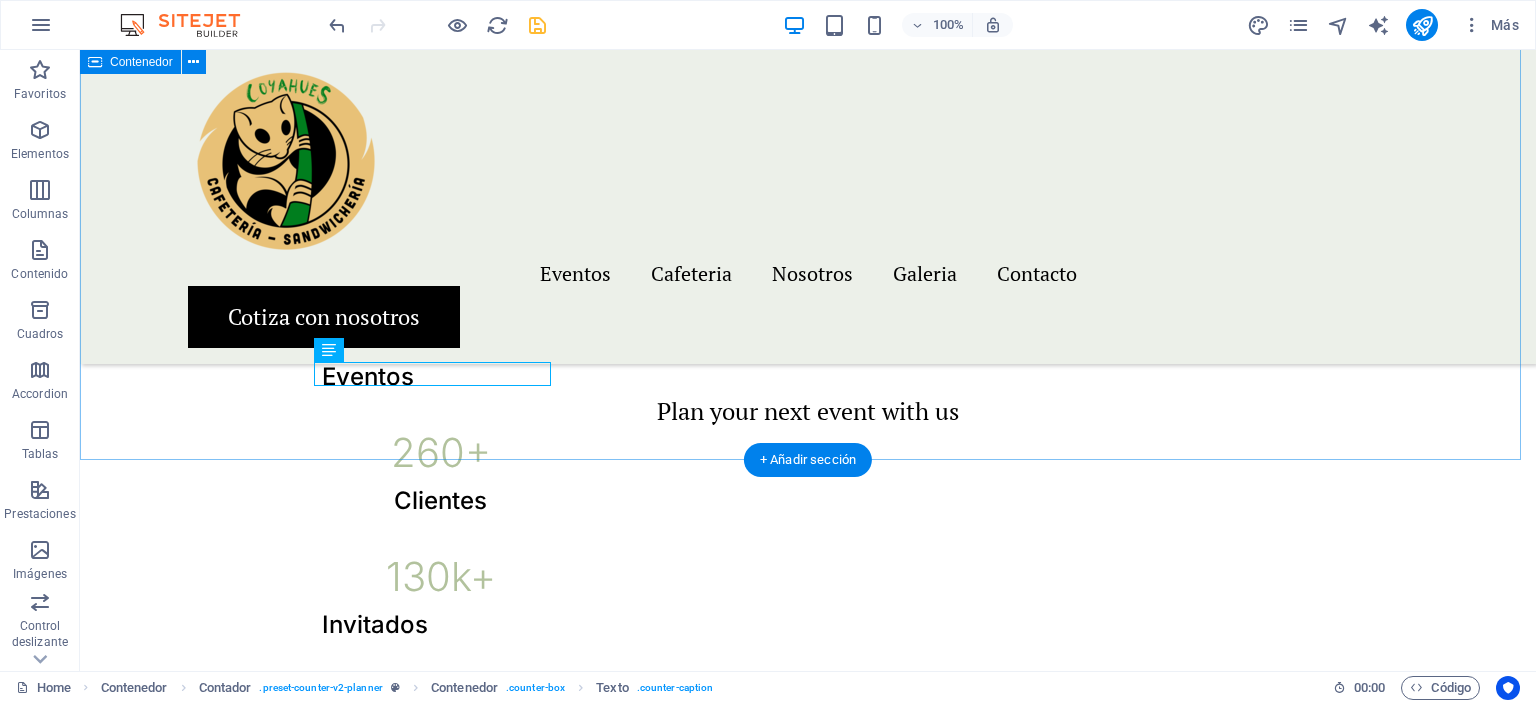 click on "Tres años en la provincia de Arauco. 10 740 + Eventos 260 + Clientes 130 k+ Invitados" at bounding box center (808, 361) 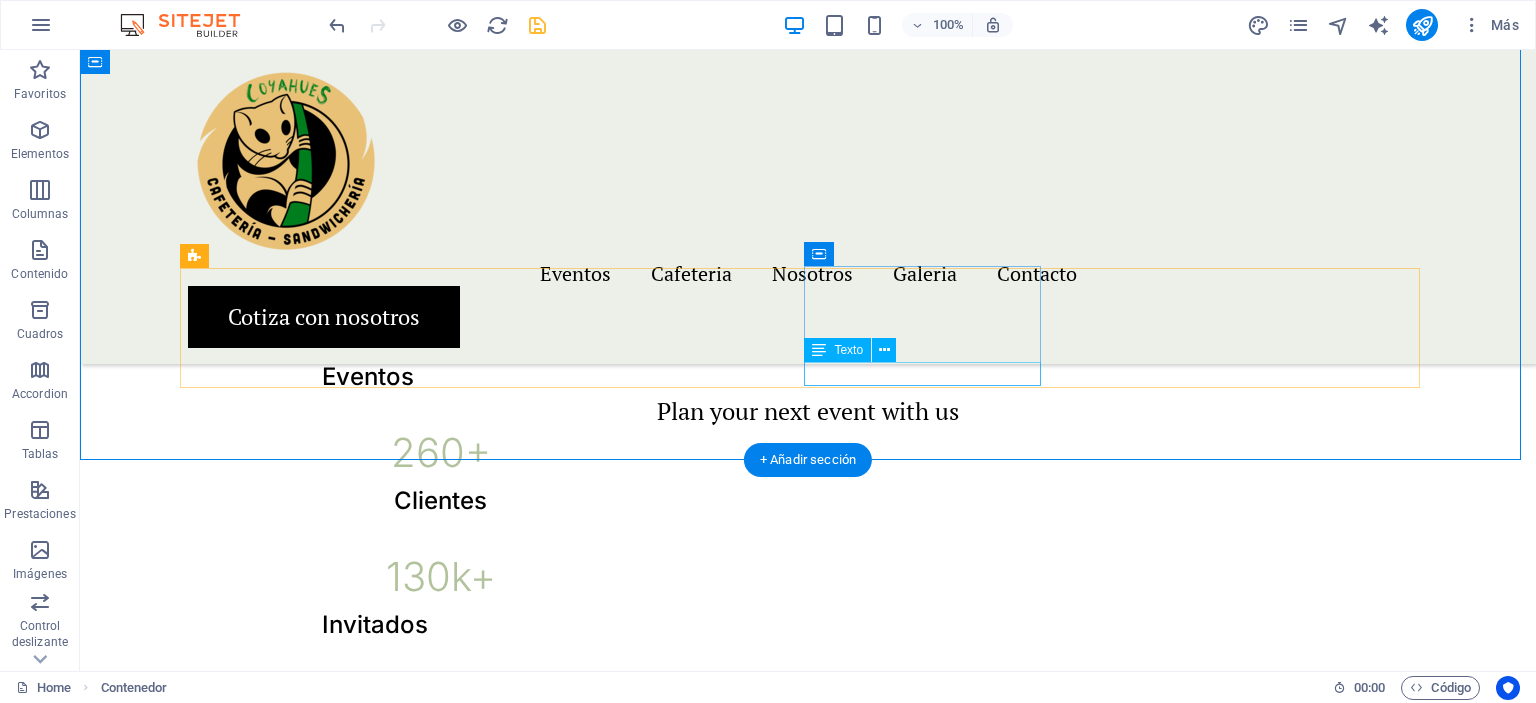 click on "Invitados" at bounding box center (440, 625) 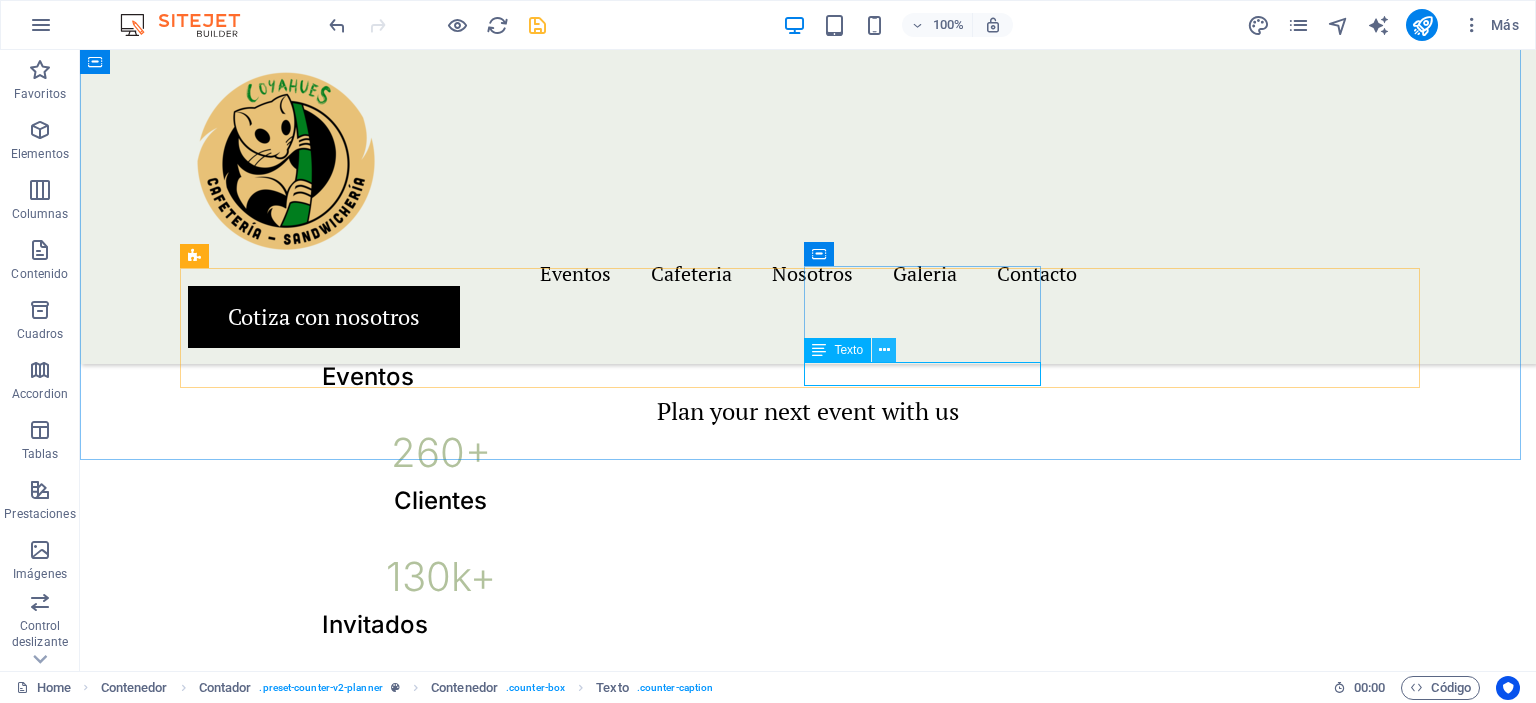 click at bounding box center [884, 350] 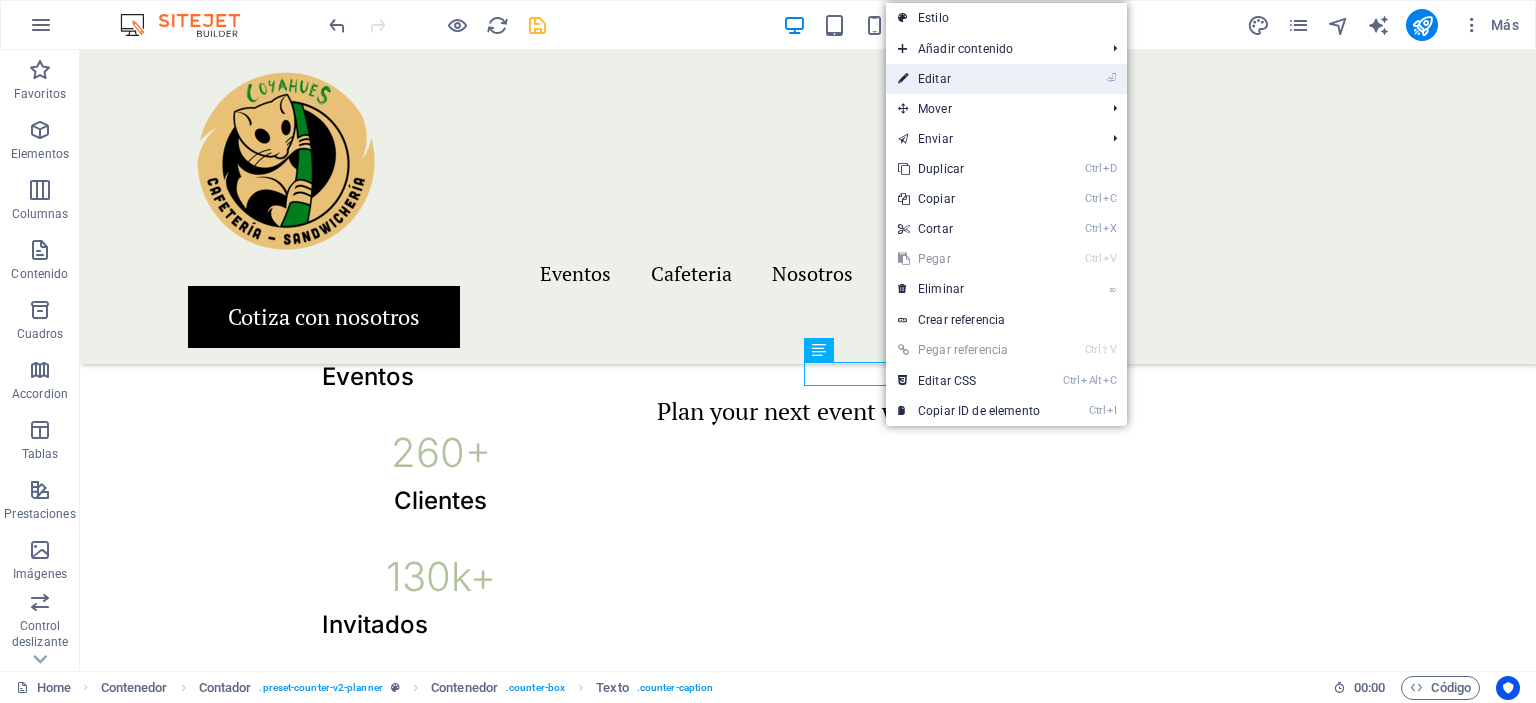 click on "⏎  Editar" at bounding box center [969, 79] 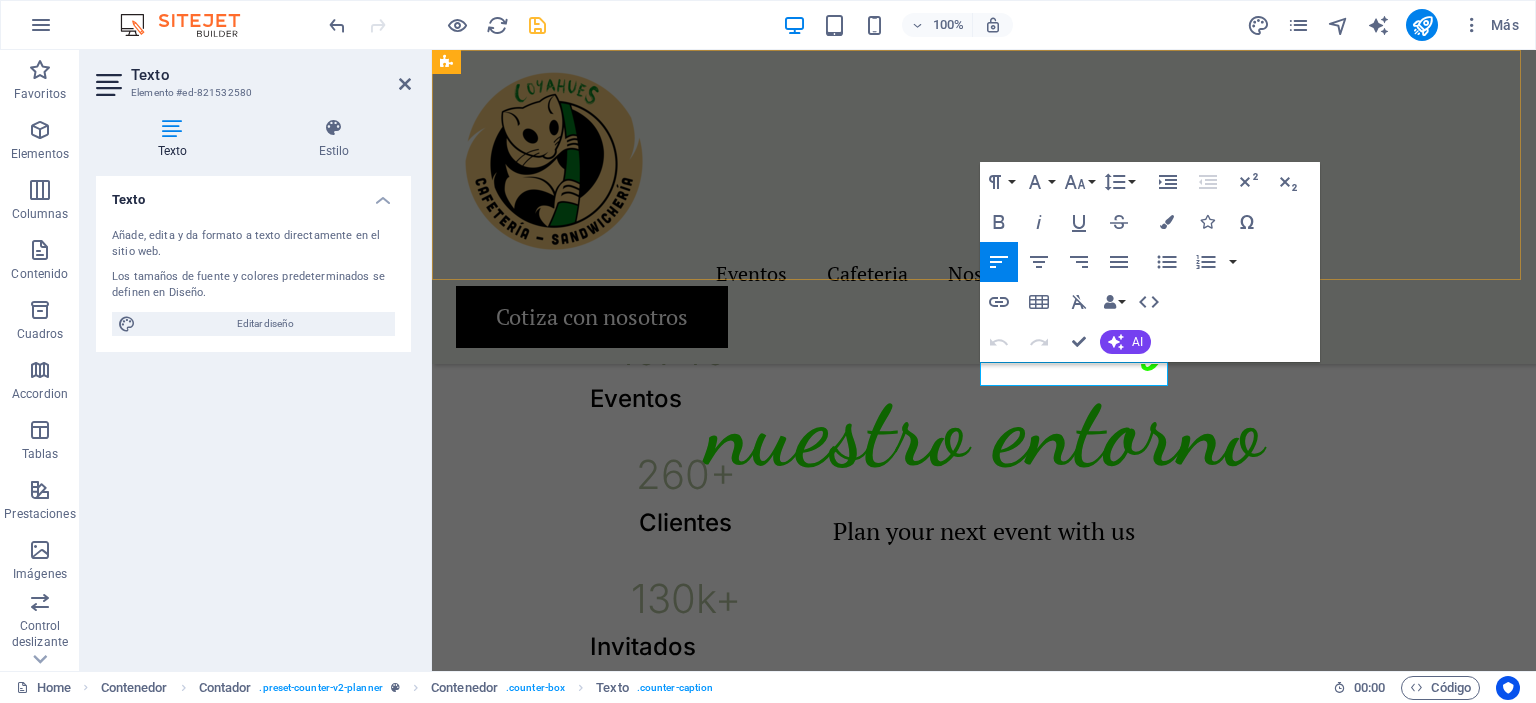 scroll, scrollTop: 1281, scrollLeft: 0, axis: vertical 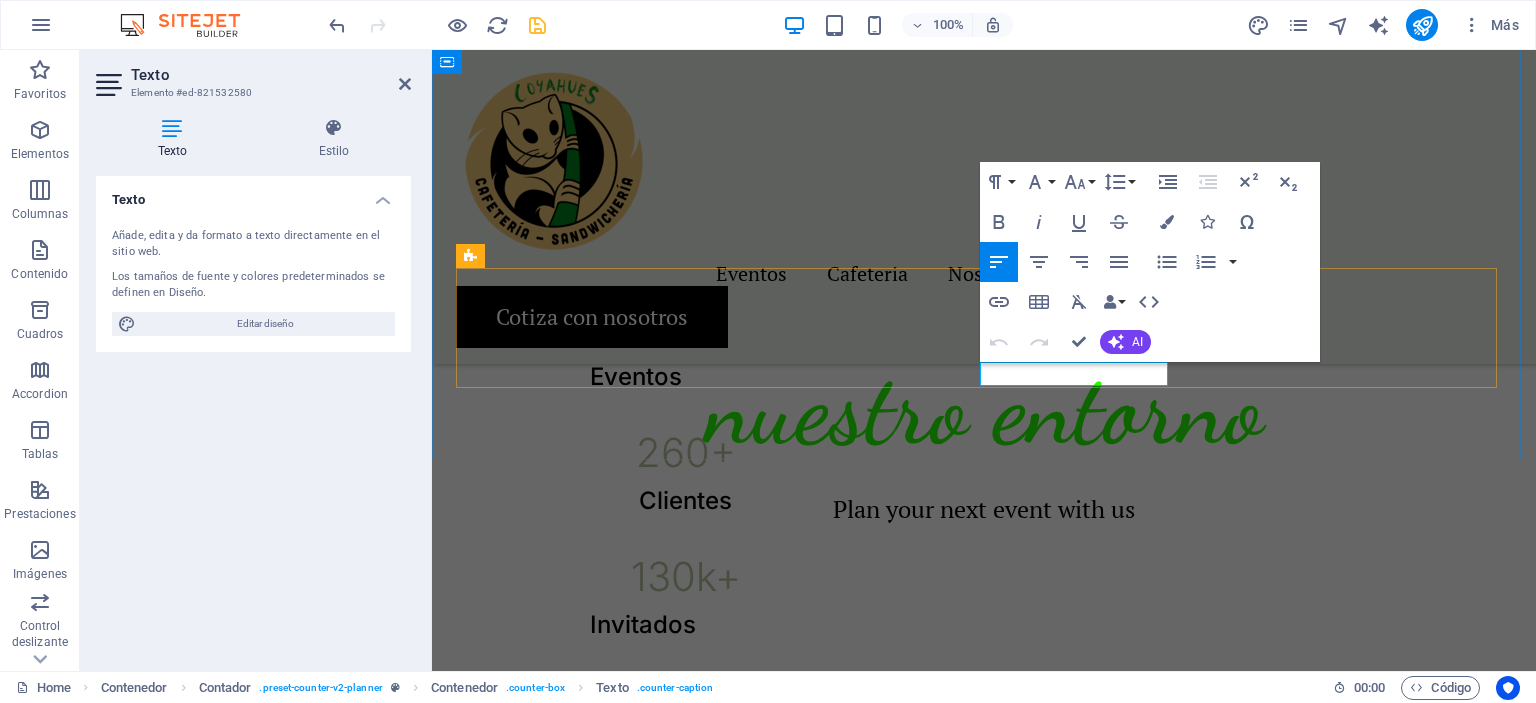click on "Invitados" at bounding box center [685, 625] 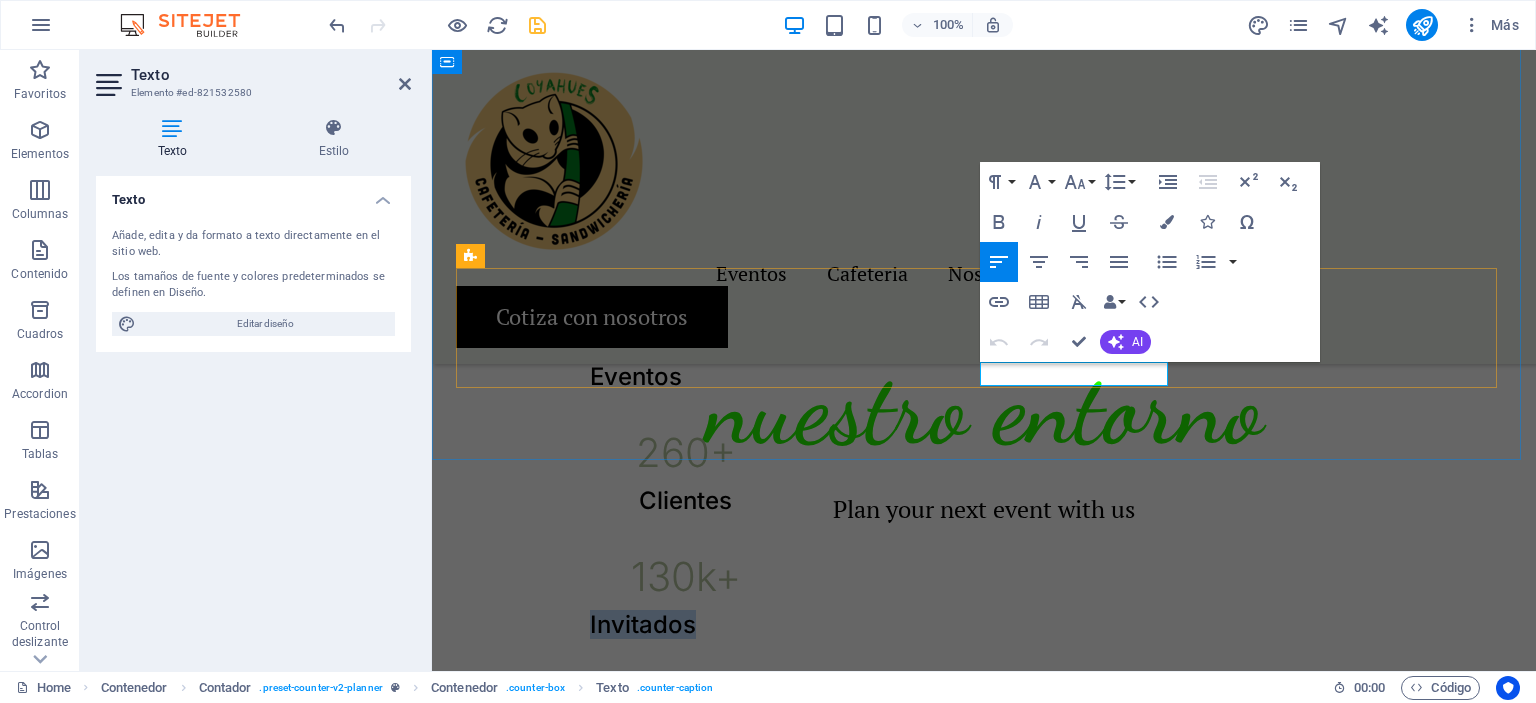 drag, startPoint x: 980, startPoint y: 366, endPoint x: 1102, endPoint y: 379, distance: 122.69067 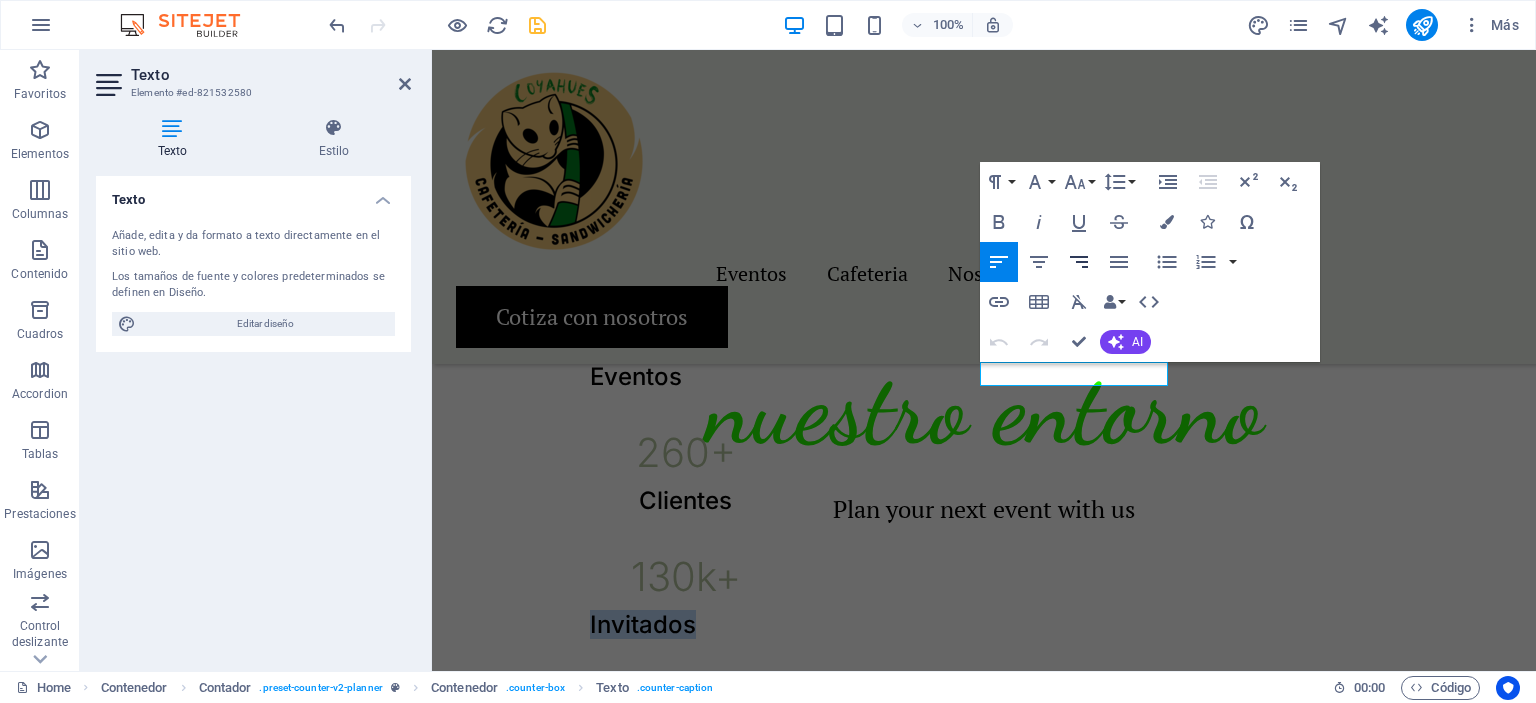 click 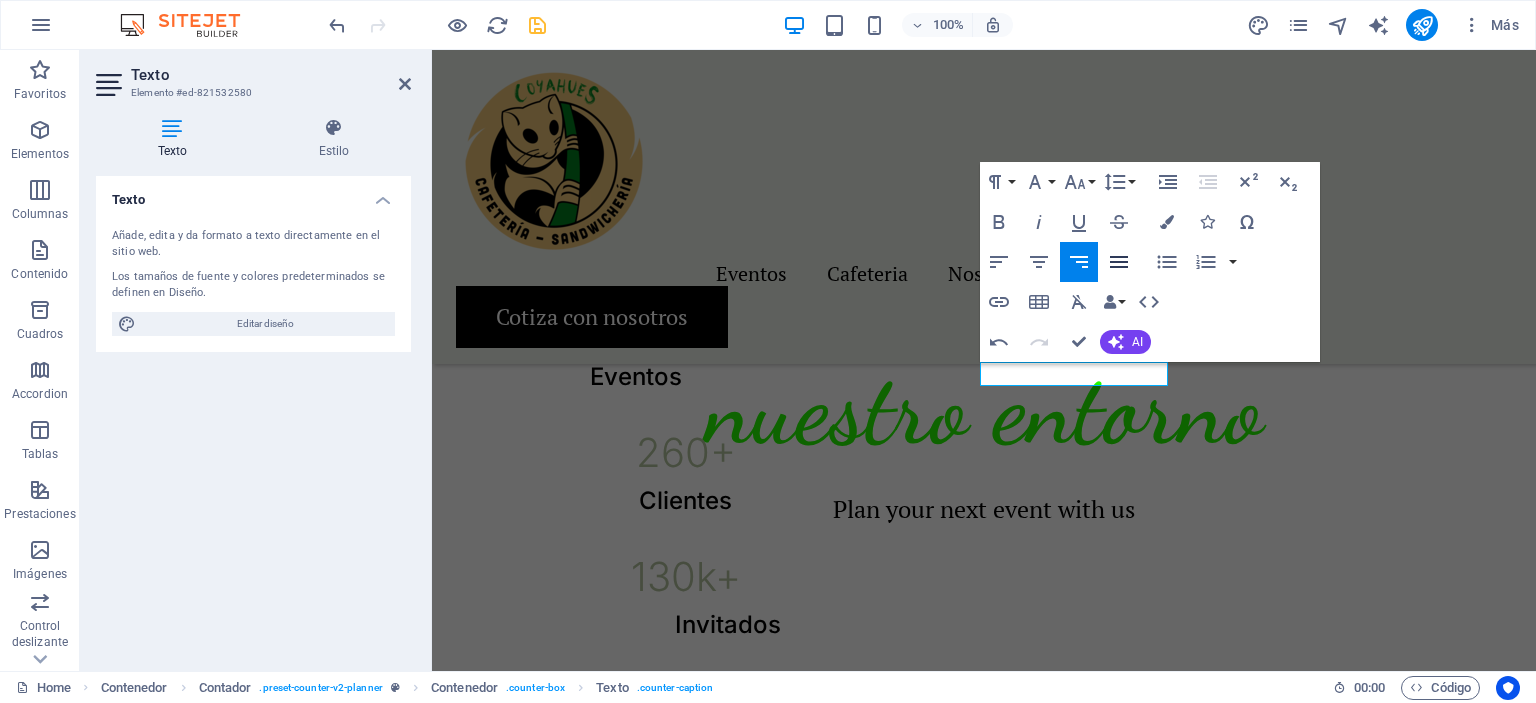 click 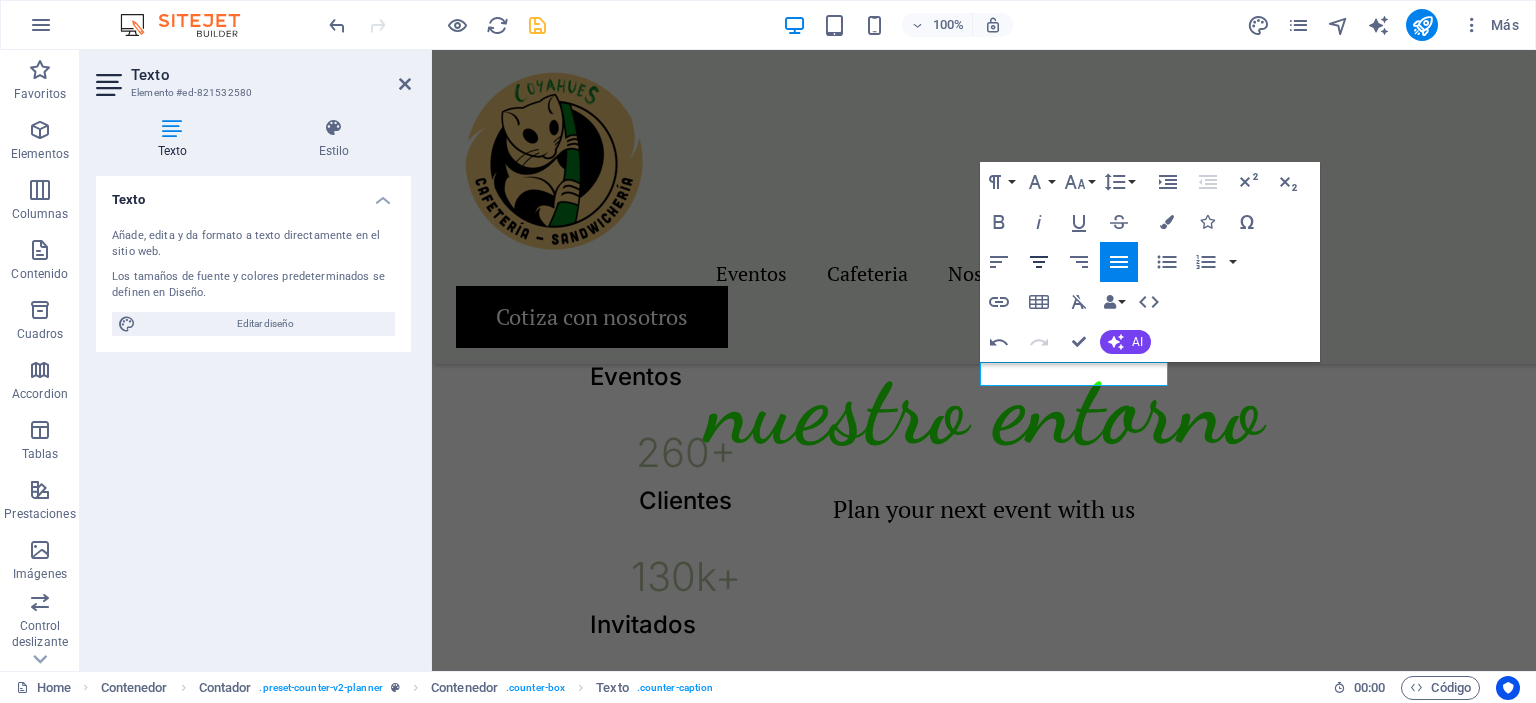 click 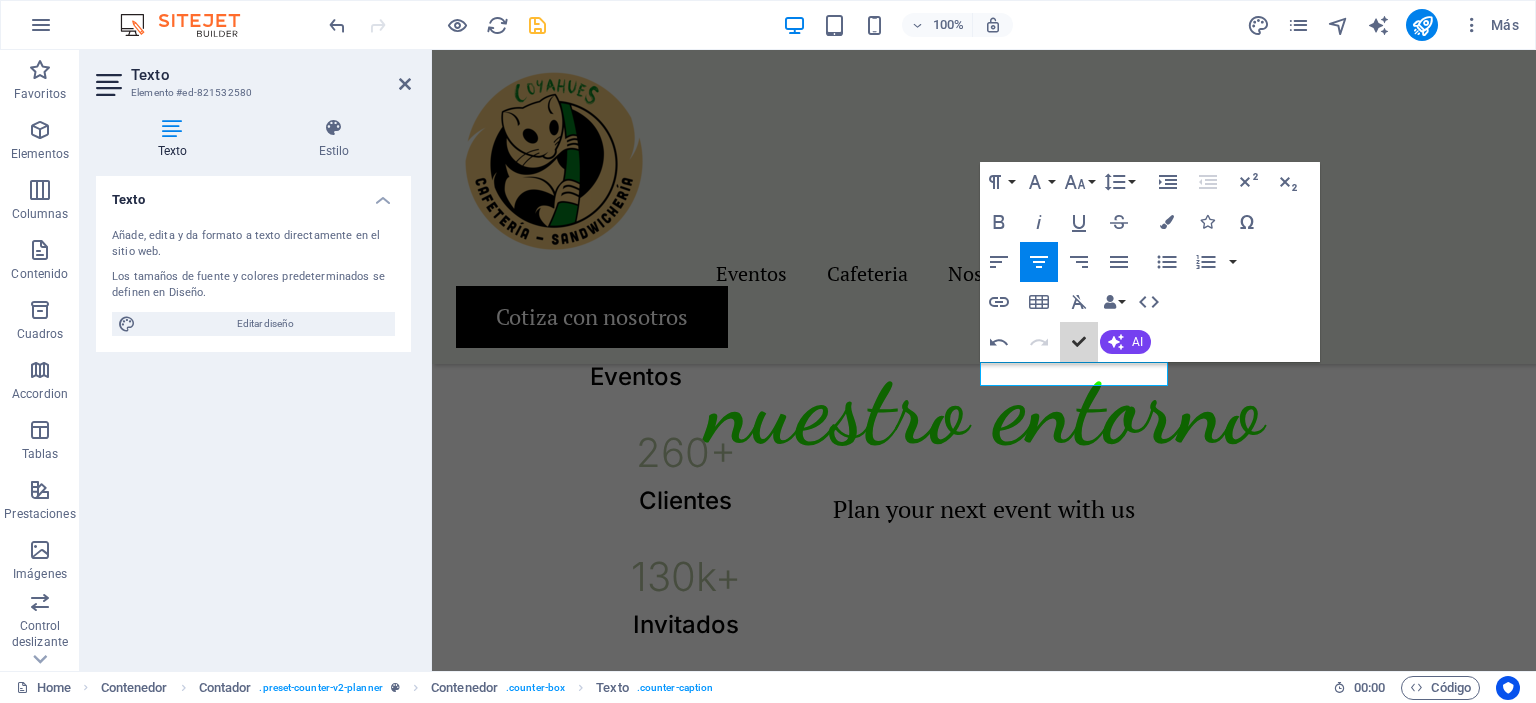 scroll, scrollTop: 1259, scrollLeft: 0, axis: vertical 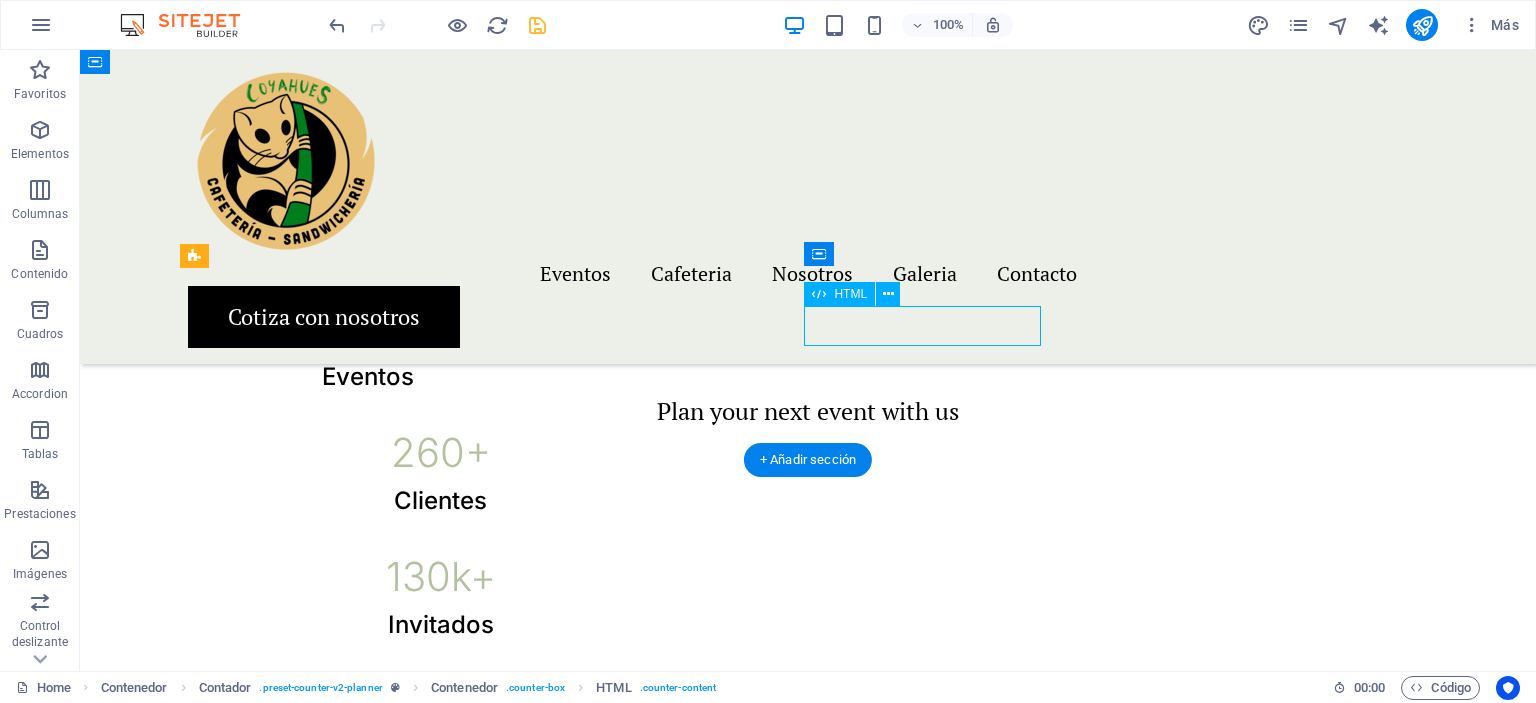 drag, startPoint x: 807, startPoint y: 323, endPoint x: 879, endPoint y: 335, distance: 72.99315 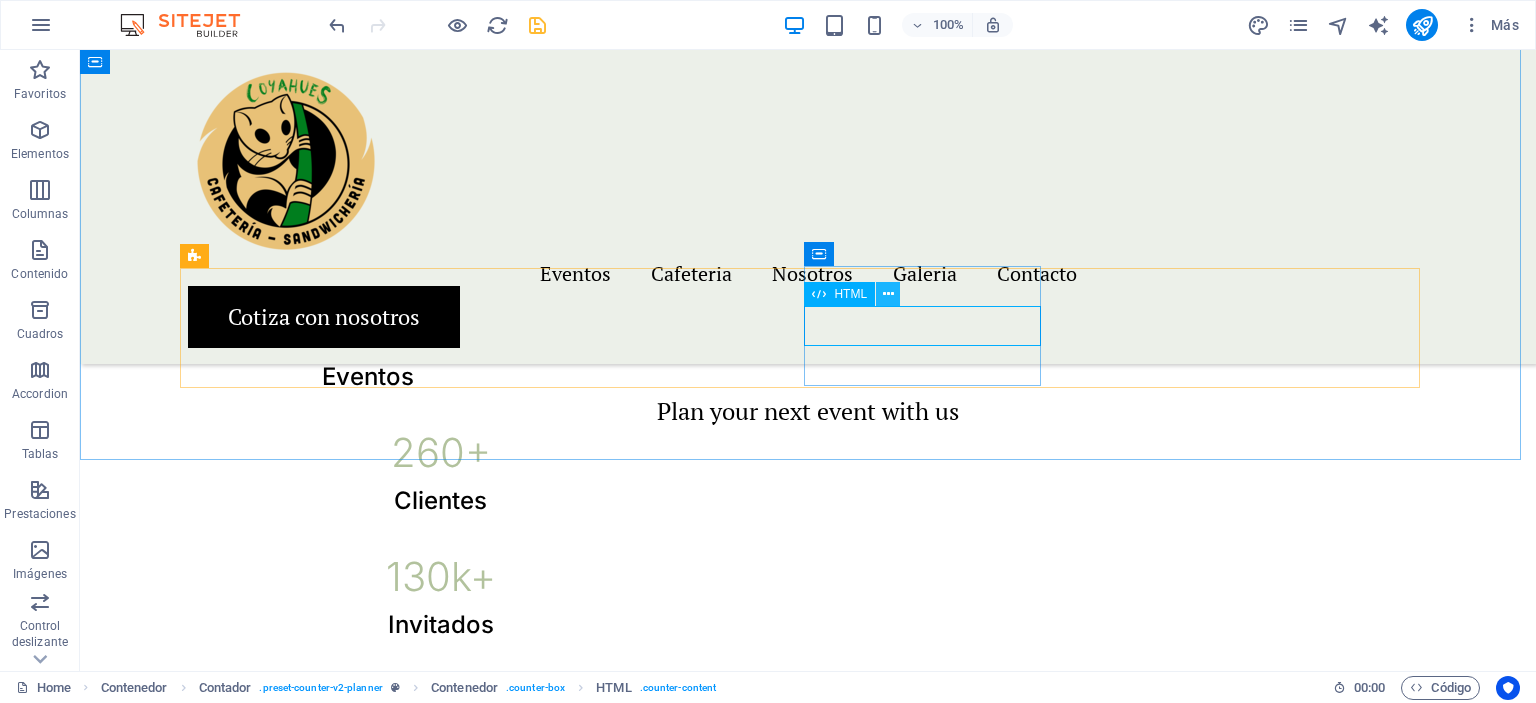 click at bounding box center (888, 294) 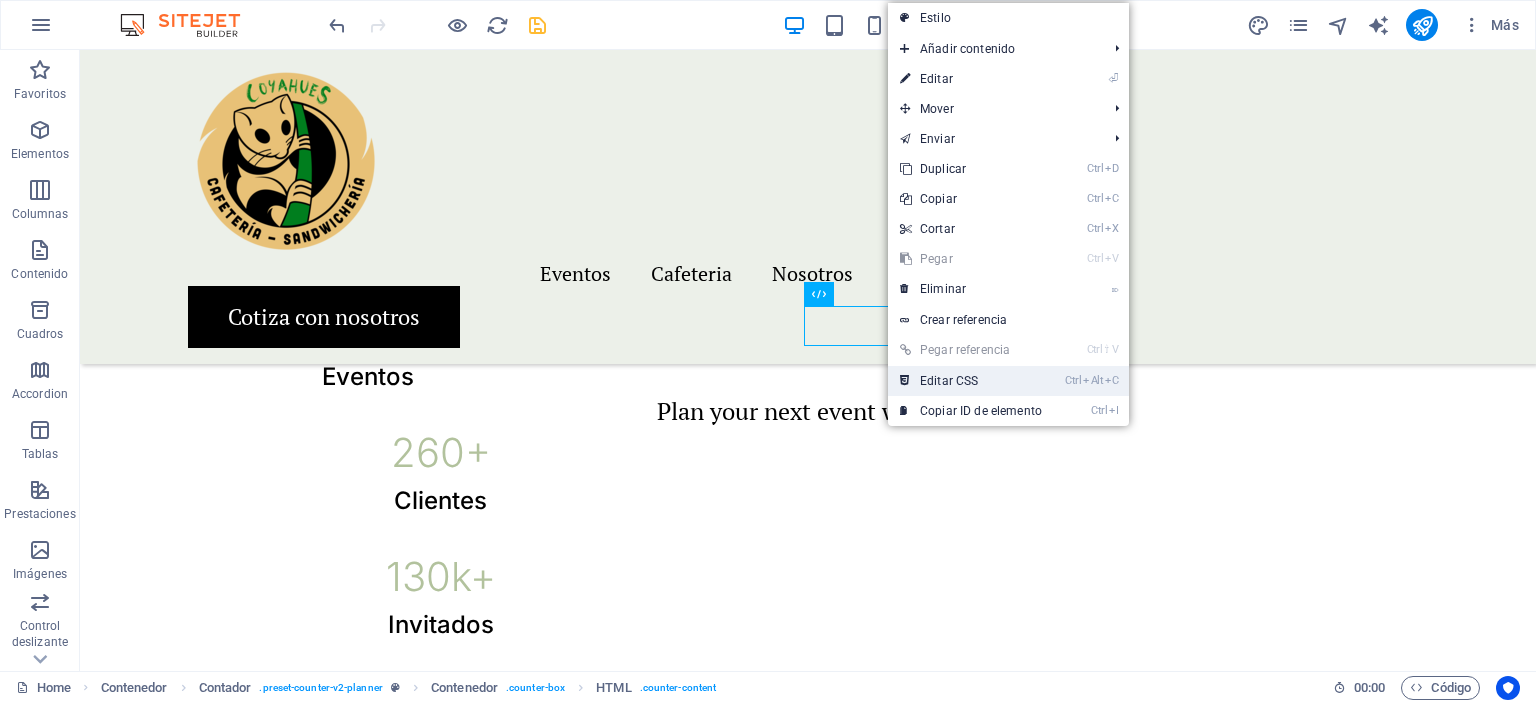 click on "Ctrl Alt C  Editar CSS" at bounding box center (971, 381) 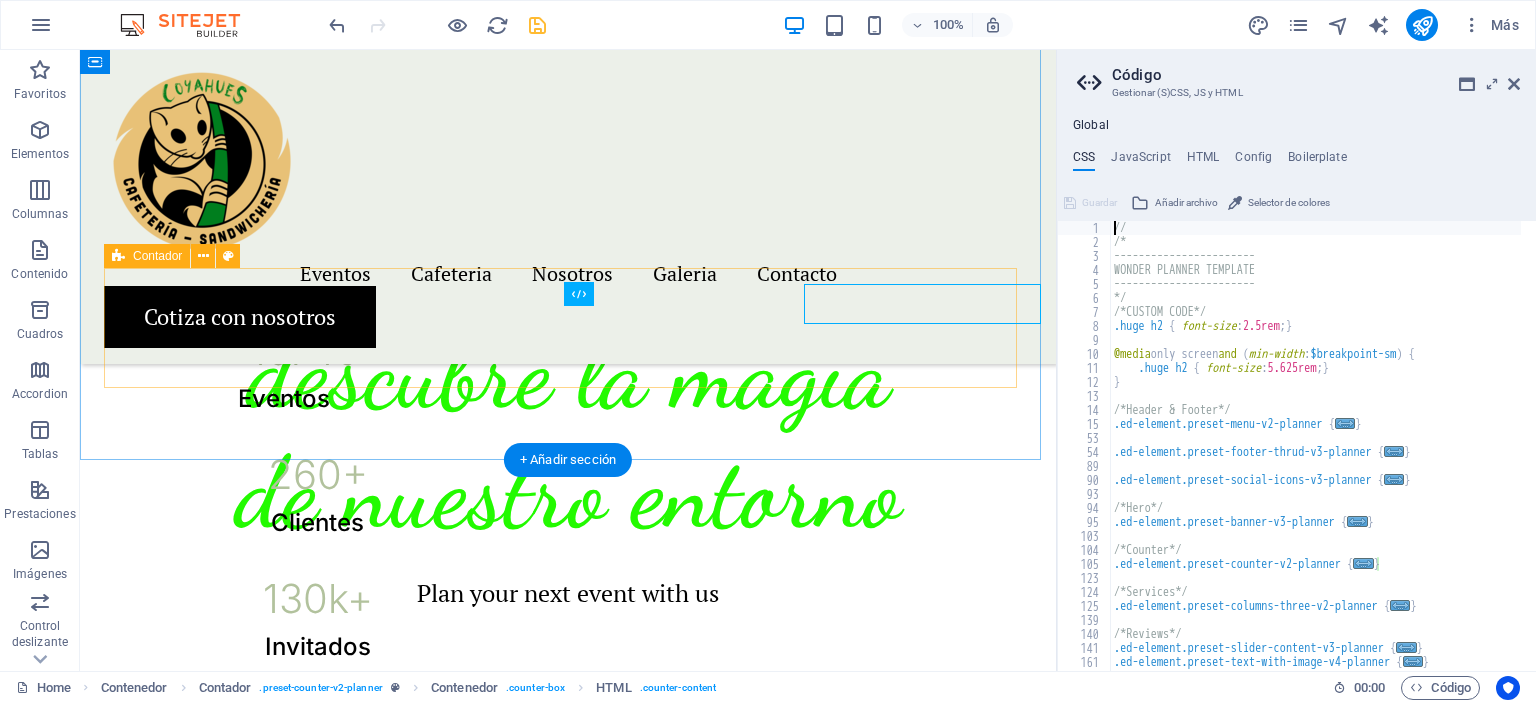 scroll, scrollTop: 1281, scrollLeft: 0, axis: vertical 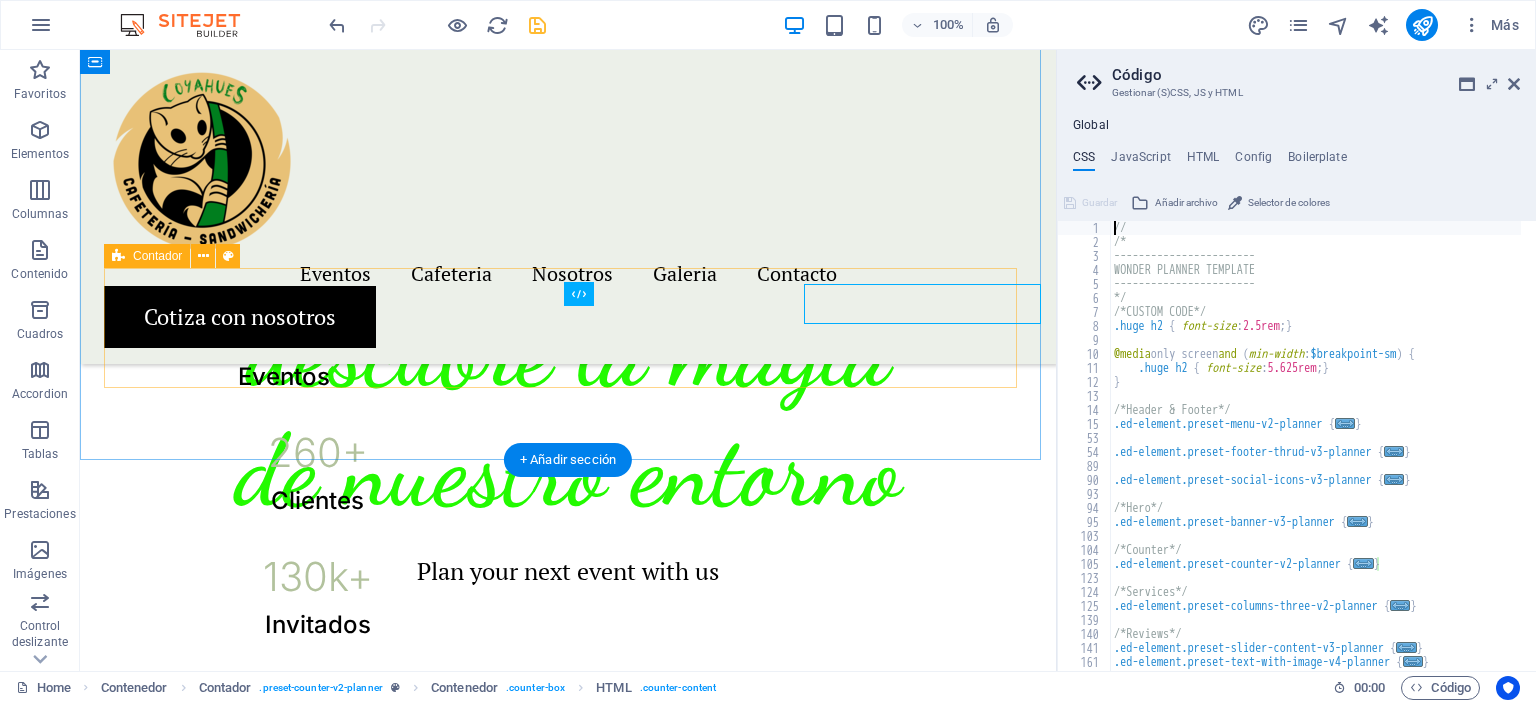 type on ".counter-content { font-weight: 300; }" 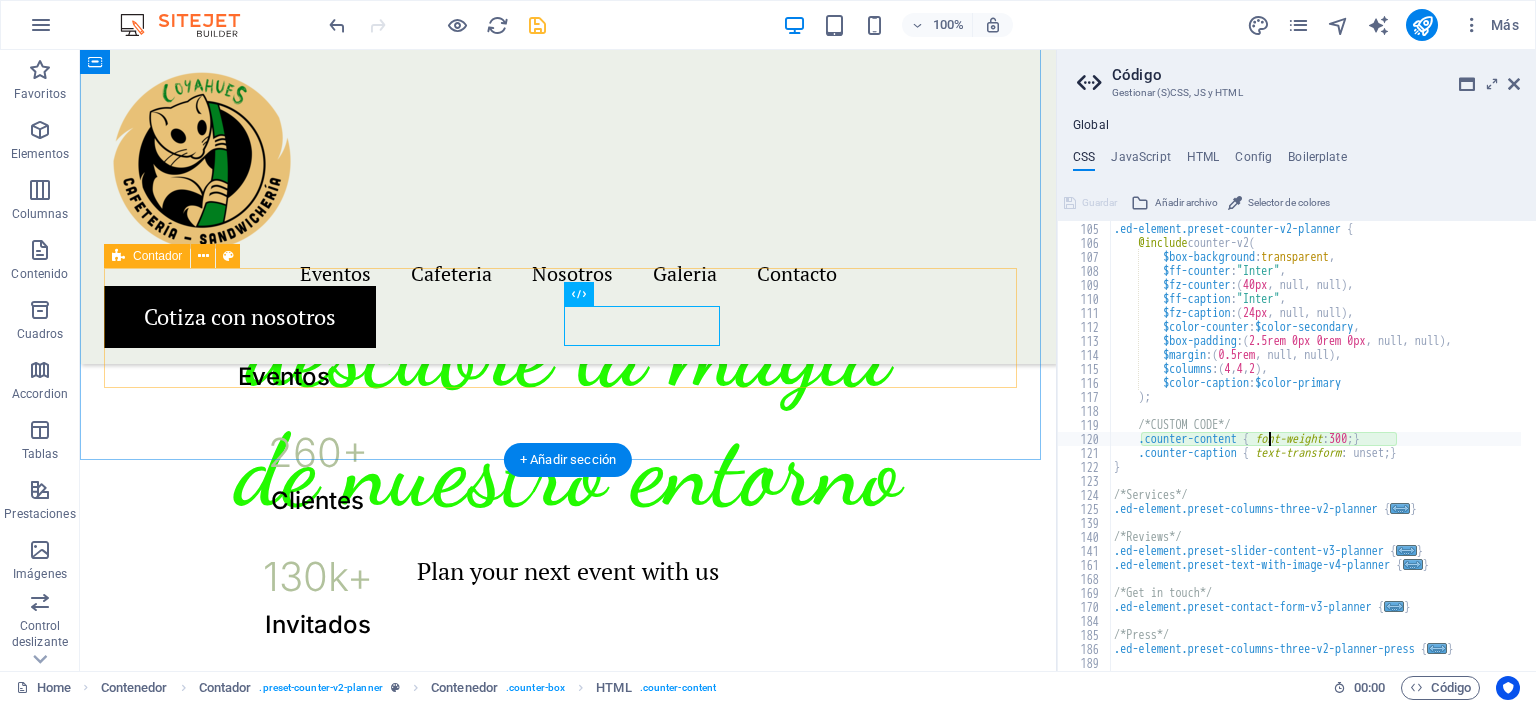 scroll, scrollTop: 335, scrollLeft: 0, axis: vertical 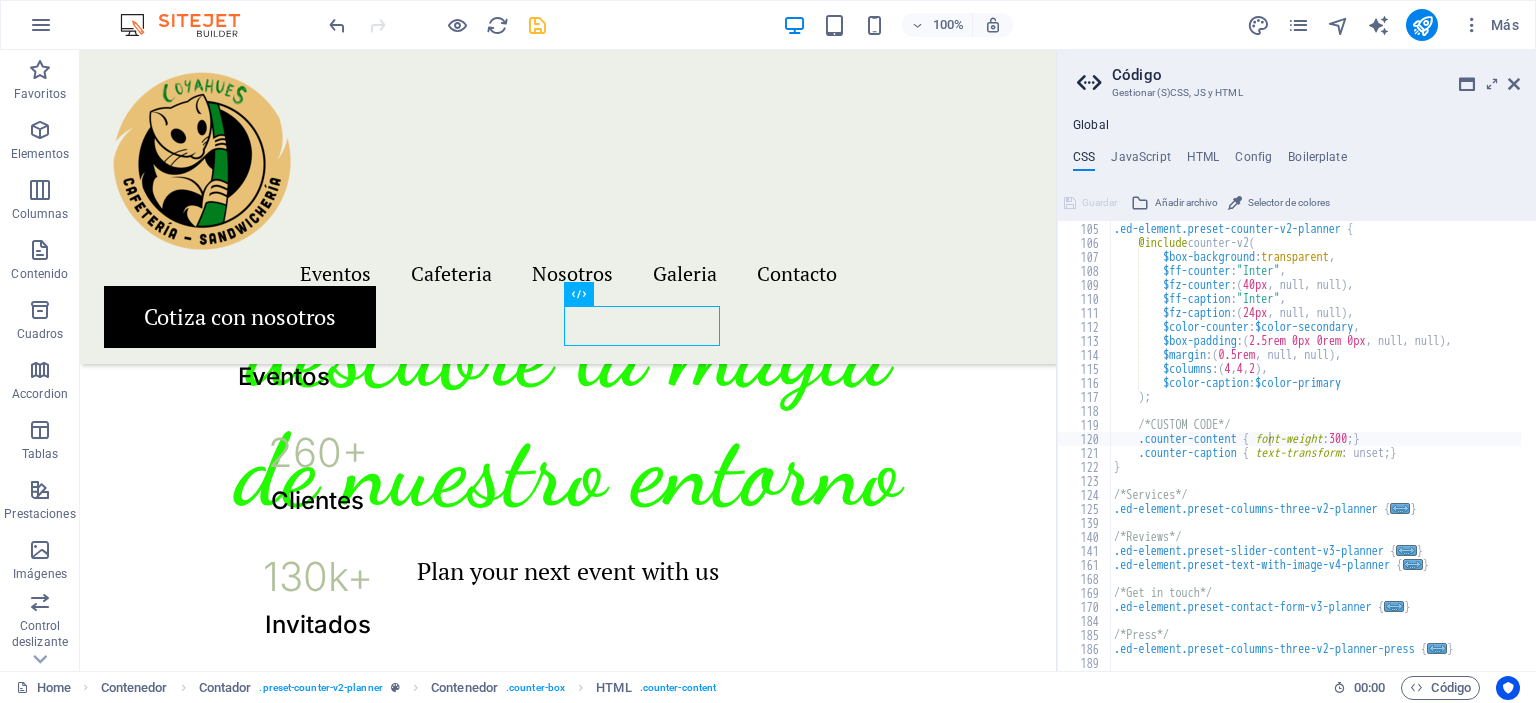 click on "Código Gestionar (S)CSS, JS y HTML Global CSS JavaScript HTML Config Boilerplate .counter-content { font-weight: 300; } 104 105 106 107 108 109 110 111 112 113 114 115 116 117 118 119 120 121 122 123 124 125 139 140 141 161 168 169 170 184 185 186 189 190 191 /*Counter*/ .ed-element.preset-counter-v2-planner   {      @include  counter-v2 (           $box-background :  transparent ,            $ff-counter :  "Inter" ,            $fz-counter :  ( 40px , null, null ) ,            $ff-caption :  "Inter" ,            $fz-caption :  ( 24px , null, null ) ,            $color-counter :  $color-secondary ,            $box-padding :  ( 2.5rem   0px   0rem   0px , null, null ) ,            $margin :  ( 0.5rem , null, null ) ,            $columns :  ( 4 ,  4 ,  2 ) ,            $color-caption :  $color-primary      ) ;      /*CUSTOM CODE*/      .counter-content   {   font-weight :  300 ;  }      .counter-caption   {   text-transform : unset;  } } /*Services*/ .ed-element.preset-columns-three-v2-planner   { ... }   { ..." at bounding box center (1296, 360) 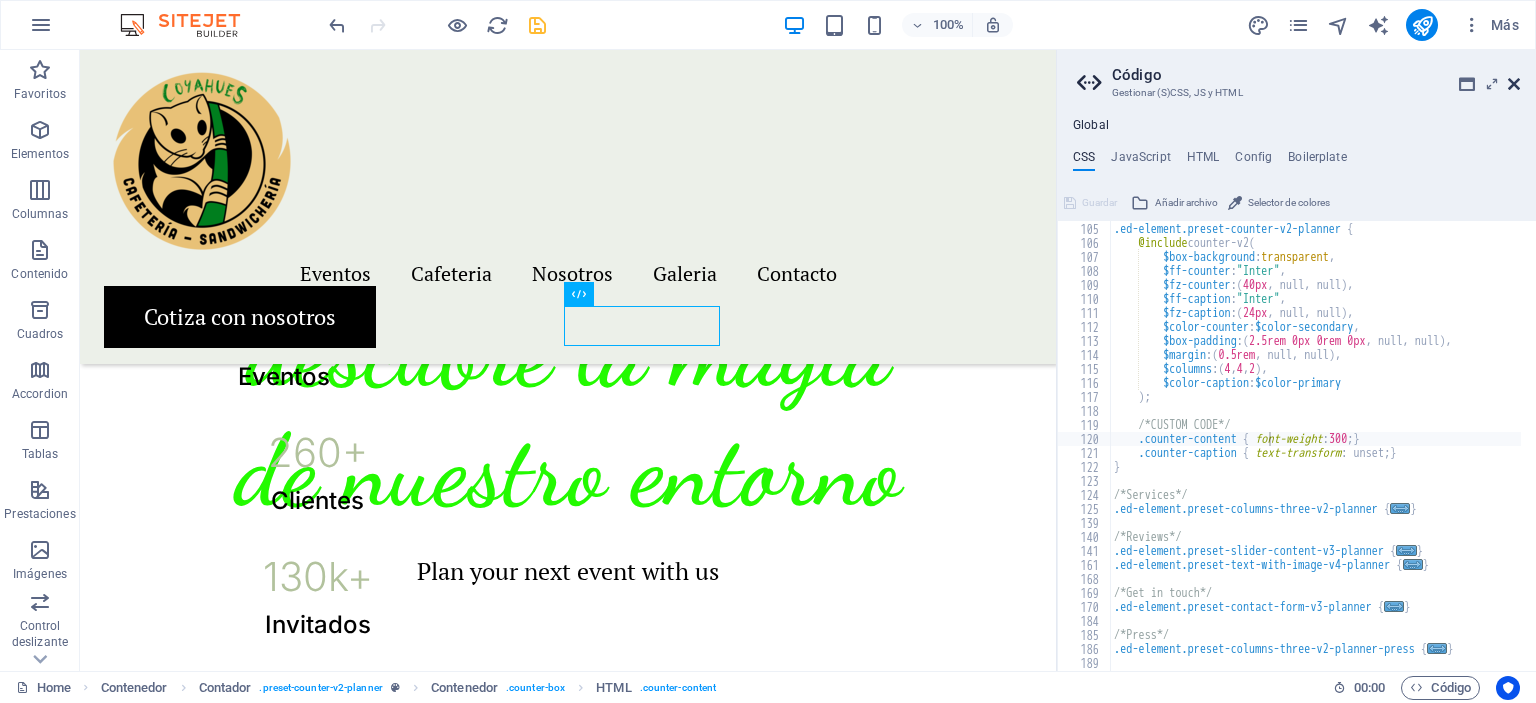click at bounding box center (1514, 84) 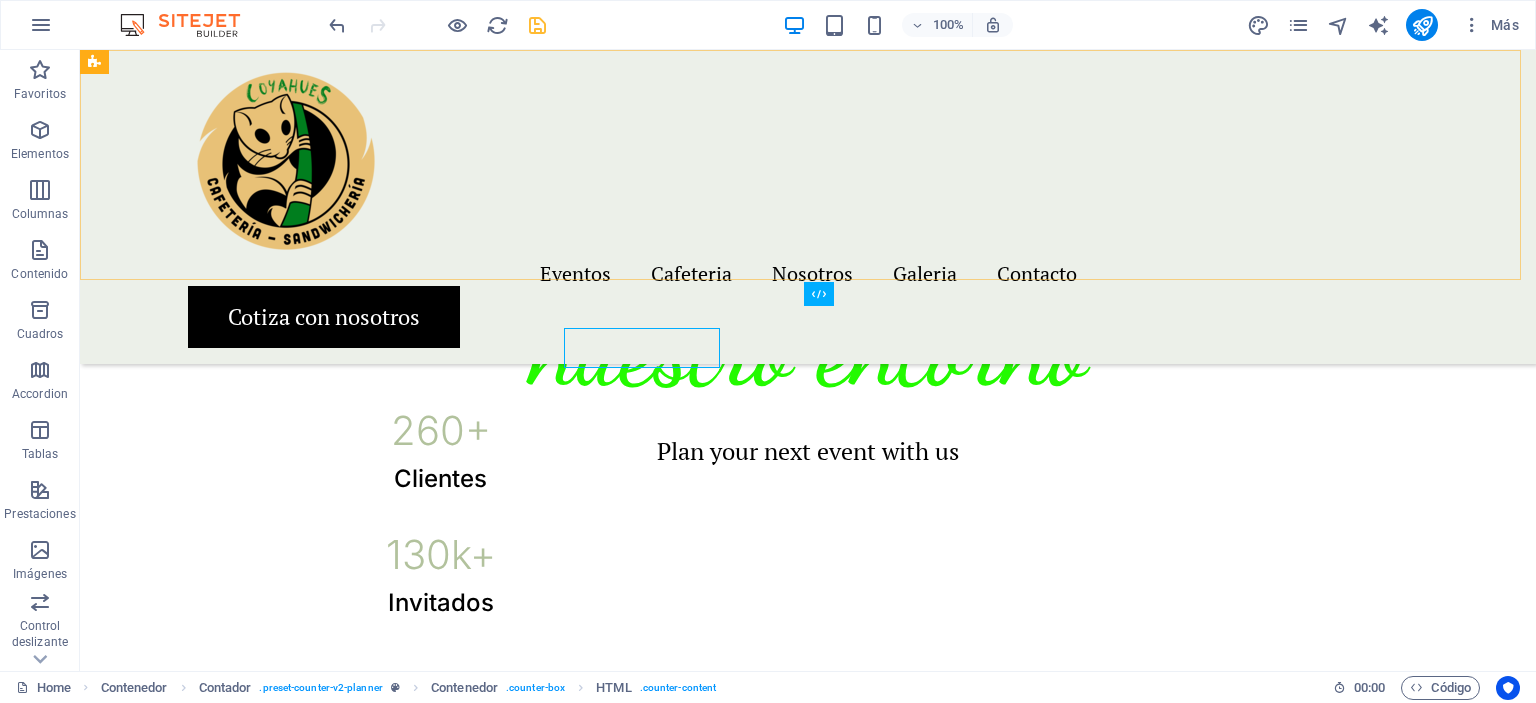 scroll, scrollTop: 1259, scrollLeft: 0, axis: vertical 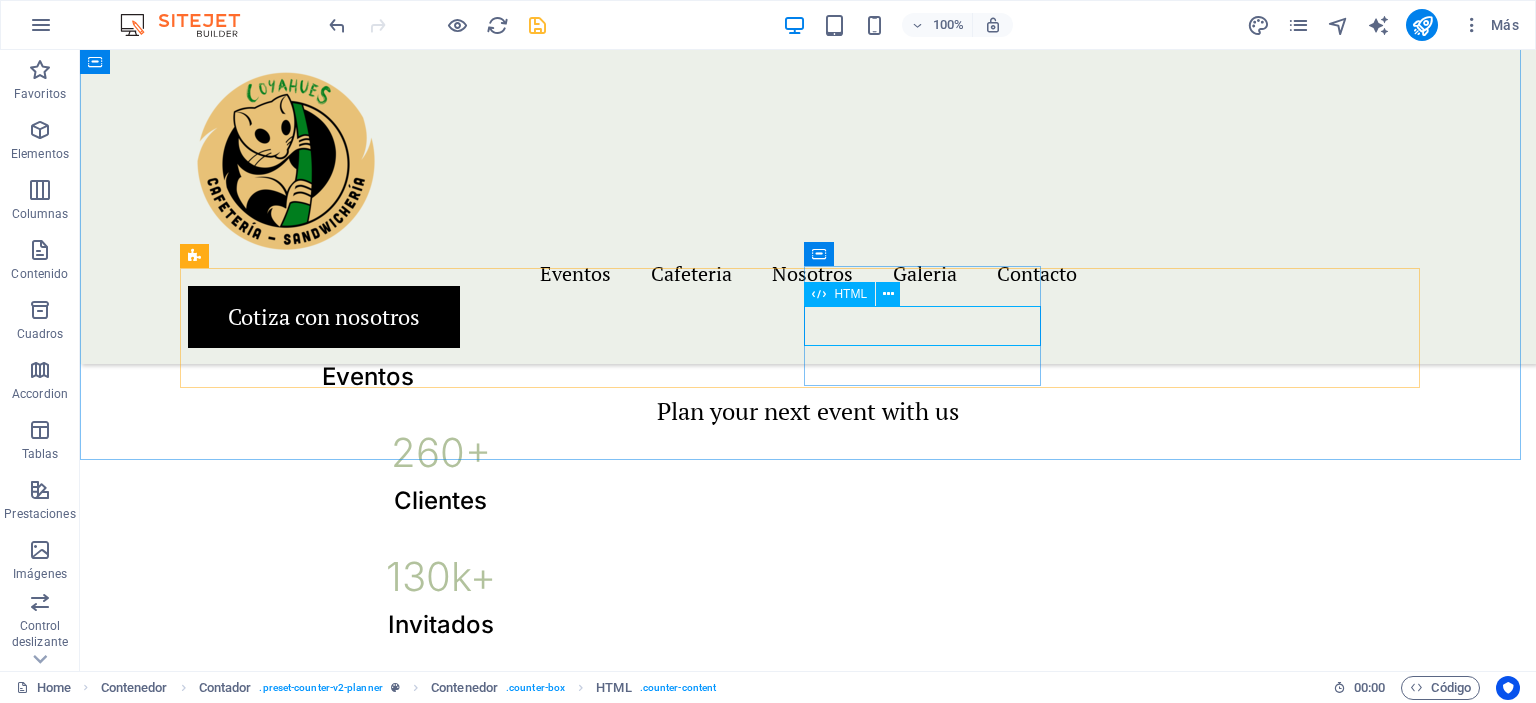 click on "HTML" at bounding box center (839, 294) 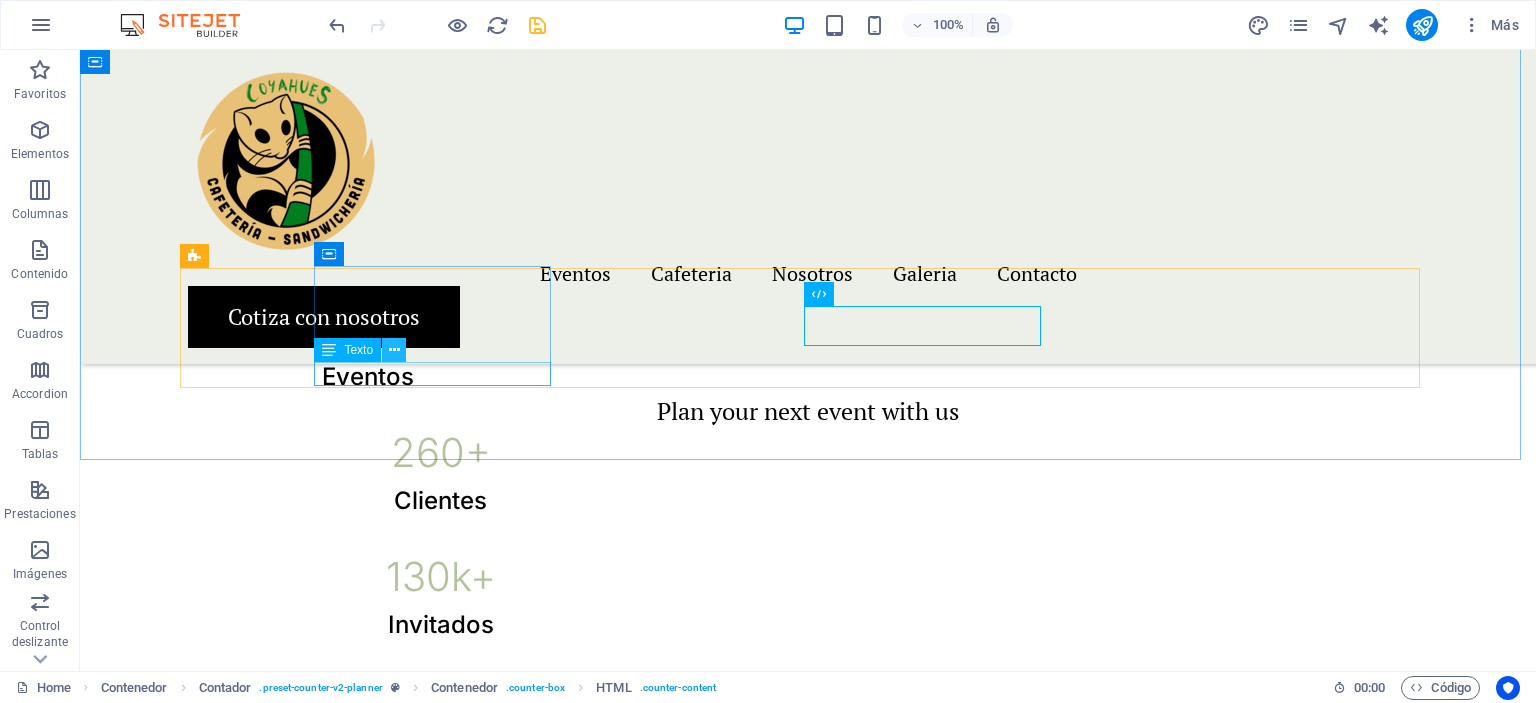 click at bounding box center [394, 350] 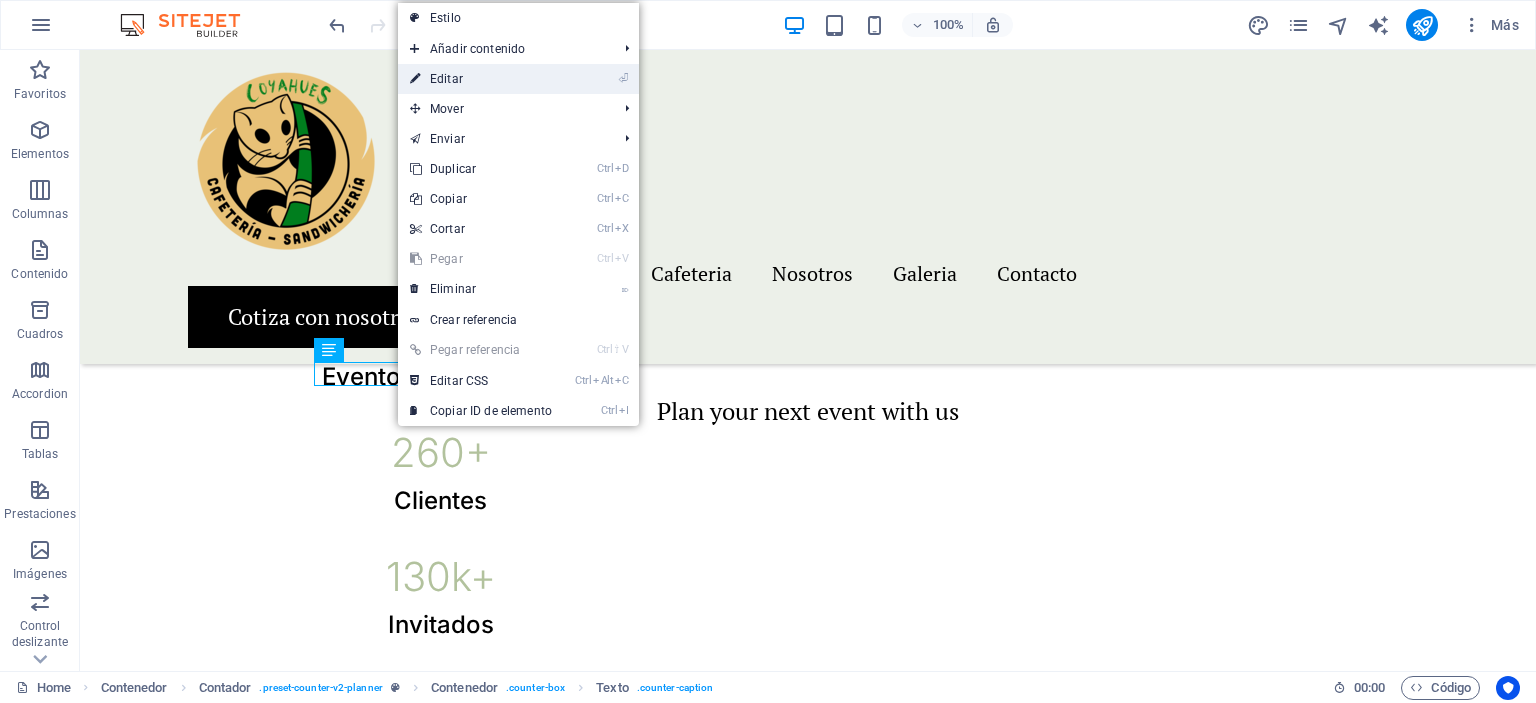 click on "⏎  Editar" at bounding box center [481, 79] 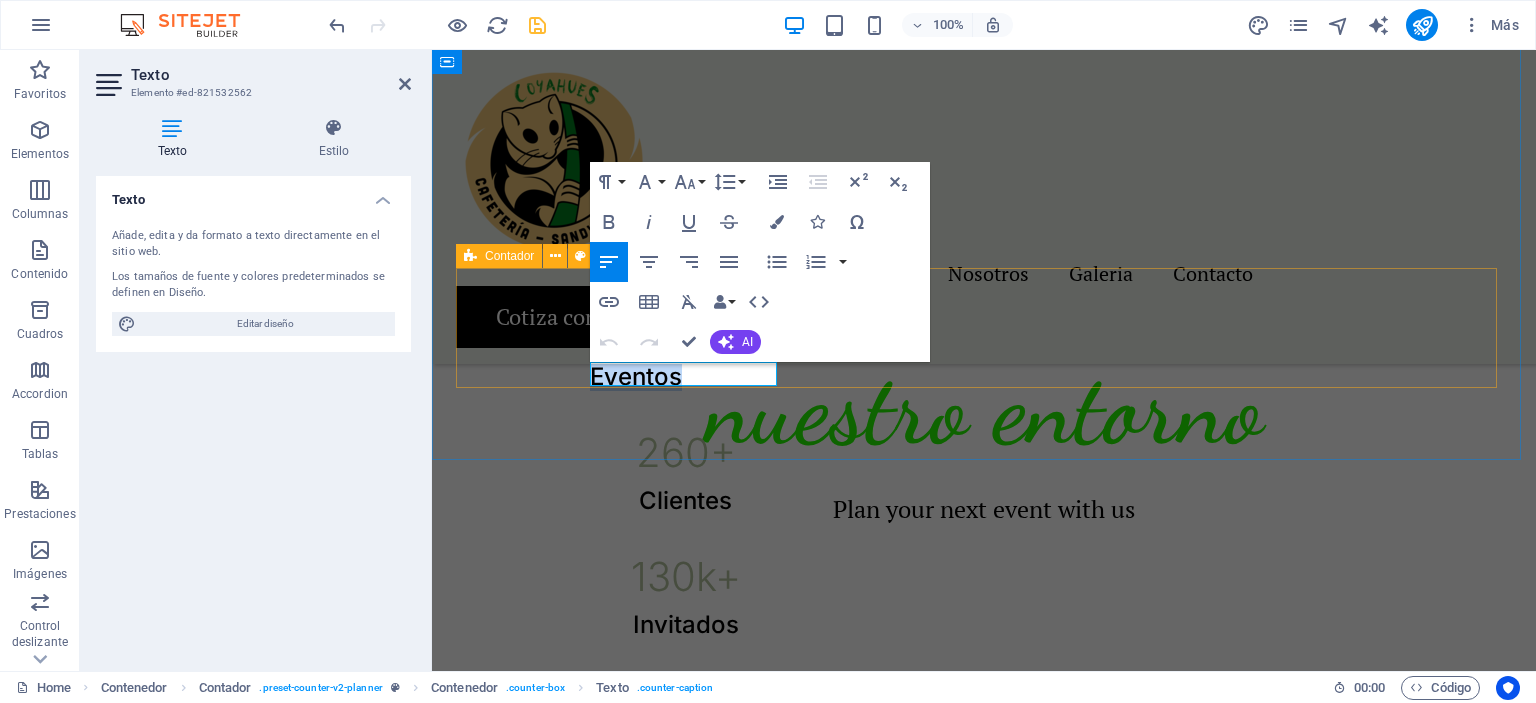 drag, startPoint x: 639, startPoint y: 375, endPoint x: 586, endPoint y: 378, distance: 53.08484 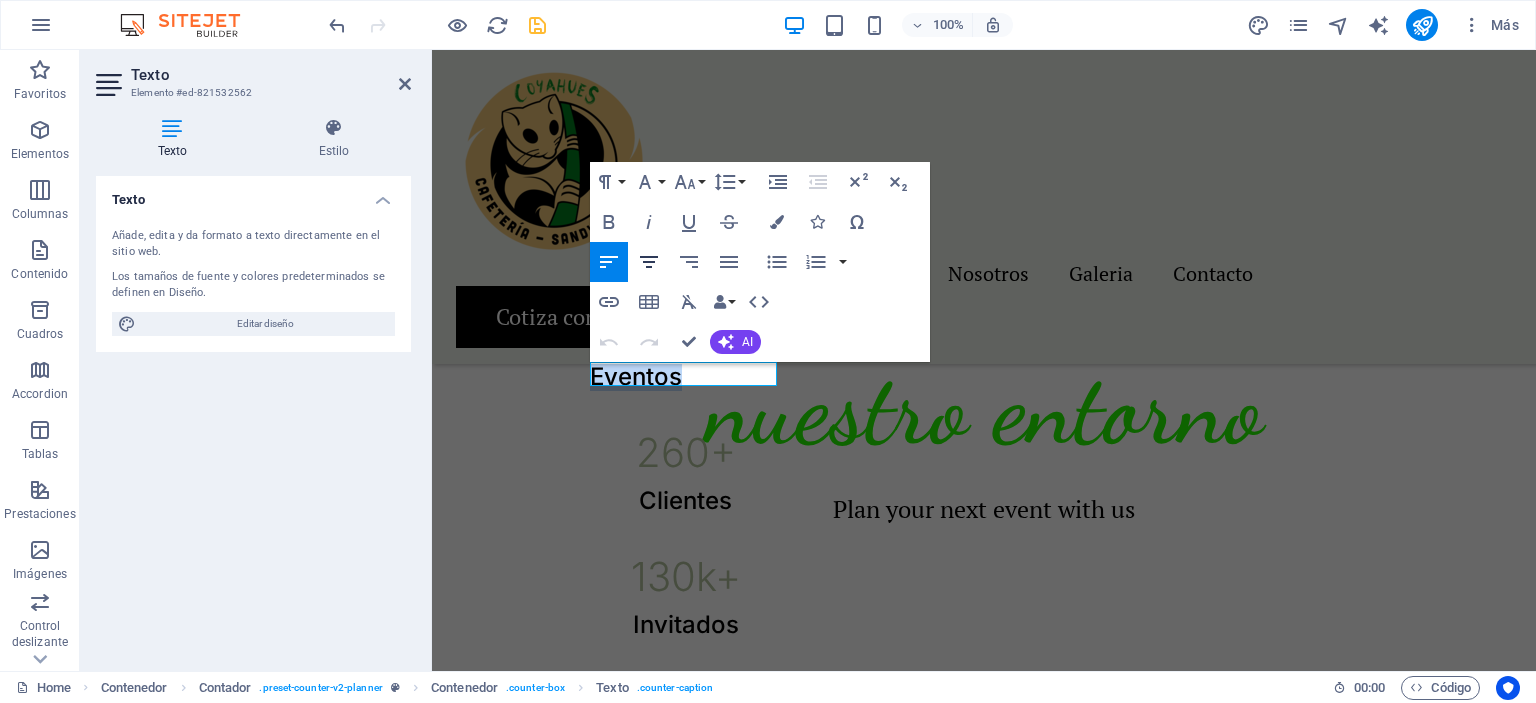 click 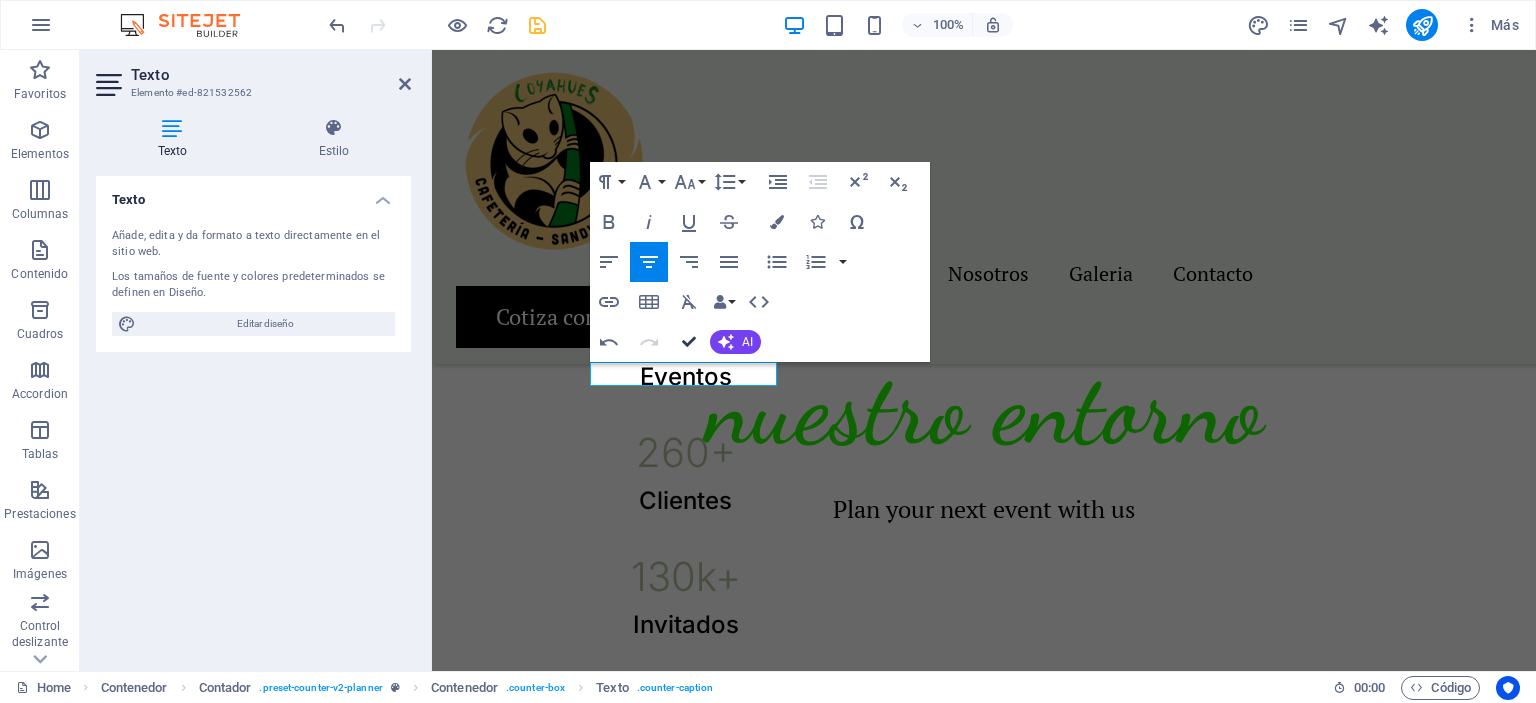 drag, startPoint x: 688, startPoint y: 338, endPoint x: 617, endPoint y: 300, distance: 80.529495 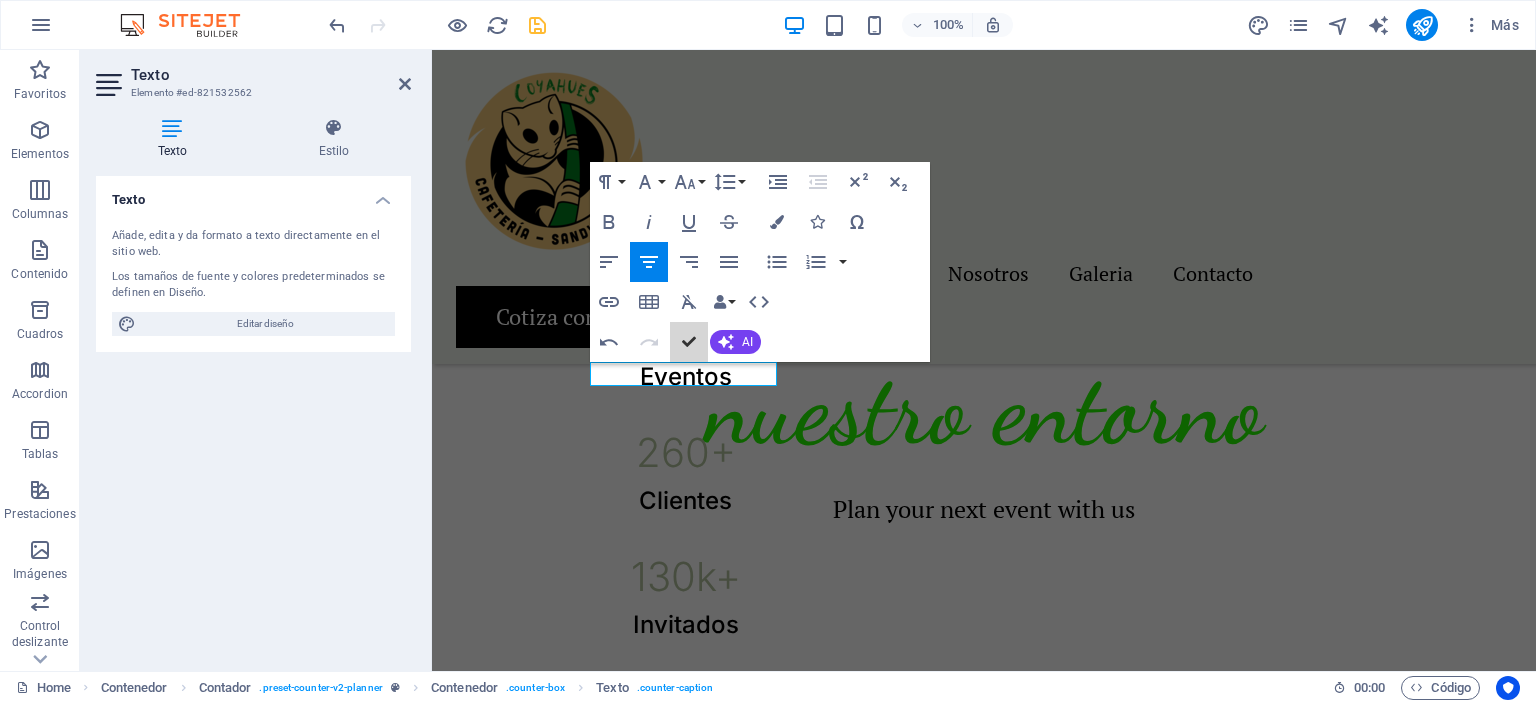 scroll, scrollTop: 1259, scrollLeft: 0, axis: vertical 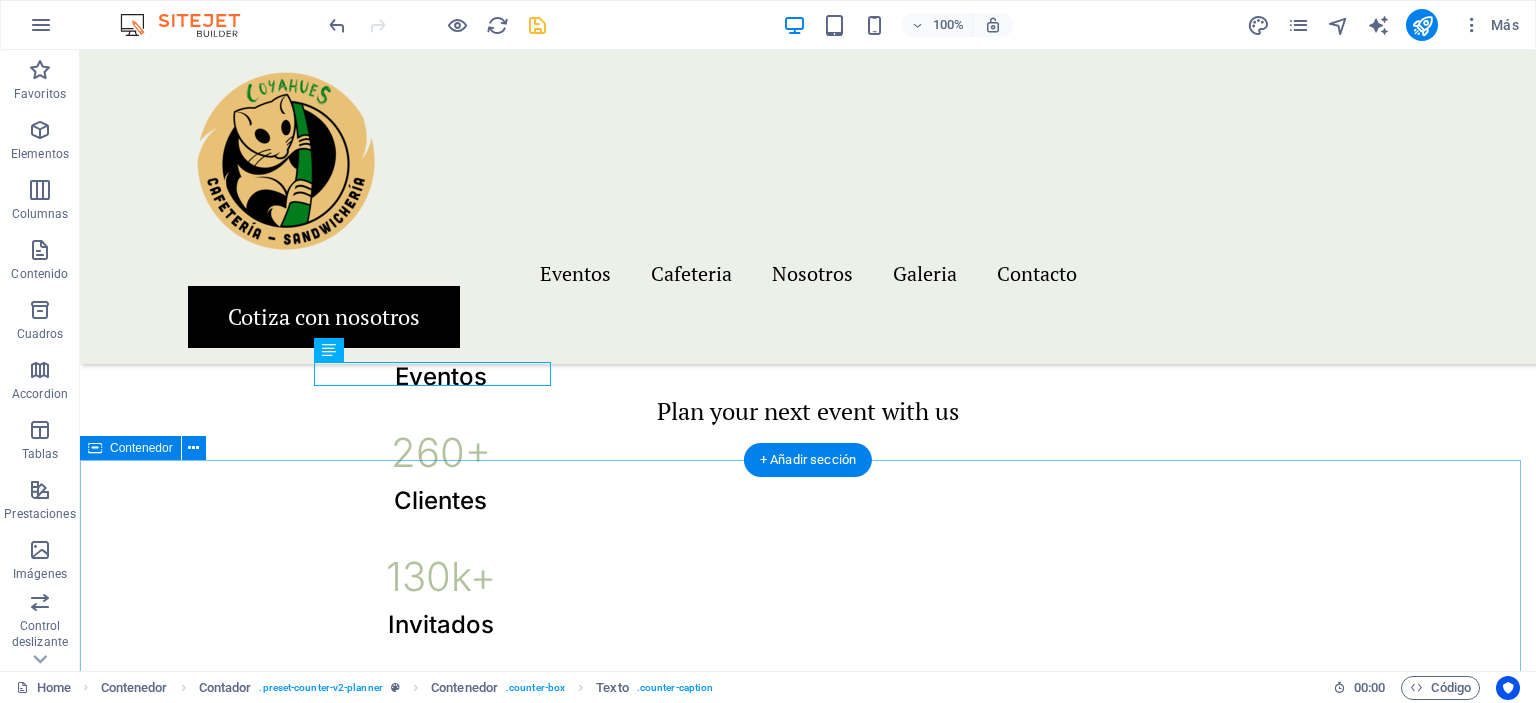 click on "En que nos destamos Weddings Private celebrations Gala dinners" at bounding box center [808, 1517] 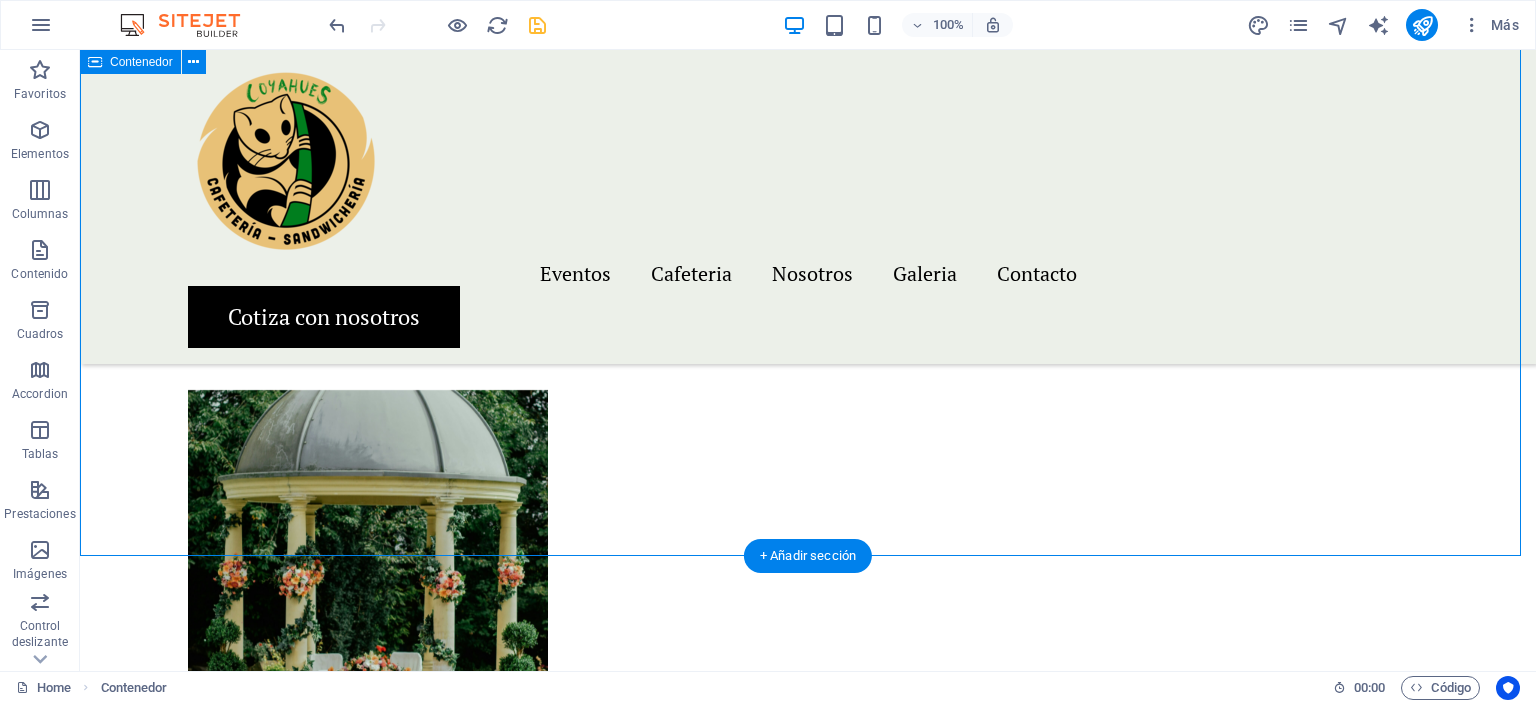scroll, scrollTop: 1659, scrollLeft: 0, axis: vertical 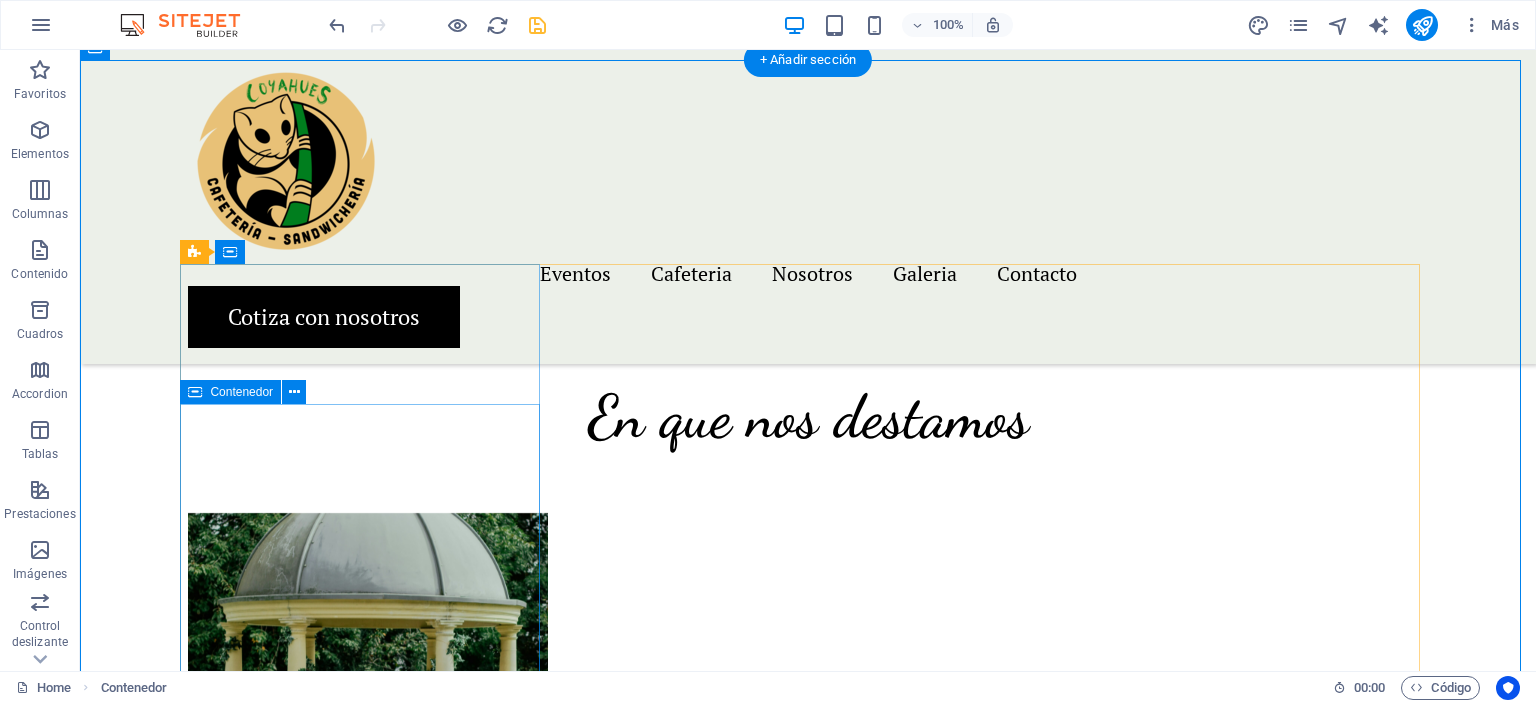 click on "Weddings" at bounding box center (368, 1073) 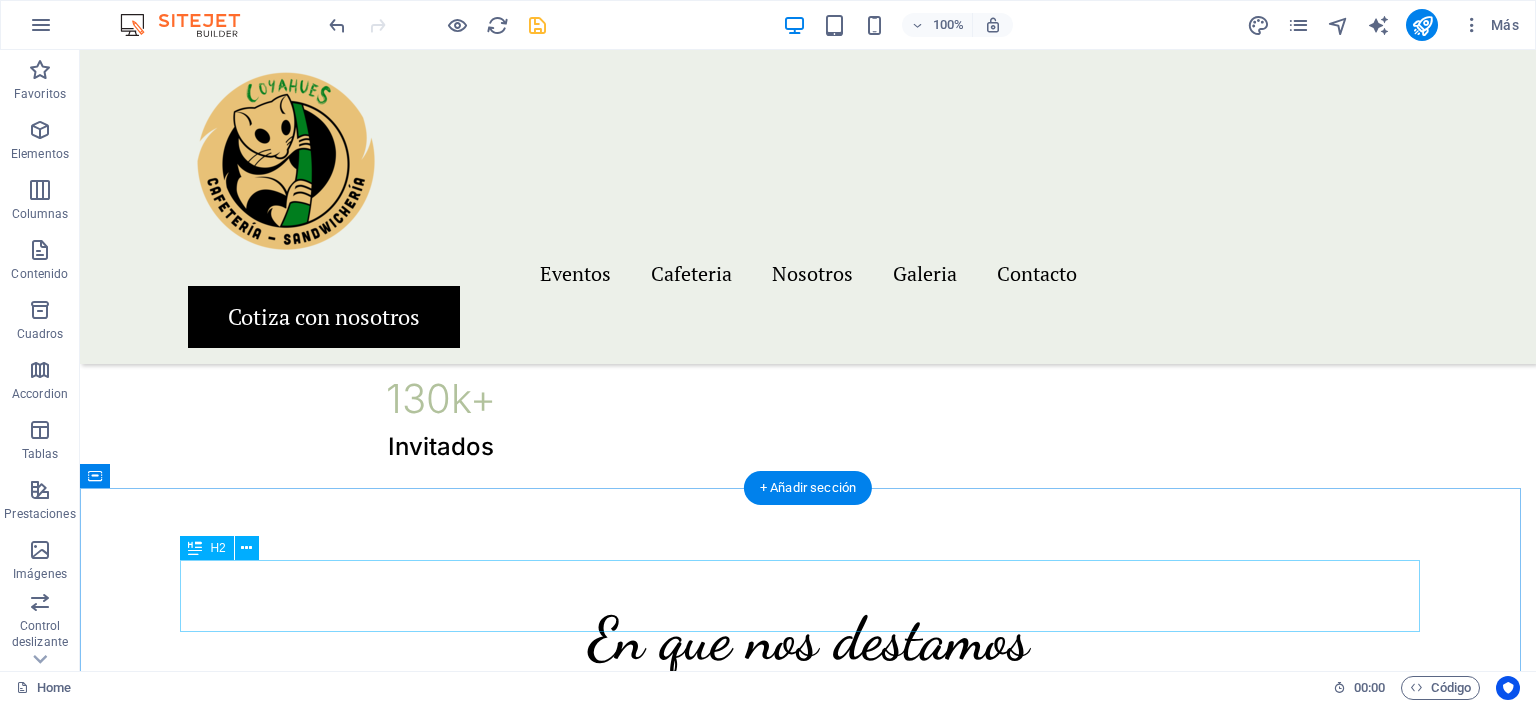 scroll, scrollTop: 1206, scrollLeft: 0, axis: vertical 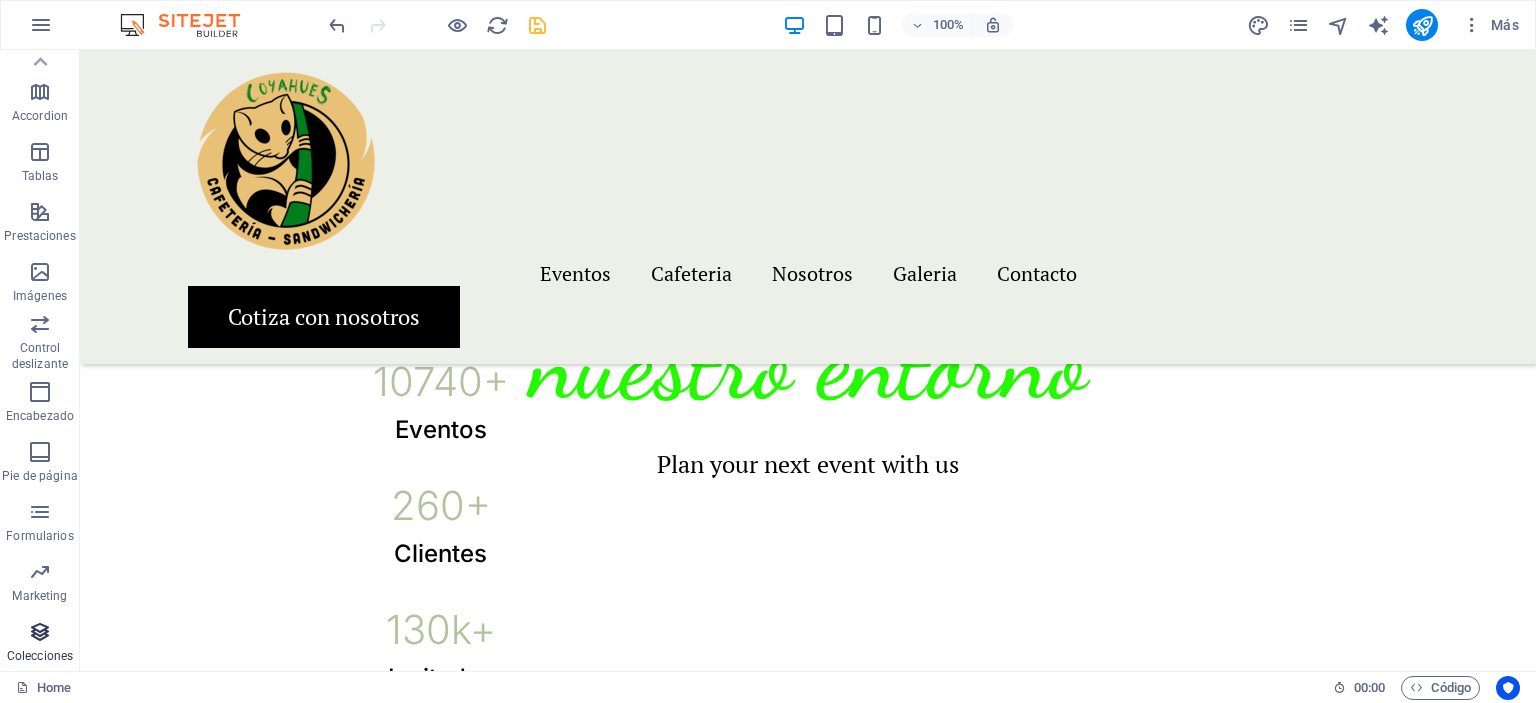 click at bounding box center [40, 632] 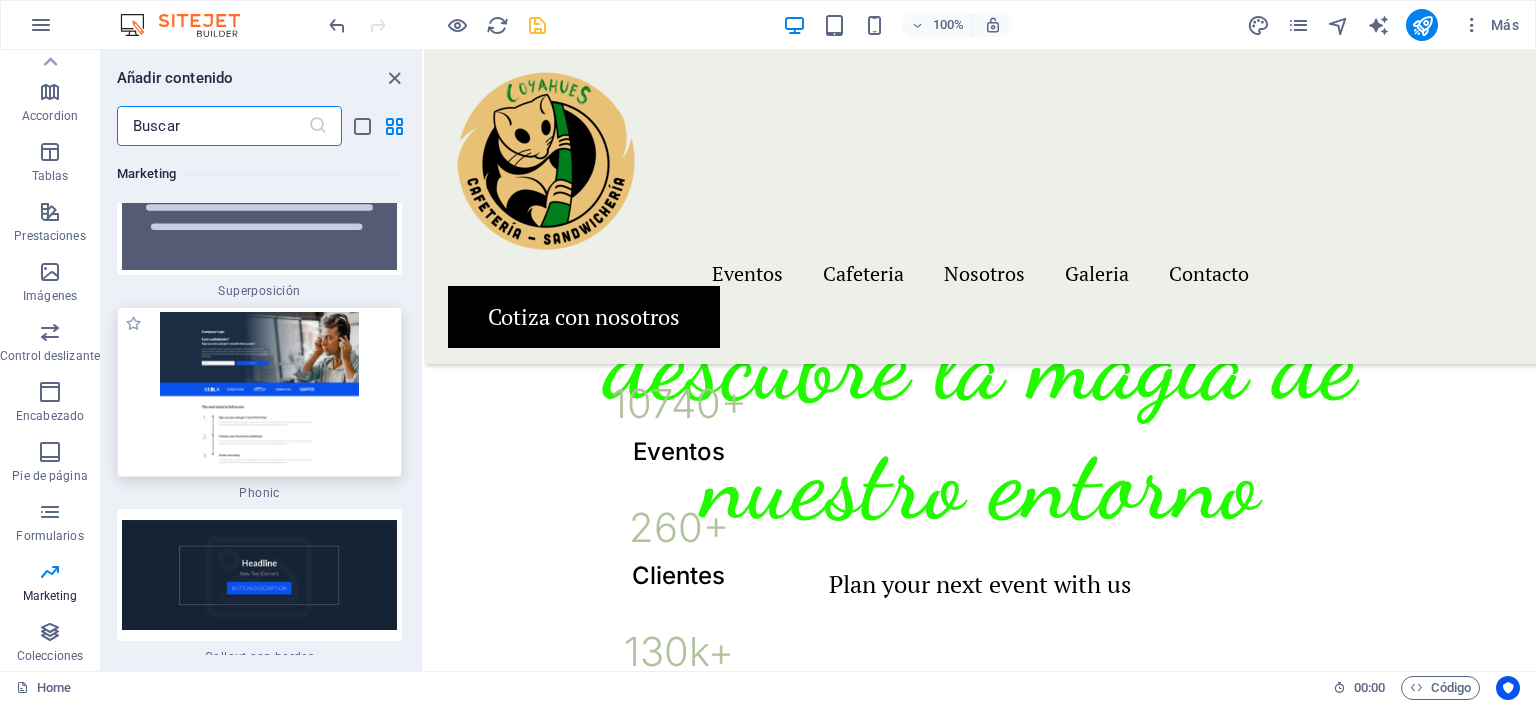 scroll, scrollTop: 32536, scrollLeft: 0, axis: vertical 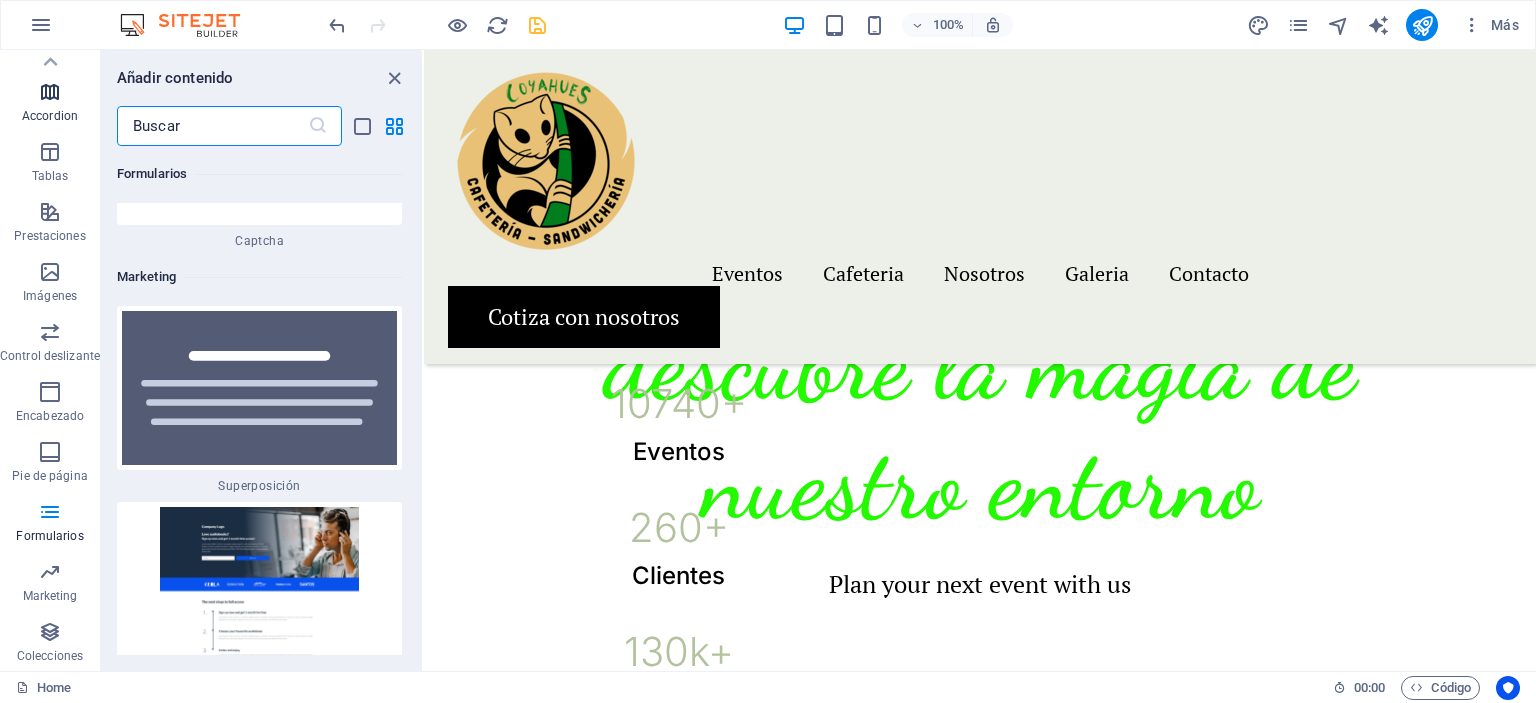 click at bounding box center (50, 92) 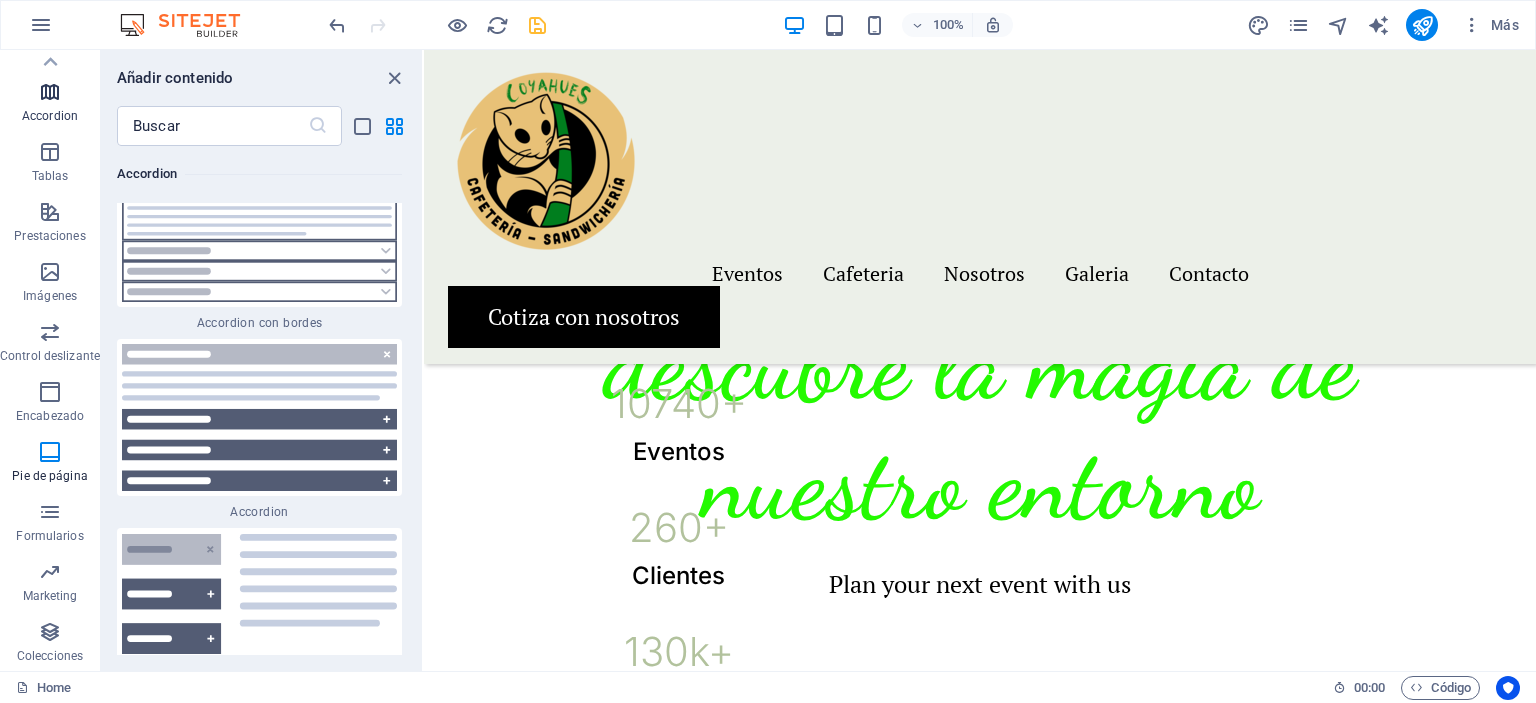 scroll, scrollTop: 12455, scrollLeft: 0, axis: vertical 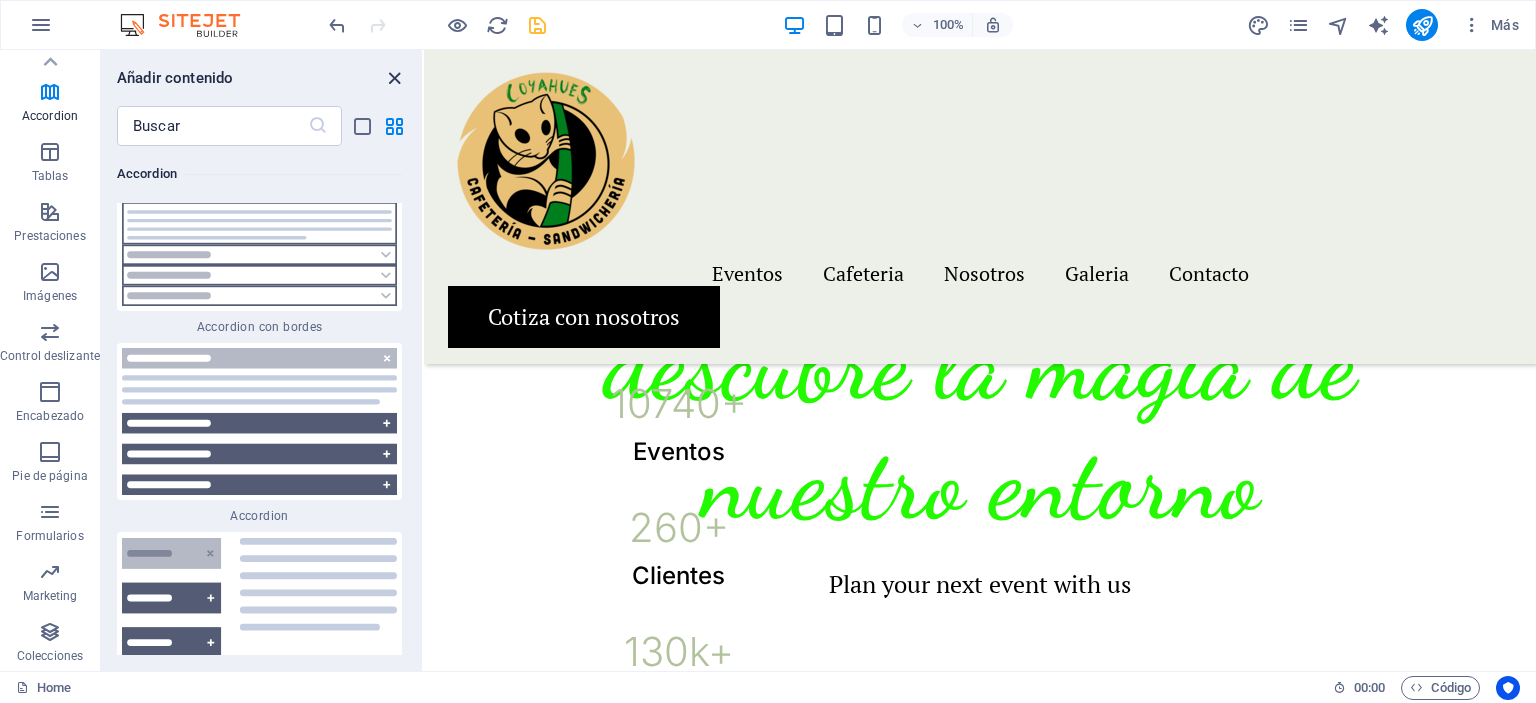 click at bounding box center [394, 78] 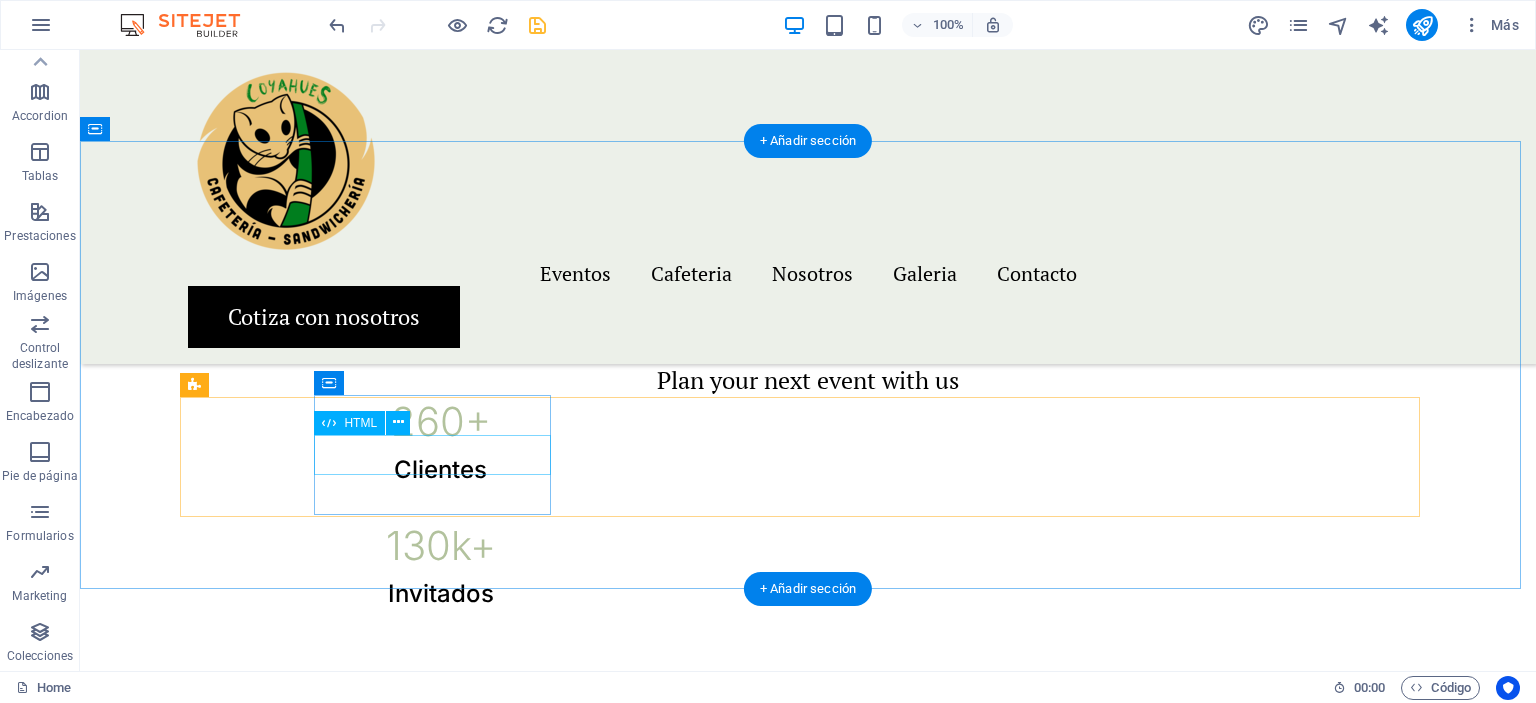 scroll, scrollTop: 1306, scrollLeft: 0, axis: vertical 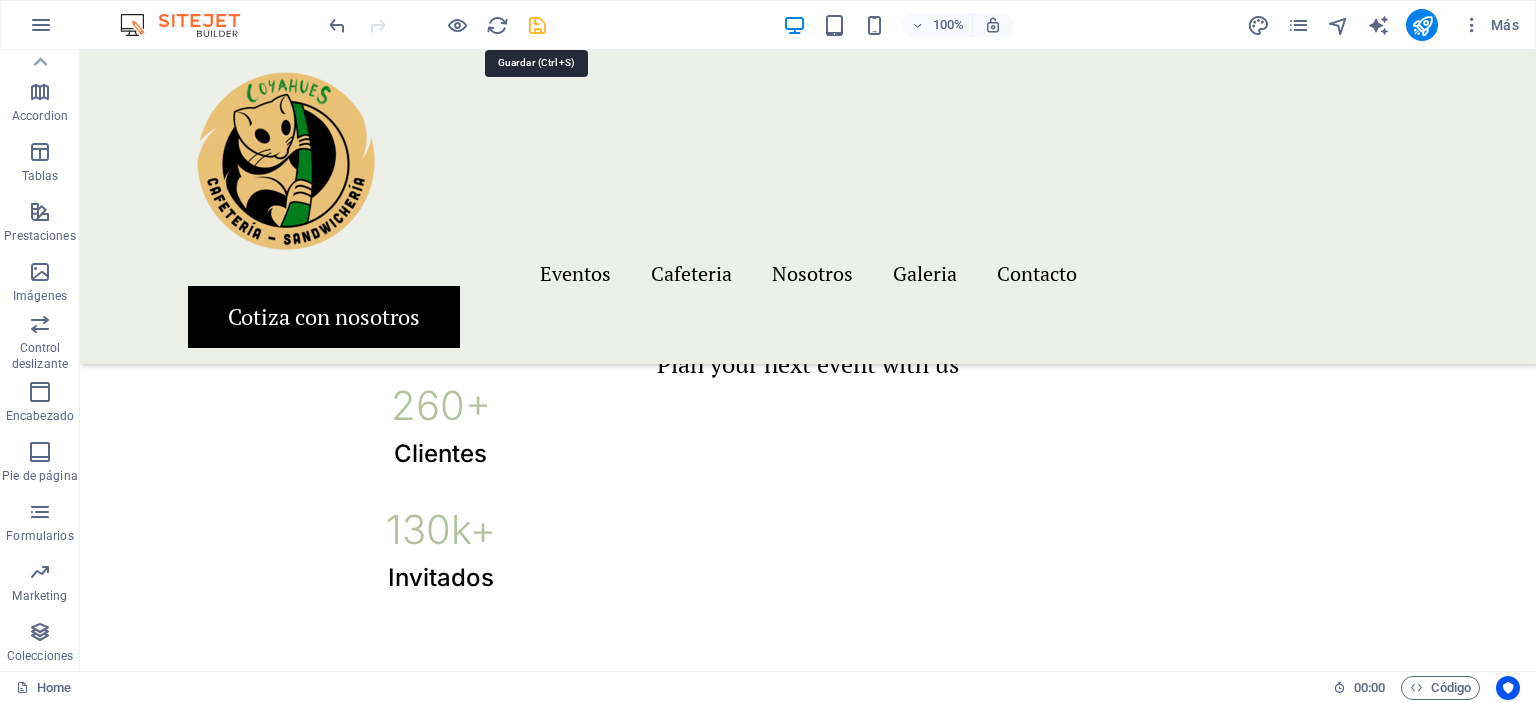 click at bounding box center [537, 25] 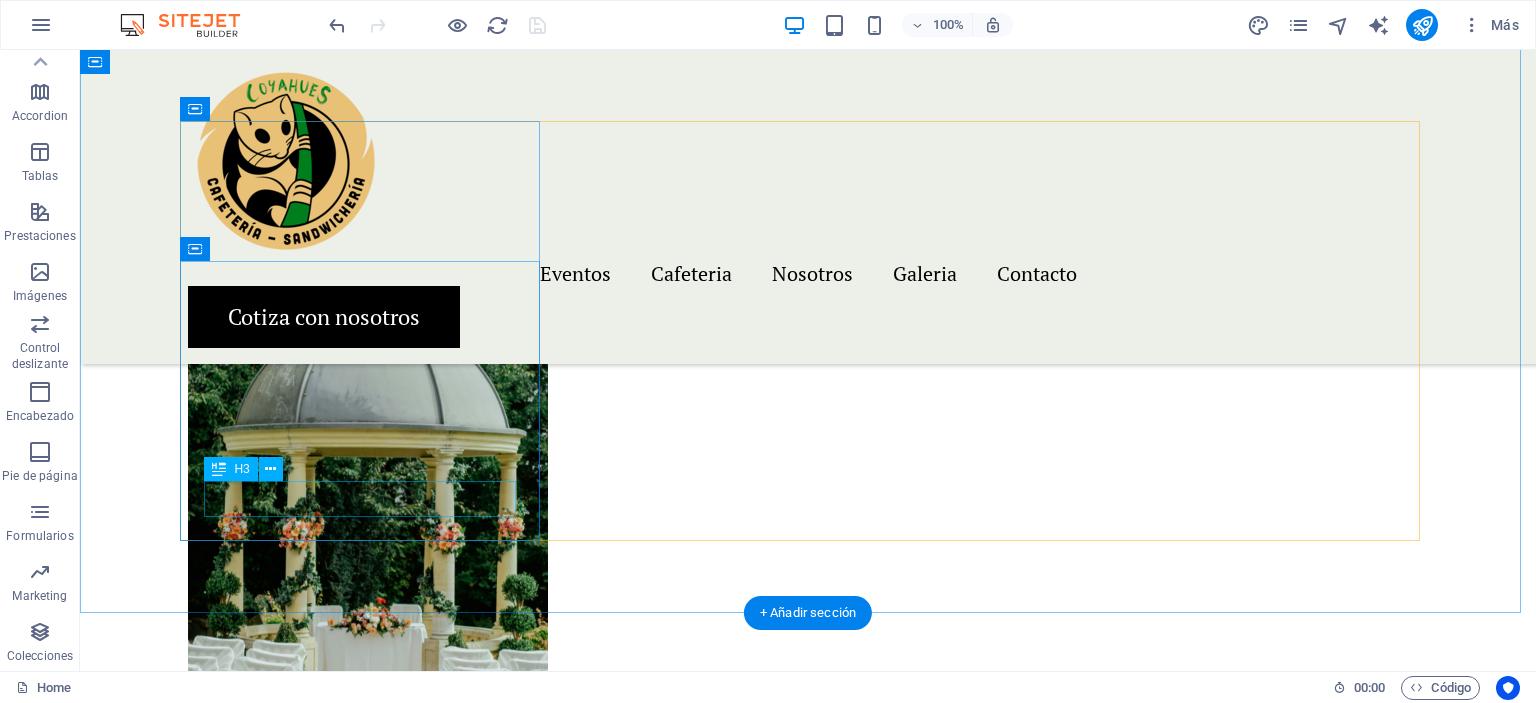 scroll, scrollTop: 1800, scrollLeft: 0, axis: vertical 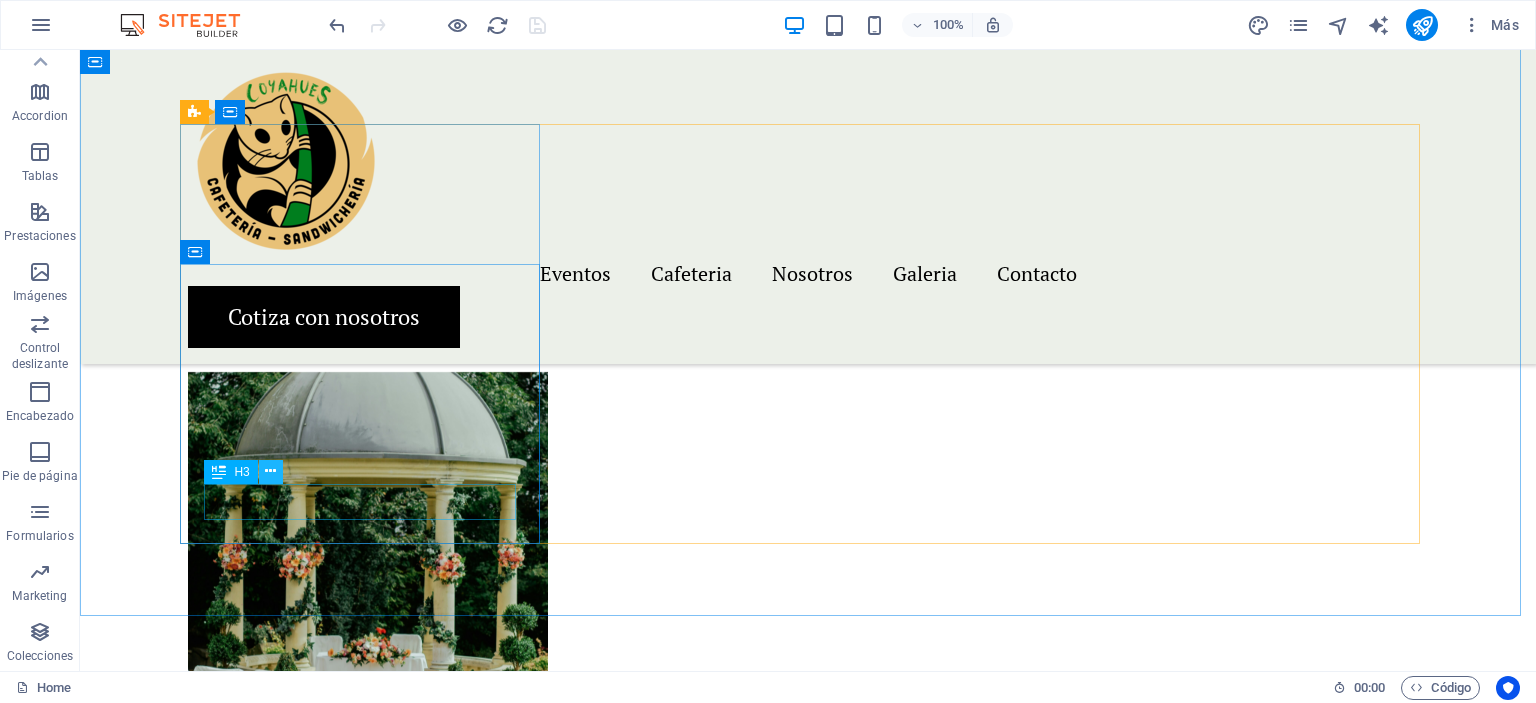 click at bounding box center (270, 471) 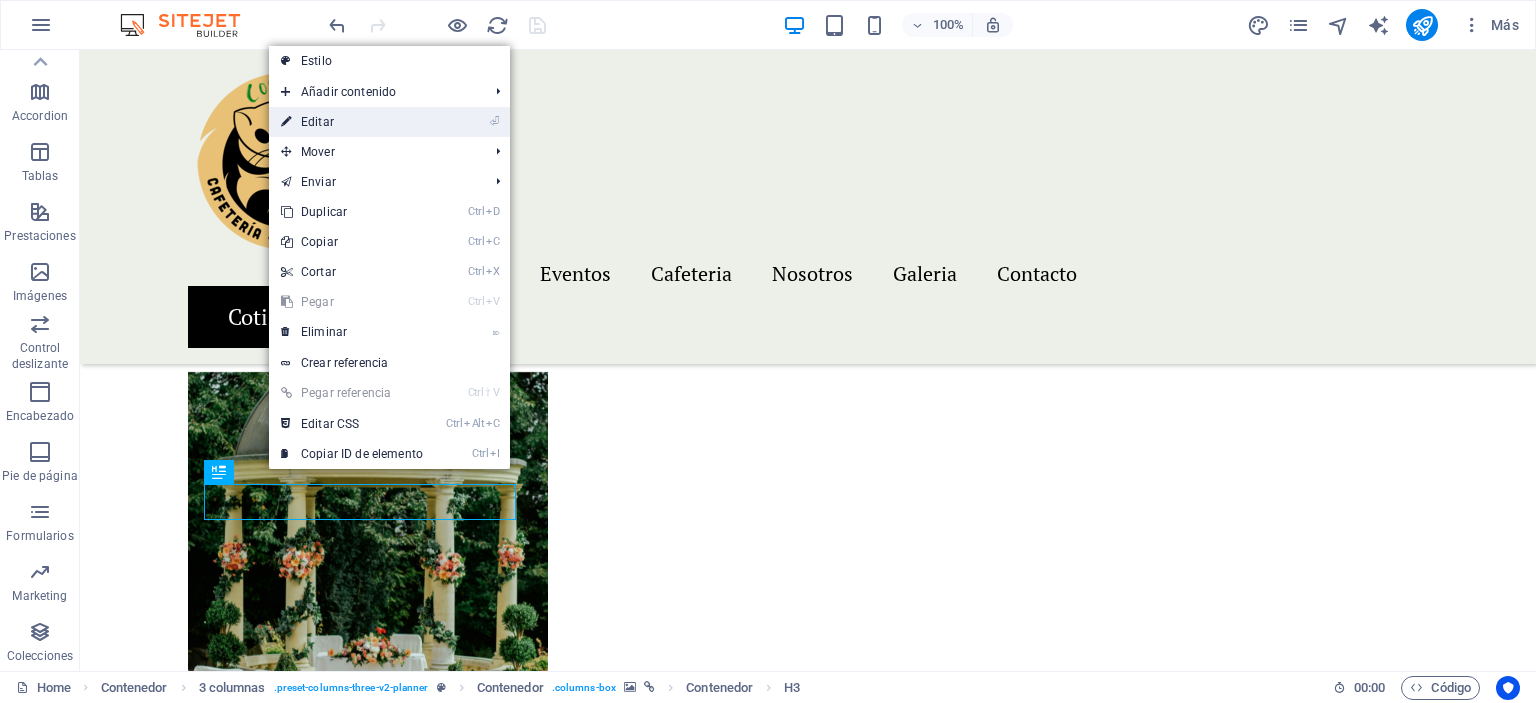 click on "⏎  Editar" at bounding box center (352, 122) 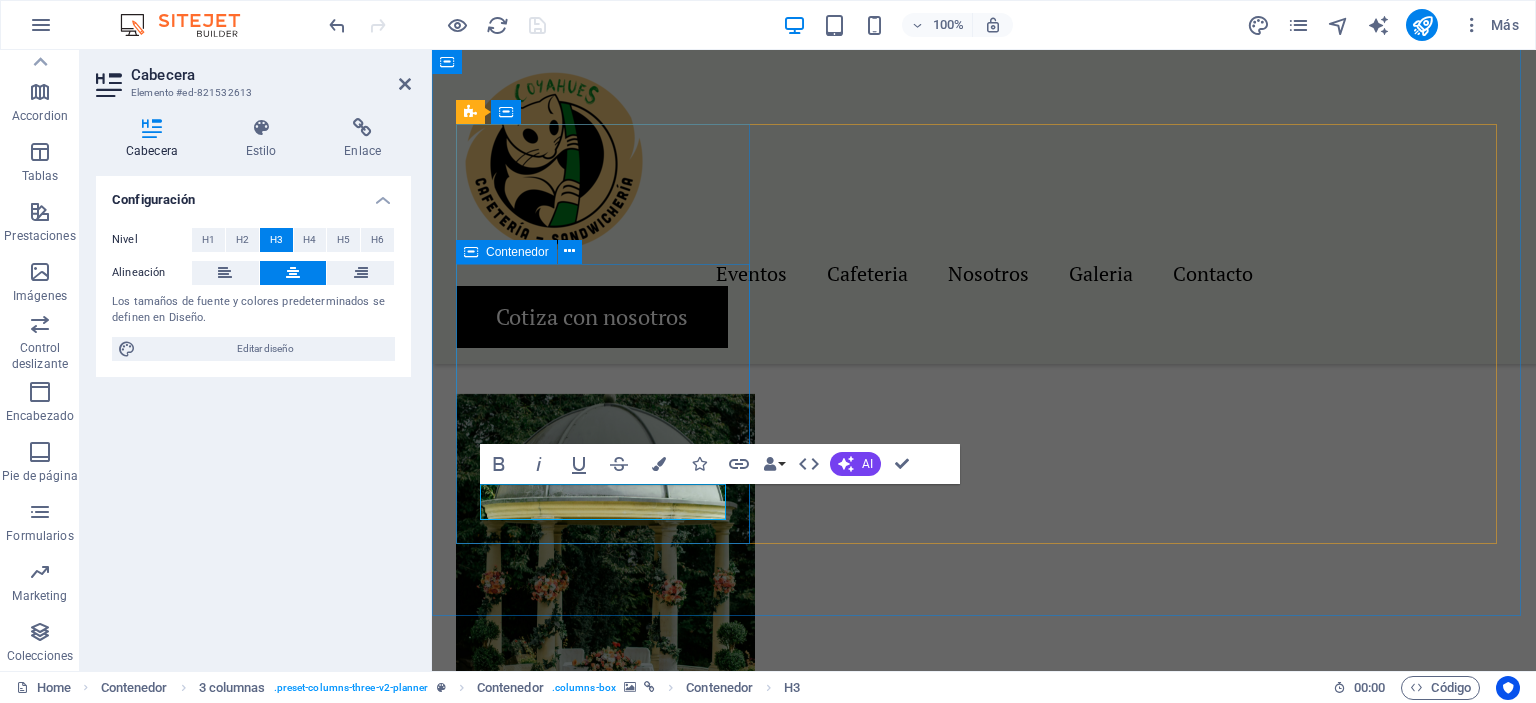 scroll, scrollTop: 1822, scrollLeft: 0, axis: vertical 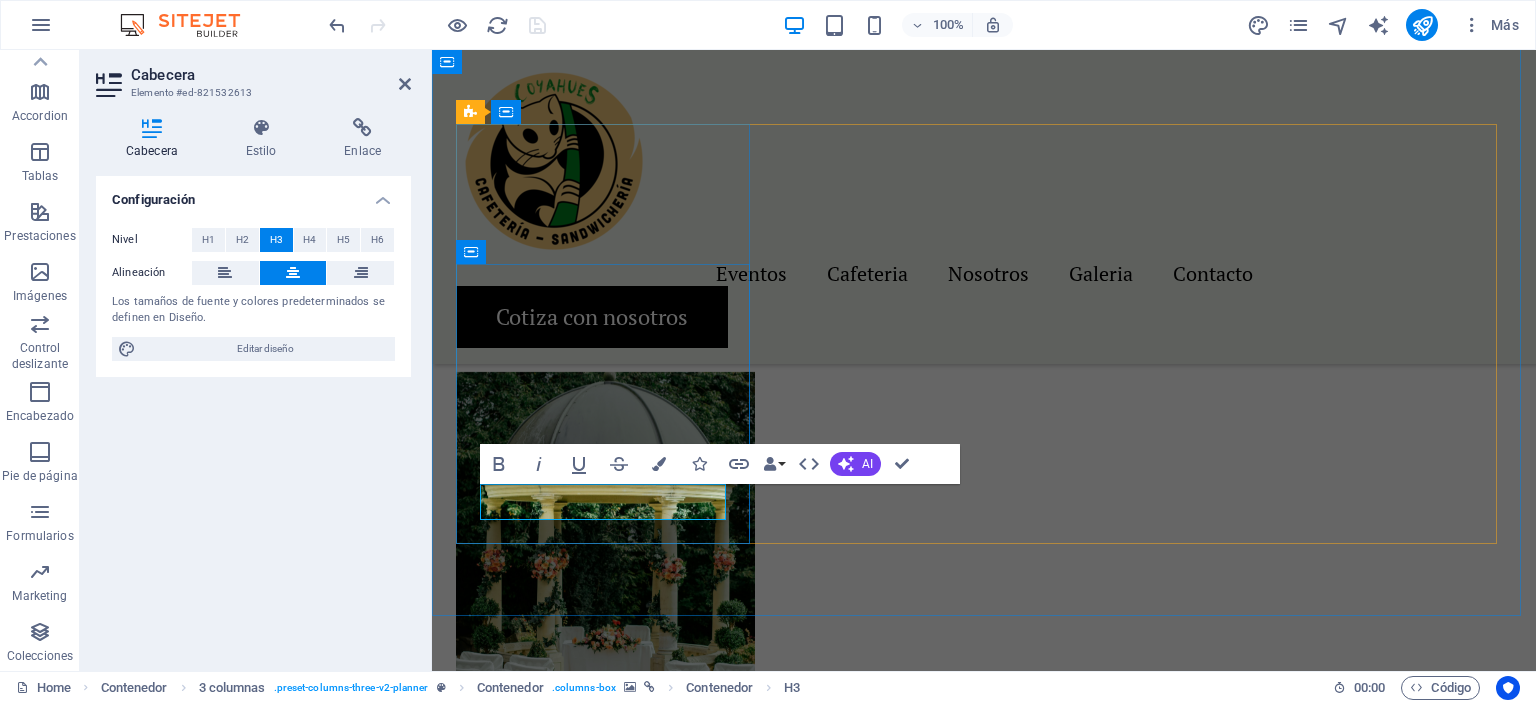 type 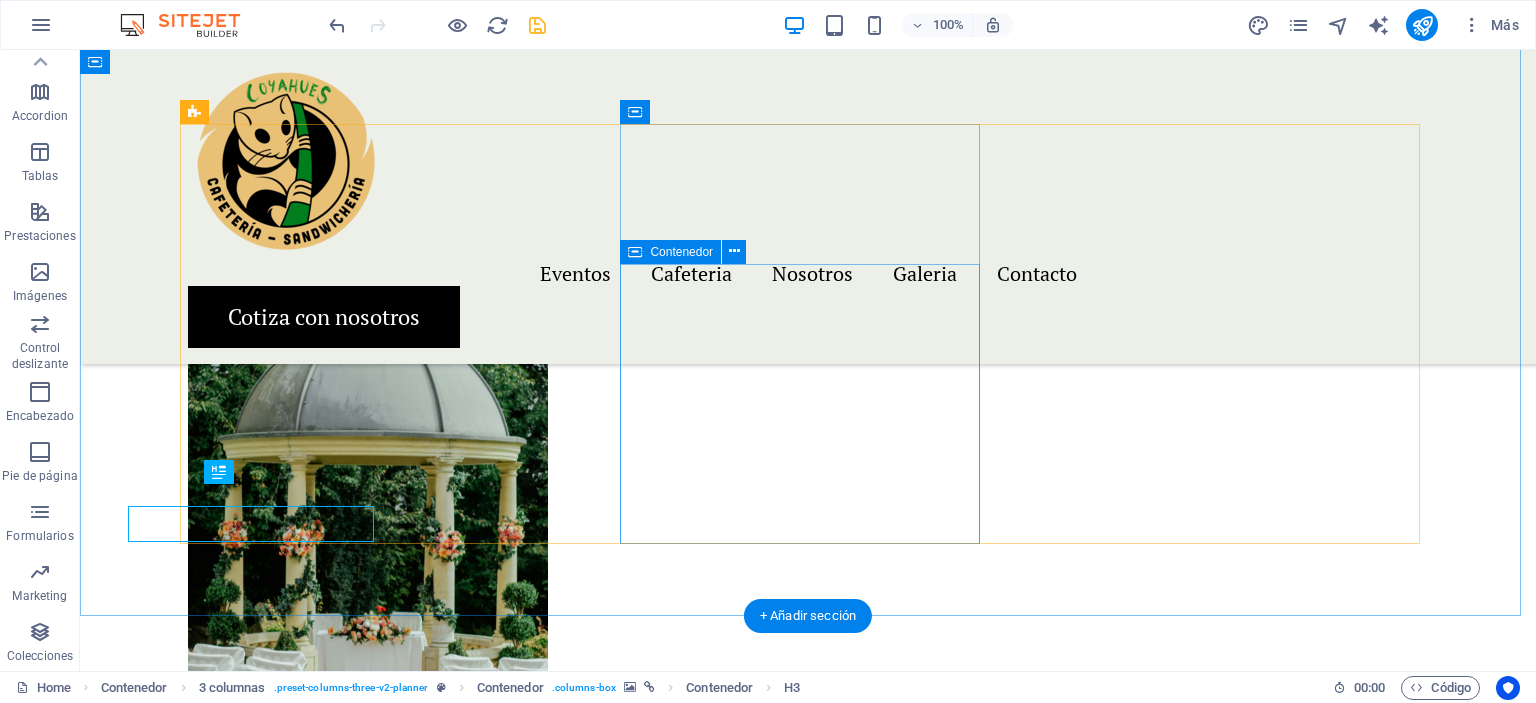 scroll, scrollTop: 1800, scrollLeft: 0, axis: vertical 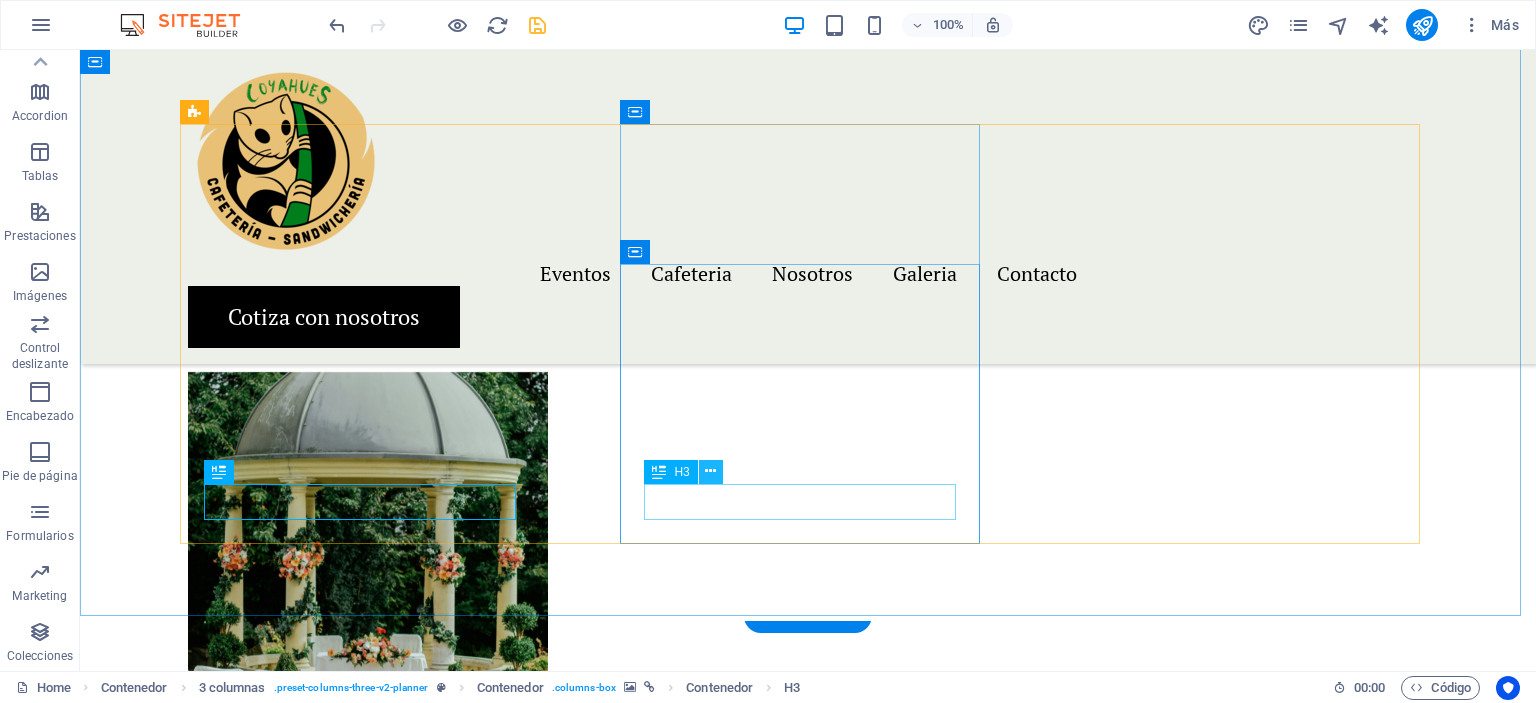 click at bounding box center (710, 471) 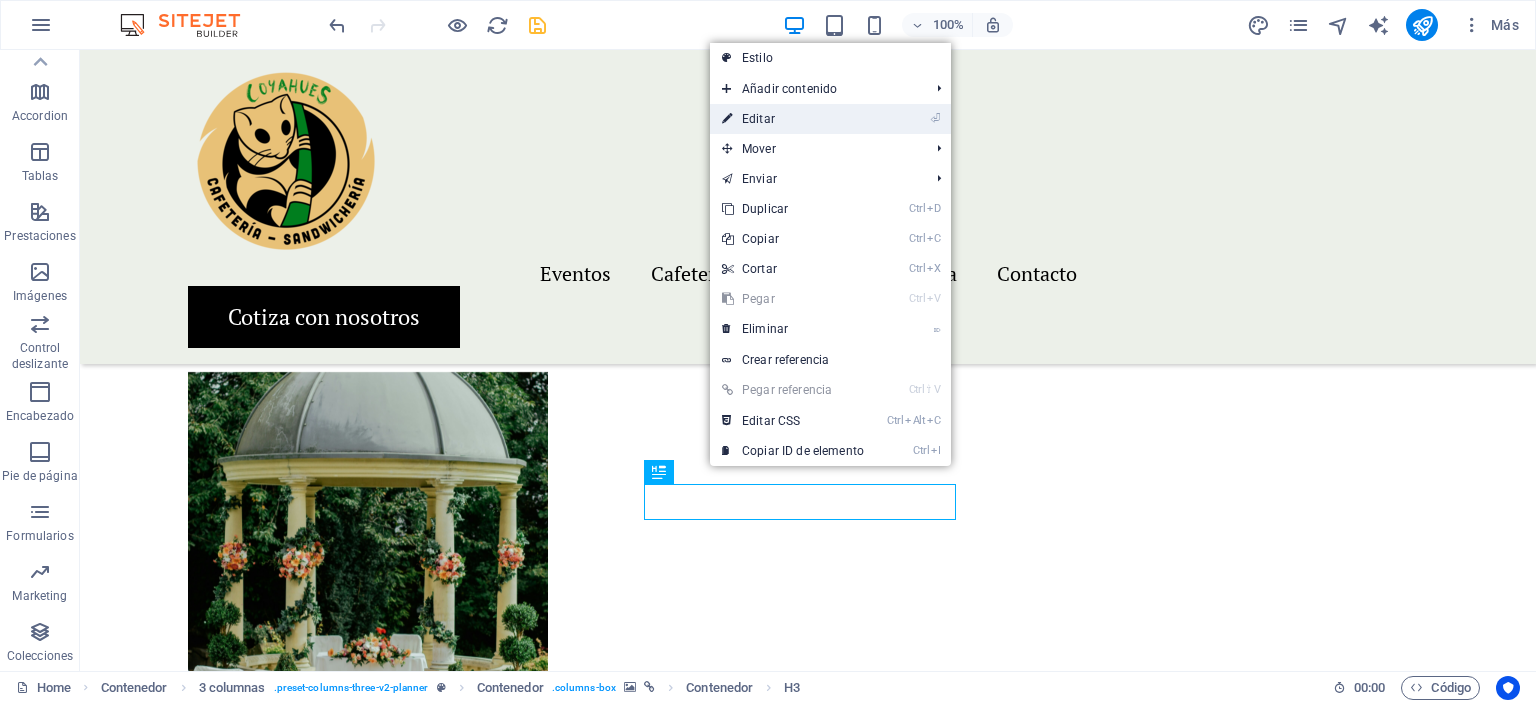 click on "⏎  Editar" at bounding box center [793, 119] 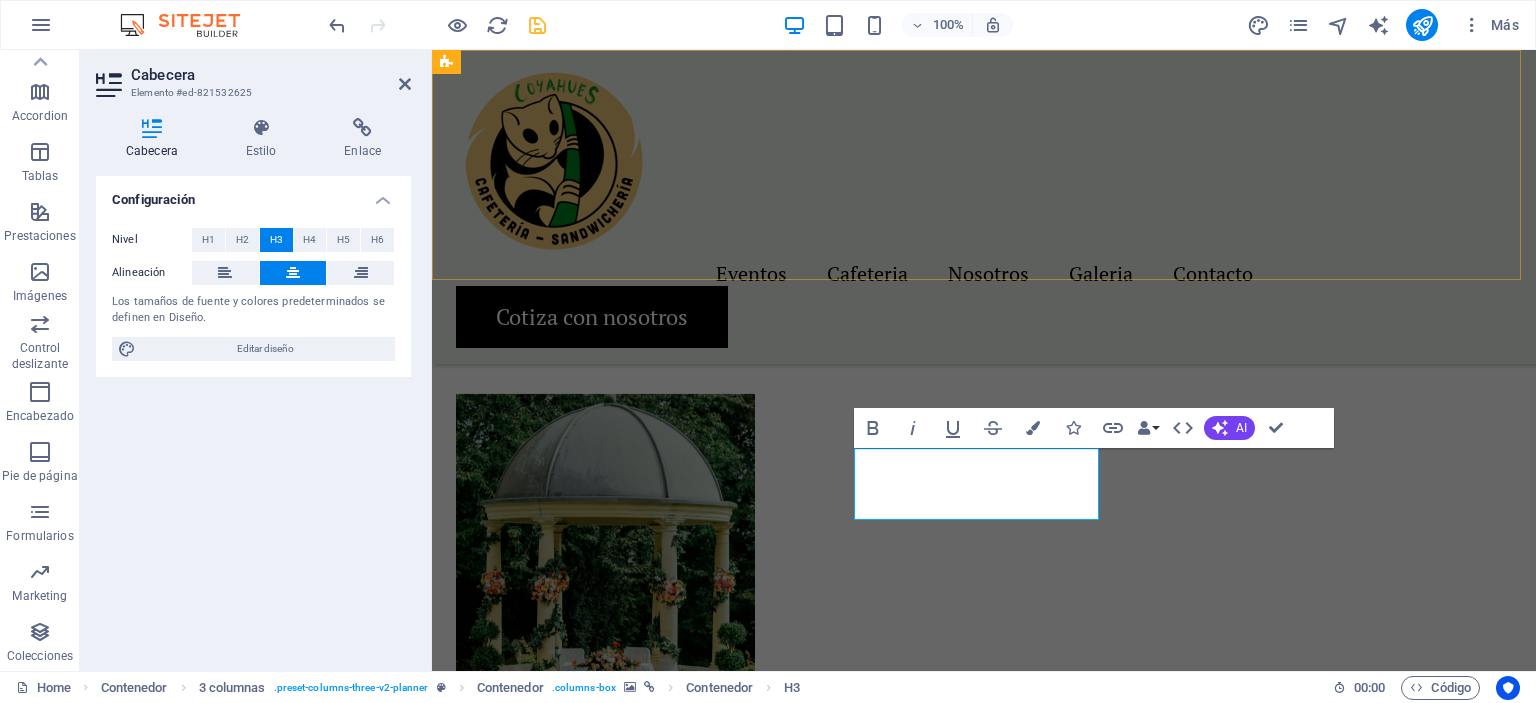 scroll, scrollTop: 1822, scrollLeft: 0, axis: vertical 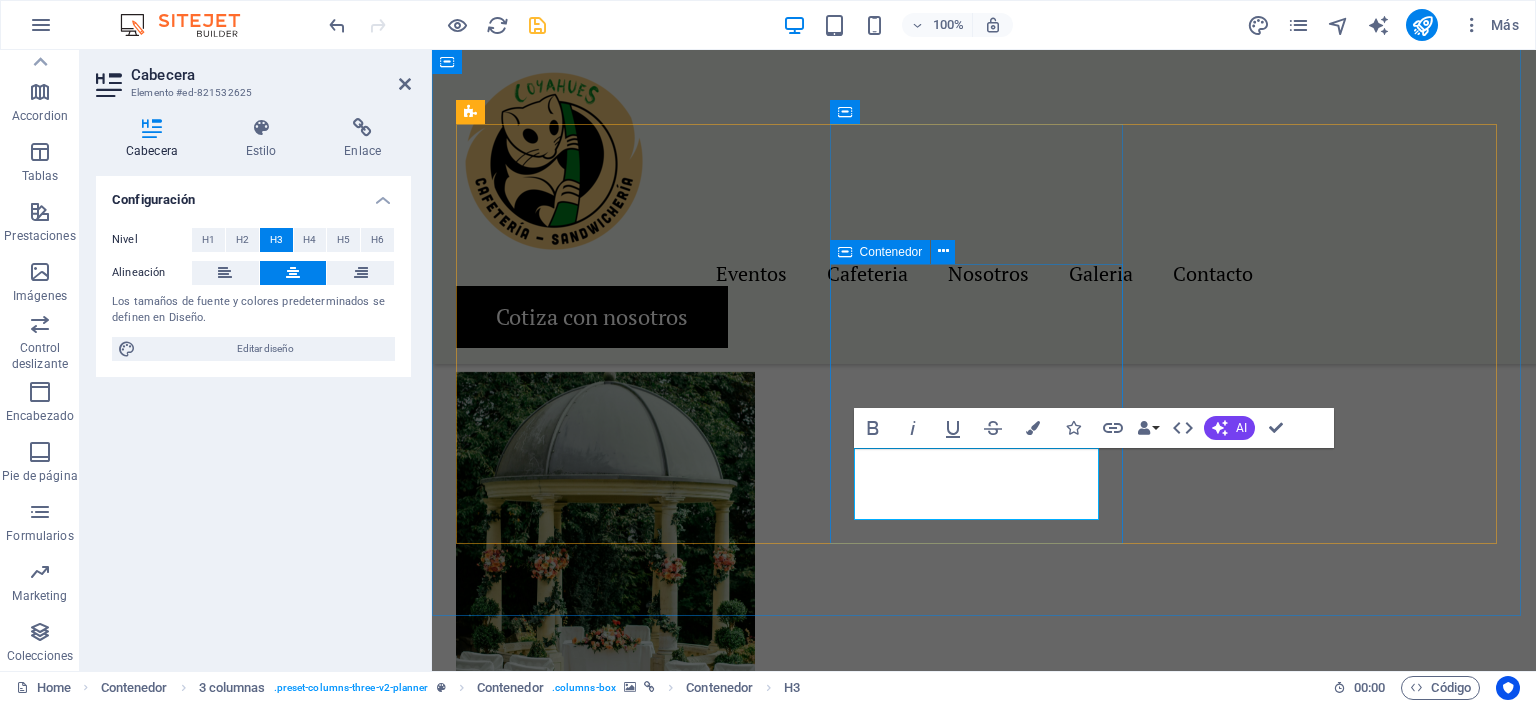 type 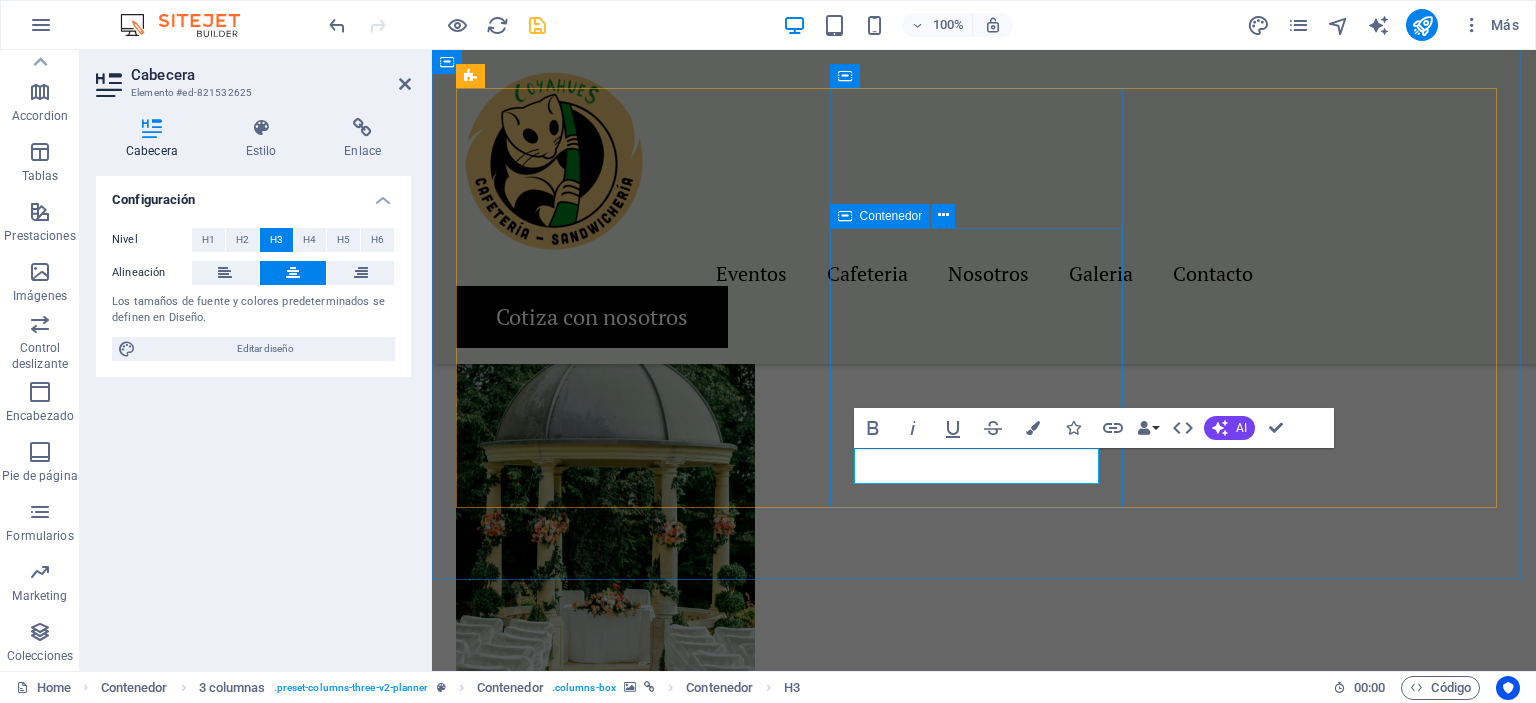scroll, scrollTop: 1822, scrollLeft: 0, axis: vertical 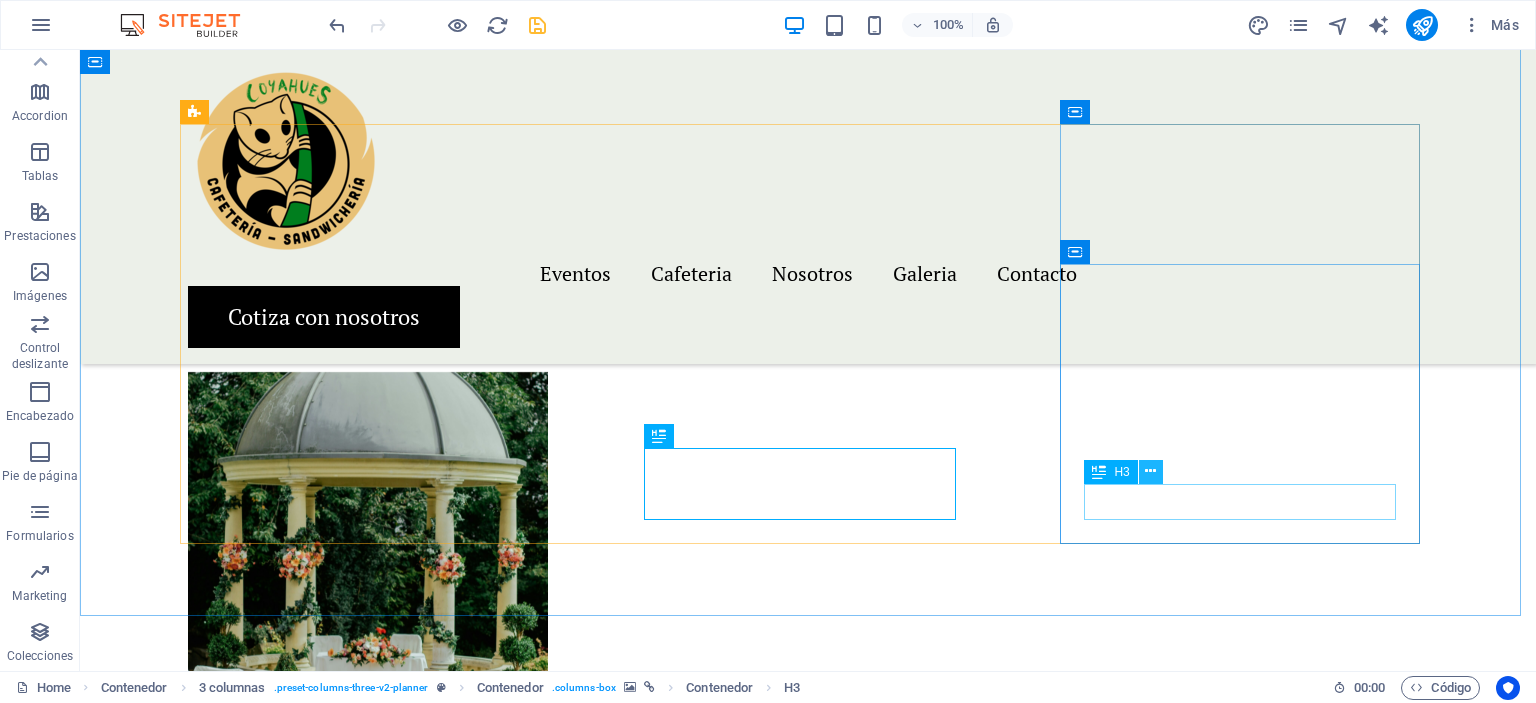 click at bounding box center [1150, 471] 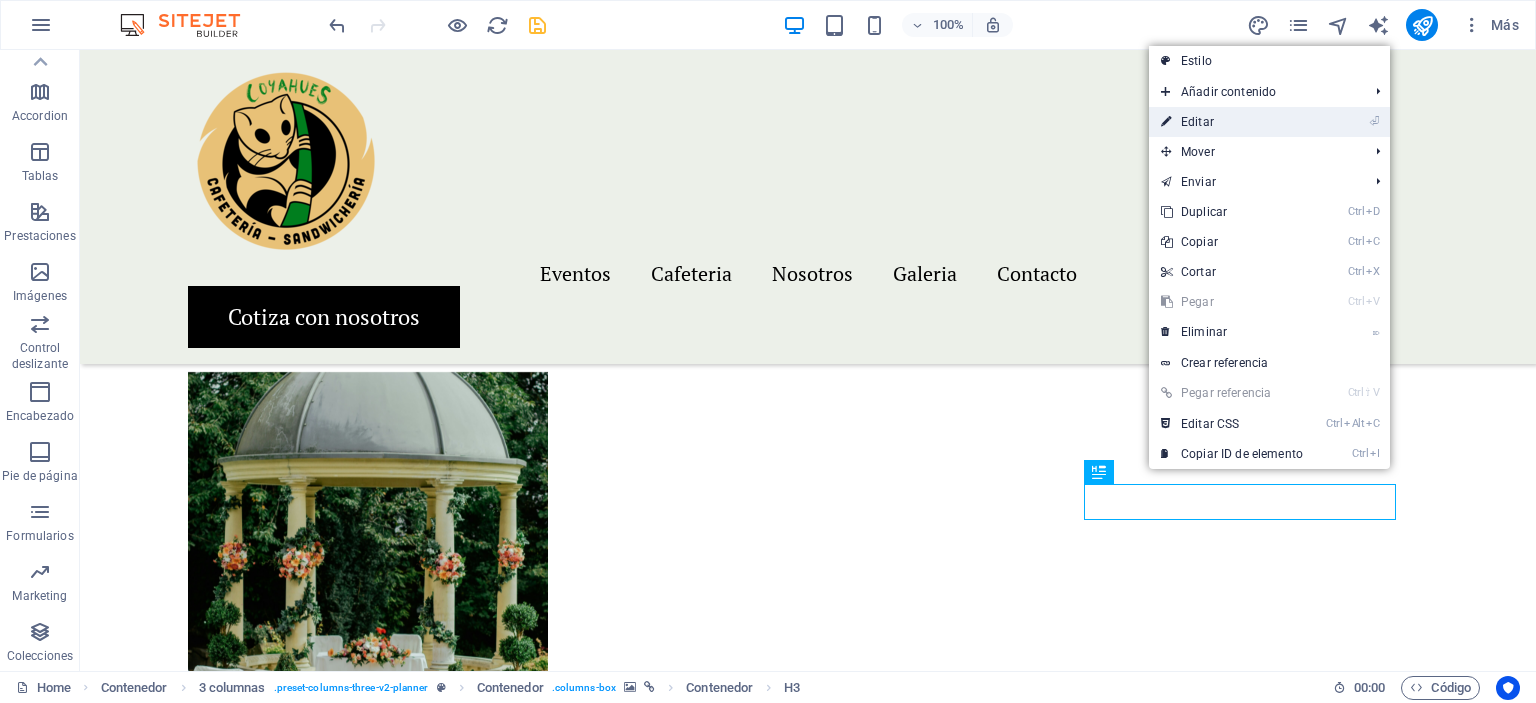 click on "⏎  Editar" at bounding box center (1232, 122) 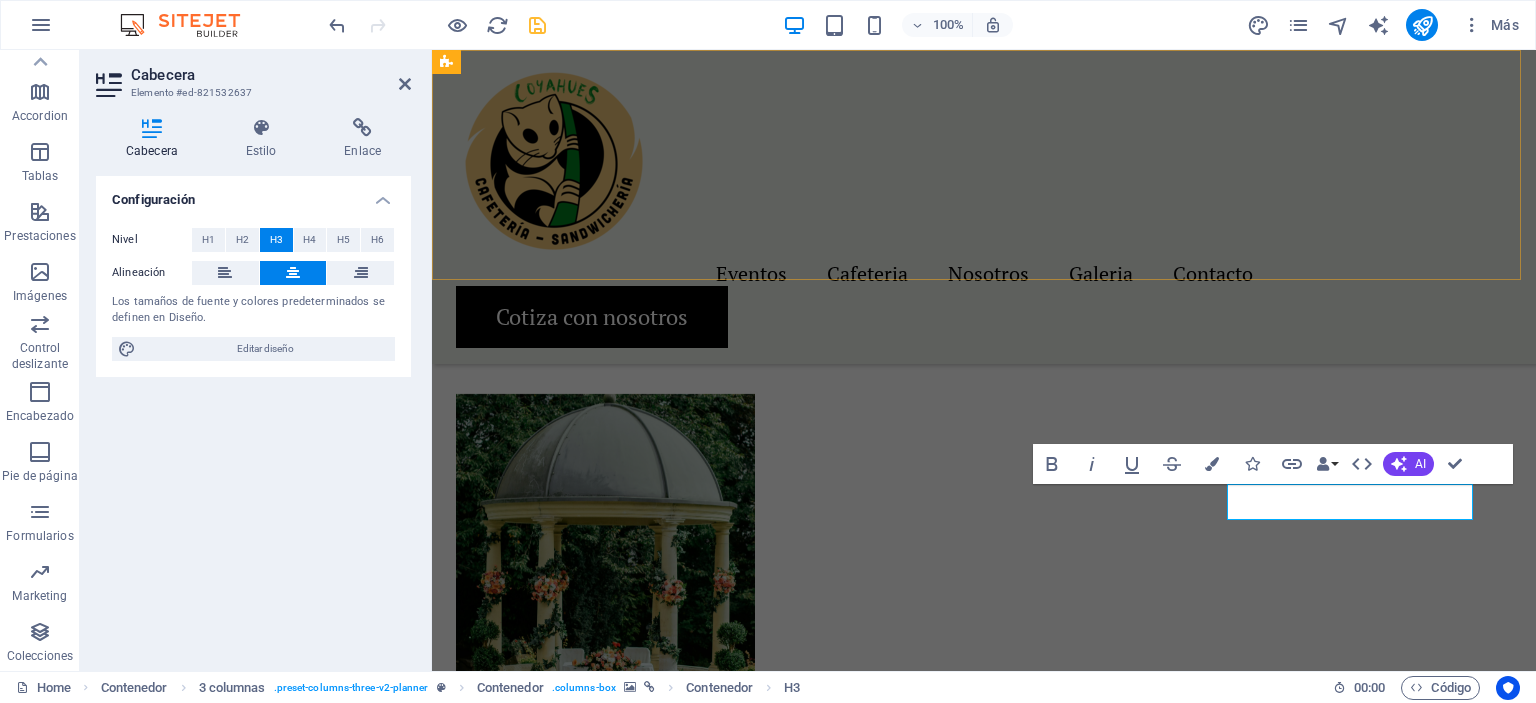 scroll, scrollTop: 1822, scrollLeft: 0, axis: vertical 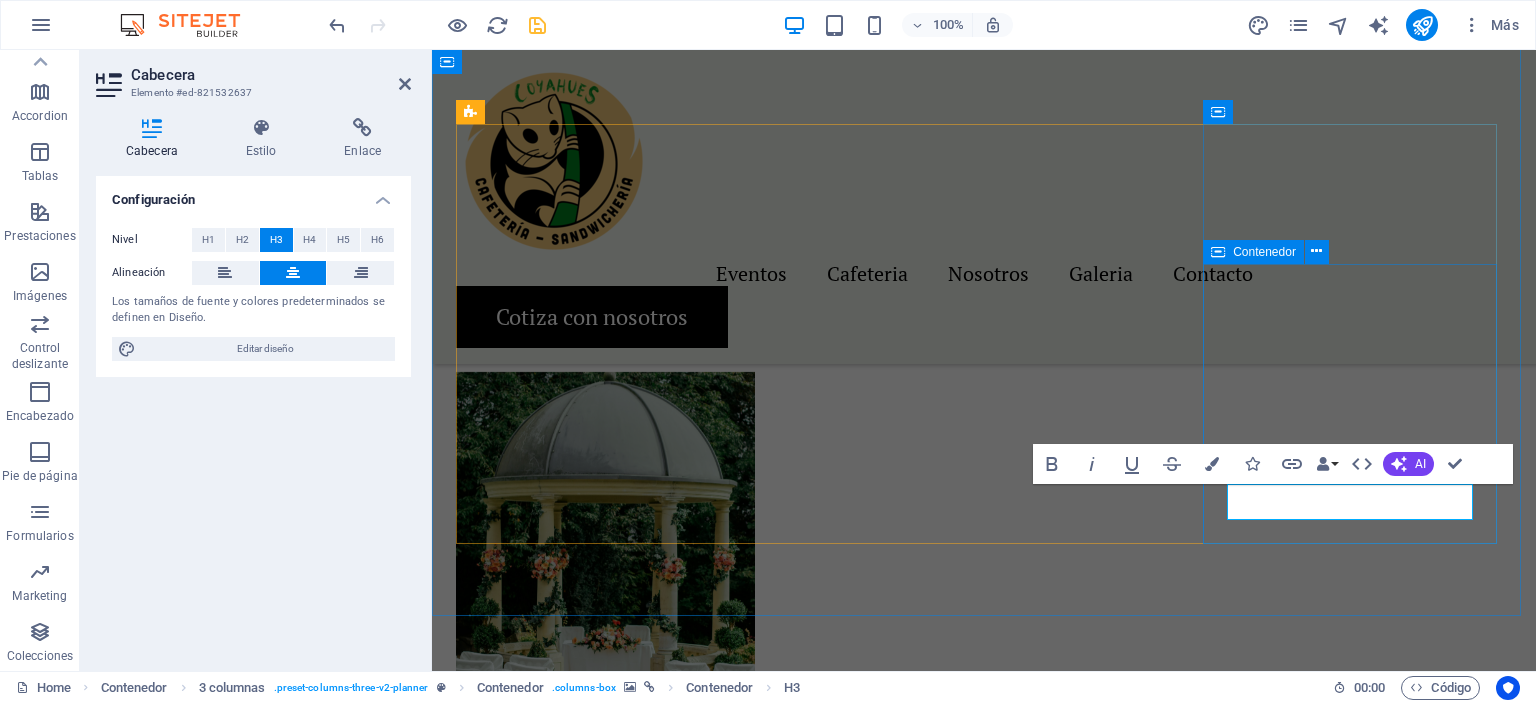 type 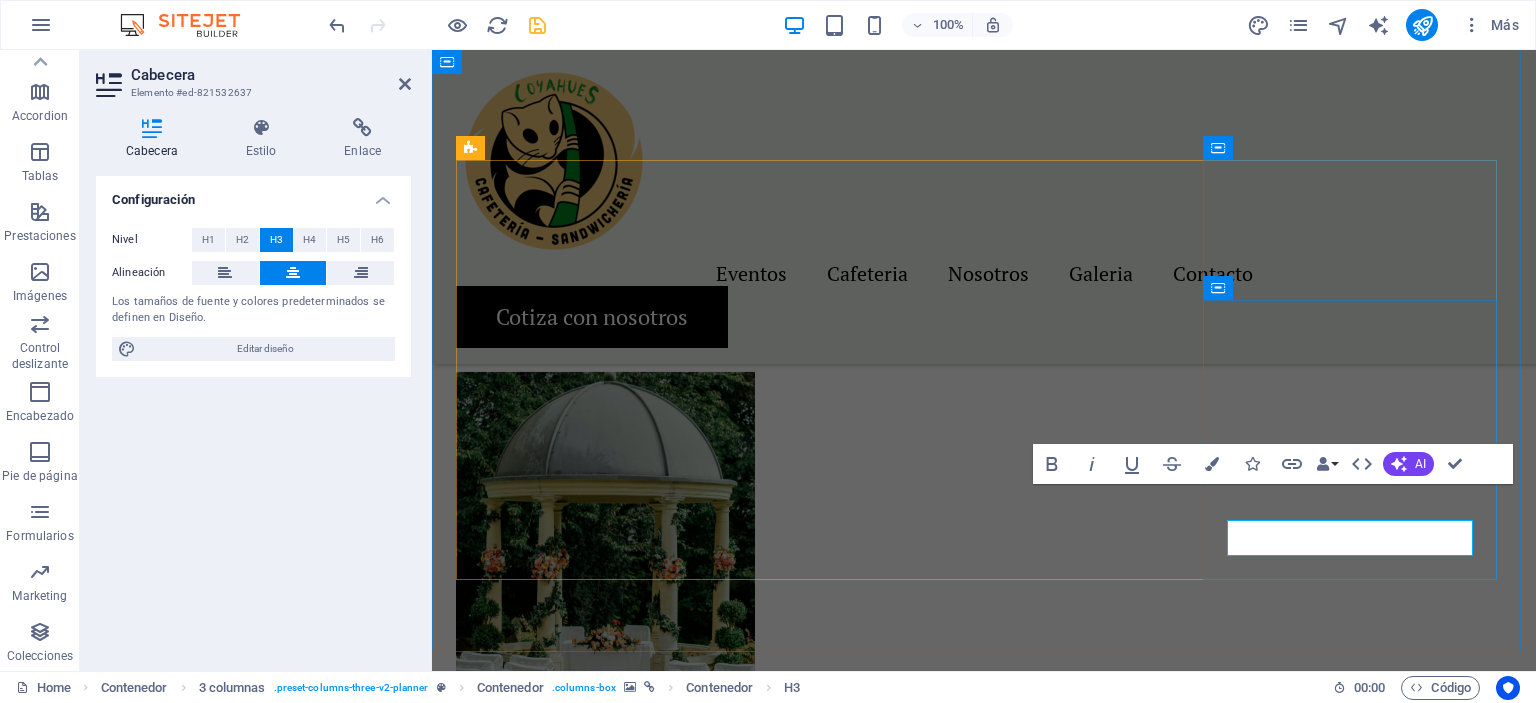 scroll, scrollTop: 1786, scrollLeft: 0, axis: vertical 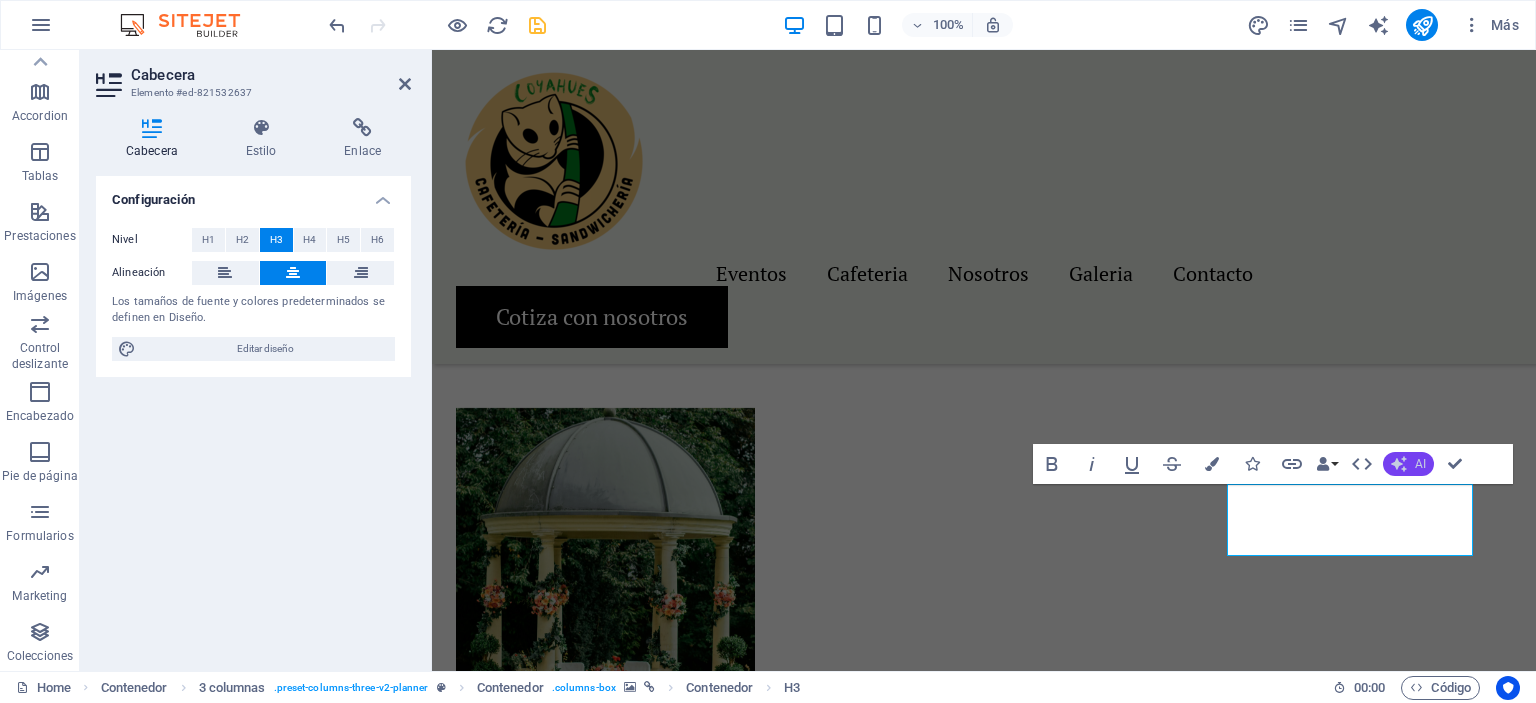 click 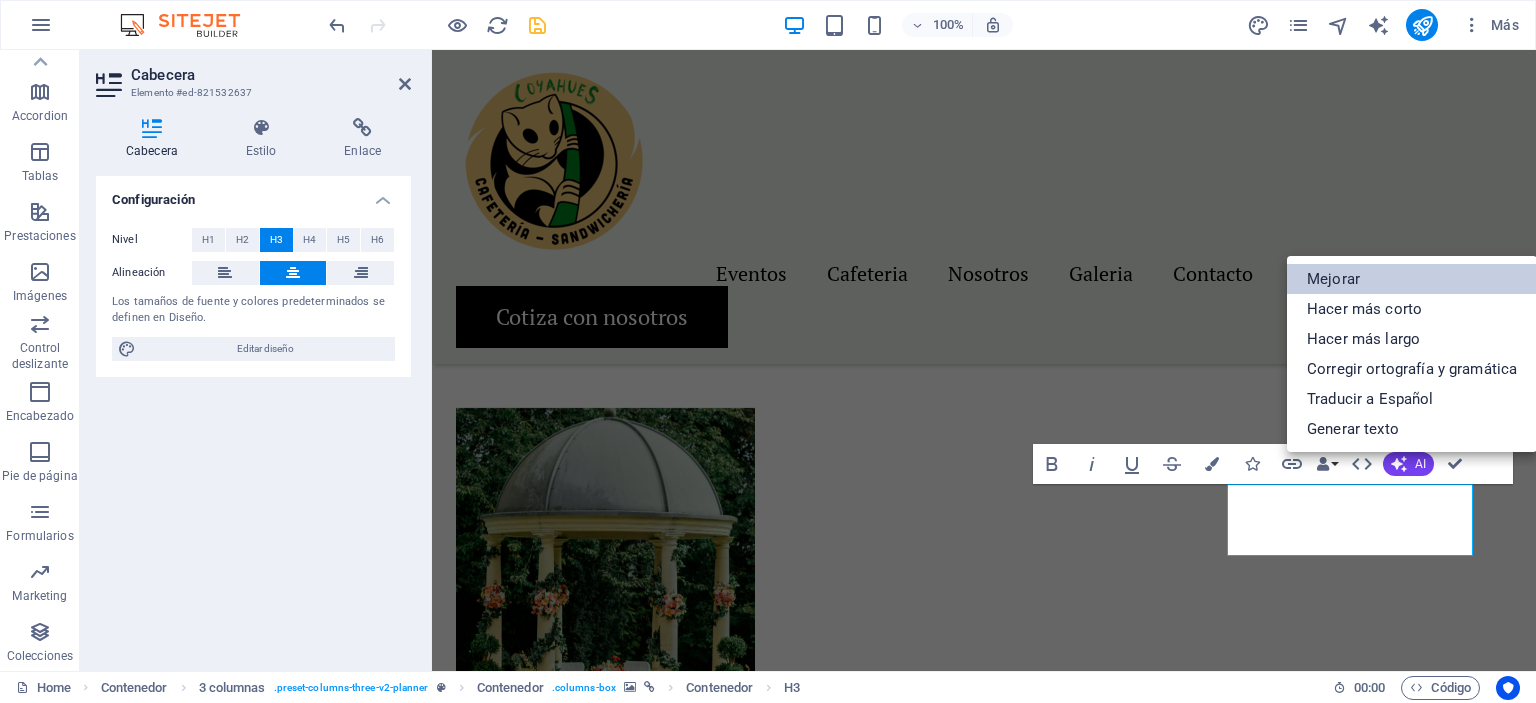 click on "Mejorar" at bounding box center [1412, 279] 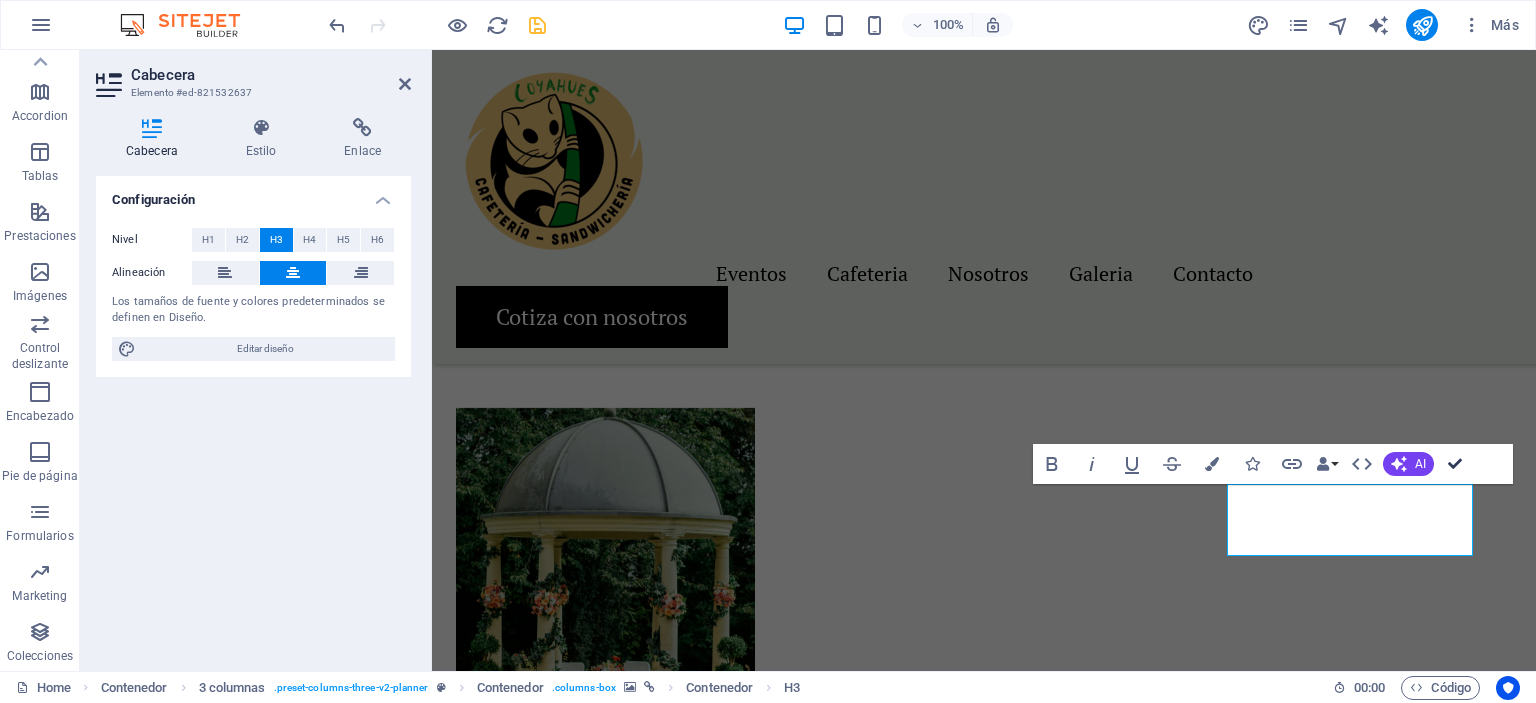 scroll, scrollTop: 1764, scrollLeft: 0, axis: vertical 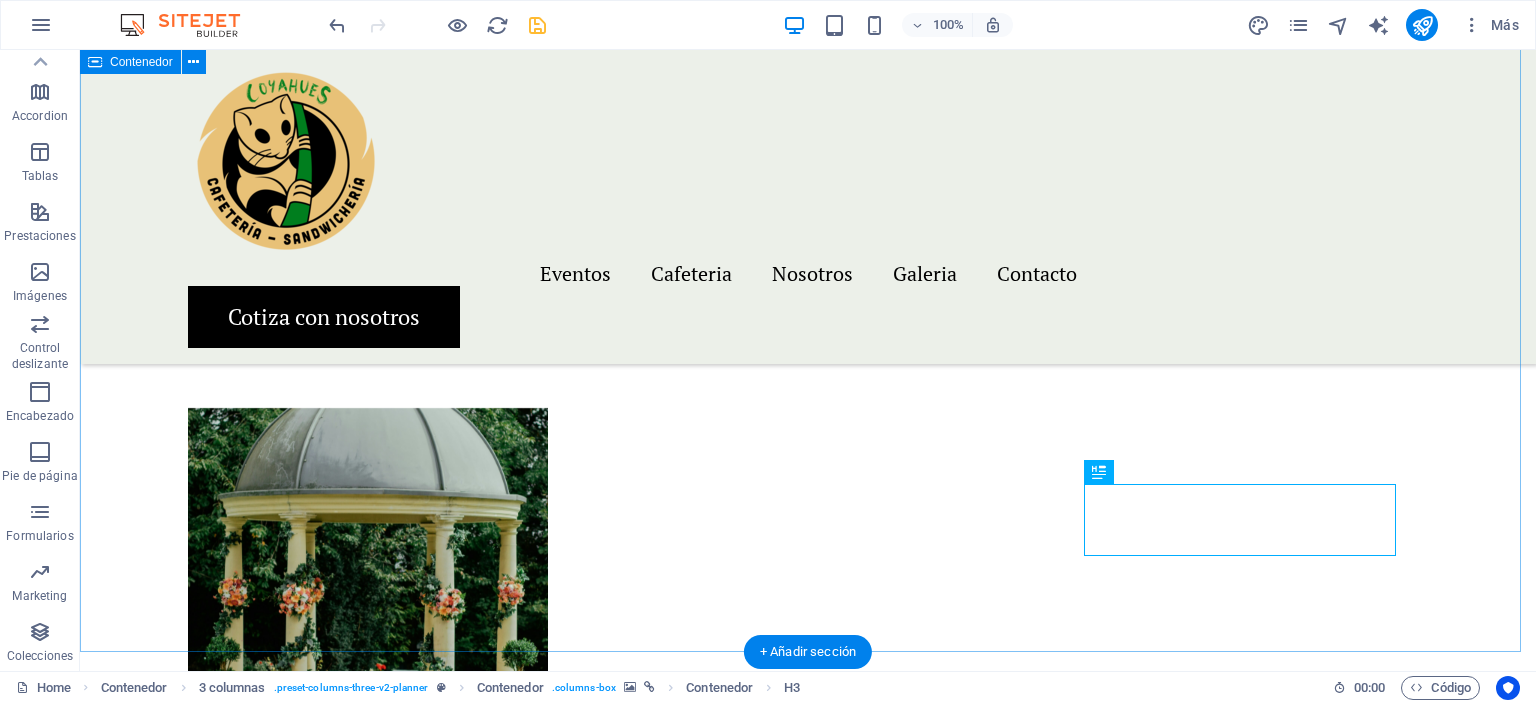 click on "En que nos destamos Matrimonios Celebraciones privadas Institucionales Eventos" at bounding box center [808, 1012] 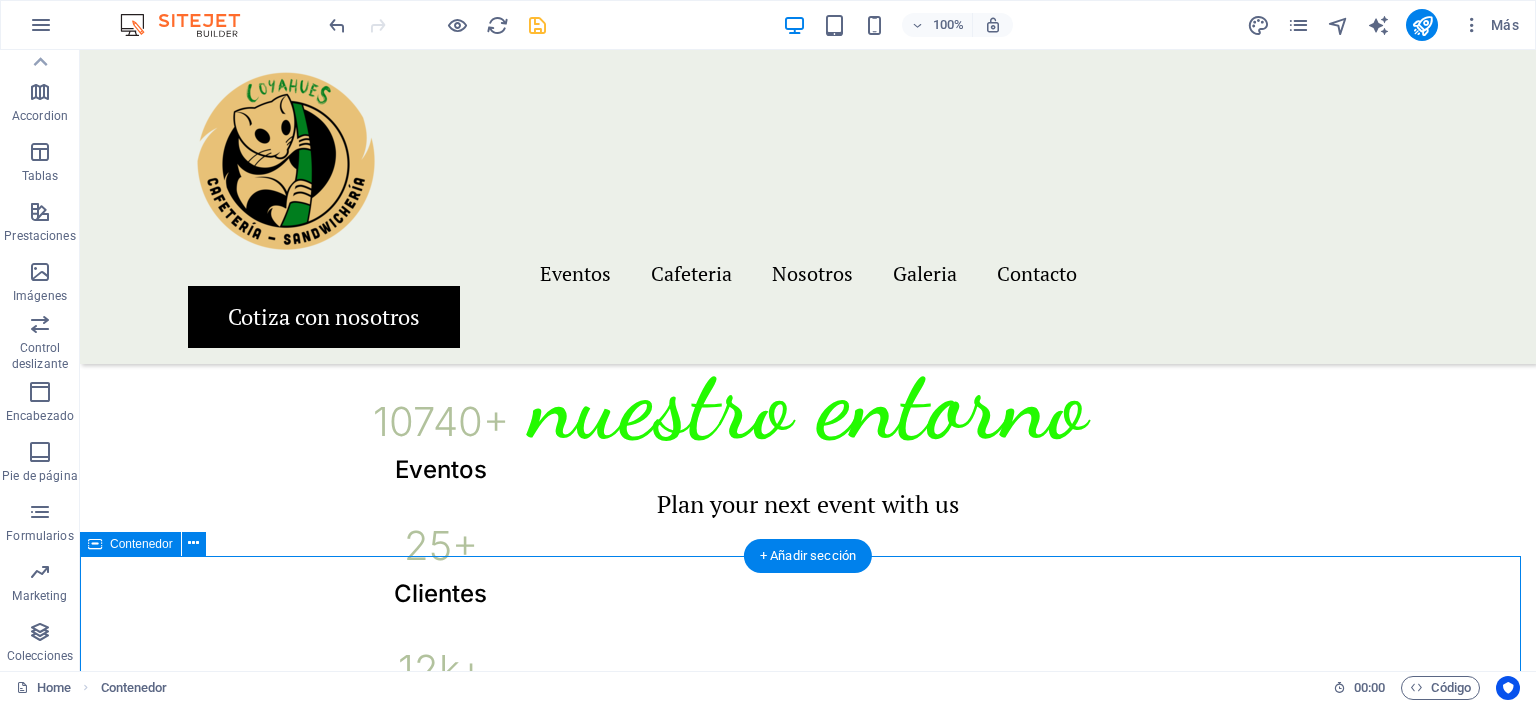 scroll, scrollTop: 1164, scrollLeft: 0, axis: vertical 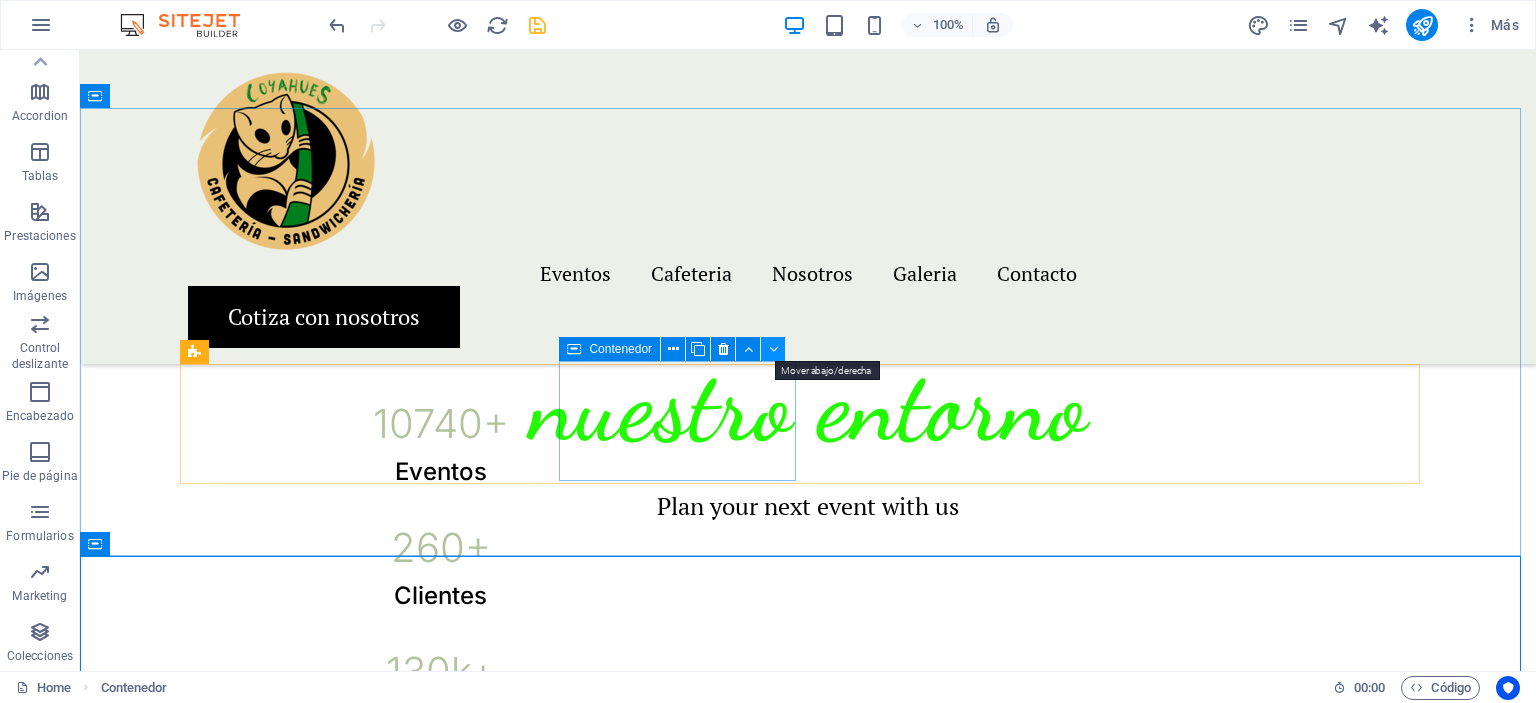 click at bounding box center [773, 349] 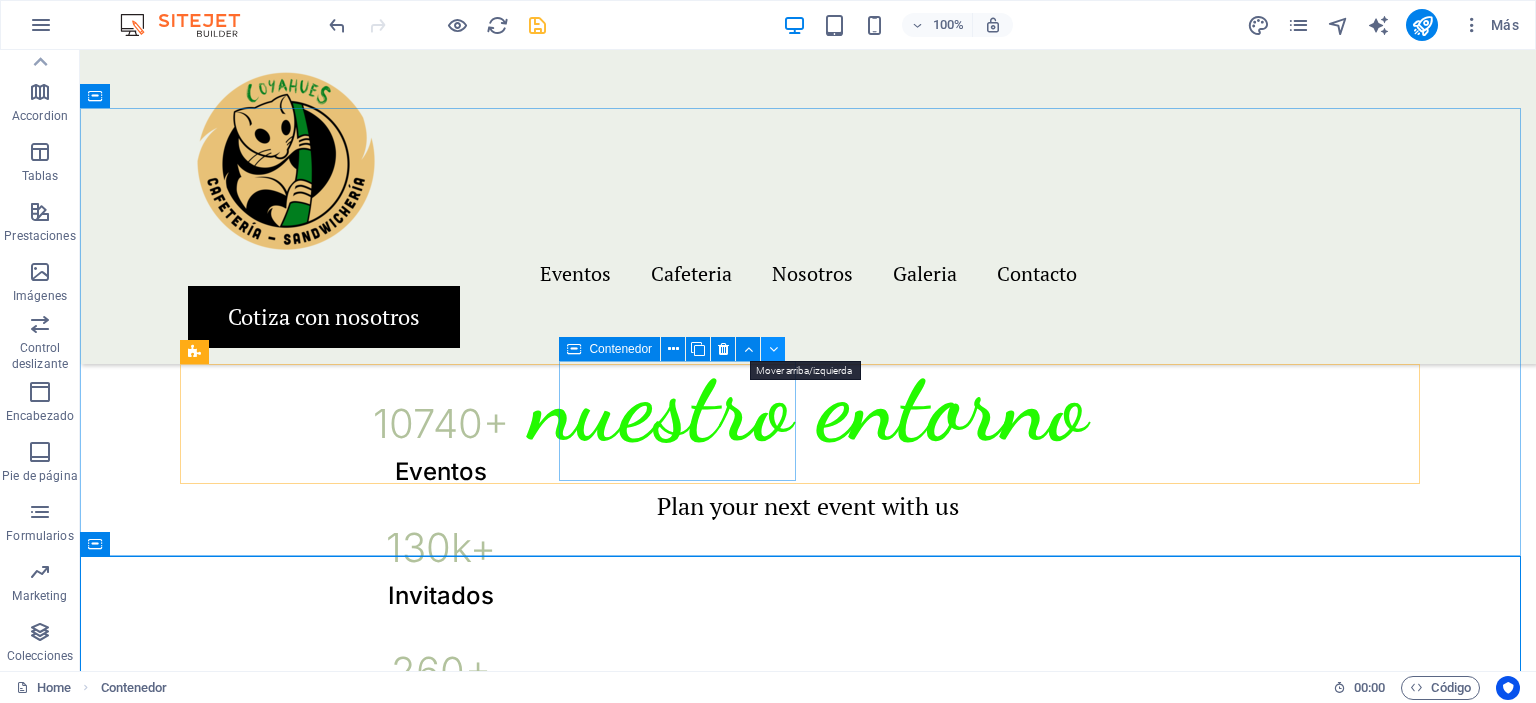 click at bounding box center [748, 349] 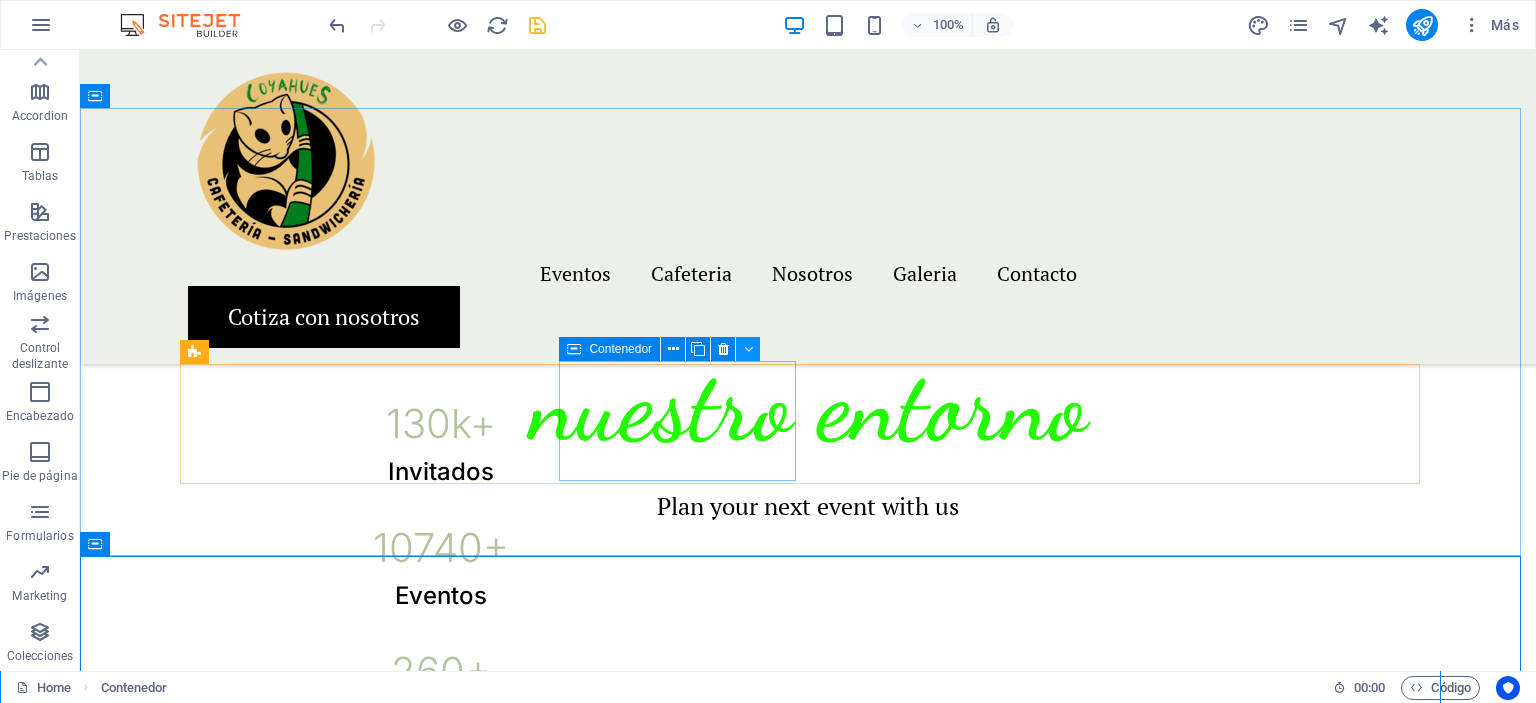 click at bounding box center (748, 349) 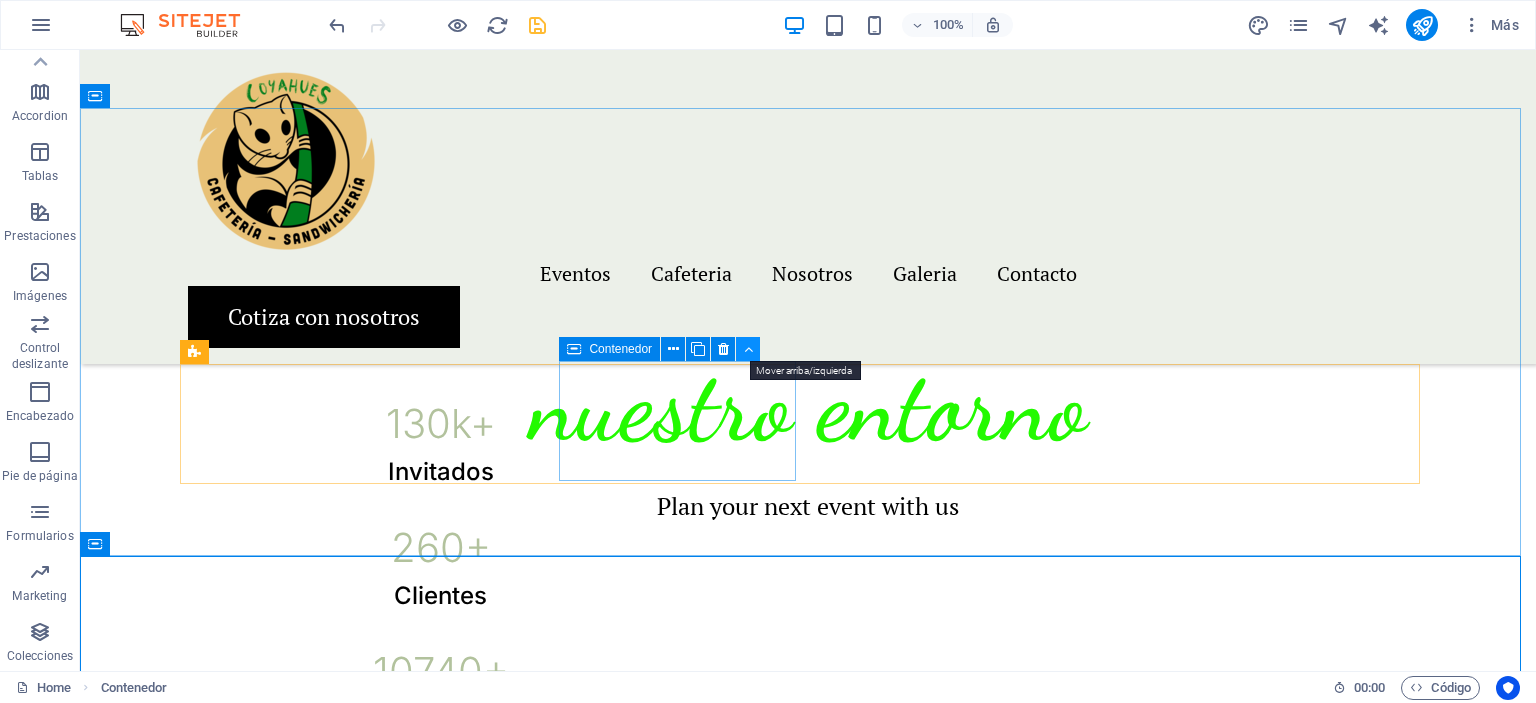 click at bounding box center [748, 349] 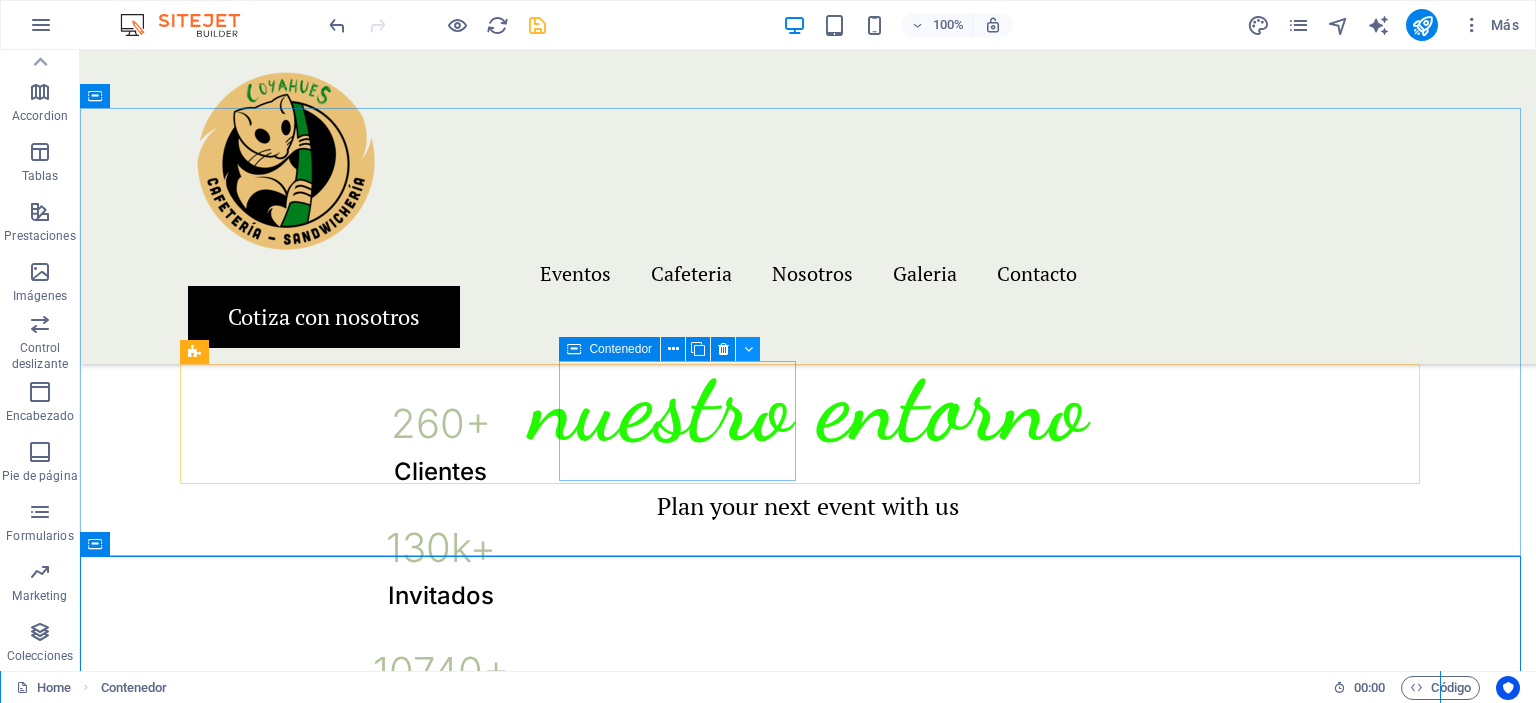 click at bounding box center (748, 349) 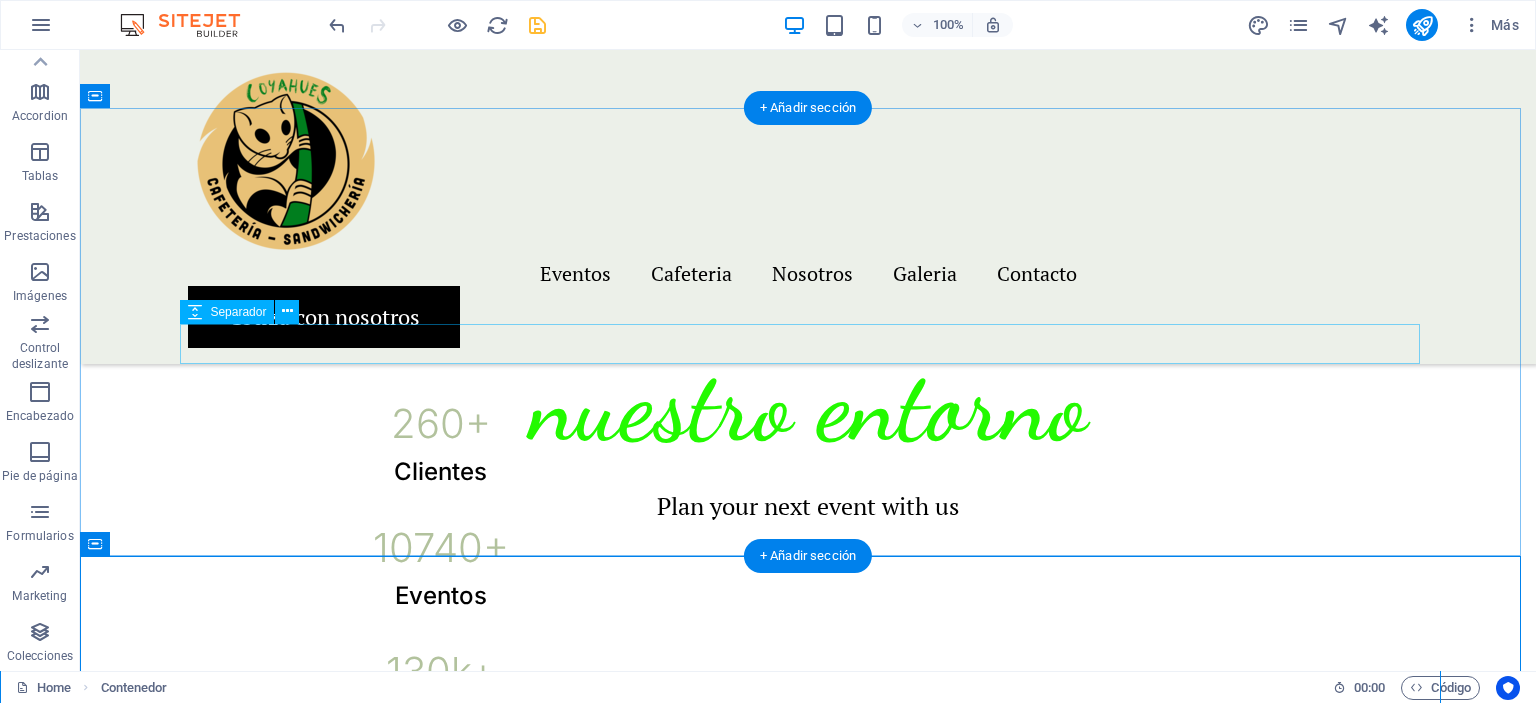 click at bounding box center [808, 344] 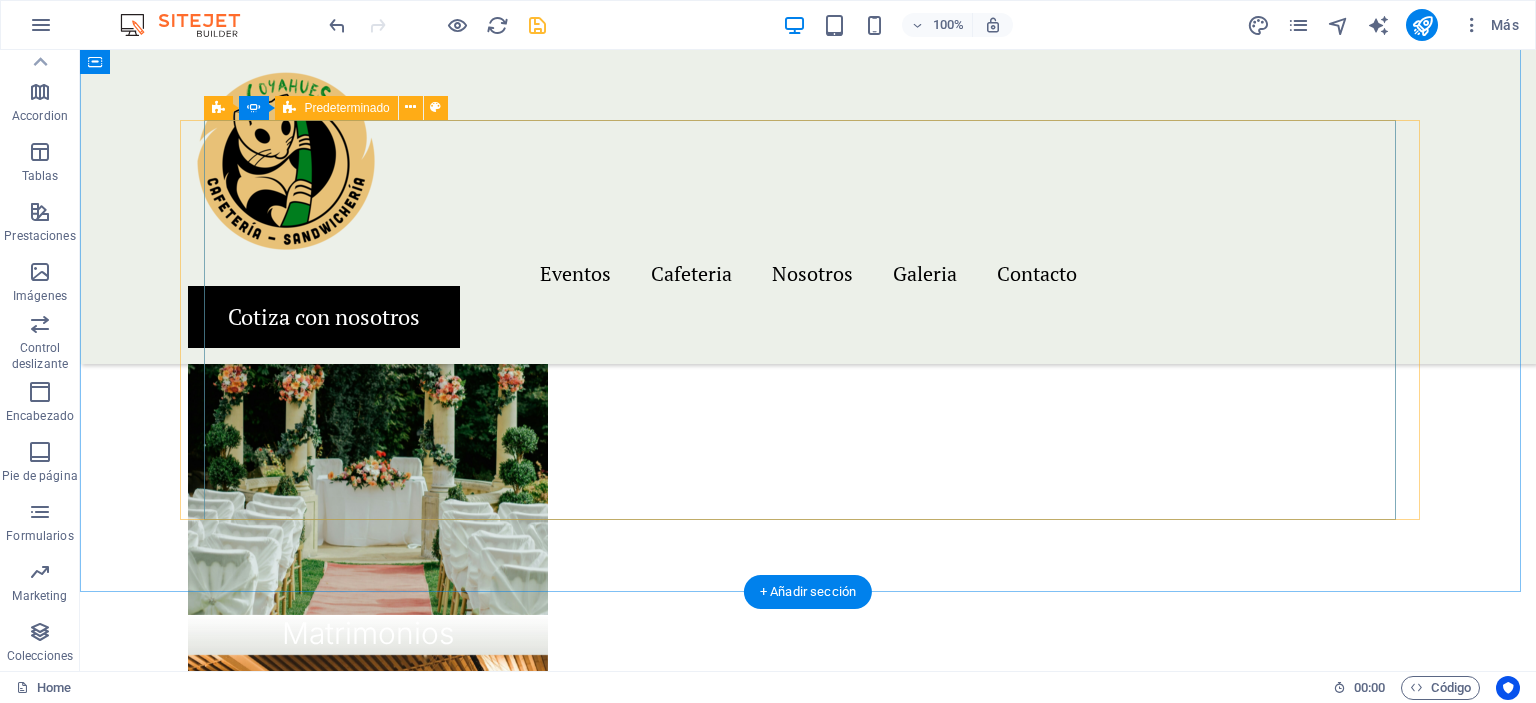 scroll, scrollTop: 1900, scrollLeft: 0, axis: vertical 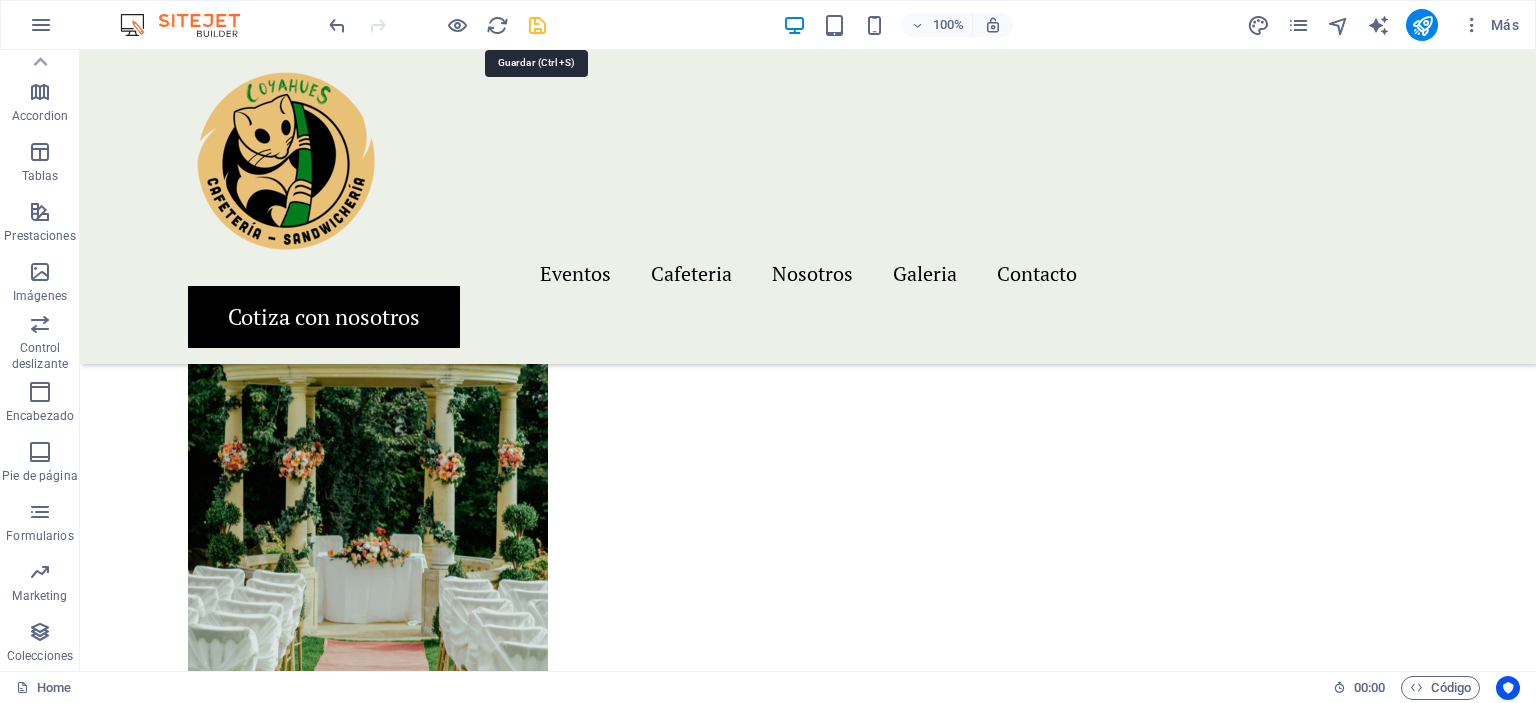 click at bounding box center [537, 25] 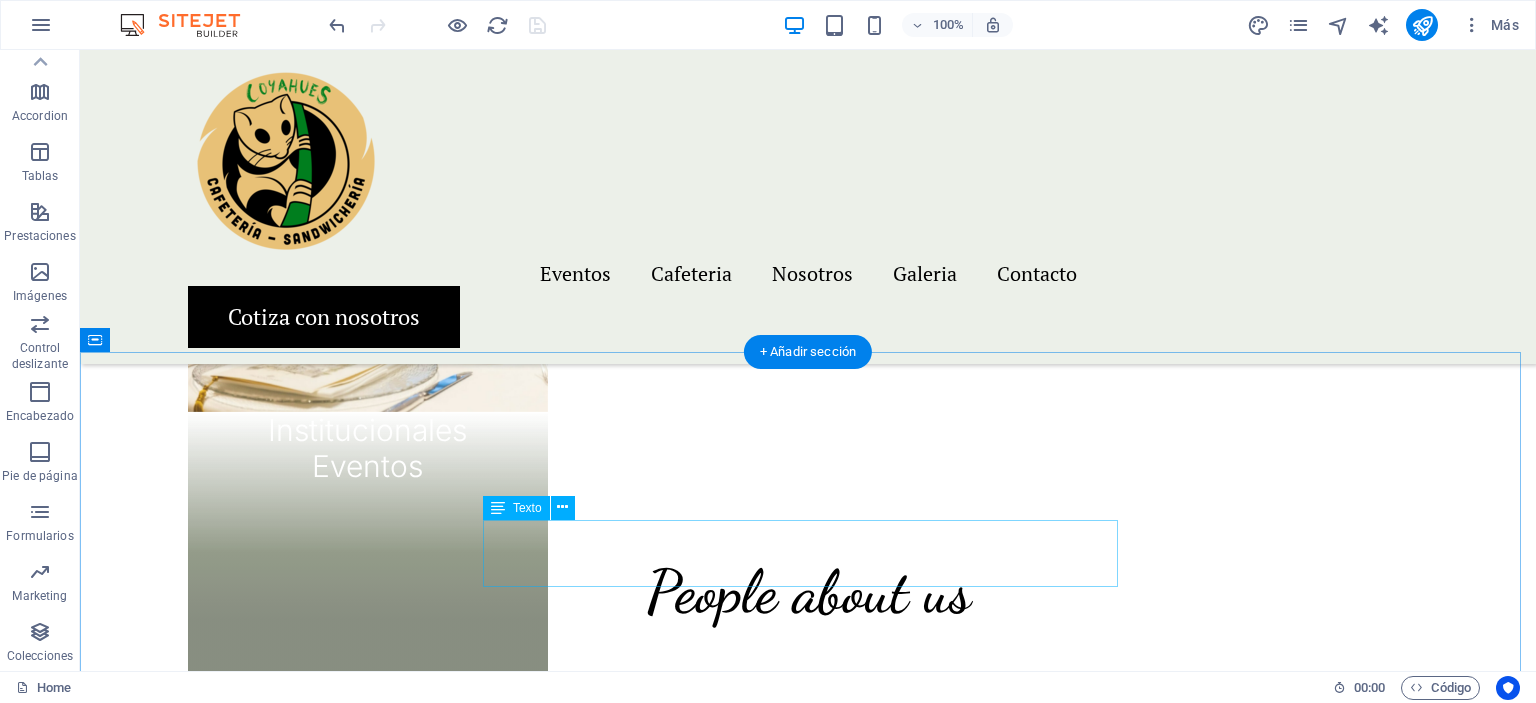 scroll, scrollTop: 2800, scrollLeft: 0, axis: vertical 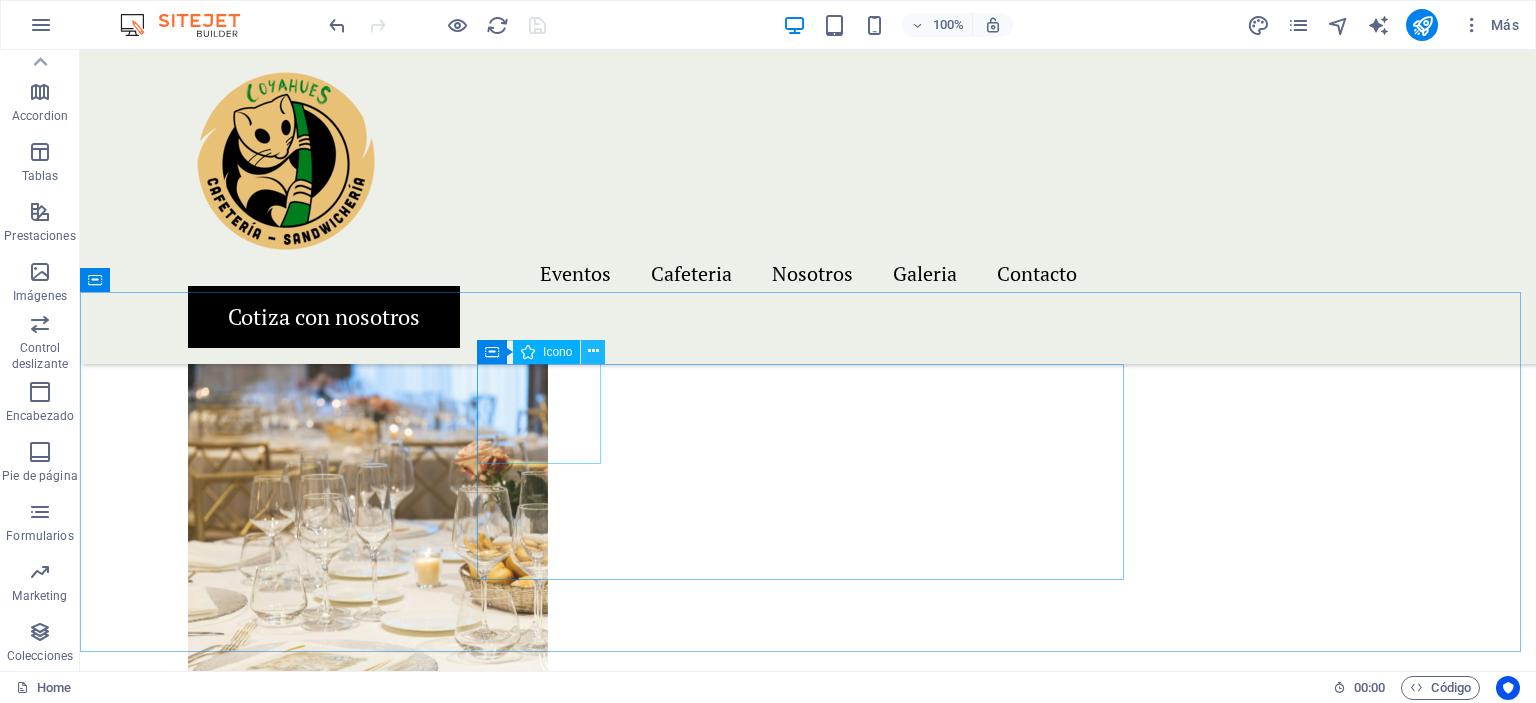 click at bounding box center [593, 351] 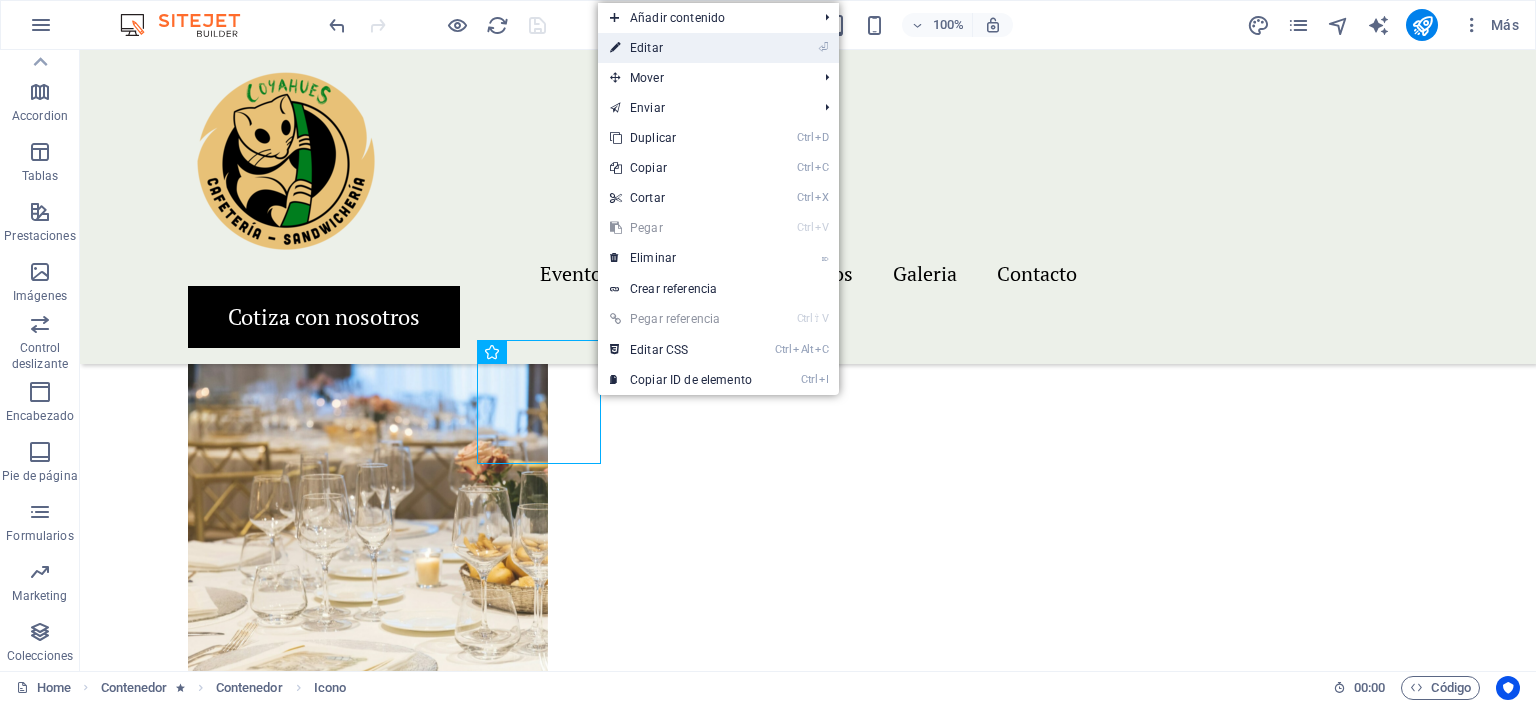 drag, startPoint x: 652, startPoint y: 43, endPoint x: 435, endPoint y: 398, distance: 416.0697 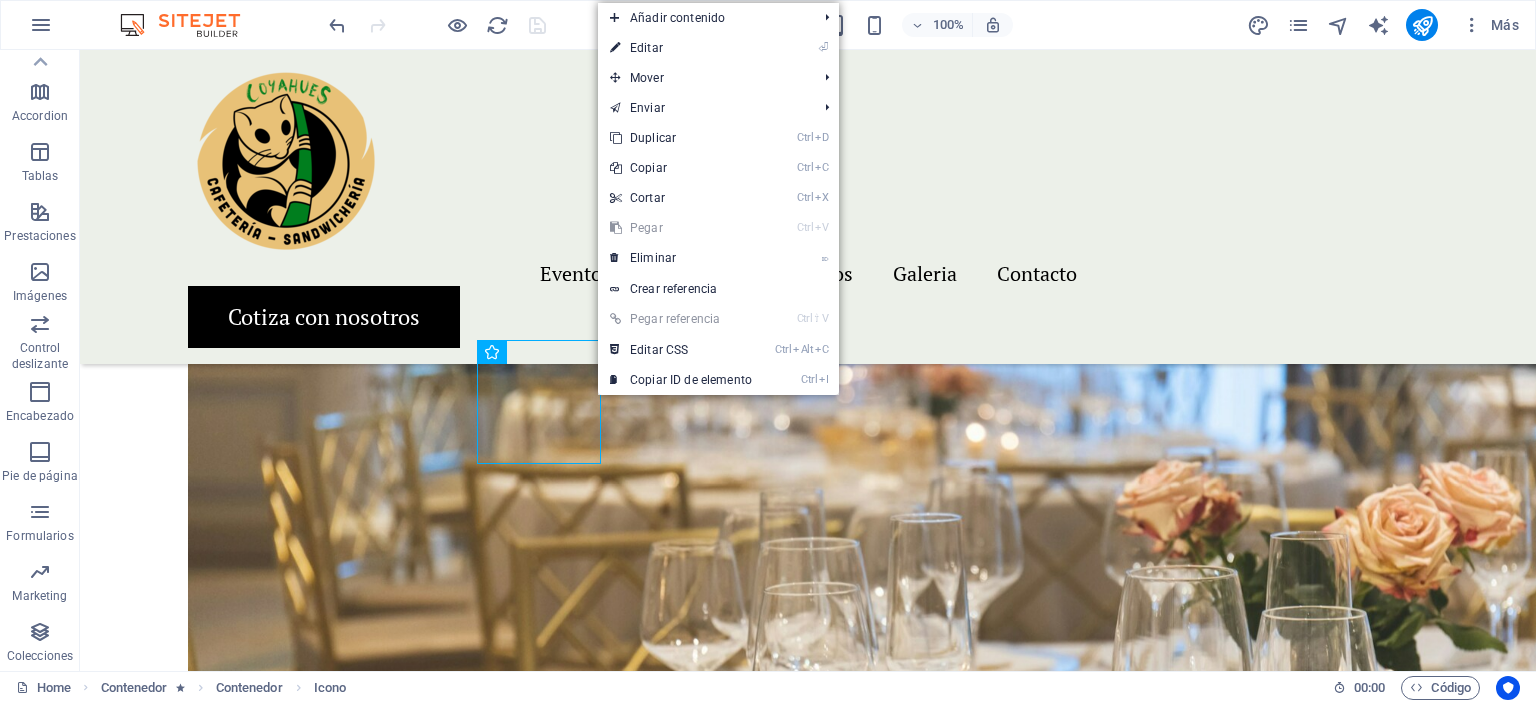 select on "xMidYMid" 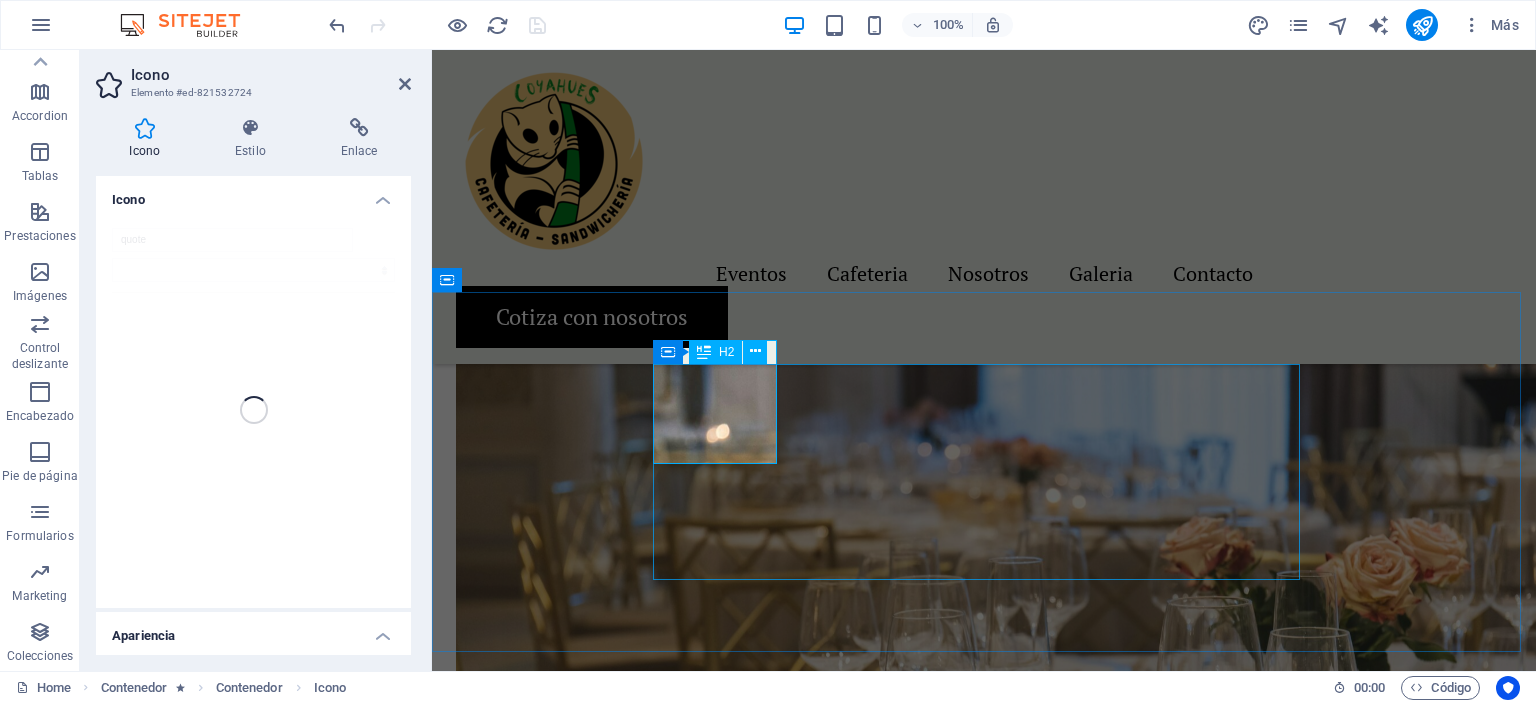 scroll, scrollTop: 2822, scrollLeft: 0, axis: vertical 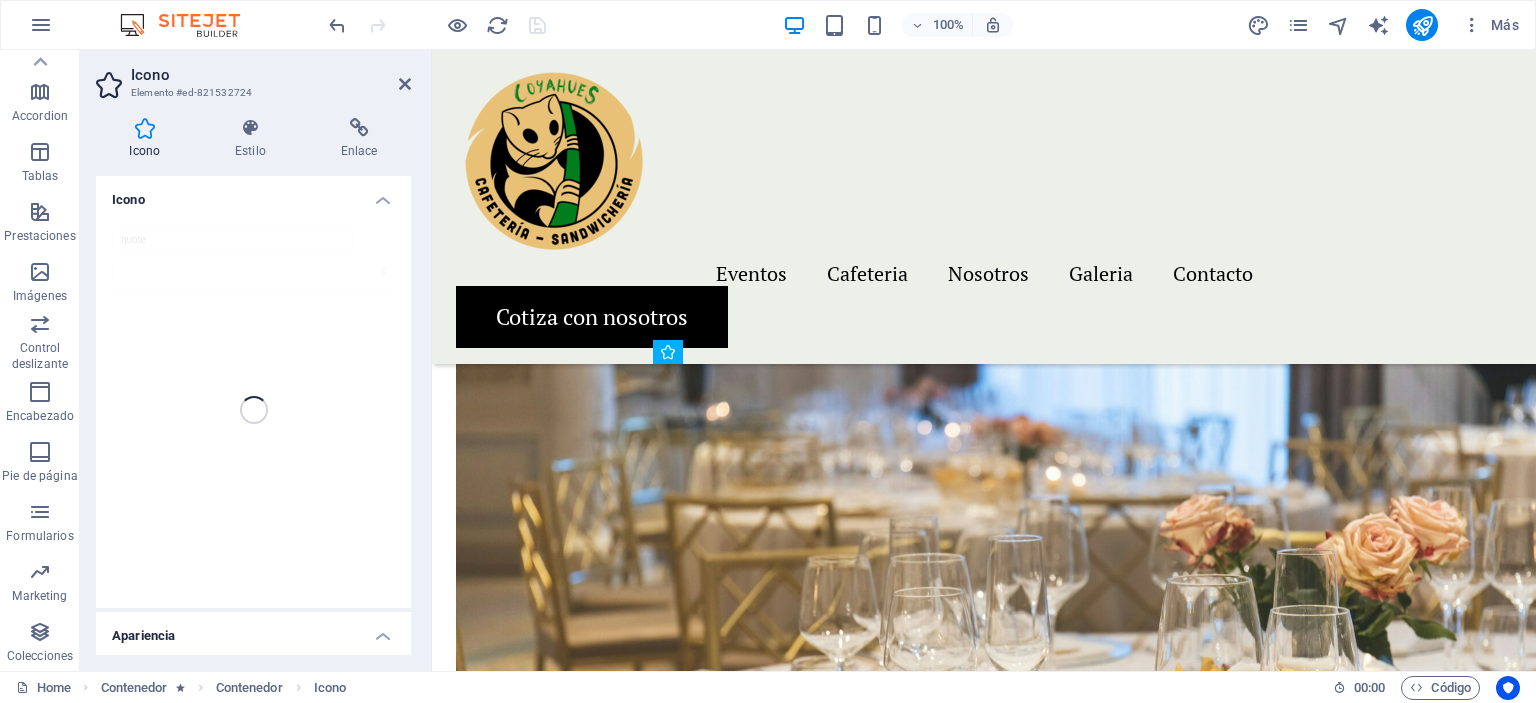 drag, startPoint x: 770, startPoint y: 399, endPoint x: 822, endPoint y: 411, distance: 53.366657 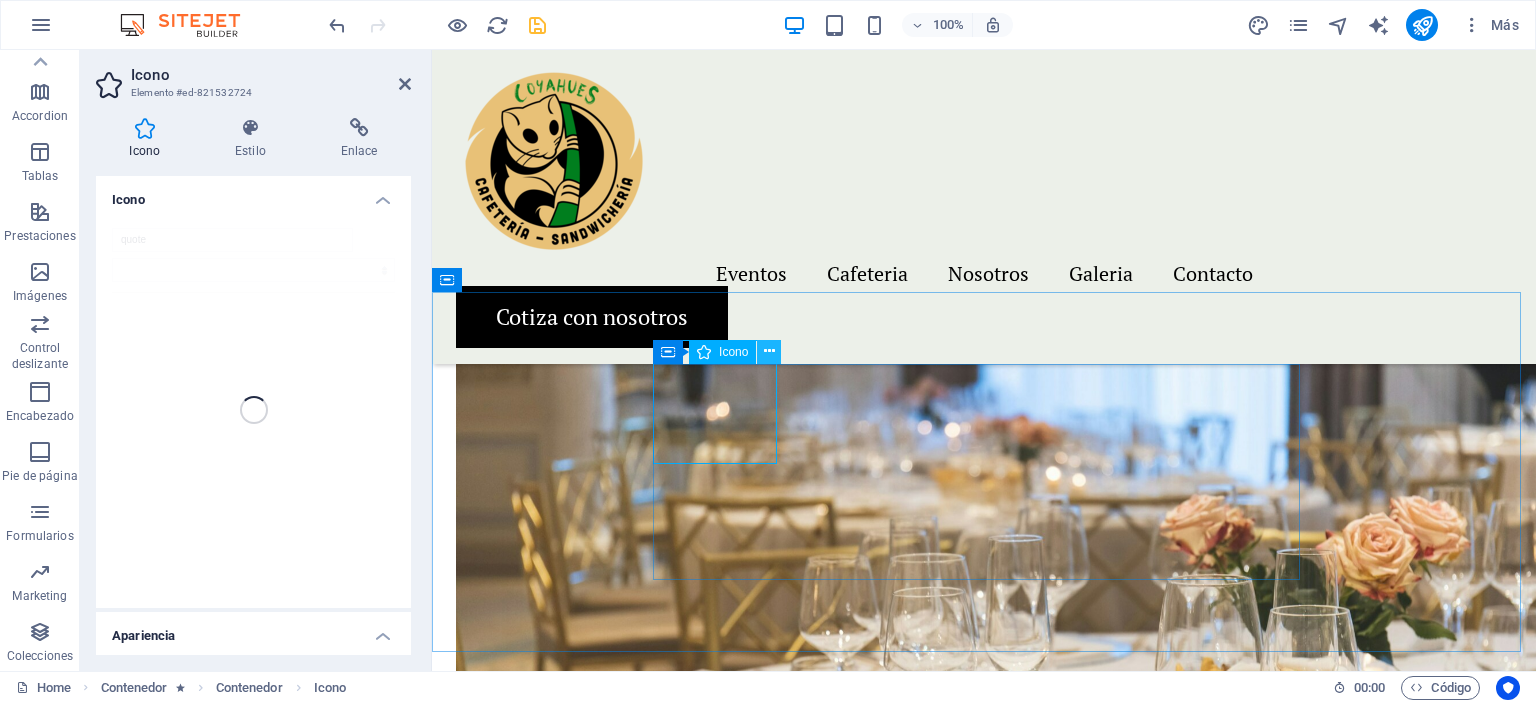 click at bounding box center (769, 351) 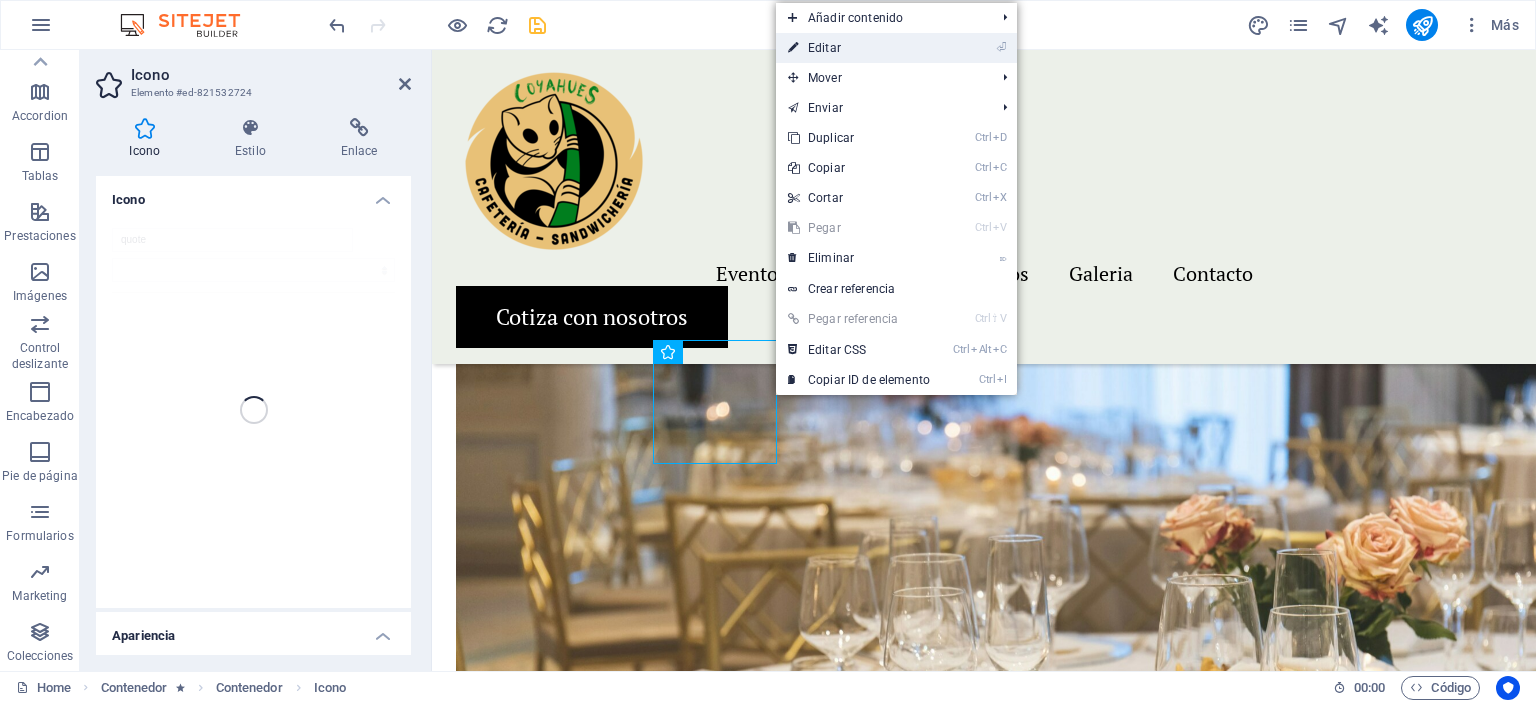 click on "⏎  Editar" at bounding box center (859, 48) 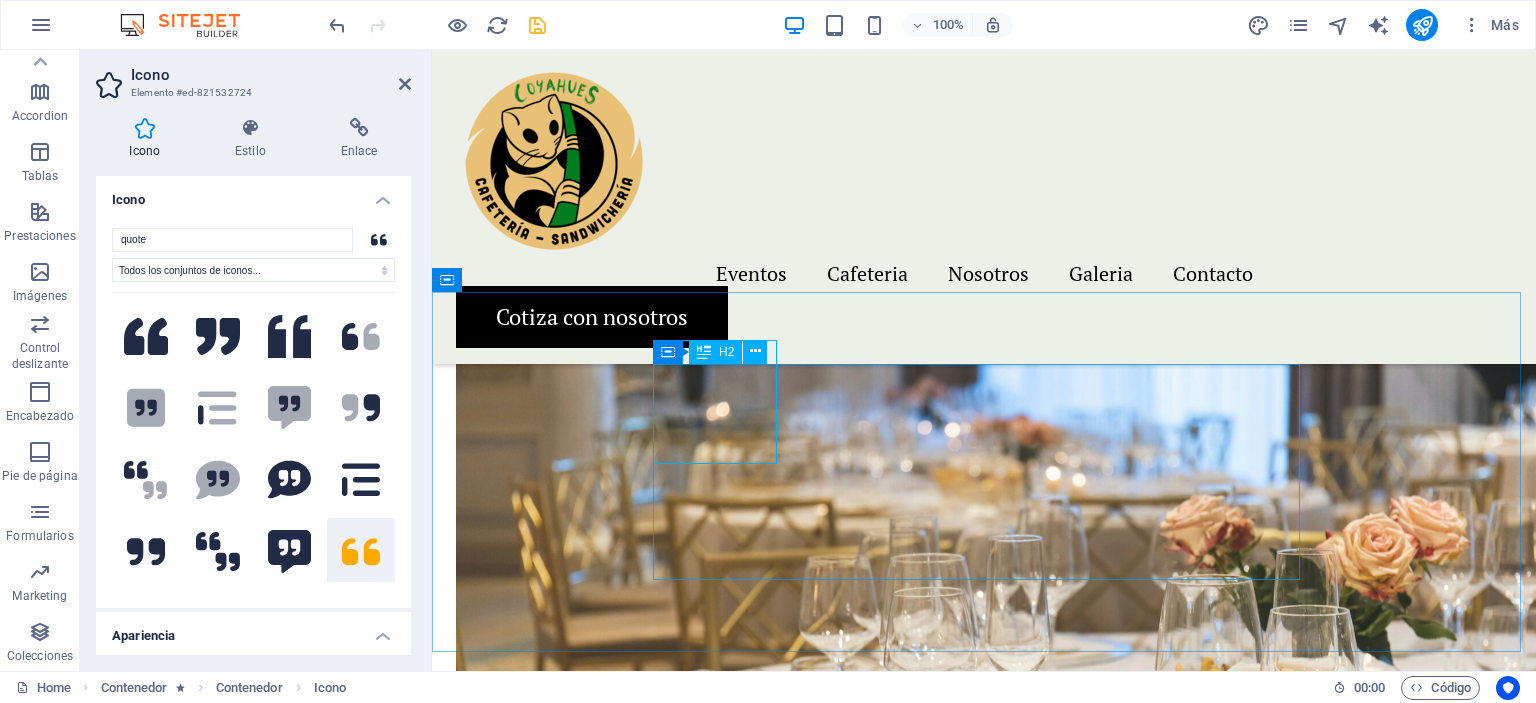 click on "Beyond plans, we create memories!" at bounding box center (984, 1672) 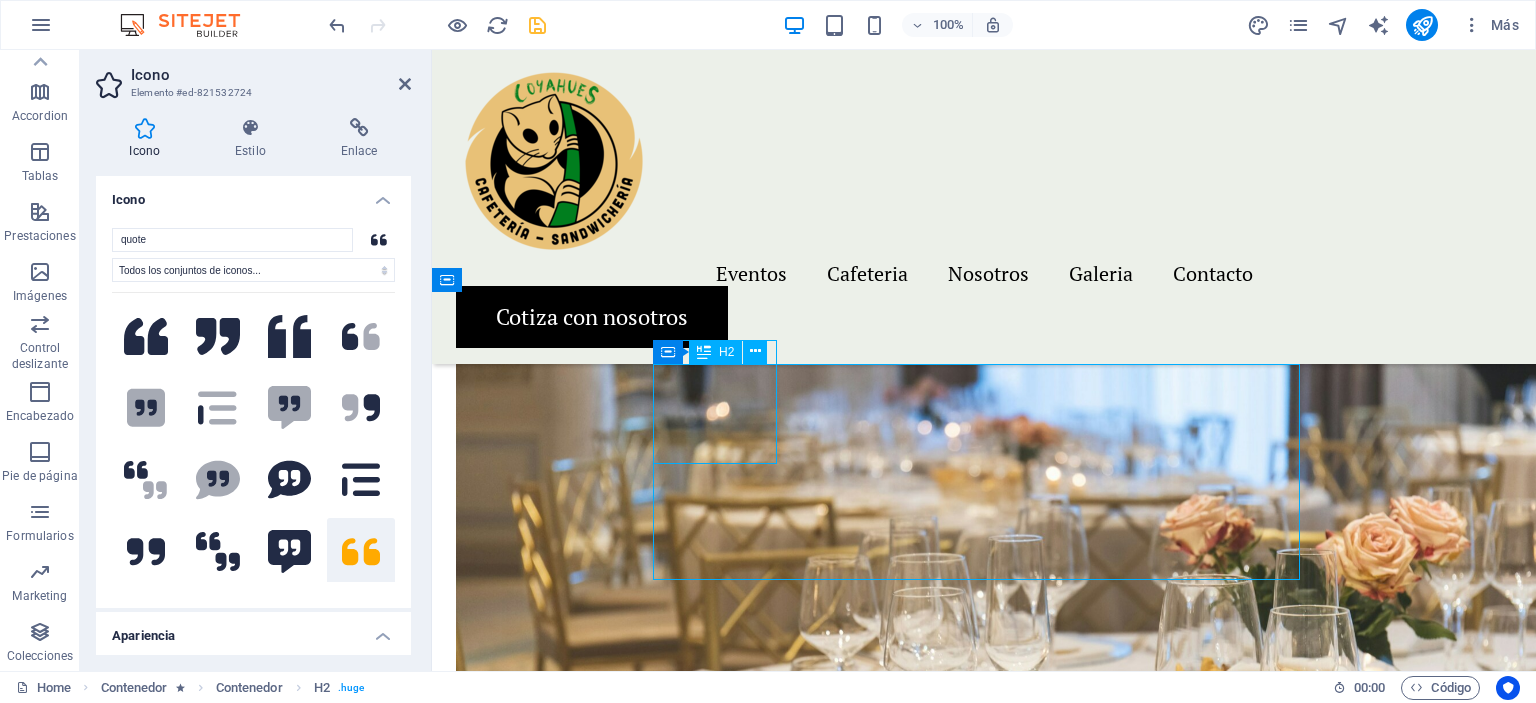 scroll, scrollTop: 2800, scrollLeft: 0, axis: vertical 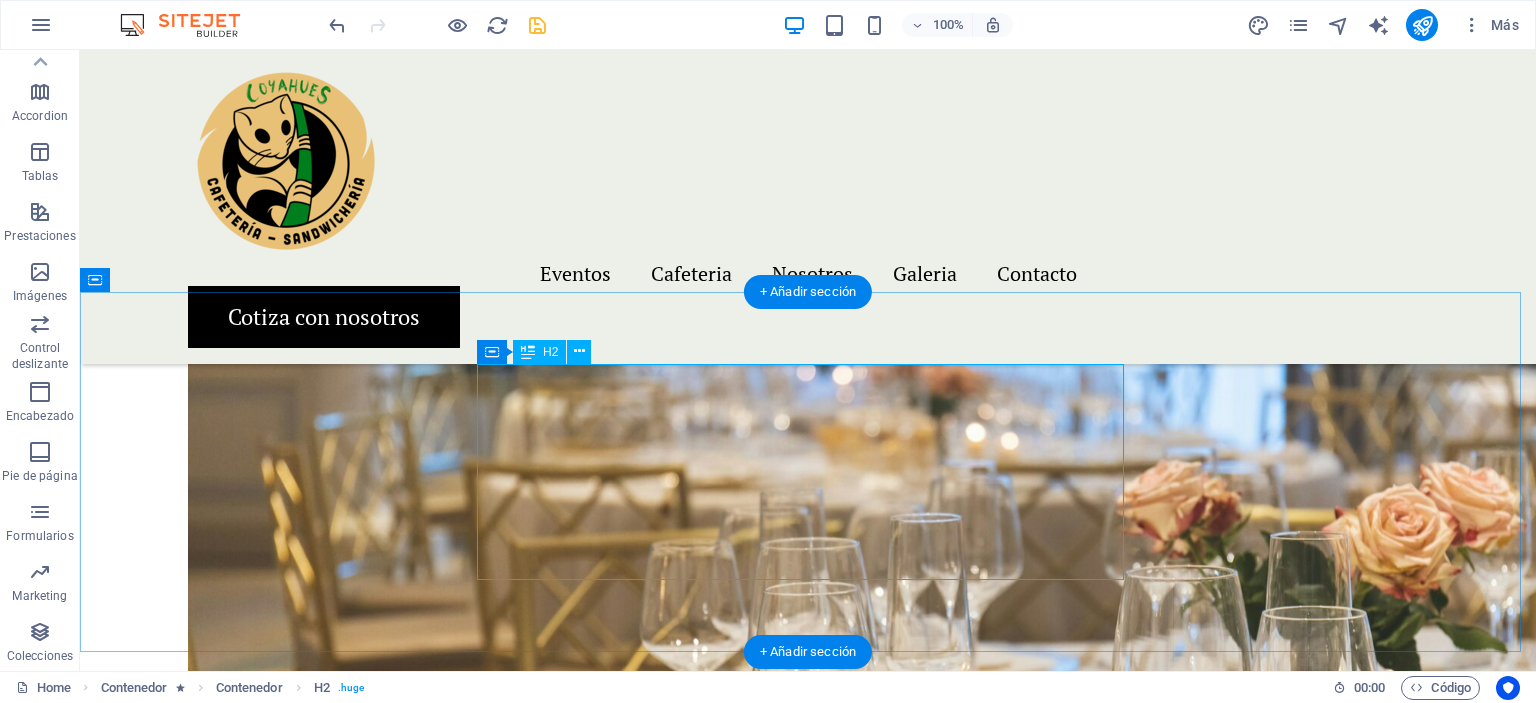 click on "Beyond plans, we create memories!" at bounding box center (808, 1672) 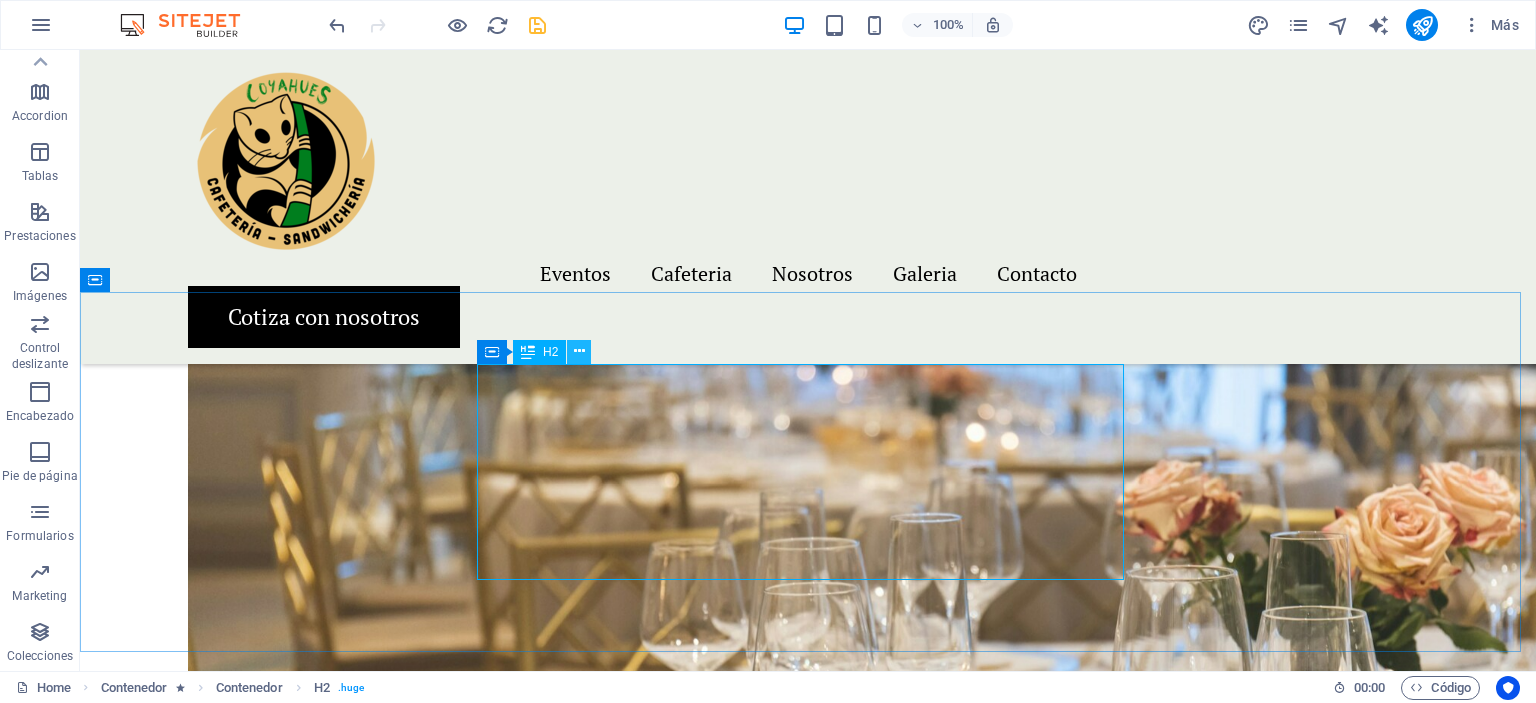 click at bounding box center (579, 351) 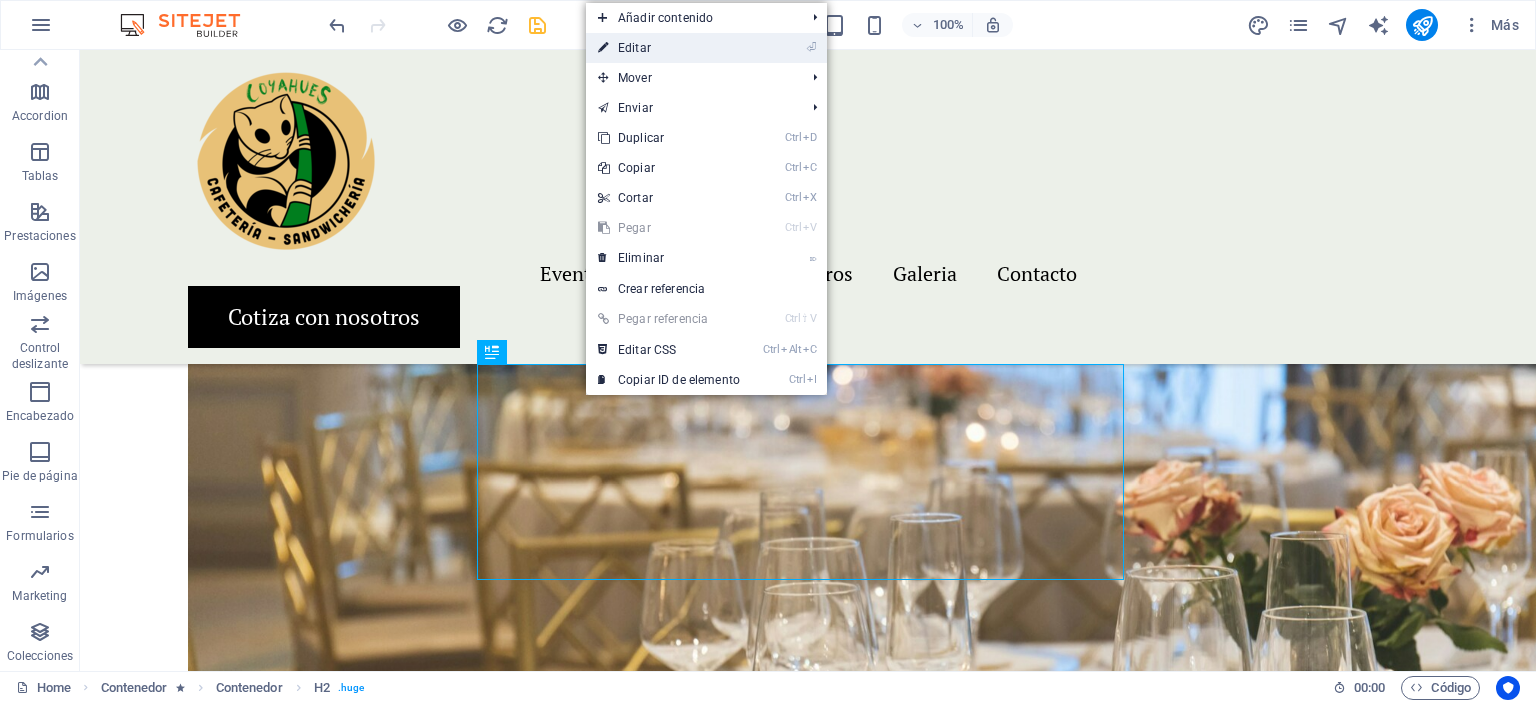 click on "⏎  Editar" at bounding box center (669, 48) 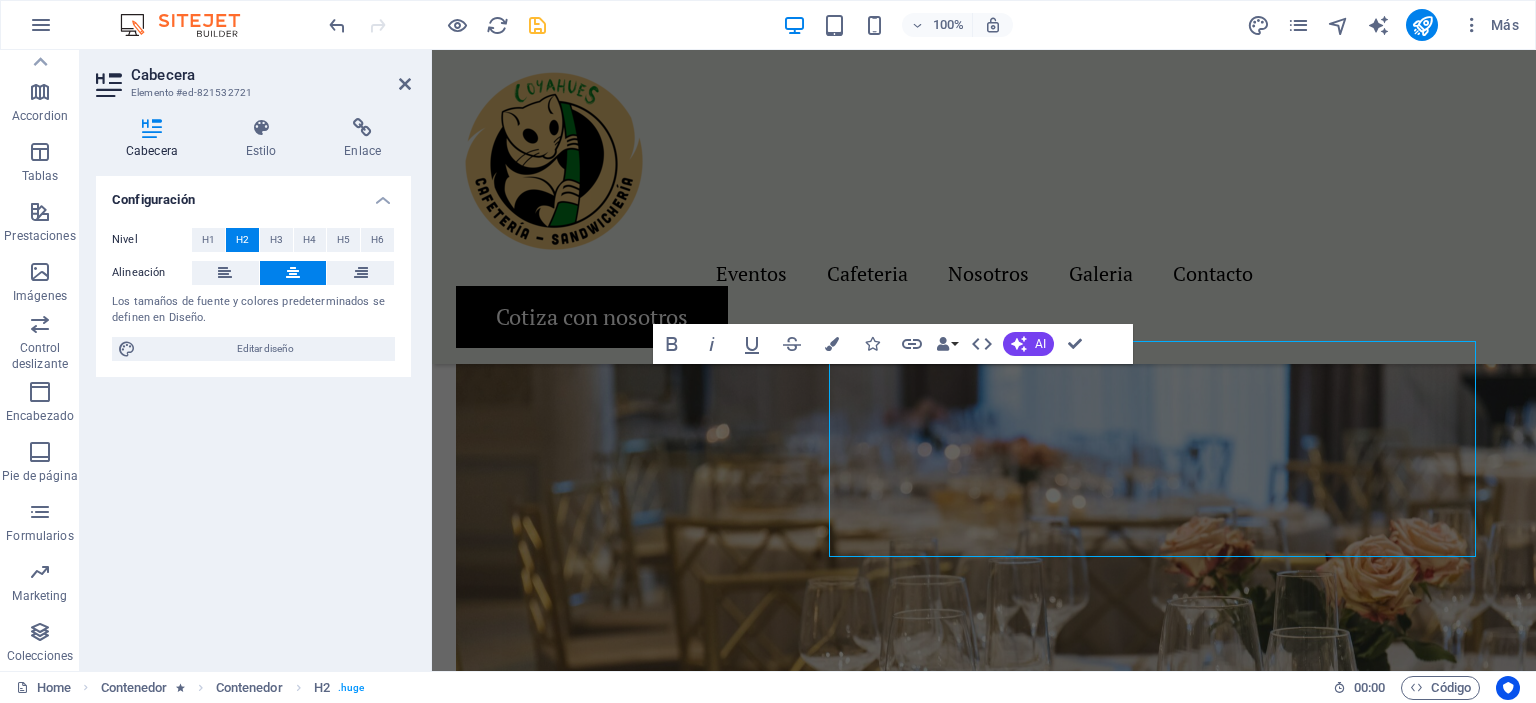 scroll, scrollTop: 2822, scrollLeft: 0, axis: vertical 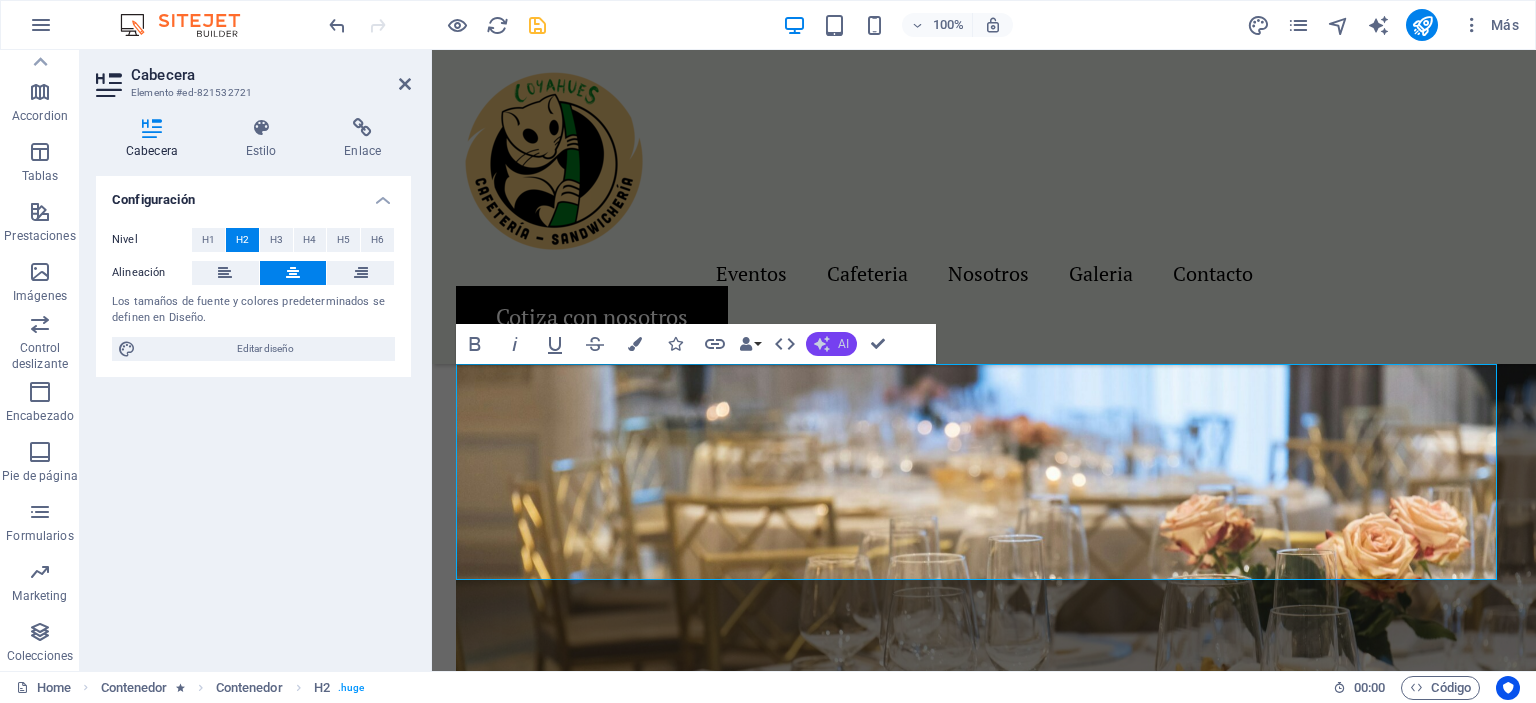 click on "AI" at bounding box center (831, 344) 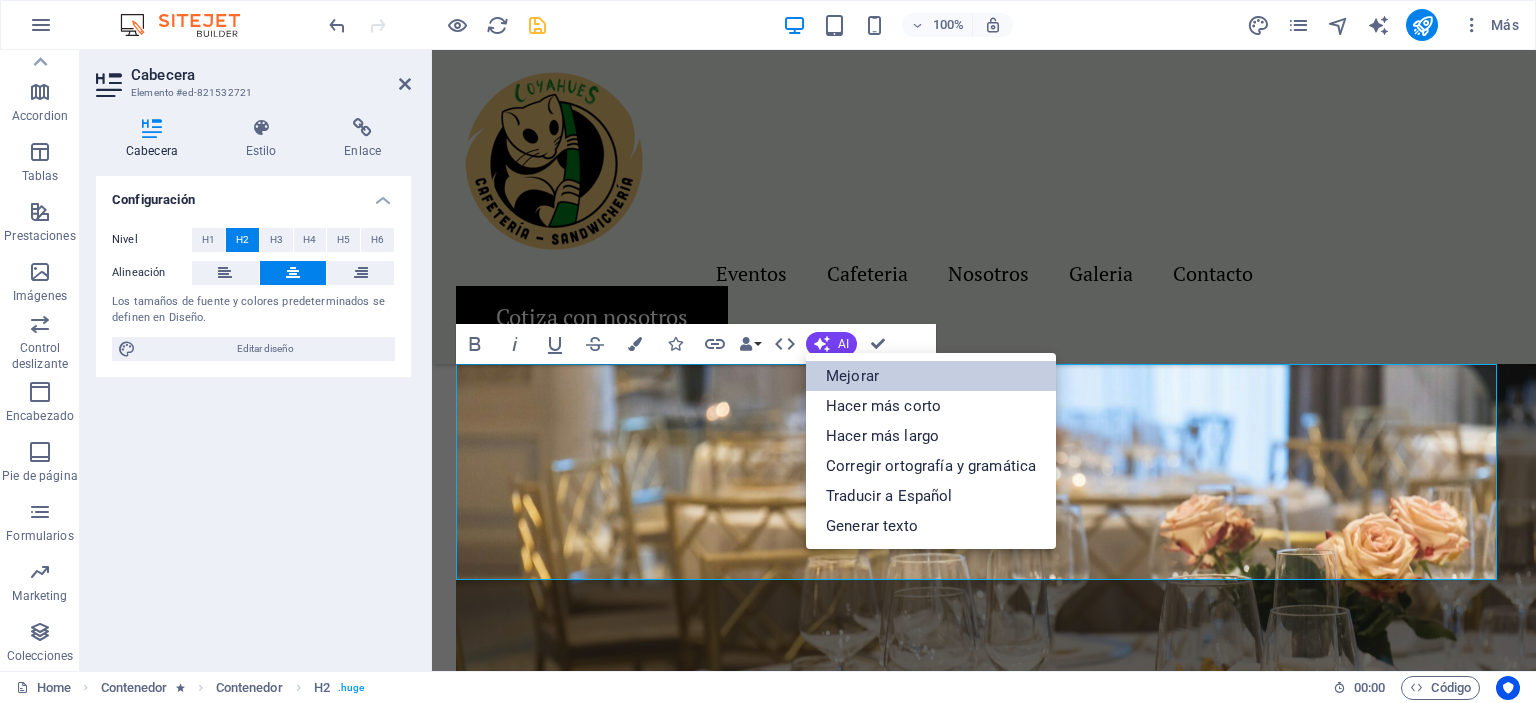 click on "Mejorar" at bounding box center (931, 376) 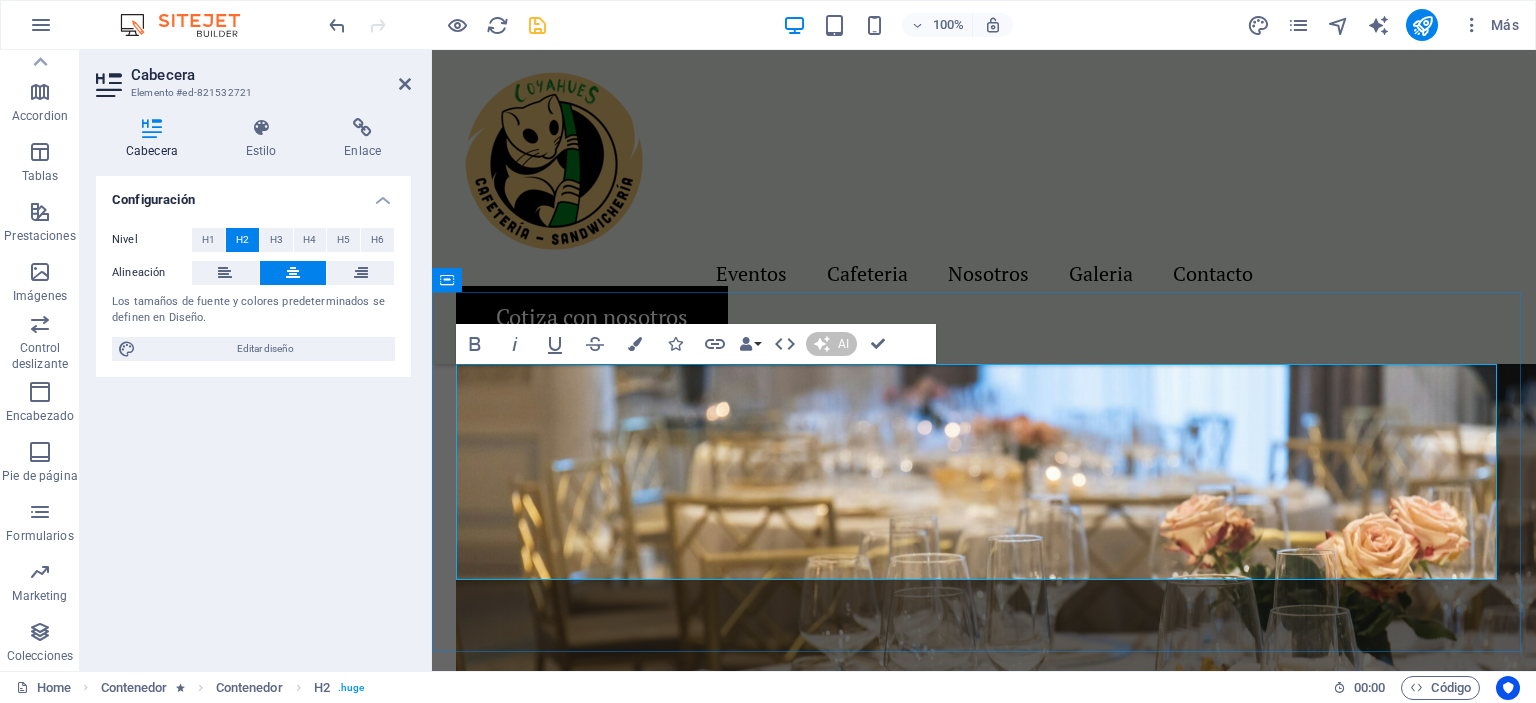 type 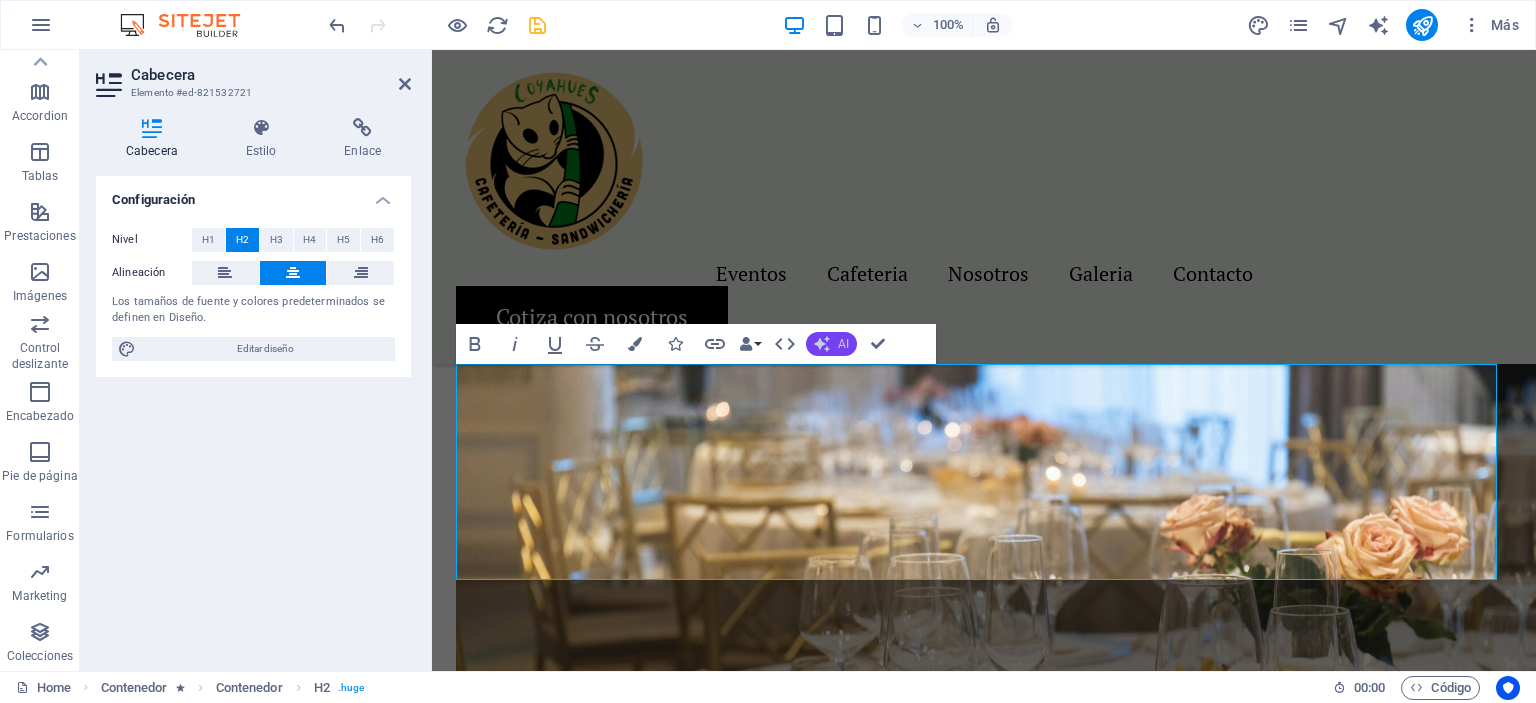 click 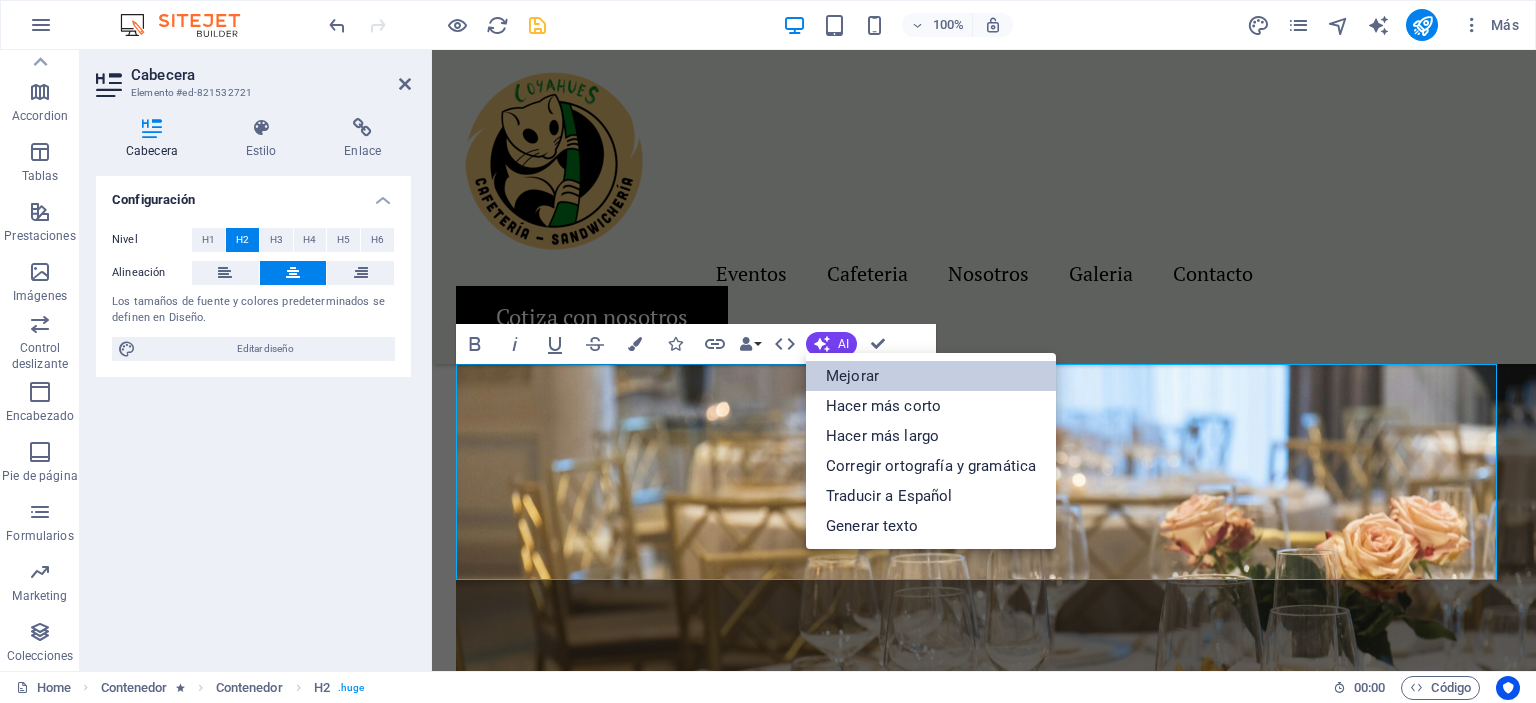click on "Mejorar" at bounding box center [931, 376] 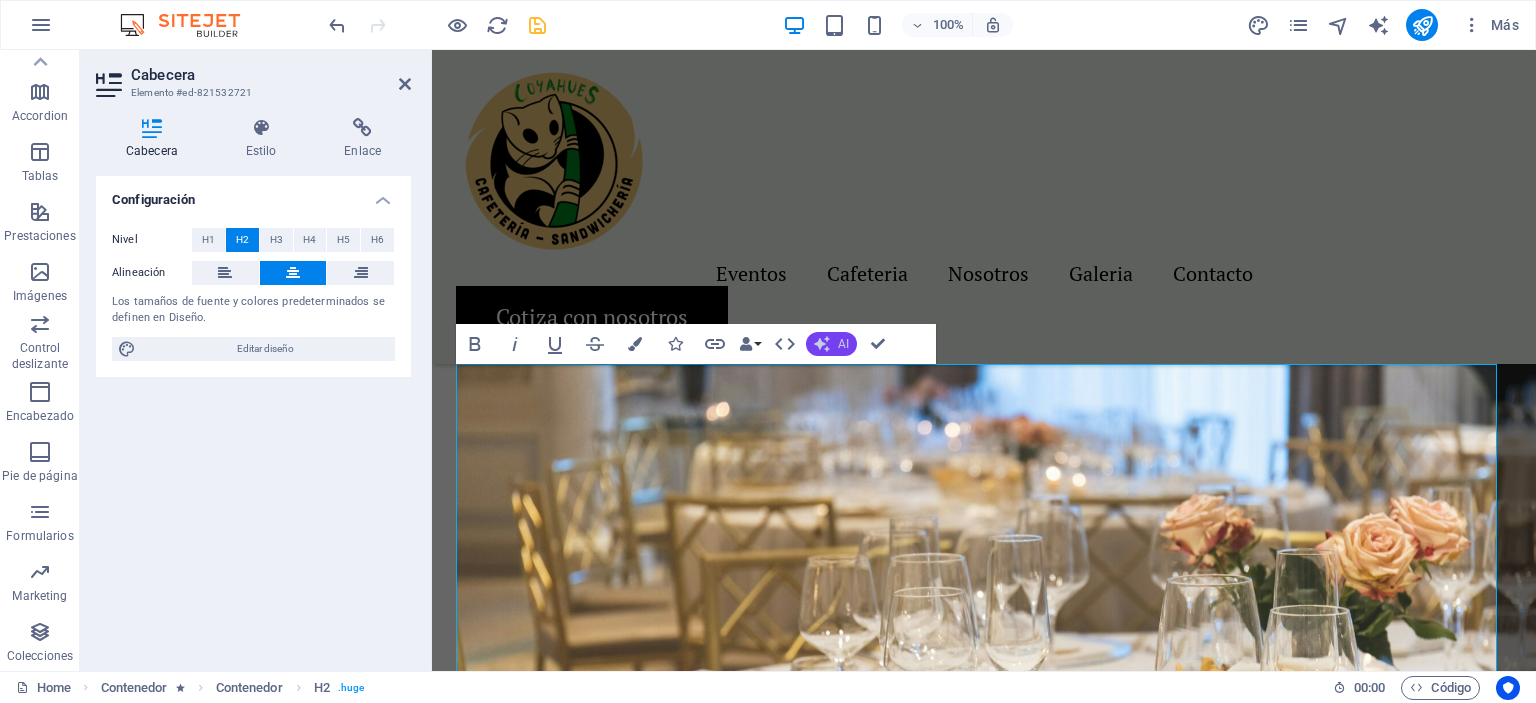 click on "AI" at bounding box center [831, 344] 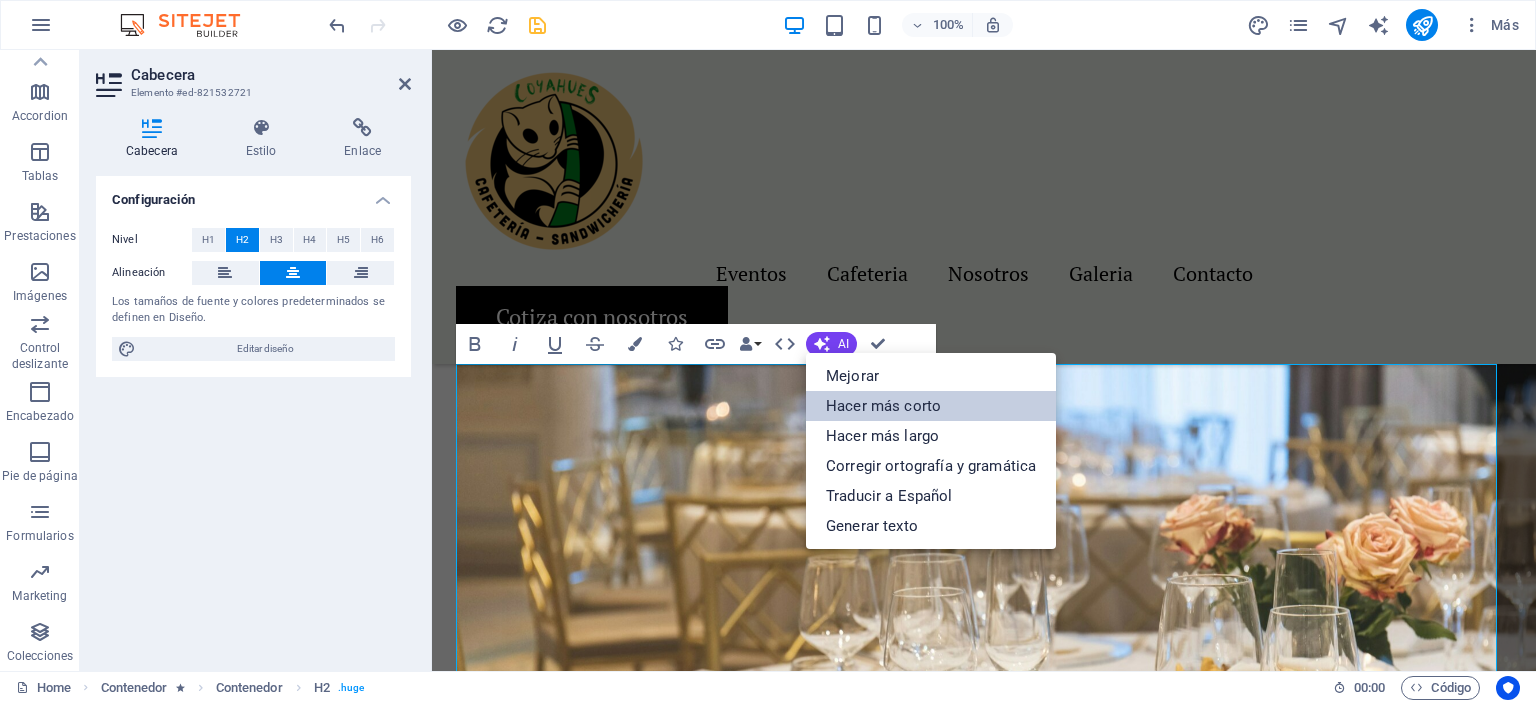click on "Hacer más corto" at bounding box center [931, 406] 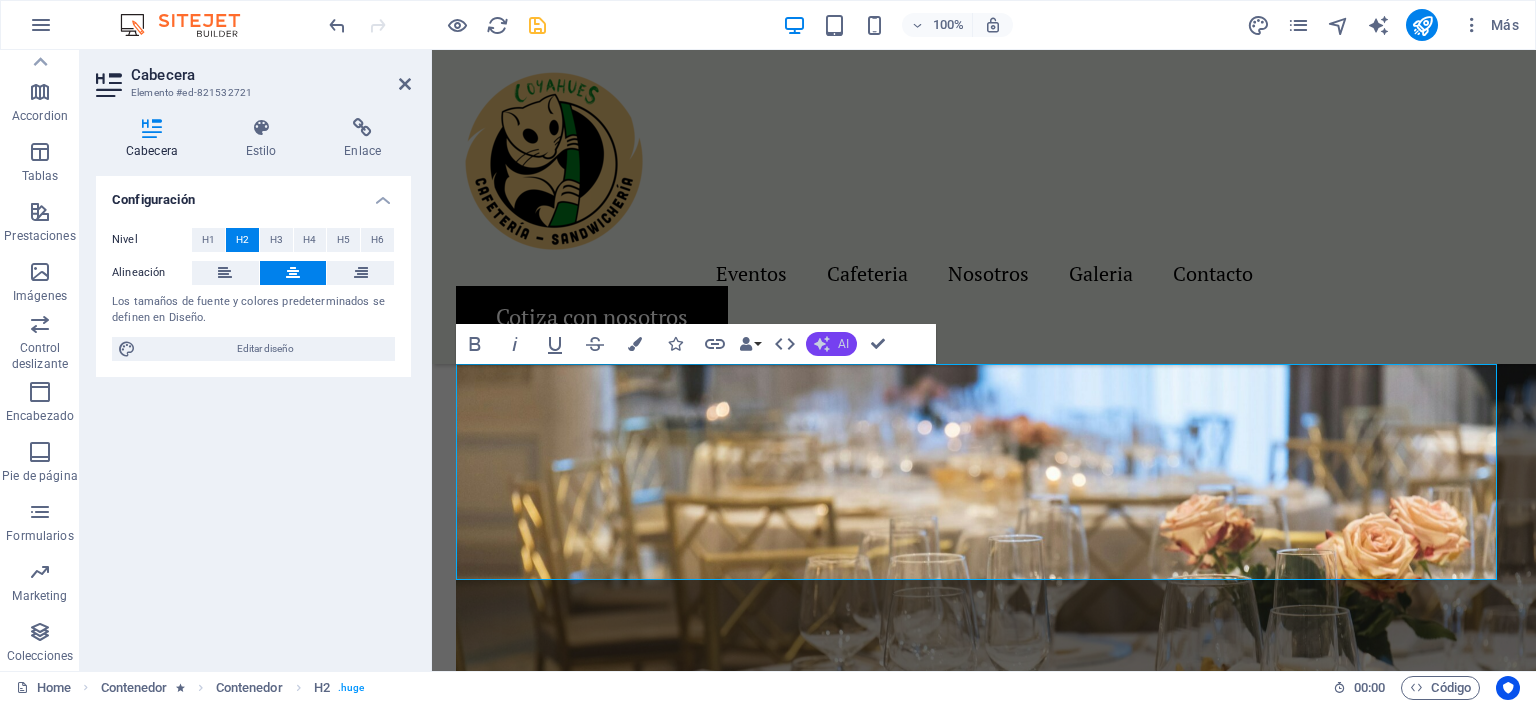 click on "AI" at bounding box center (831, 344) 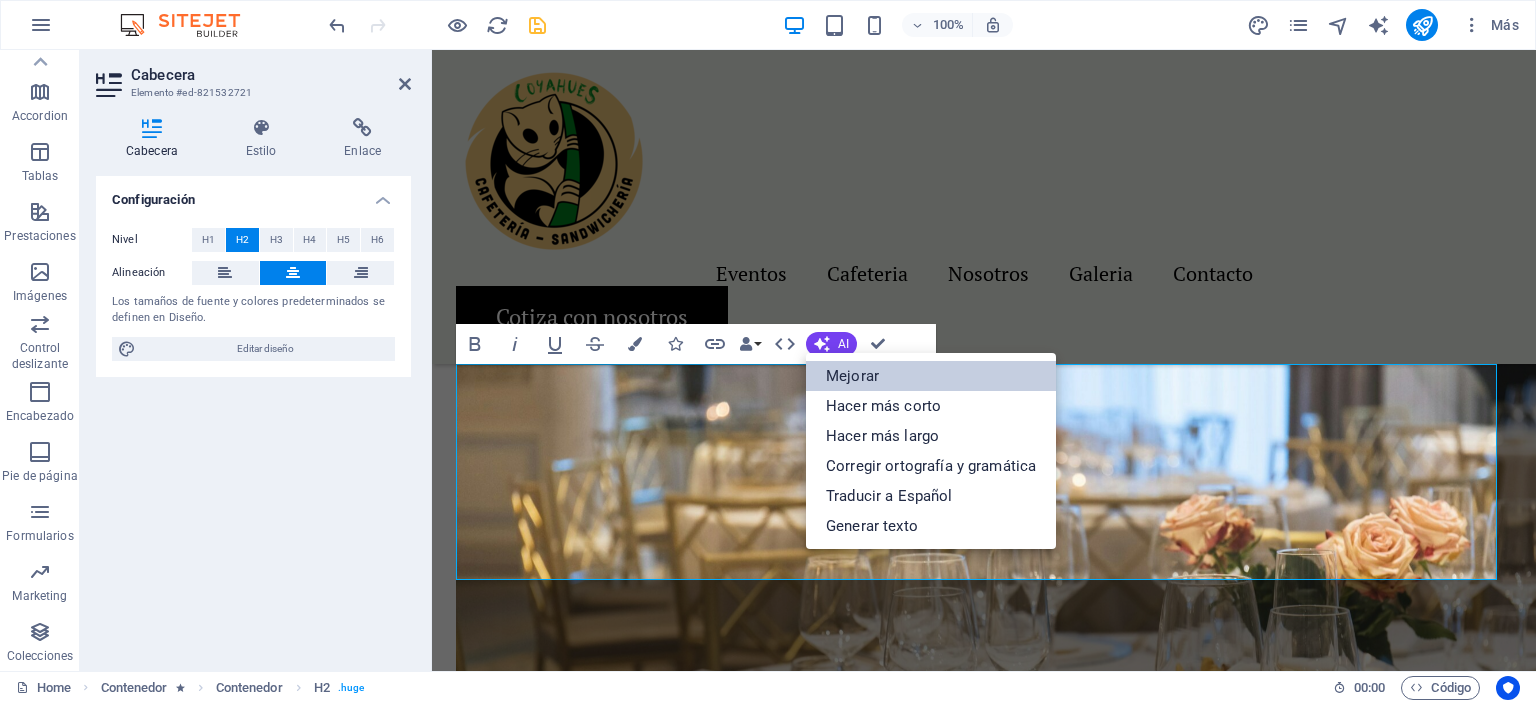 click on "Mejorar" at bounding box center [931, 376] 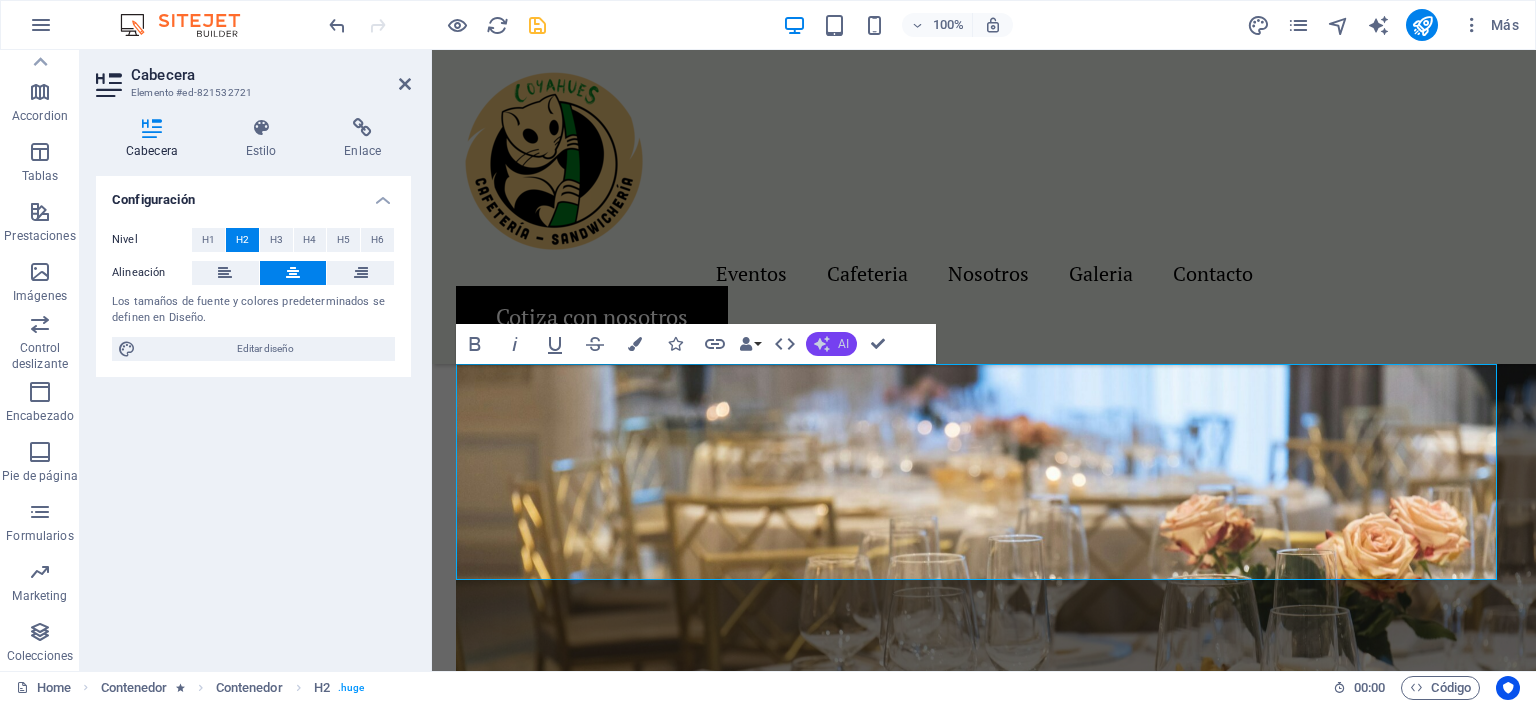 click on "AI" at bounding box center [843, 344] 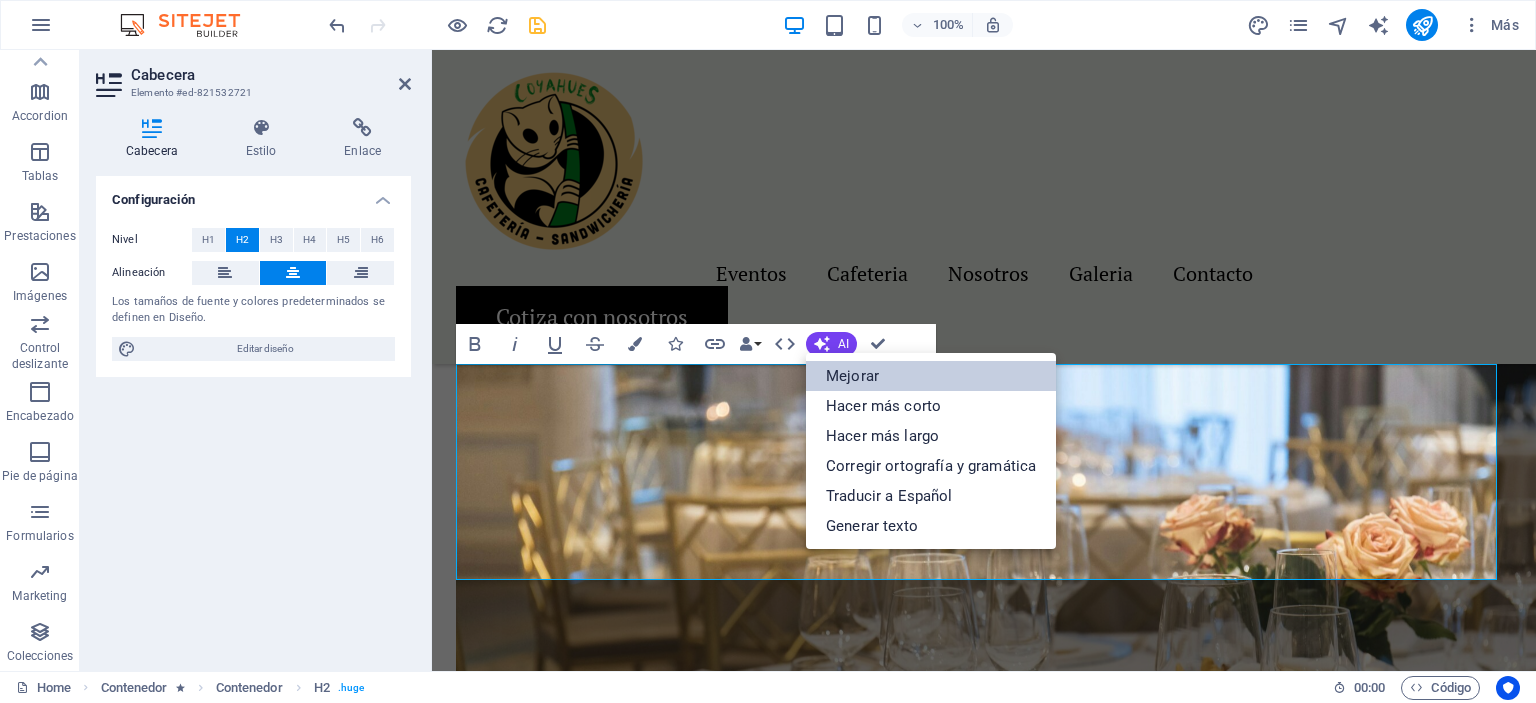 click on "Mejorar" at bounding box center (931, 376) 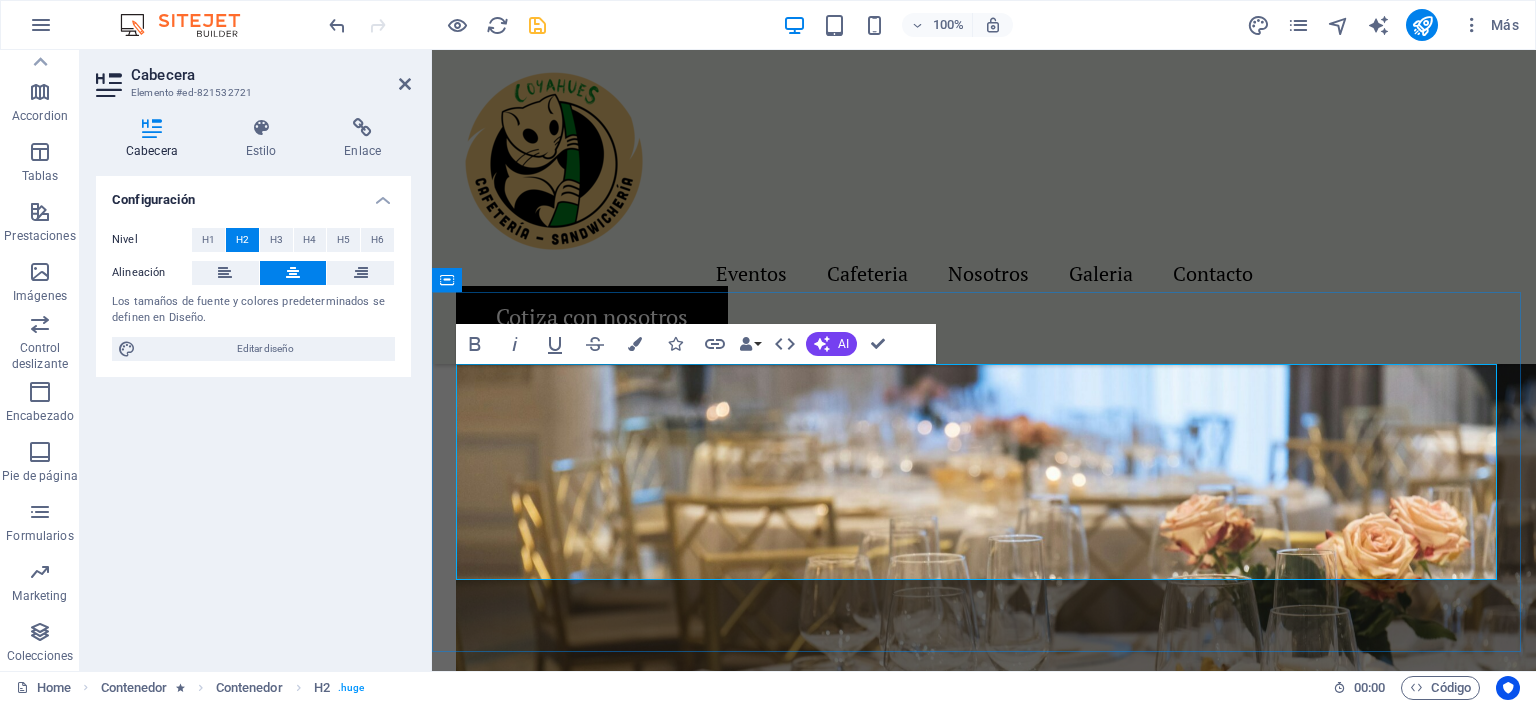 drag, startPoint x: 1254, startPoint y: 536, endPoint x: 698, endPoint y: 527, distance: 556.0728 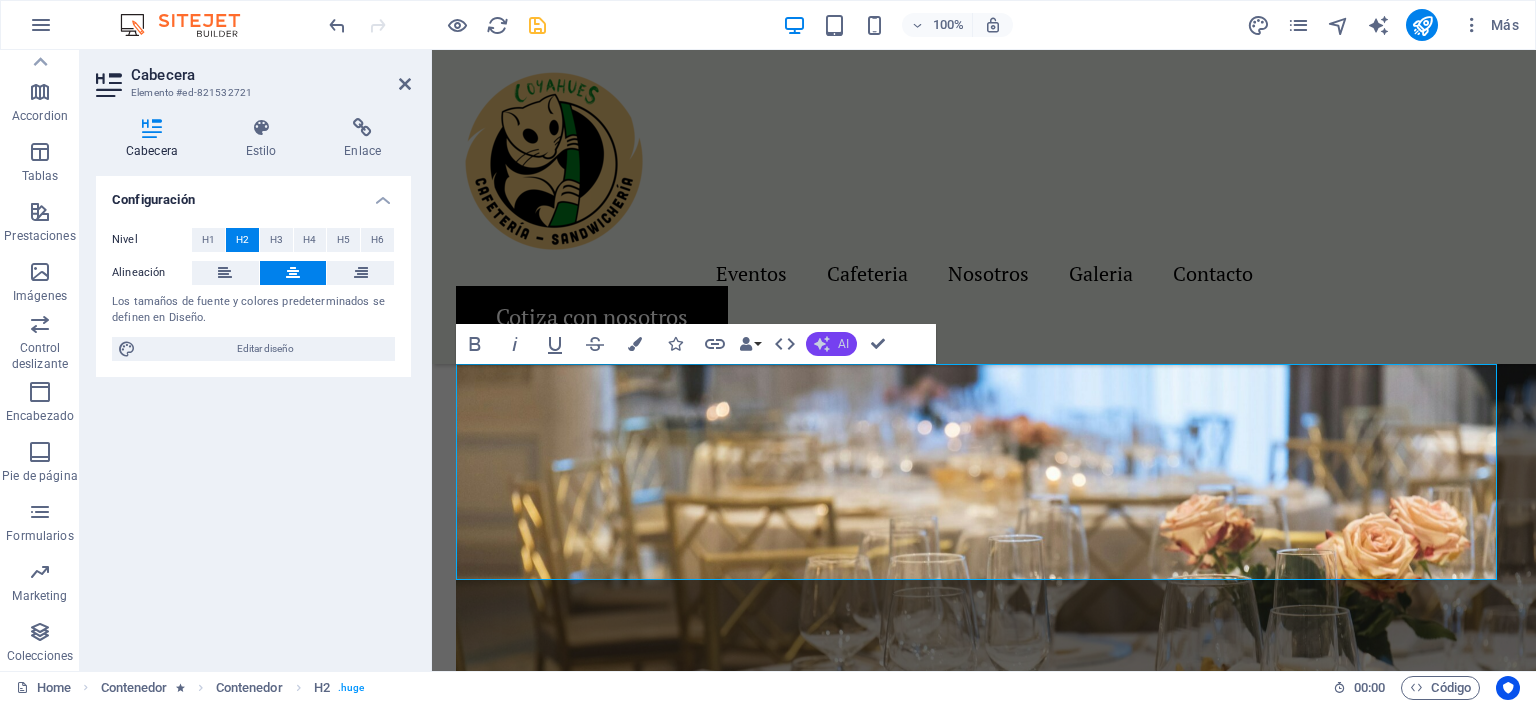 click 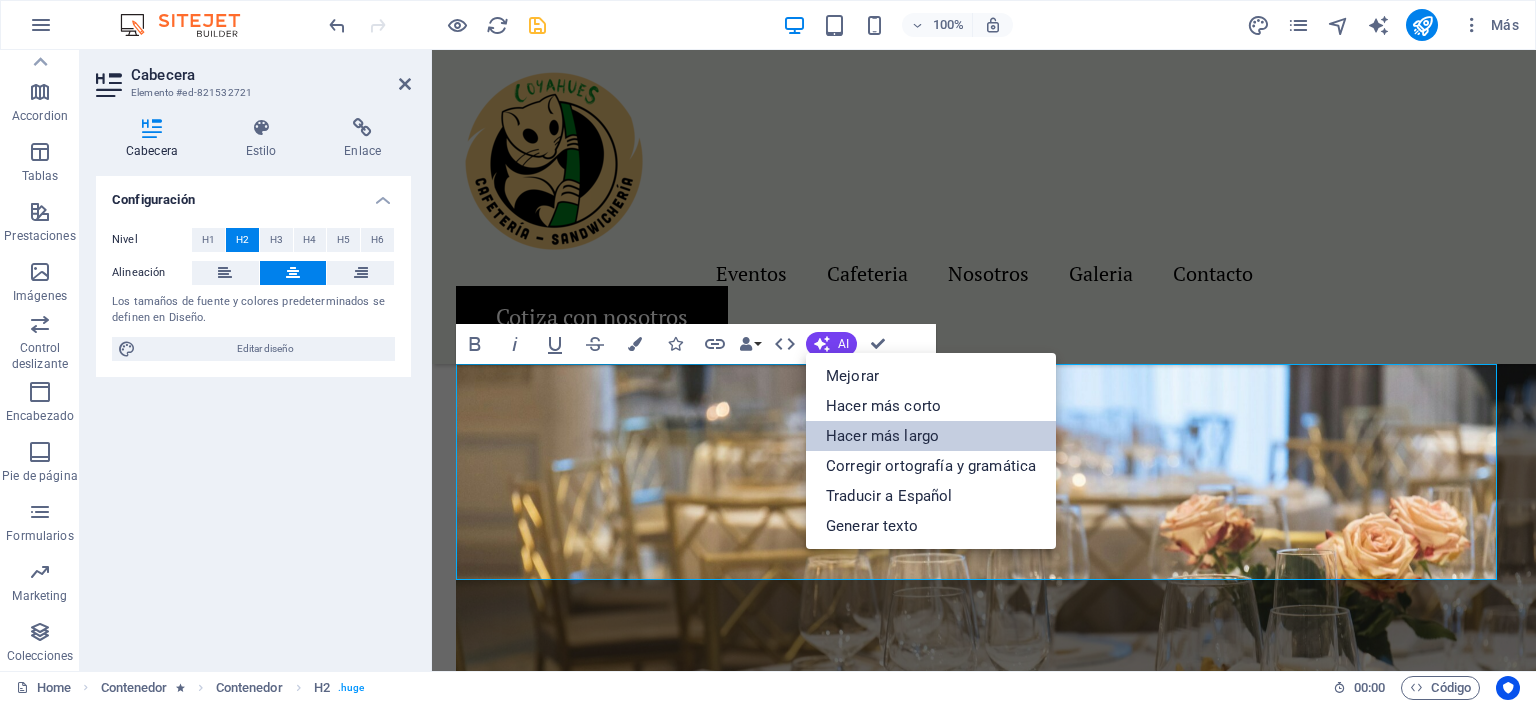 click on "Hacer más largo" at bounding box center [931, 436] 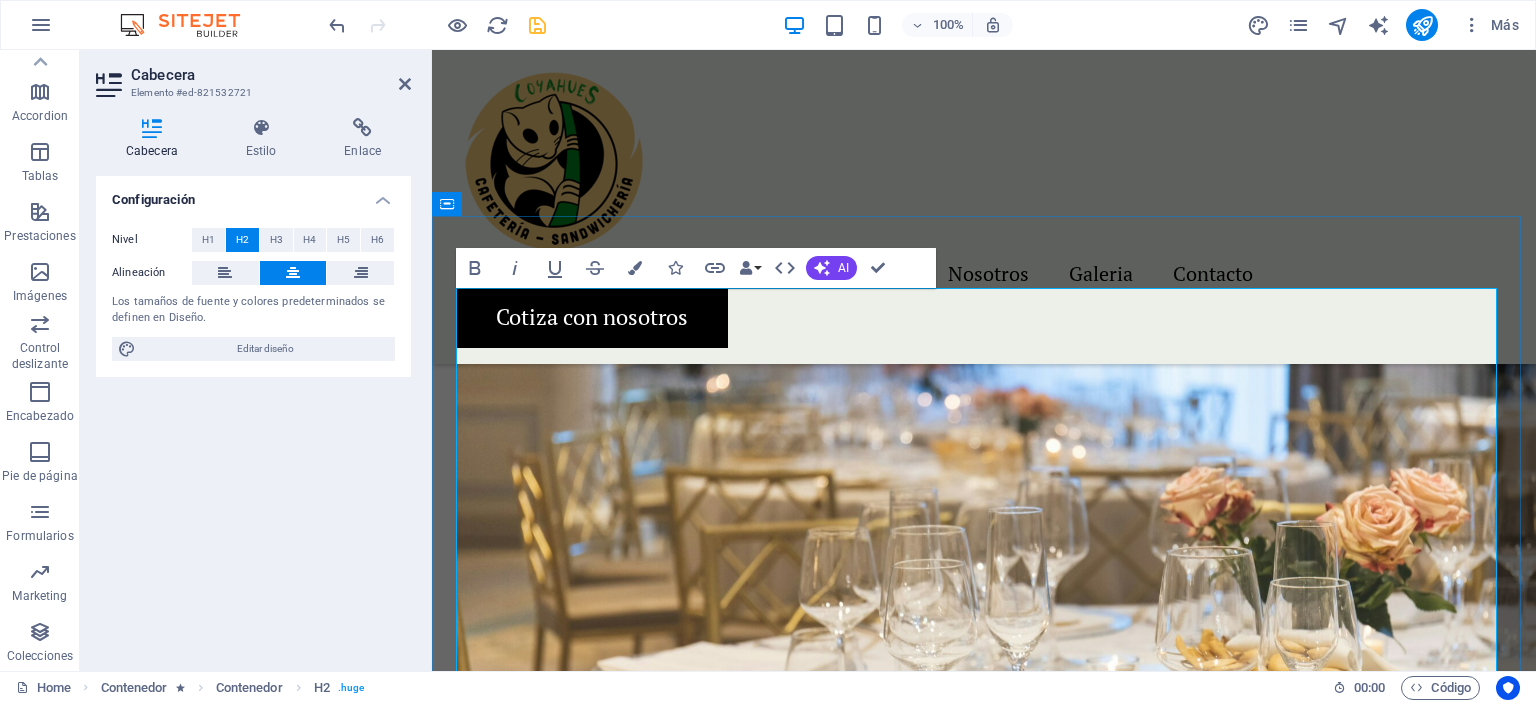scroll, scrollTop: 2822, scrollLeft: 0, axis: vertical 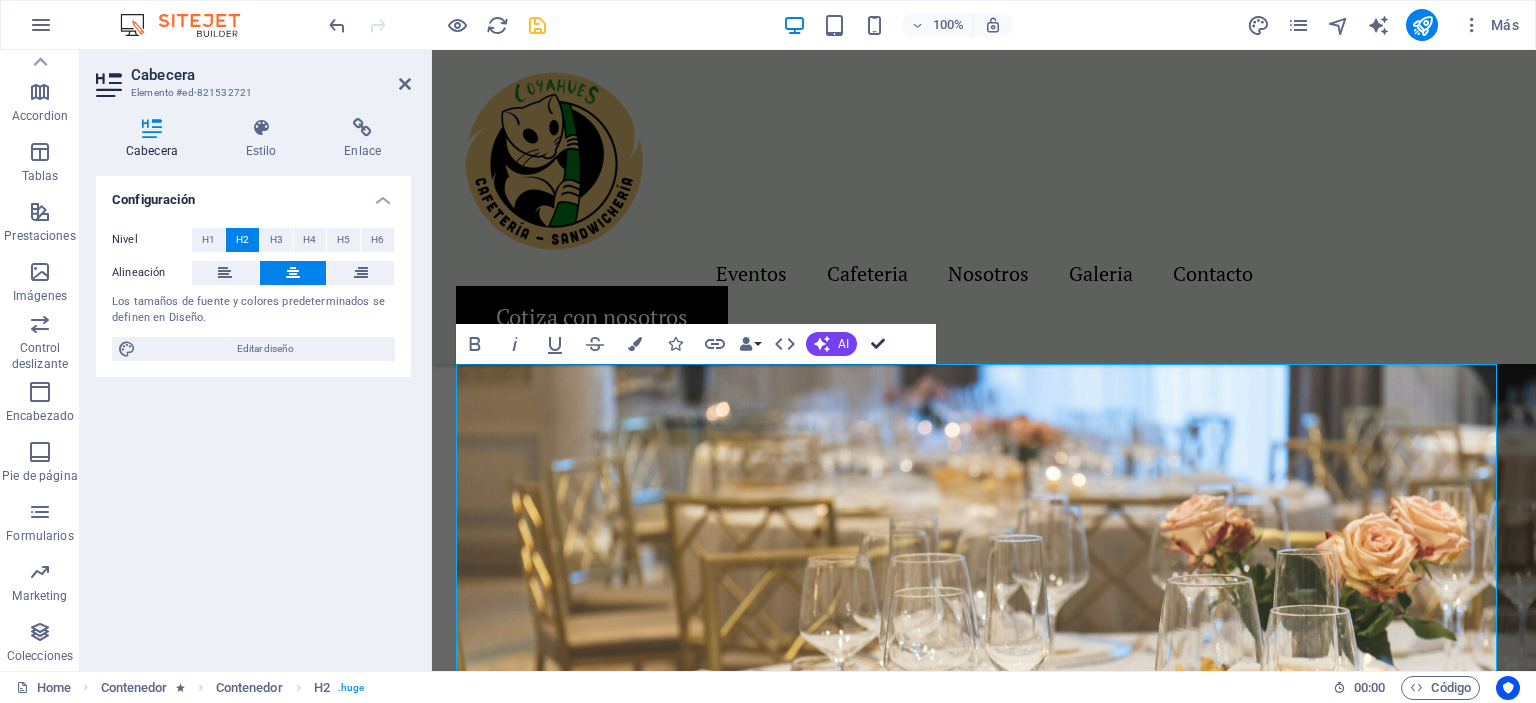 drag, startPoint x: 874, startPoint y: 350, endPoint x: 818, endPoint y: 325, distance: 61.326992 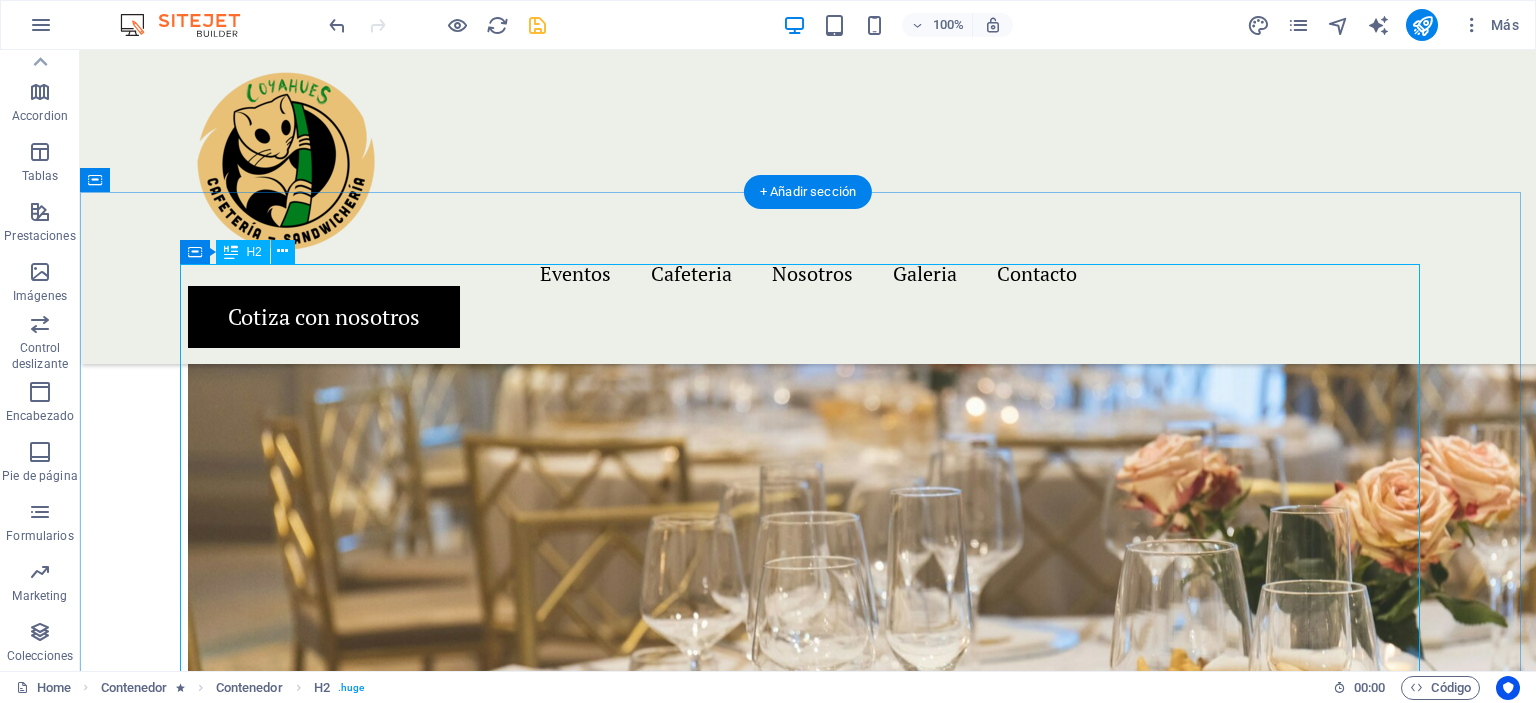 scroll, scrollTop: 2700, scrollLeft: 0, axis: vertical 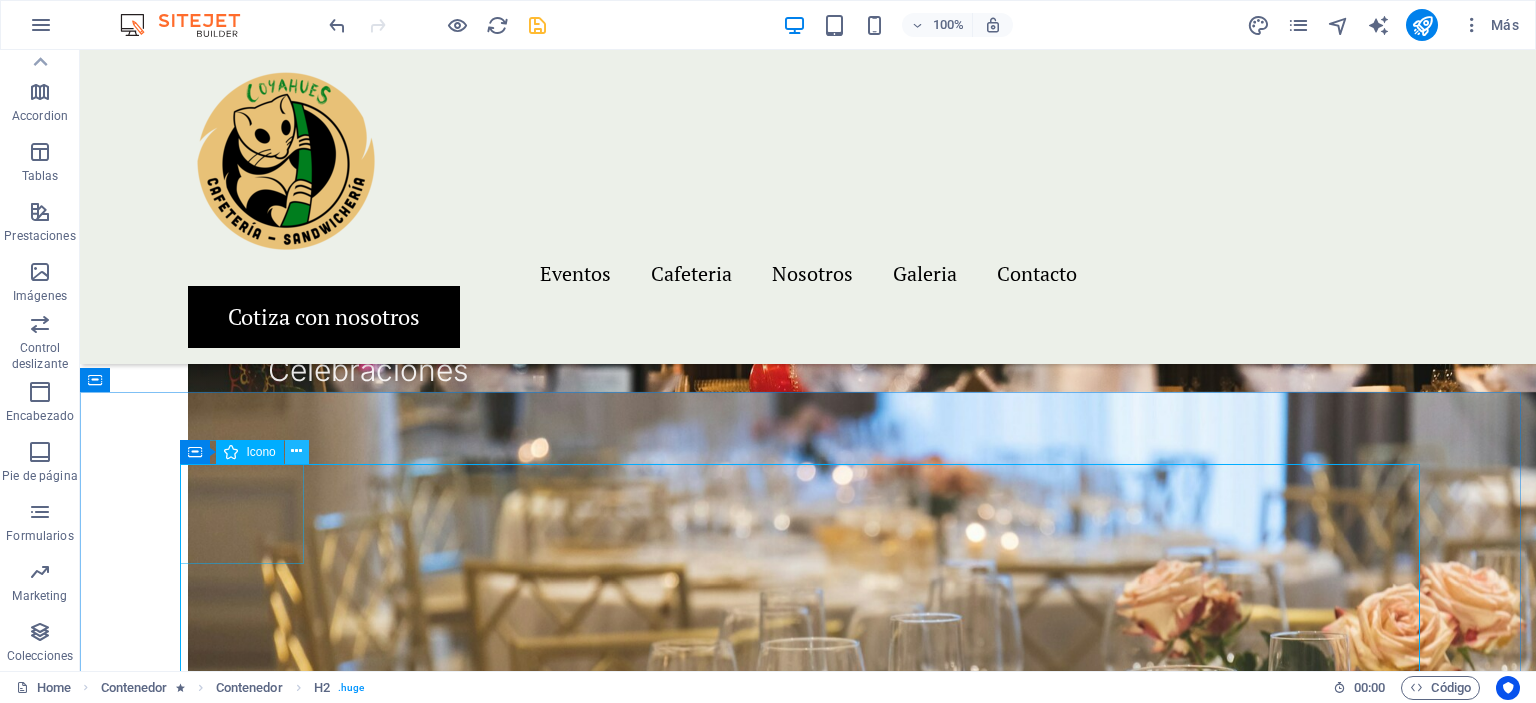 click at bounding box center [296, 451] 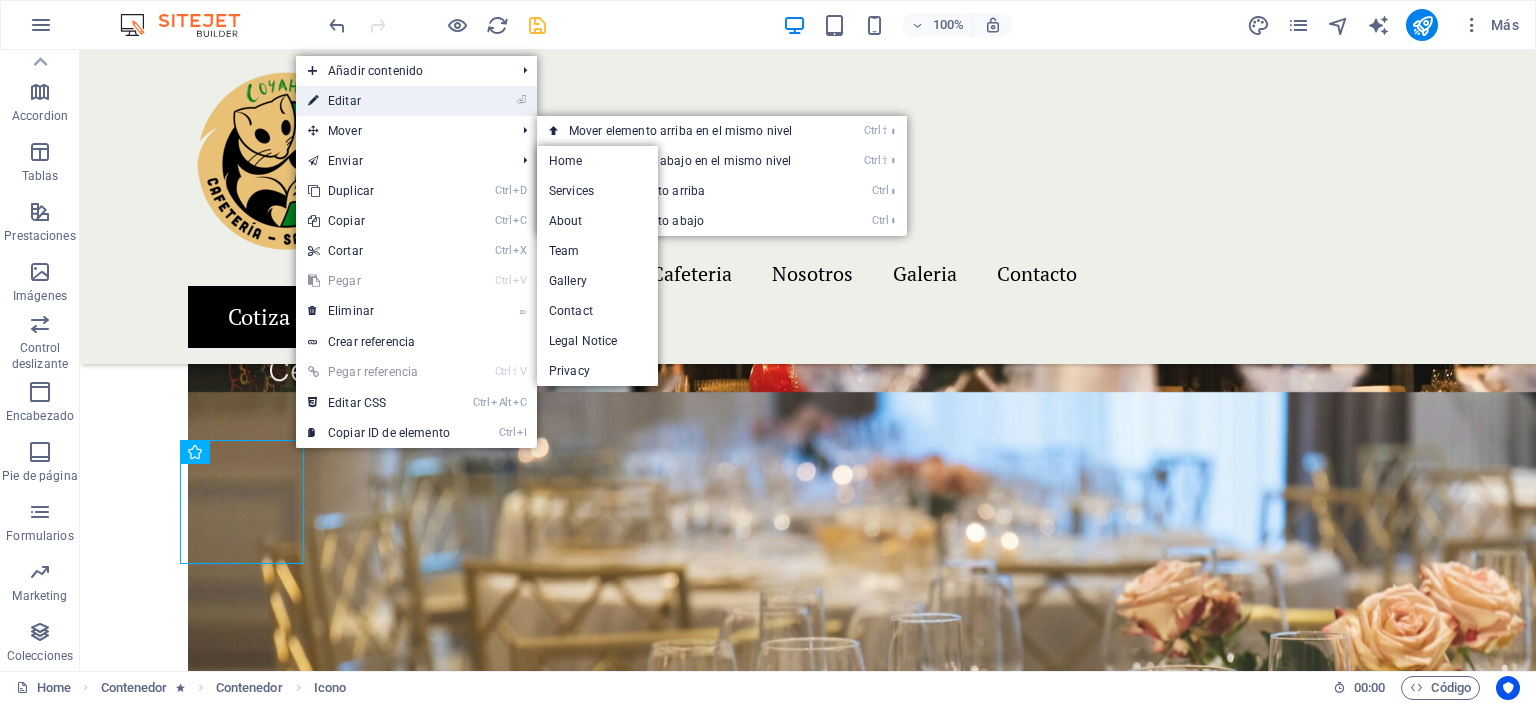 click on "⏎  Editar" at bounding box center [379, 101] 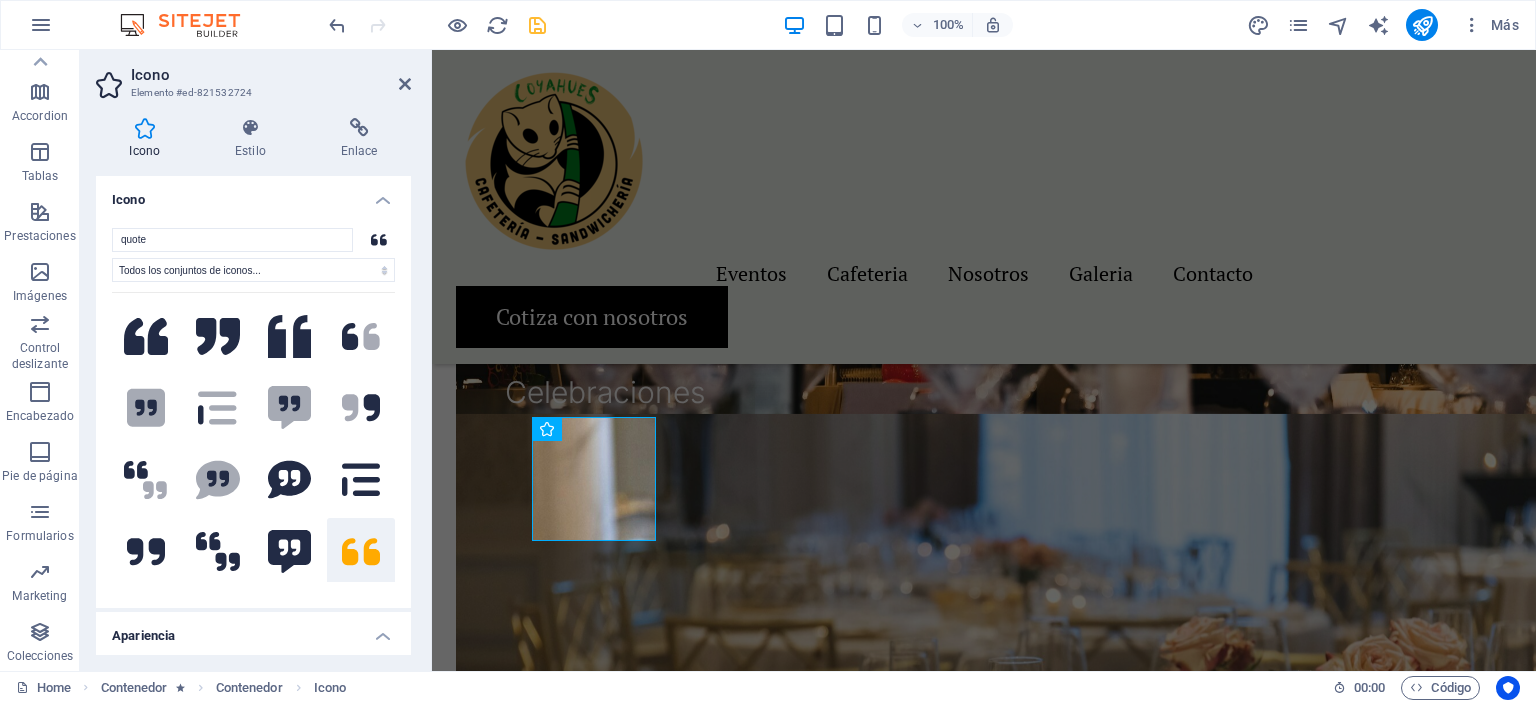 scroll, scrollTop: 2722, scrollLeft: 0, axis: vertical 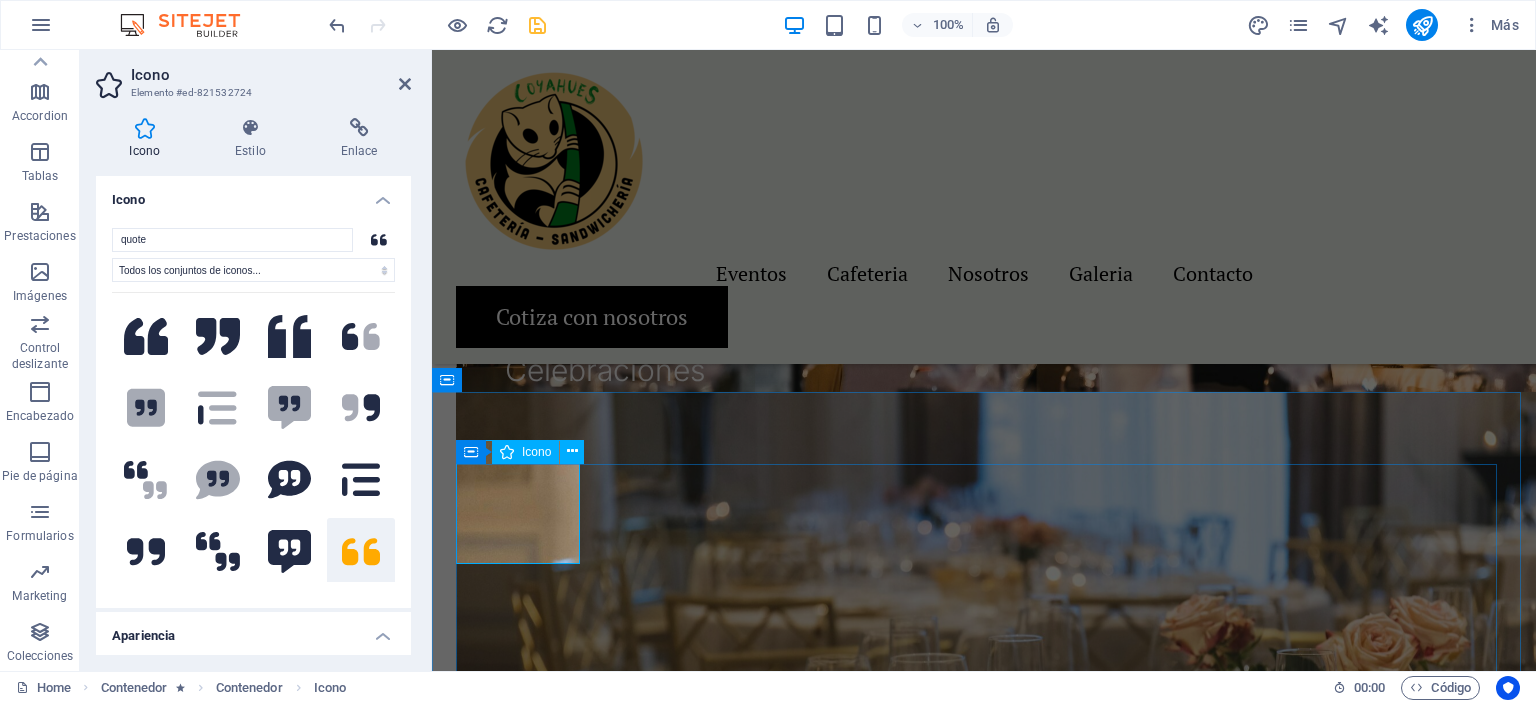 click at bounding box center (494, -2632) 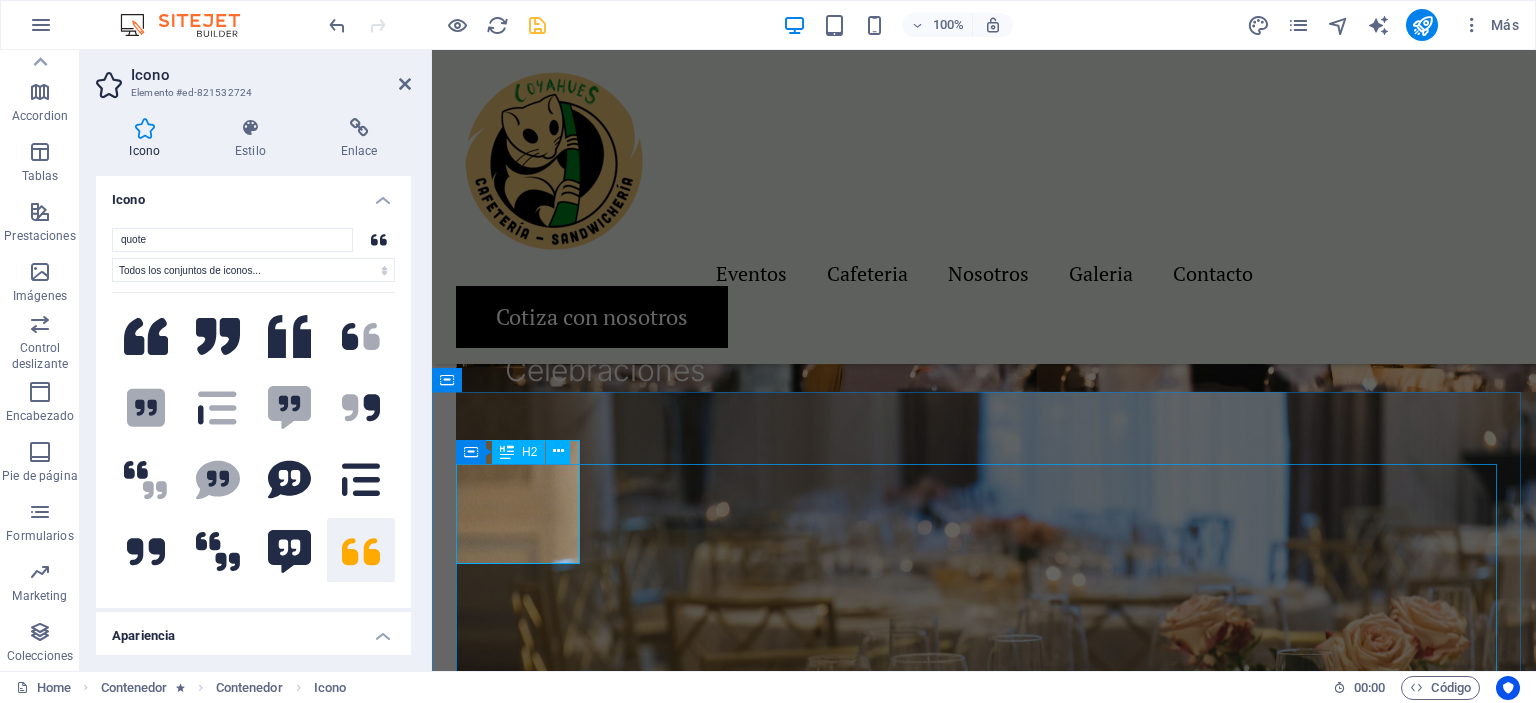 click on "Creando recuerdos inolvidables que perduran en el tiempo, llenos de momentos especiales y experiencias únicas." at bounding box center (984, 1880) 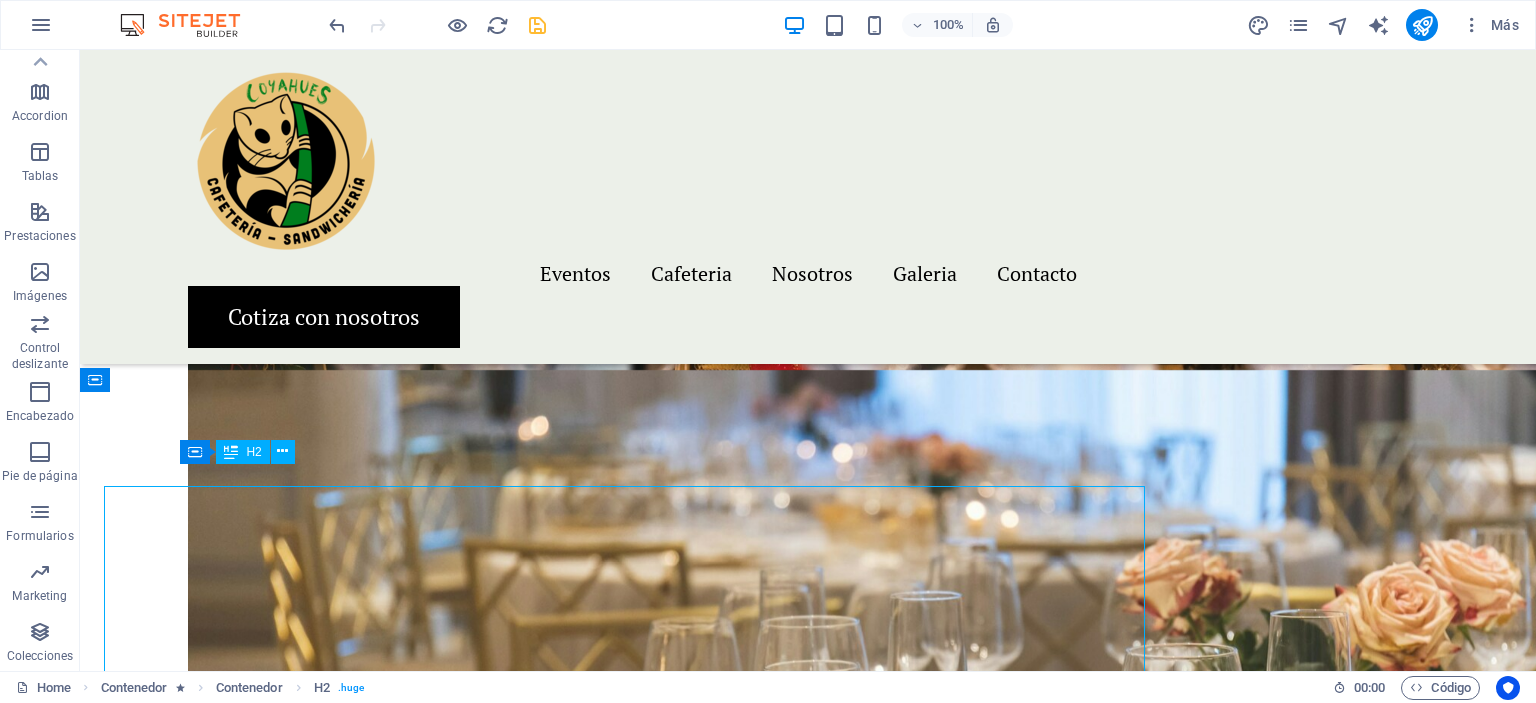 click on "Creando recuerdos inolvidables que perduran en el tiempo, llenos de momentos especiales y experiencias únicas." at bounding box center [808, 1858] 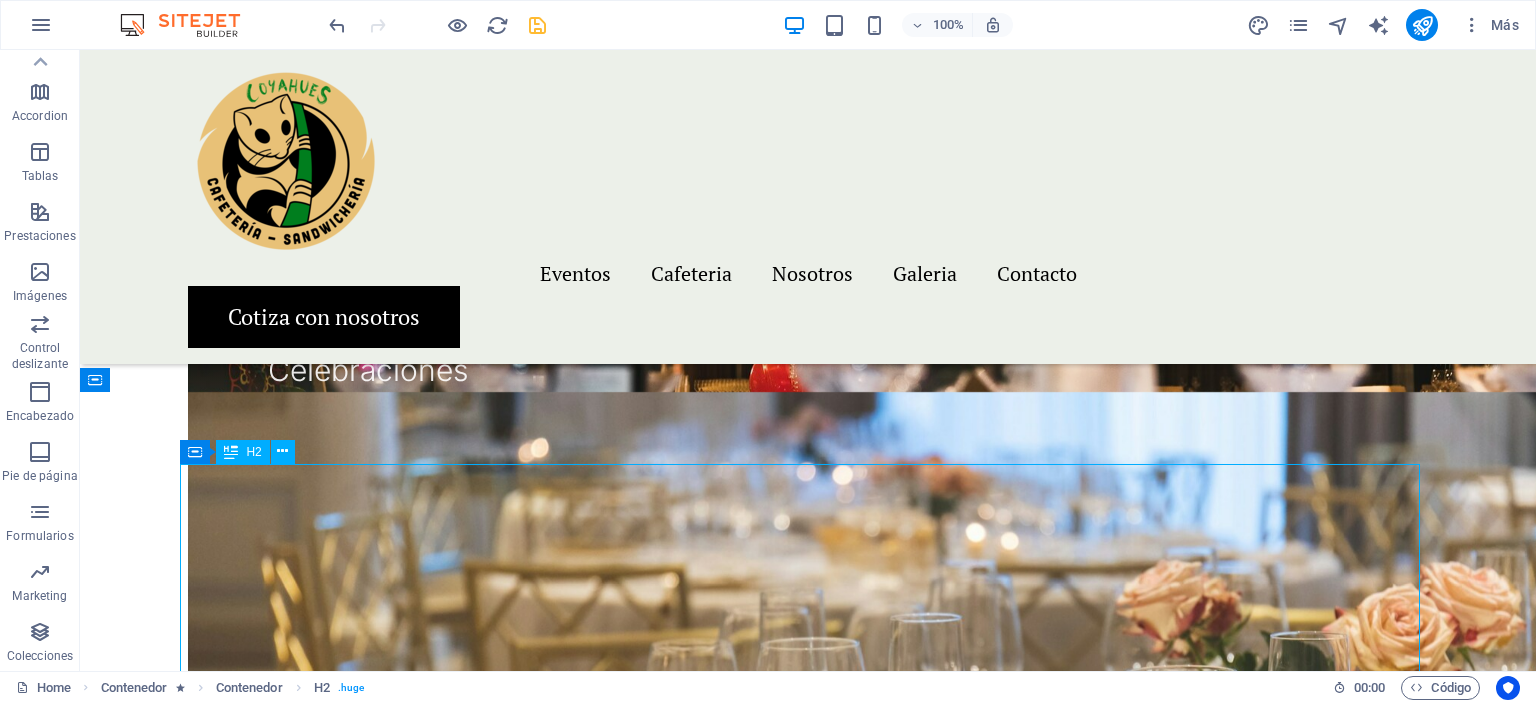 click on "Creando recuerdos inolvidables que perduran en el tiempo, llenos de momentos especiales y experiencias únicas." at bounding box center (808, 1880) 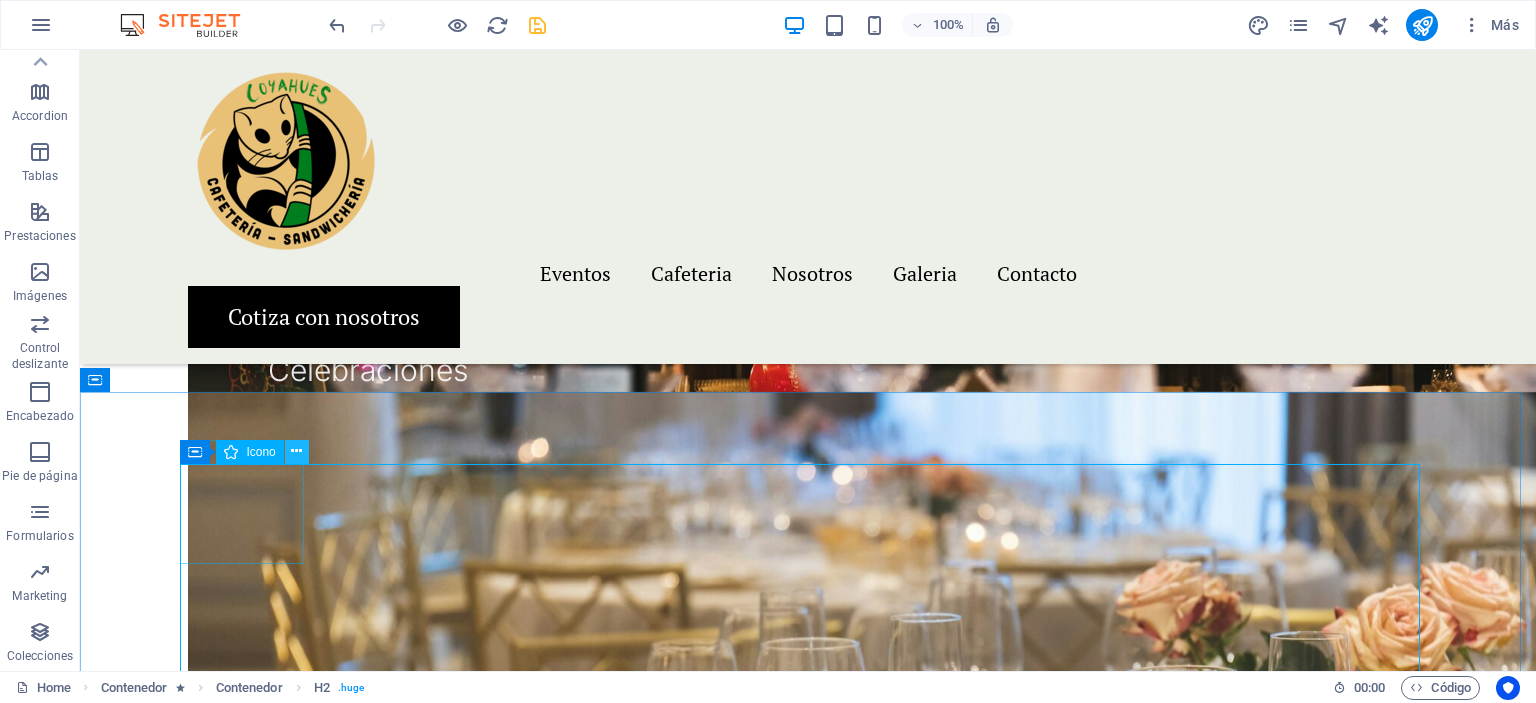click at bounding box center (297, 452) 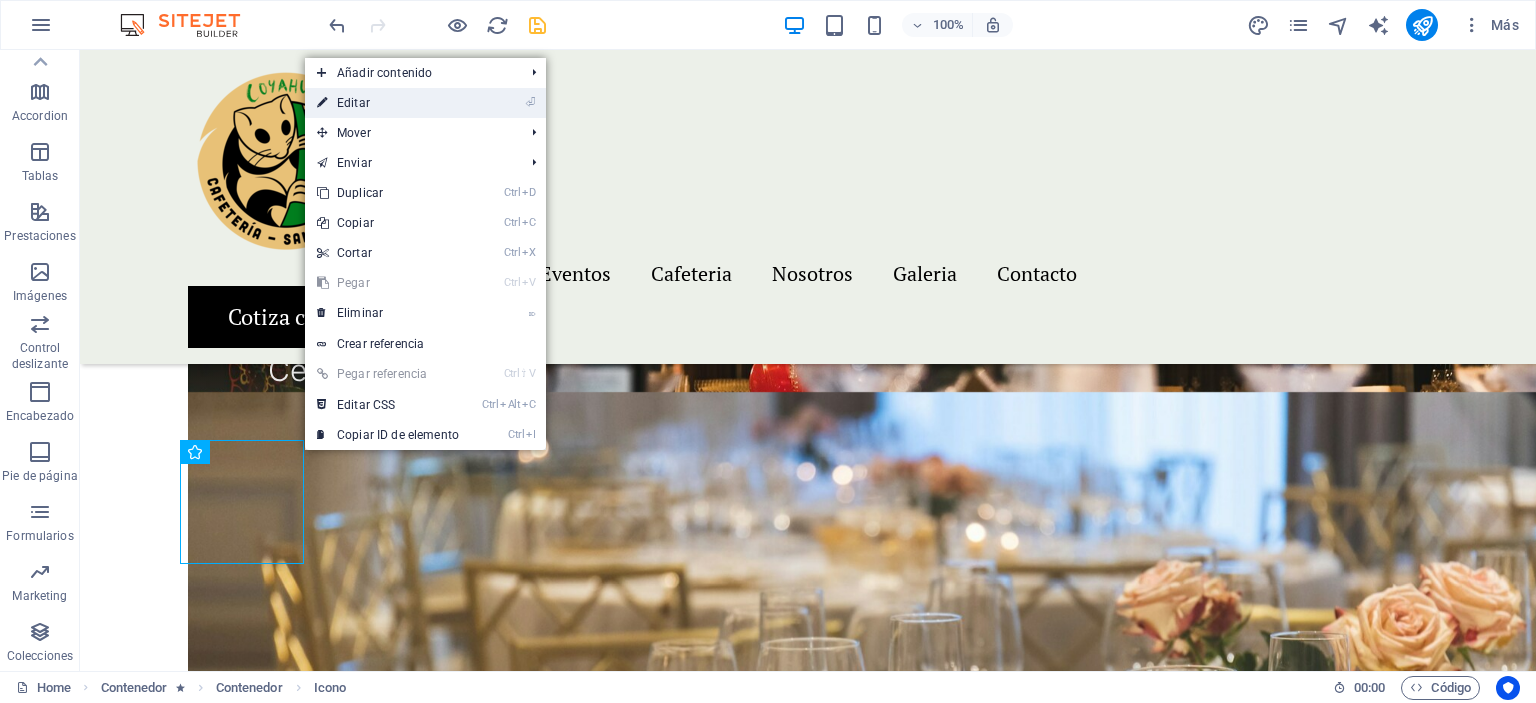 click on "⏎  Editar" at bounding box center [388, 103] 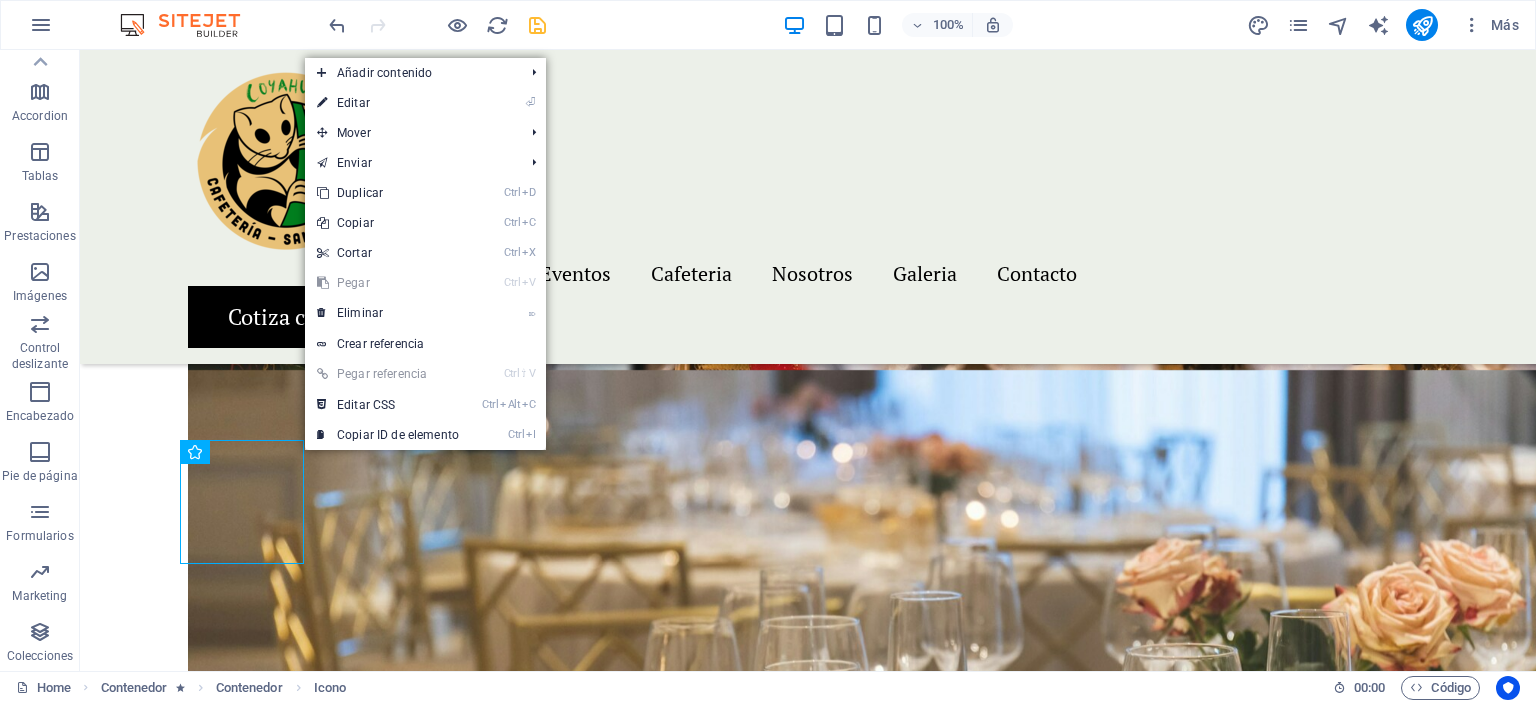 select on "xMidYMid" 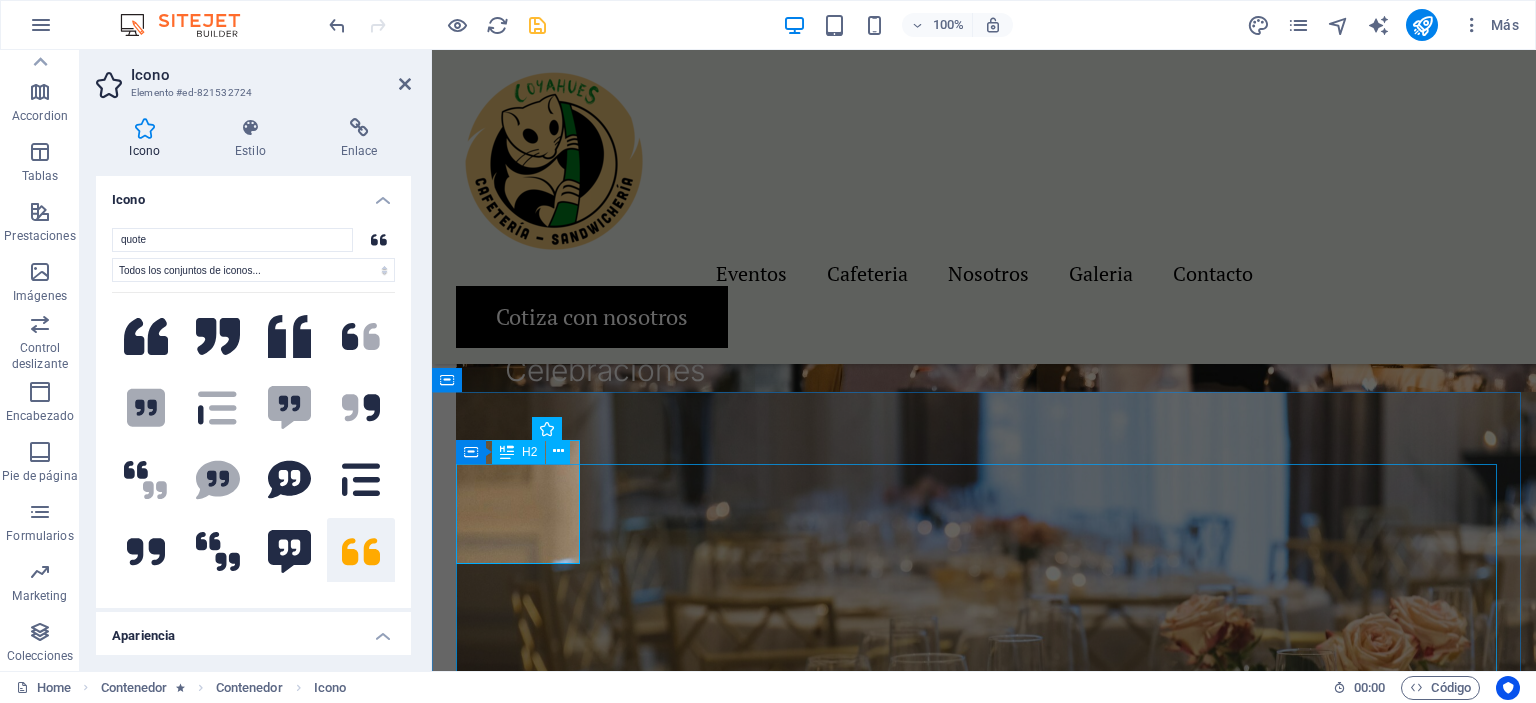 click on "Creando recuerdos inolvidables que perduran en el tiempo, llenos de momentos especiales y experiencias únicas." at bounding box center (984, 1880) 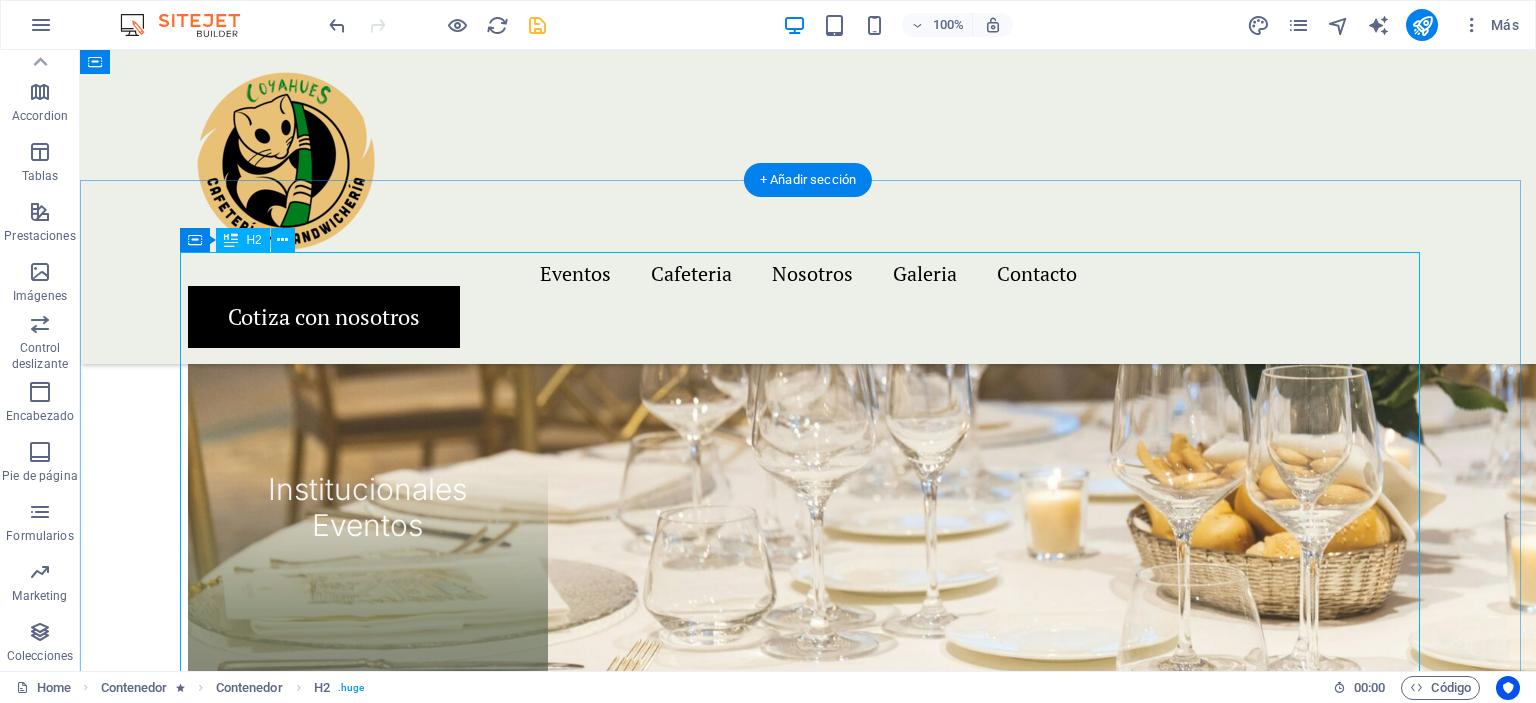 scroll, scrollTop: 2900, scrollLeft: 0, axis: vertical 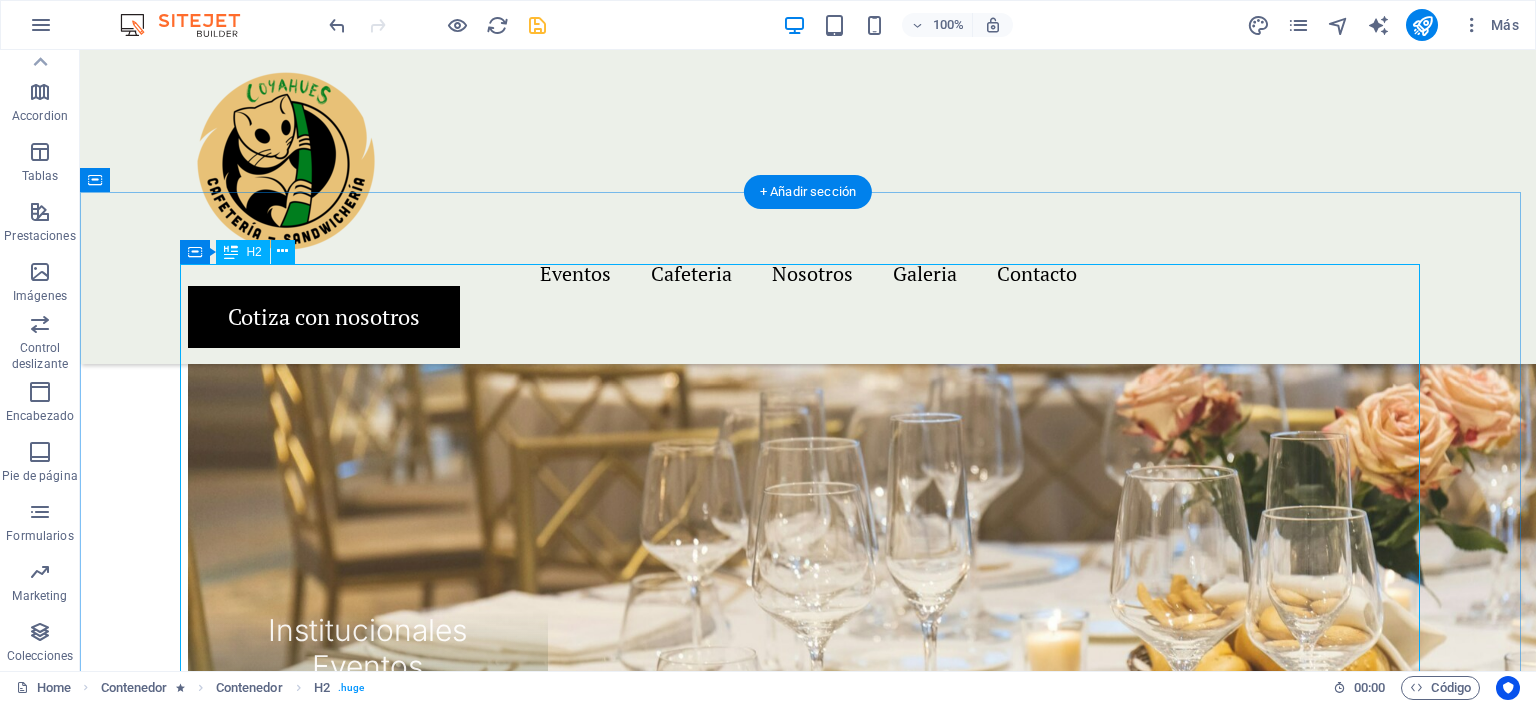 click on "Creando recuerdos inolvidables que perduran en el tiempo, llenos de momentos especiales y experiencias únicas." at bounding box center [808, 1680] 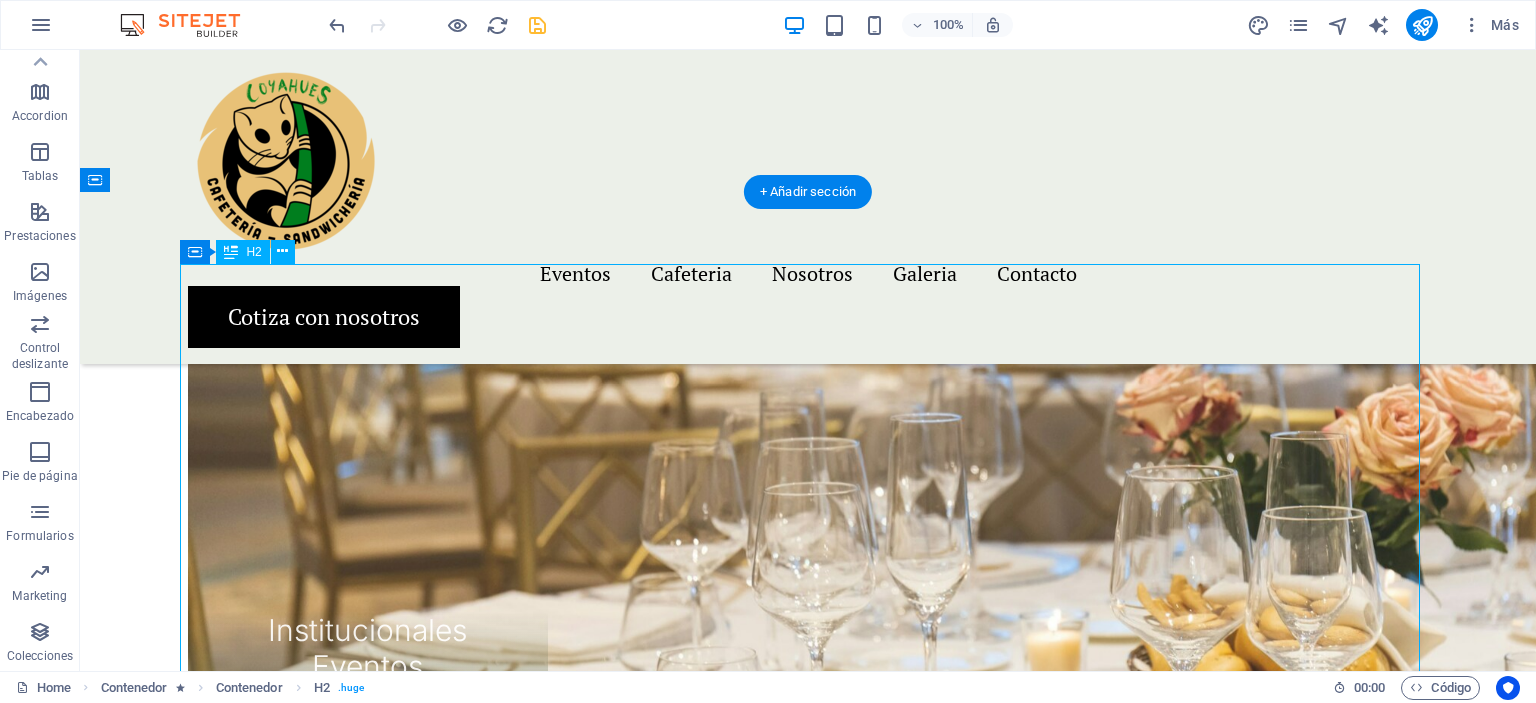 click on "Creando recuerdos inolvidables que perduran en el tiempo, llenos de momentos especiales y experiencias únicas." at bounding box center (808, 1680) 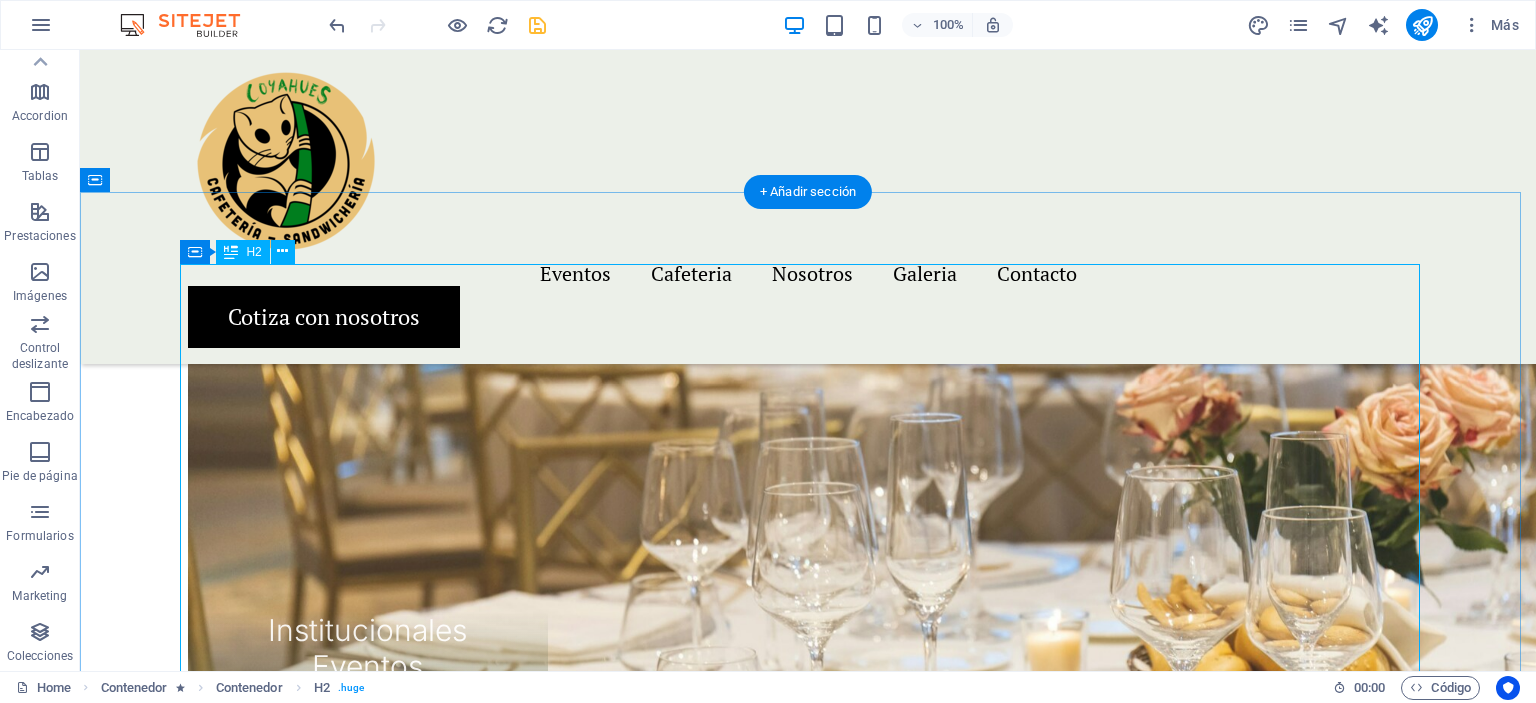 click on "Creando recuerdos inolvidables que perduran en el tiempo, llenos de momentos especiales y experiencias únicas." at bounding box center [808, 1680] 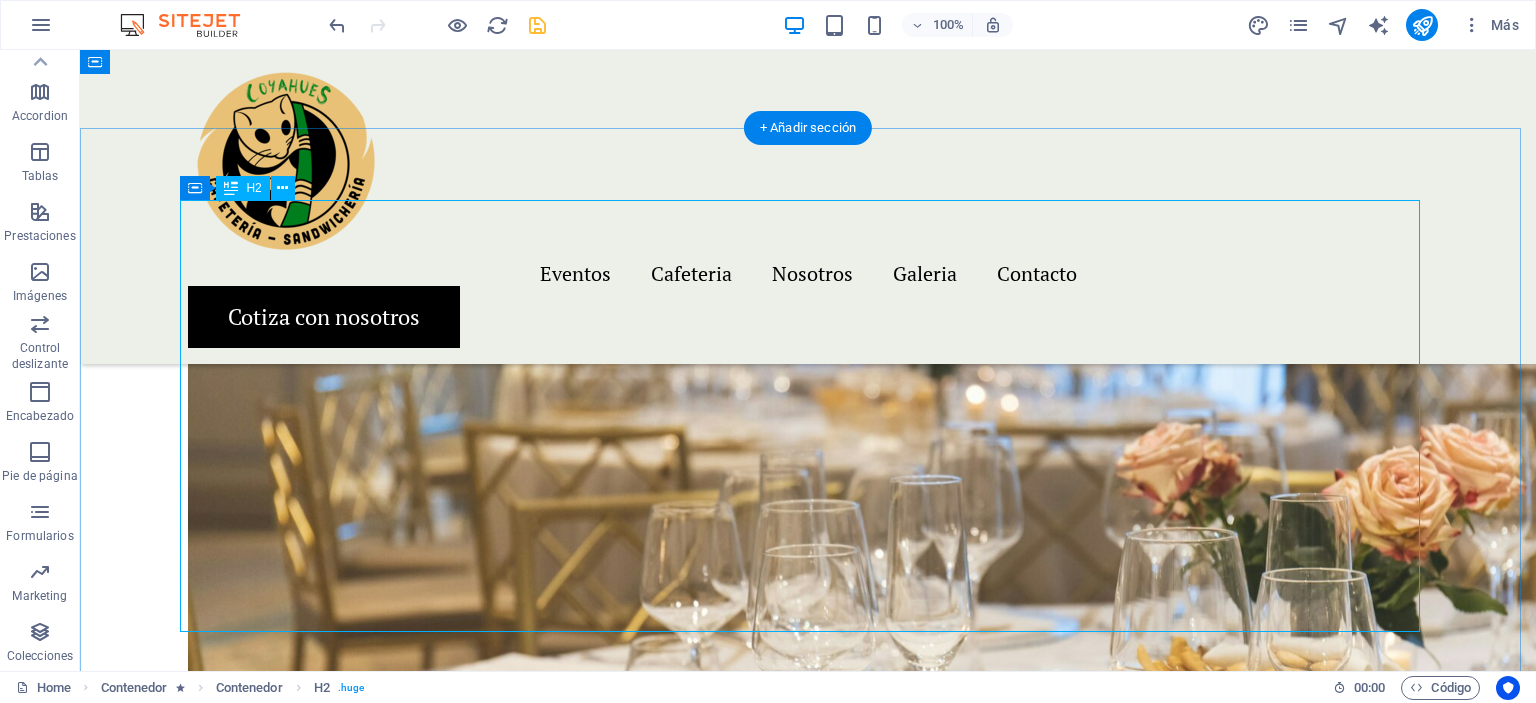 scroll, scrollTop: 2800, scrollLeft: 0, axis: vertical 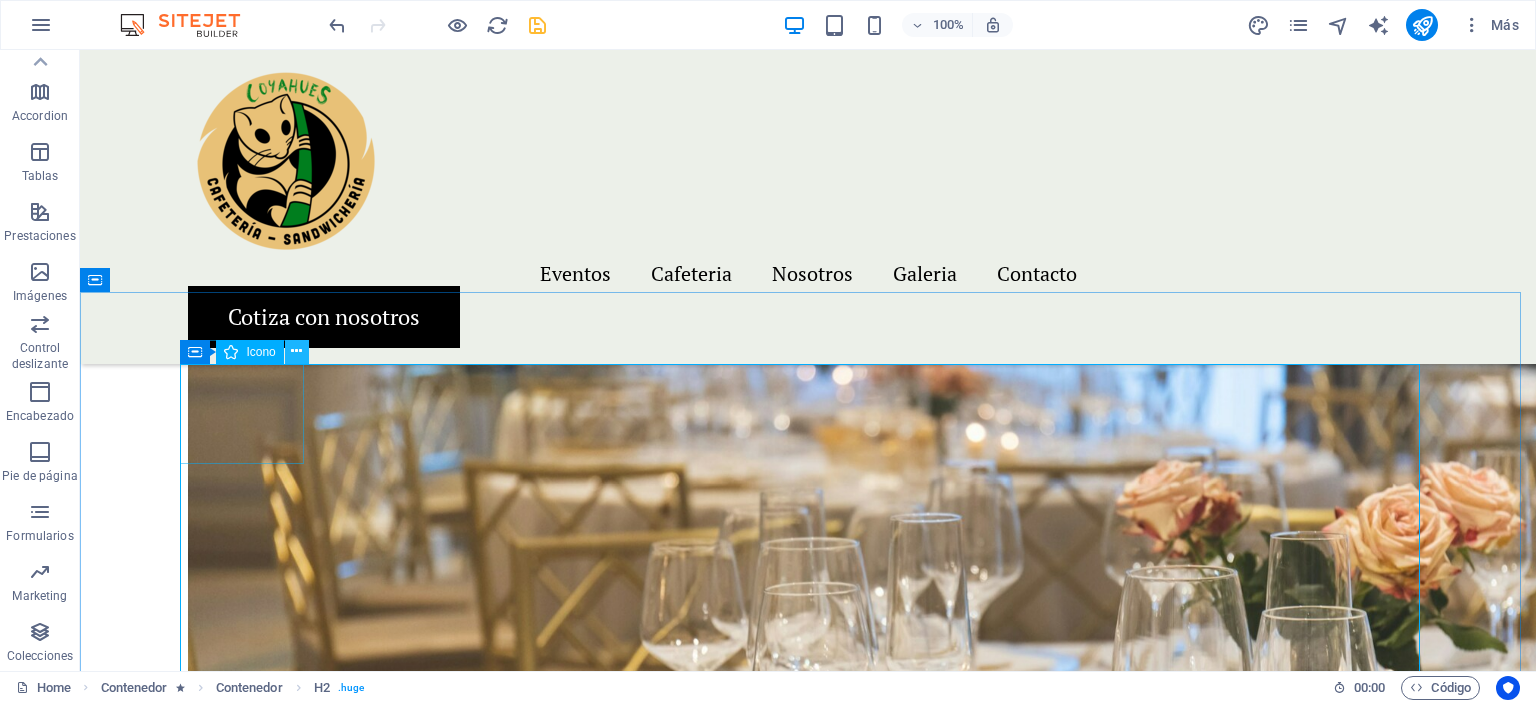 click at bounding box center (296, 351) 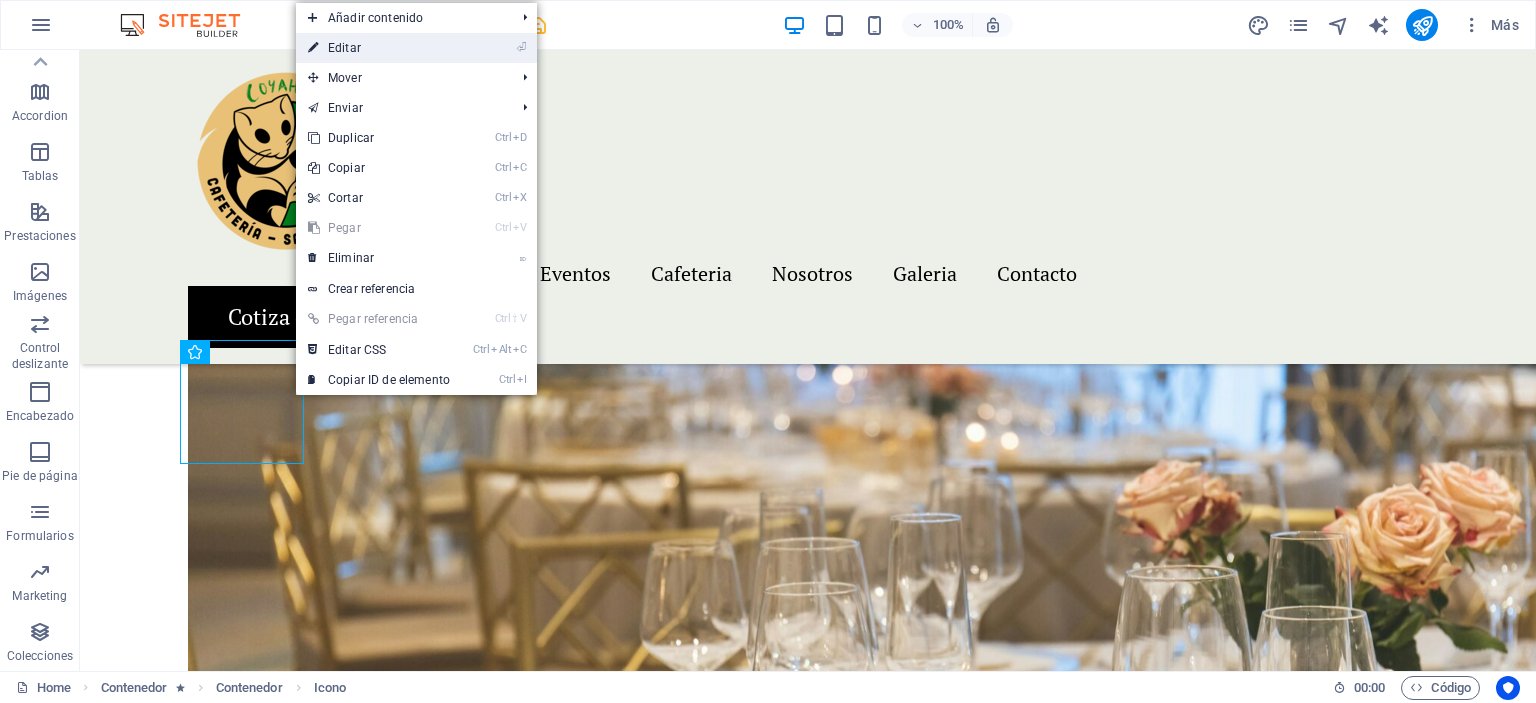 click on "⏎  Editar" at bounding box center (379, 48) 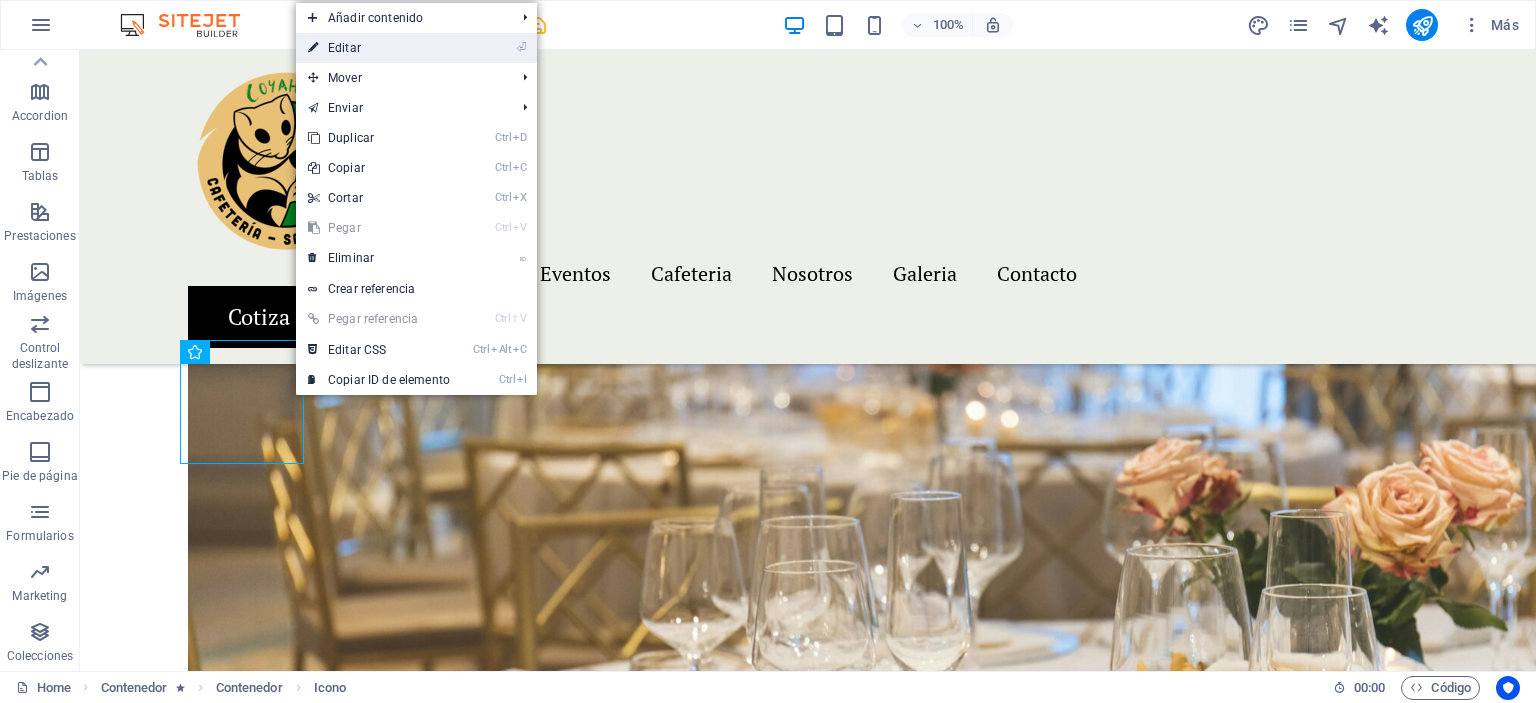 select on "xMidYMid" 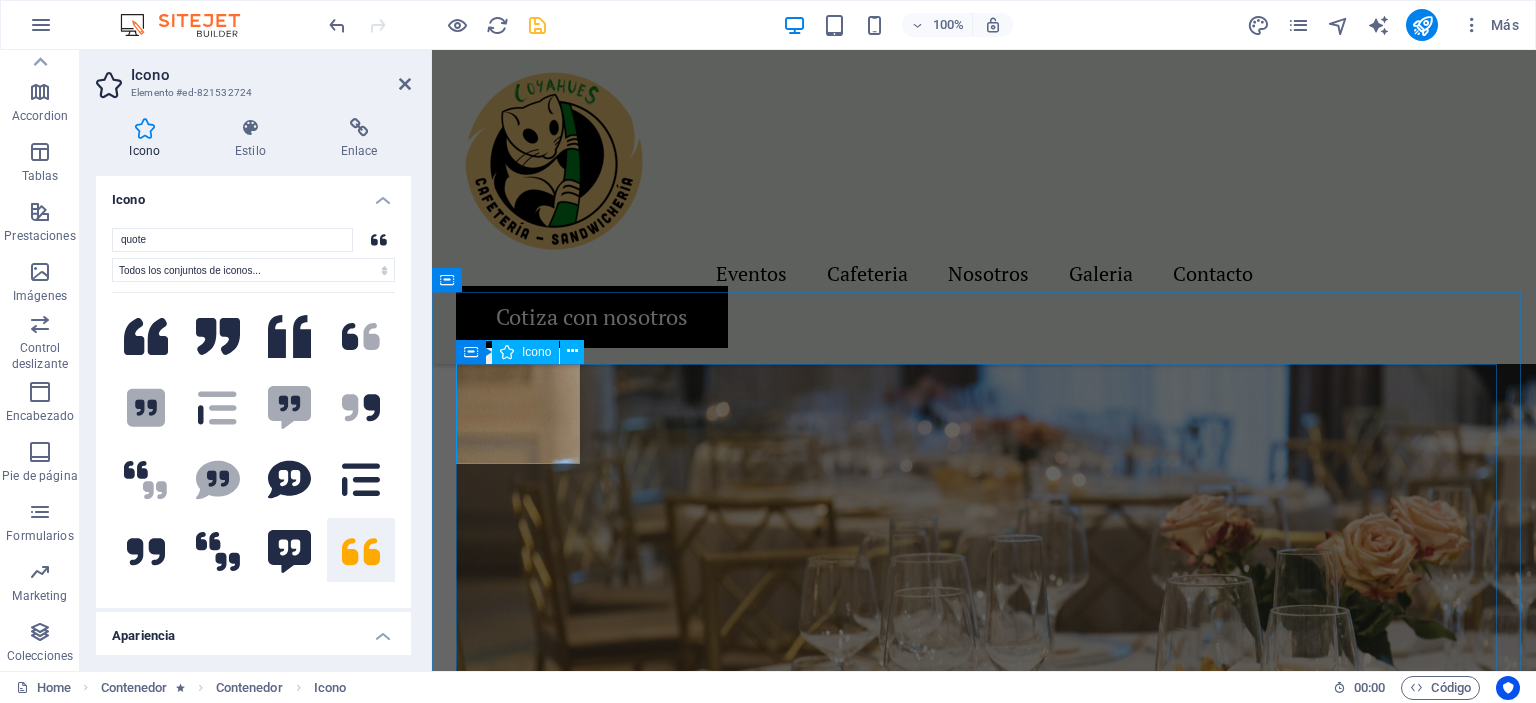click at bounding box center (494, -2732) 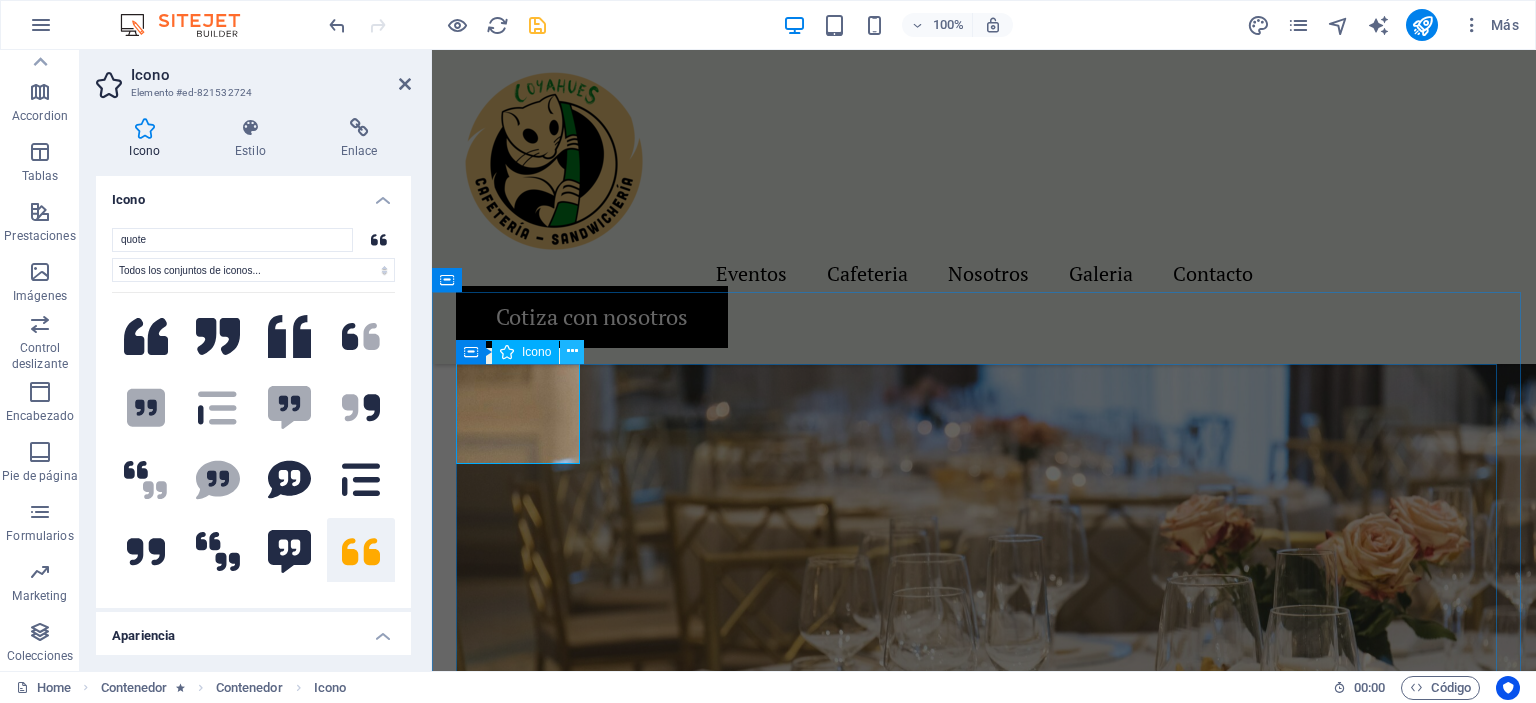 click at bounding box center (572, 351) 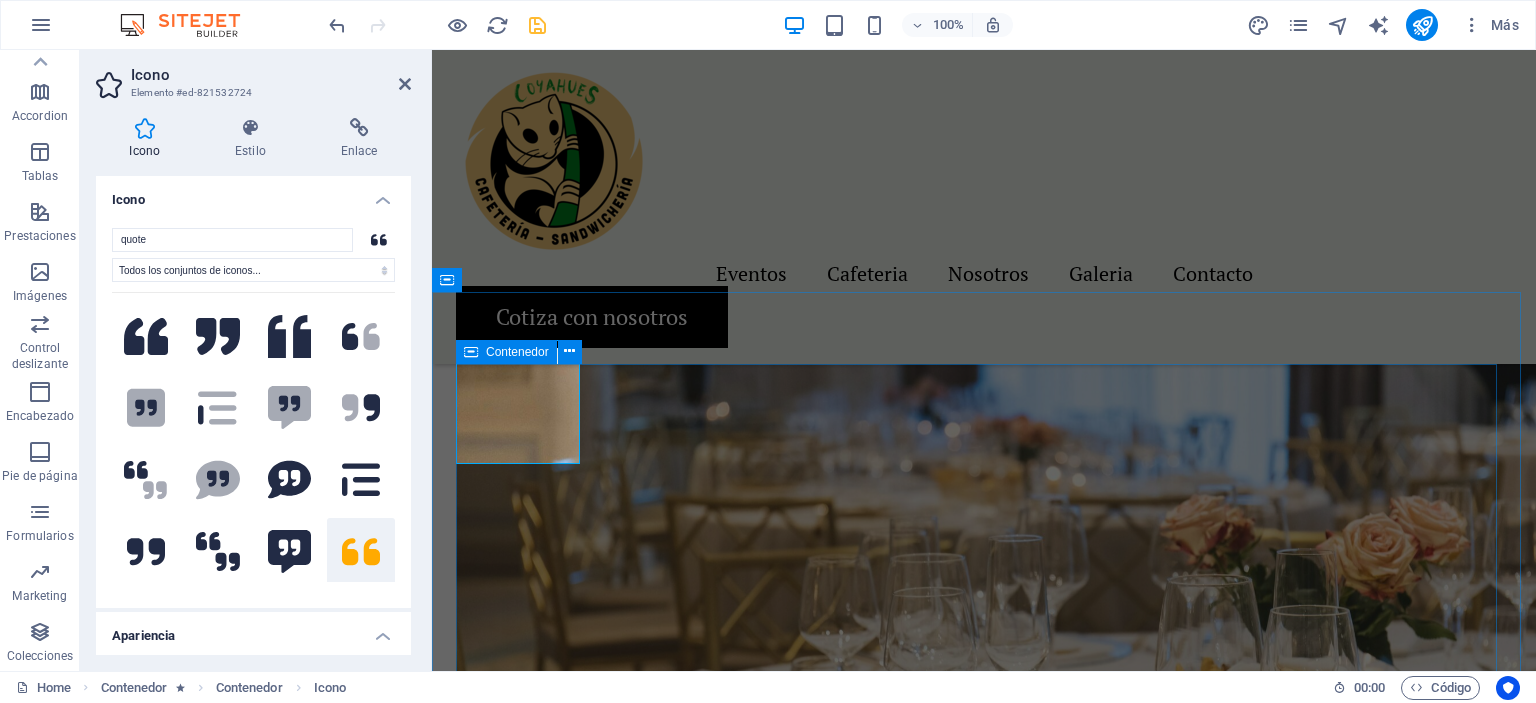 click at bounding box center [471, 352] 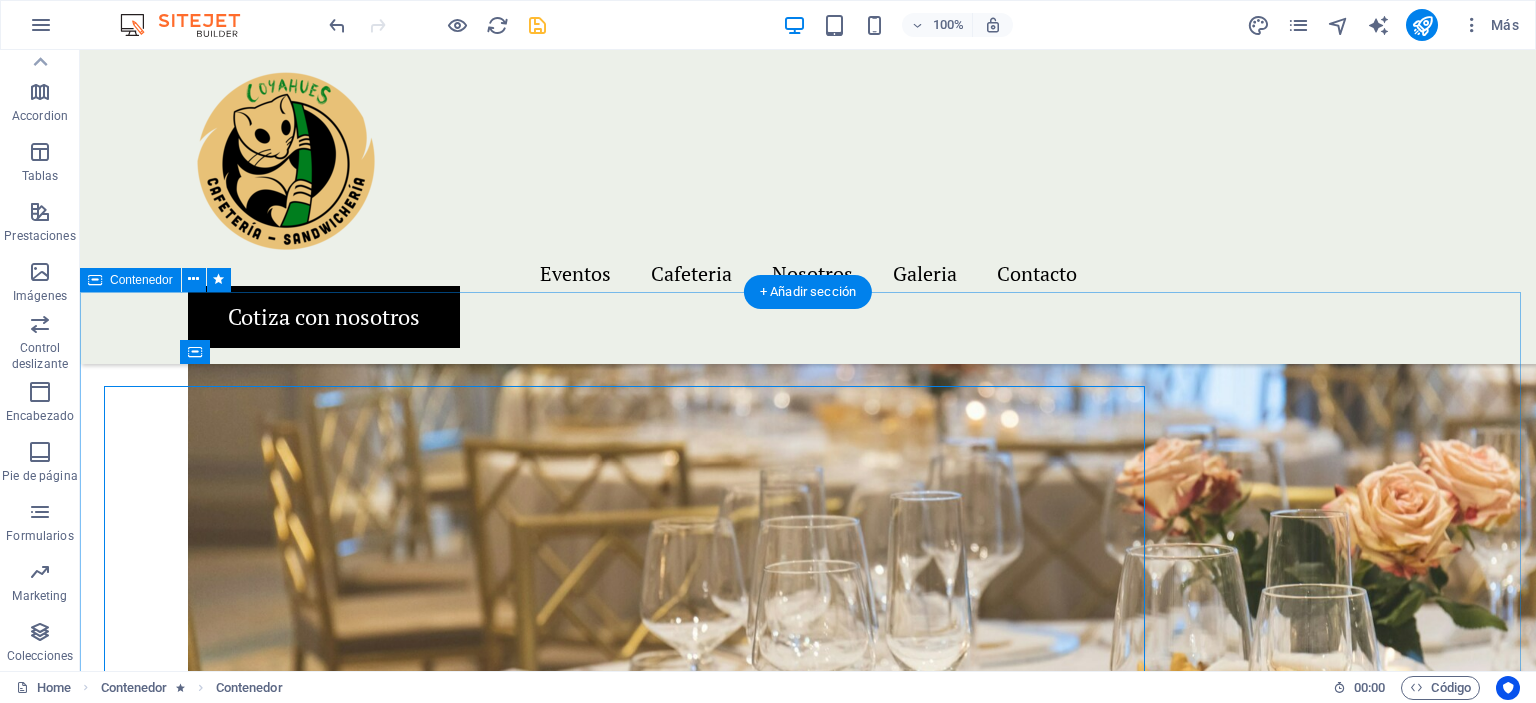 scroll, scrollTop: 2800, scrollLeft: 0, axis: vertical 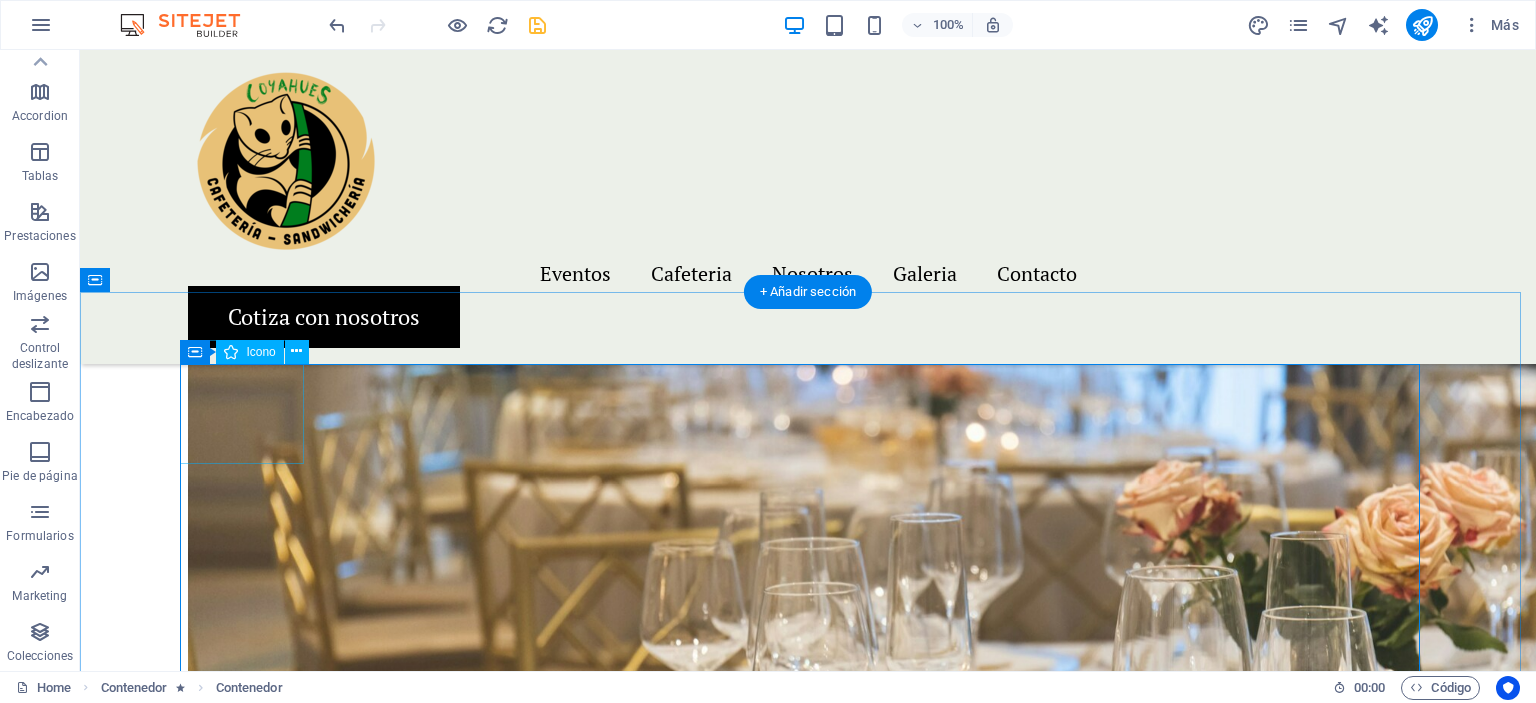 click at bounding box center (142, -2710) 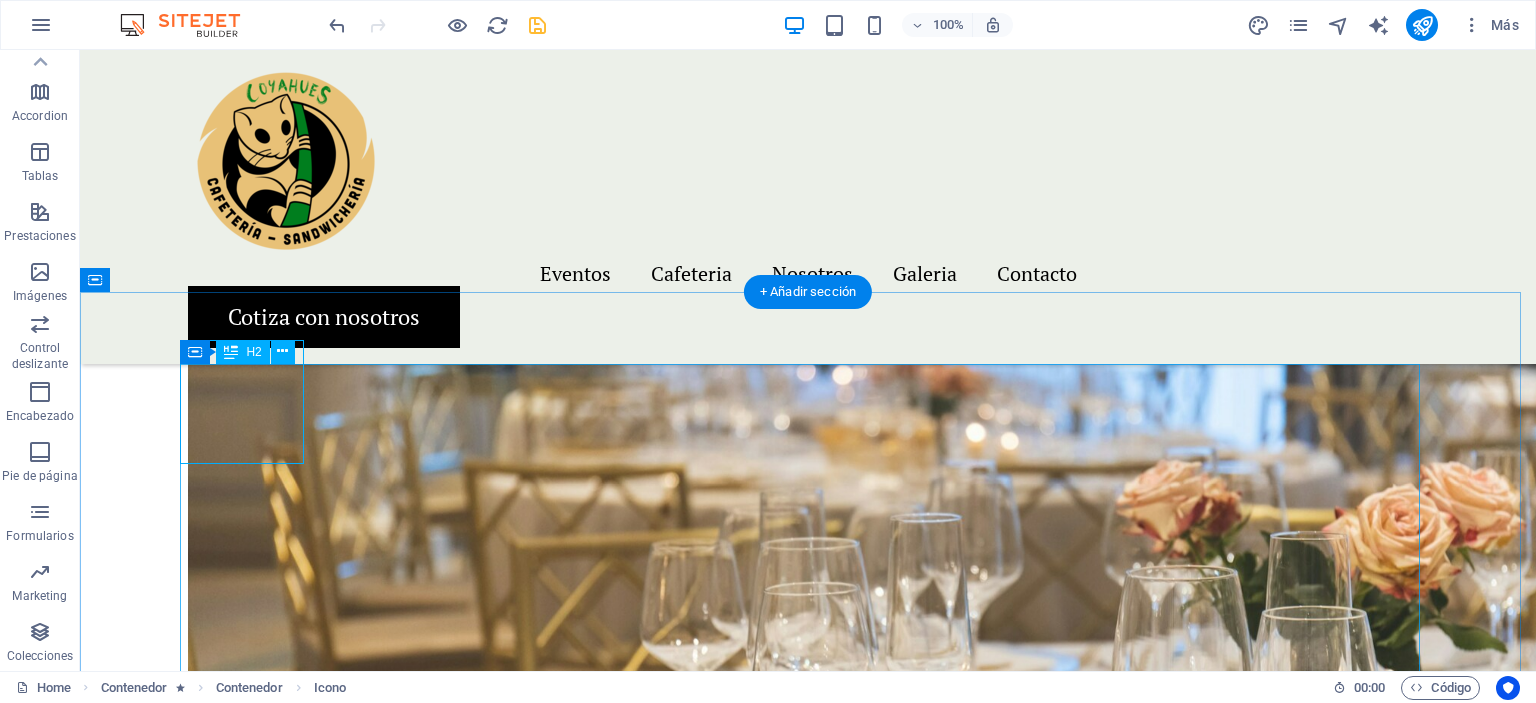 click on "Creando recuerdos inolvidables que perduran en el tiempo, llenos de momentos especiales y experiencias únicas." at bounding box center [808, 1780] 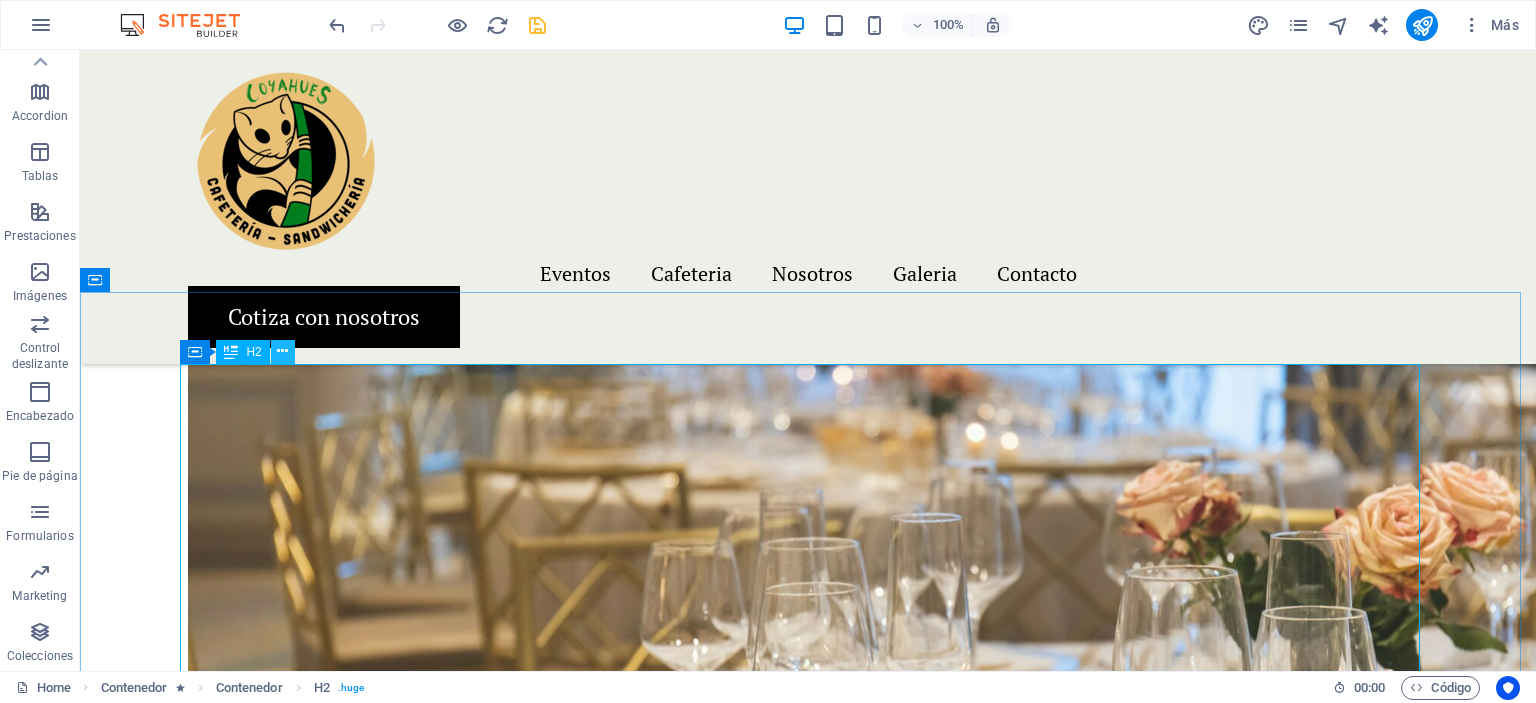 click at bounding box center (282, 351) 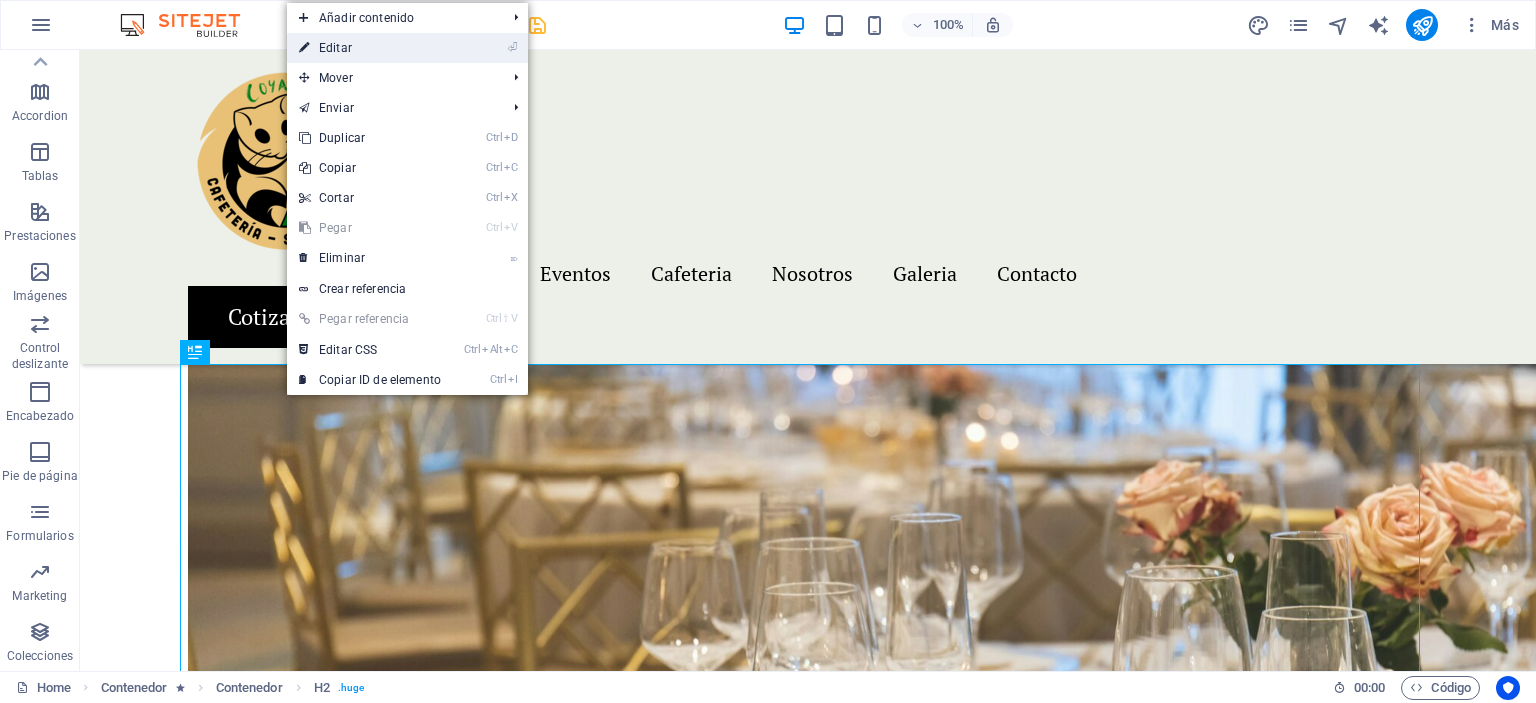 click on "⏎  Editar" at bounding box center (370, 48) 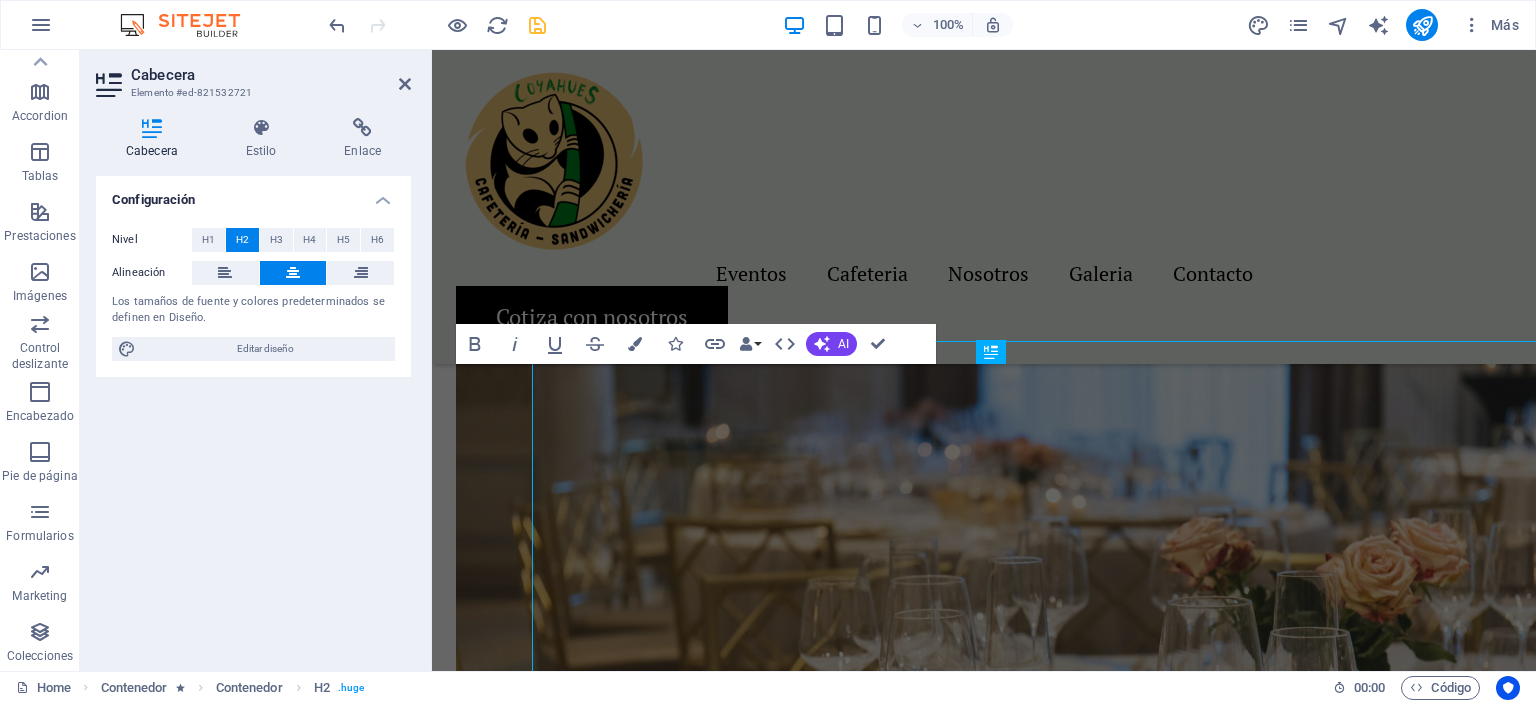 scroll, scrollTop: 2822, scrollLeft: 0, axis: vertical 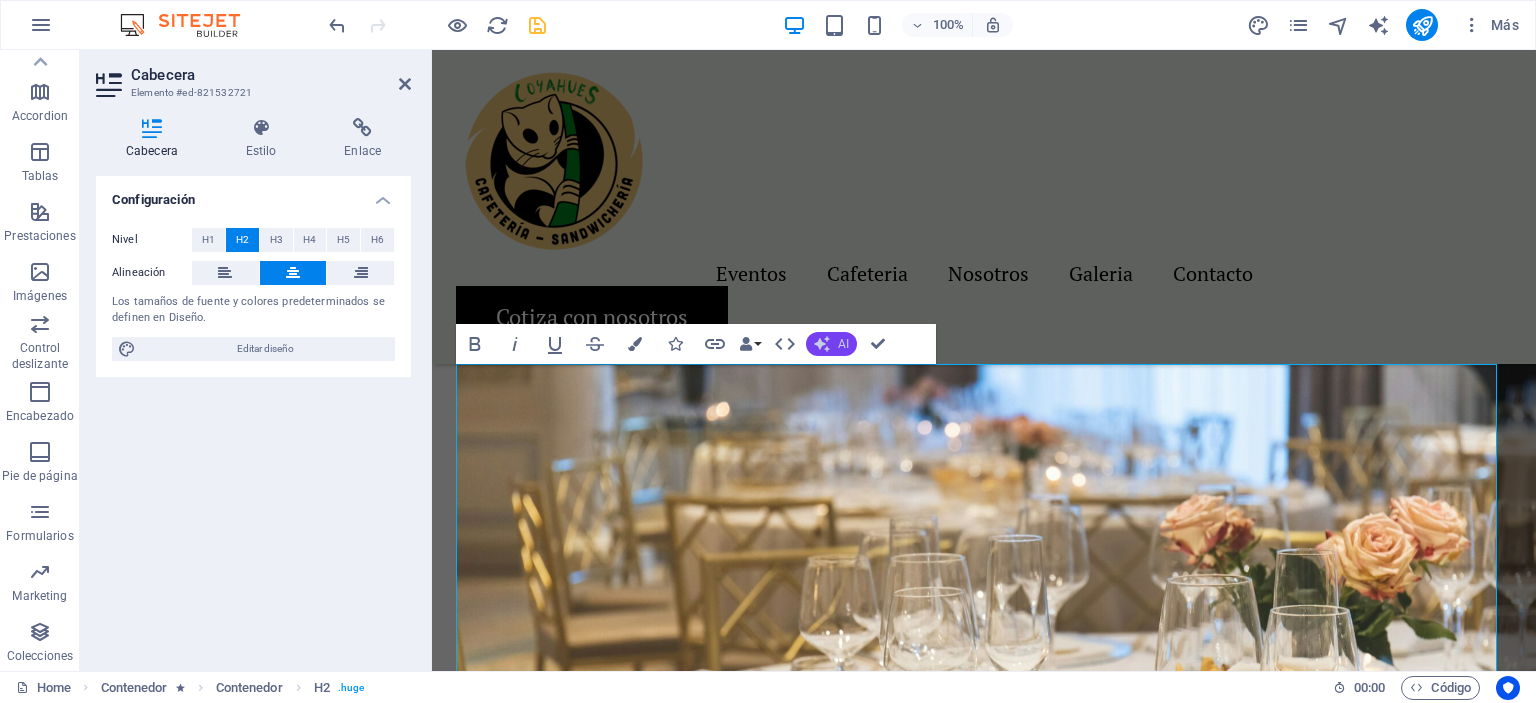 click on "AI" at bounding box center (831, 344) 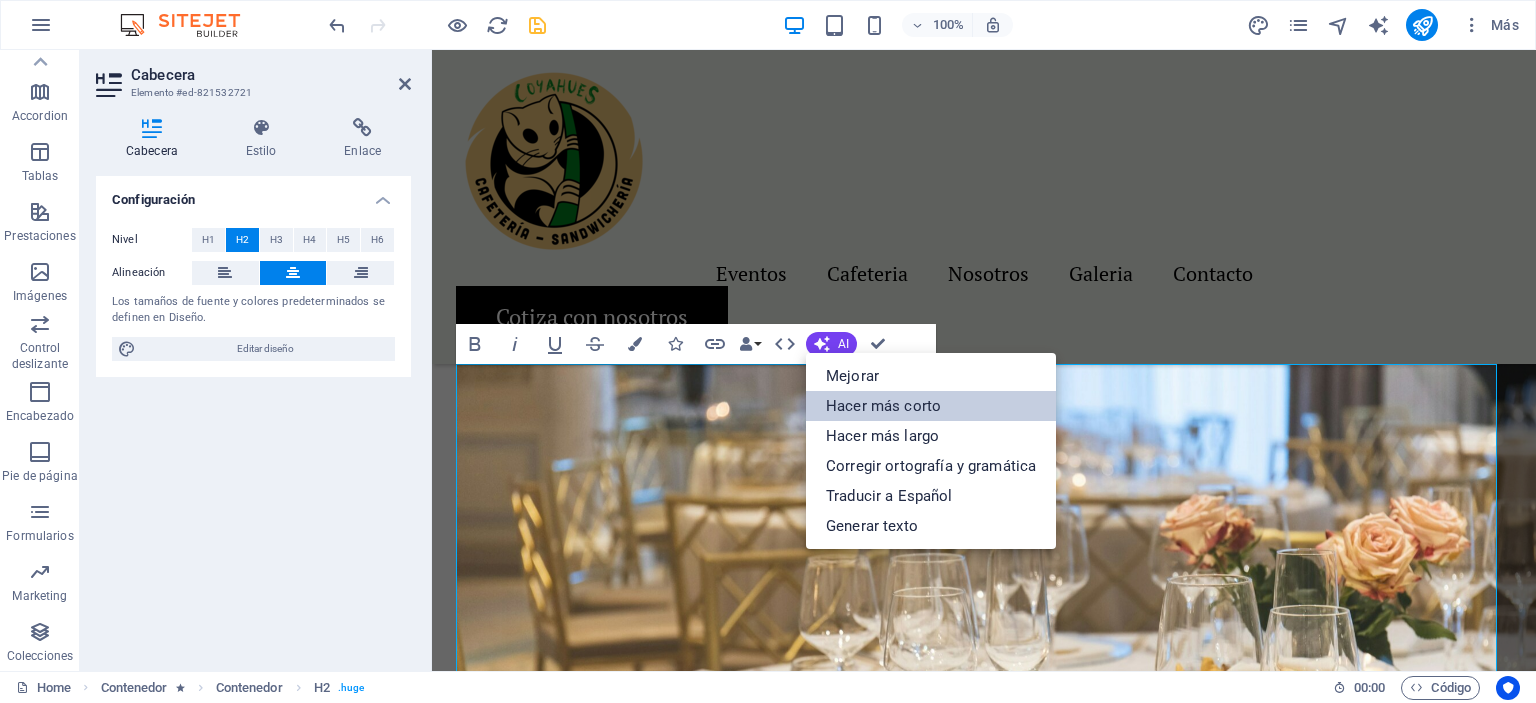 click on "Hacer más corto" at bounding box center (931, 406) 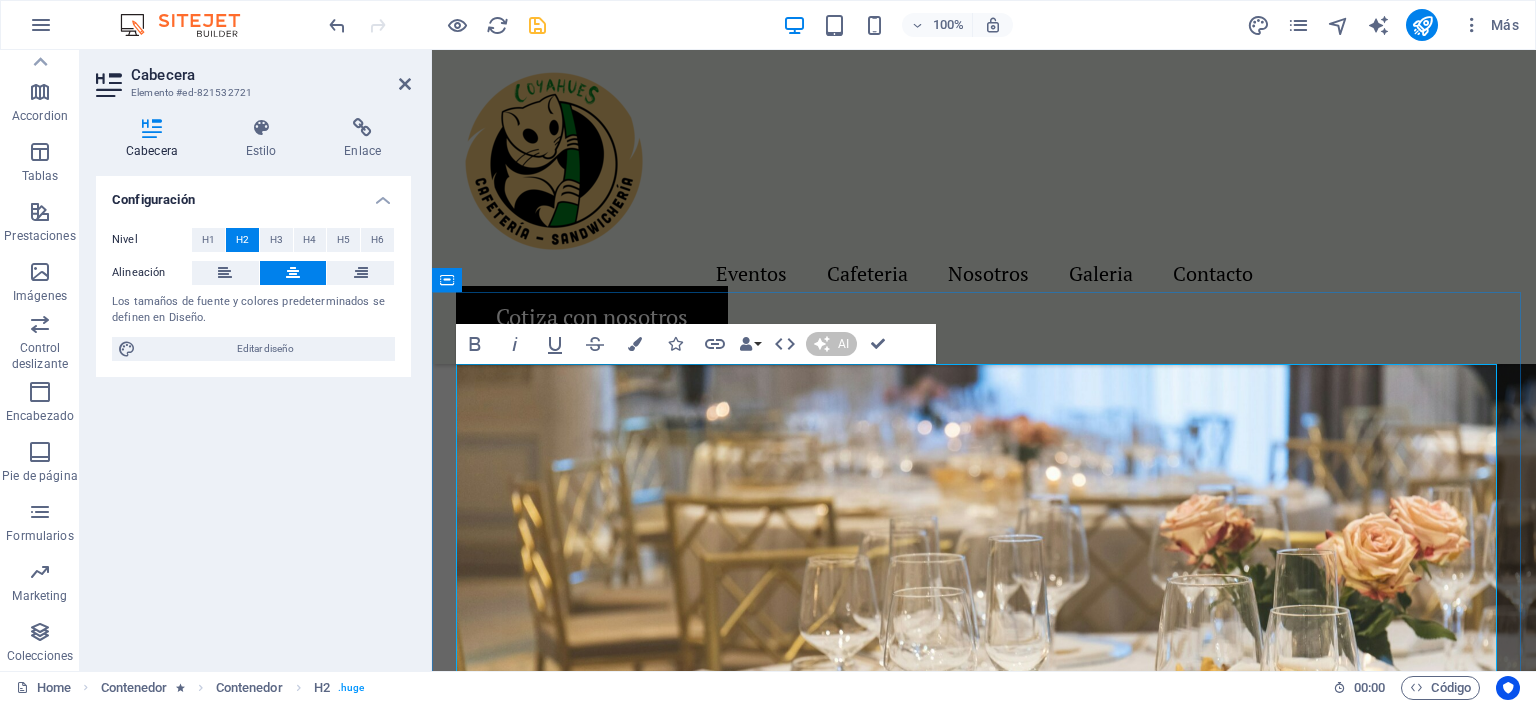 type 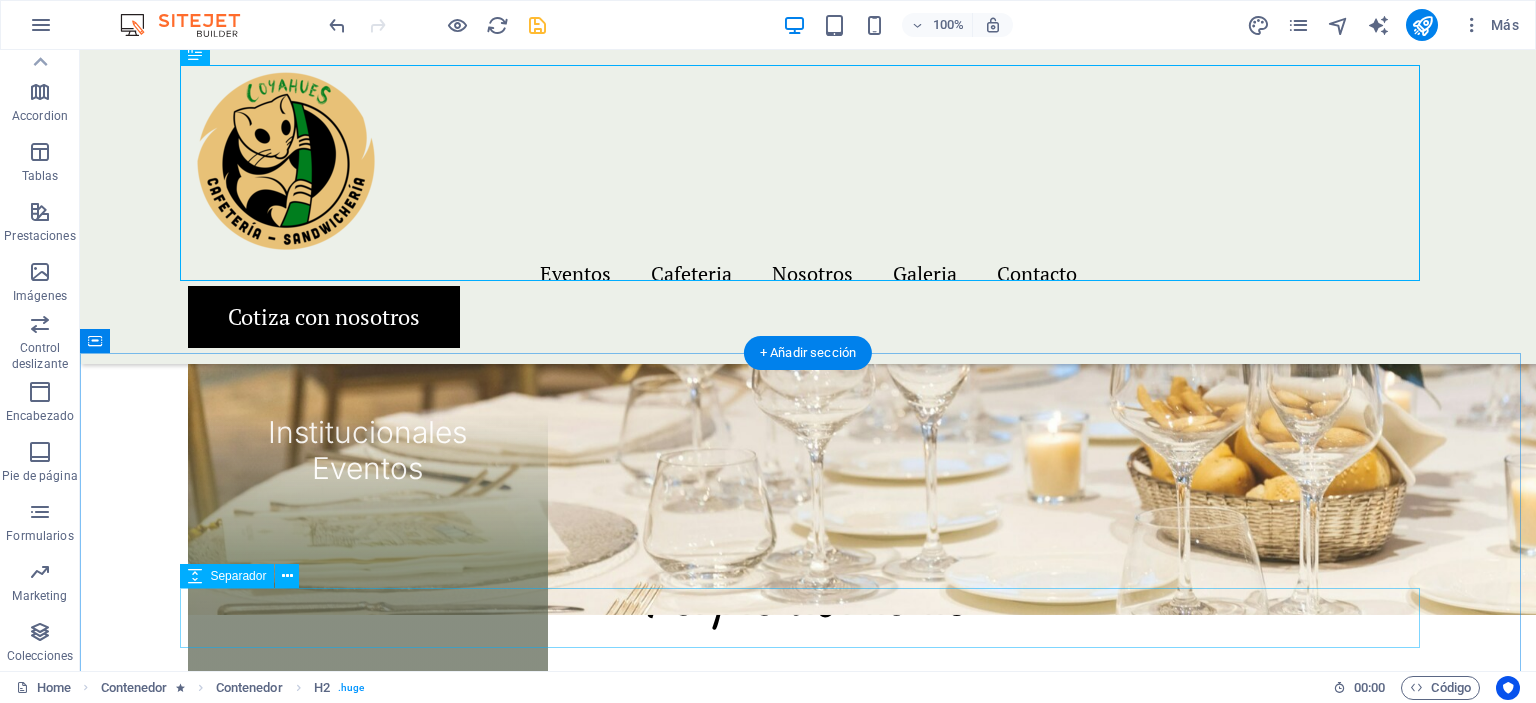 scroll, scrollTop: 3100, scrollLeft: 0, axis: vertical 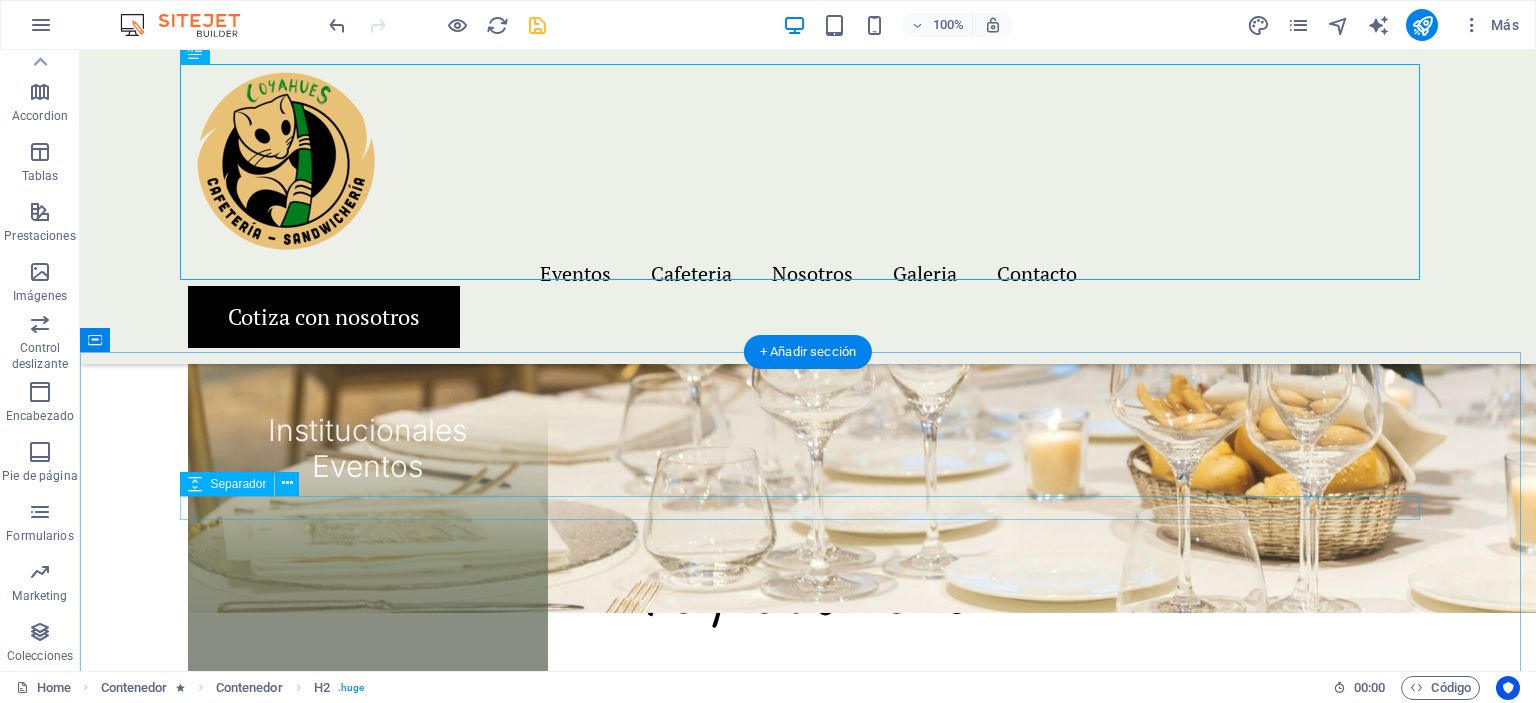 click at bounding box center [808, 1708] 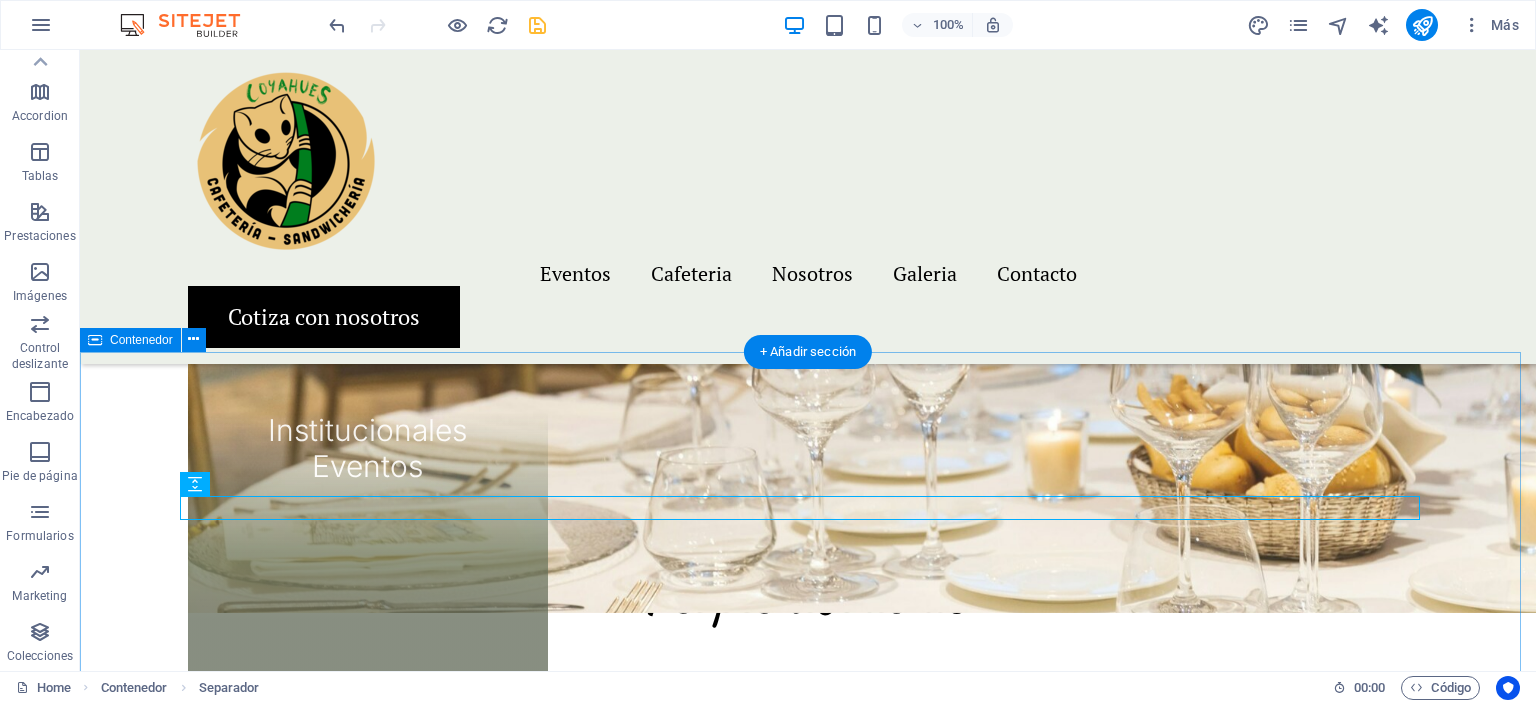 click on "Get in touch Lorem ipsum dolor sit amet, consectetur adipiscing elit, sed do eiusmod tempor incididunt ut labore et dolore magna aliqua. Ut enim ad minim veniam, quis nostrud exercitation ullamco   I have read and understand the privacy policy. ¿Ilegible? Cargar nuevo Submit" at bounding box center [808, 2000] 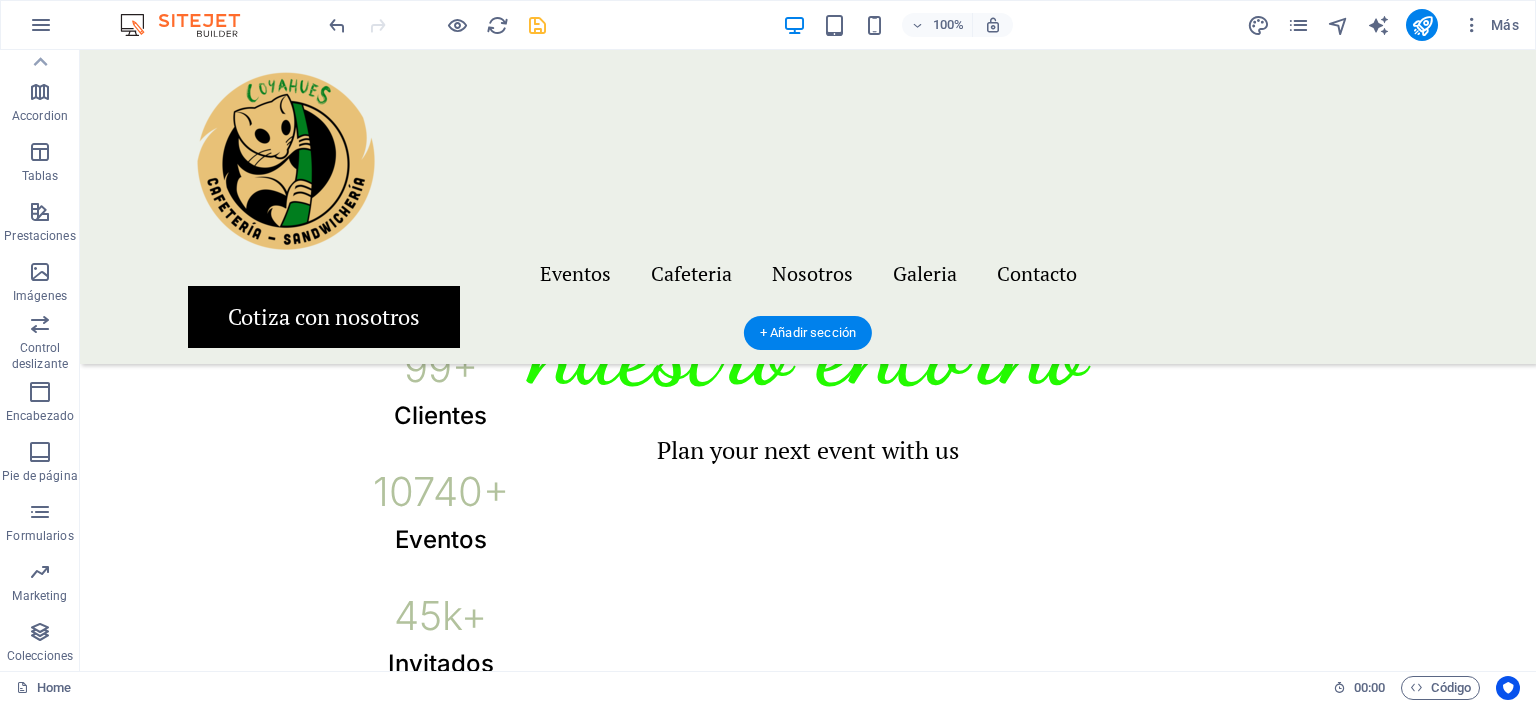 scroll, scrollTop: 1000, scrollLeft: 0, axis: vertical 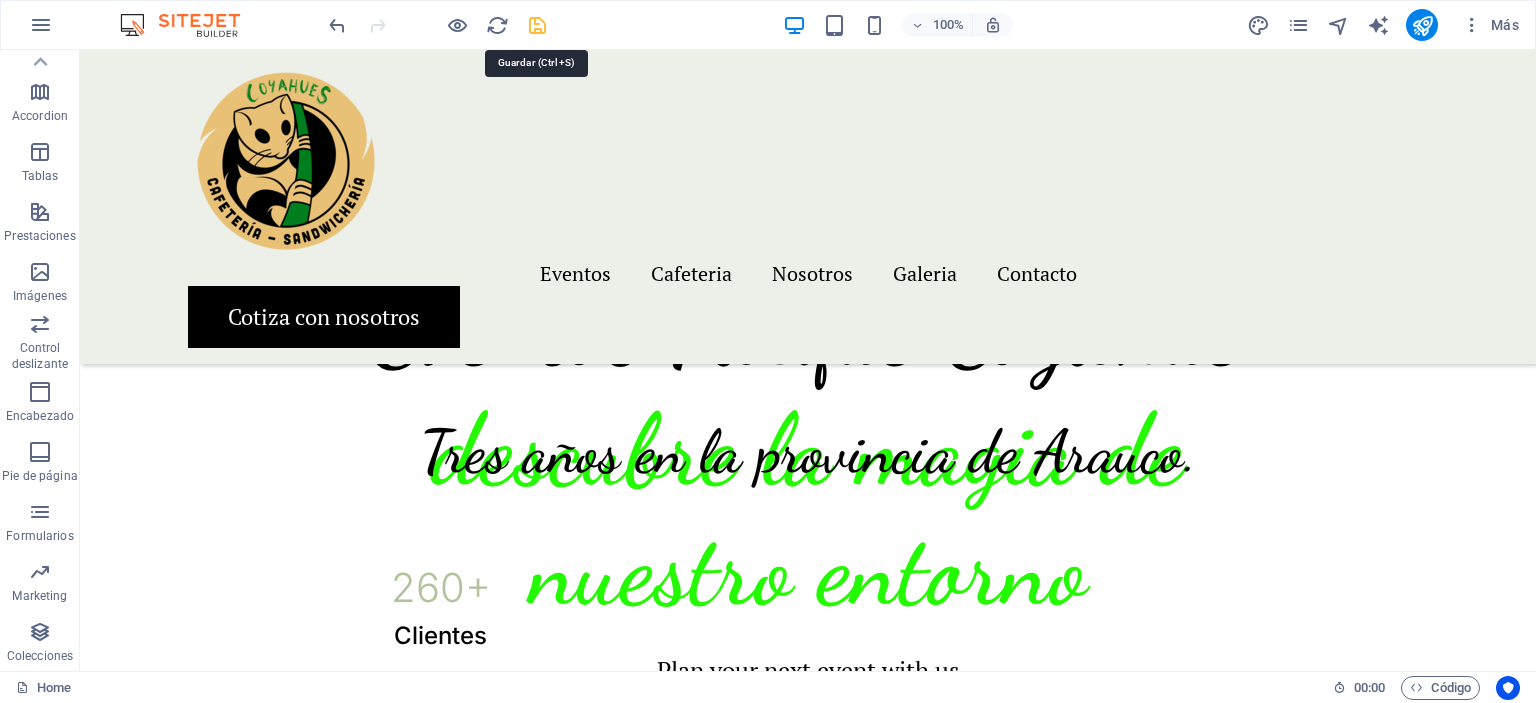 click at bounding box center (537, 25) 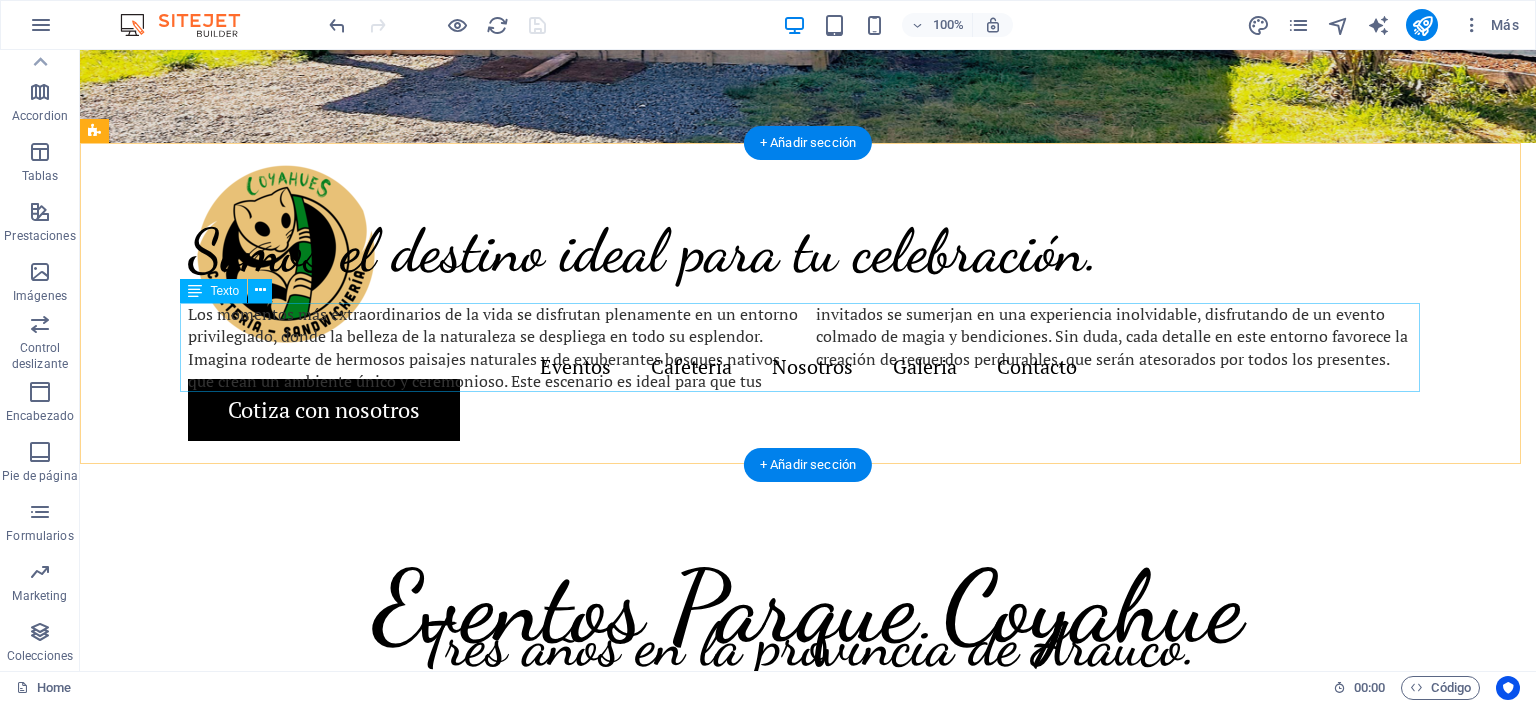 scroll, scrollTop: 600, scrollLeft: 0, axis: vertical 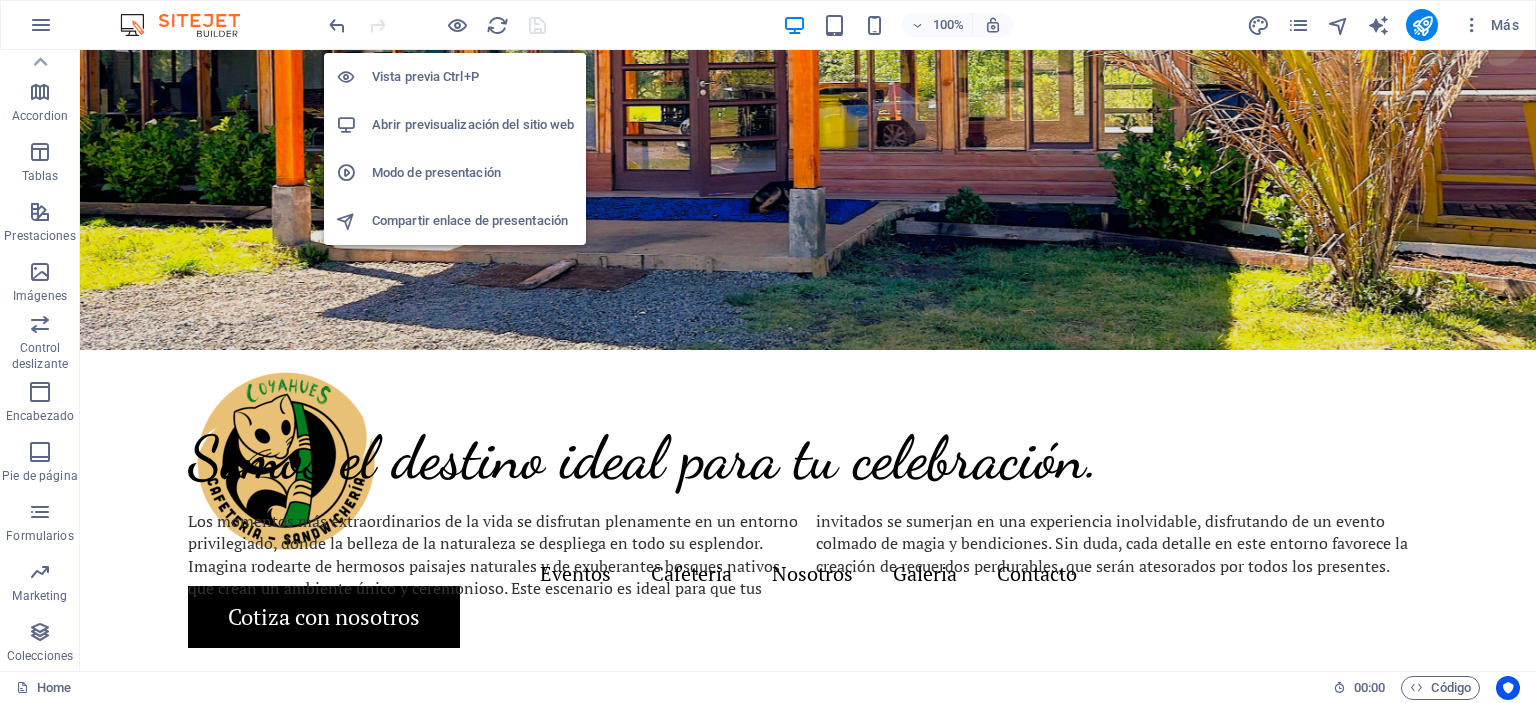 click on "Abrir previsualización del sitio web" at bounding box center [473, 125] 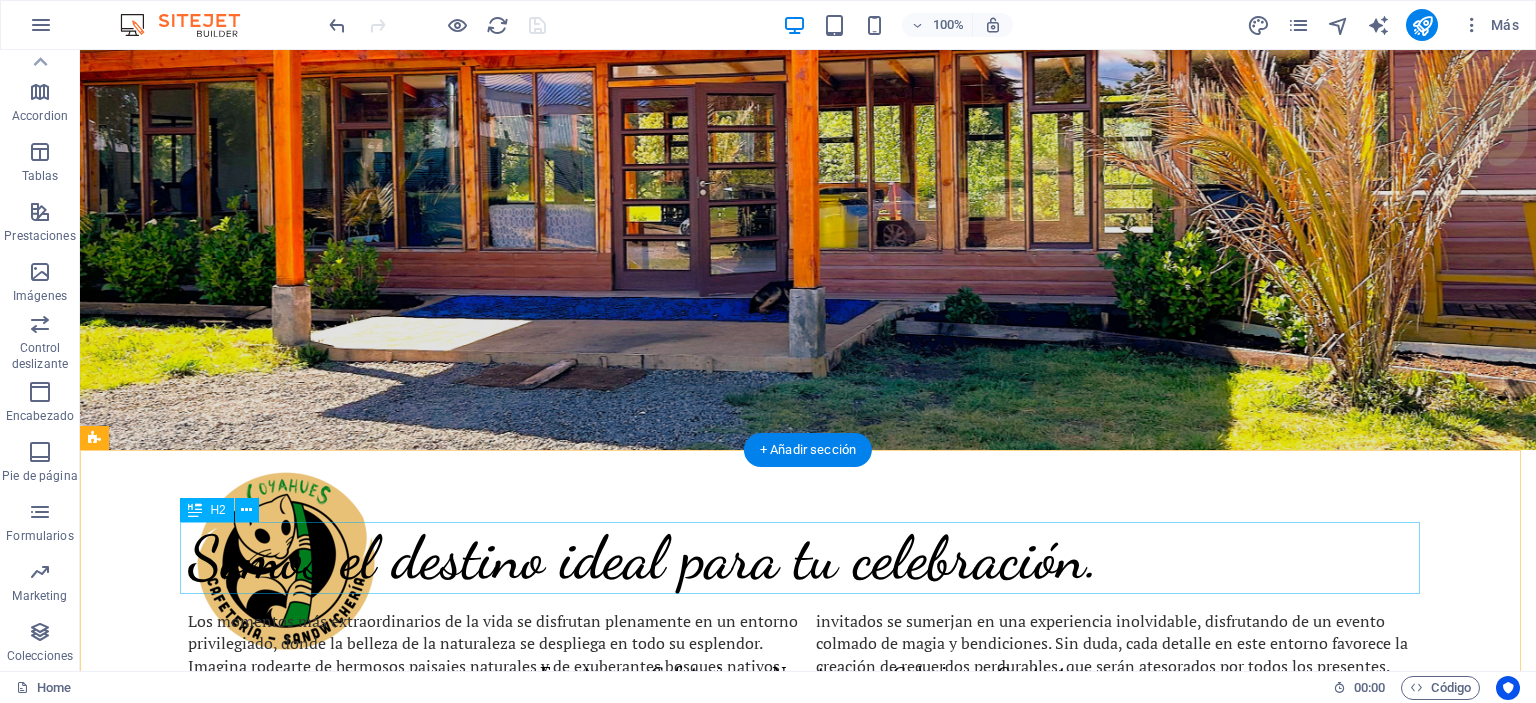 scroll, scrollTop: 700, scrollLeft: 0, axis: vertical 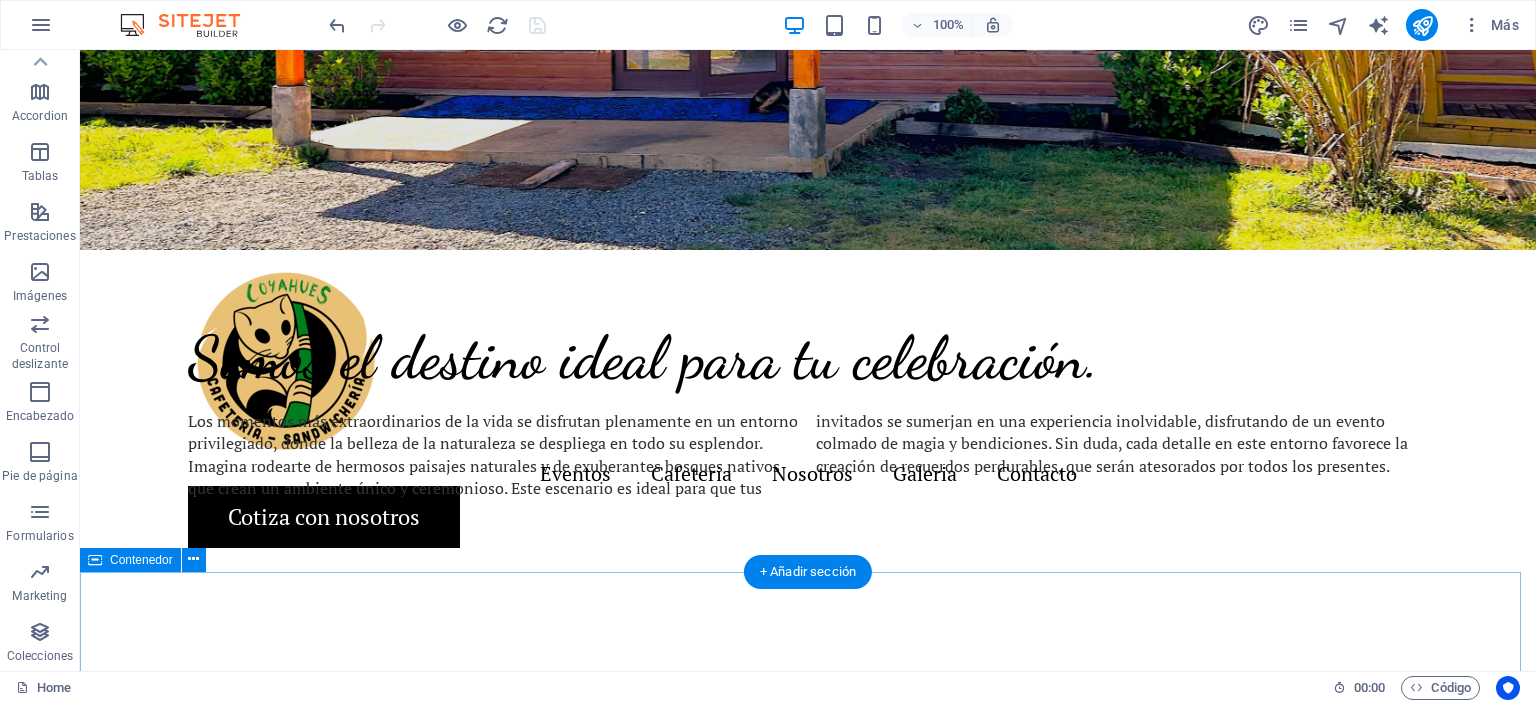 click on "Tres años en la provincia de Arauco. 0 + Clientes 10 740 + Eventos 0 k+ Invitados" at bounding box center [808, 920] 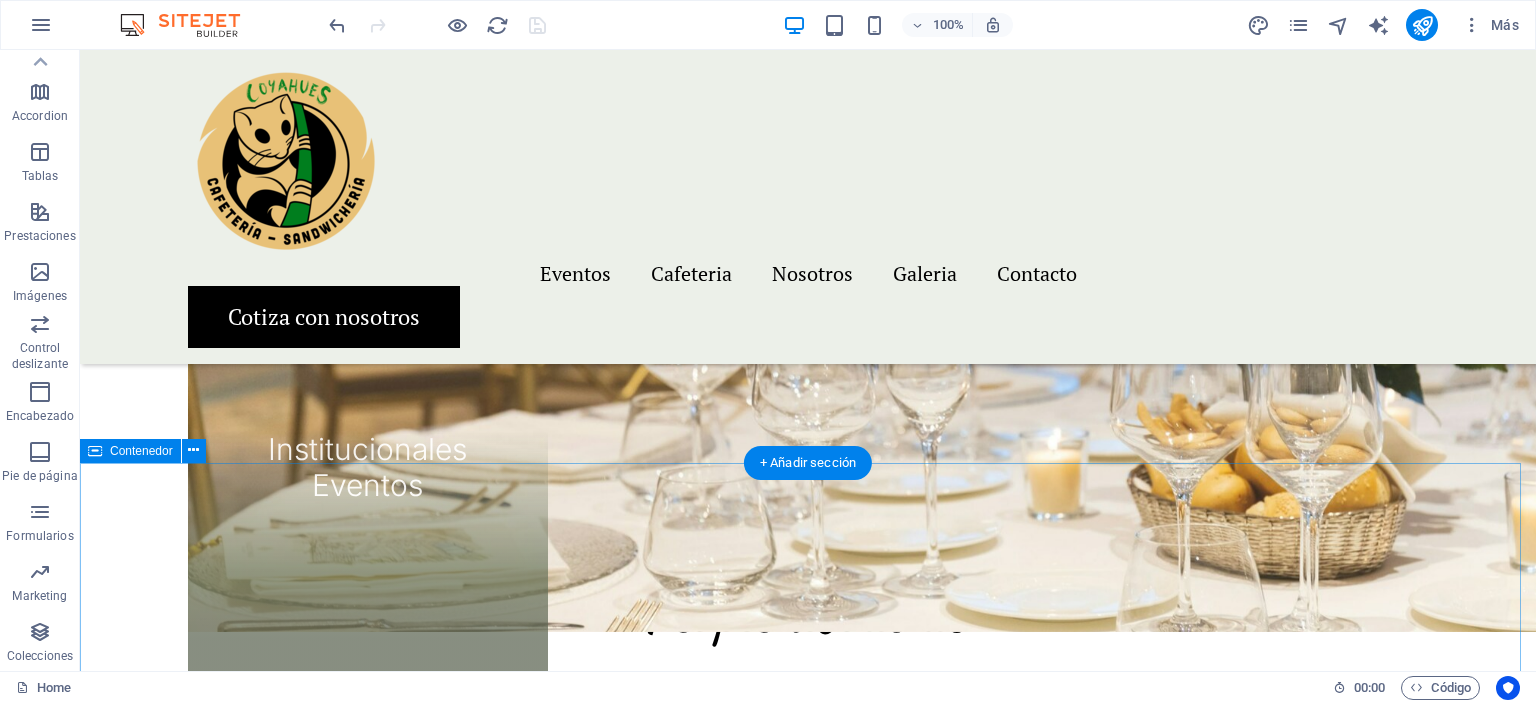 scroll, scrollTop: 3100, scrollLeft: 0, axis: vertical 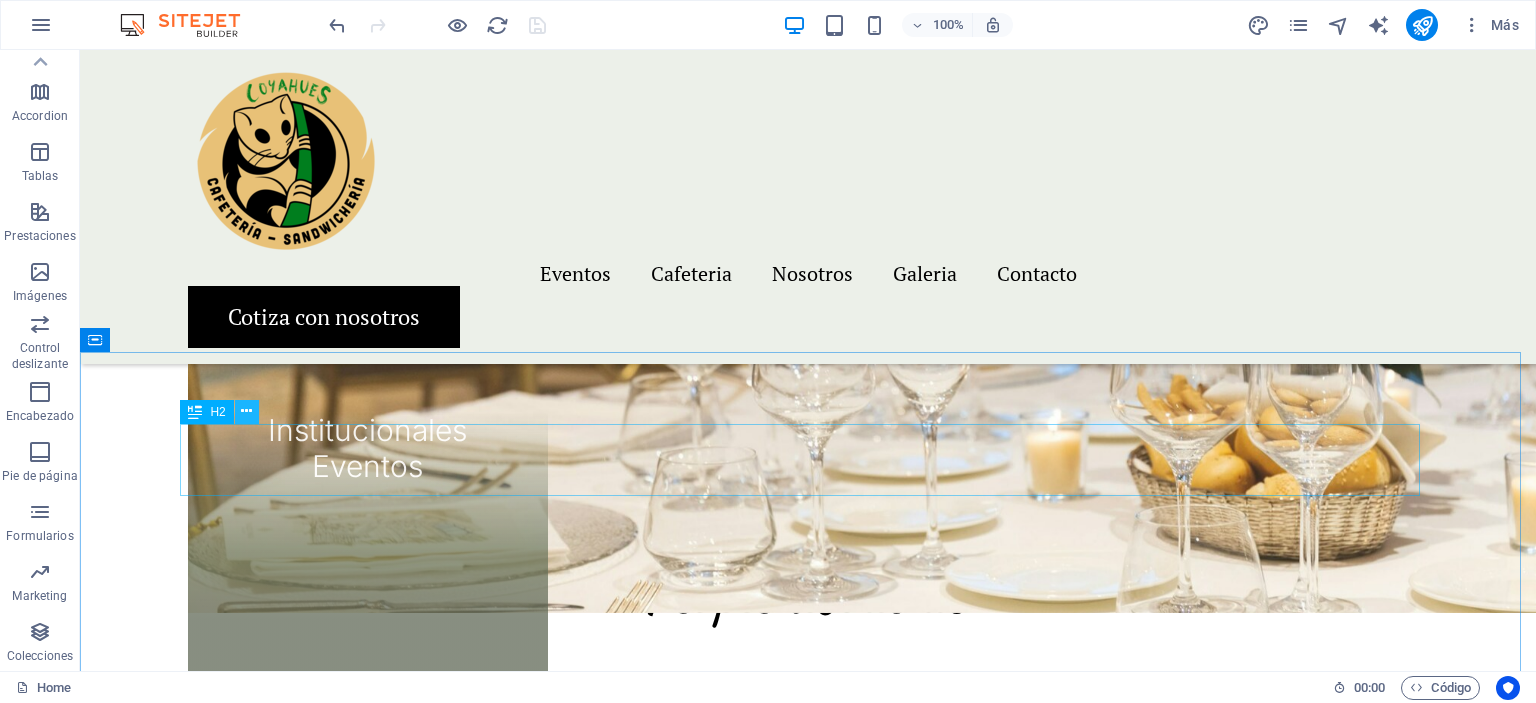 click at bounding box center [247, 412] 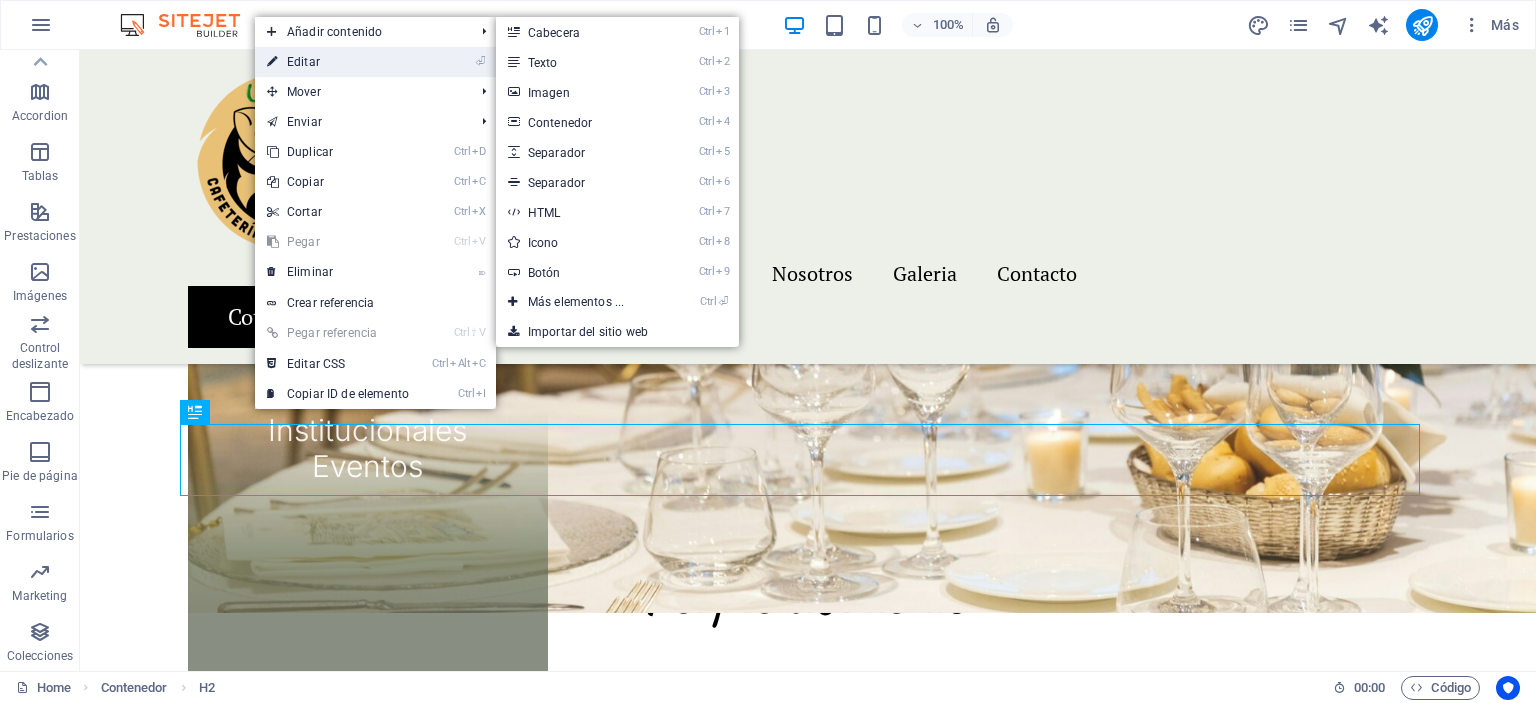 click on "⏎  Editar" at bounding box center [338, 62] 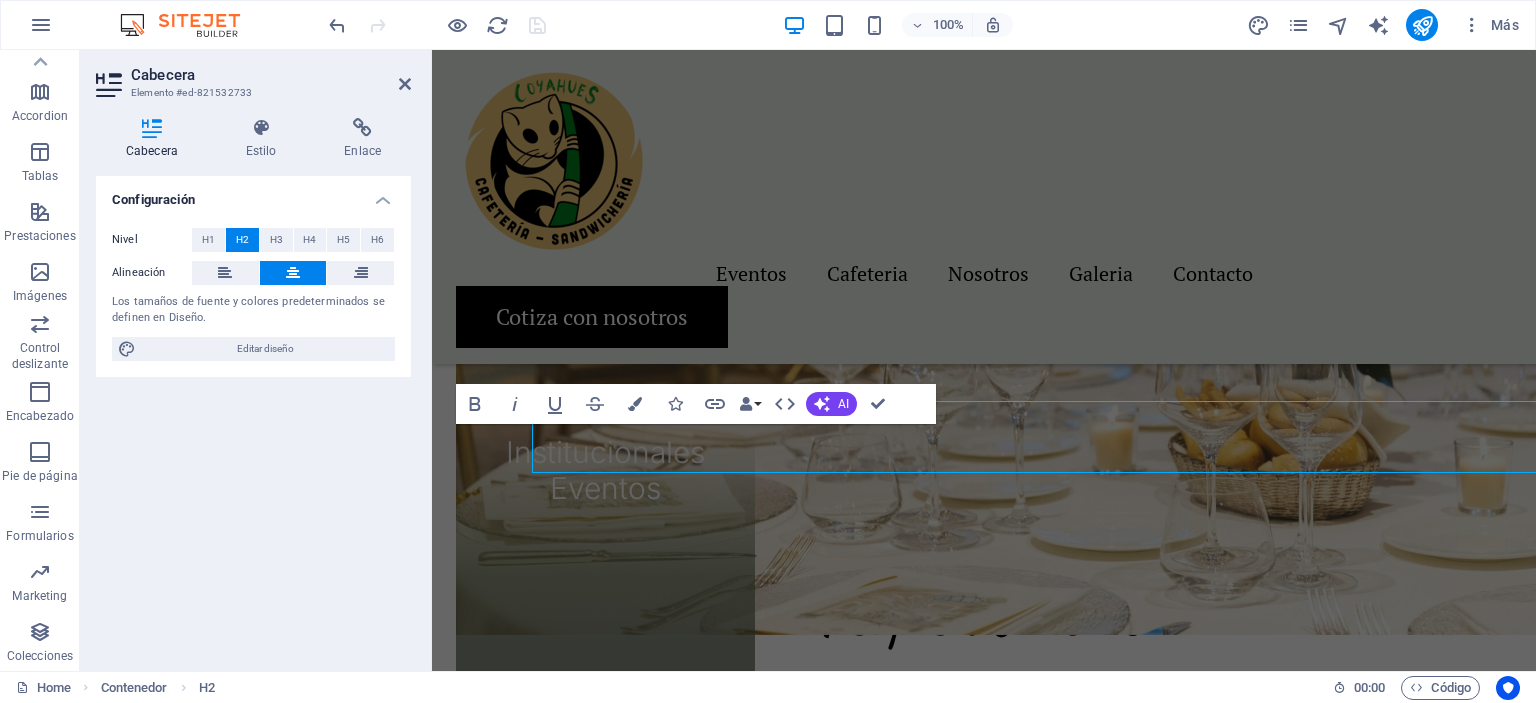 scroll, scrollTop: 3122, scrollLeft: 0, axis: vertical 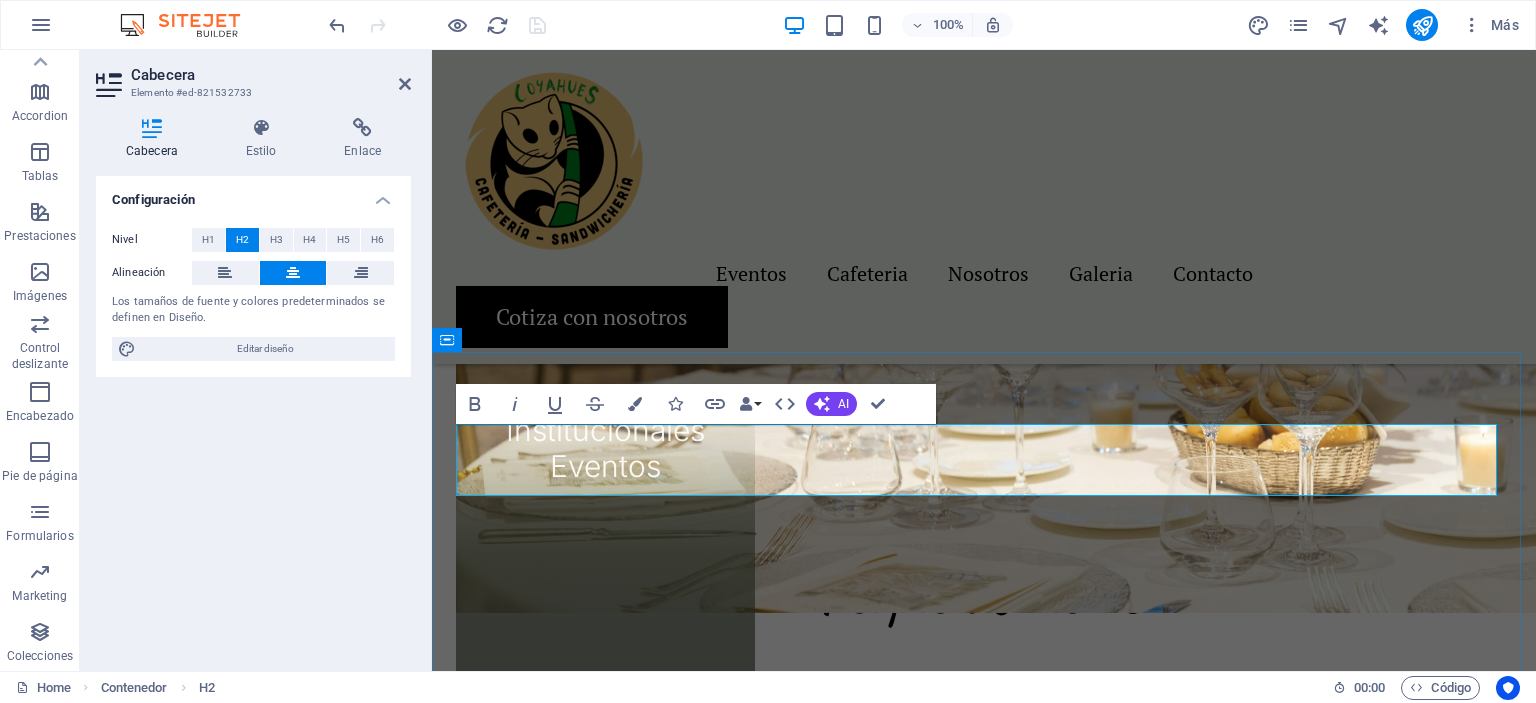 type 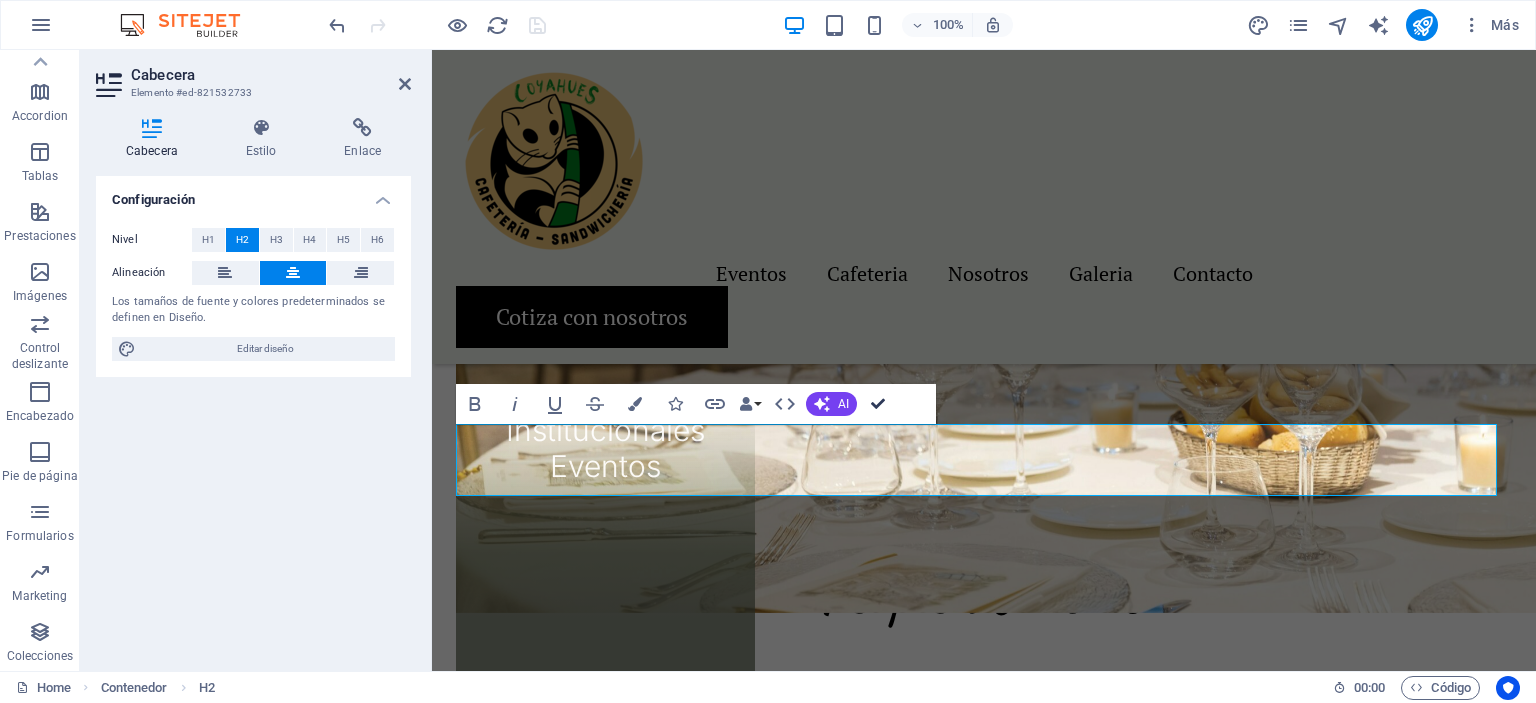 scroll, scrollTop: 3100, scrollLeft: 0, axis: vertical 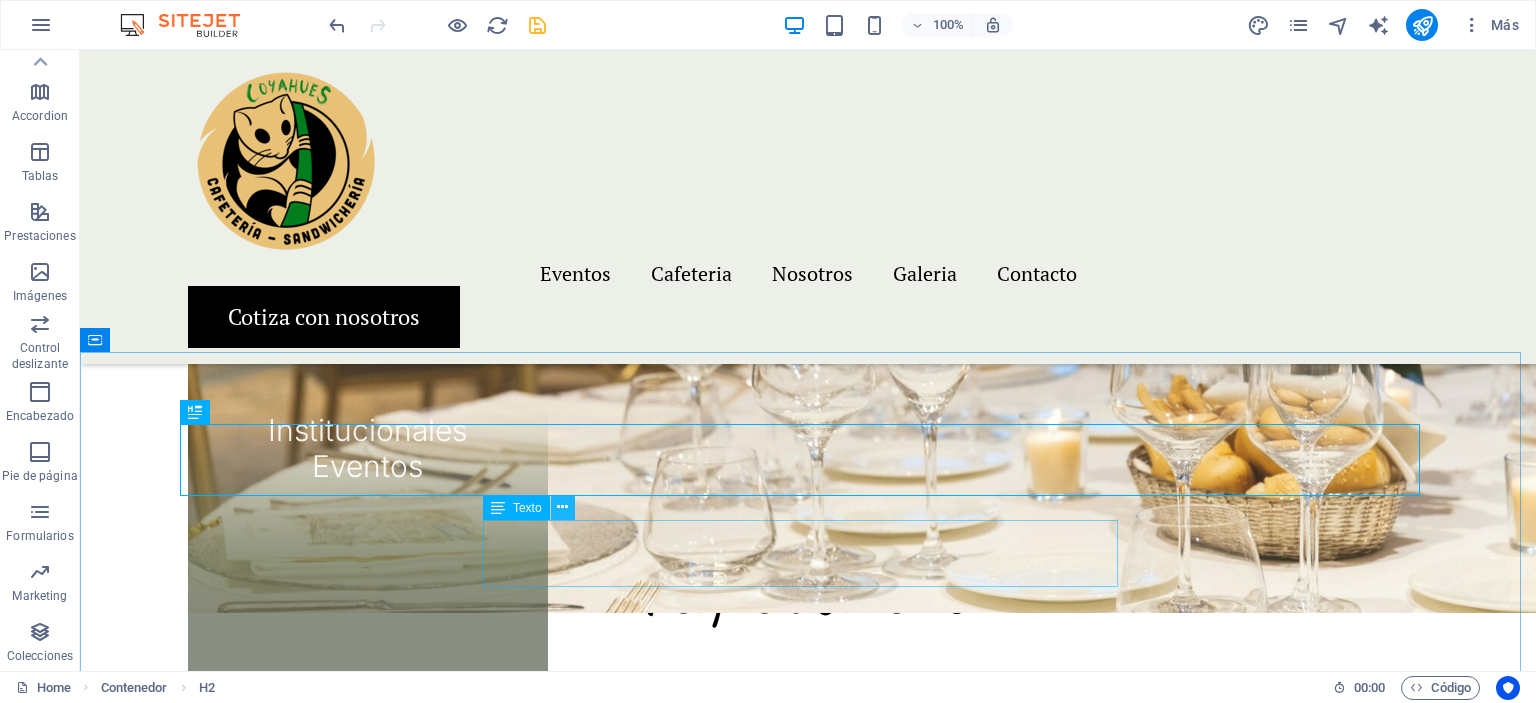 click at bounding box center [562, 507] 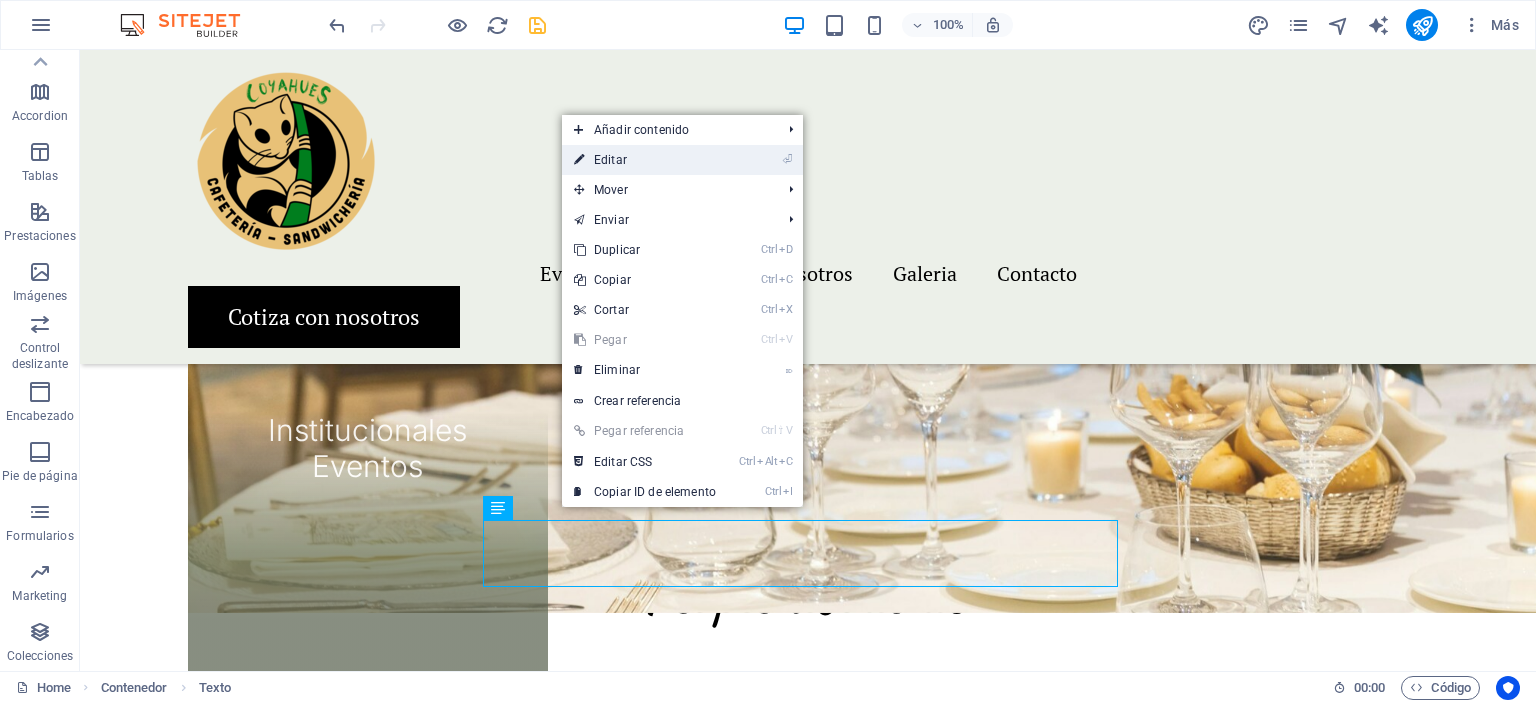 drag, startPoint x: 624, startPoint y: 159, endPoint x: 190, endPoint y: 127, distance: 435.17813 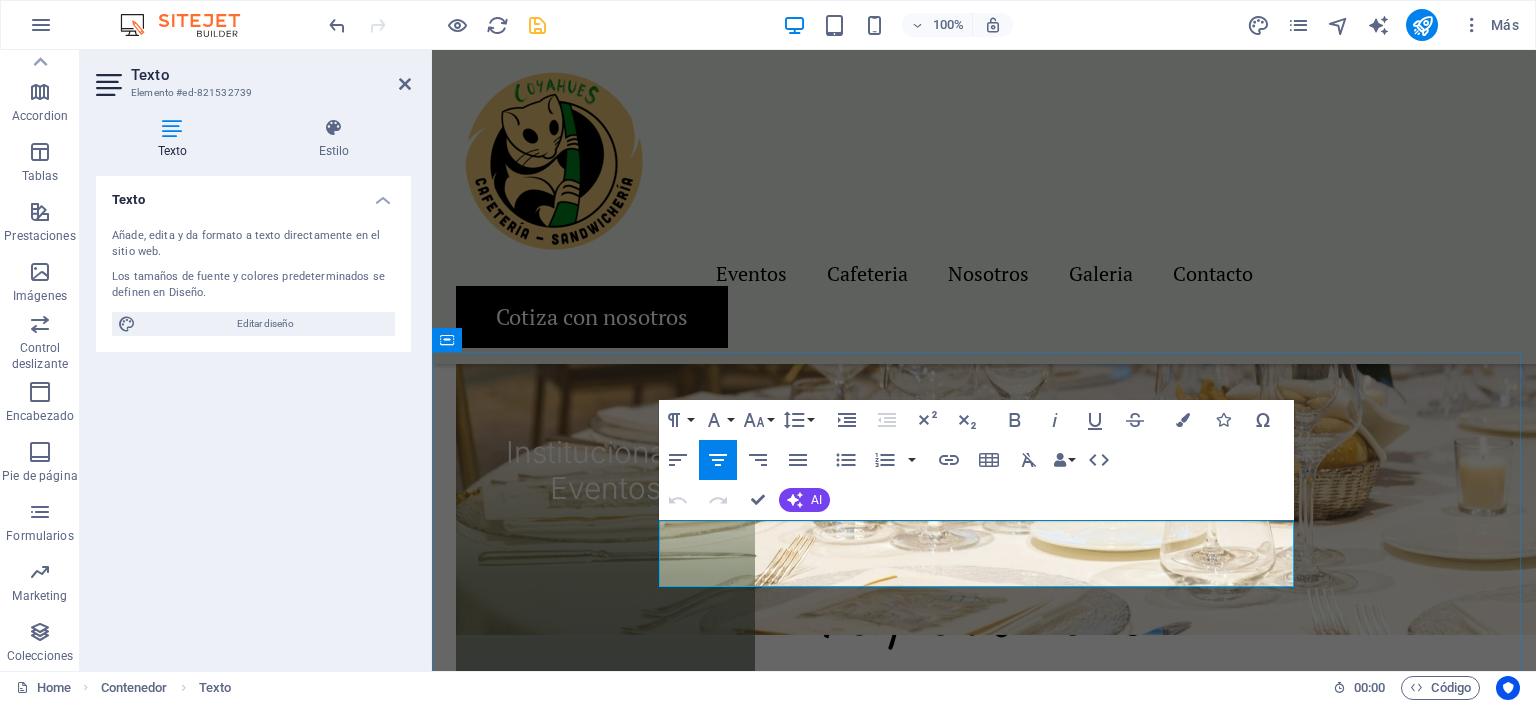 scroll, scrollTop: 3122, scrollLeft: 0, axis: vertical 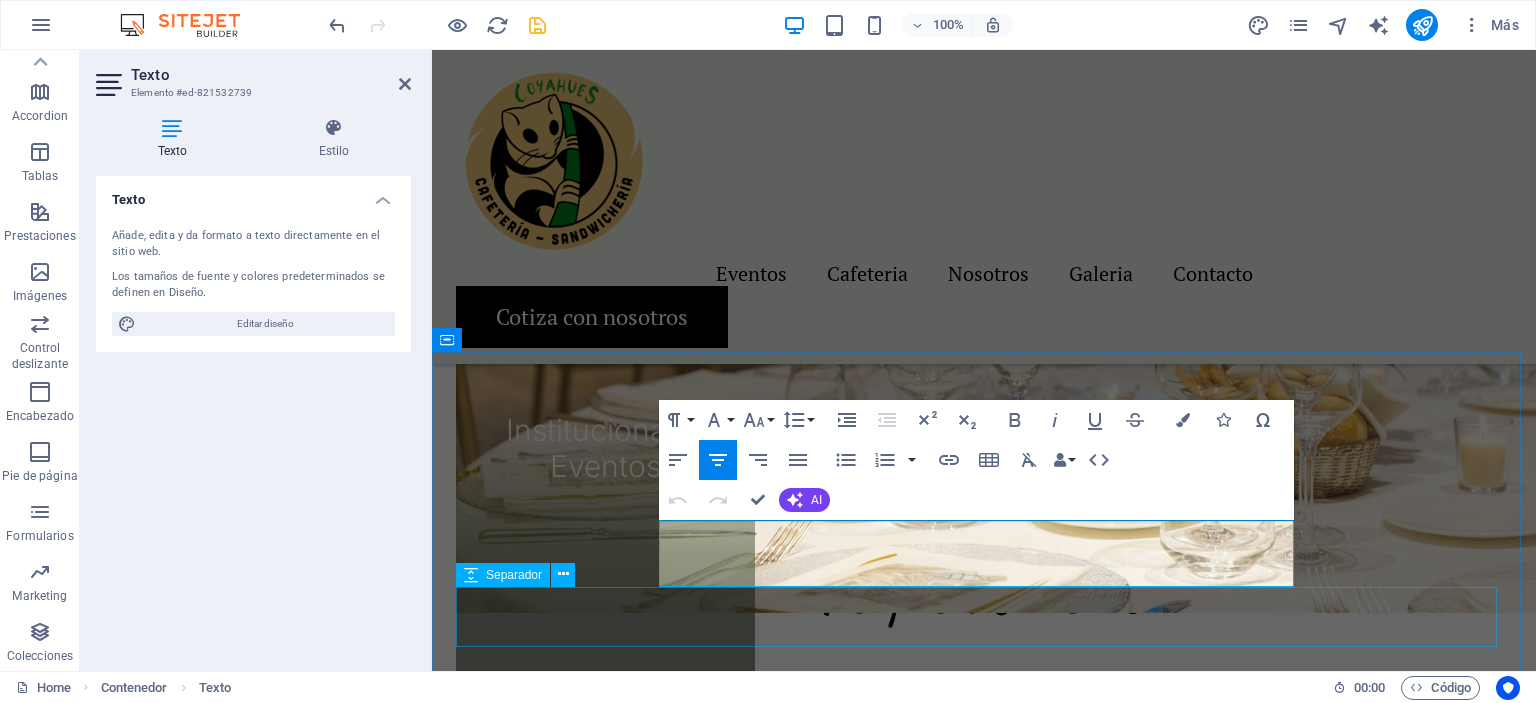 drag, startPoint x: 692, startPoint y: 534, endPoint x: 1077, endPoint y: 591, distance: 389.1966 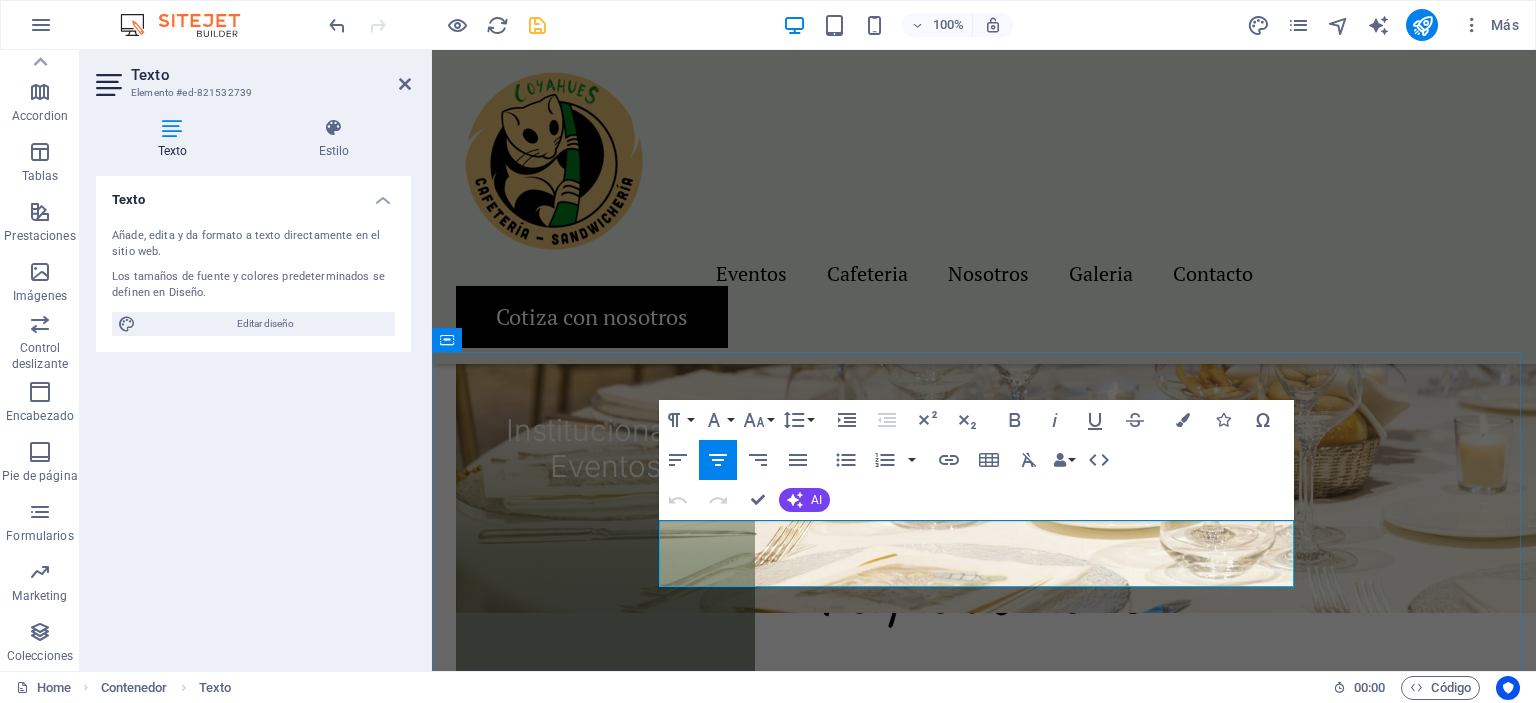 copy on "Lorem ipsum dolor sit amet, consectetur adipiscing elit, sed do eiusmod tempor incididunt ut labore et dolore magna aliqua. Ut enim ad minim veniam, quis nostrud exercitation ullamco" 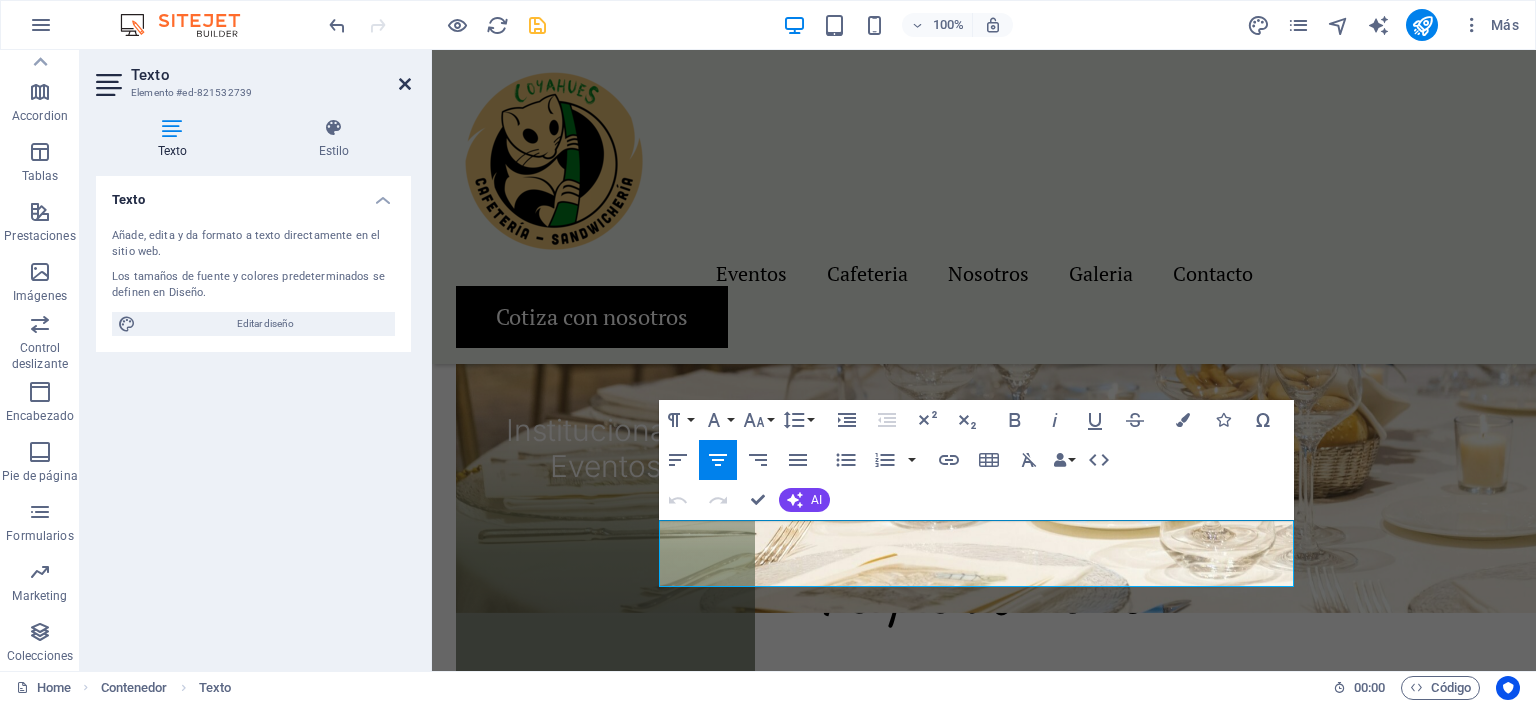click at bounding box center [405, 84] 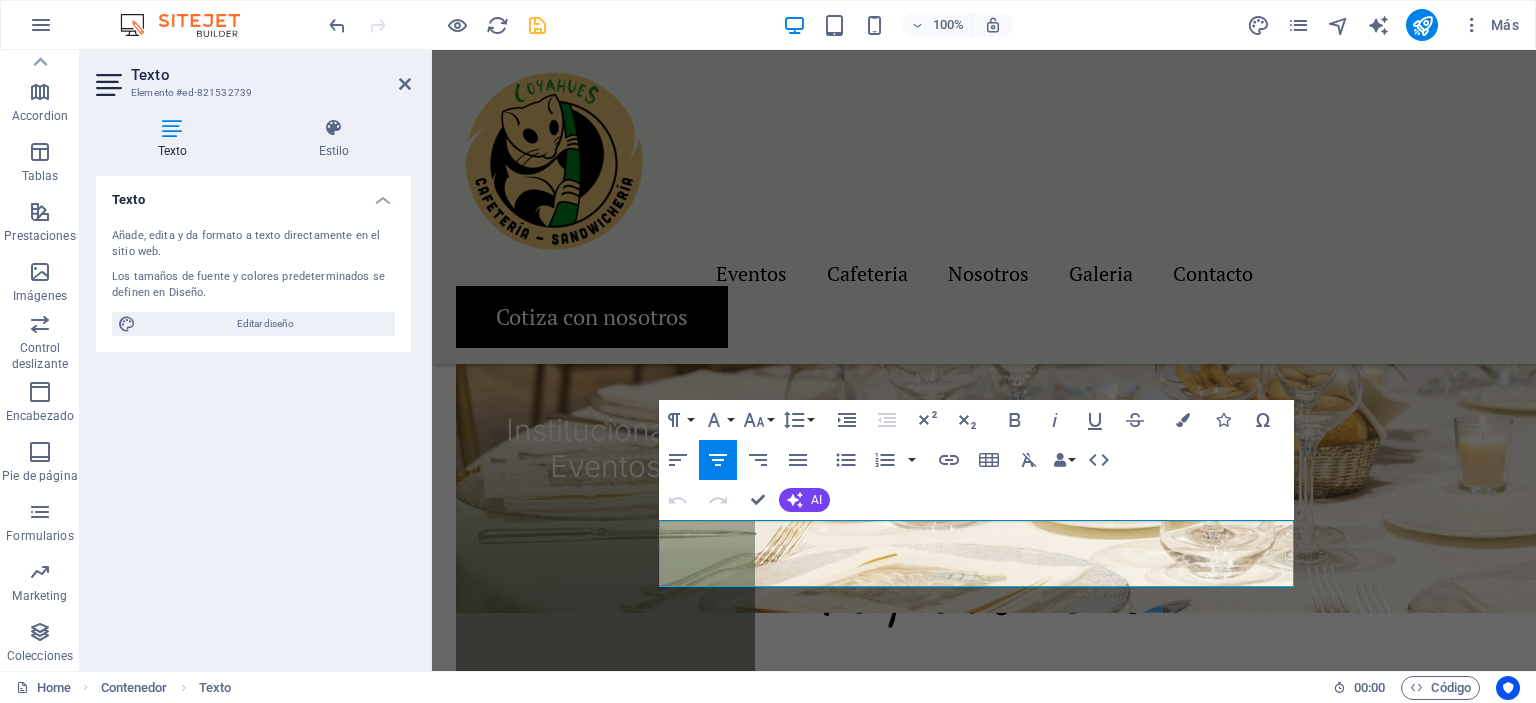scroll, scrollTop: 3100, scrollLeft: 0, axis: vertical 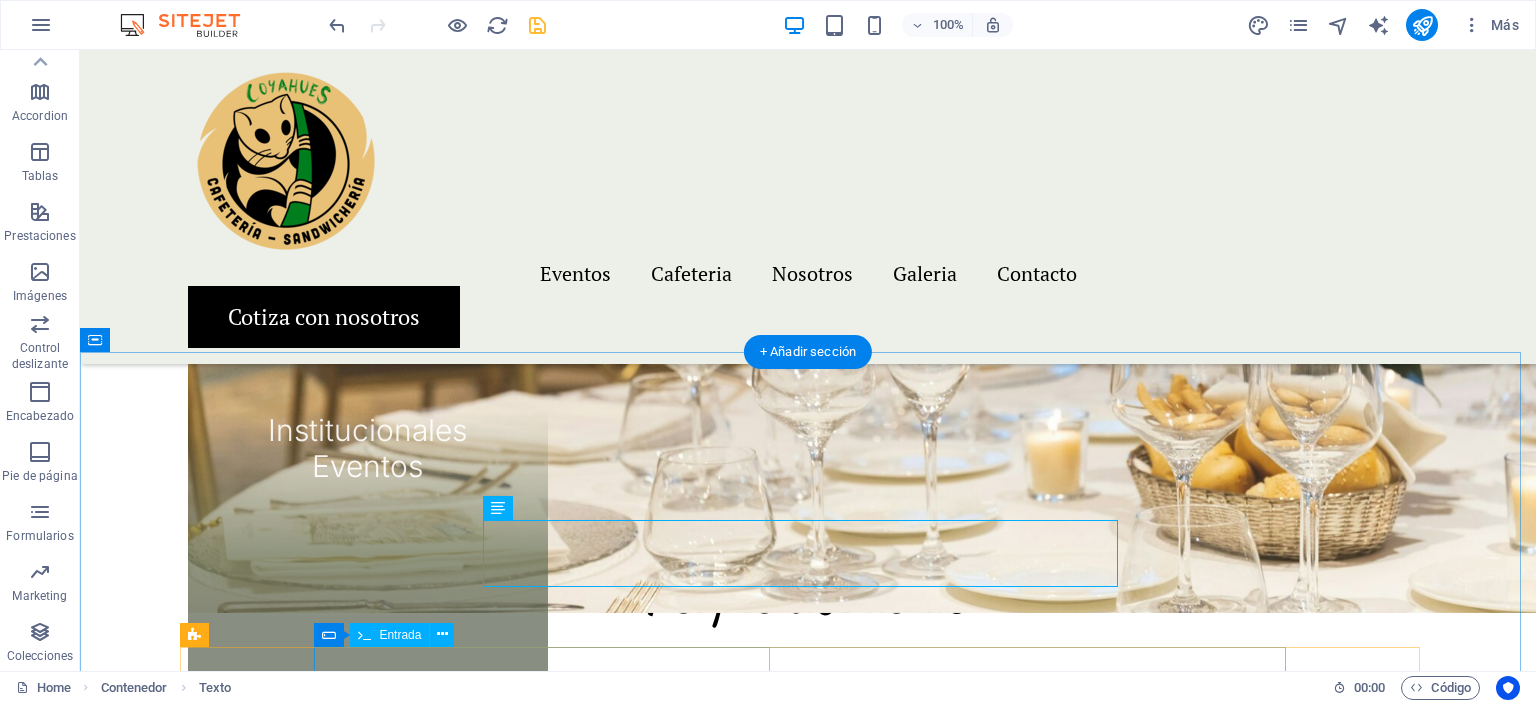 click at bounding box center (550, 1835) 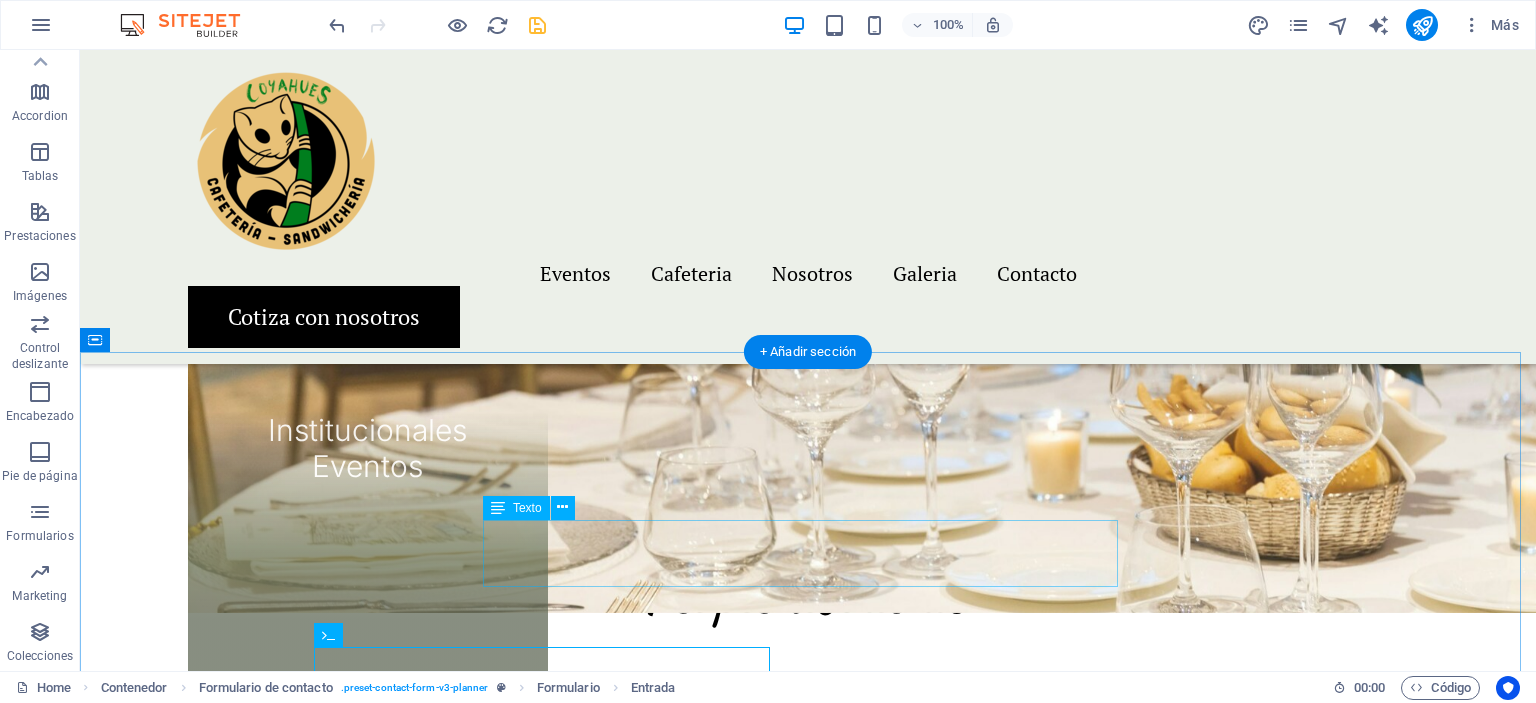 scroll, scrollTop: 3200, scrollLeft: 0, axis: vertical 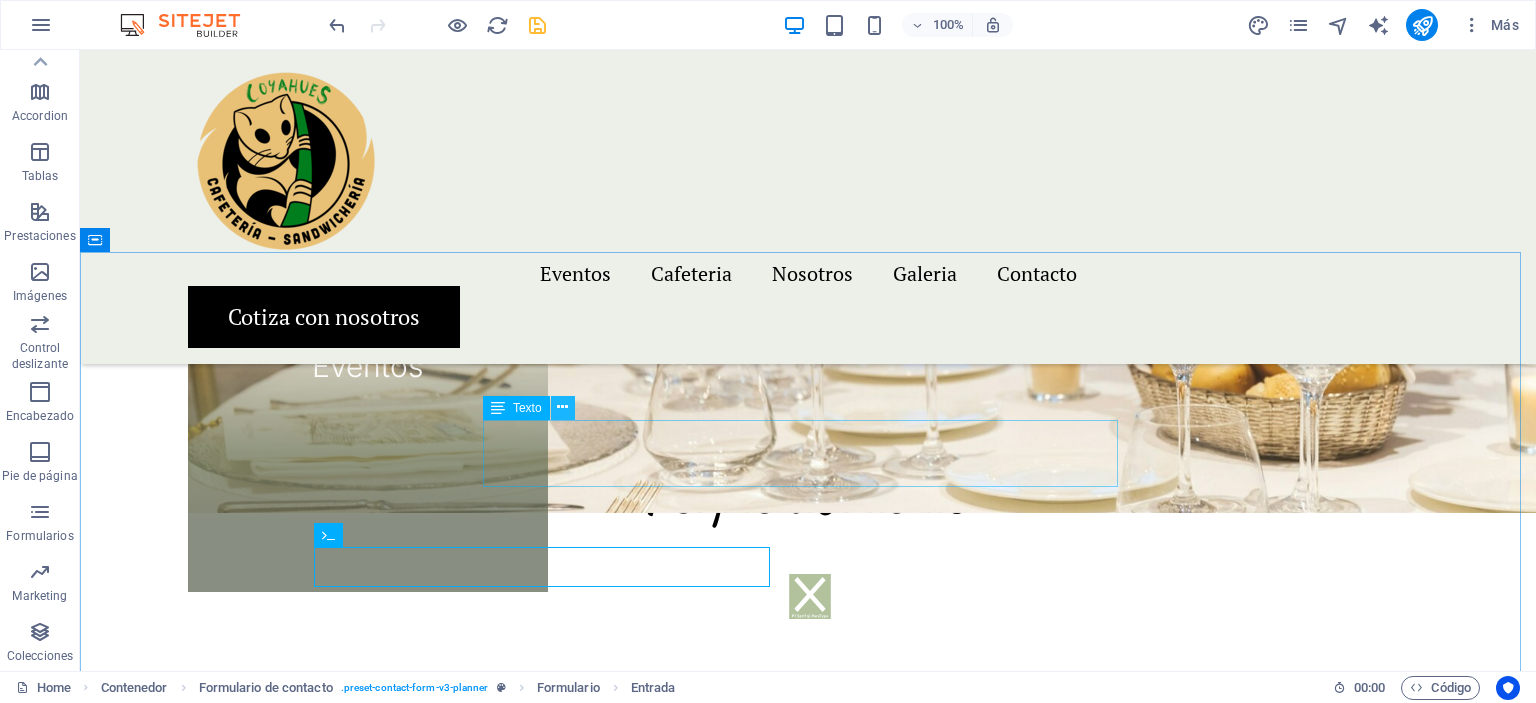 click at bounding box center [562, 407] 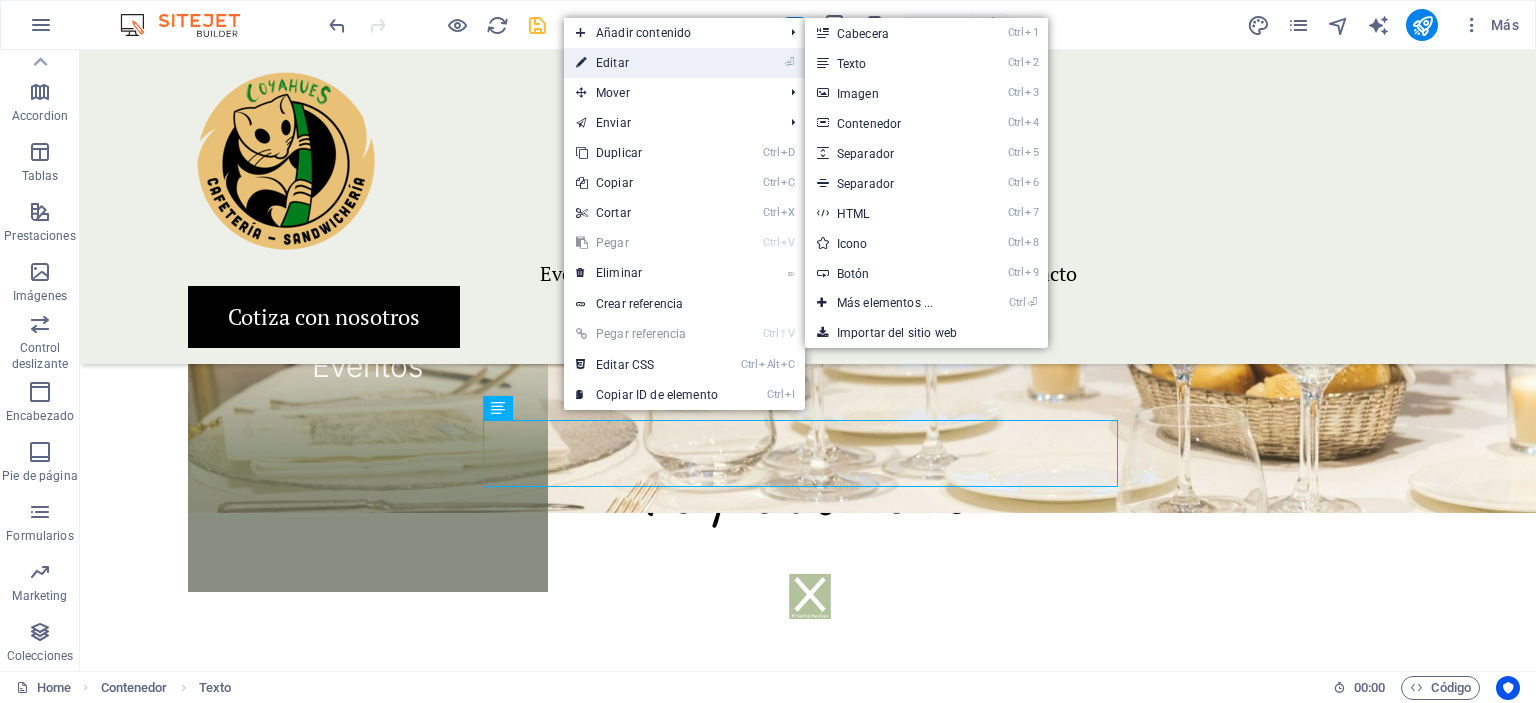 drag, startPoint x: 629, startPoint y: 55, endPoint x: 196, endPoint y: 14, distance: 434.93677 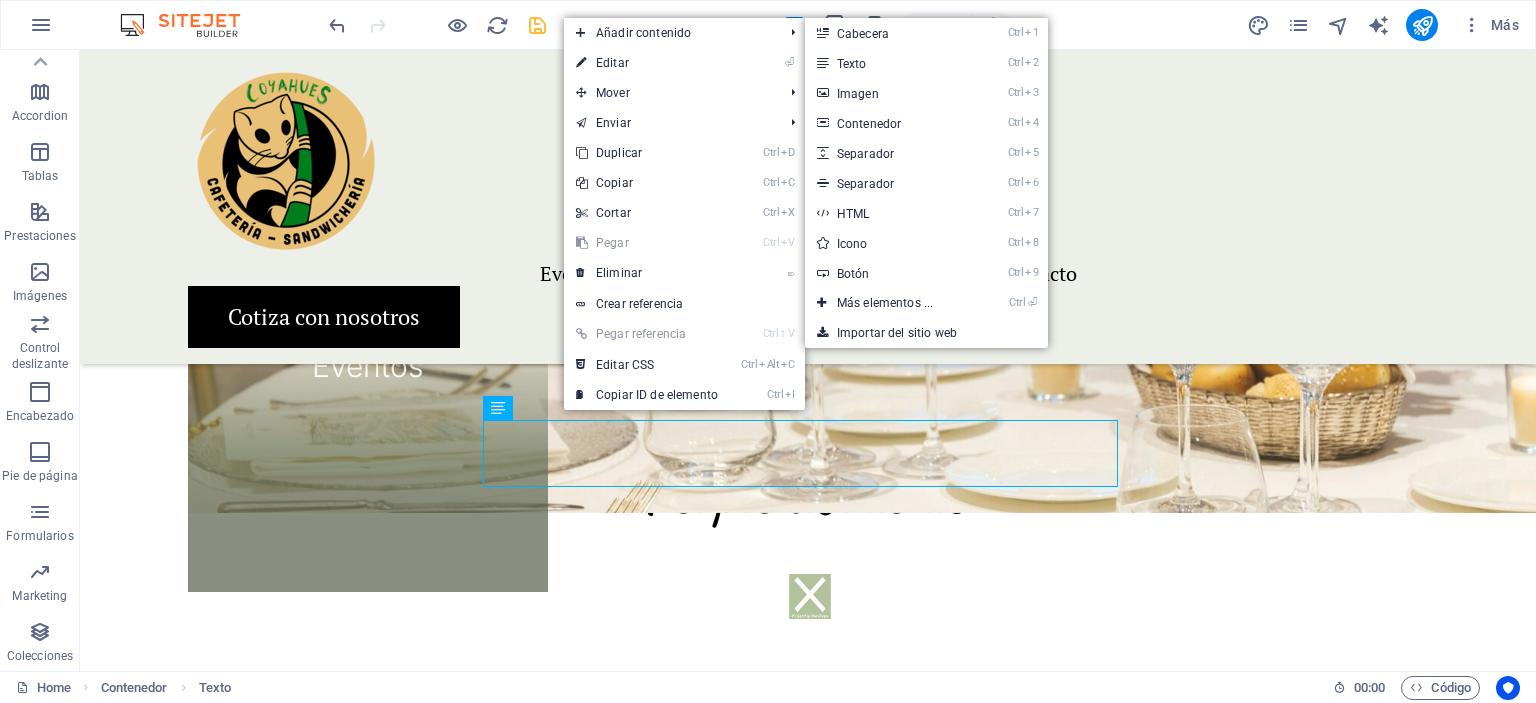 scroll, scrollTop: 3222, scrollLeft: 0, axis: vertical 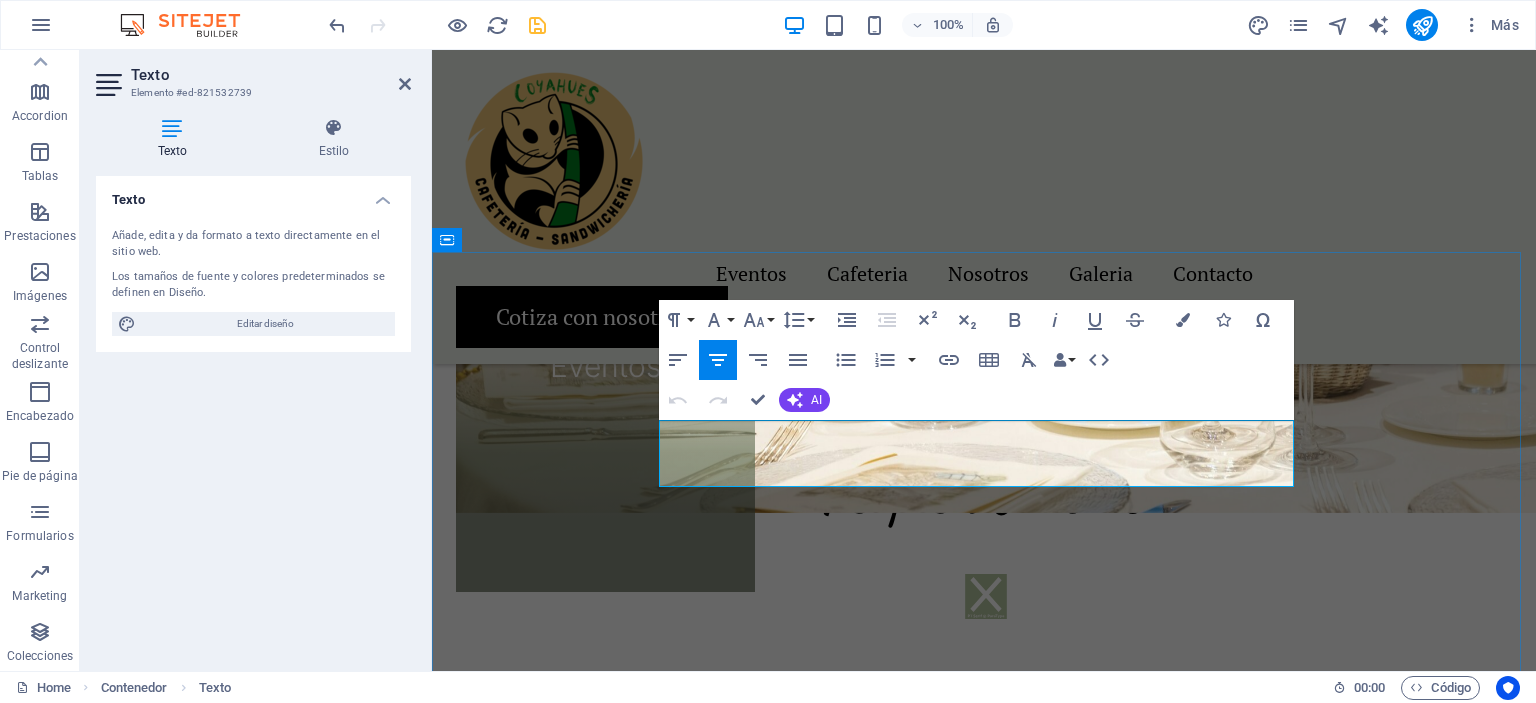 drag, startPoint x: 691, startPoint y: 429, endPoint x: 1063, endPoint y: 479, distance: 375.34518 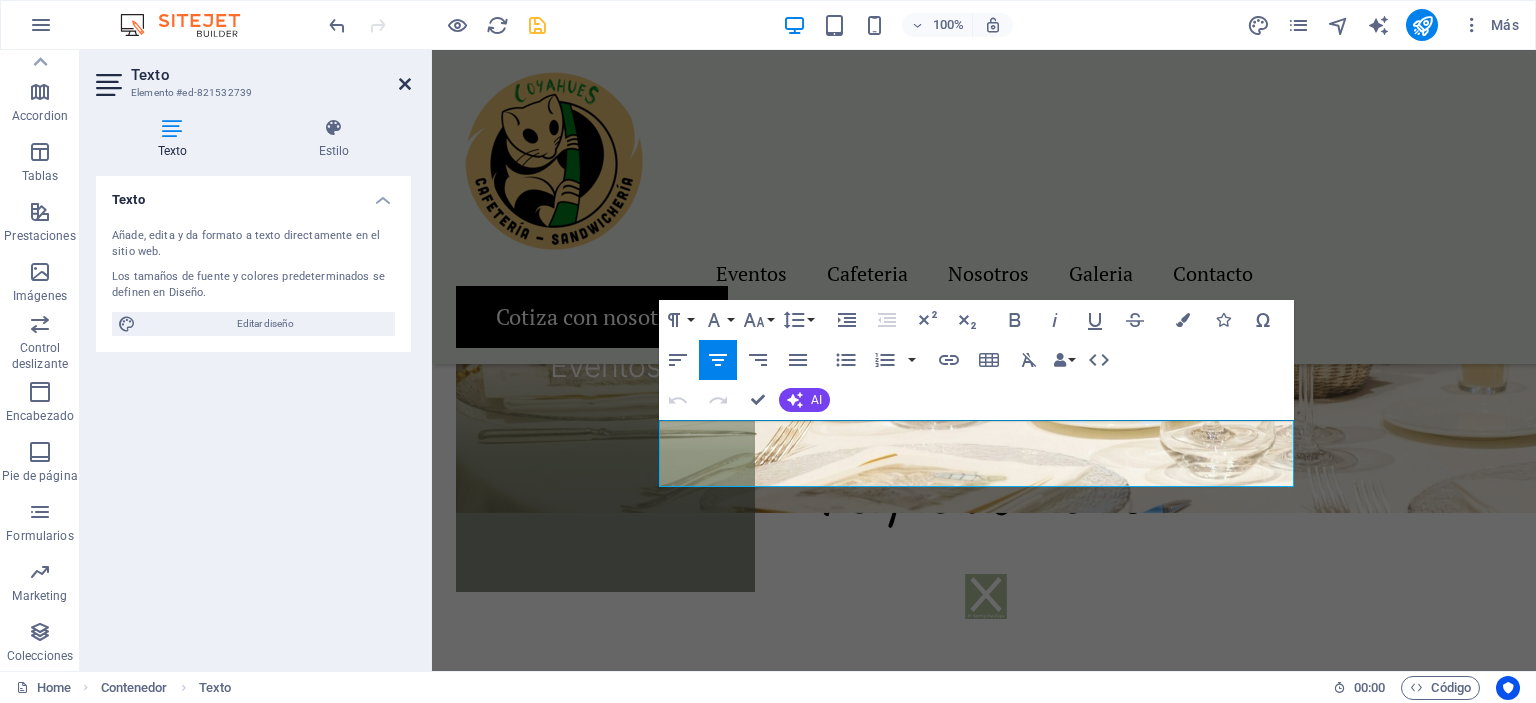 click at bounding box center [405, 84] 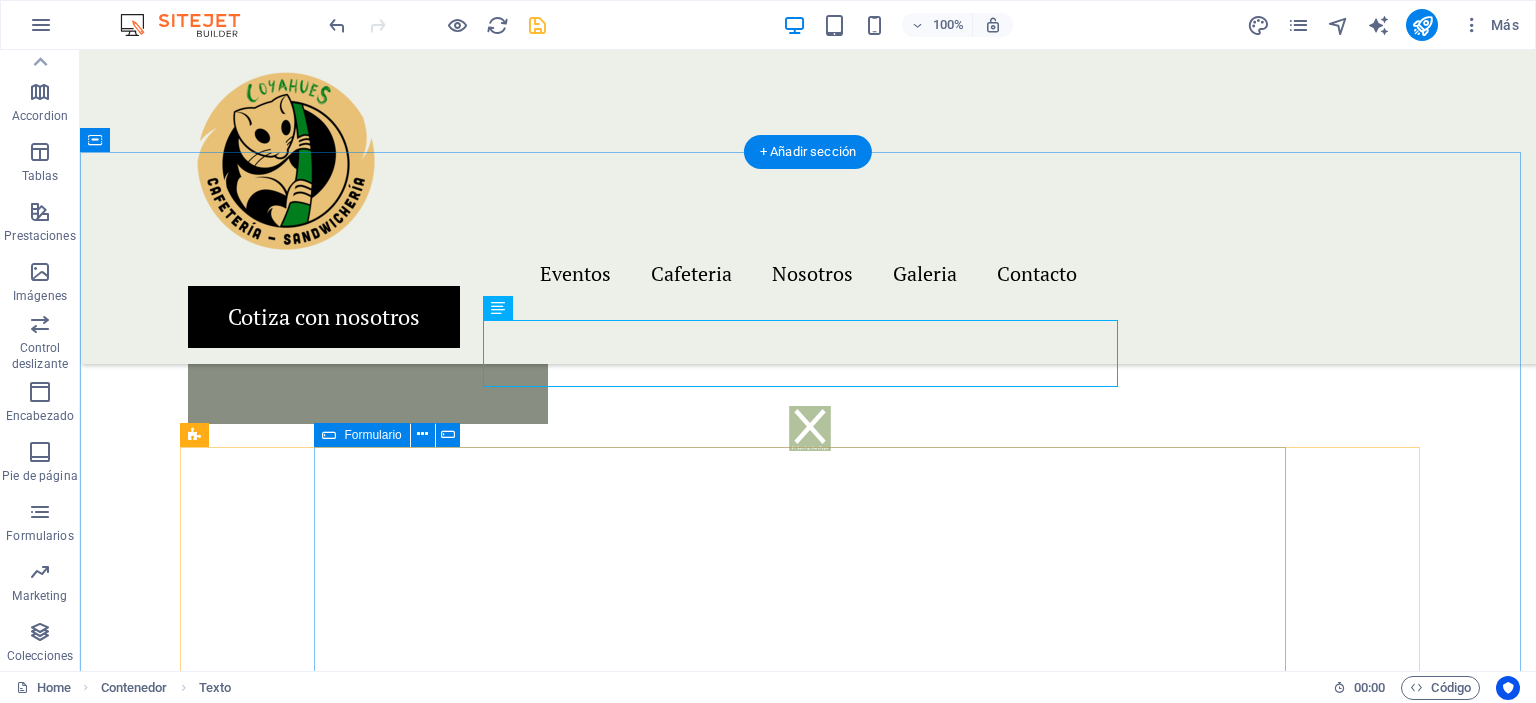 scroll, scrollTop: 3400, scrollLeft: 0, axis: vertical 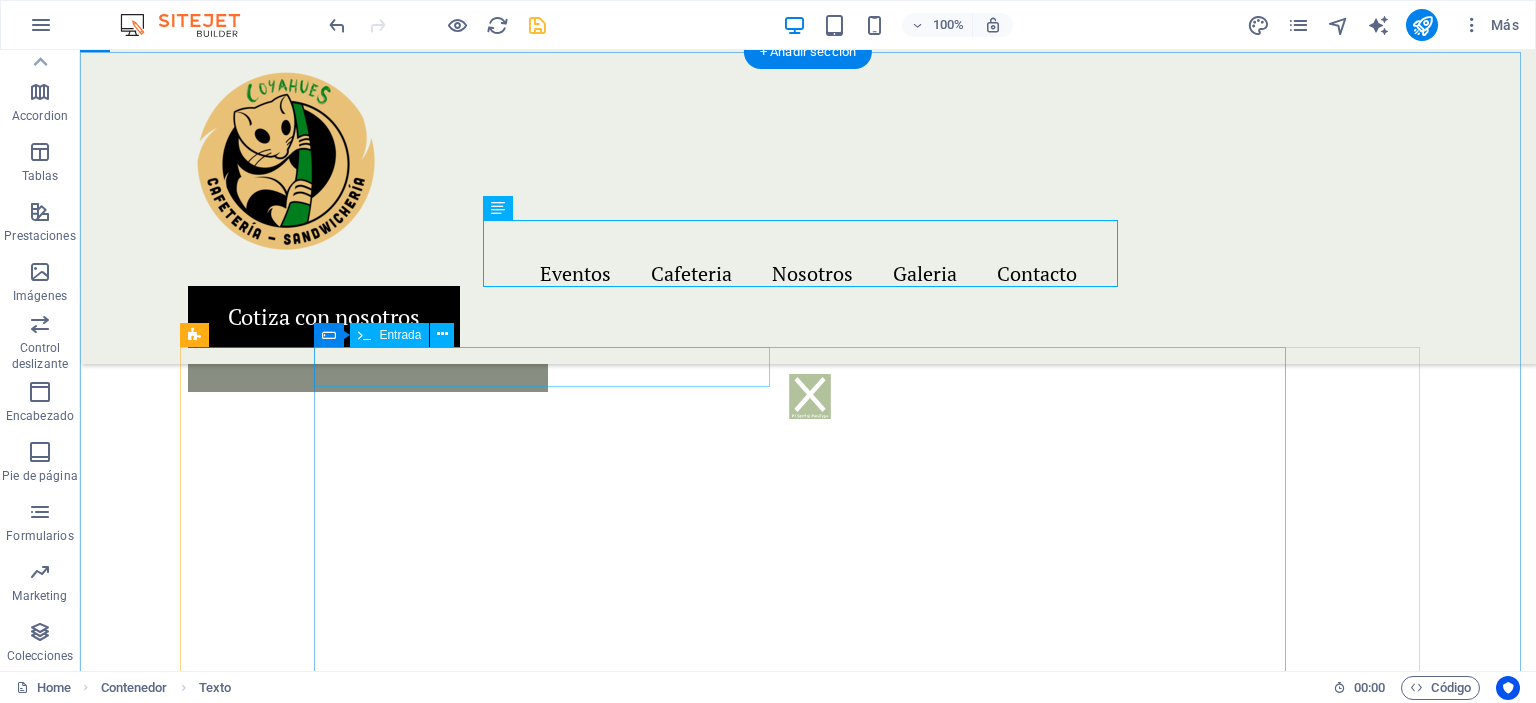 click at bounding box center (550, 1535) 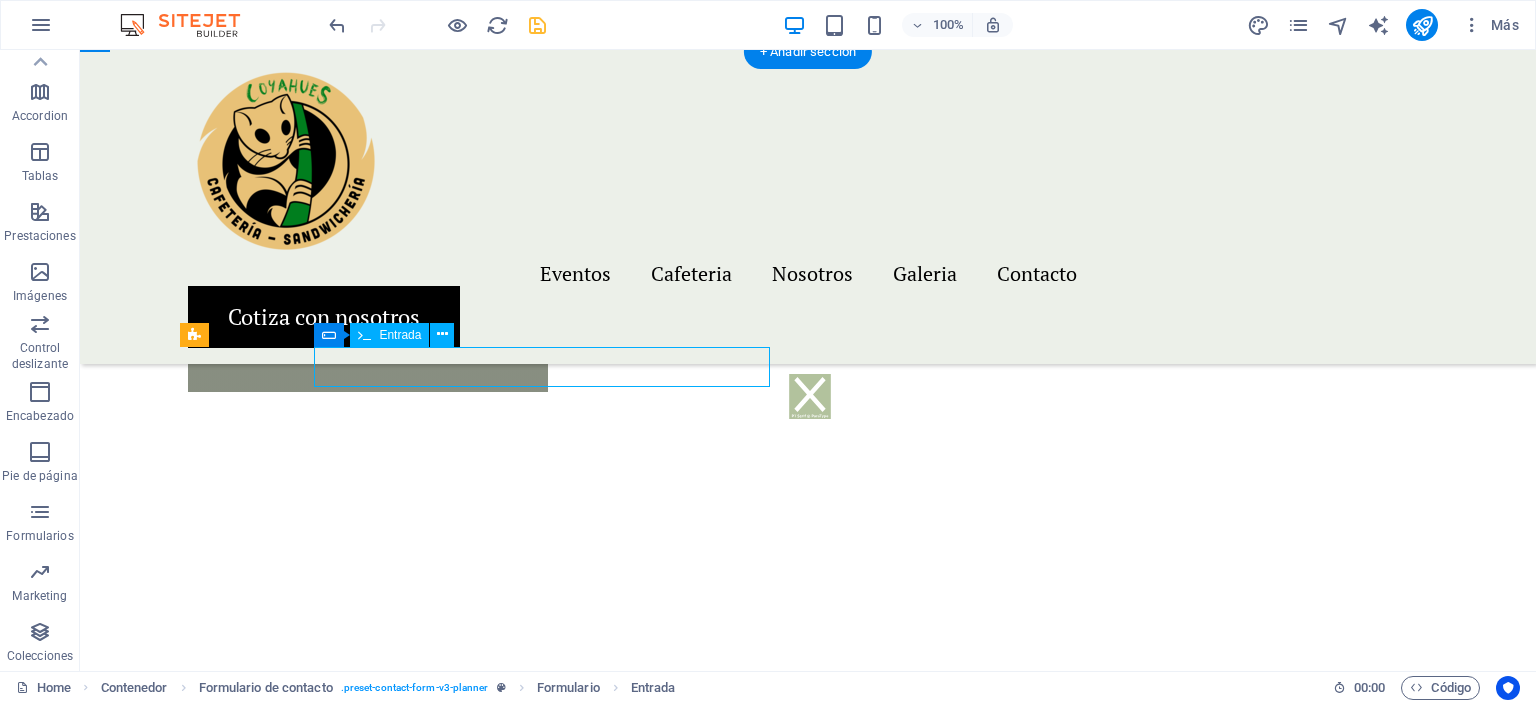 click at bounding box center (550, 1535) 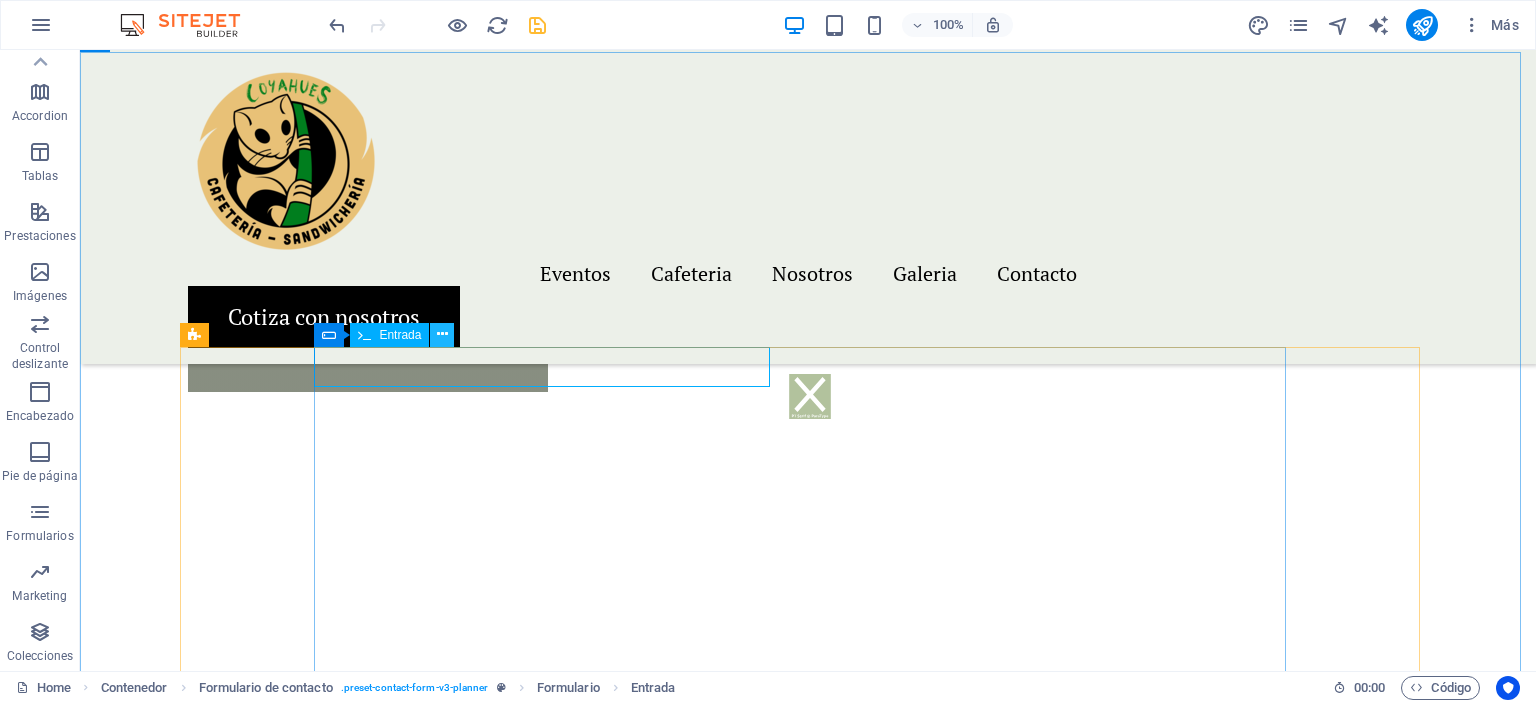 click at bounding box center (442, 334) 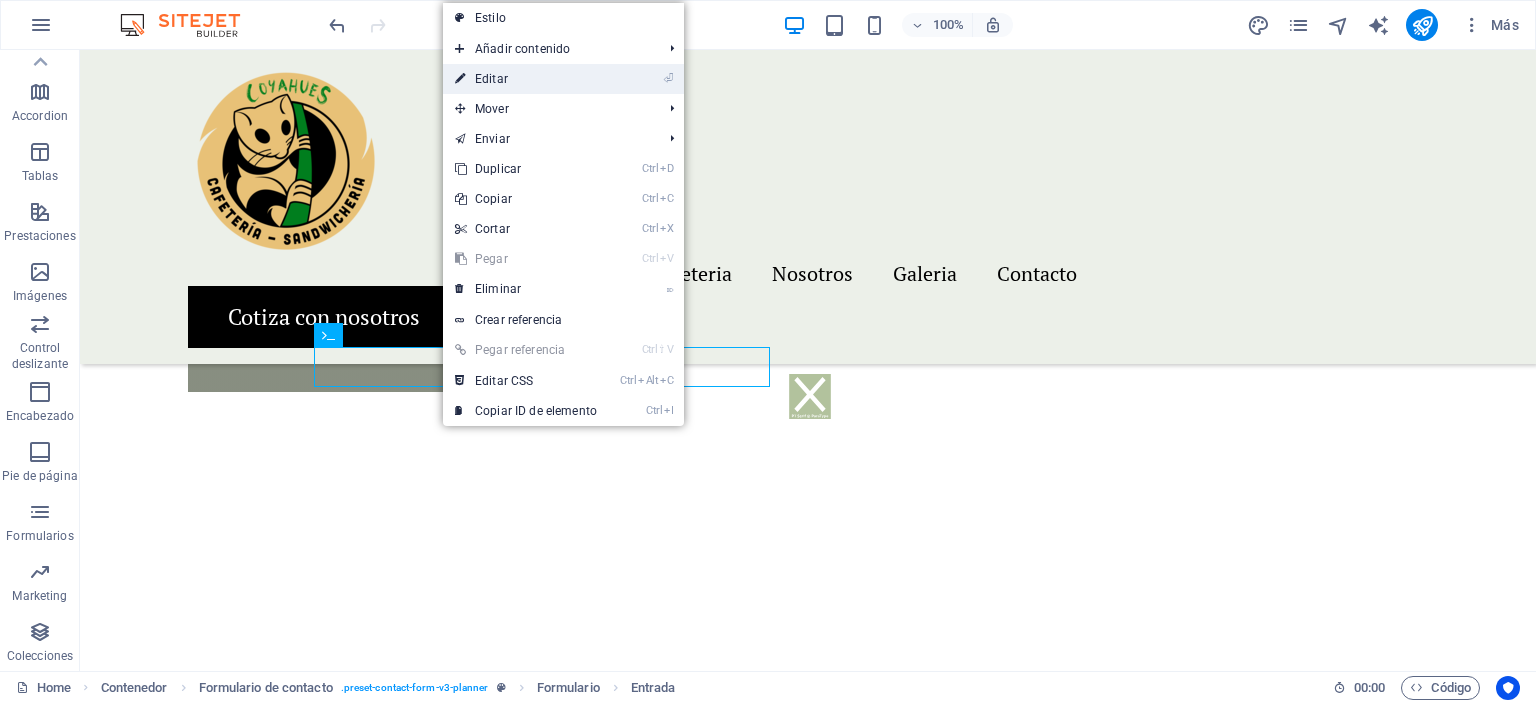 click on "⏎  Editar" at bounding box center (526, 79) 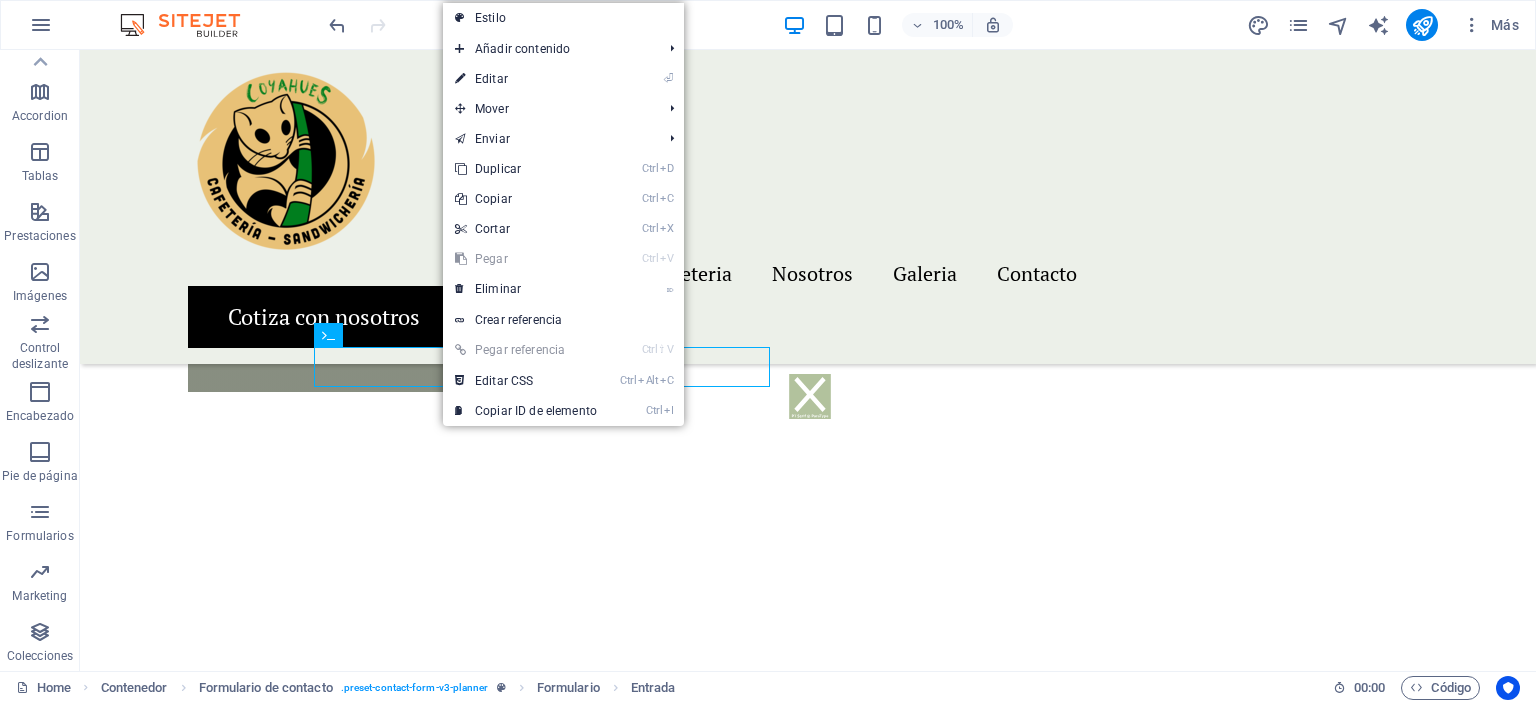 scroll, scrollTop: 3422, scrollLeft: 0, axis: vertical 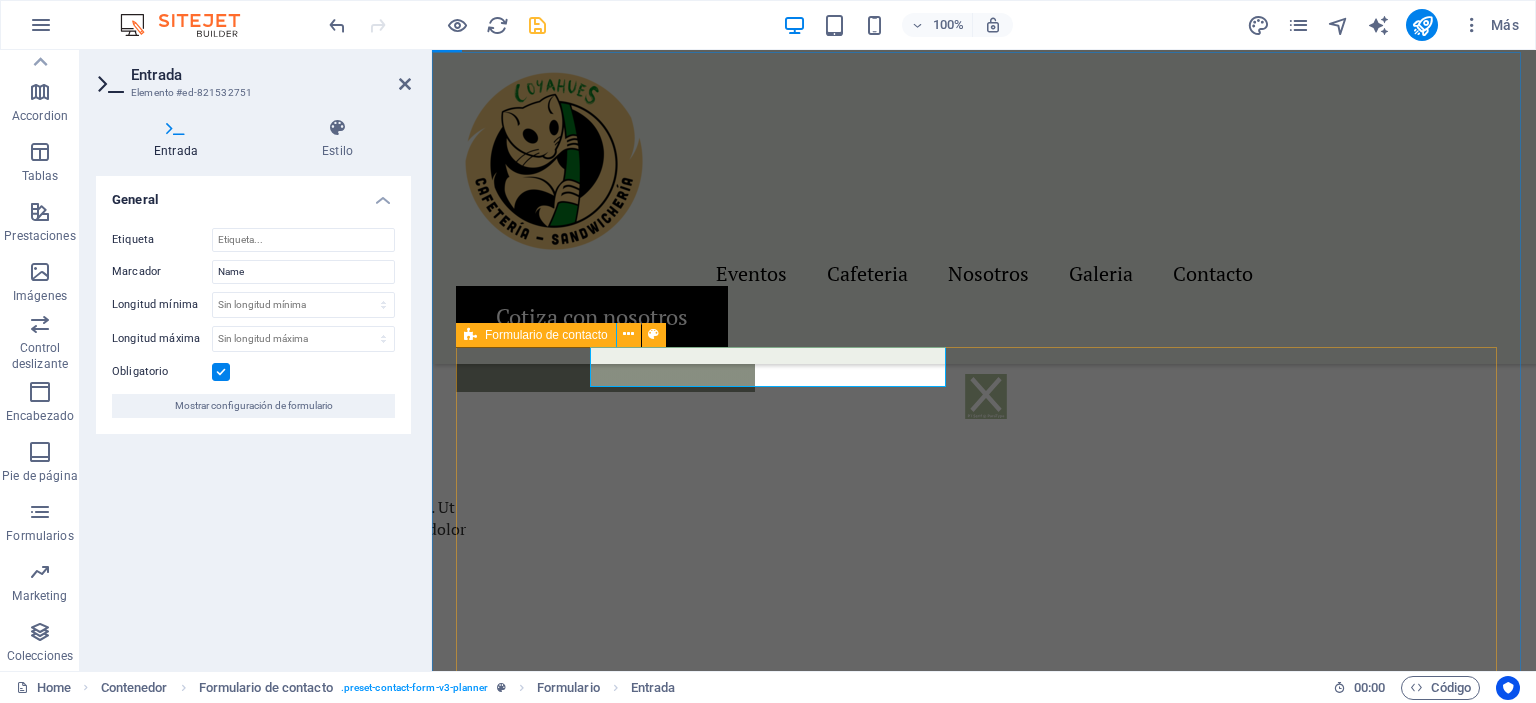 drag, startPoint x: 680, startPoint y: 371, endPoint x: 577, endPoint y: 368, distance: 103.04368 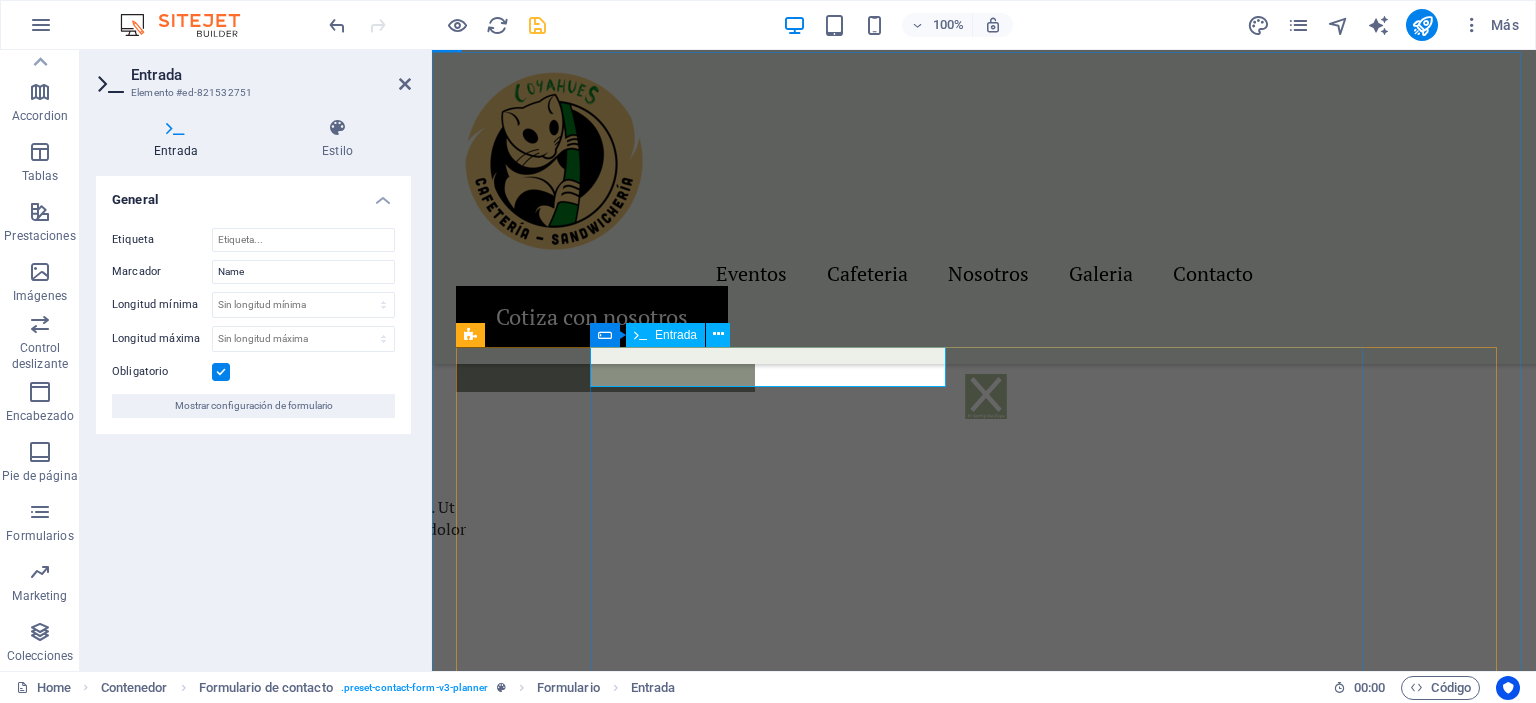 click at bounding box center [688, 1536] 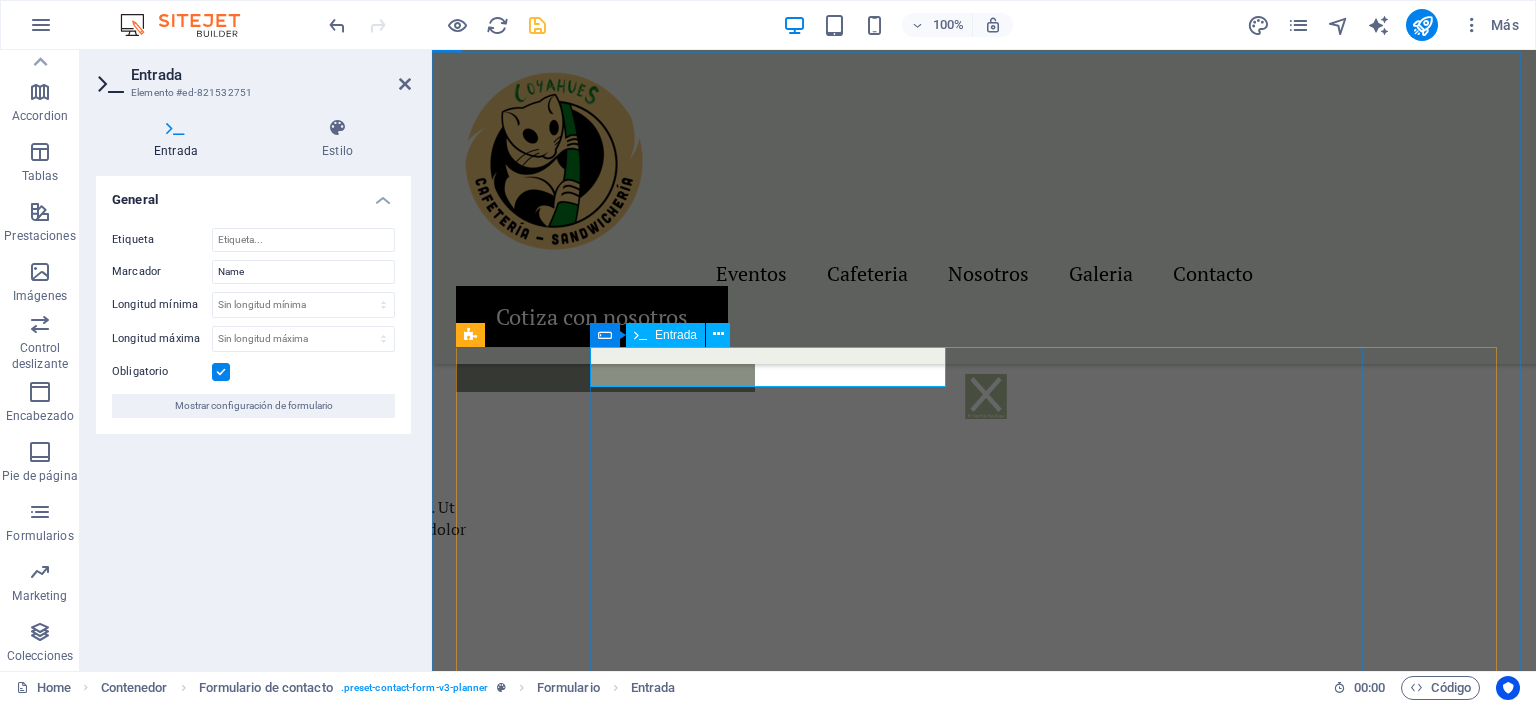 click at bounding box center (688, 1536) 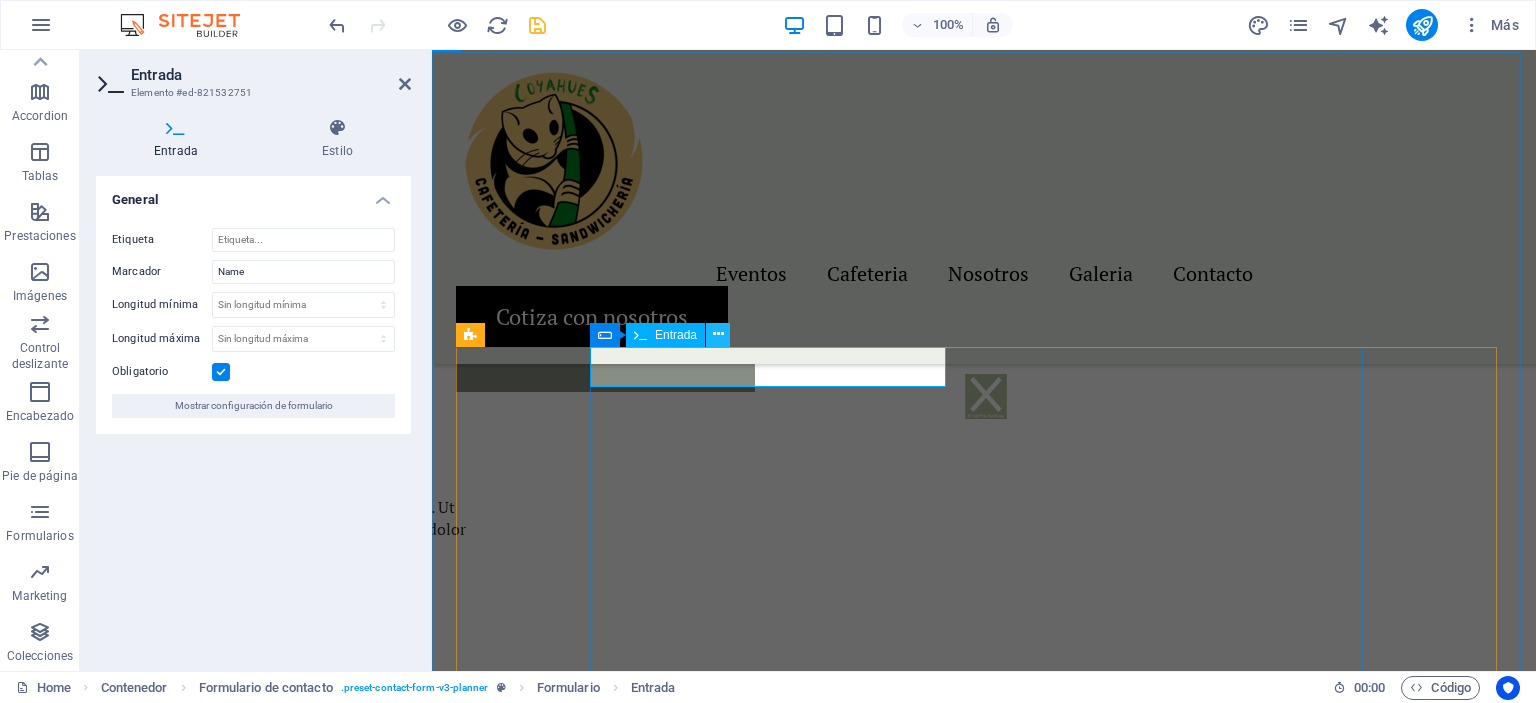 click at bounding box center (718, 334) 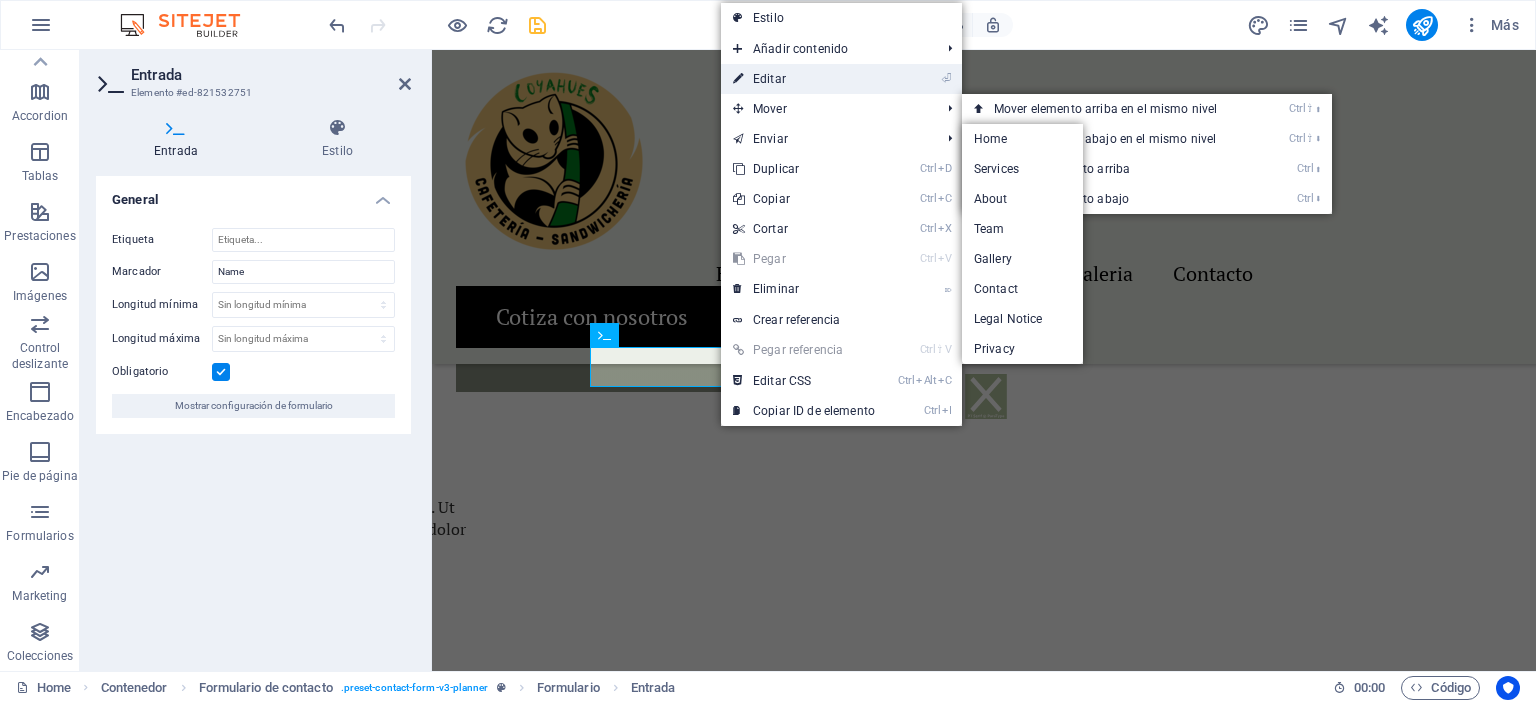 click on "⏎  Editar" at bounding box center [804, 79] 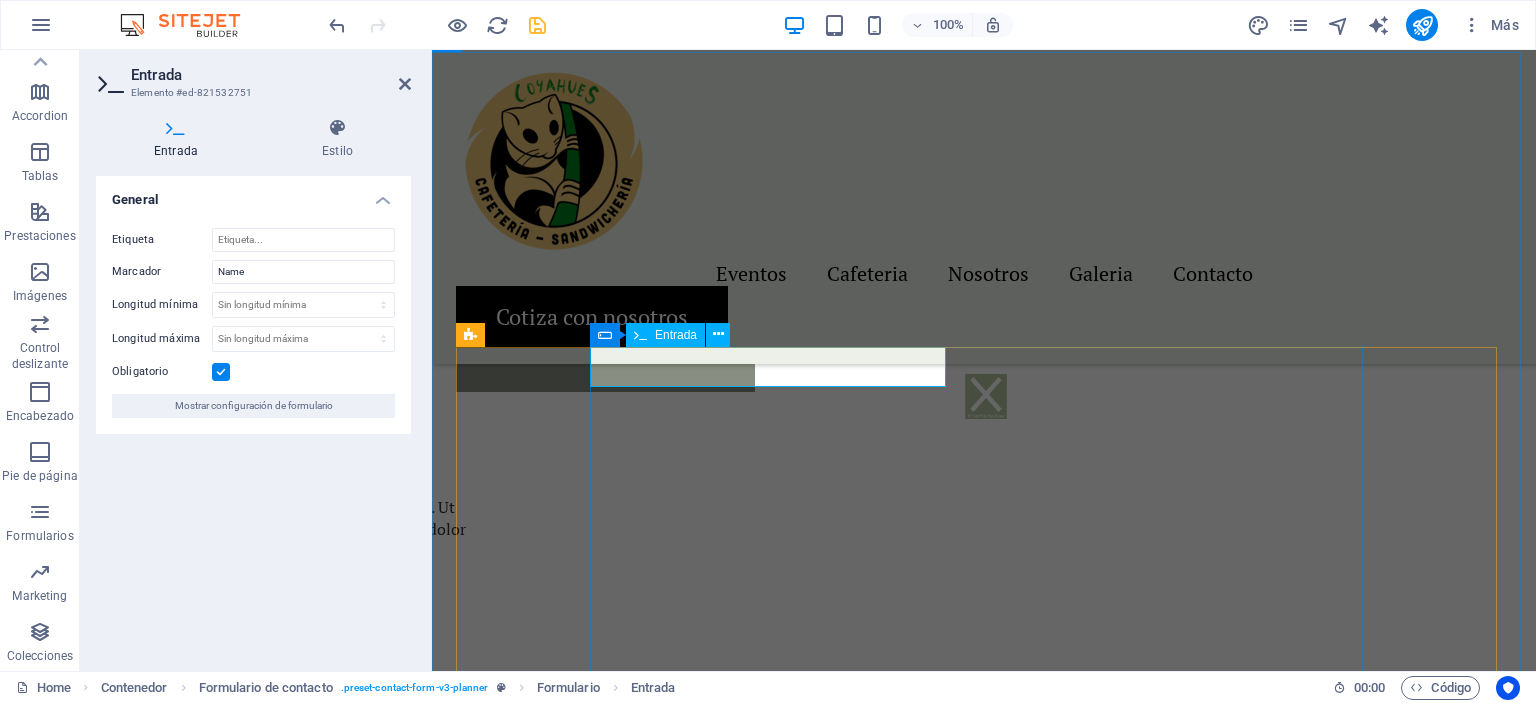 click at bounding box center [688, 1536] 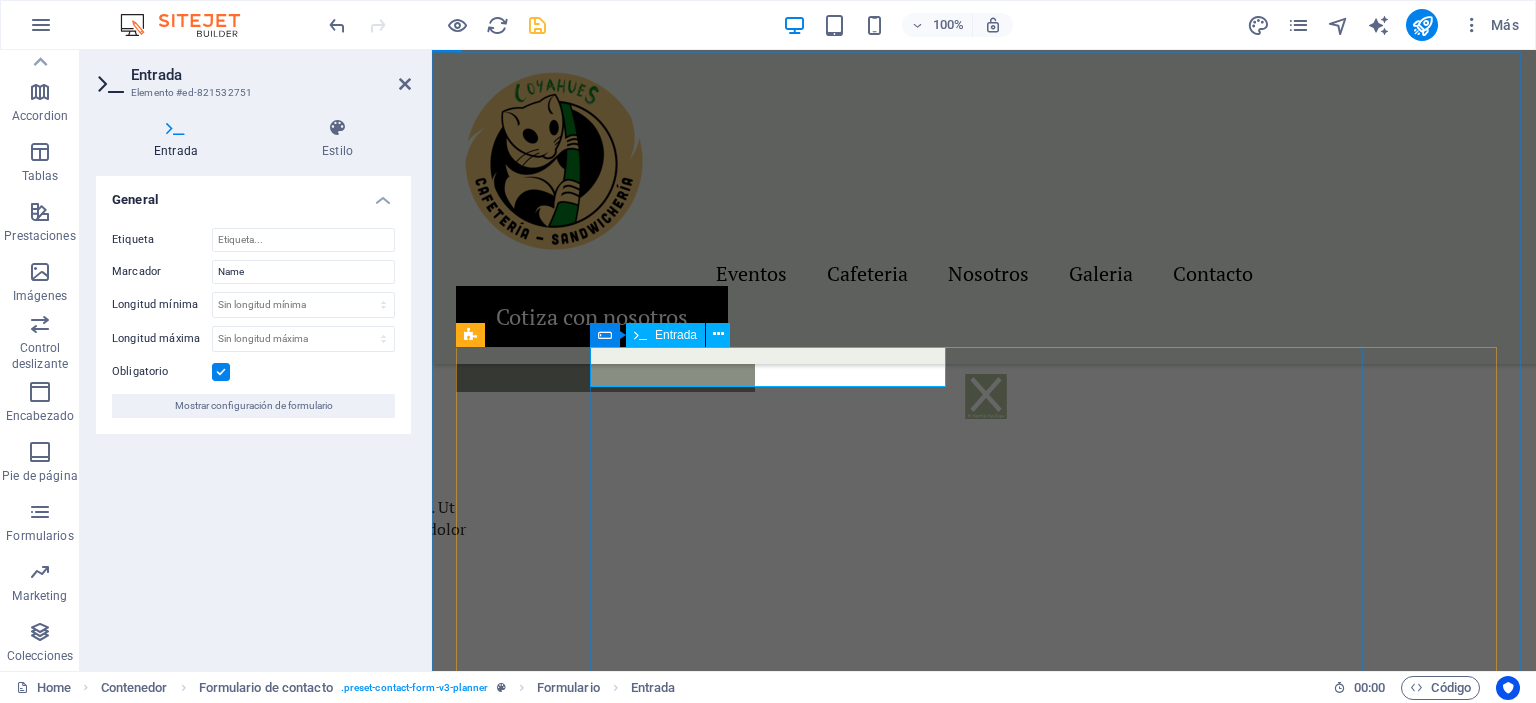 click at bounding box center [640, 335] 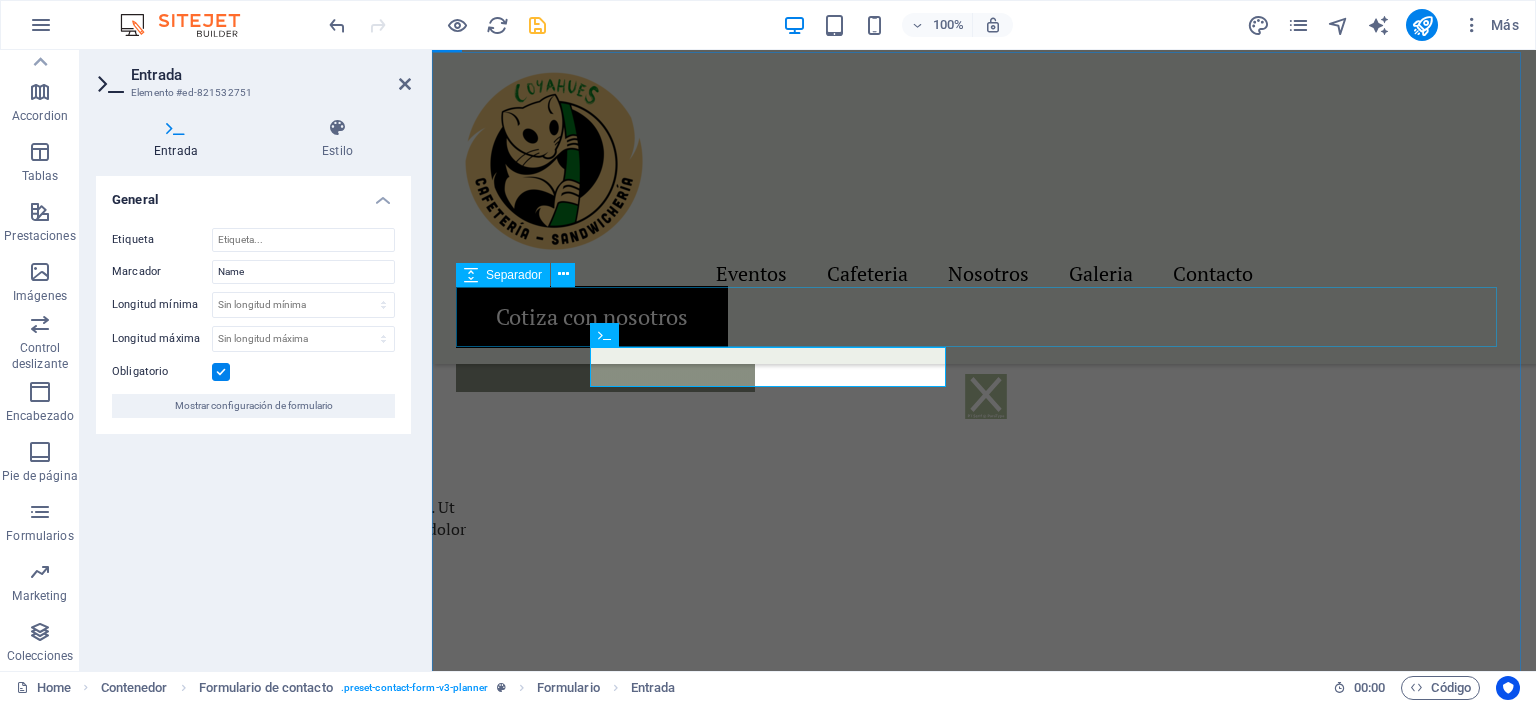 click at bounding box center [984, 1495] 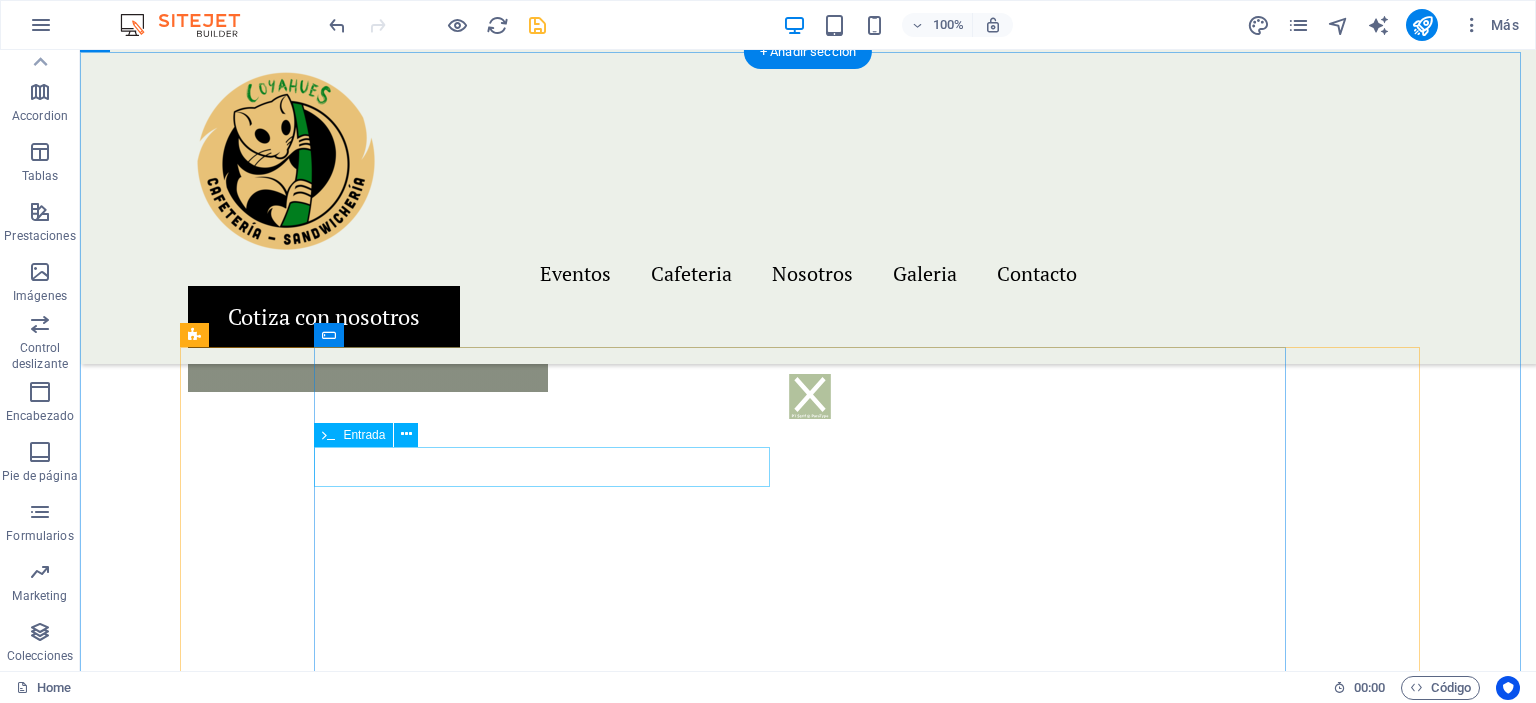 scroll, scrollTop: 3300, scrollLeft: 0, axis: vertical 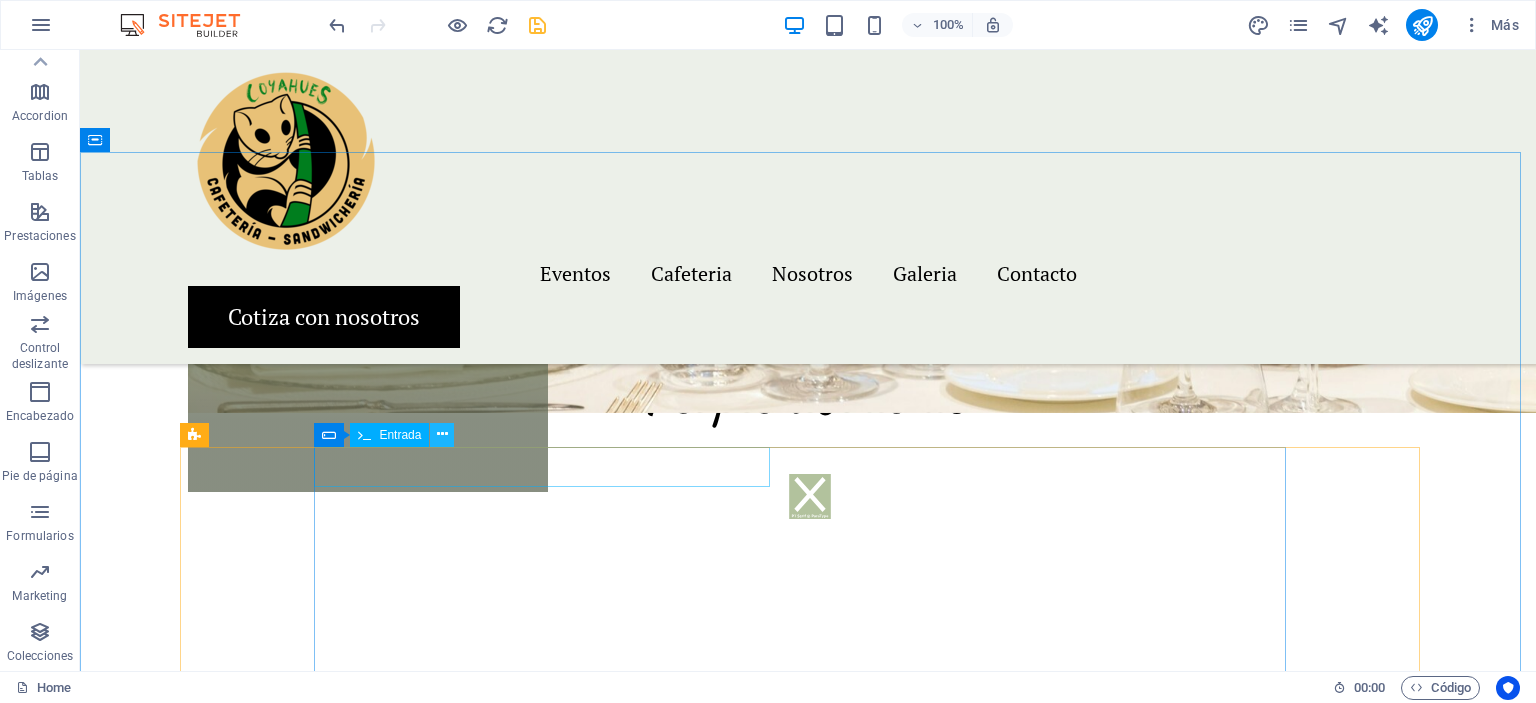 click at bounding box center (442, 434) 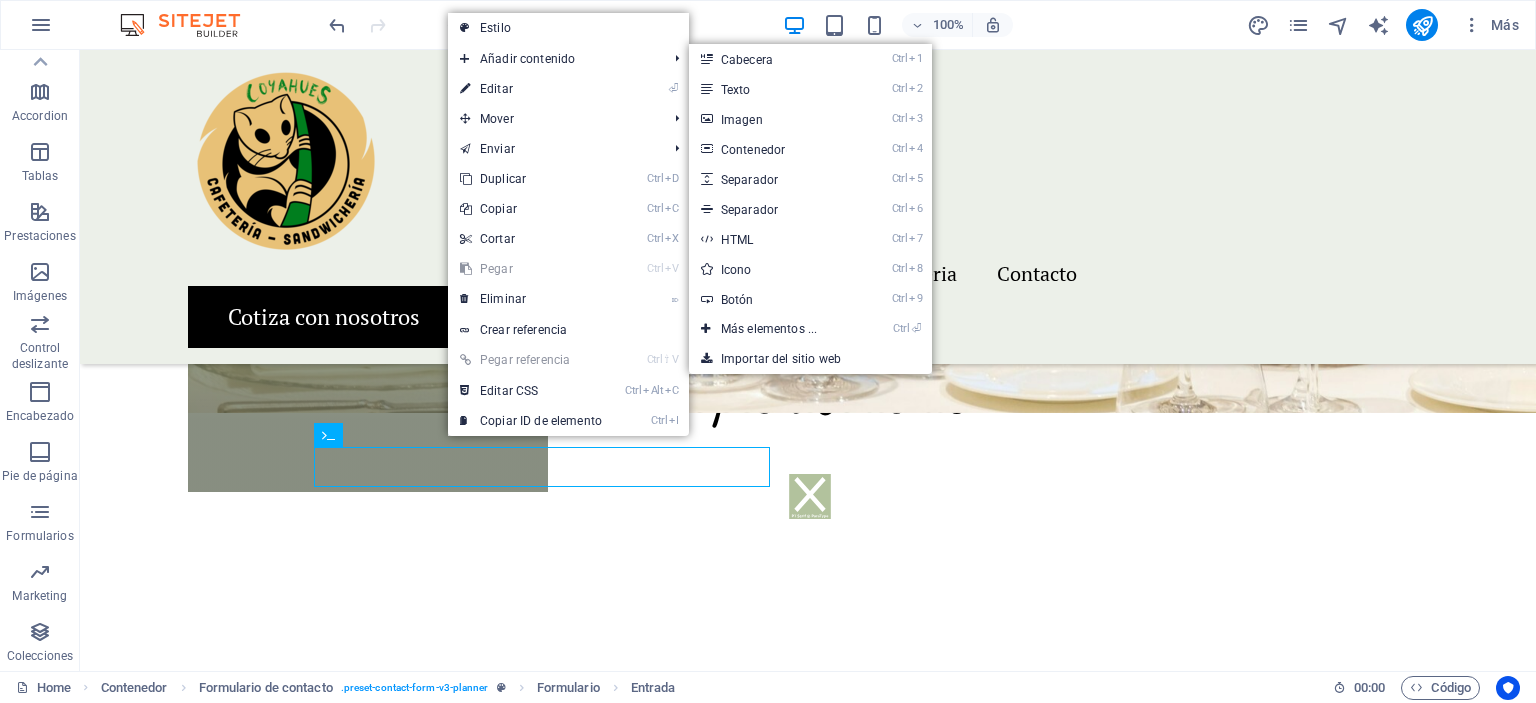 click on "Estilo" at bounding box center [568, 28] 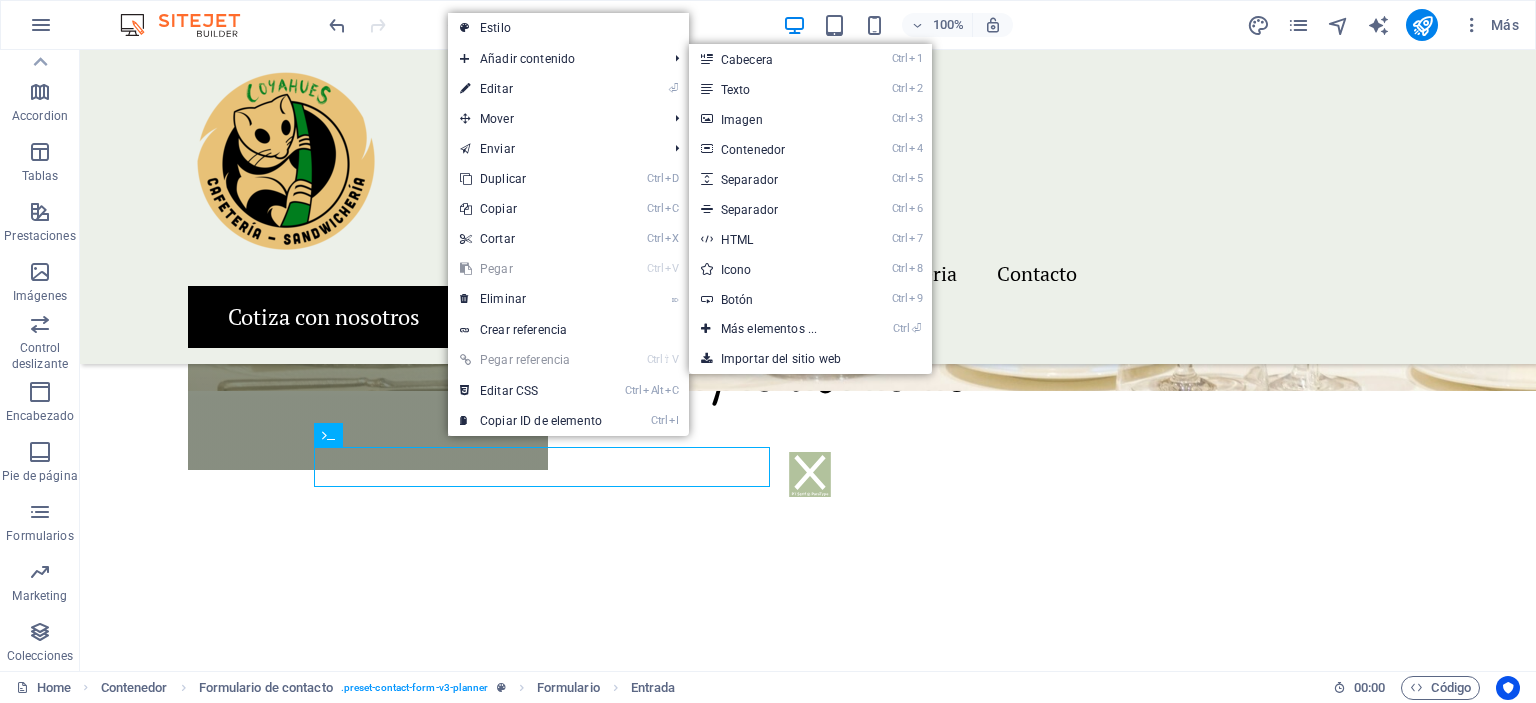 select on "rem" 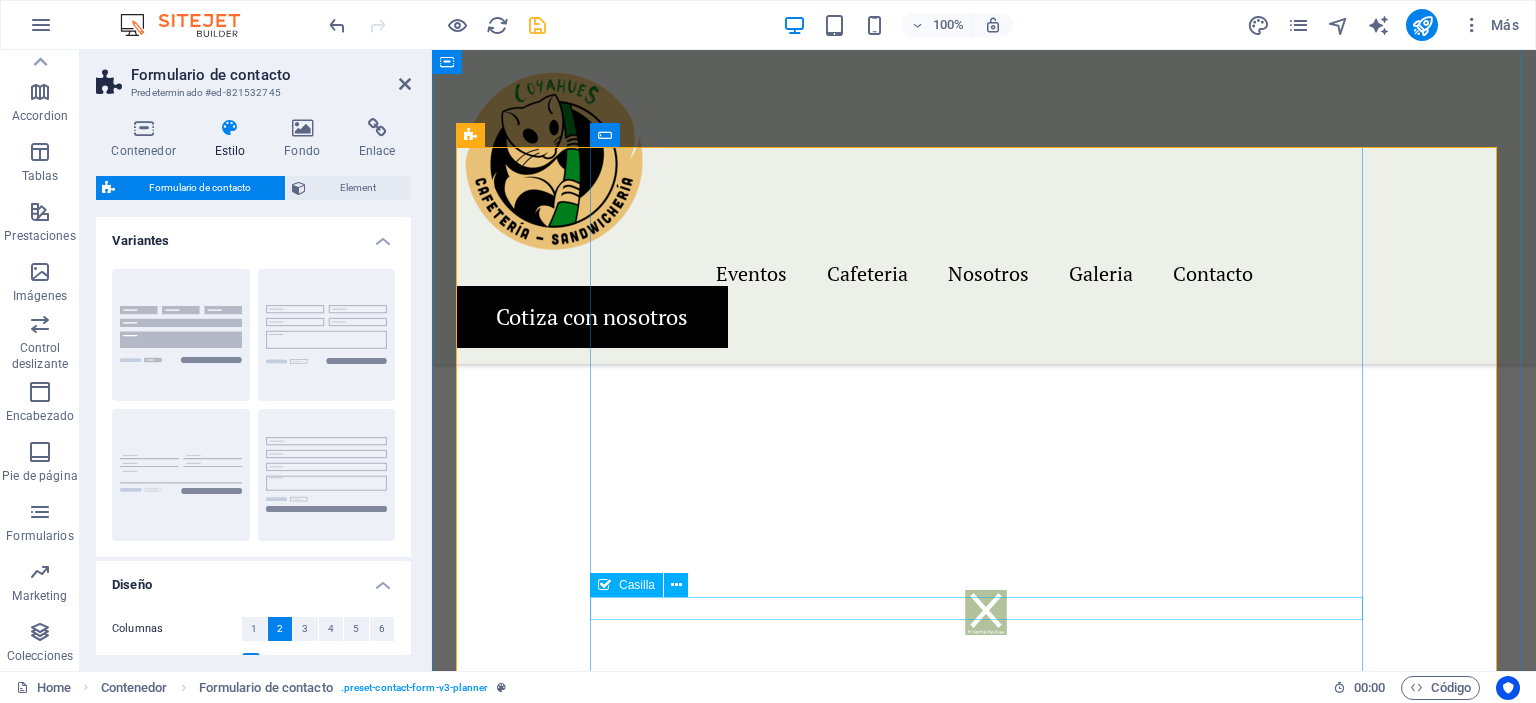 scroll, scrollTop: 3422, scrollLeft: 0, axis: vertical 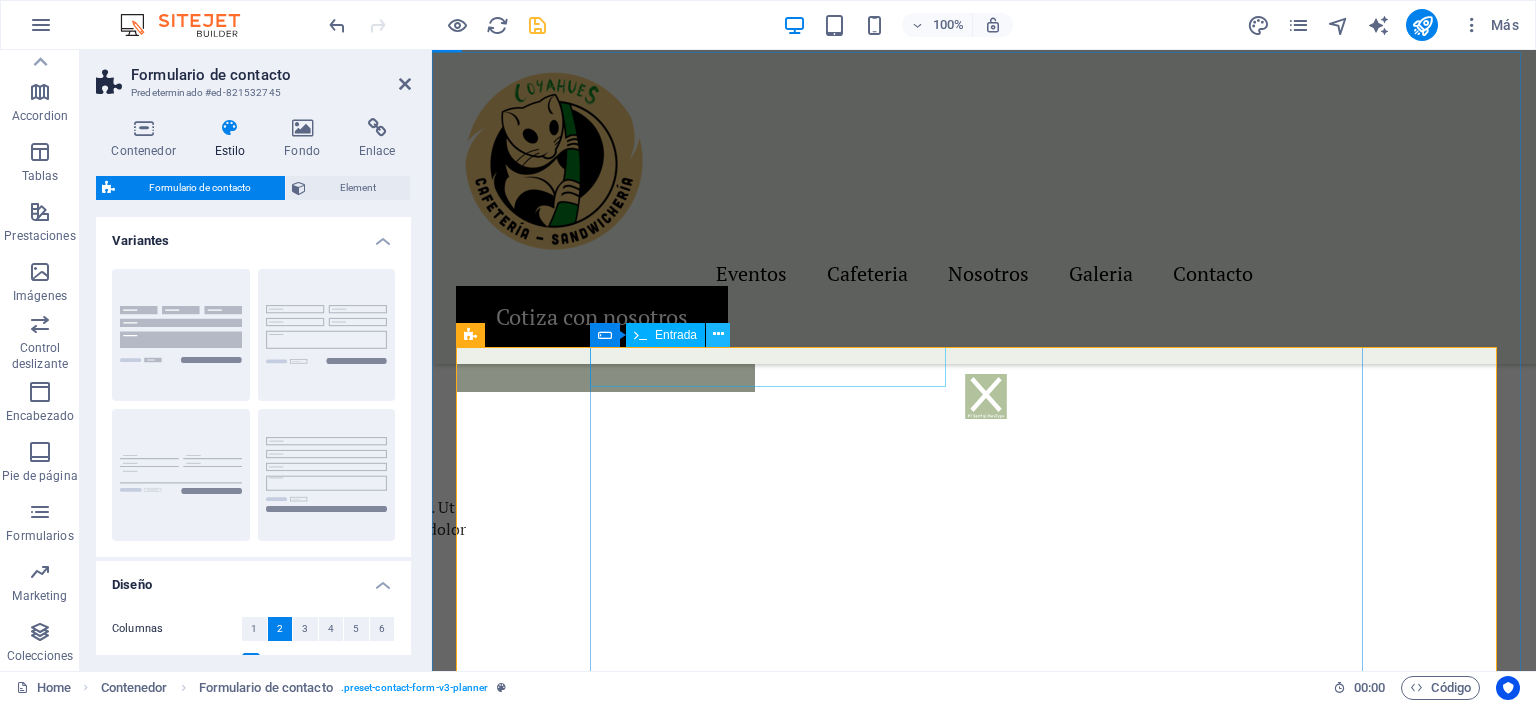 click at bounding box center (718, 334) 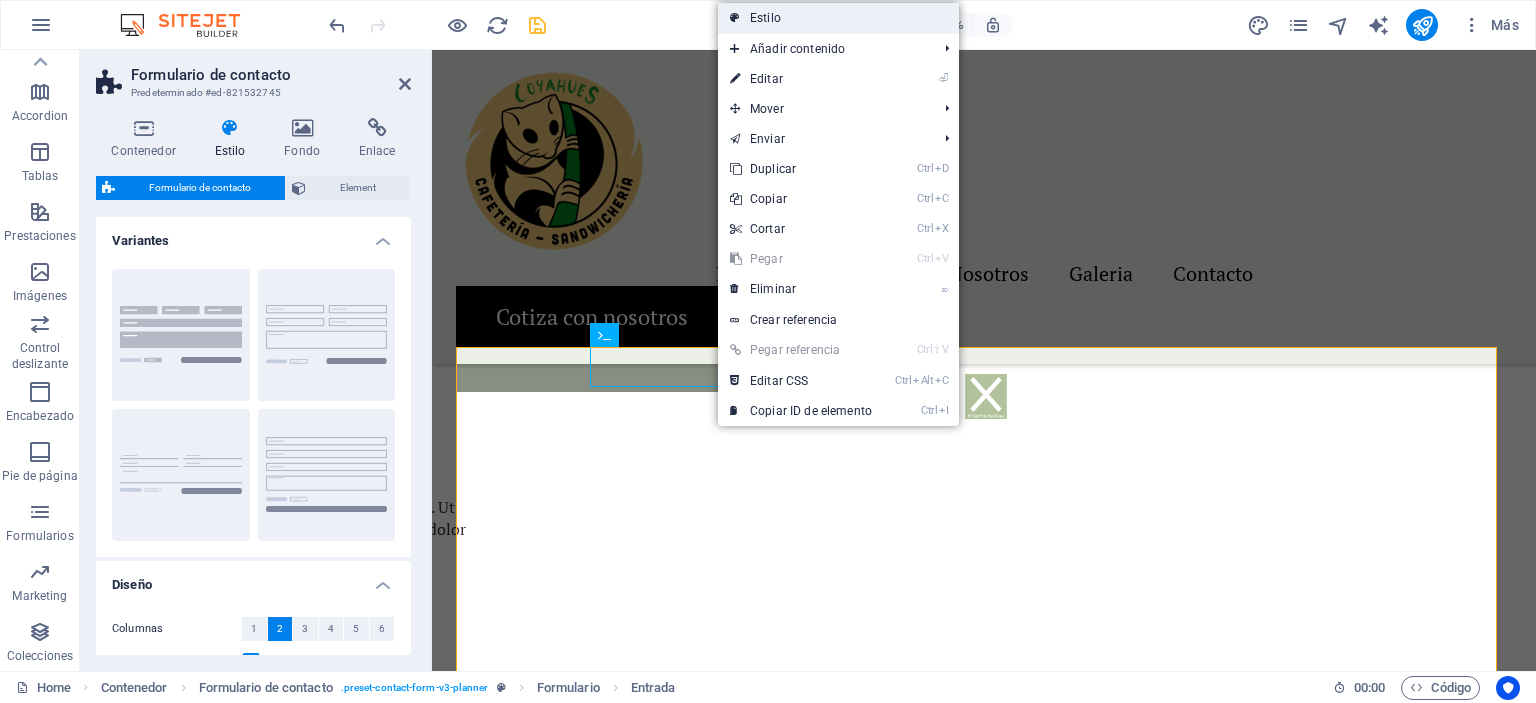 click on "Estilo" at bounding box center [838, 18] 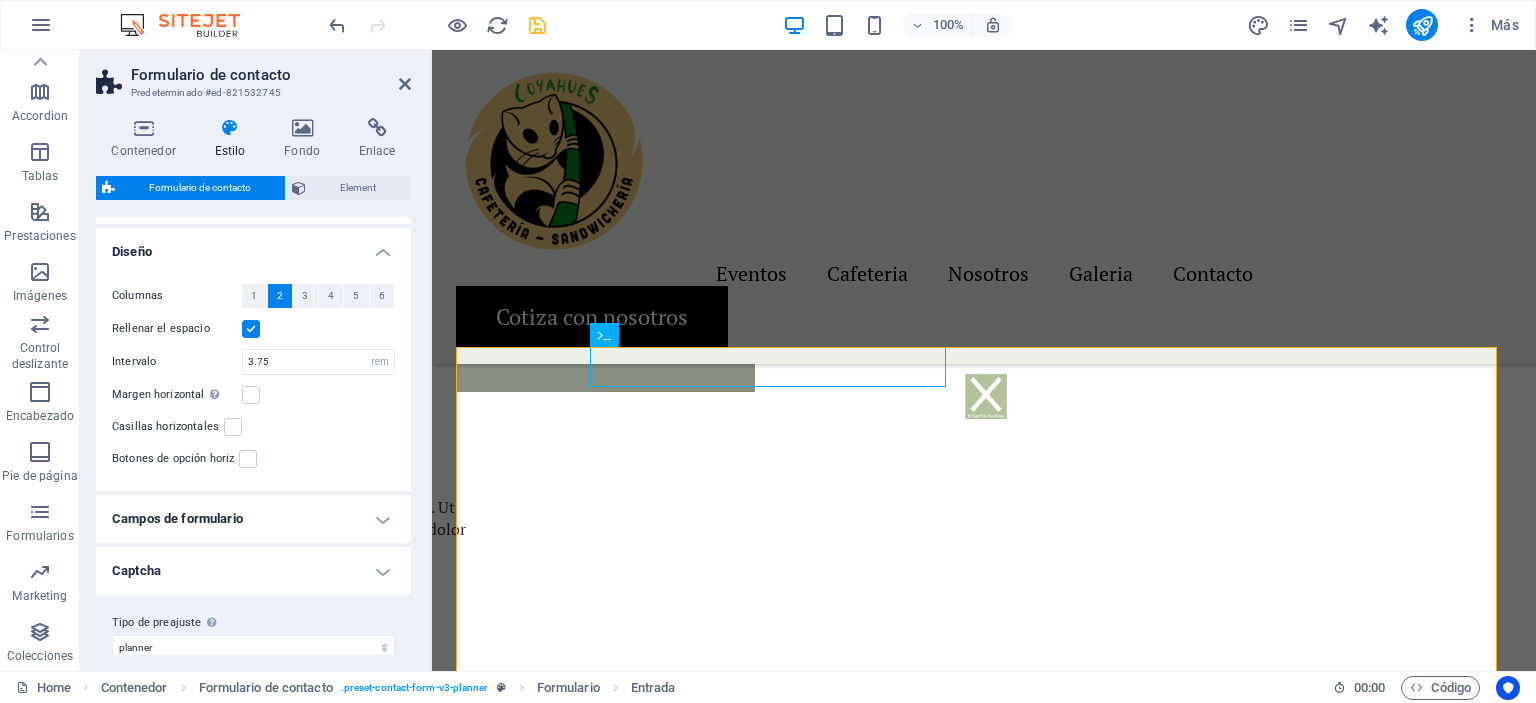 scroll, scrollTop: 352, scrollLeft: 0, axis: vertical 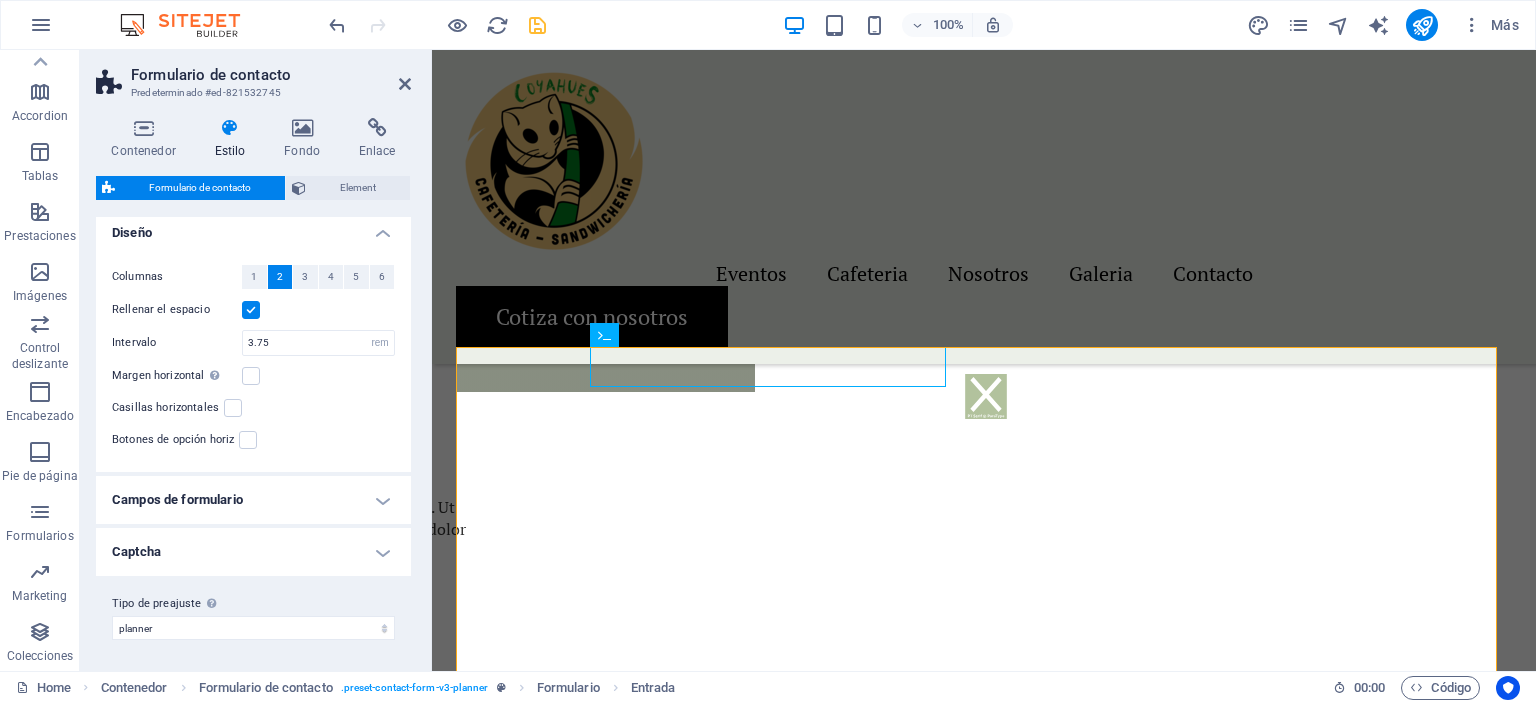 click on "Campos de formulario" at bounding box center (253, 500) 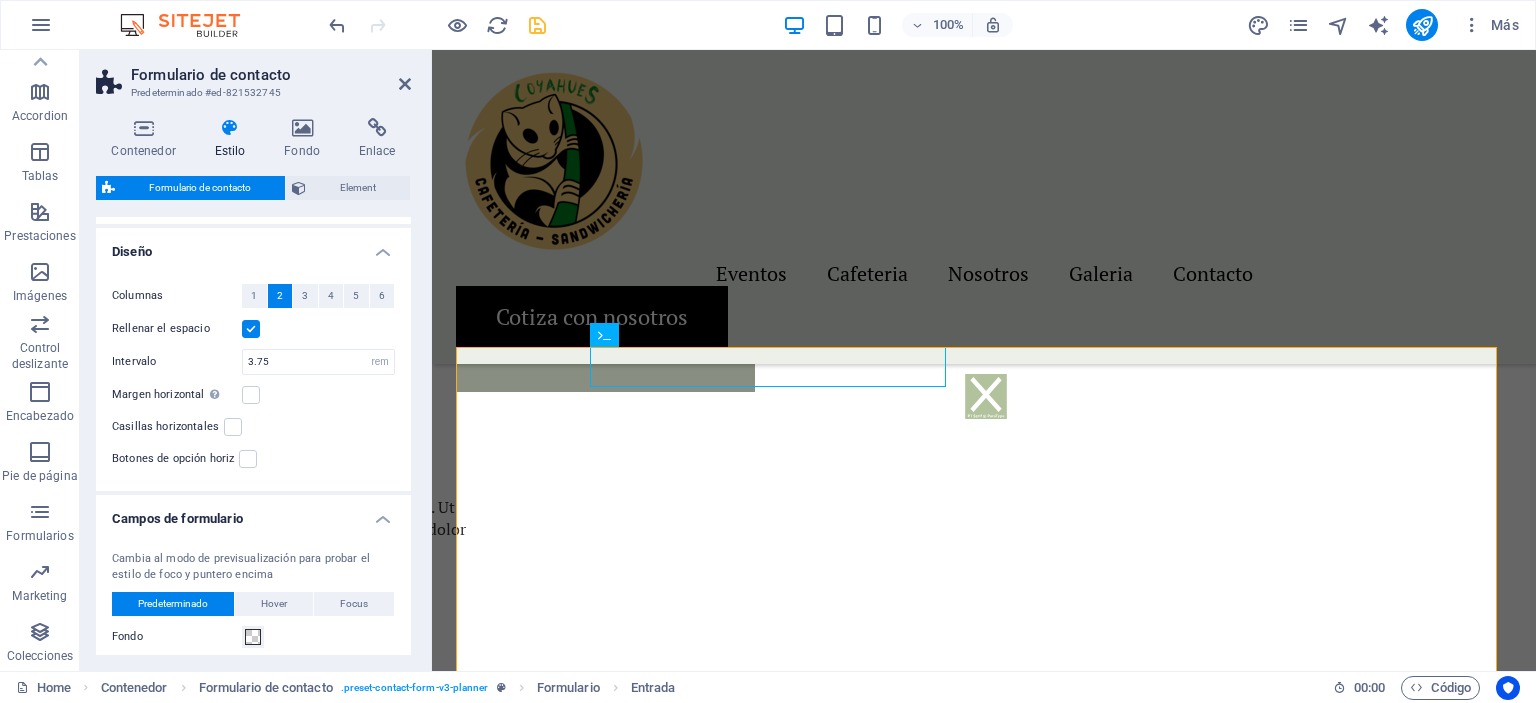 scroll, scrollTop: 318, scrollLeft: 0, axis: vertical 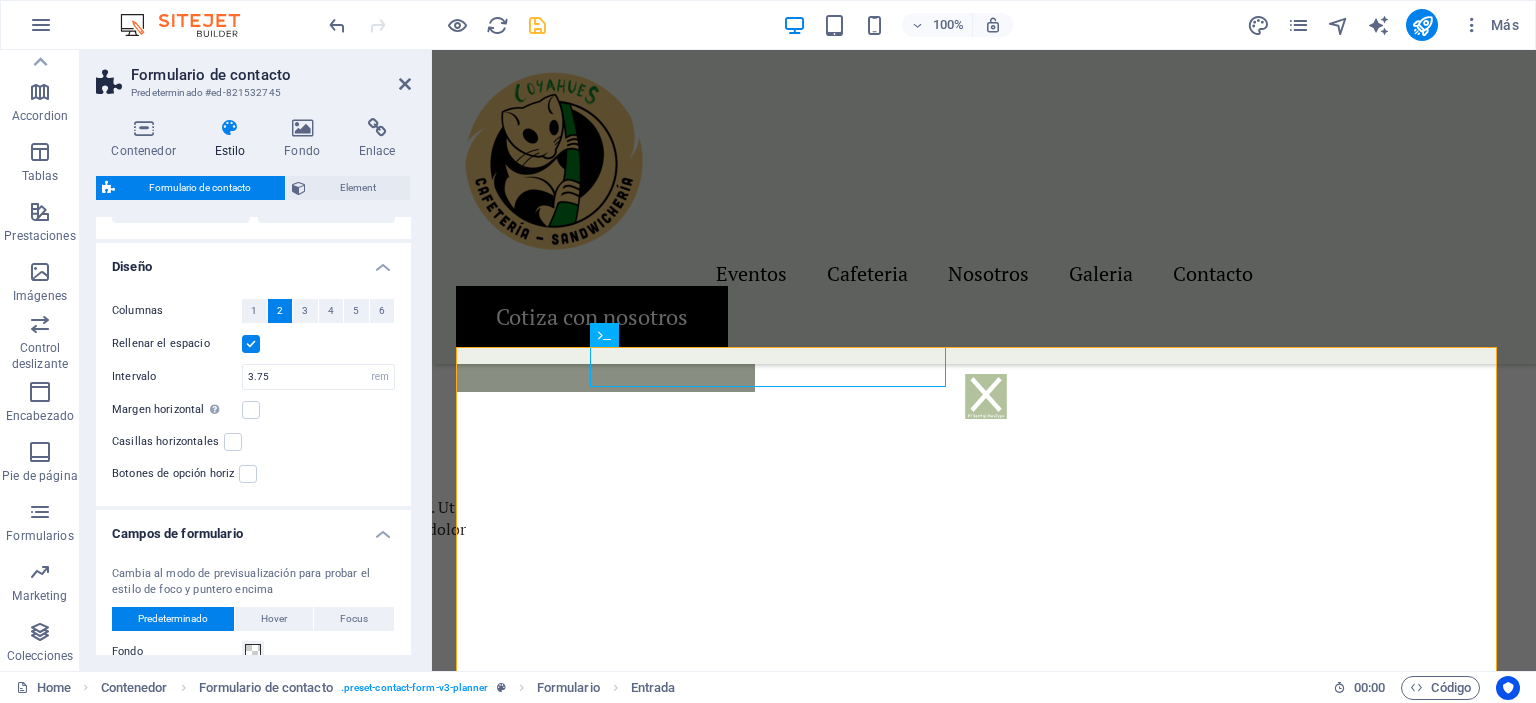 click on "Campos de formulario" at bounding box center [253, 528] 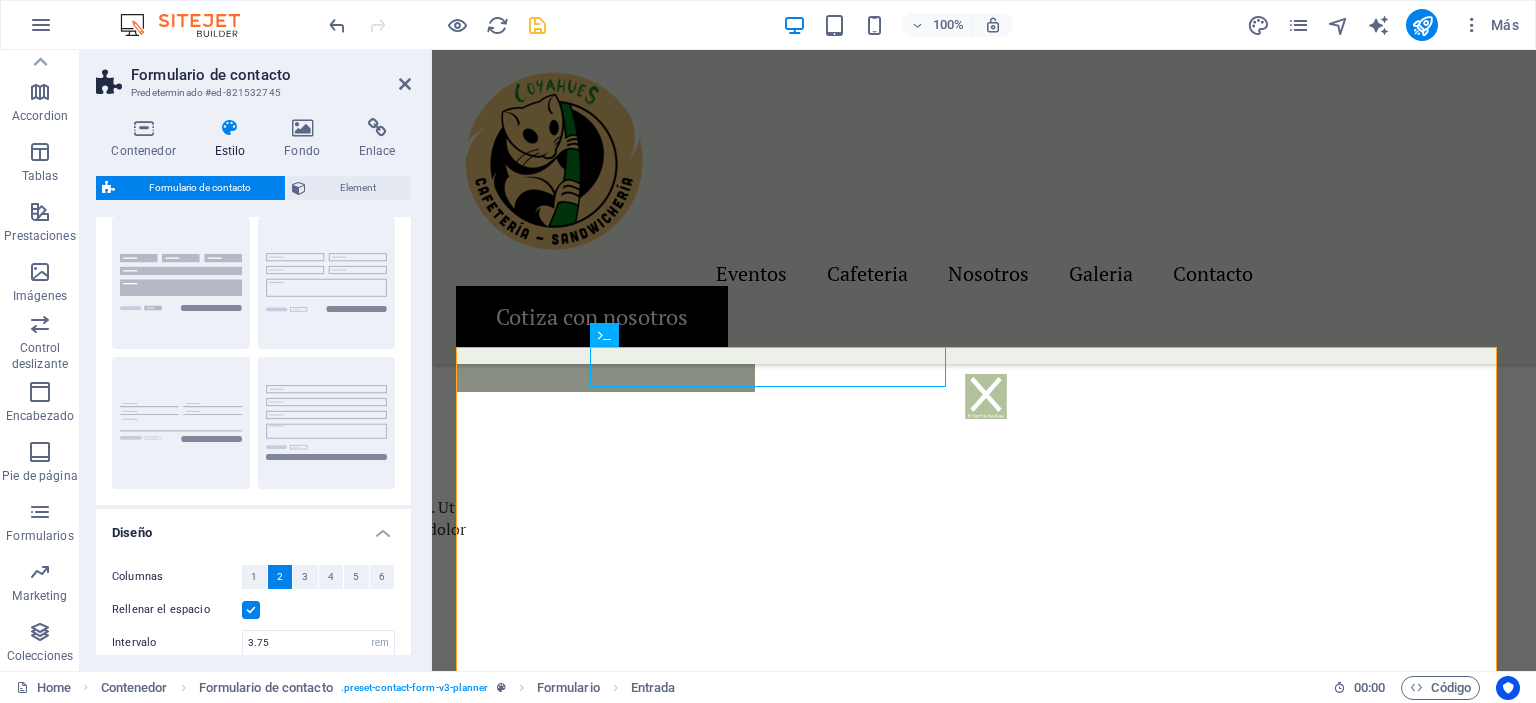 scroll, scrollTop: 0, scrollLeft: 0, axis: both 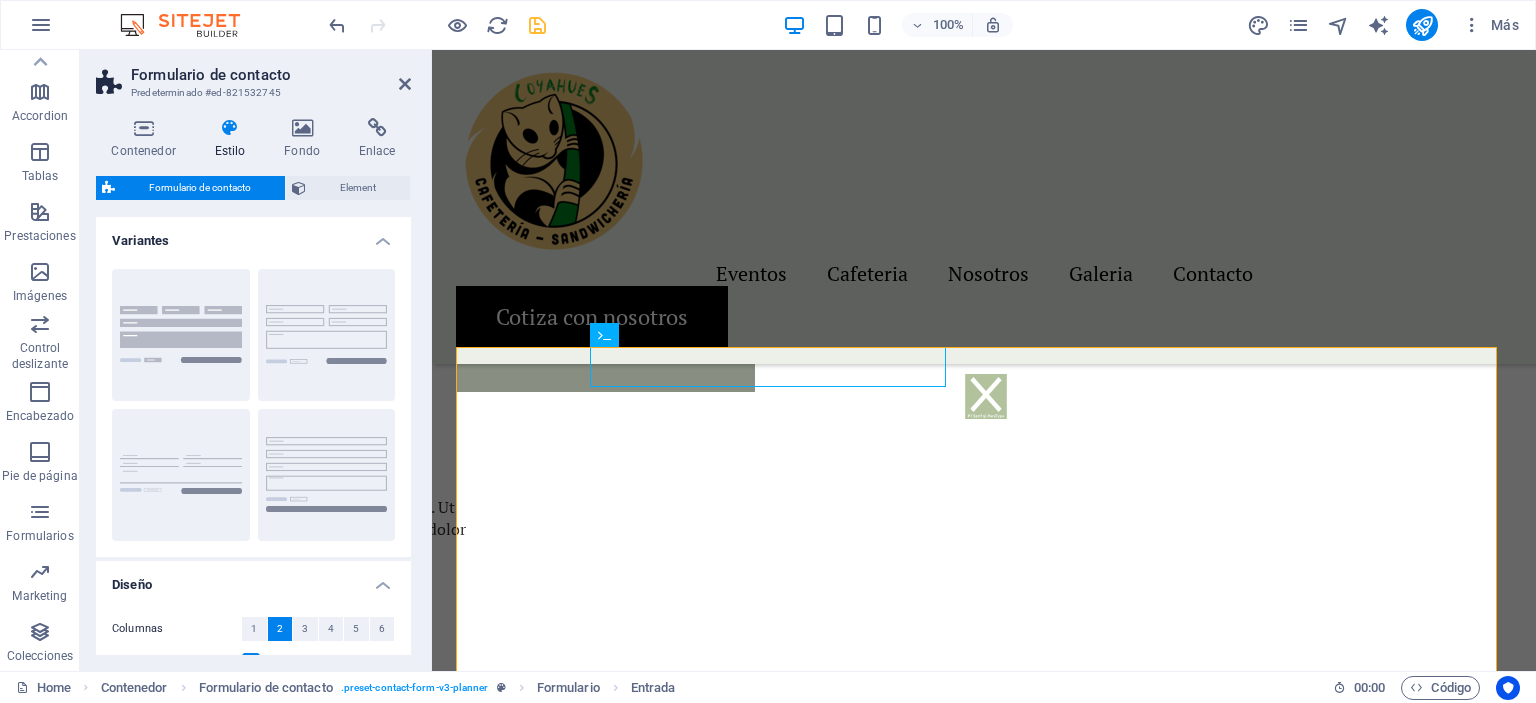 click on "Variantes" at bounding box center [253, 235] 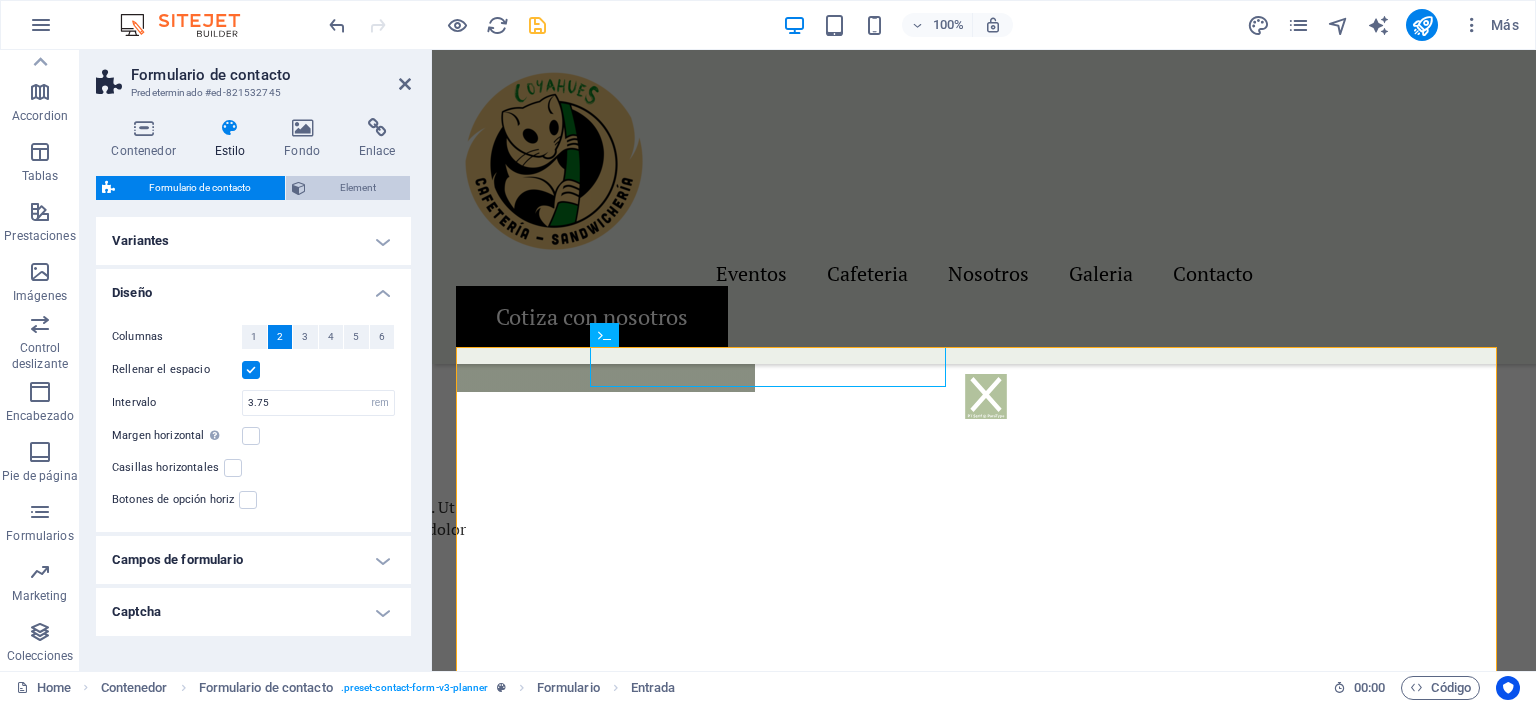 click on "Element" at bounding box center [358, 188] 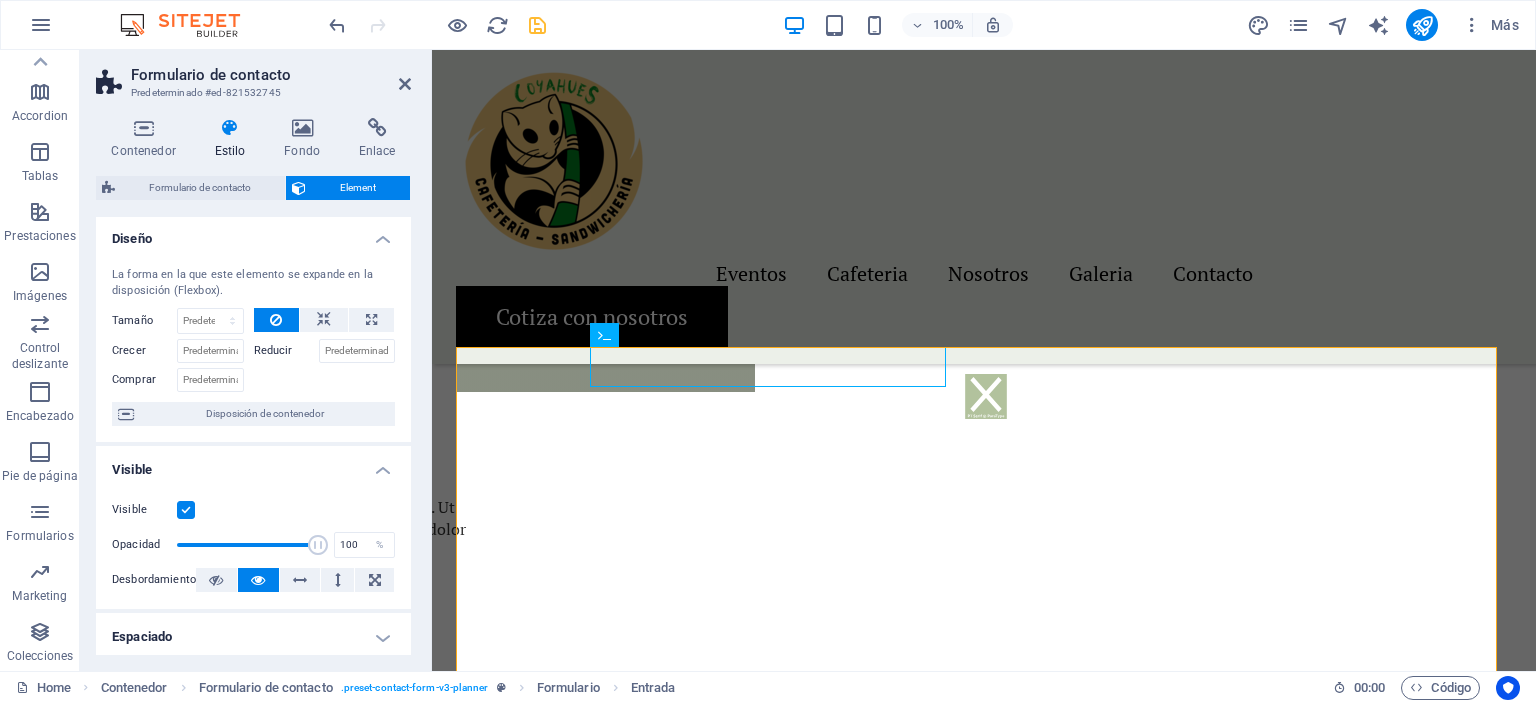 scroll, scrollTop: 0, scrollLeft: 0, axis: both 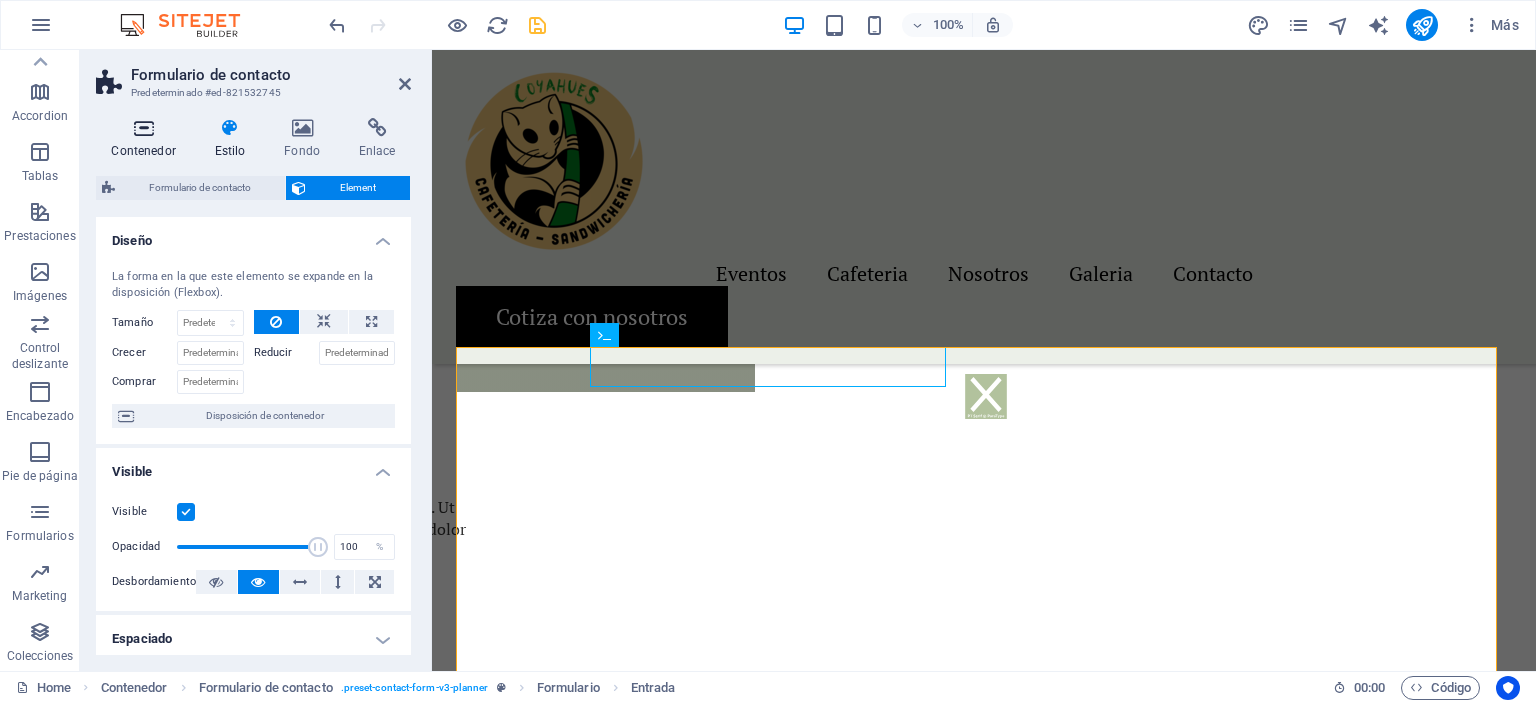 click at bounding box center [143, 128] 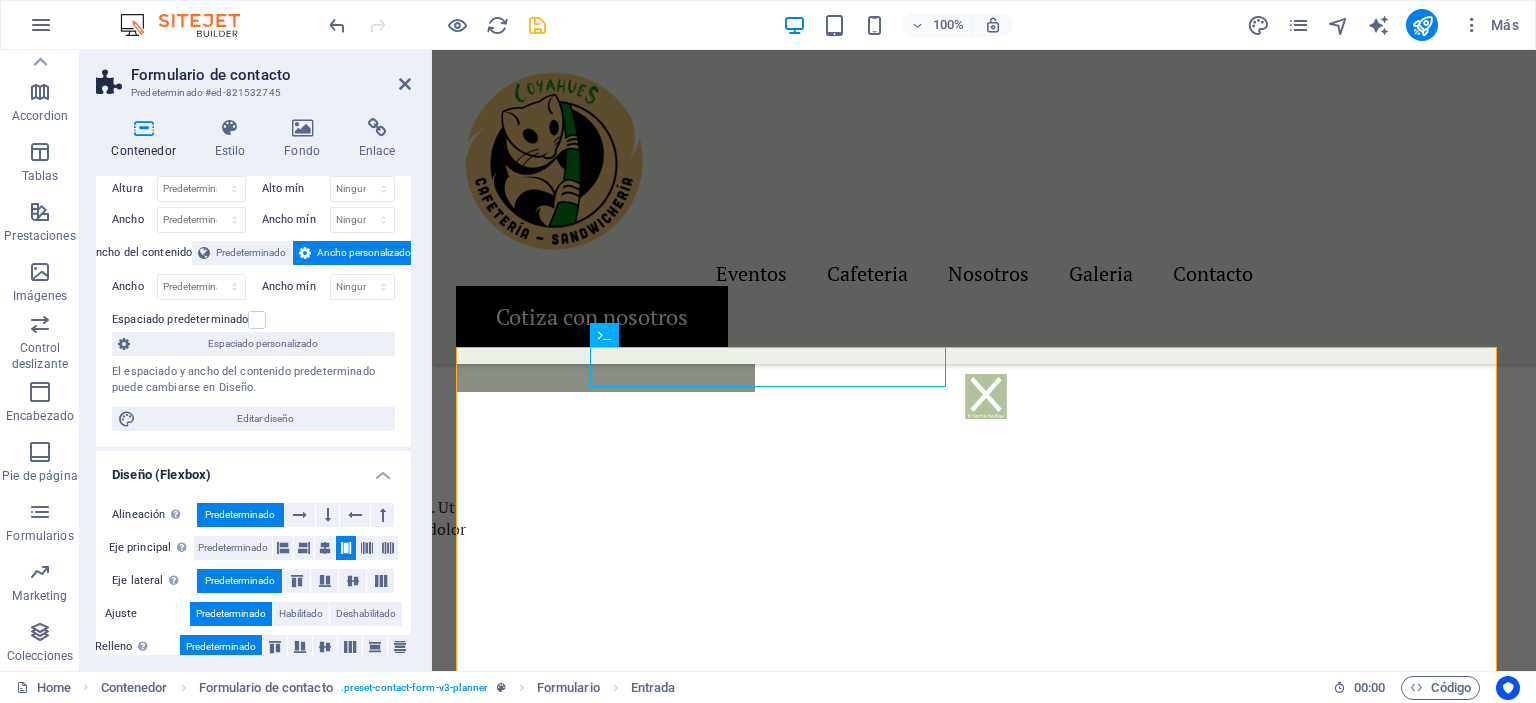 scroll, scrollTop: 0, scrollLeft: 0, axis: both 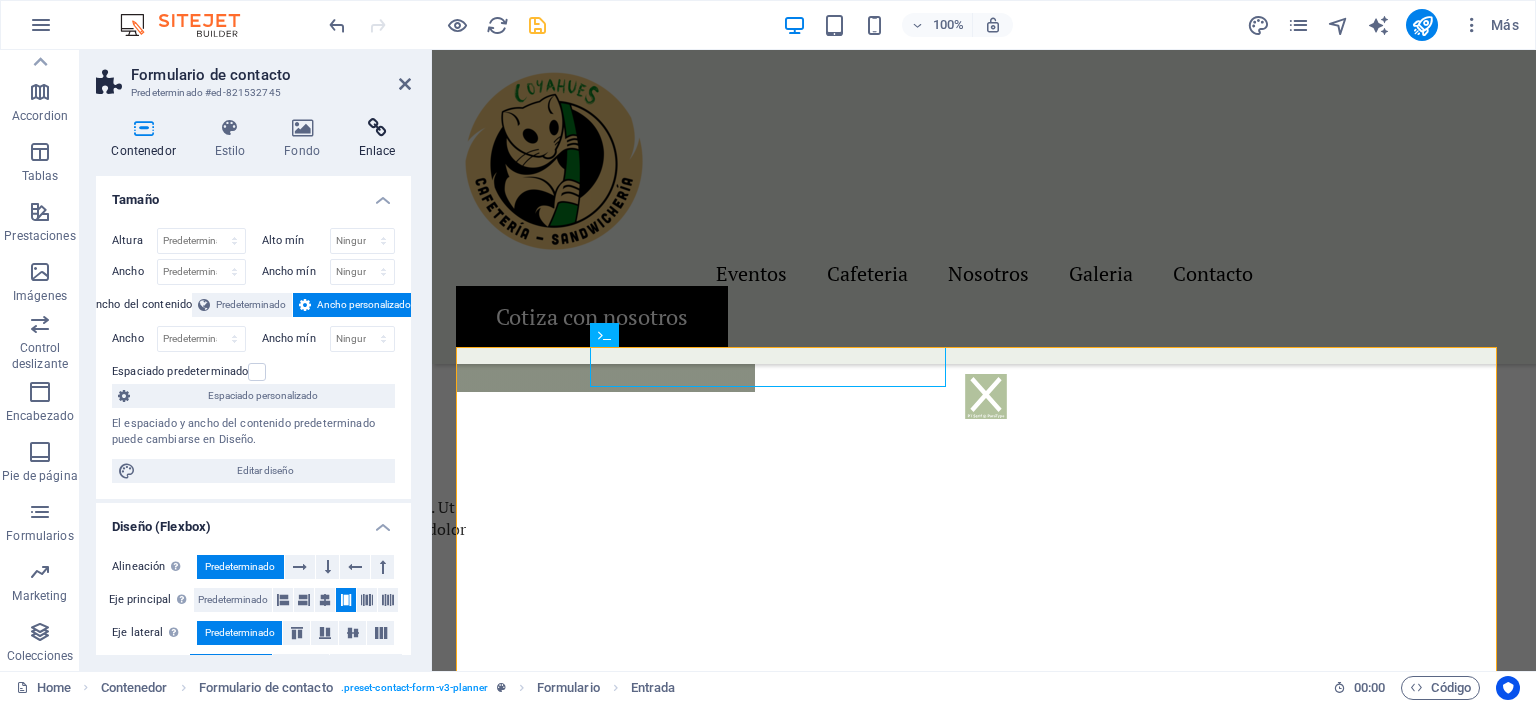 click on "Enlace" at bounding box center [377, 139] 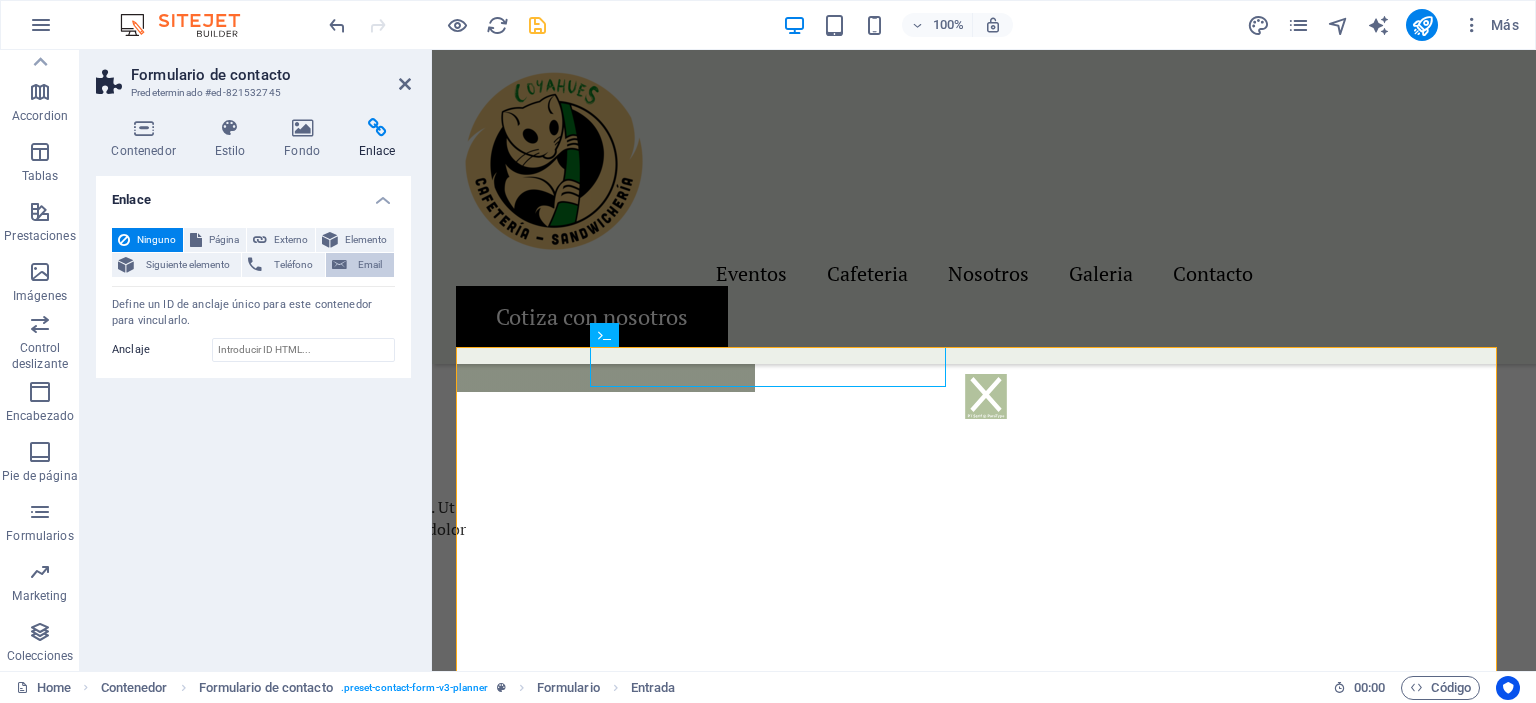 click on "Email" at bounding box center [370, 265] 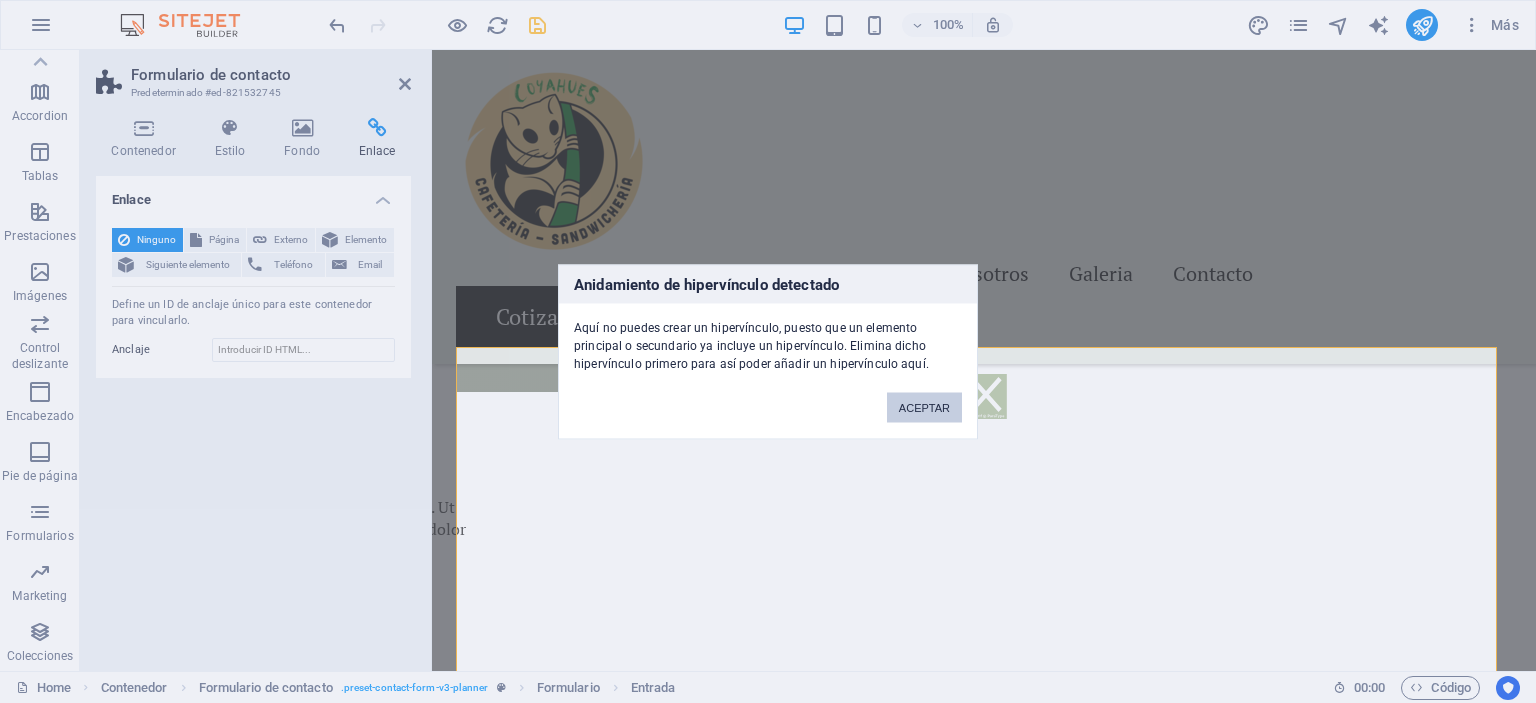 click on "ACEPTAR" at bounding box center [924, 407] 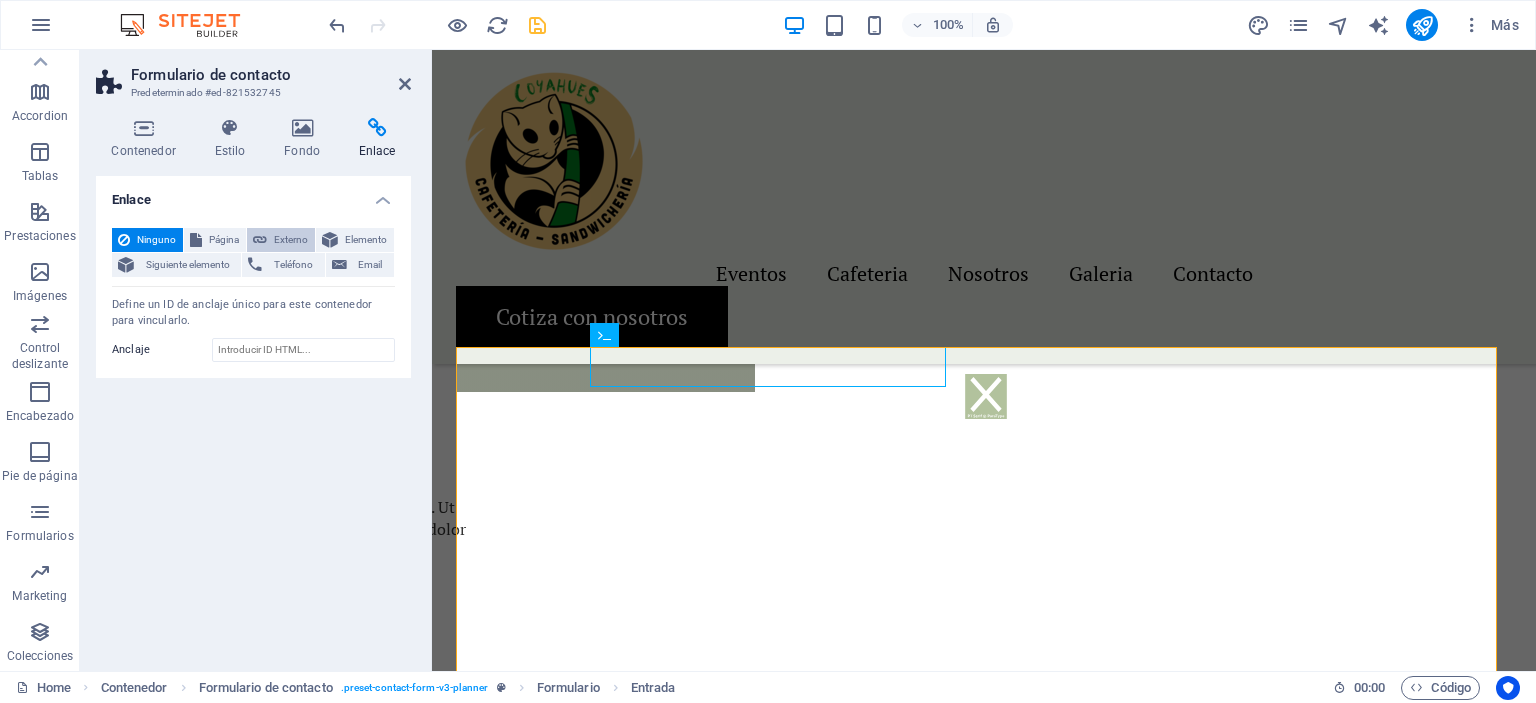click on "Externo" at bounding box center (291, 240) 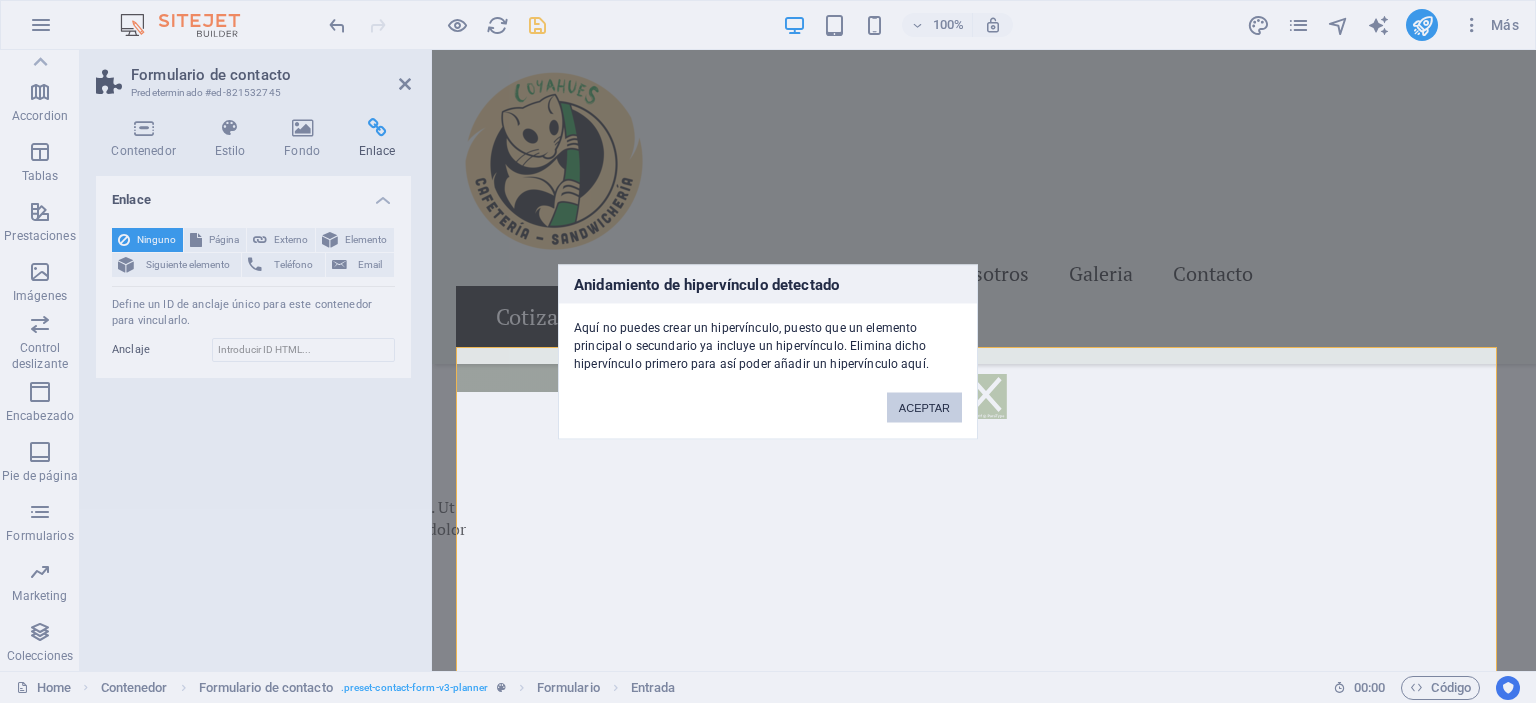 click on "ACEPTAR" at bounding box center [924, 407] 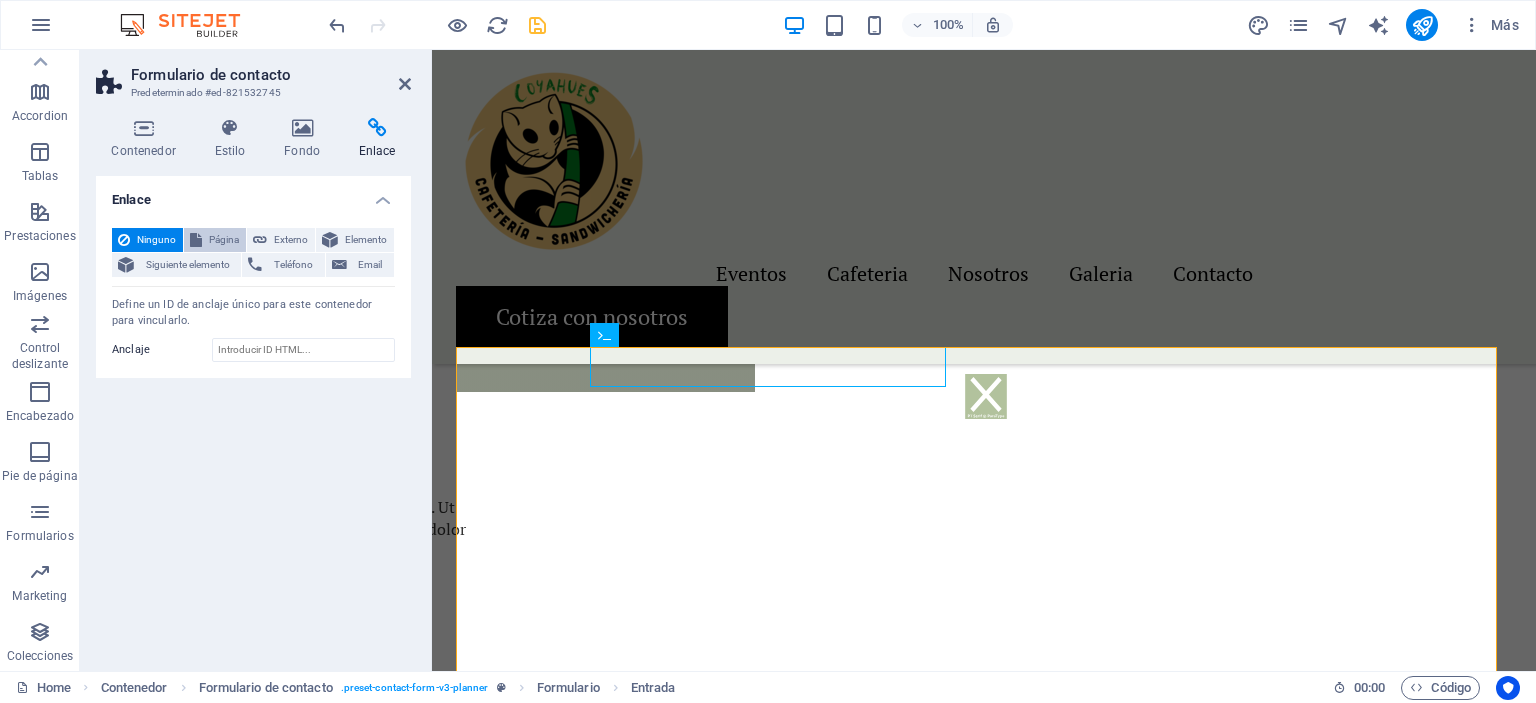click on "Página" at bounding box center (215, 240) 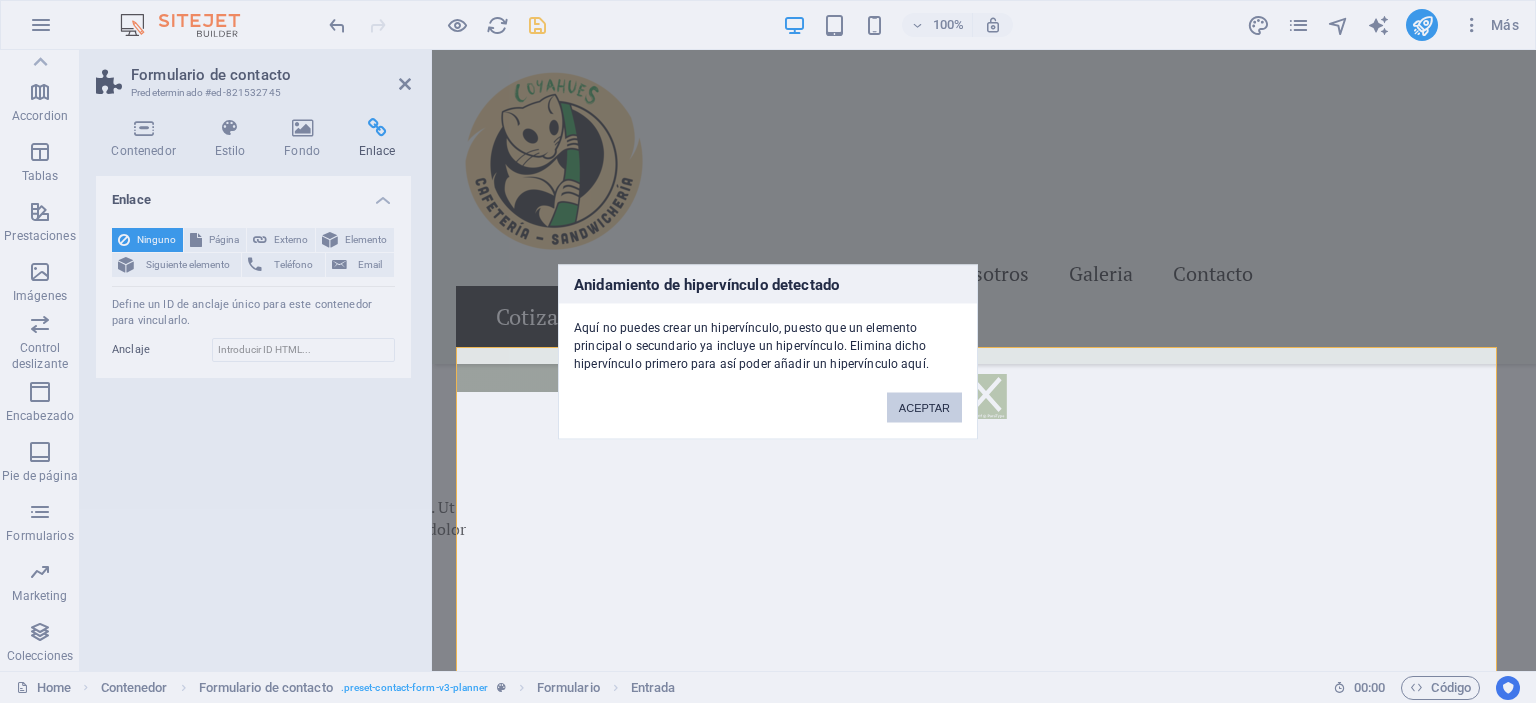 click on "ACEPTAR" at bounding box center [924, 407] 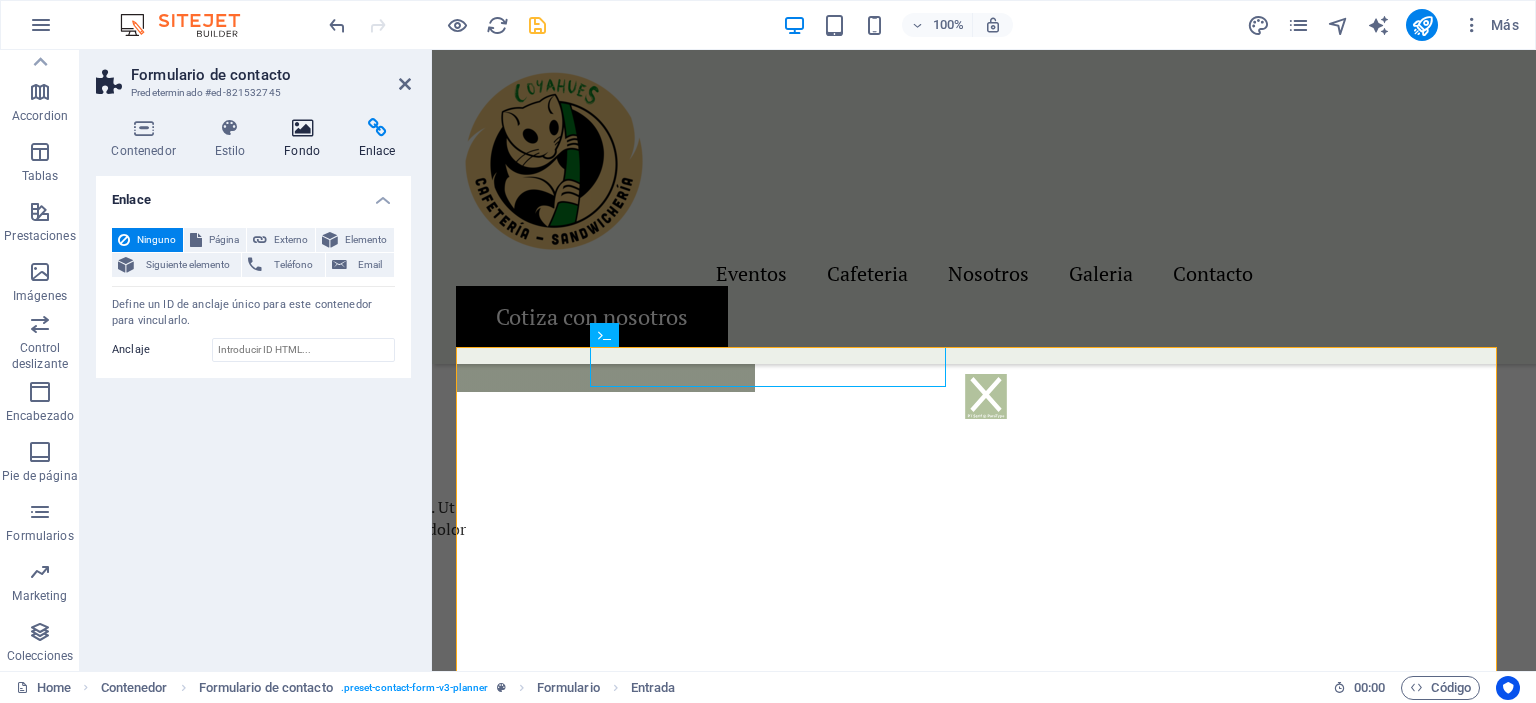 click on "Fondo" at bounding box center (306, 139) 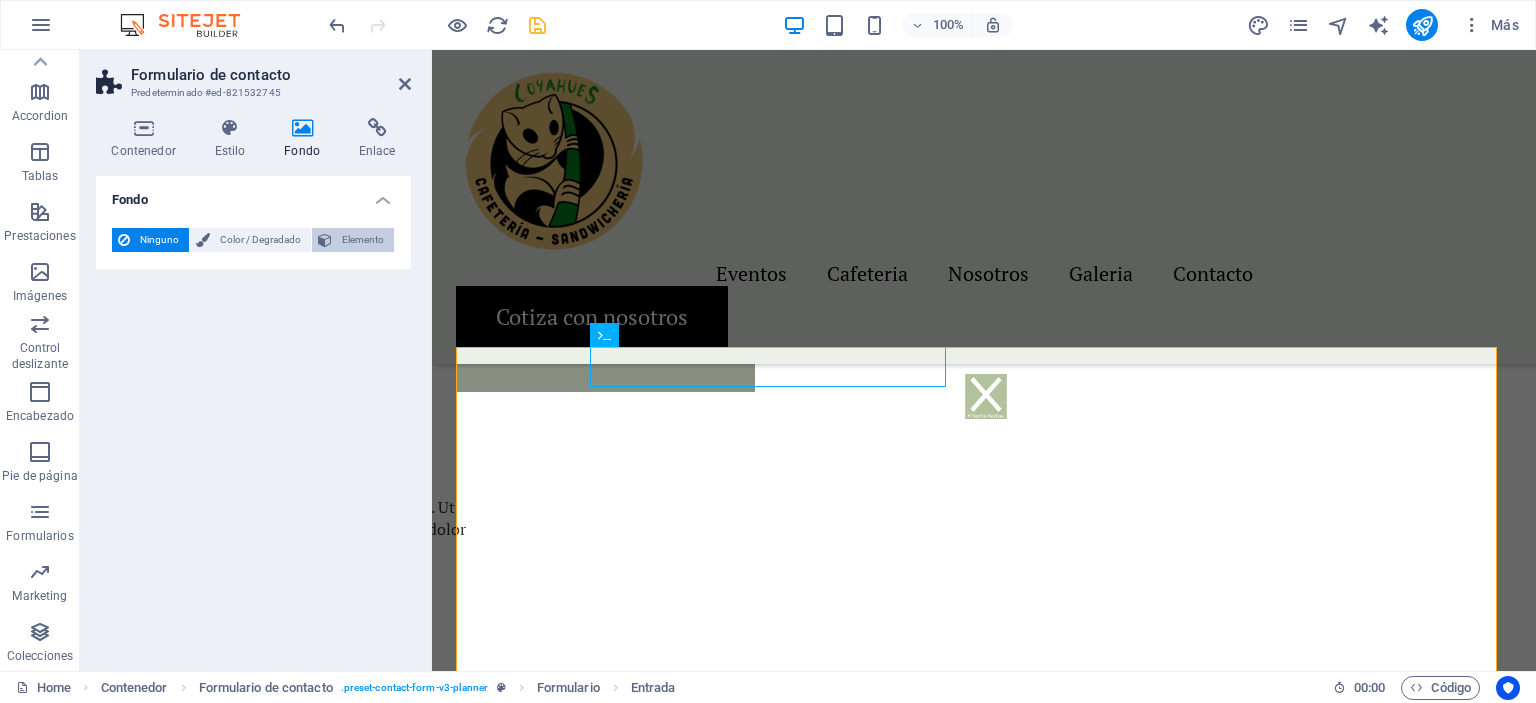 click on "Elemento" at bounding box center [363, 240] 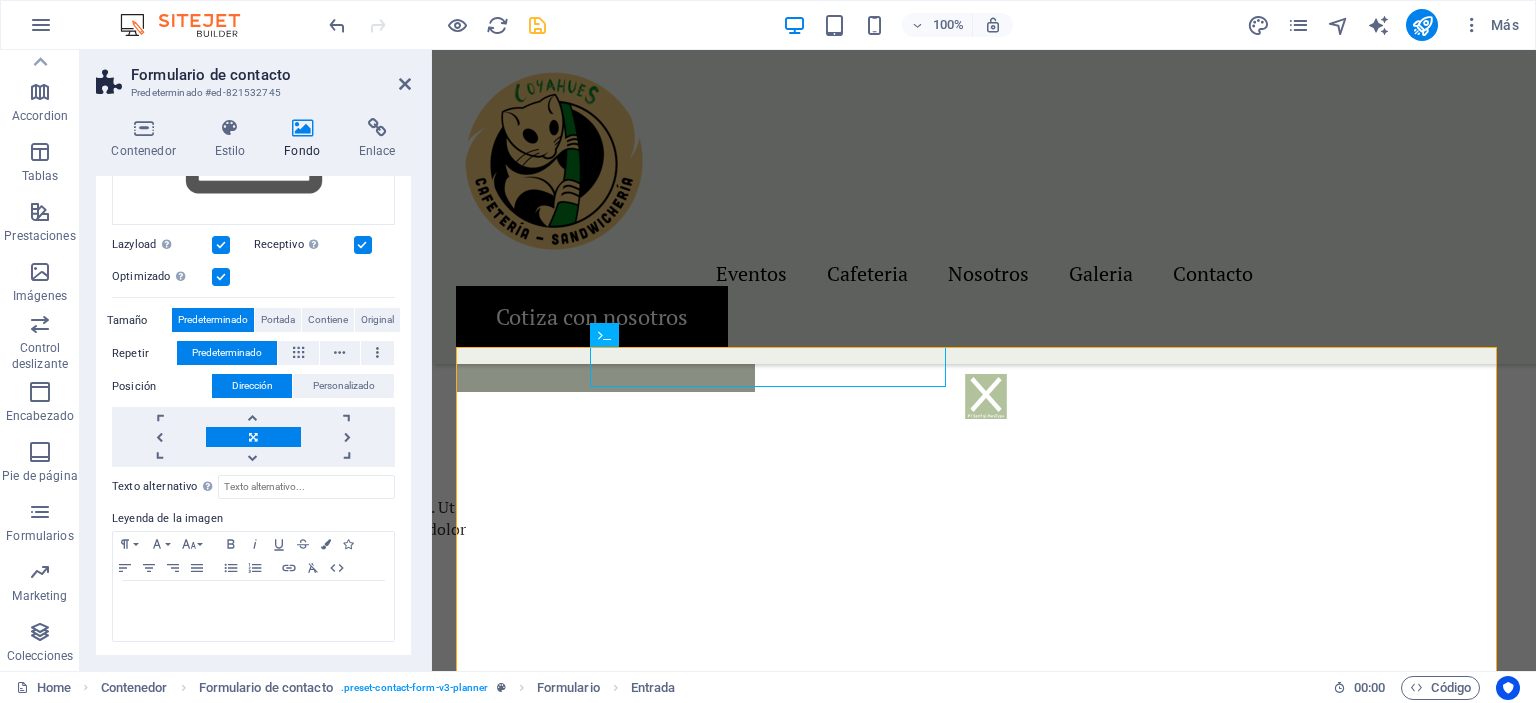 scroll, scrollTop: 116, scrollLeft: 0, axis: vertical 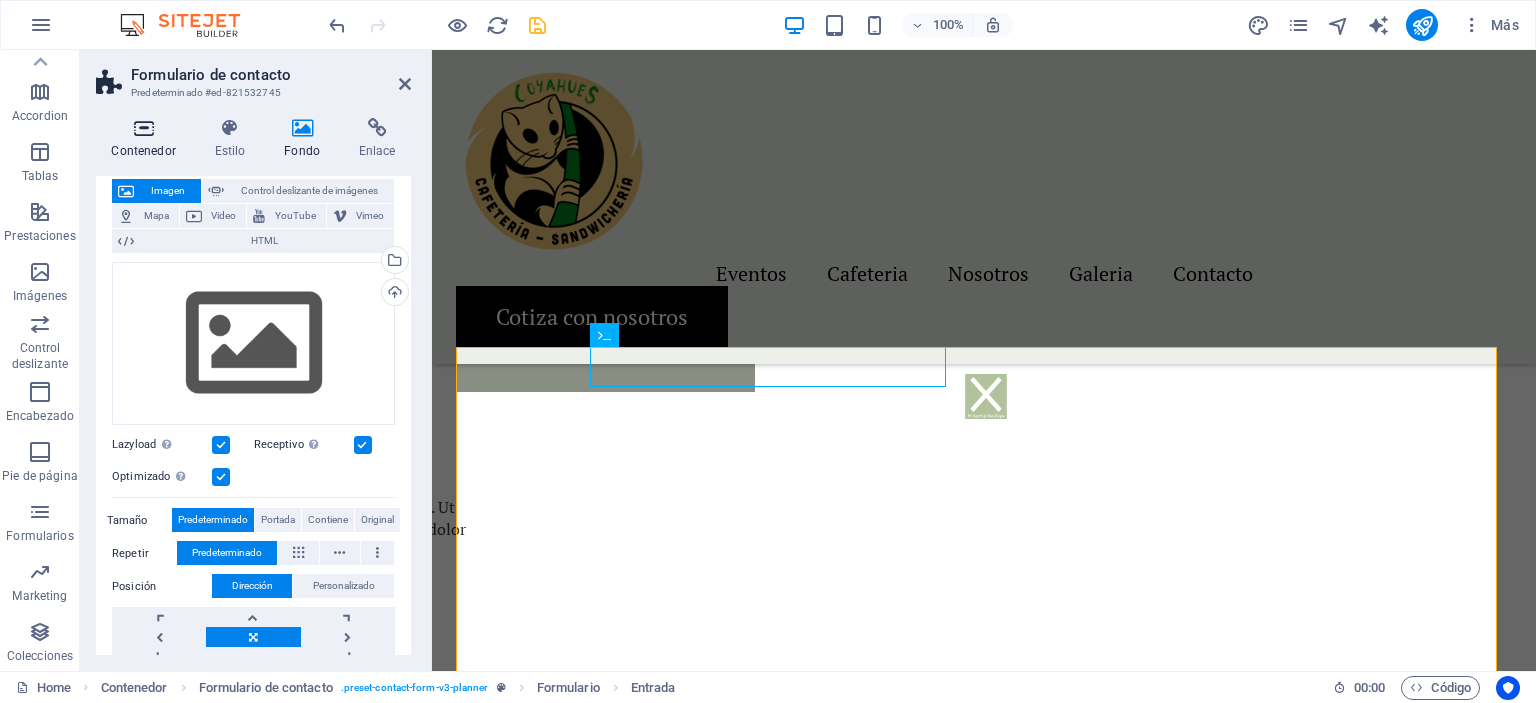 click at bounding box center (143, 128) 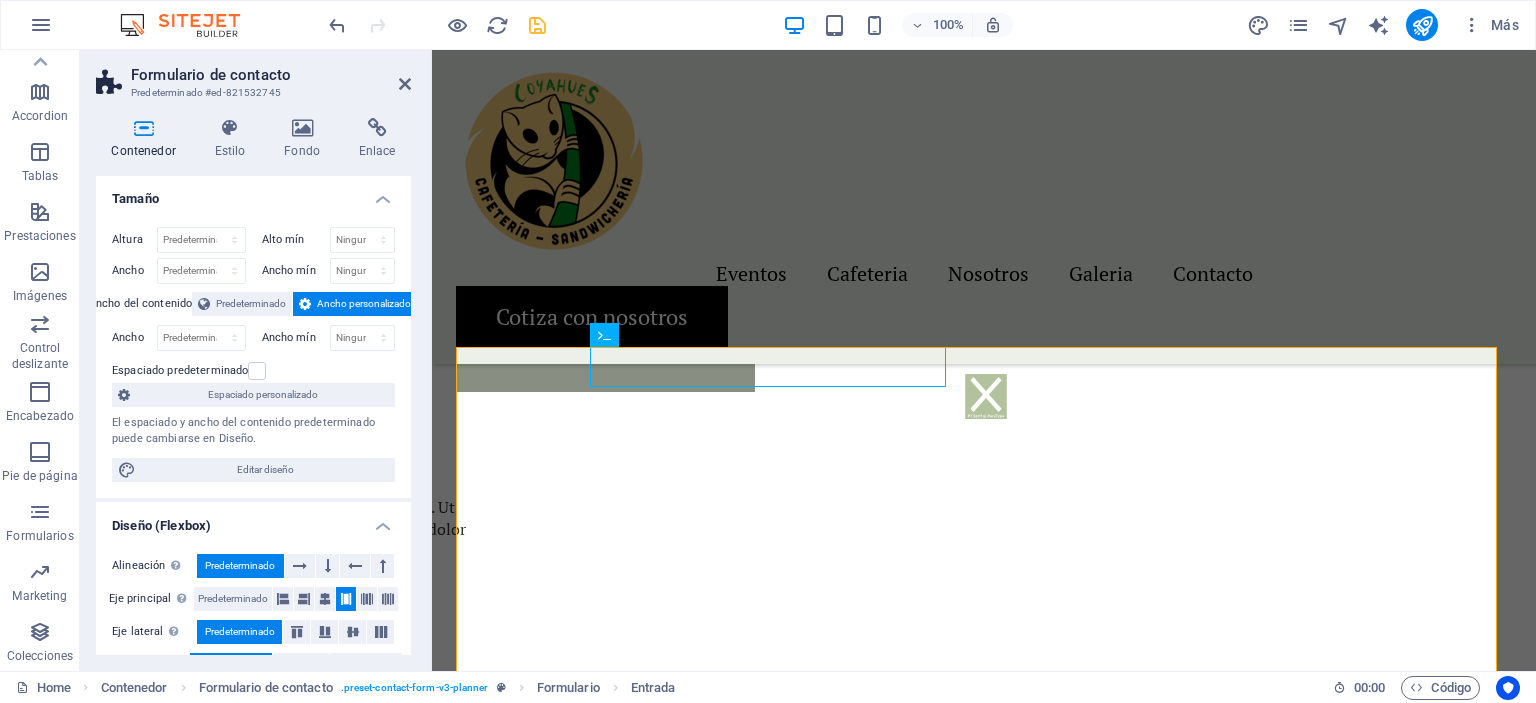 scroll, scrollTop: 0, scrollLeft: 0, axis: both 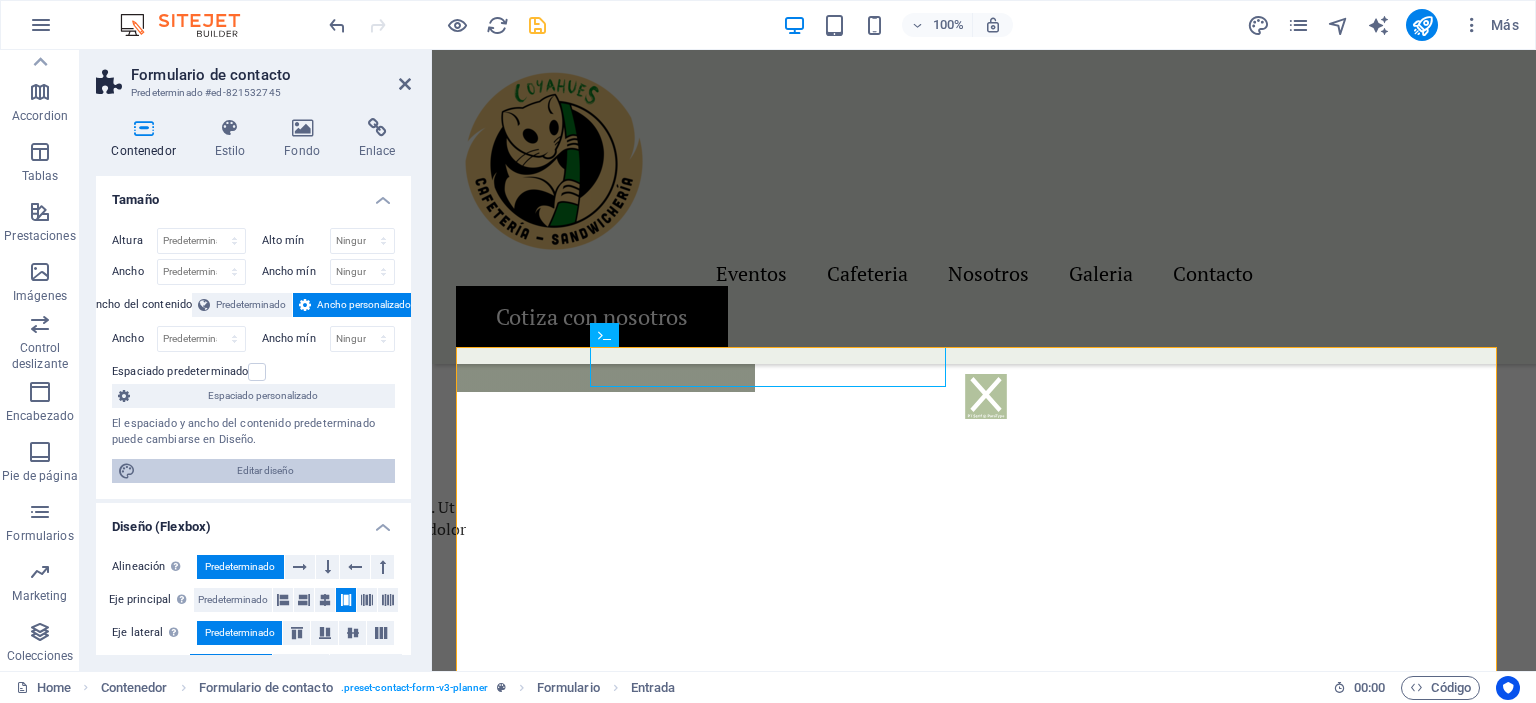 click on "Editar diseño" at bounding box center [265, 471] 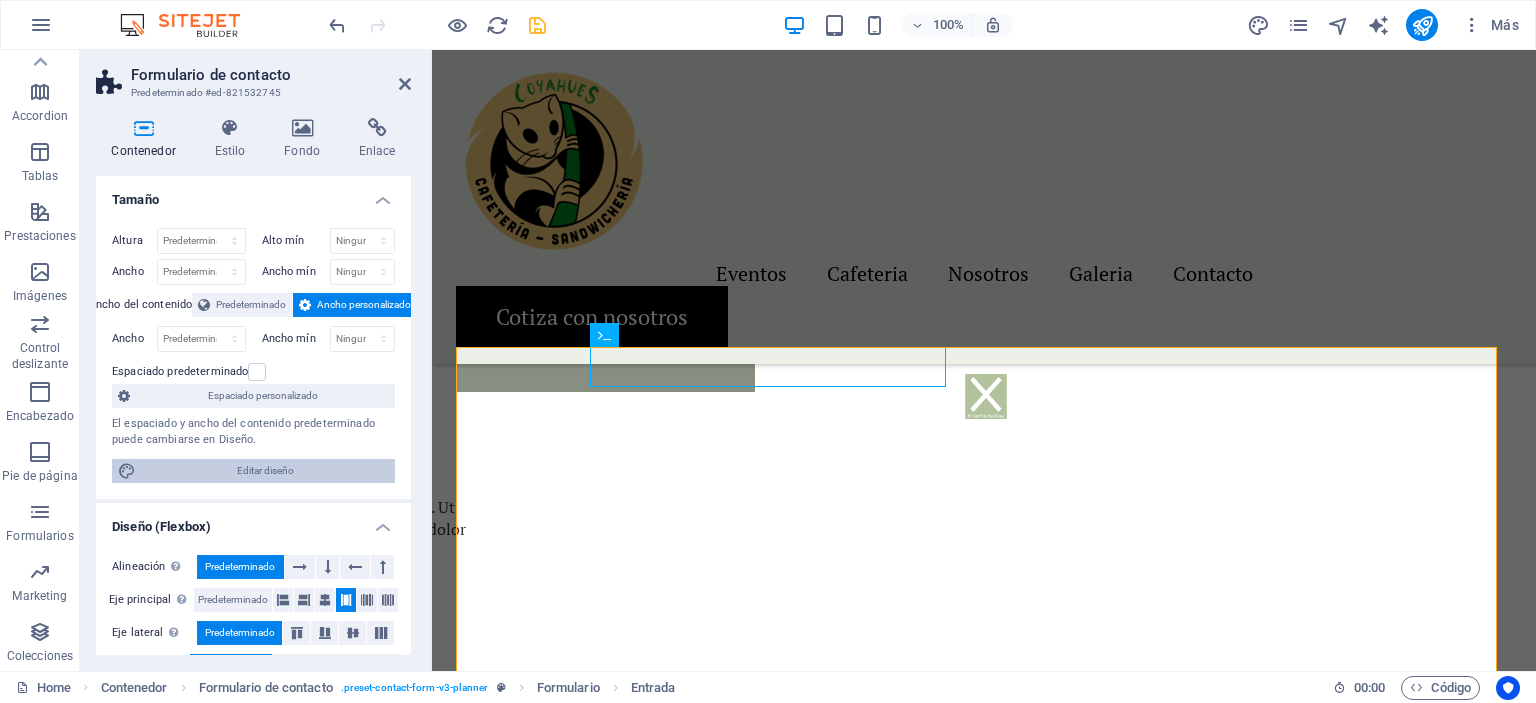 select on "rem" 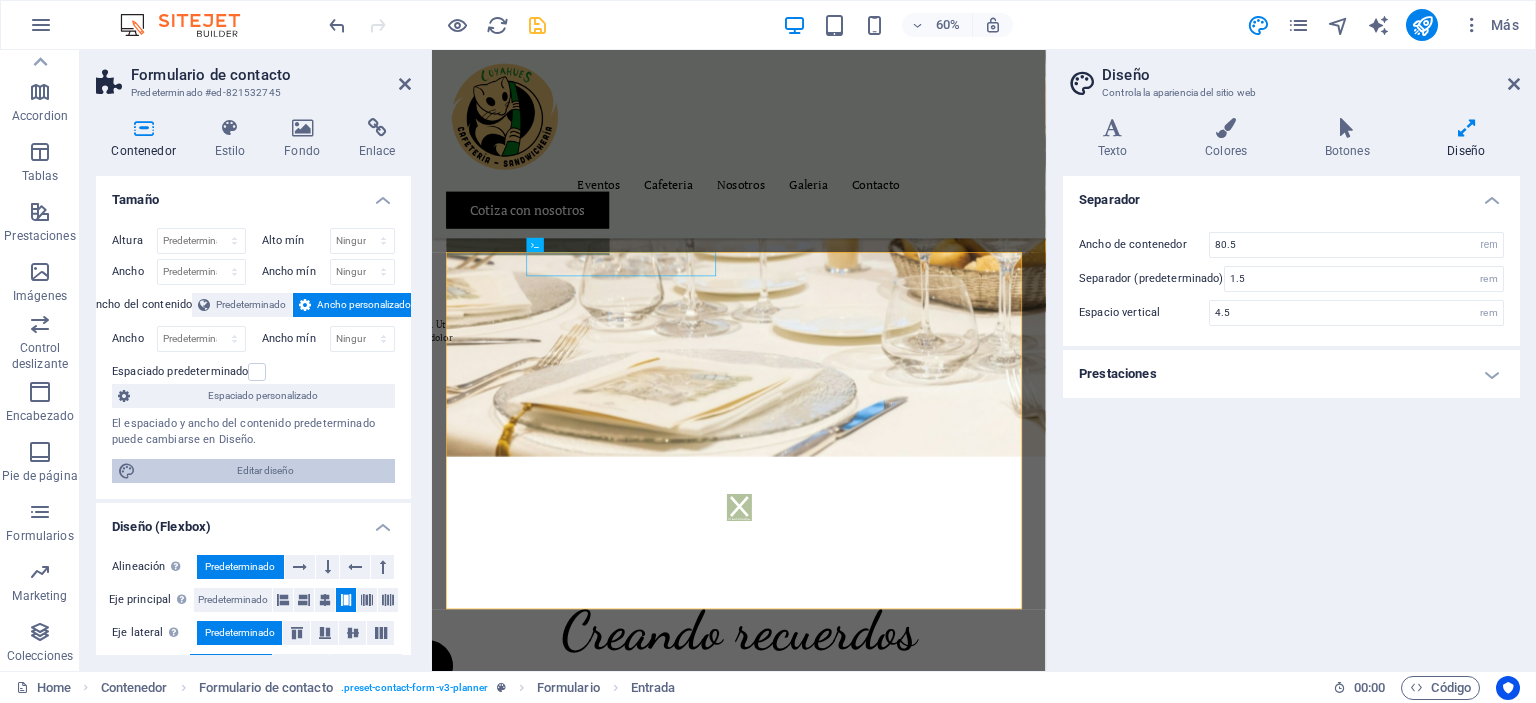 scroll, scrollTop: 3490, scrollLeft: 0, axis: vertical 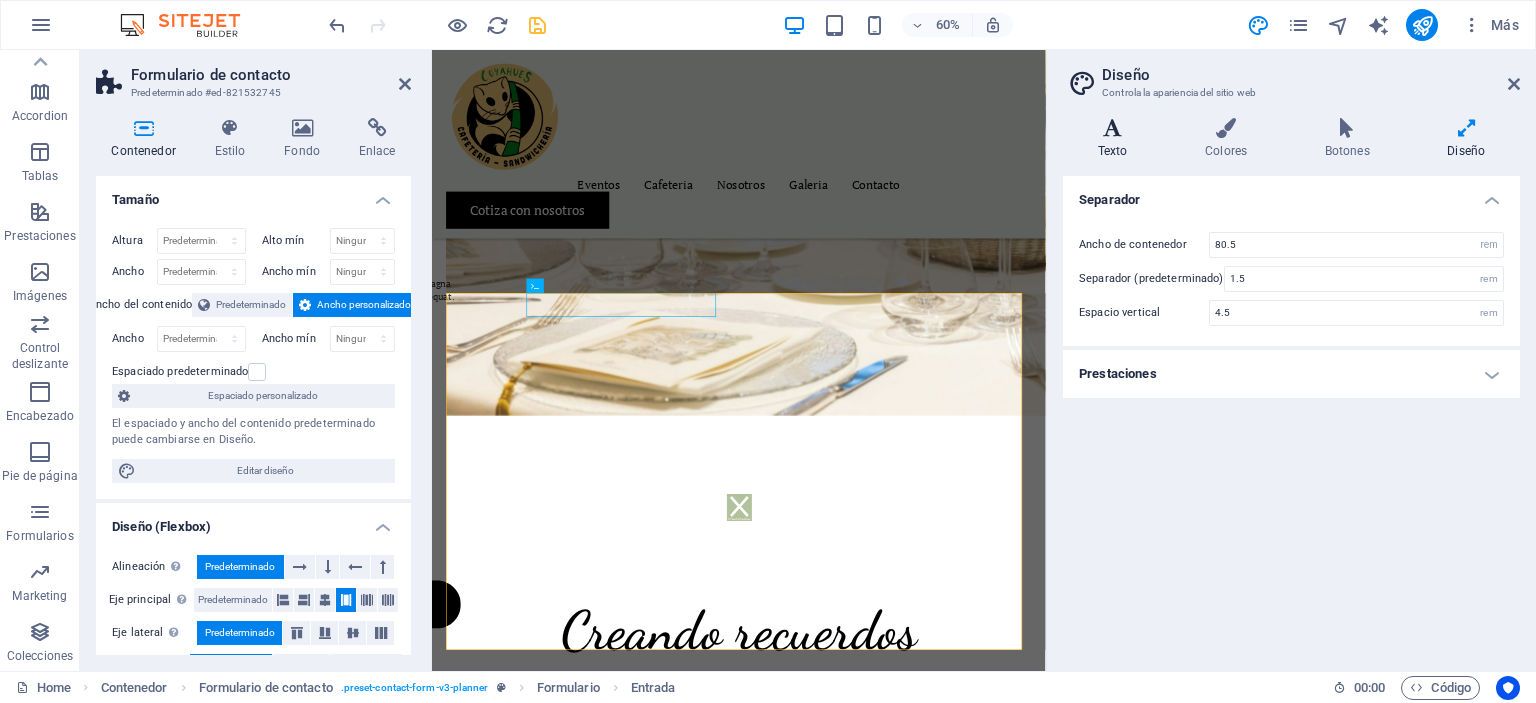 click on "Texto" at bounding box center (1116, 139) 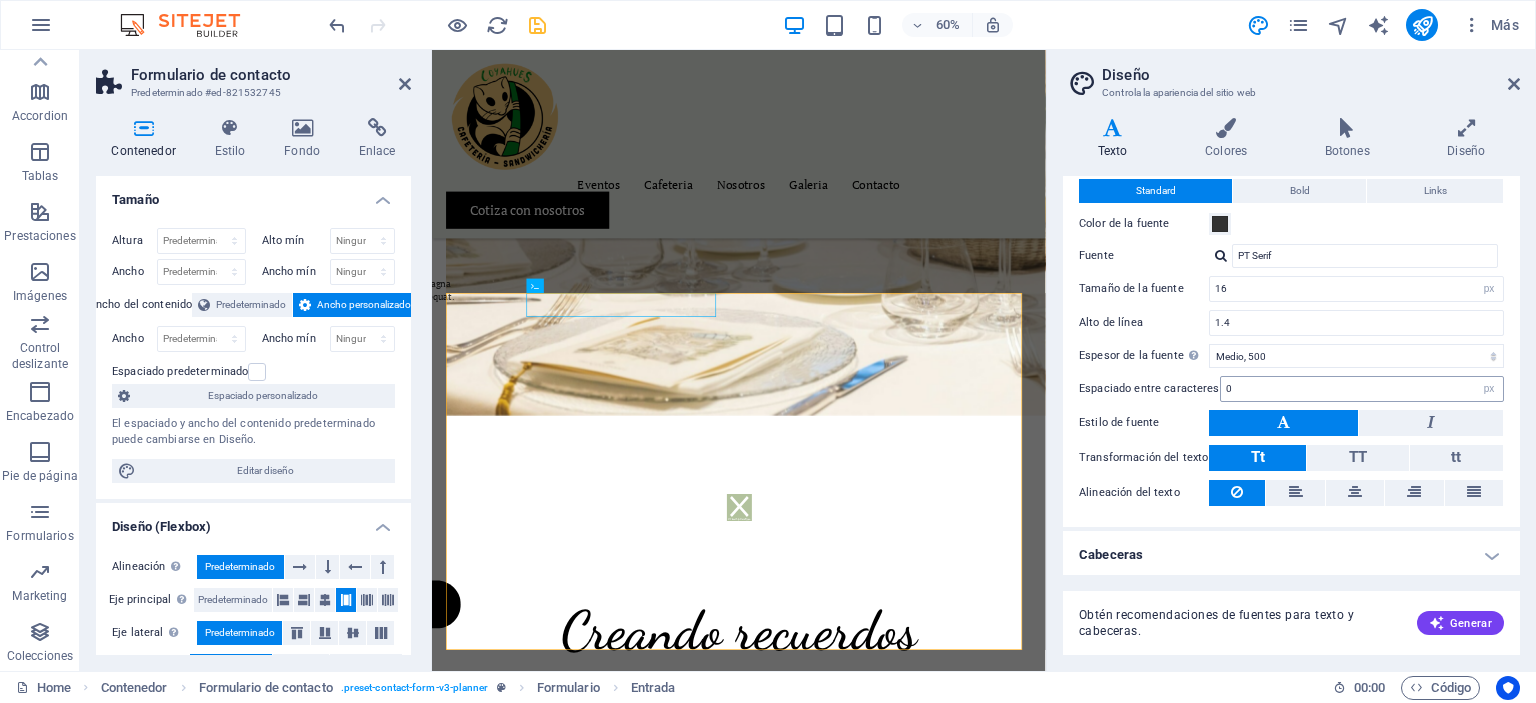 scroll, scrollTop: 0, scrollLeft: 0, axis: both 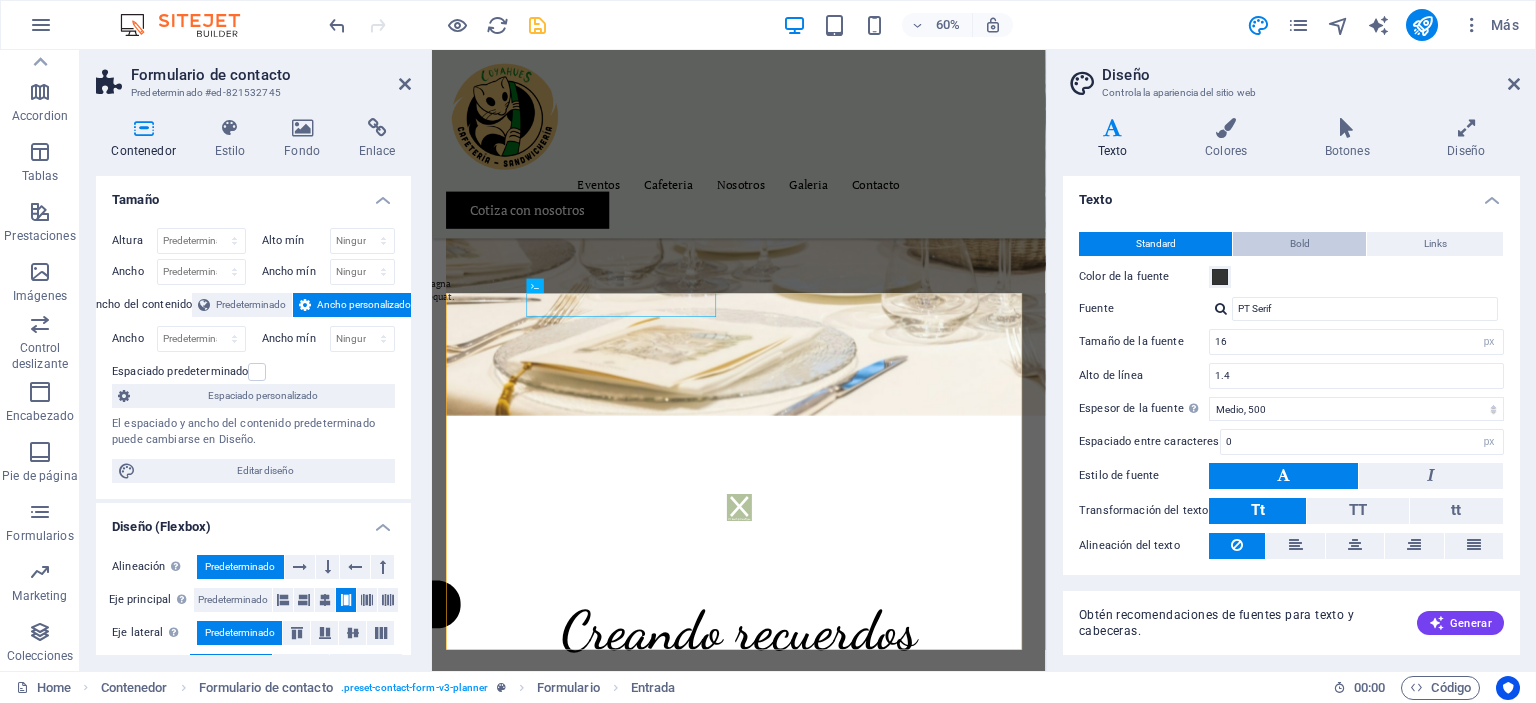 click on "Bold" at bounding box center (1299, 244) 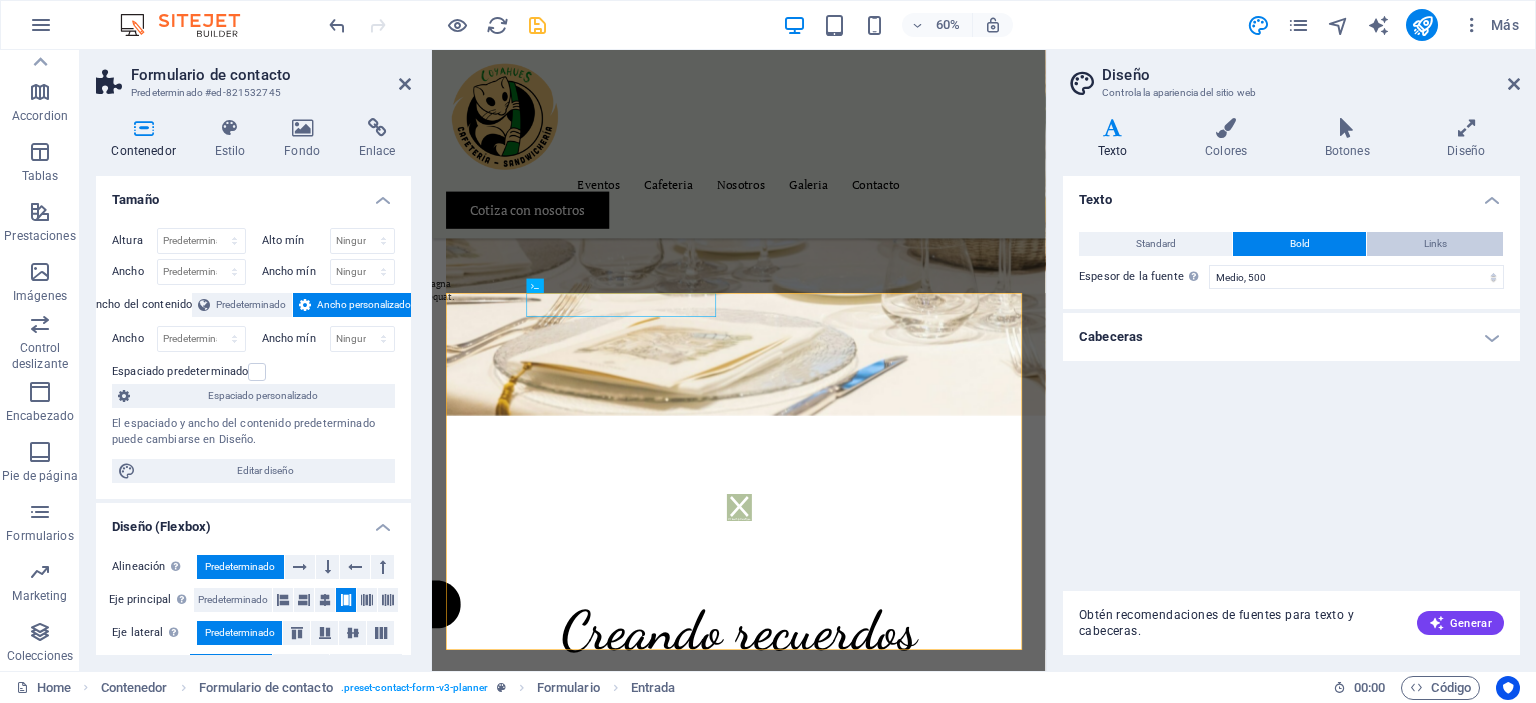 click on "Links" at bounding box center (1435, 244) 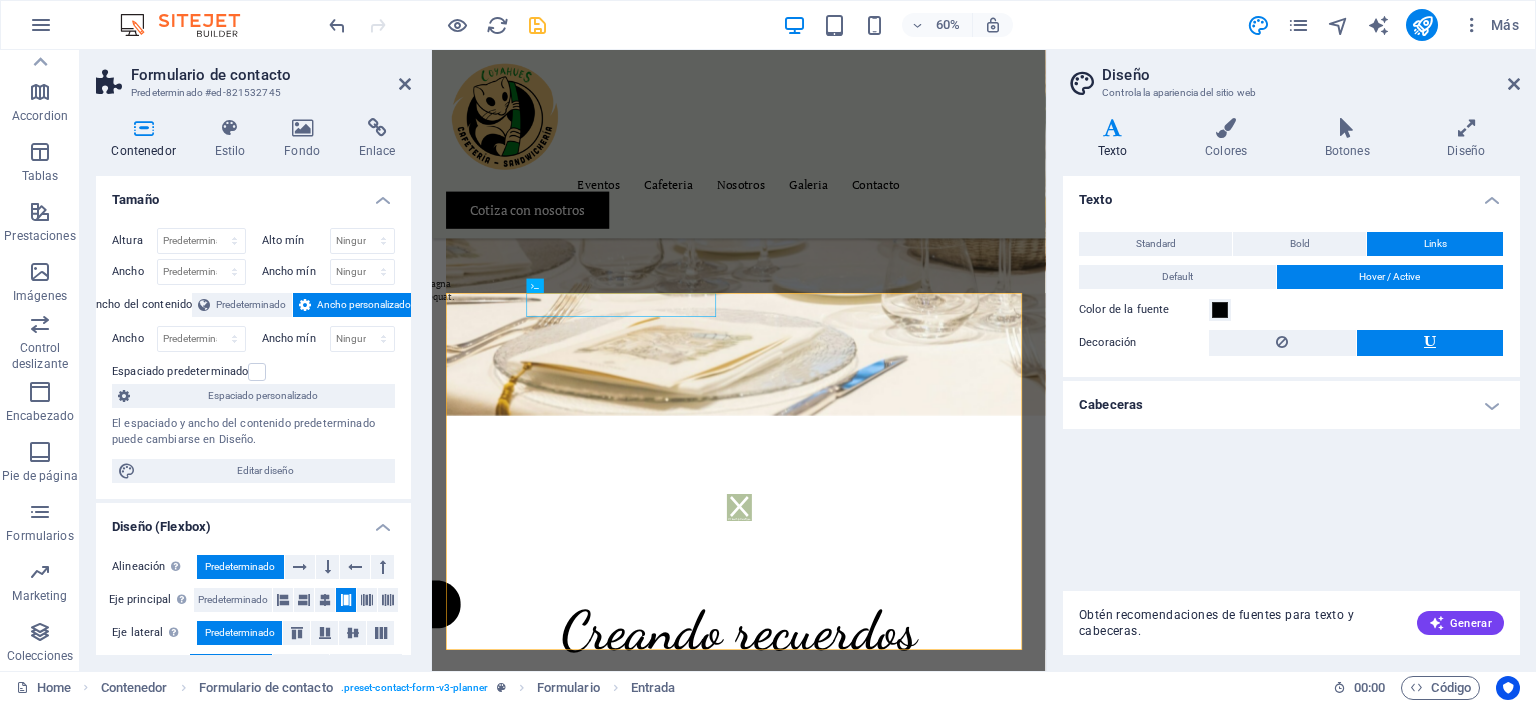 click on "Texto" at bounding box center [1116, 139] 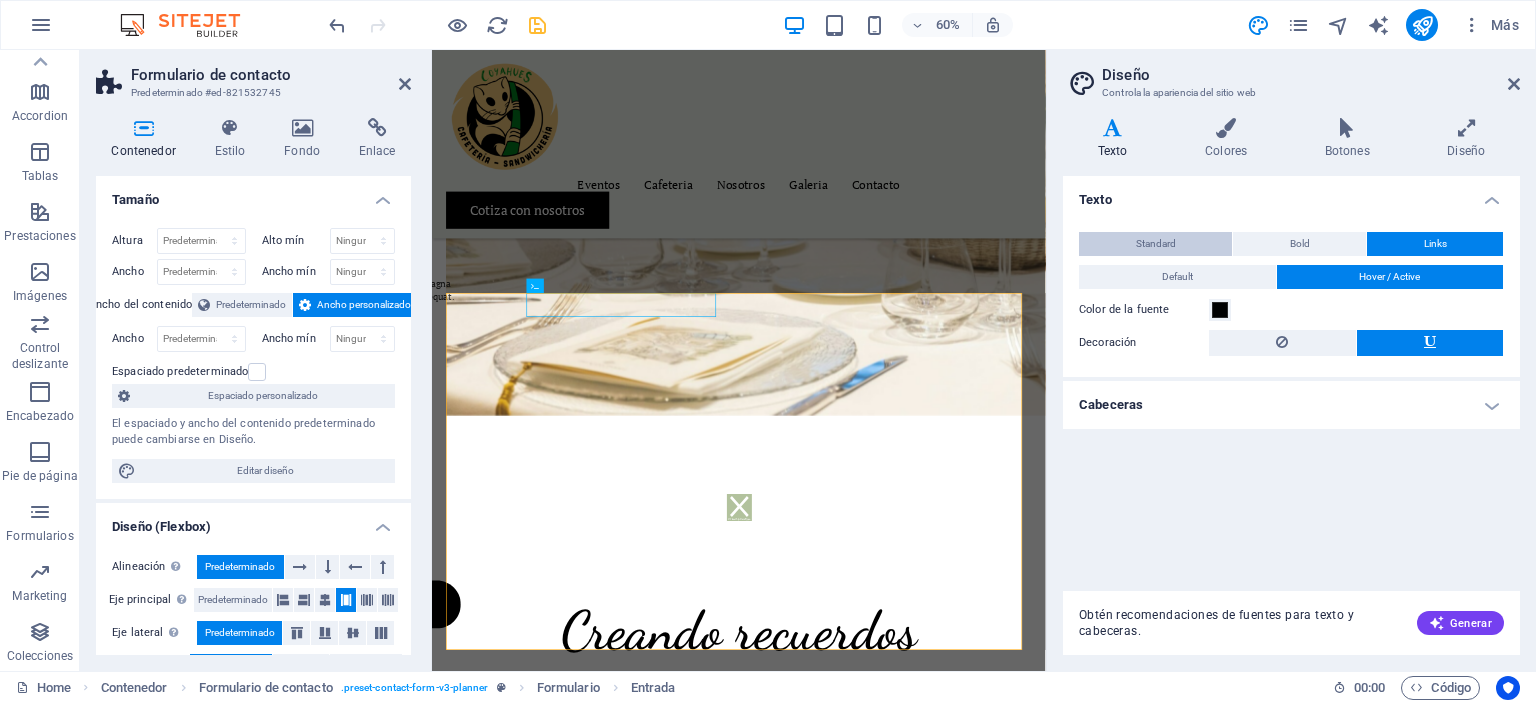click on "Standard" at bounding box center (1156, 244) 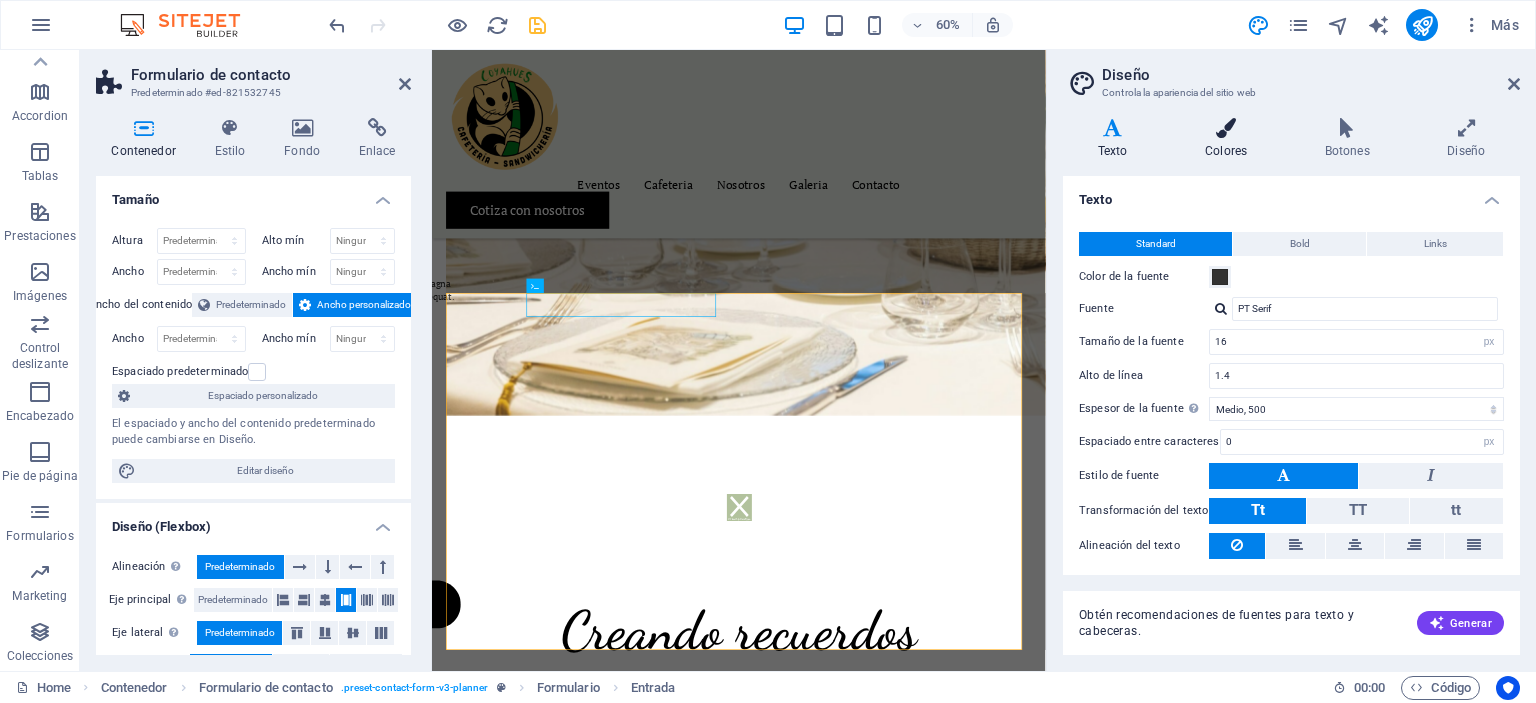 click on "Colores" at bounding box center [1230, 139] 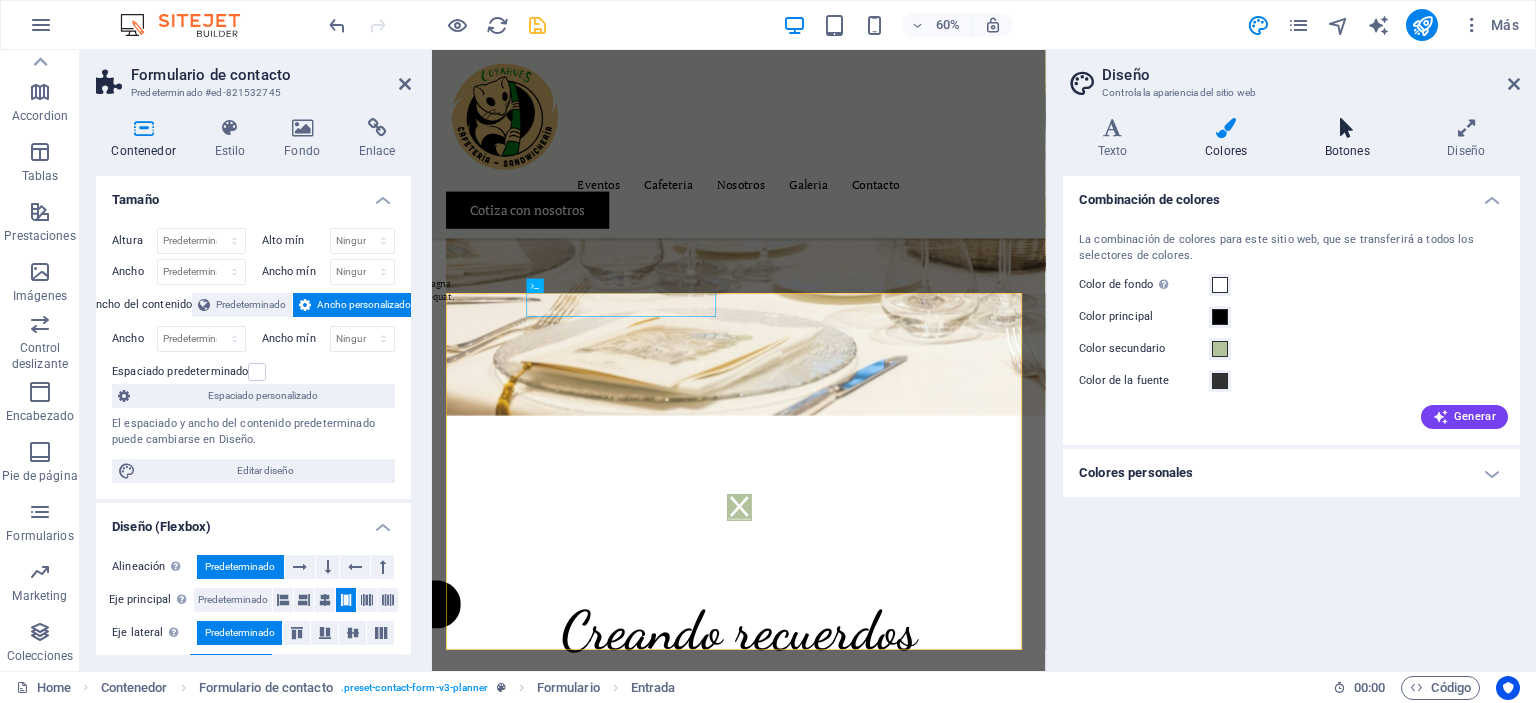 click on "Botones" at bounding box center [1351, 139] 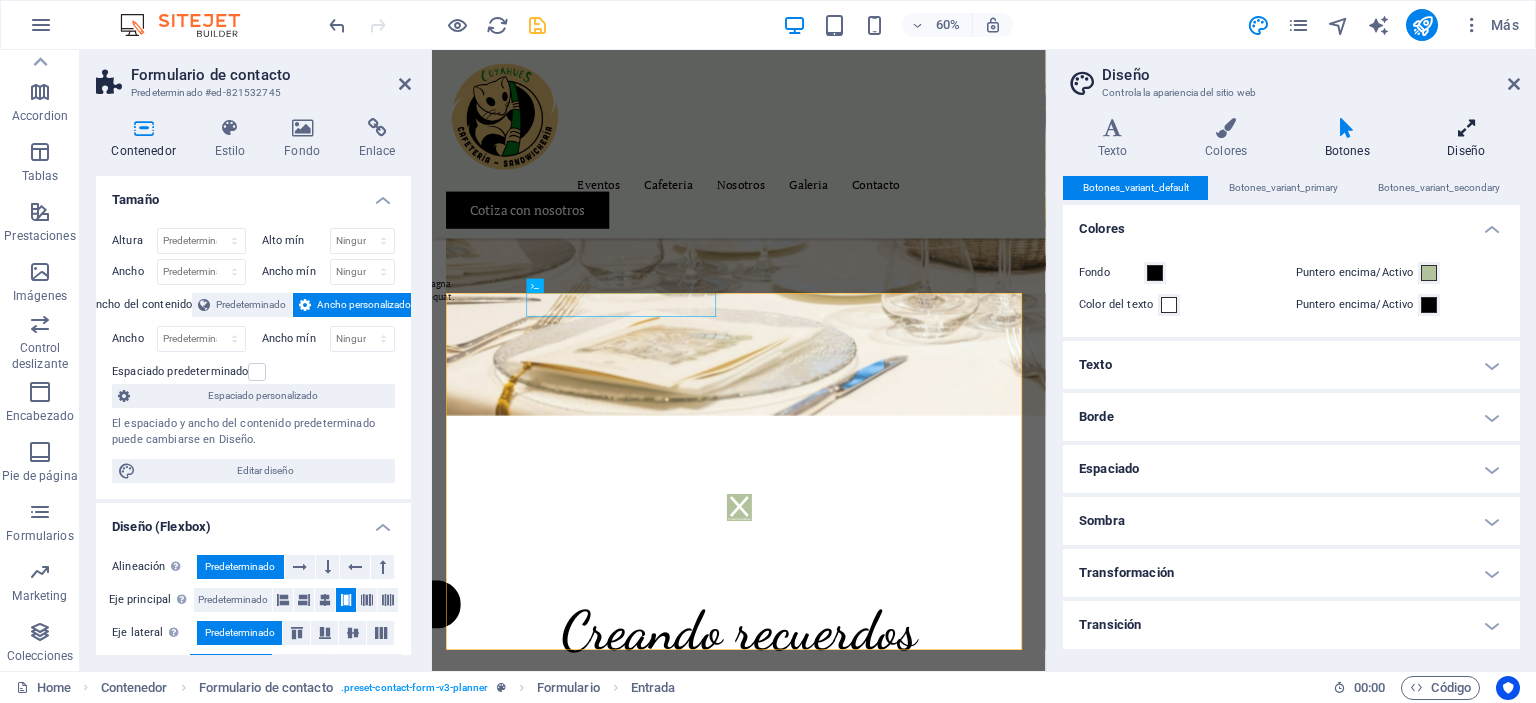 click at bounding box center [1466, 128] 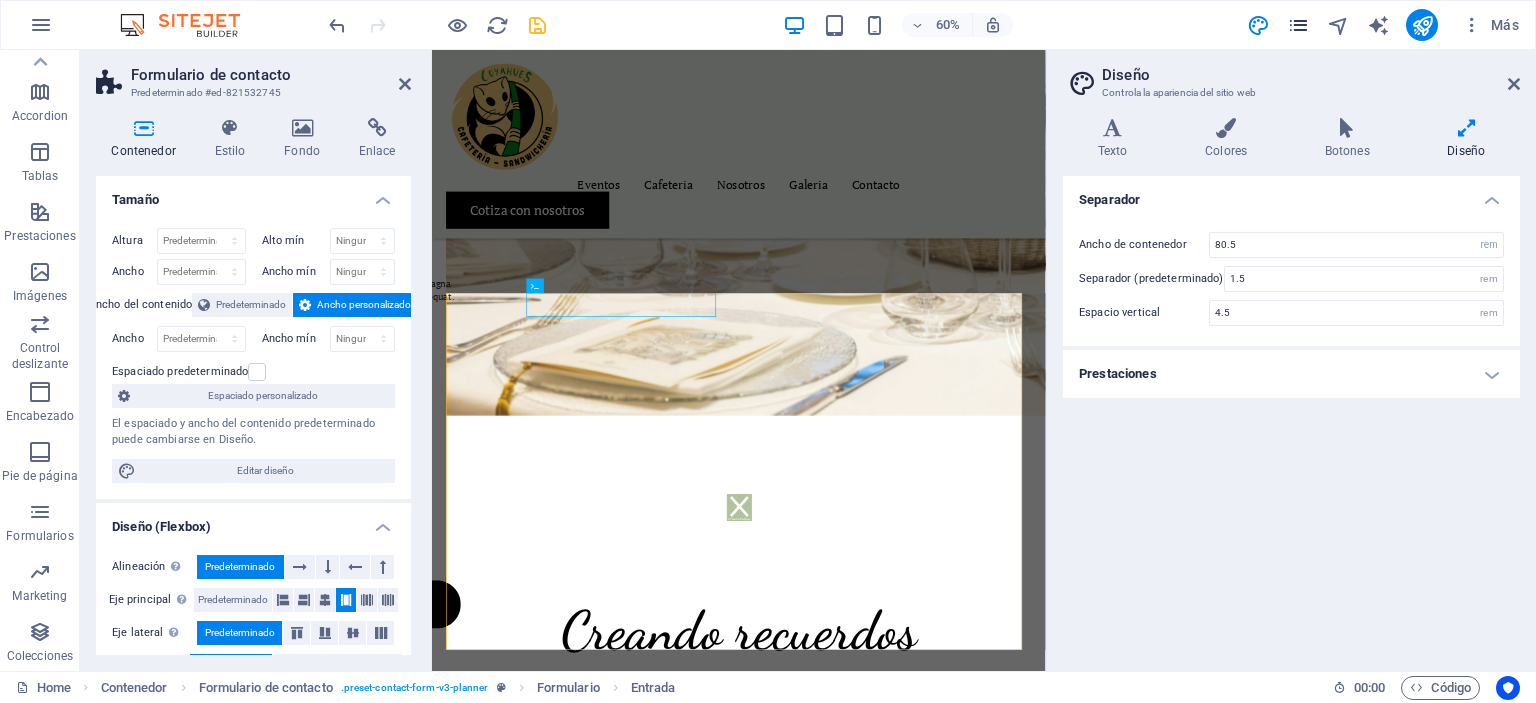 click at bounding box center (1298, 25) 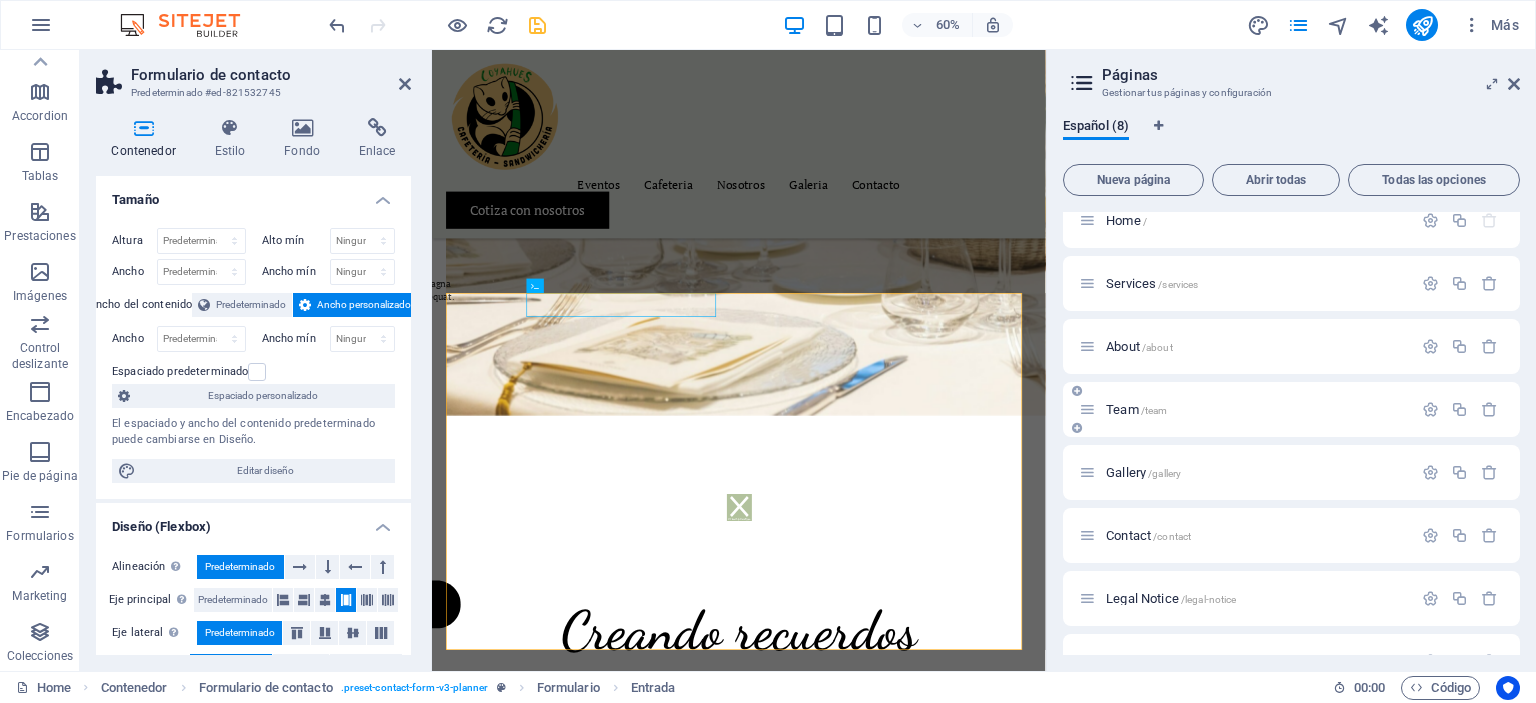 scroll, scrollTop: 0, scrollLeft: 0, axis: both 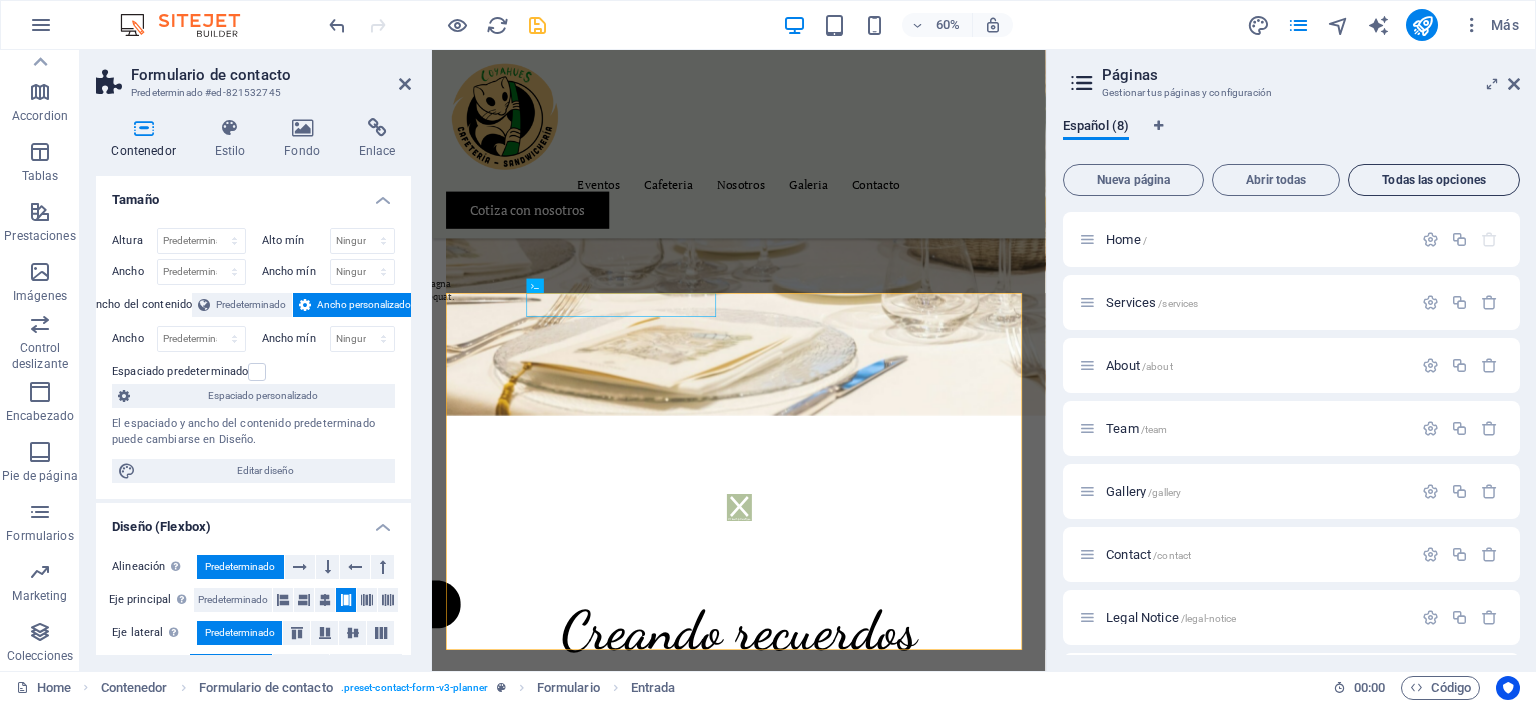 click on "Todas las opciones" at bounding box center (1434, 180) 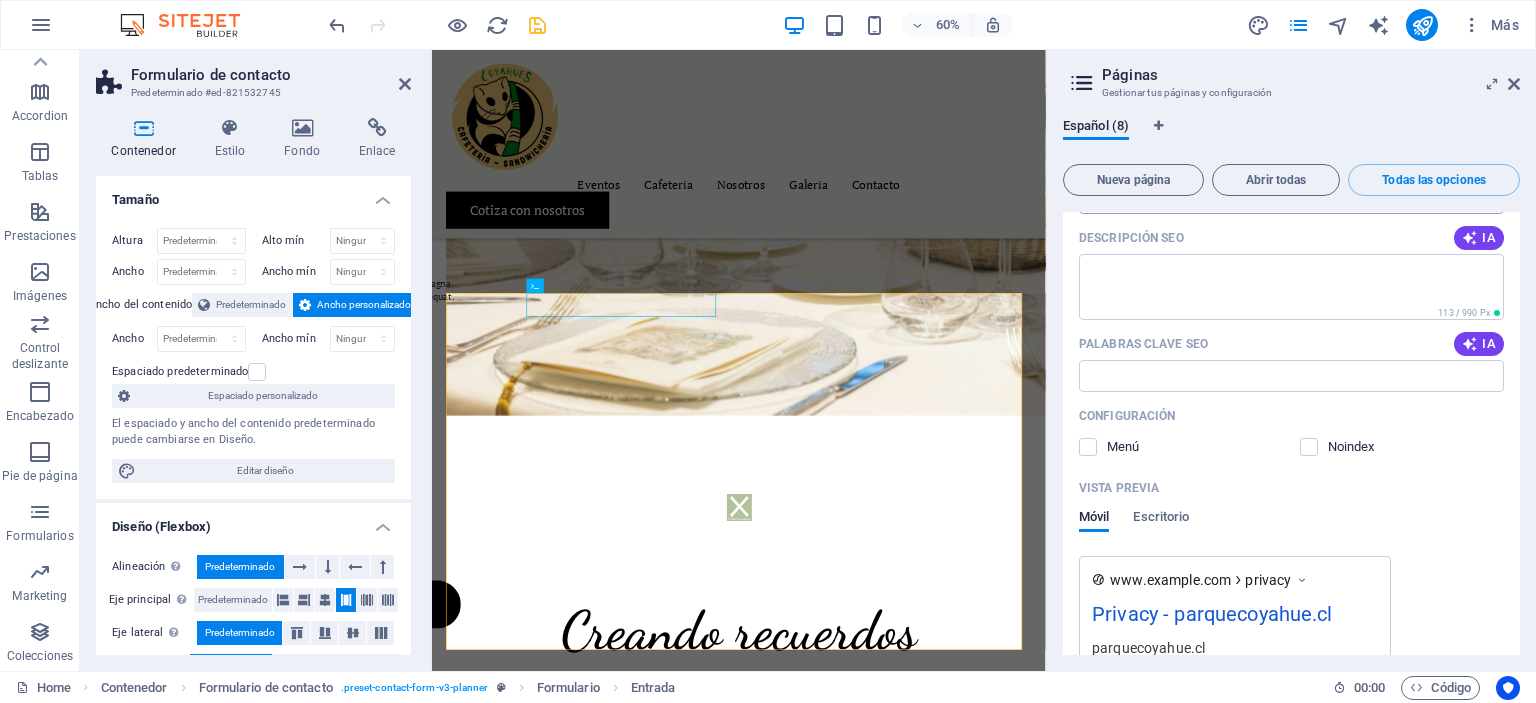 scroll, scrollTop: 6048, scrollLeft: 0, axis: vertical 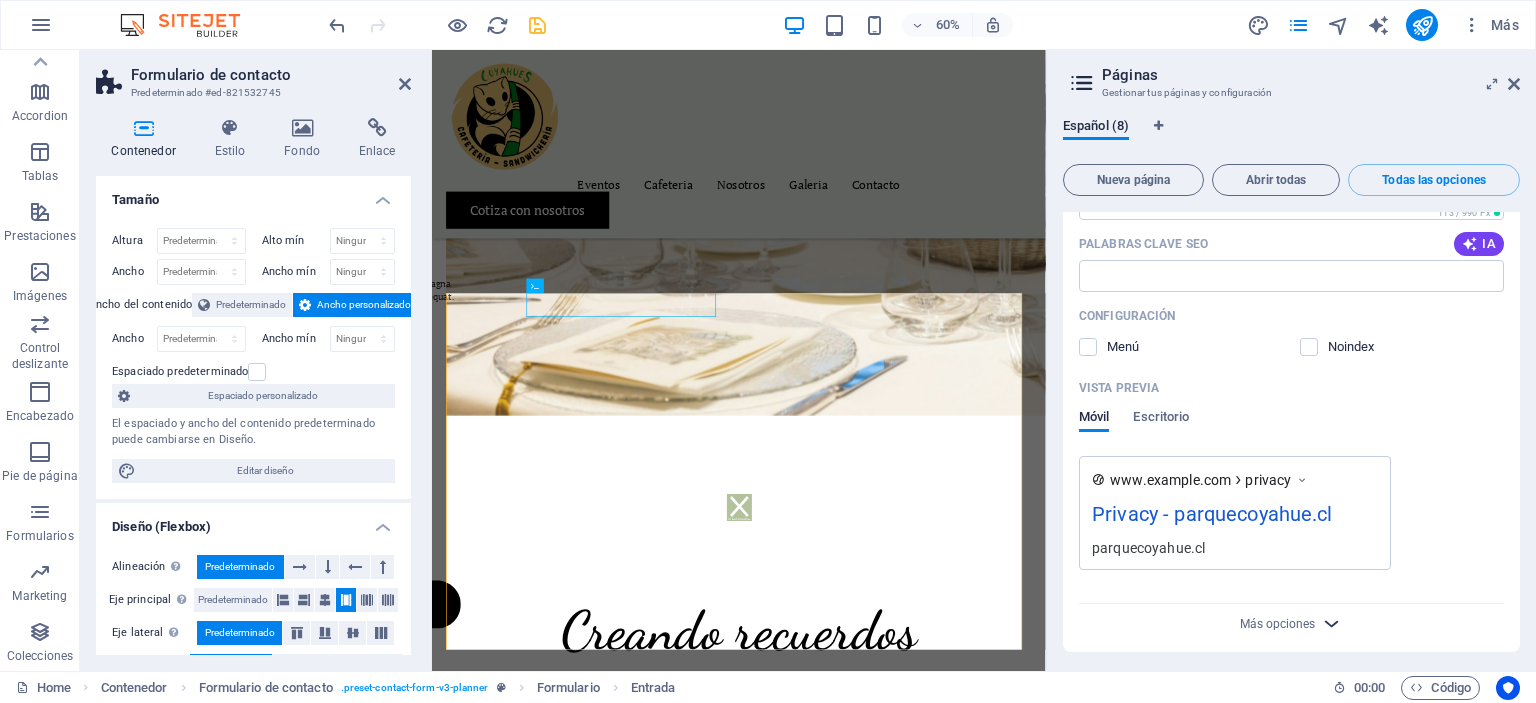 click at bounding box center (1331, 623) 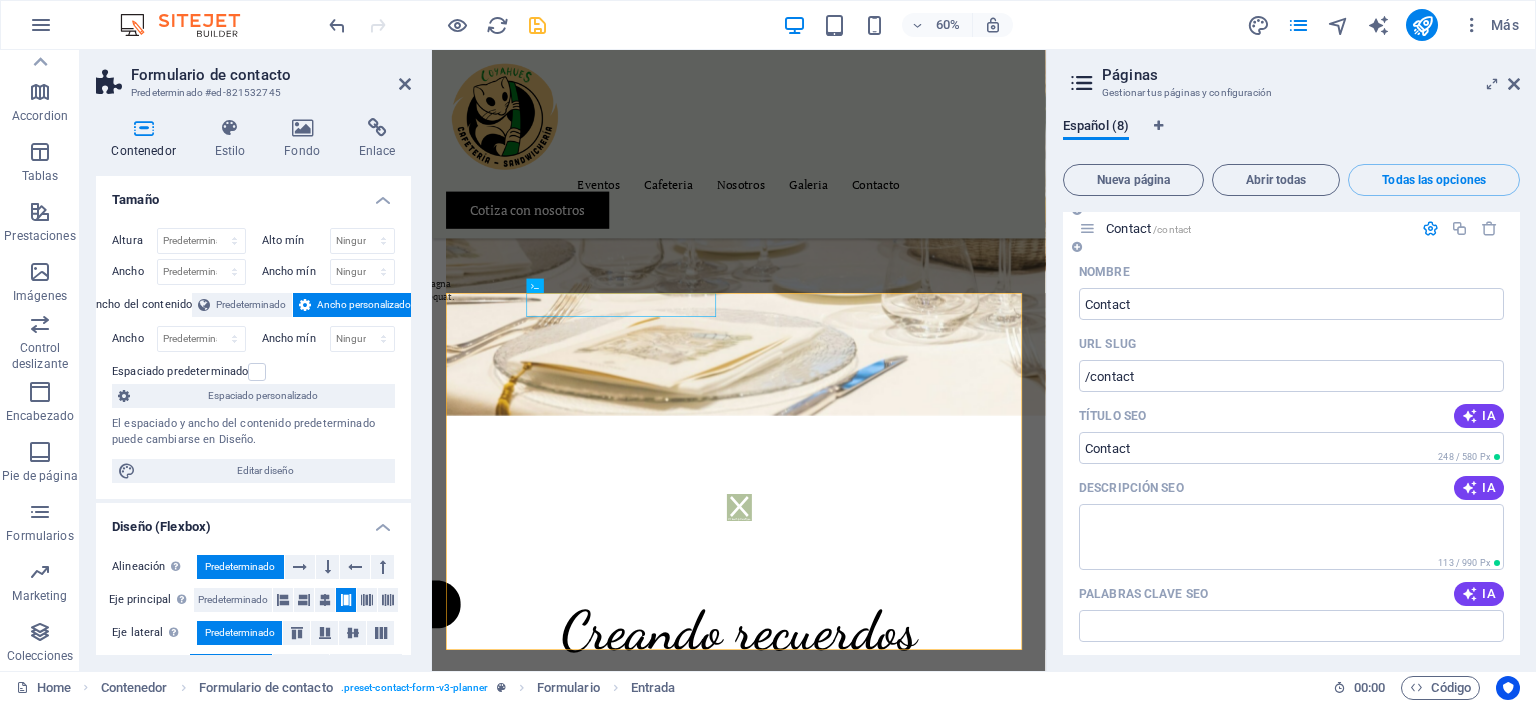 scroll, scrollTop: 3953, scrollLeft: 0, axis: vertical 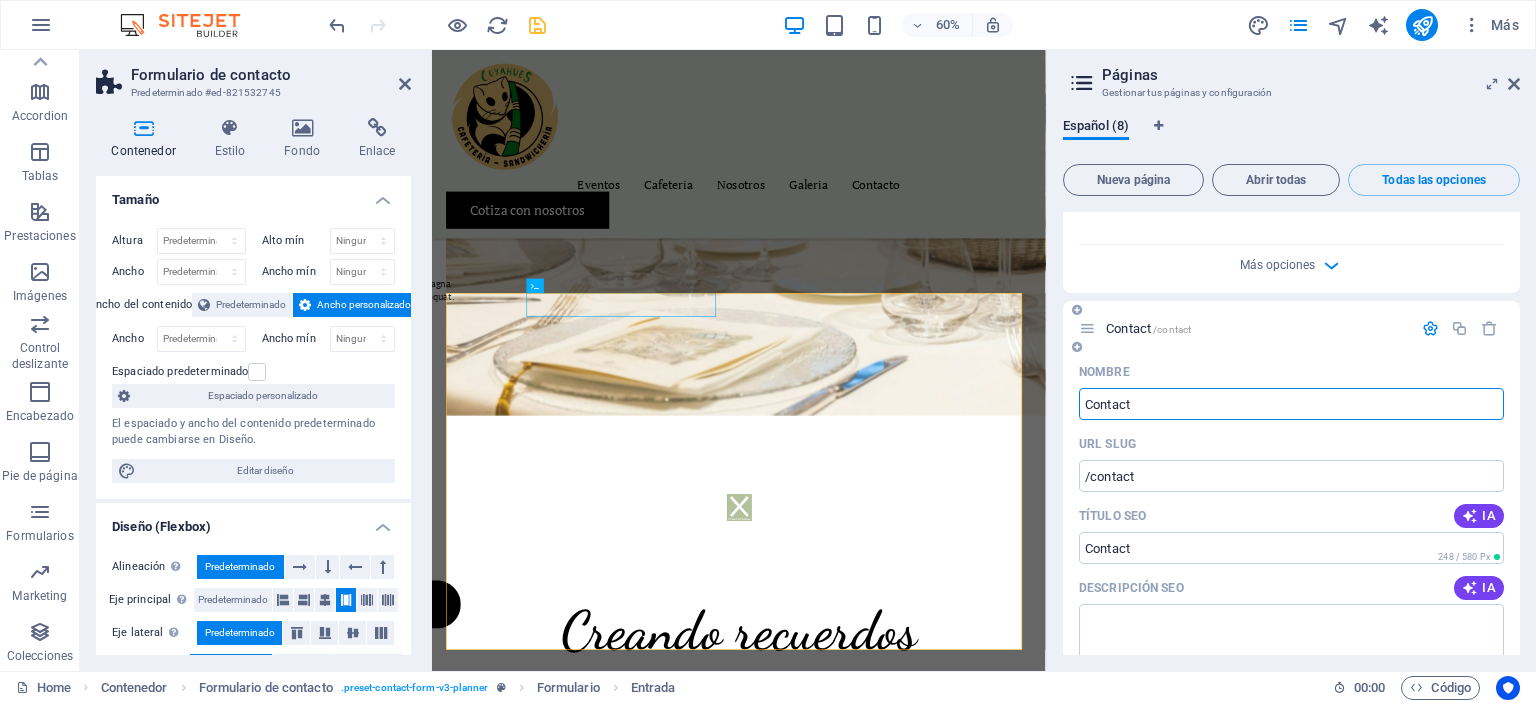 click on "Contact" at bounding box center (1291, 404) 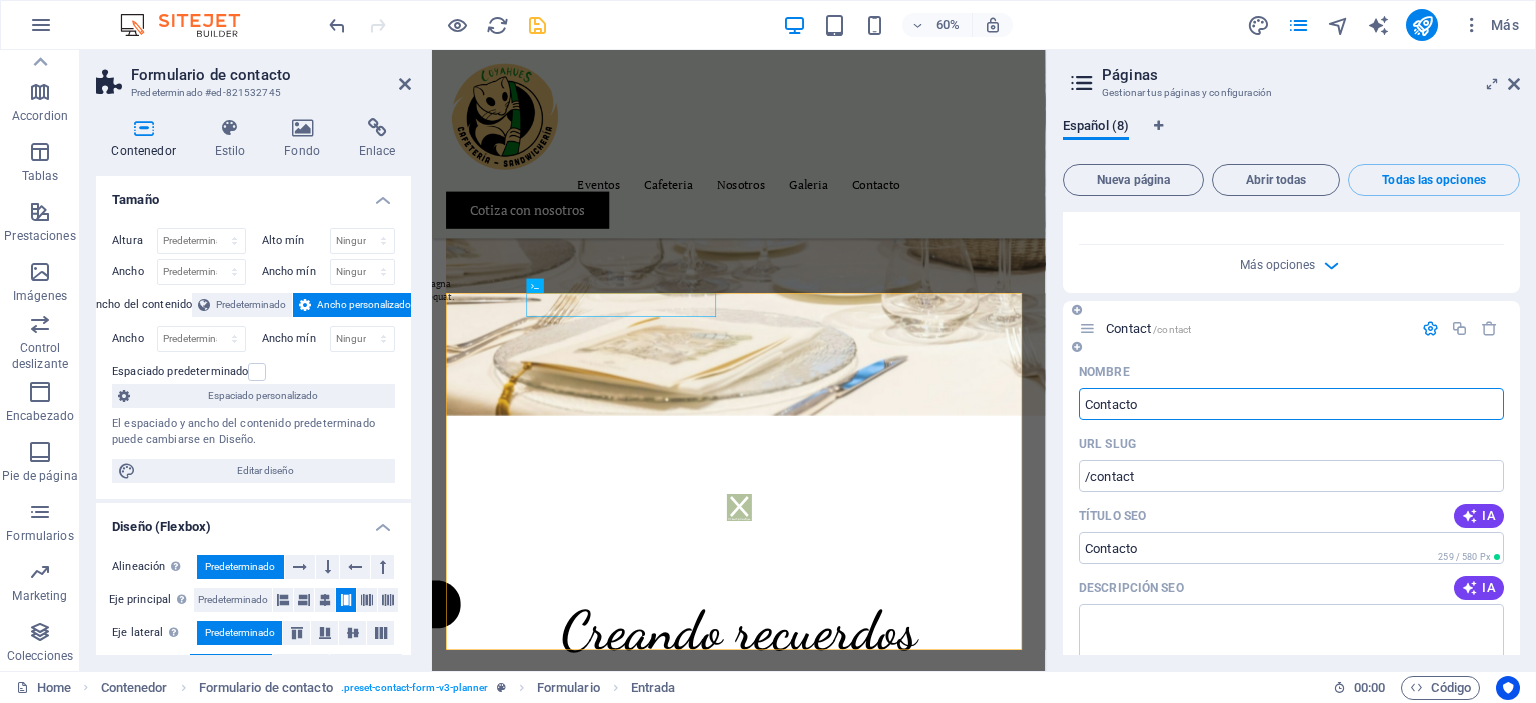 type on "Contacto" 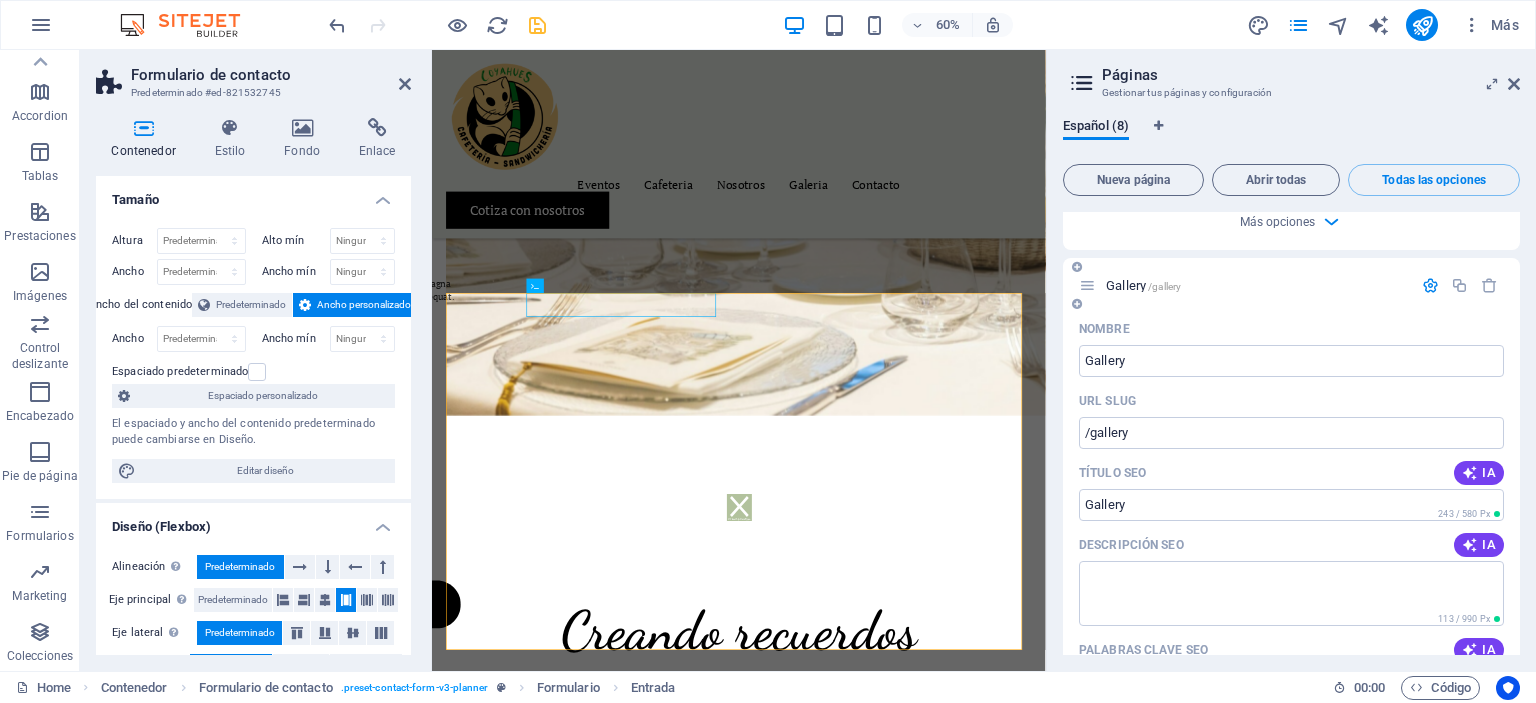 scroll, scrollTop: 3153, scrollLeft: 0, axis: vertical 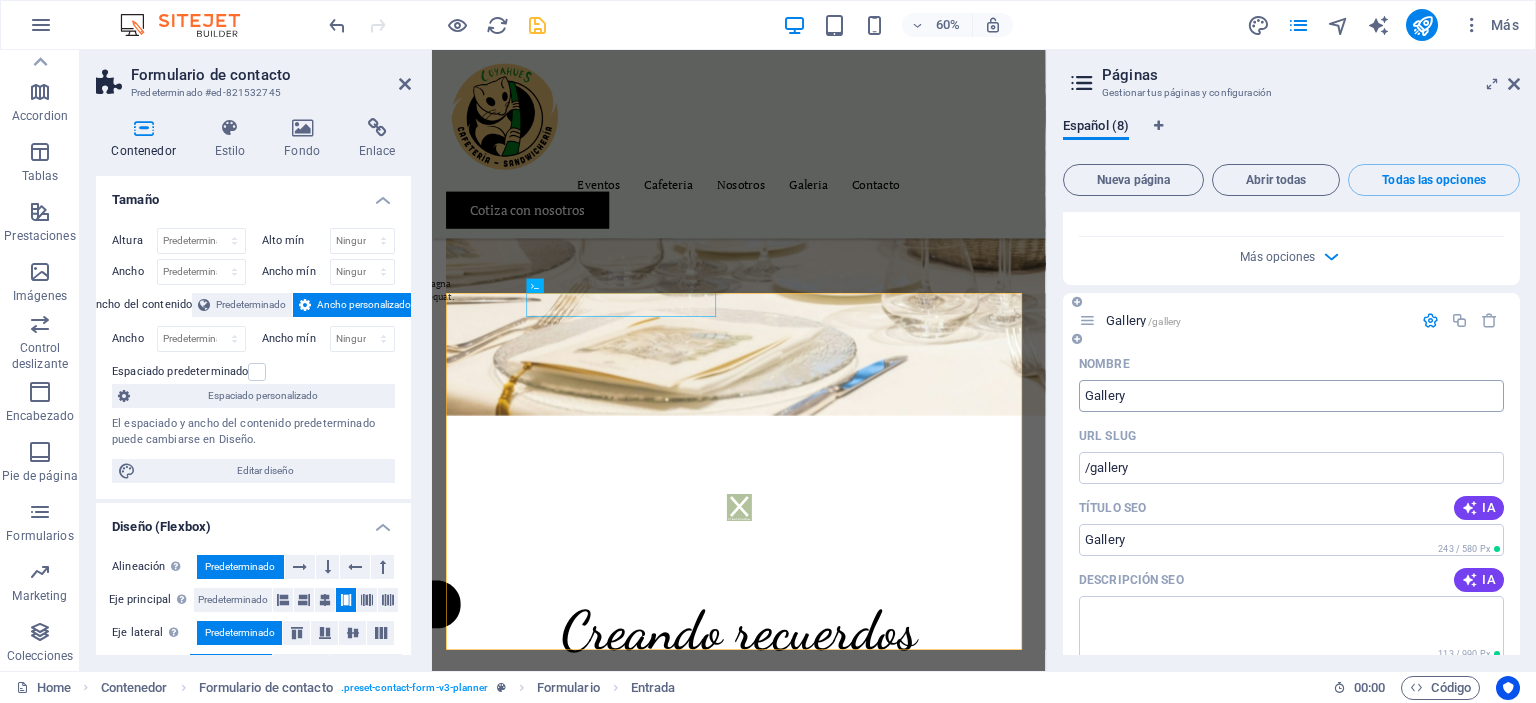 type on "Contacto" 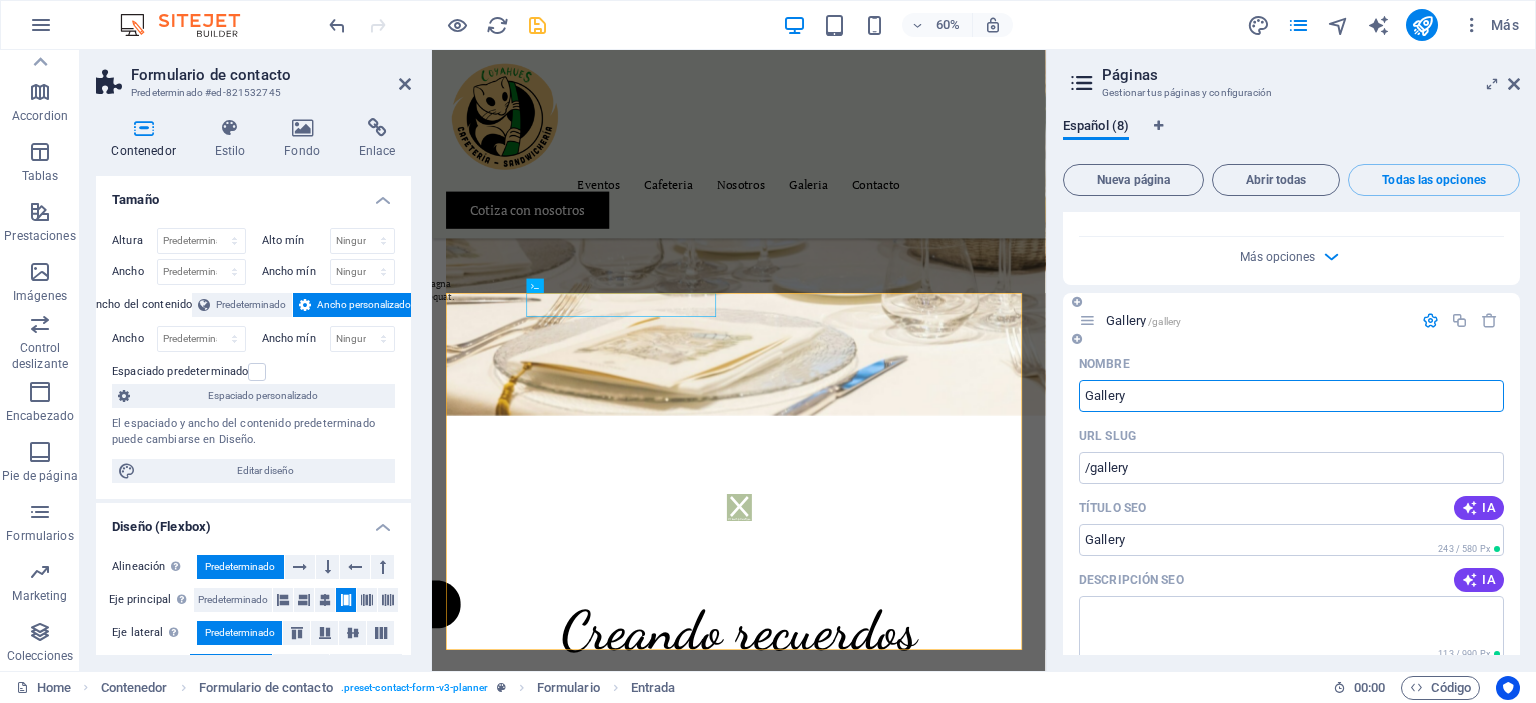 drag, startPoint x: 1160, startPoint y: 395, endPoint x: 1145, endPoint y: 398, distance: 15.297058 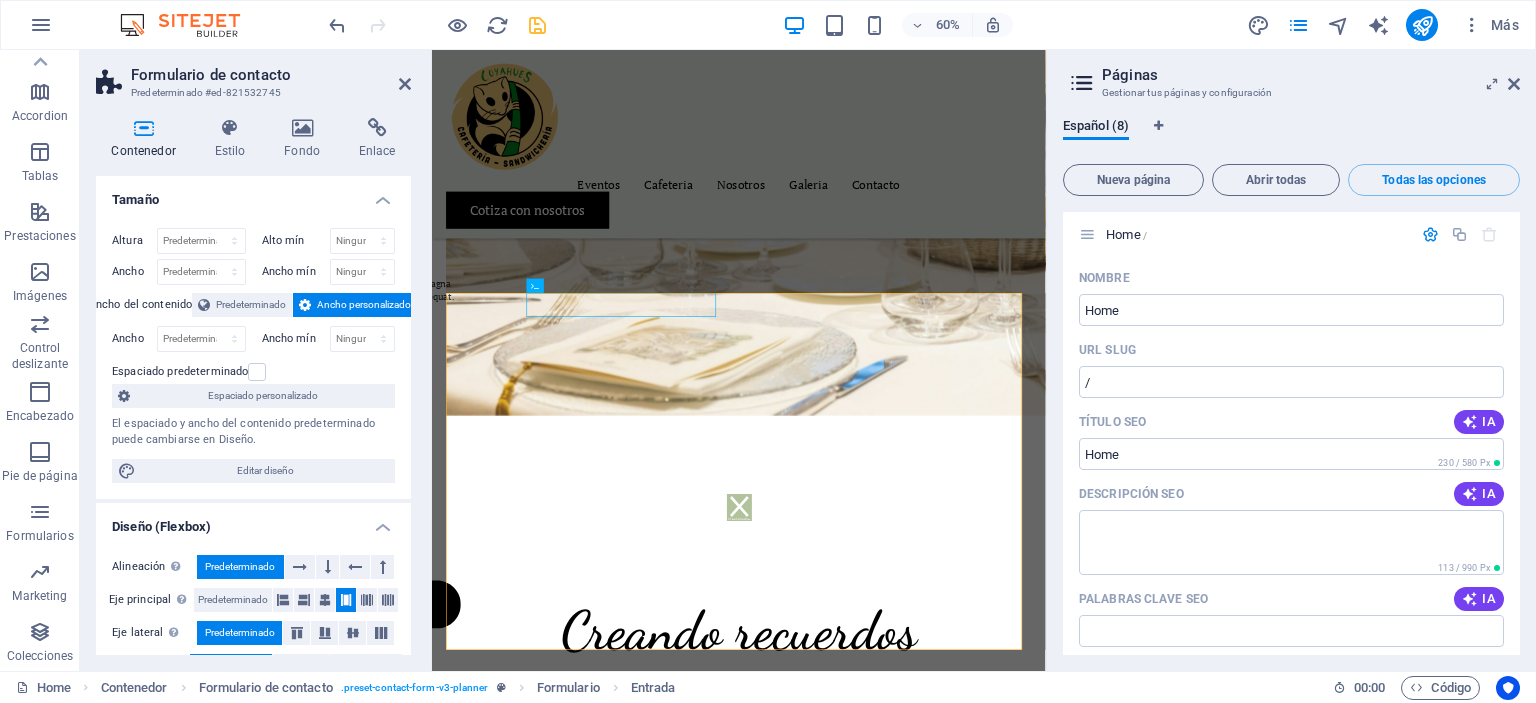 scroll, scrollTop: 0, scrollLeft: 0, axis: both 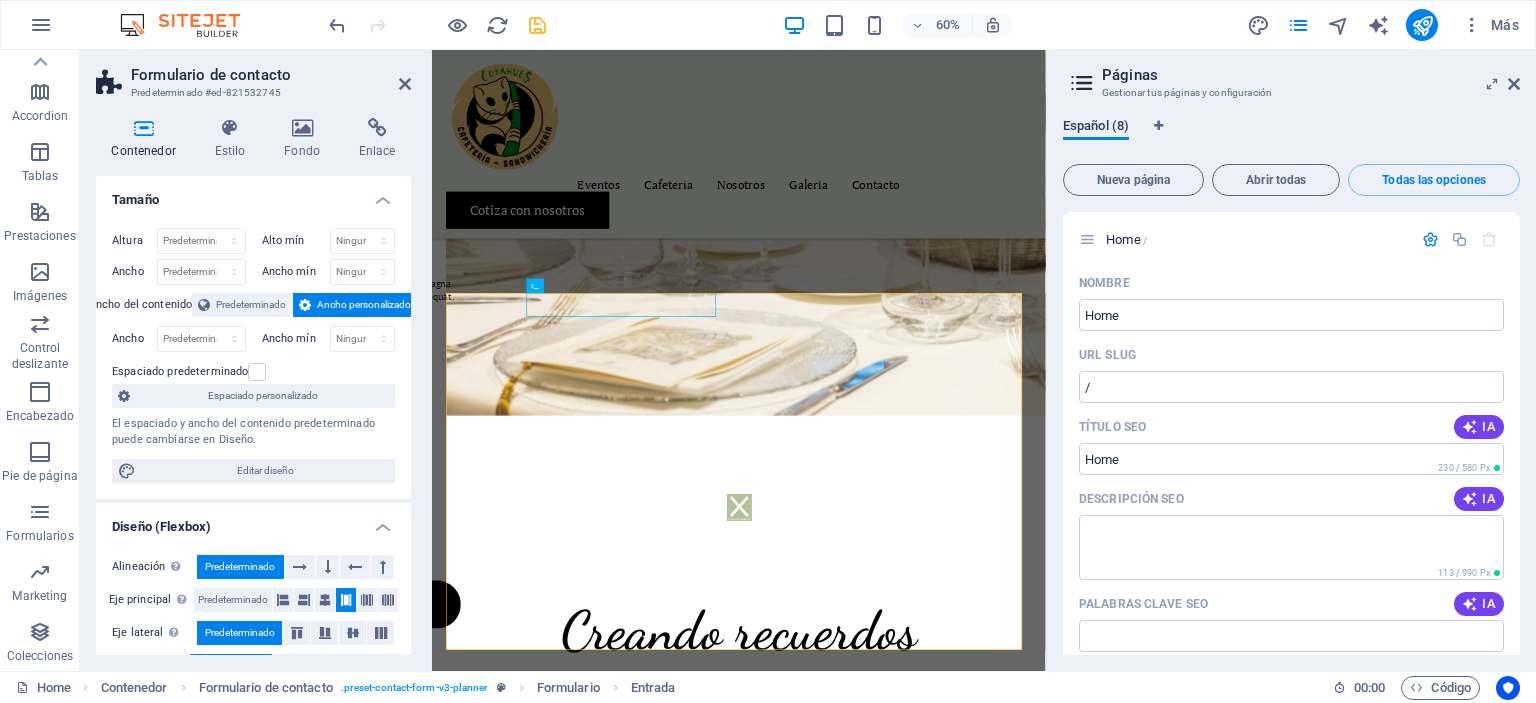 click on "Español (8)" at bounding box center (1096, 128) 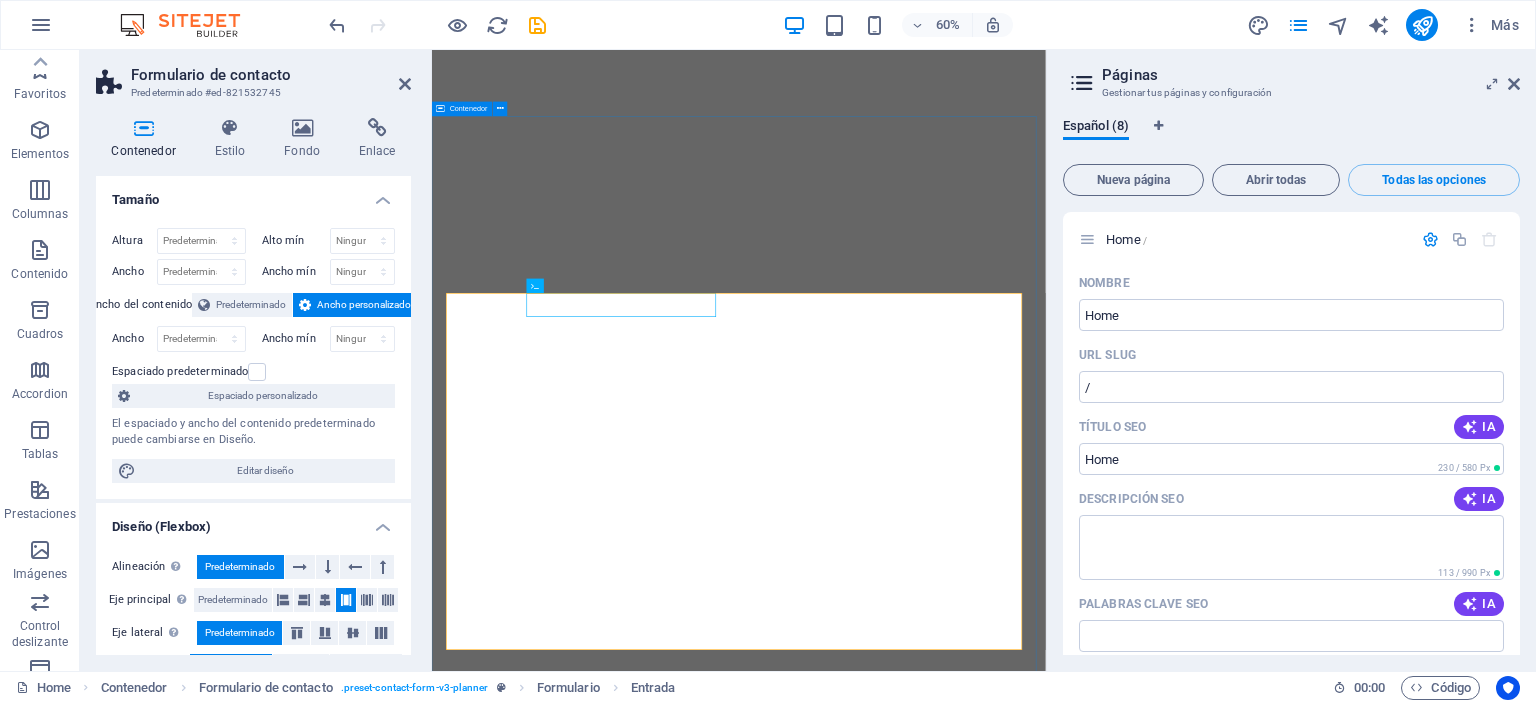 scroll, scrollTop: 0, scrollLeft: 0, axis: both 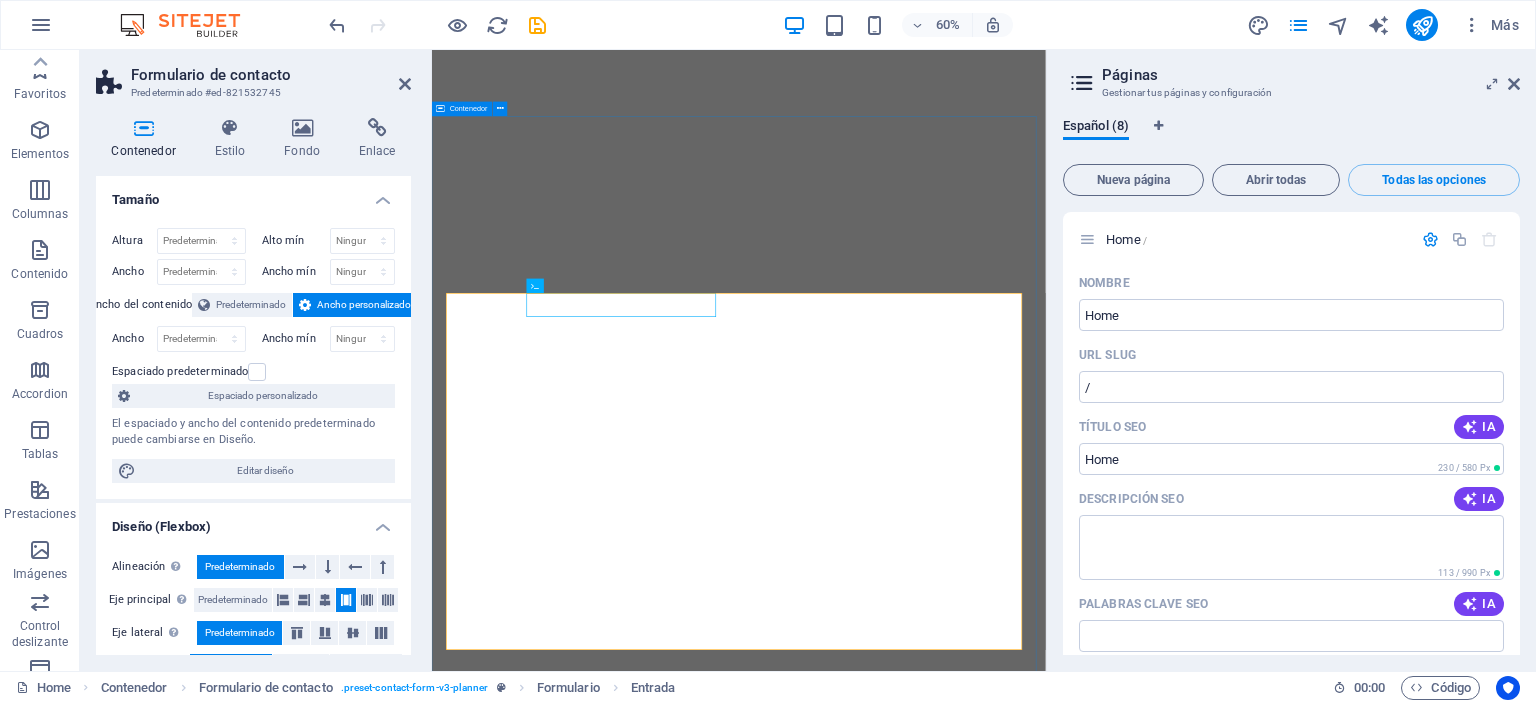 click at bounding box center (1514, 84) 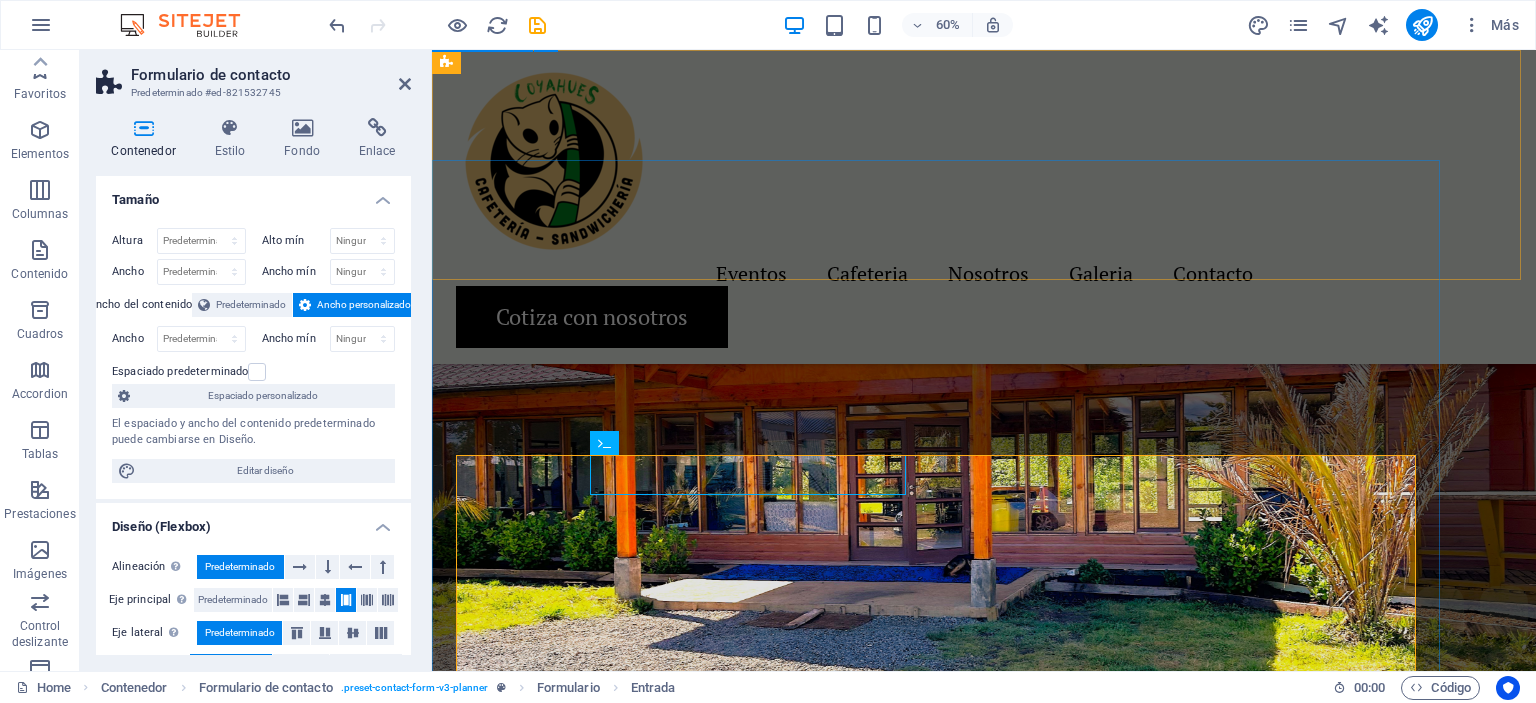 scroll, scrollTop: 278, scrollLeft: 0, axis: vertical 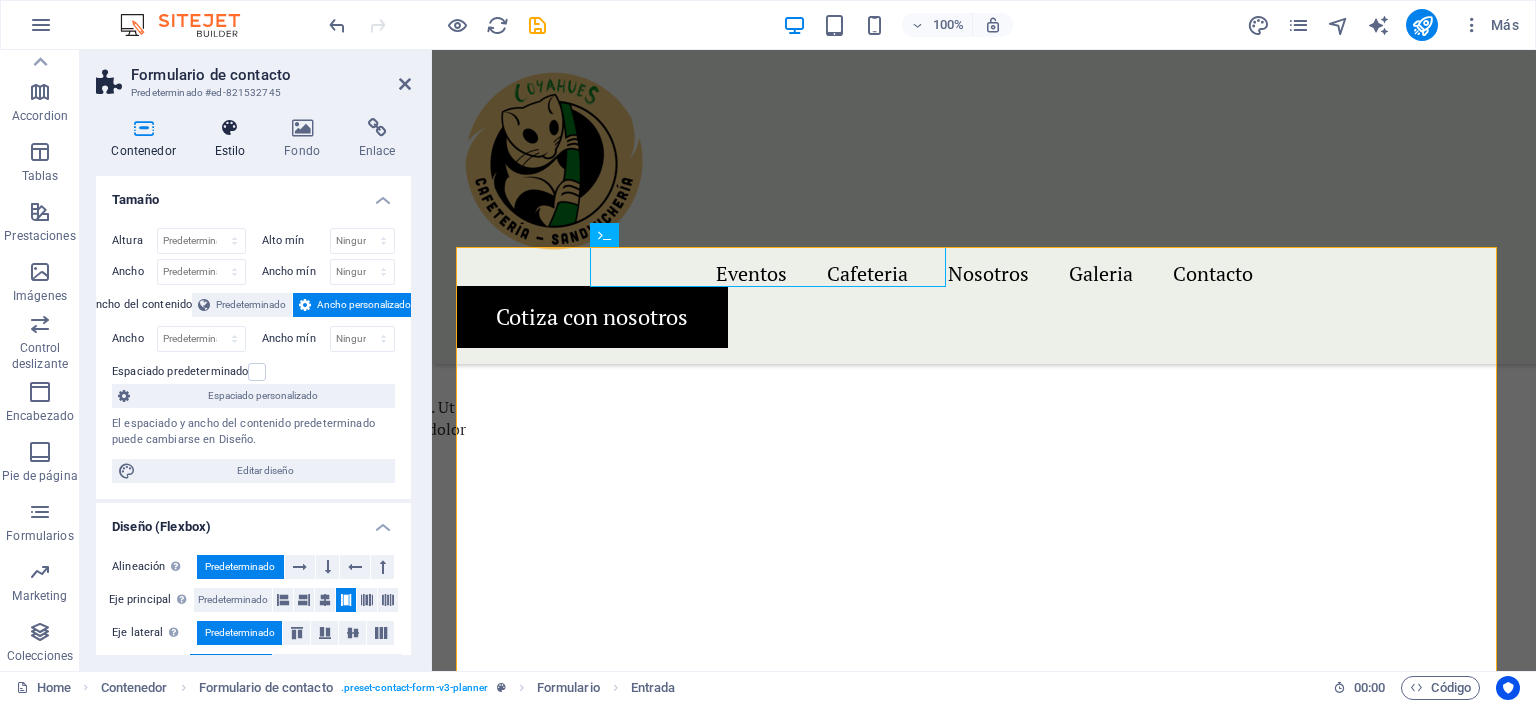 click on "Estilo" at bounding box center [234, 139] 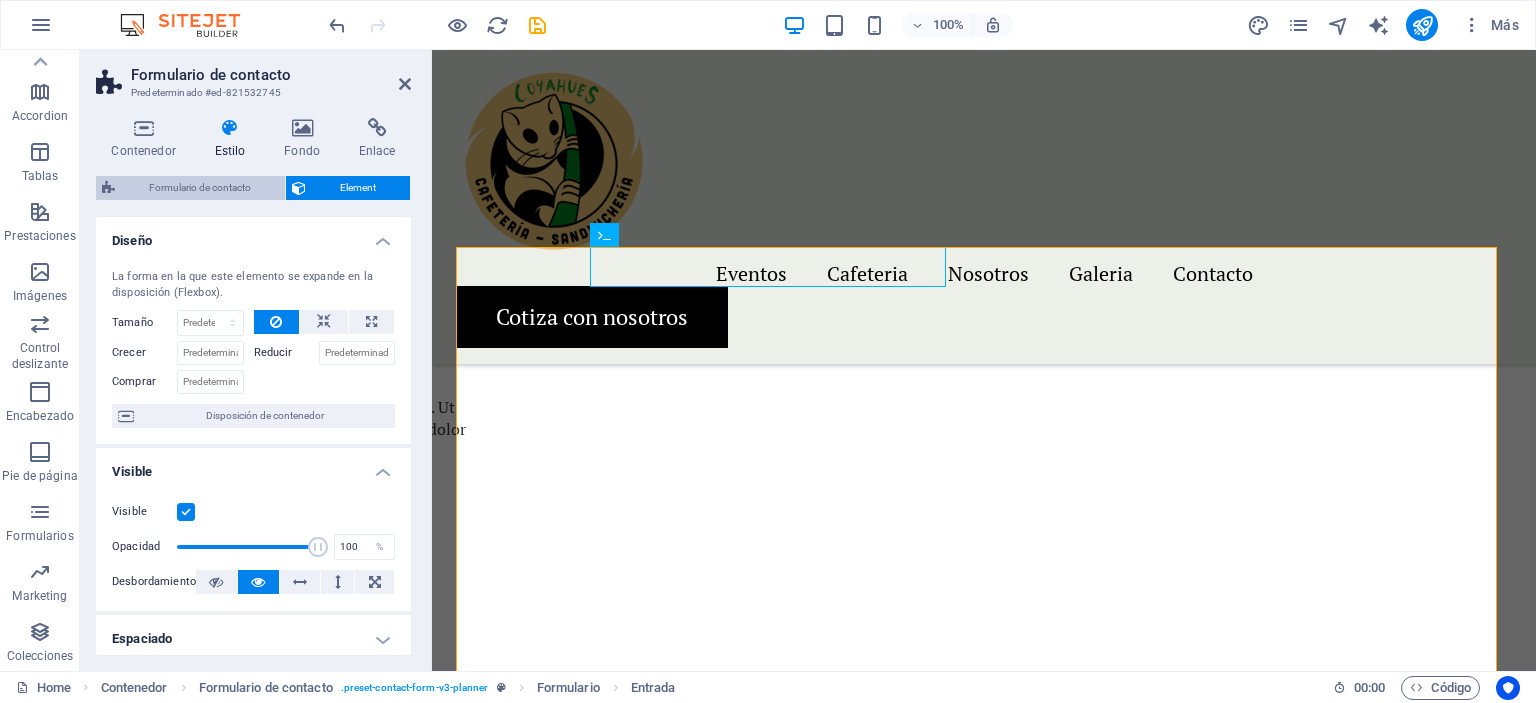 click on "Formulario de contacto" at bounding box center (200, 188) 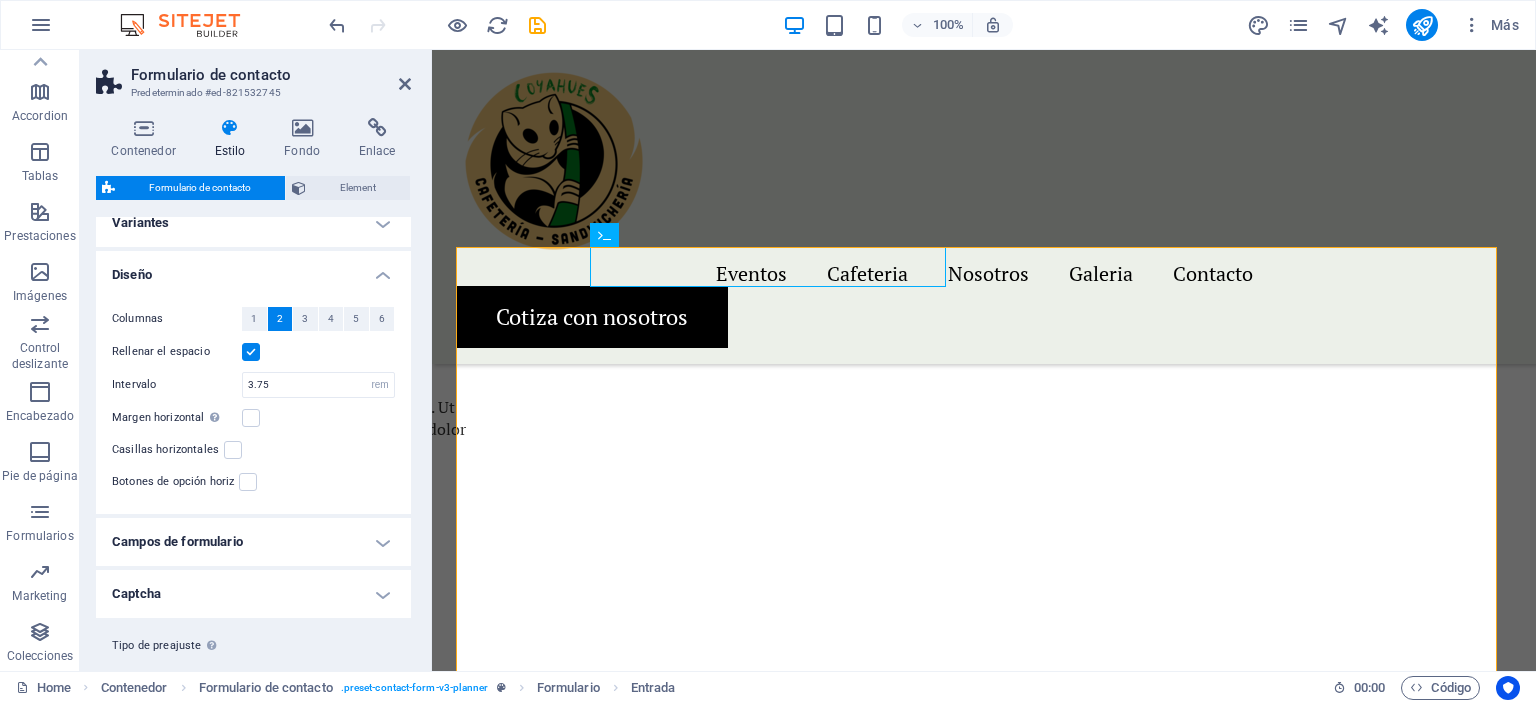 scroll, scrollTop: 0, scrollLeft: 0, axis: both 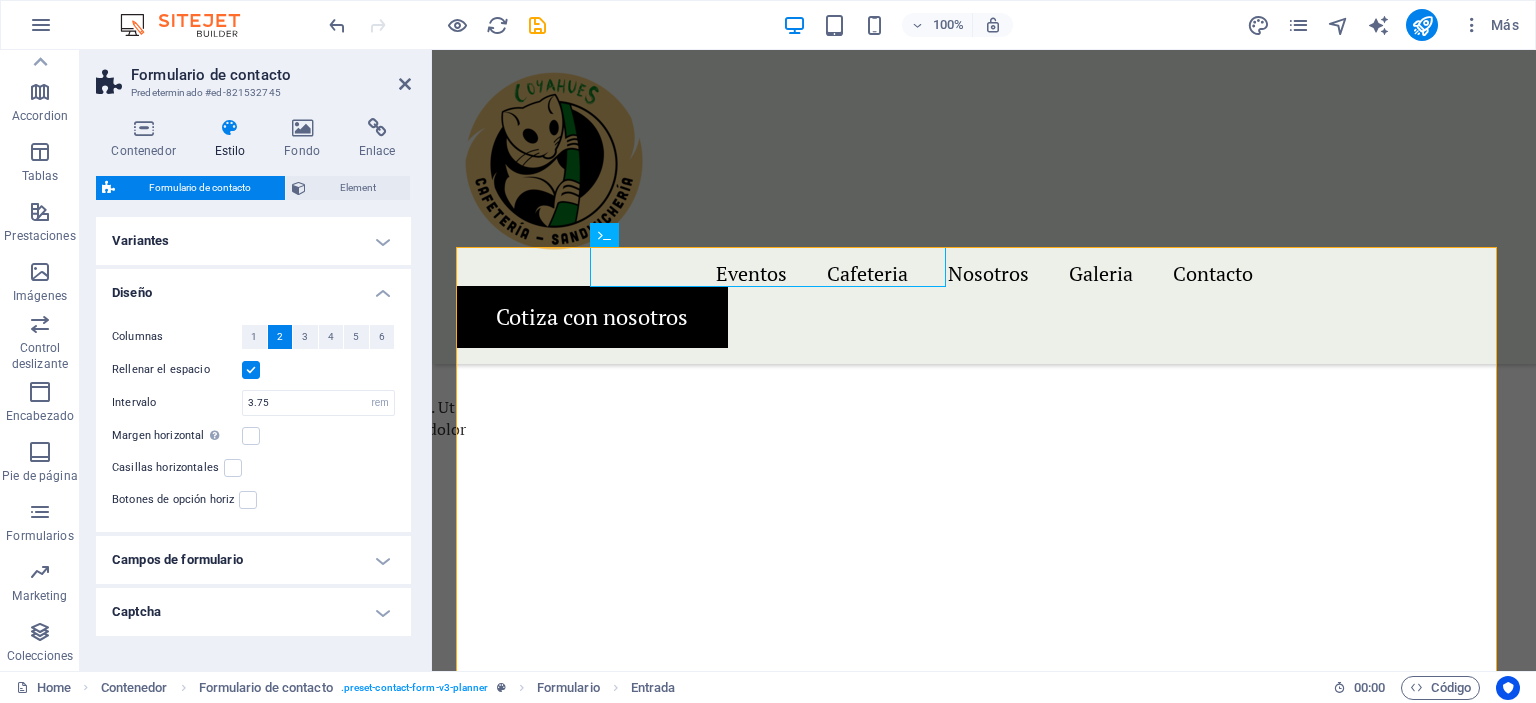 click on "Estilo" at bounding box center [234, 139] 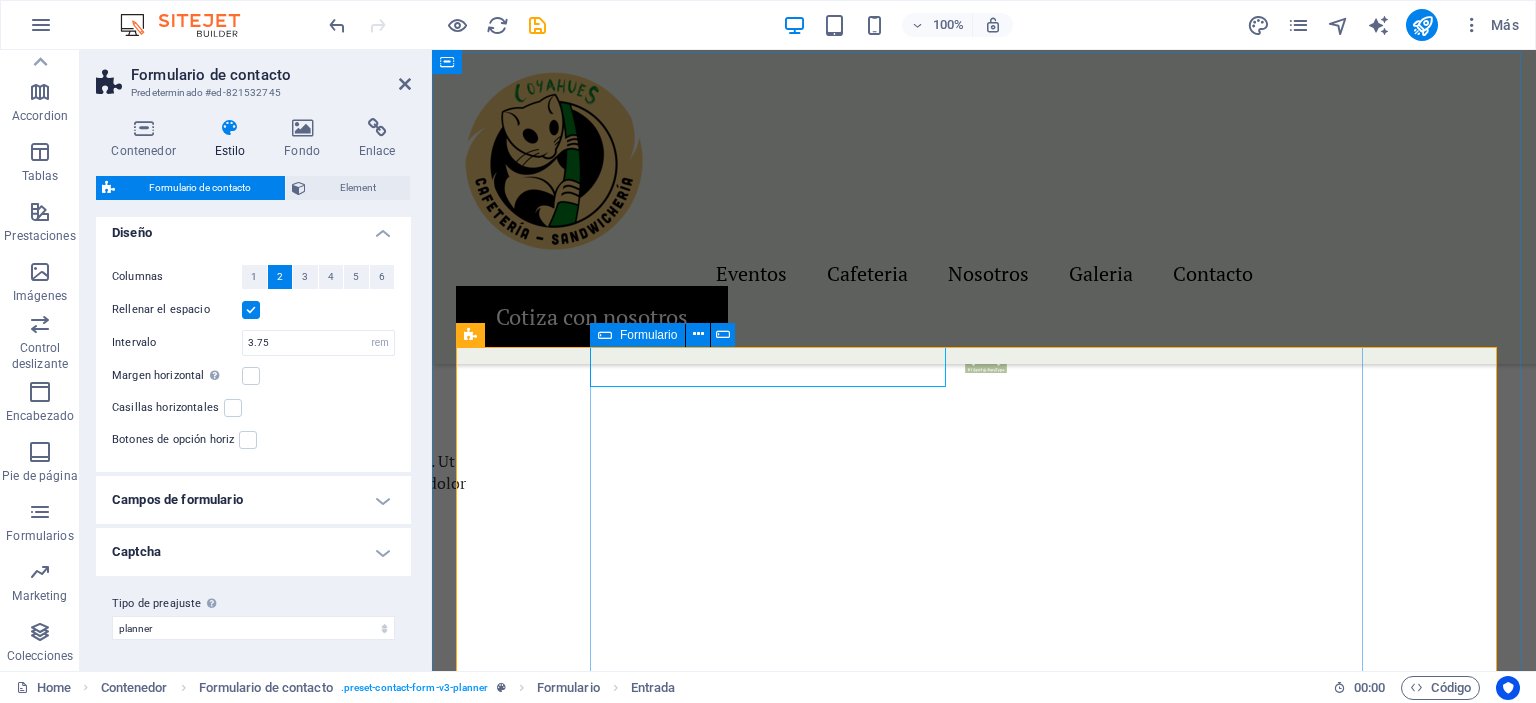 scroll, scrollTop: 3422, scrollLeft: 0, axis: vertical 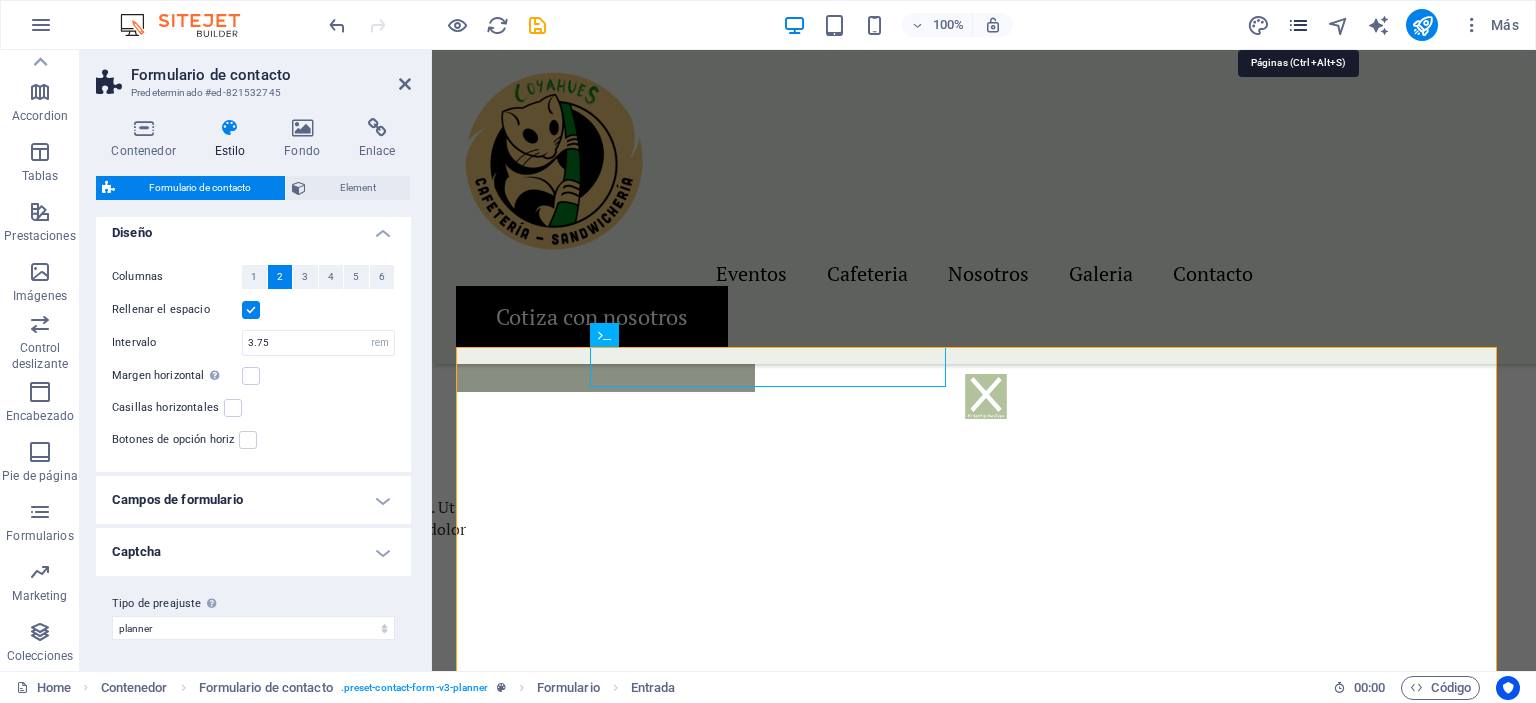 click at bounding box center [1298, 25] 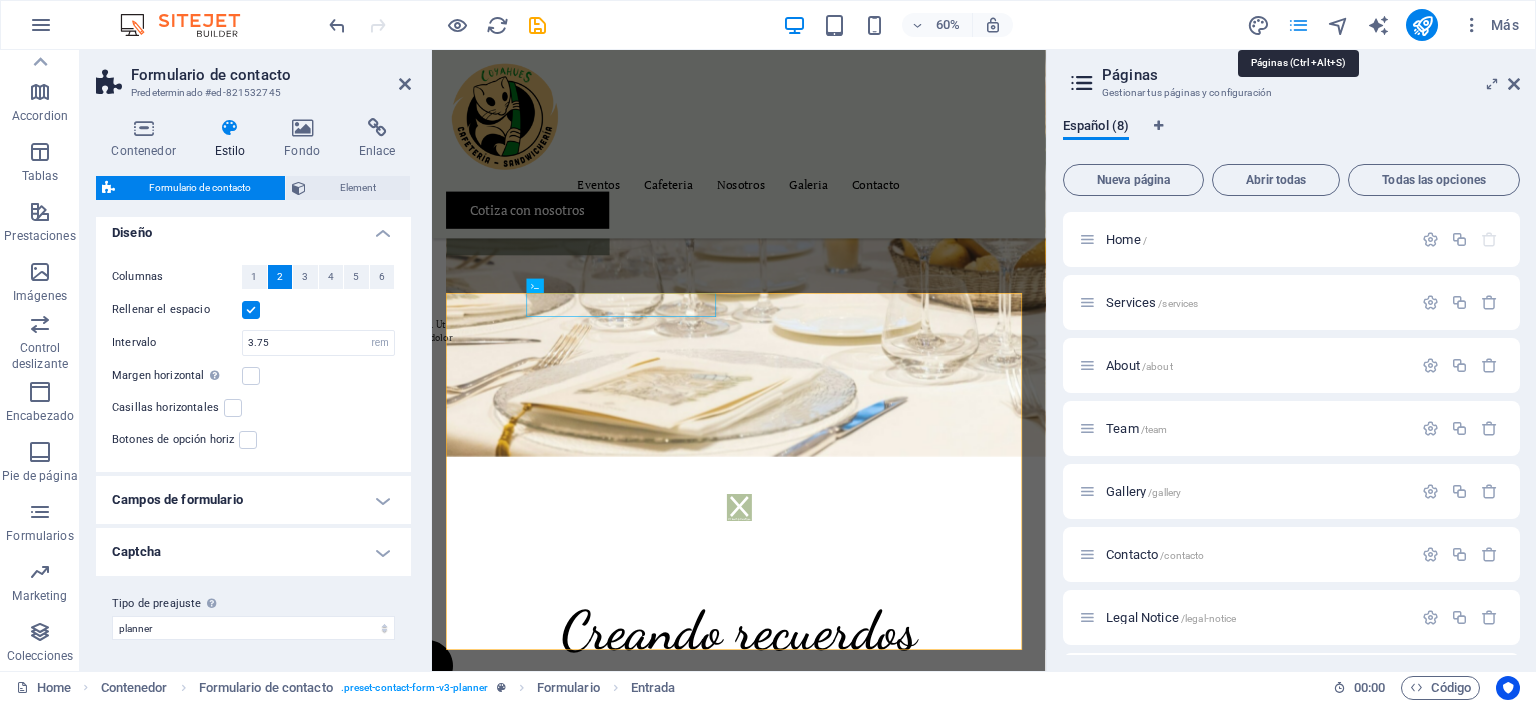 scroll, scrollTop: 3490, scrollLeft: 0, axis: vertical 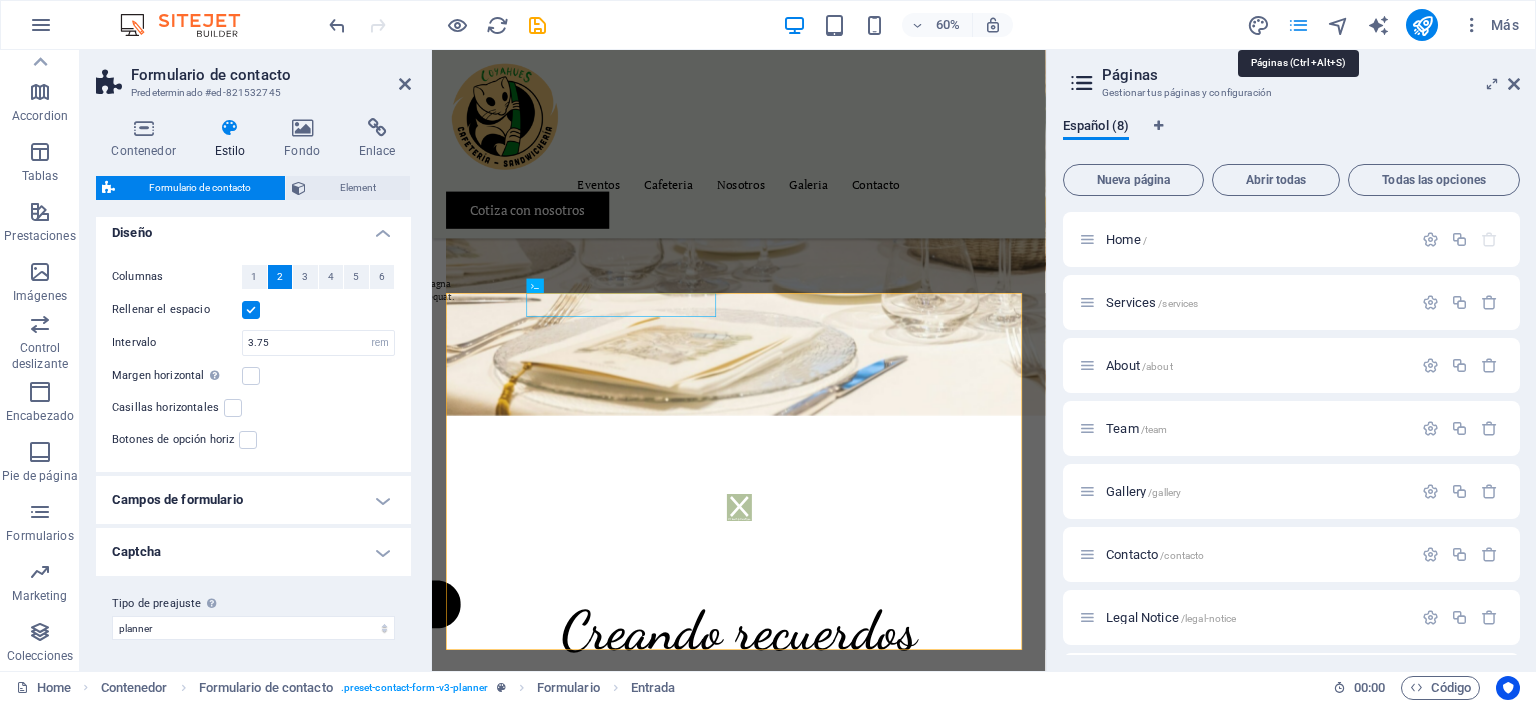 click at bounding box center [1298, 25] 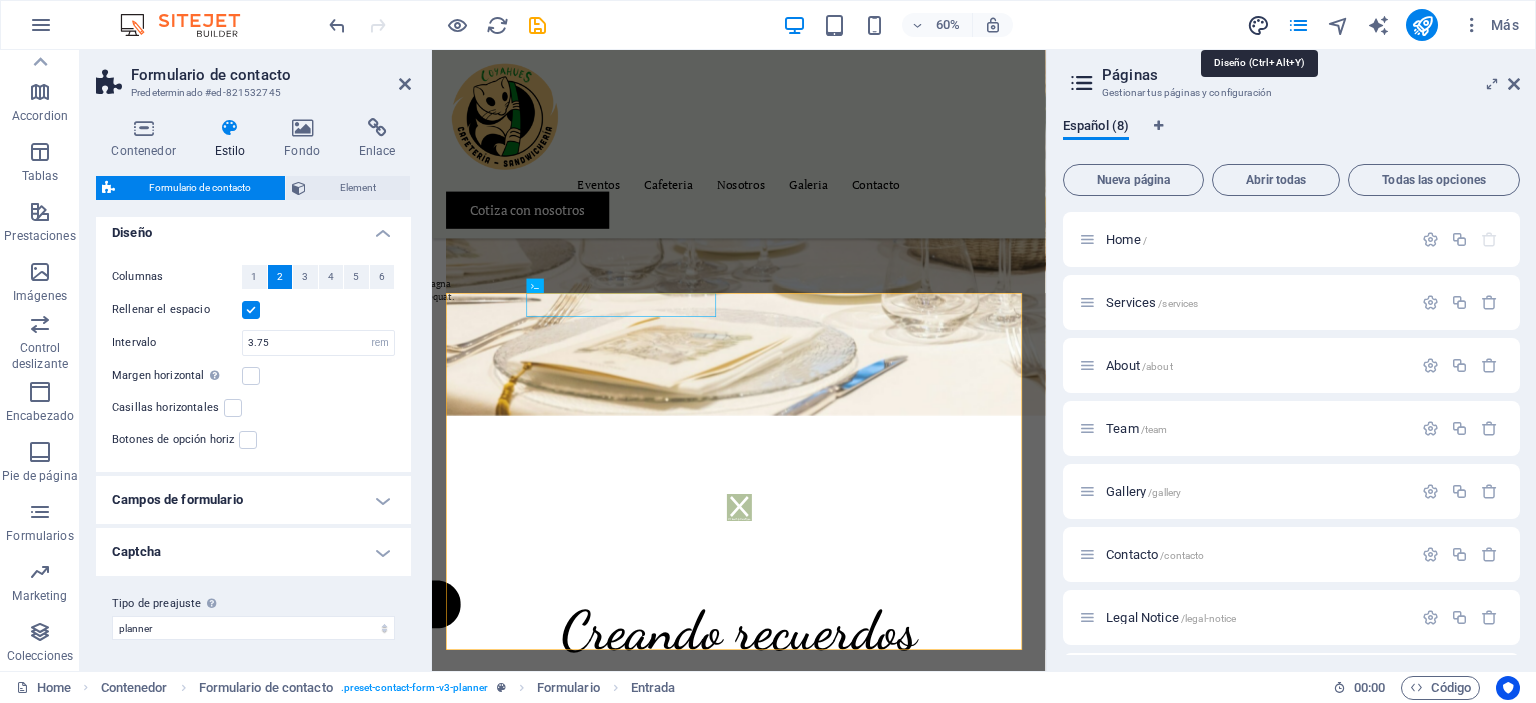 click at bounding box center (1258, 25) 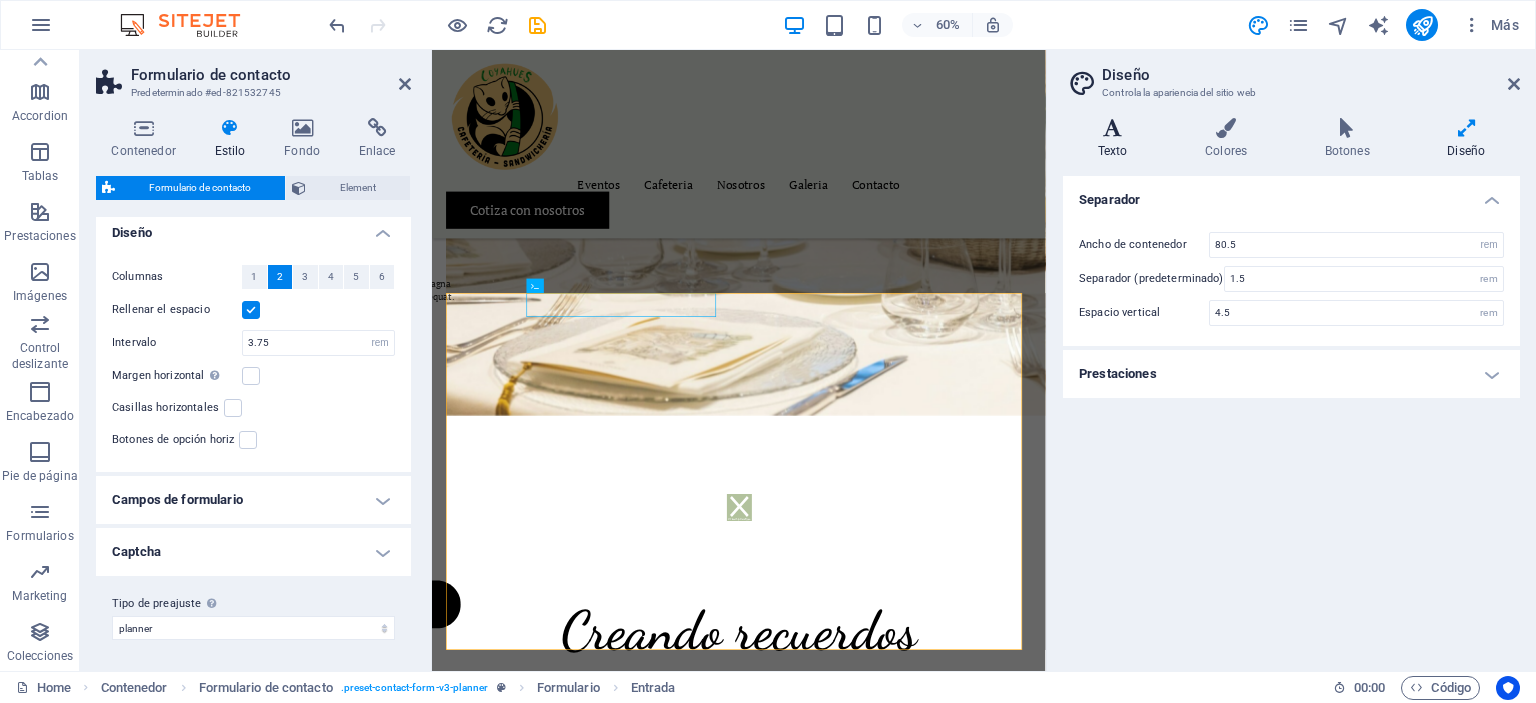 click at bounding box center (1112, 128) 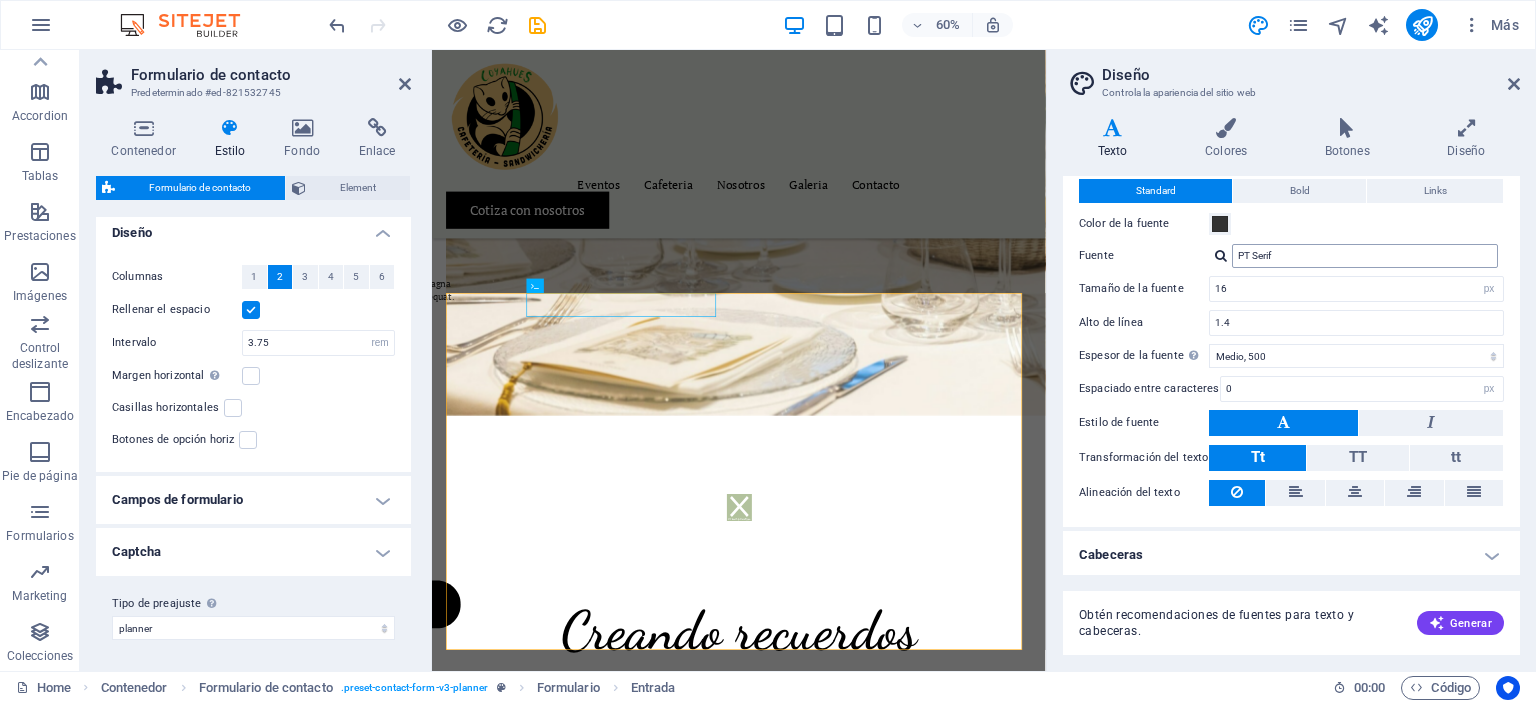 scroll, scrollTop: 0, scrollLeft: 0, axis: both 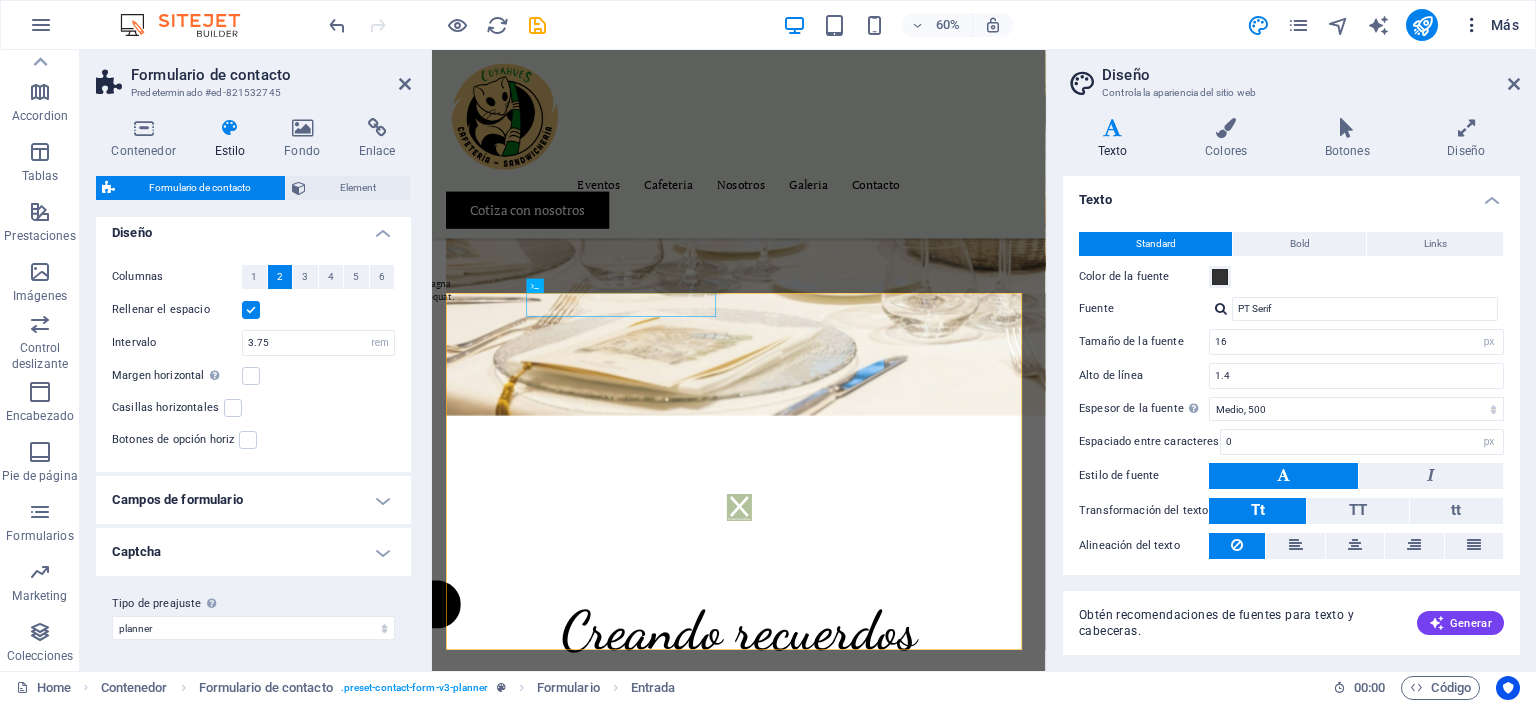 click at bounding box center (1472, 25) 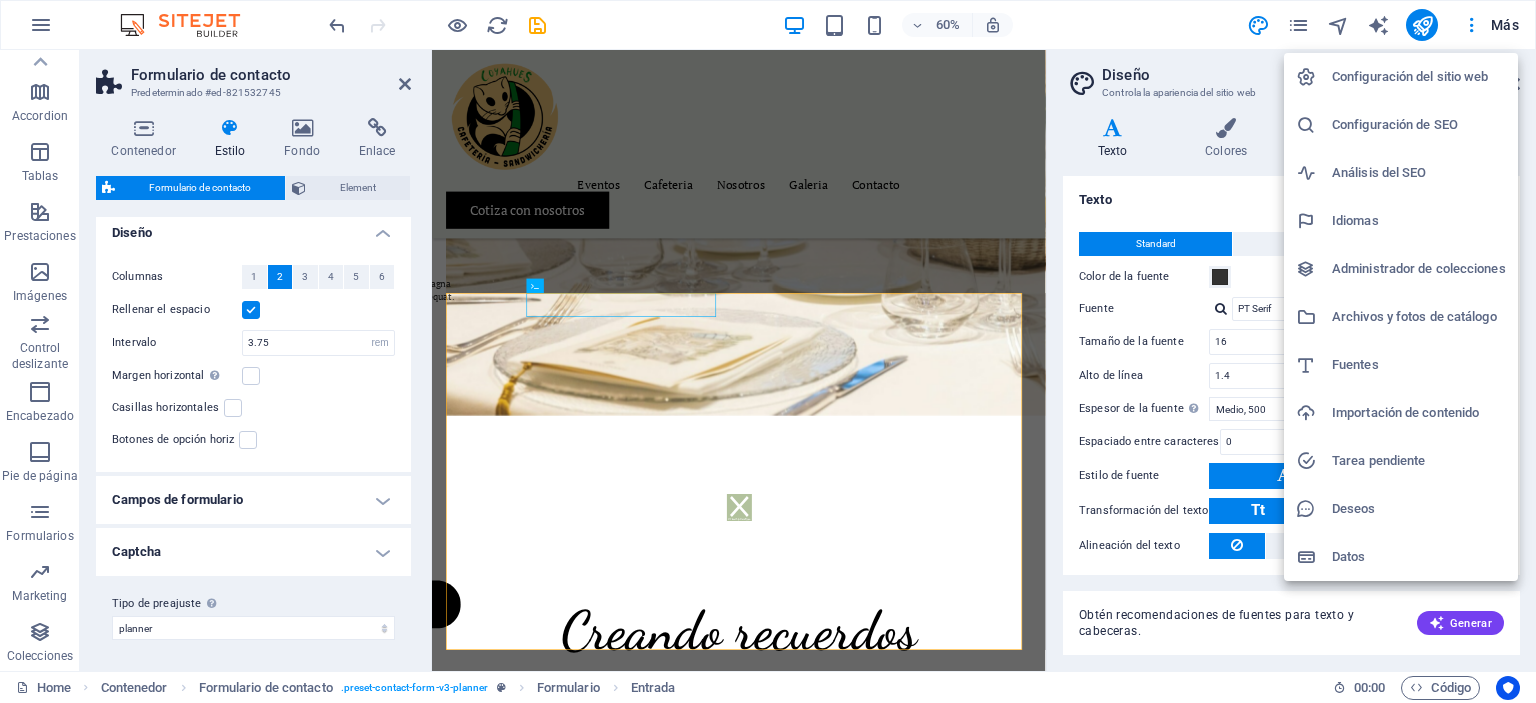 click on "Idiomas" at bounding box center [1419, 221] 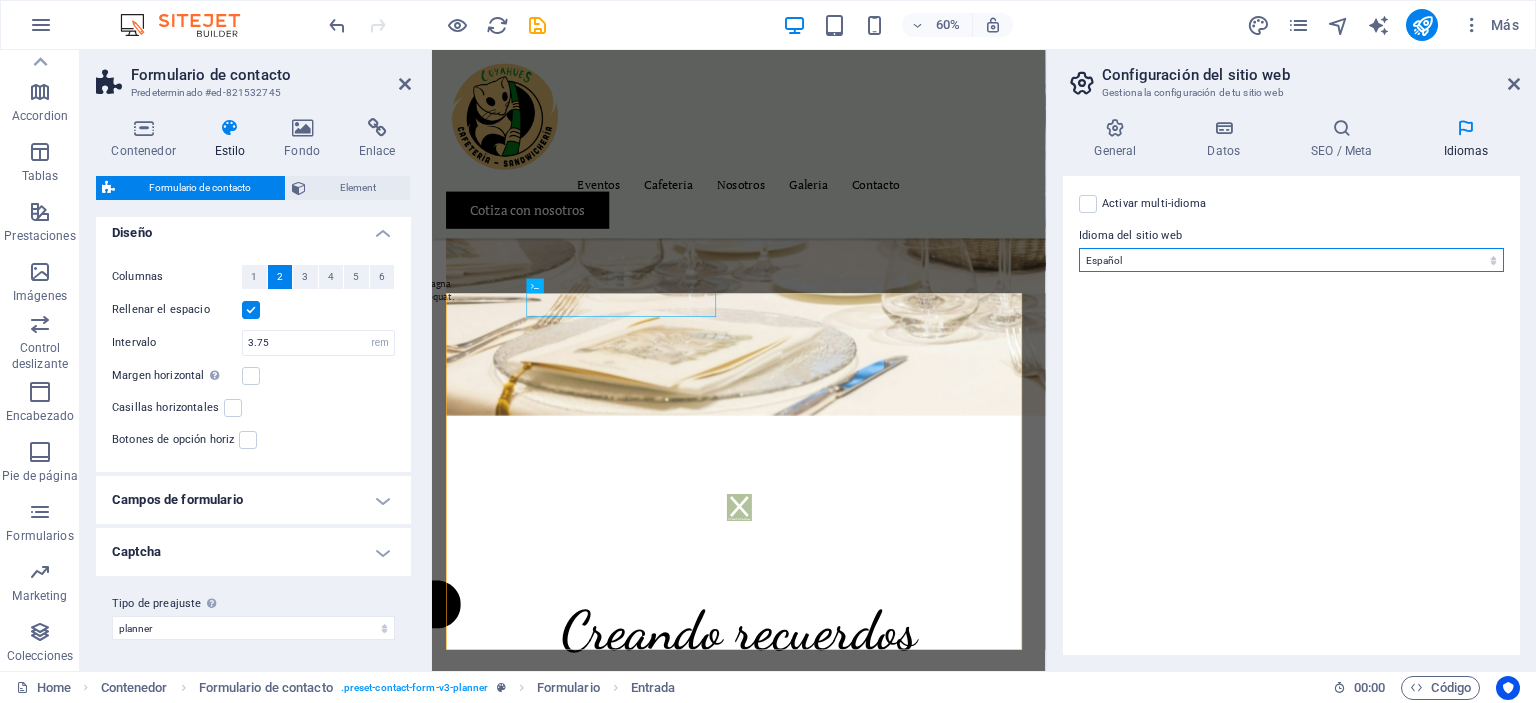 click on "Abkhazian Afar Afrikaans Akan Albanés Alemán Amharic Árabe Aragonese Armenian Assamese Avaric Avestan Aymara Azerbaijani Bambara Bashkir Basque Belarusian Bengalí Bihari languages Bislama Bokmål Bosnian Breton Búlgaro Burmese Catalán Central Khmer Chamorro Chechen Checo Chino Church Slavic Chuvash Coreano Cornish Corsican Cree Croata Danés Dzongkha Eslovaco Esloveno Español Esperanto Estonian Ewe Faroese Farsi (Persa) Fijian Finlandés Francés Fulah Gaelic Galician Ganda Georgian Greenlandic Griego Guaraní Gujarati Haitian Creole Hausa Hebreo Herero Hindi Hiri Motu Holandés Húngaro Ido Igbo Indonesio Inglés Interlingua Interlingue Inuktitut Inupiaq Irish Islandés Italiano Japonés Javanese Kannada Kanuri Kashmiri Kazakh Kikuyu Kinyarwanda Komi Kongo Kurdish Kwanyama Kyrgyz Lao Latín Letón Limburgish Lingala Lituano Luba-Katanga Luxembourgish Macedonio Malagasy Malay Malayalam Maldivian Maltés Manx Maori Marathi Marshallese Mongolian Nauru Navajo Ndonga Nepali North Ndebele Northern Sami Pali" at bounding box center [1291, 260] 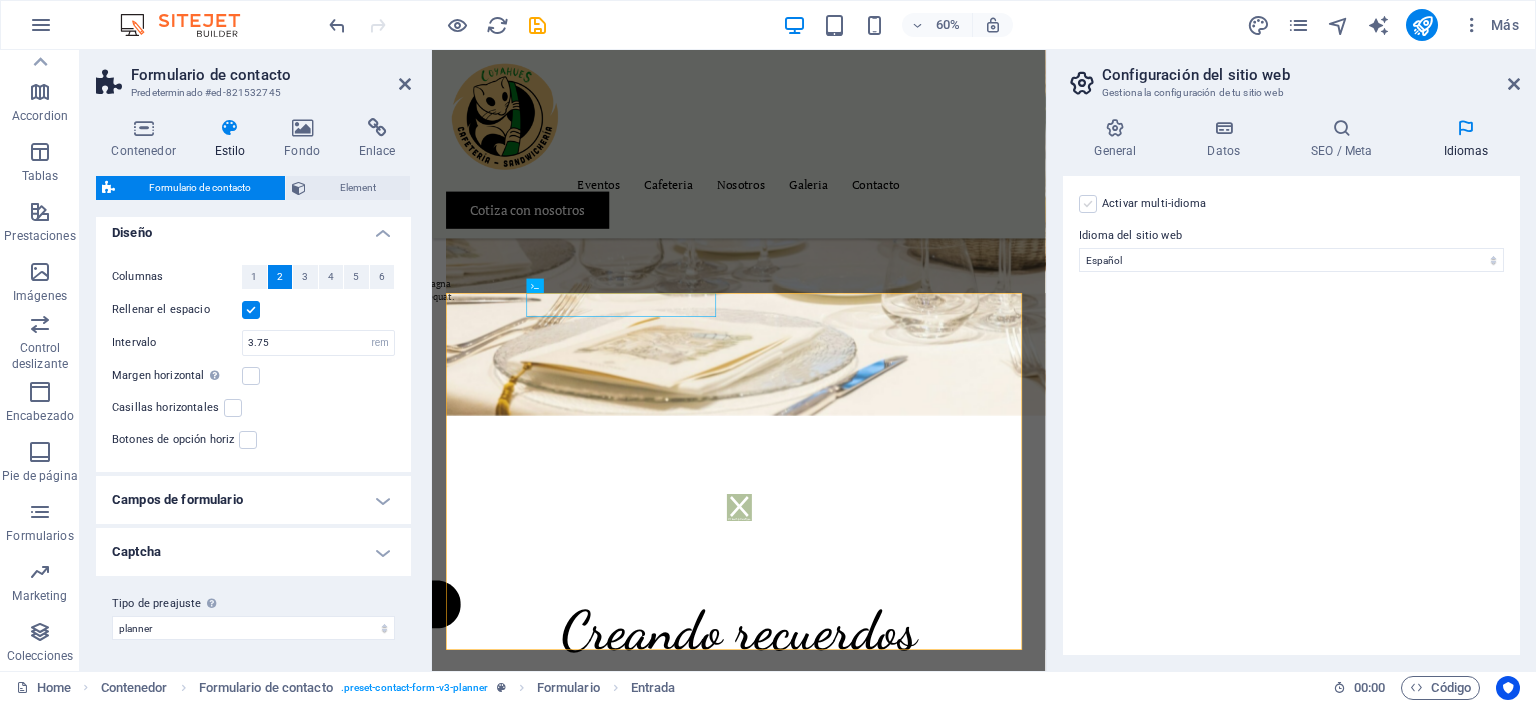 click at bounding box center [1088, 204] 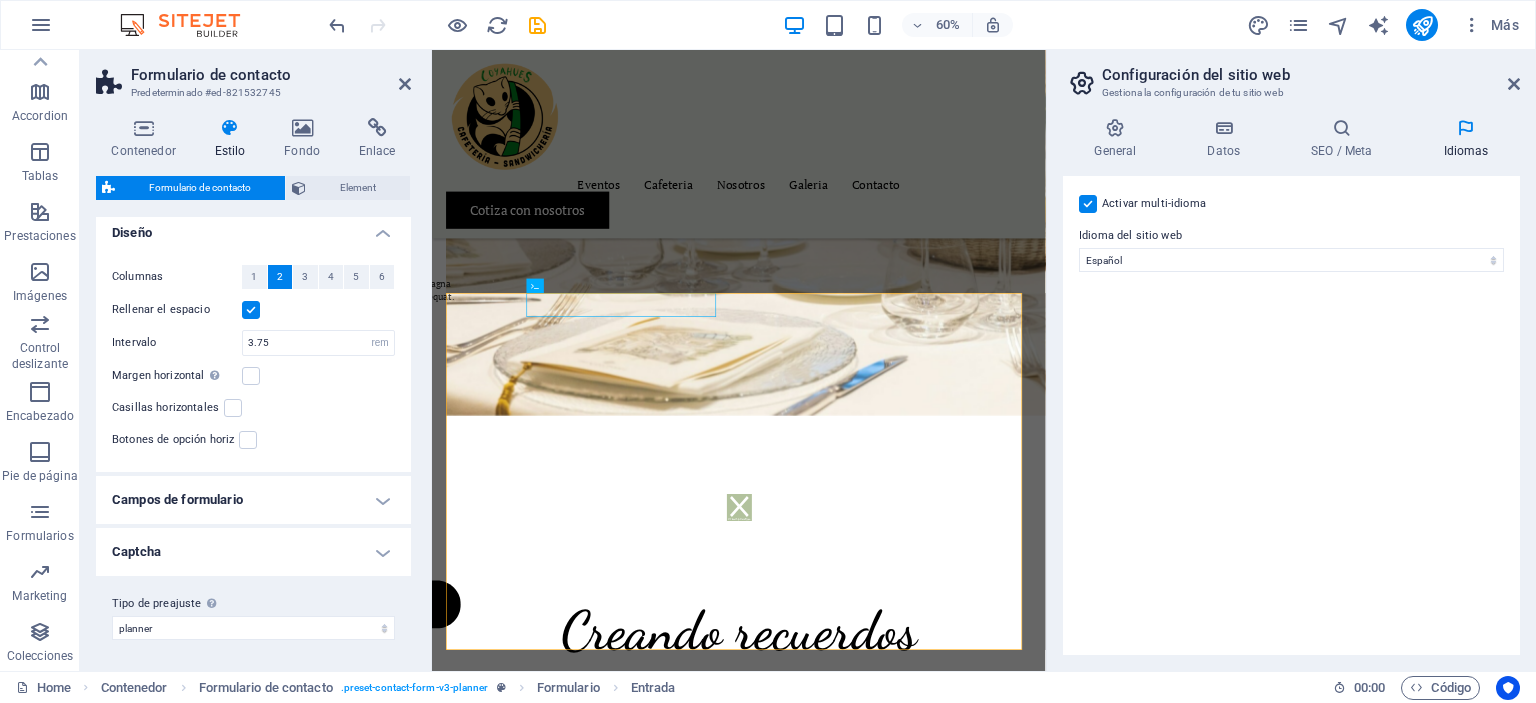 select 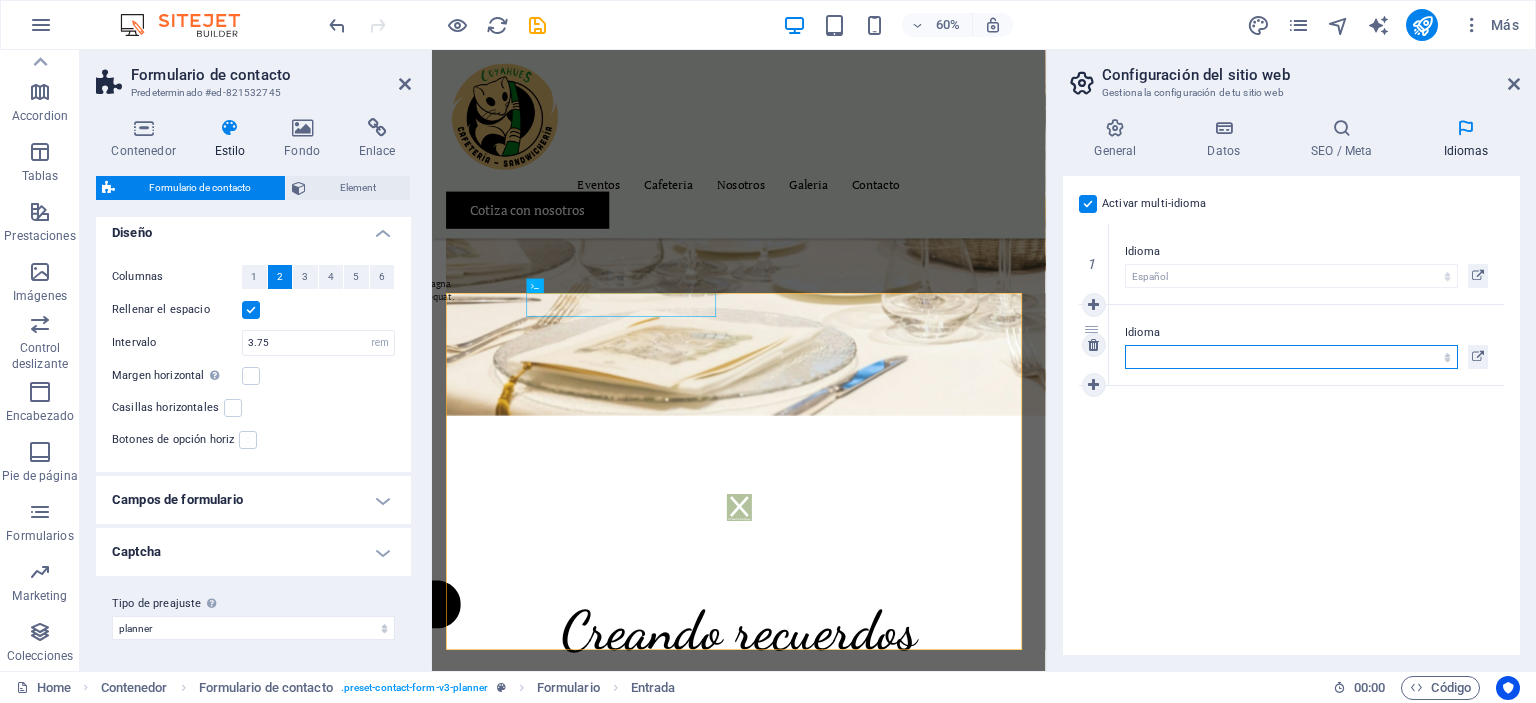 click on "Abkhazian Afar Afrikaans Akan Albanés Alemán Amharic Árabe Aragonese Armenian Assamese Avaric Avestan Aymara Azerbaijani Bambara Bashkir Basque Belarusian Bengalí Bihari languages Bislama Bokmål Bosnian Breton Búlgaro Burmese Catalán Central Khmer Chamorro Chechen Checo Chino Church Slavic Chuvash Coreano Cornish Corsican Cree Croata Danés Dzongkha Eslovaco Esloveno Español Esperanto Estonian Ewe Faroese Farsi (Persa) Fijian Finlandés Francés Fulah Gaelic Galician Ganda Georgian Greenlandic Griego Guaraní Gujarati Haitian Creole Hausa Hebreo Herero Hindi Hiri Motu Holandés Húngaro Ido Igbo Indonesio Inglés Interlingua Interlingue Inuktitut Inupiaq Irish Islandés Italiano Japonés Javanese Kannada Kanuri Kashmiri Kazakh Kikuyu Kinyarwanda Komi Kongo Kurdish Kwanyama Kyrgyz Lao Latín Letón Limburgish Lingala Lituano Luba-Katanga Luxembourgish Macedonio Malagasy Malay Malayalam Maldivian Maltés Manx Maori Marathi Marshallese Mongolian Nauru Navajo Ndonga Nepali North Ndebele Northern Sami Pali" at bounding box center (1291, 357) 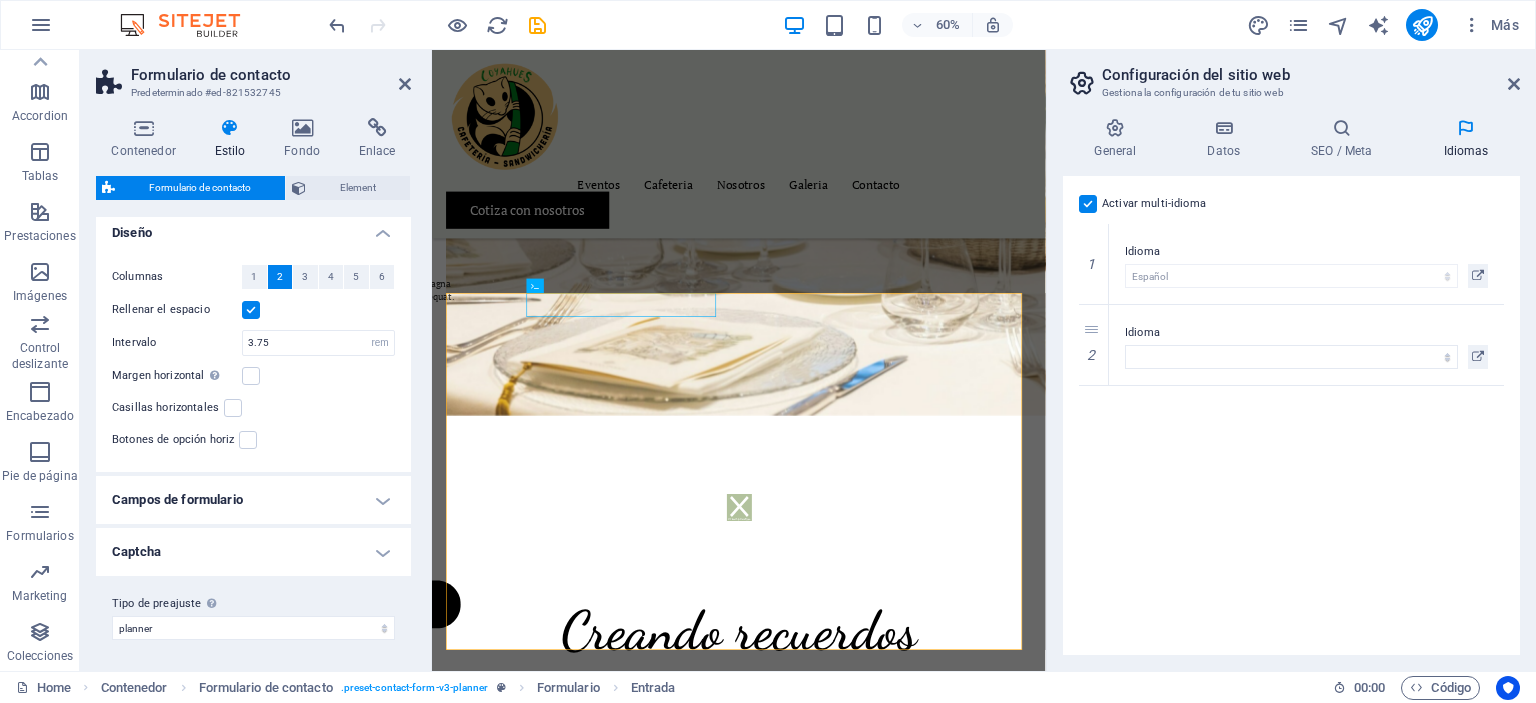 click on "Activar multi-idioma Para desactivar la opción multi-idioma, elimine todos los idiomas hasta que solo tenga un idioma. Idioma del sitio web Abkhazian Afar Afrikaans Akan Albanés Alemán Amharic Árabe Aragonese Armenian Assamese Avaric Avestan Aymara Azerbaijani Bambara Bashkir Basque Belarusian Bengalí Bihari languages Bislama Bokmål Bosnian Breton Búlgaro Burmese Catalán Central Khmer Chamorro Chechen Checo Chino Church Slavic Chuvash Coreano Cornish Corsican Cree Croata Danés Dzongkha Eslovaco Esloveno Español Esperanto Estonian Ewe Faroese Farsi (Persa) Fijian Finlandés Francés Fulah Gaelic Galician Ganda Georgian Greenlandic Griego Guaraní Gujarati Haitian Creole Hausa Hebreo Herero Hindi Hiri Motu Holandés Húngaro Ido Igbo Indonesio Inglés Interlingua Interlingue Inuktitut Inupiaq Irish Islandés Italiano Japonés Javanese Kannada Kanuri Kashmiri Kazakh Kikuyu Kinyarwanda Komi Kongo Kurdish Kwanyama Kyrgyz Lao Latín Letón Limburgish Lingala Lituano Luba-Katanga Luxembourgish Macedonio 1" at bounding box center (1291, 415) 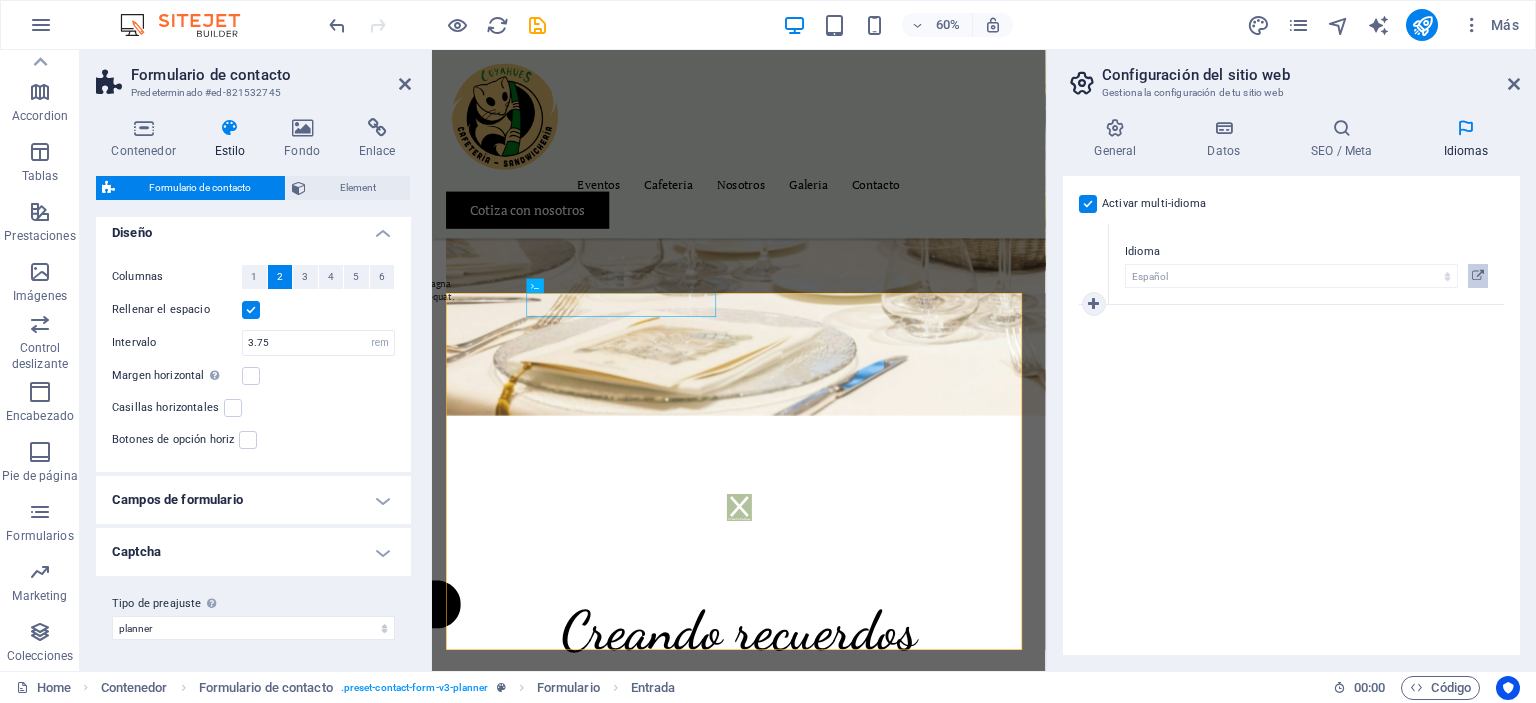 click at bounding box center [1478, 276] 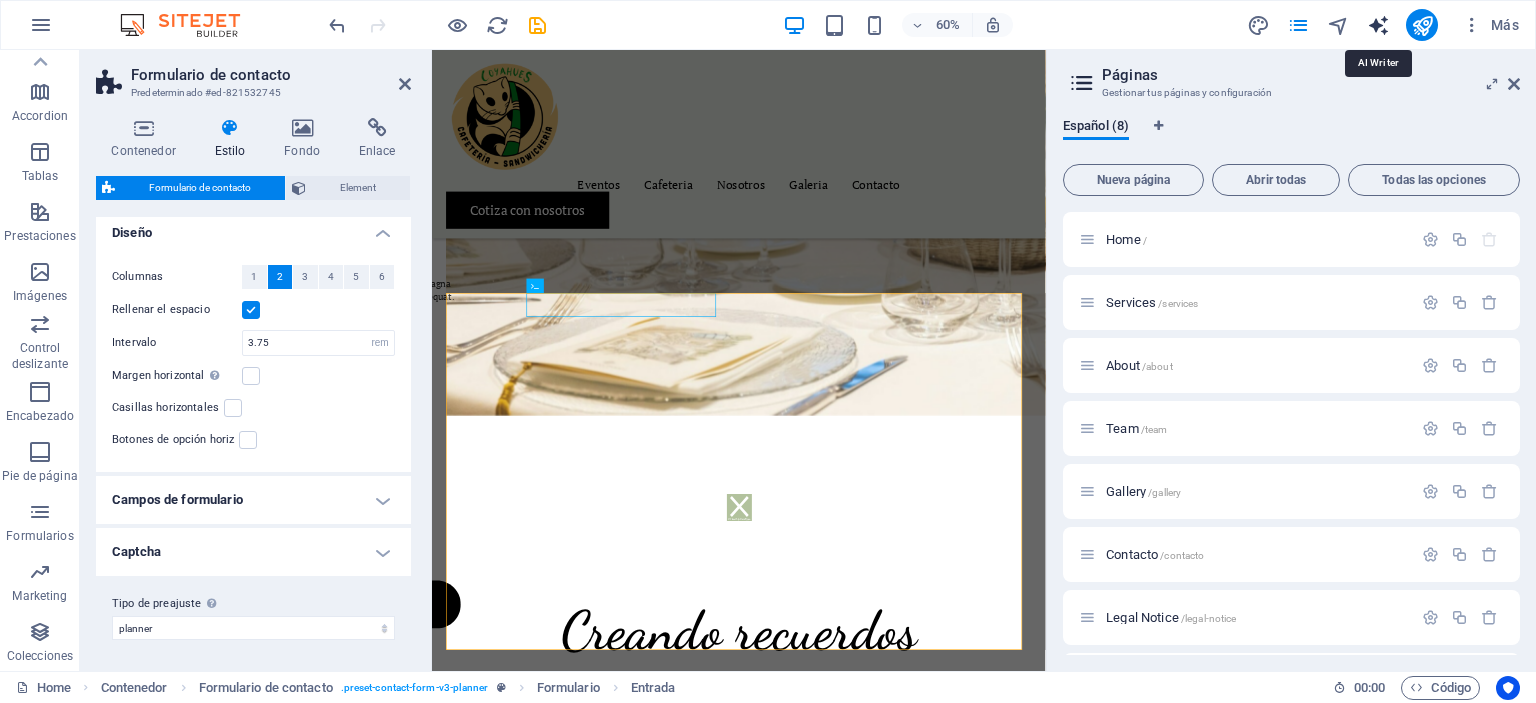 click at bounding box center (1378, 25) 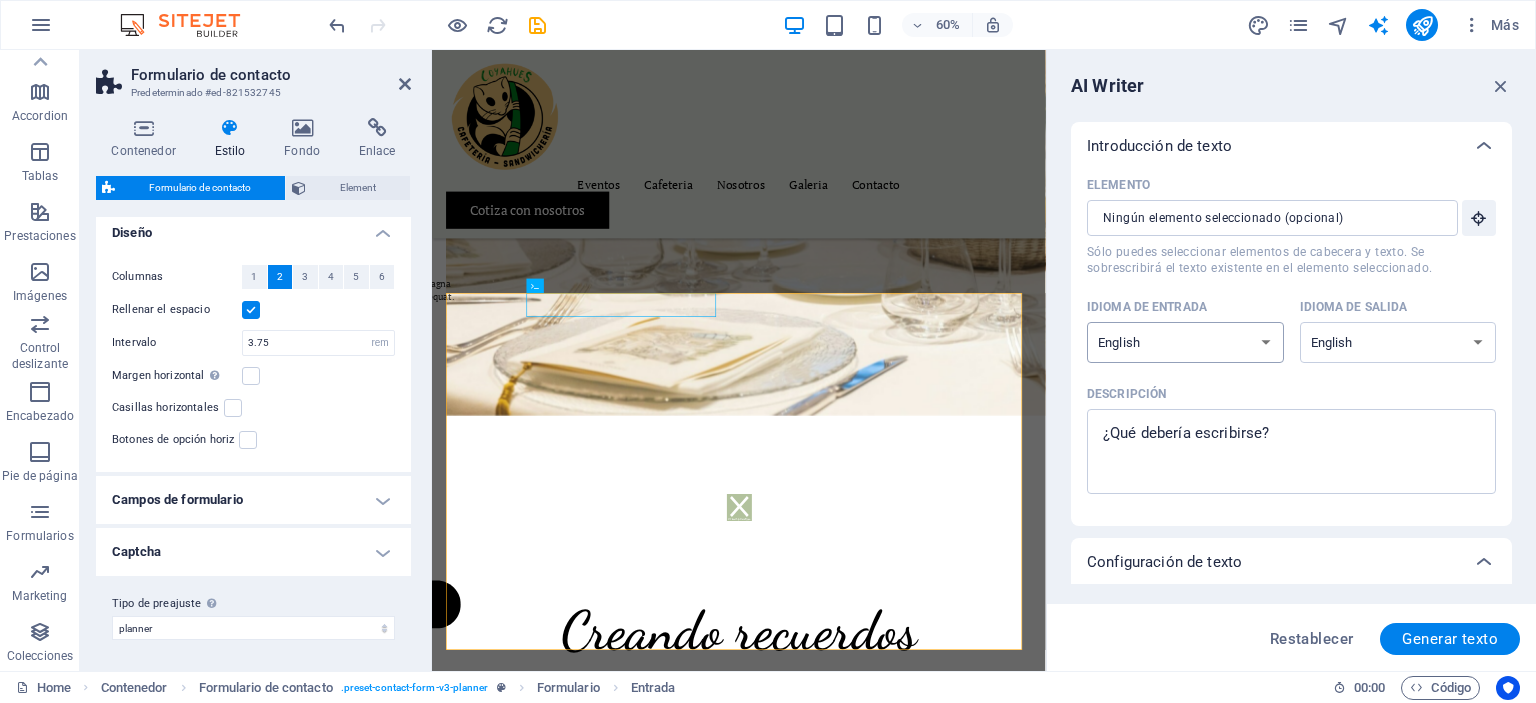 click on "Albanian Arabic Armenian Awadhi Azerbaijani Bashkir Basque Belarusian Bengali Bhojpuri Bosnian Brazilian Portuguese Bulgarian Cantonese (Yue) Catalan Chhattisgarhi Chinese Croatian Czech Danish Dogri Dutch English Estonian Faroese Finnish French Galician Georgian German Greek Gujarati Haryanvi Hindi Hungarian Indonesian Irish Italian Japanese Javanese Kannada Kashmiri Kazakh Konkani Korean Kyrgyz Latvian Lithuanian Macedonian Maithili Malay Maltese Mandarin Mandarin Chinese Marathi Marwari Min Nan Moldovan Mongolian Montenegrin Nepali Norwegian Oriya Pashto Persian (Farsi) Polish Portuguese Punjabi Rajasthani Romanian Russian Sanskrit Santali Serbian Sindhi Sinhala Slovak Slovene Slovenian Spanish Ukrainian Urdu Uzbek Vietnamese Welsh Wu" at bounding box center (1185, 342) 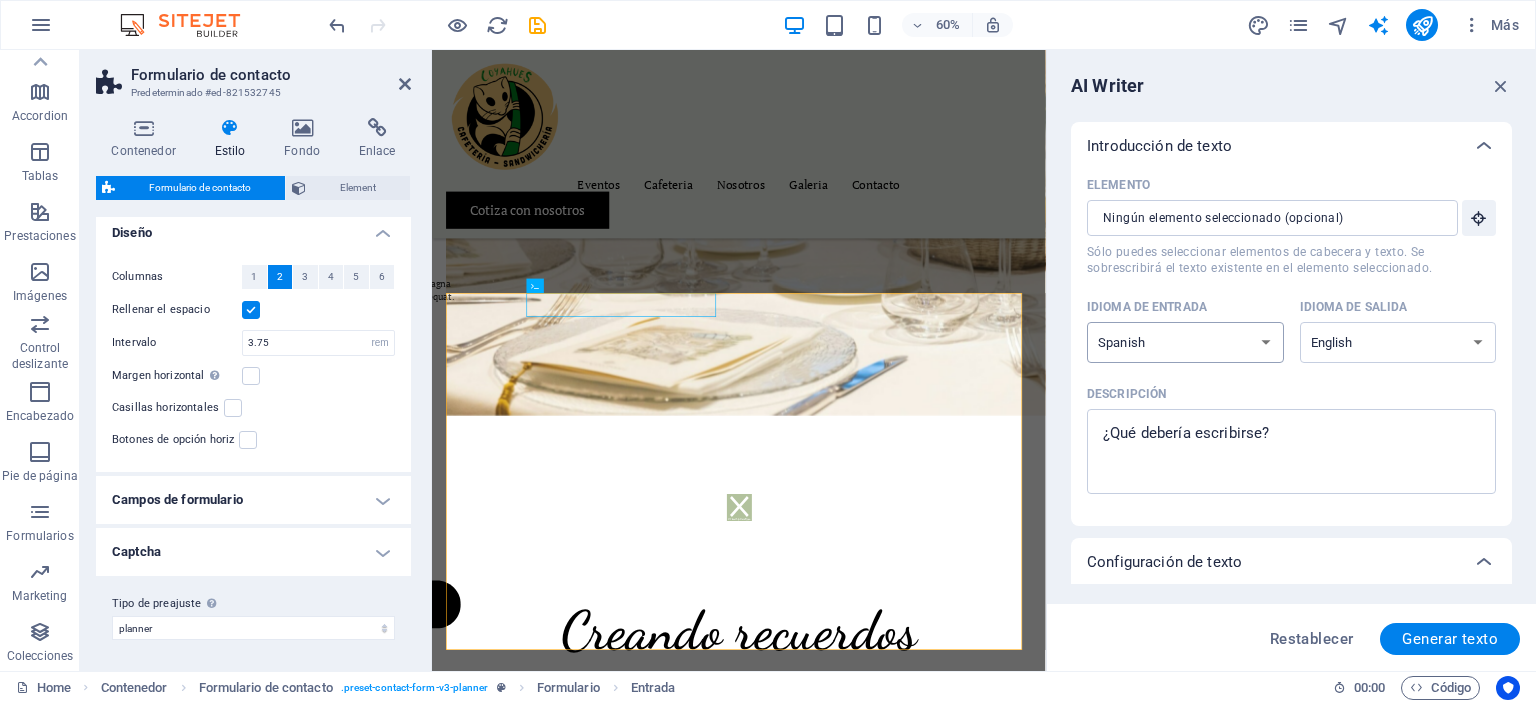 click on "Albanian Arabic Armenian Awadhi Azerbaijani Bashkir Basque Belarusian Bengali Bhojpuri Bosnian Brazilian Portuguese Bulgarian Cantonese (Yue) Catalan Chhattisgarhi Chinese Croatian Czech Danish Dogri Dutch English Estonian Faroese Finnish French Galician Georgian German Greek Gujarati Haryanvi Hindi Hungarian Indonesian Irish Italian Japanese Javanese Kannada Kashmiri Kazakh Konkani Korean Kyrgyz Latvian Lithuanian Macedonian Maithili Malay Maltese Mandarin Mandarin Chinese Marathi Marwari Min Nan Moldovan Mongolian Montenegrin Nepali Norwegian Oriya Pashto Persian (Farsi) Polish Portuguese Punjabi Rajasthani Romanian Russian Sanskrit Santali Serbian Sindhi Sinhala Slovak Slovene Slovenian Spanish Ukrainian Urdu Uzbek Vietnamese Welsh Wu" at bounding box center [1185, 342] 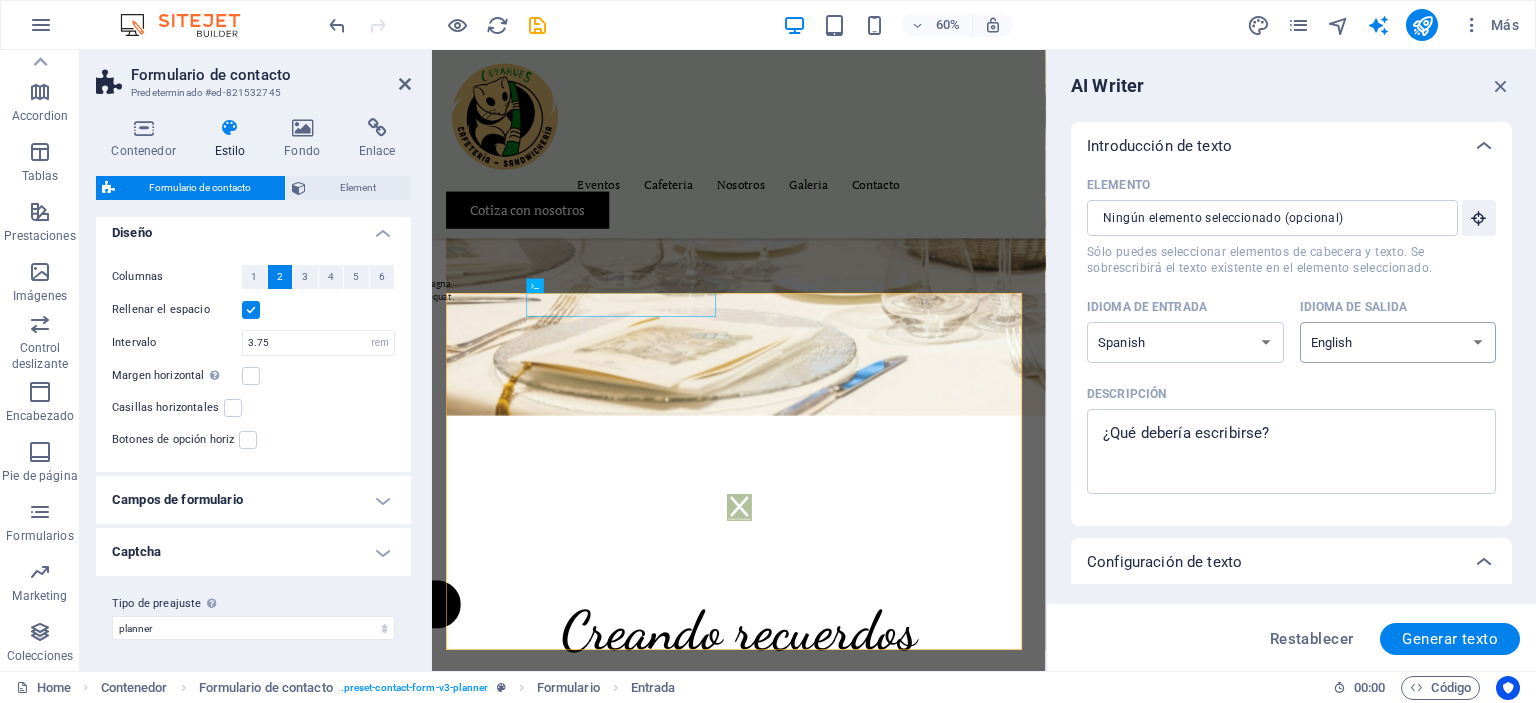 click on "Albanian Arabic Armenian Awadhi Azerbaijani Bashkir Basque Belarusian Bengali Bhojpuri Bosnian Brazilian Portuguese Bulgarian Cantonese (Yue) Catalan Chhattisgarhi Chinese Croatian Czech Danish Dogri Dutch English Estonian Faroese Finnish French Galician Georgian German Greek Gujarati Haryanvi Hindi Hungarian Indonesian Irish Italian Japanese Javanese Kannada Kashmiri Kazakh Konkani Korean Kyrgyz Latvian Lithuanian Macedonian Maithili Malay Maltese Mandarin Mandarin Chinese Marathi Marwari Min Nan Moldovan Mongolian Montenegrin Nepali Norwegian Oriya Pashto Persian (Farsi) Polish Portuguese Punjabi Rajasthani Romanian Russian Sanskrit Santali Serbian Sindhi Sinhala Slovak Slovene Slovenian Spanish Ukrainian Urdu Uzbek Vietnamese Welsh Wu" at bounding box center [1398, 342] 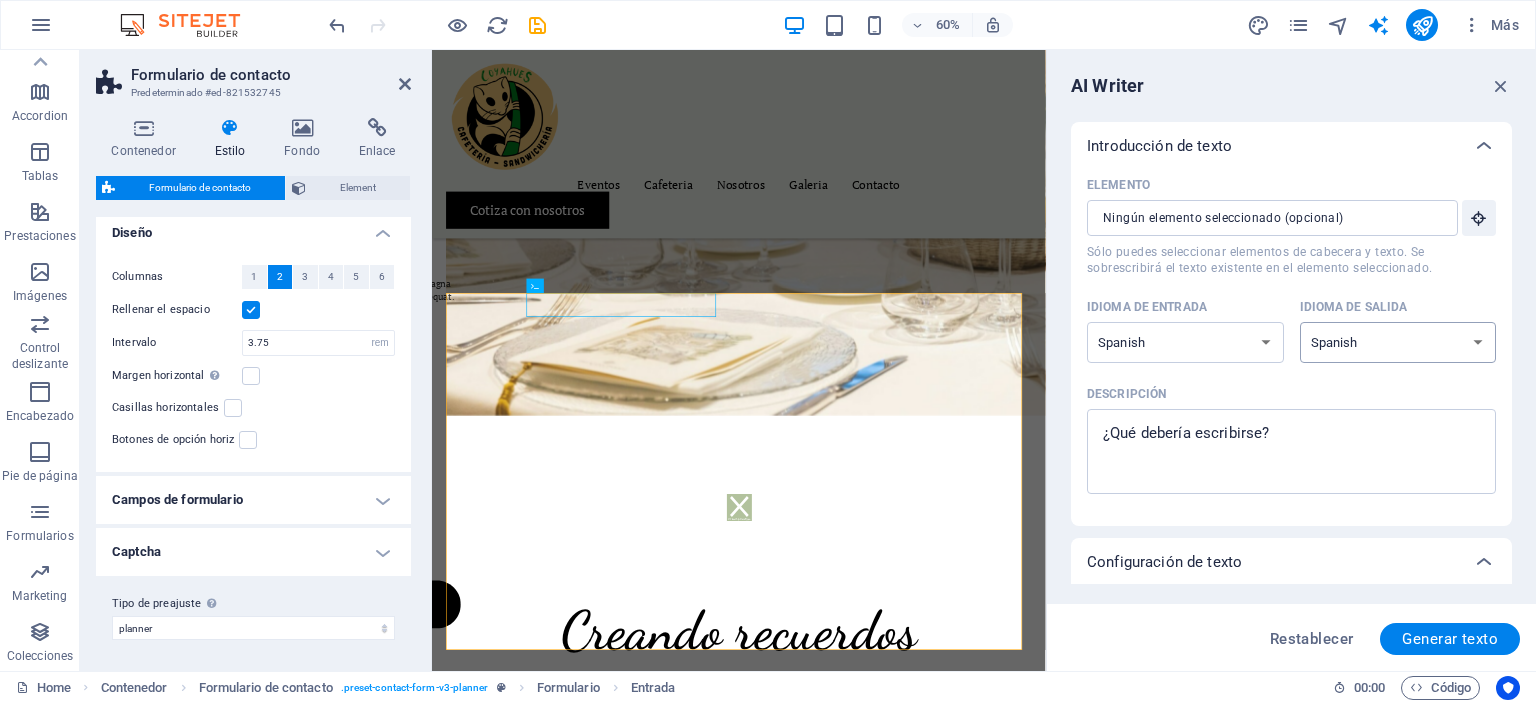 click on "Albanian Arabic Armenian Awadhi Azerbaijani Bashkir Basque Belarusian Bengali Bhojpuri Bosnian Brazilian Portuguese Bulgarian Cantonese (Yue) Catalan Chhattisgarhi Chinese Croatian Czech Danish Dogri Dutch English Estonian Faroese Finnish French Galician Georgian German Greek Gujarati Haryanvi Hindi Hungarian Indonesian Irish Italian Japanese Javanese Kannada Kashmiri Kazakh Konkani Korean Kyrgyz Latvian Lithuanian Macedonian Maithili Malay Maltese Mandarin Mandarin Chinese Marathi Marwari Min Nan Moldovan Mongolian Montenegrin Nepali Norwegian Oriya Pashto Persian (Farsi) Polish Portuguese Punjabi Rajasthani Romanian Russian Sanskrit Santali Serbian Sindhi Sinhala Slovak Slovene Slovenian Spanish Ukrainian Urdu Uzbek Vietnamese Welsh Wu" at bounding box center (1398, 342) 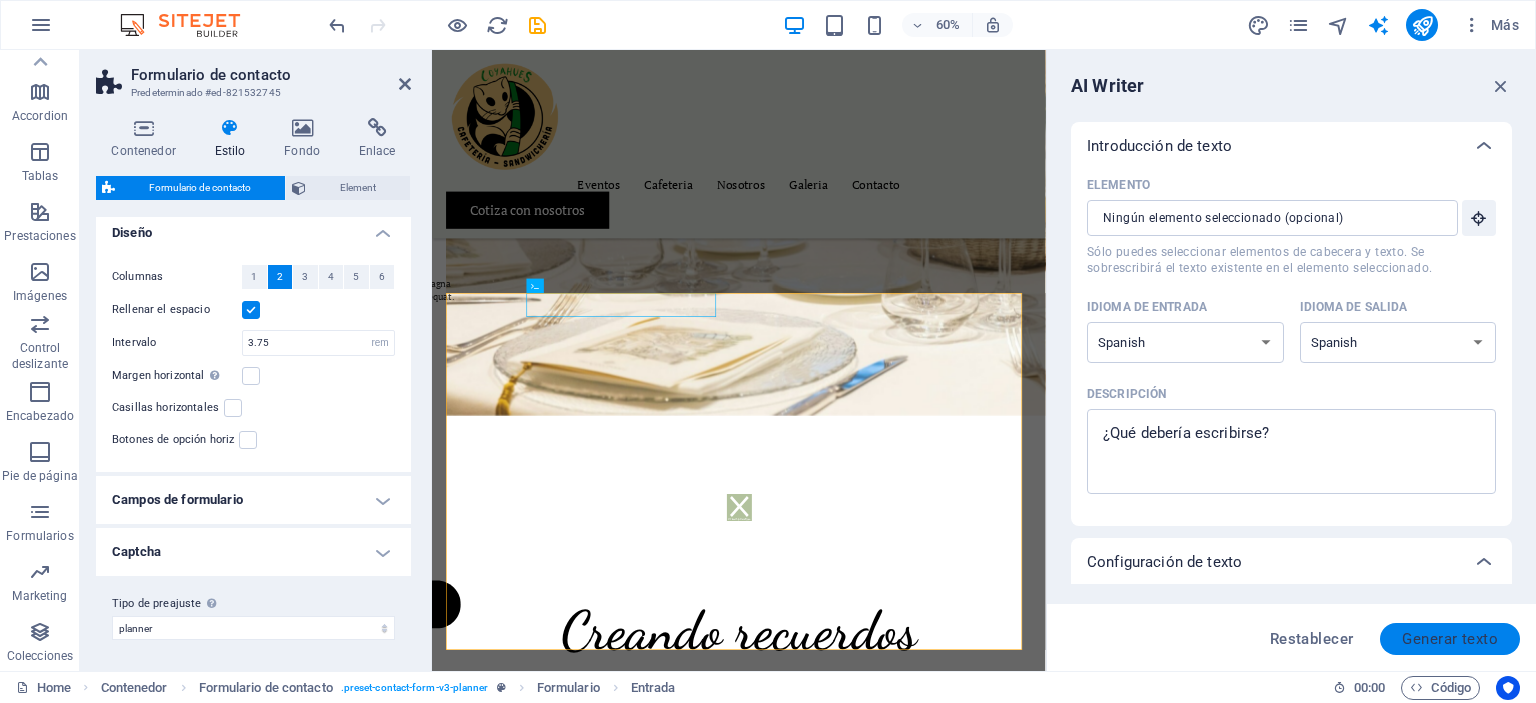 click on "Generar texto" at bounding box center [1450, 639] 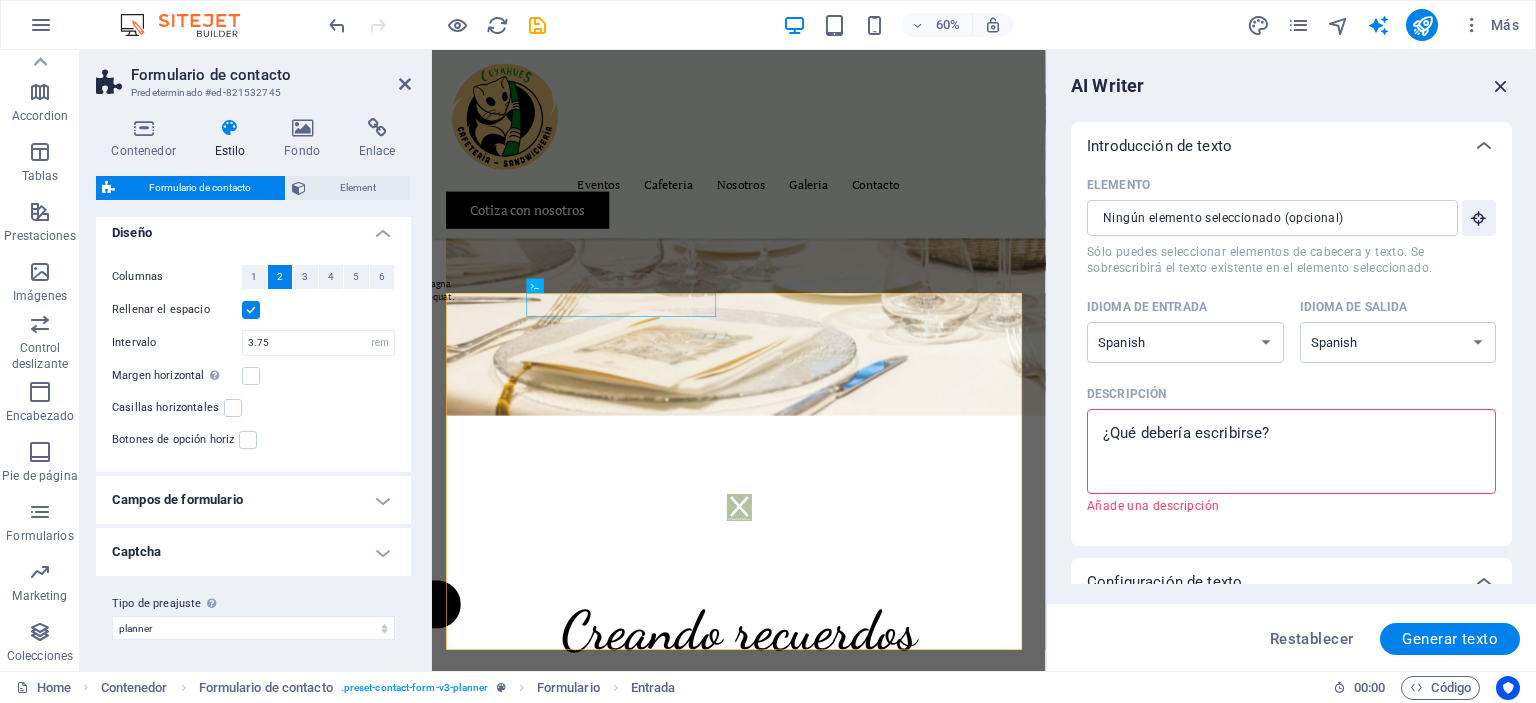 click at bounding box center (1501, 86) 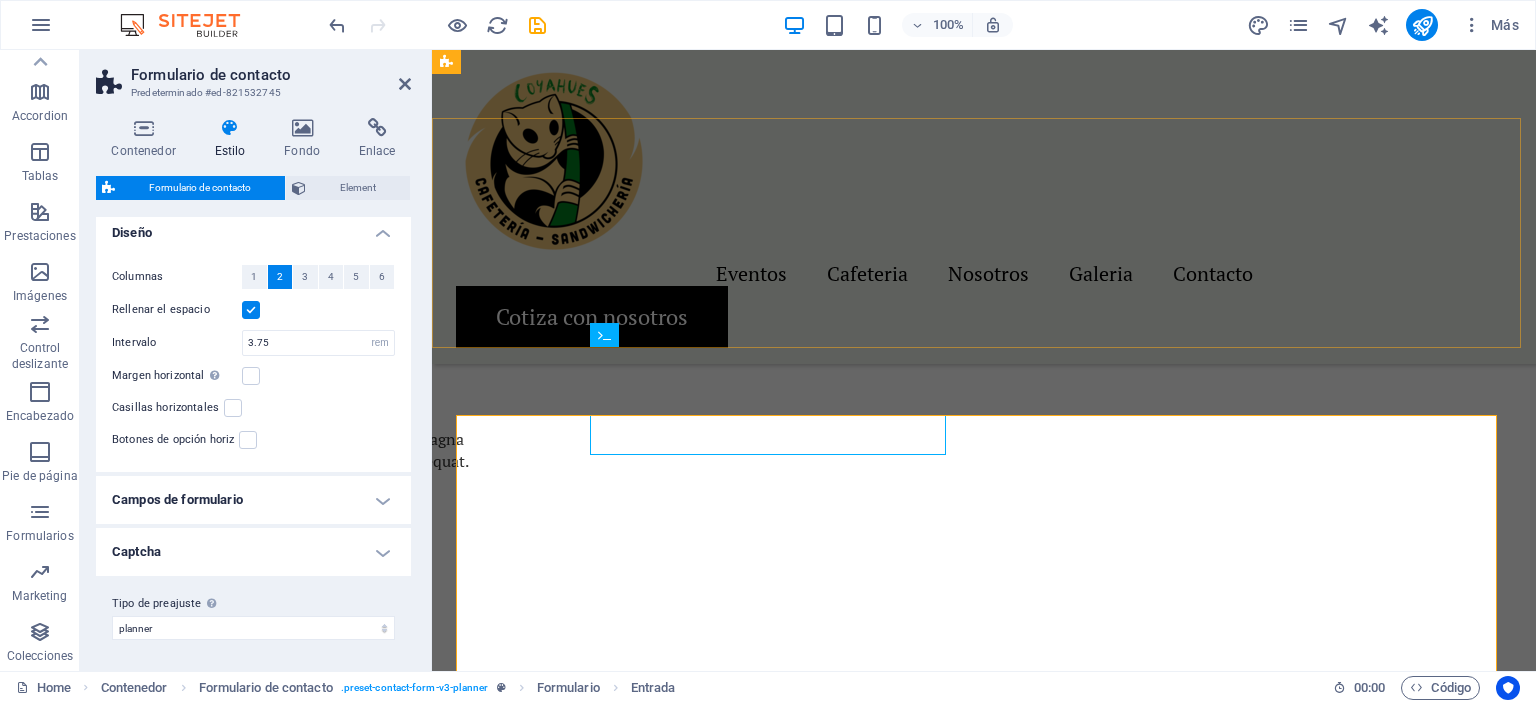 scroll, scrollTop: 3422, scrollLeft: 0, axis: vertical 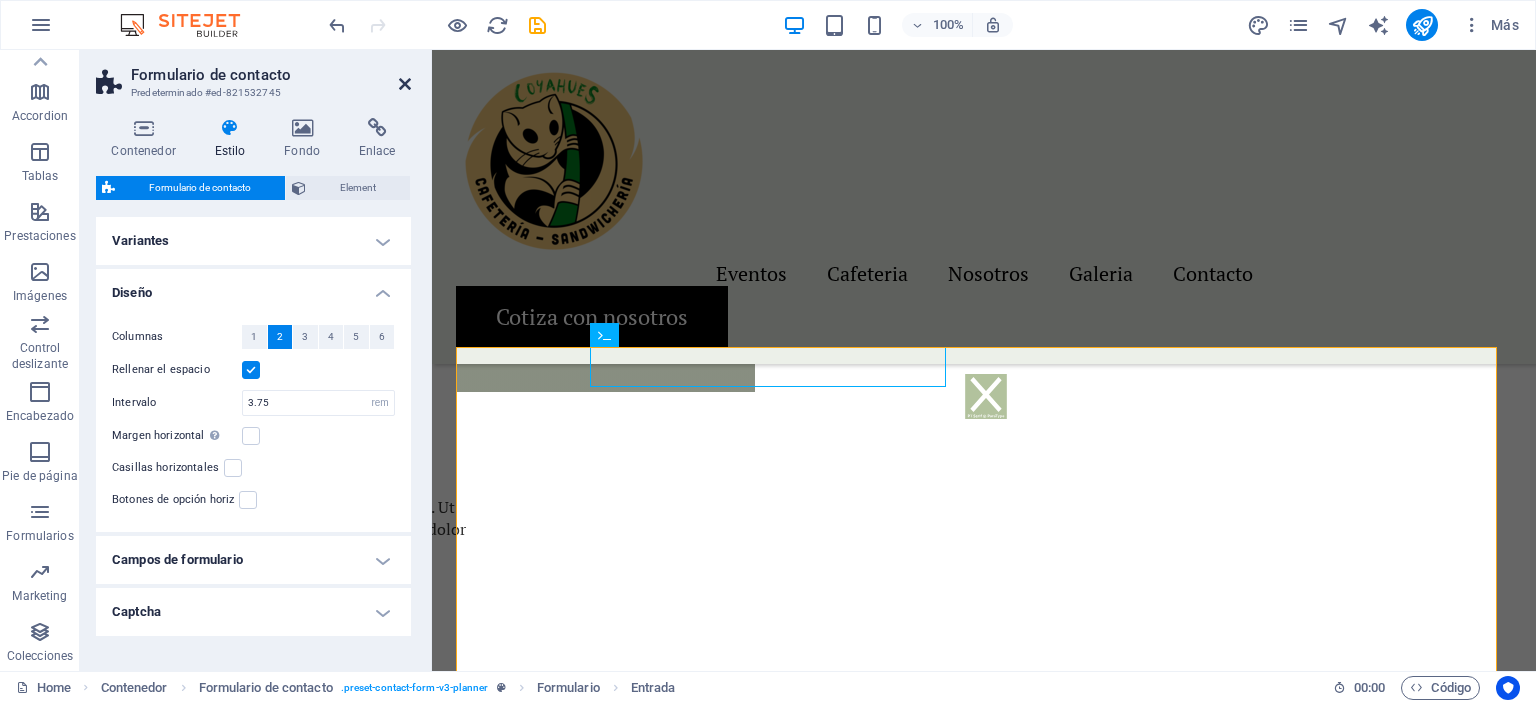 click at bounding box center (405, 84) 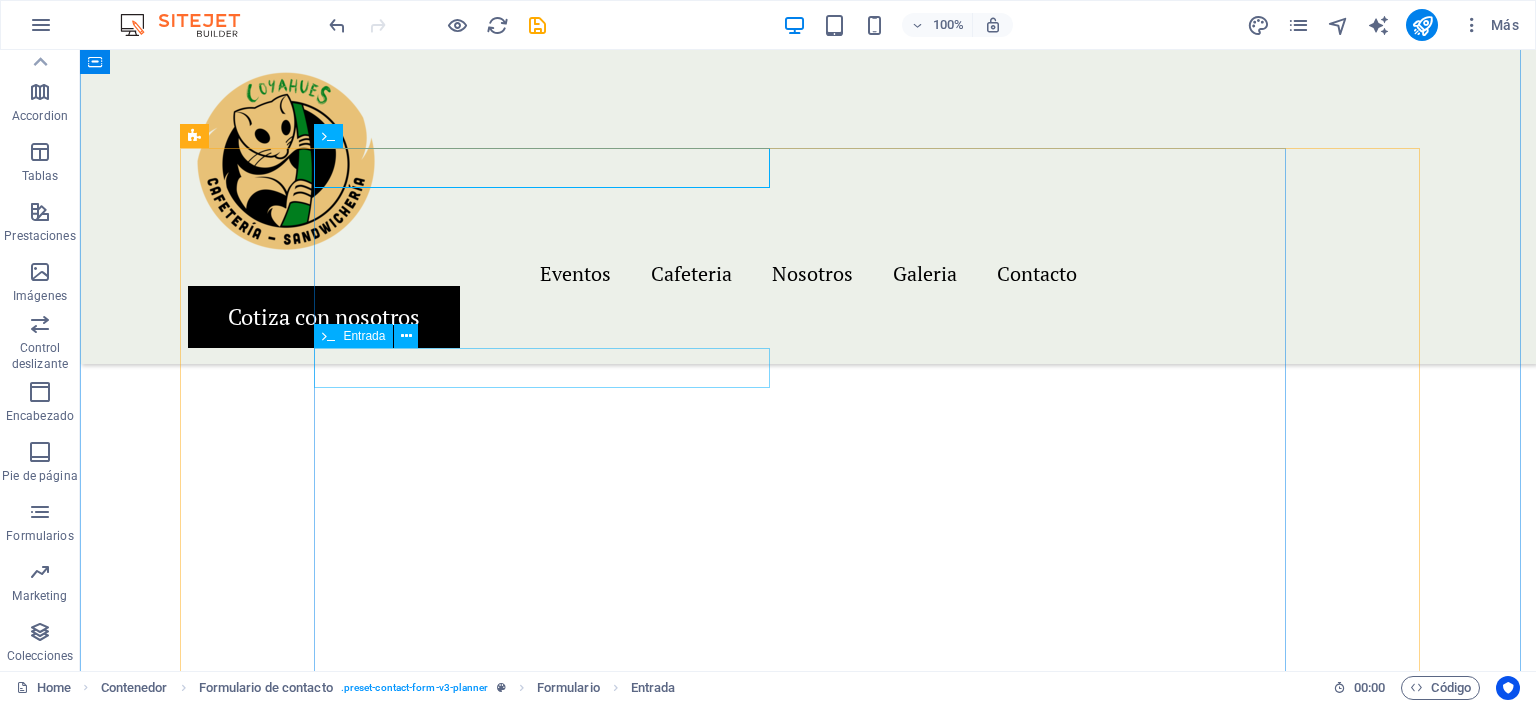 scroll, scrollTop: 3400, scrollLeft: 0, axis: vertical 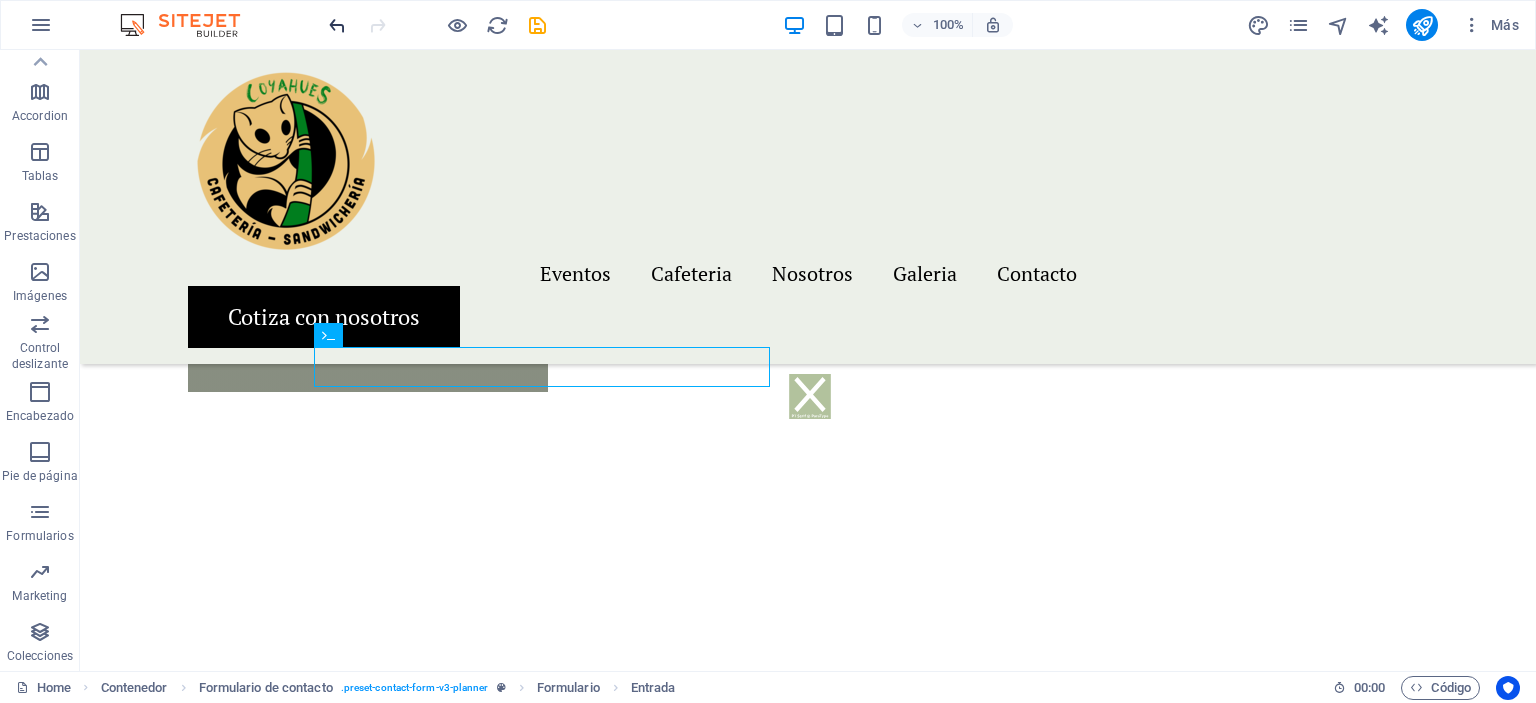 click at bounding box center [337, 25] 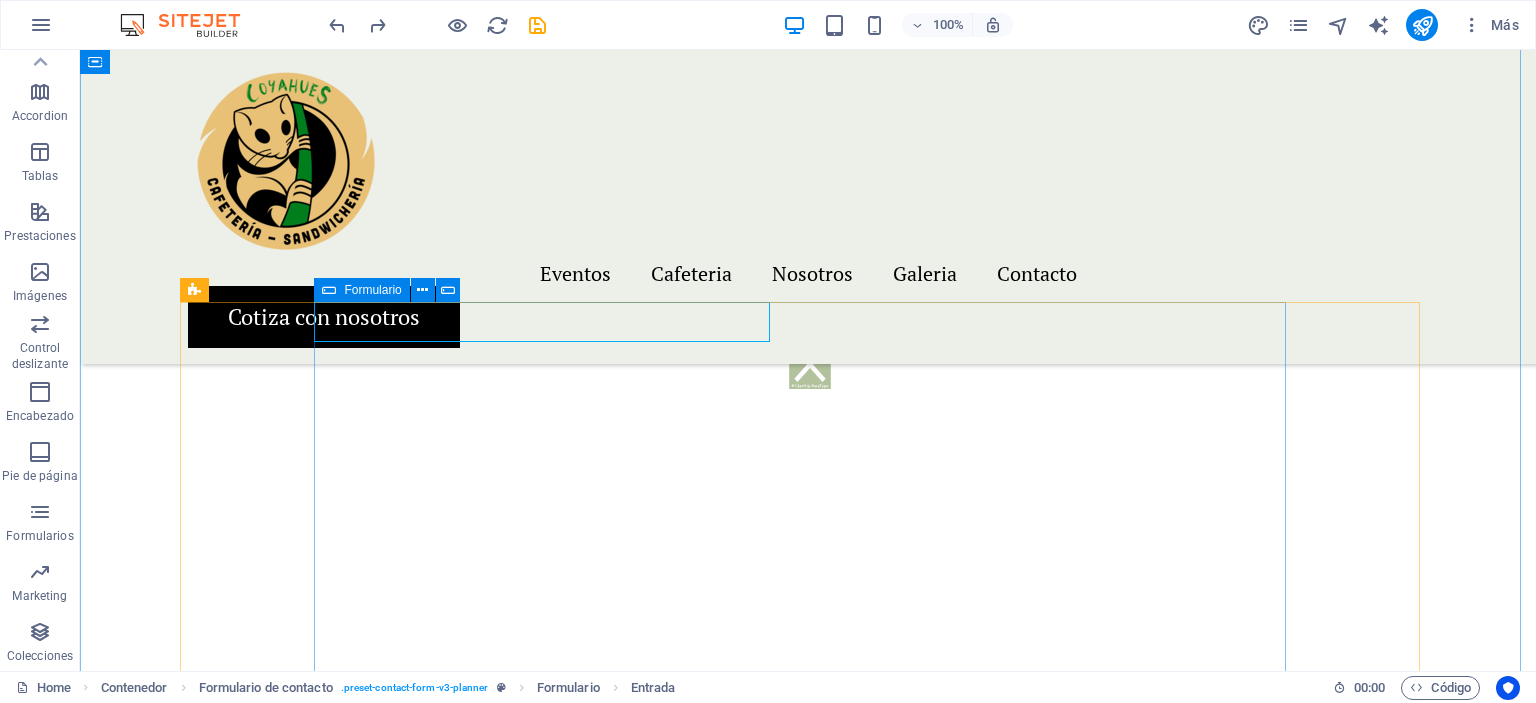 scroll, scrollTop: 3400, scrollLeft: 0, axis: vertical 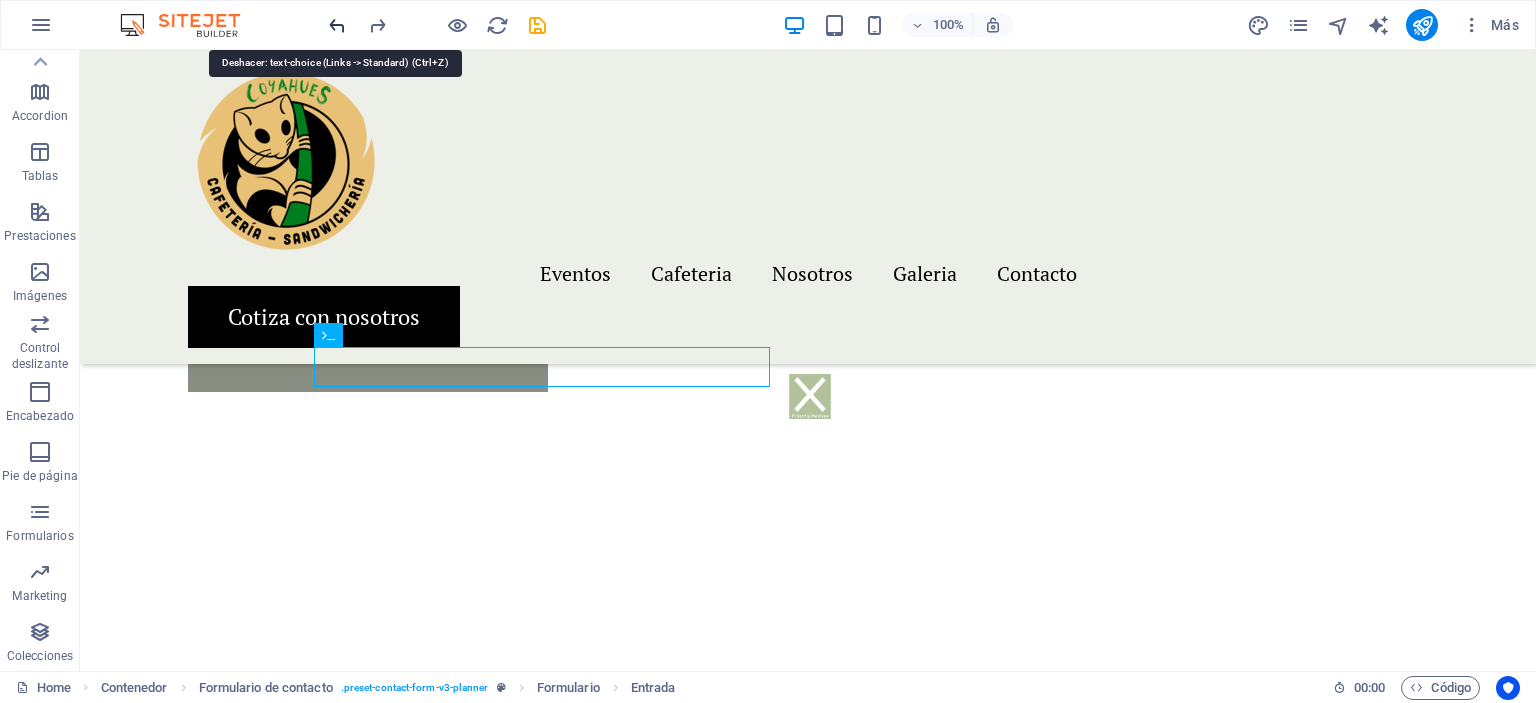 click at bounding box center [437, 25] 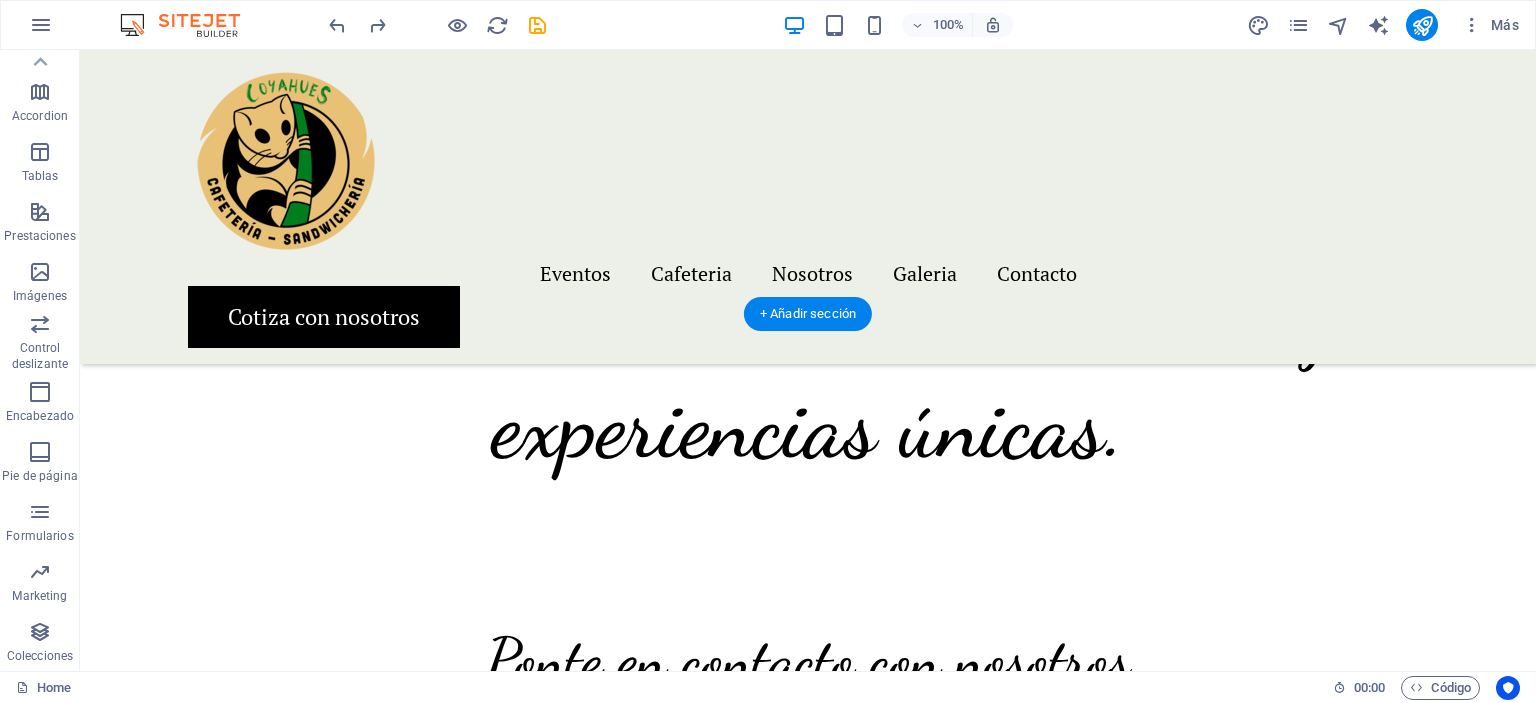 scroll, scrollTop: 3800, scrollLeft: 0, axis: vertical 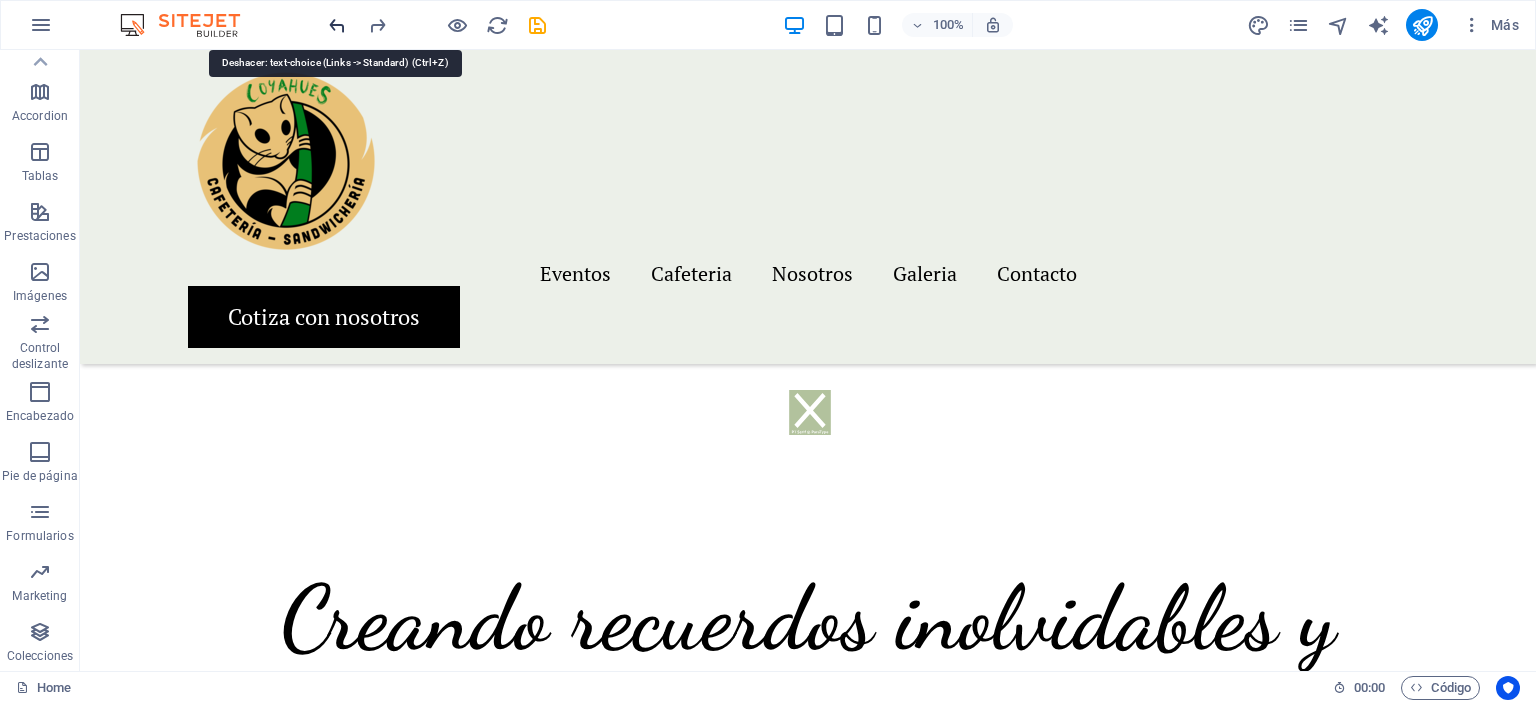 click at bounding box center [337, 25] 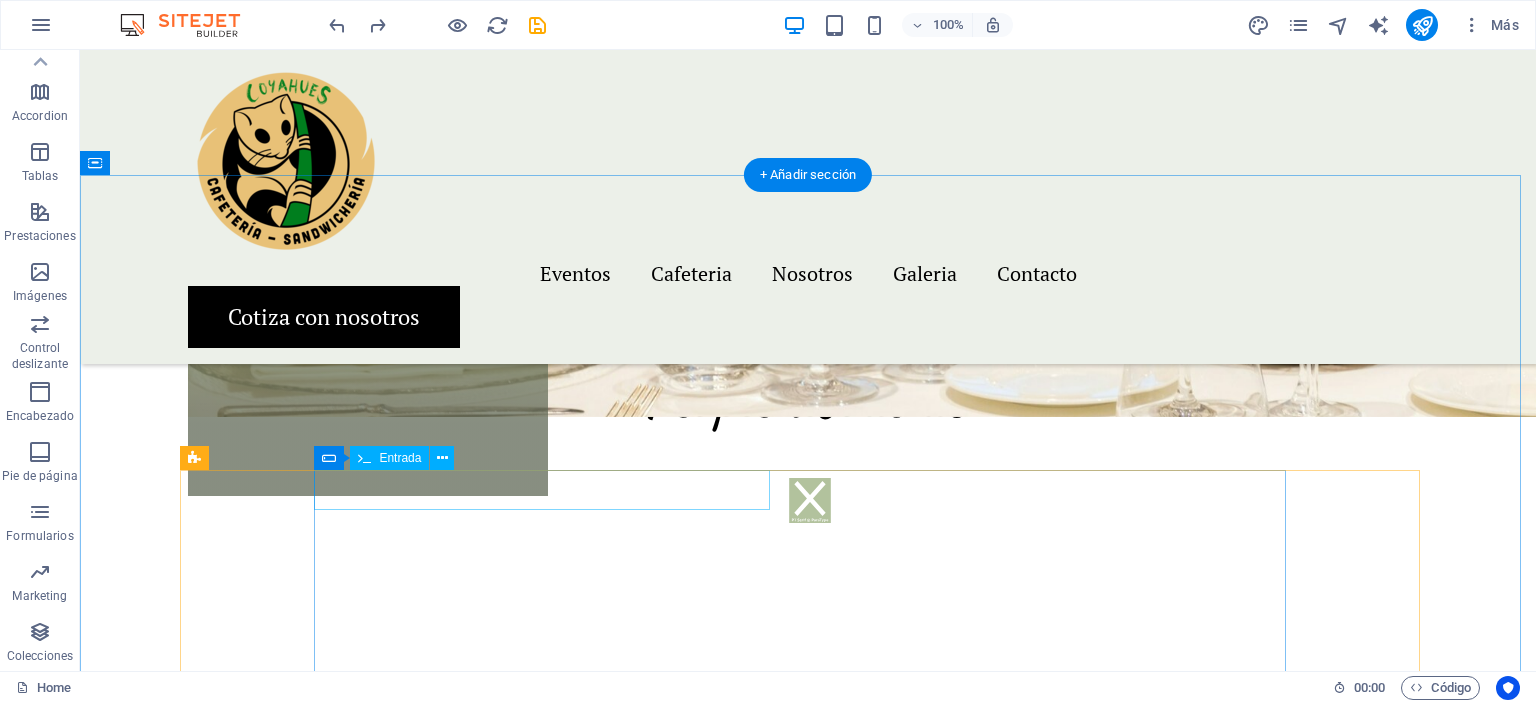 scroll, scrollTop: 3300, scrollLeft: 0, axis: vertical 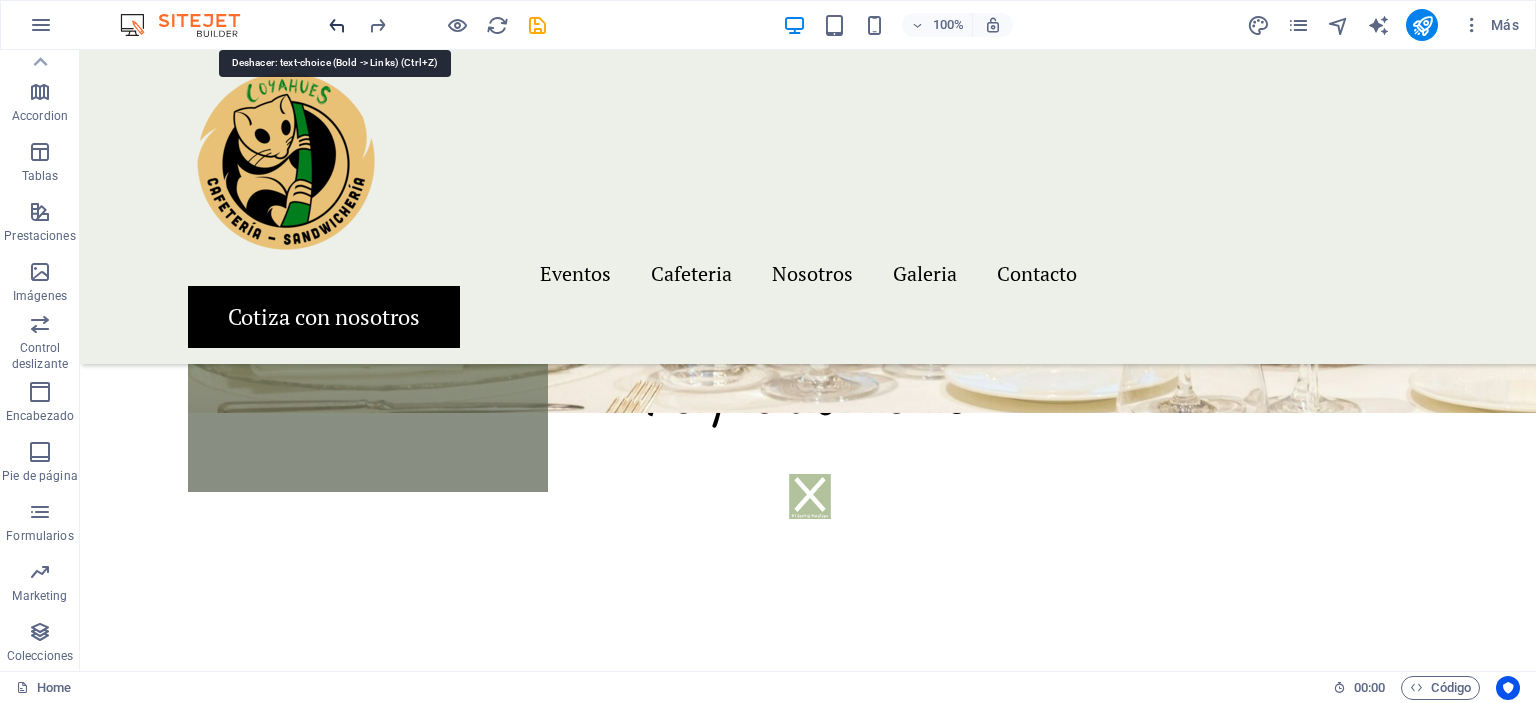 click at bounding box center (337, 25) 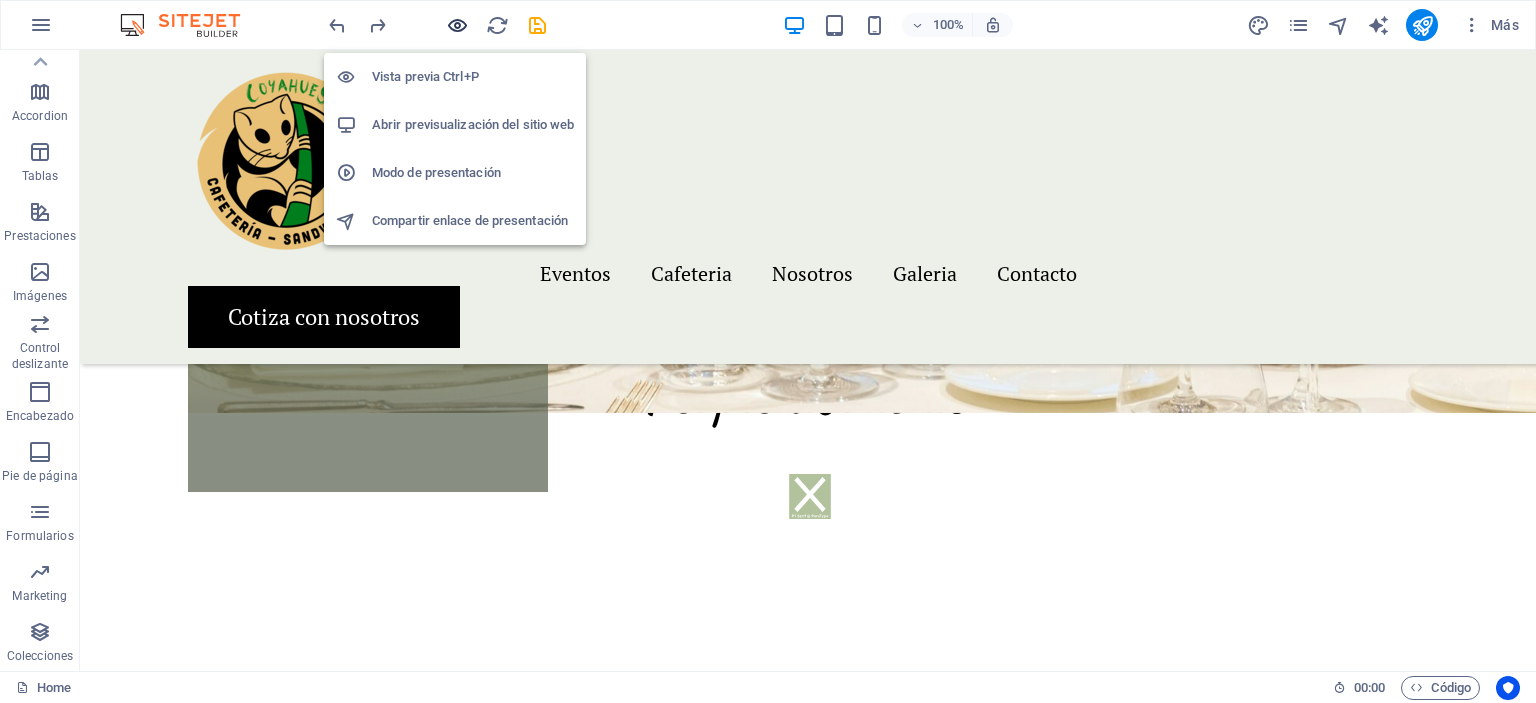 click at bounding box center (457, 25) 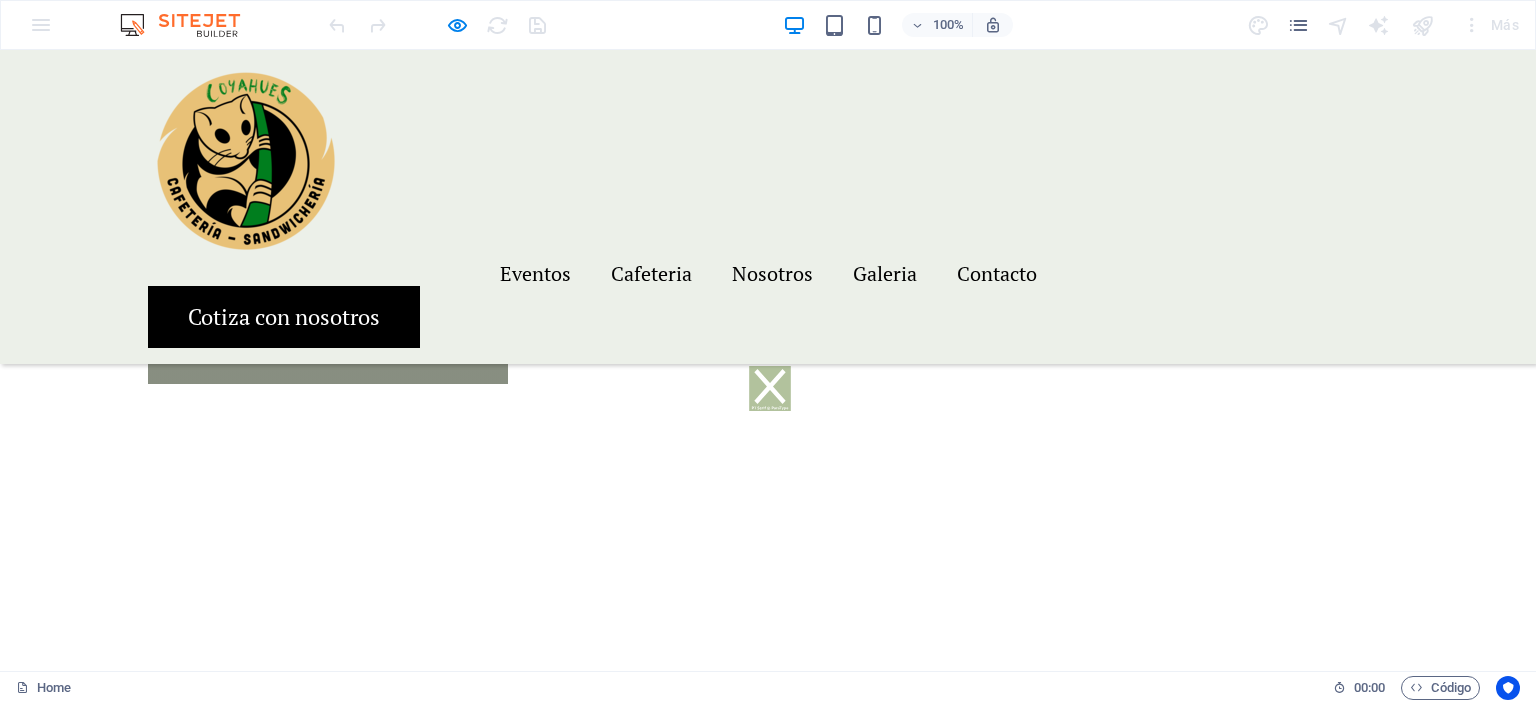 scroll, scrollTop: 3400, scrollLeft: 0, axis: vertical 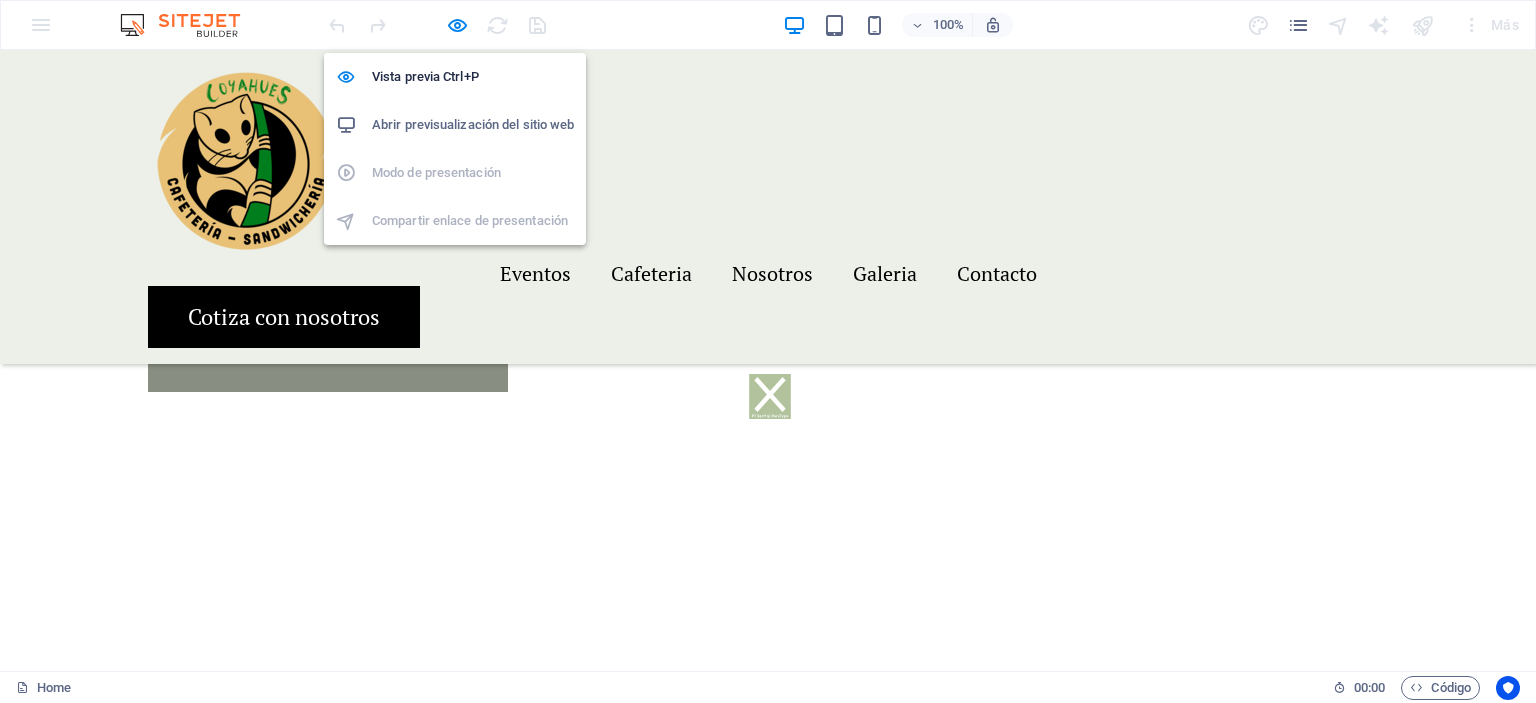 click on "Abrir previsualización del sitio web" at bounding box center [473, 125] 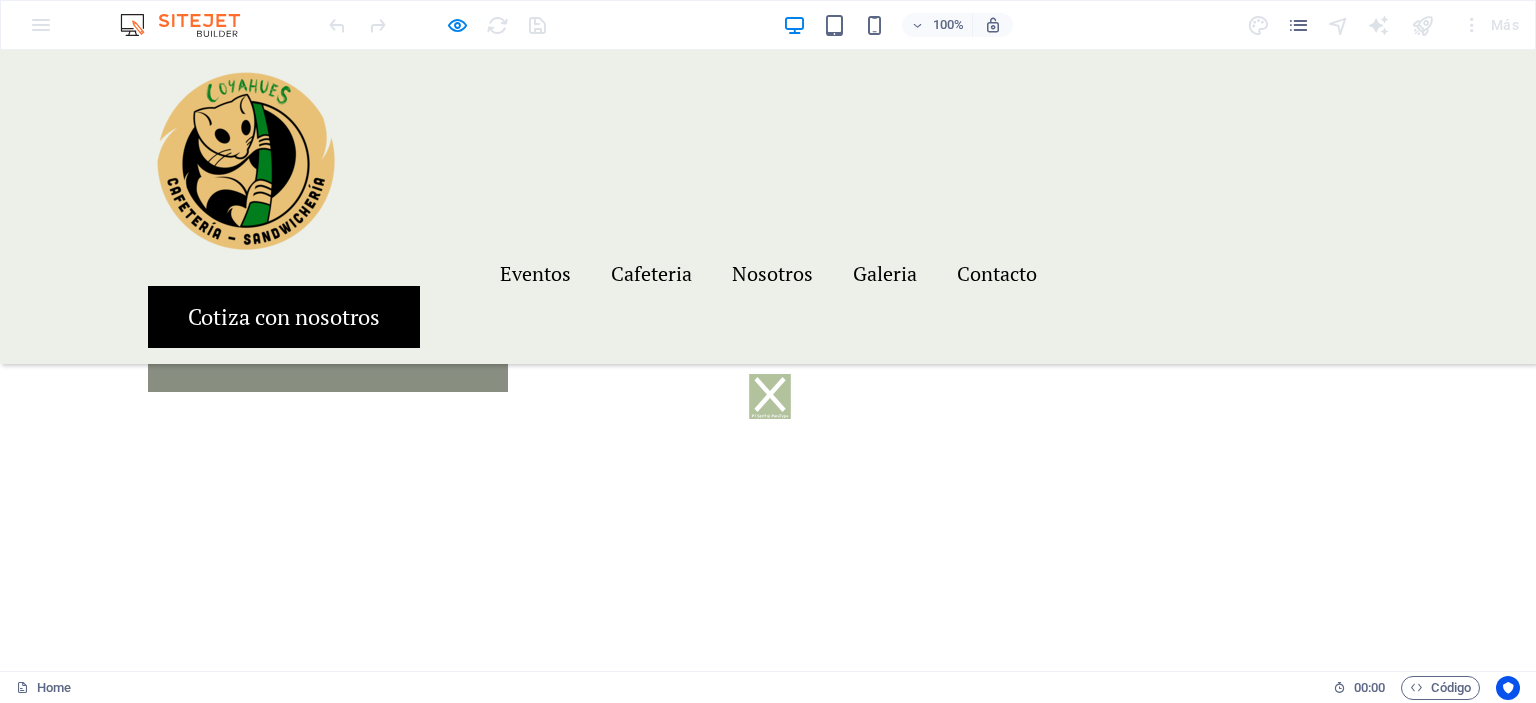 scroll, scrollTop: 3600, scrollLeft: 0, axis: vertical 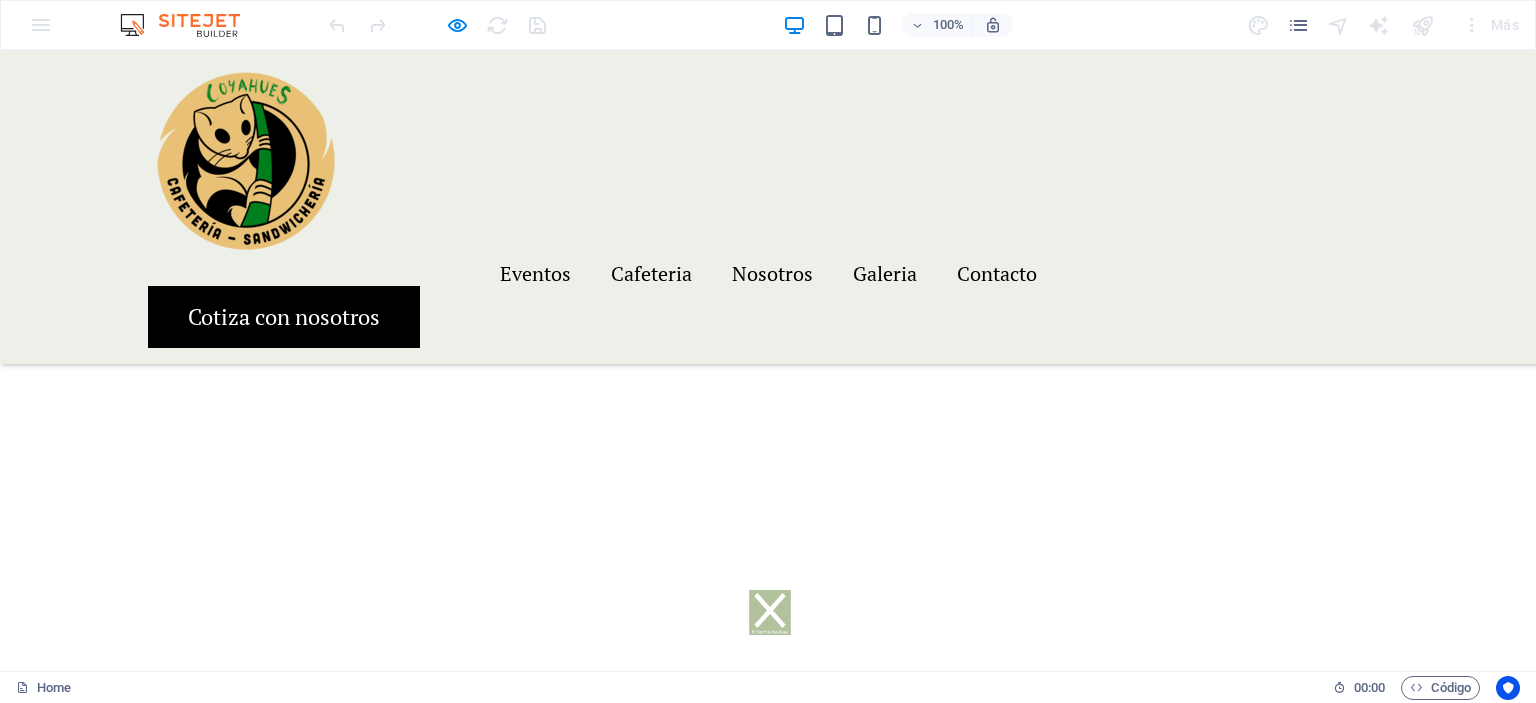 click at bounding box center (425, 2216) 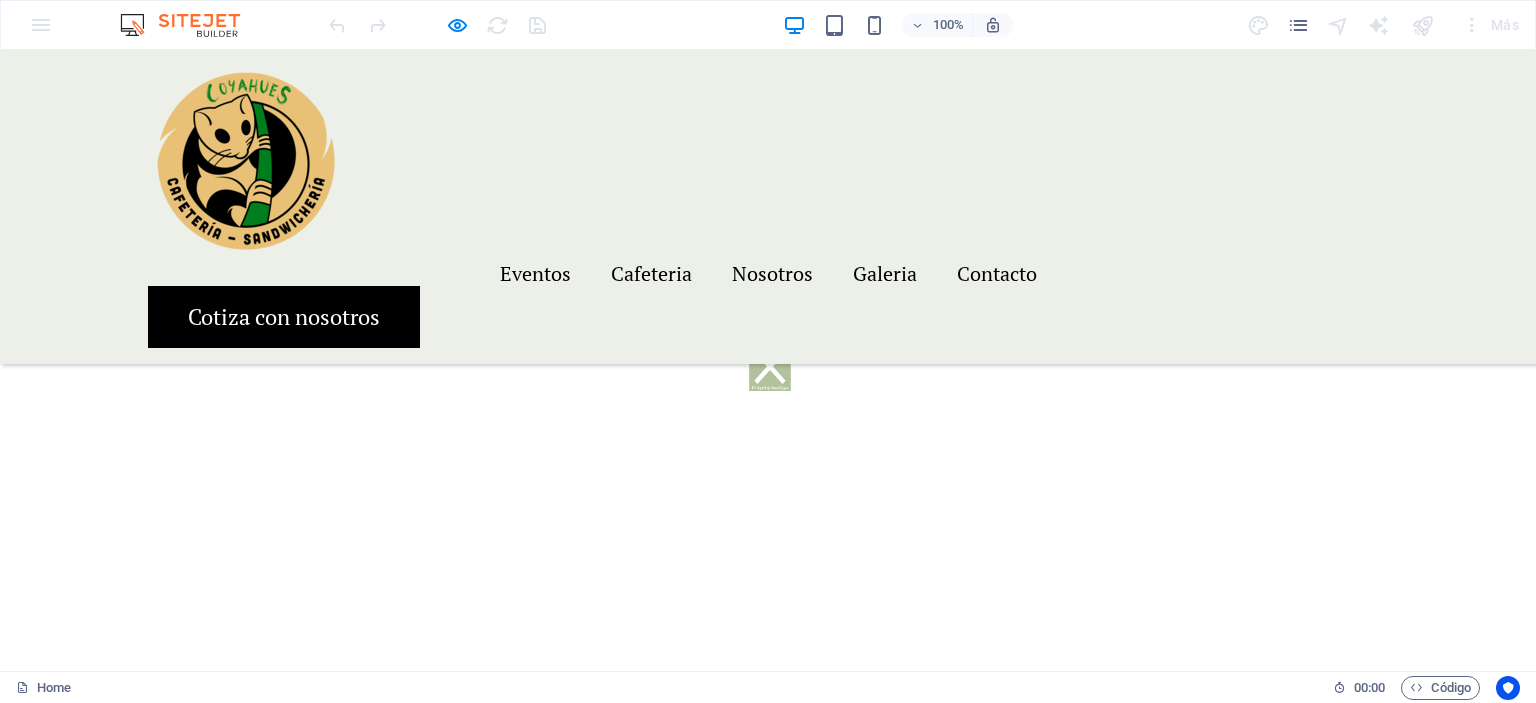 scroll, scrollTop: 3400, scrollLeft: 0, axis: vertical 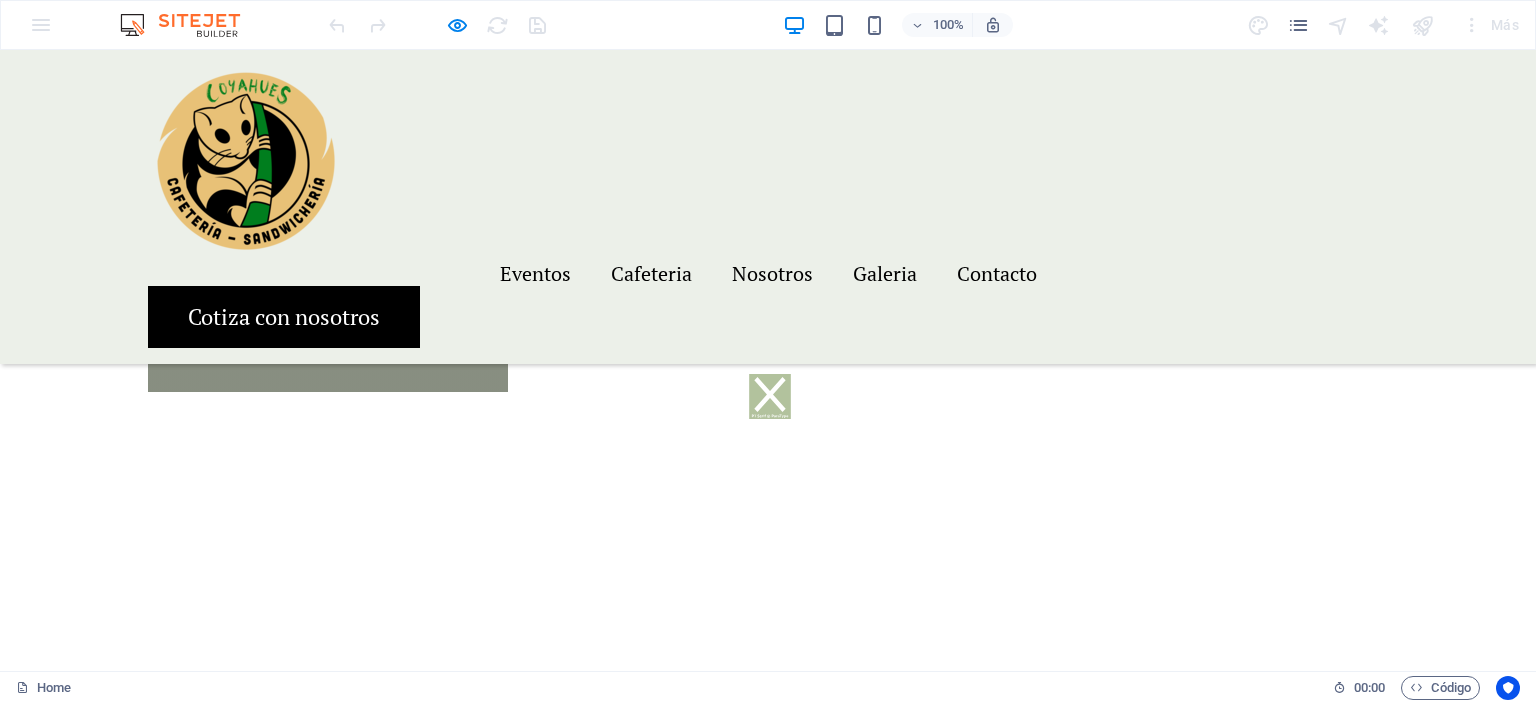 click on "I have read and understand the privacy policy. ¿Ilegible? Cargar nuevo Submit" at bounding box center [768, 2395] 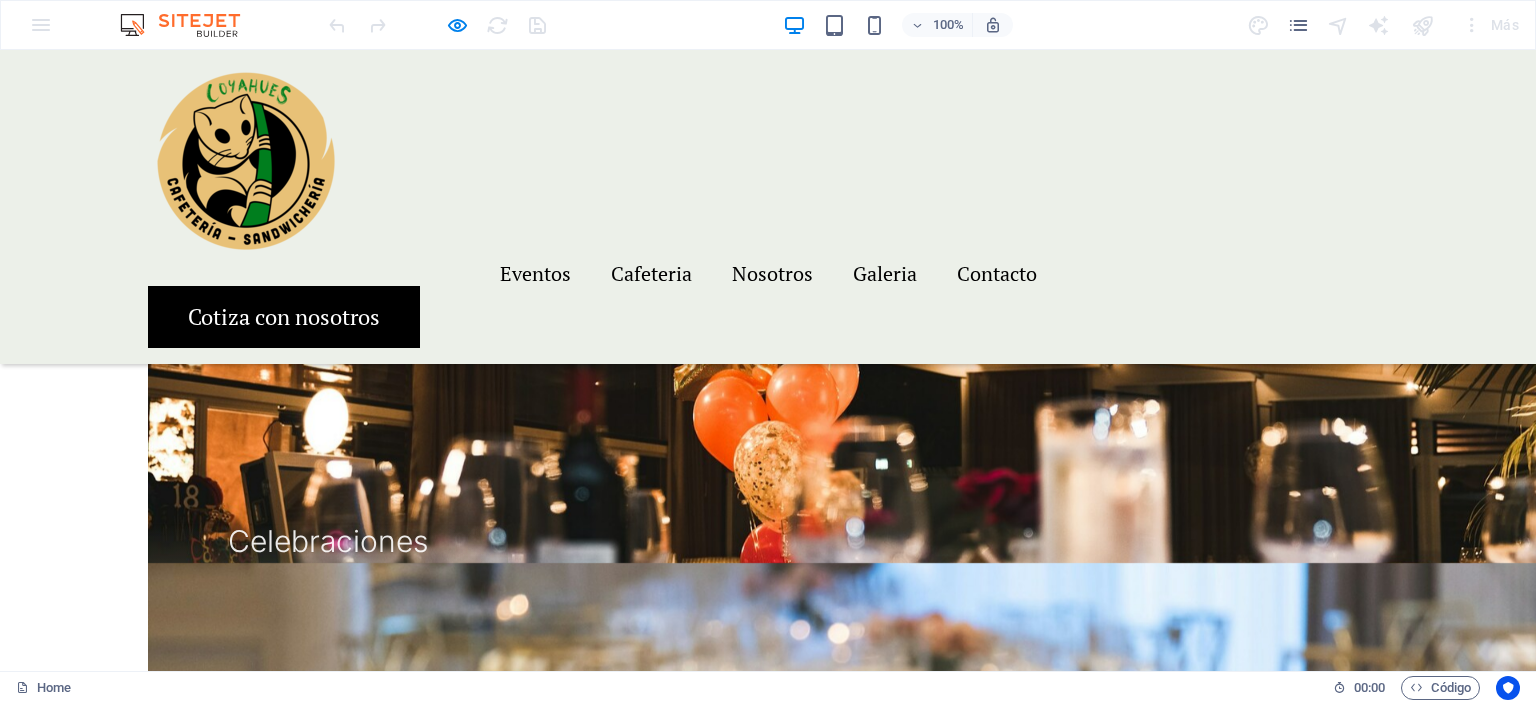 scroll, scrollTop: 2500, scrollLeft: 0, axis: vertical 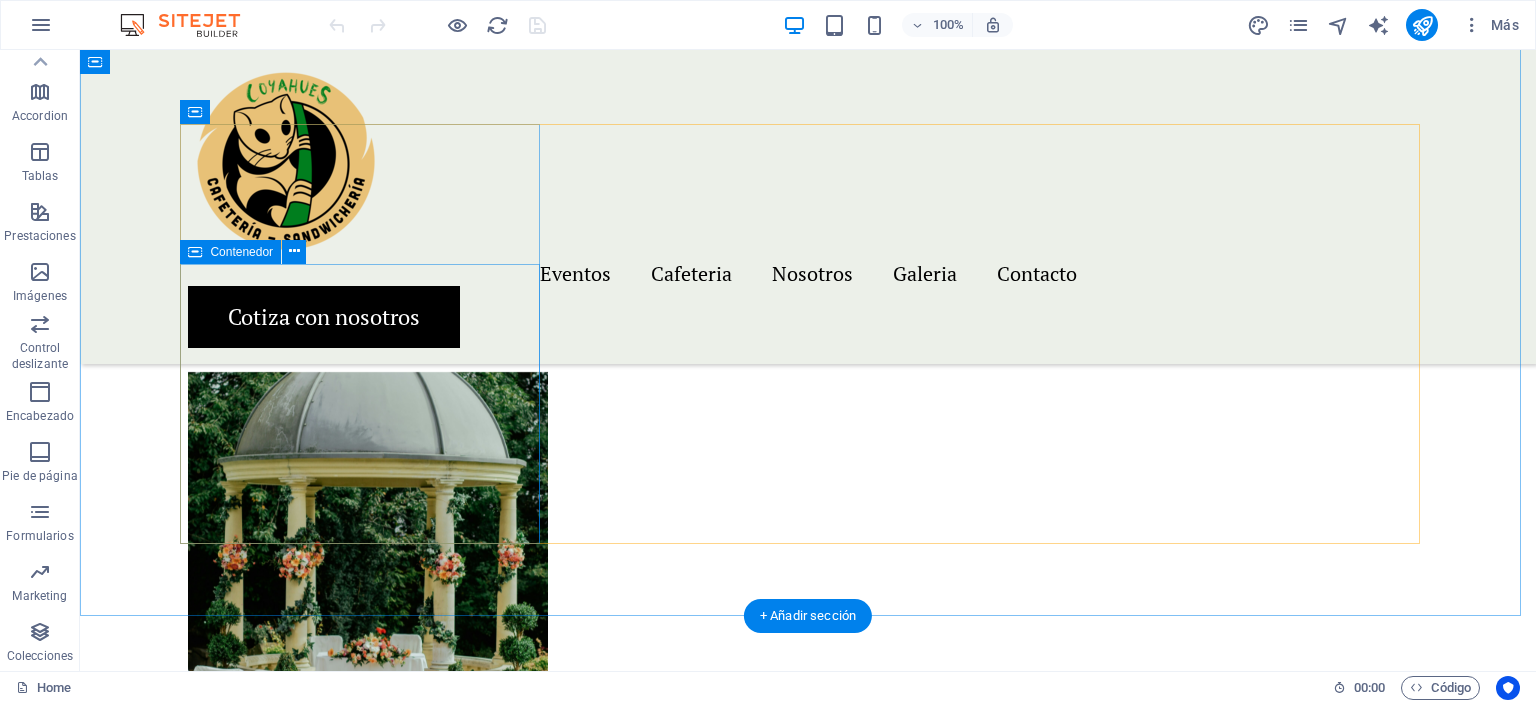 click on "Matrimonios" at bounding box center [368, 932] 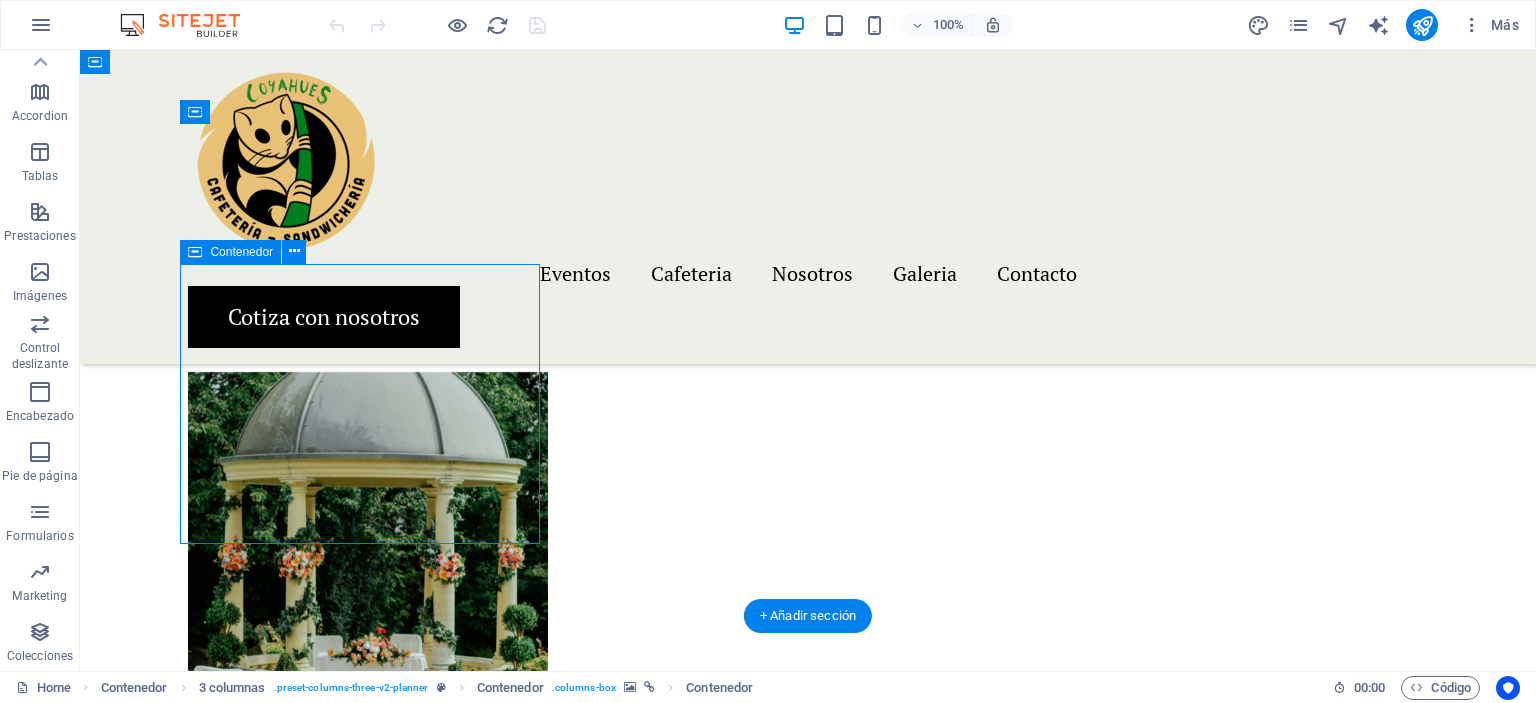 click on "Matrimonios" at bounding box center [368, 932] 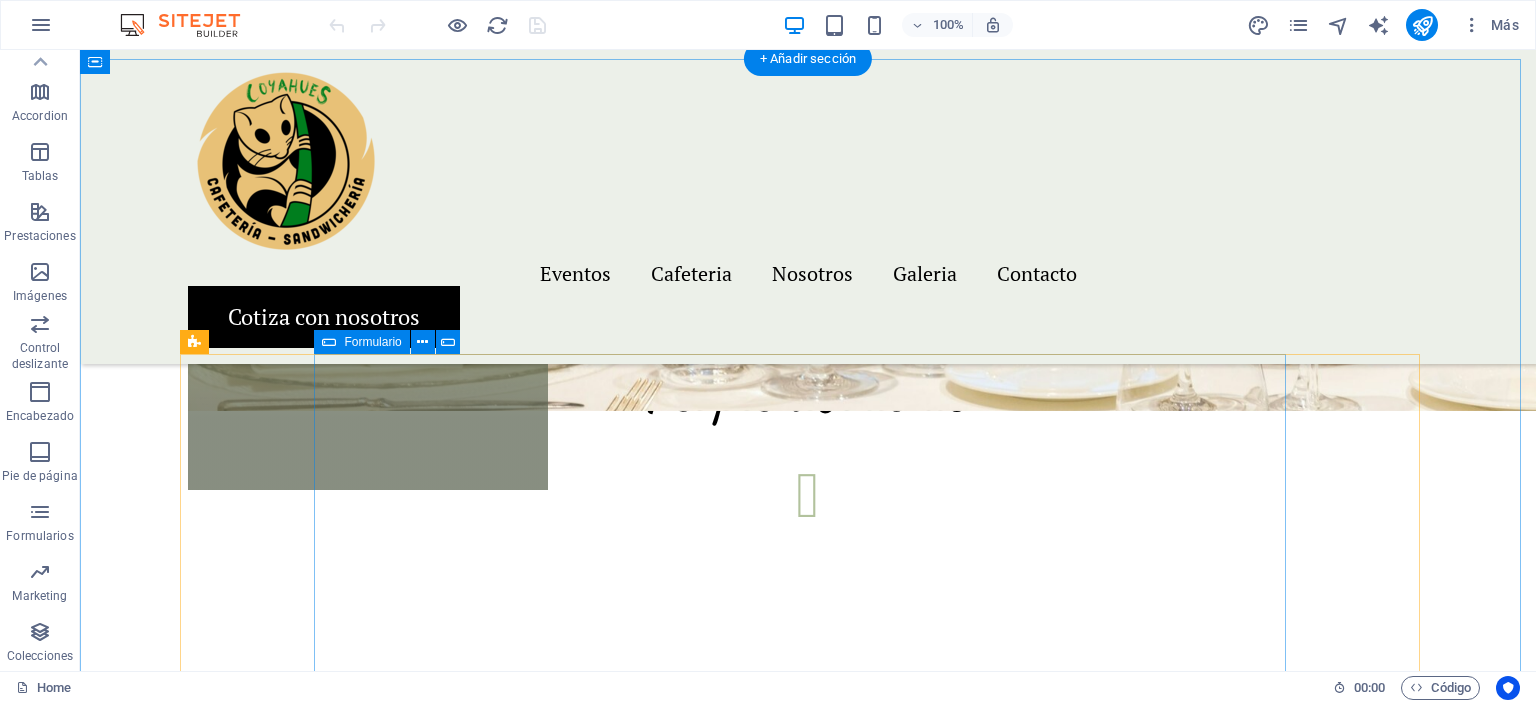 scroll, scrollTop: 3300, scrollLeft: 0, axis: vertical 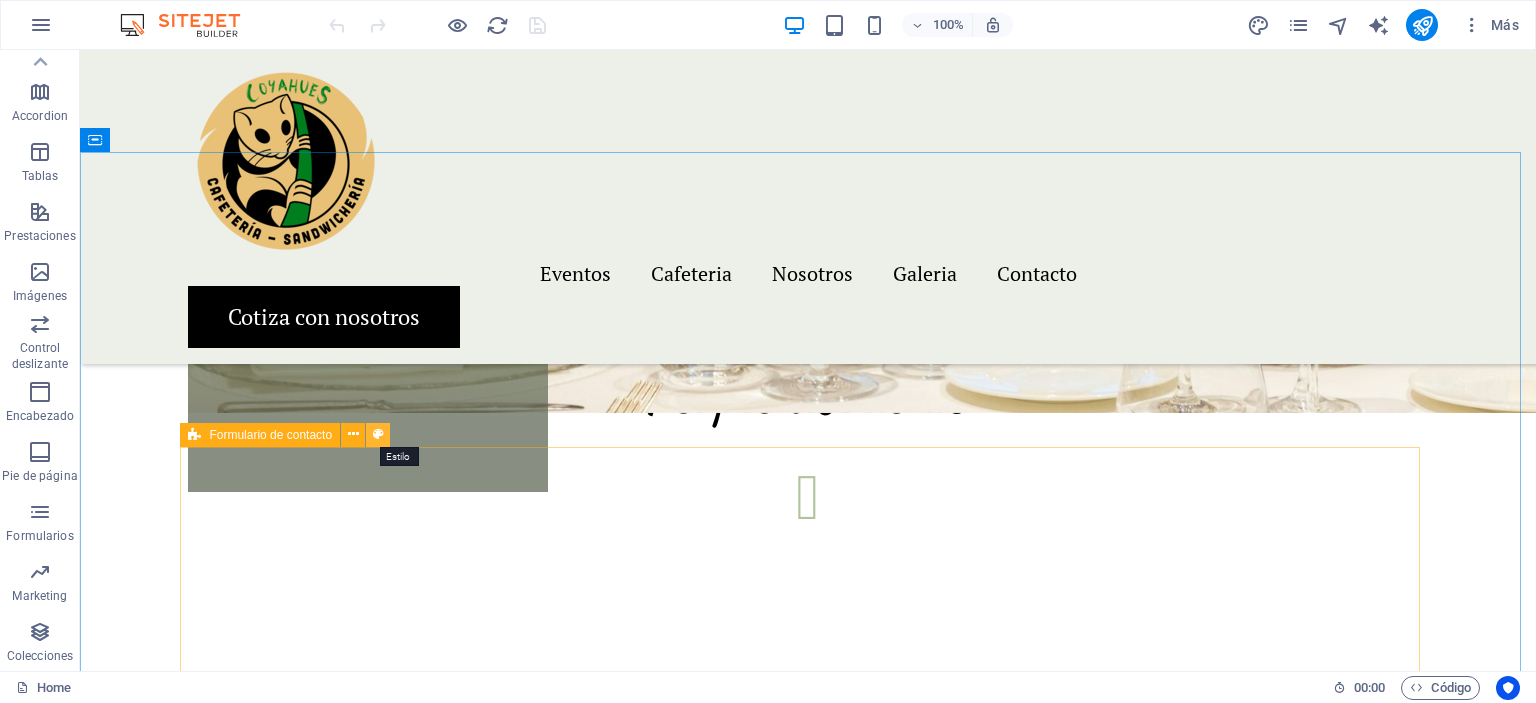 click at bounding box center [378, 434] 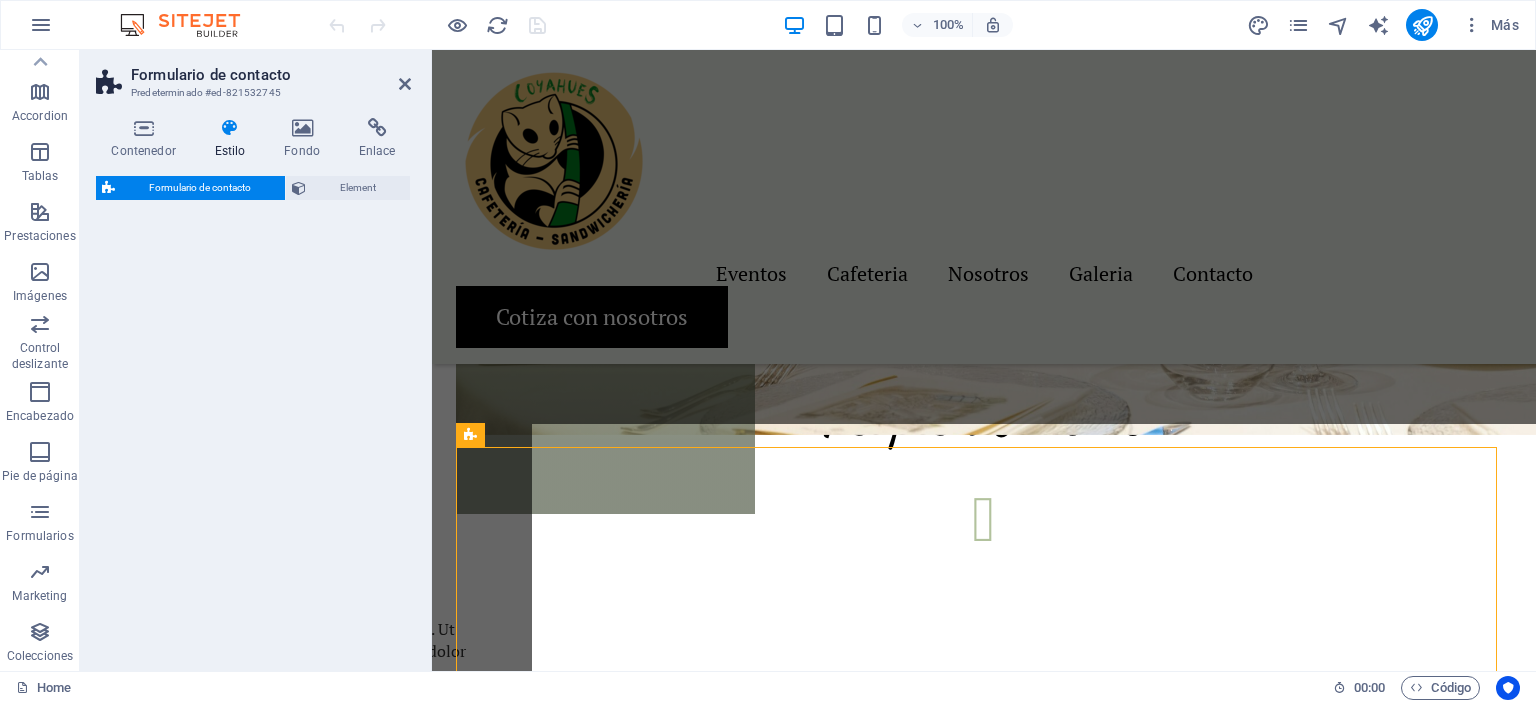 select on "rem" 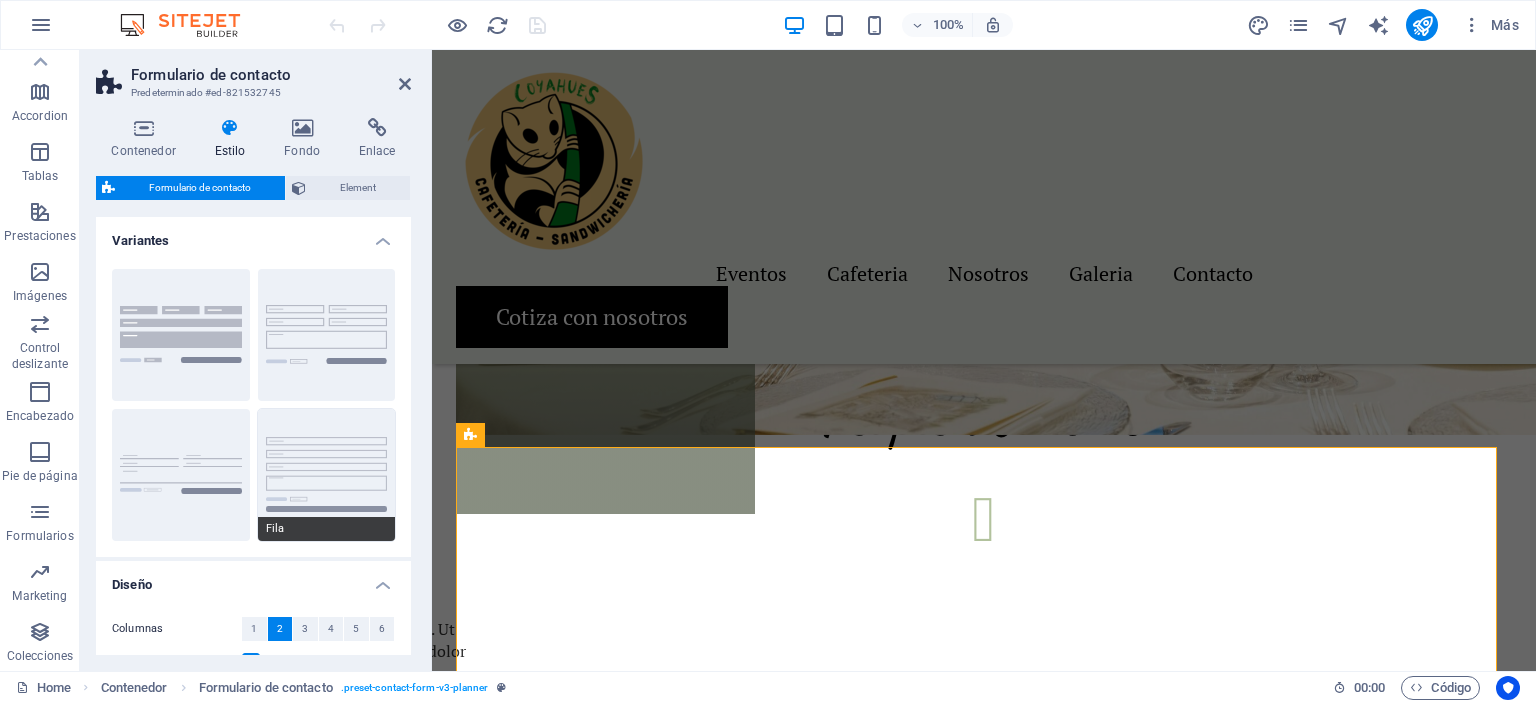scroll, scrollTop: 3322, scrollLeft: 0, axis: vertical 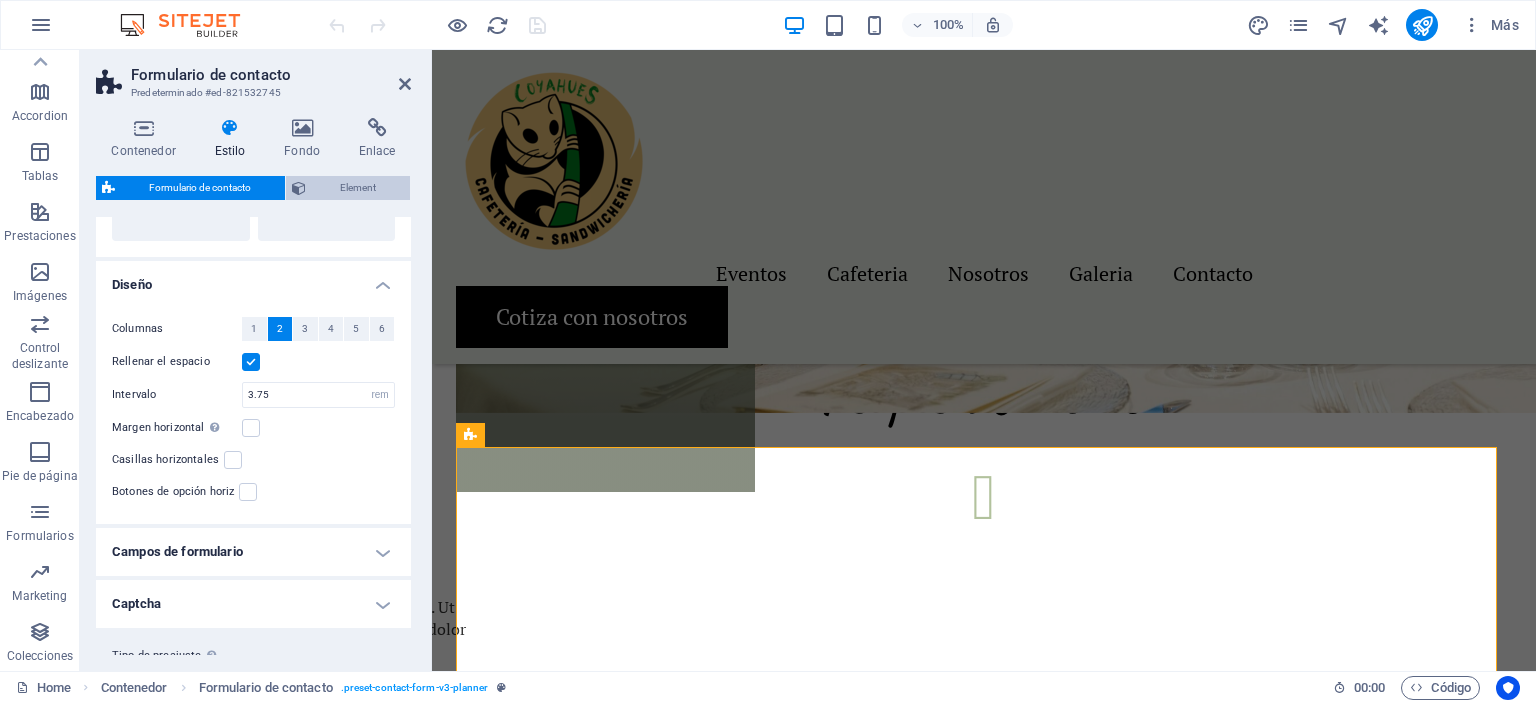 click on "Element" at bounding box center (358, 188) 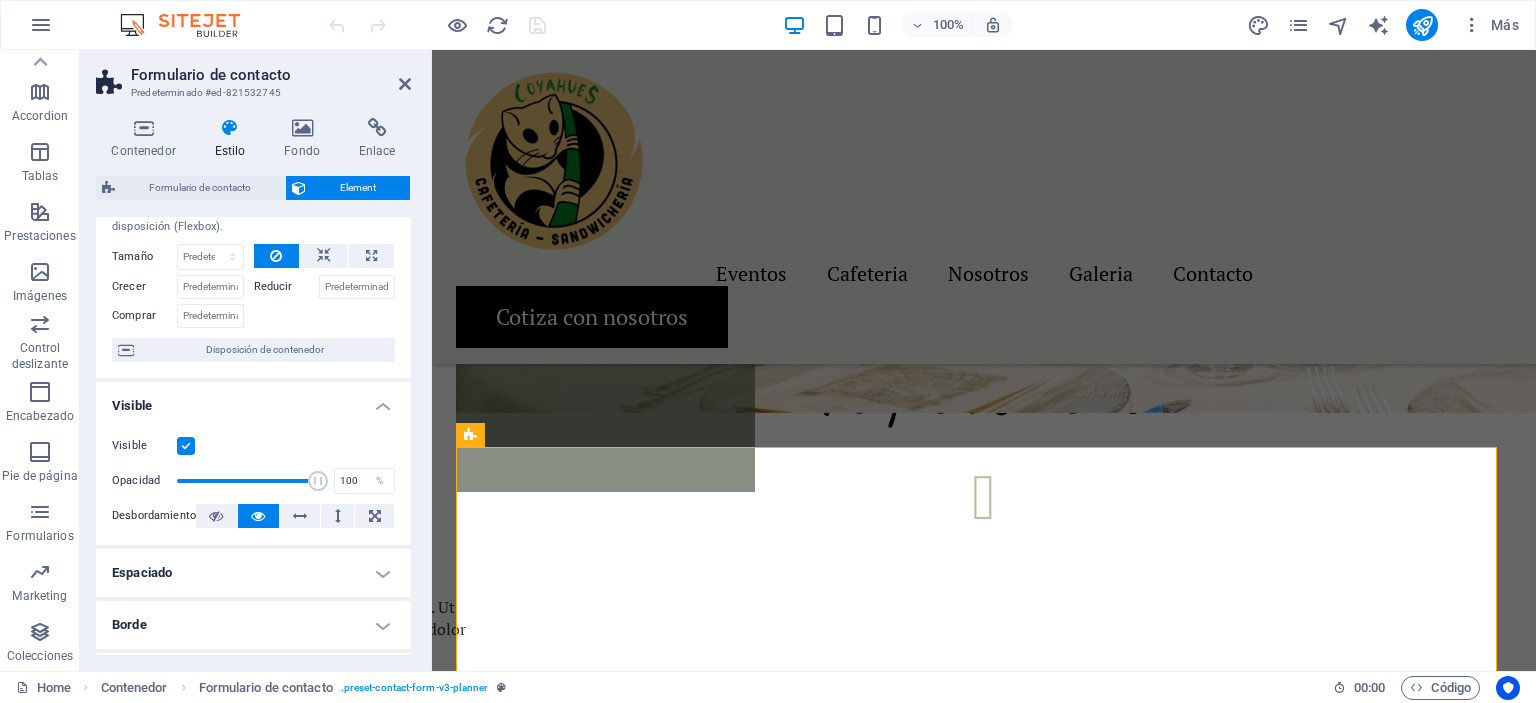 scroll, scrollTop: 100, scrollLeft: 0, axis: vertical 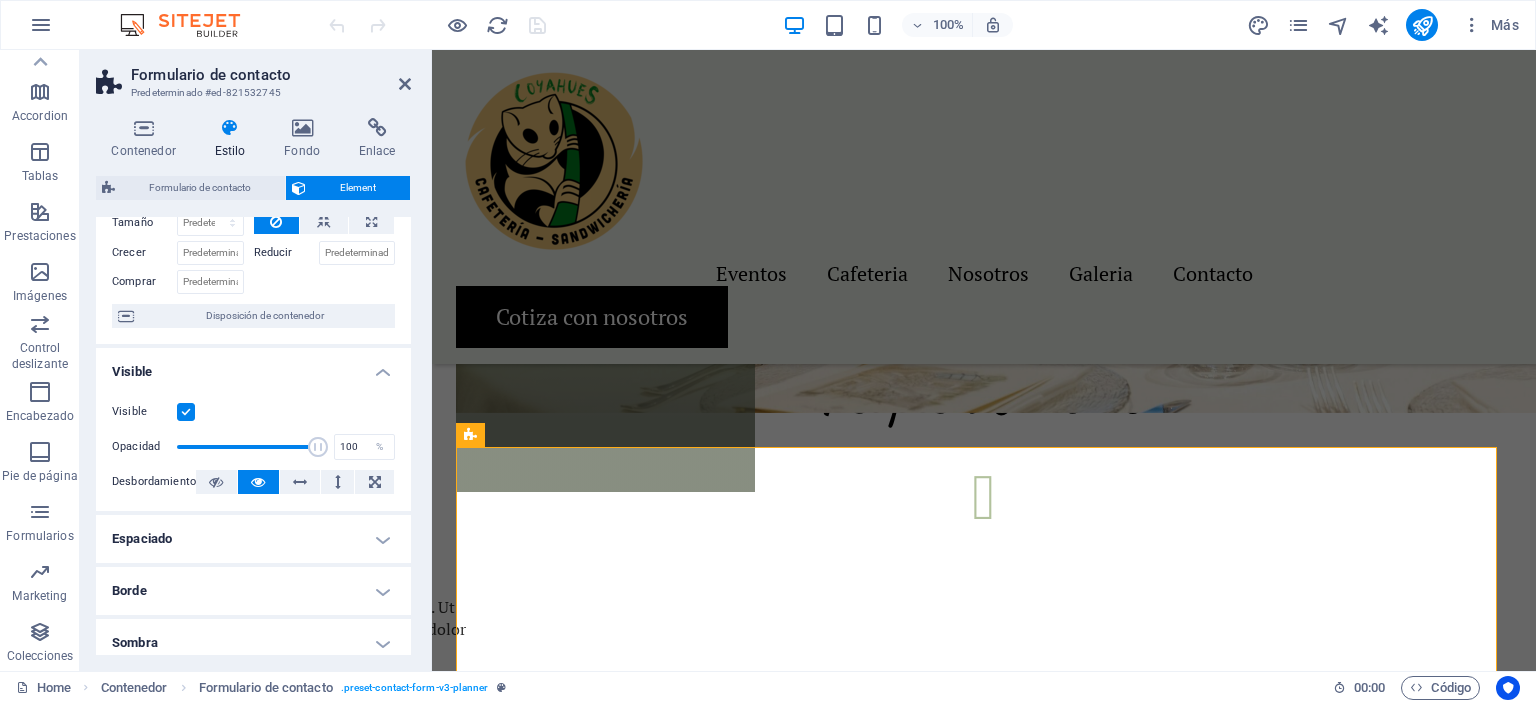 click at bounding box center [186, 412] 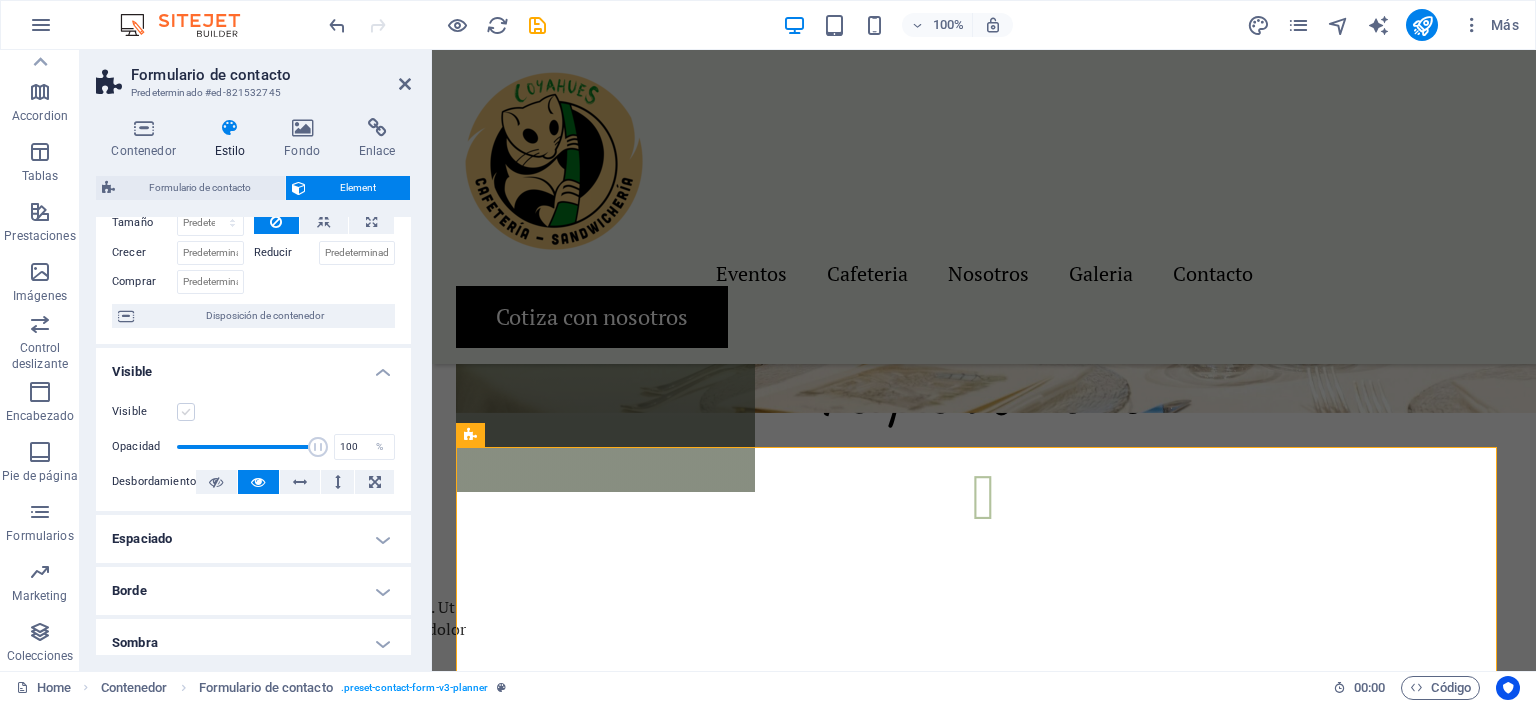 click at bounding box center [186, 412] 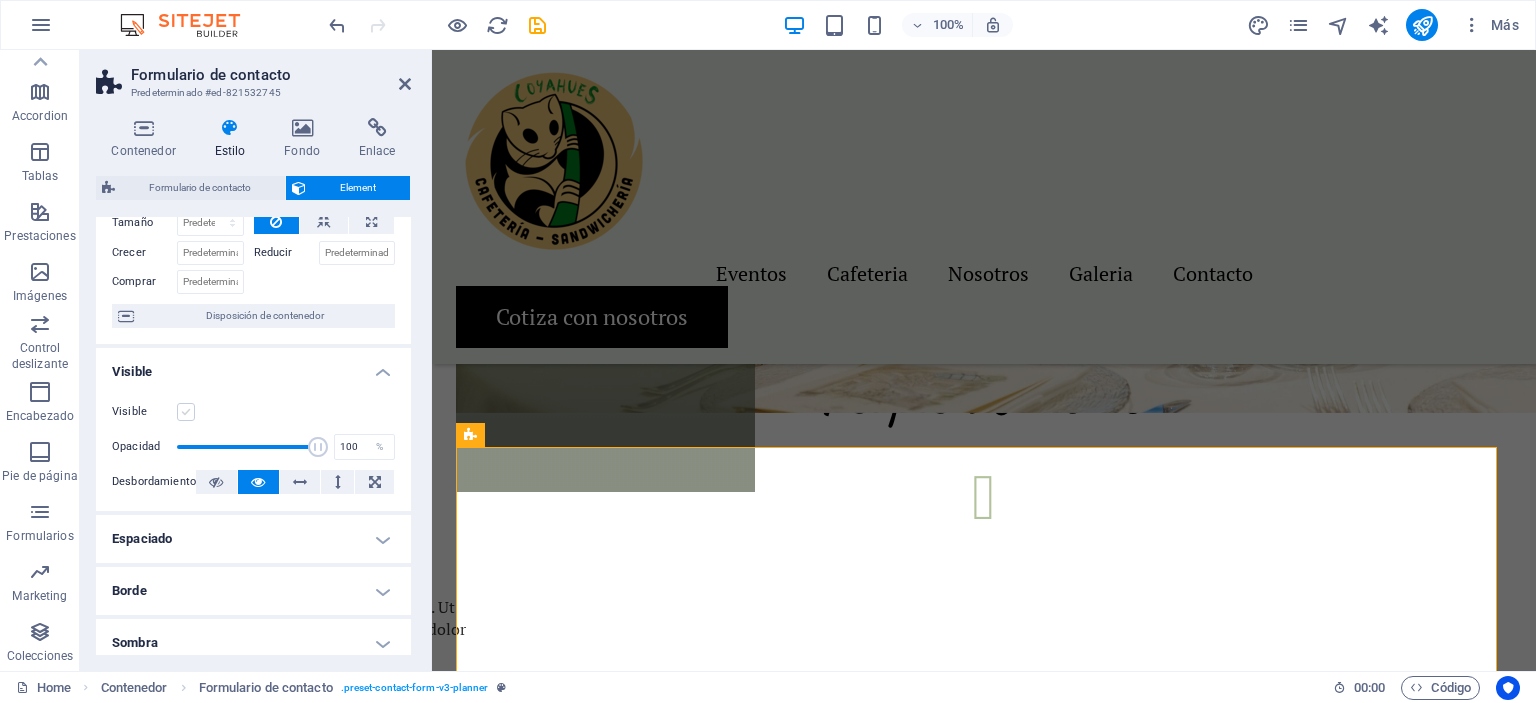 click on "Visible" at bounding box center (0, 0) 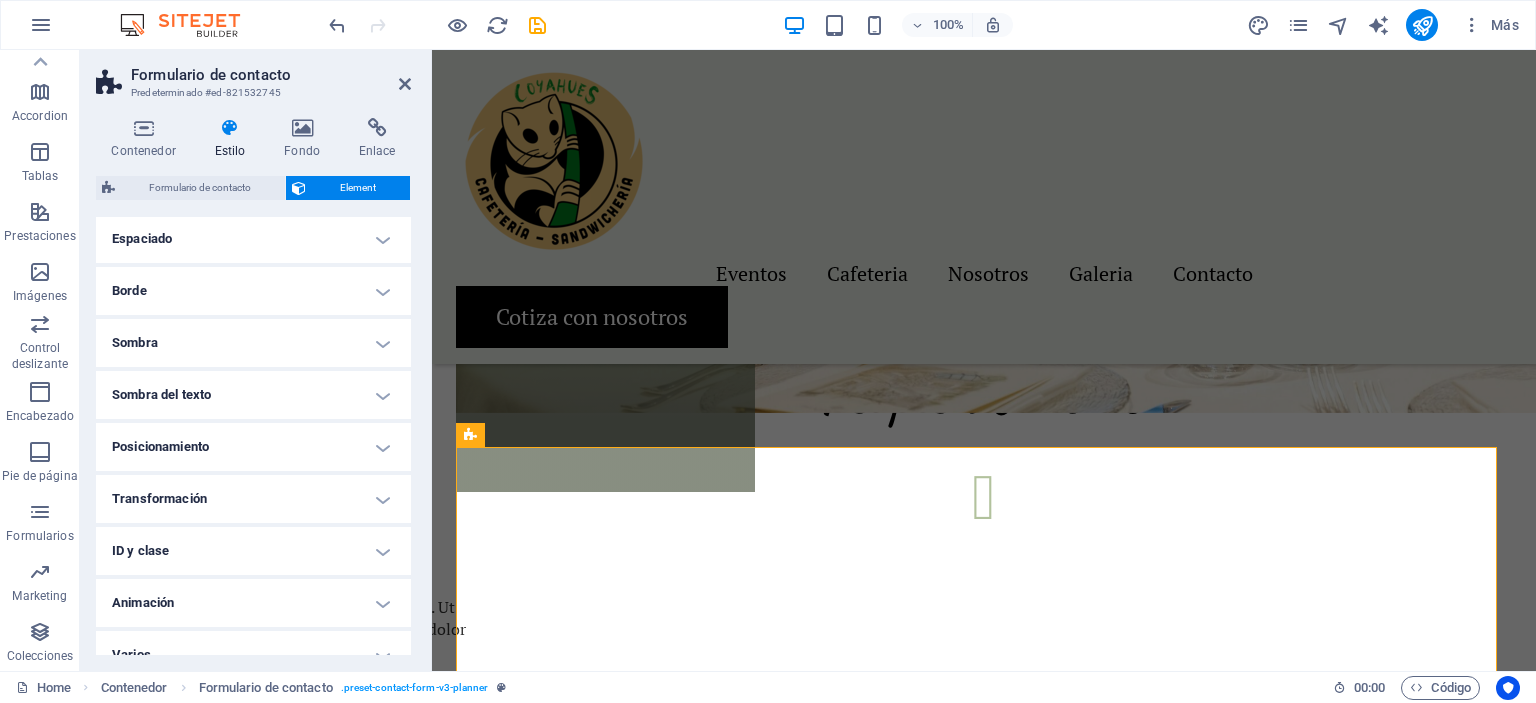 scroll, scrollTop: 423, scrollLeft: 0, axis: vertical 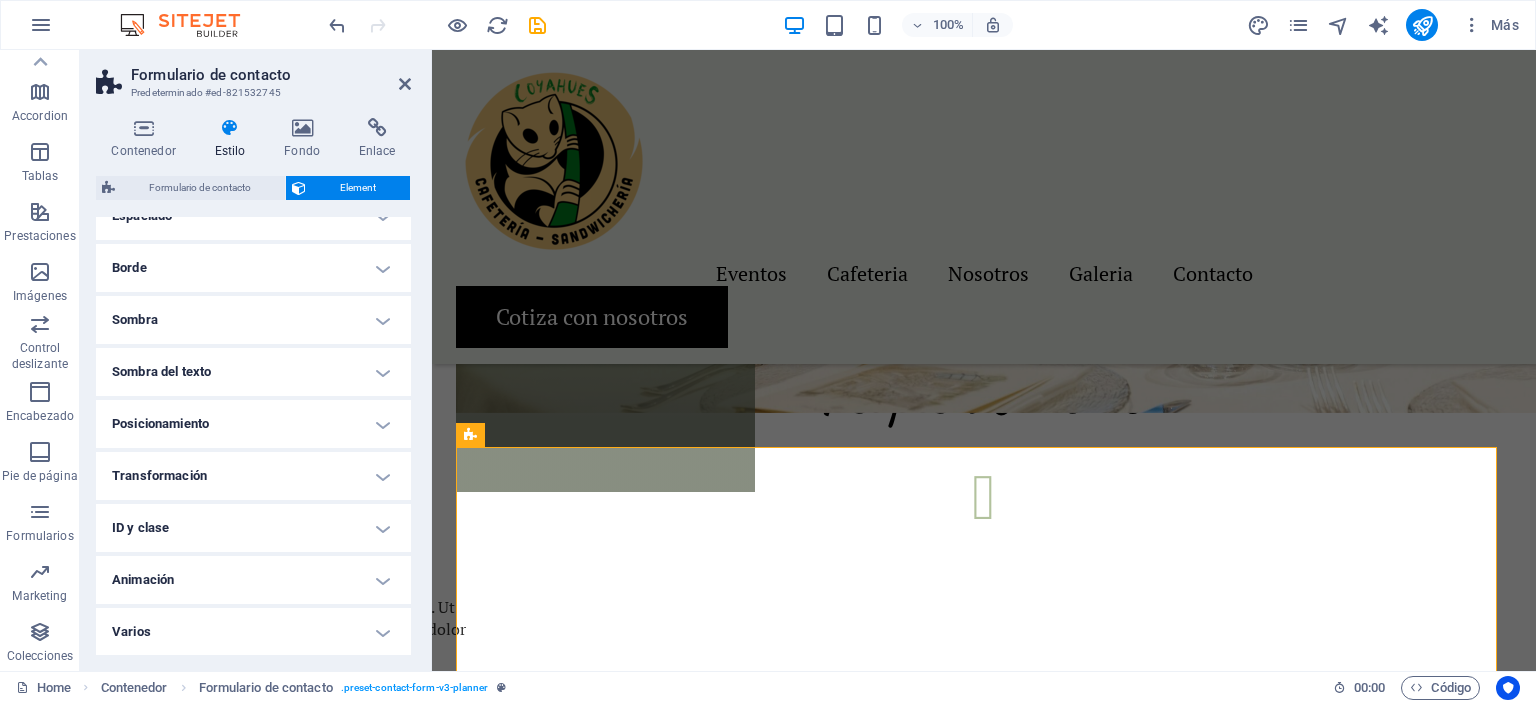 click on "Transformación" at bounding box center (253, 476) 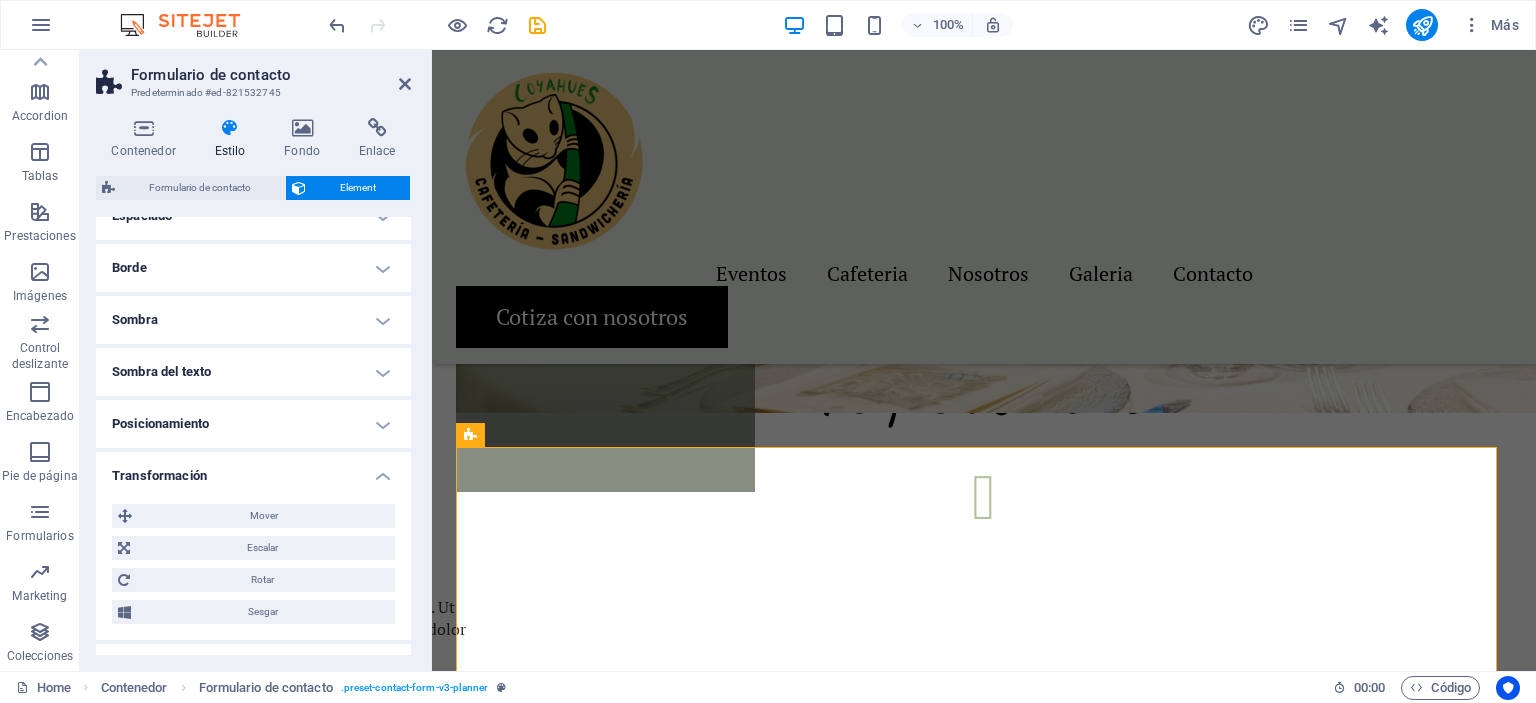click on "Transformación" at bounding box center (253, 470) 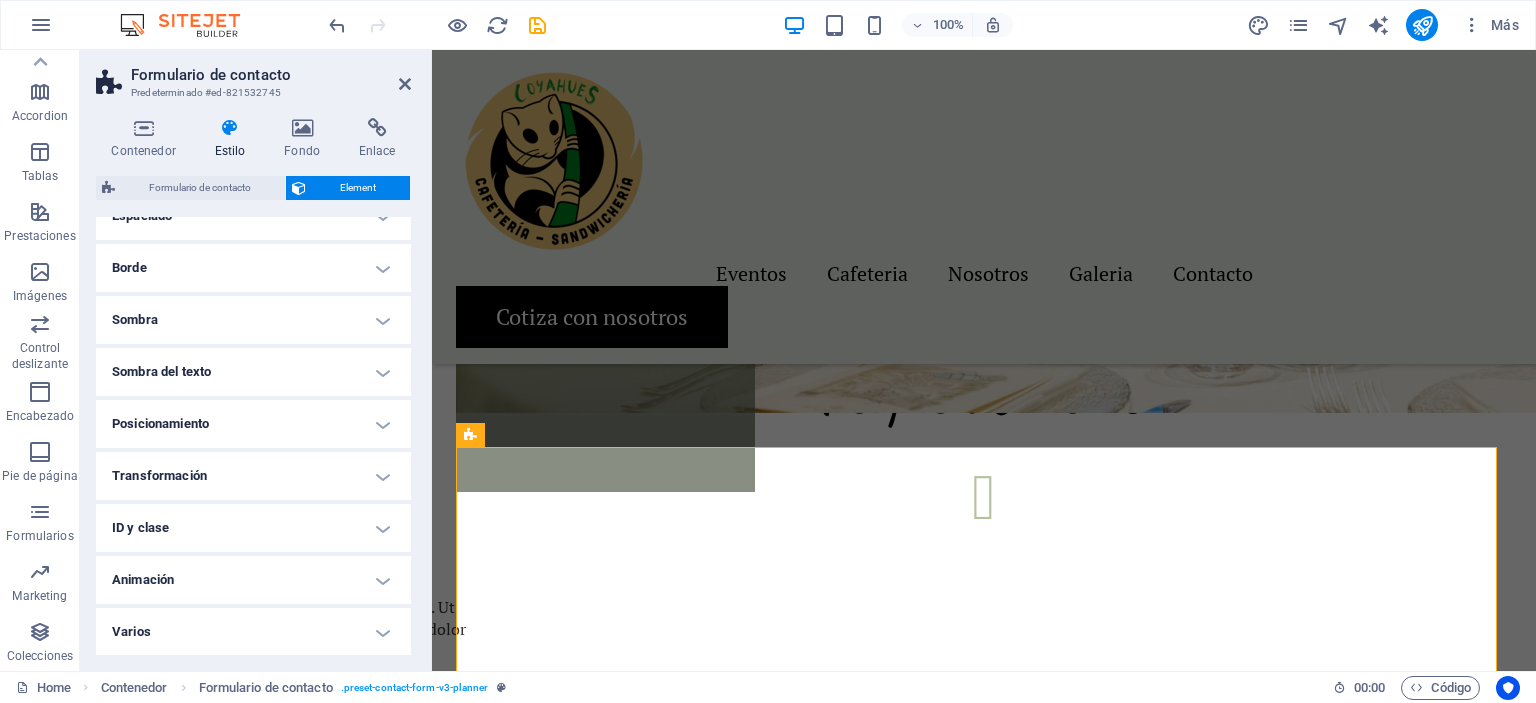 click on "ID y clase" at bounding box center [253, 528] 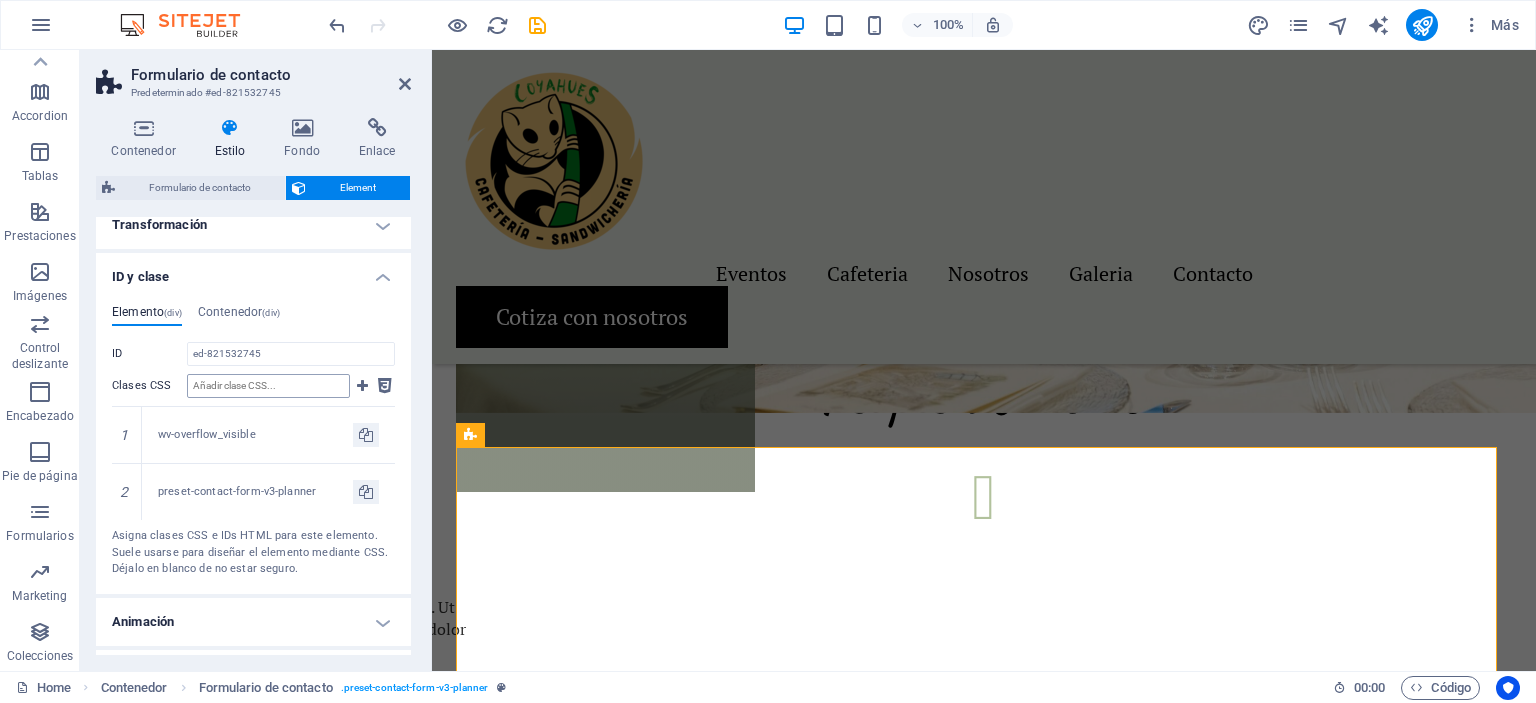 scroll, scrollTop: 715, scrollLeft: 0, axis: vertical 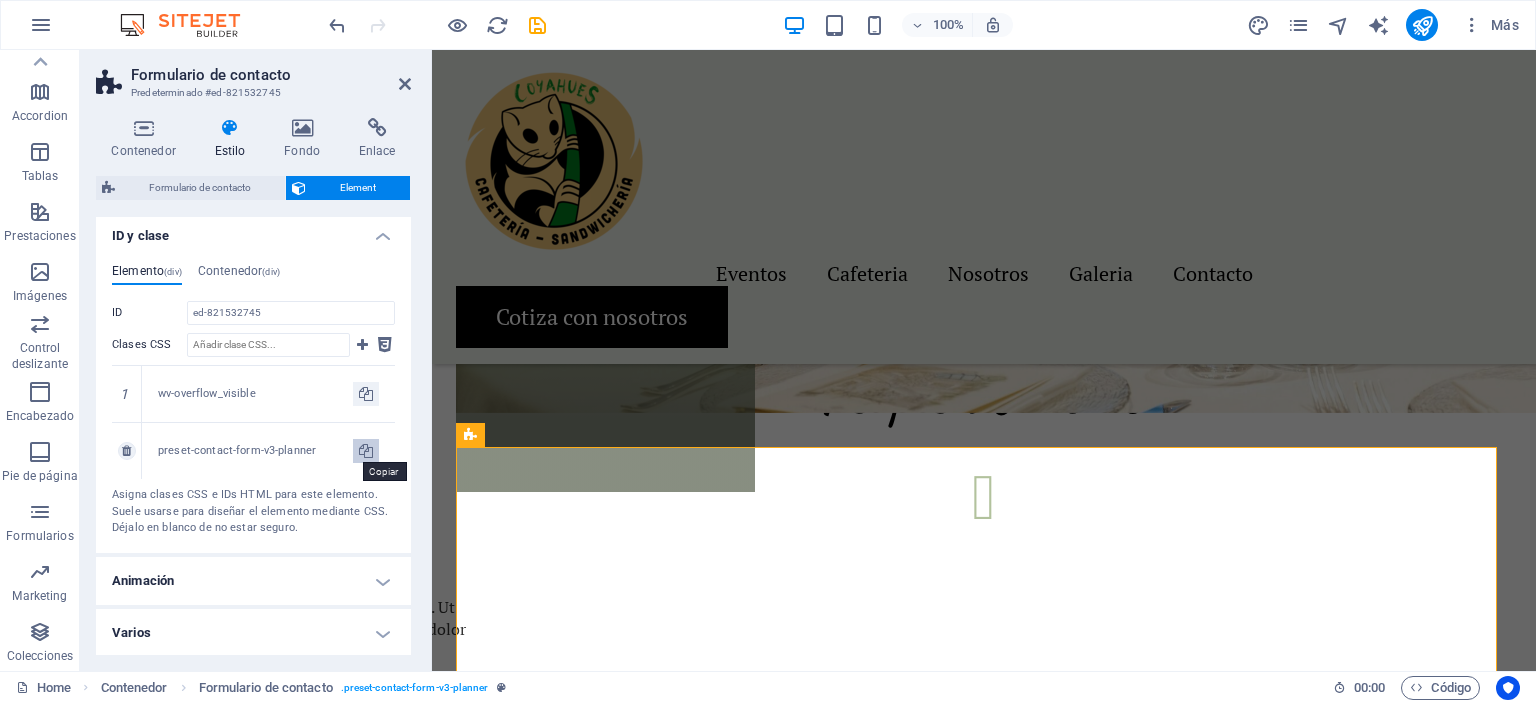 click at bounding box center [366, 451] 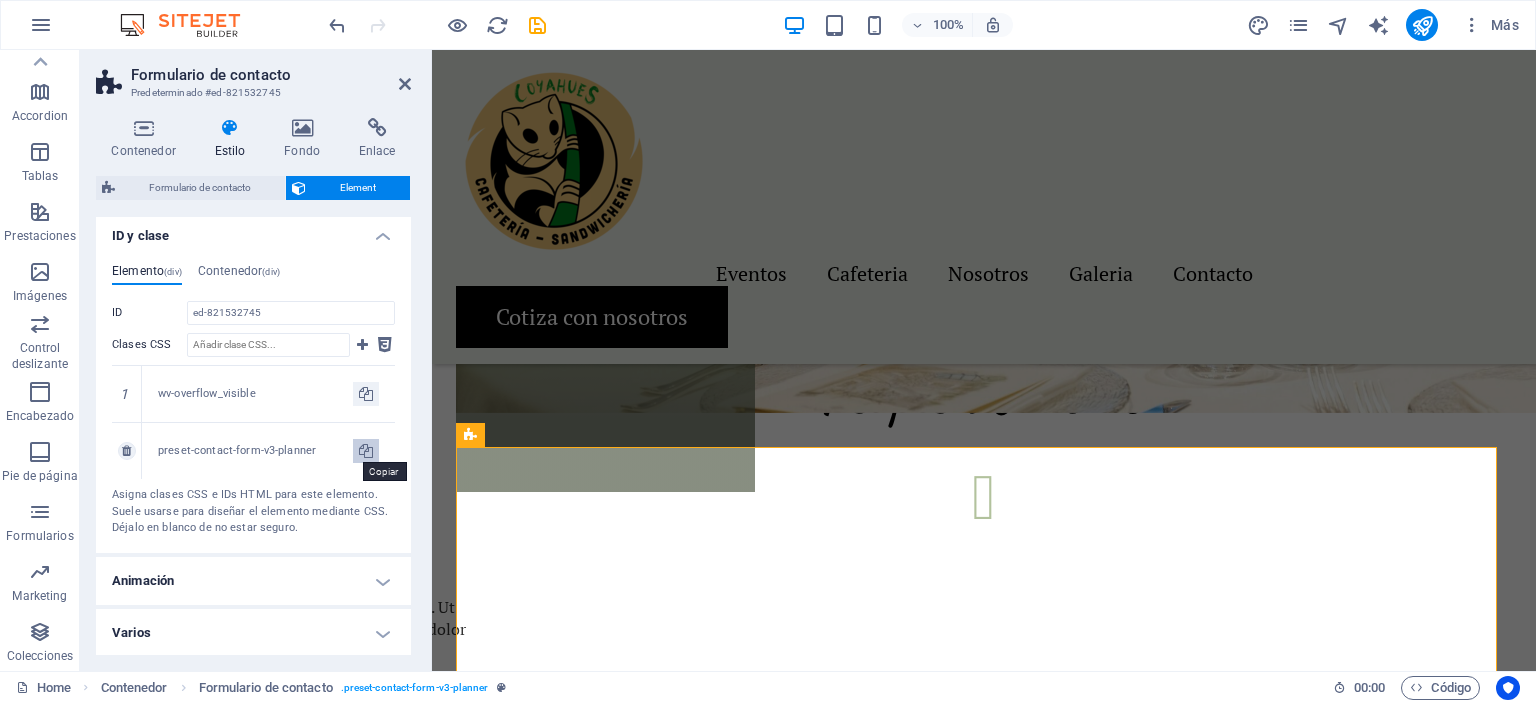 click at bounding box center (366, 451) 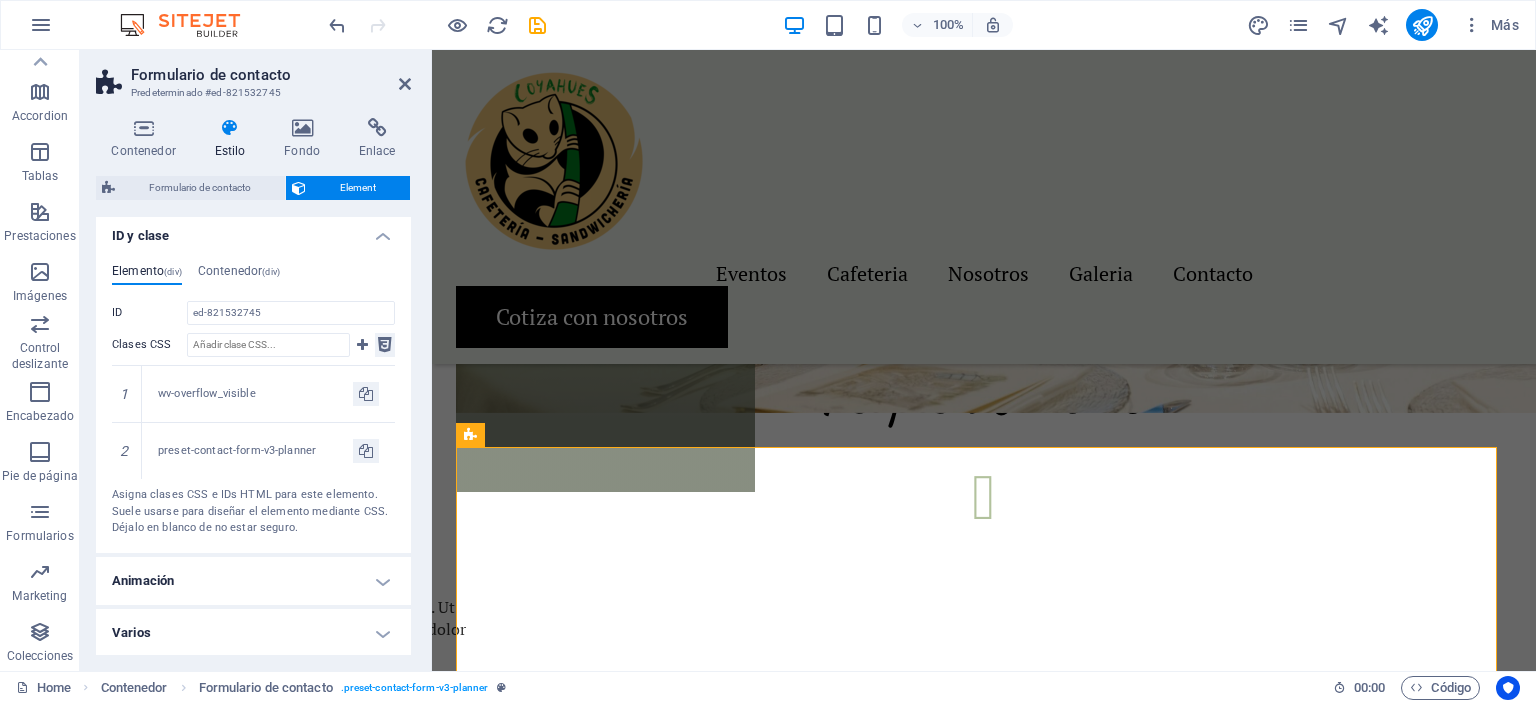 click at bounding box center [385, 345] 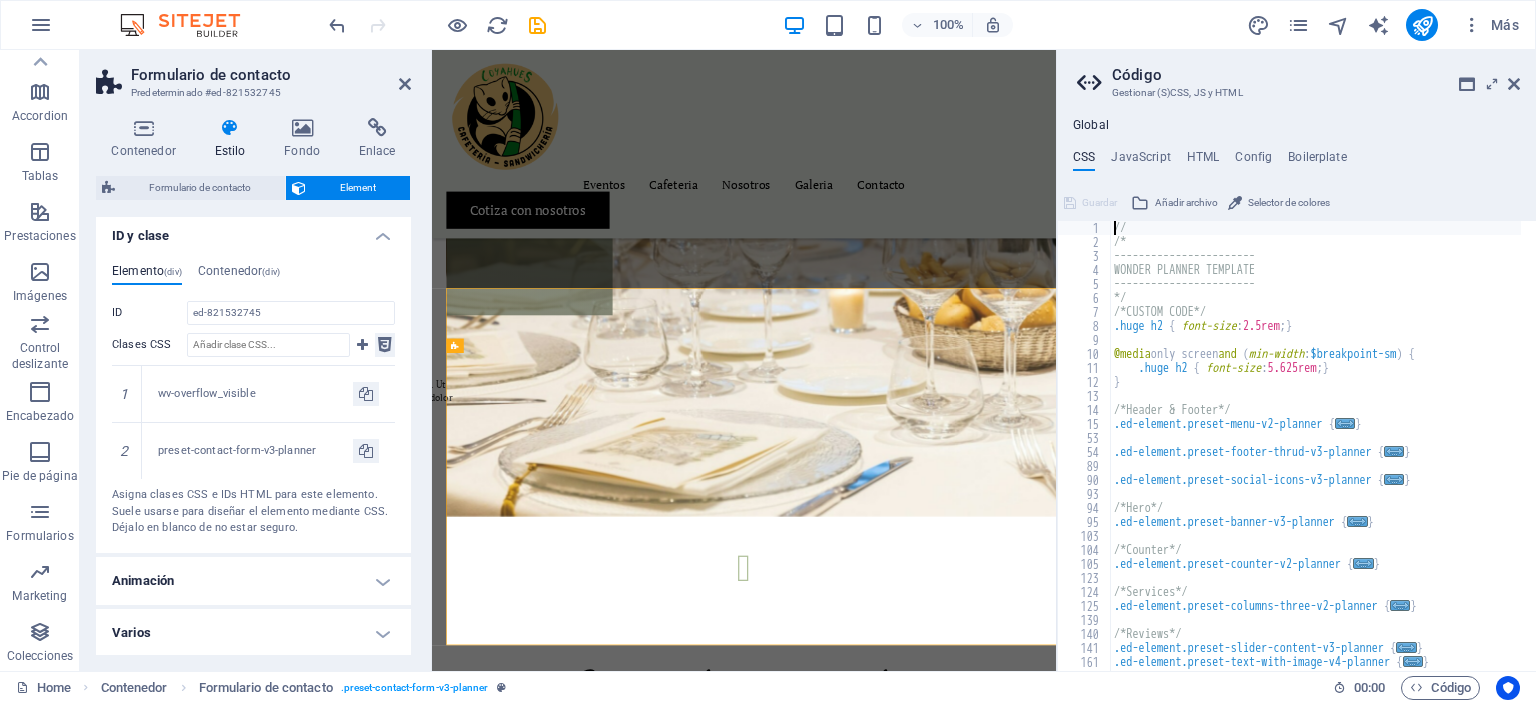 scroll, scrollTop: 3368, scrollLeft: 0, axis: vertical 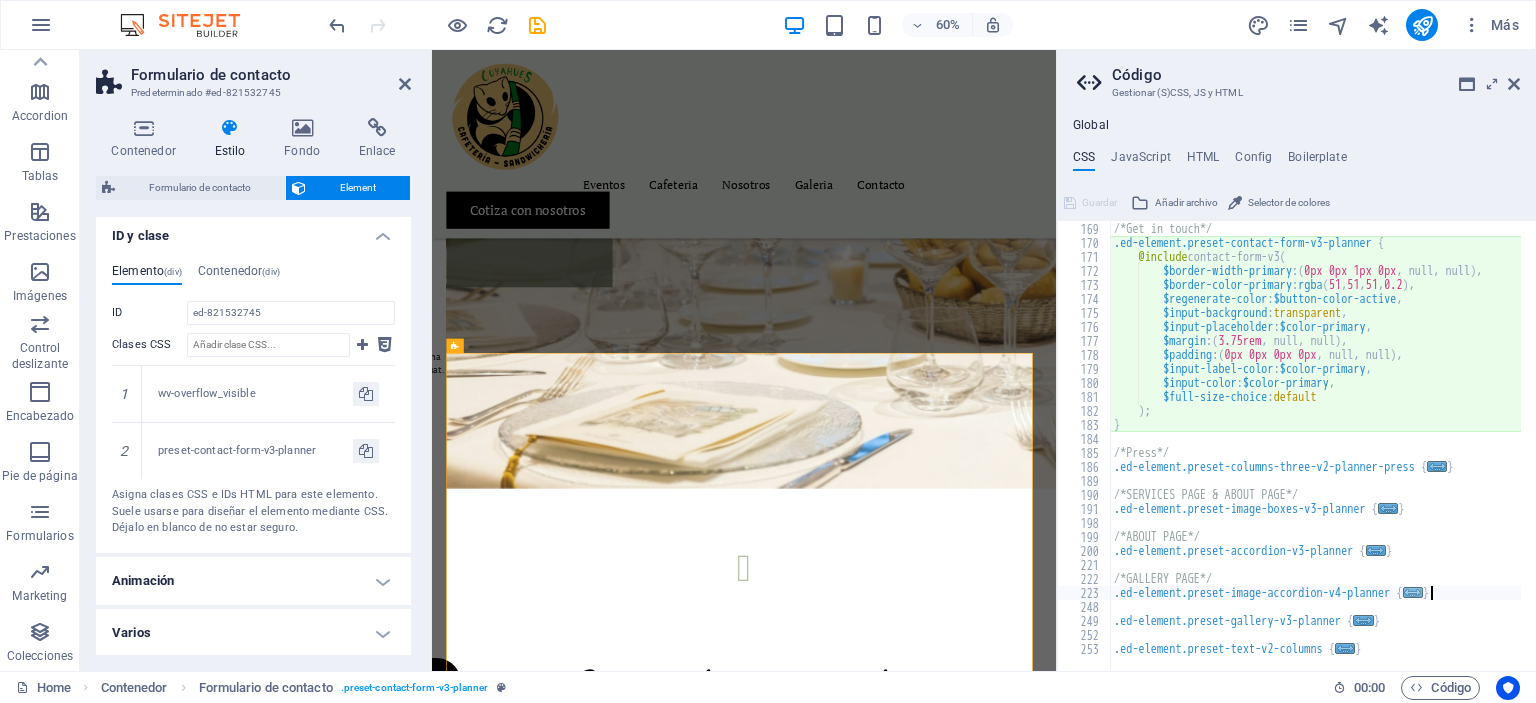 click on "..." at bounding box center [1413, 592] 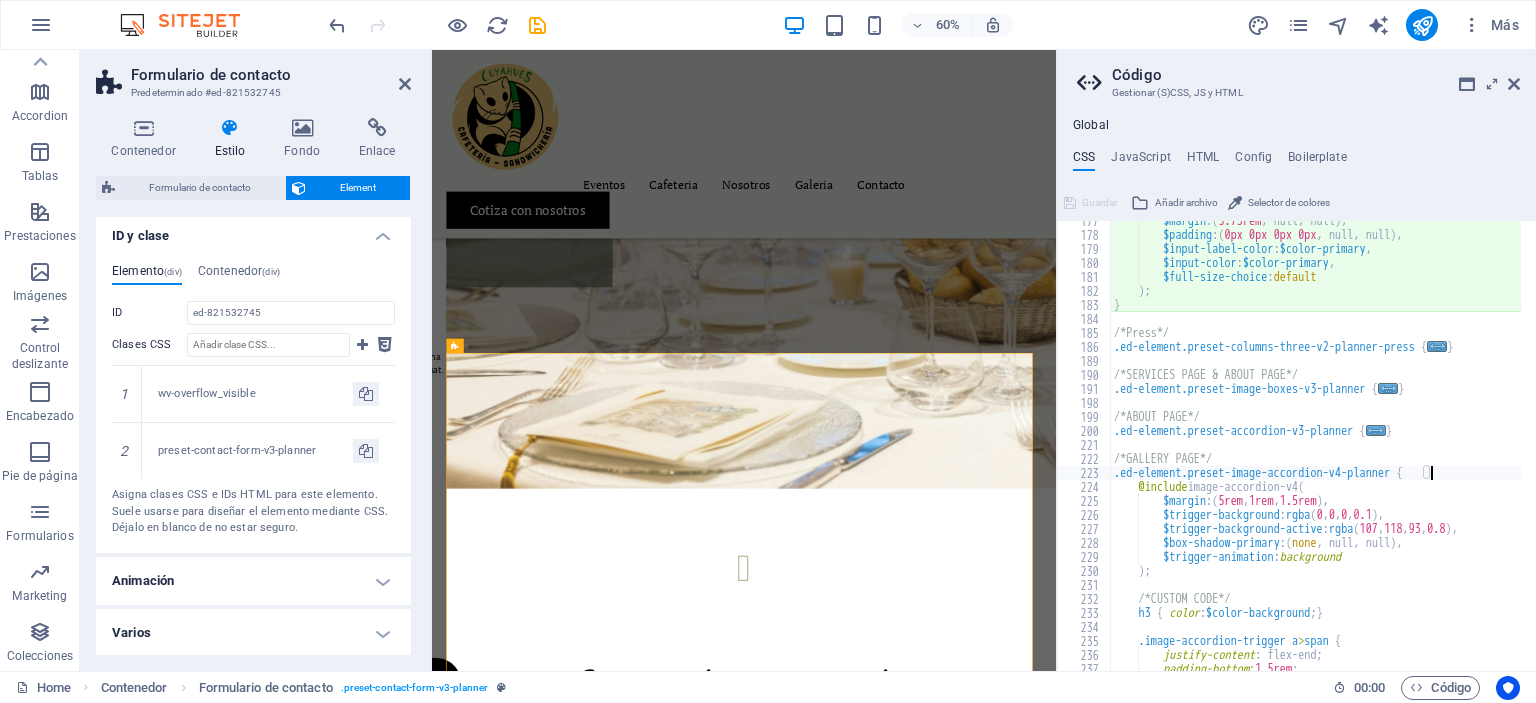 scroll, scrollTop: 580, scrollLeft: 0, axis: vertical 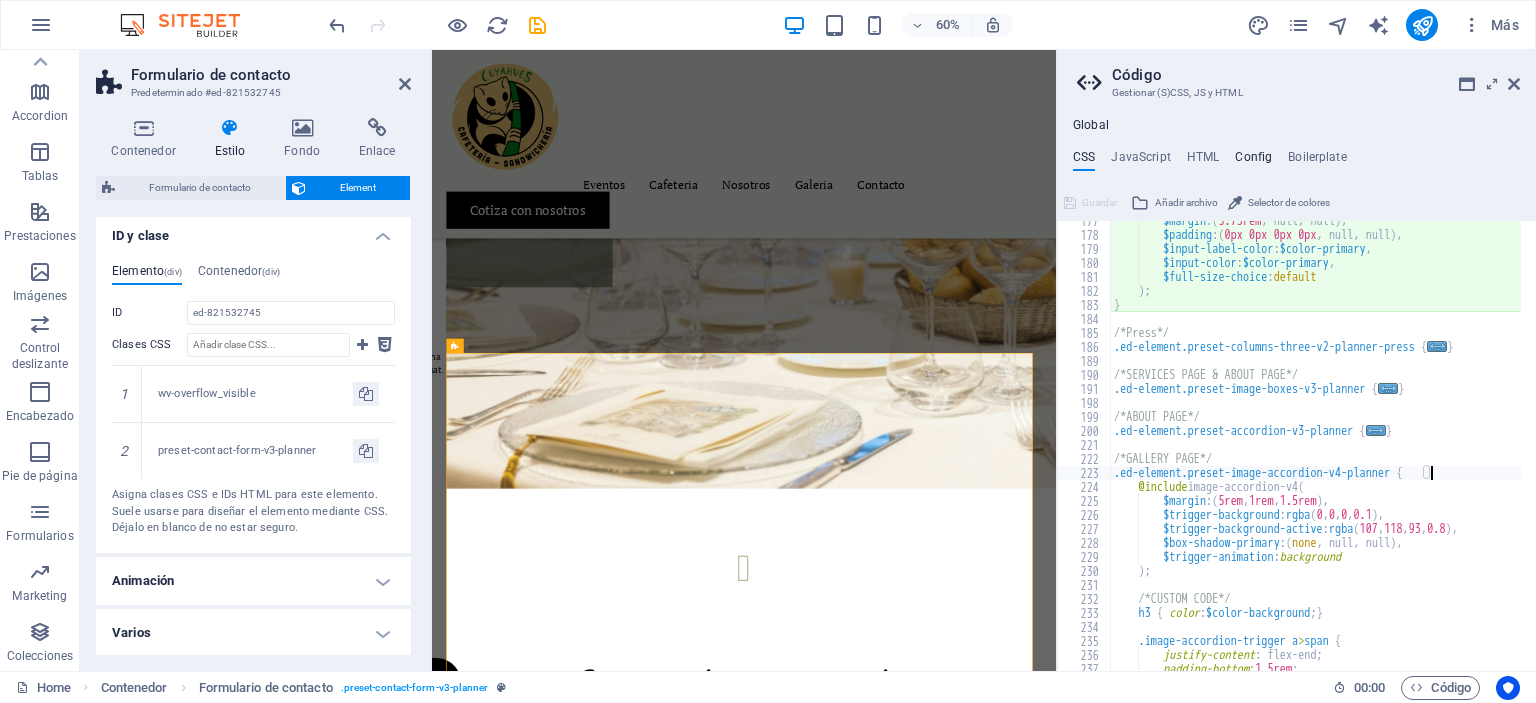 click on "Config" at bounding box center [1253, 161] 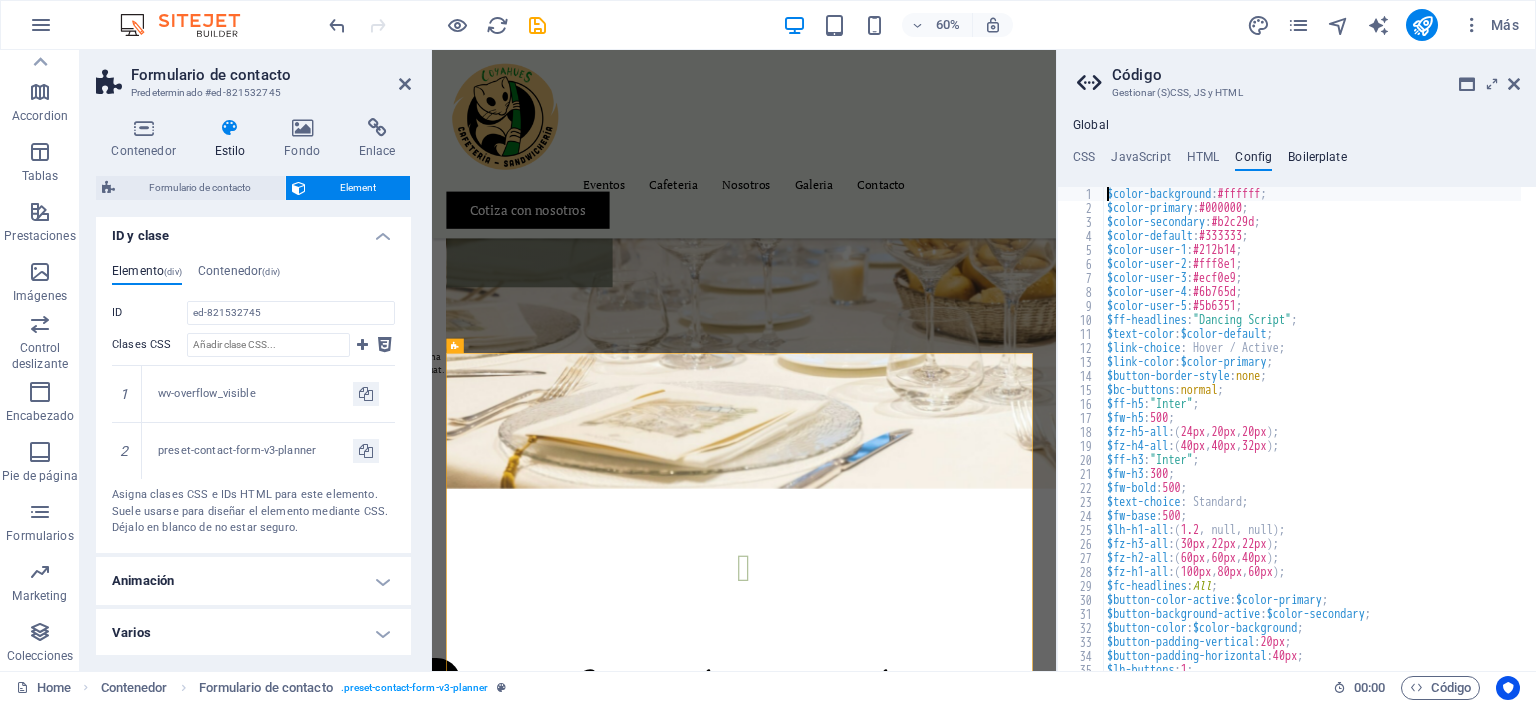 click on "Boilerplate" at bounding box center (1317, 161) 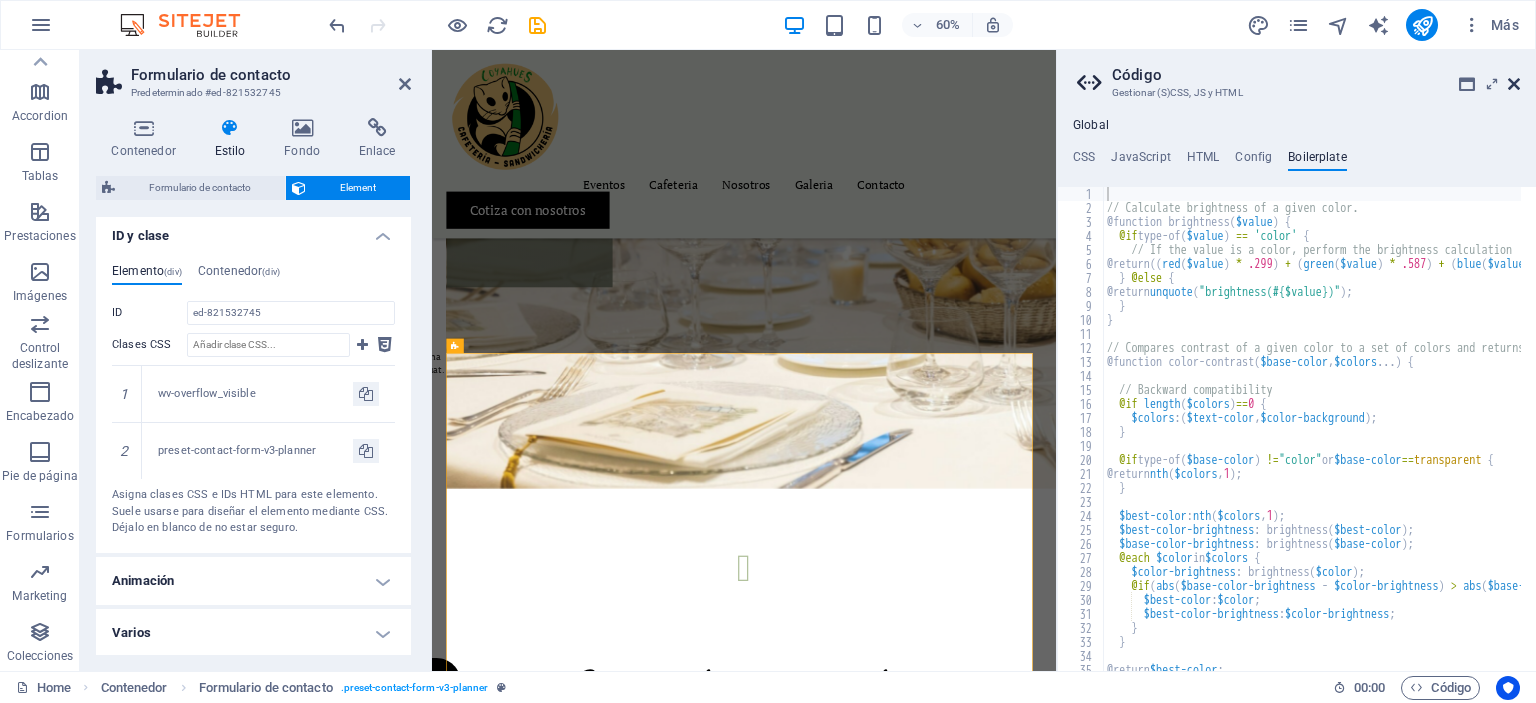 click at bounding box center (1514, 84) 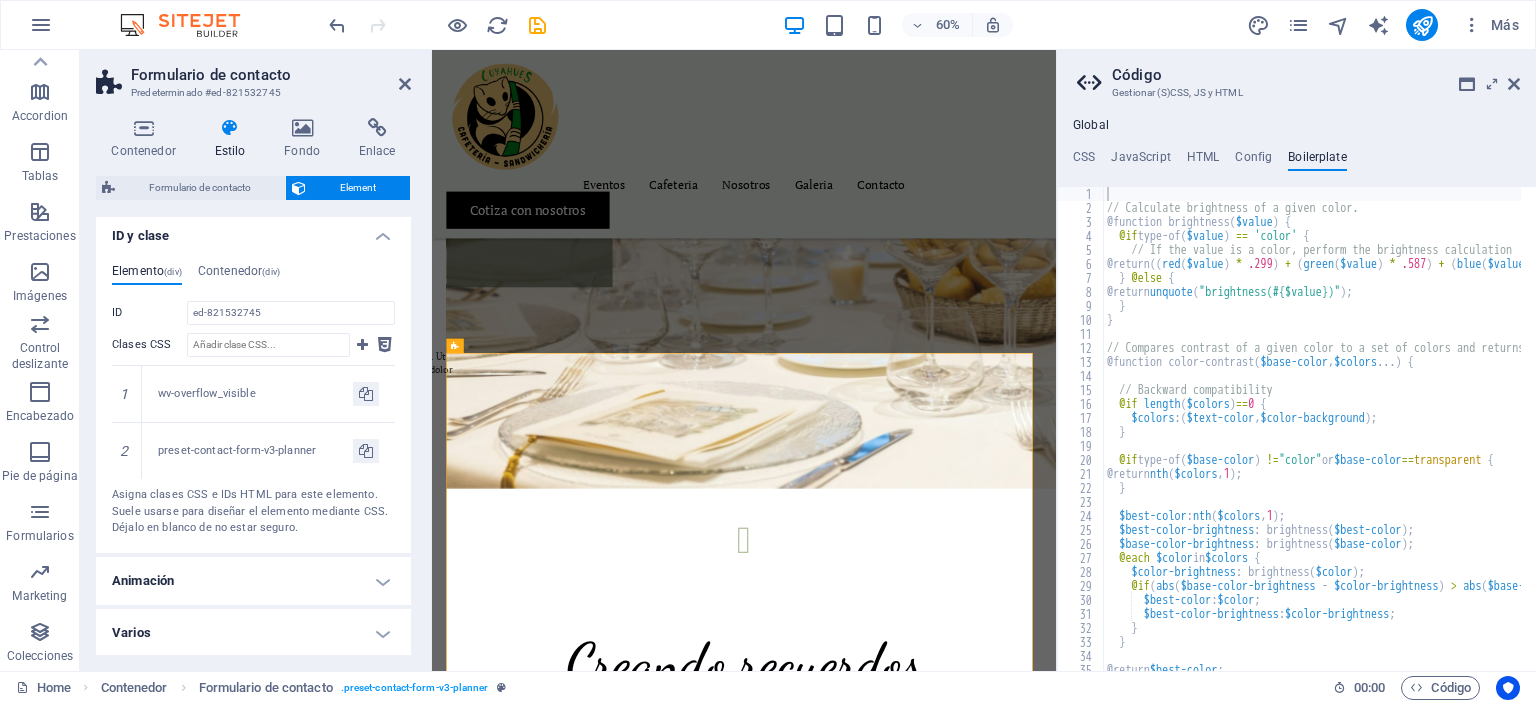 scroll, scrollTop: 3322, scrollLeft: 0, axis: vertical 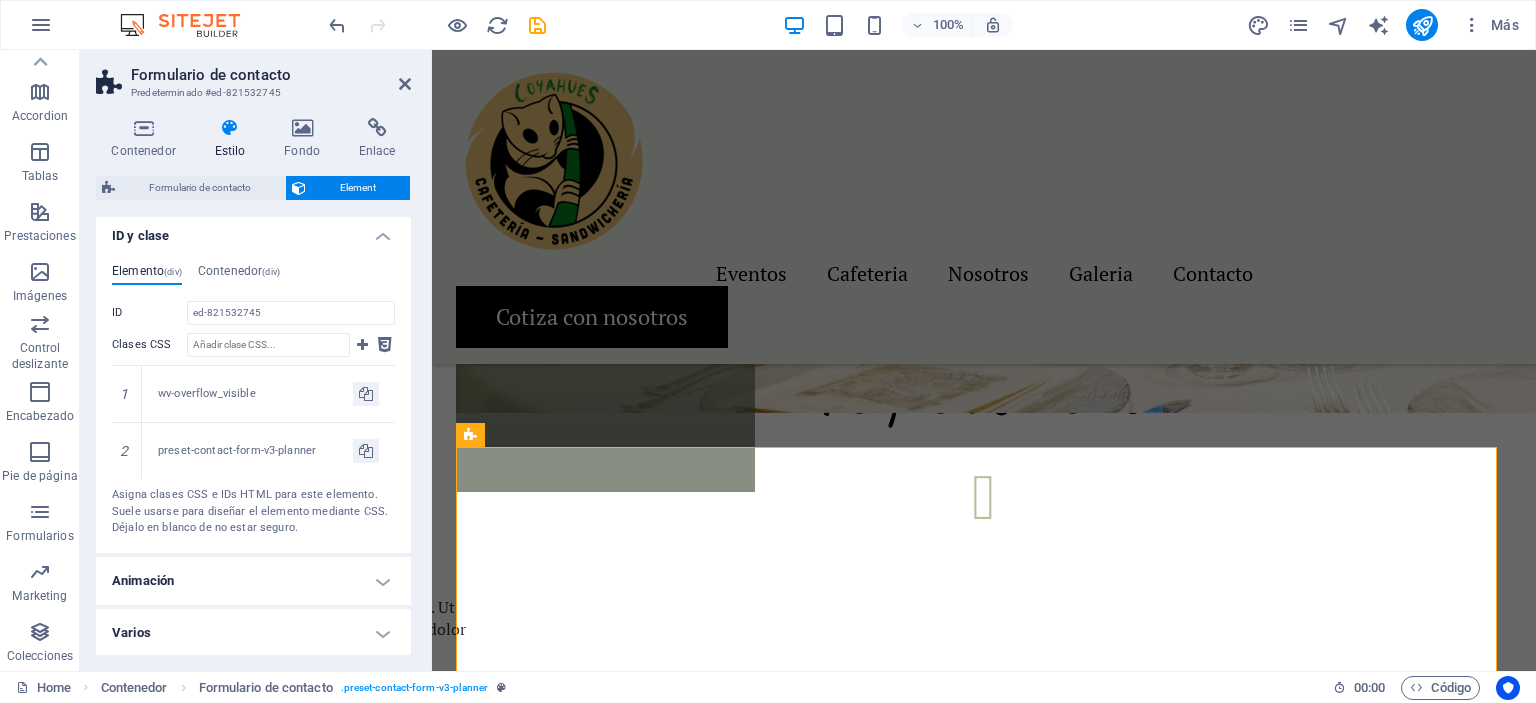 click on "Animación" at bounding box center (253, 581) 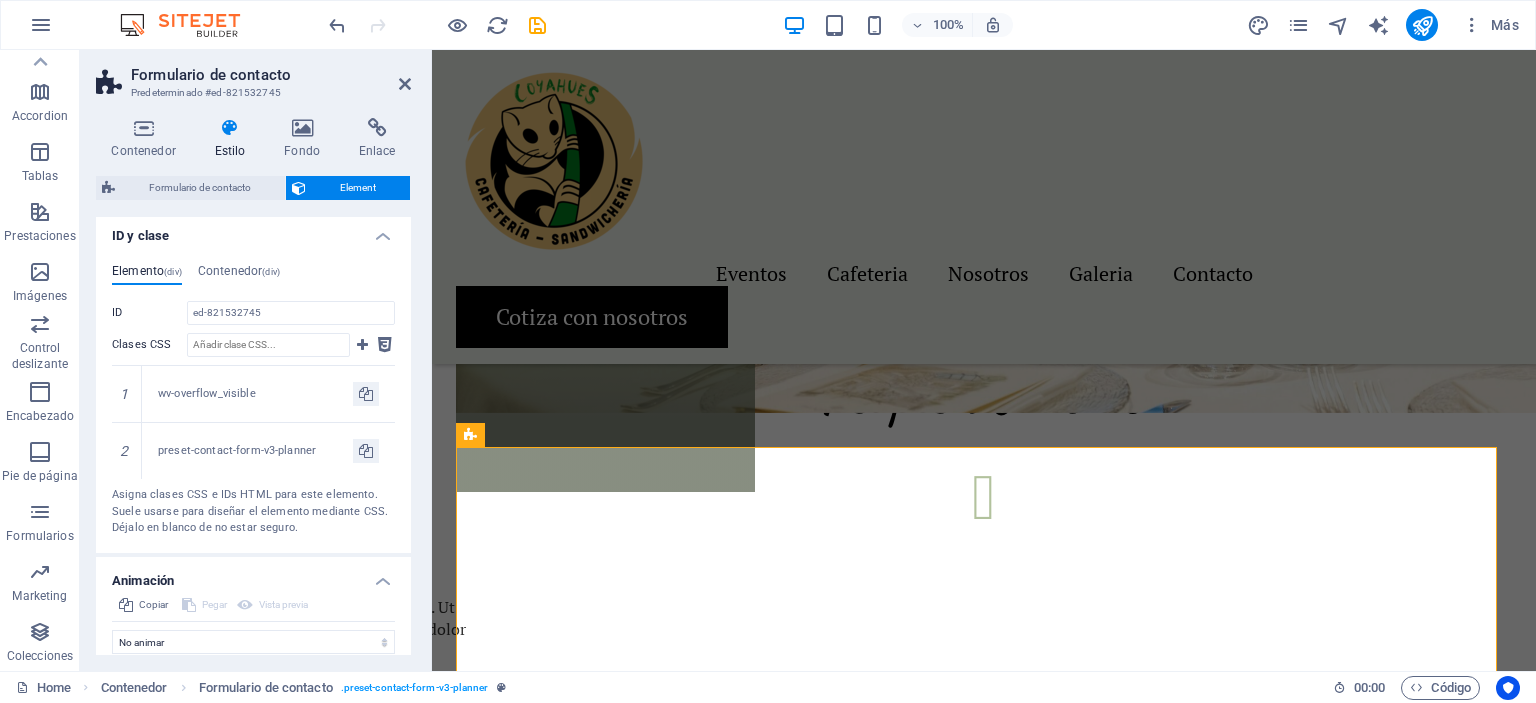 scroll, scrollTop: 780, scrollLeft: 0, axis: vertical 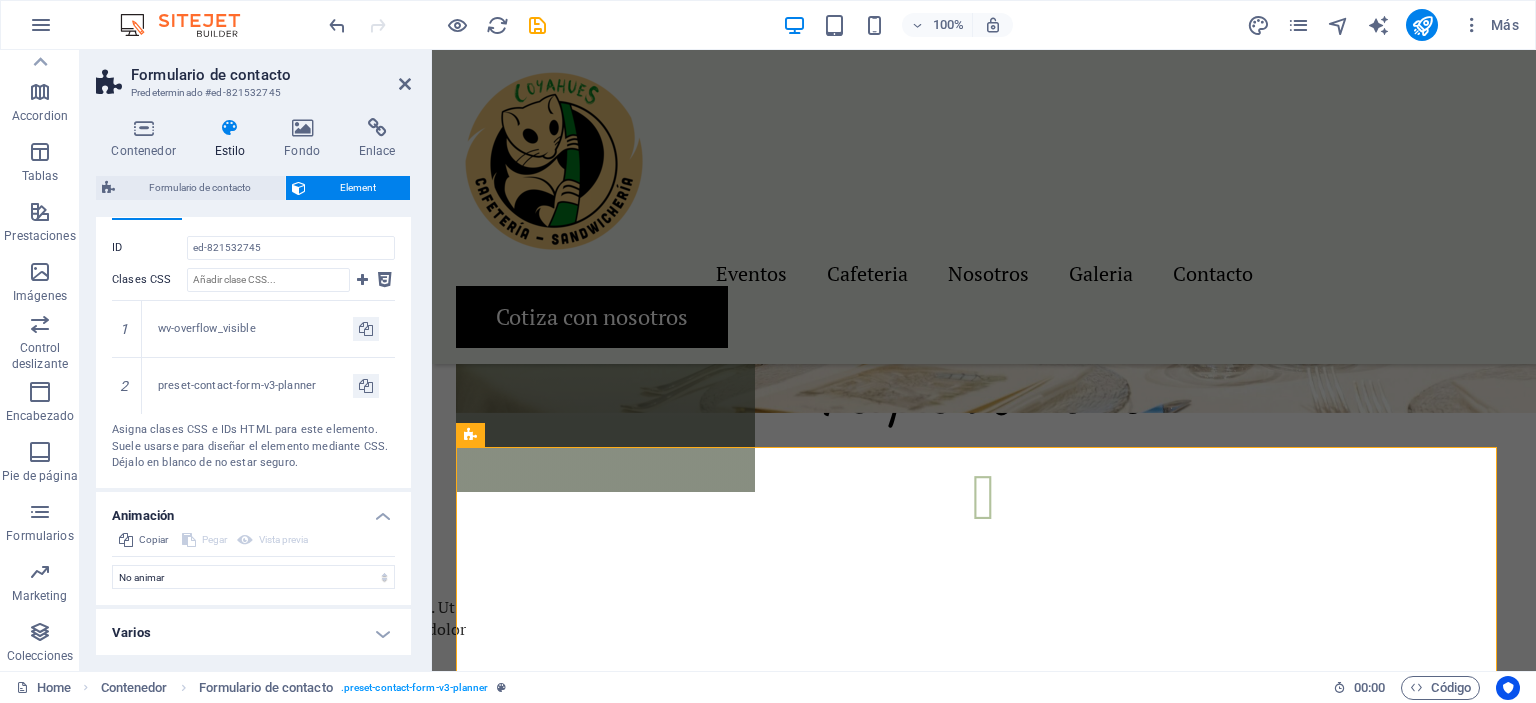 click on "Varios" at bounding box center (253, 633) 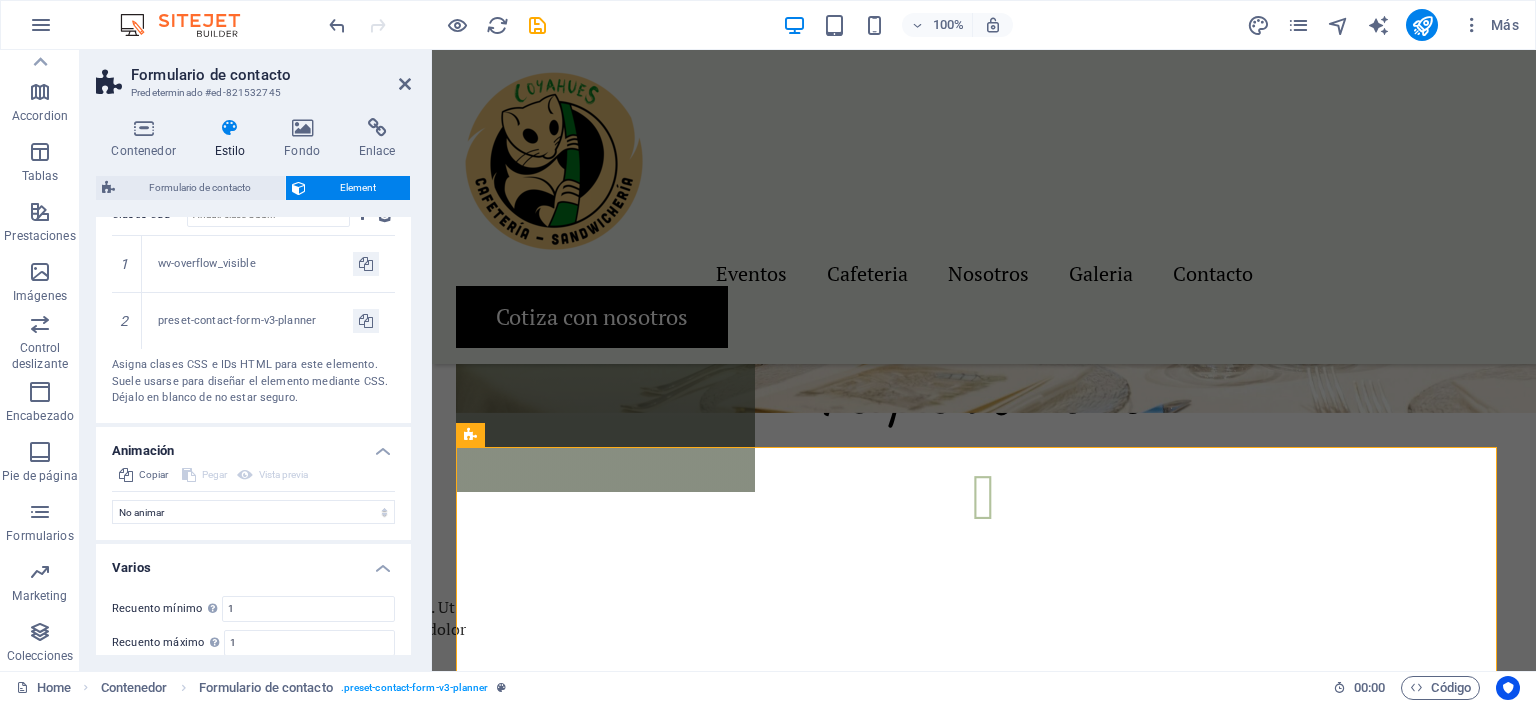 scroll, scrollTop: 903, scrollLeft: 0, axis: vertical 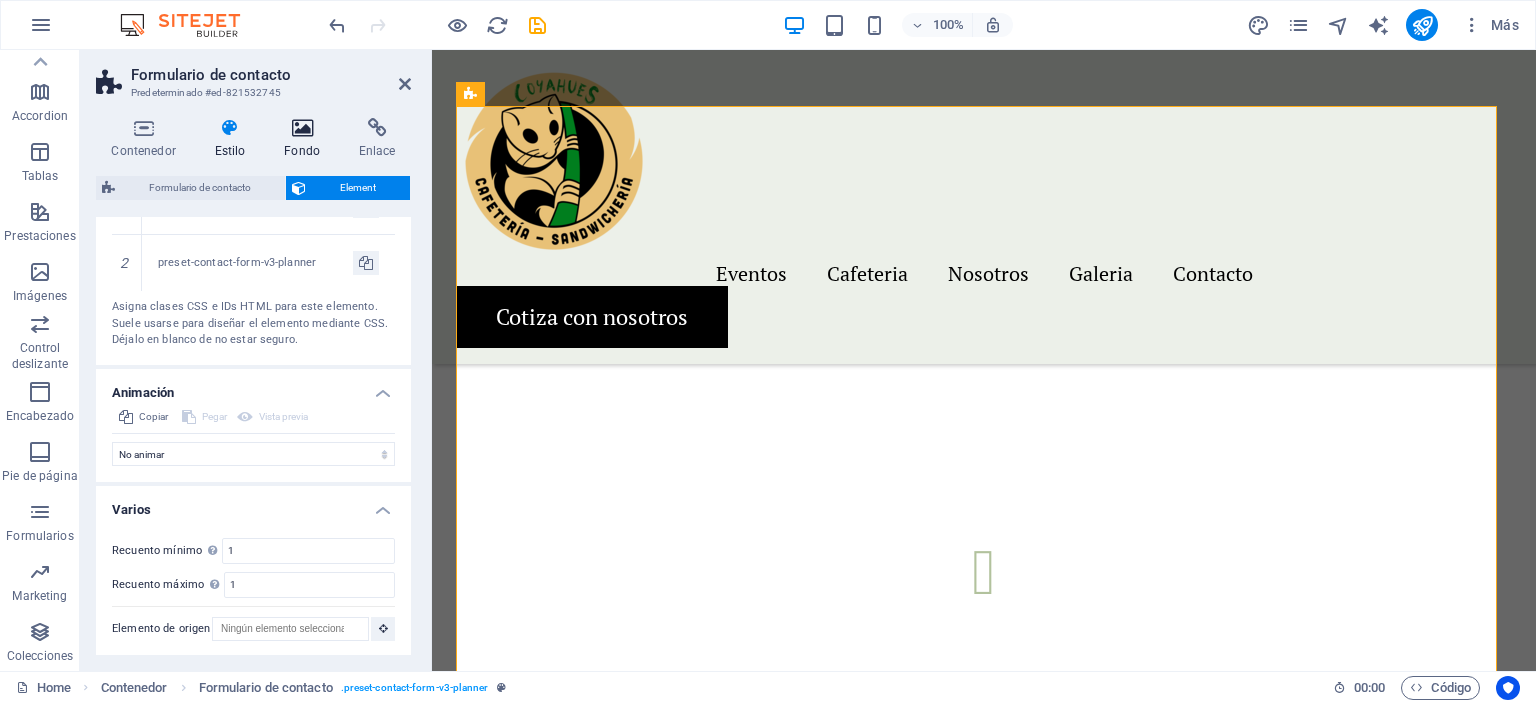 click on "Fondo" at bounding box center (306, 139) 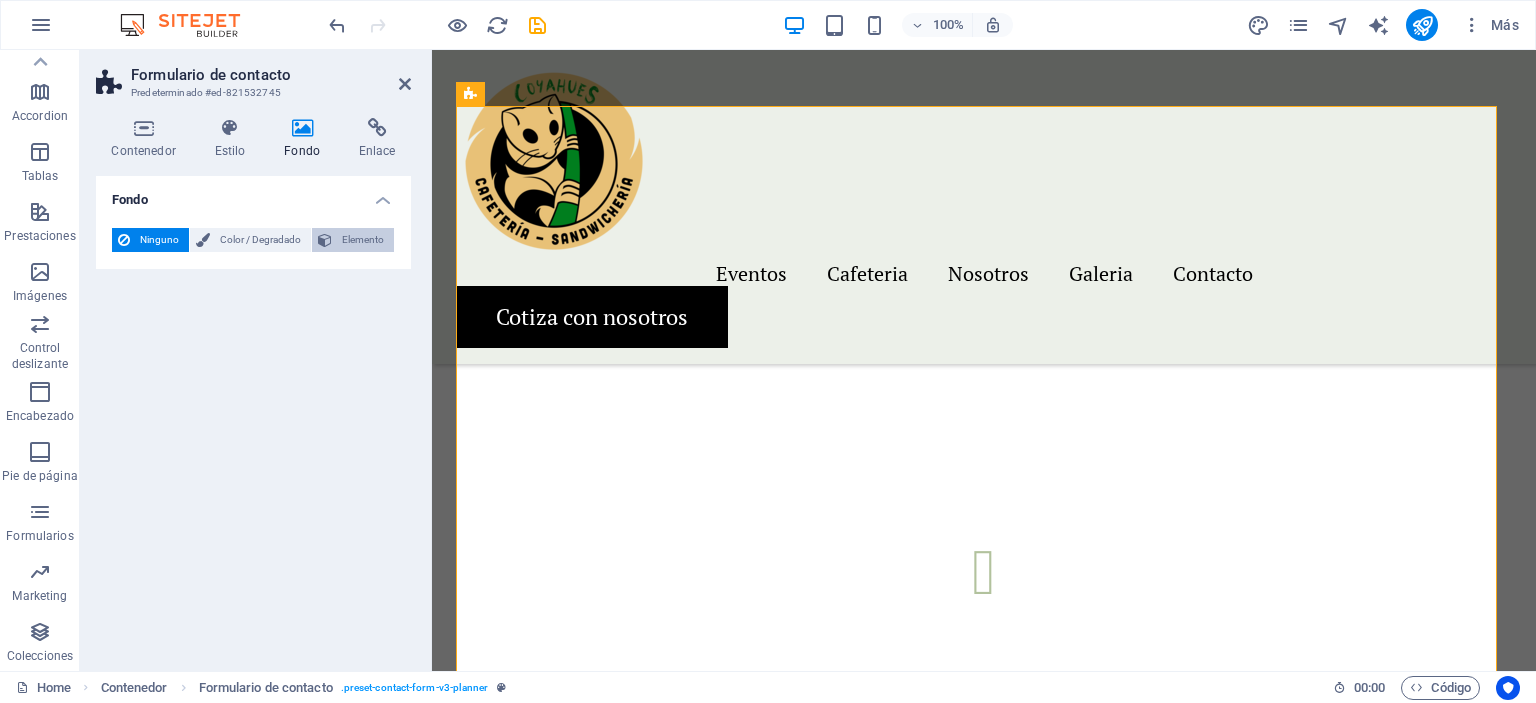 click on "Elemento" at bounding box center (363, 240) 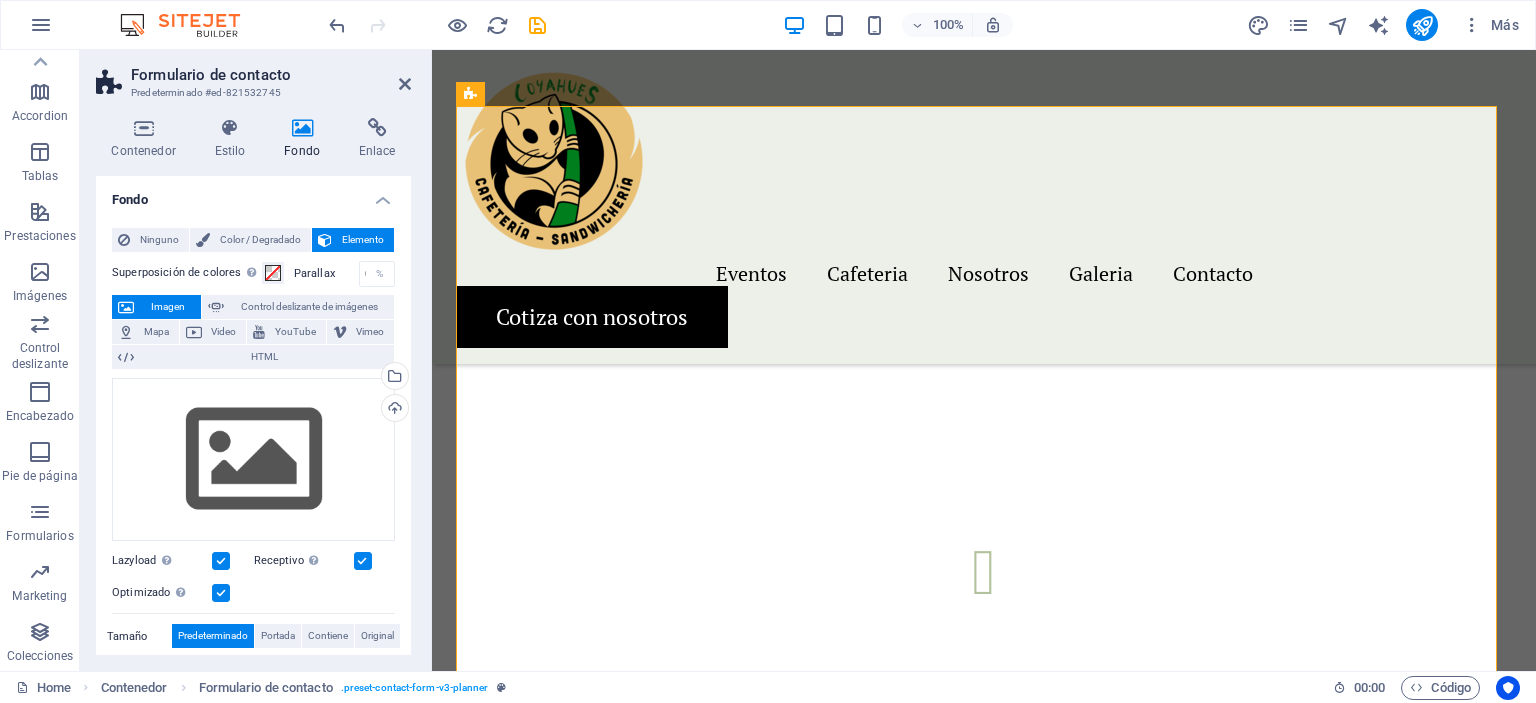 click on "Elemento" at bounding box center (363, 240) 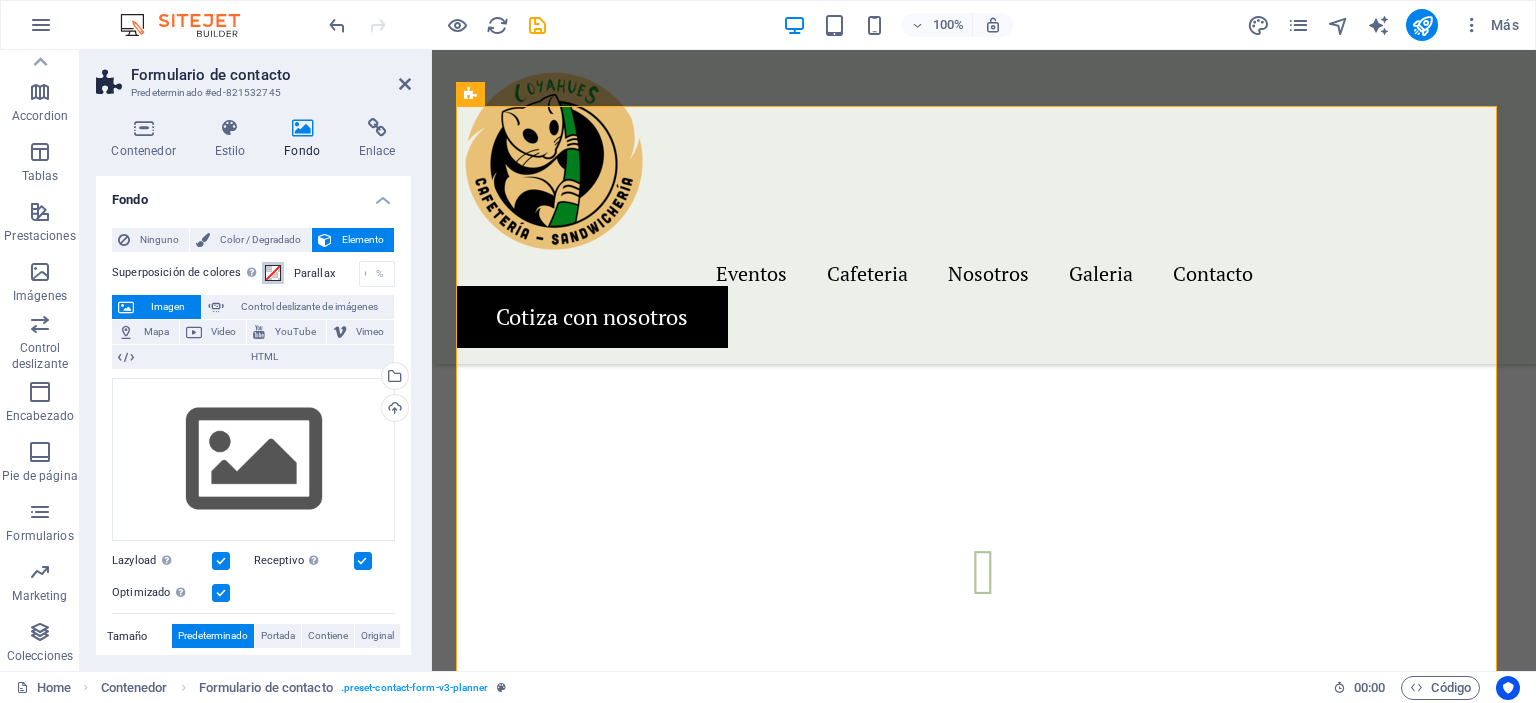 click at bounding box center [273, 273] 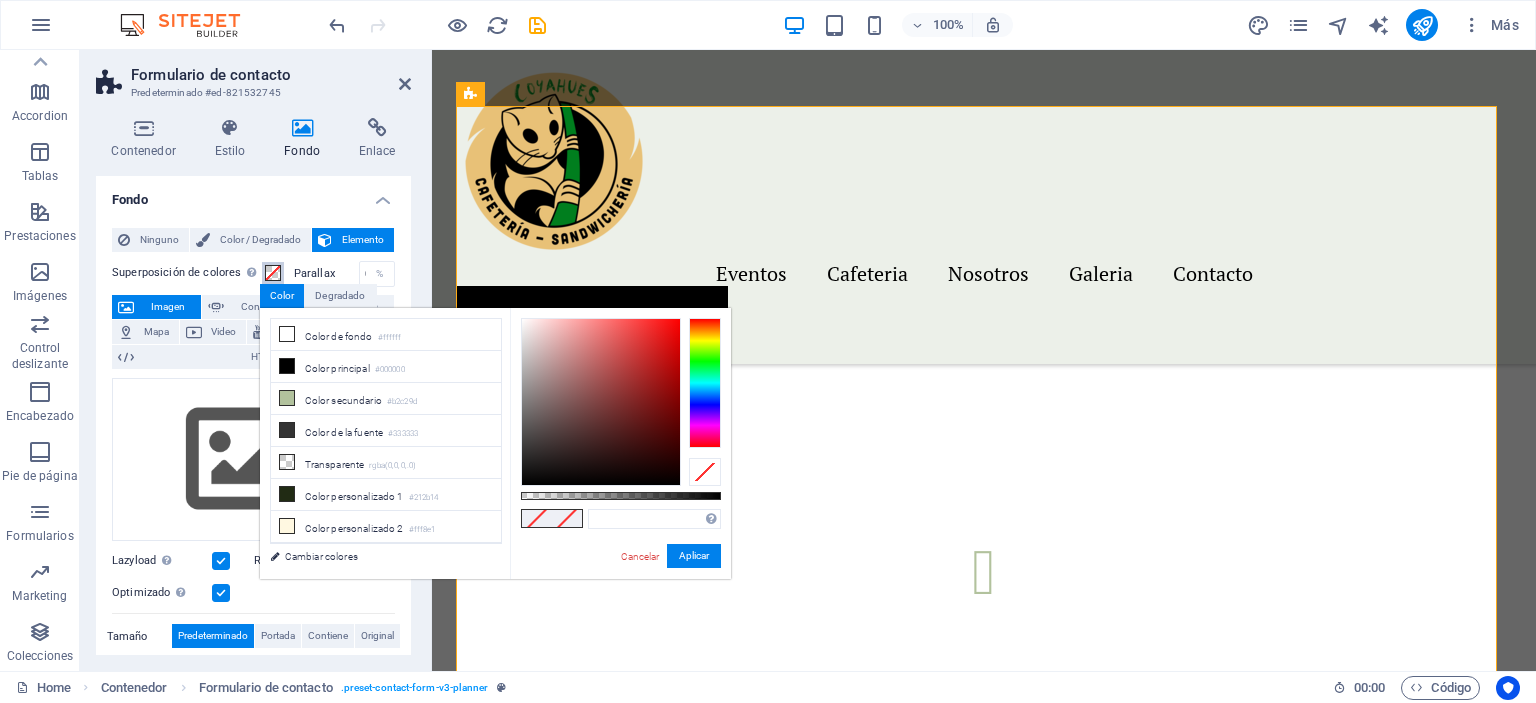 click at bounding box center (273, 273) 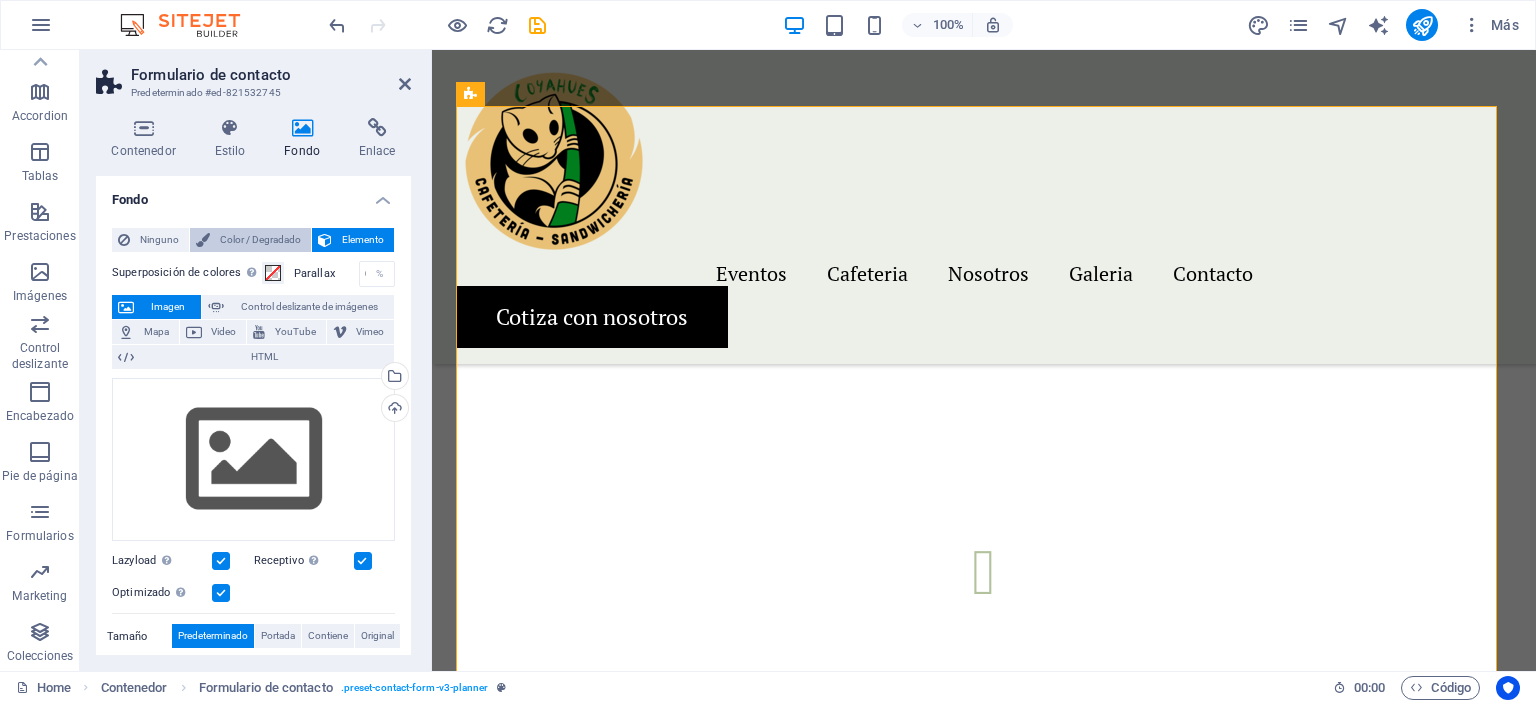 click on "Color / Degradado" at bounding box center (260, 240) 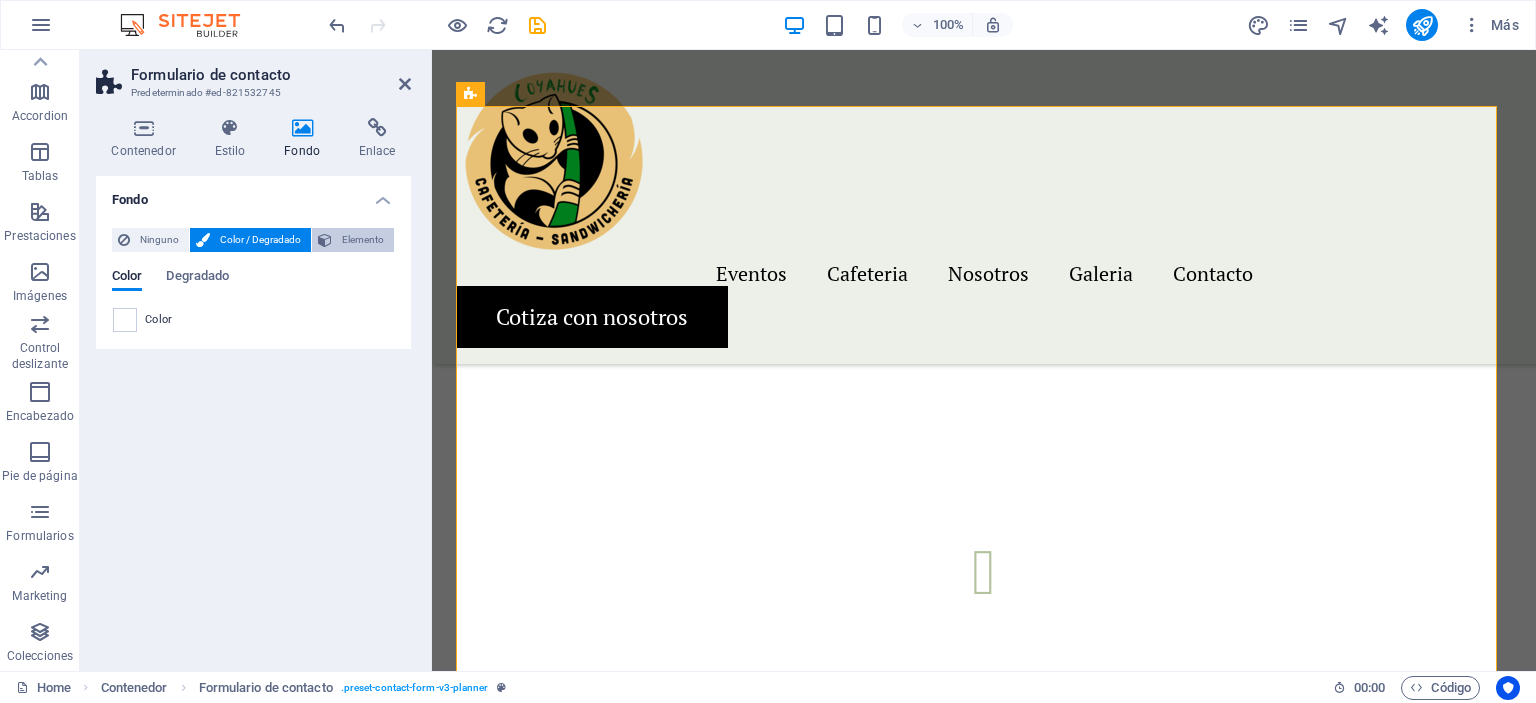 click on "Elemento" at bounding box center [363, 240] 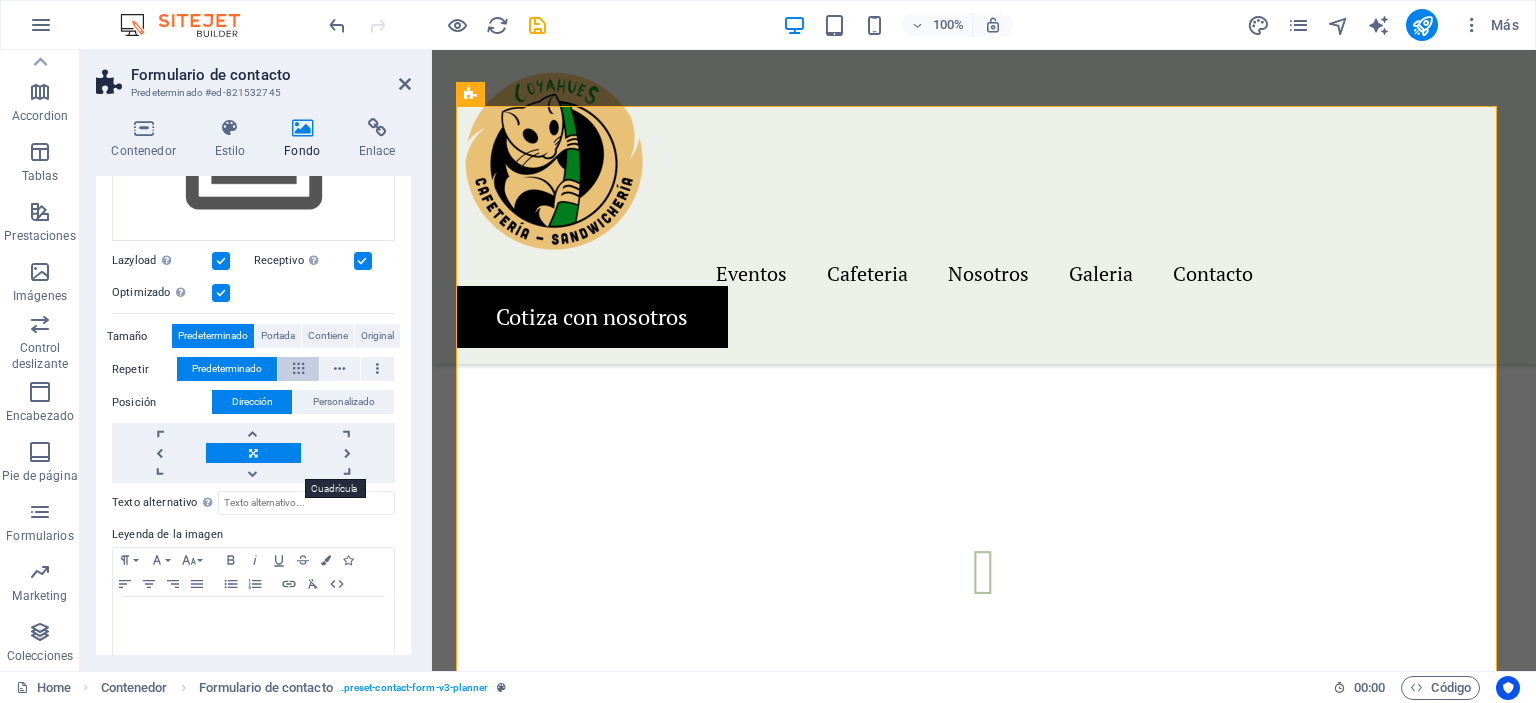 scroll, scrollTop: 316, scrollLeft: 0, axis: vertical 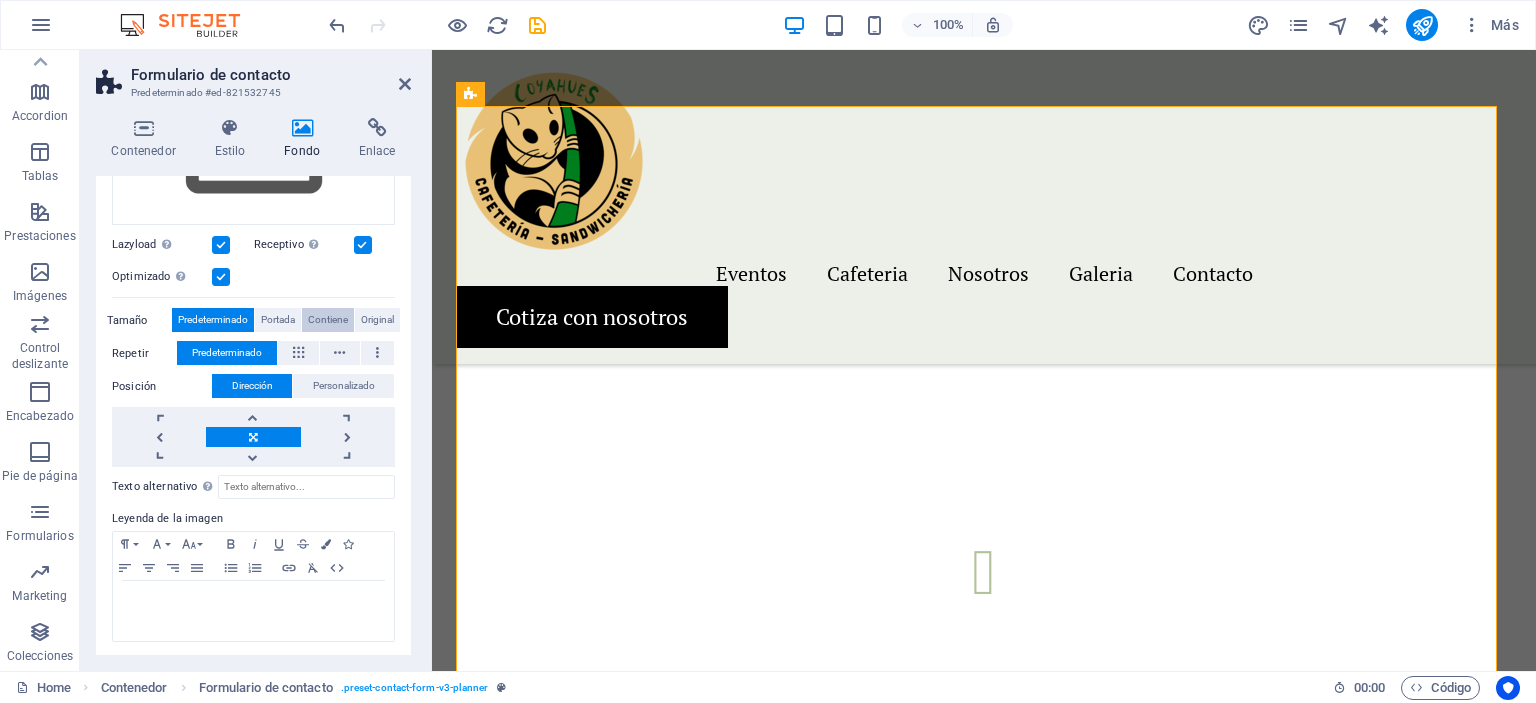click on "Contiene" at bounding box center [328, 320] 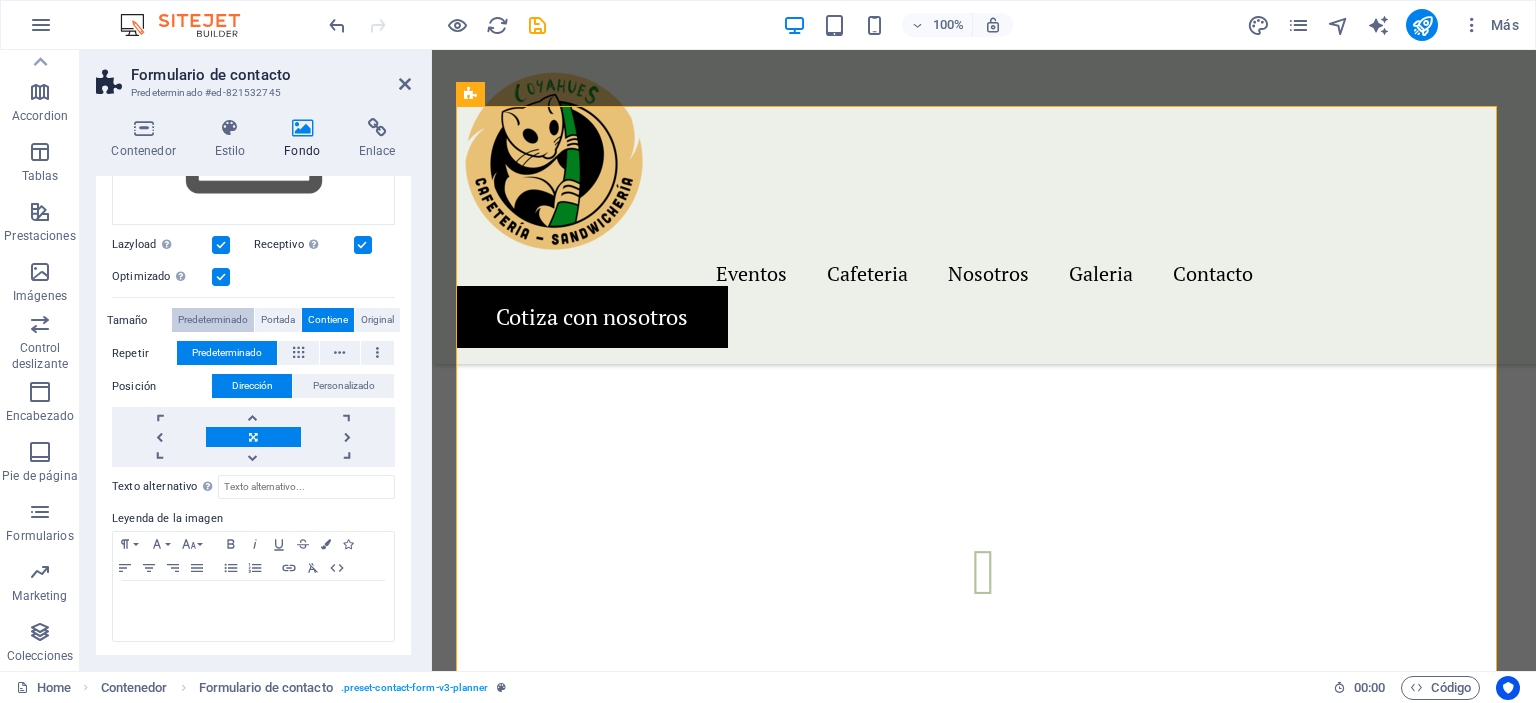 click on "Predeterminado" at bounding box center (213, 320) 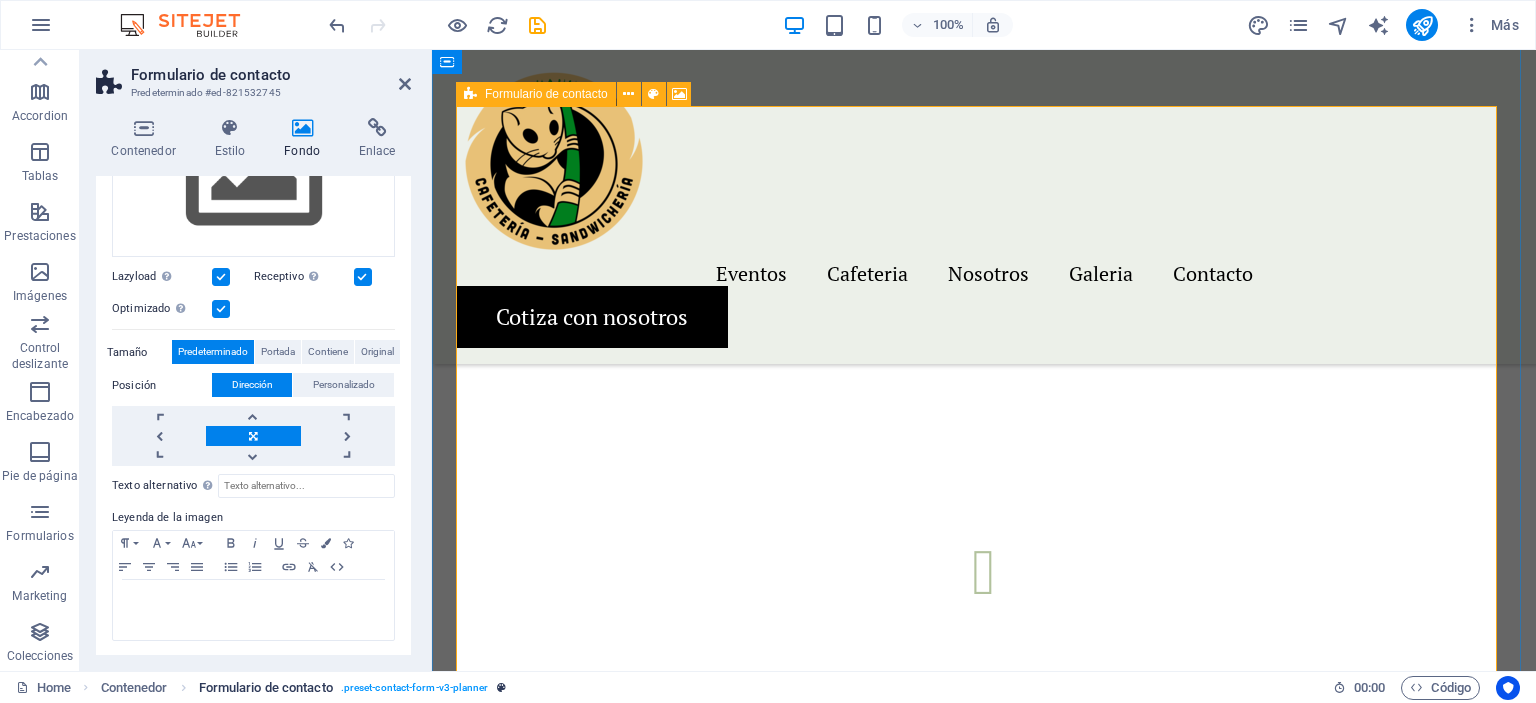 click on ". preset-contact-form-v3-planner" at bounding box center [415, 688] 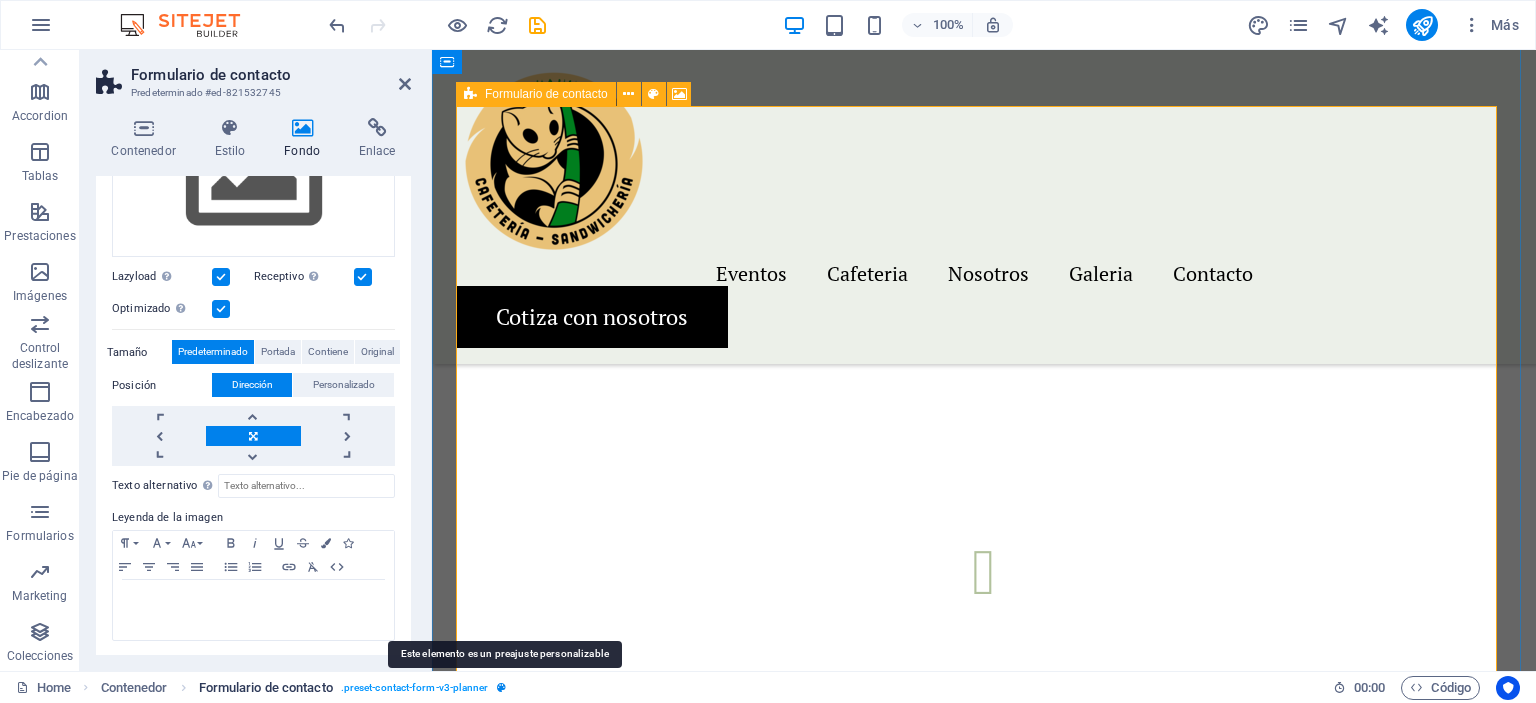 click at bounding box center (501, 687) 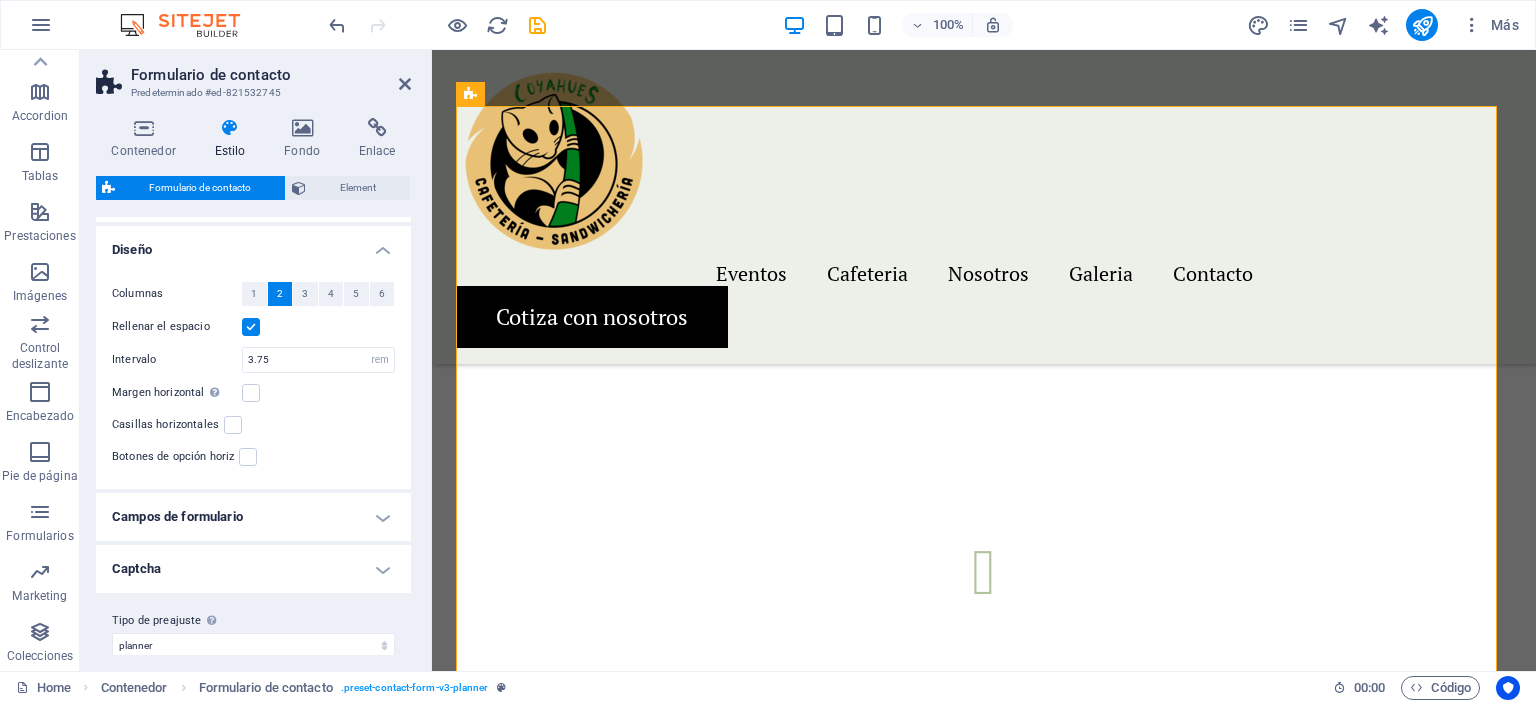 scroll, scrollTop: 352, scrollLeft: 0, axis: vertical 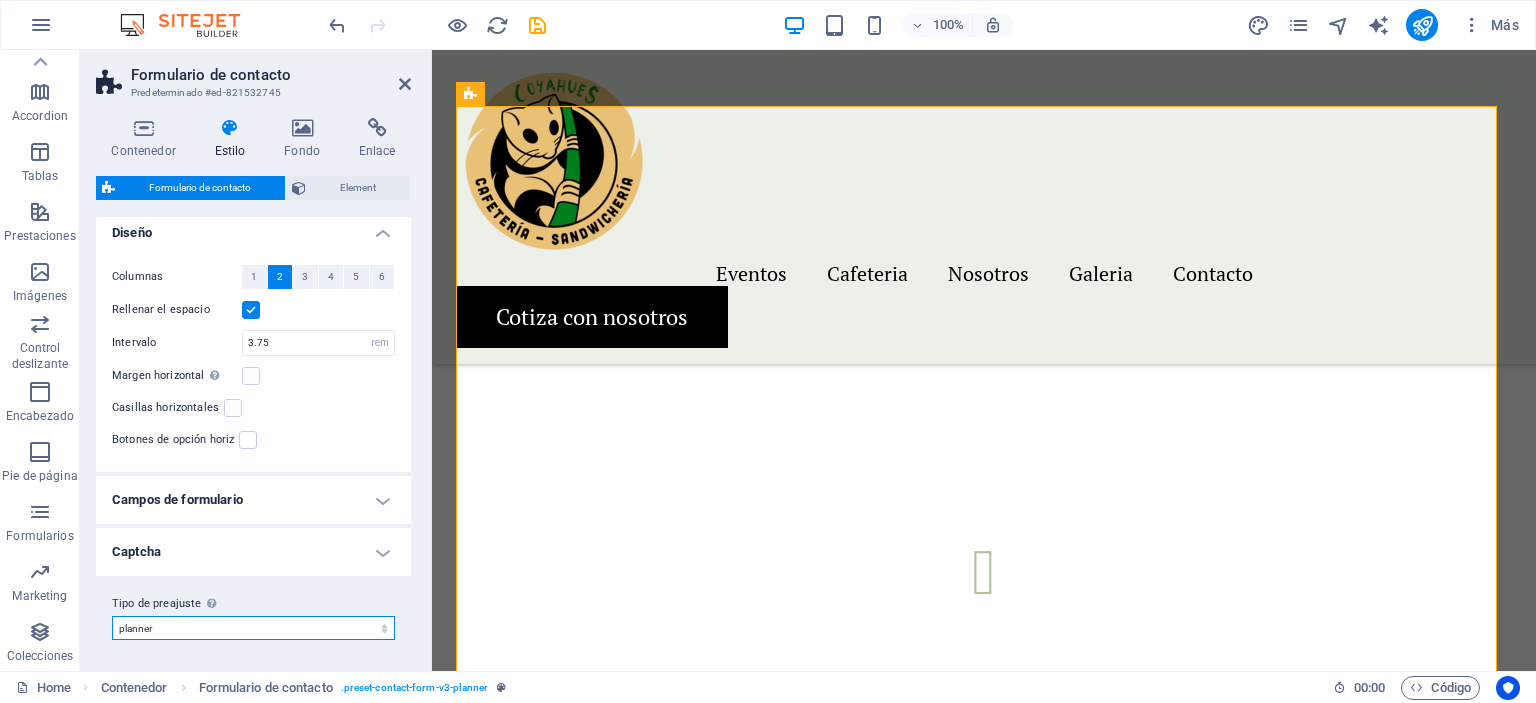 click on "planner Añadir tipo de preajuste" at bounding box center (253, 628) 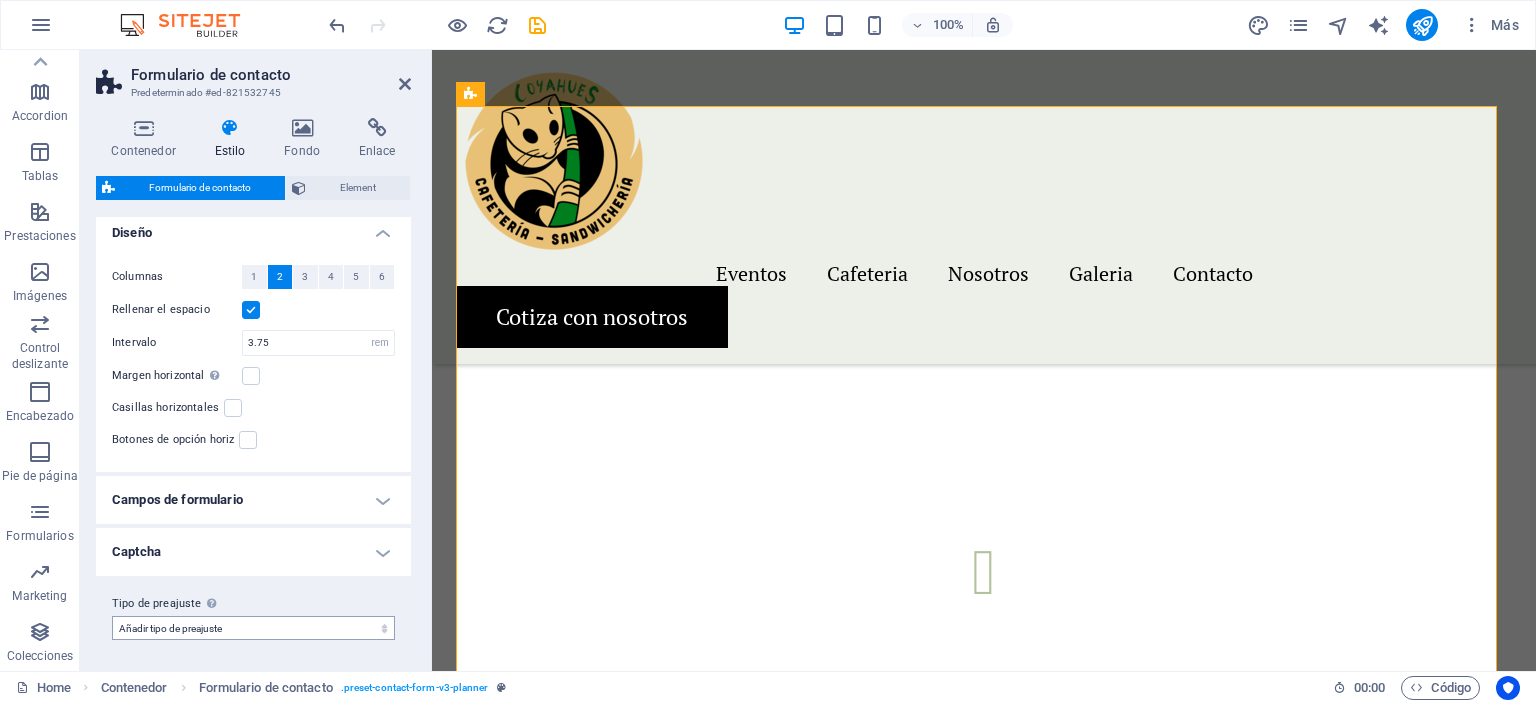 click on "planner Añadir tipo de preajuste" at bounding box center [253, 628] 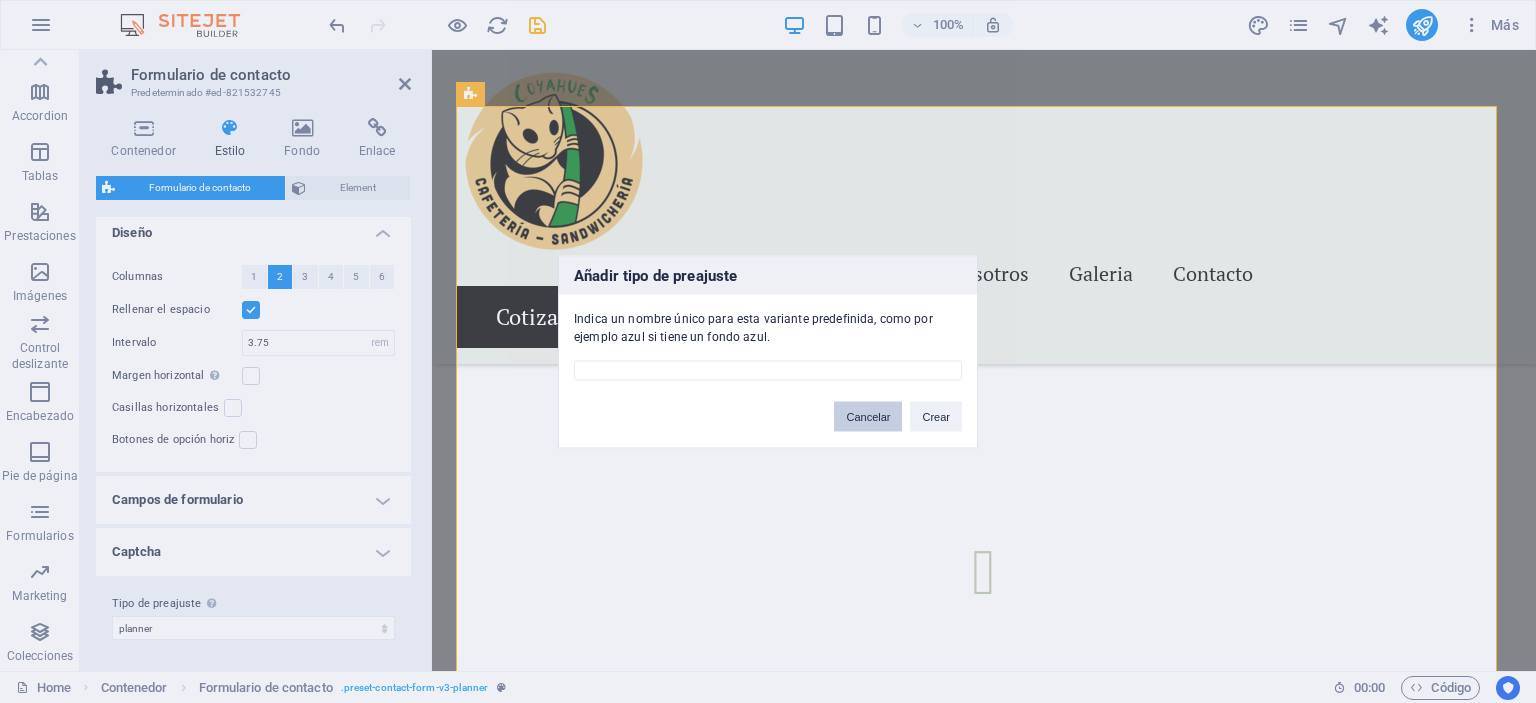 click on "Cancelar" at bounding box center [868, 416] 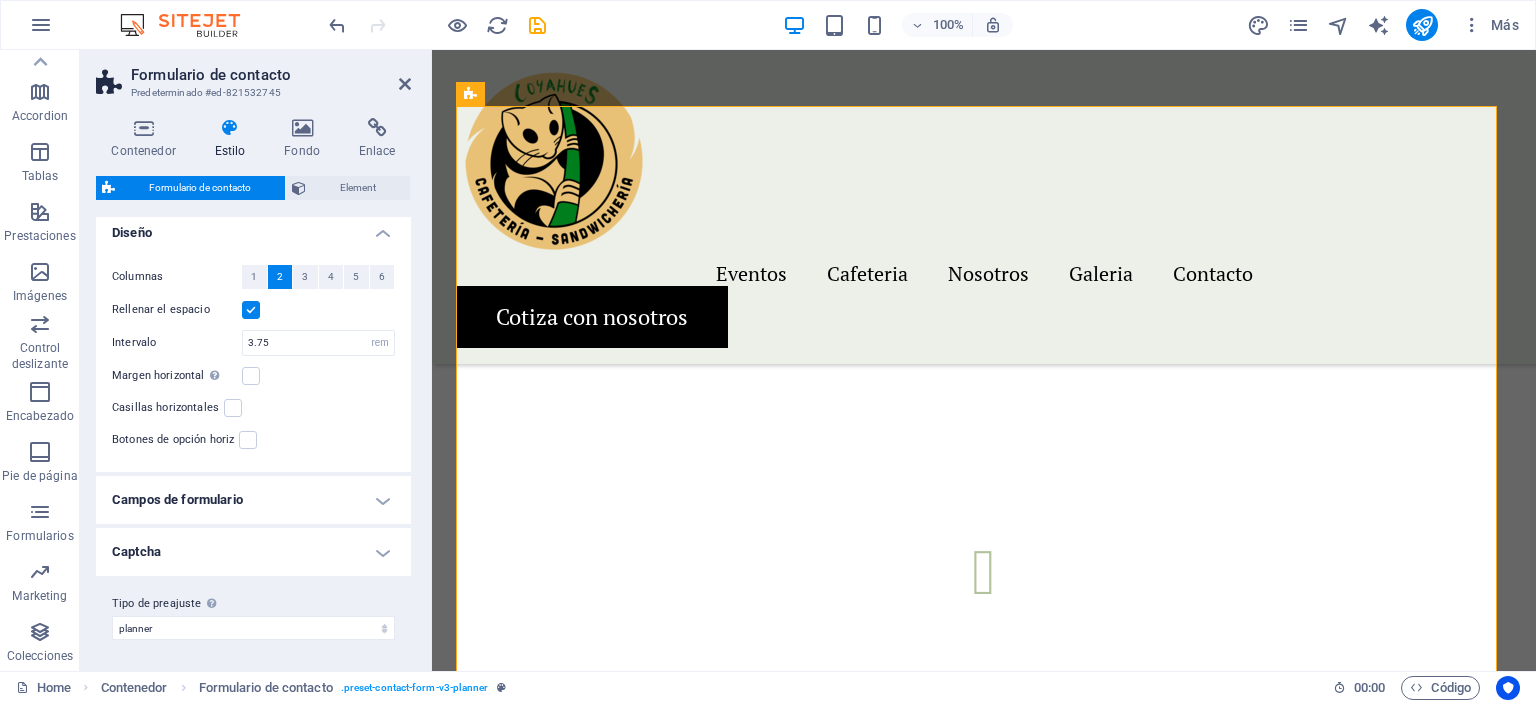 click on "Campos de formulario" at bounding box center [253, 500] 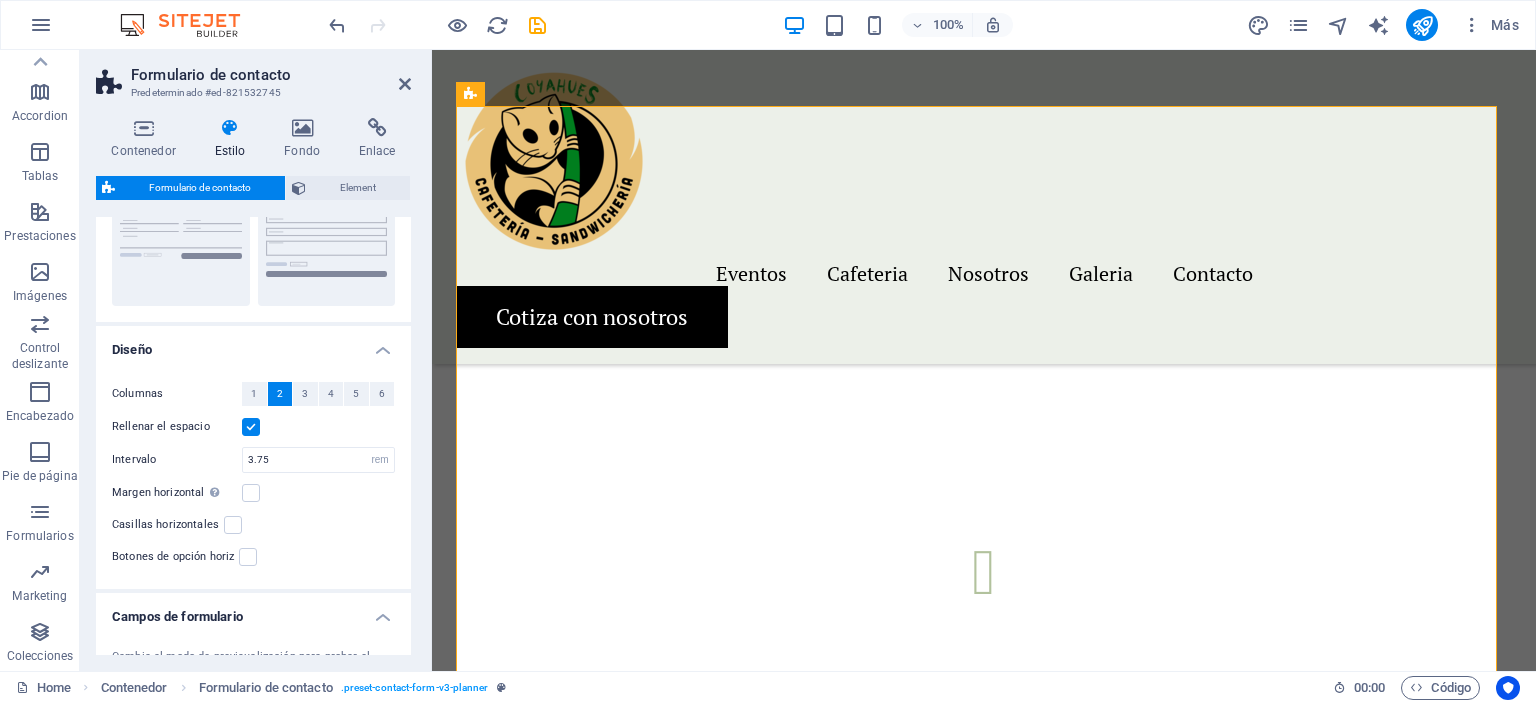 scroll, scrollTop: 218, scrollLeft: 0, axis: vertical 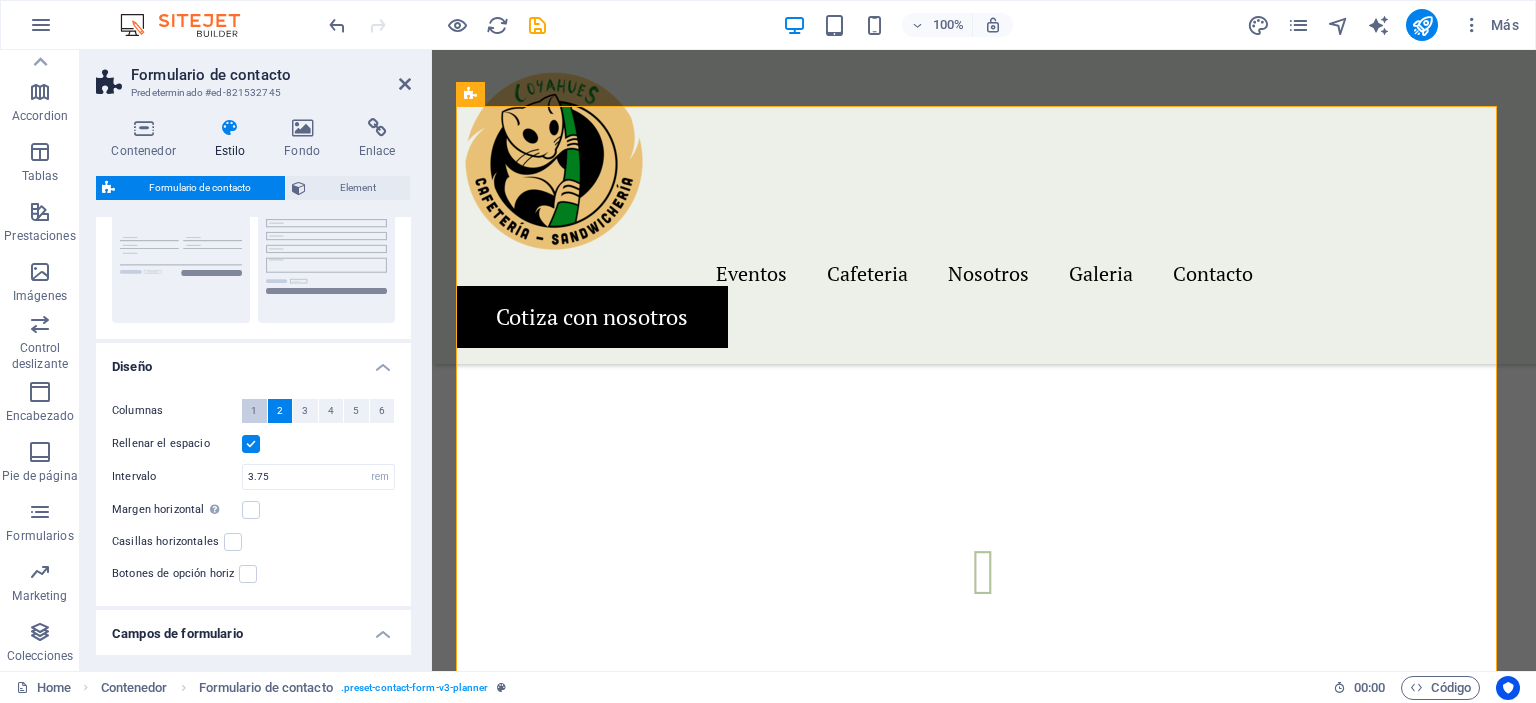 click on "1" at bounding box center [254, 411] 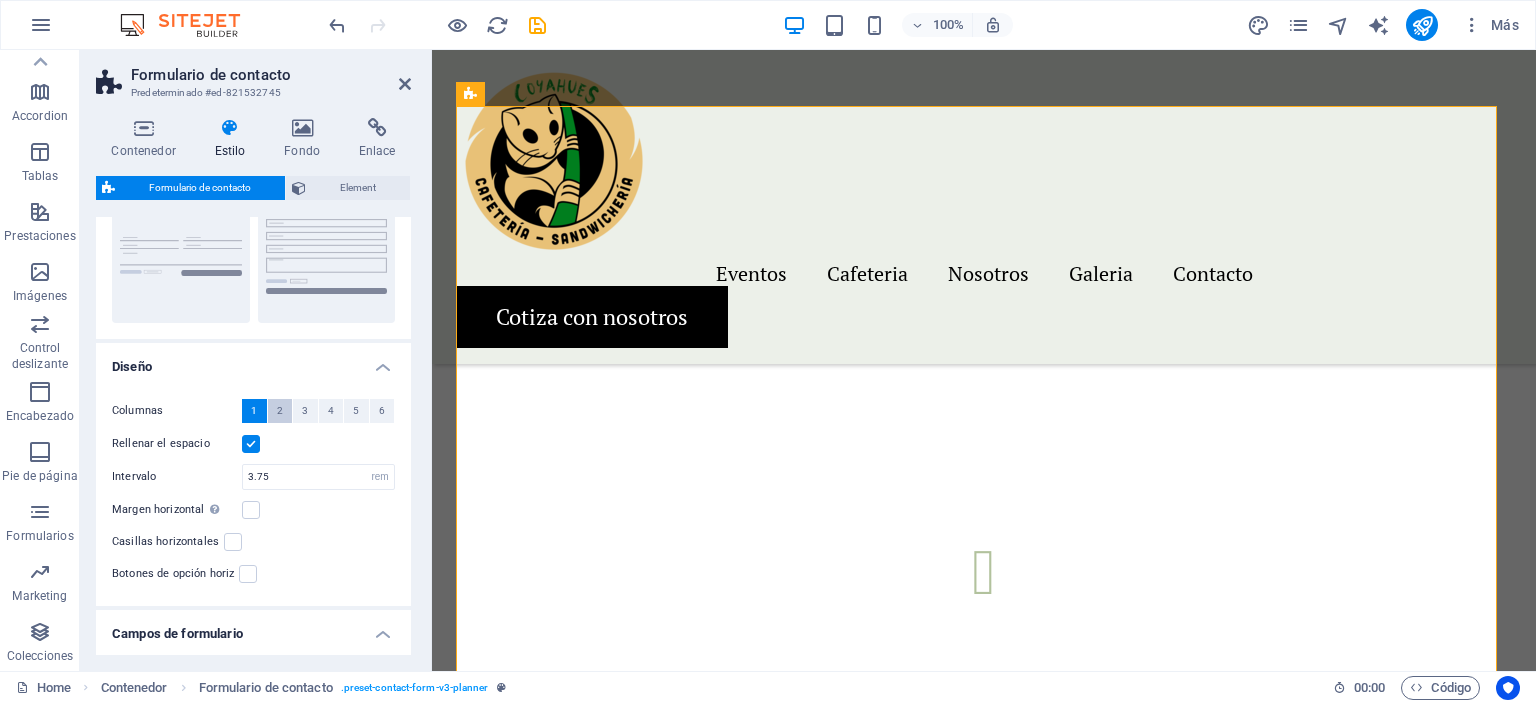 click on "2" at bounding box center [280, 411] 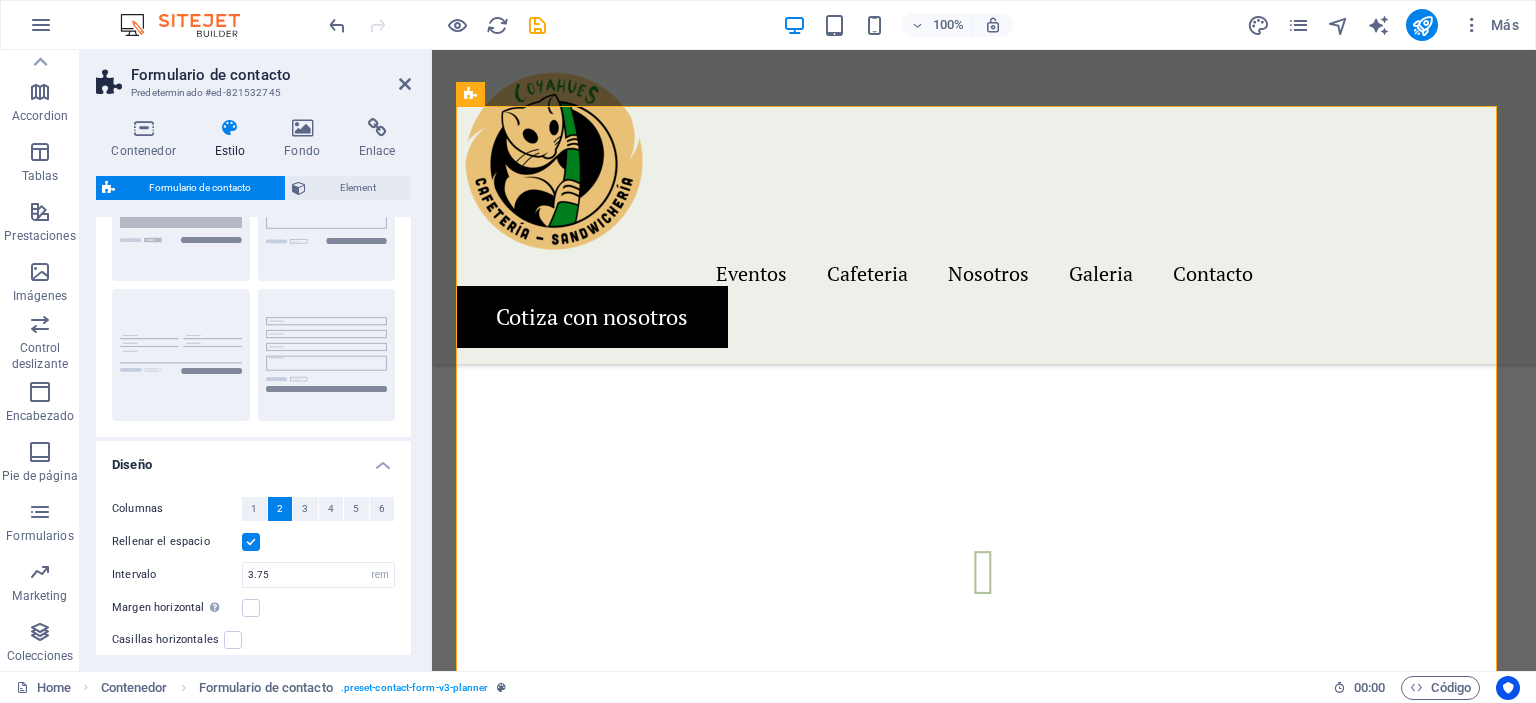 scroll, scrollTop: 0, scrollLeft: 0, axis: both 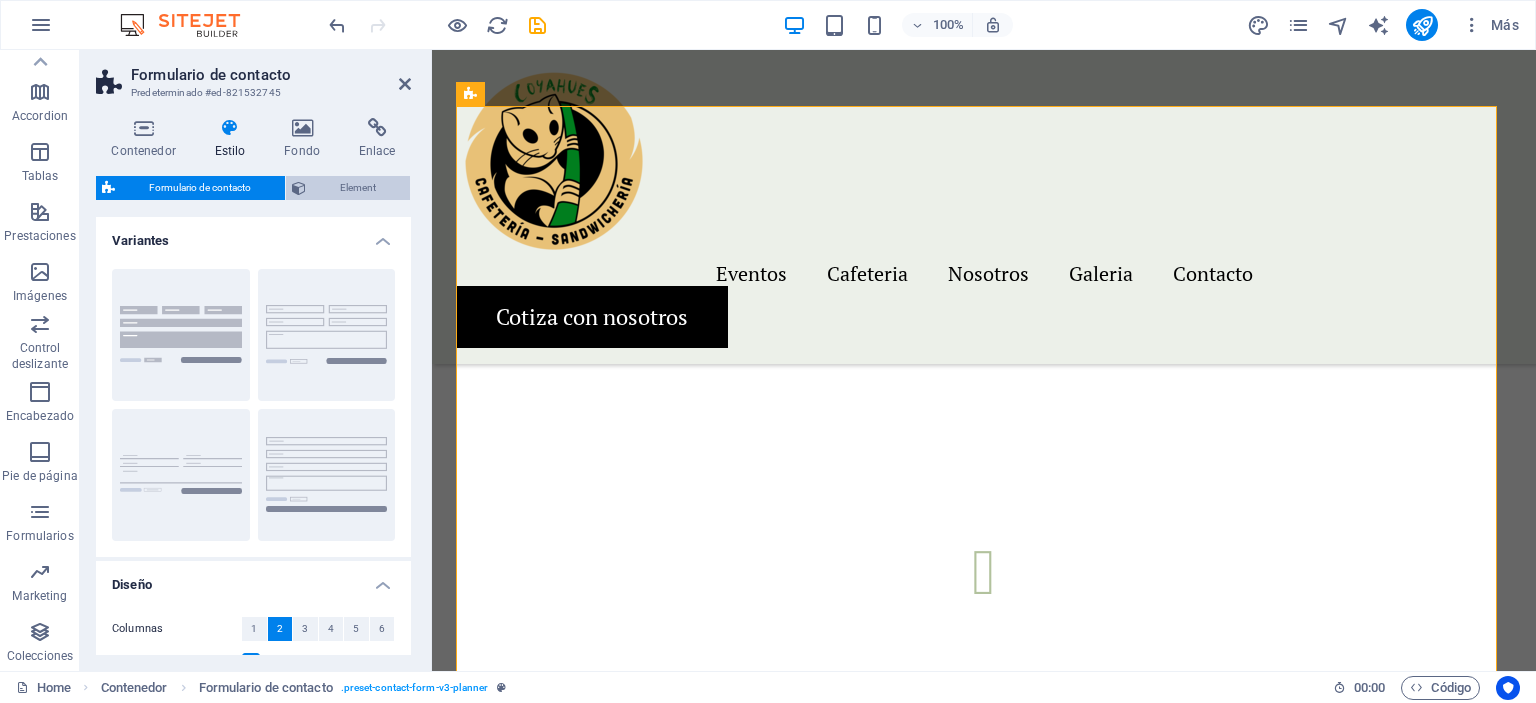 click on "Element" at bounding box center (358, 188) 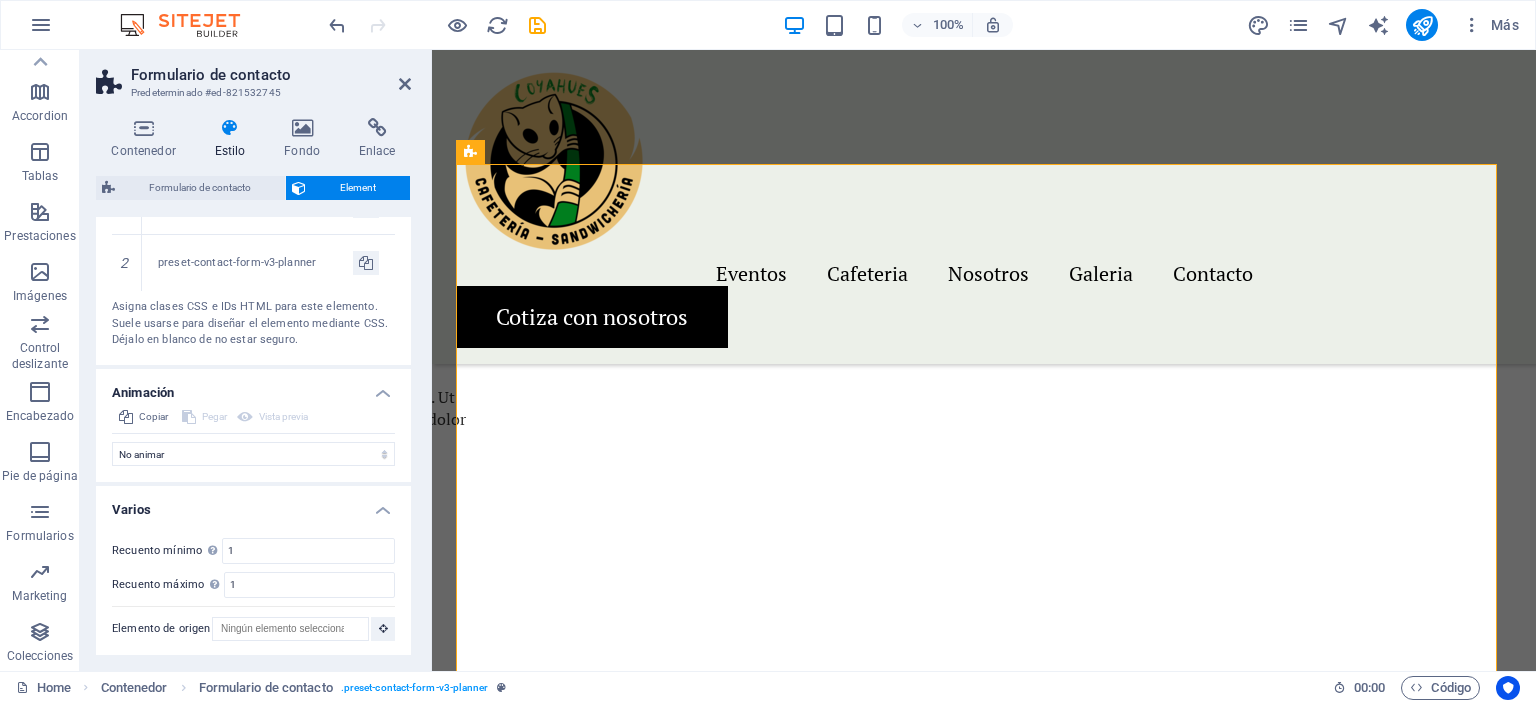 scroll, scrollTop: 3433, scrollLeft: 0, axis: vertical 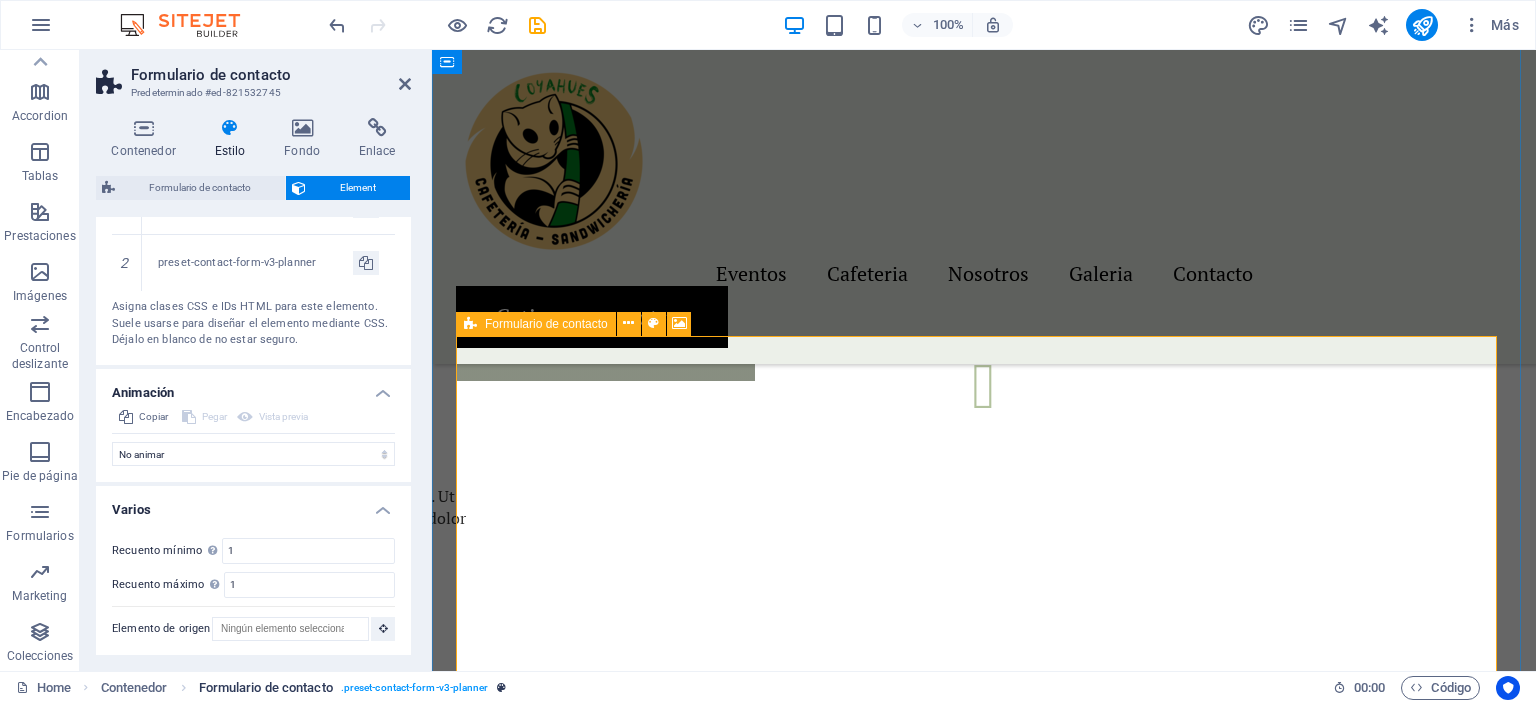 click on ". preset-contact-form-v3-planner" at bounding box center (415, 688) 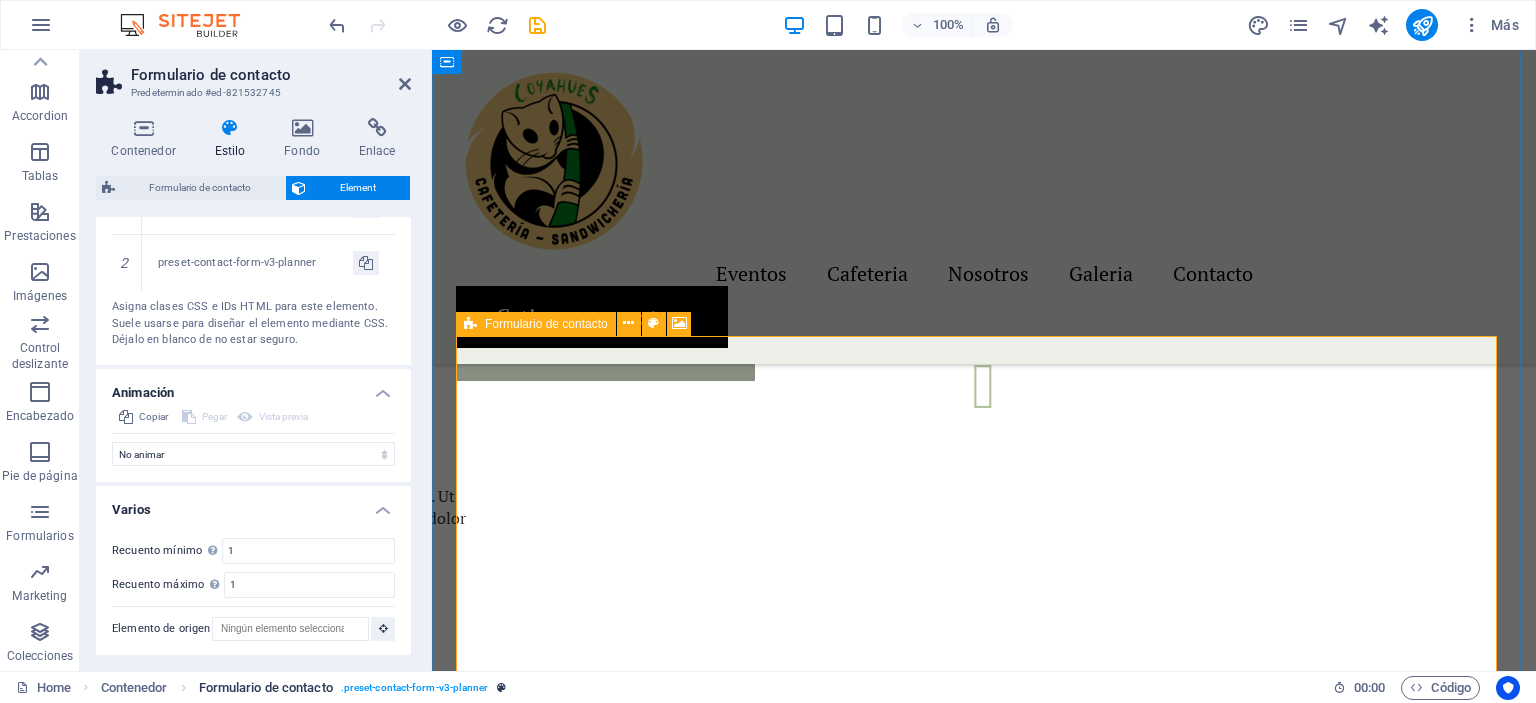 click on ". preset-contact-form-v3-planner" at bounding box center [415, 688] 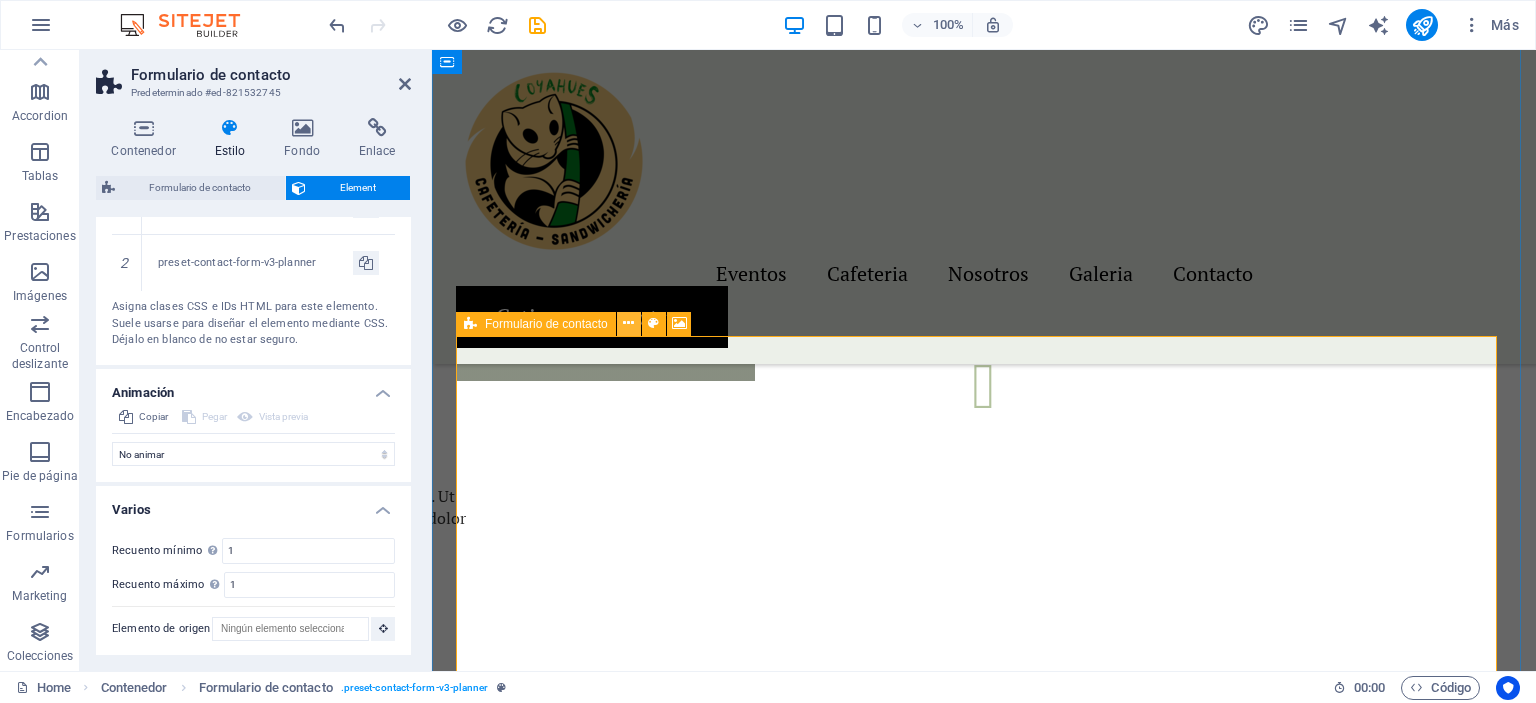 click at bounding box center (628, 323) 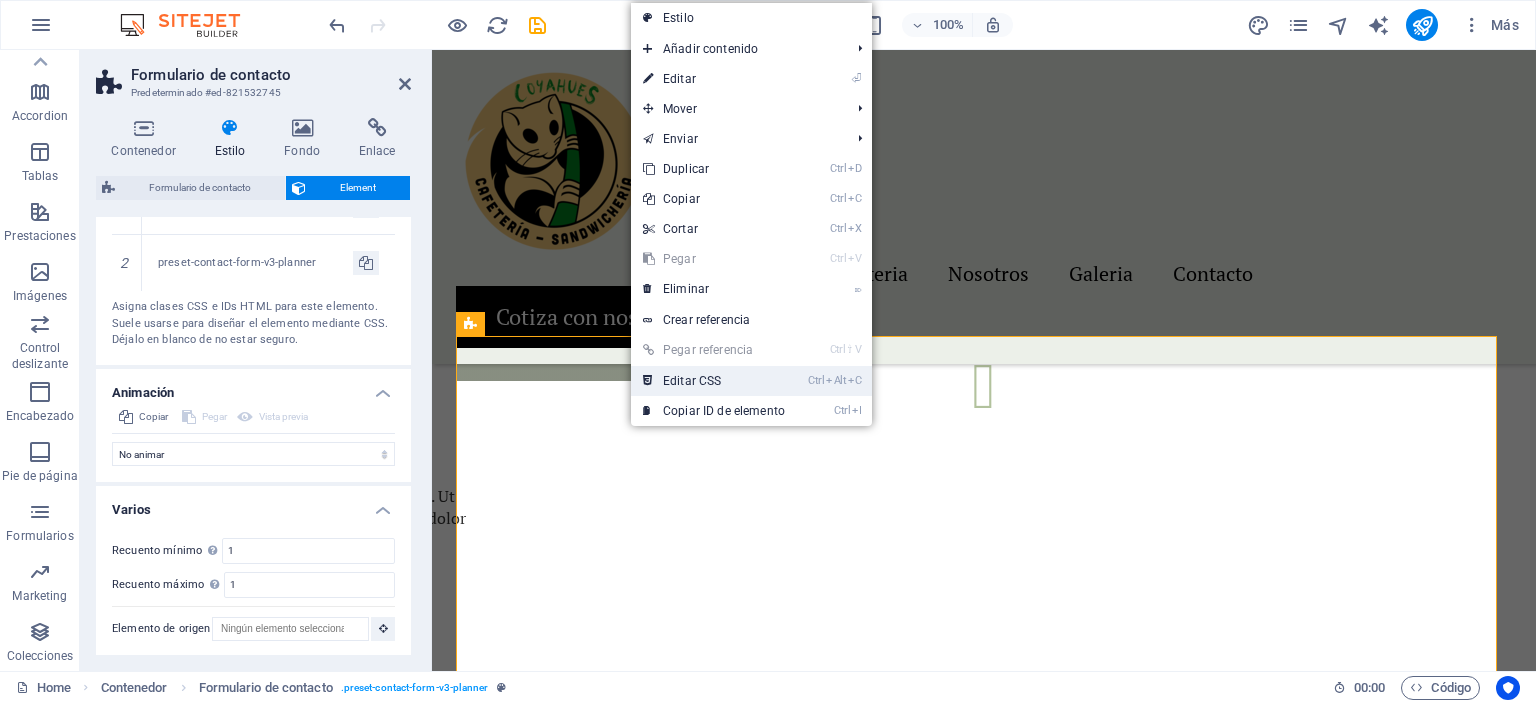 drag, startPoint x: 700, startPoint y: 384, endPoint x: 449, endPoint y: 557, distance: 304.8442 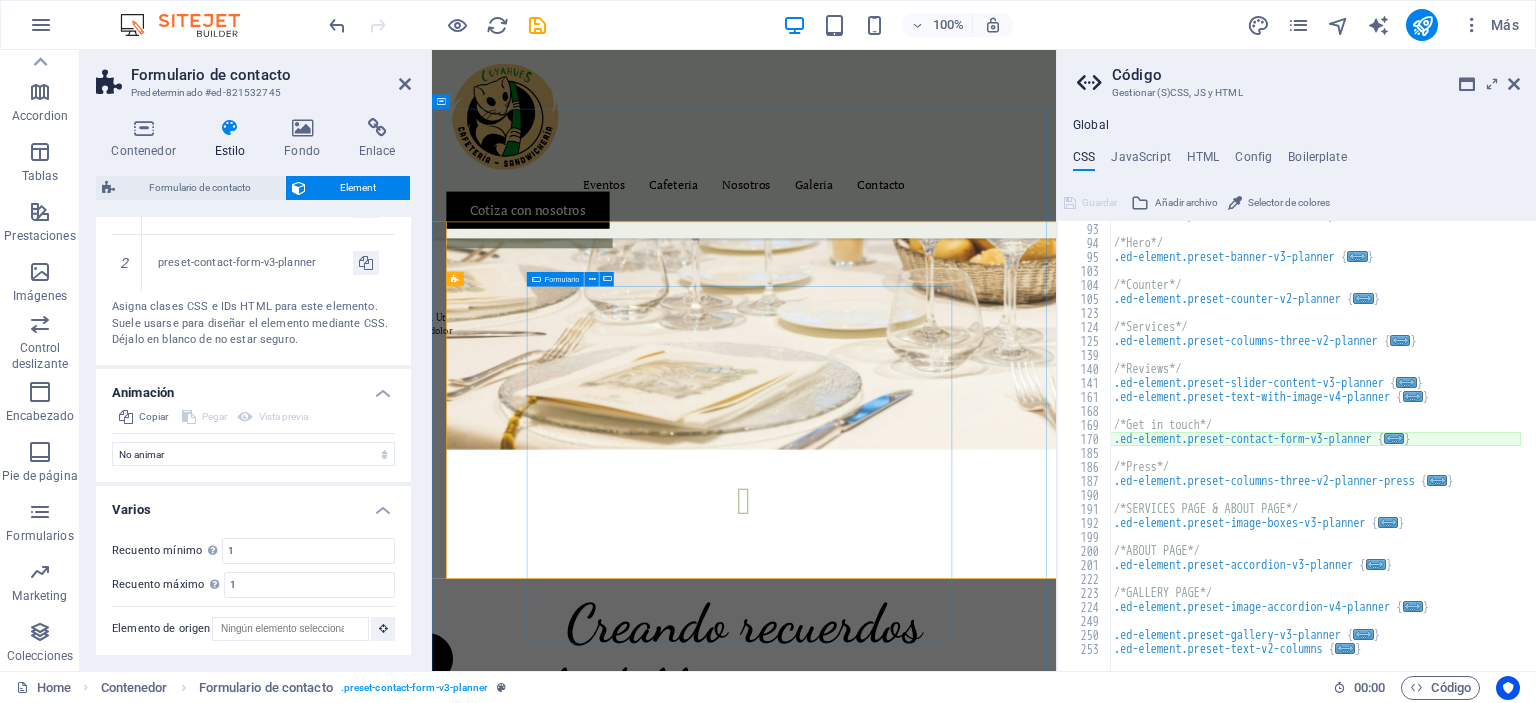 type on "@include contact-form-v3(" 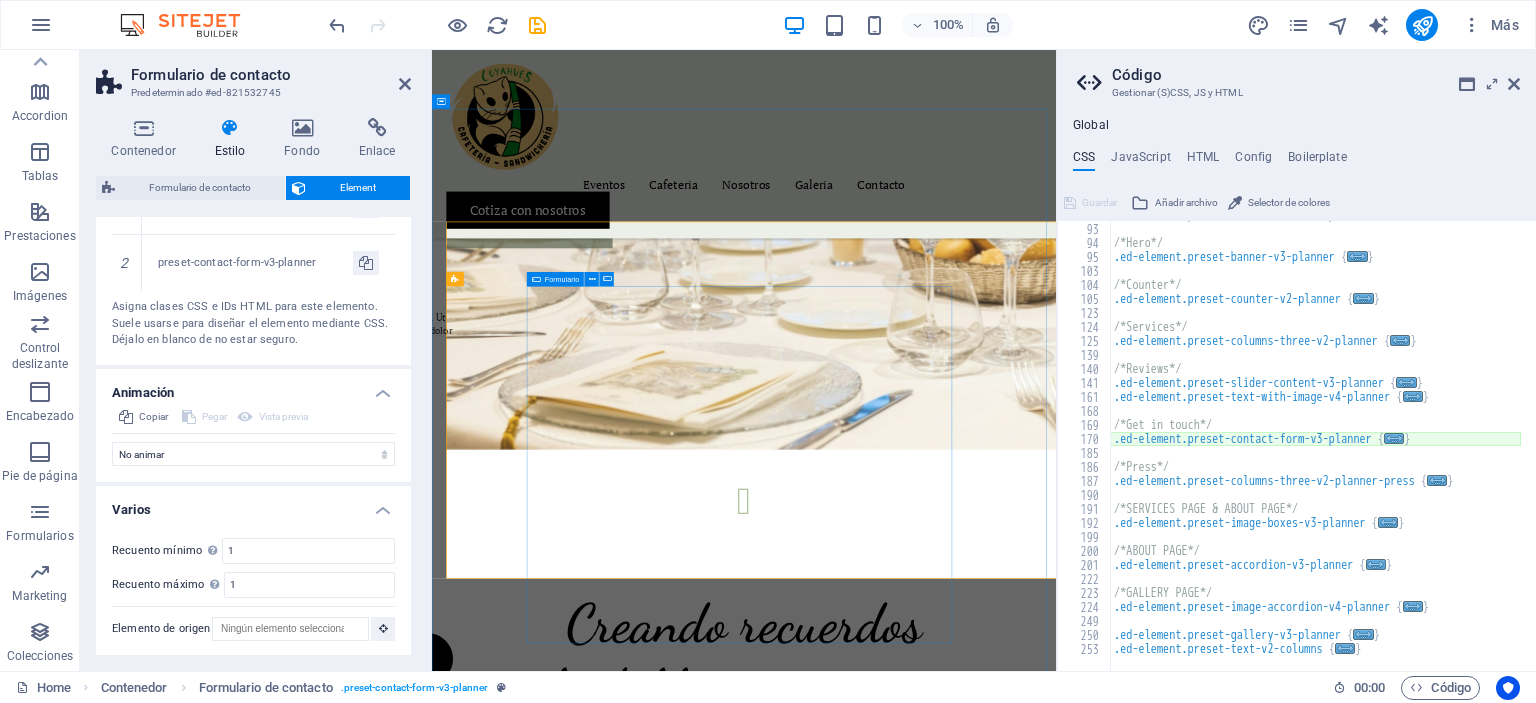 scroll, scrollTop: 3479, scrollLeft: 0, axis: vertical 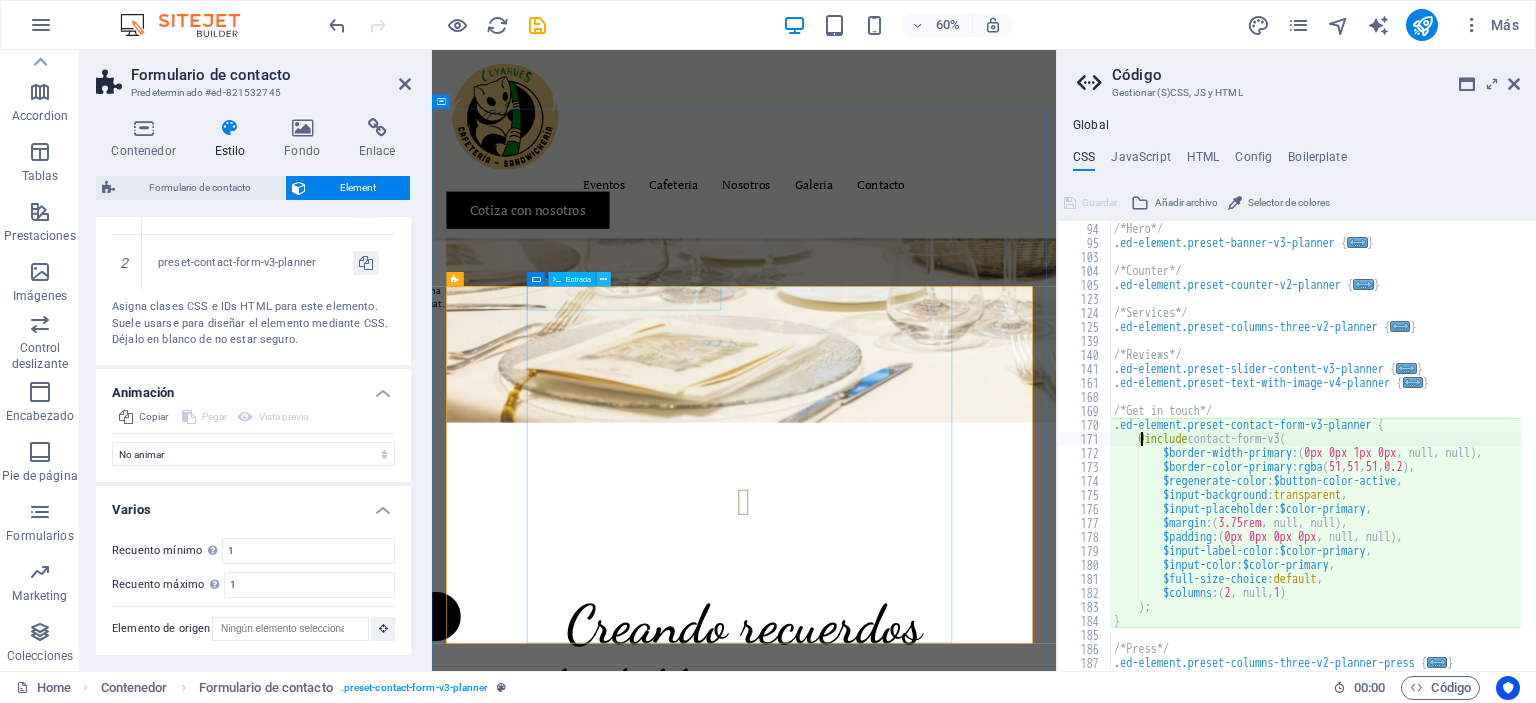 click at bounding box center (603, 279) 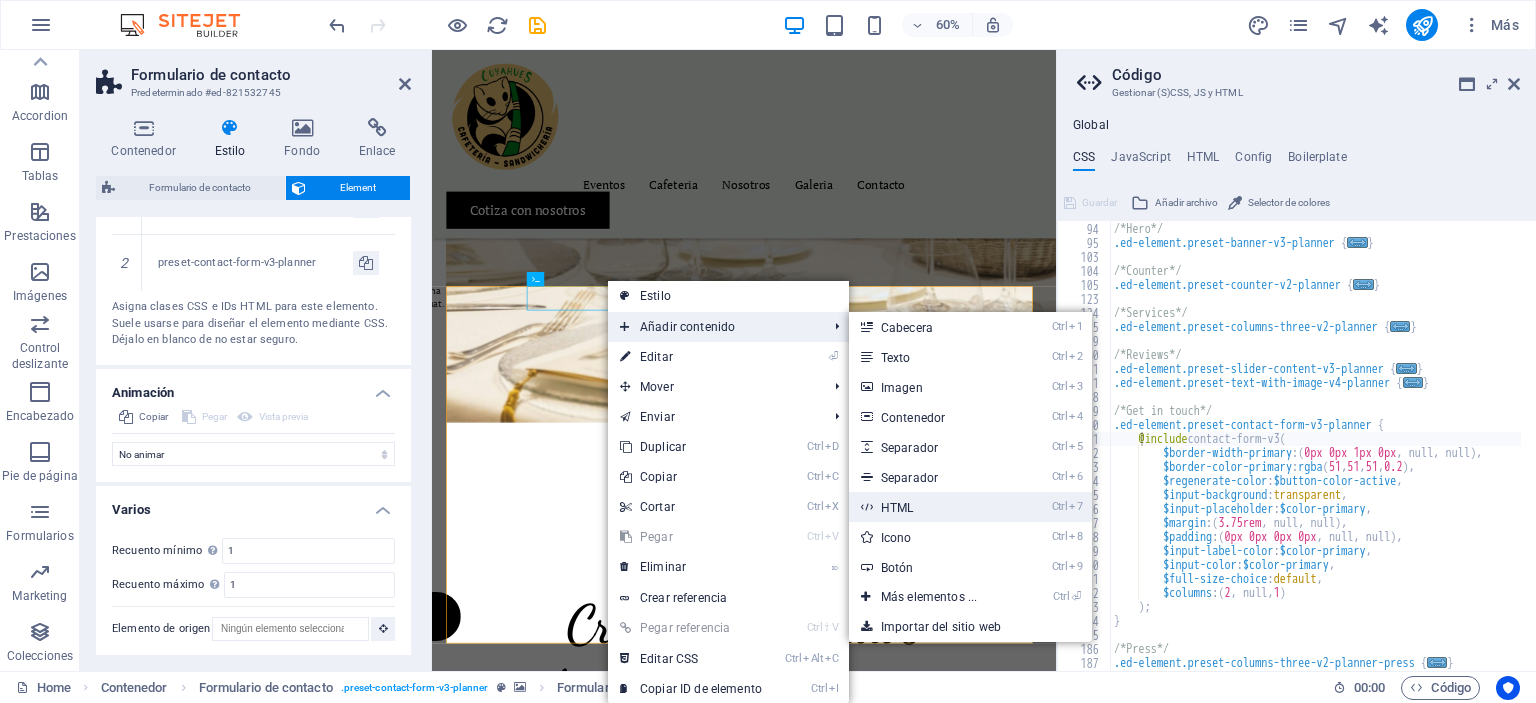 click on "Ctrl 7  HTML" at bounding box center [933, 507] 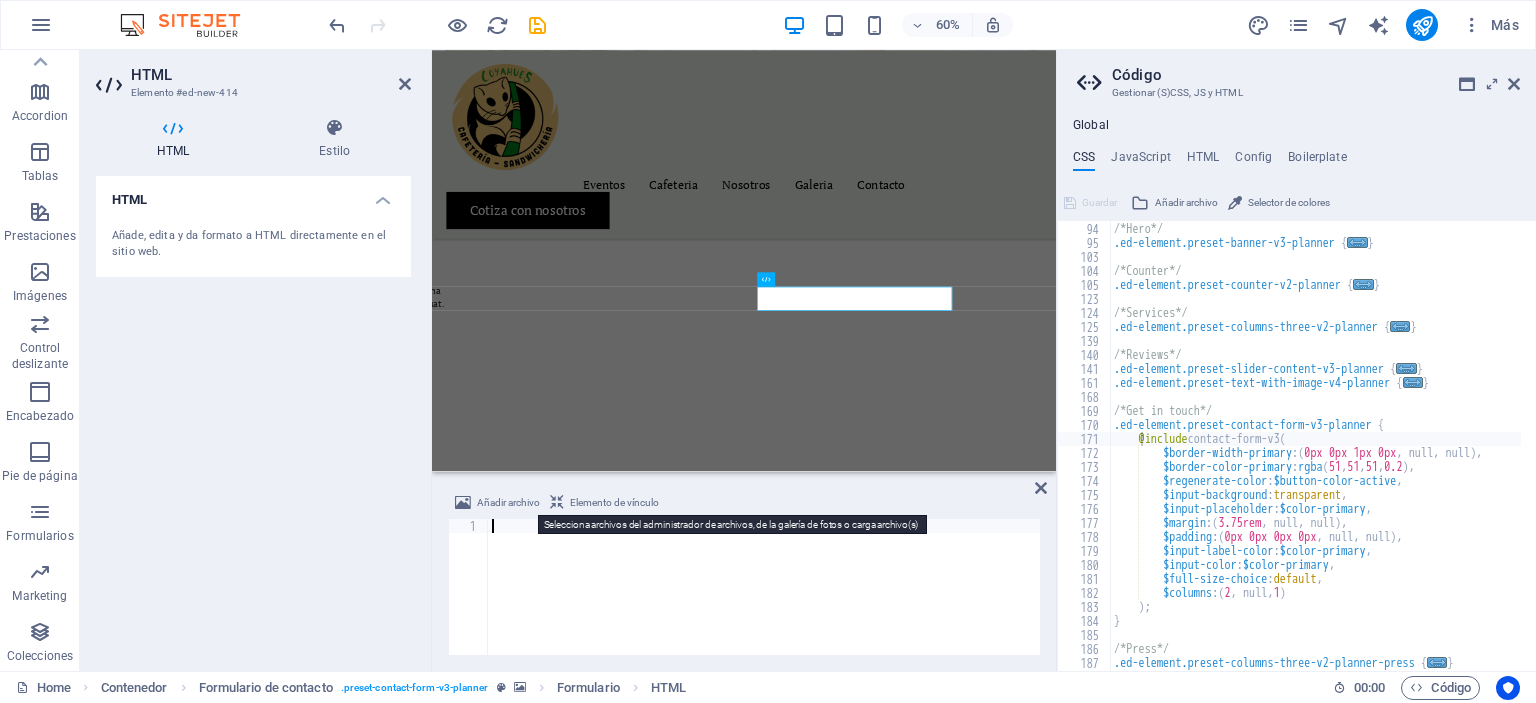 click on "Añadir archivo" at bounding box center [508, 503] 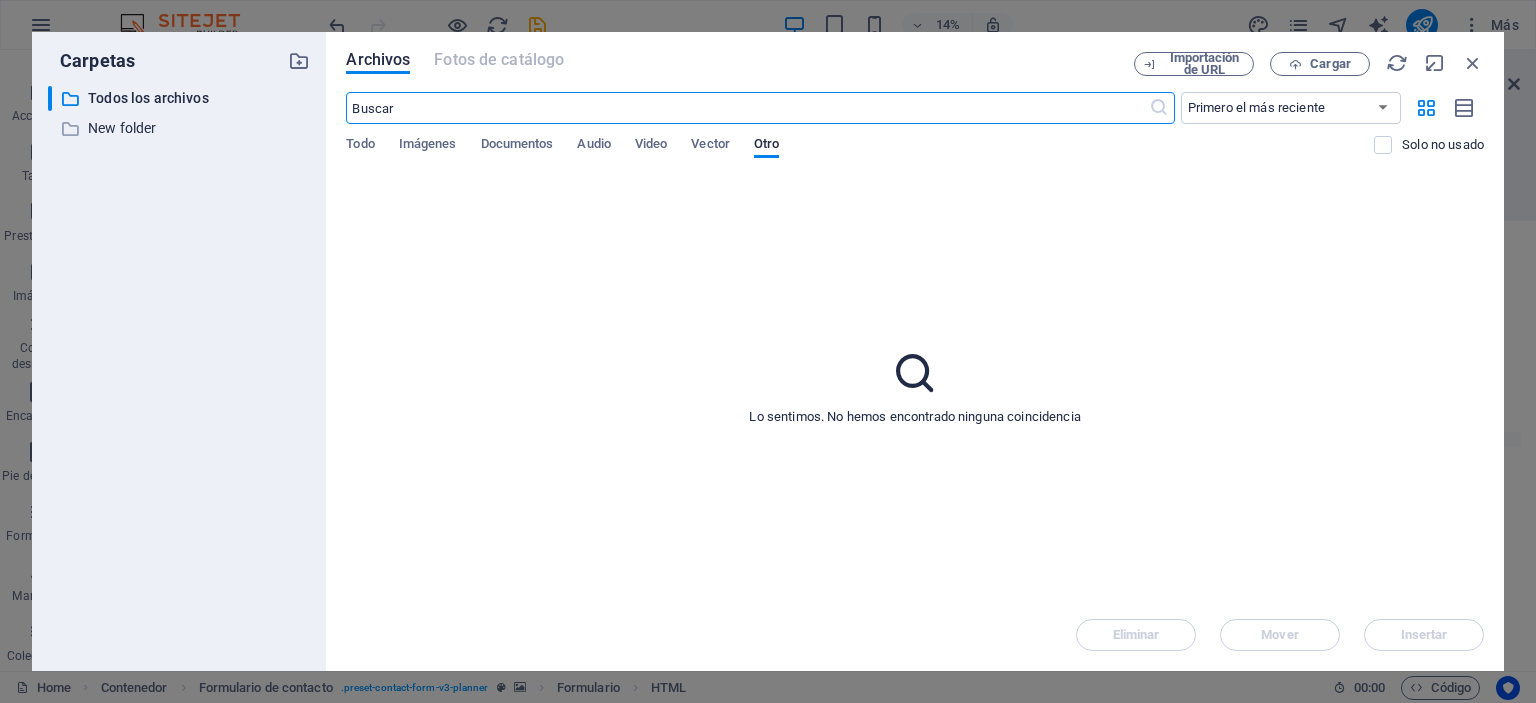 scroll, scrollTop: 2952, scrollLeft: 0, axis: vertical 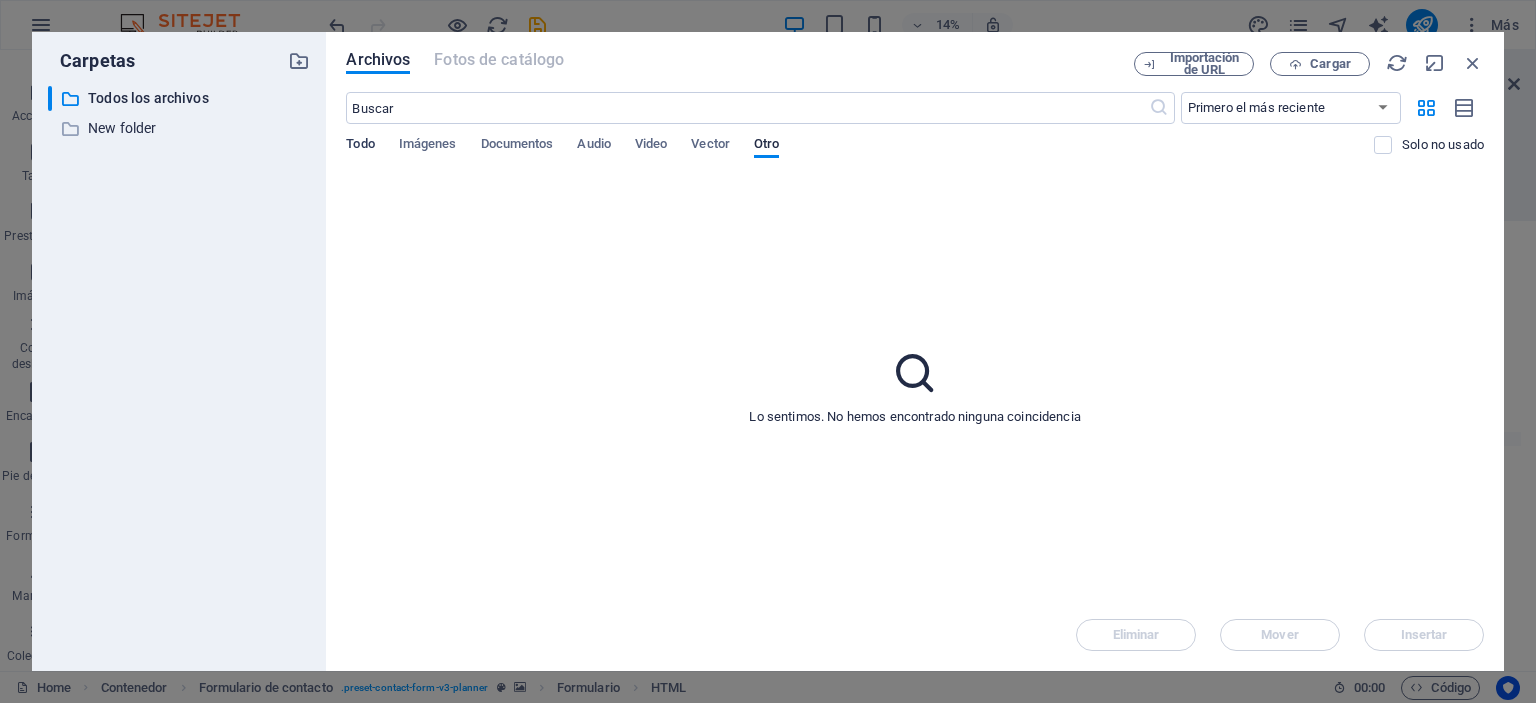 click on "Todo" at bounding box center (360, 146) 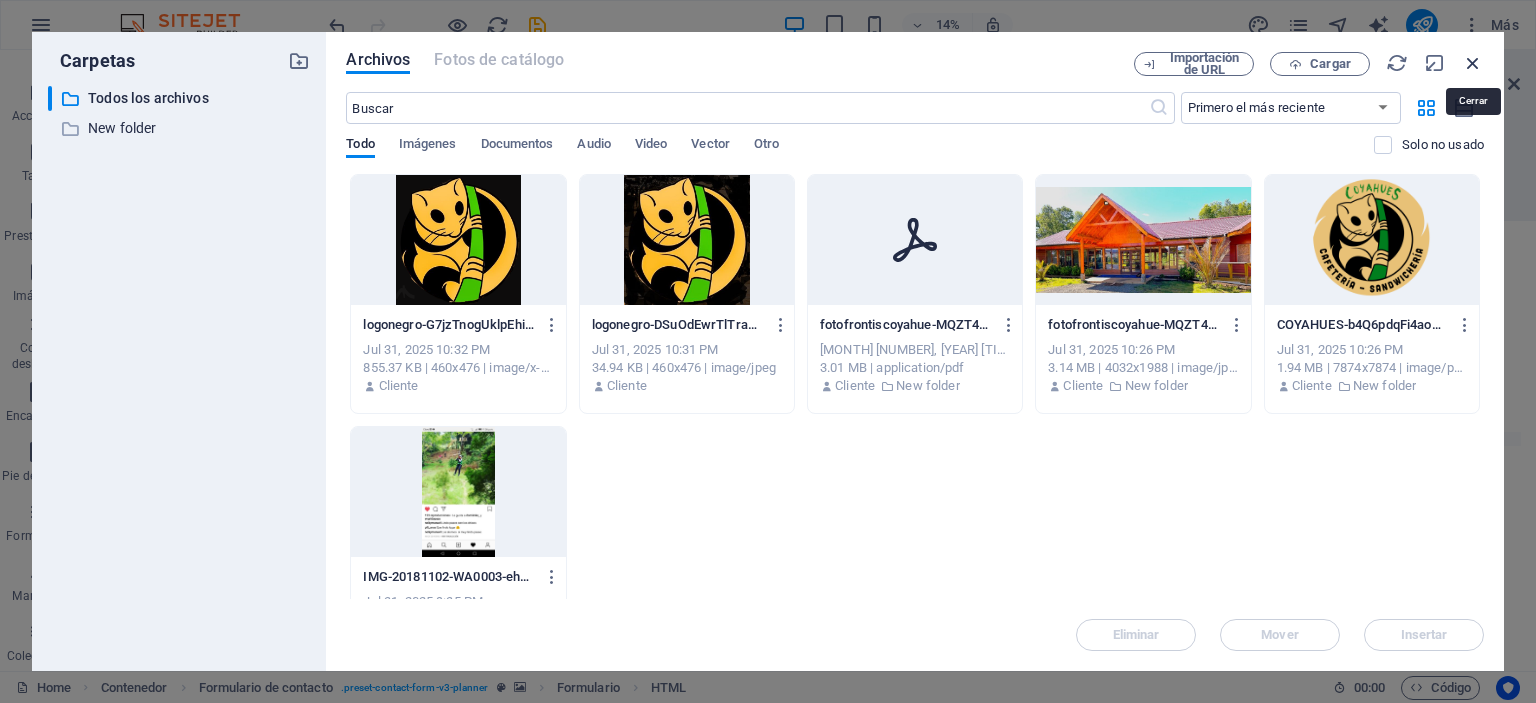 click at bounding box center (1473, 63) 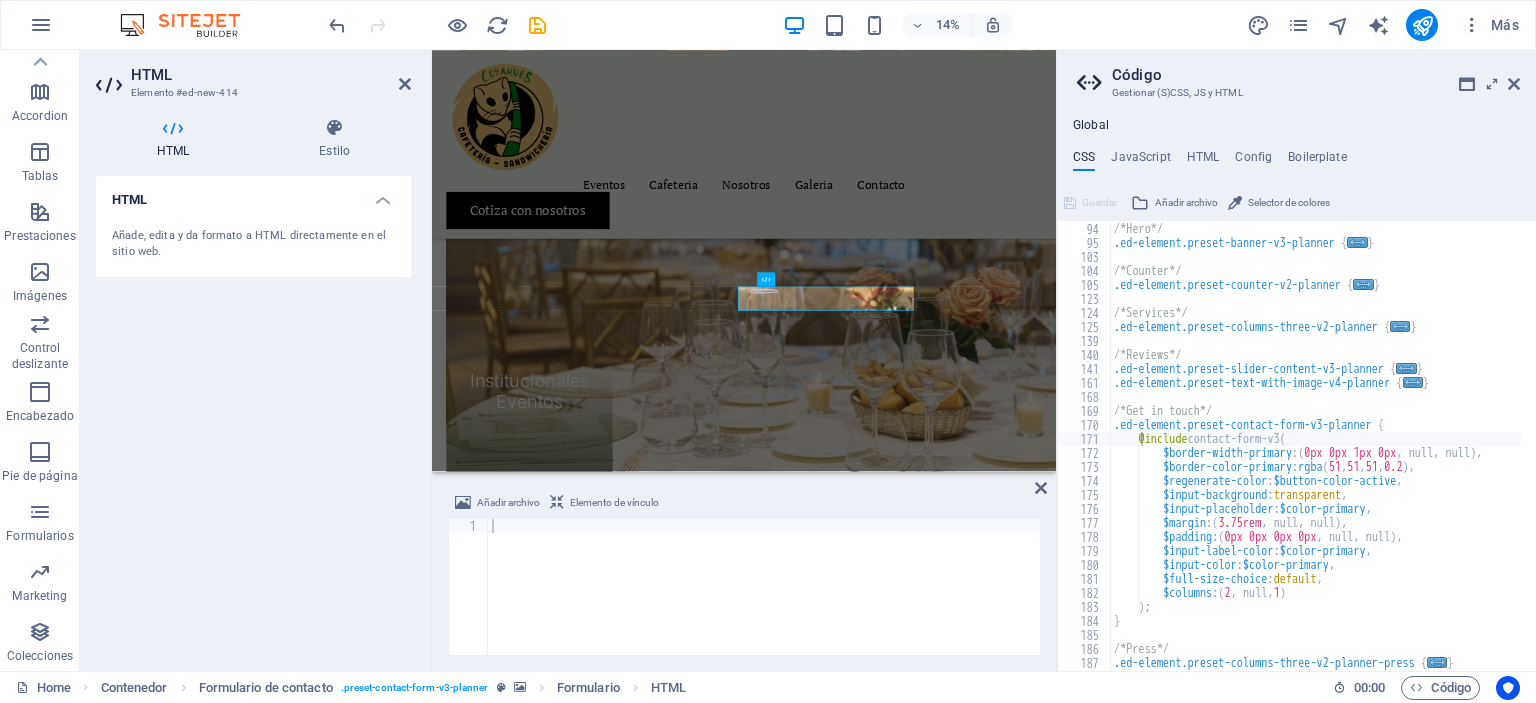 scroll, scrollTop: 3479, scrollLeft: 0, axis: vertical 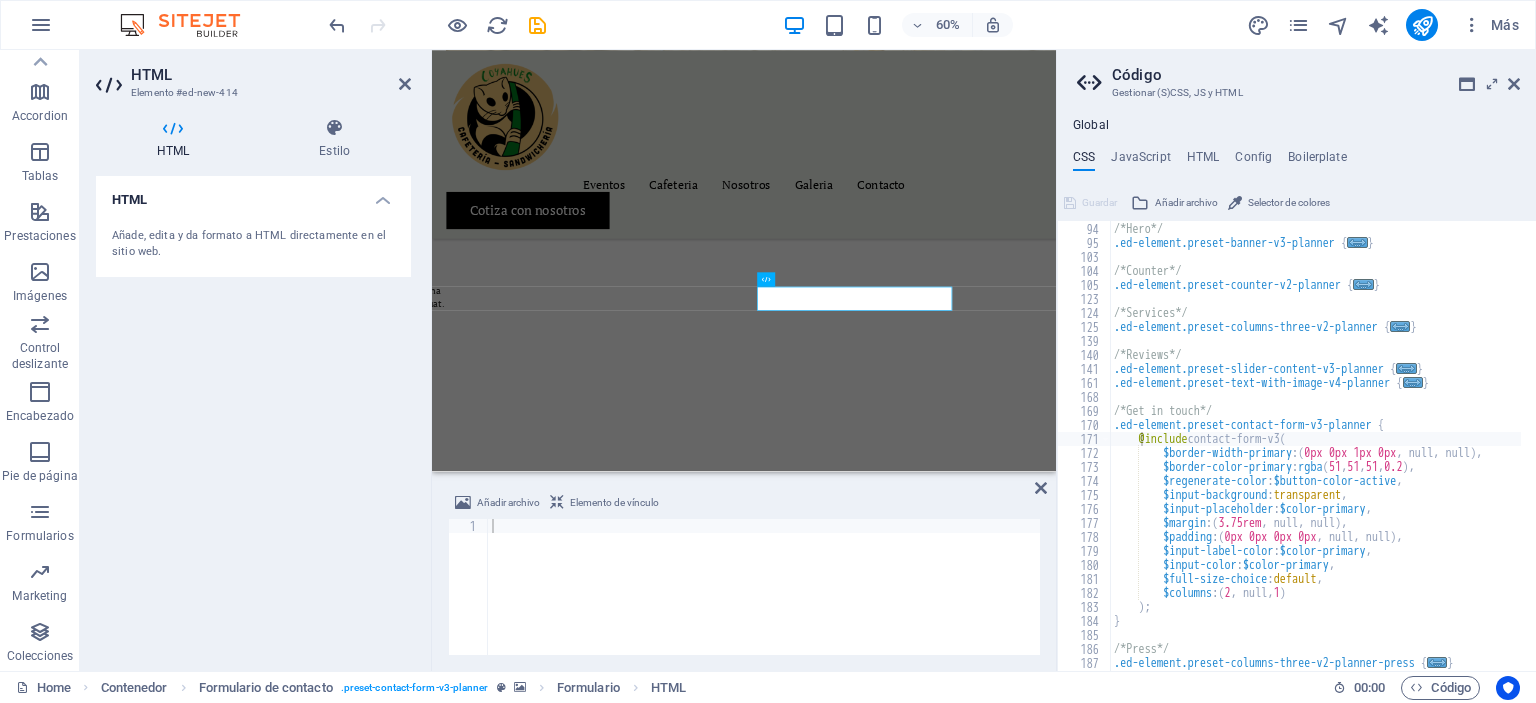 click on "HTML" at bounding box center (253, 194) 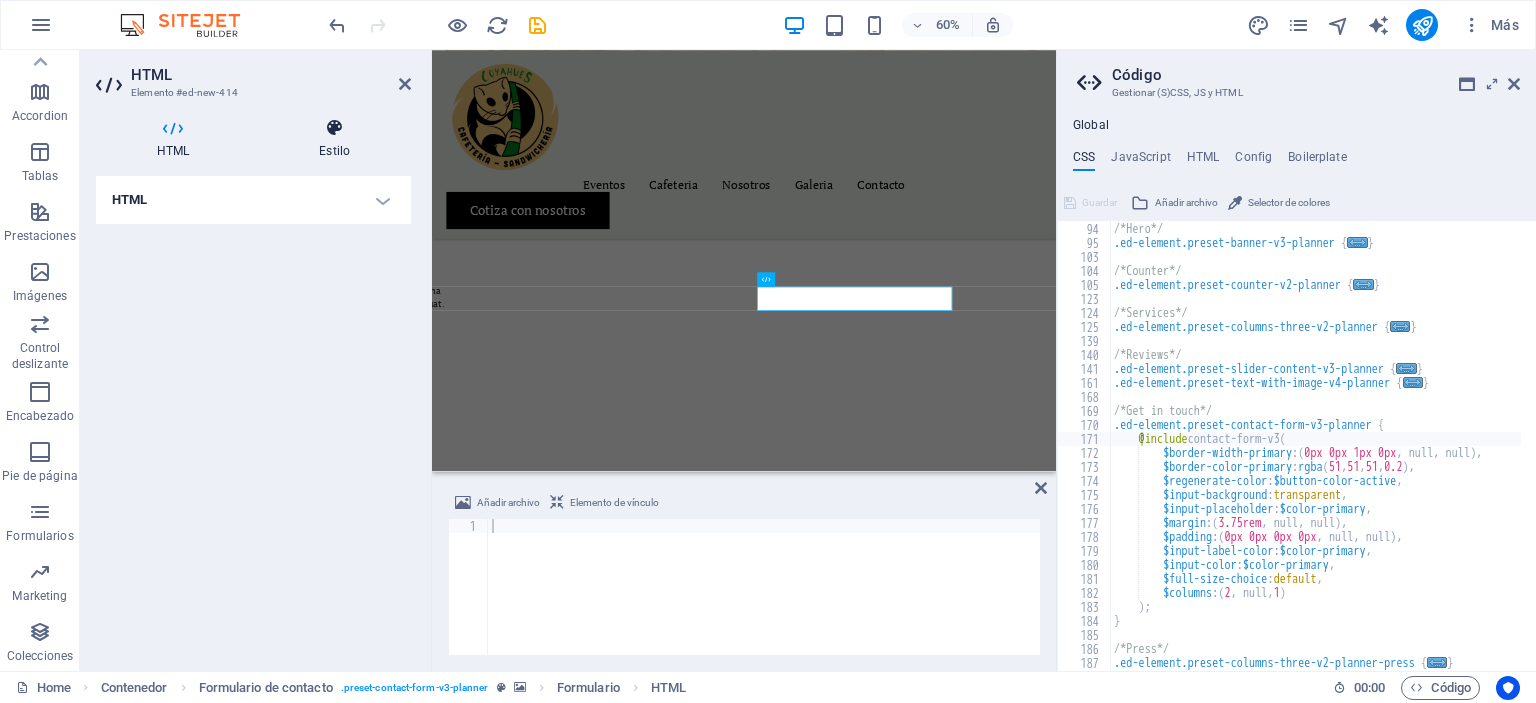 click at bounding box center [334, 128] 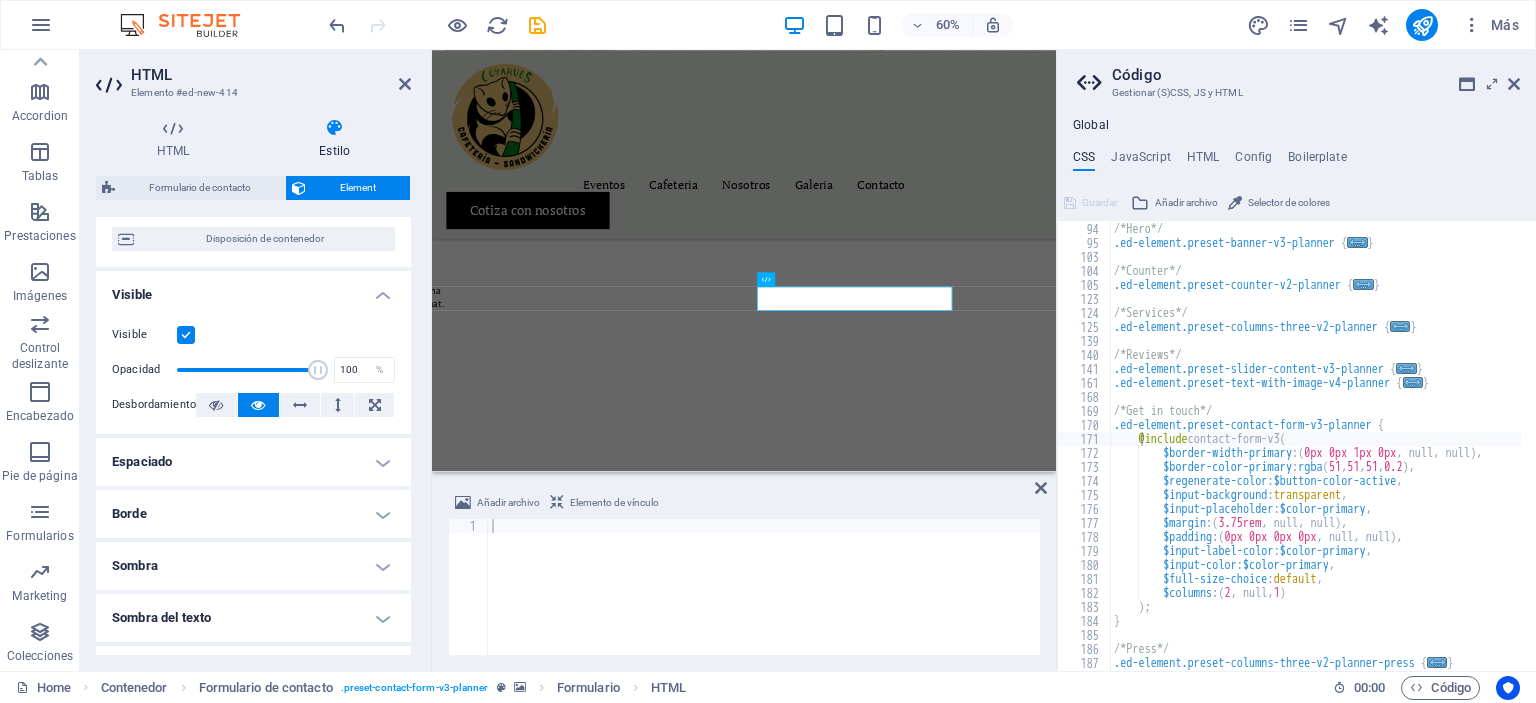 scroll, scrollTop: 200, scrollLeft: 0, axis: vertical 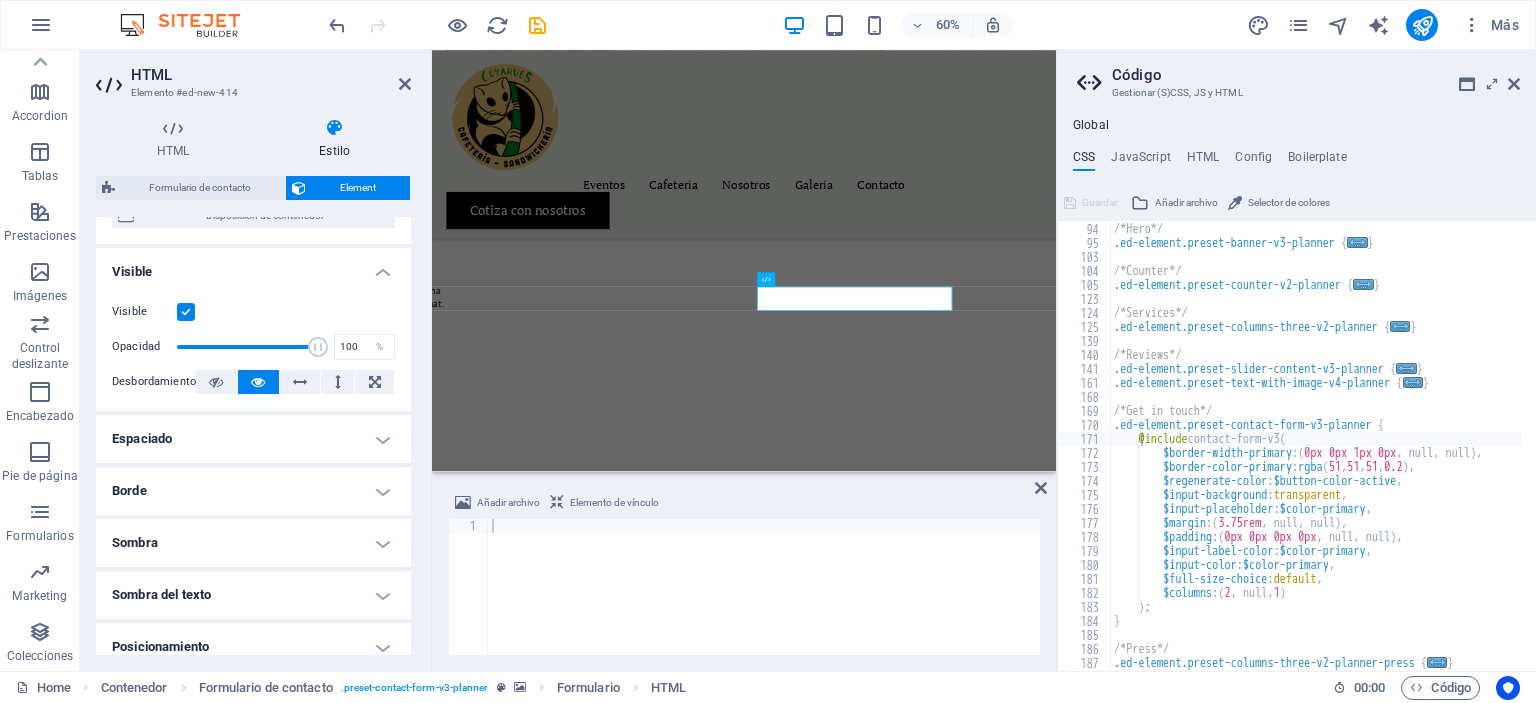 click on "HTML" at bounding box center (271, 75) 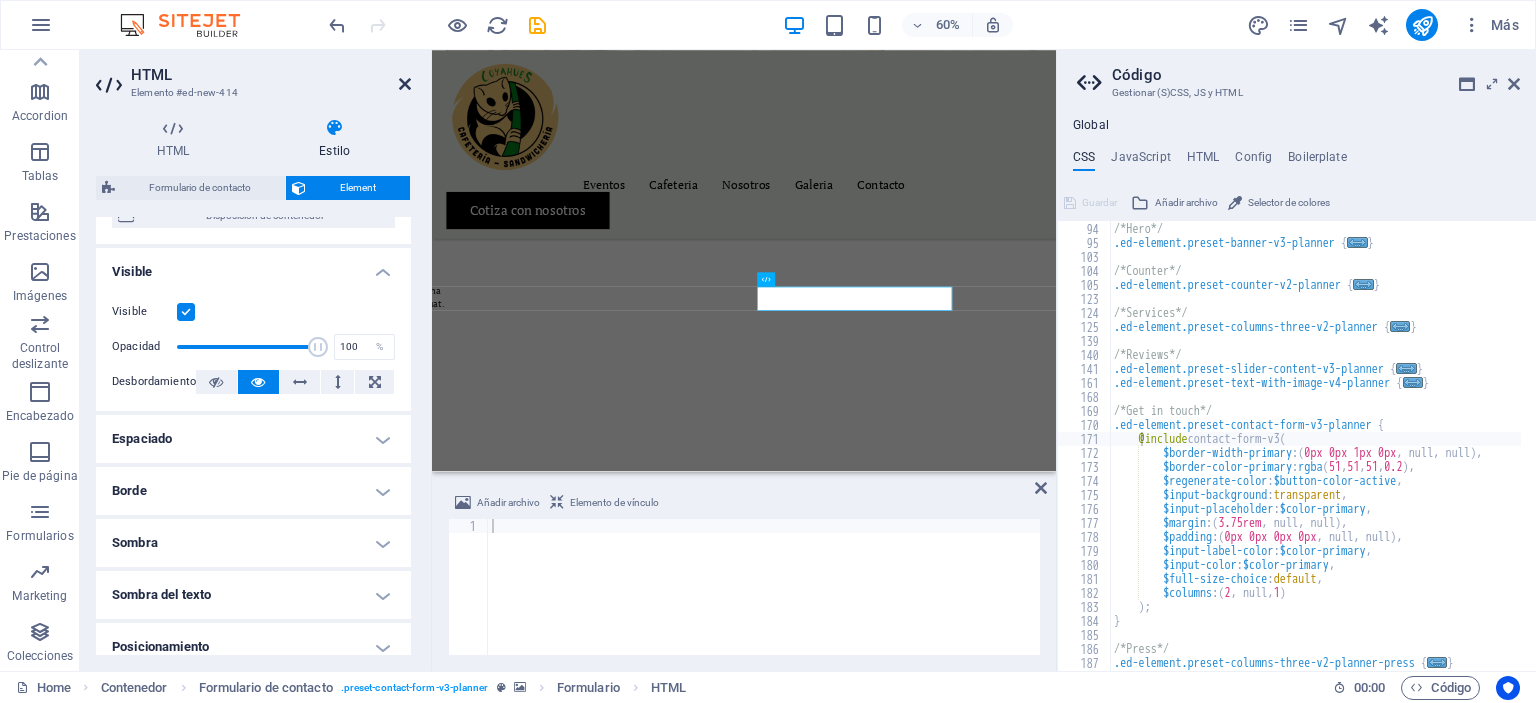 click at bounding box center (405, 84) 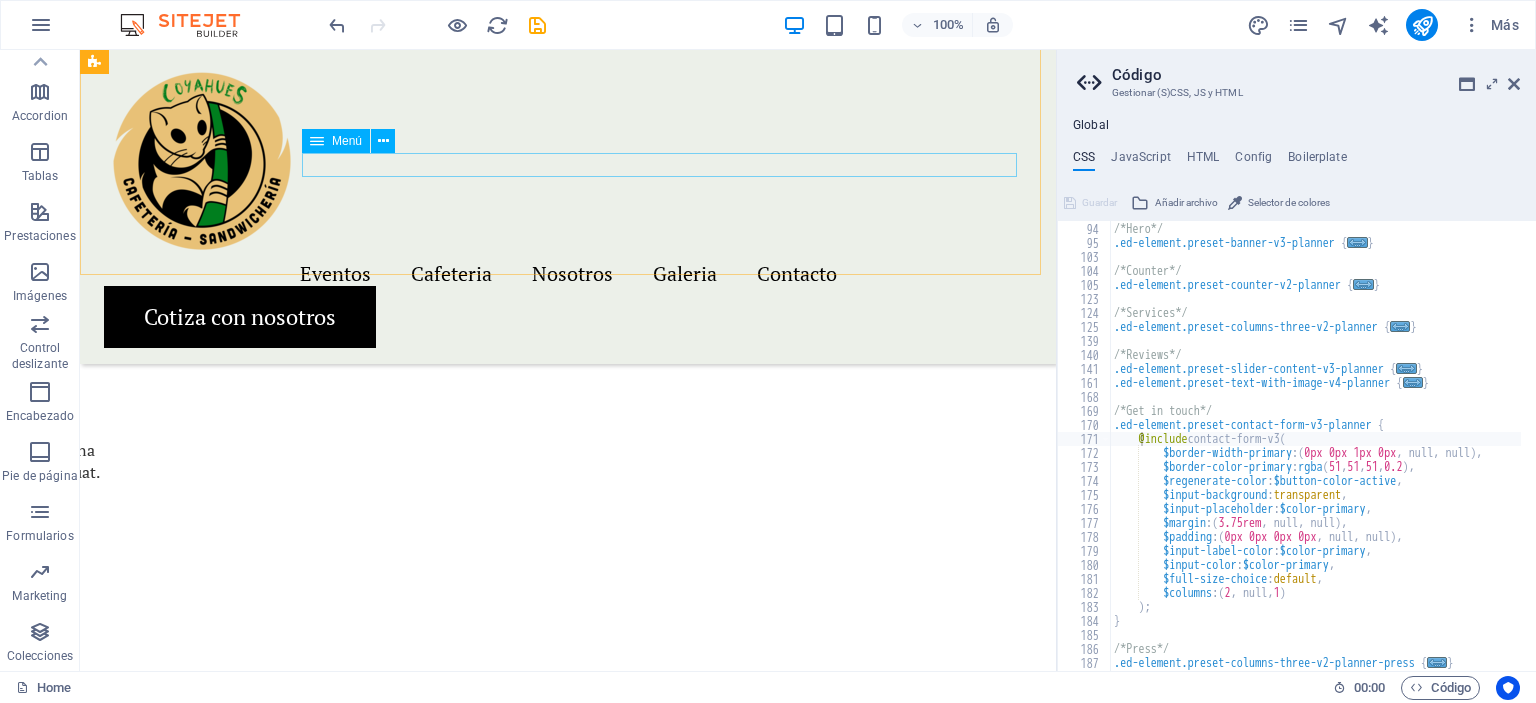 scroll, scrollTop: 3546, scrollLeft: 0, axis: vertical 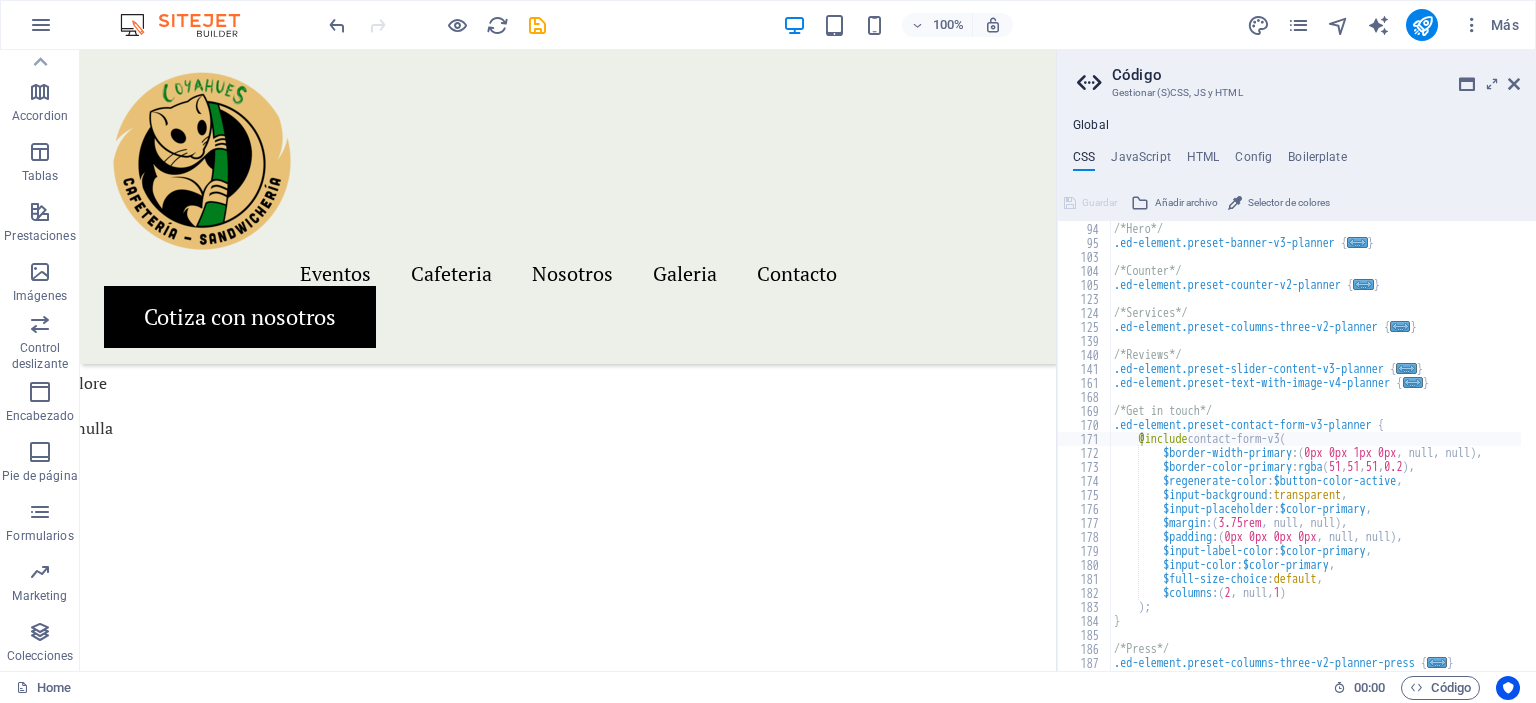 click on "Código Gestionar (S)CSS, JS y HTML Global CSS JavaScript HTML Config Boilerplate @include contact-form-v3( 93 94 95 103 104 105 123 124 125 139 140 141 161 168 169 170 171 172 173 174 175 176 177 178 179 180 181 182 183 184 185 186 187 190 191 192 /*Hero*/ .ed-element.preset-banner-v3-planner   { ... } /*Counter*/ .ed-element.preset-counter-v2-planner   { ... } /*Services*/ .ed-element.preset-columns-three-v2-planner   { ... } /*Reviews*/ .ed-element.preset-slider-content-v3-planner   { ... } .ed-element.preset-text-with-image-v4-planner   { ... } /*Get in touch*/ .ed-element.preset-contact-form-v3-planner   {      @include  contact-form-v3 (           $border-width-primary :  ( 0px   0px   1px   0px , null, null ) ,            $border-color-primary :  rgba ( 51 , 51 , 51 , 0.2 ) ,            $regenerate-color :  $button-color-active ,            $input-background :  transparent ,            $input-placeholder :  $color-primary ,            $margin :  ( 3.75rem , null, null ) ,            $padding :  ( 0px" at bounding box center (1296, 360) 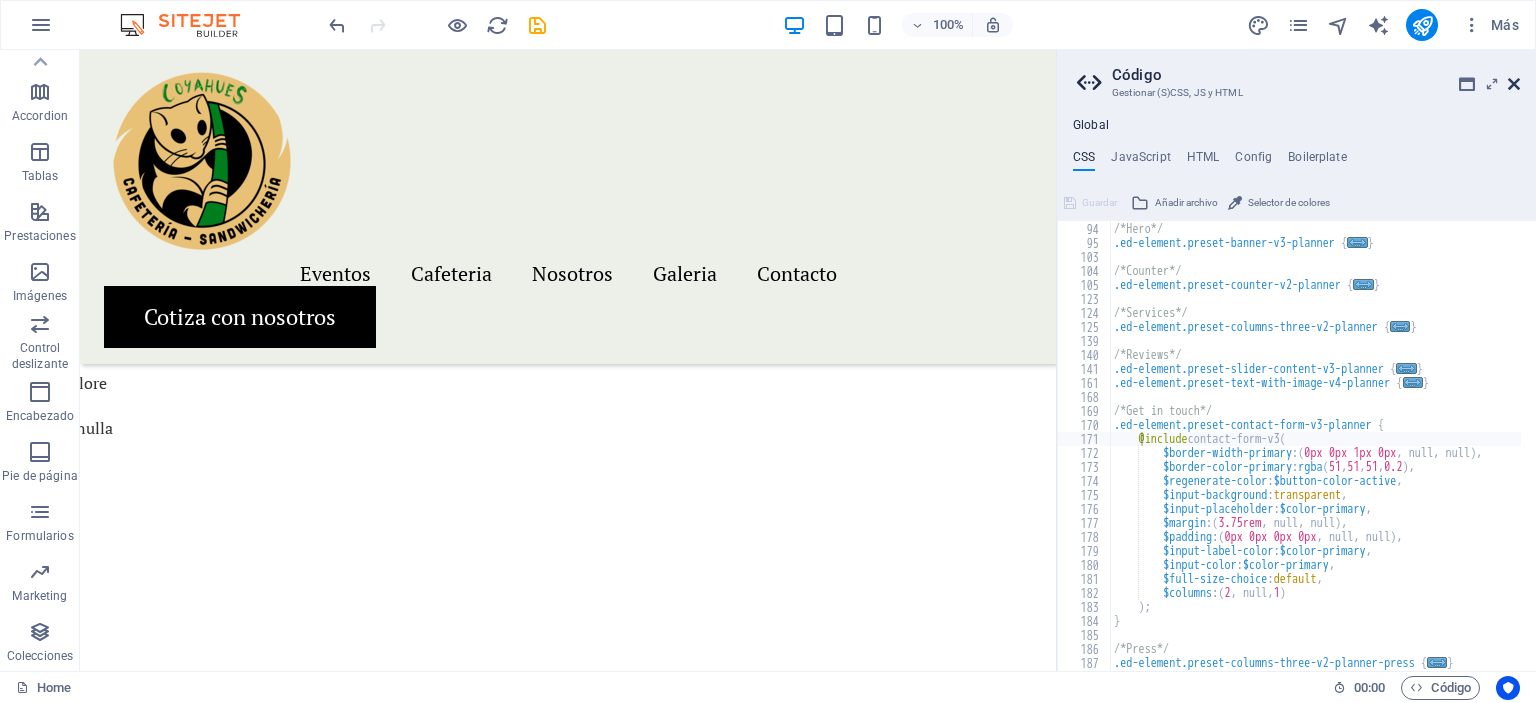 click at bounding box center (1514, 84) 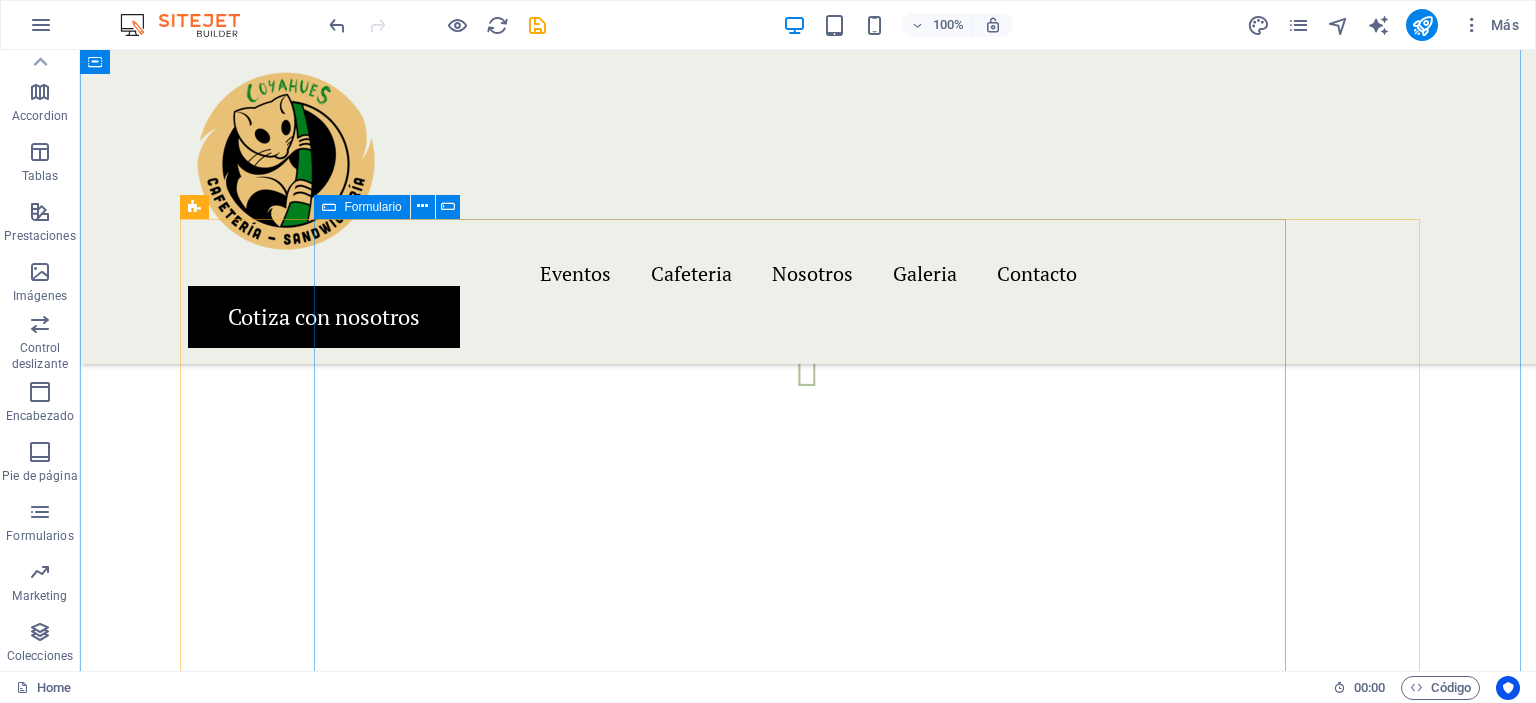 scroll, scrollTop: 3411, scrollLeft: 0, axis: vertical 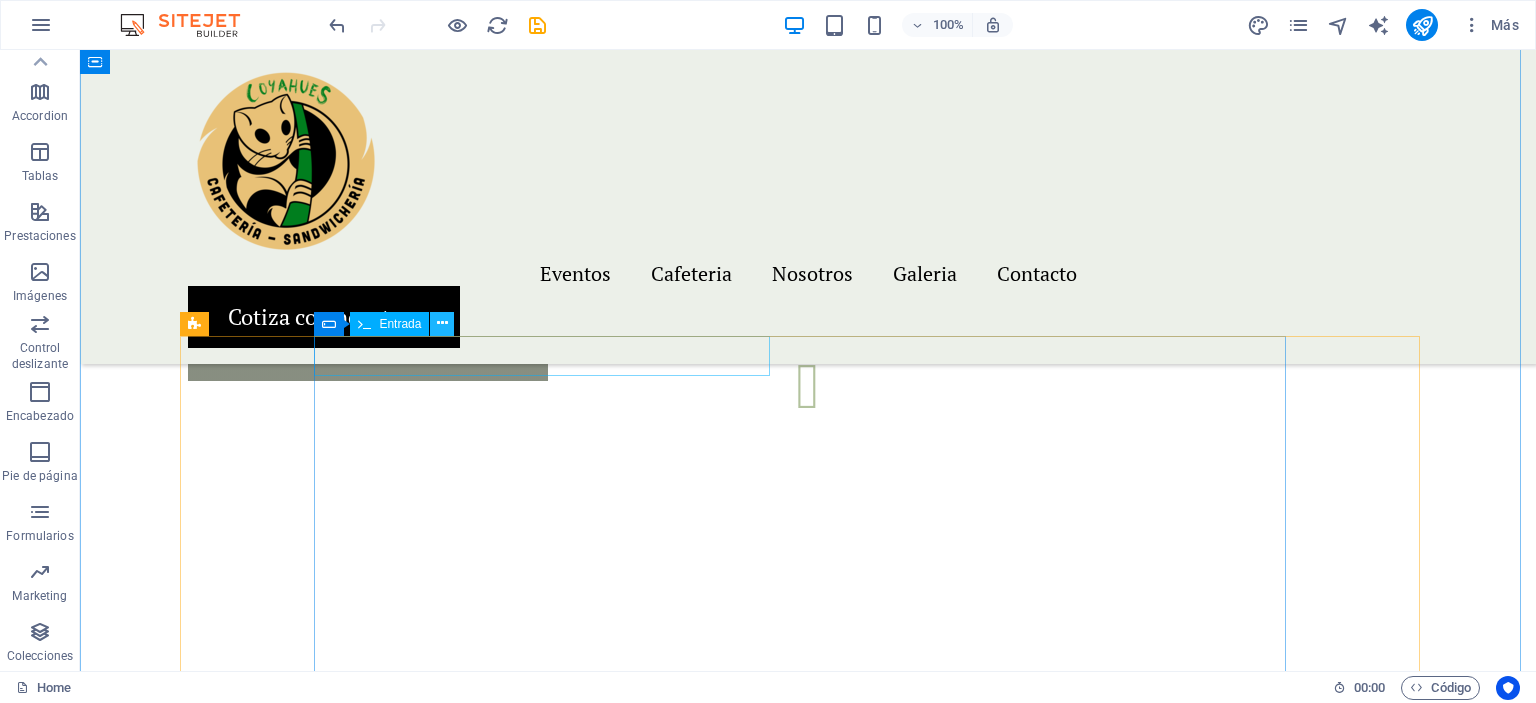 click at bounding box center (442, 323) 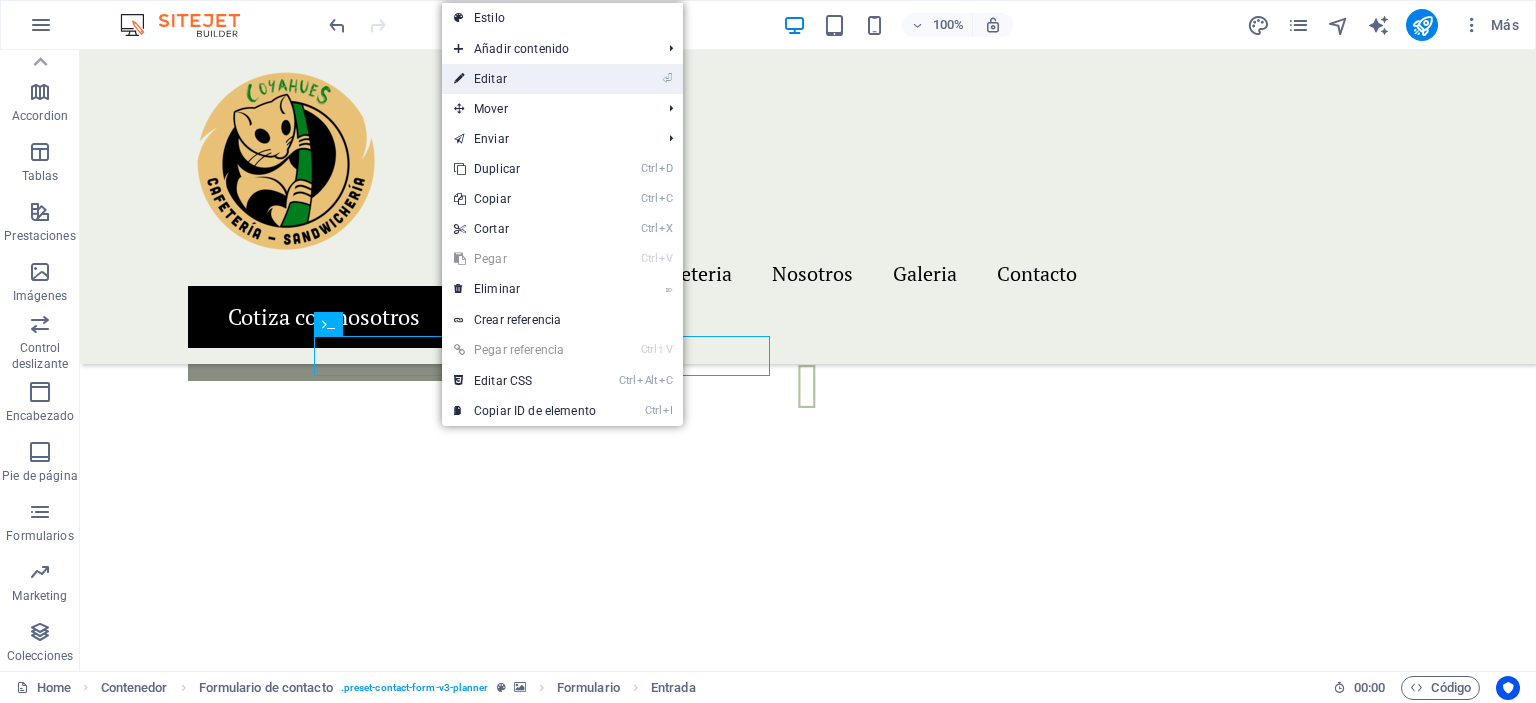 drag, startPoint x: 509, startPoint y: 80, endPoint x: 114, endPoint y: 204, distance: 414.00604 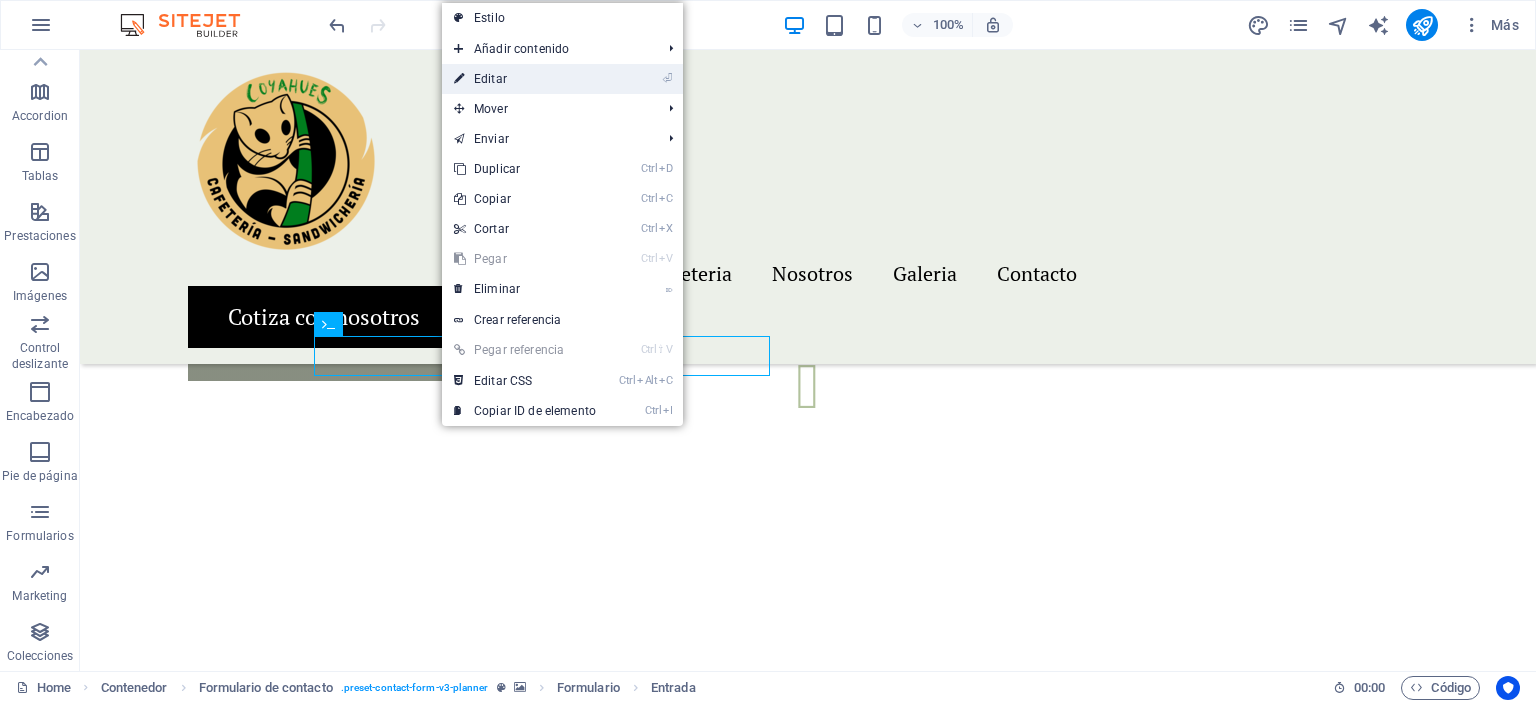 click on "⏎  Editar" at bounding box center [525, 79] 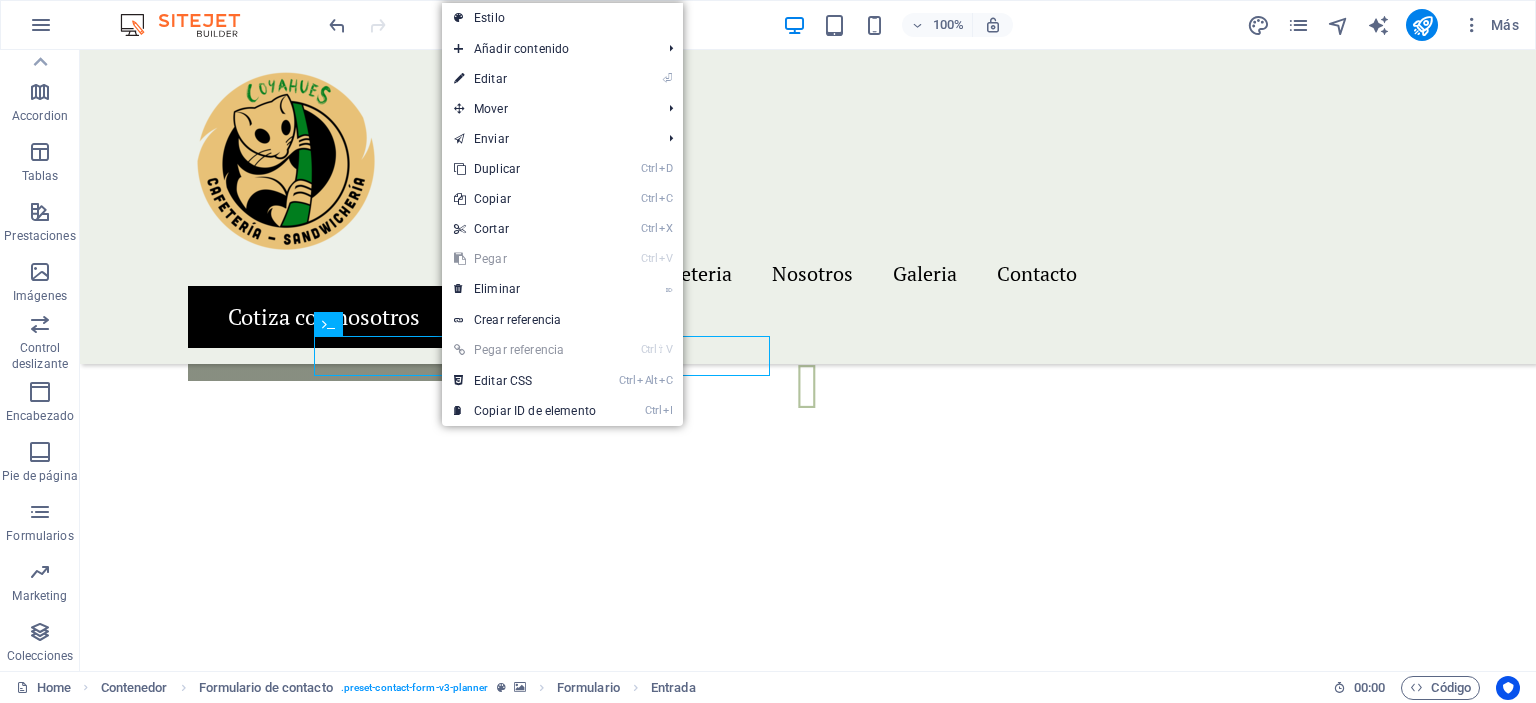 scroll, scrollTop: 3433, scrollLeft: 0, axis: vertical 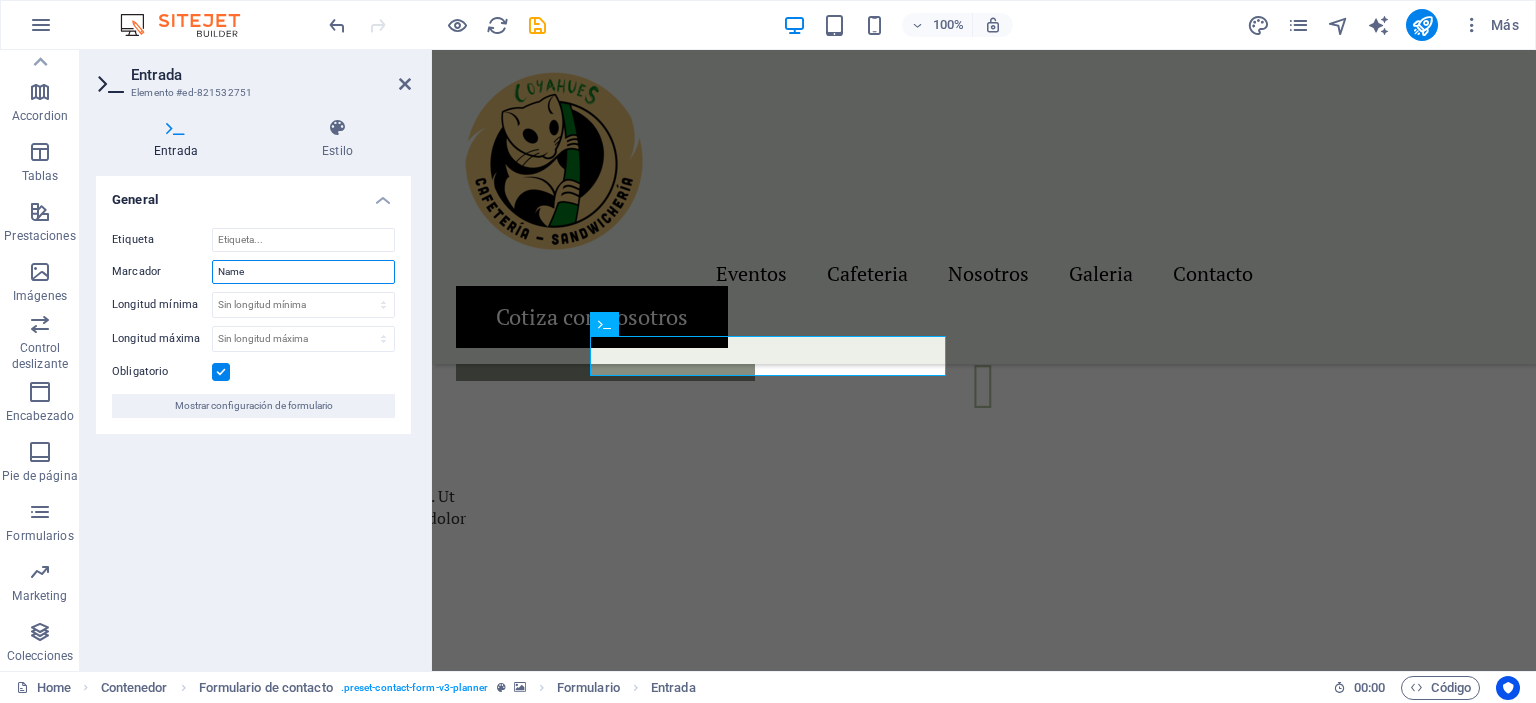 drag, startPoint x: 267, startPoint y: 273, endPoint x: 216, endPoint y: 278, distance: 51.24451 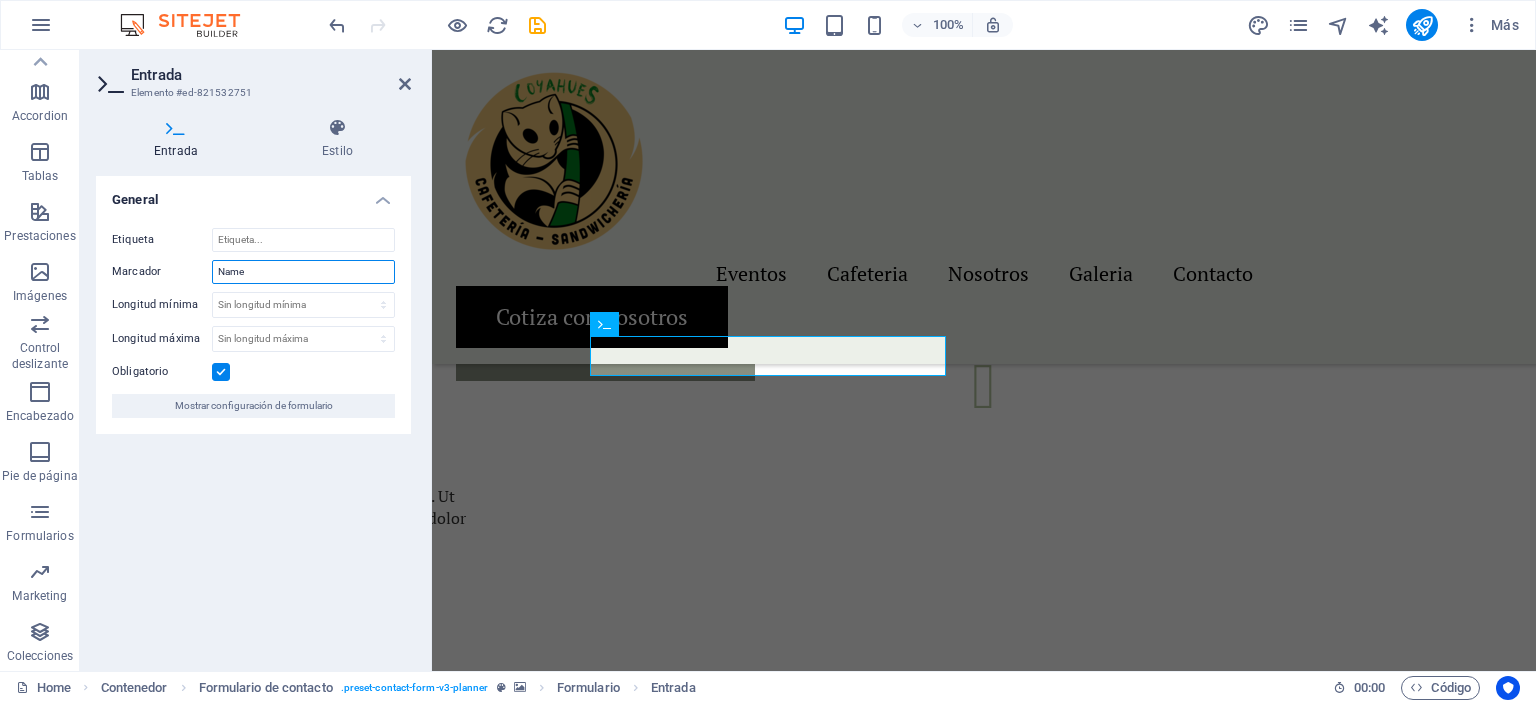 click on "Name" at bounding box center [303, 272] 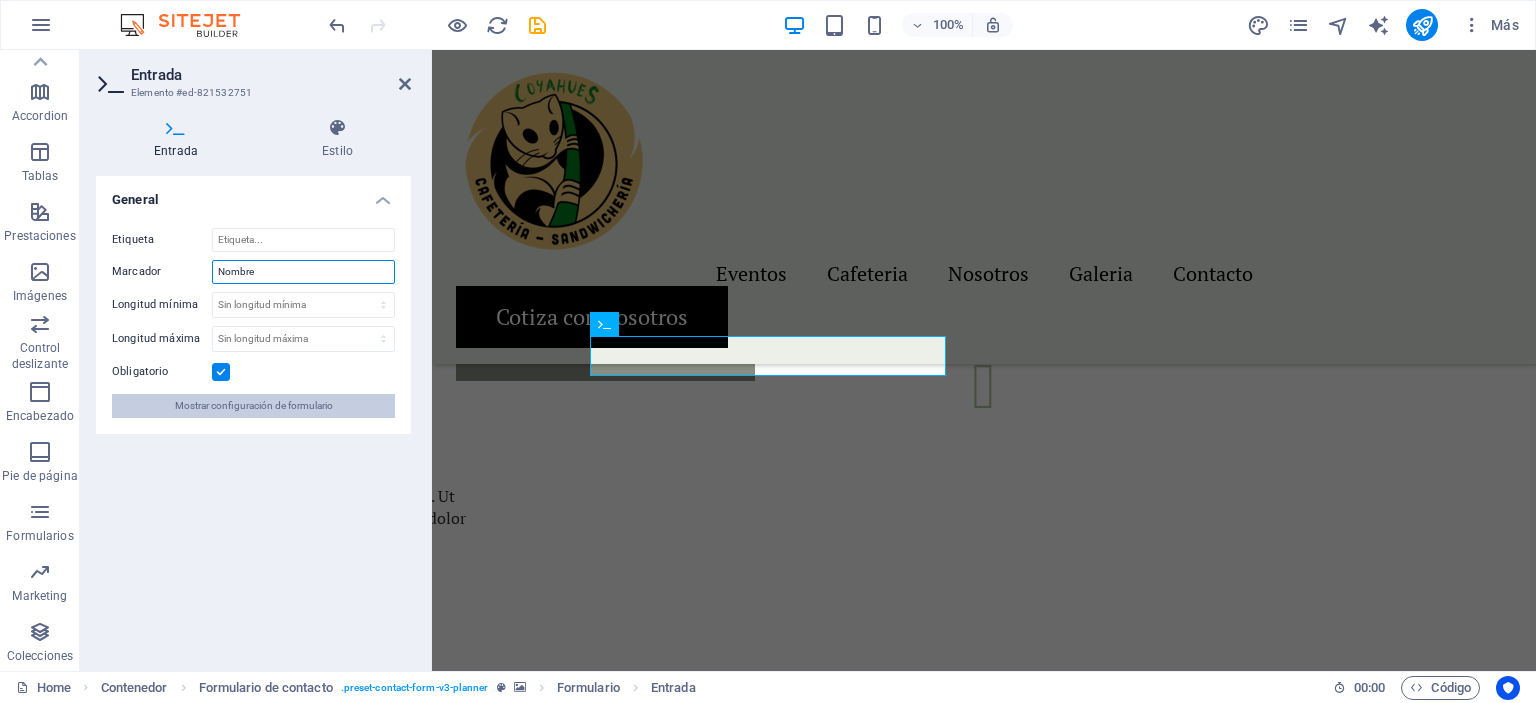 type on "Nombre" 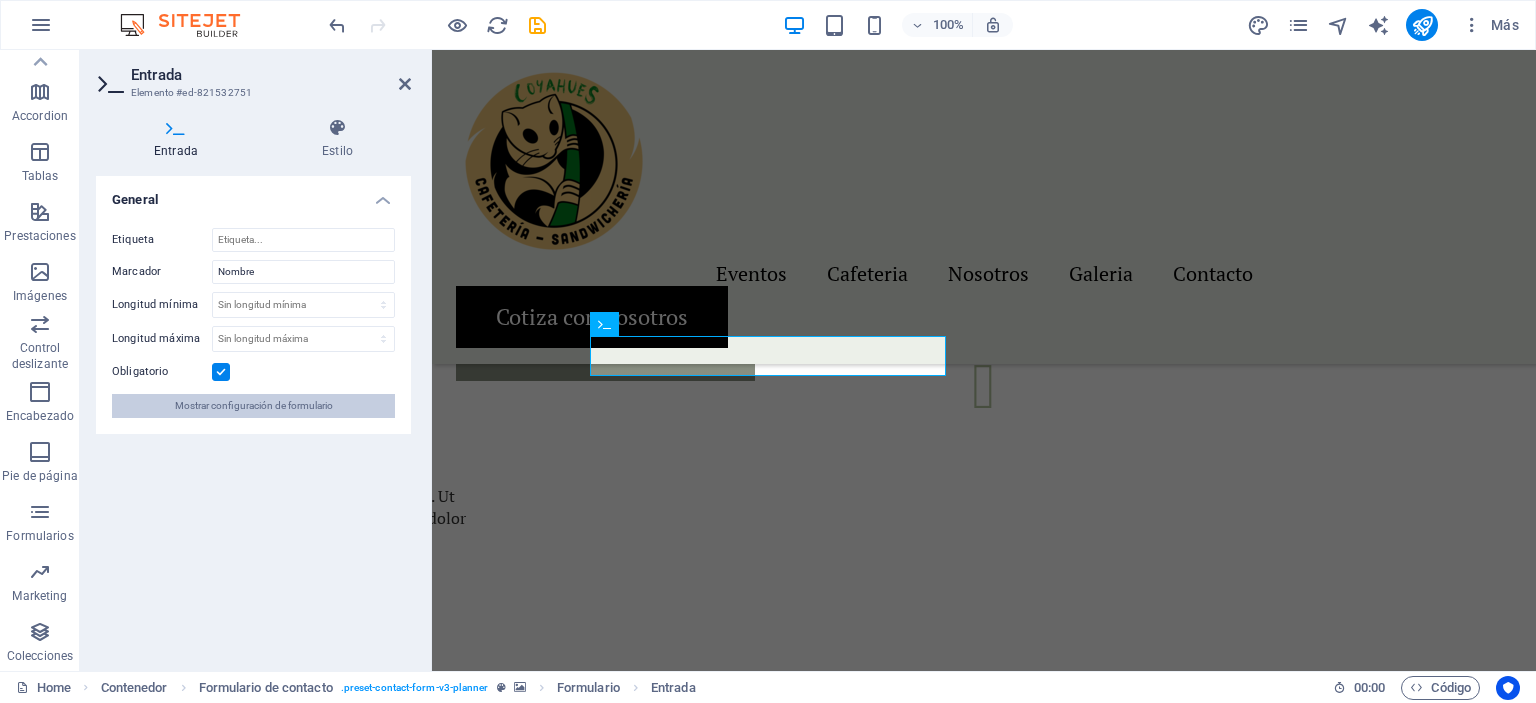 click on "Mostrar configuración de formulario" at bounding box center (254, 406) 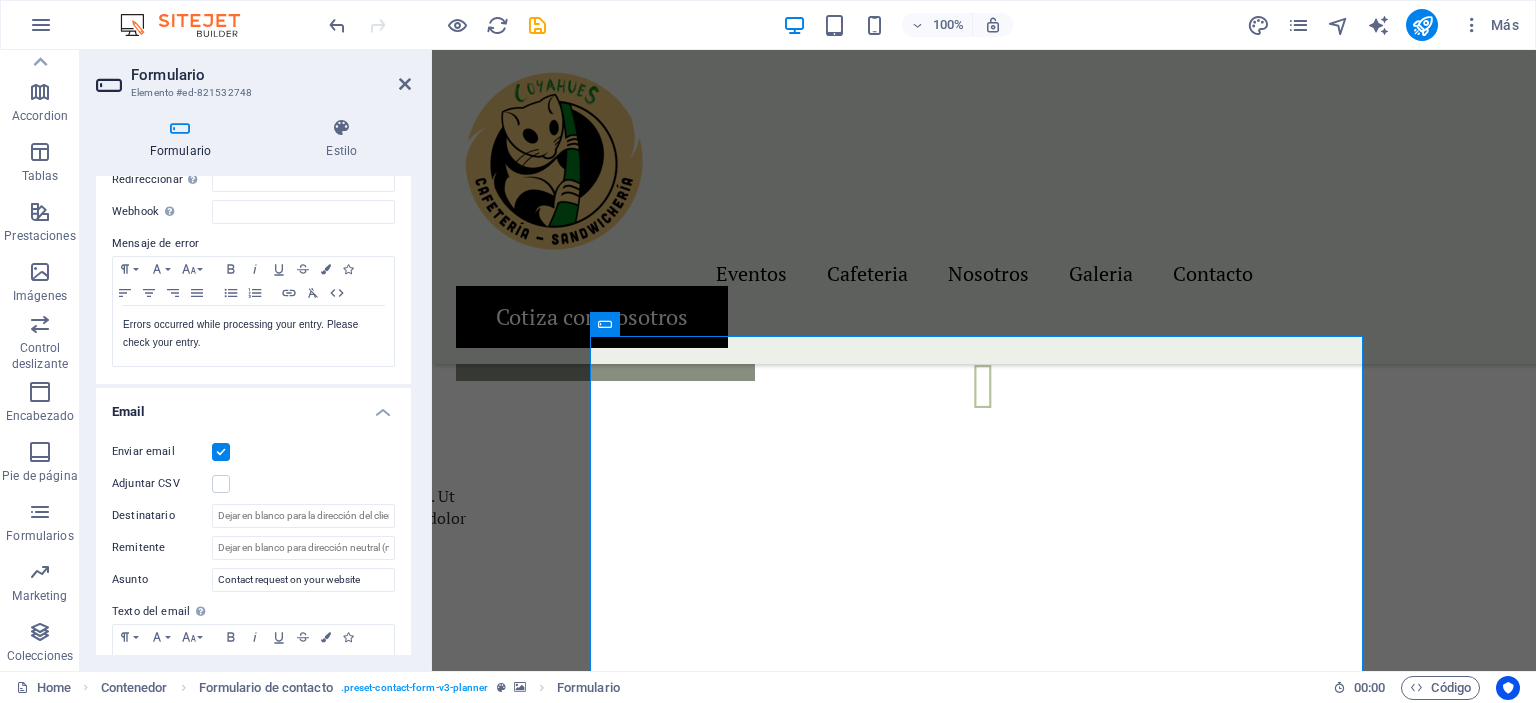 scroll, scrollTop: 400, scrollLeft: 0, axis: vertical 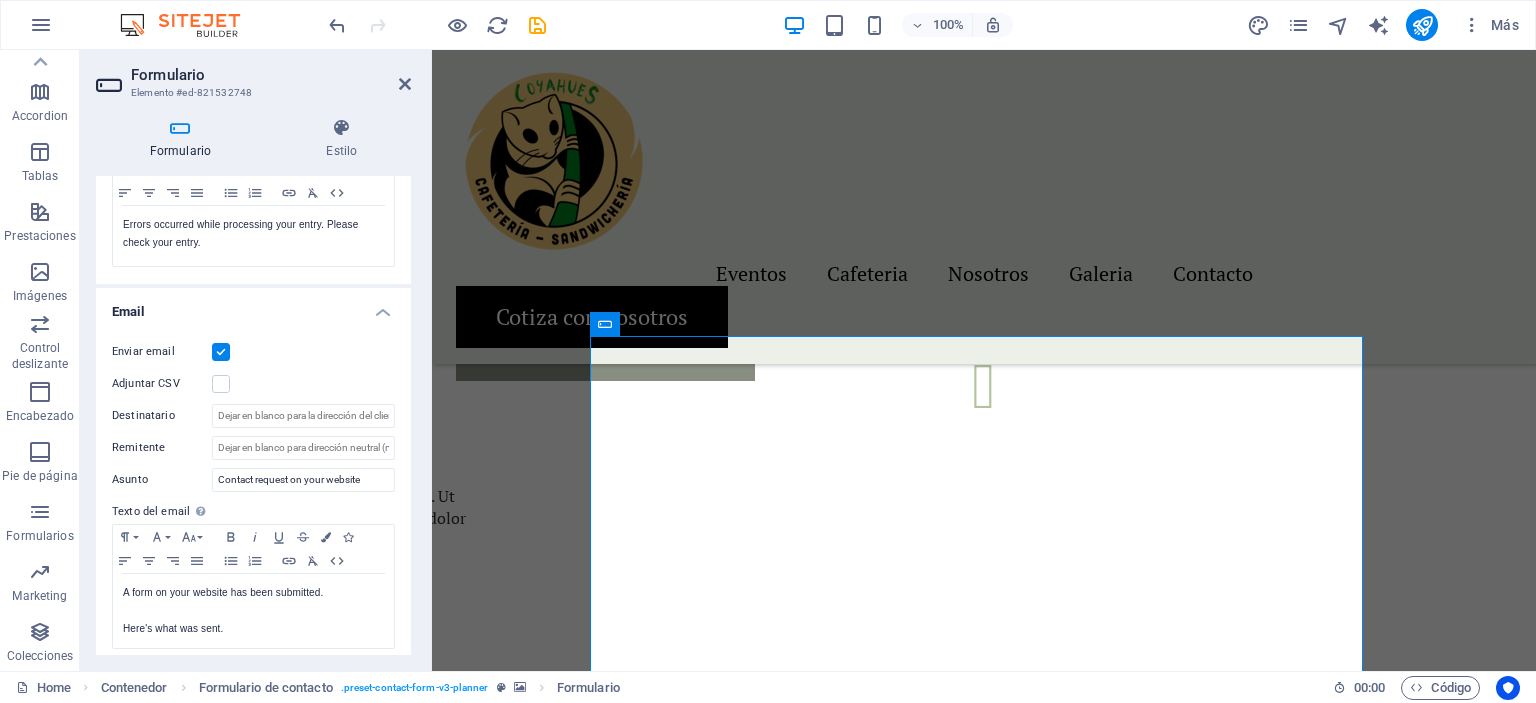 click on "Email" at bounding box center [253, 306] 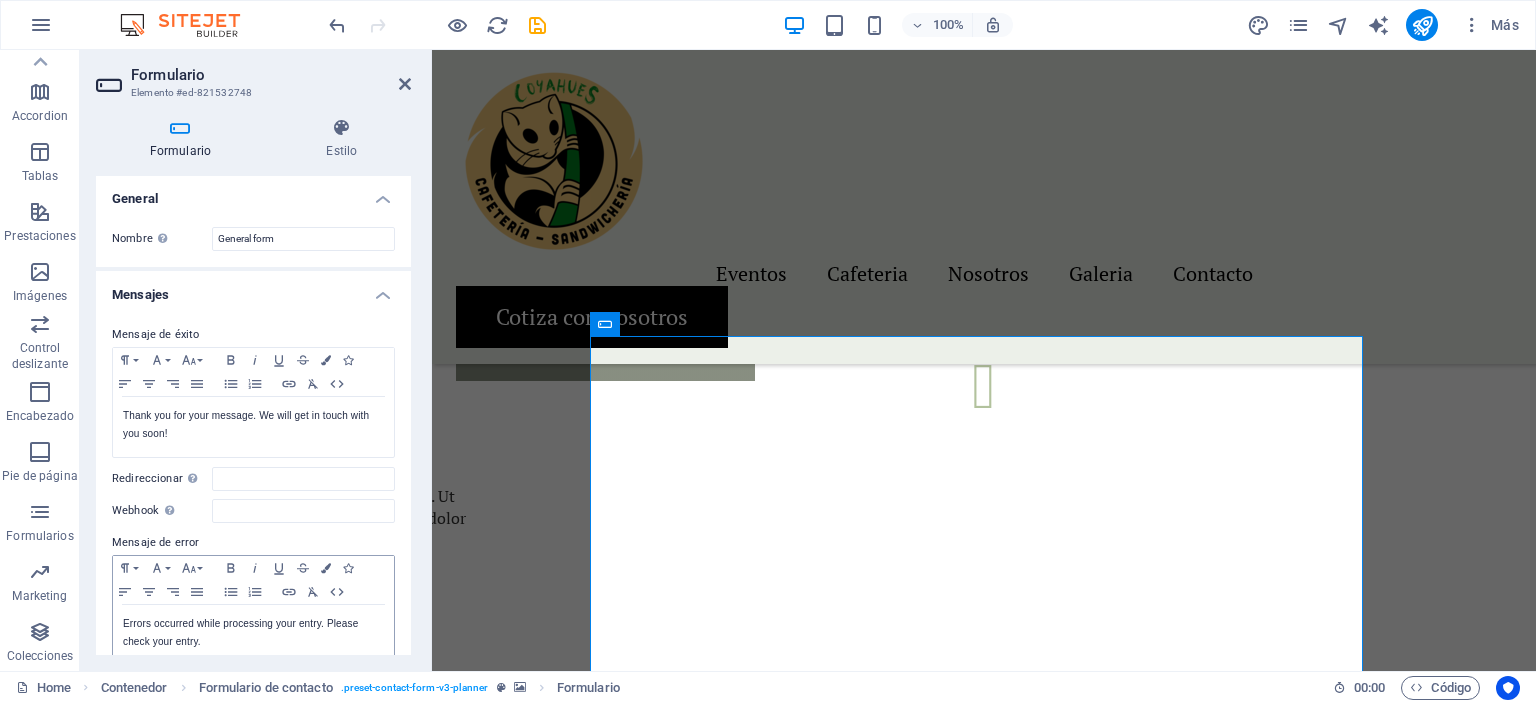 scroll, scrollTop: 0, scrollLeft: 0, axis: both 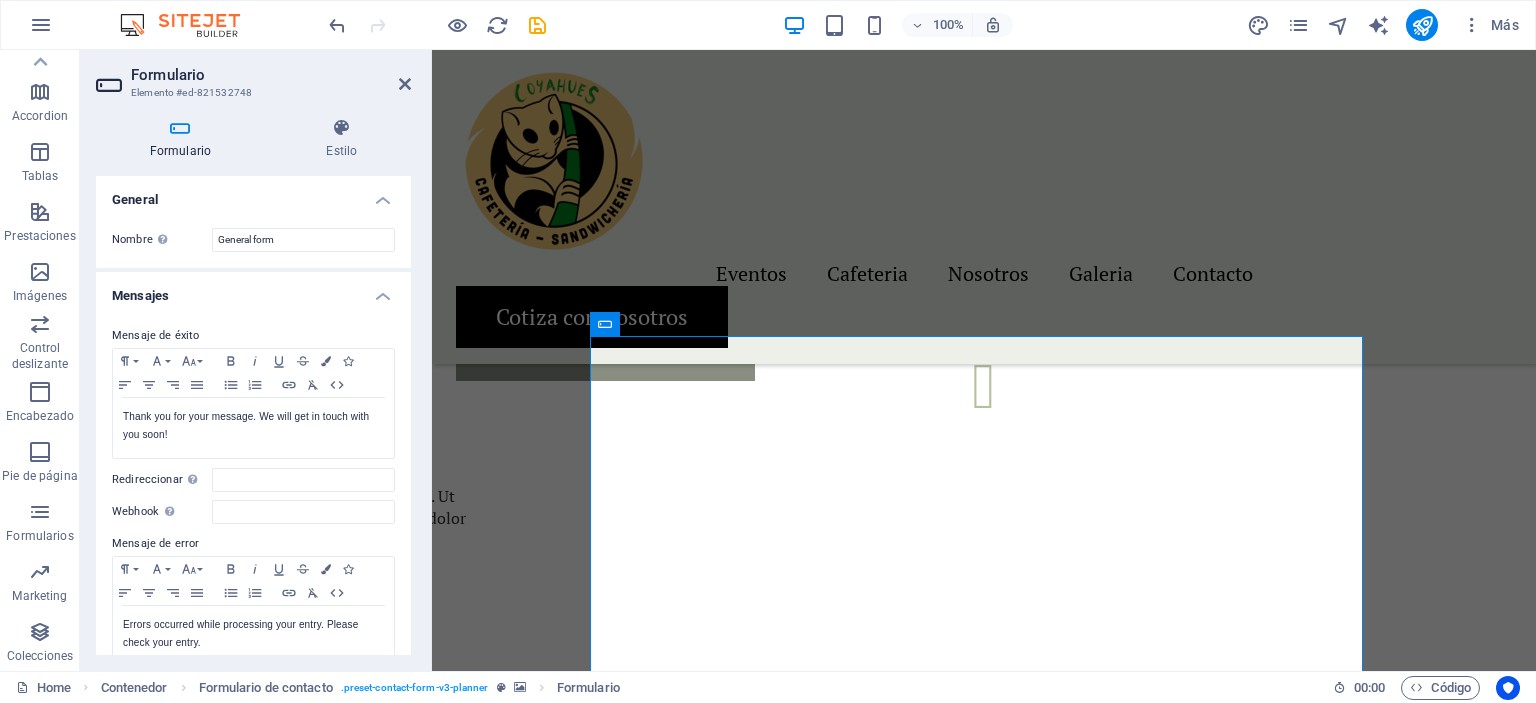 click on "General" at bounding box center (253, 194) 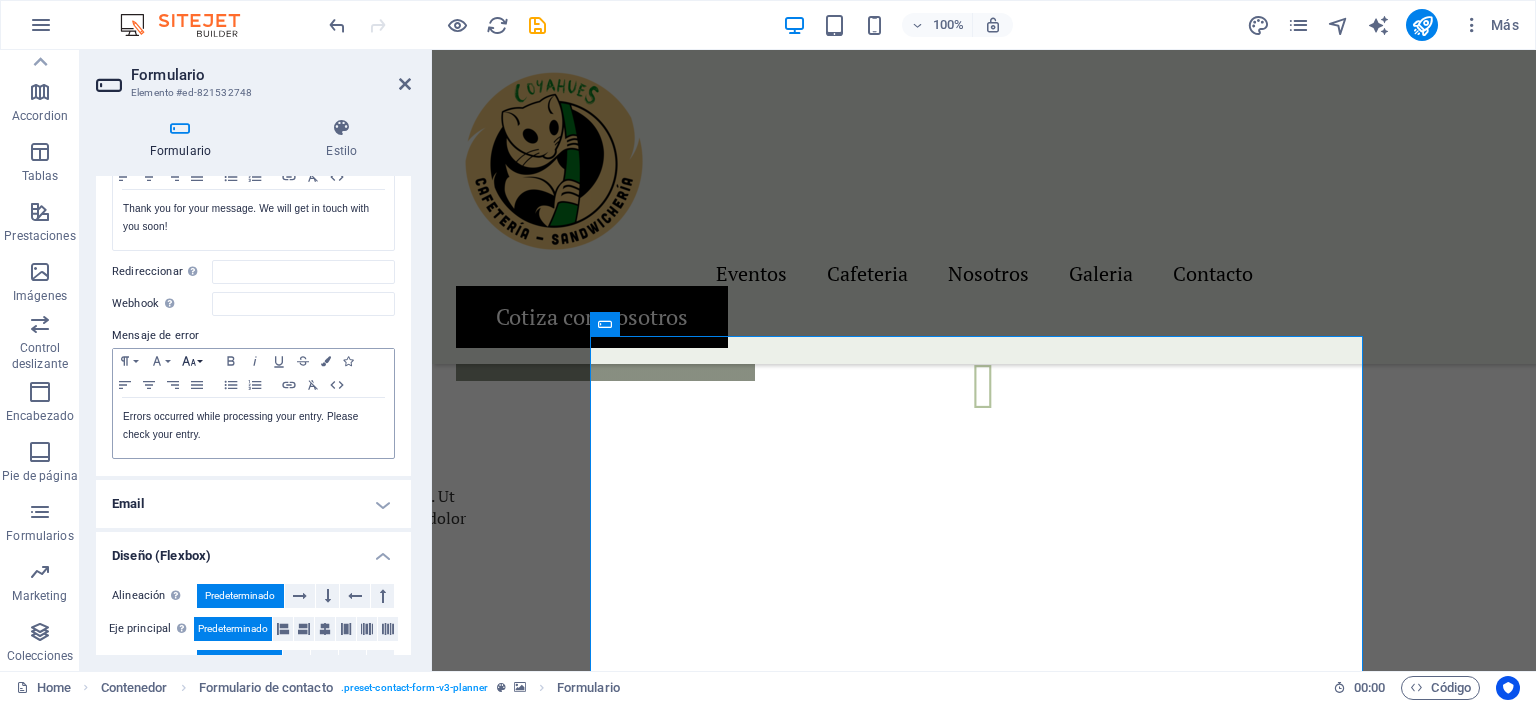 scroll, scrollTop: 64, scrollLeft: 0, axis: vertical 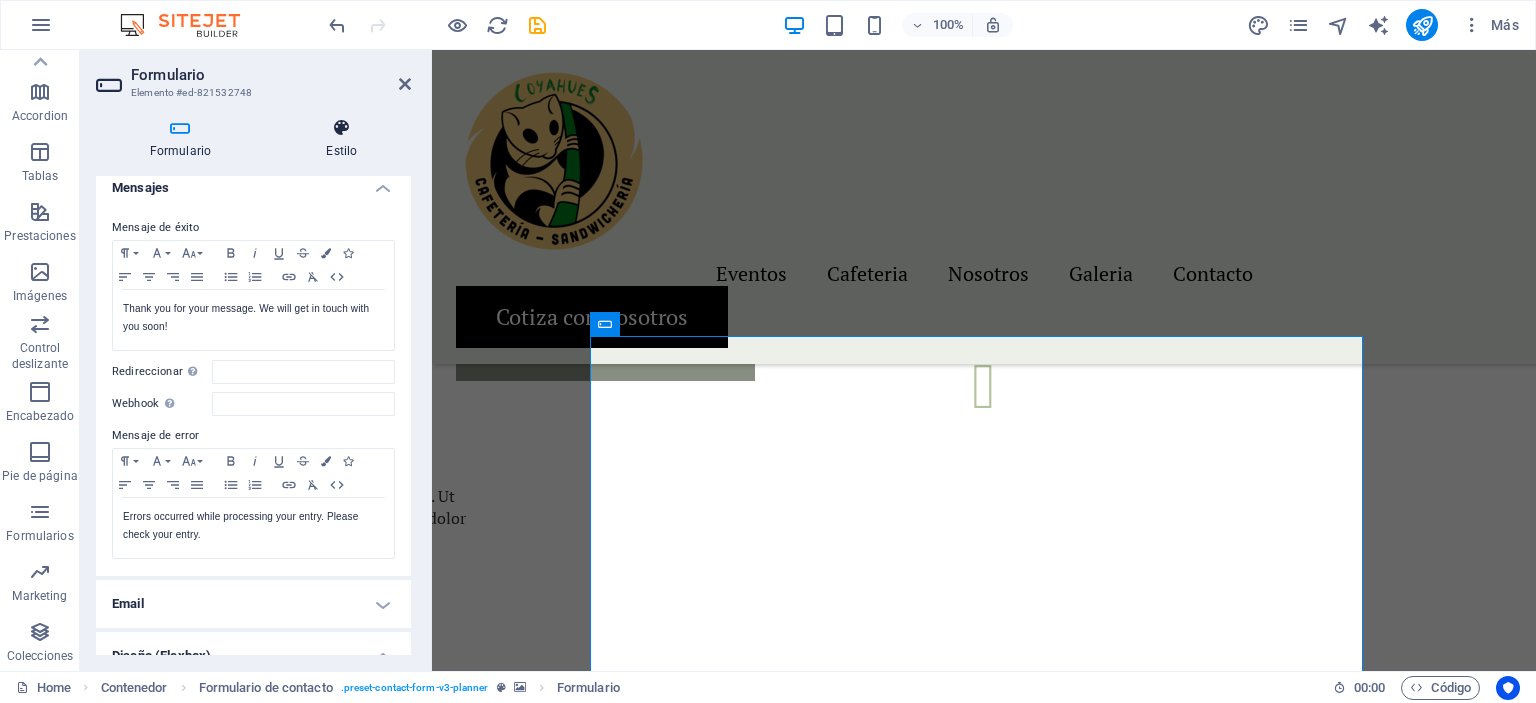 click at bounding box center (342, 128) 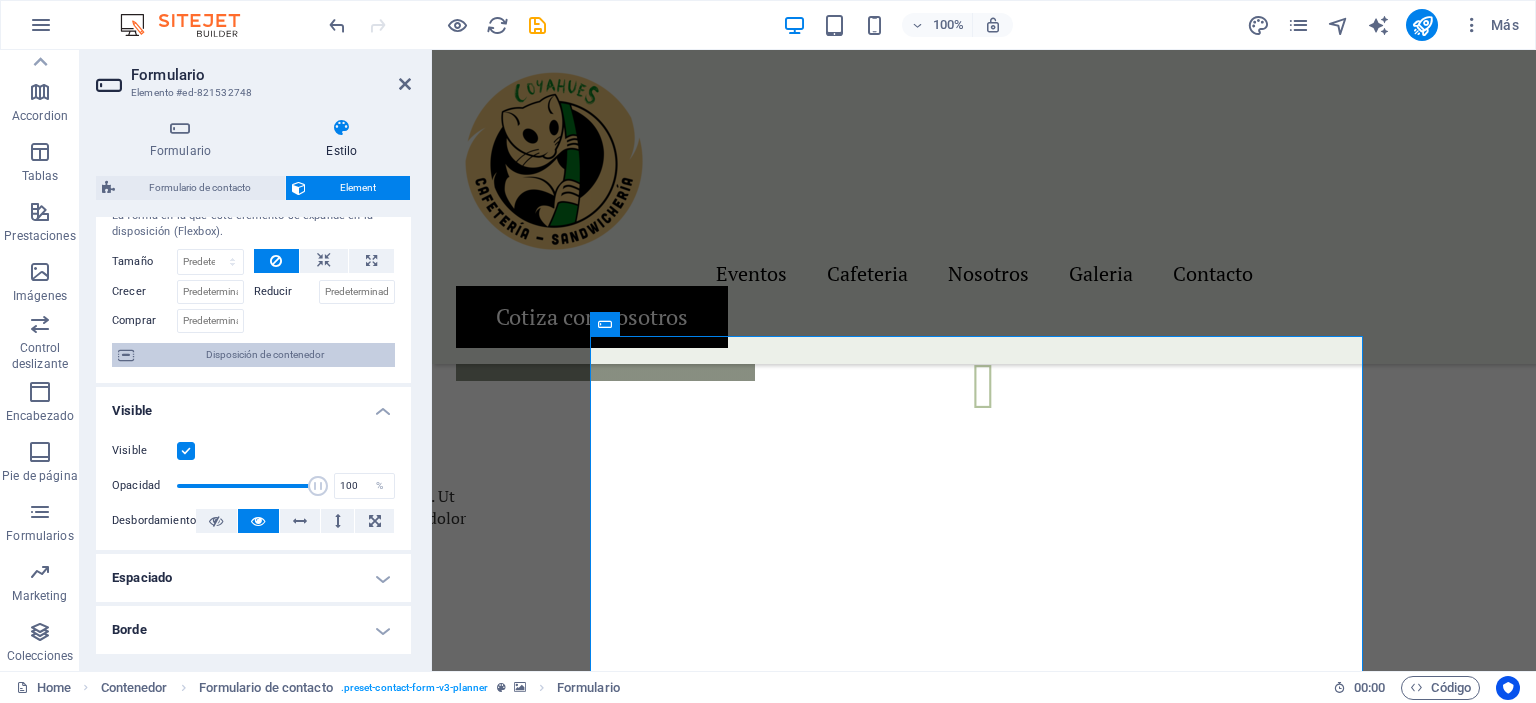 scroll, scrollTop: 0, scrollLeft: 0, axis: both 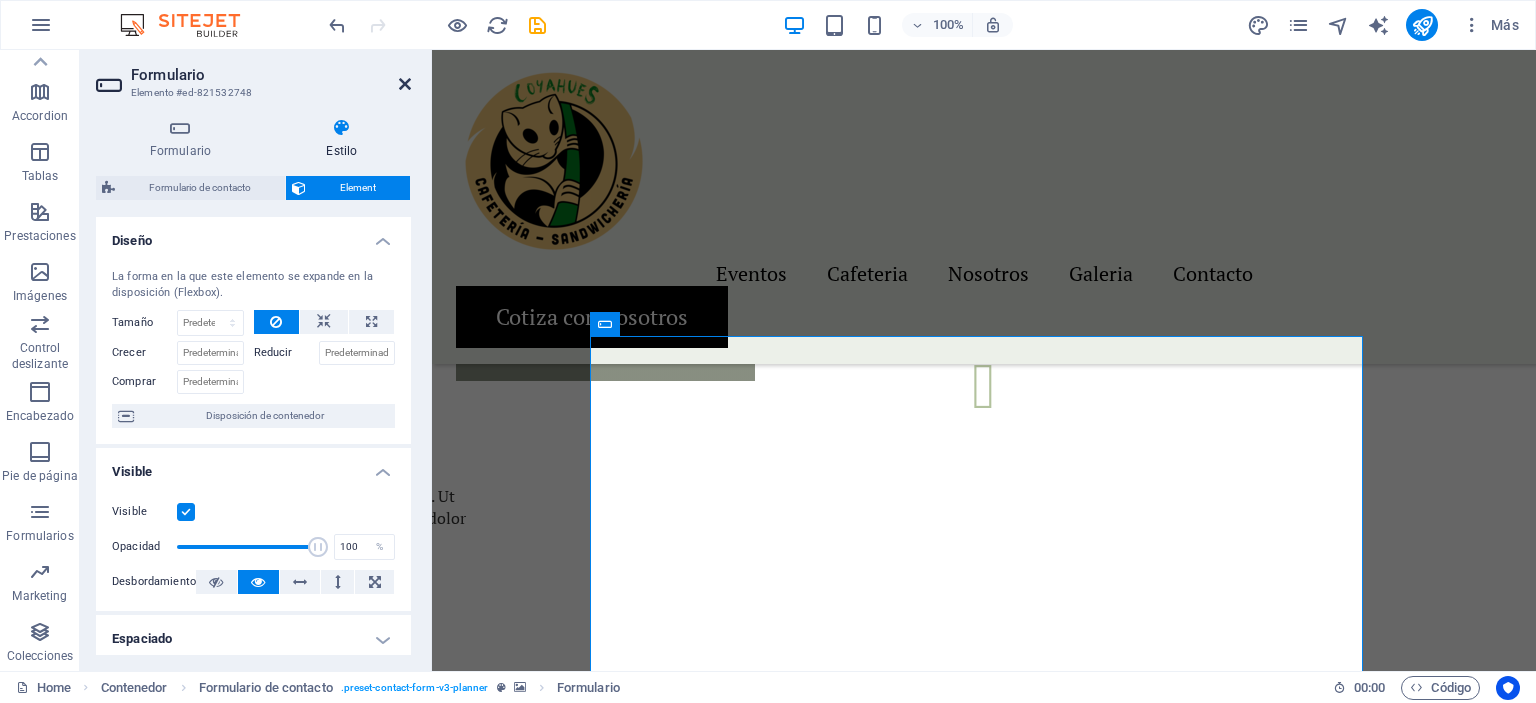 click at bounding box center (405, 84) 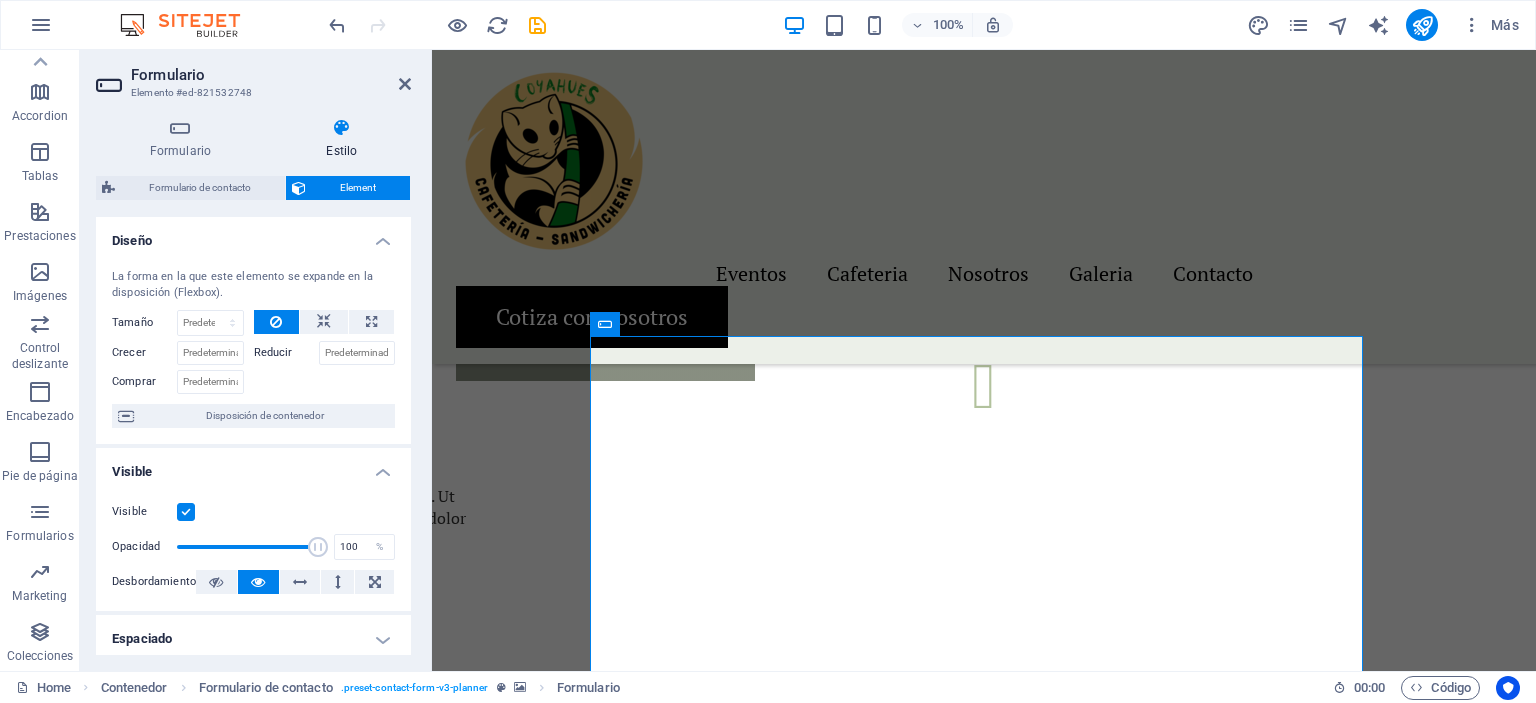 scroll, scrollTop: 3411, scrollLeft: 0, axis: vertical 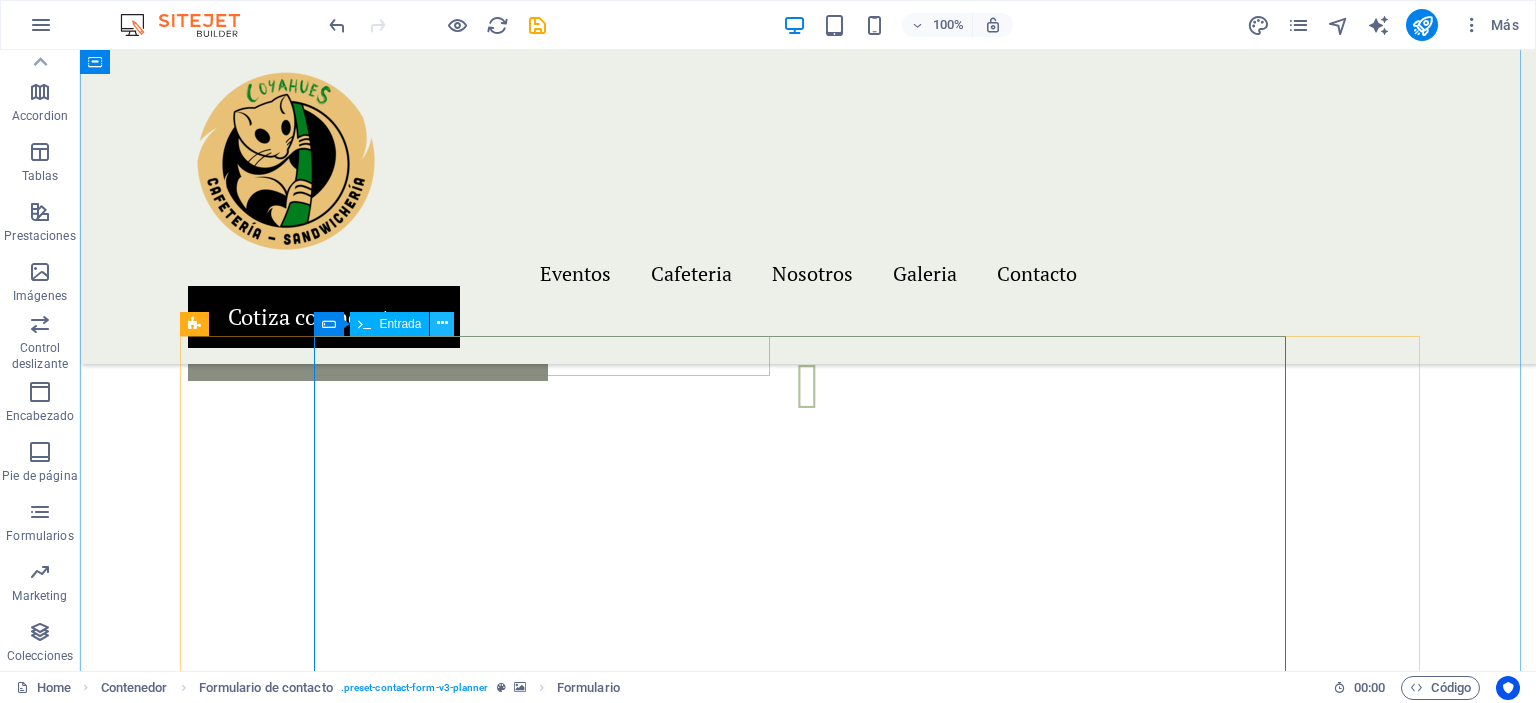 click at bounding box center [442, 323] 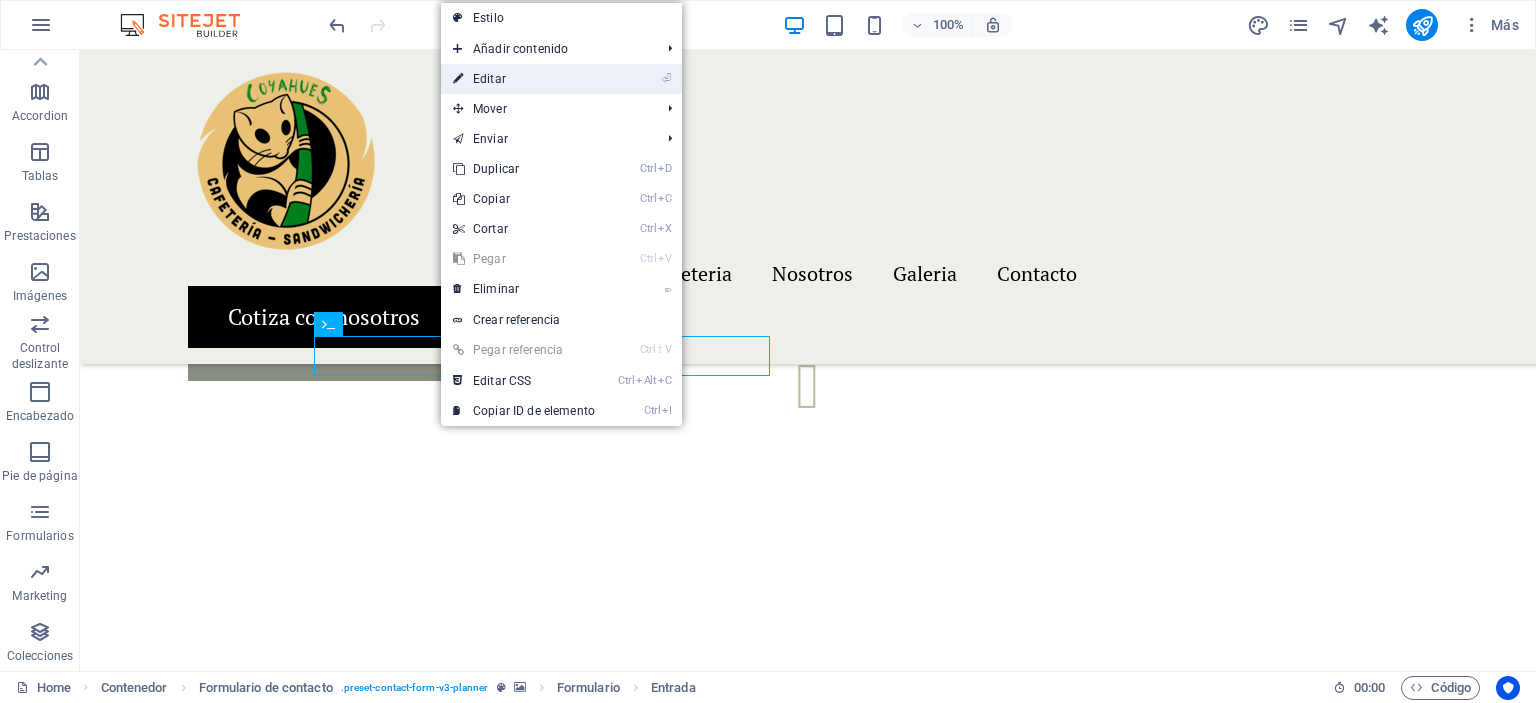click on "⏎  Editar" at bounding box center (524, 79) 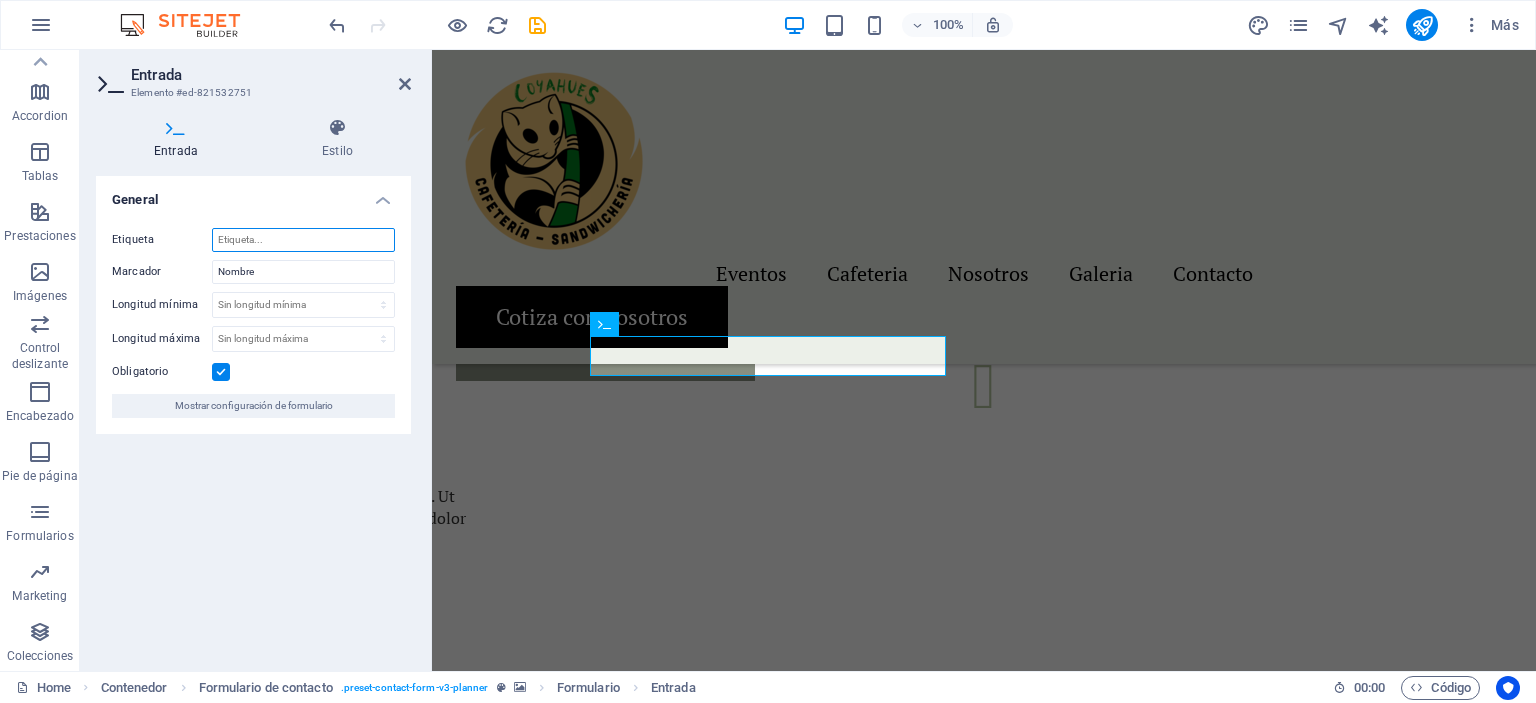 click on "Etiqueta" at bounding box center (303, 240) 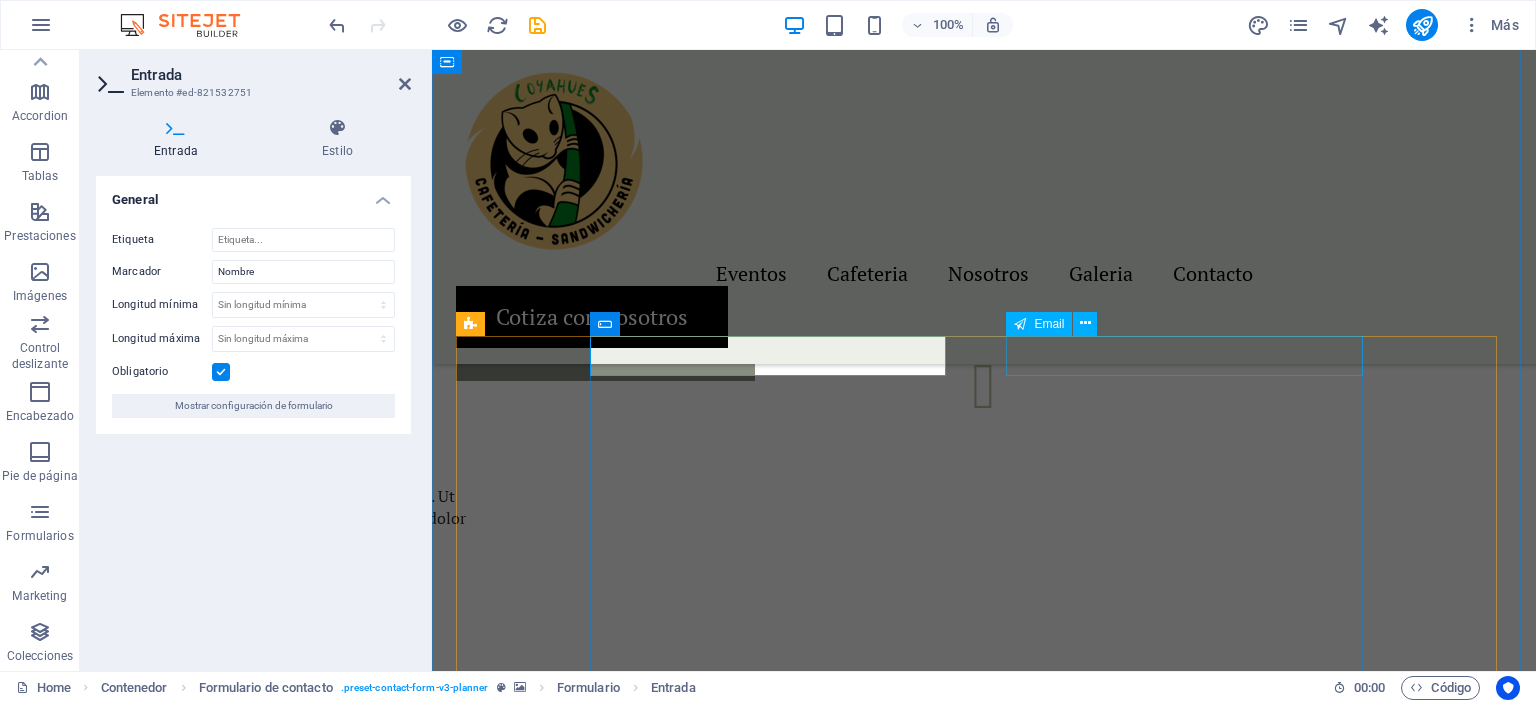 click at bounding box center (1196, 2121) 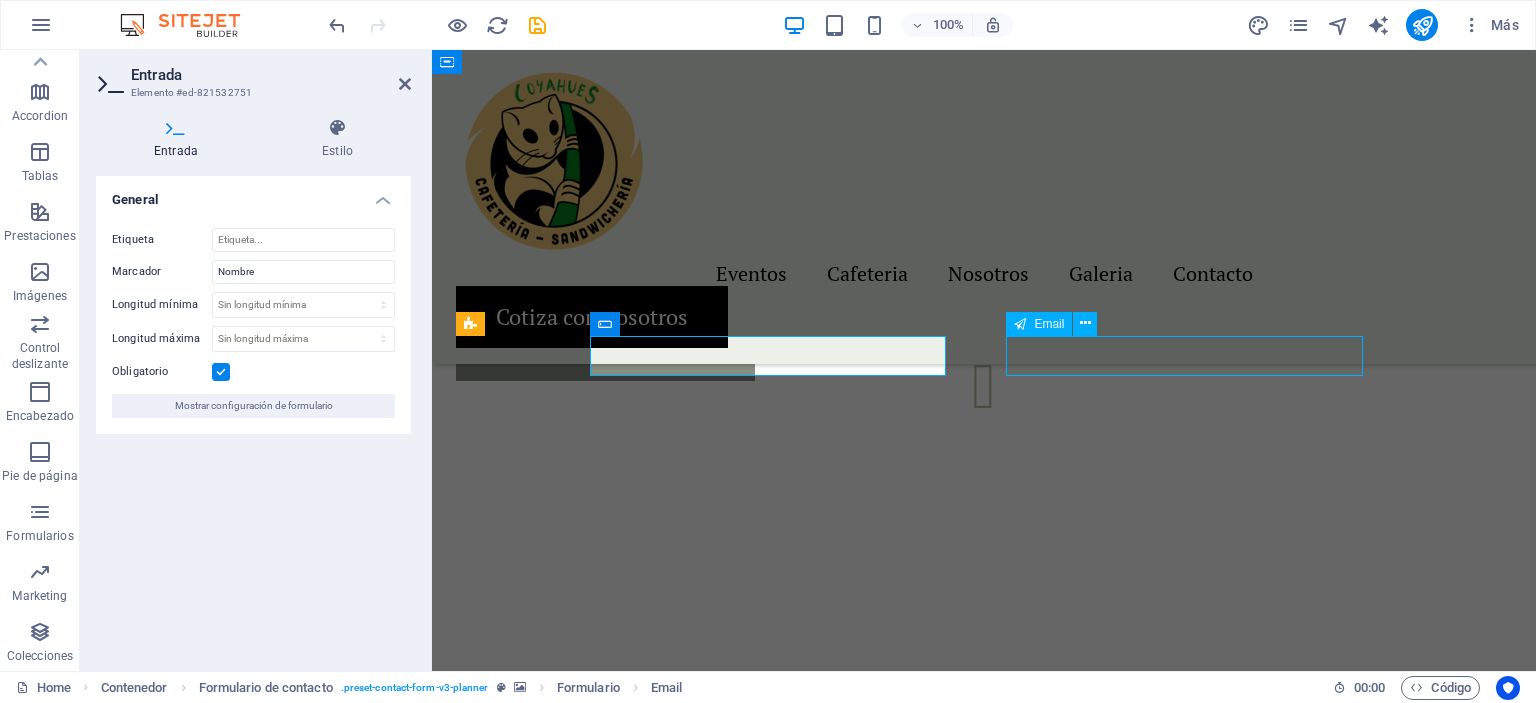 scroll, scrollTop: 3411, scrollLeft: 0, axis: vertical 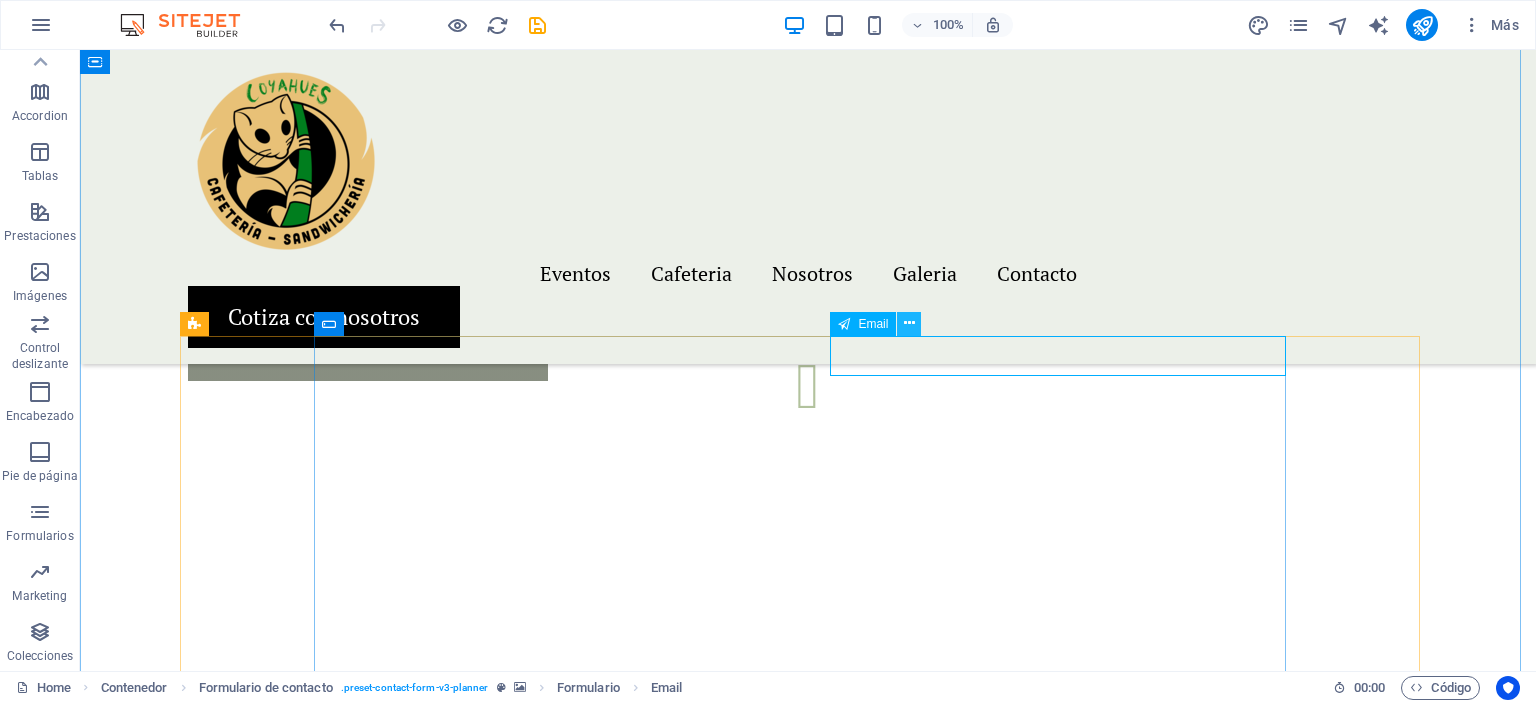 click at bounding box center [909, 323] 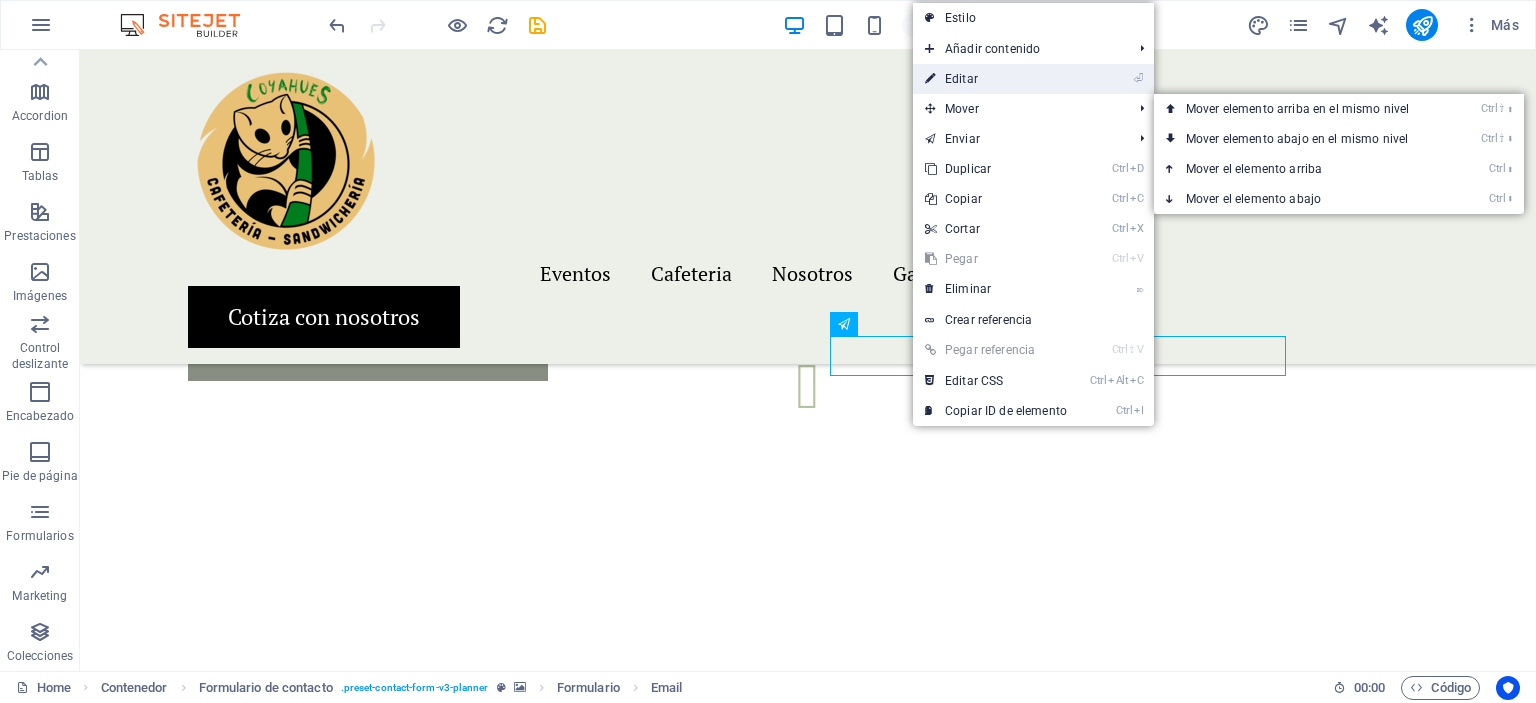 click on "⏎  Editar" at bounding box center [996, 79] 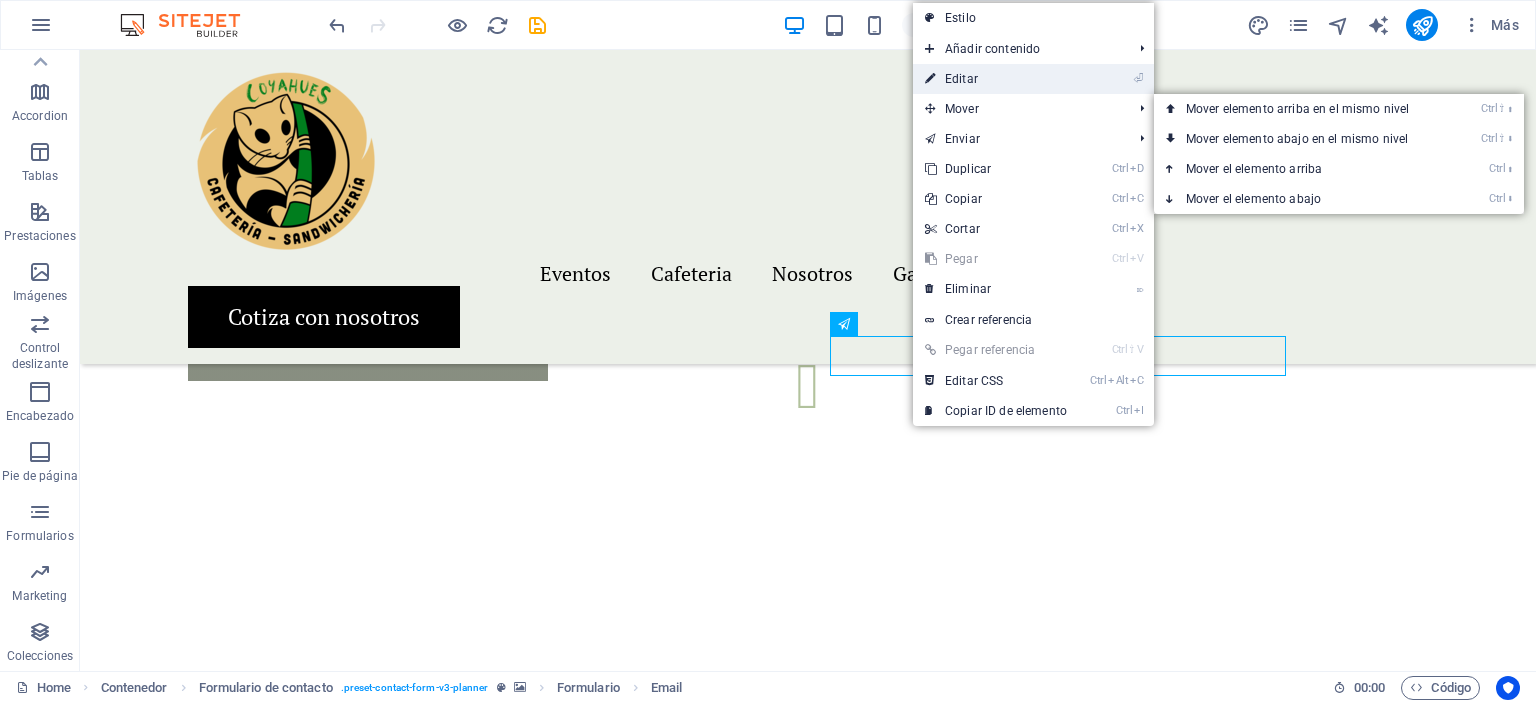 scroll, scrollTop: 3433, scrollLeft: 0, axis: vertical 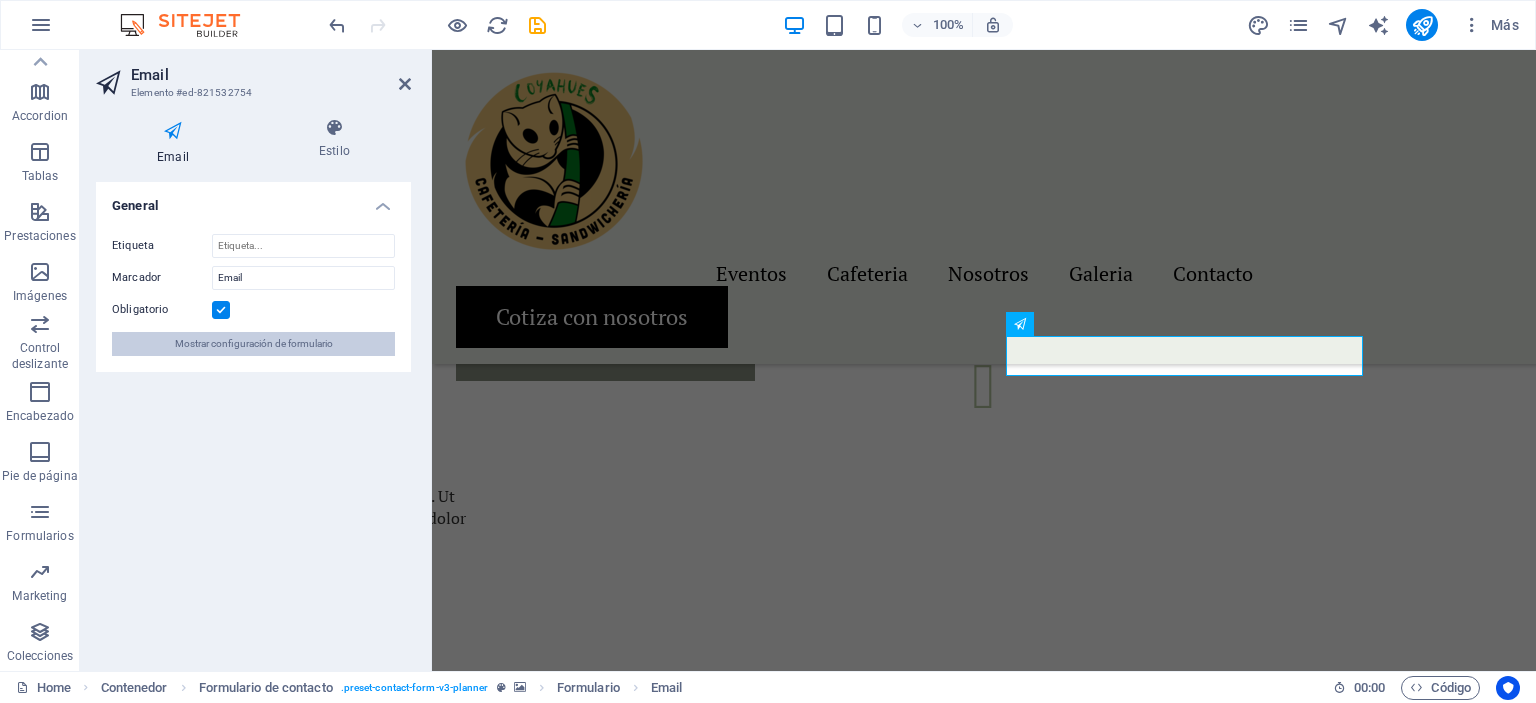 click on "Mostrar configuración de formulario" at bounding box center [254, 344] 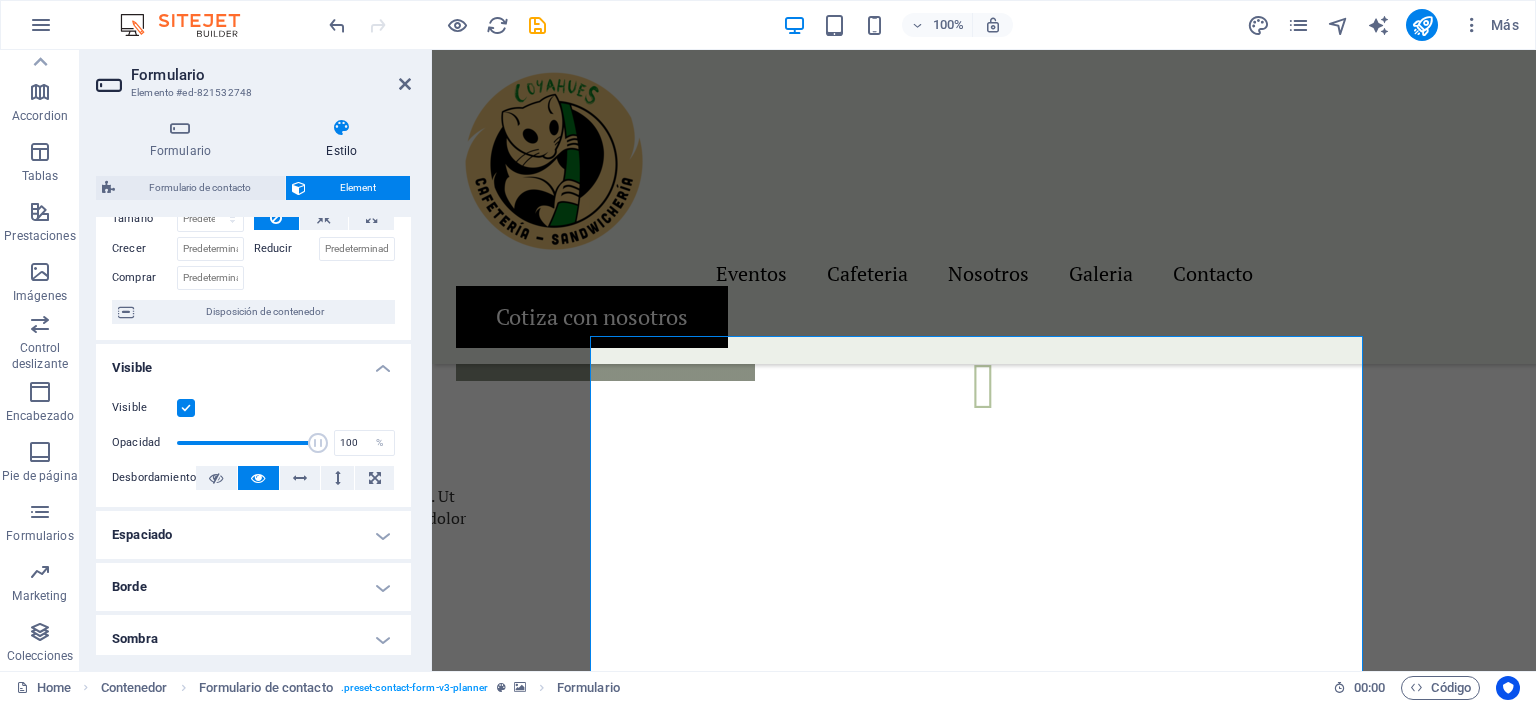 scroll, scrollTop: 0, scrollLeft: 0, axis: both 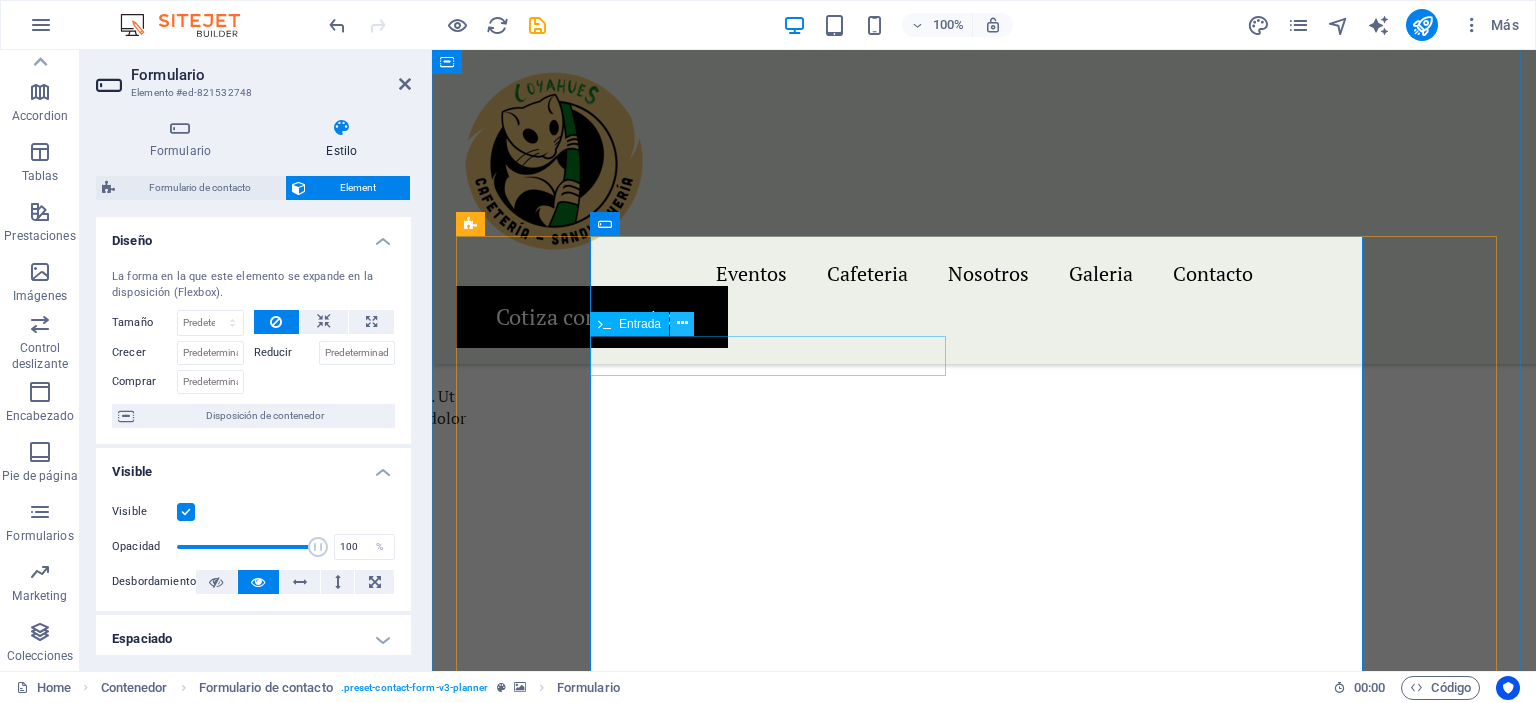 click at bounding box center [682, 323] 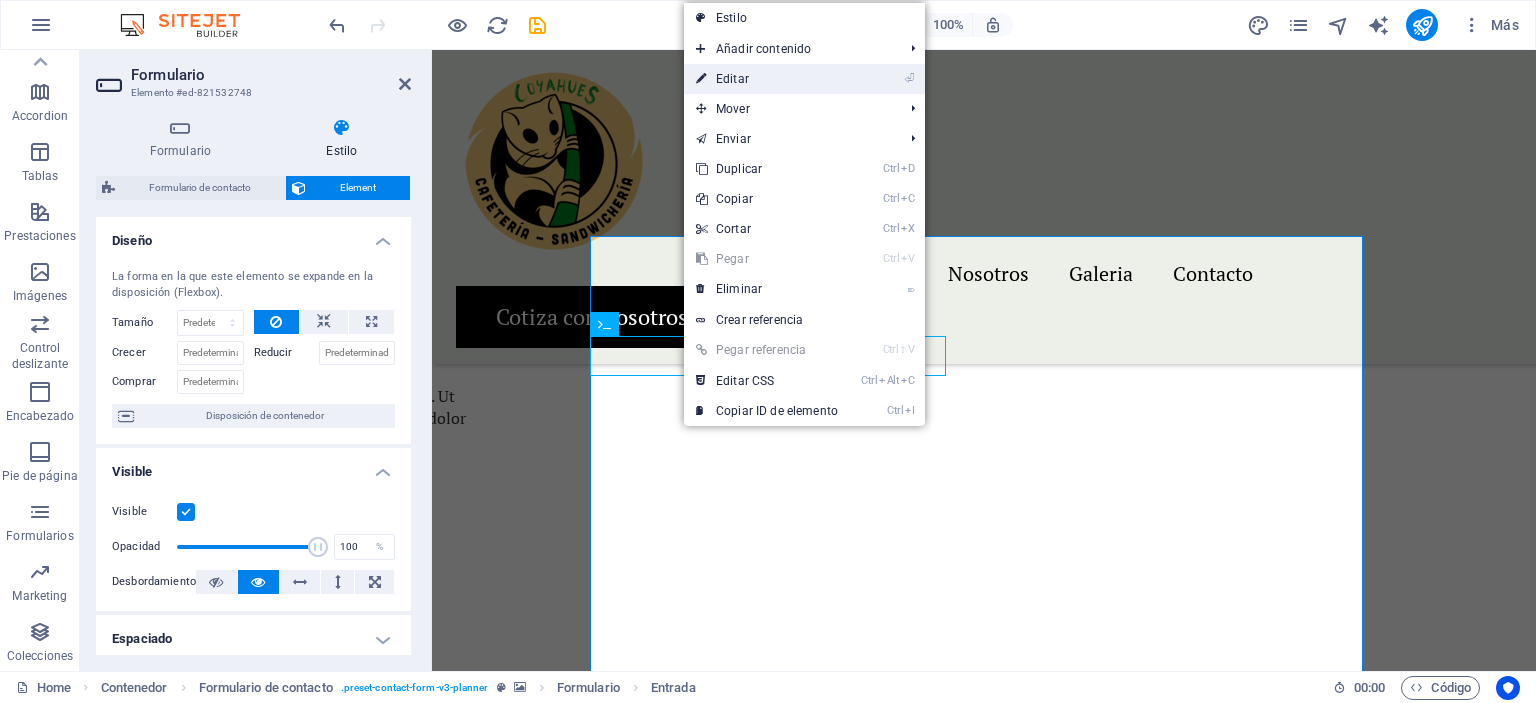 click on "⏎  Editar" at bounding box center [767, 79] 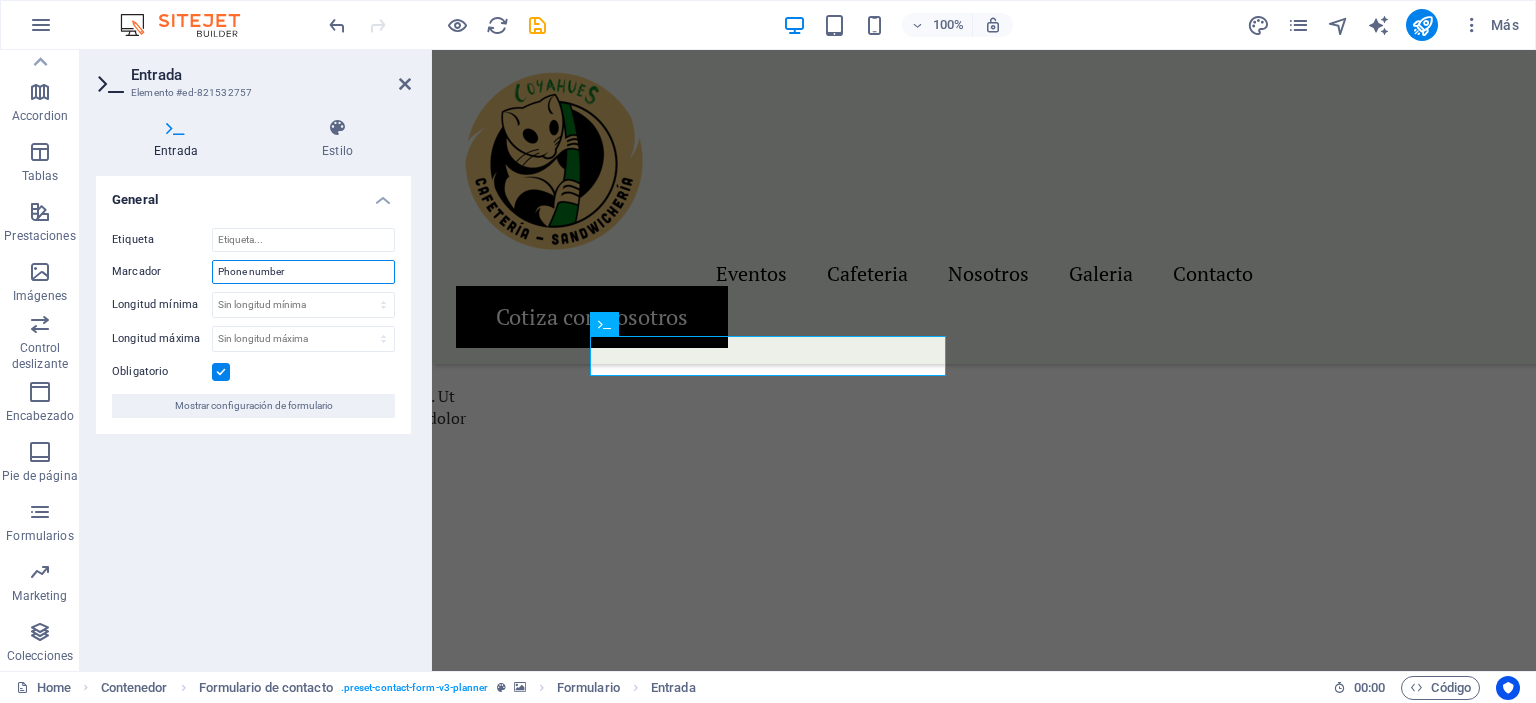drag, startPoint x: 298, startPoint y: 267, endPoint x: 206, endPoint y: 278, distance: 92.65527 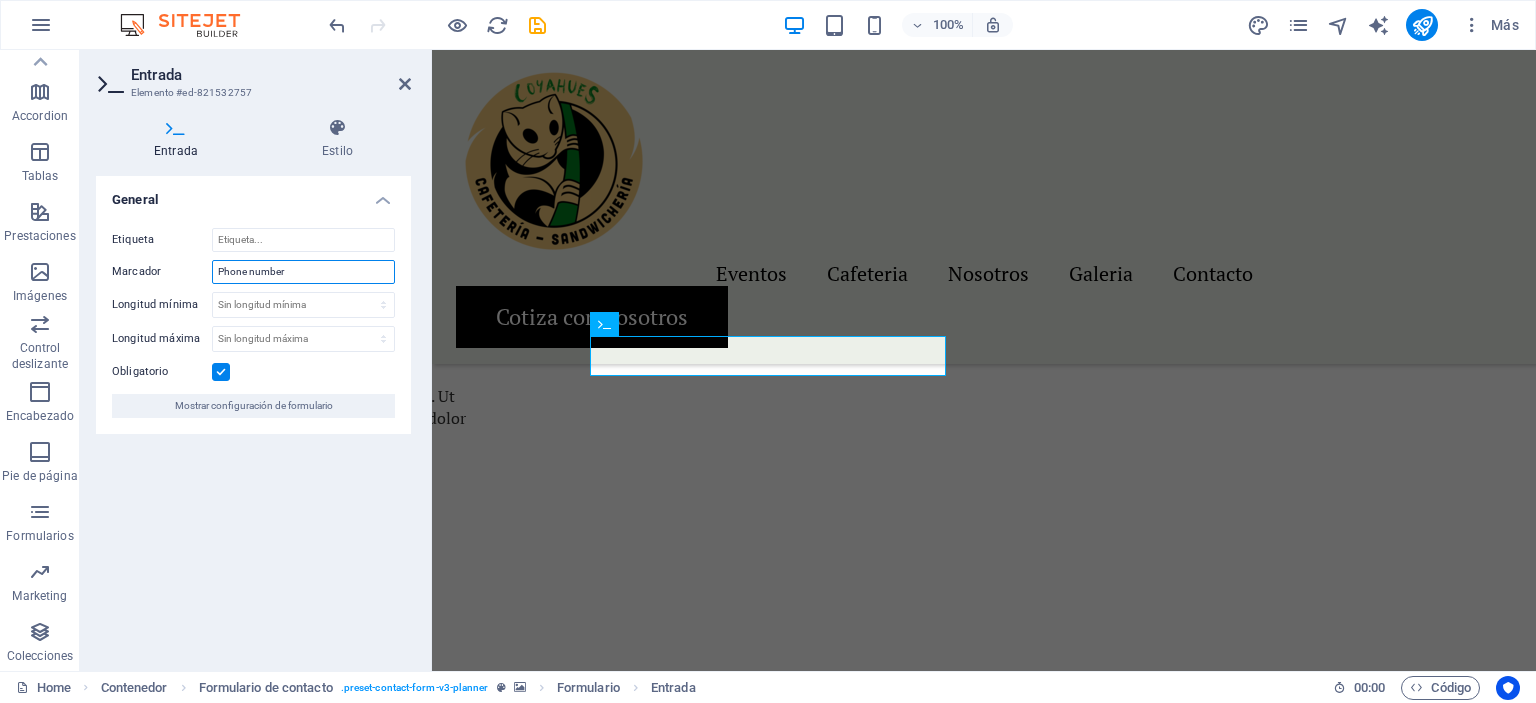 click on "Marcador Phone number" at bounding box center (253, 272) 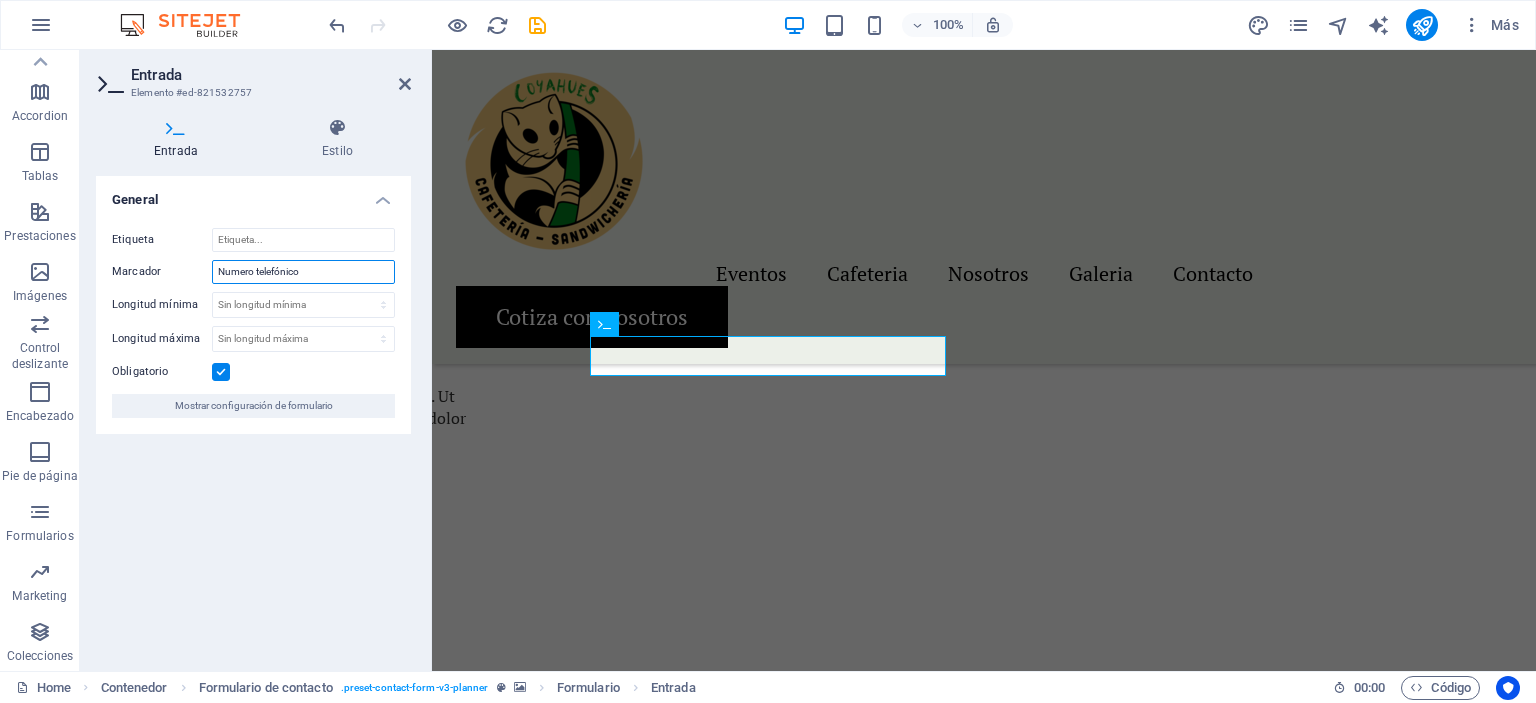 type on "Numero telefónico" 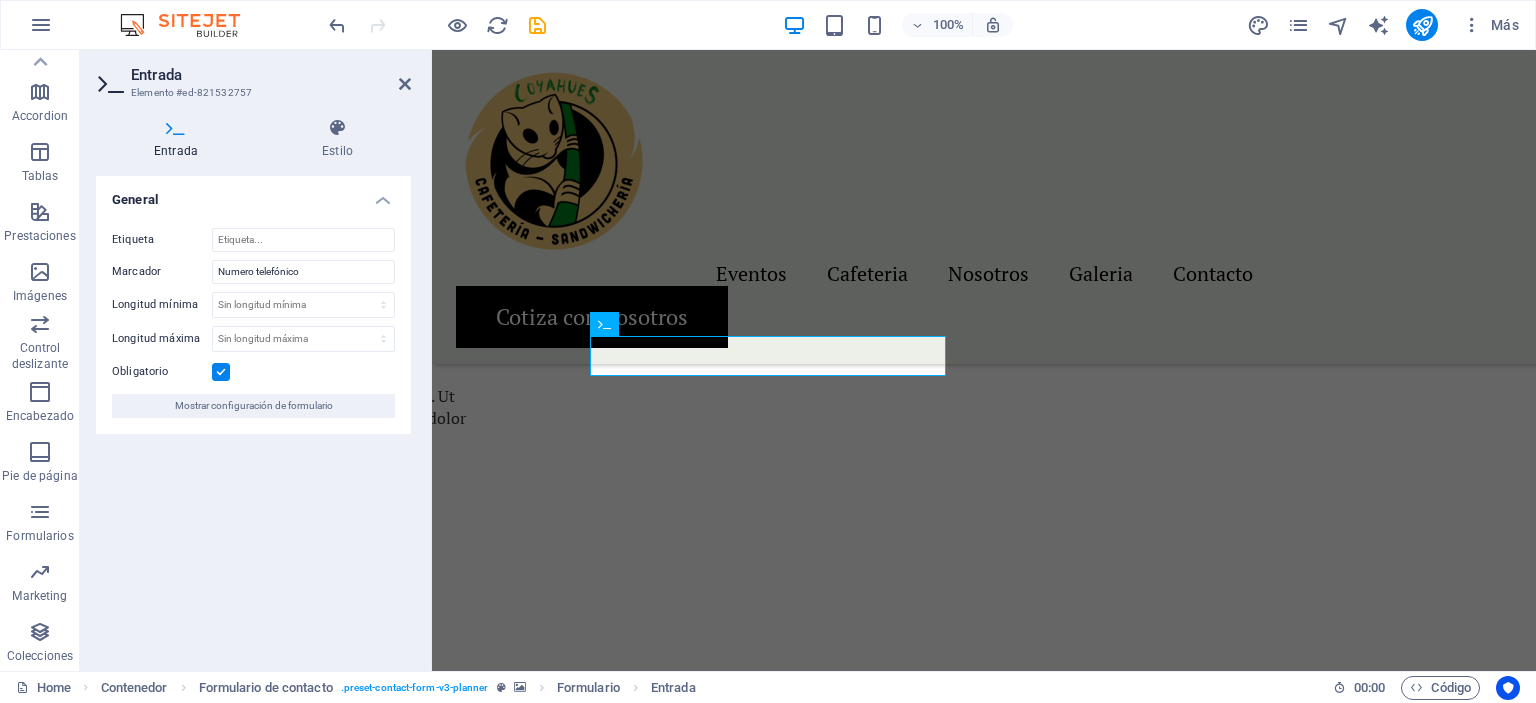 click at bounding box center [984, 1712] 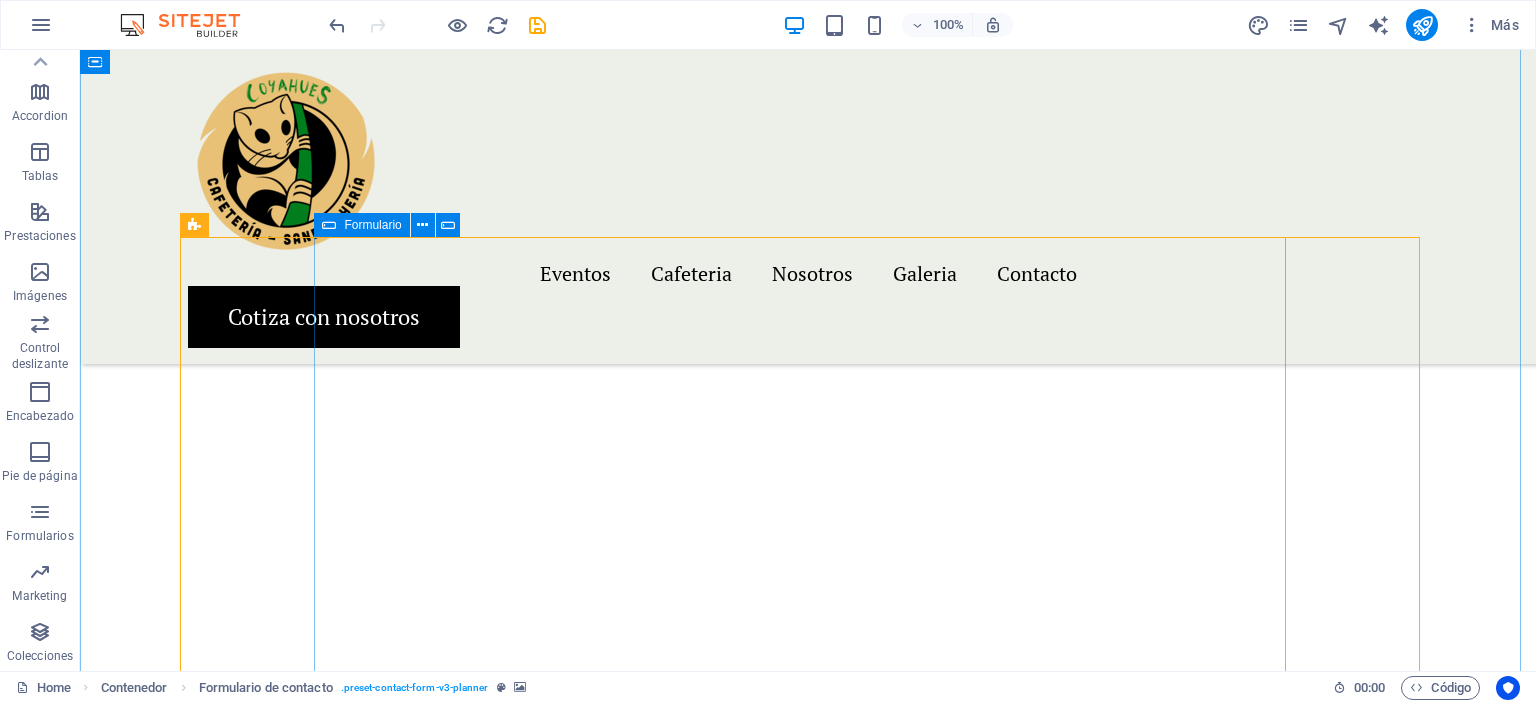 scroll, scrollTop: 3411, scrollLeft: 0, axis: vertical 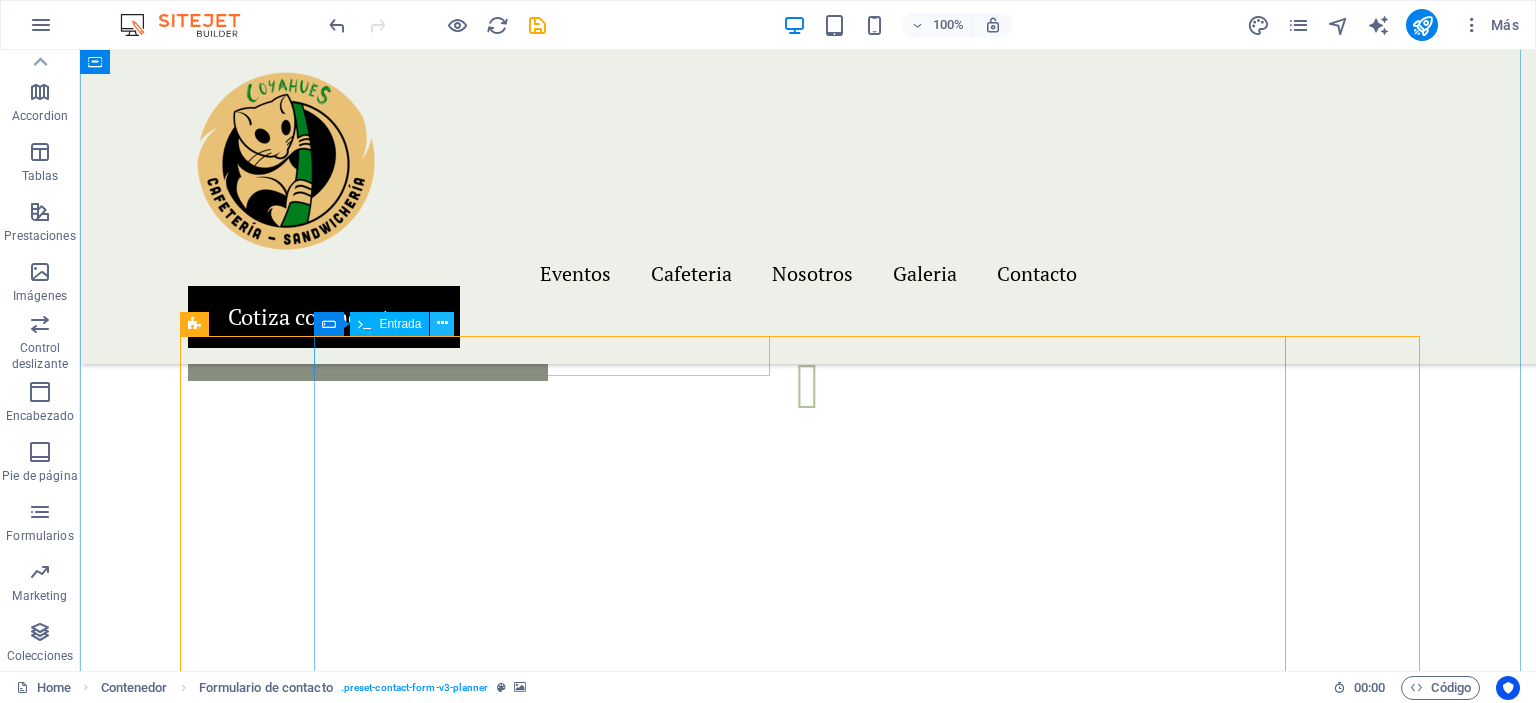 click at bounding box center [442, 323] 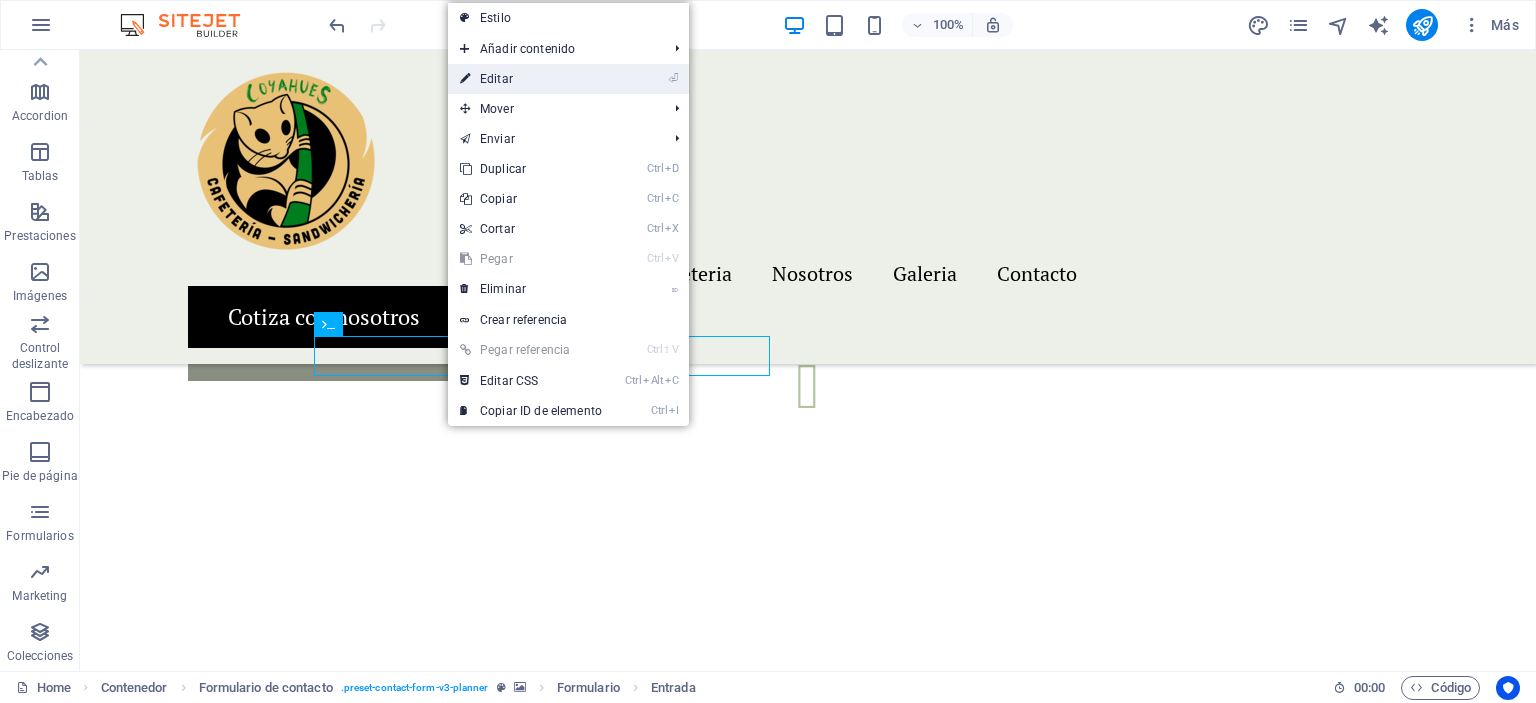 click on "⏎  Editar" at bounding box center [531, 79] 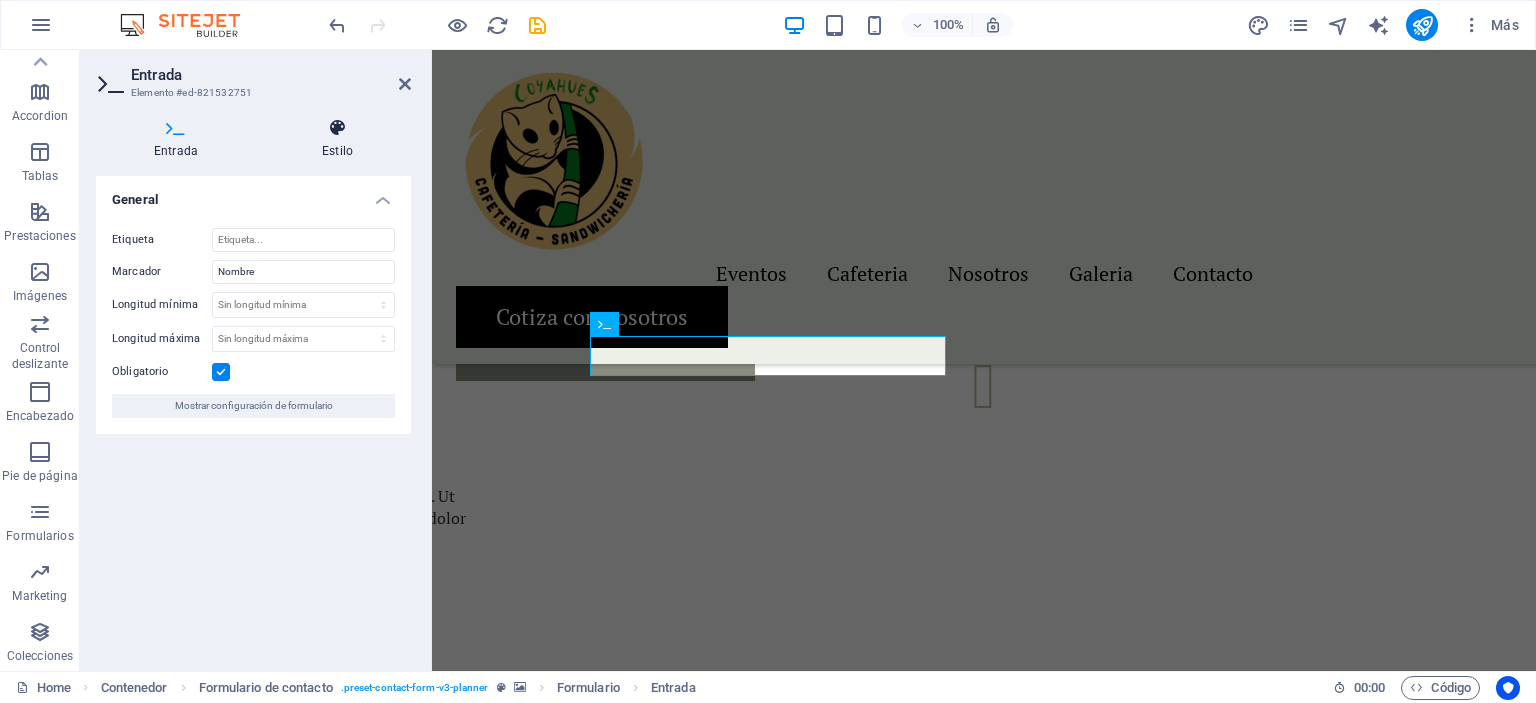 click on "Estilo" at bounding box center [337, 139] 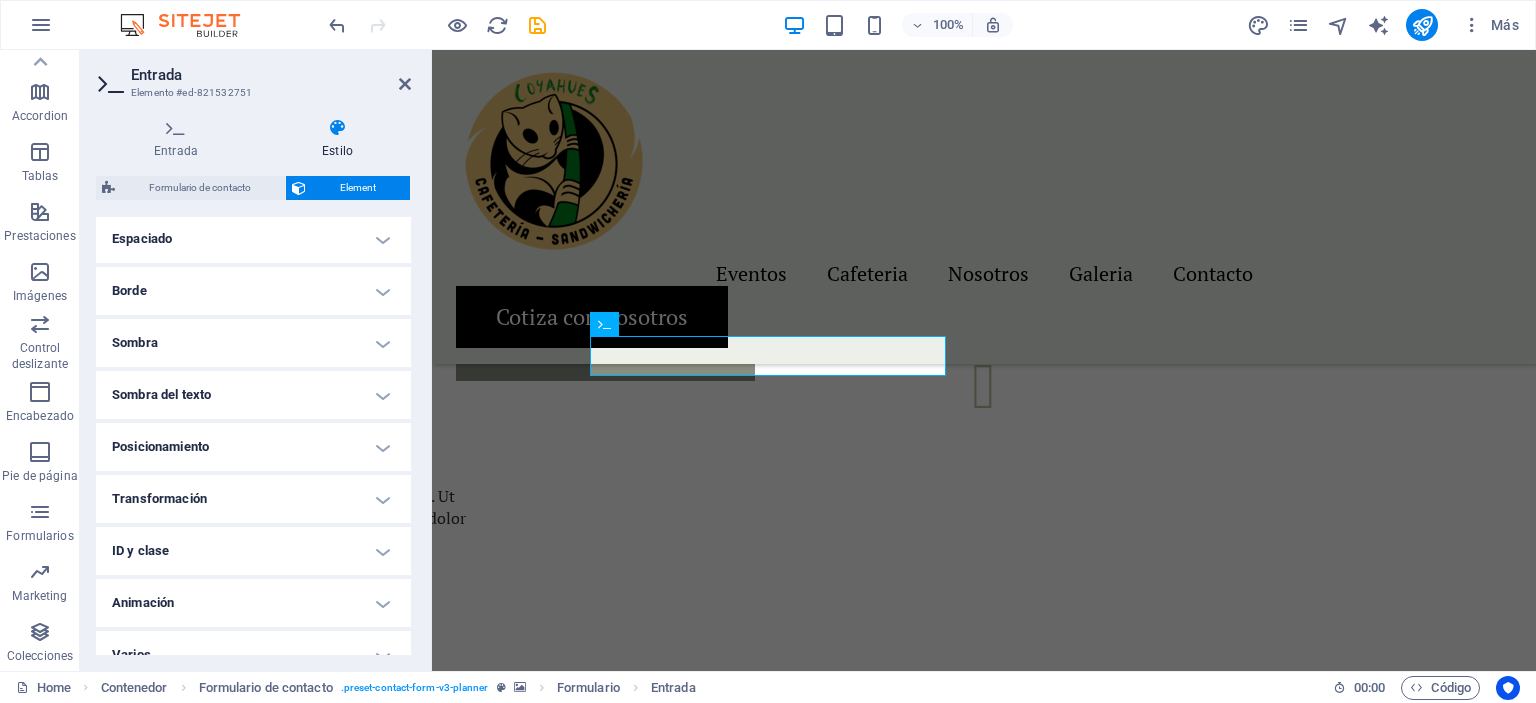 scroll, scrollTop: 423, scrollLeft: 0, axis: vertical 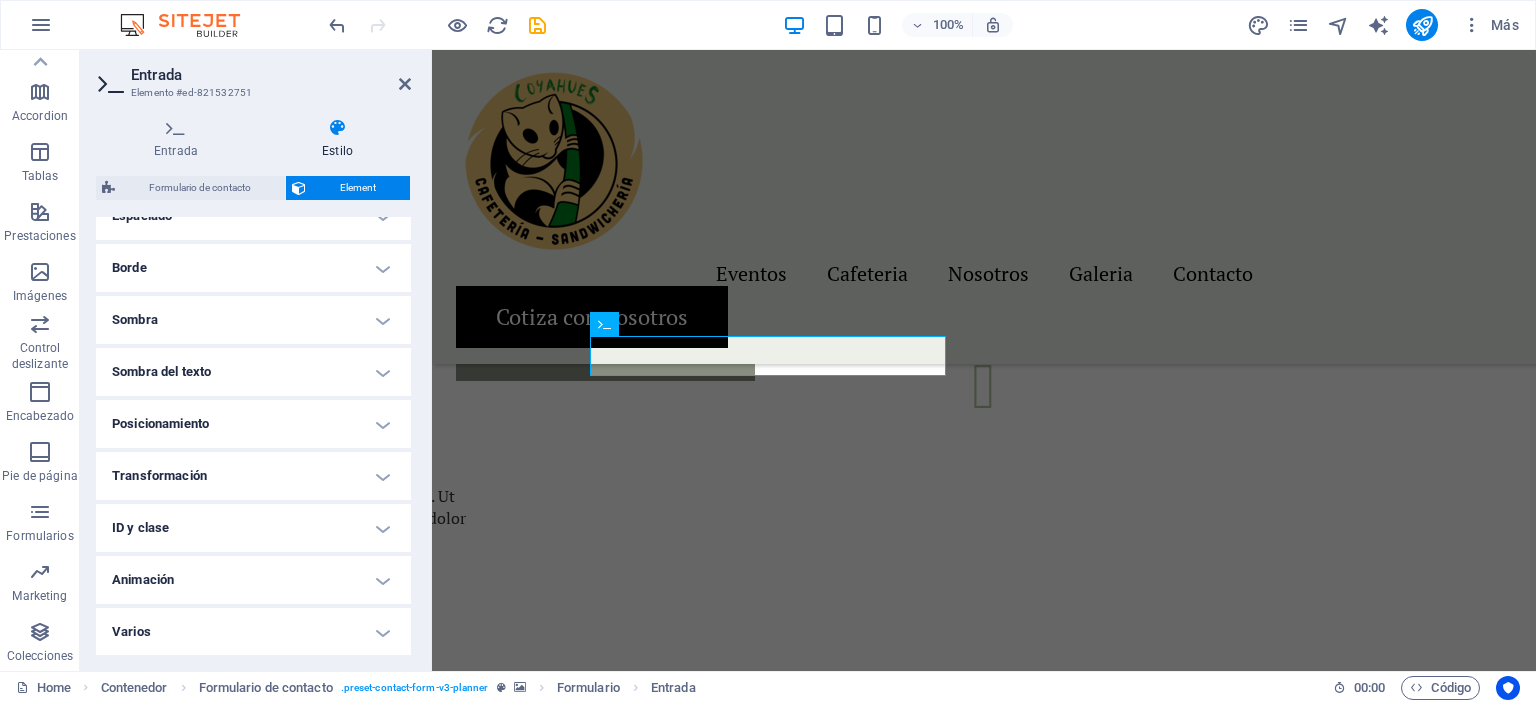 click on "Animación" at bounding box center (253, 580) 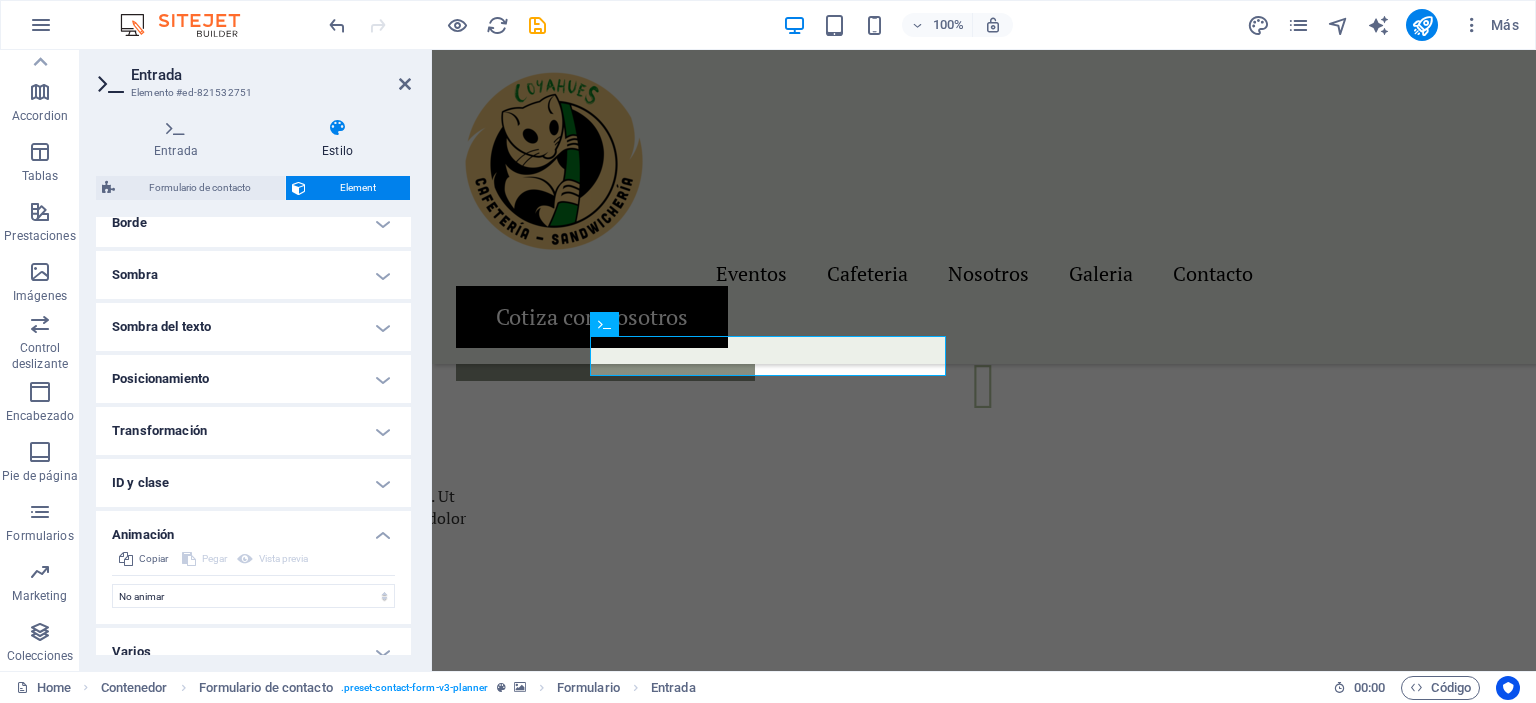 scroll, scrollTop: 488, scrollLeft: 0, axis: vertical 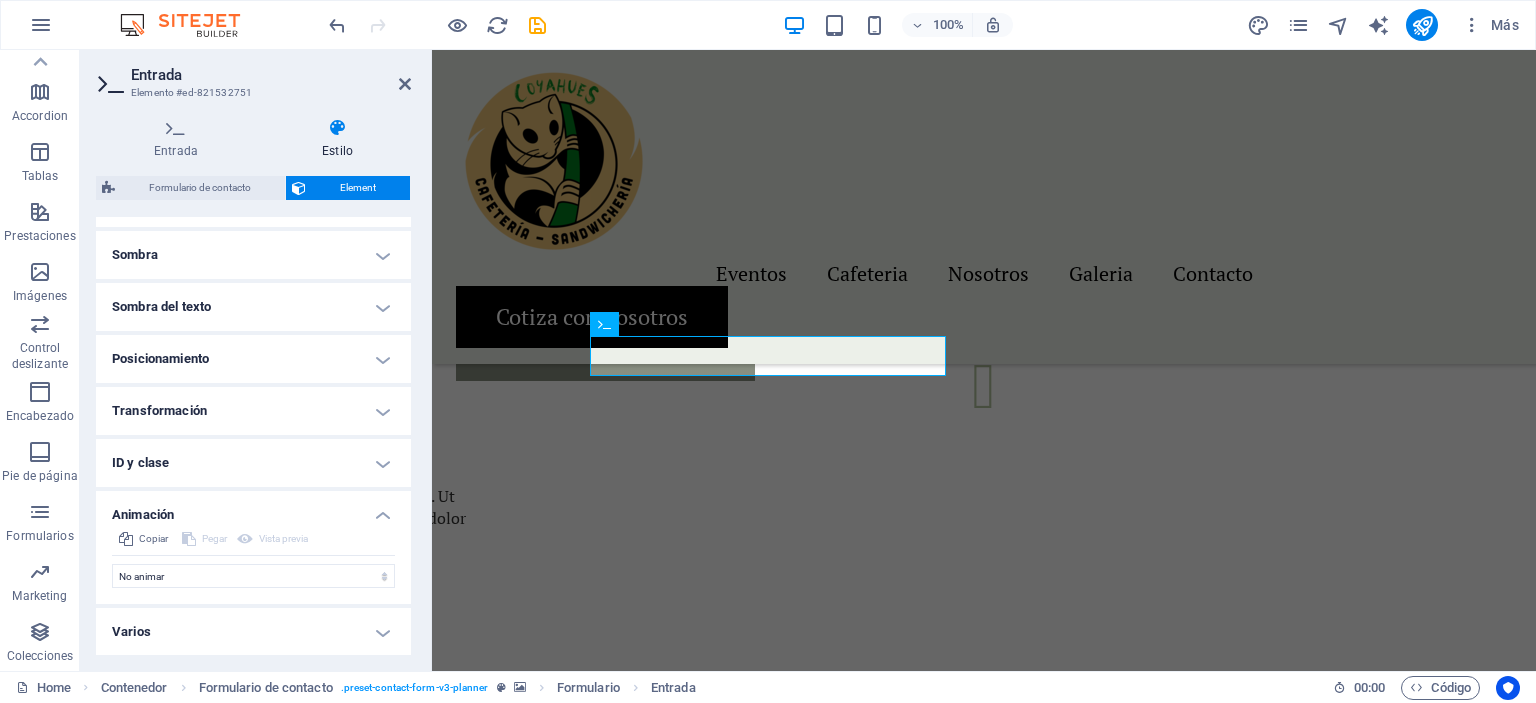 click on "Animación" at bounding box center [253, 509] 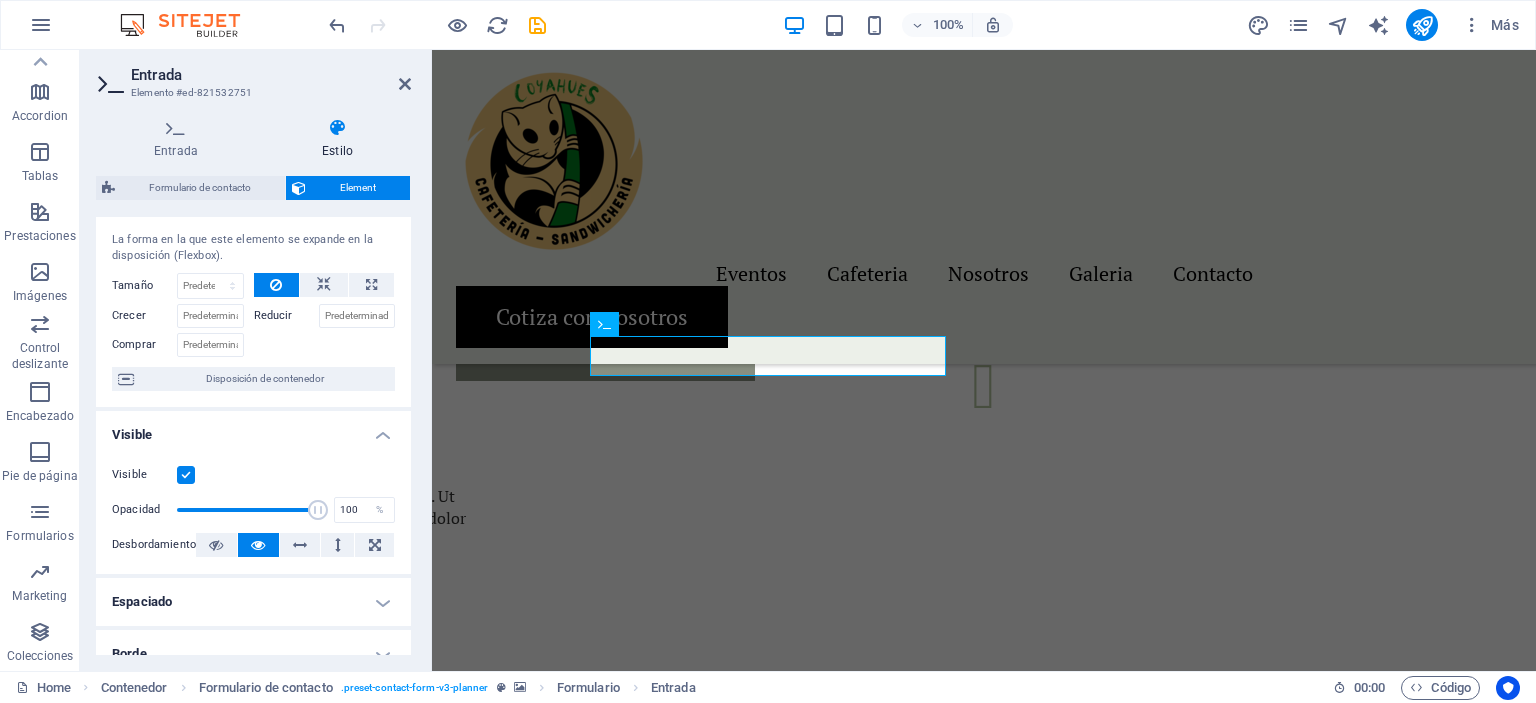 scroll, scrollTop: 0, scrollLeft: 0, axis: both 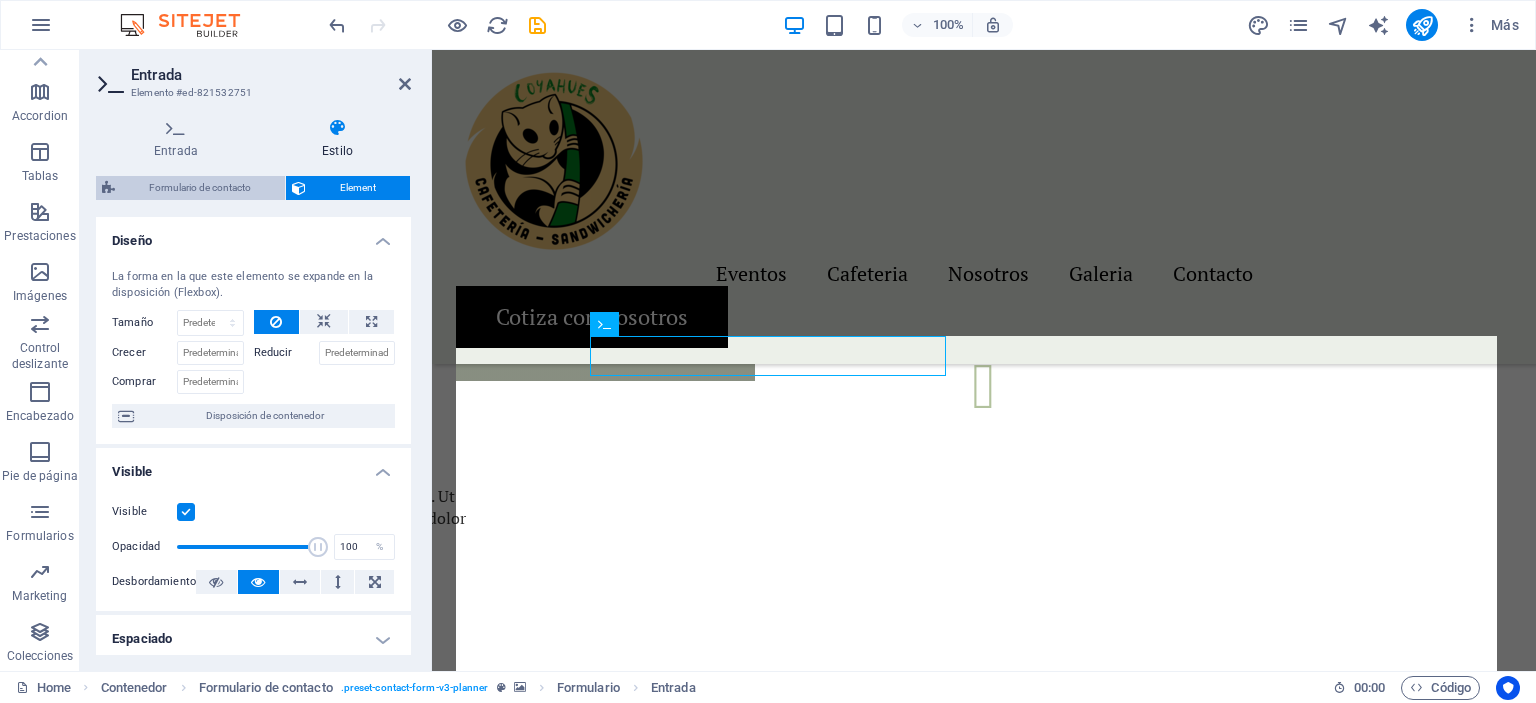 click on "Formulario de contacto" at bounding box center [200, 188] 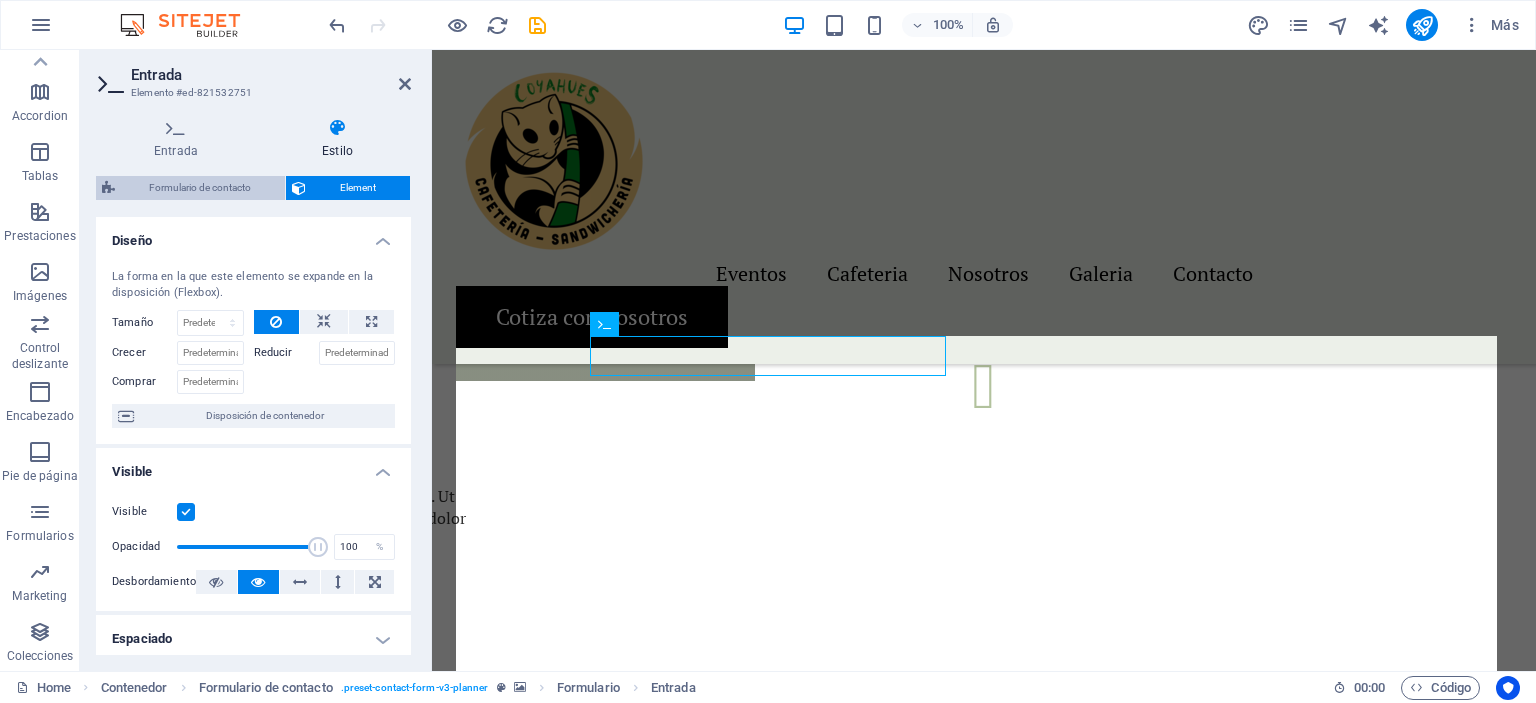 select on "px" 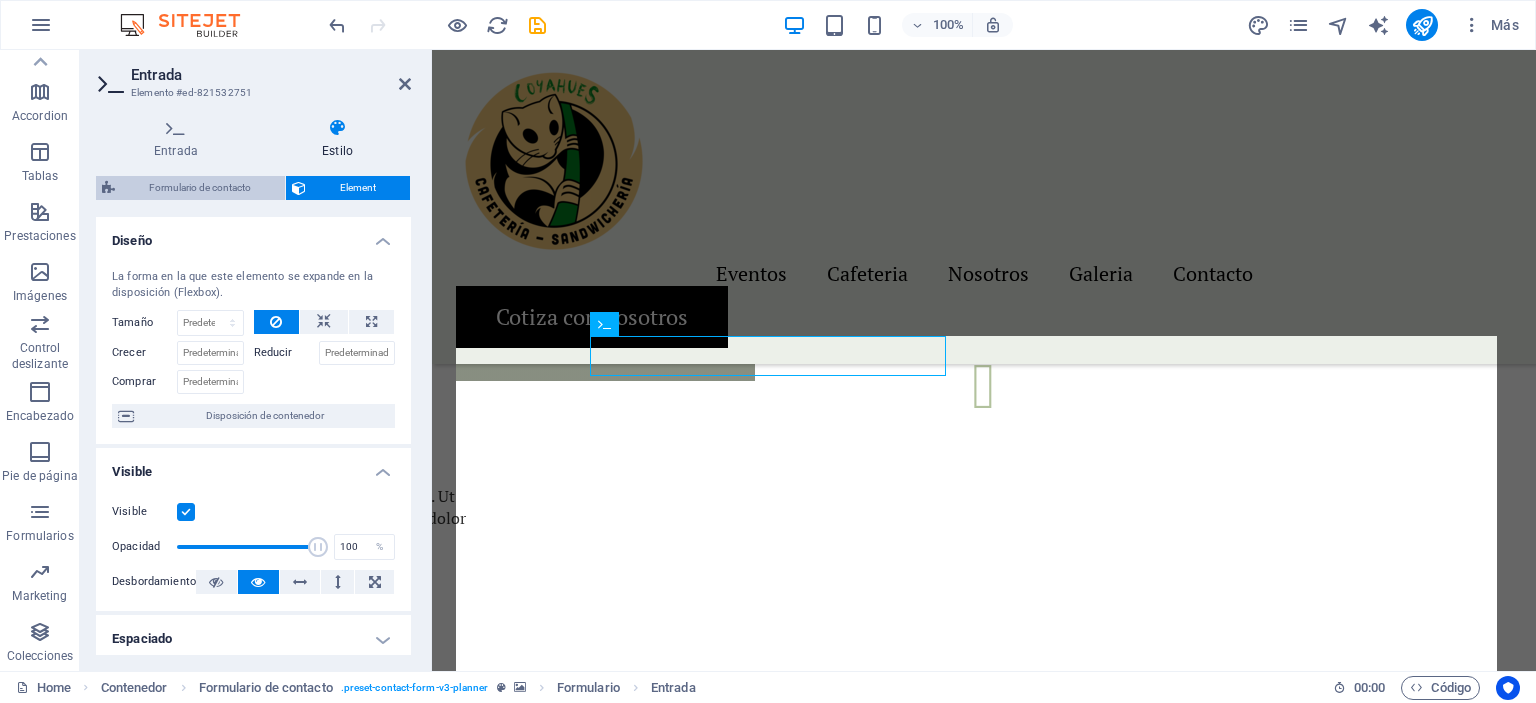 select on "px" 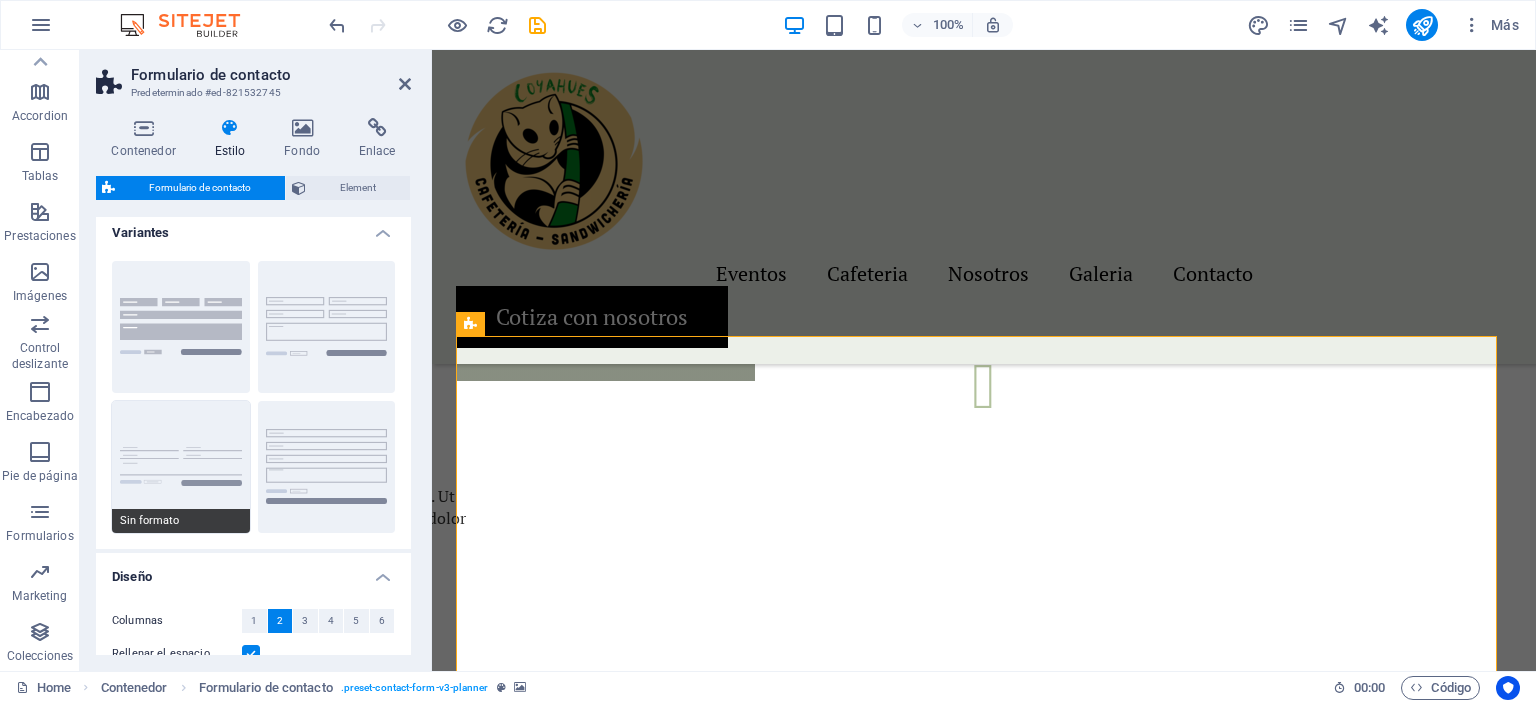 scroll, scrollTop: 0, scrollLeft: 0, axis: both 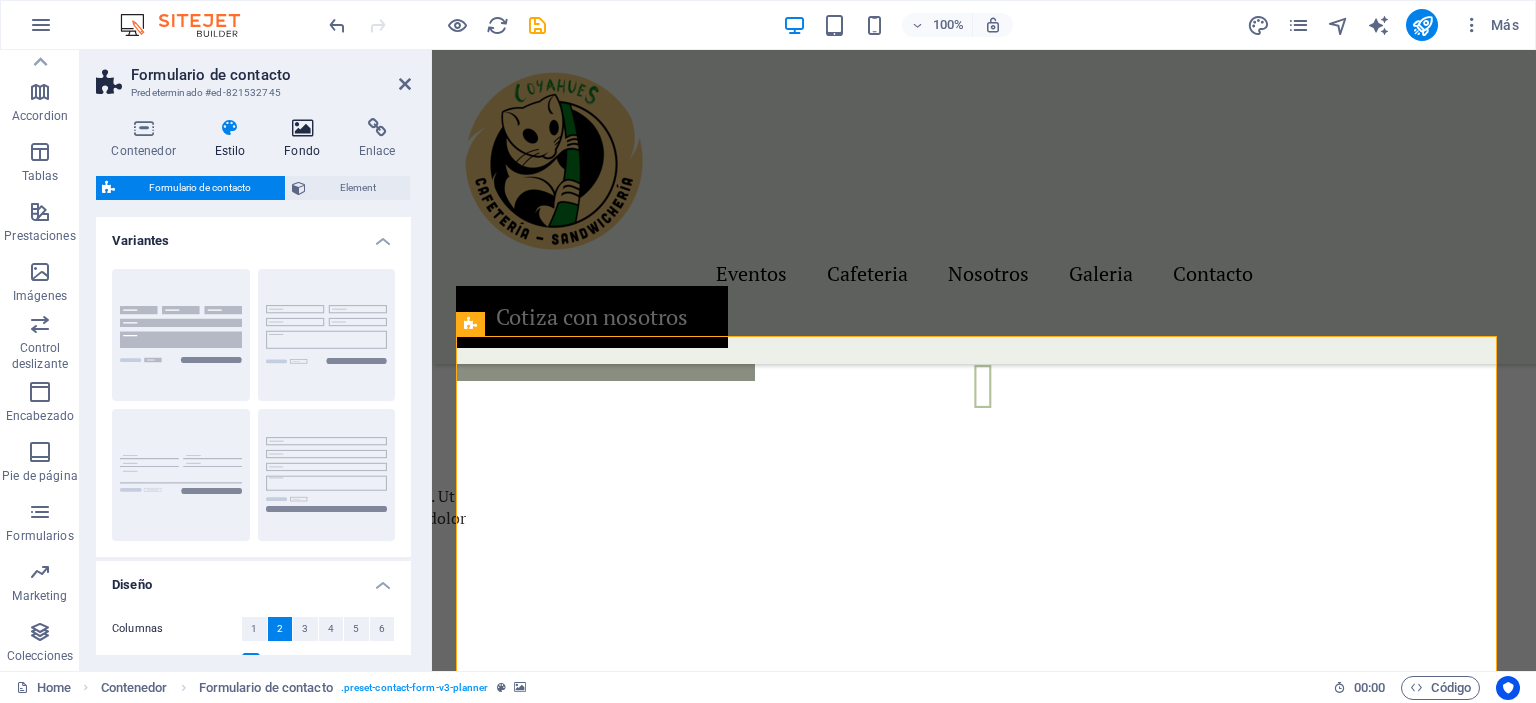 click on "Fondo" at bounding box center (306, 139) 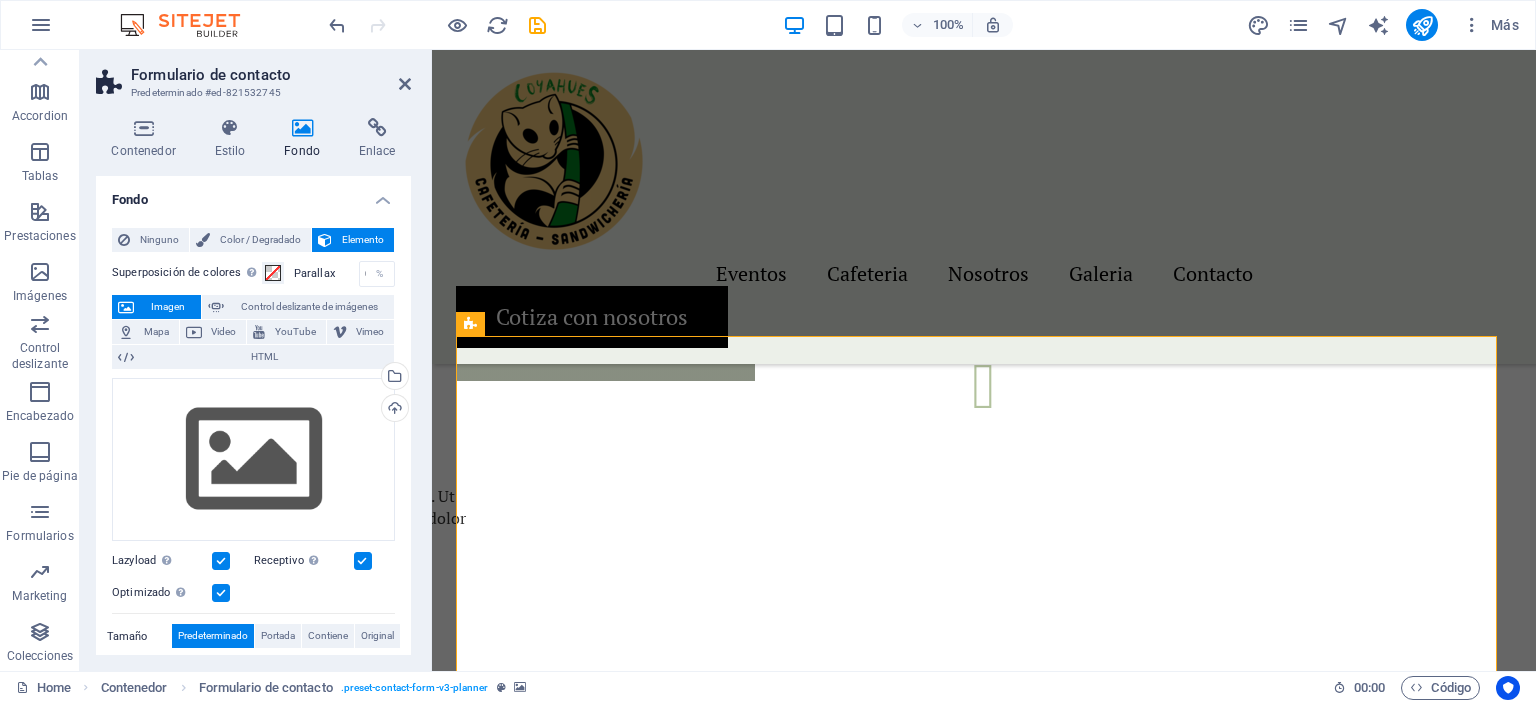 click on "Imagen" at bounding box center [167, 307] 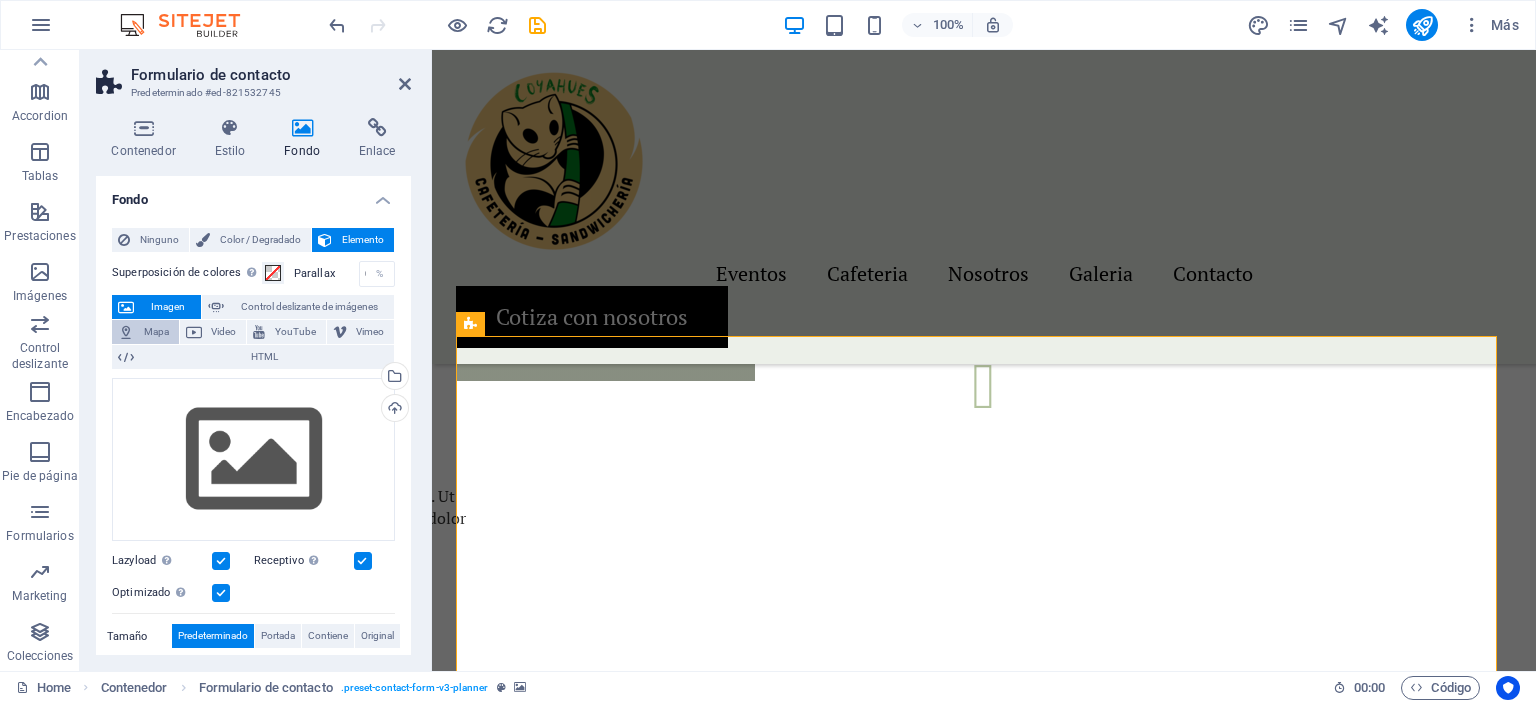 click on "Mapa" at bounding box center [156, 332] 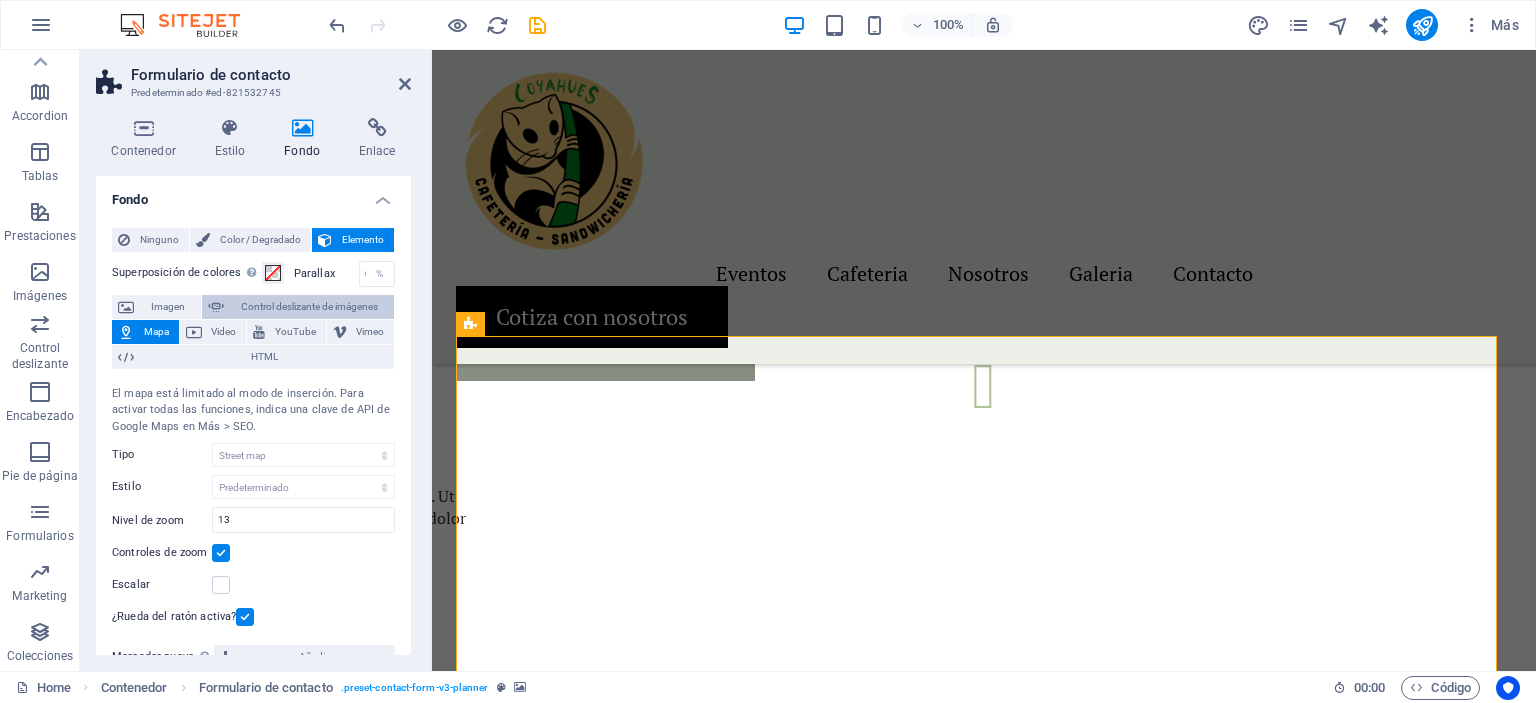 click on "Control deslizante de imágenes" at bounding box center (309, 307) 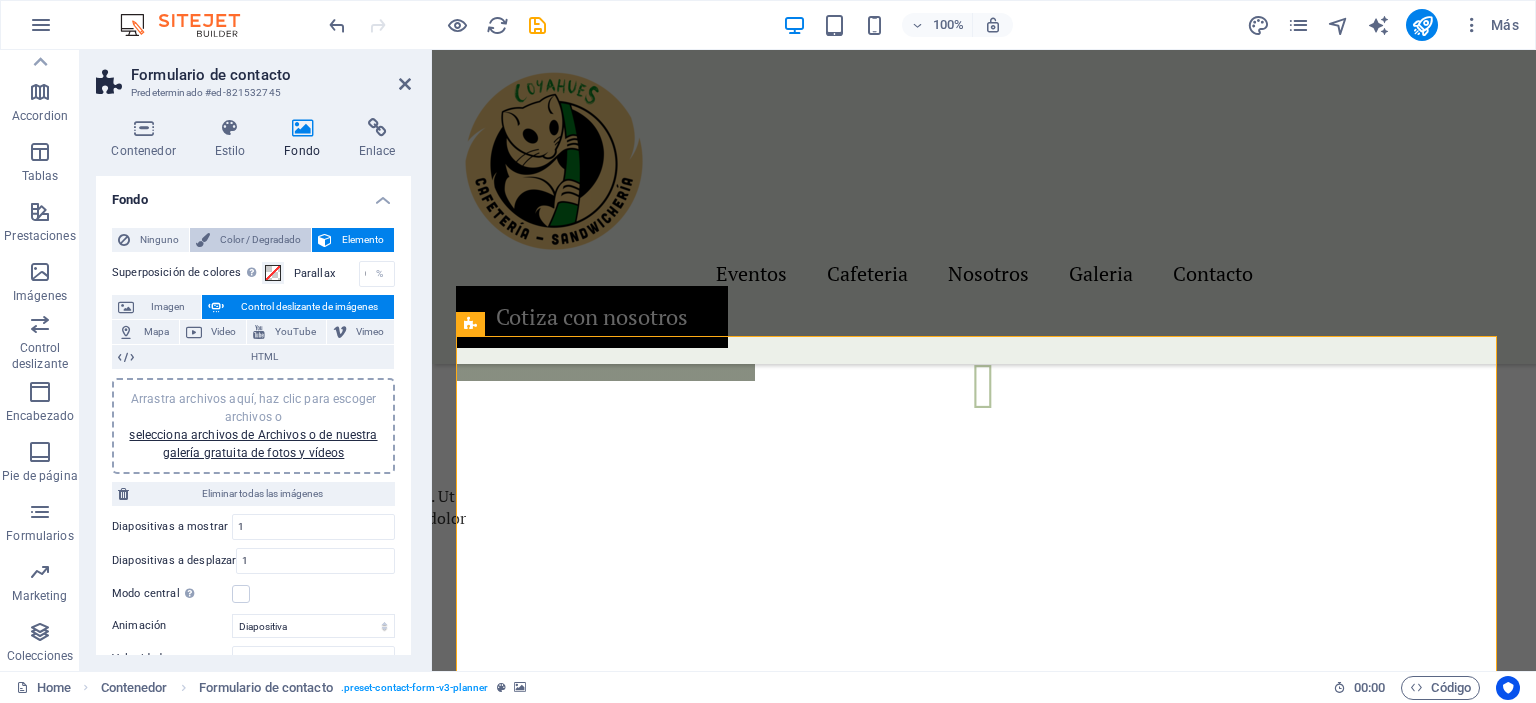 click on "Color / Degradado" at bounding box center (260, 240) 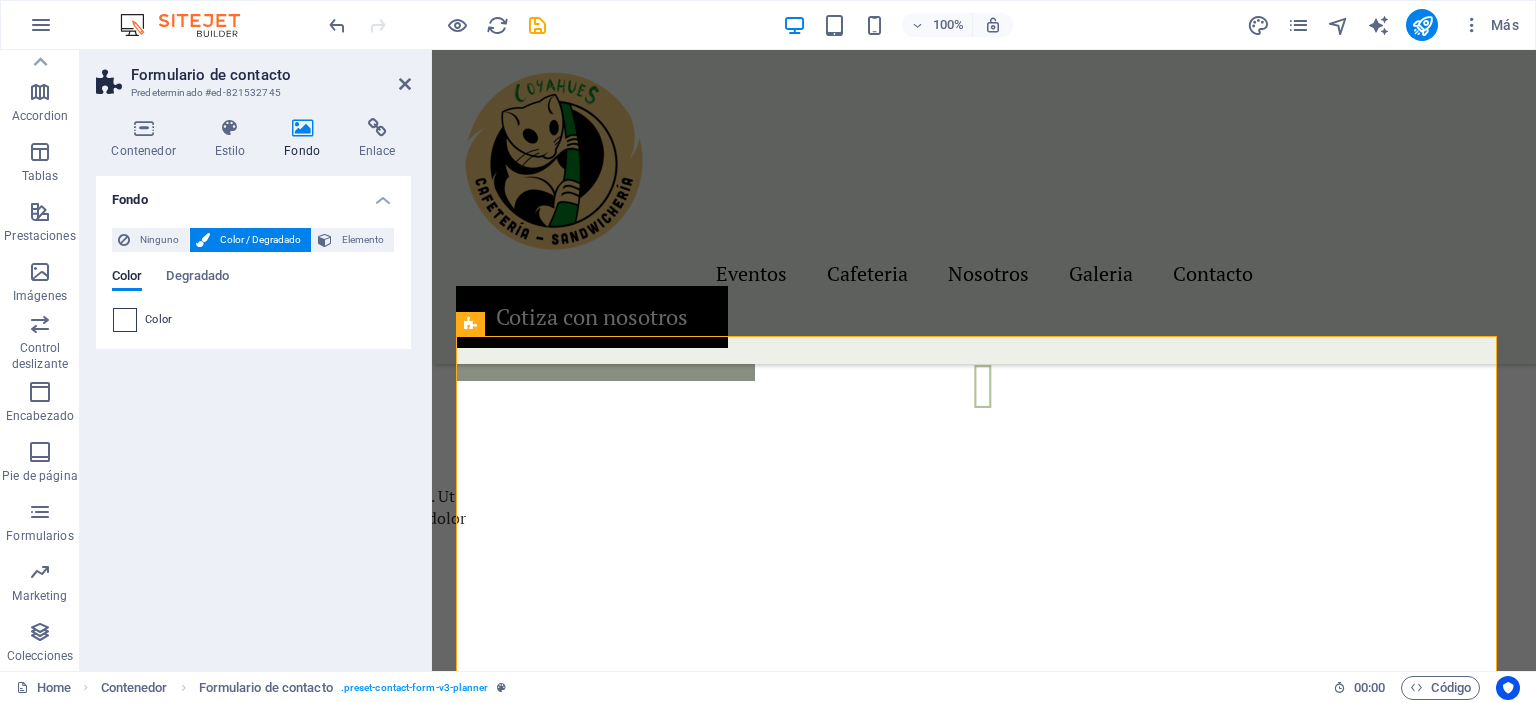 click at bounding box center (125, 320) 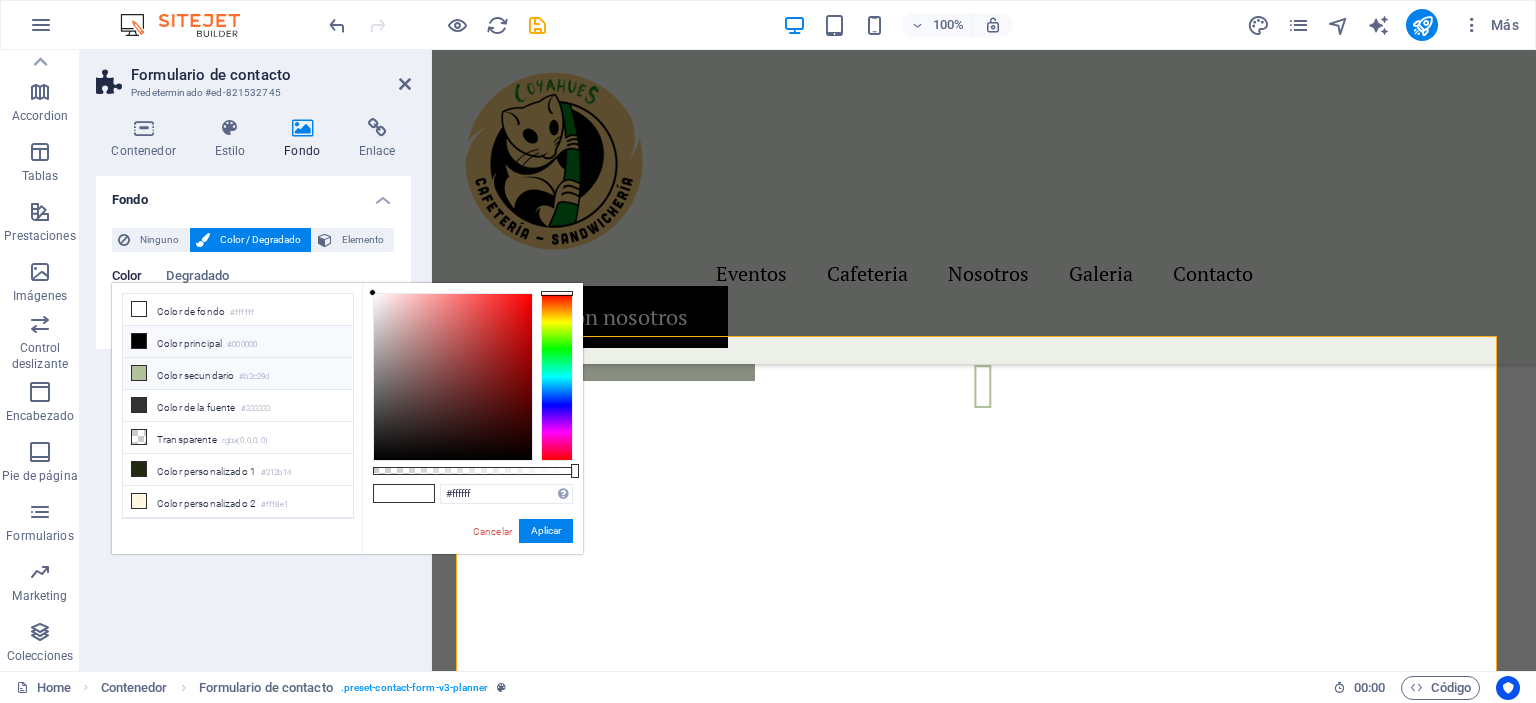click at bounding box center (139, 373) 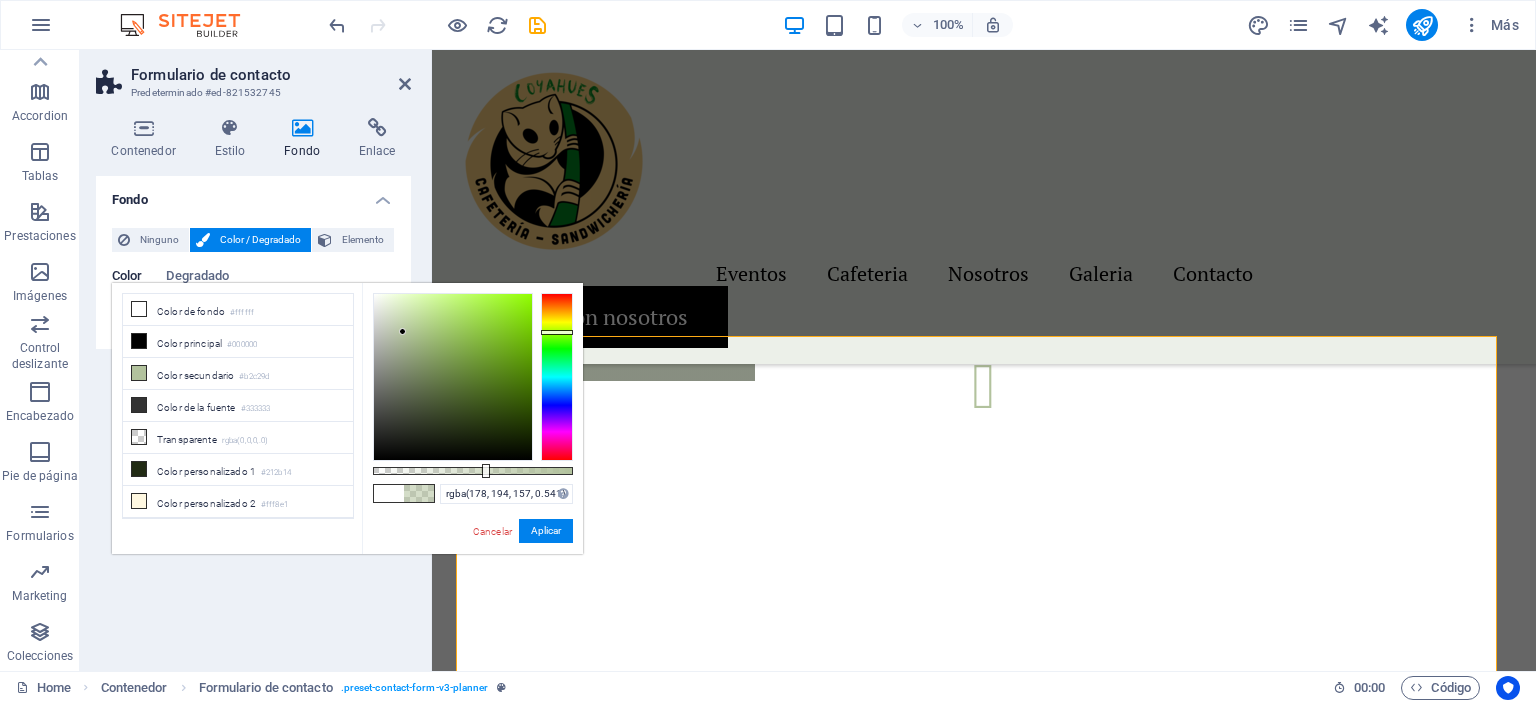 type on "rgba(178, 194, 157, 0.536)" 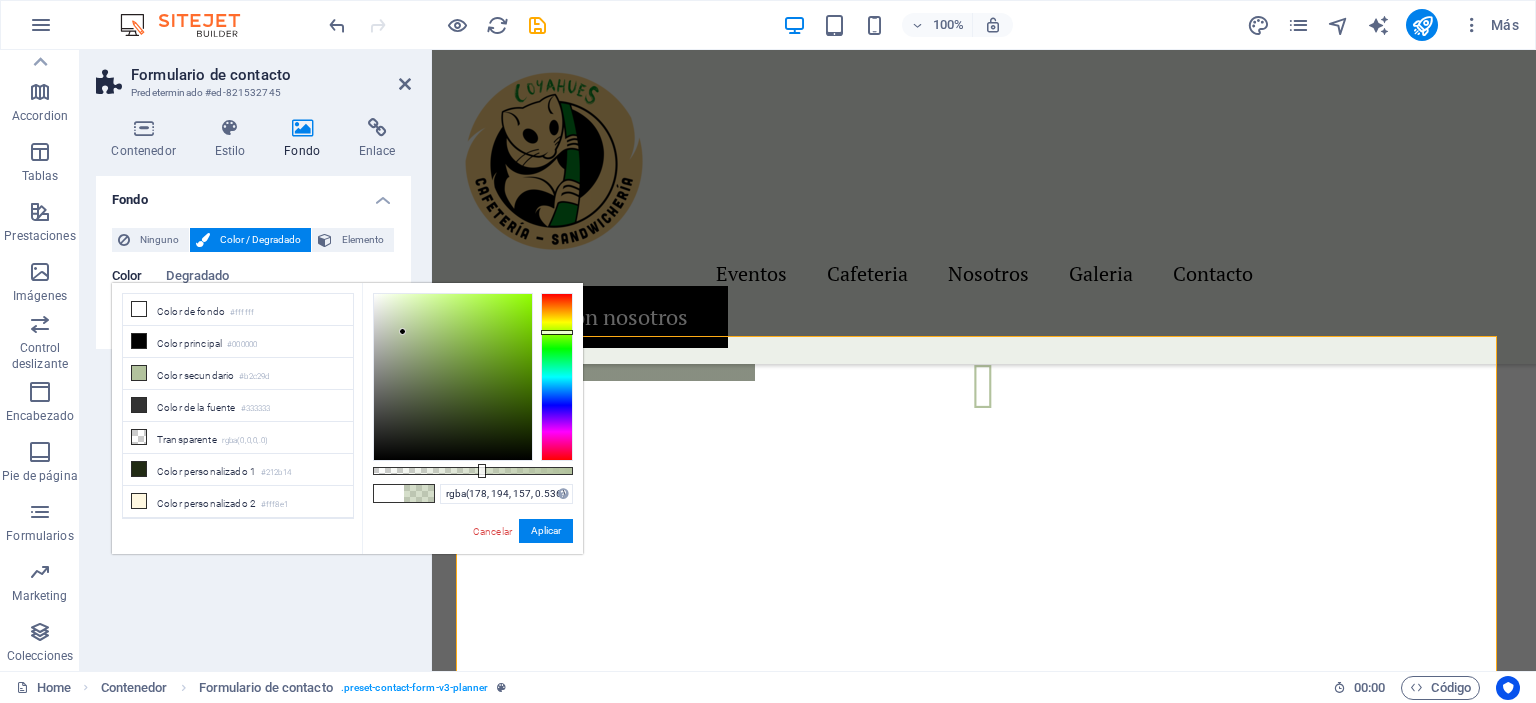 drag, startPoint x: 572, startPoint y: 472, endPoint x: 480, endPoint y: 469, distance: 92.0489 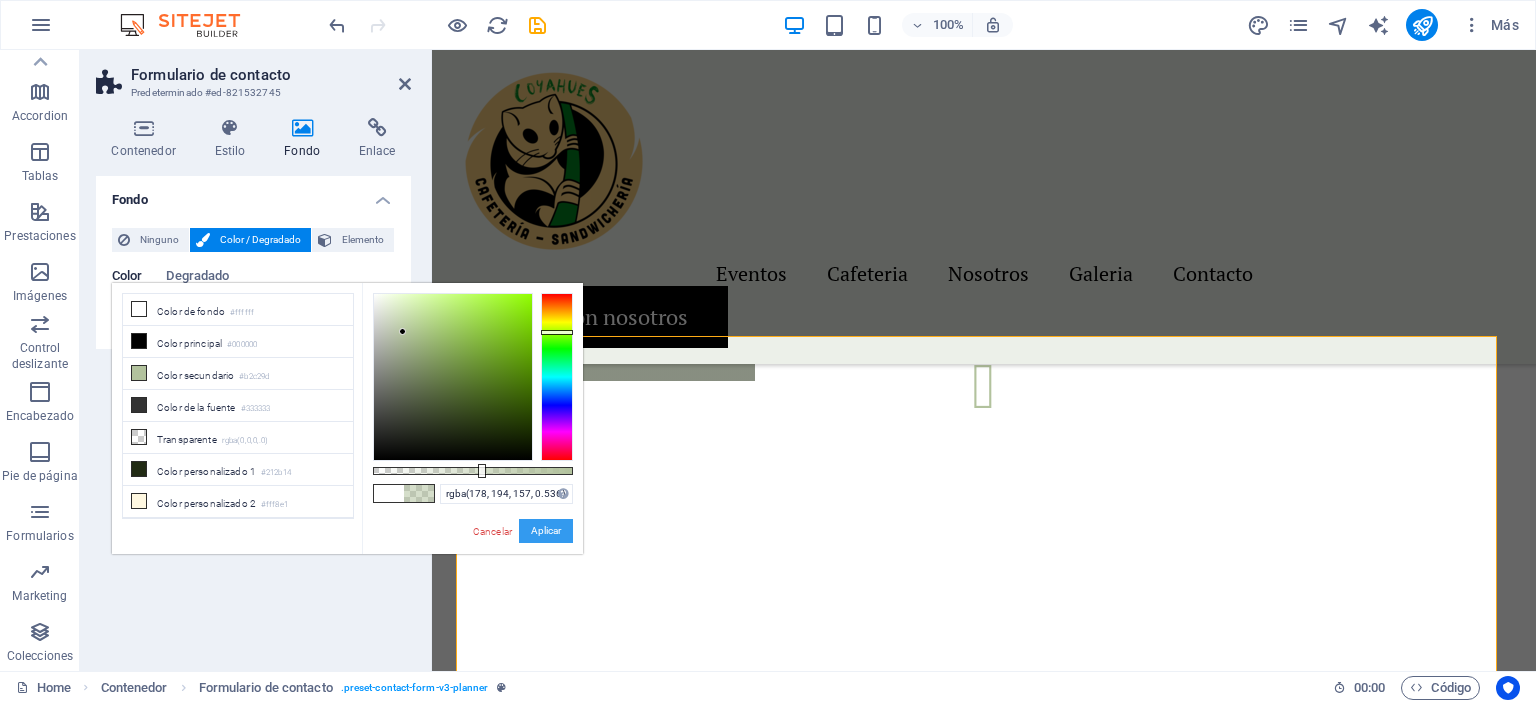 click on "Aplicar" at bounding box center [546, 531] 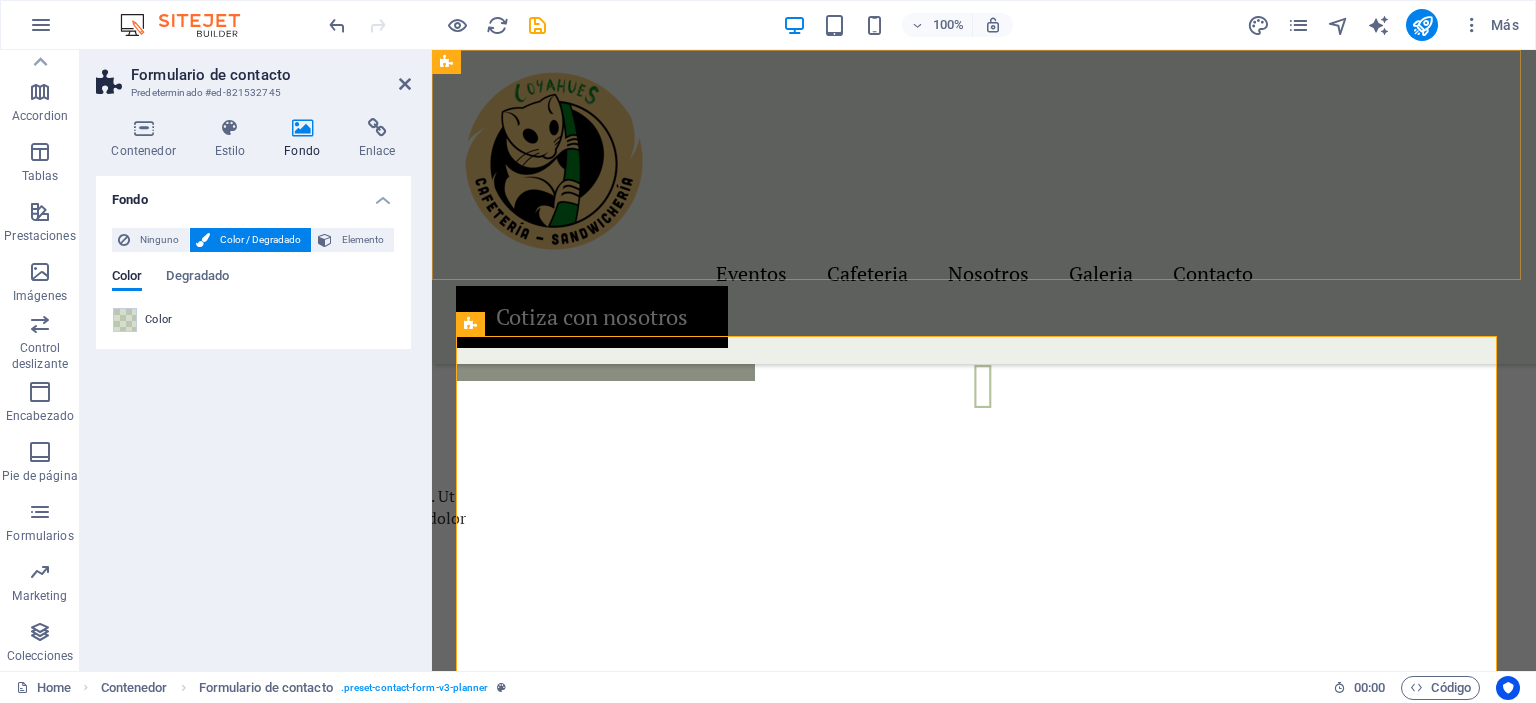 click on "Menu Eventos Cafeteria Nosotros Galeria Contacto Cotiza con nosotros" at bounding box center [984, 207] 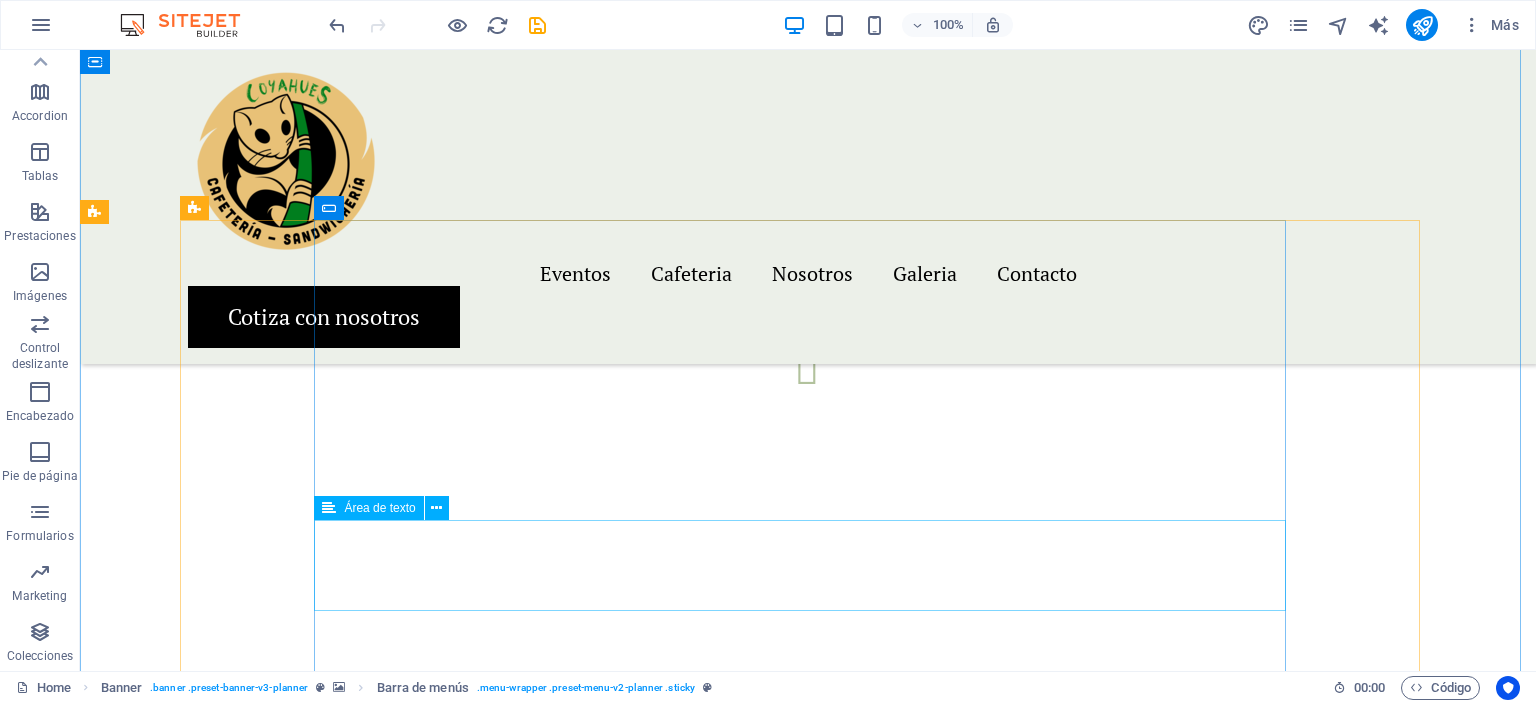 scroll, scrollTop: 3400, scrollLeft: 0, axis: vertical 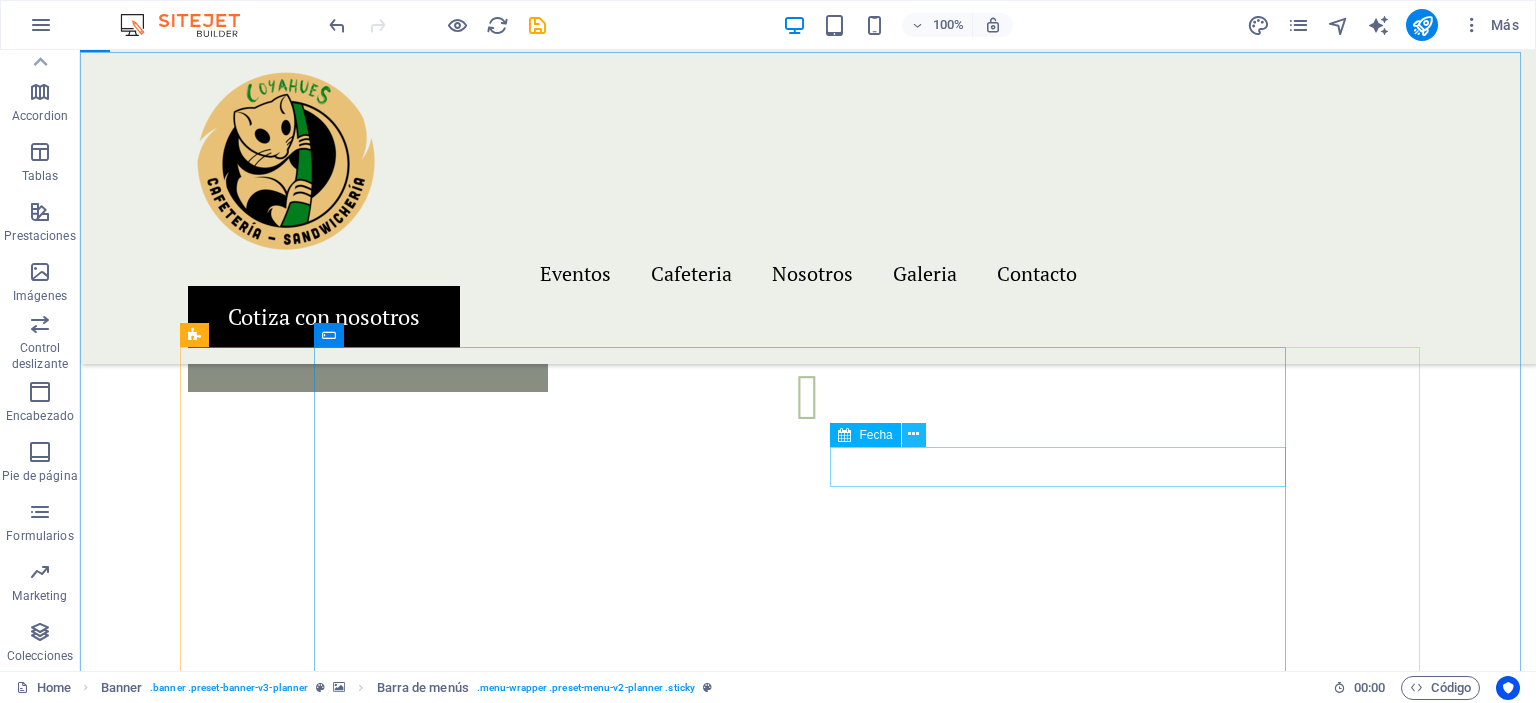 click at bounding box center [913, 434] 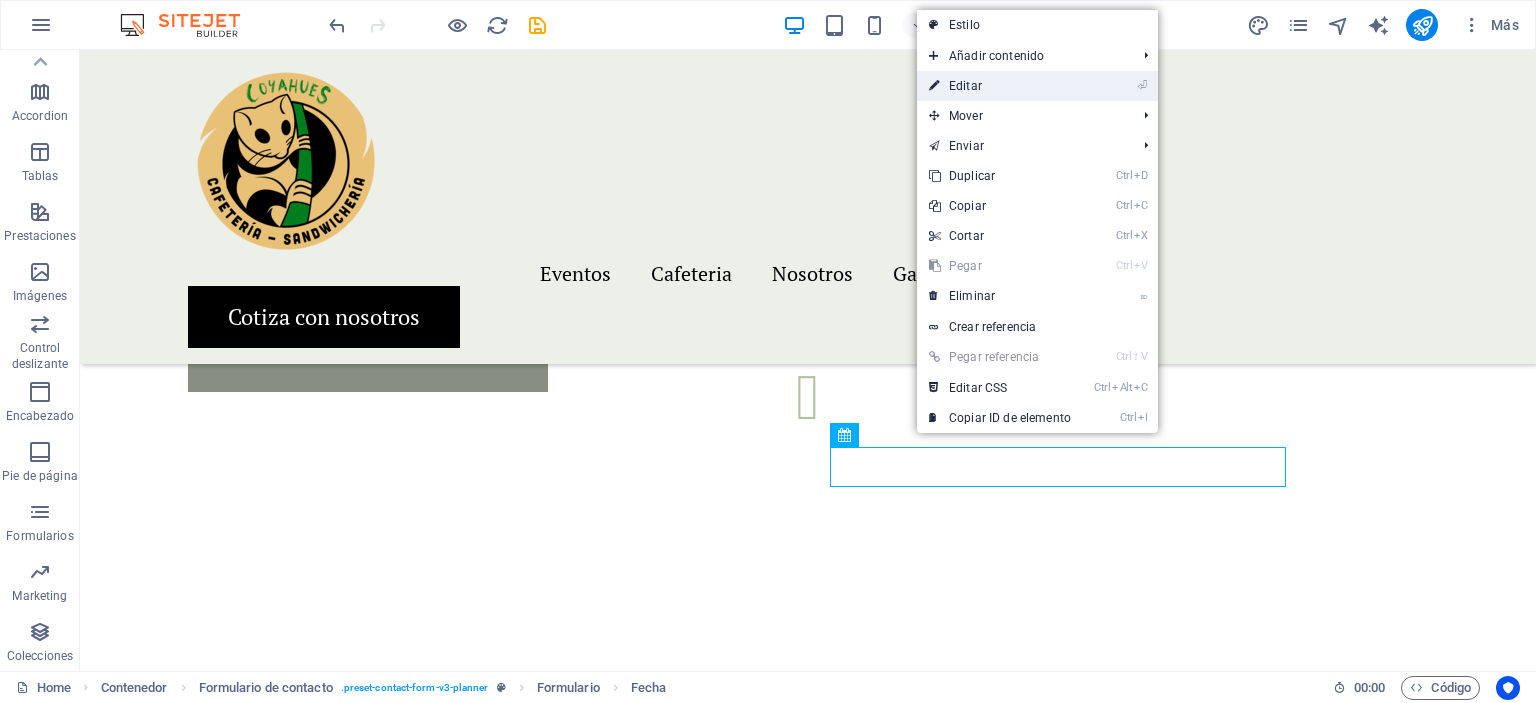 click on "⏎  Editar" at bounding box center [1000, 86] 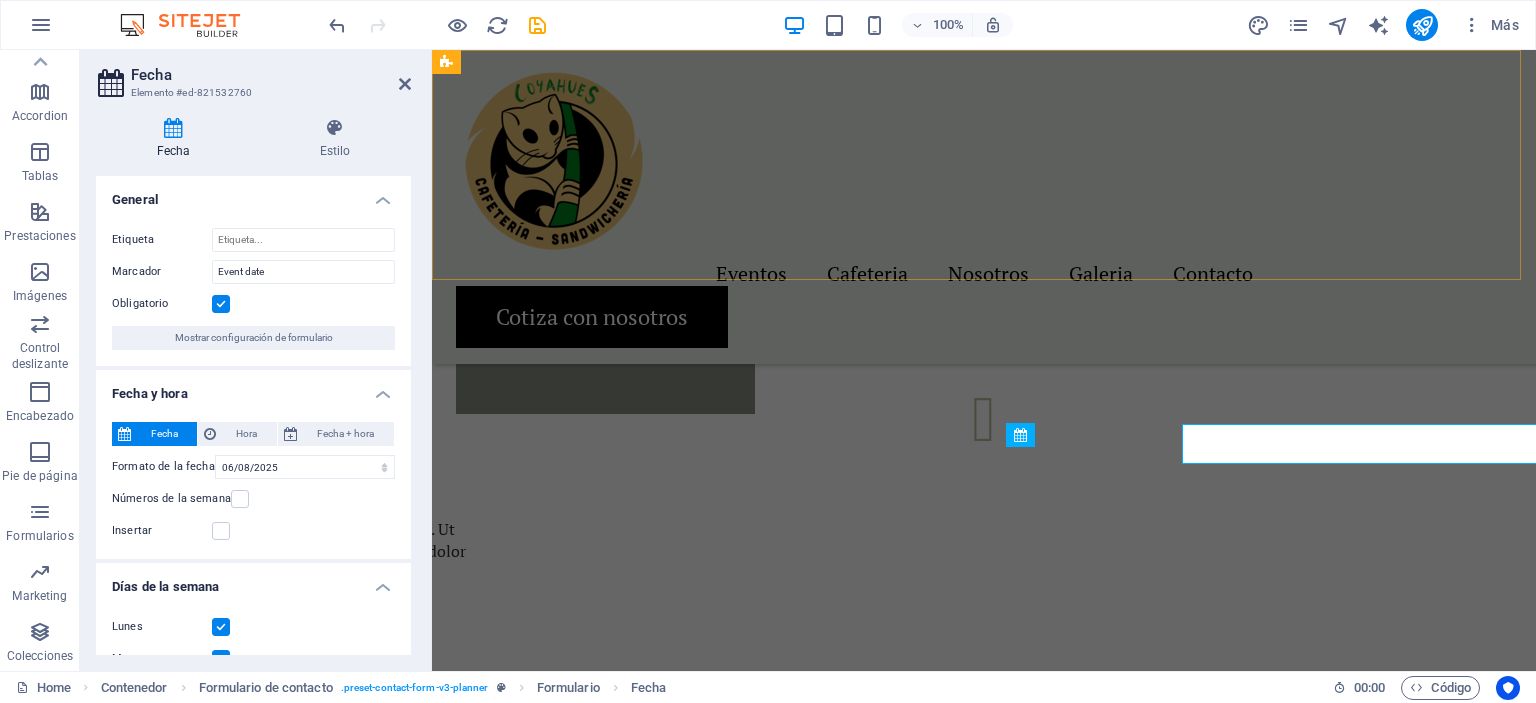 scroll, scrollTop: 3422, scrollLeft: 0, axis: vertical 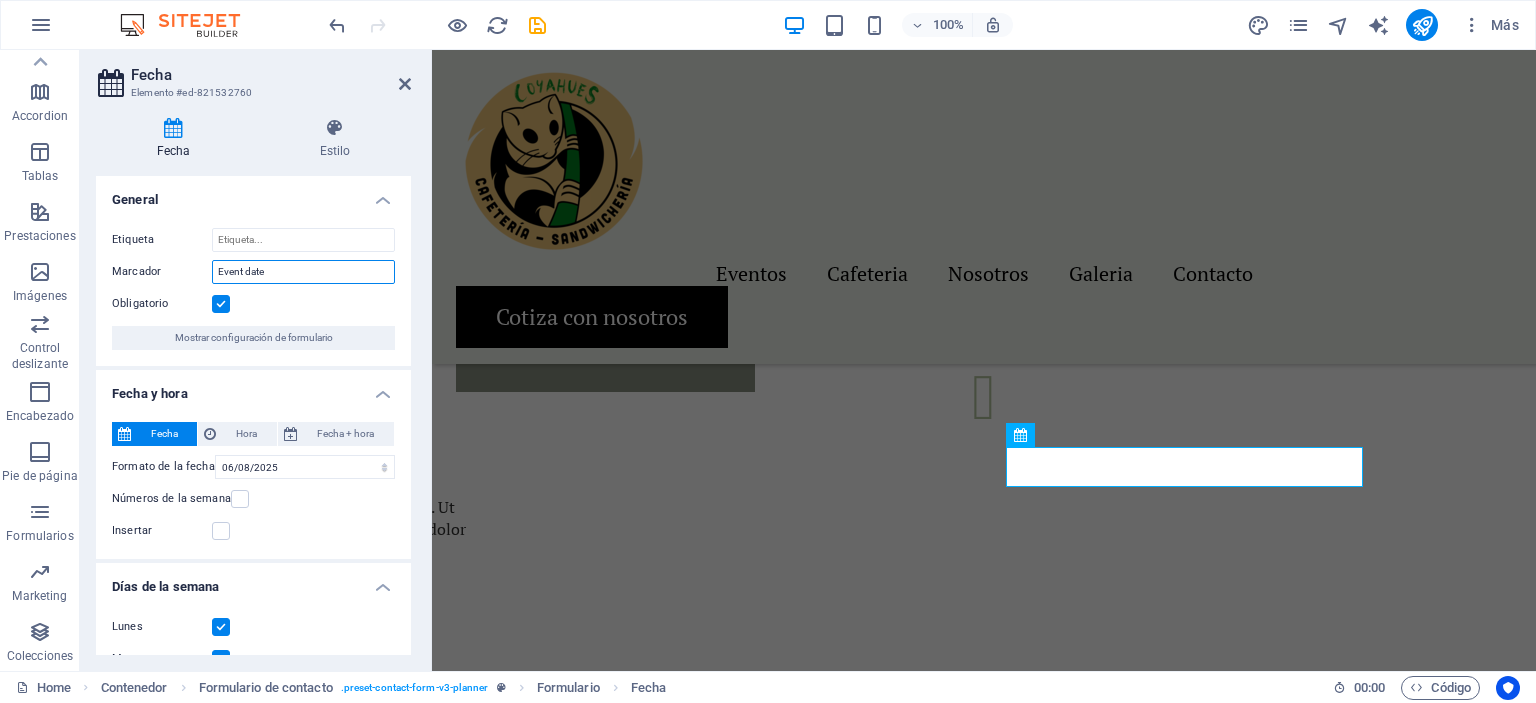 drag, startPoint x: 296, startPoint y: 265, endPoint x: 181, endPoint y: 281, distance: 116.10771 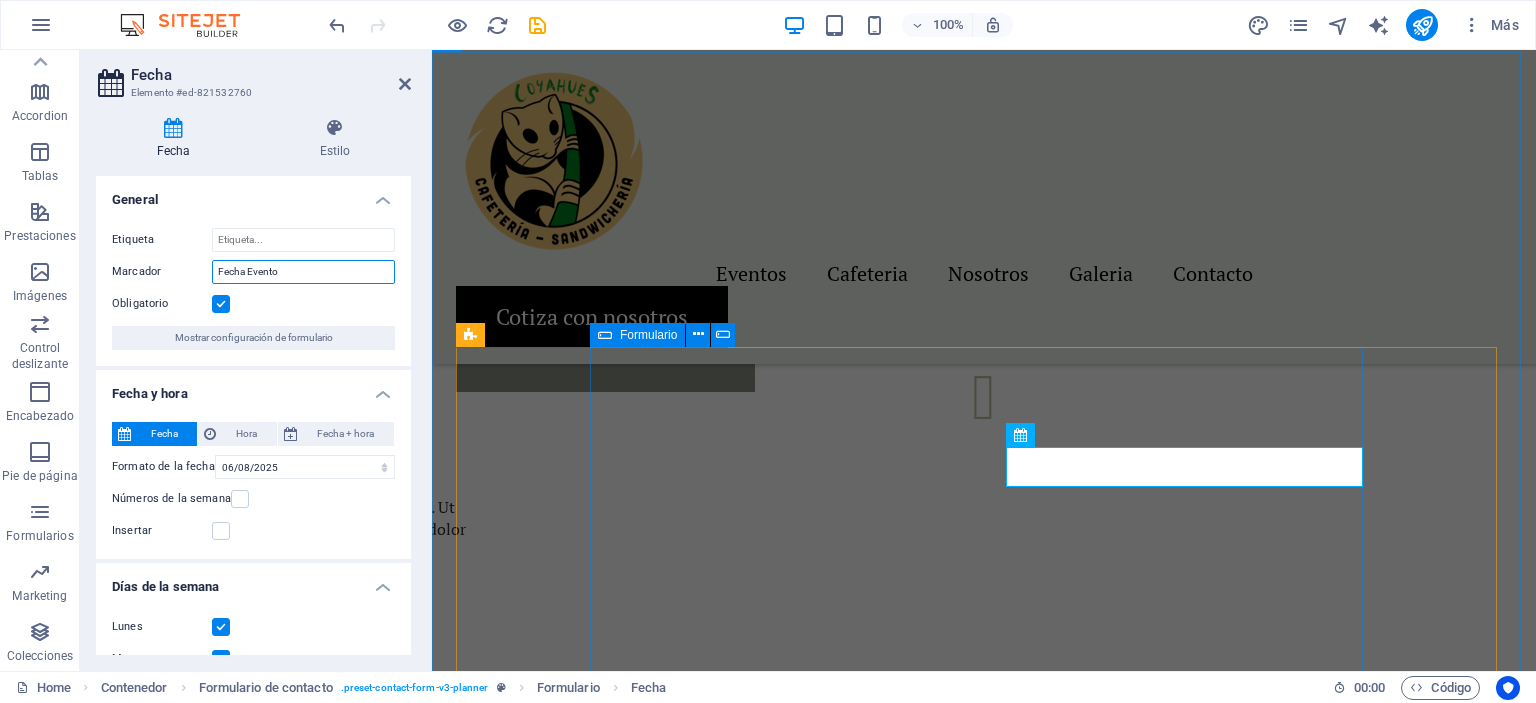 type on "Fecha Evento" 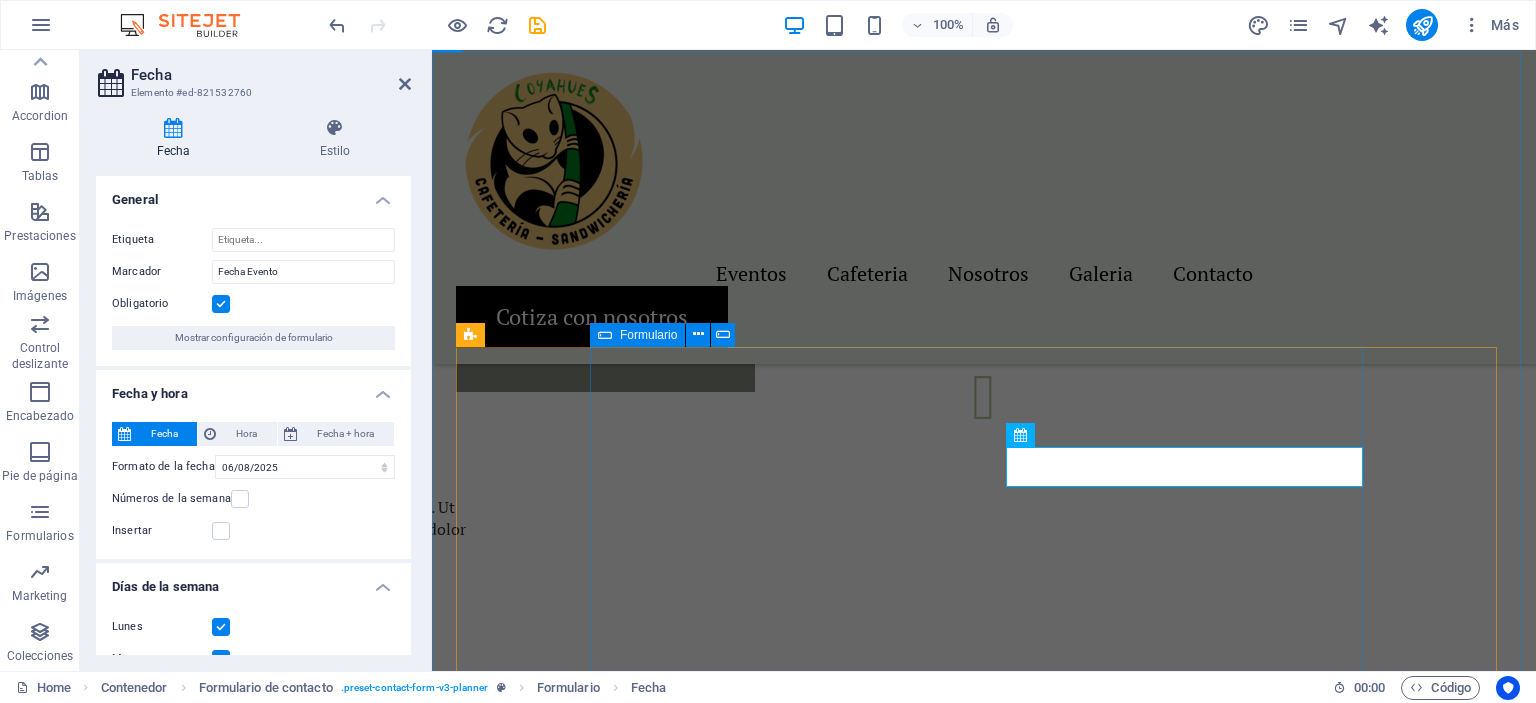 click on "I have read and understand the privacy policy. ¿Ilegible? Cargar nuevo Submit" at bounding box center [984, 1800] 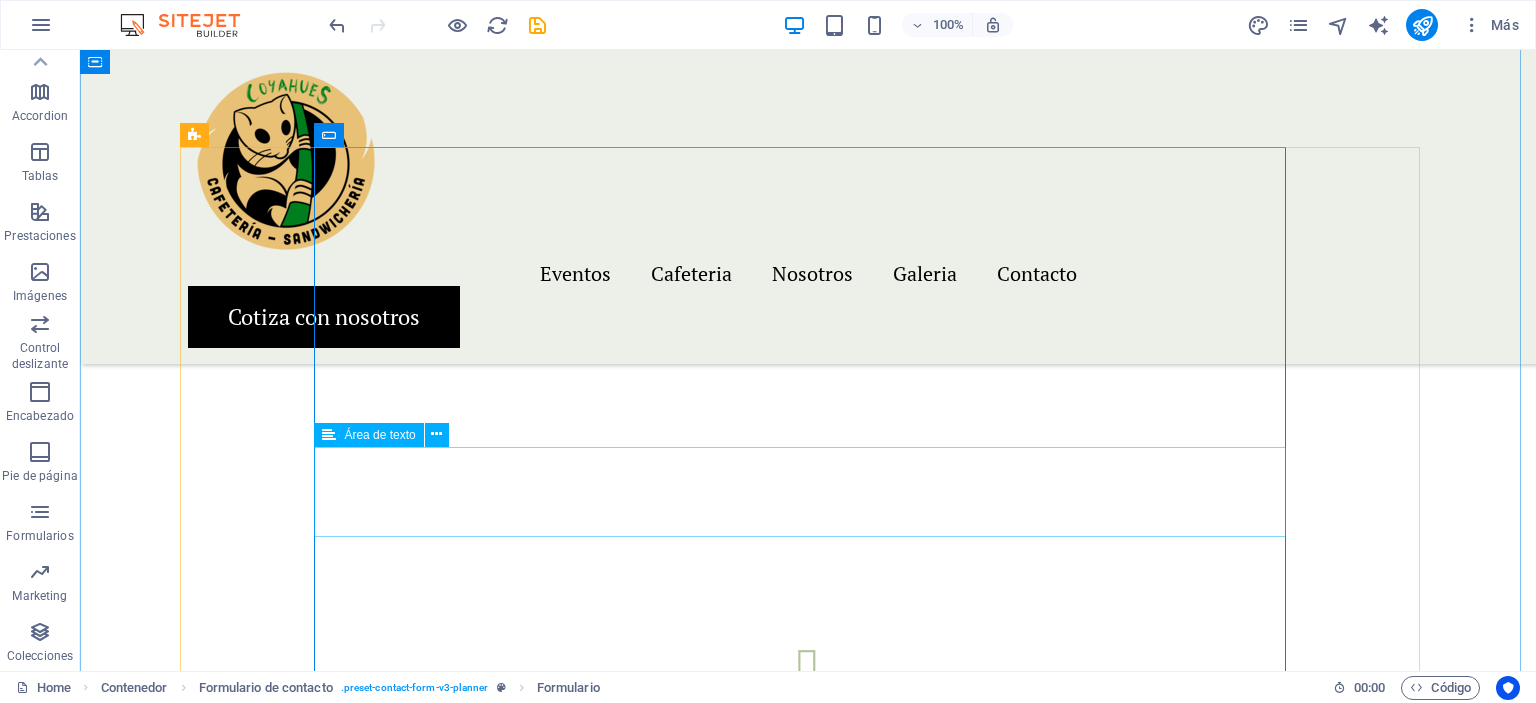 scroll, scrollTop: 3500, scrollLeft: 0, axis: vertical 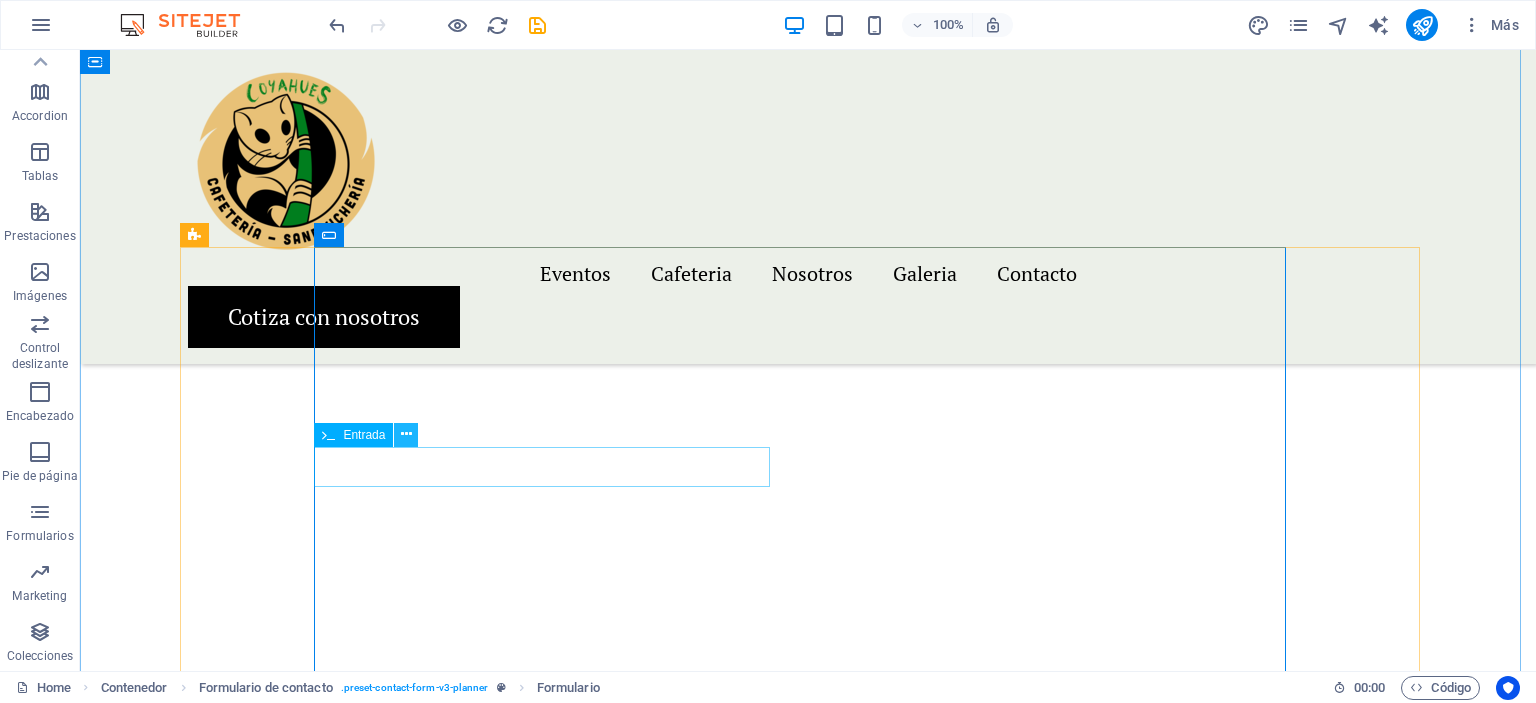 click at bounding box center [406, 434] 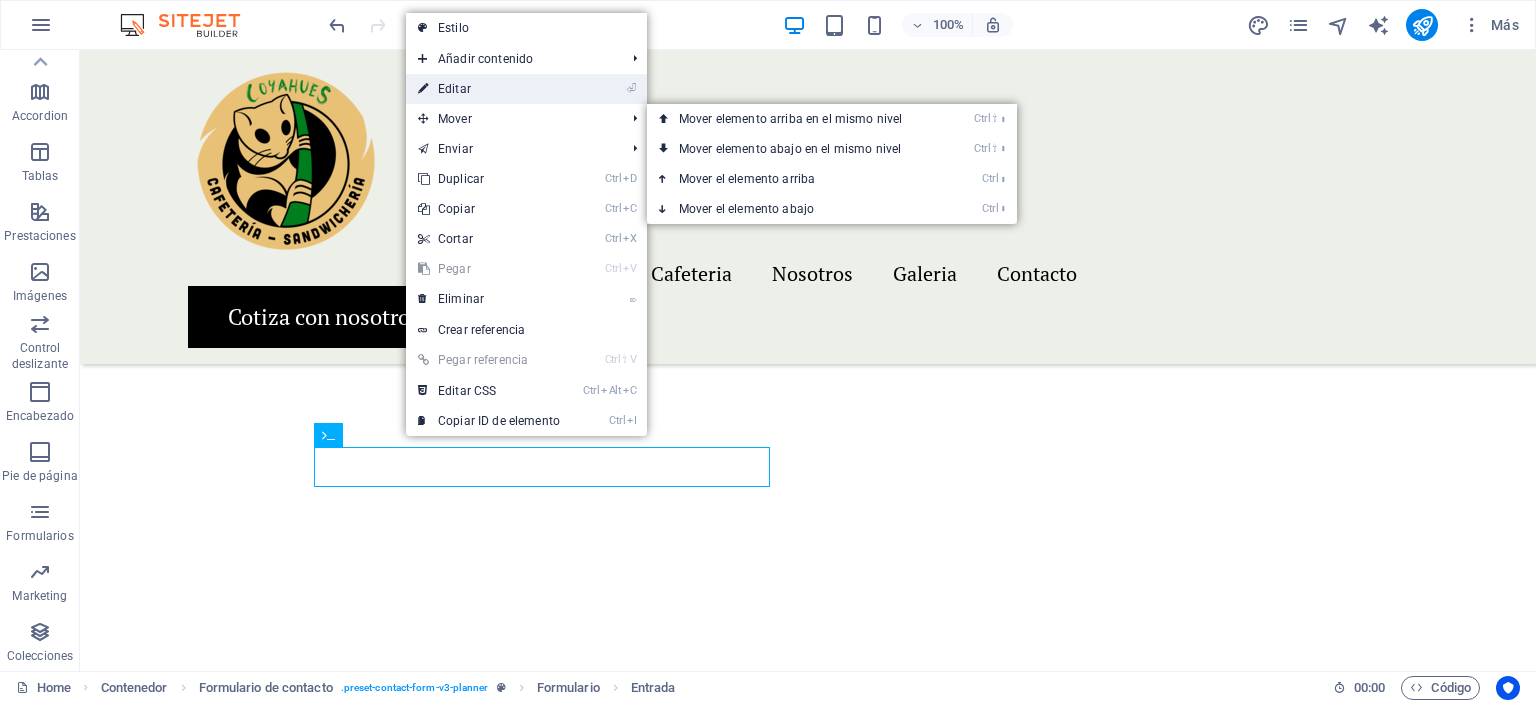 click on "⏎  Editar" at bounding box center (489, 89) 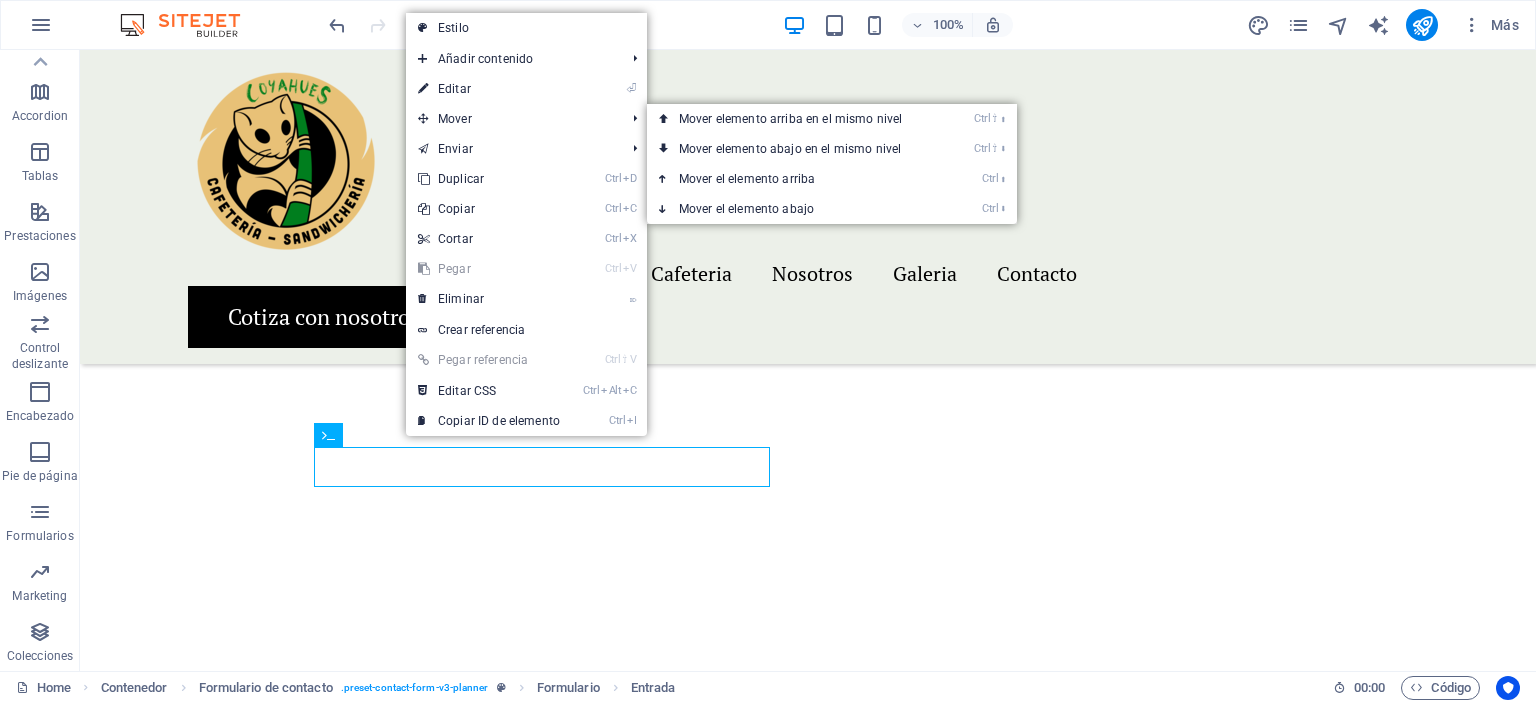 scroll, scrollTop: 3522, scrollLeft: 0, axis: vertical 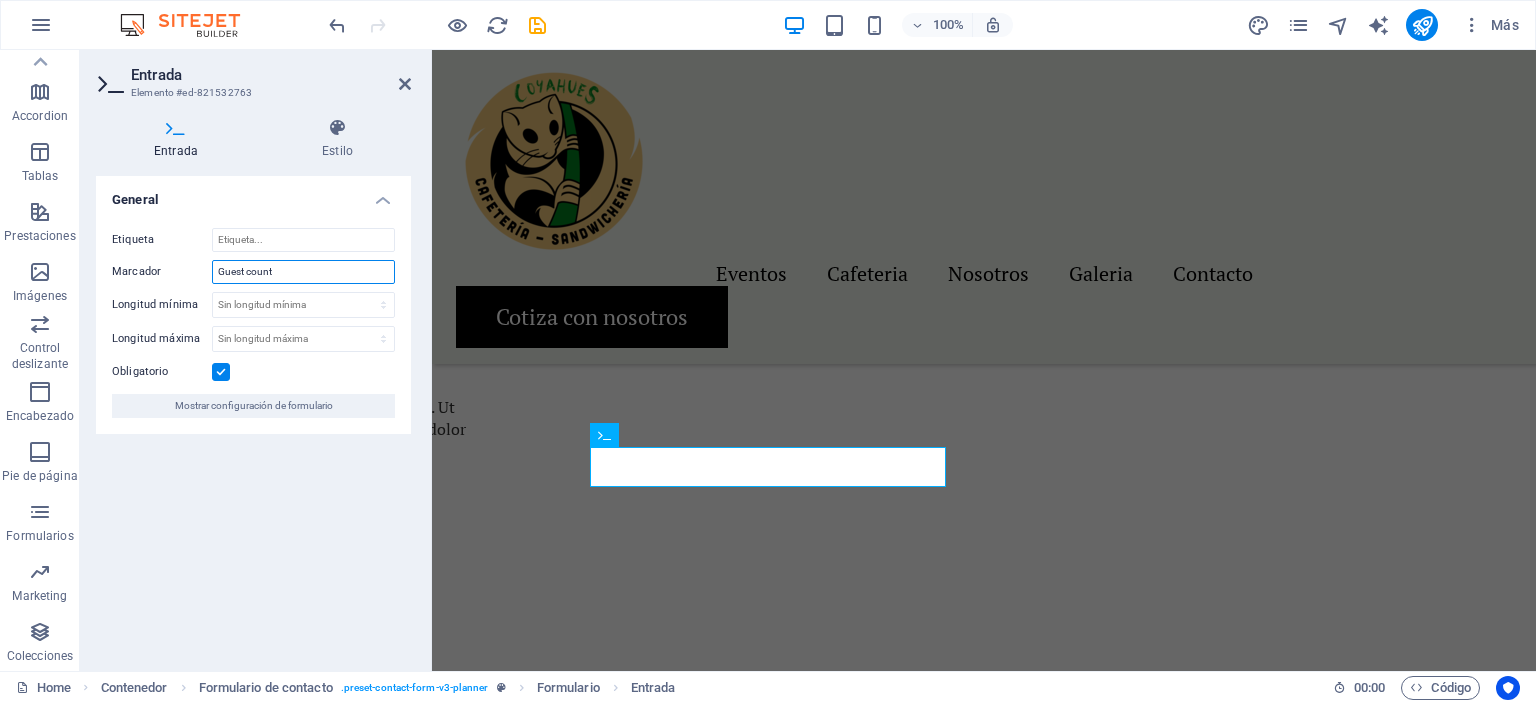drag, startPoint x: 293, startPoint y: 268, endPoint x: 212, endPoint y: 271, distance: 81.055534 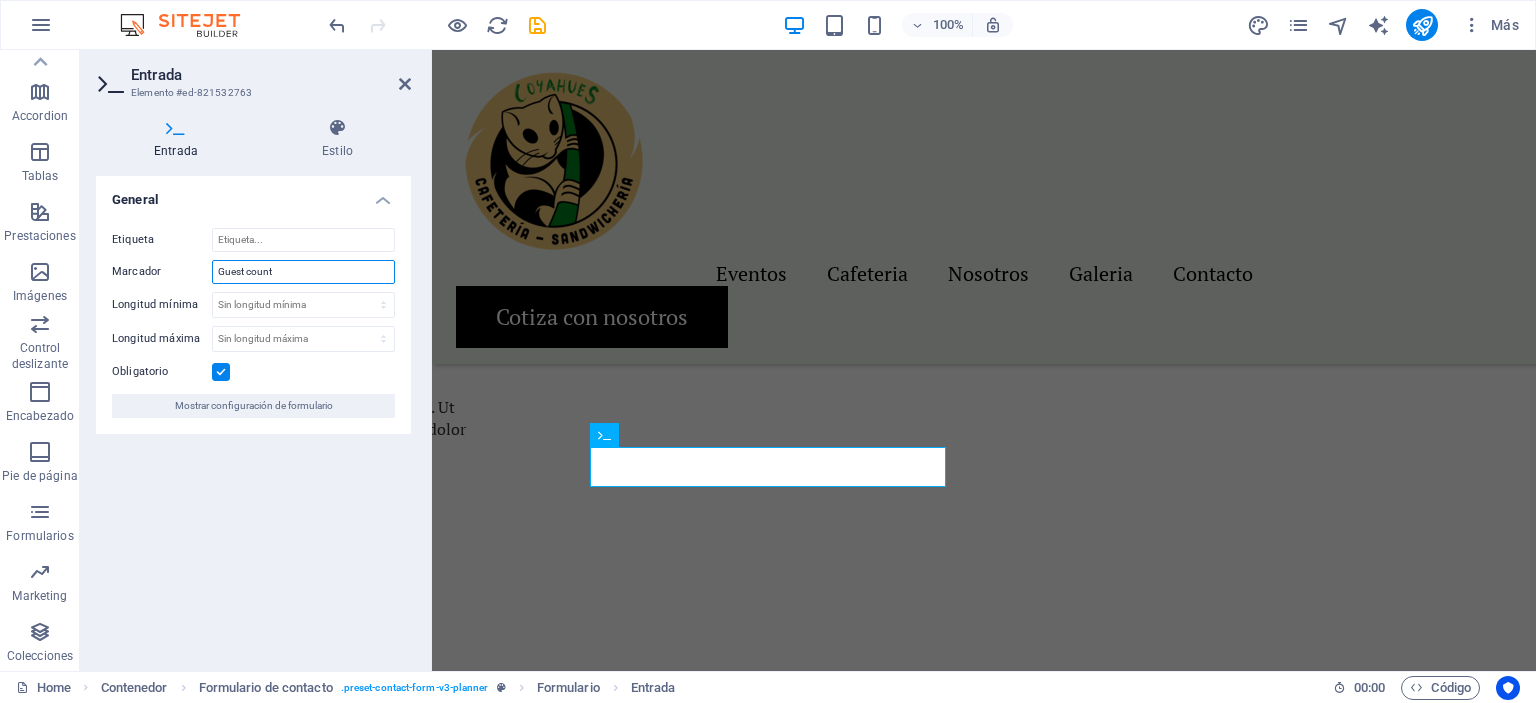 click on "Guest count" at bounding box center (303, 272) 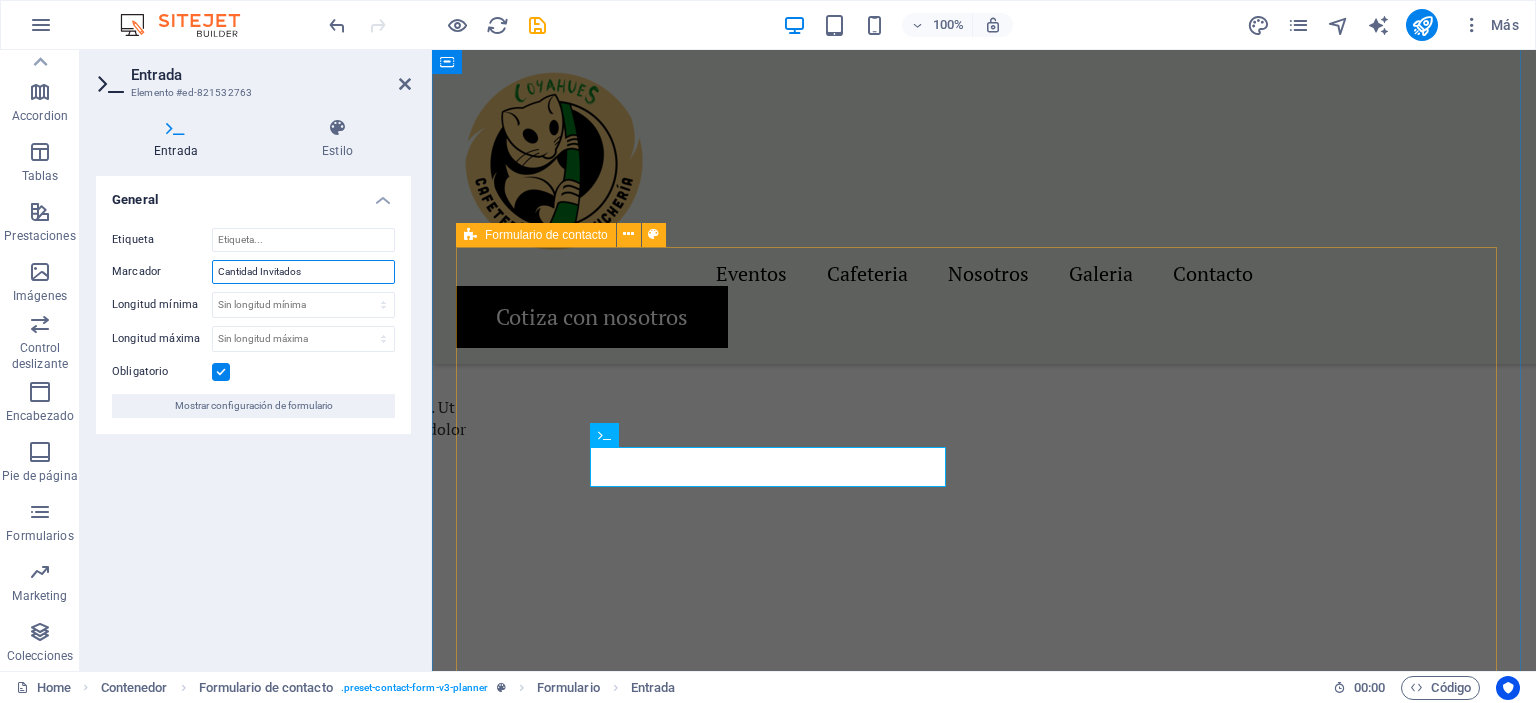 type on "Cantidad Invitados" 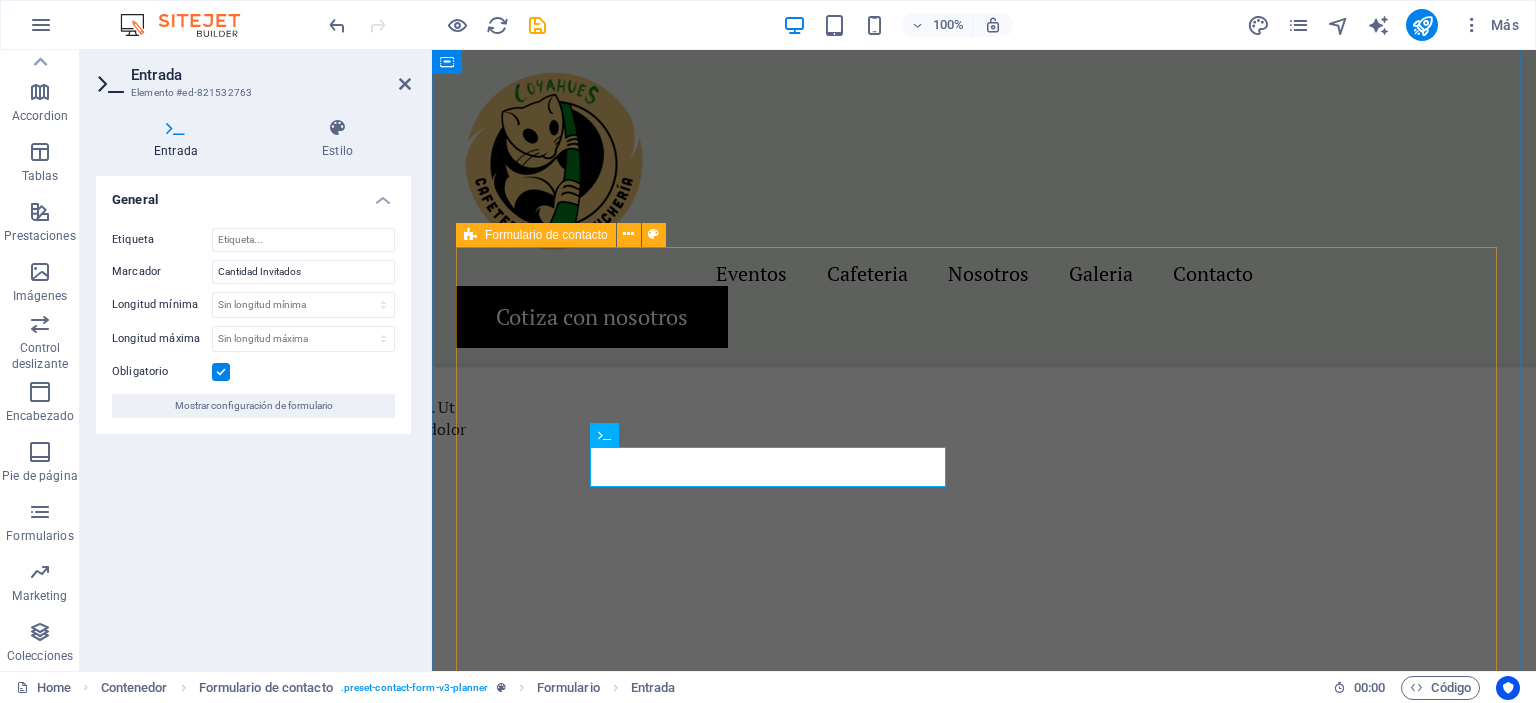 click on "I have read and understand the privacy policy. ¿Ilegible? Cargar nuevo Submit" at bounding box center [984, 1700] 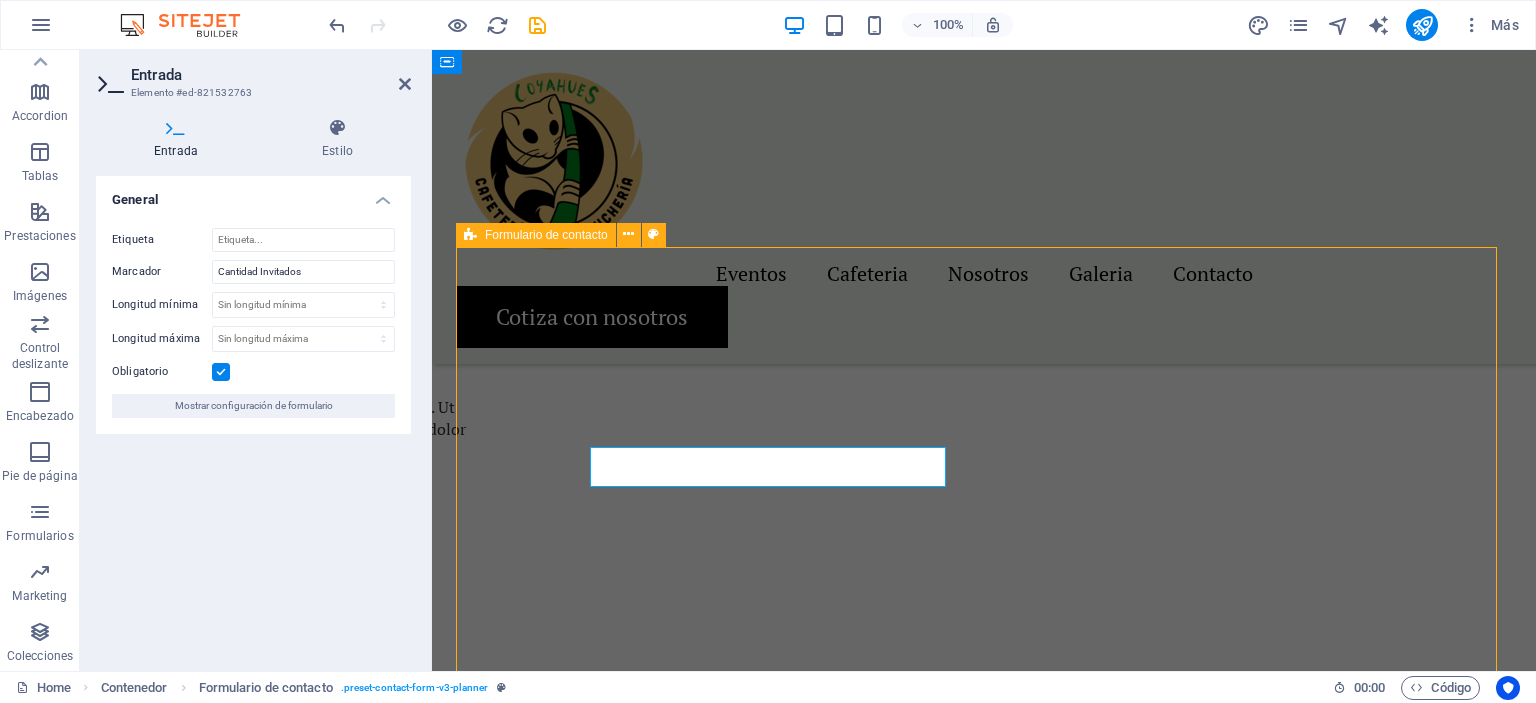 scroll, scrollTop: 3500, scrollLeft: 0, axis: vertical 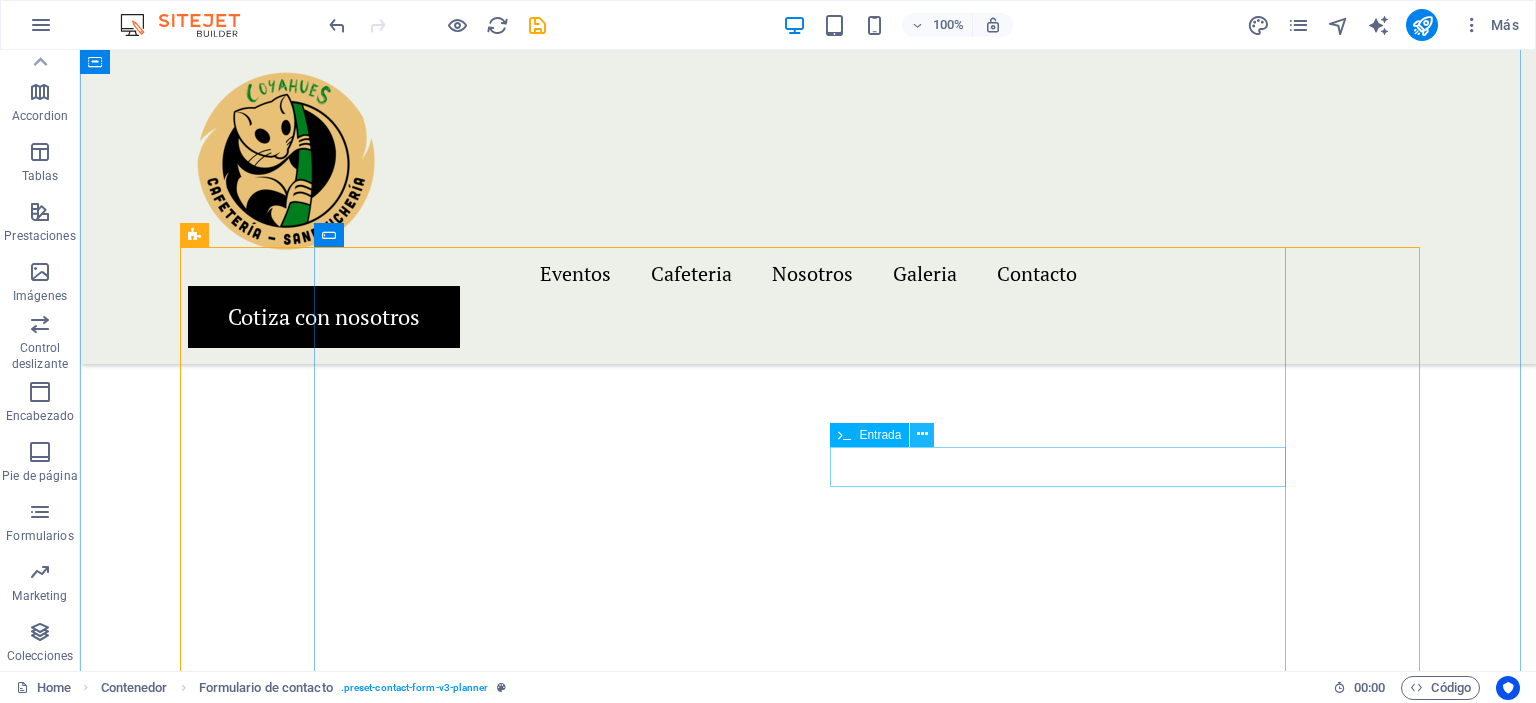 click at bounding box center (922, 434) 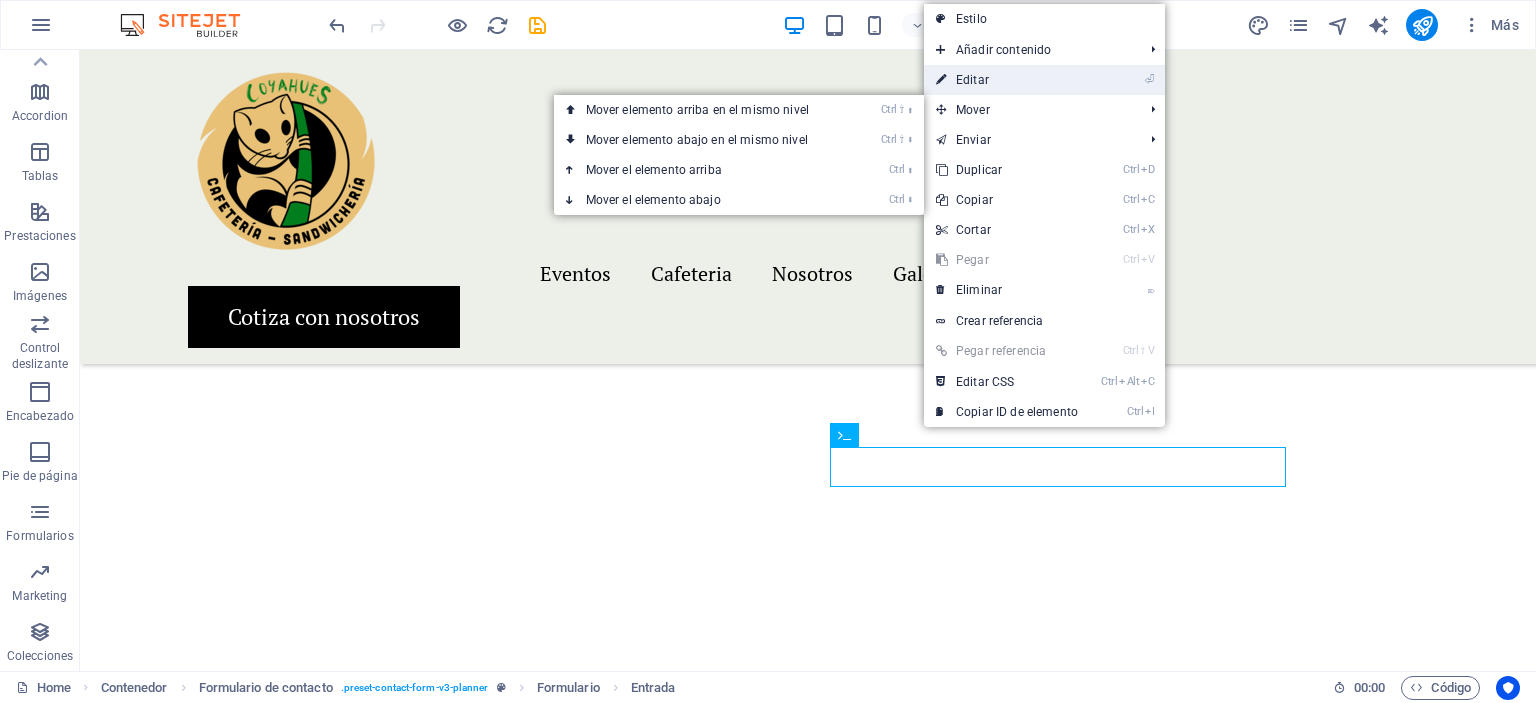 click on "⏎  Editar" at bounding box center [1007, 80] 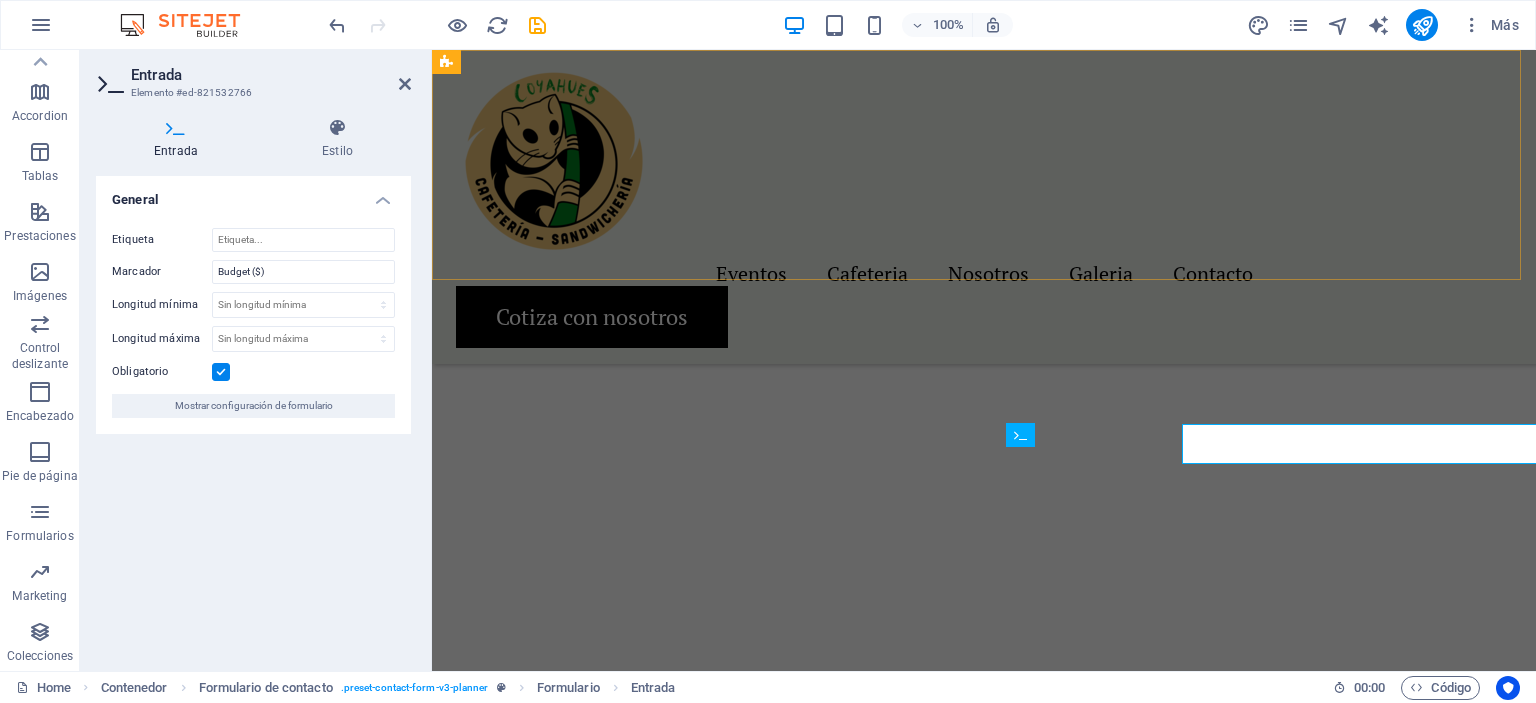 scroll, scrollTop: 3522, scrollLeft: 0, axis: vertical 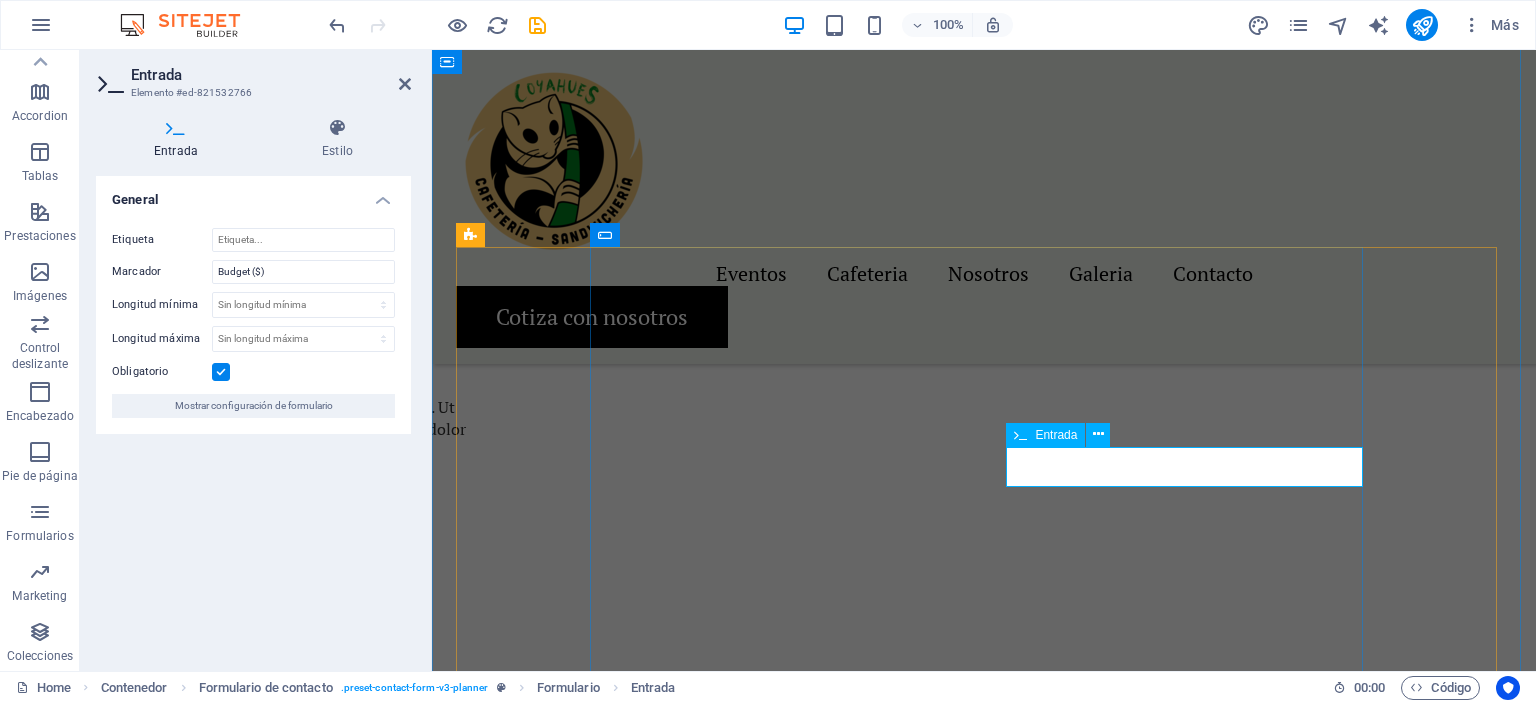 drag, startPoint x: 1008, startPoint y: 465, endPoint x: 1056, endPoint y: 465, distance: 48 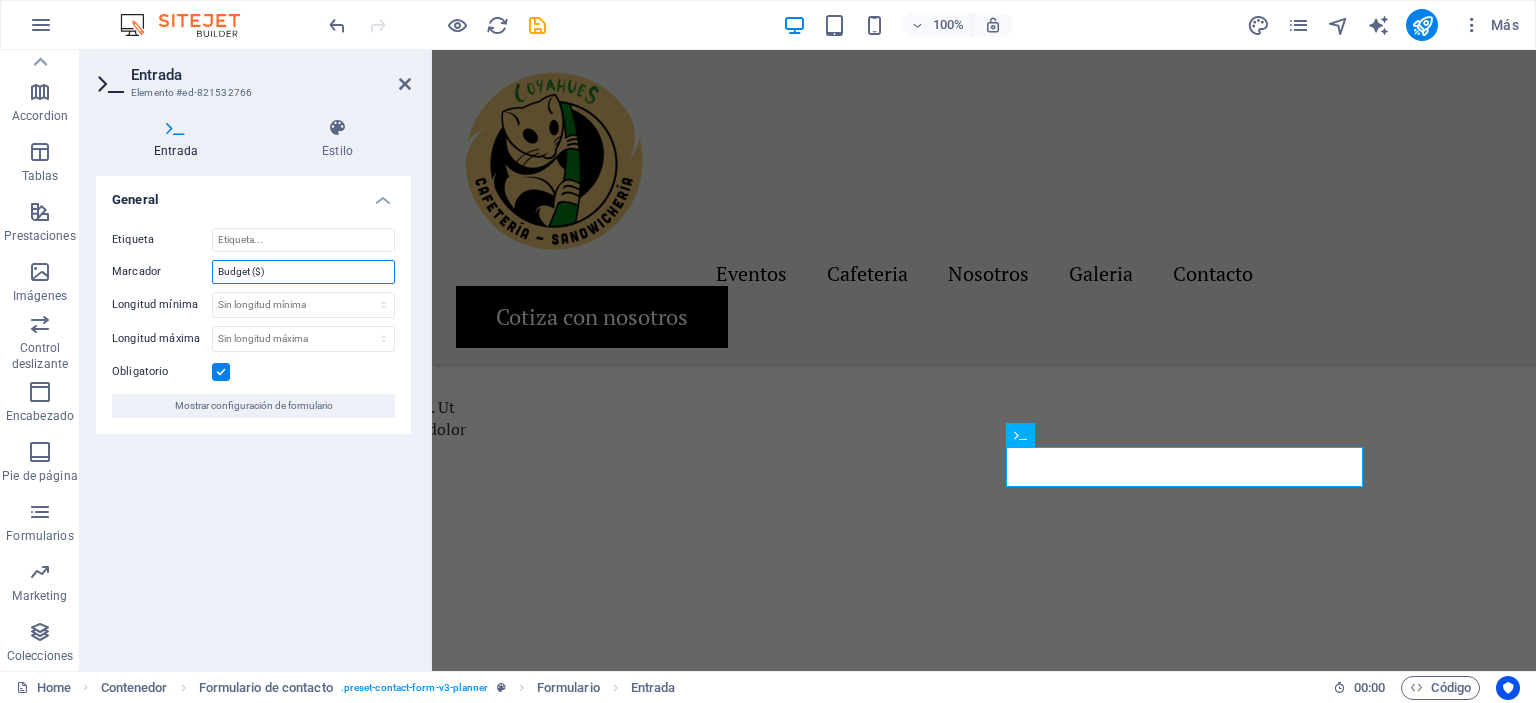 drag, startPoint x: 248, startPoint y: 270, endPoint x: 215, endPoint y: 275, distance: 33.37664 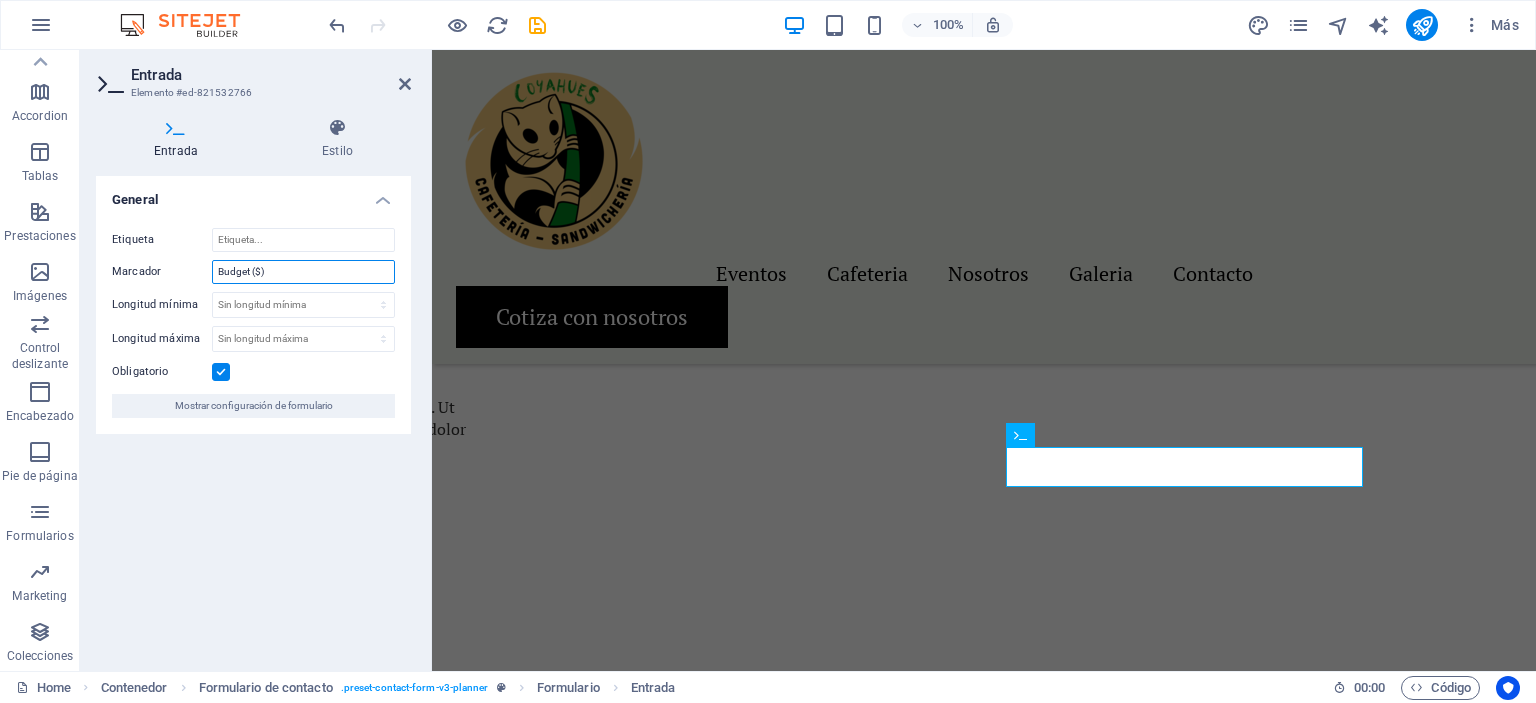 click on "Budget ($)" at bounding box center [303, 272] 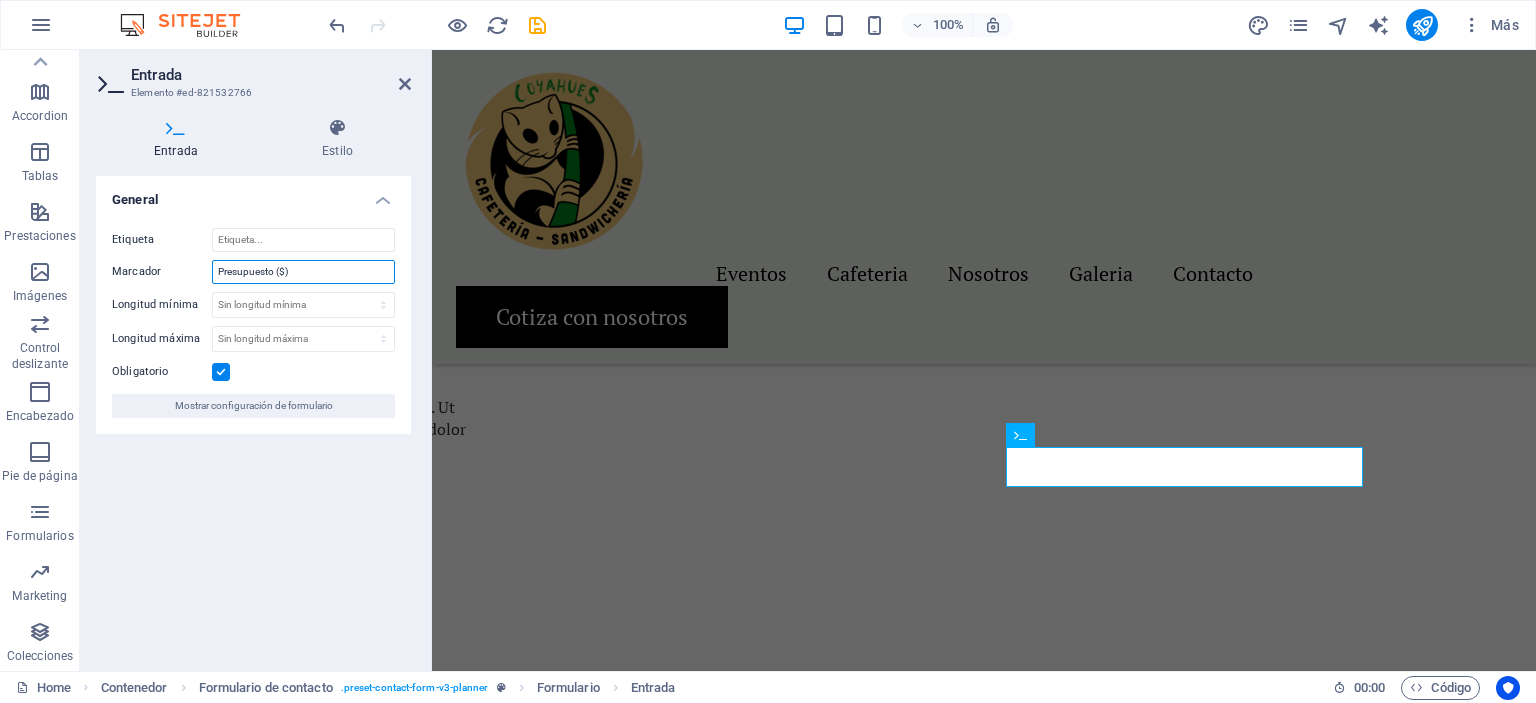 click on "Presupuesto ($)" at bounding box center [303, 272] 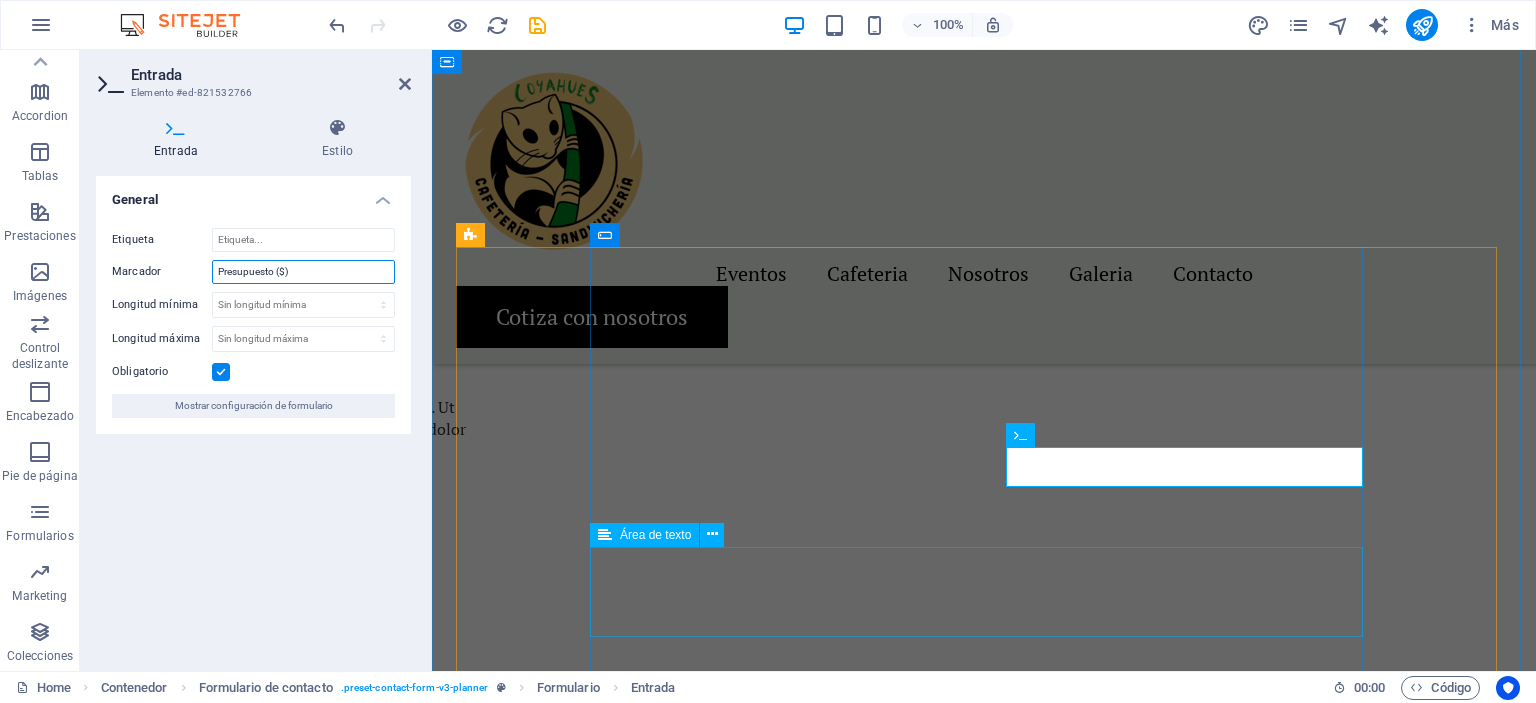 type on "Presupuesto ($)" 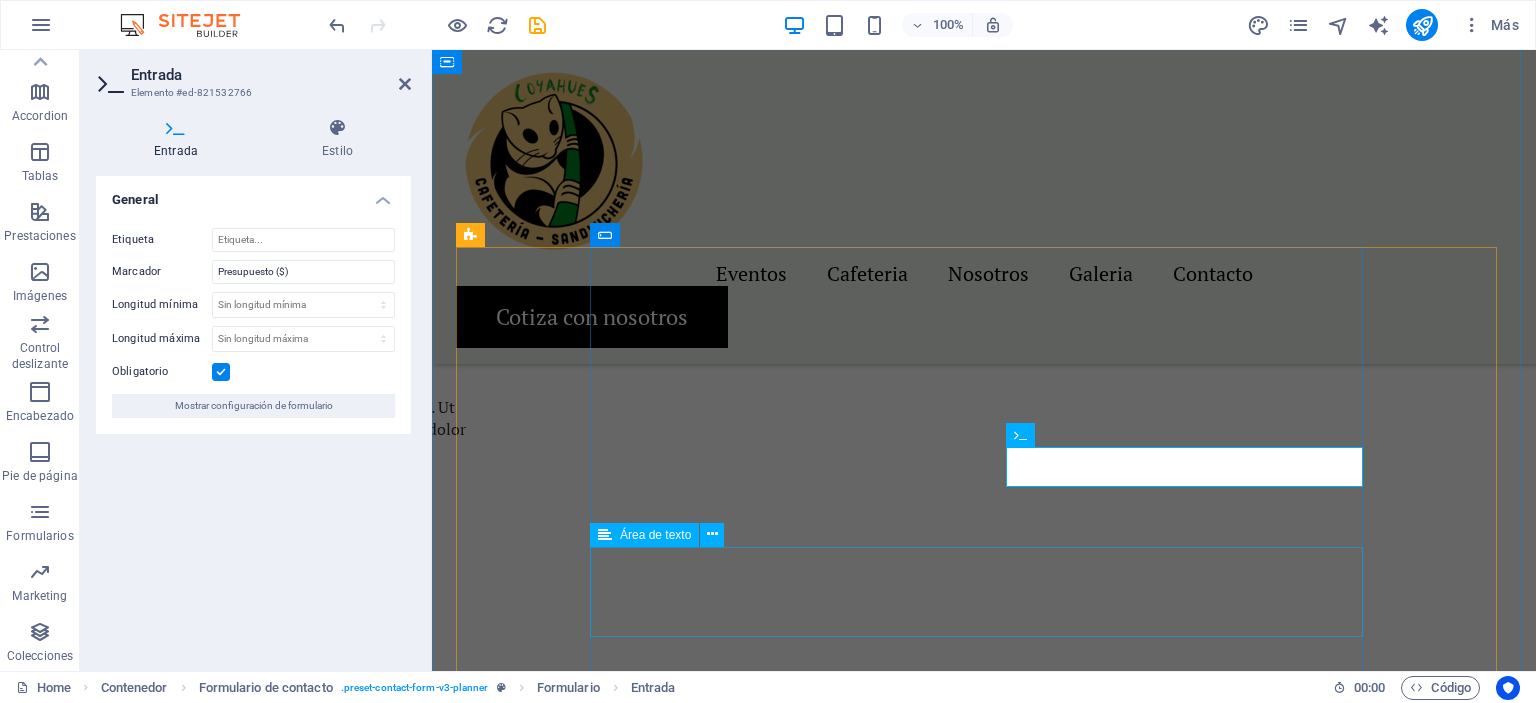 click at bounding box center (984, 1723) 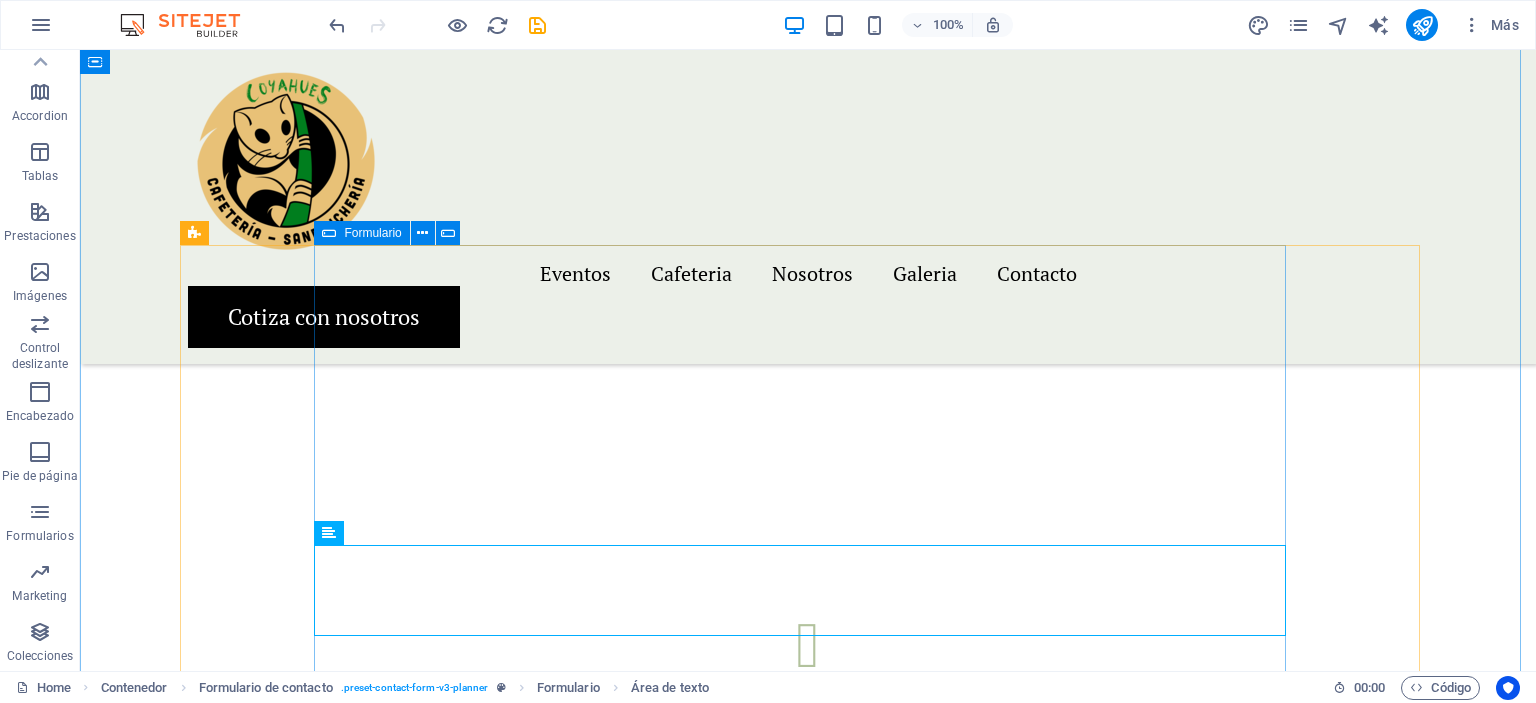 scroll, scrollTop: 3600, scrollLeft: 0, axis: vertical 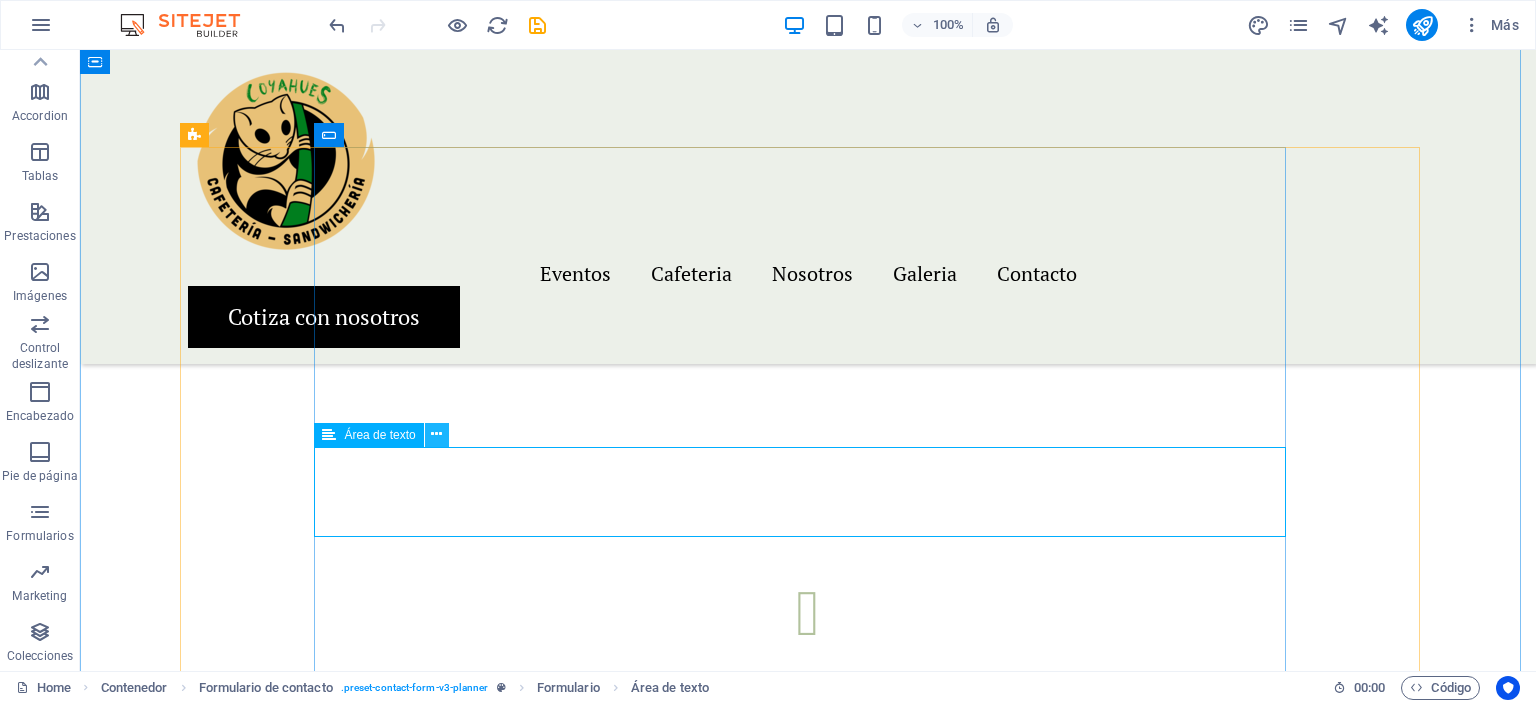 click at bounding box center [436, 434] 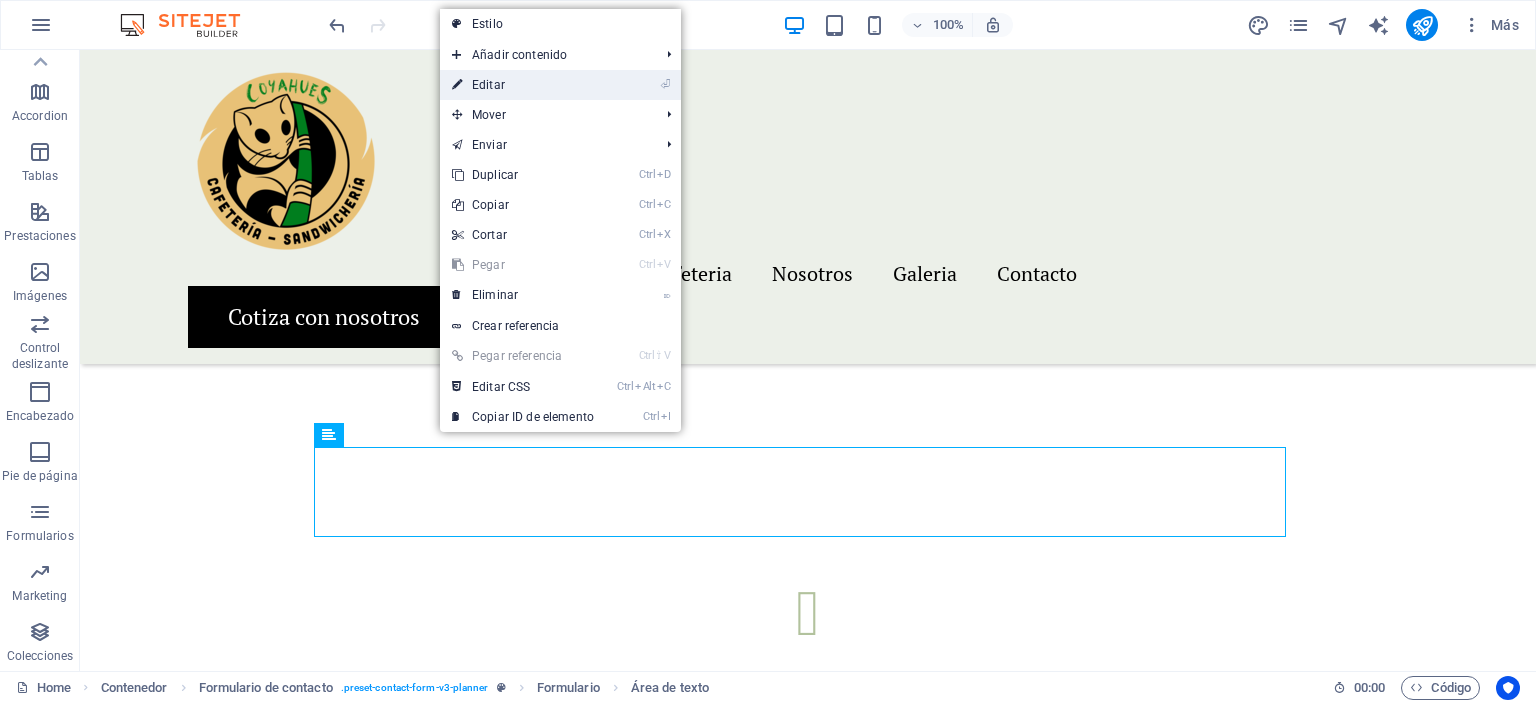 click on "⏎  Editar" at bounding box center [523, 85] 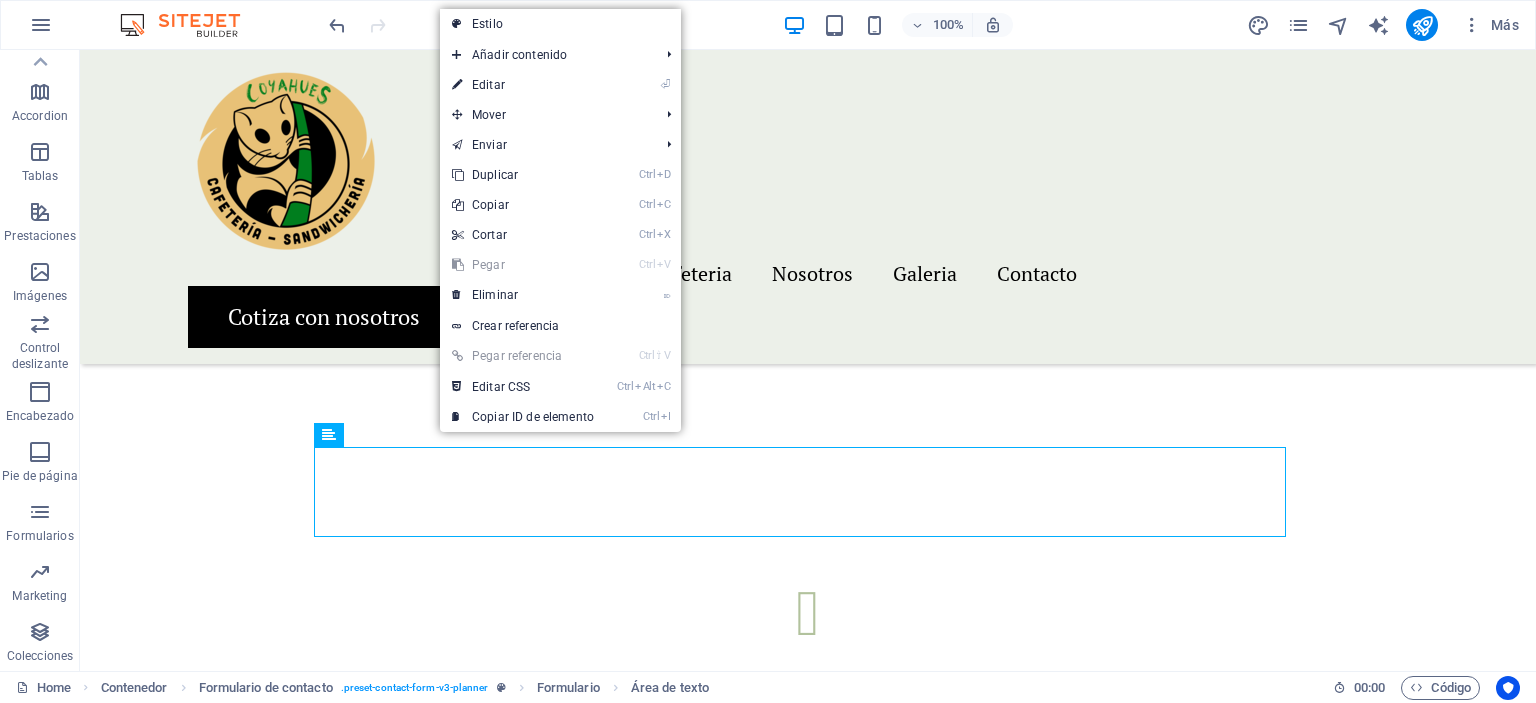 scroll, scrollTop: 3622, scrollLeft: 0, axis: vertical 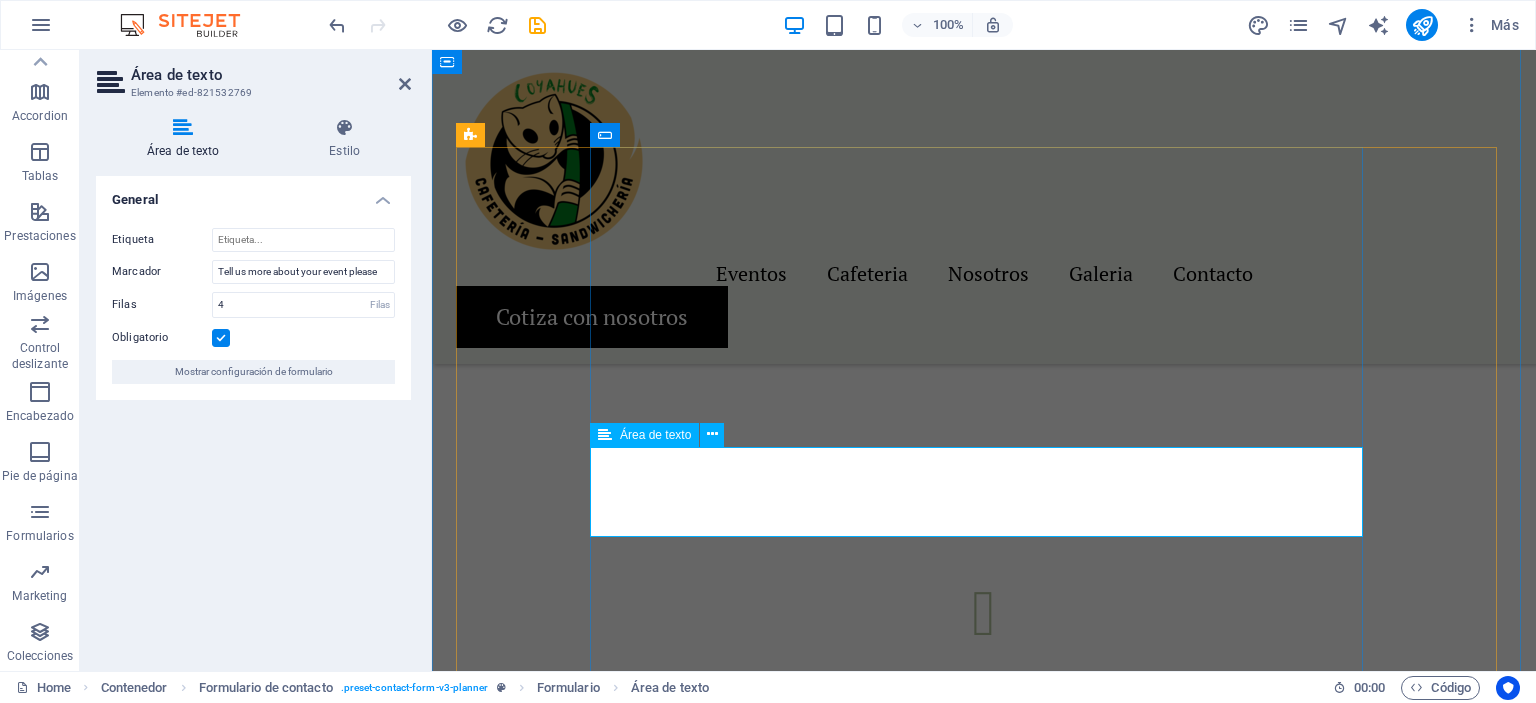 drag, startPoint x: 850, startPoint y: 458, endPoint x: 724, endPoint y: 457, distance: 126.00397 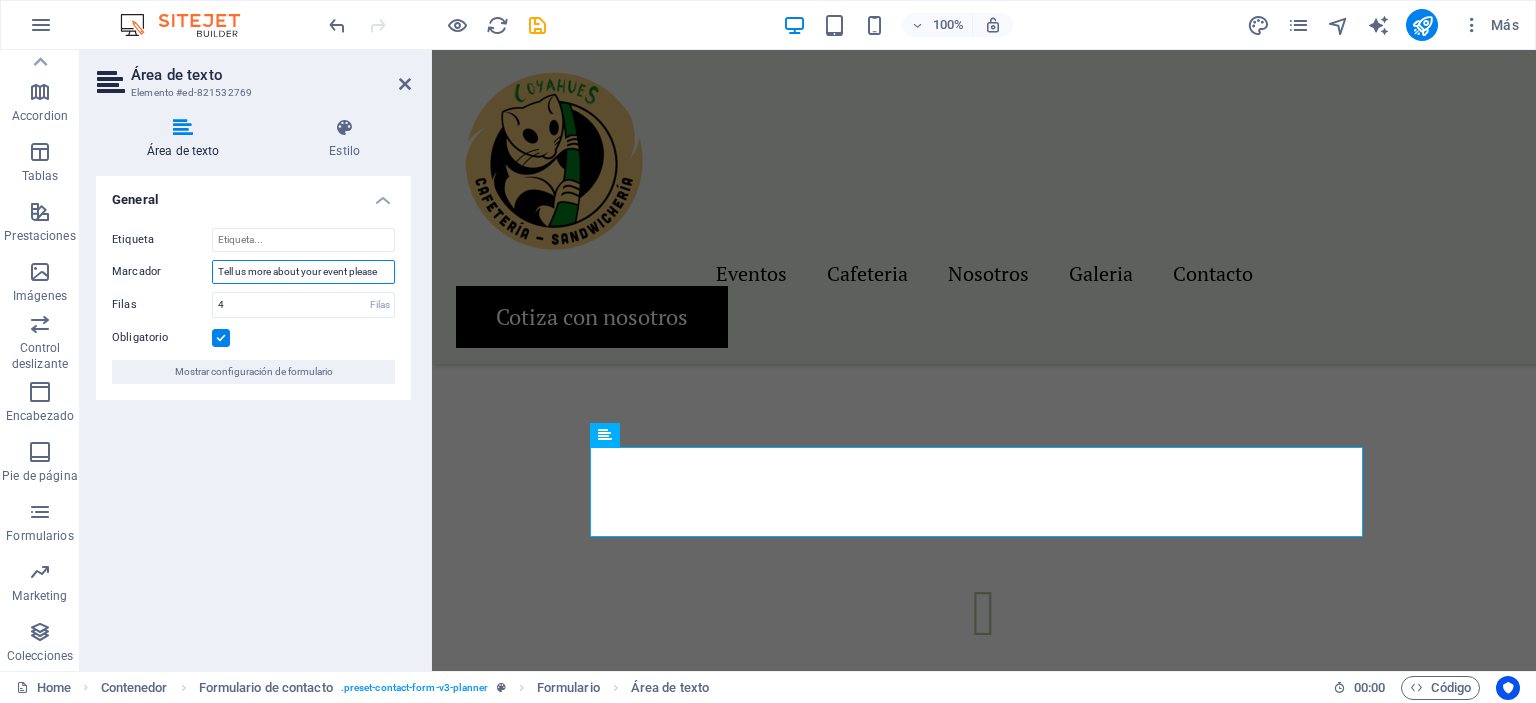 drag, startPoint x: 384, startPoint y: 271, endPoint x: 220, endPoint y: 277, distance: 164.10973 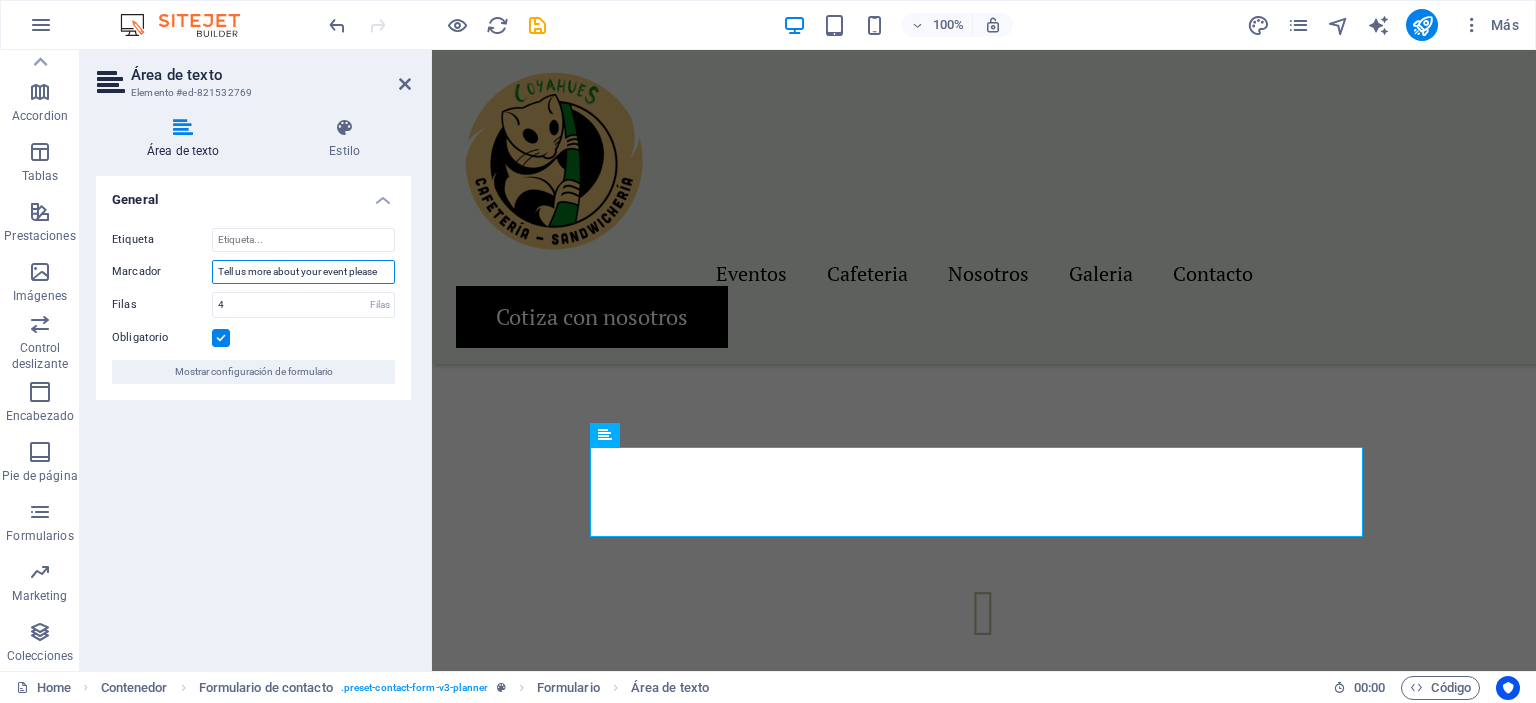 paste on "Cuéntanos más sobre tu evento por favor" 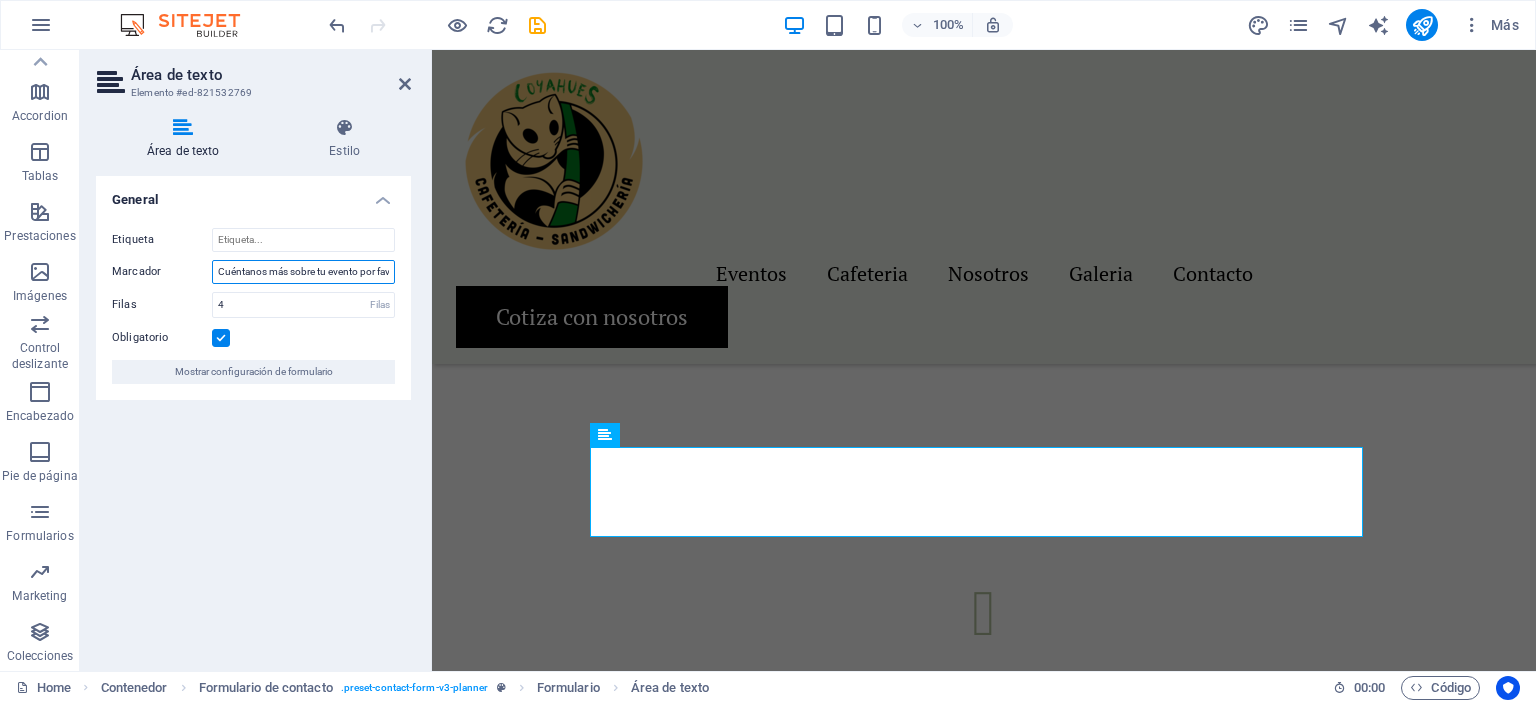 scroll, scrollTop: 0, scrollLeft: 11, axis: horizontal 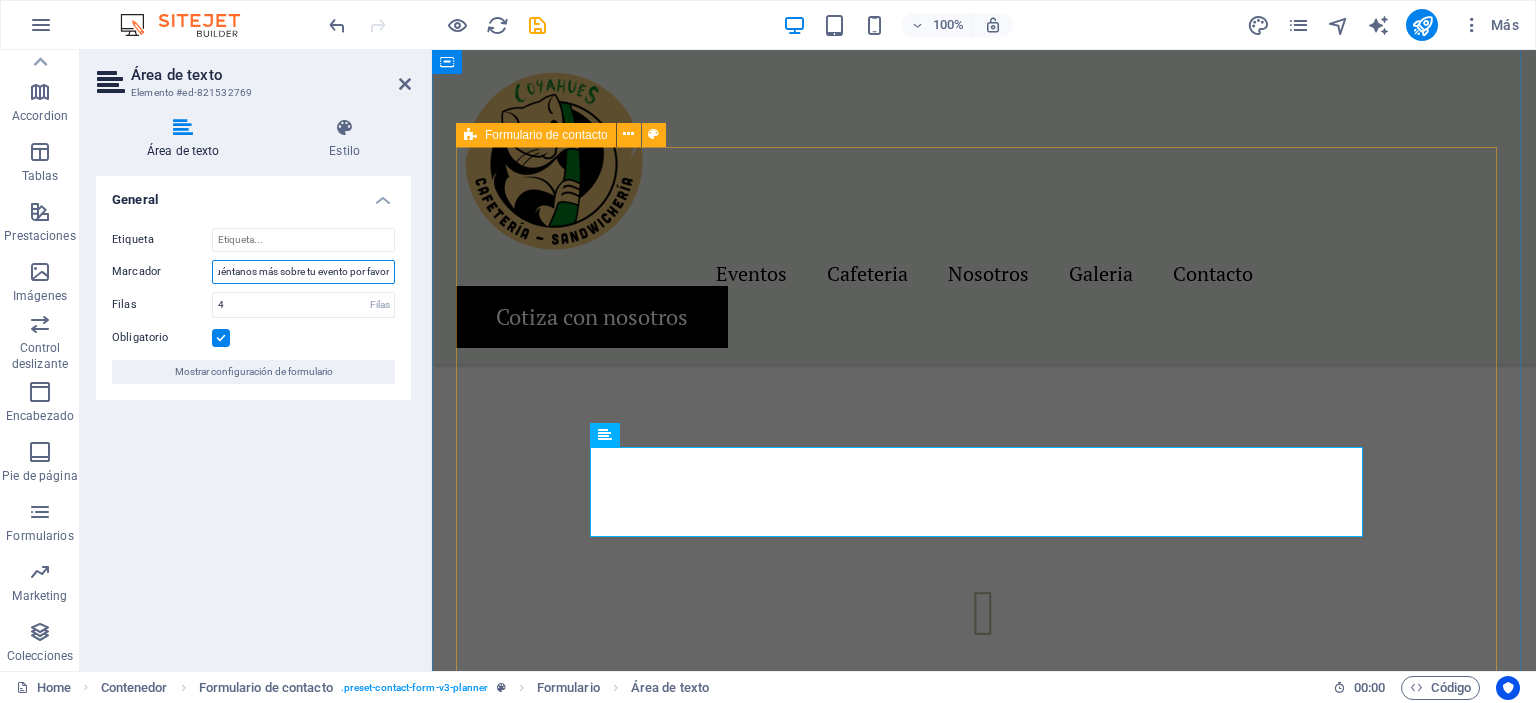 type on "Cuéntanos más sobre tu evento por favor" 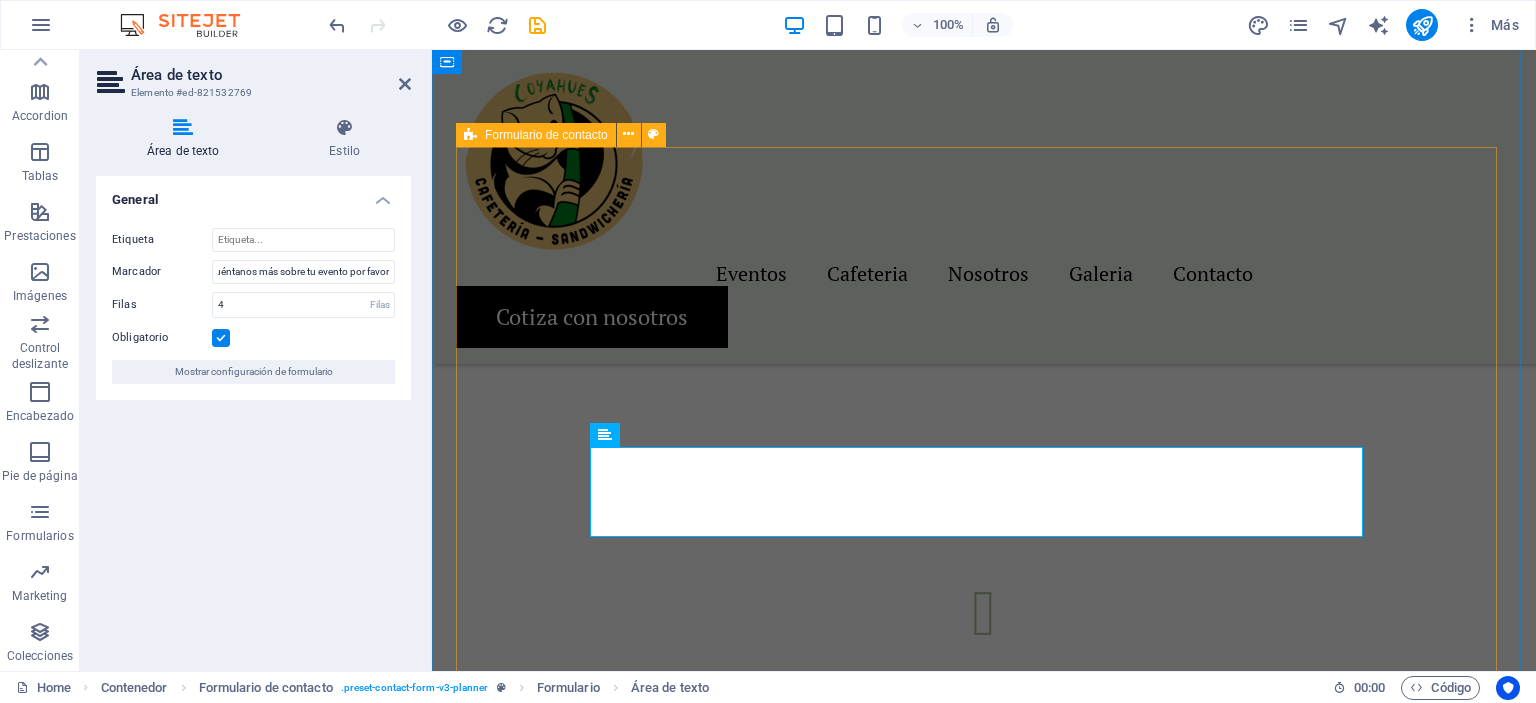 click on "I have read and understand the privacy policy. ¿Ilegible? Cargar nuevo Submit" at bounding box center [984, 1600] 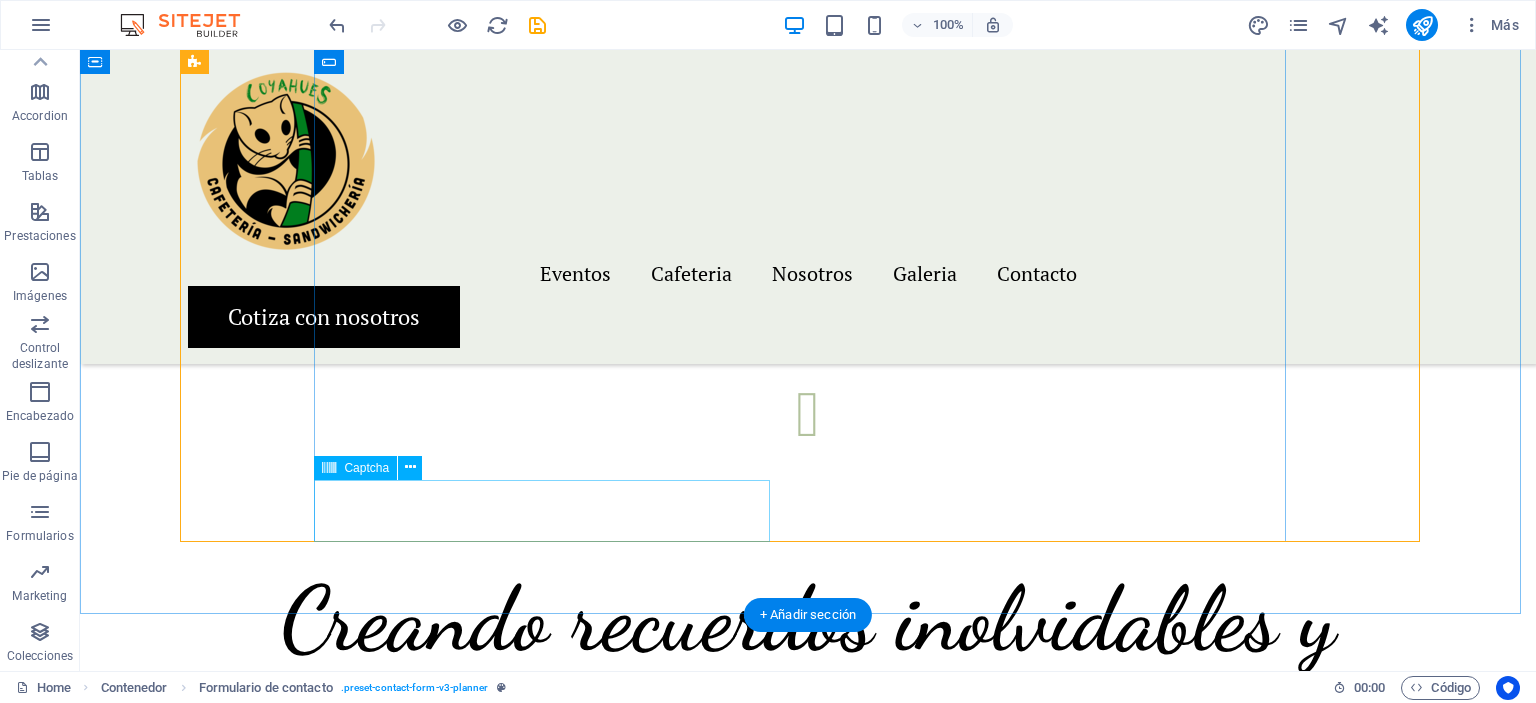 scroll, scrollTop: 3800, scrollLeft: 0, axis: vertical 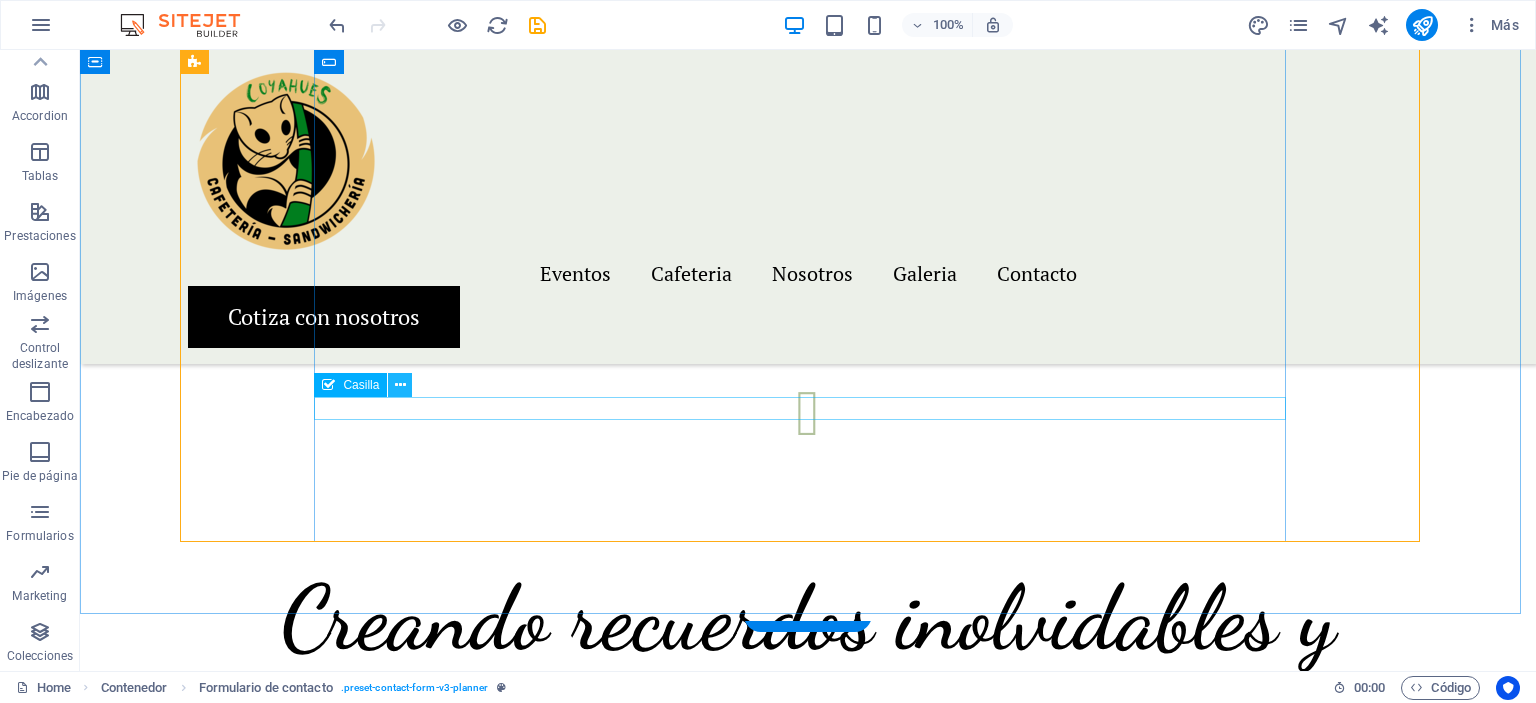 click at bounding box center (400, 385) 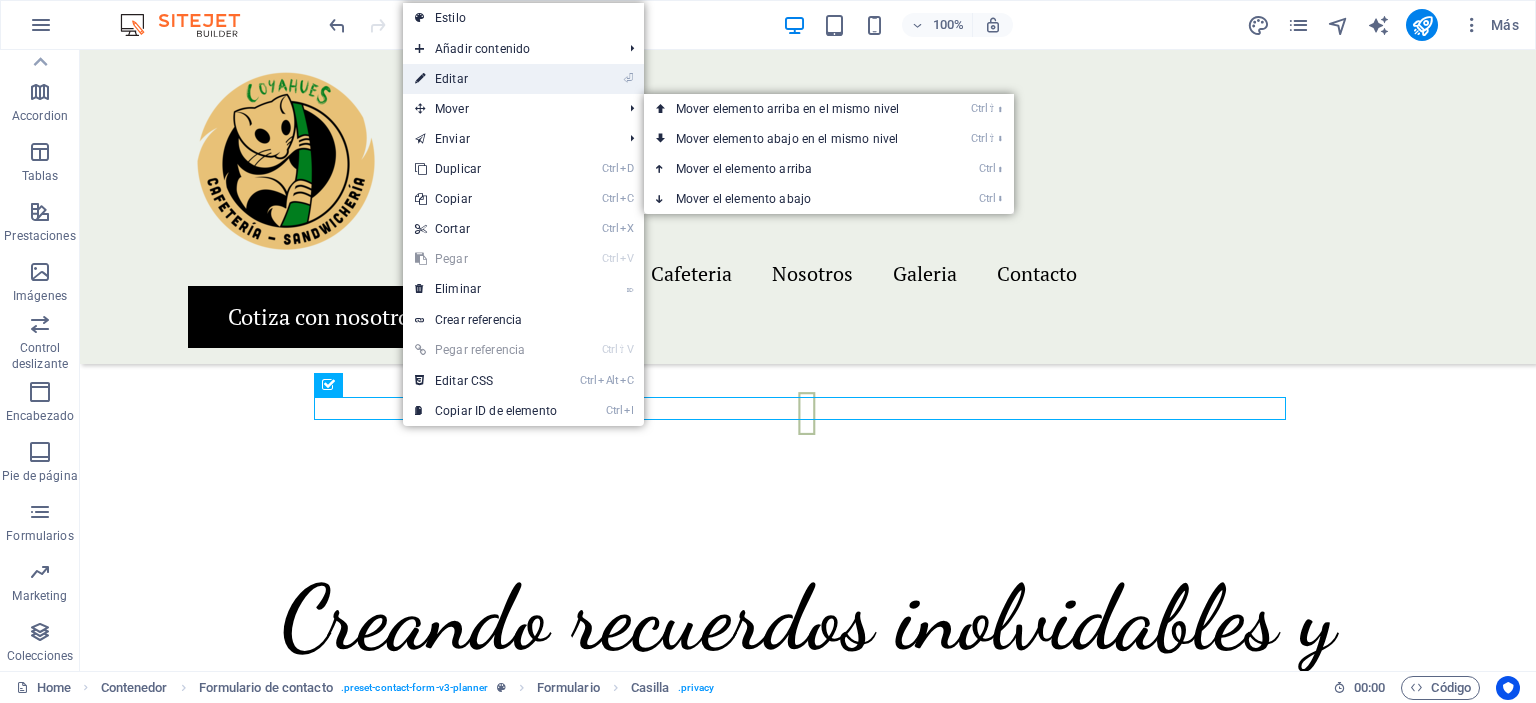 drag, startPoint x: 456, startPoint y: 77, endPoint x: 66, endPoint y: 113, distance: 391.65802 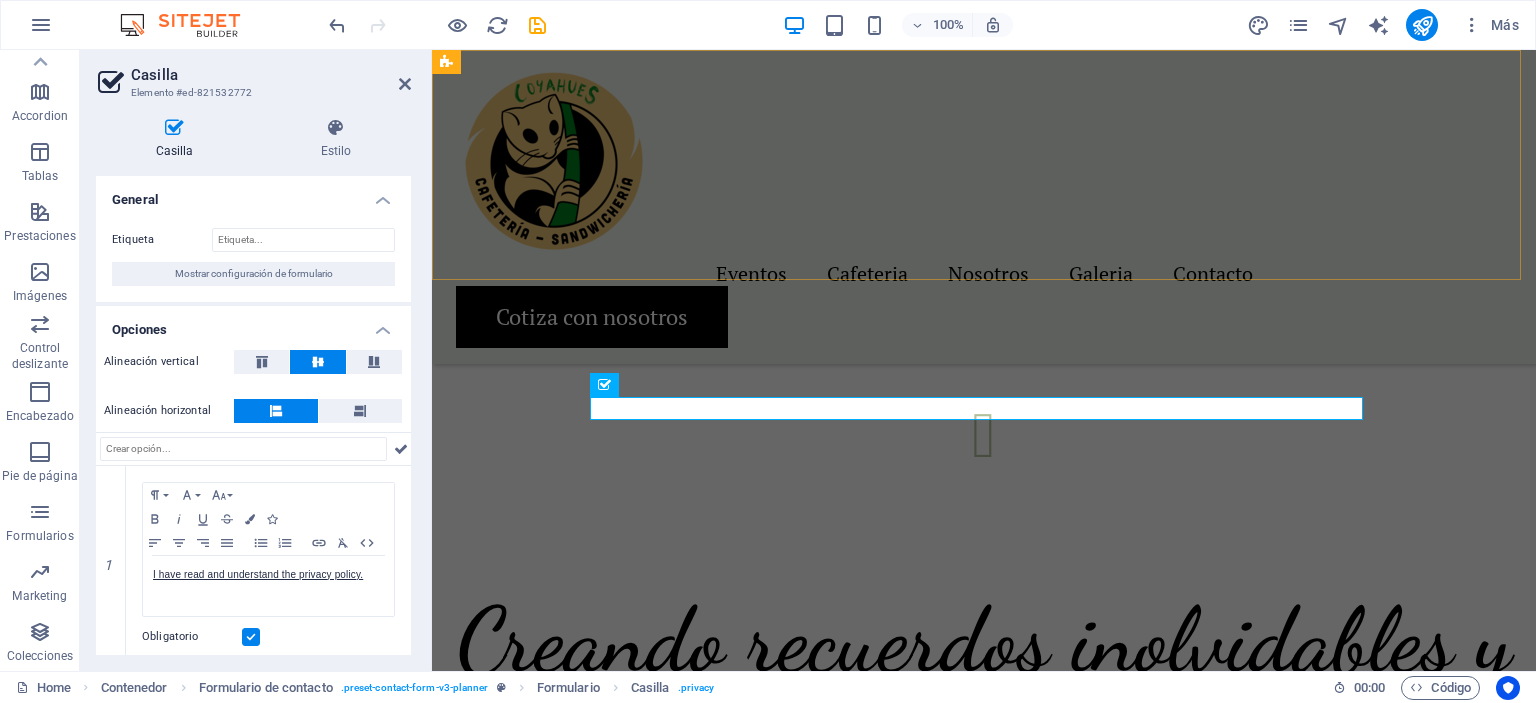 scroll, scrollTop: 3822, scrollLeft: 0, axis: vertical 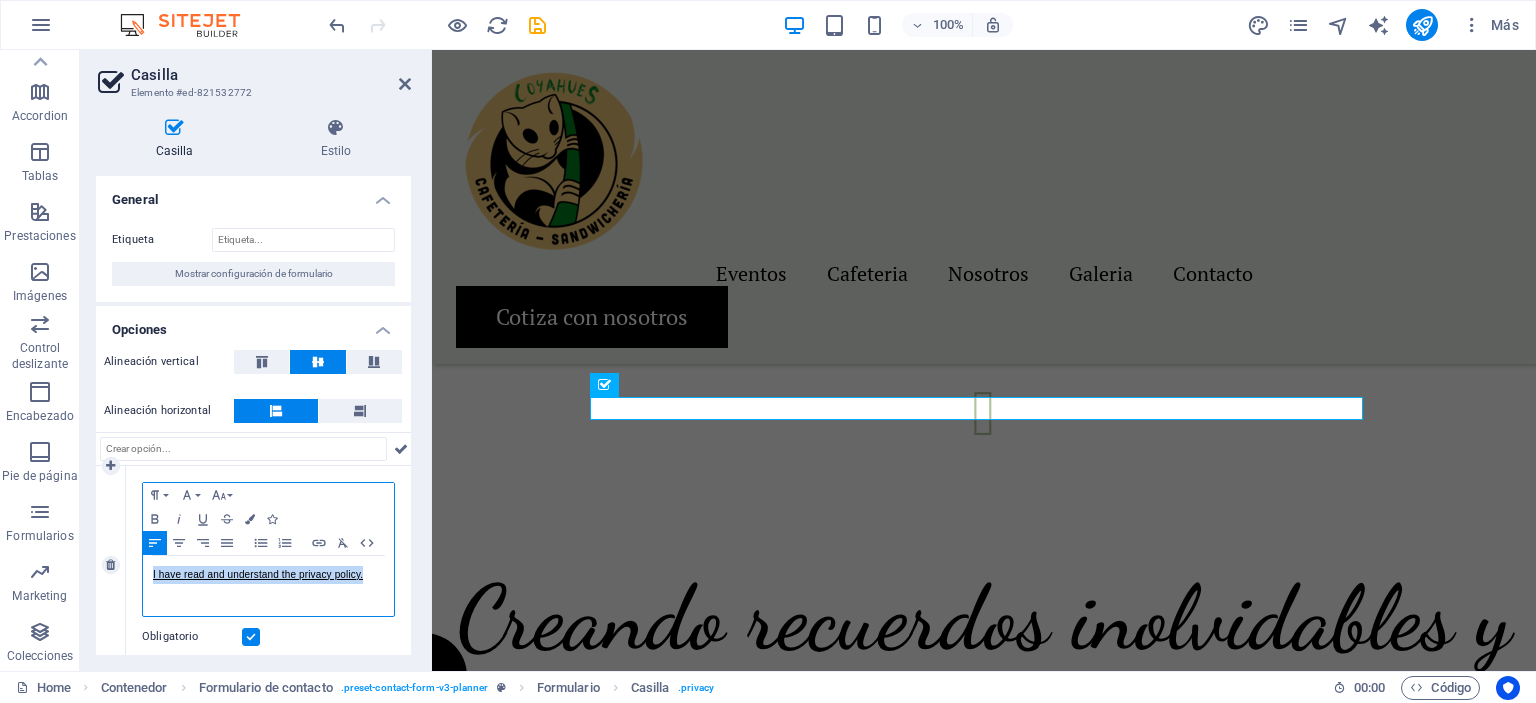drag, startPoint x: 363, startPoint y: 574, endPoint x: 153, endPoint y: 571, distance: 210.02142 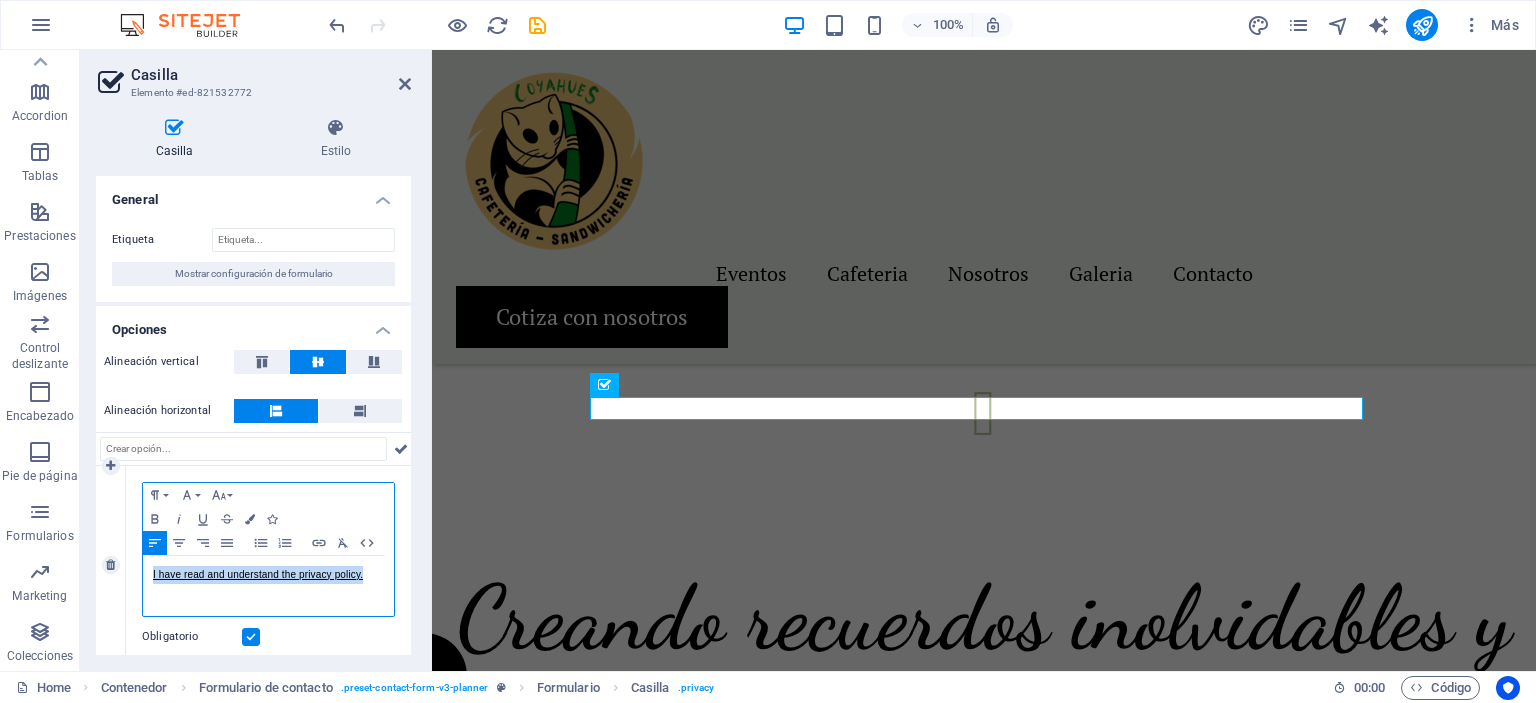 click on "I have read and understand the privacy policy." at bounding box center [268, 575] 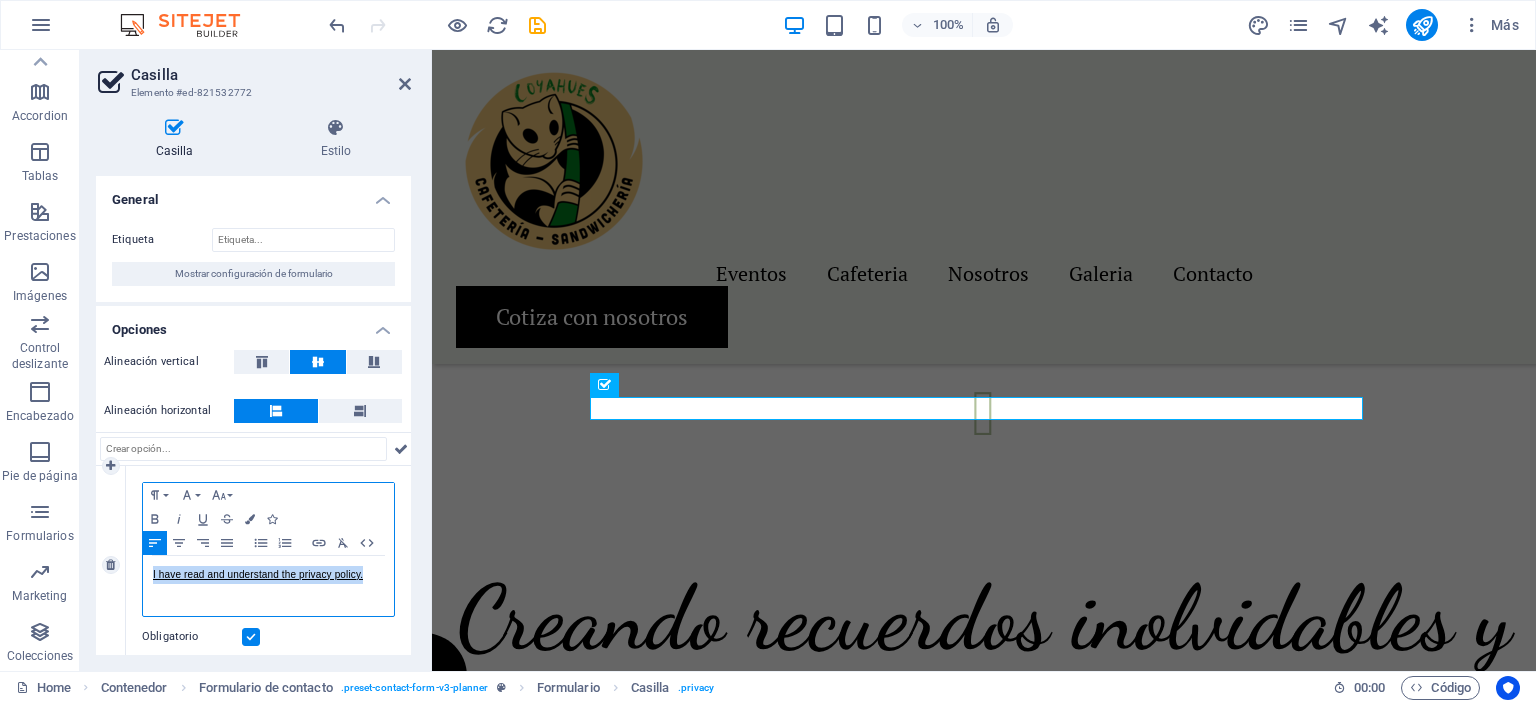 copy on "I have read and understand the privacy policy." 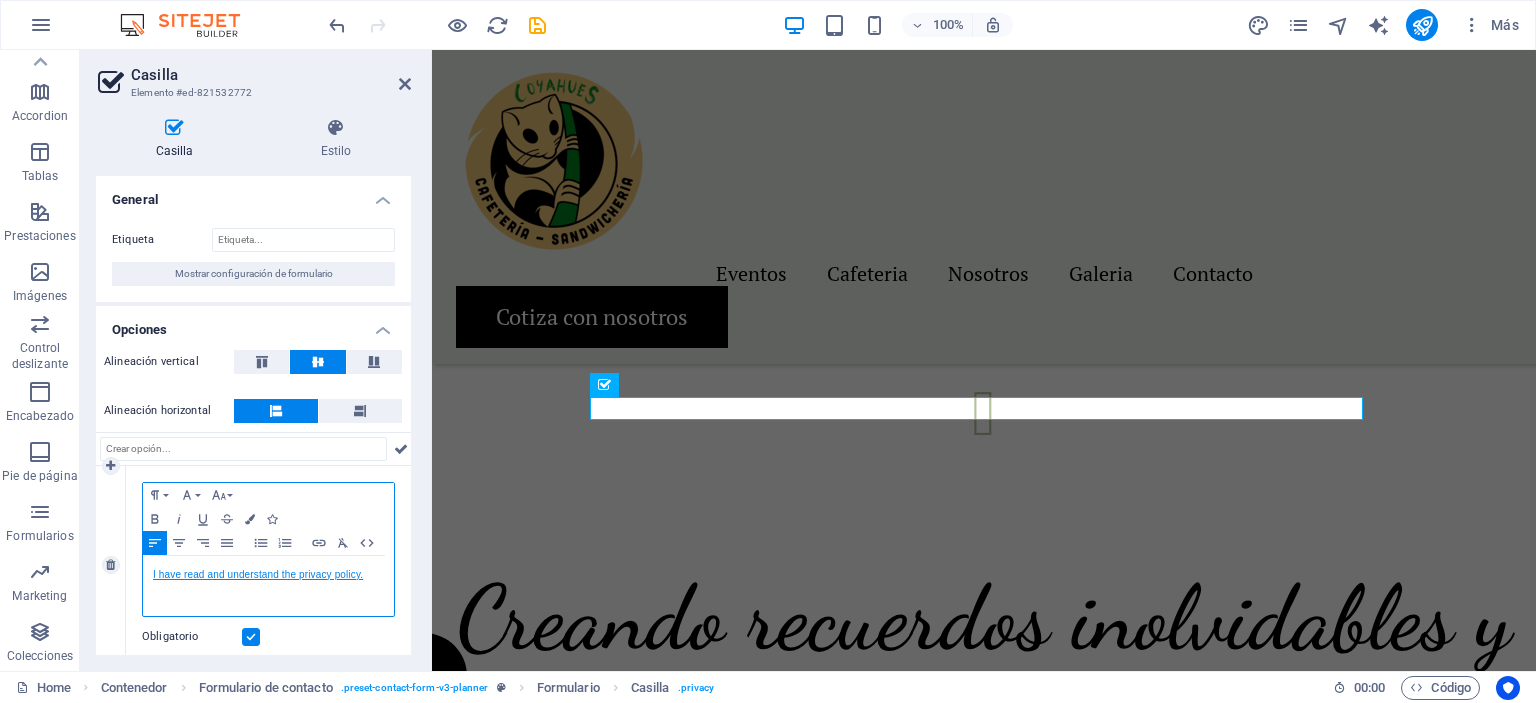 click on "I have read and understand the privacy policy." 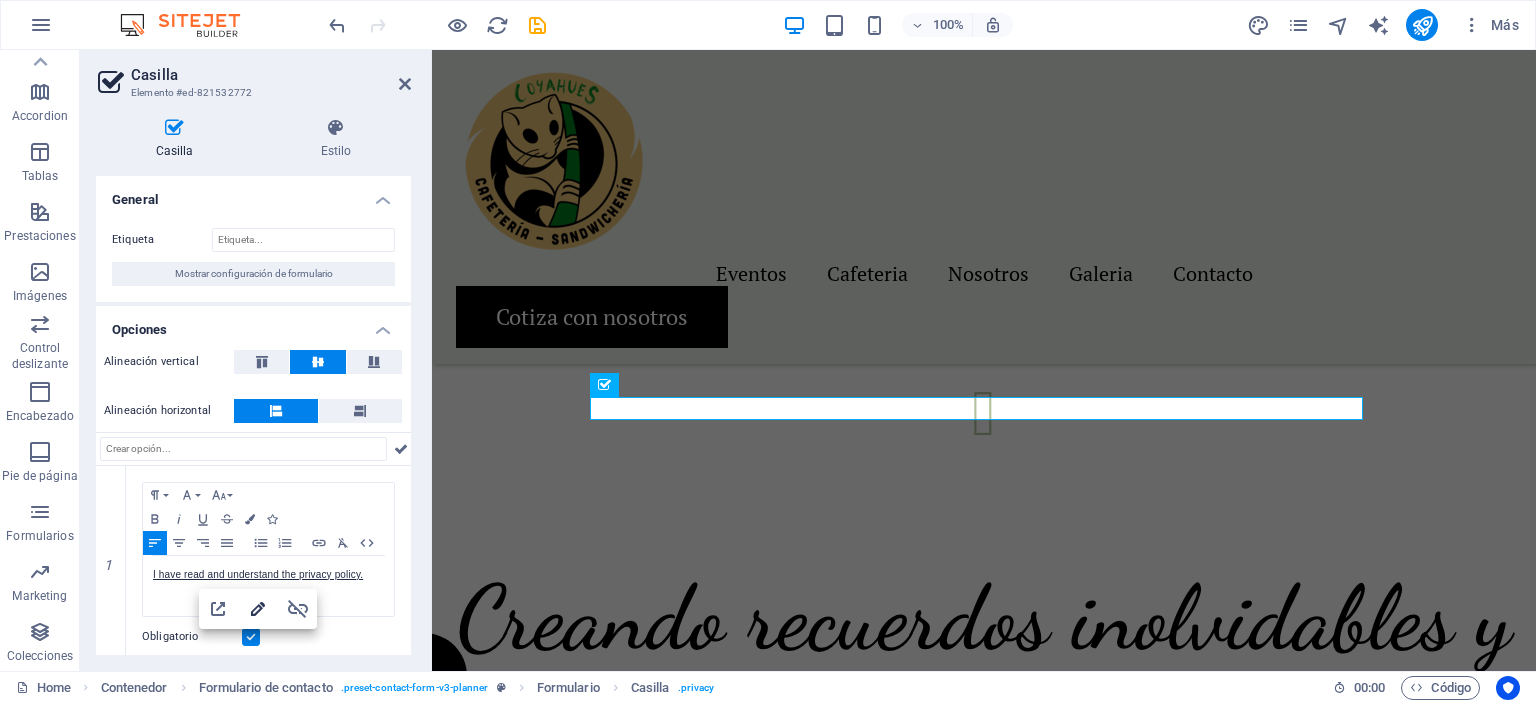 click 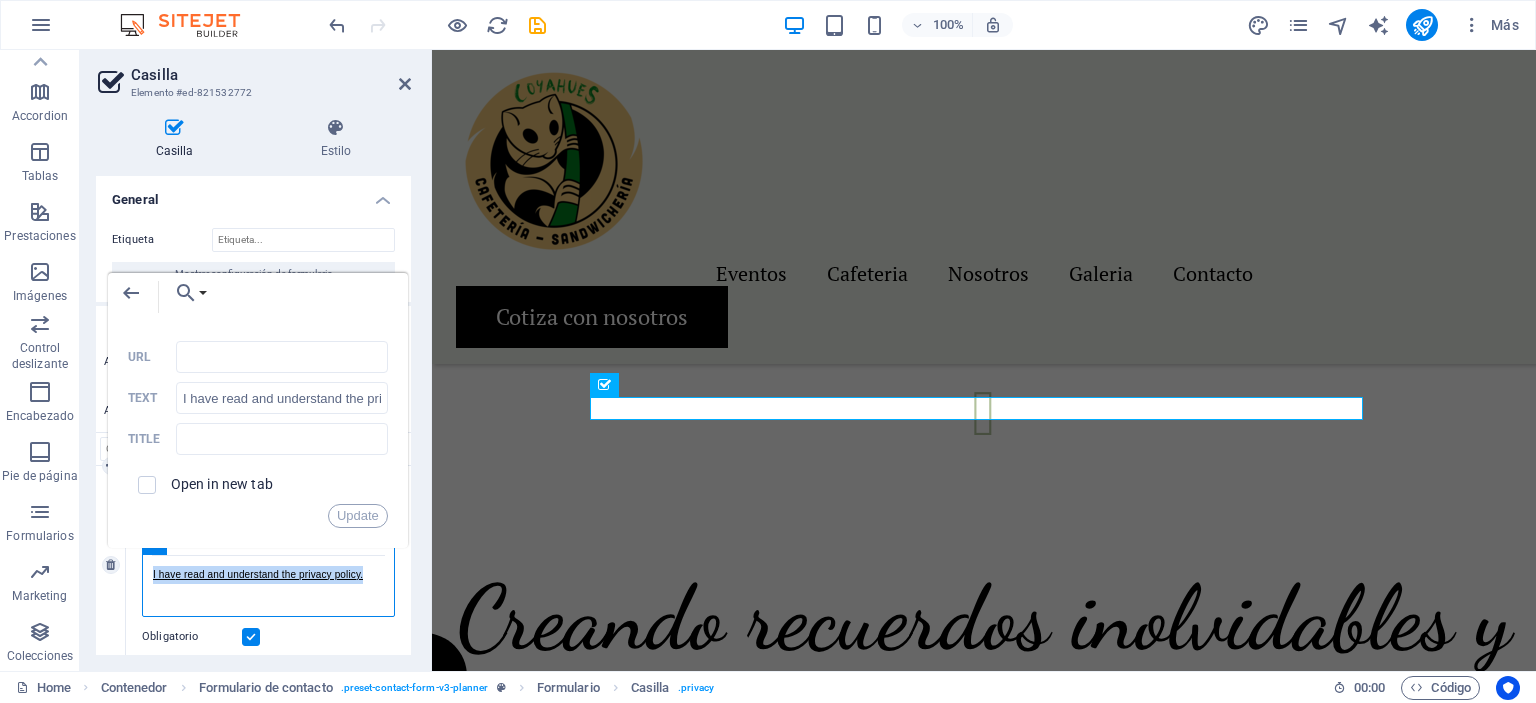 drag, startPoint x: 370, startPoint y: 569, endPoint x: 152, endPoint y: 575, distance: 218.08255 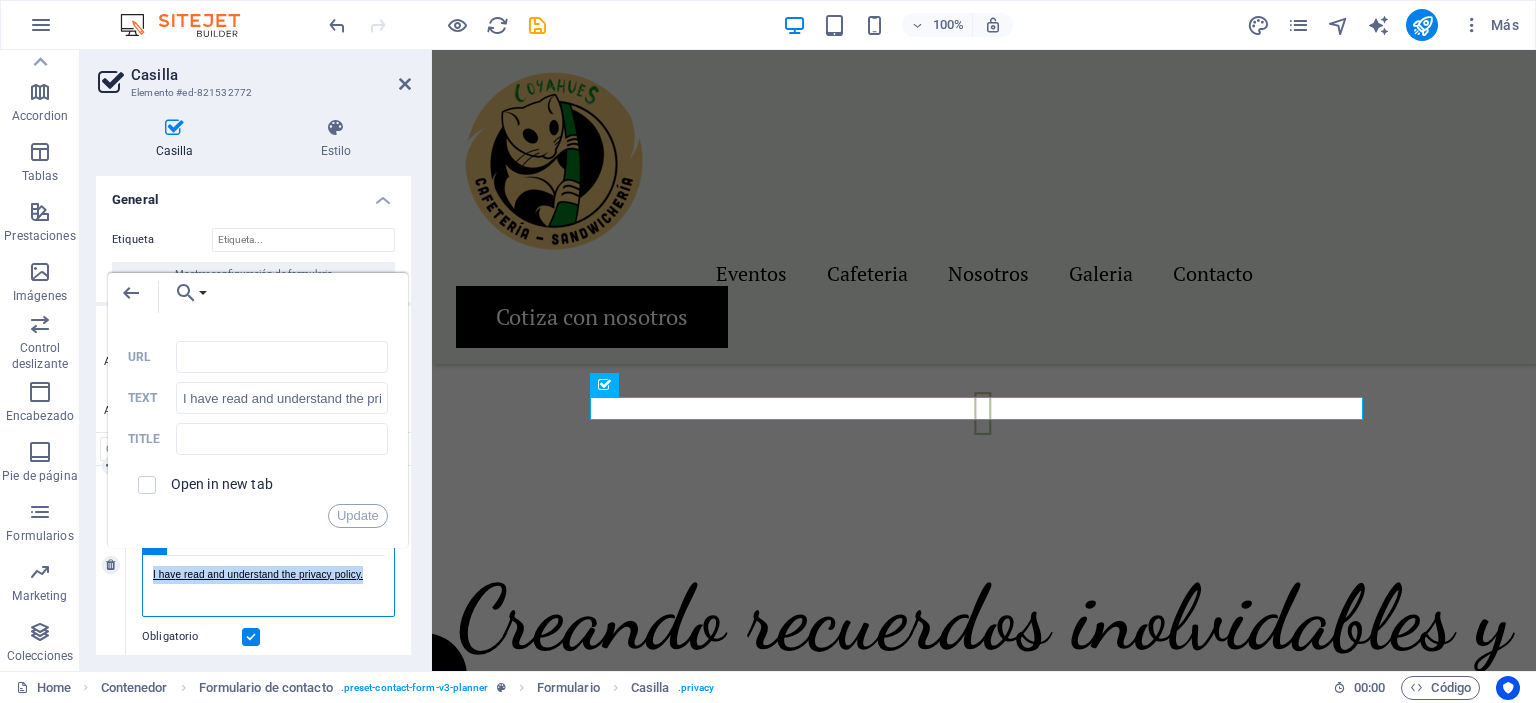 click on "I hav e read and understand the privacy policy." at bounding box center (268, 575) 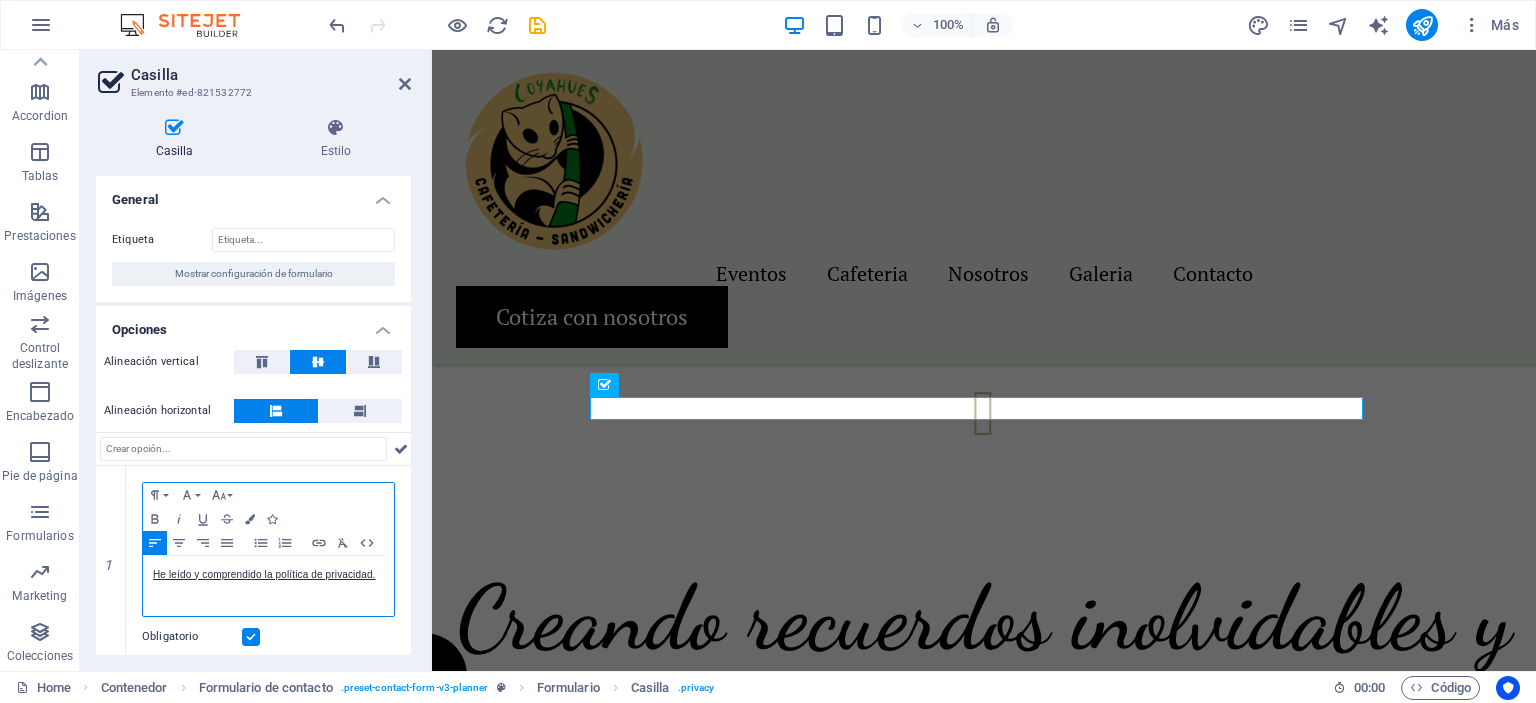 scroll, scrollTop: 0, scrollLeft: 1, axis: horizontal 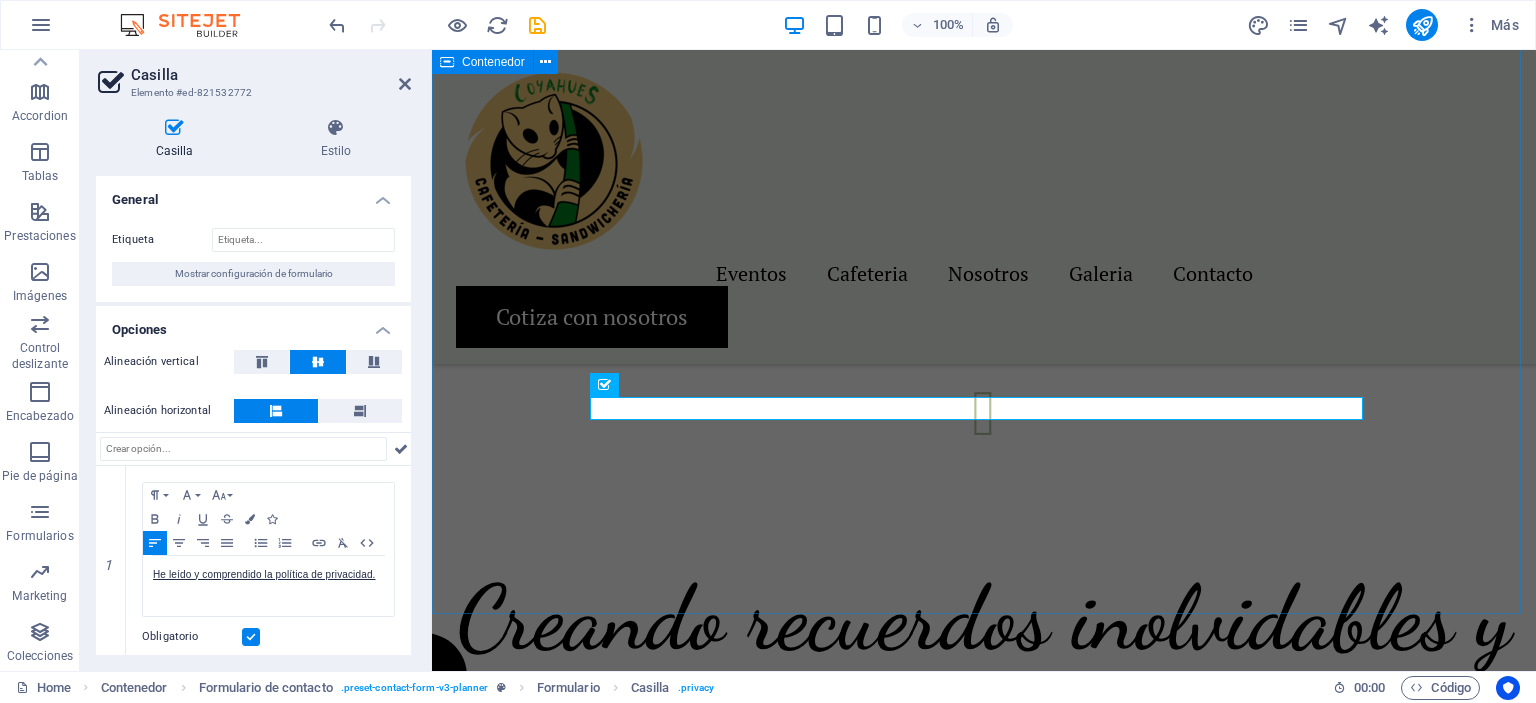 click on "Get in touch Lorem ipsum dolor sit amet, consectetur adipiscing elit, sed do eiusmod tempor incididunt ut labore et dolore magna aliqua. Ut enim ad minim veniam, quis nostrud exercitation ullamco   He leído y comprendido la política de privacidad. ¿Ilegible? Cargar nuevo Submit" at bounding box center [984, 1300] 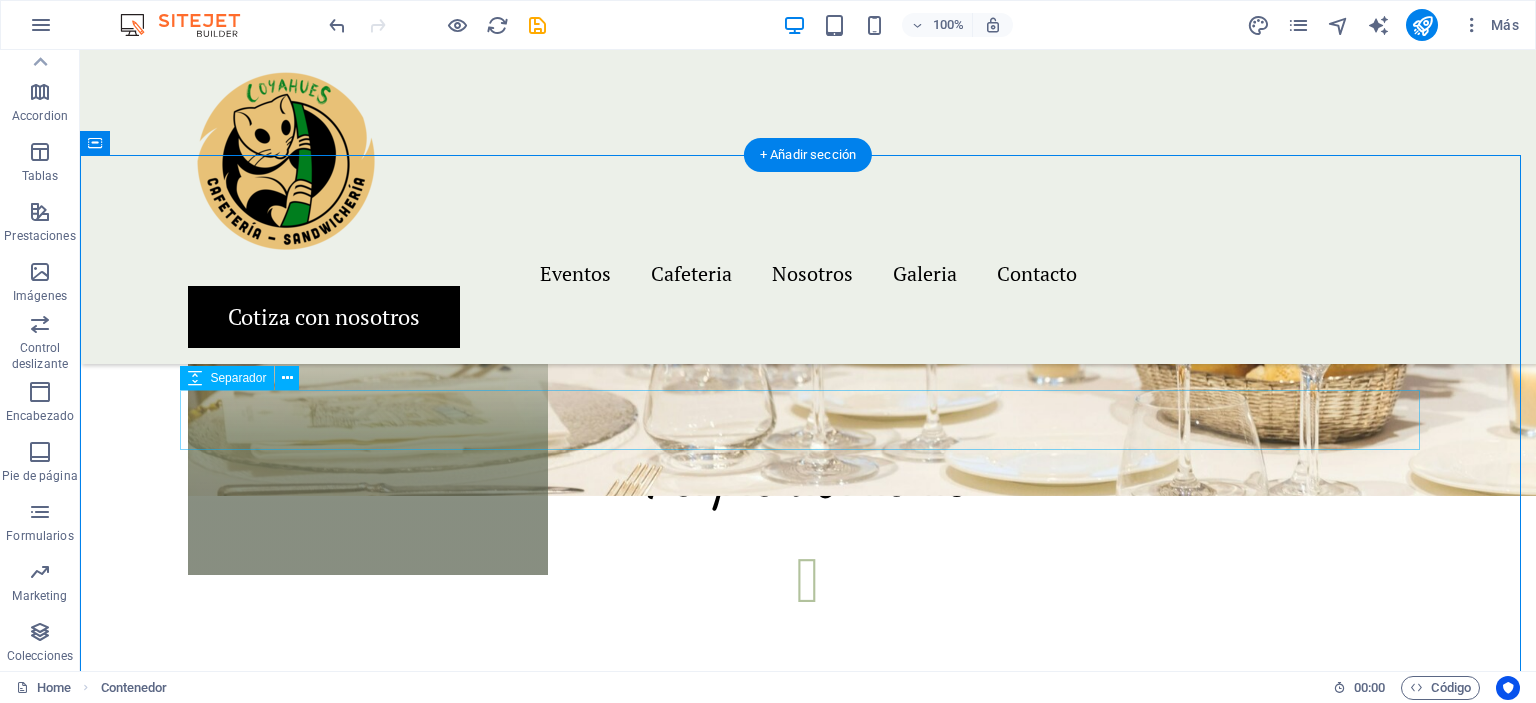 scroll, scrollTop: 3200, scrollLeft: 0, axis: vertical 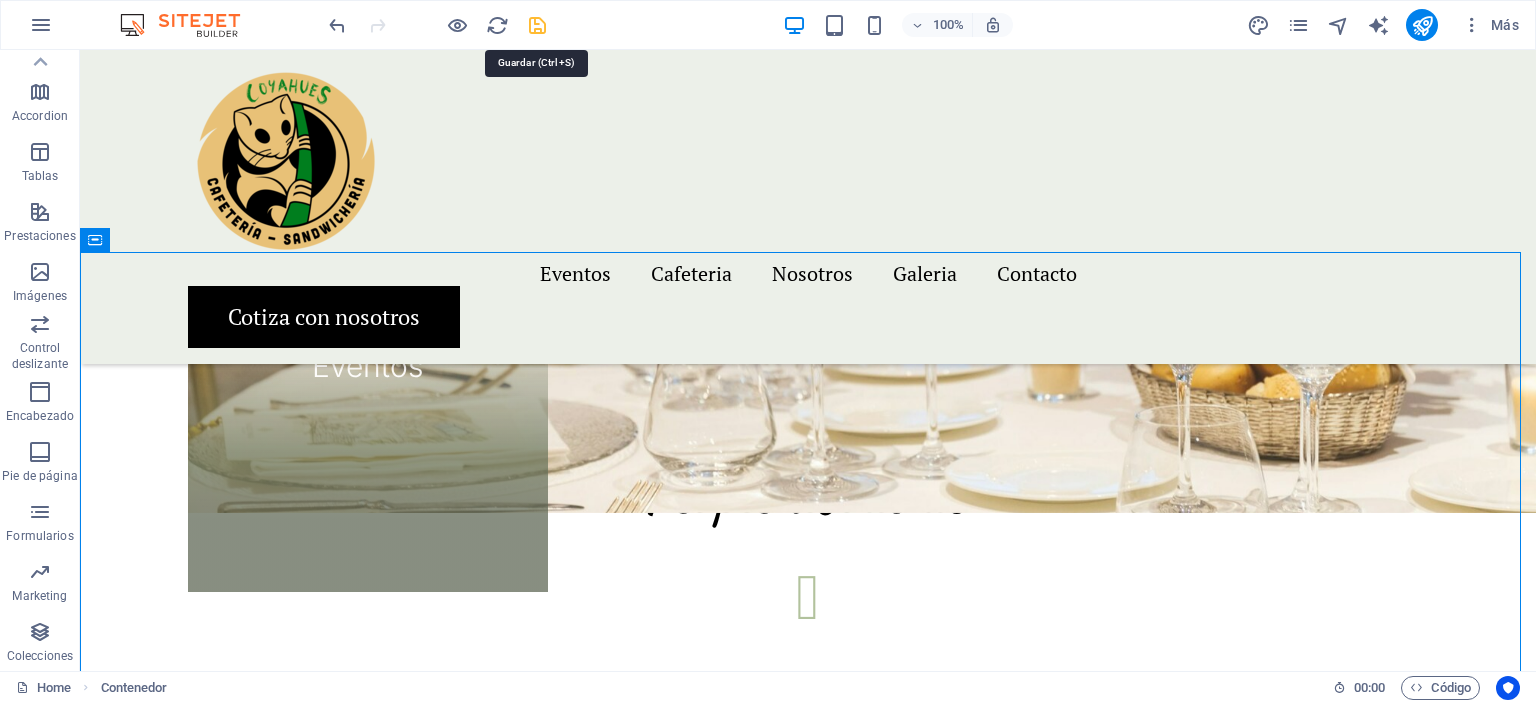 click at bounding box center [537, 25] 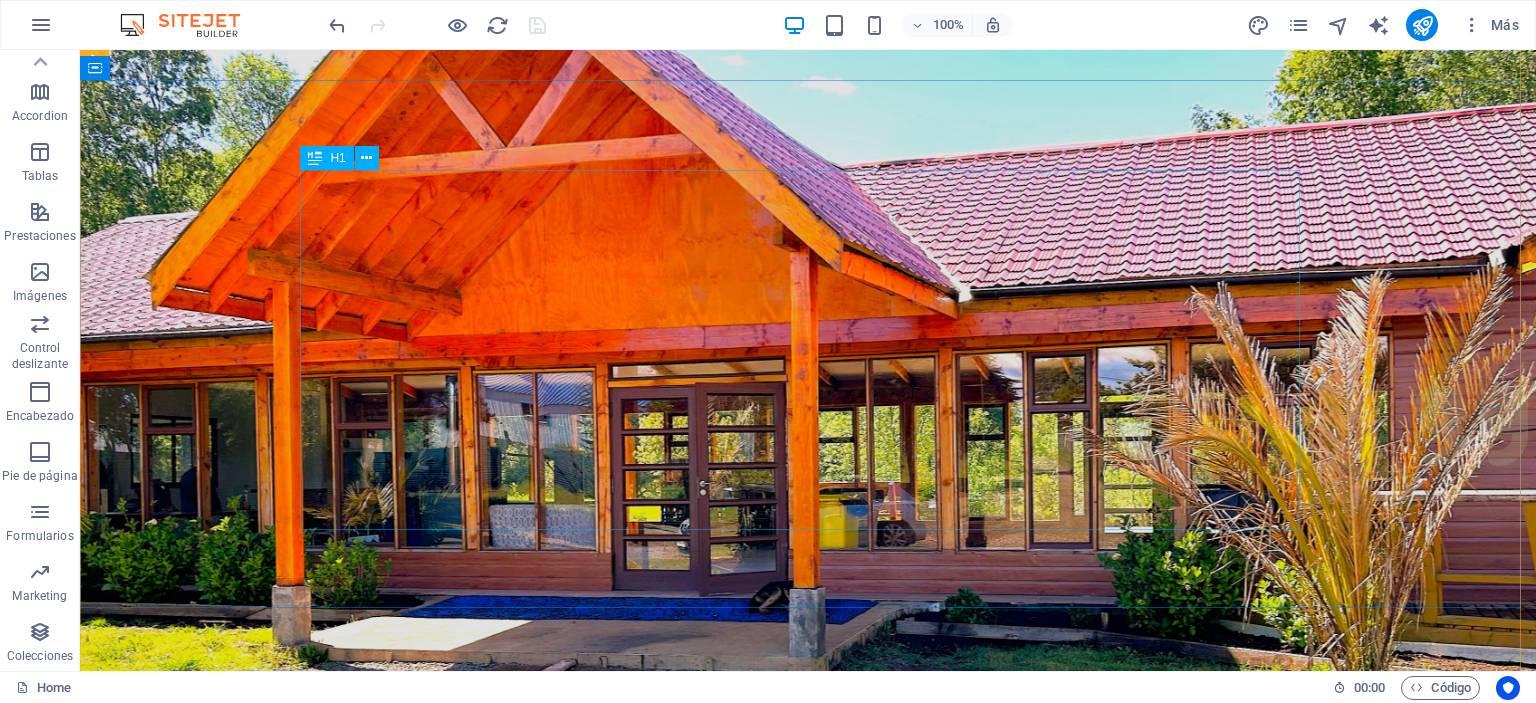 scroll, scrollTop: 0, scrollLeft: 0, axis: both 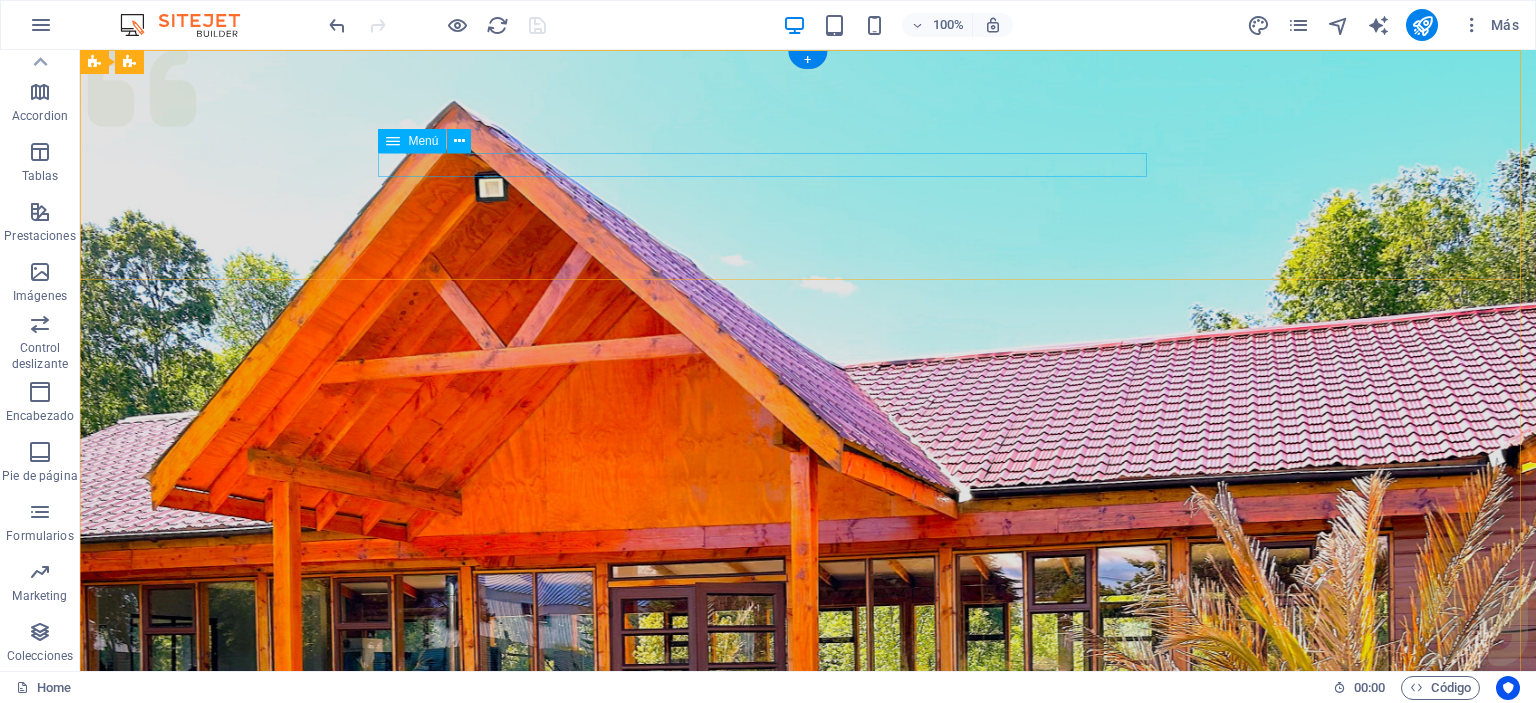 click on "Eventos Cafeteria Nosotros Galeria Contacto" at bounding box center (808, 1175) 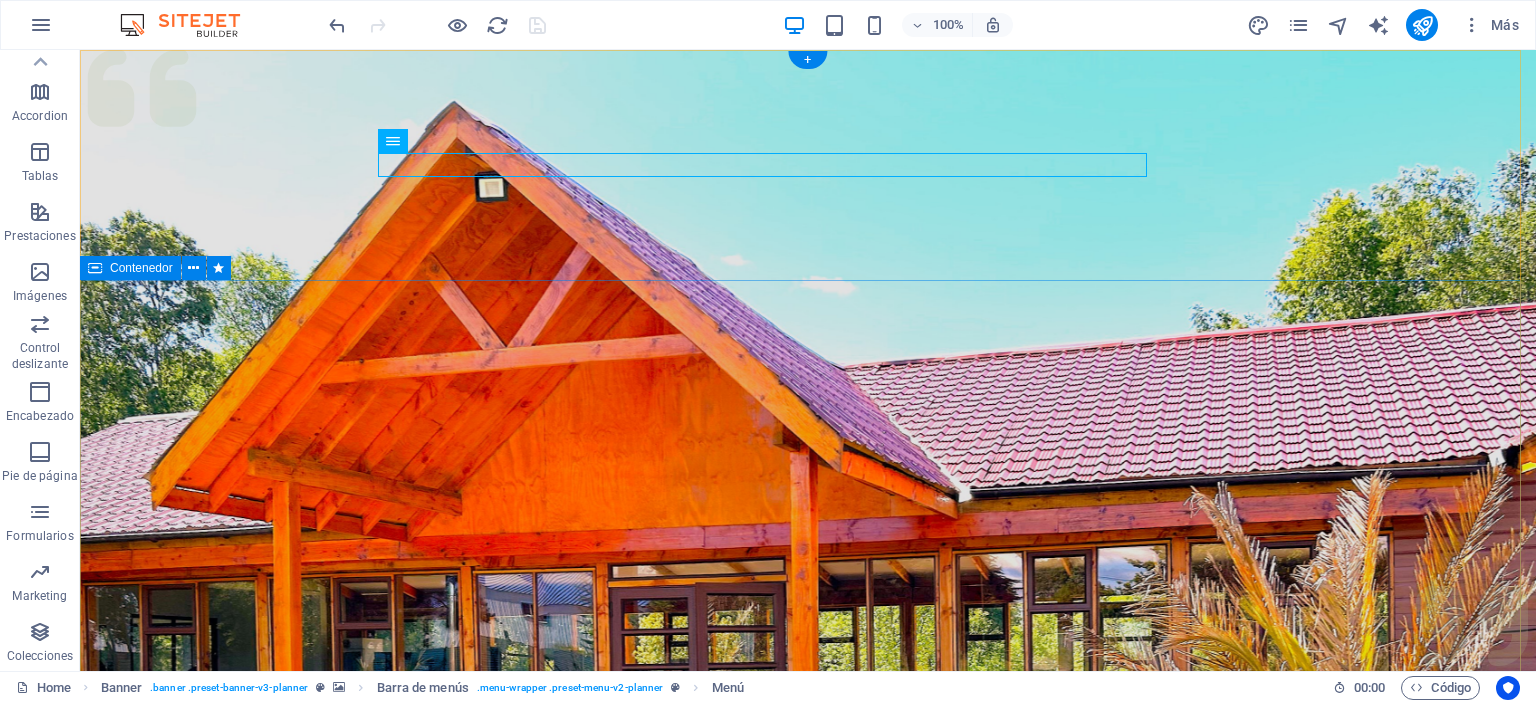 click on "Eventos Parque Coyahue descubre la magia de nuestro entorno Plan your next event with us" at bounding box center (808, 1528) 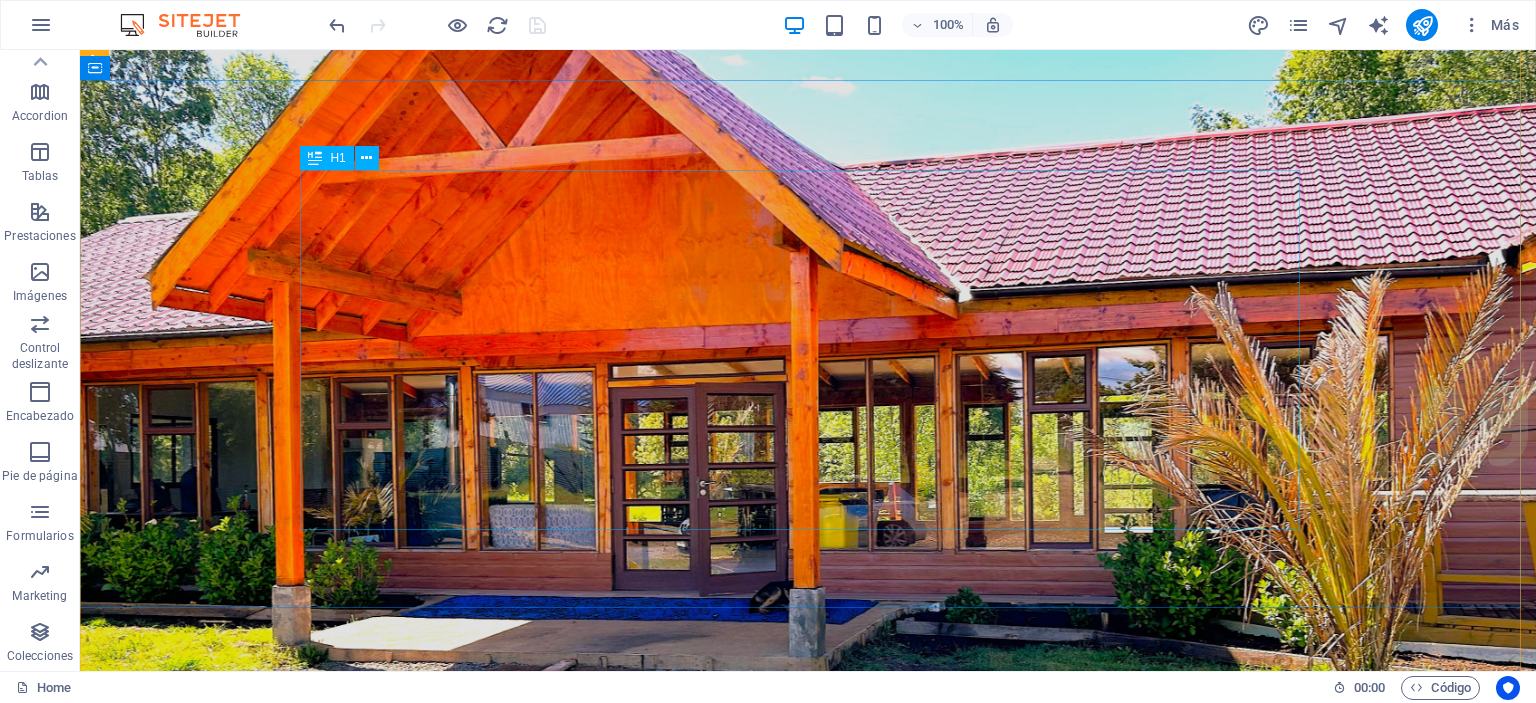 scroll, scrollTop: 0, scrollLeft: 0, axis: both 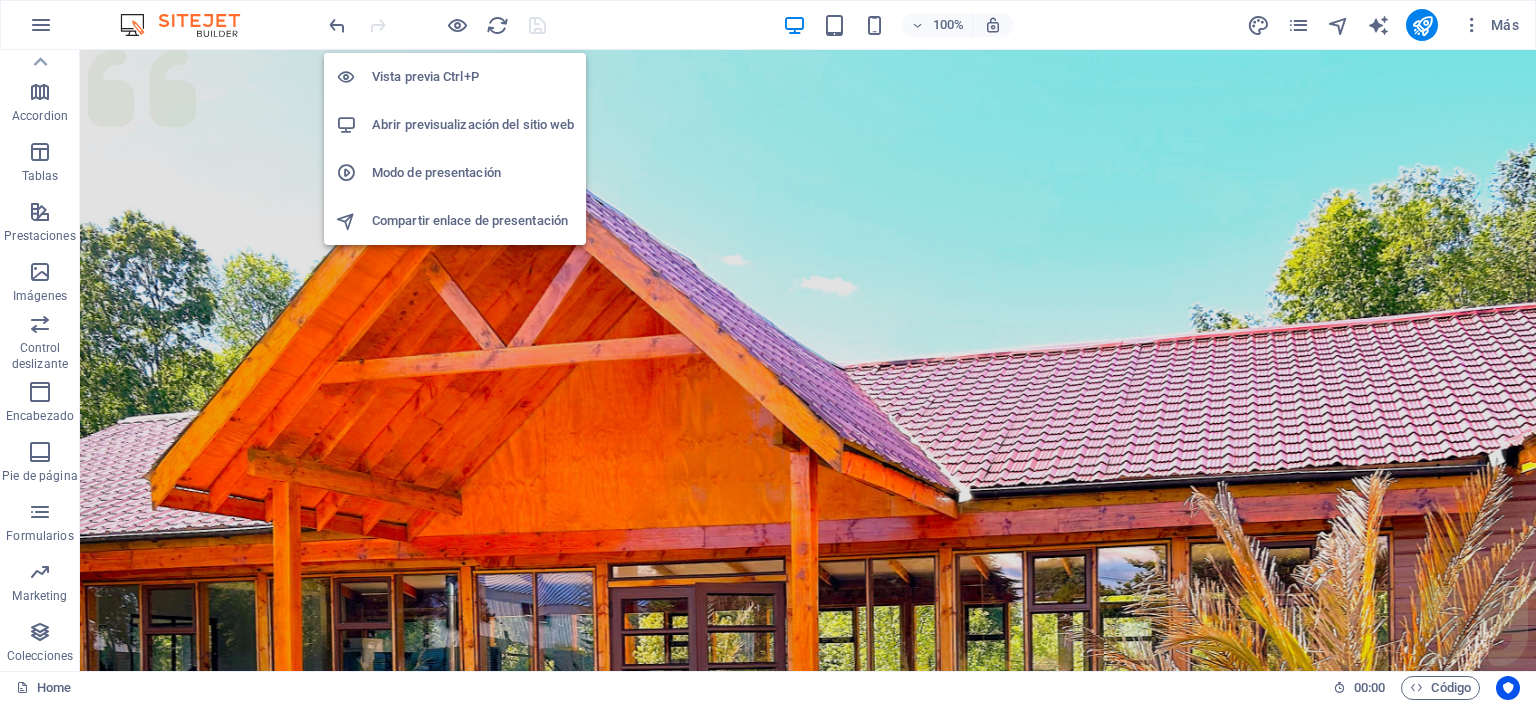 click on "Abrir previsualización del sitio web" at bounding box center (473, 125) 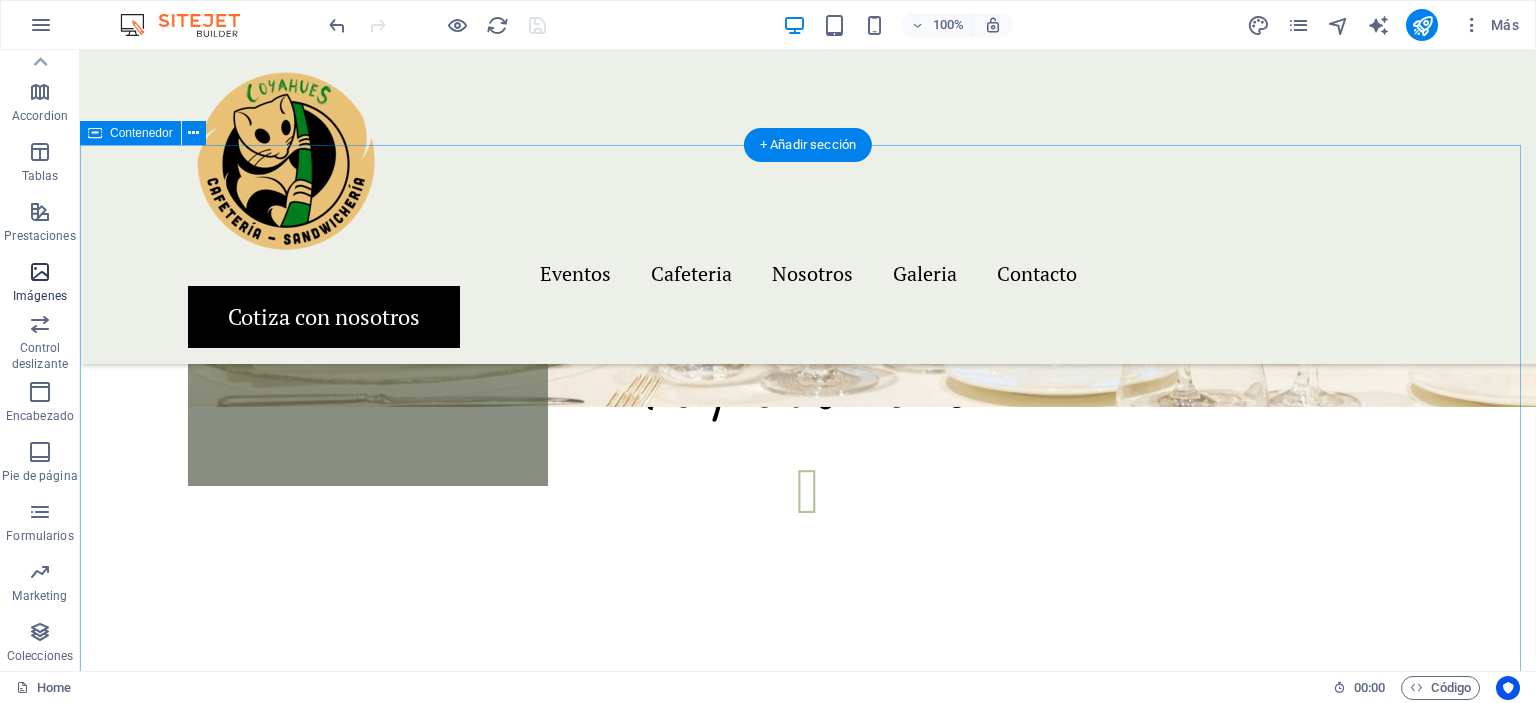 scroll, scrollTop: 3106, scrollLeft: 0, axis: vertical 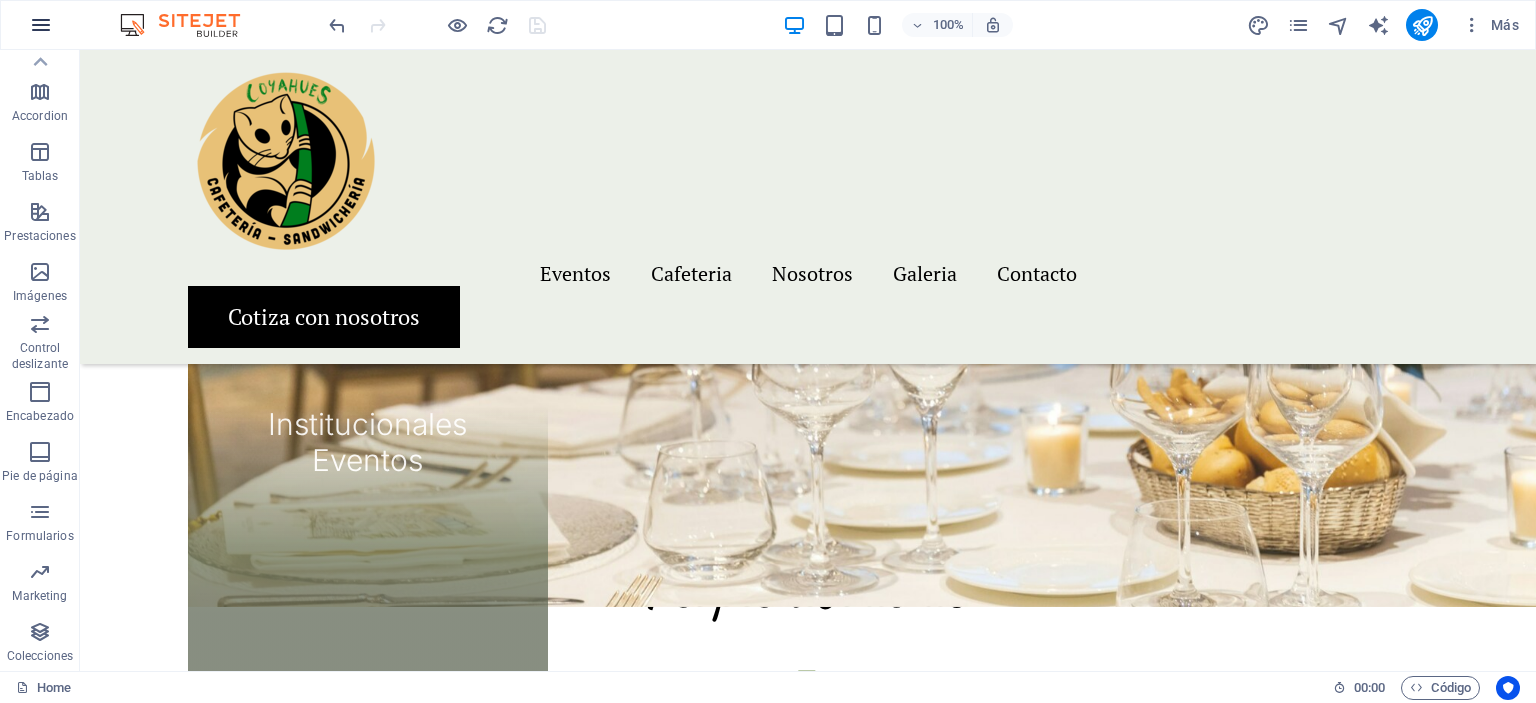click at bounding box center [41, 25] 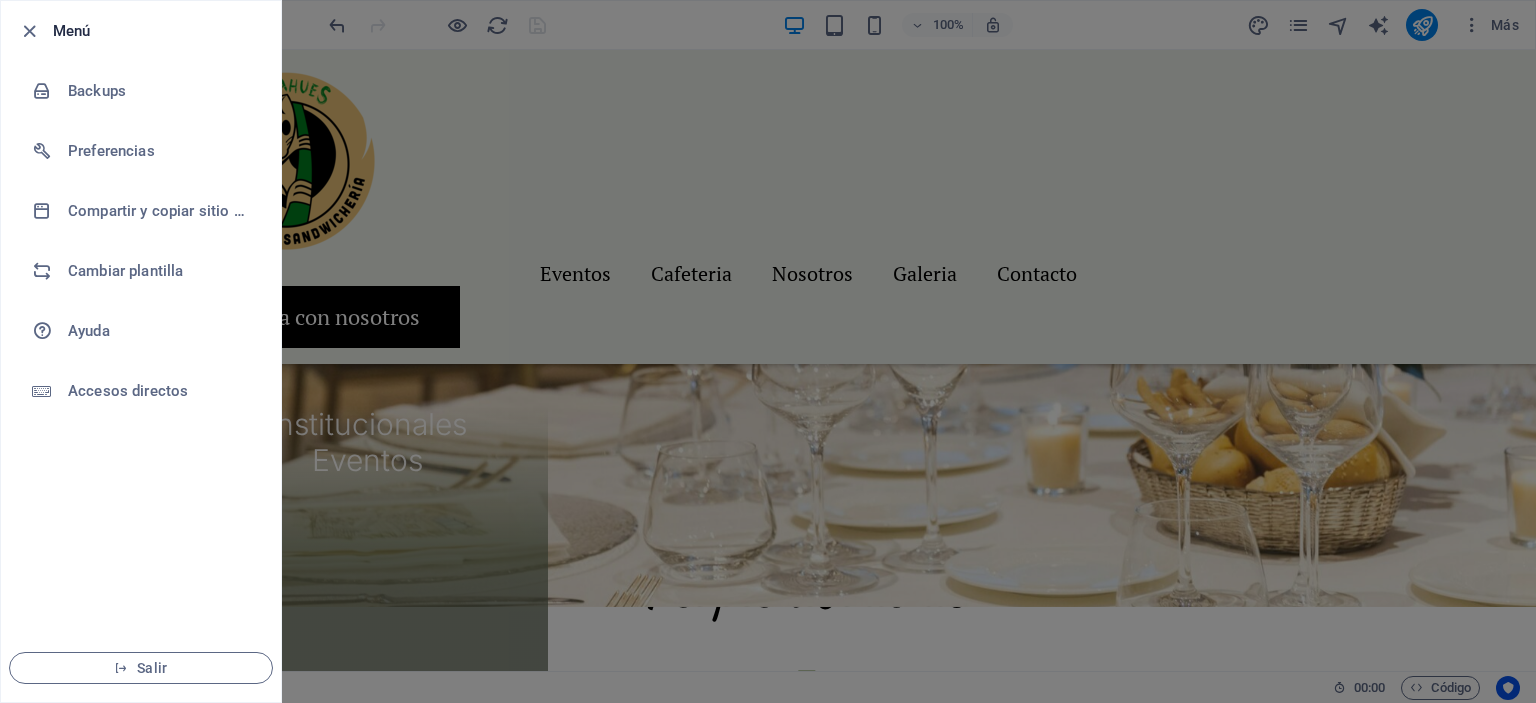 click at bounding box center (768, 351) 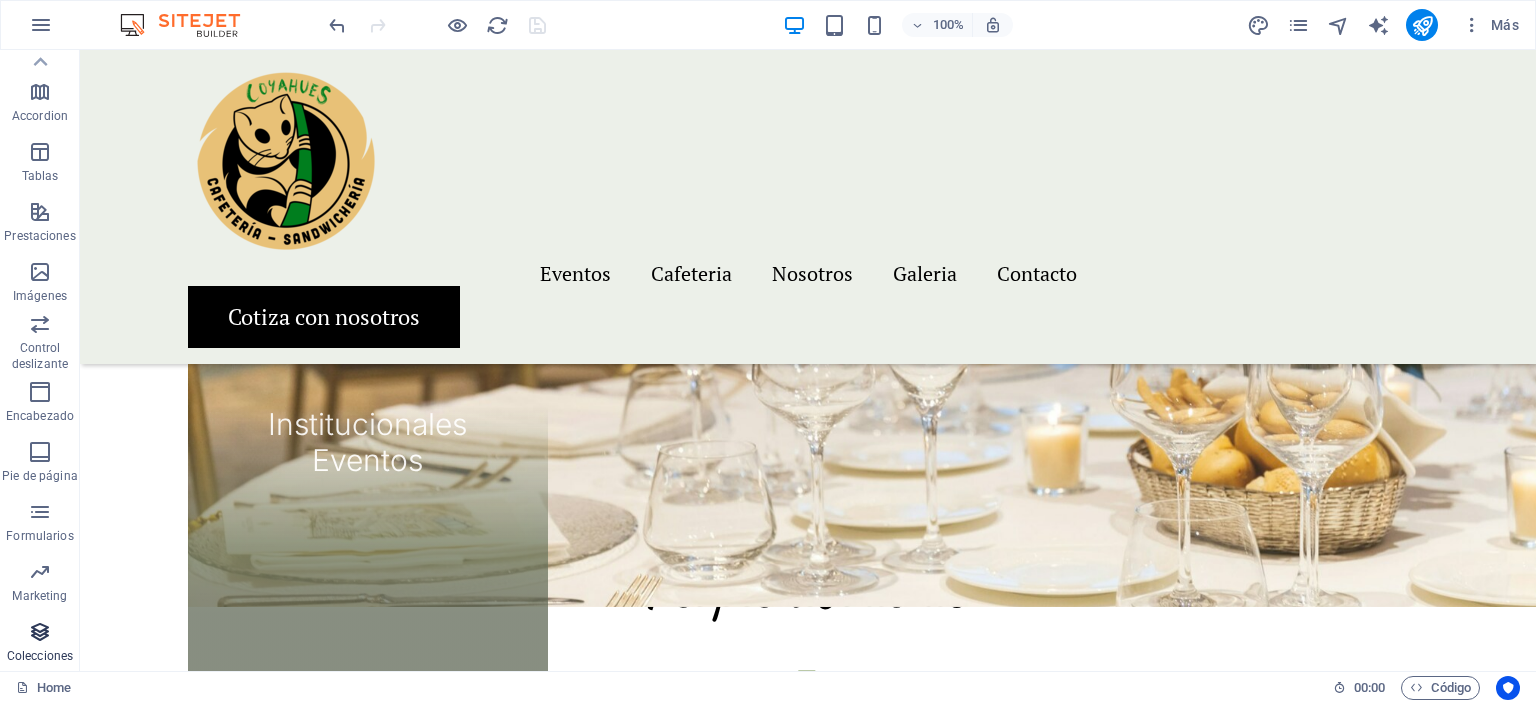 click at bounding box center (40, 632) 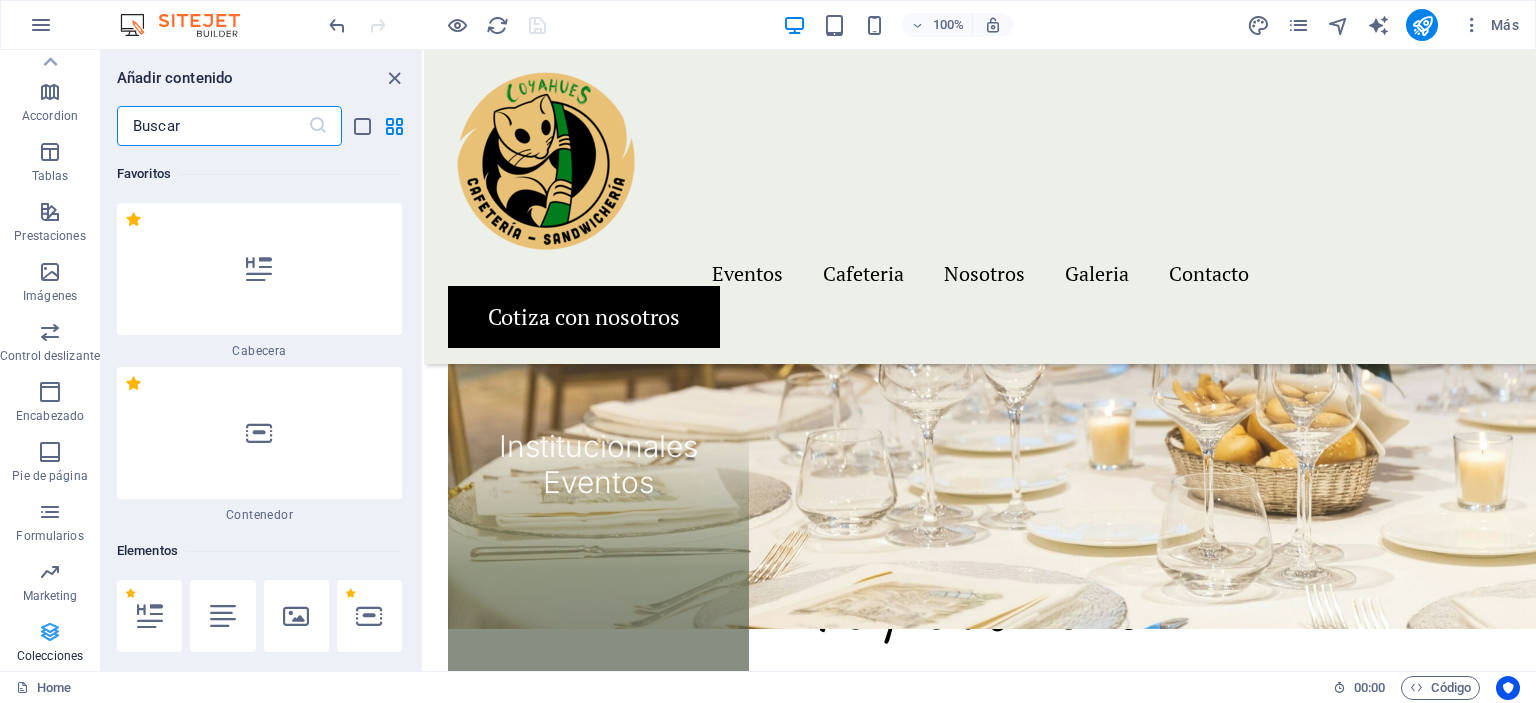 scroll, scrollTop: 3128, scrollLeft: 0, axis: vertical 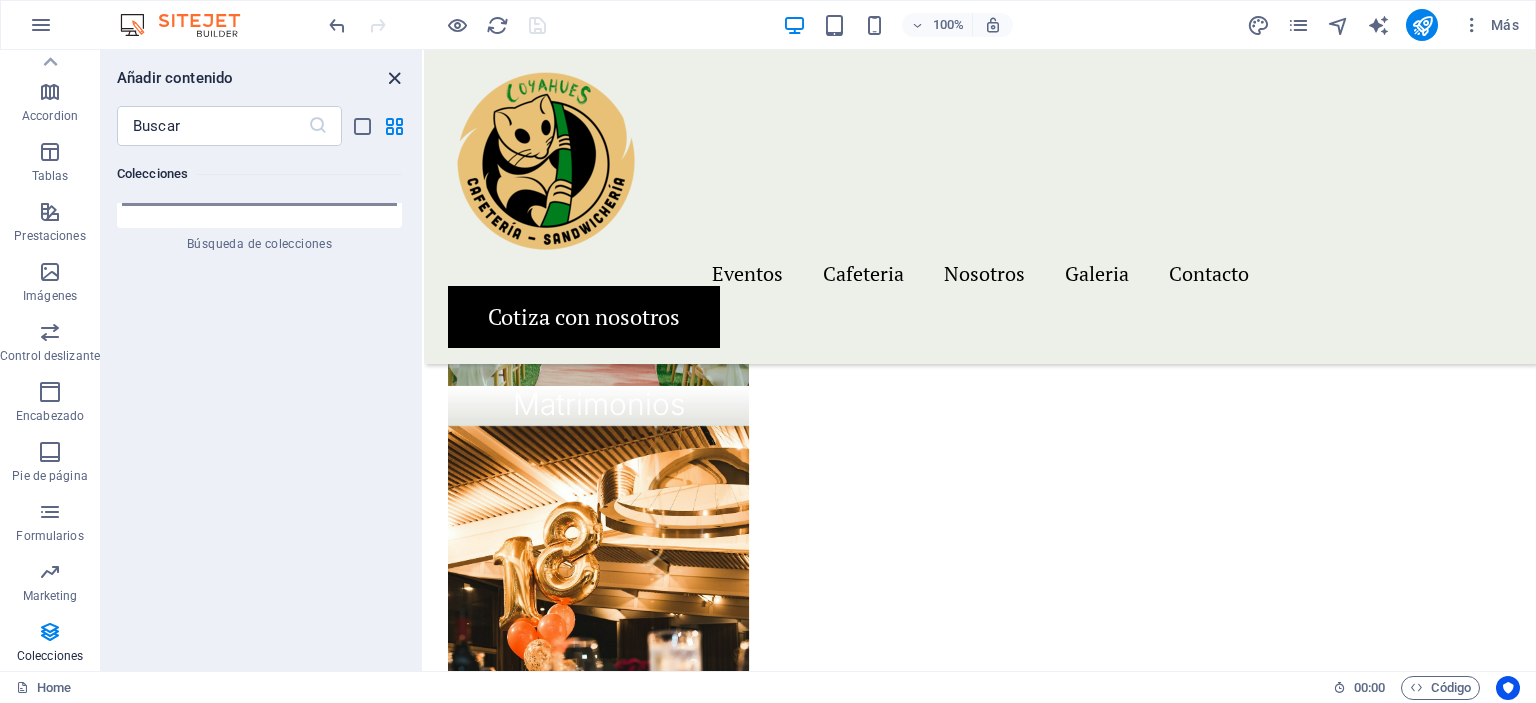 click at bounding box center (394, 78) 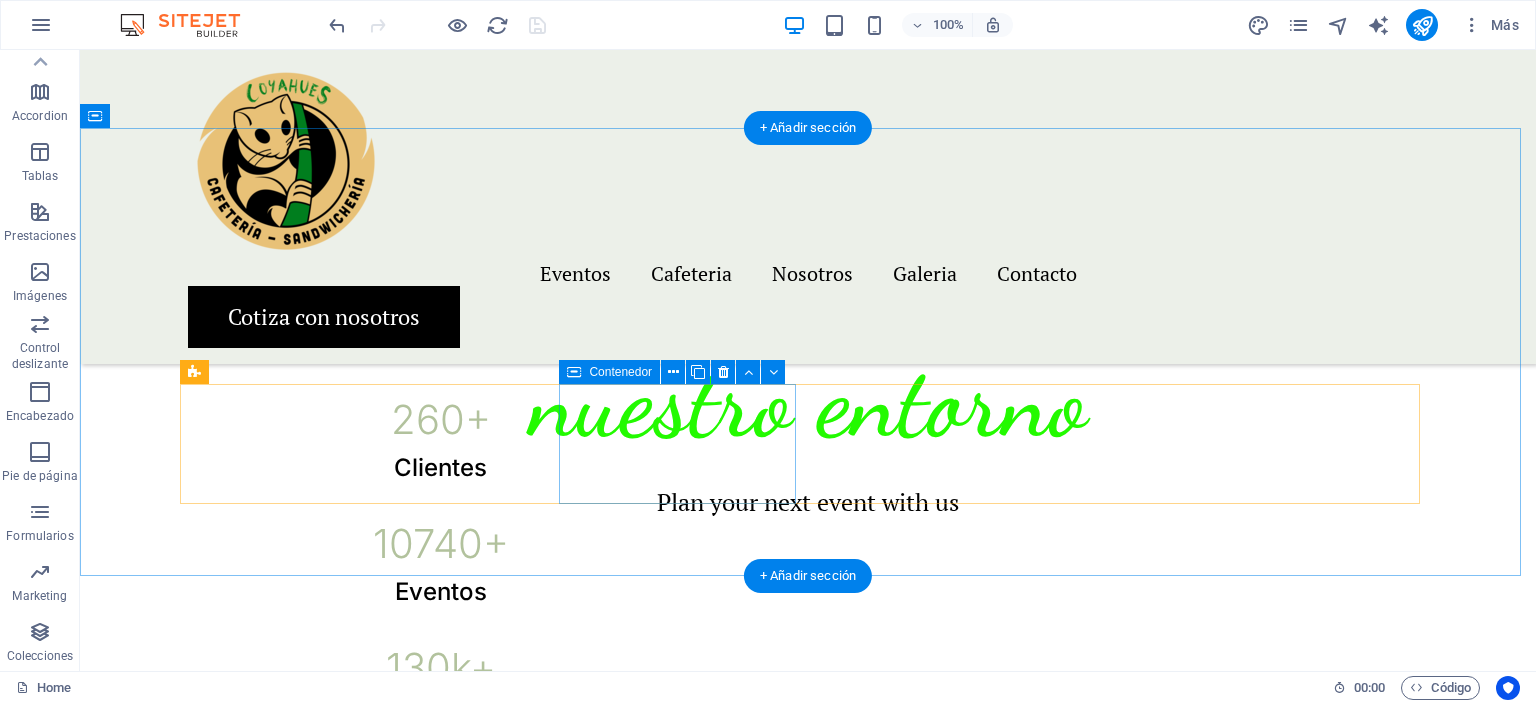 scroll, scrollTop: 1128, scrollLeft: 0, axis: vertical 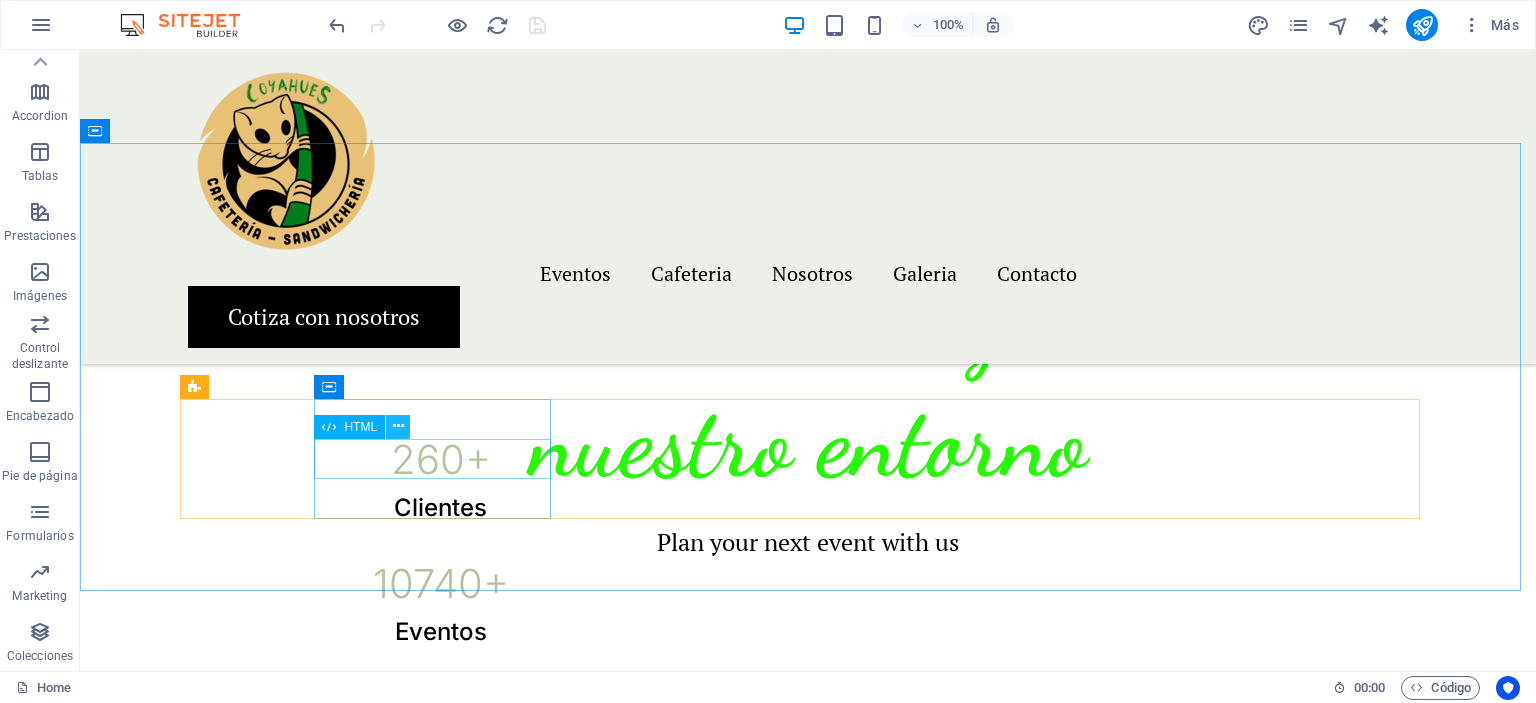 click at bounding box center (398, 427) 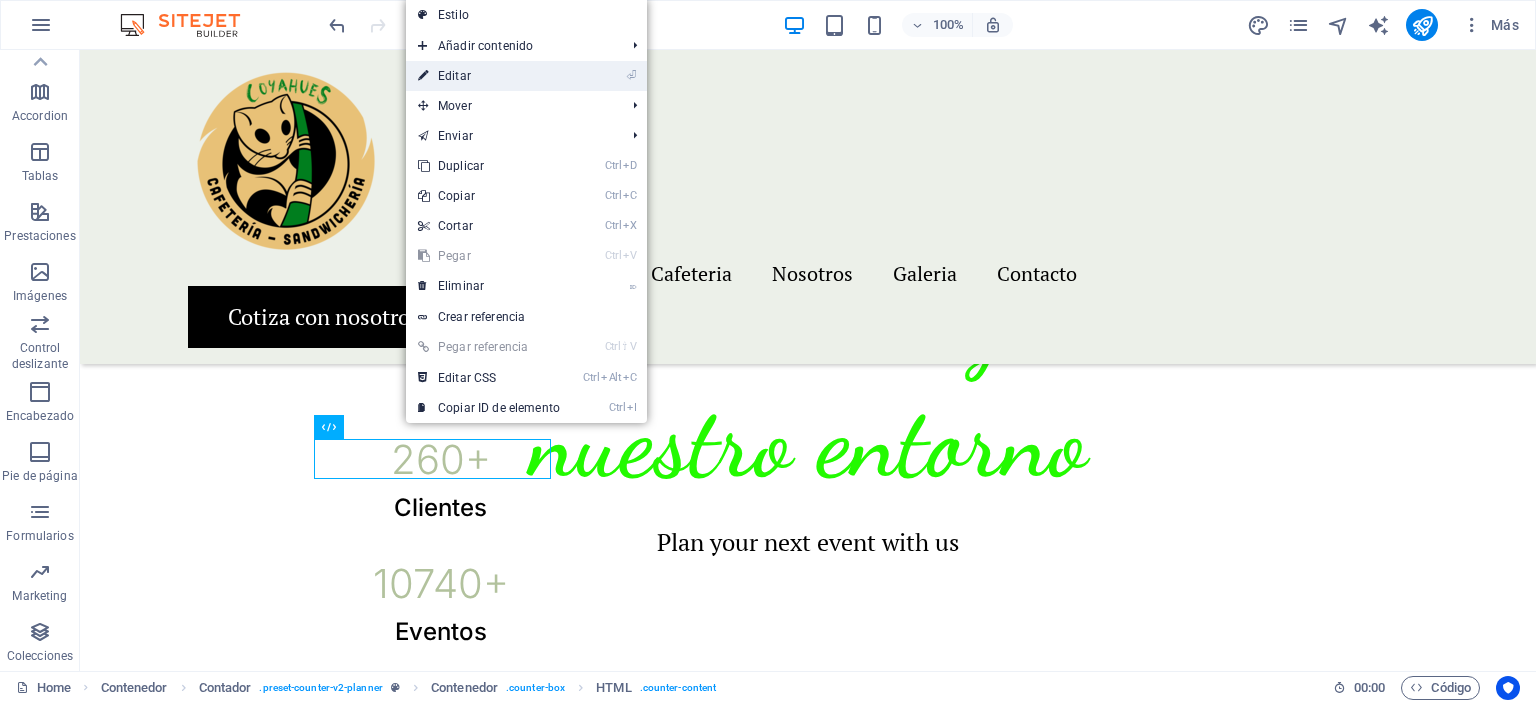 click on "⏎  Editar" at bounding box center [489, 76] 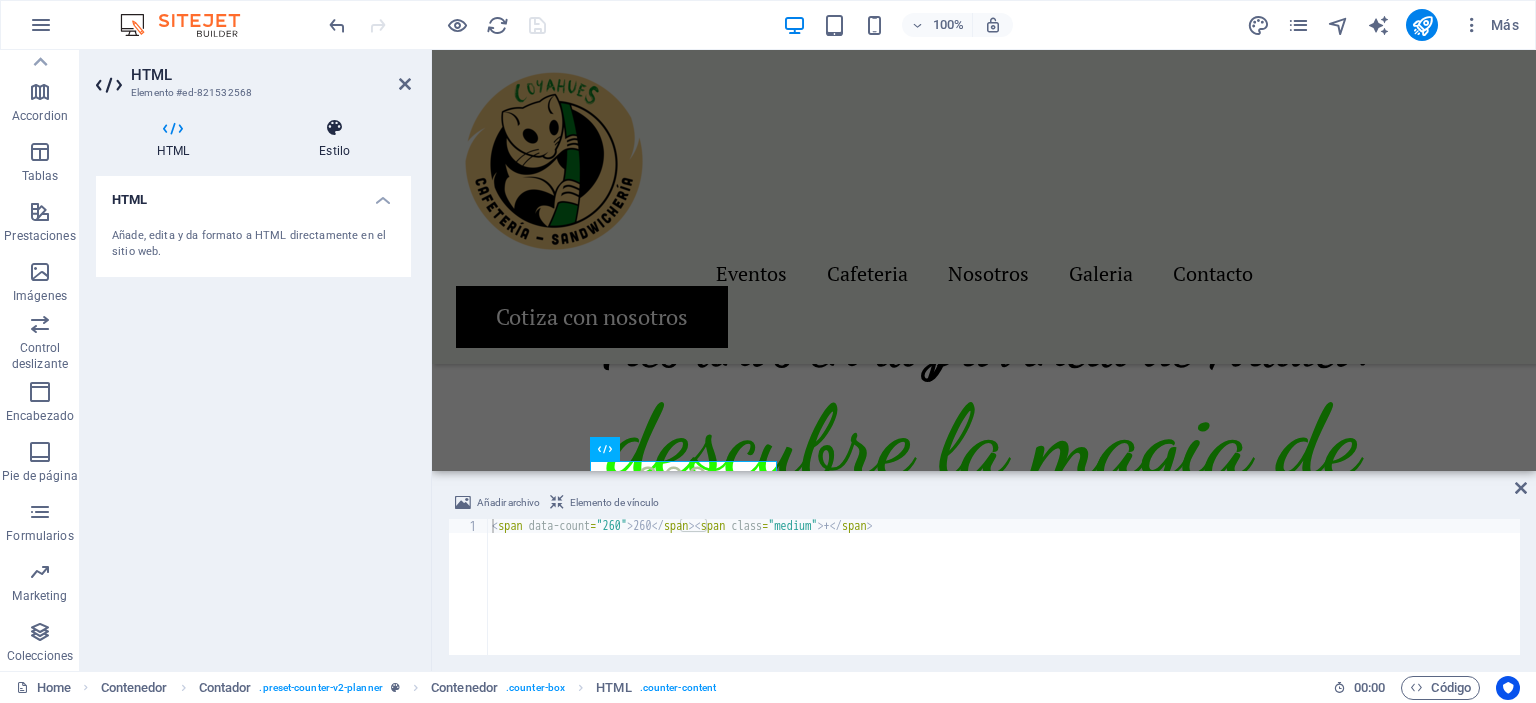 click on "Estilo" at bounding box center (334, 139) 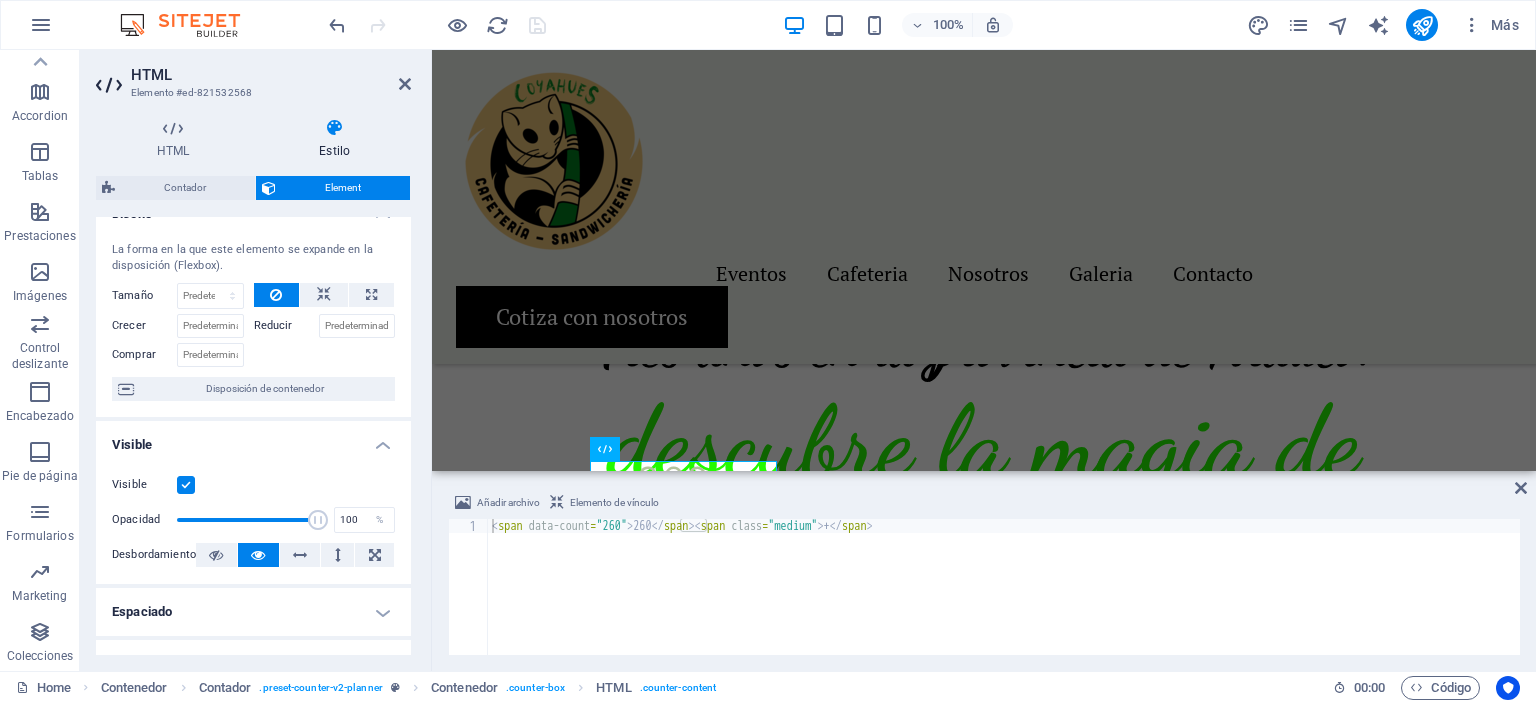 scroll, scrollTop: 23, scrollLeft: 0, axis: vertical 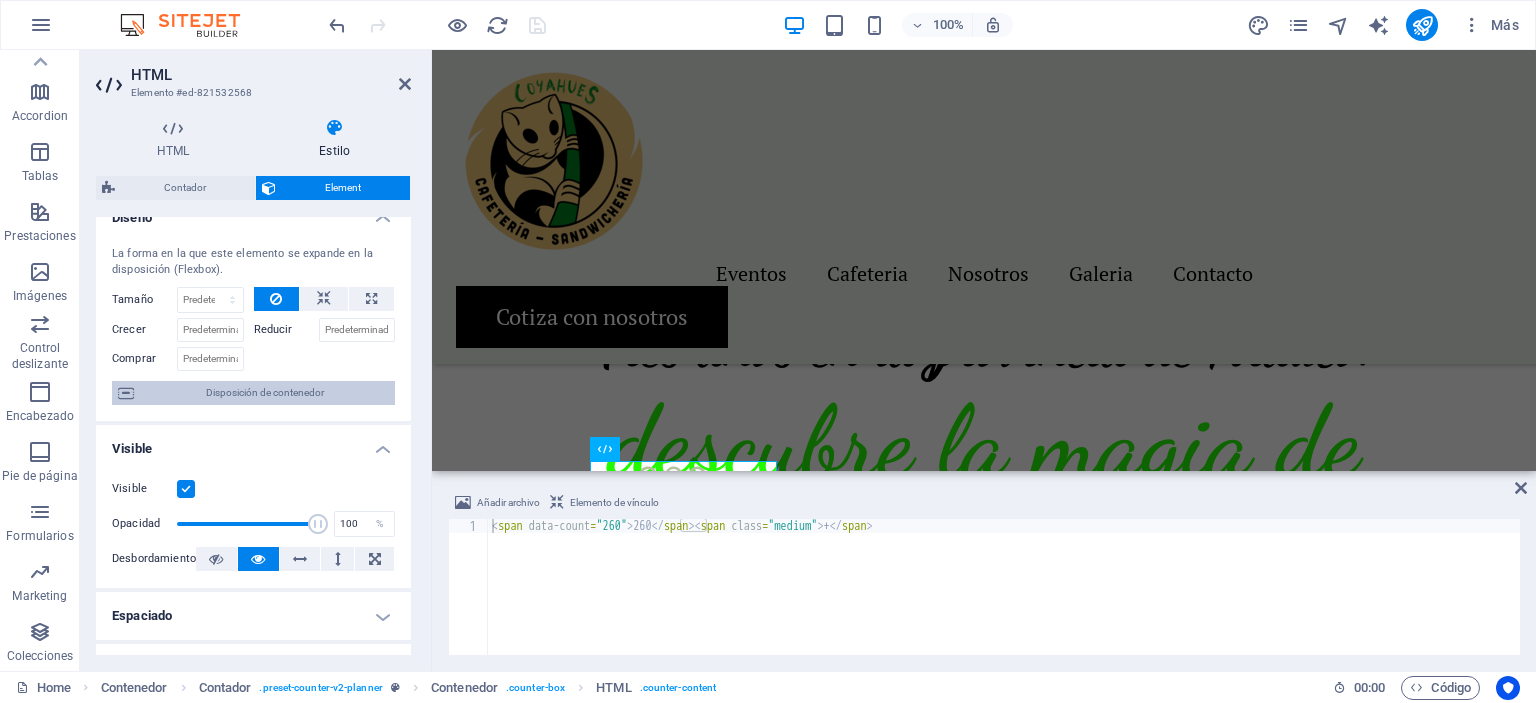 click on "Disposición de contenedor" at bounding box center [264, 393] 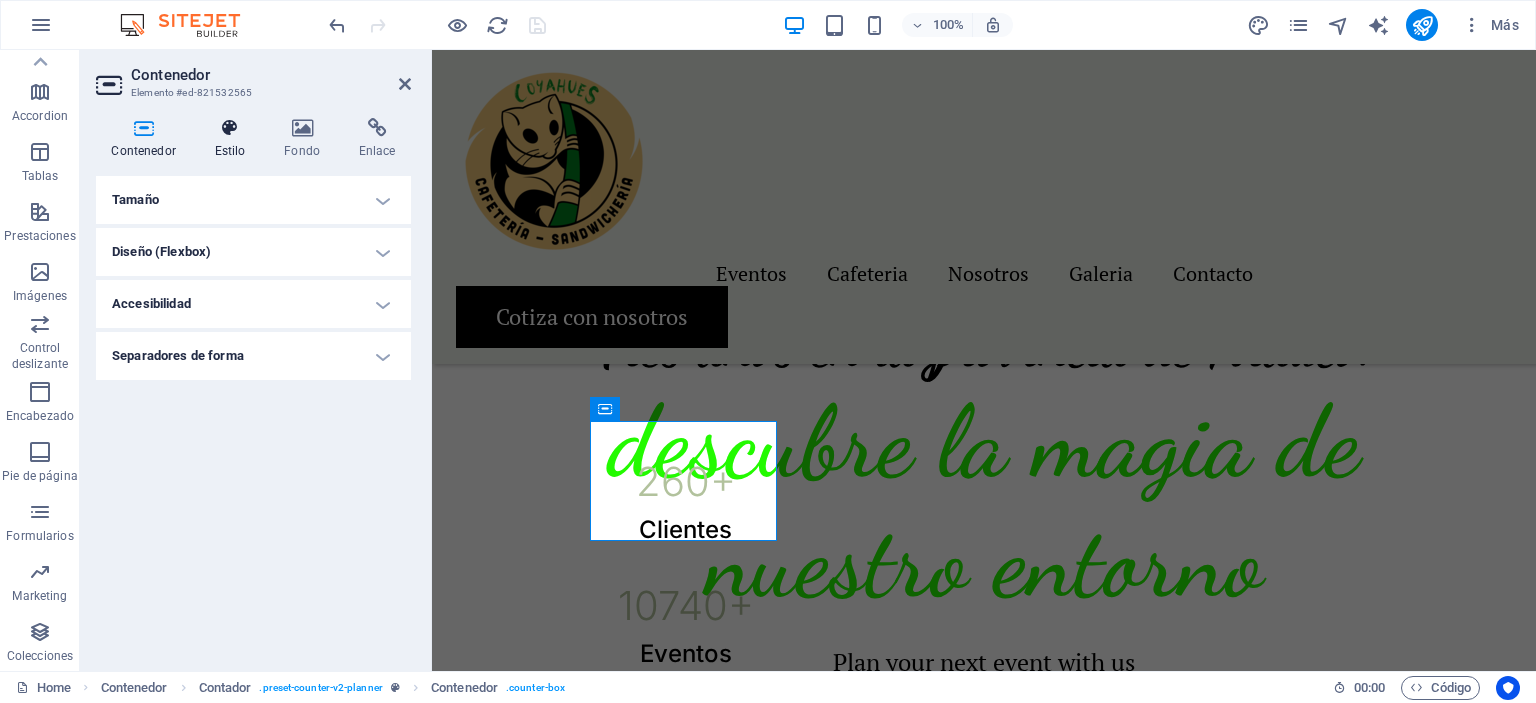 click on "Estilo" at bounding box center (234, 139) 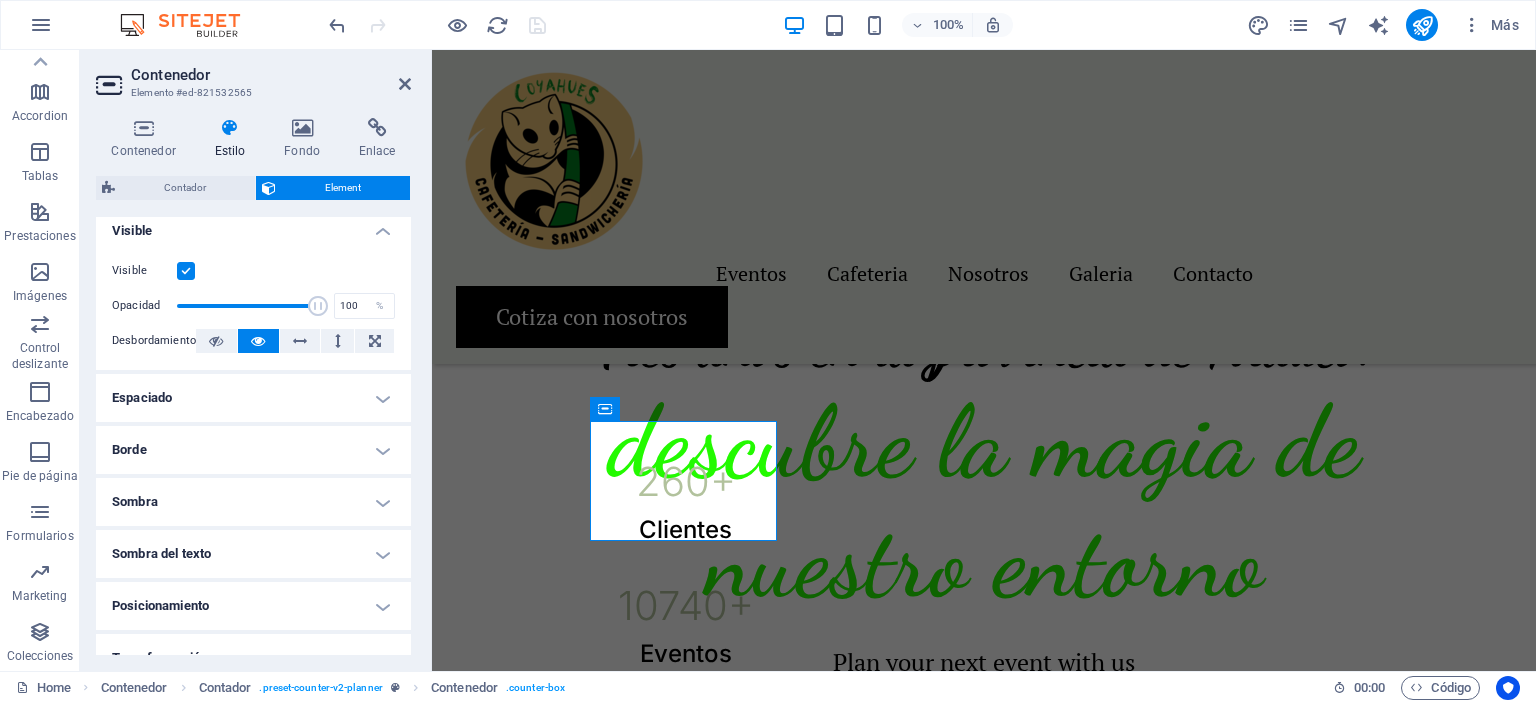 scroll, scrollTop: 123, scrollLeft: 0, axis: vertical 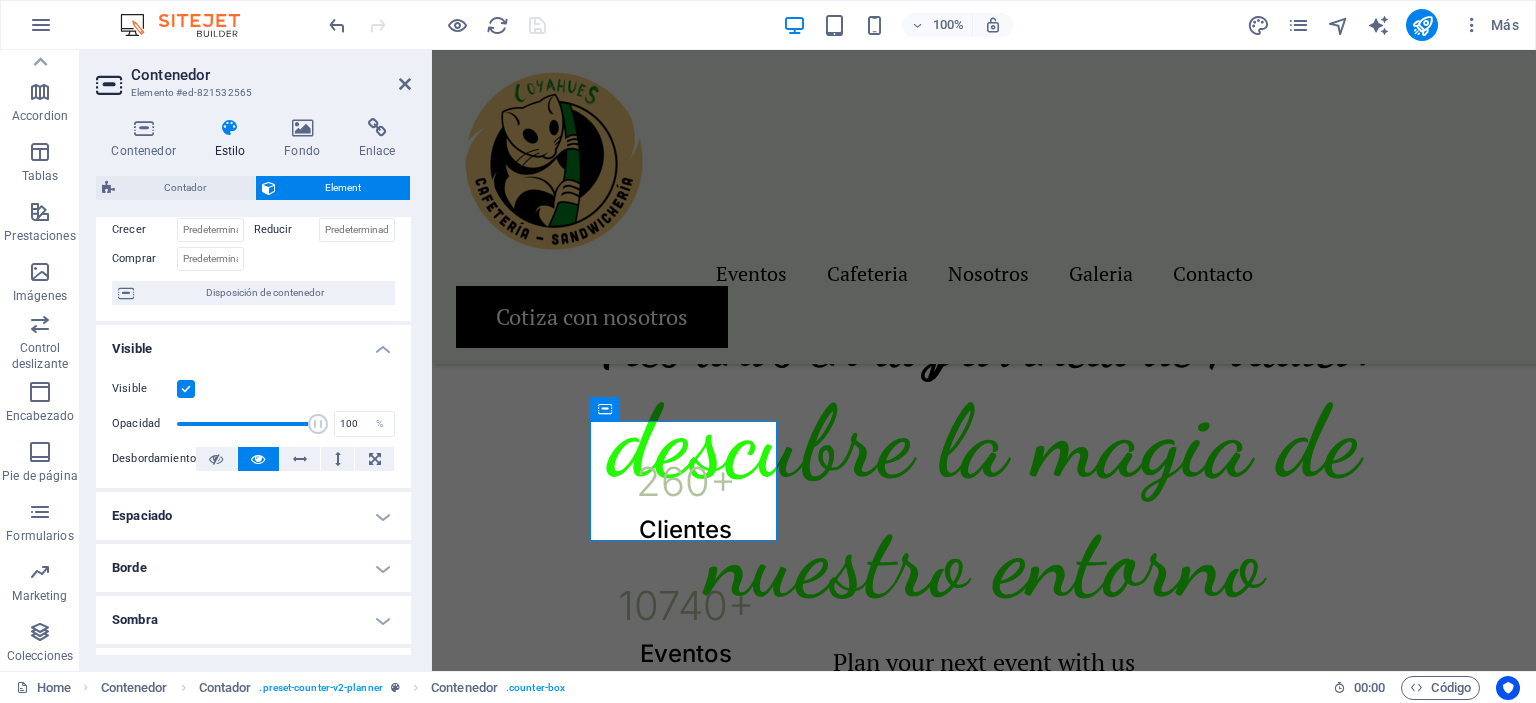 click on "Element" at bounding box center (343, 188) 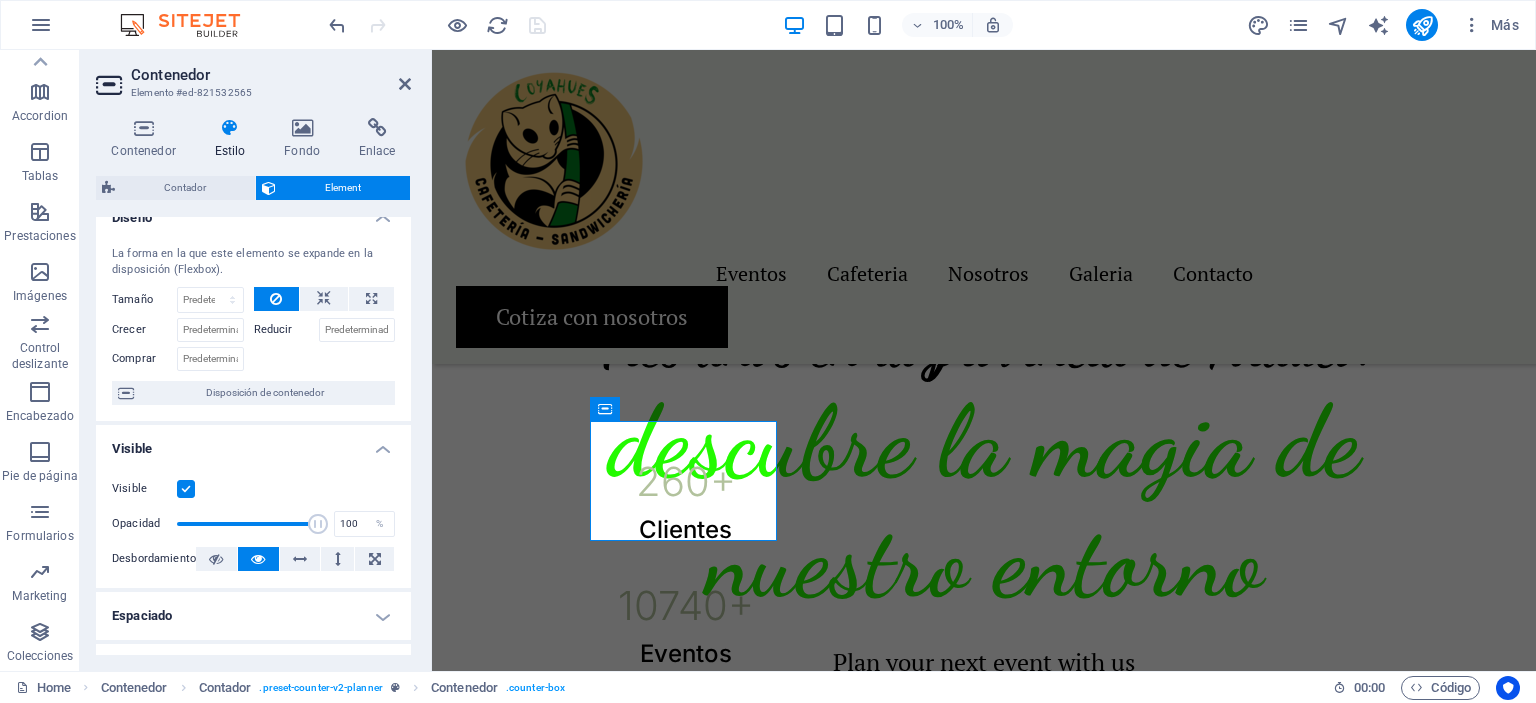 scroll, scrollTop: 0, scrollLeft: 0, axis: both 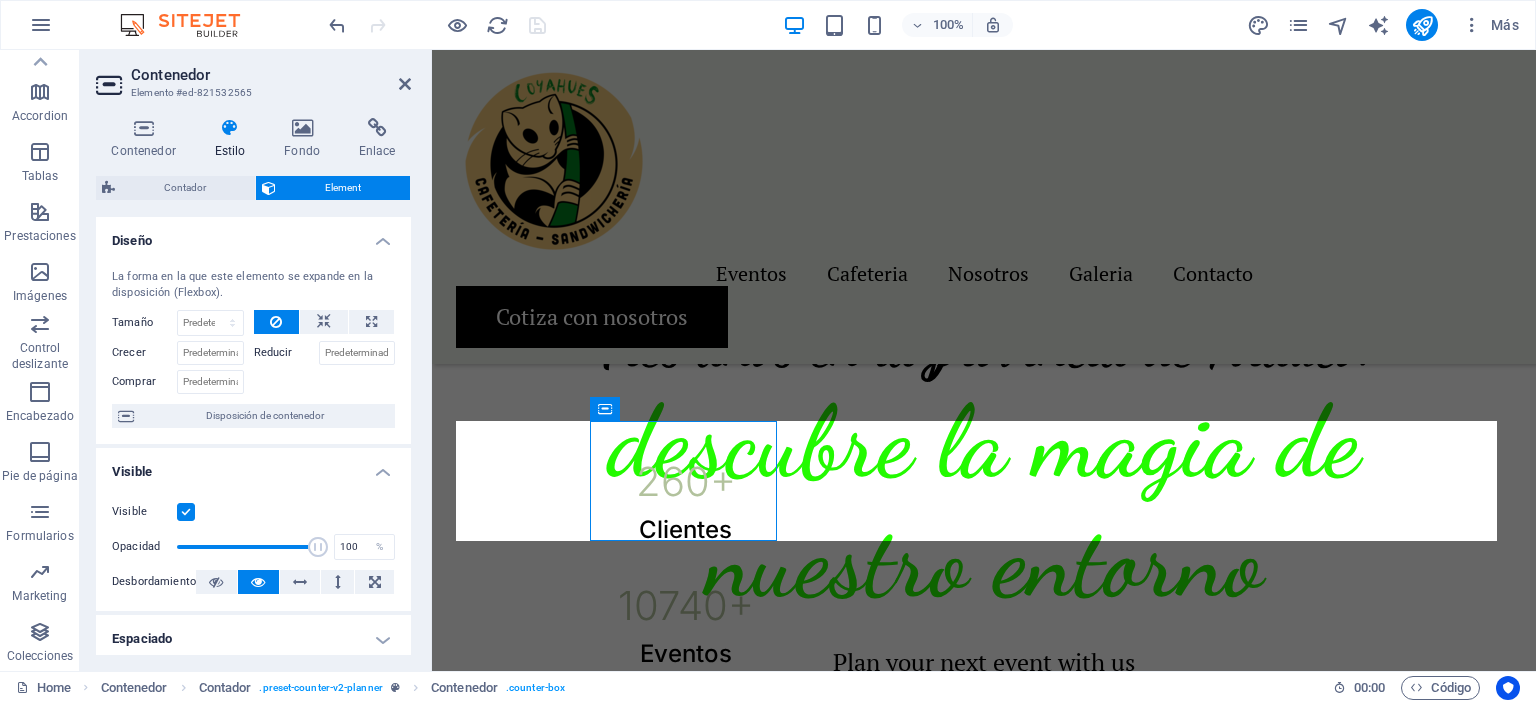 click on "Contador" at bounding box center [185, 188] 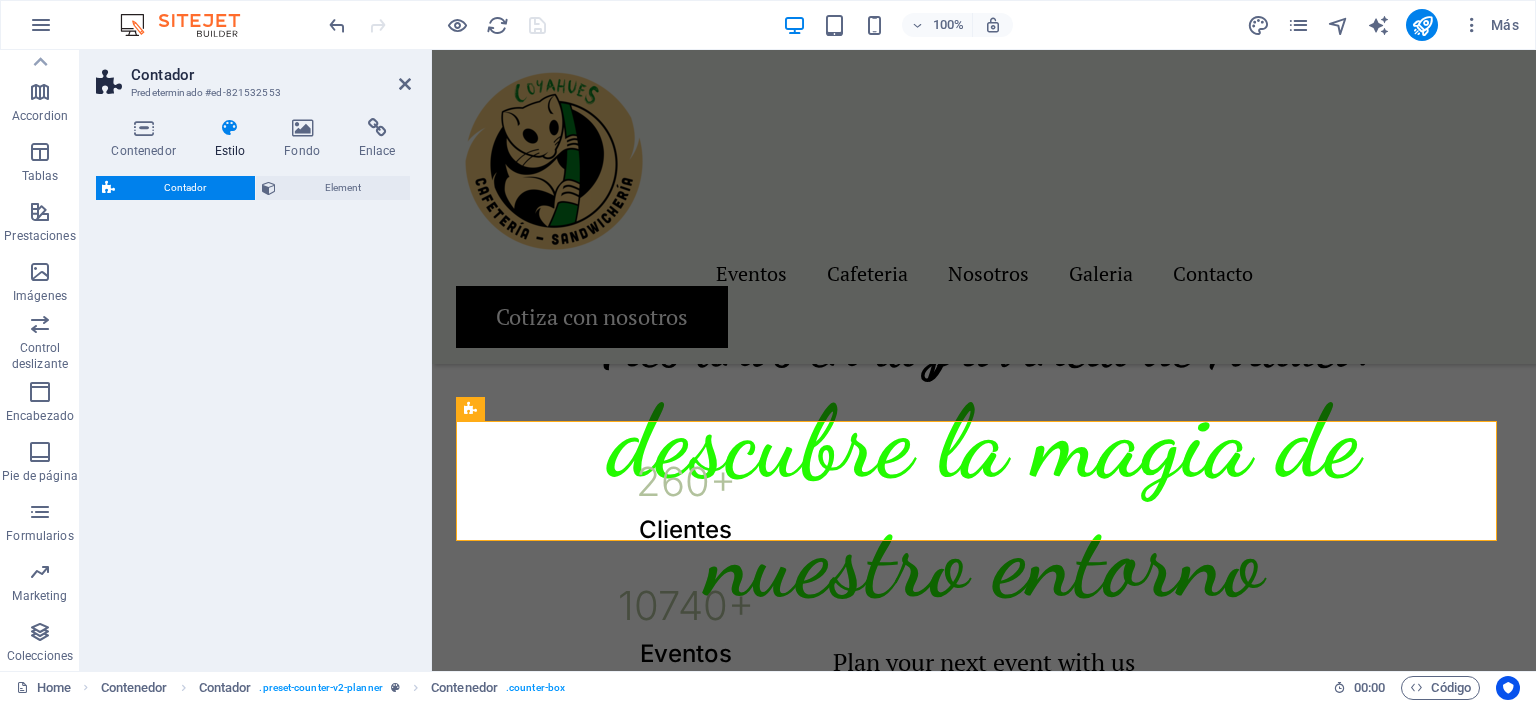 select on "rem" 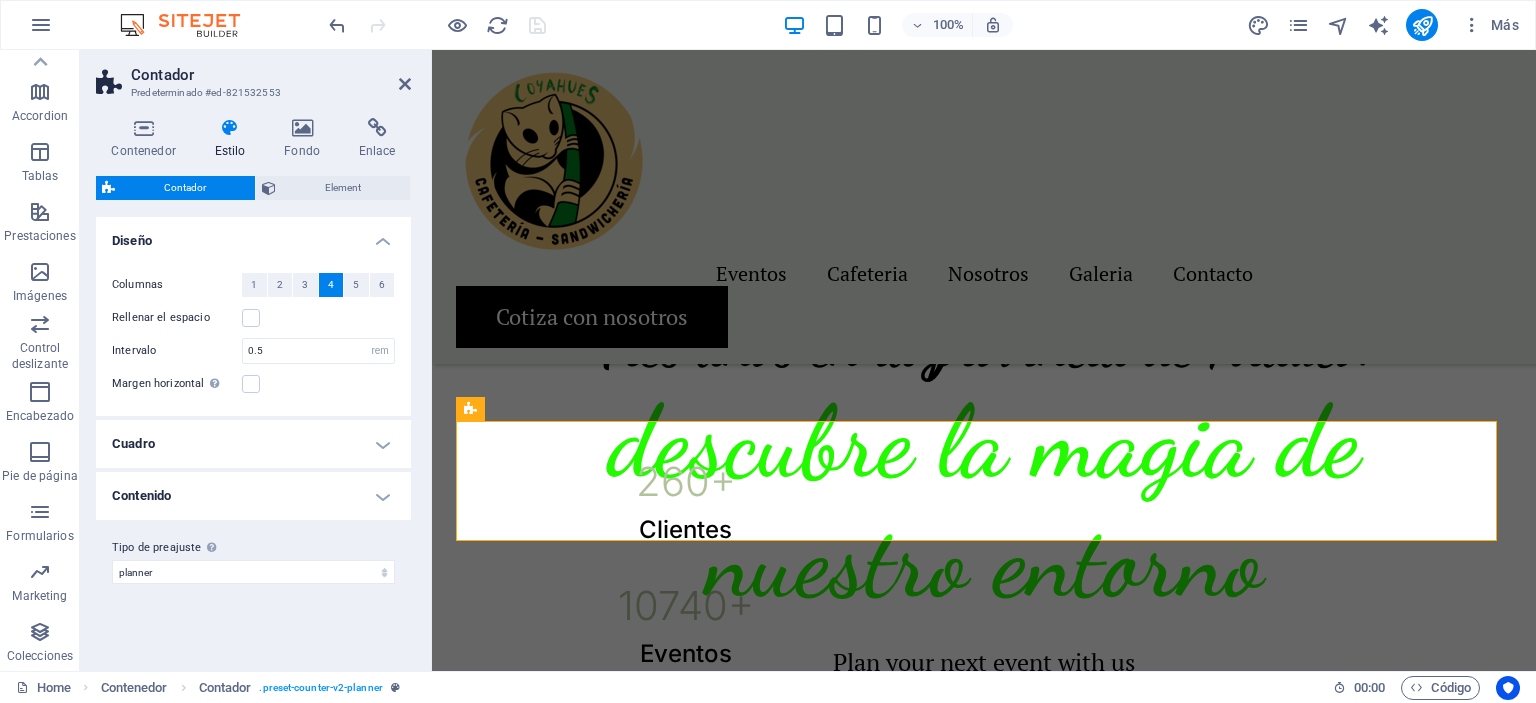 click on "Cuadro" at bounding box center (253, 444) 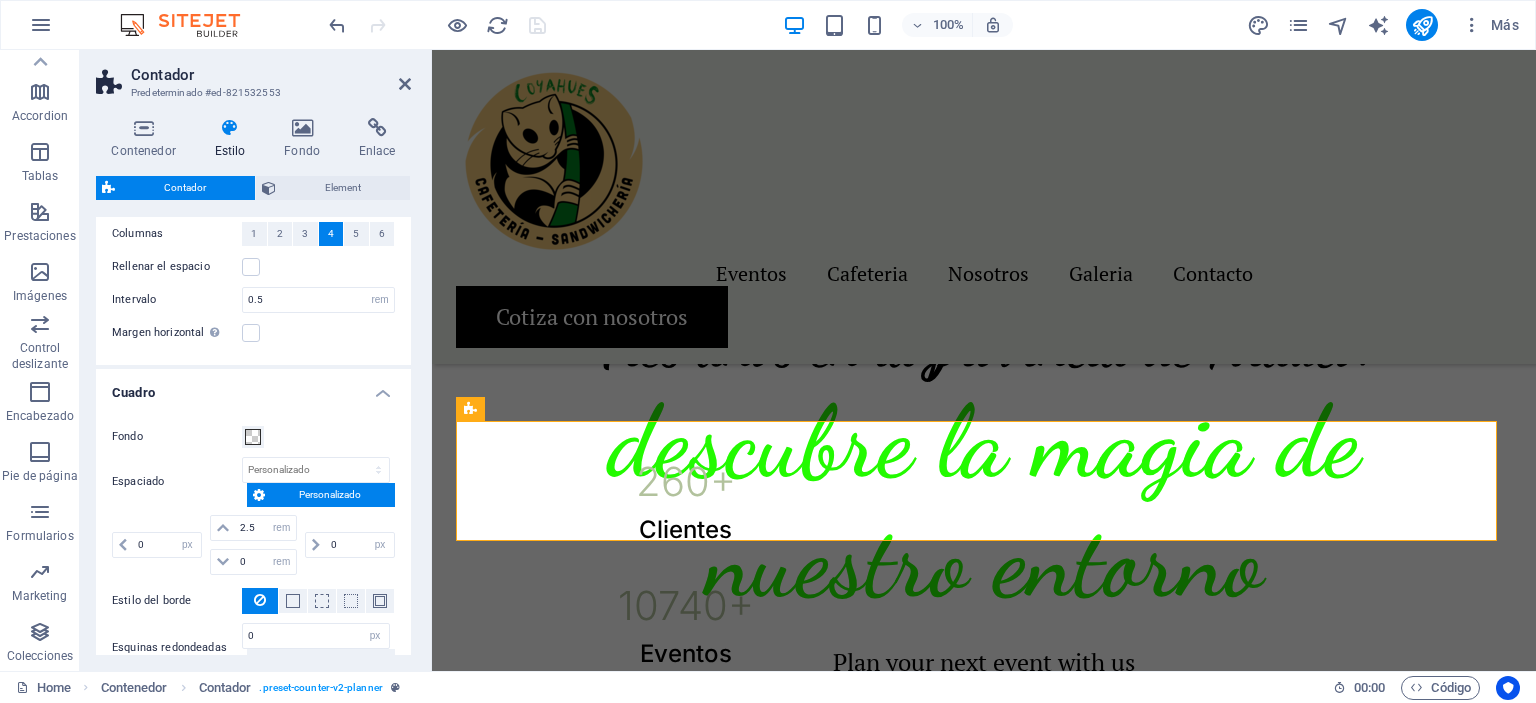 scroll, scrollTop: 0, scrollLeft: 0, axis: both 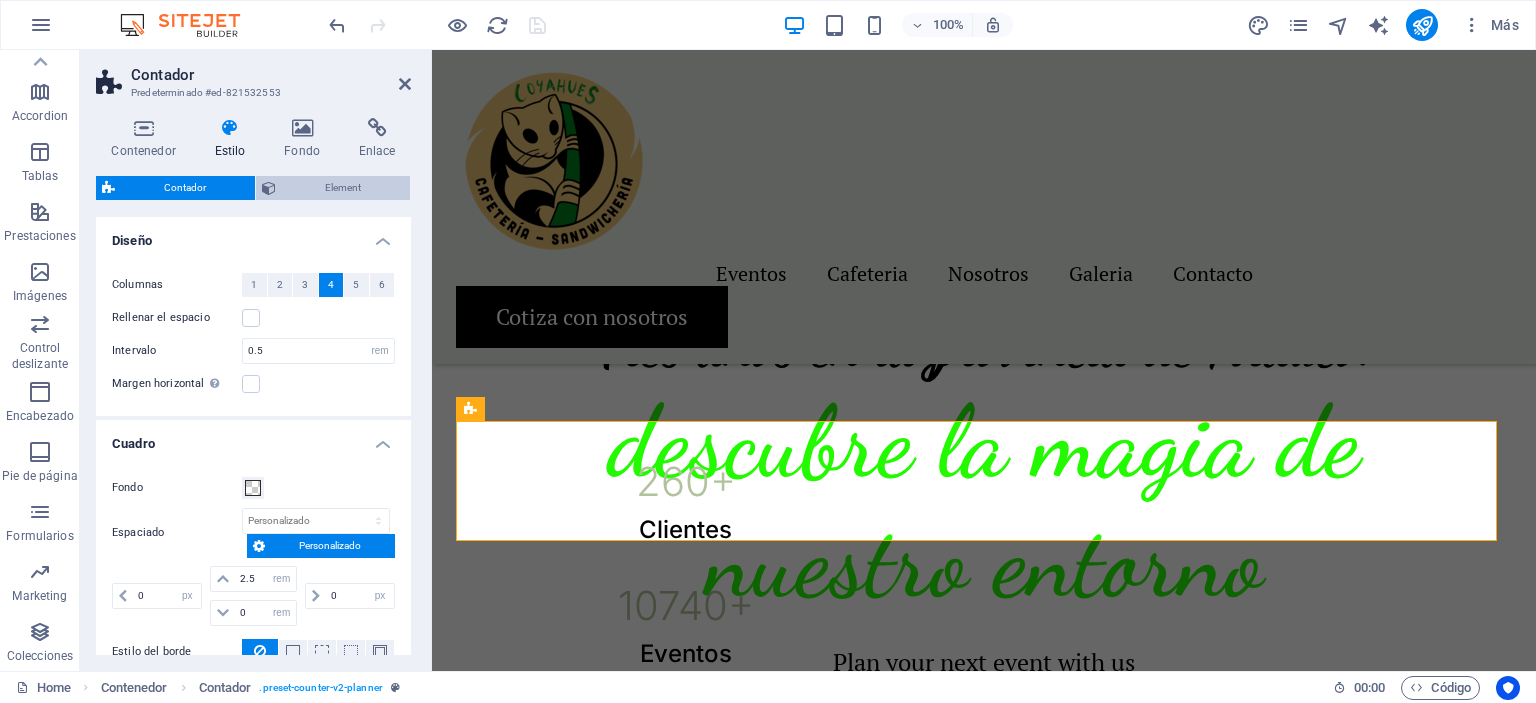 click on "Element" at bounding box center [343, 188] 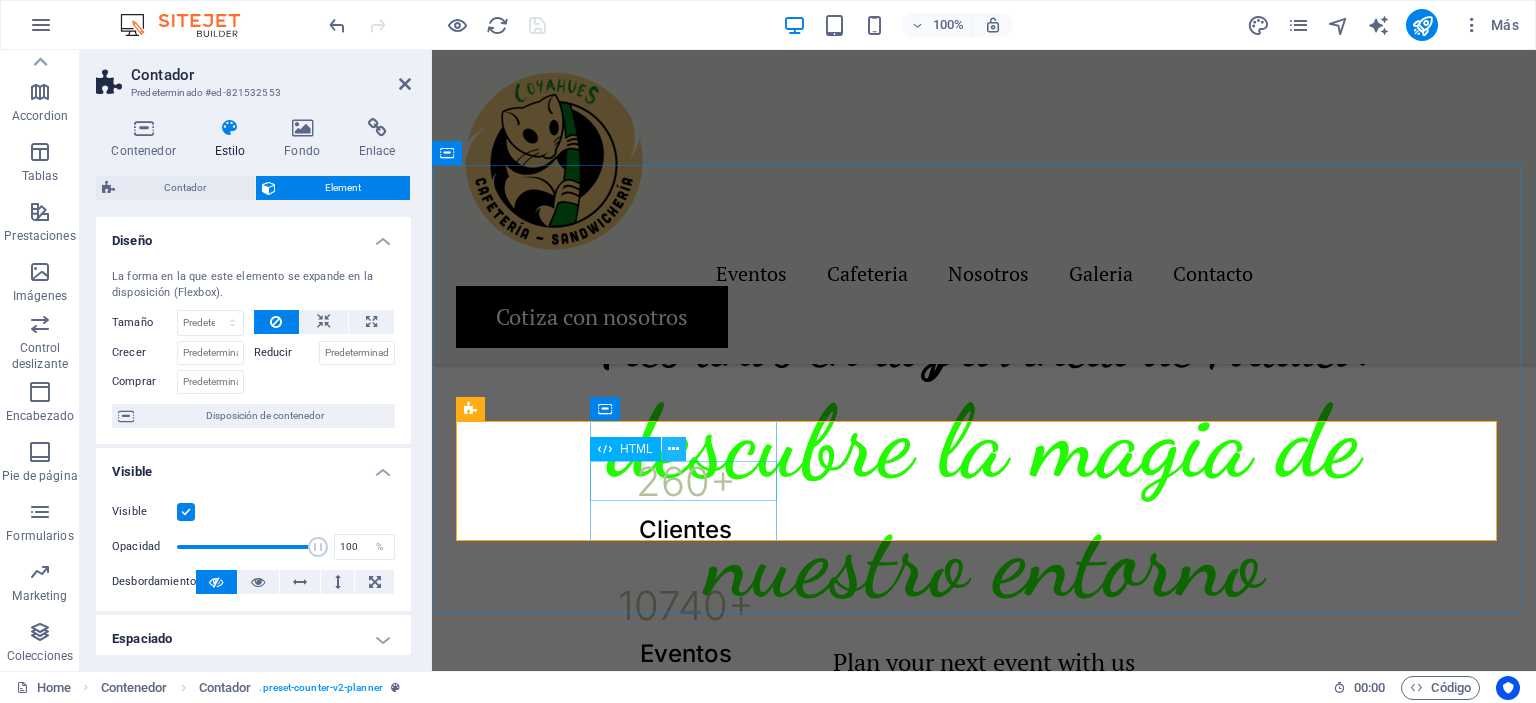 click at bounding box center (673, 449) 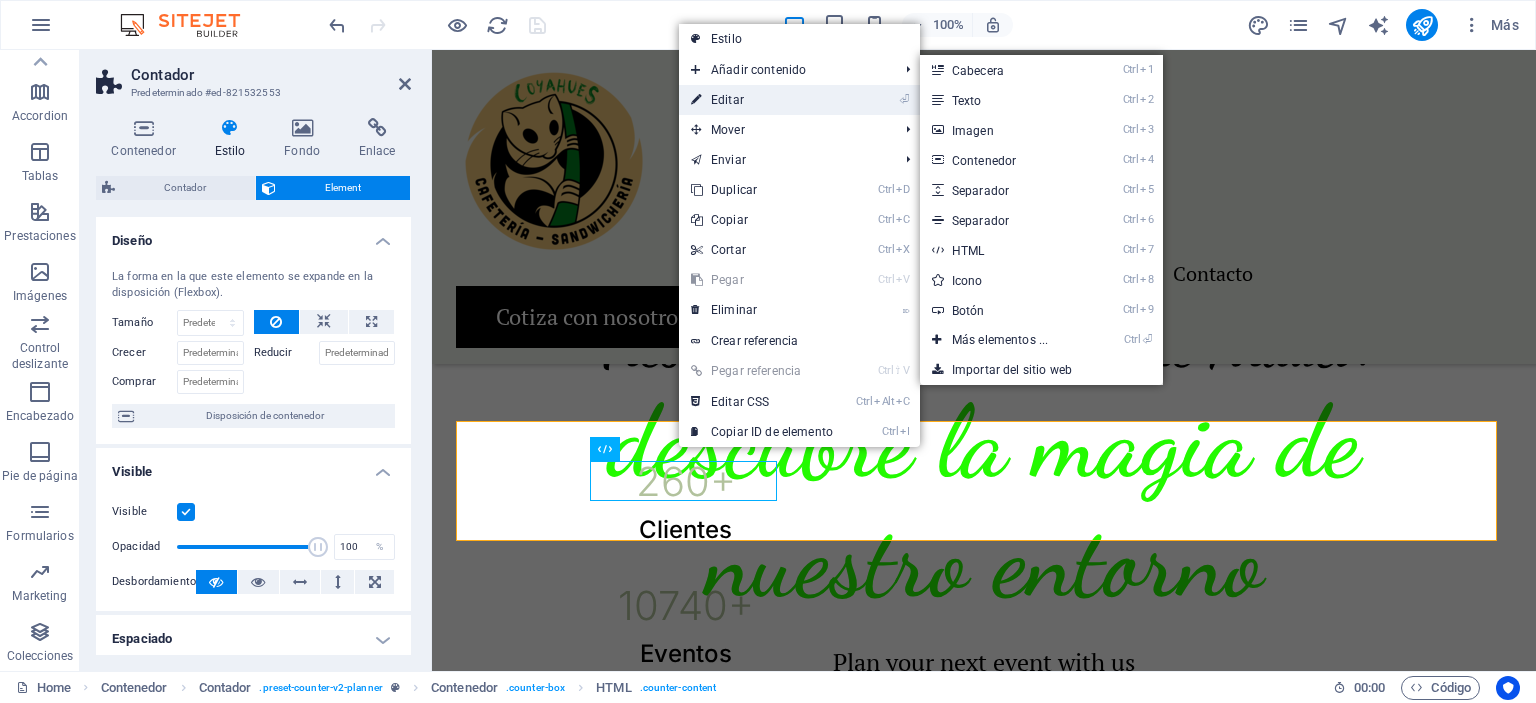 click on "⏎  Editar" at bounding box center [762, 100] 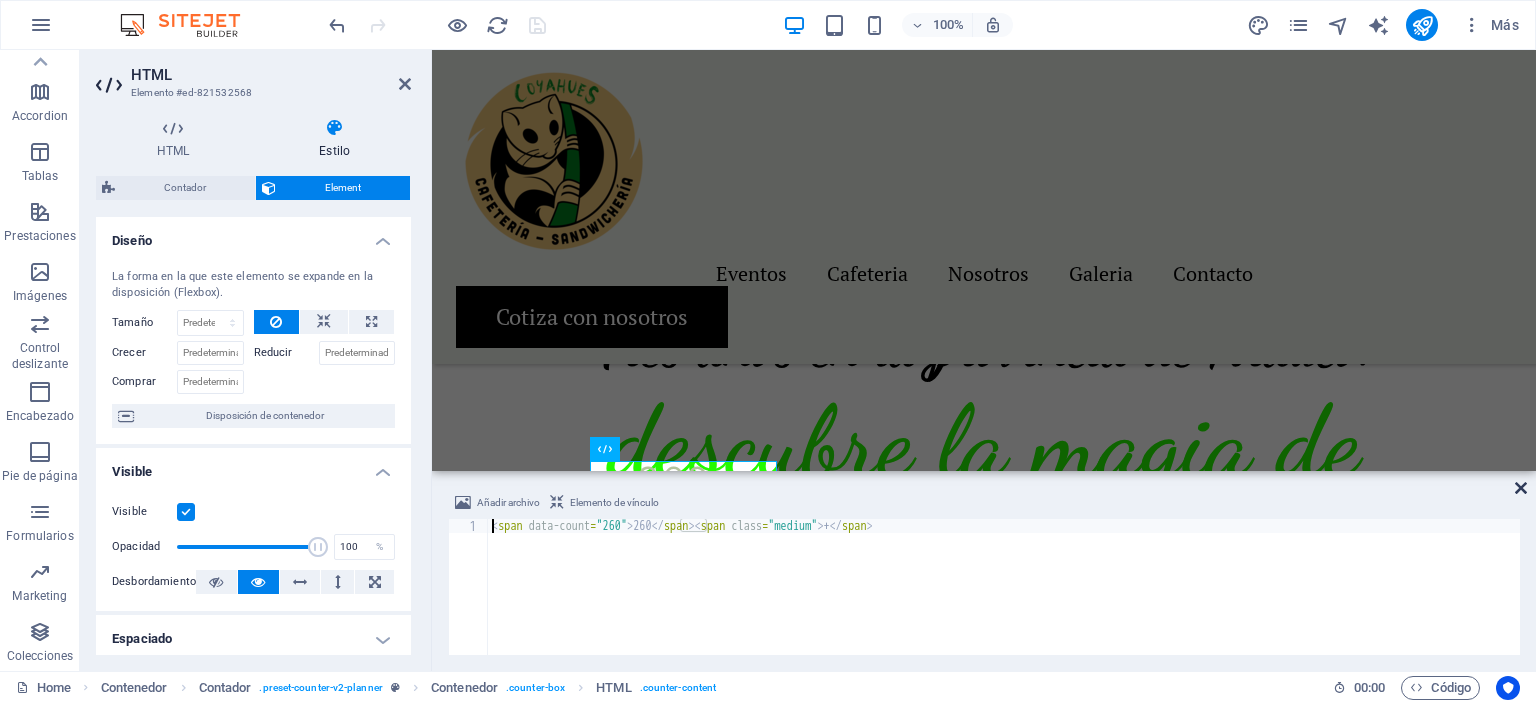 click at bounding box center (1521, 488) 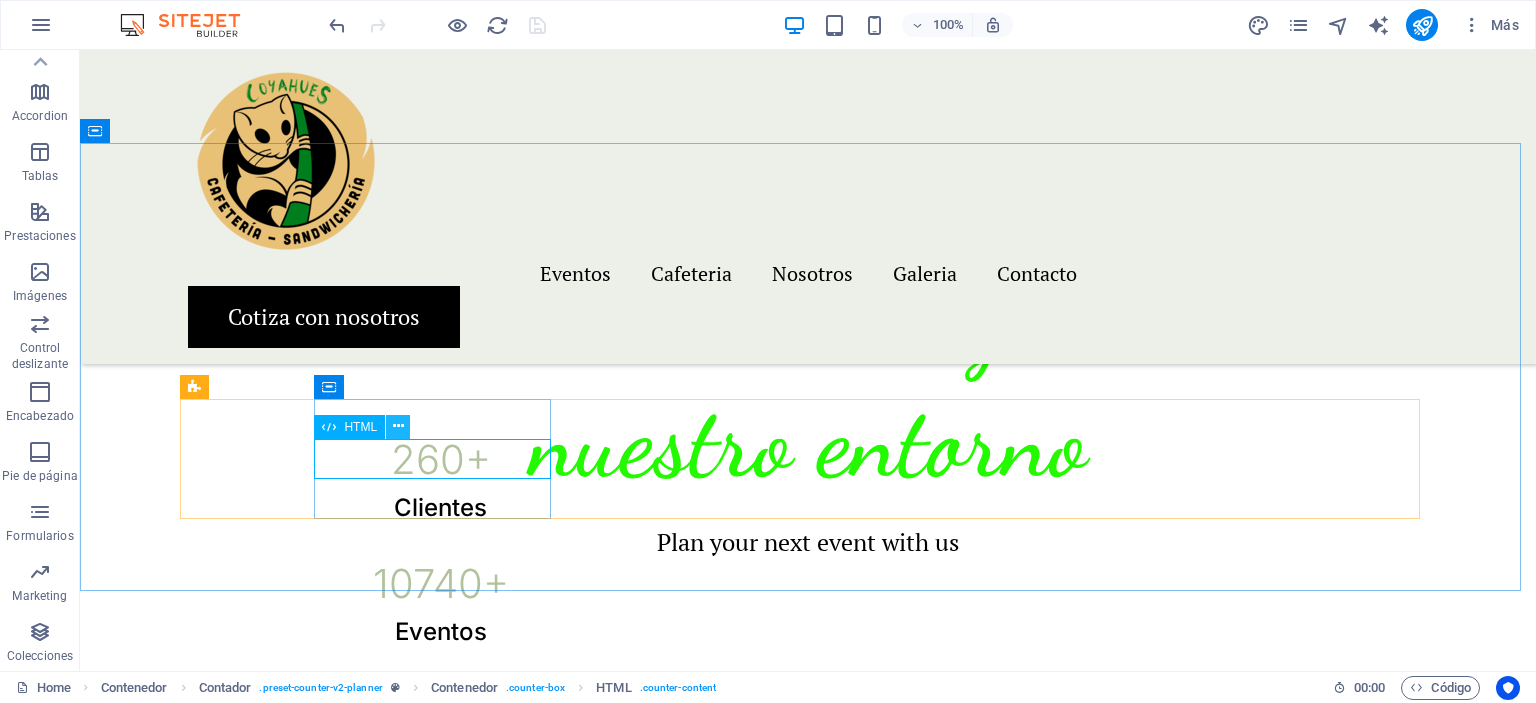 click at bounding box center [398, 426] 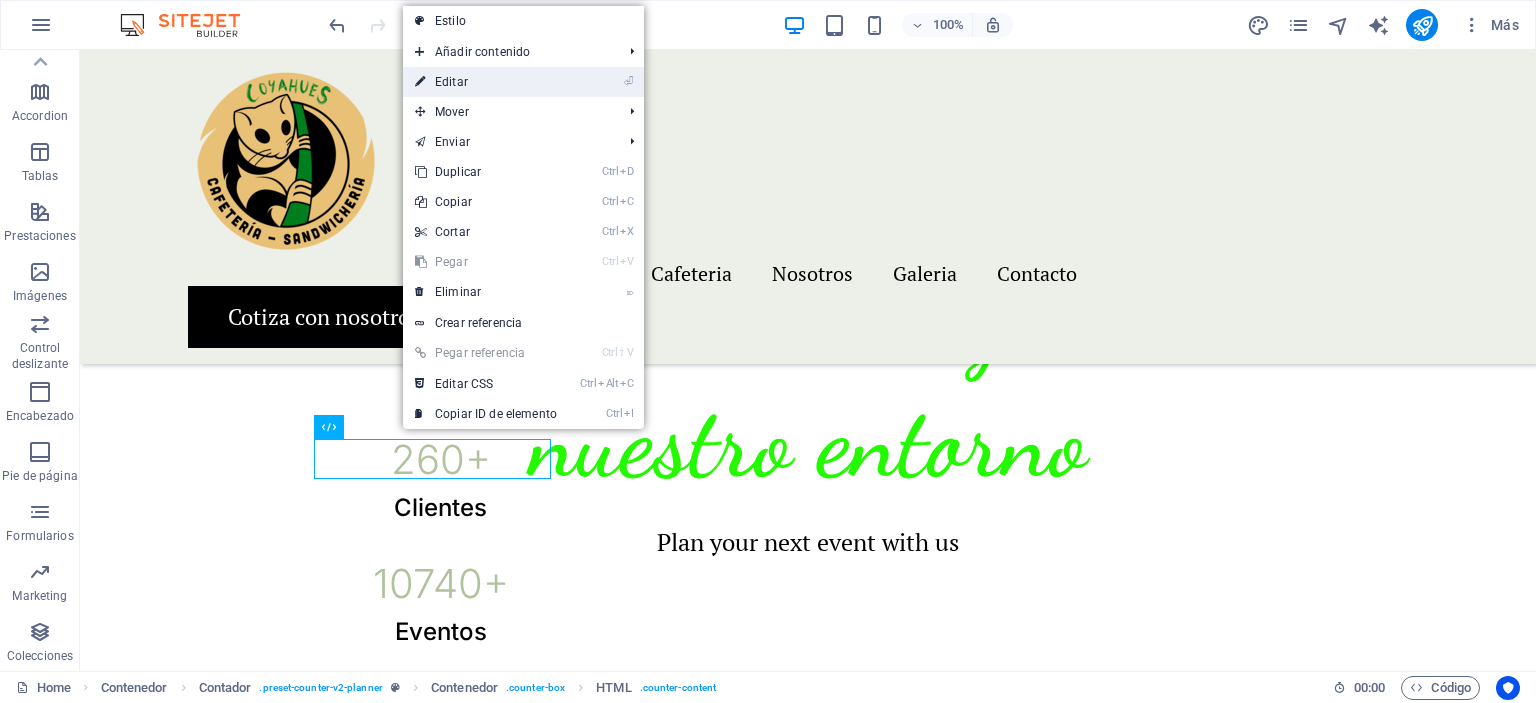click on "⏎  Editar" at bounding box center (486, 82) 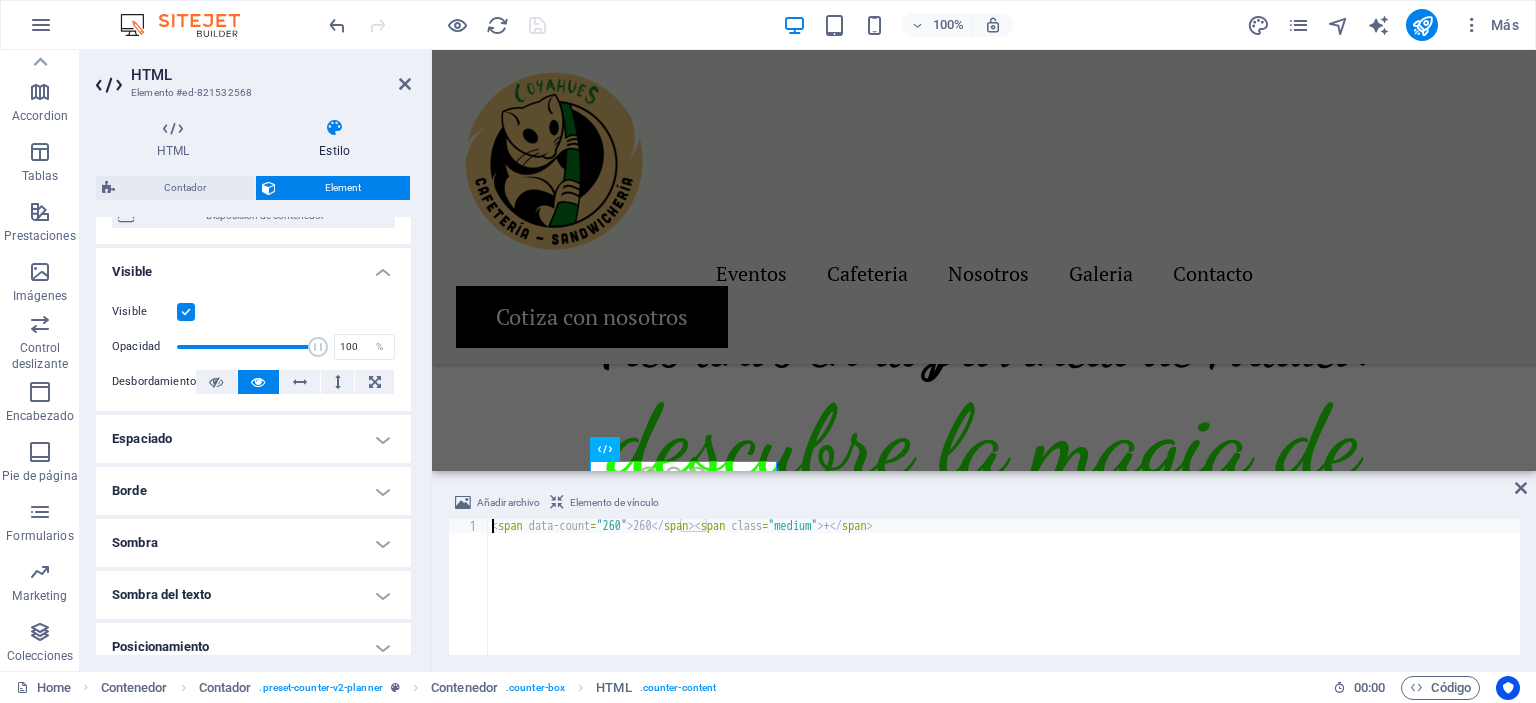 scroll, scrollTop: 100, scrollLeft: 0, axis: vertical 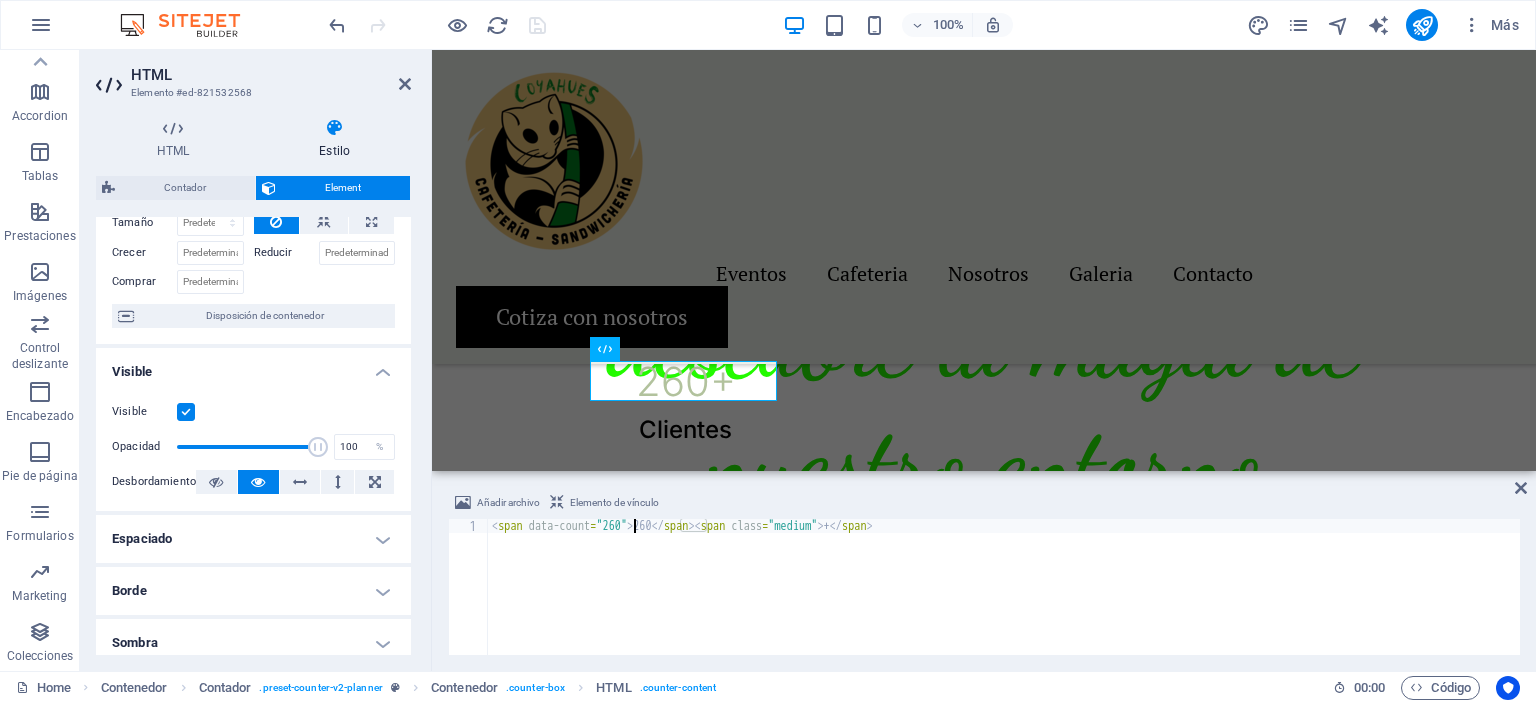 click on "< span   data-count = "260" > 260 </ span > < span   class = "medium" > + </ span >" at bounding box center [1004, 601] 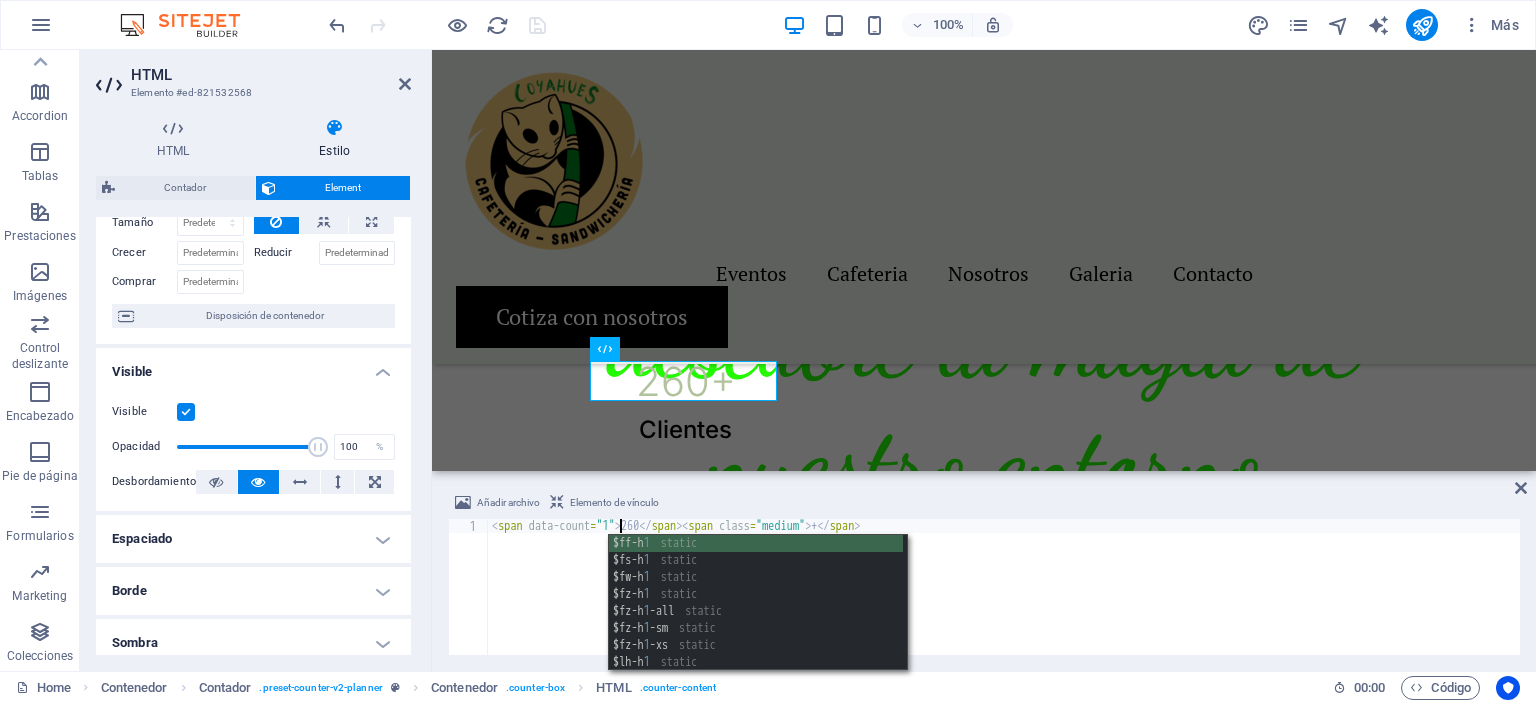 scroll, scrollTop: 0, scrollLeft: 11, axis: horizontal 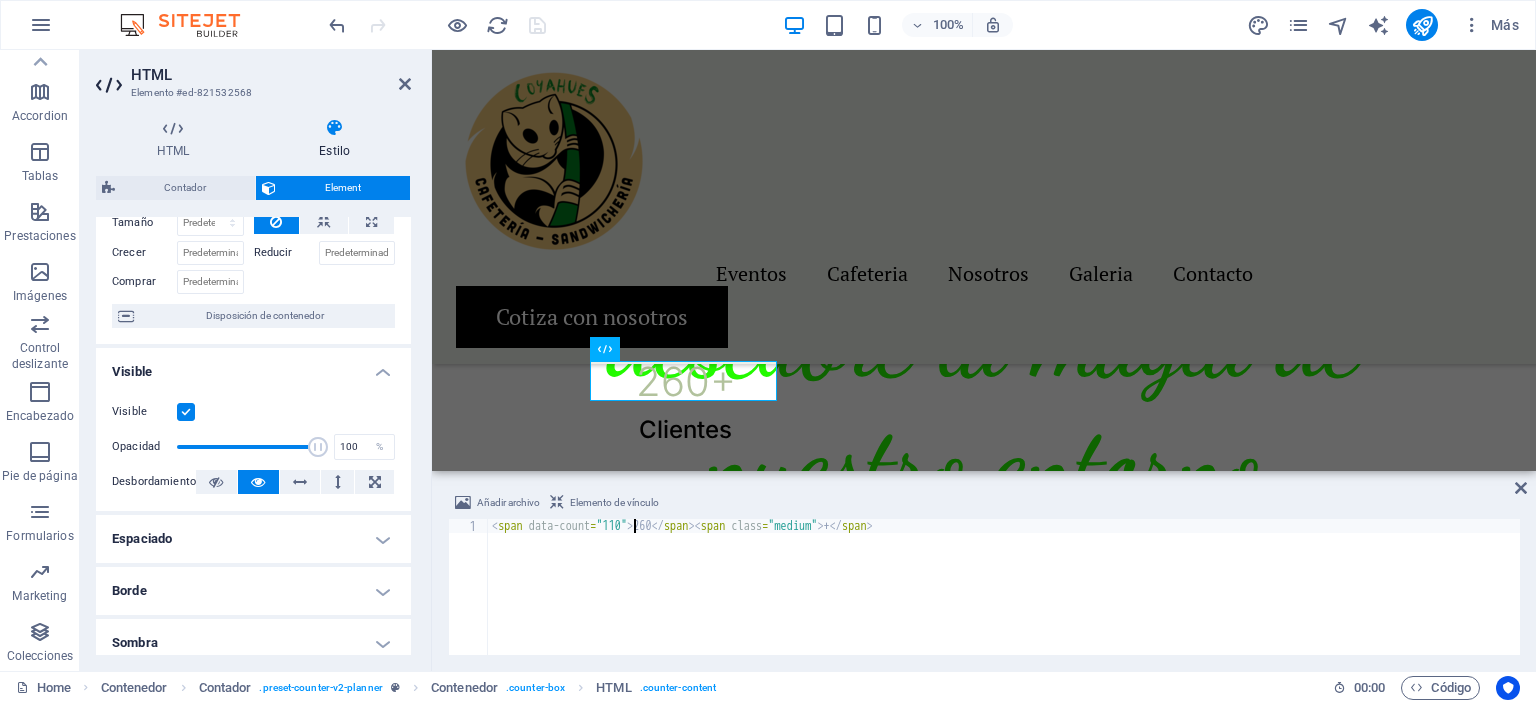 click on "< span   data-count = "110" > 260 </ span > < span   class = "medium" > + </ span >" at bounding box center [1004, 601] 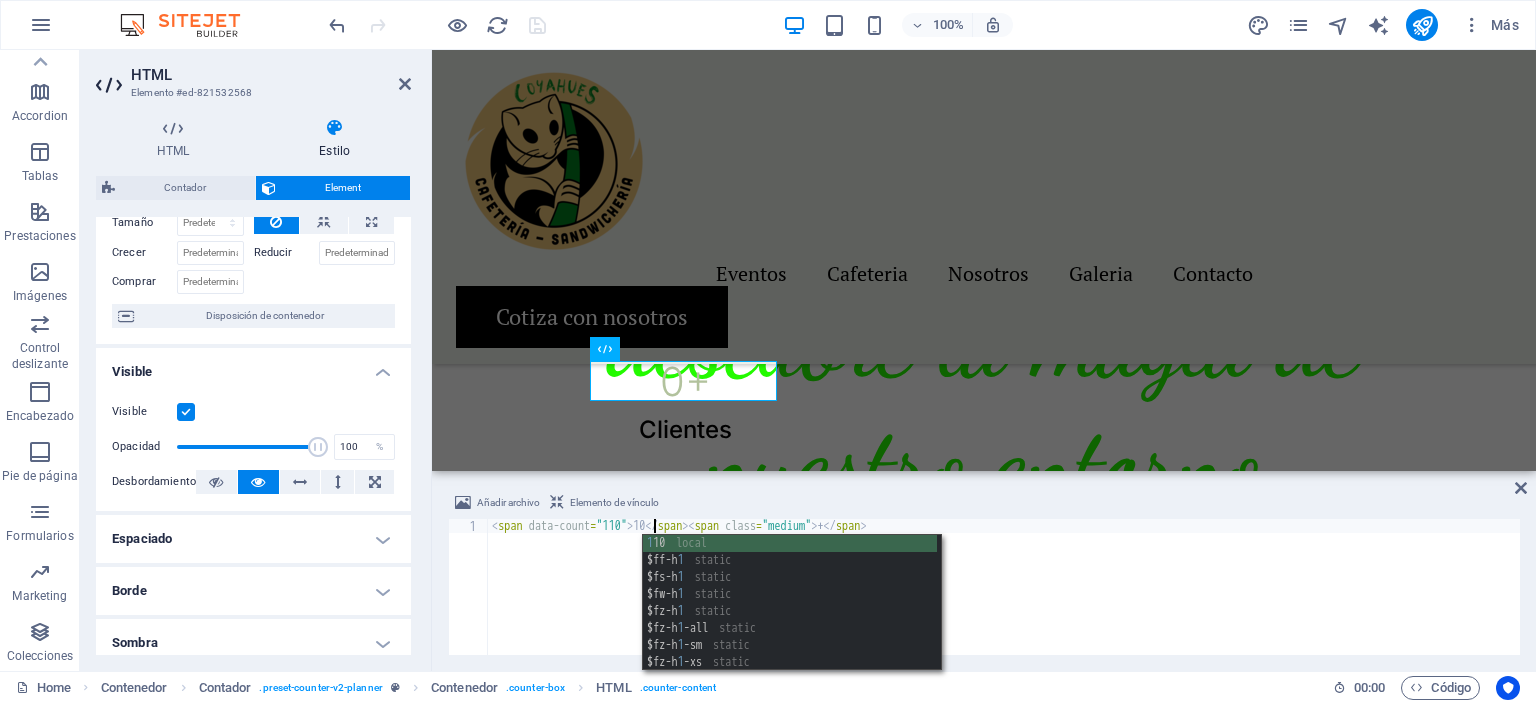 scroll, scrollTop: 0, scrollLeft: 14, axis: horizontal 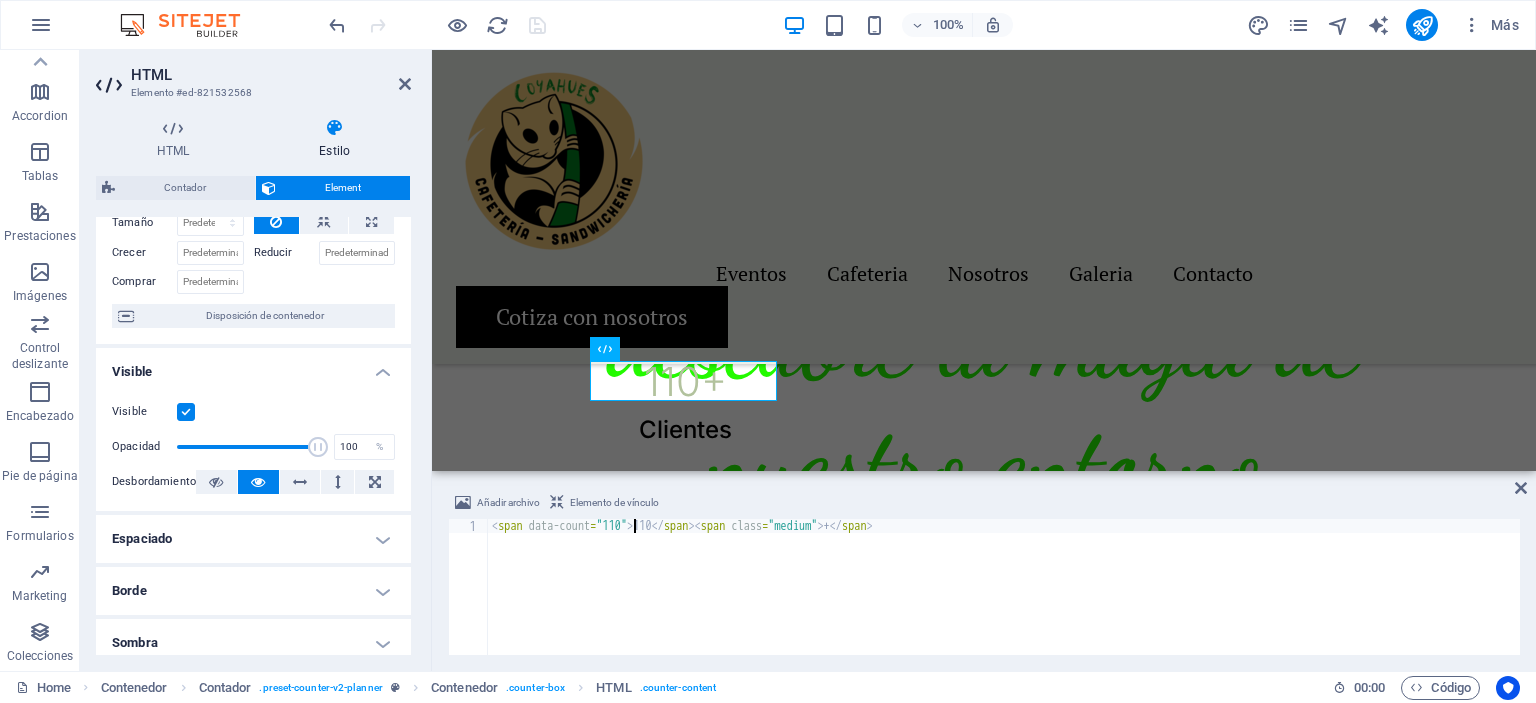 click on "< span   data-count = "110" > 110 </ span > < span   class = "medium" > + </ span >" at bounding box center [1004, 601] 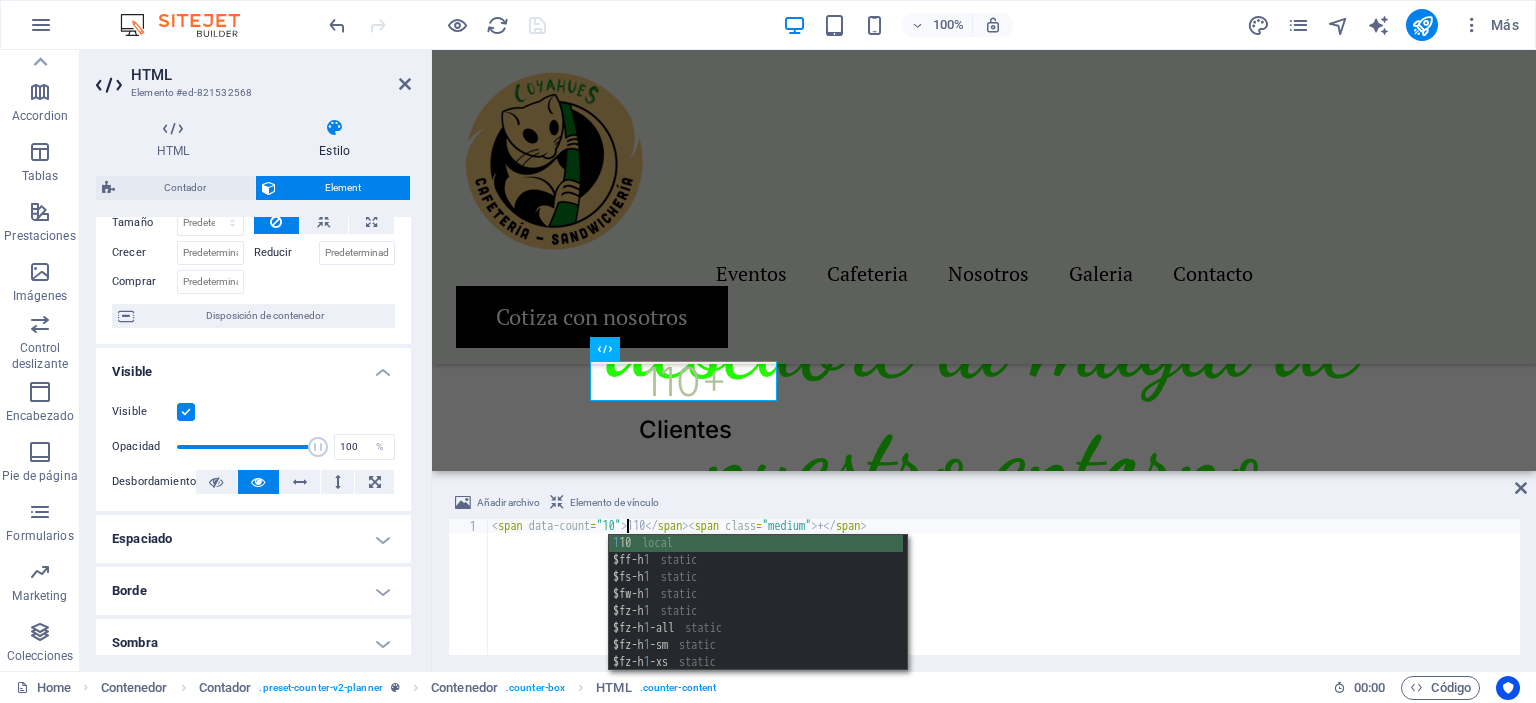 scroll, scrollTop: 0, scrollLeft: 11, axis: horizontal 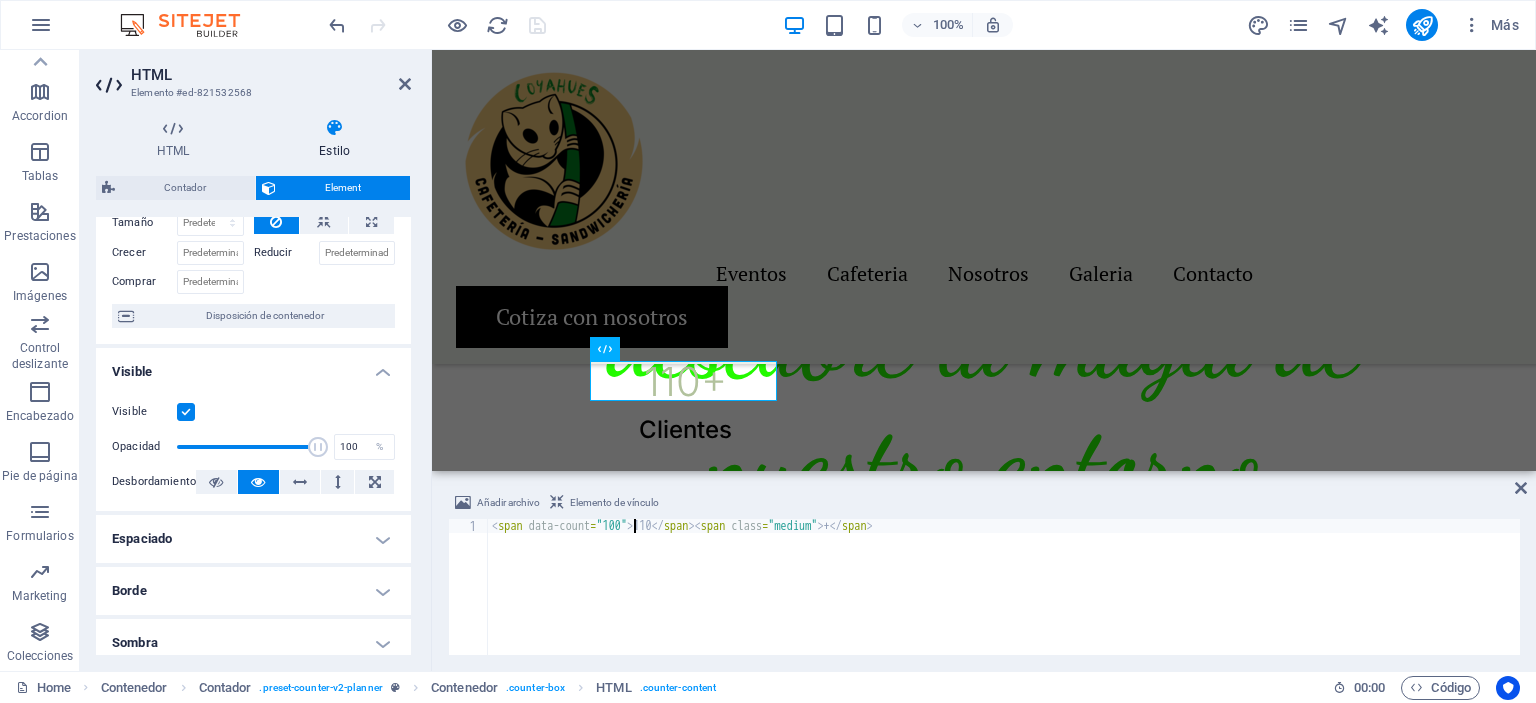 click on "< span   data-count = "100" > 110 </ span > < span   class = "medium" > + </ span >" at bounding box center (1004, 601) 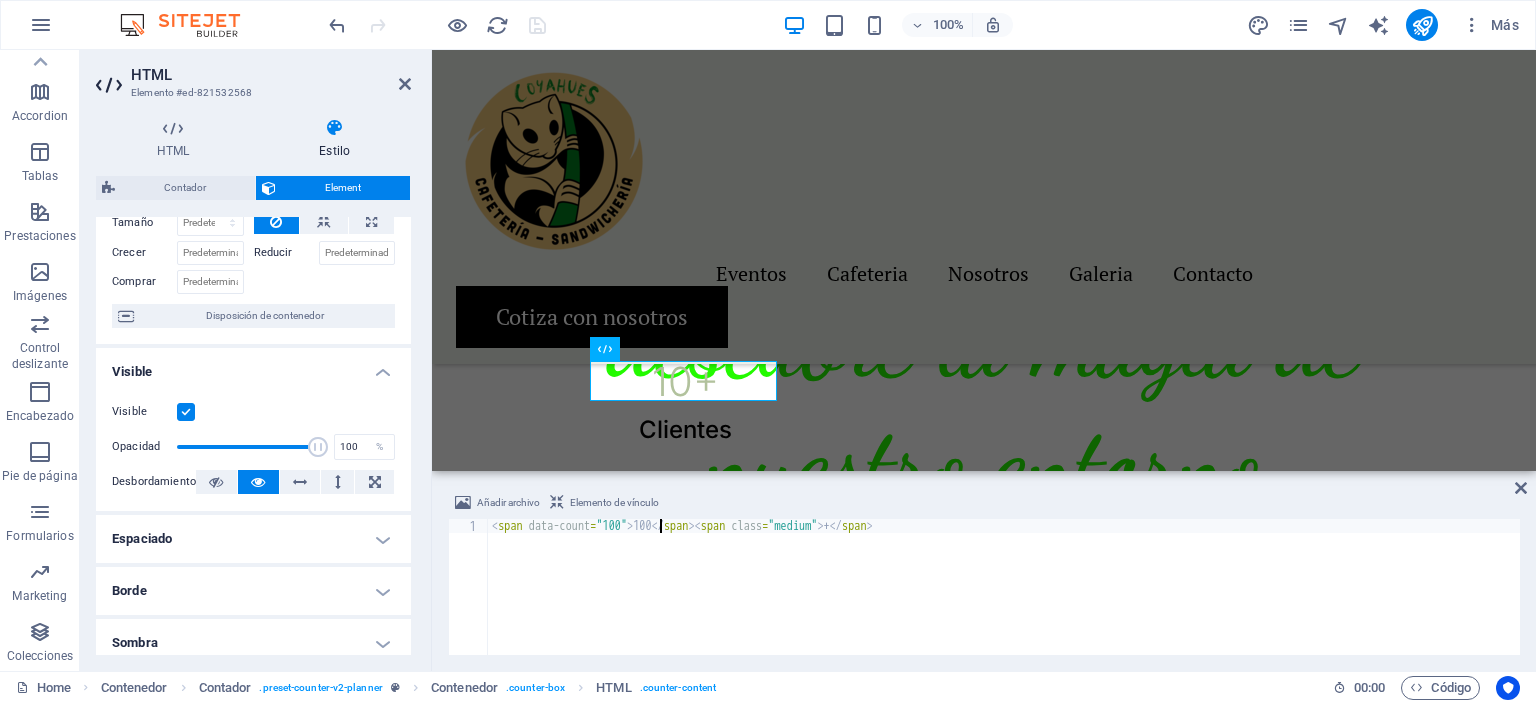 scroll, scrollTop: 0, scrollLeft: 14, axis: horizontal 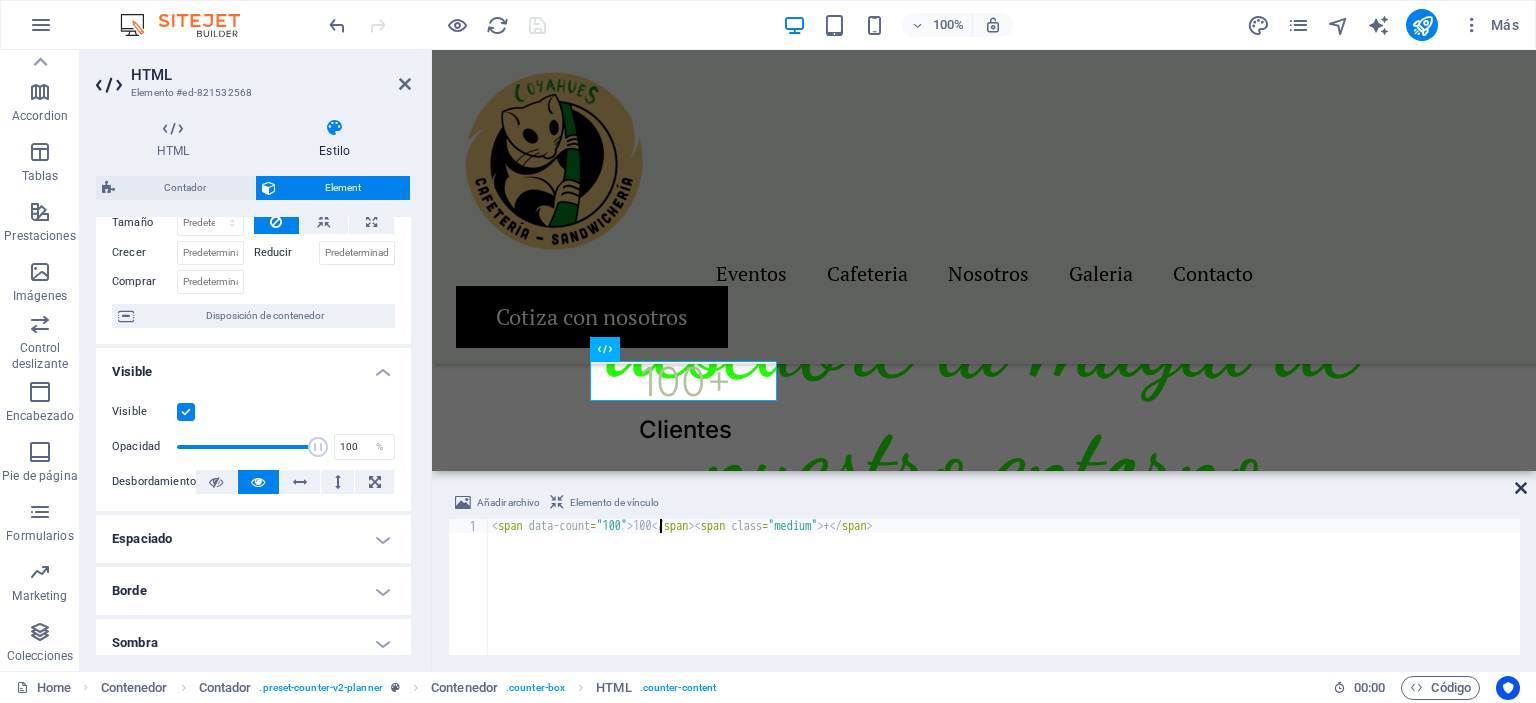 type on "<span data-count="100">100</span><span class="medium">+</span>" 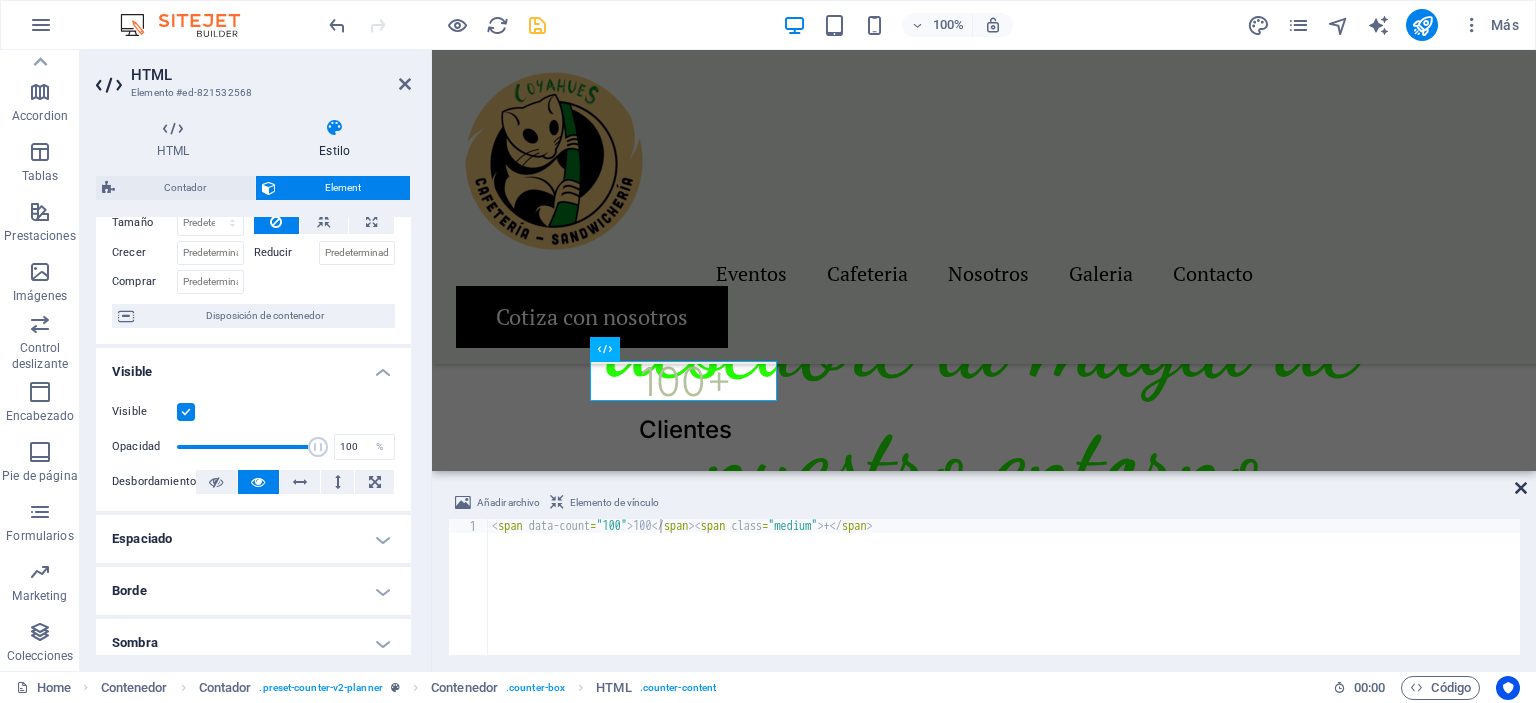 click at bounding box center (1521, 488) 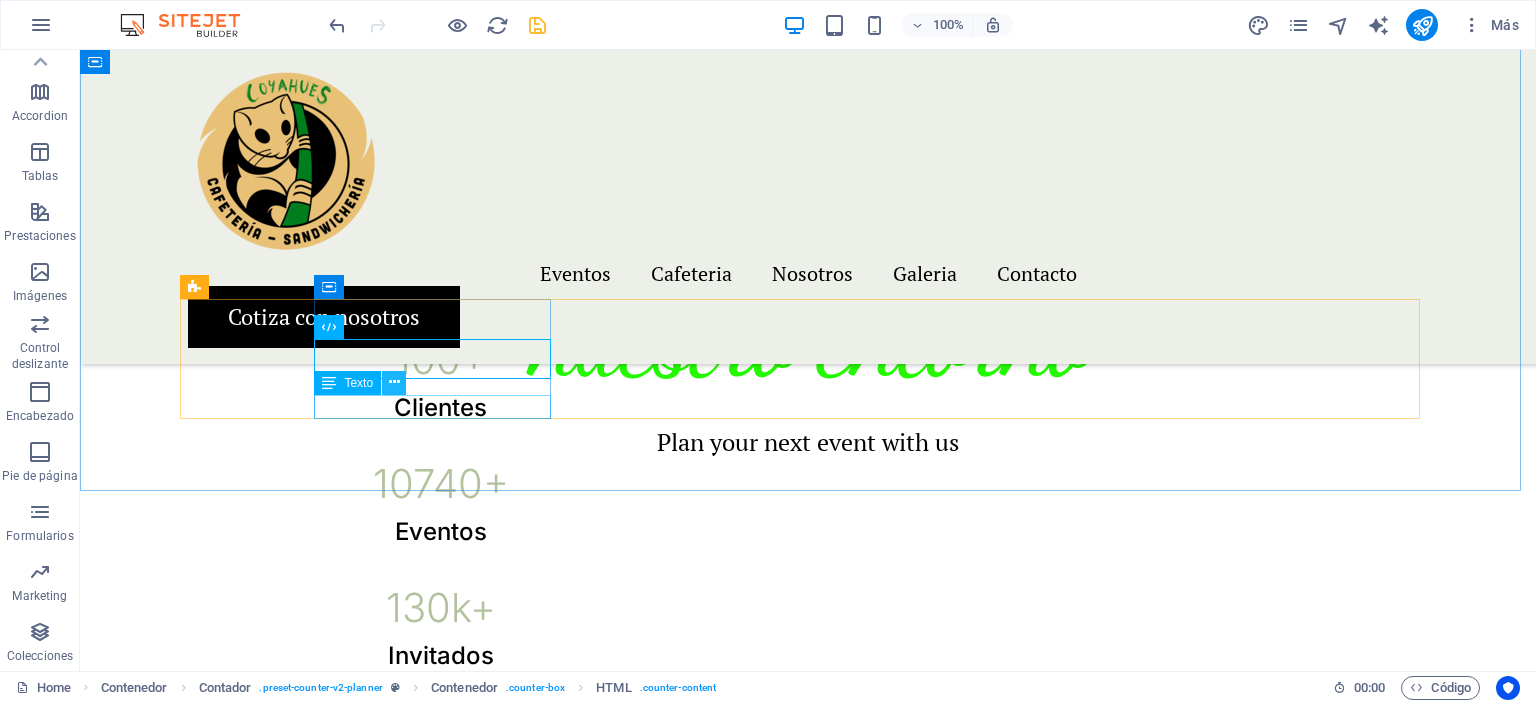click at bounding box center [394, 383] 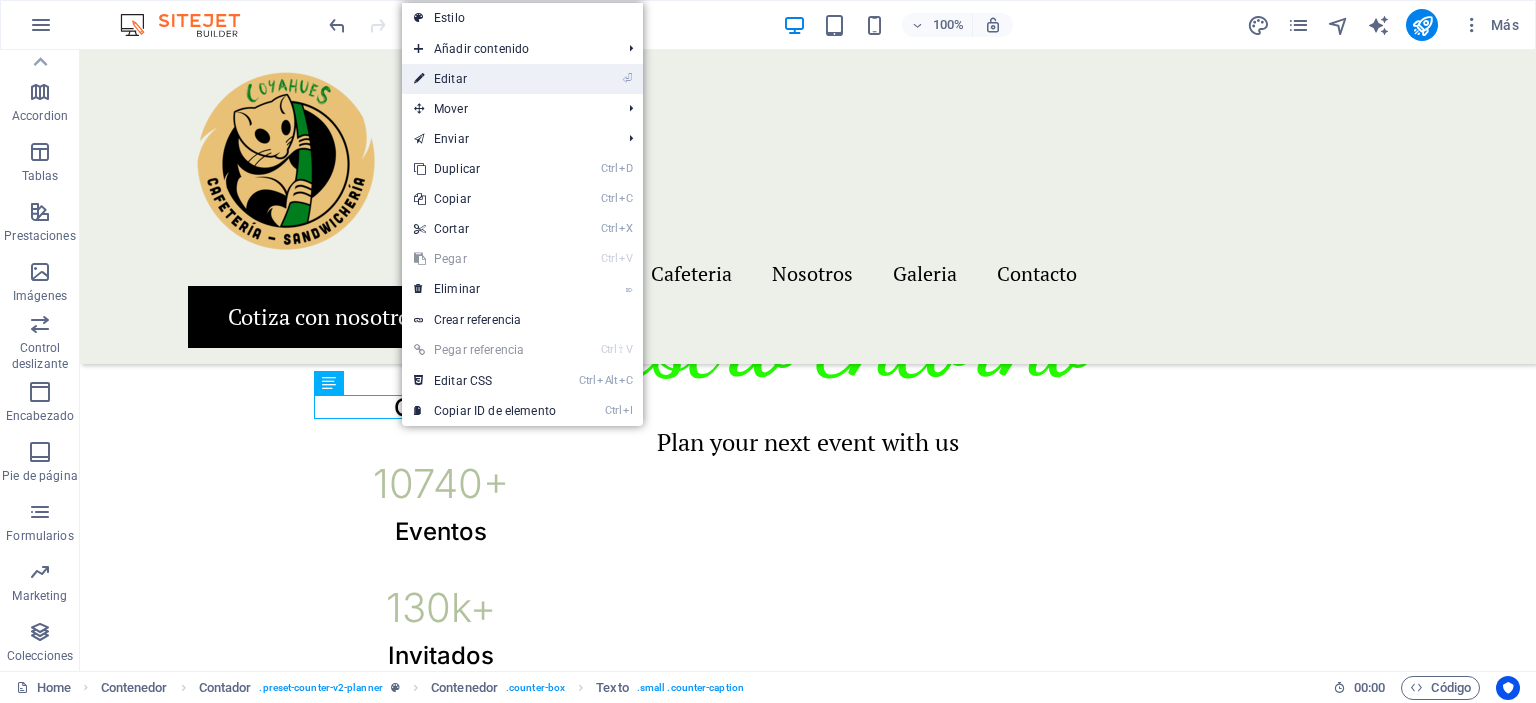 drag, startPoint x: 461, startPoint y: 76, endPoint x: 29, endPoint y: 36, distance: 433.8479 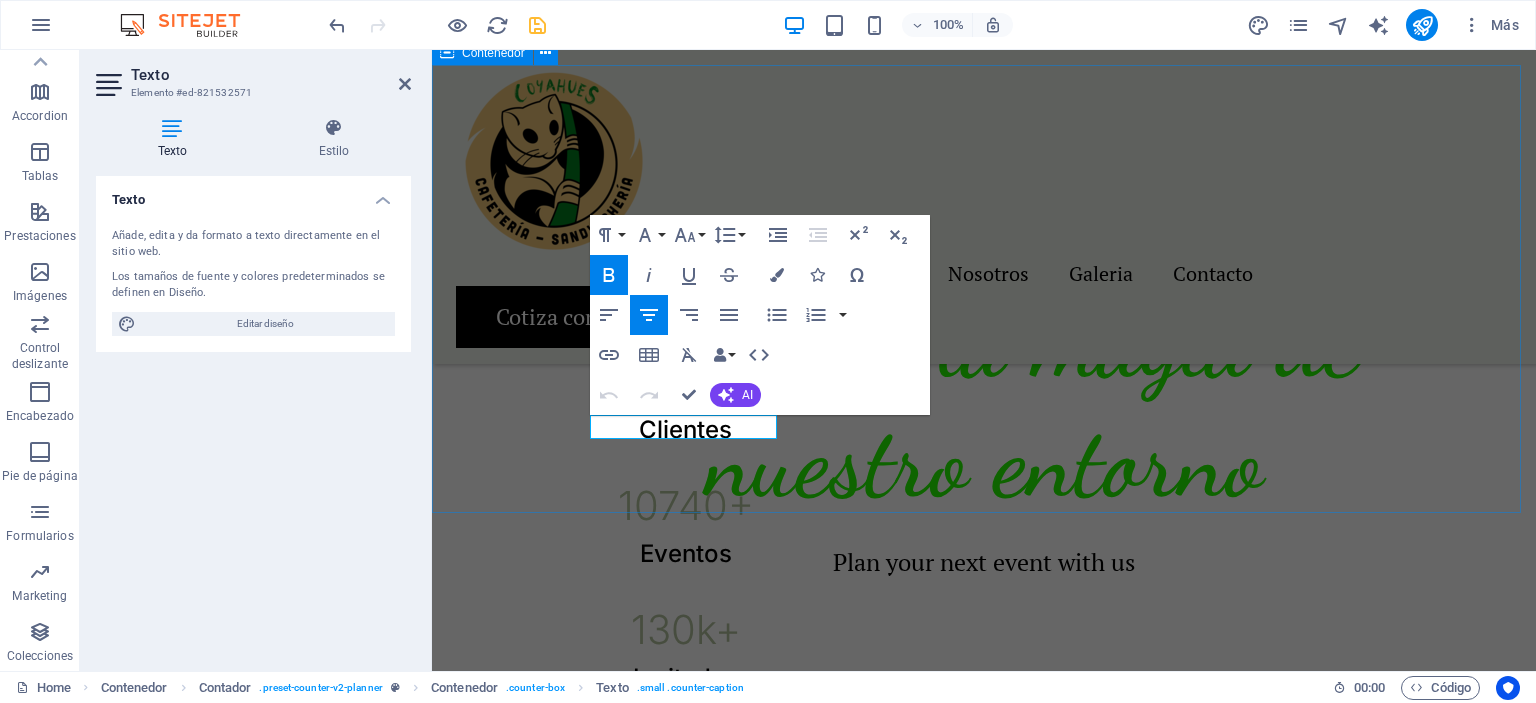 scroll, scrollTop: 2, scrollLeft: 0, axis: vertical 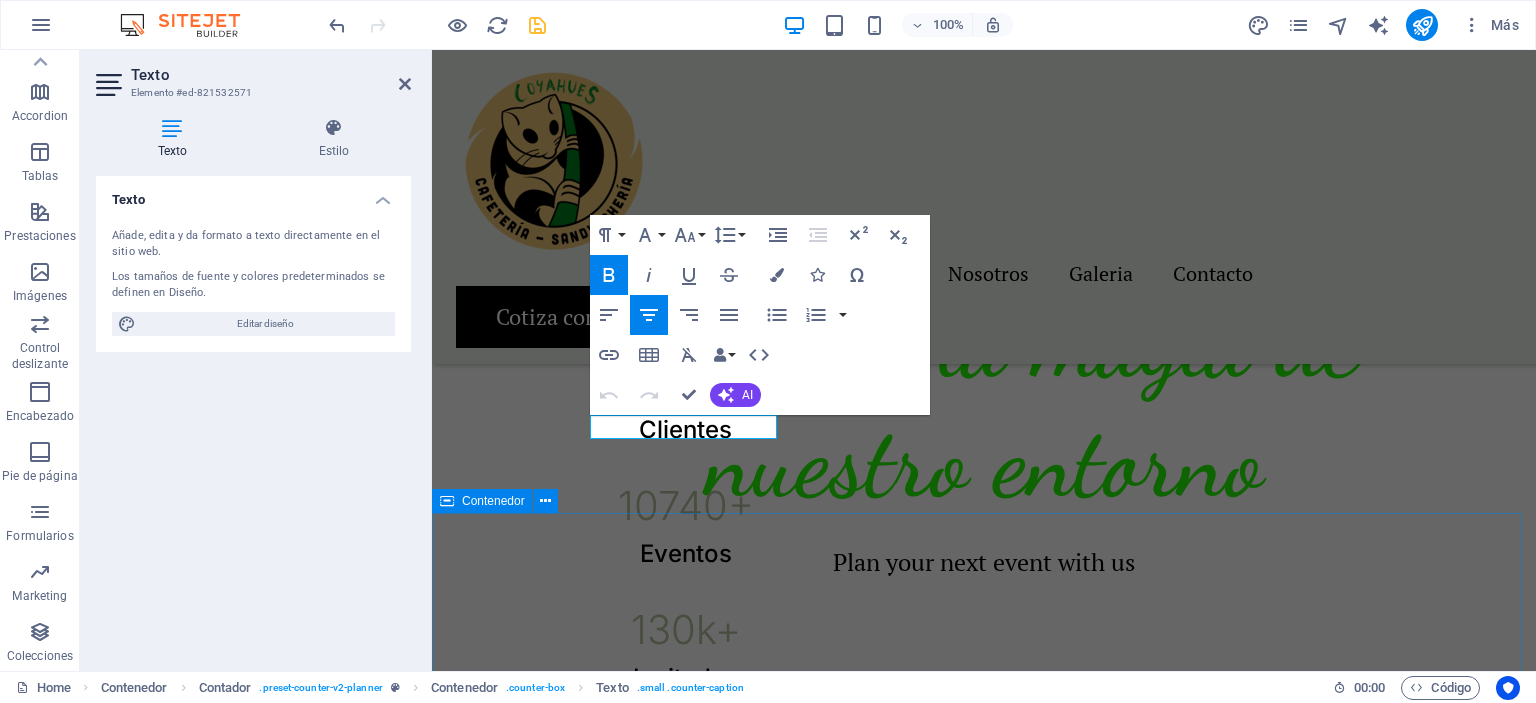 click on "En que nos destamos Matrimonios Celebraciones privadas Institucionales Eventos" at bounding box center (984, 1570) 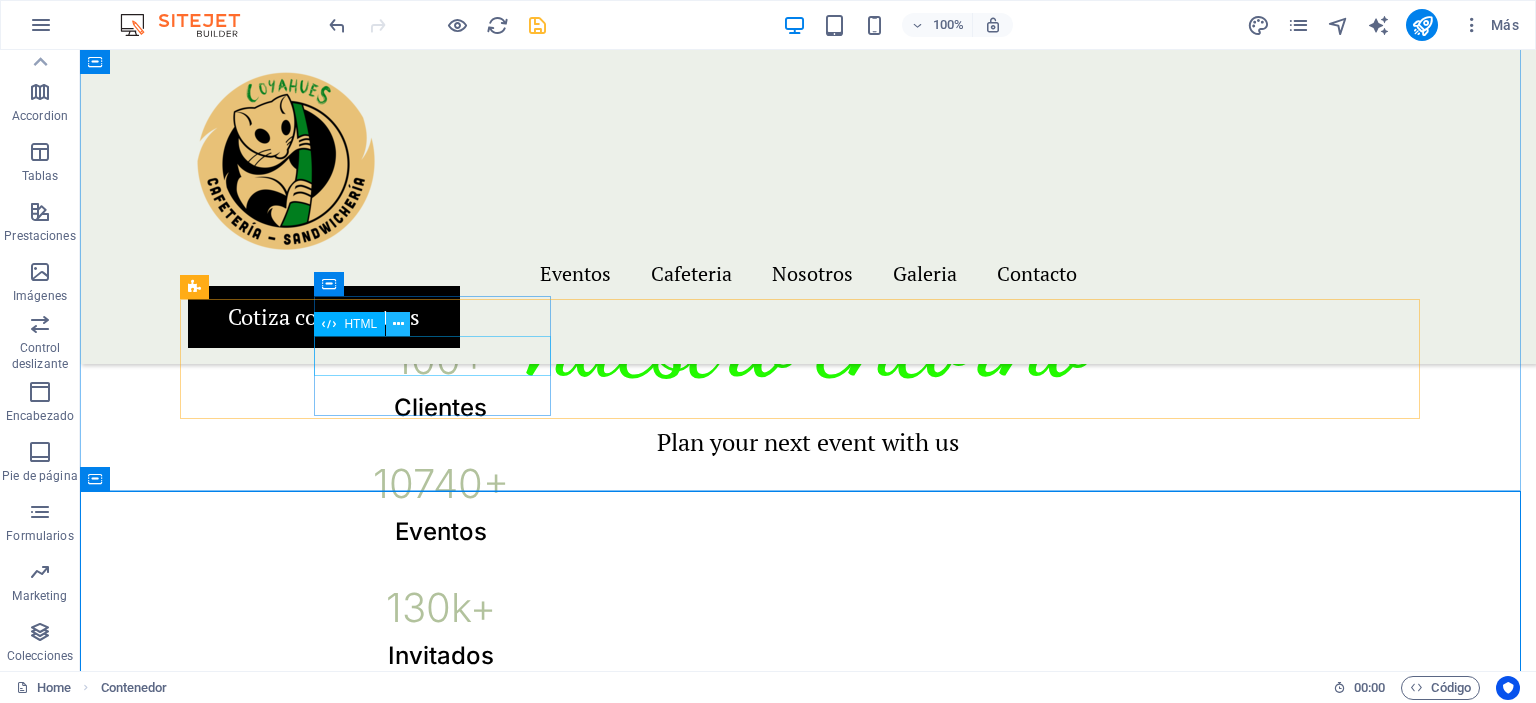click at bounding box center (398, 324) 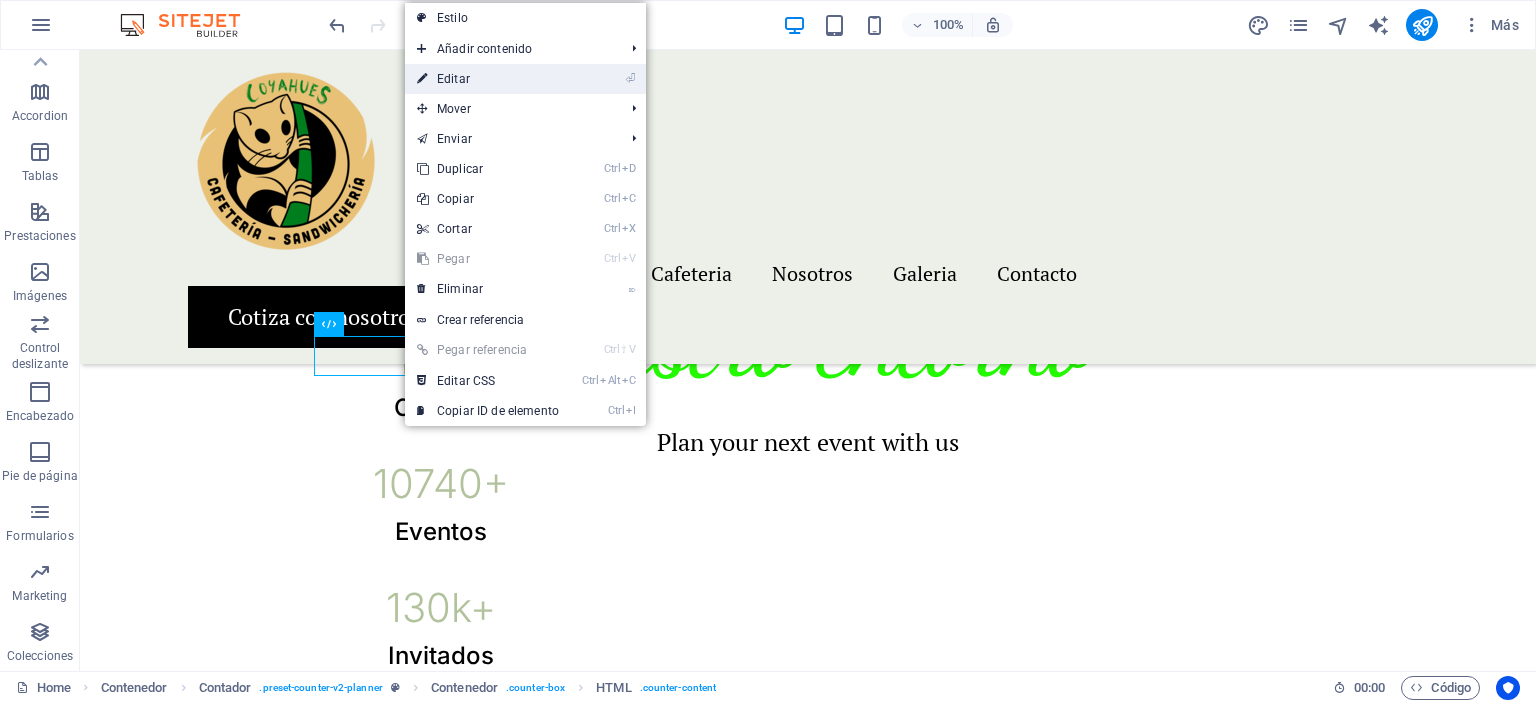 click on "⏎  Editar" at bounding box center [488, 79] 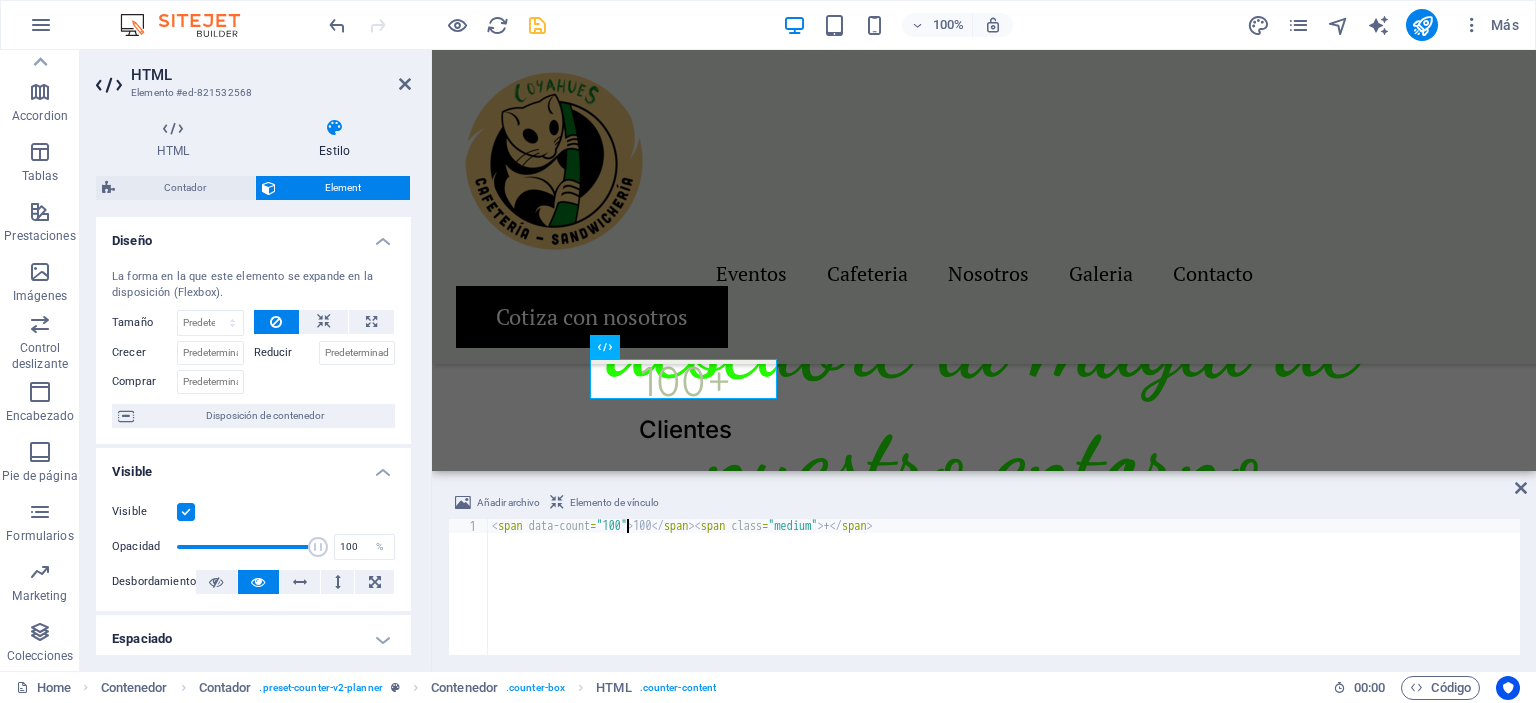 click on "< span   data-count = "100" > 100 </ span > < span   class = "medium" > + </ span >" at bounding box center (1004, 601) 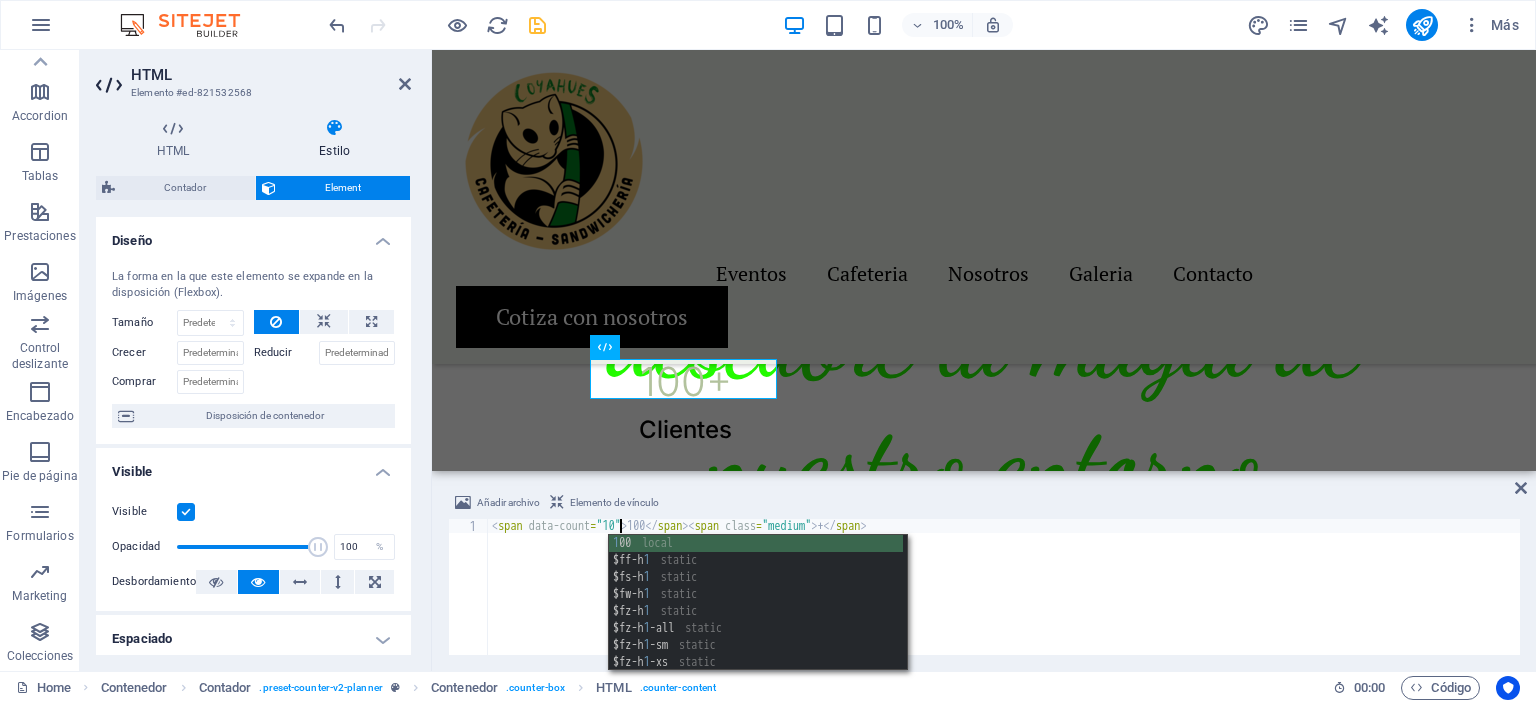 scroll, scrollTop: 0, scrollLeft: 11, axis: horizontal 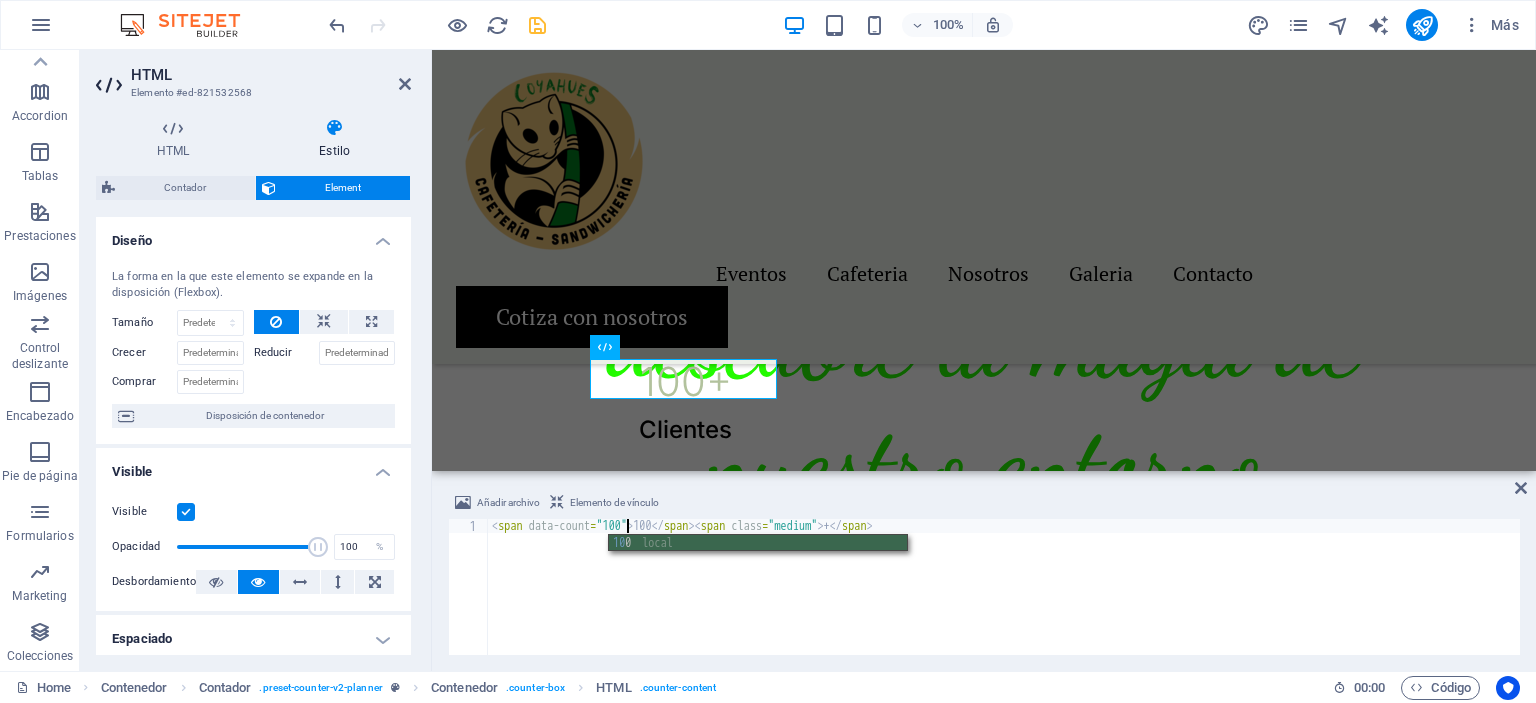 drag, startPoint x: 632, startPoint y: 524, endPoint x: 640, endPoint y: 534, distance: 12.806249 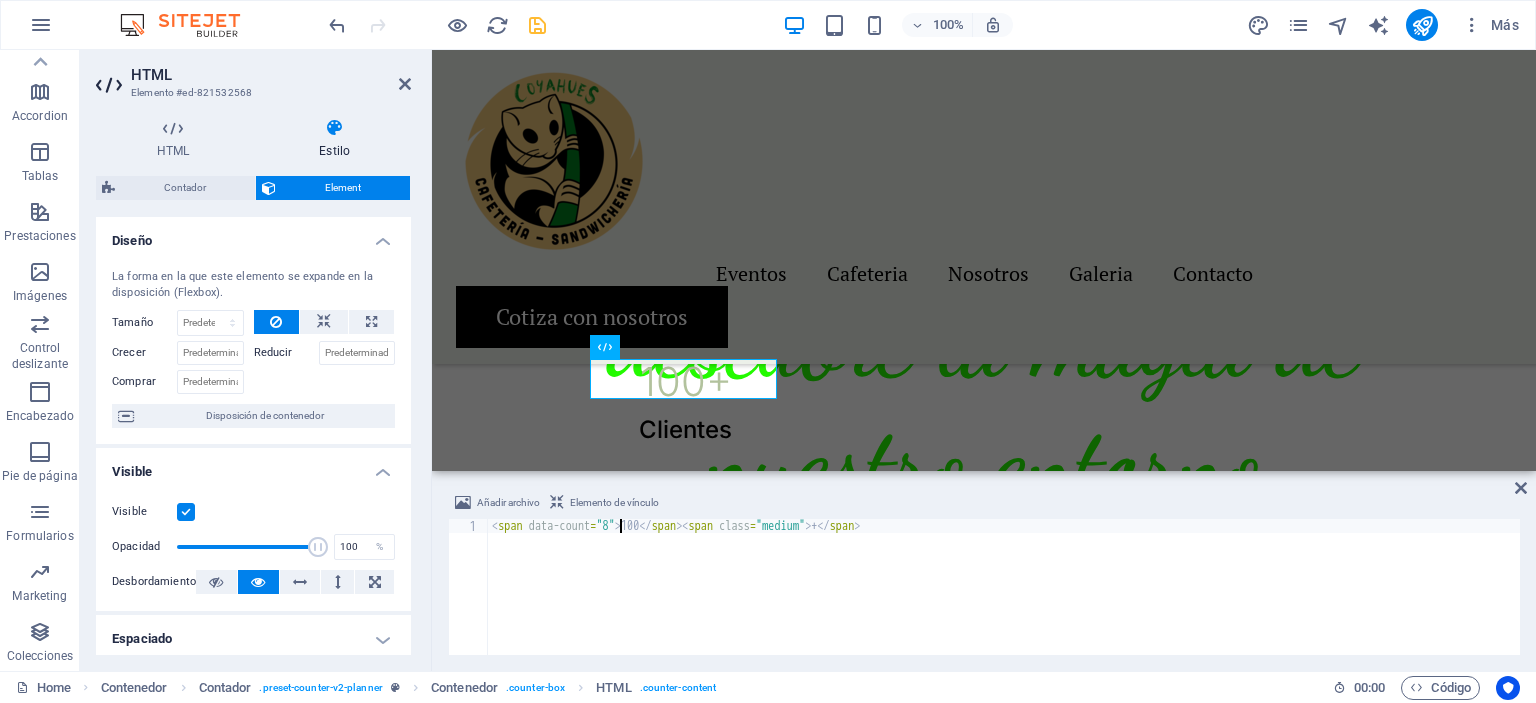 scroll, scrollTop: 0, scrollLeft: 11, axis: horizontal 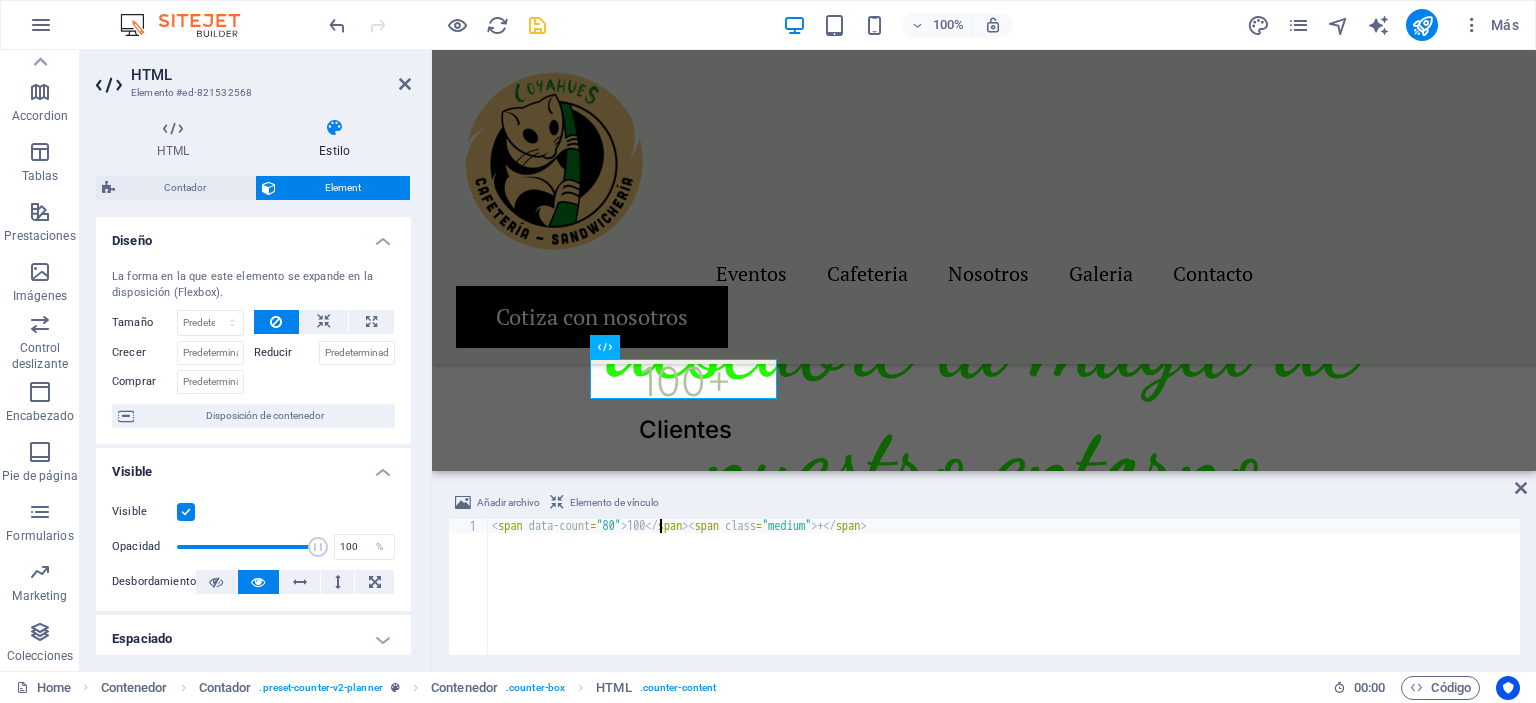 click on "< span   data-count = "80" > 100 </ span > < span   class = "medium" > + </ span >" at bounding box center (1004, 601) 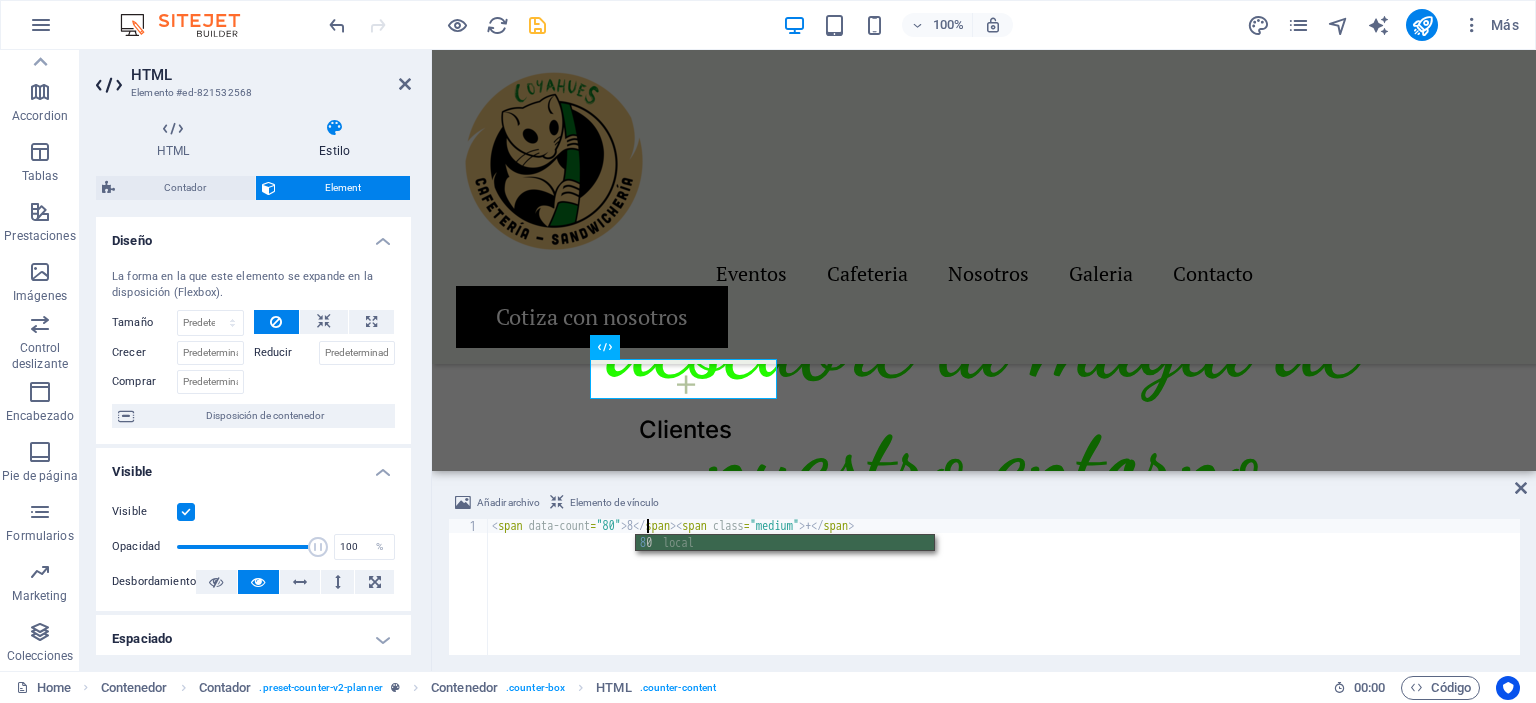 scroll, scrollTop: 0, scrollLeft: 12, axis: horizontal 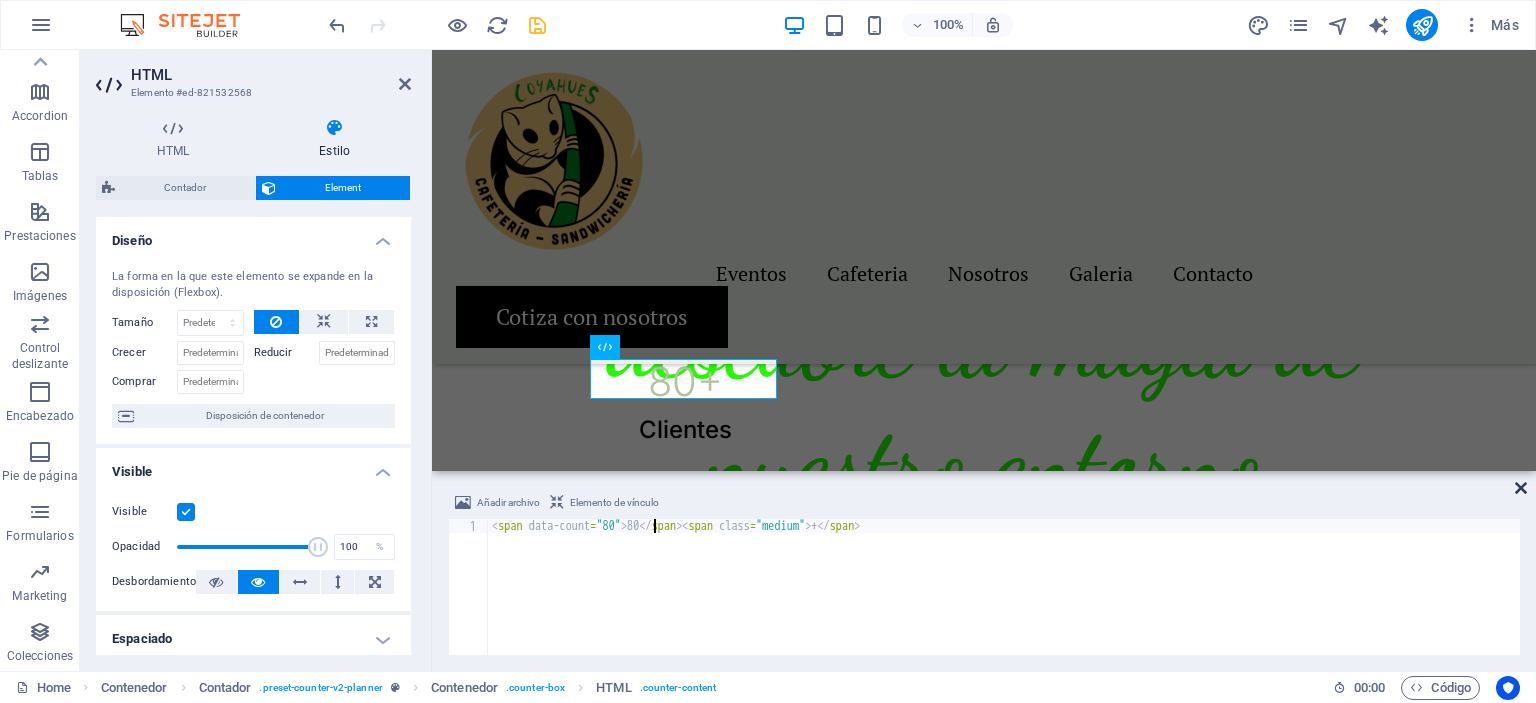 type on "<span data-count="80">80</span><span class="medium">+</span>" 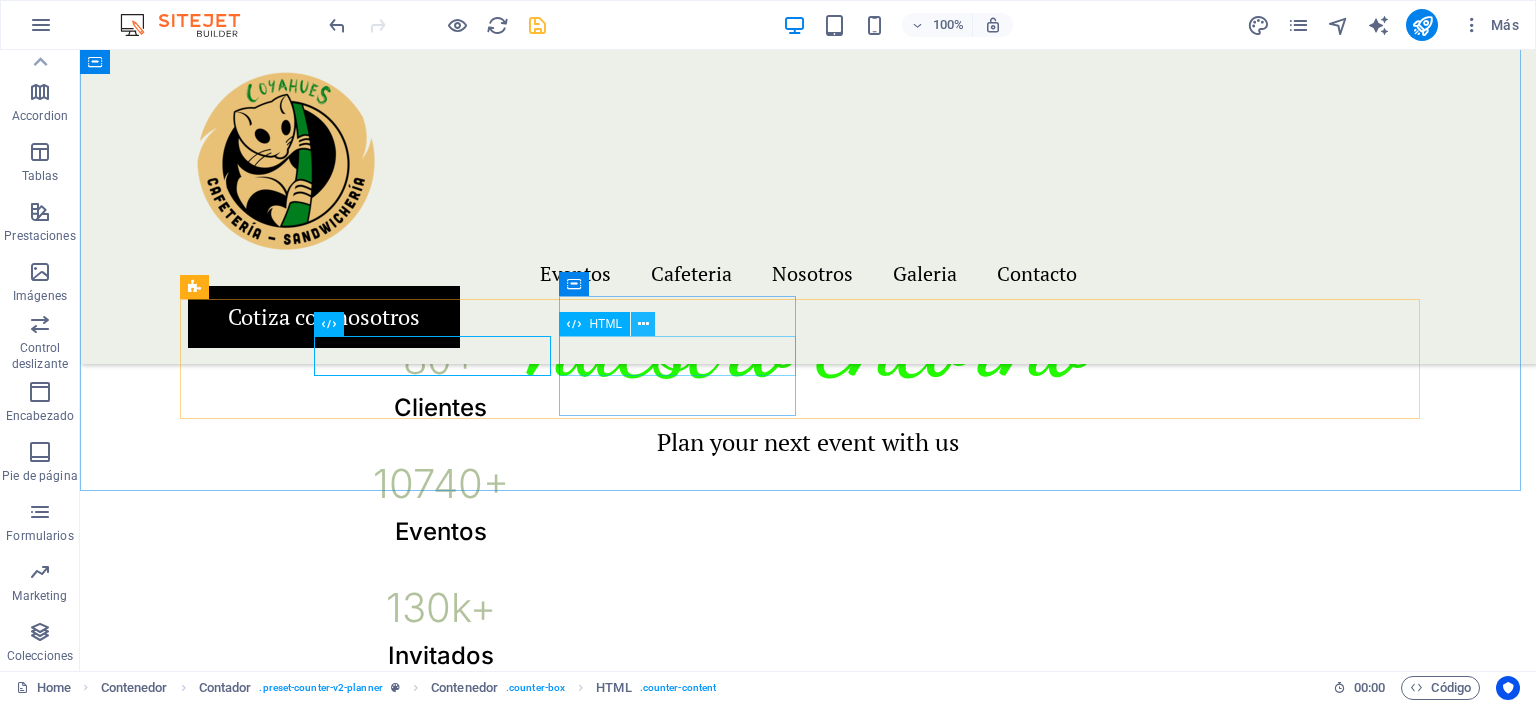 click at bounding box center (643, 324) 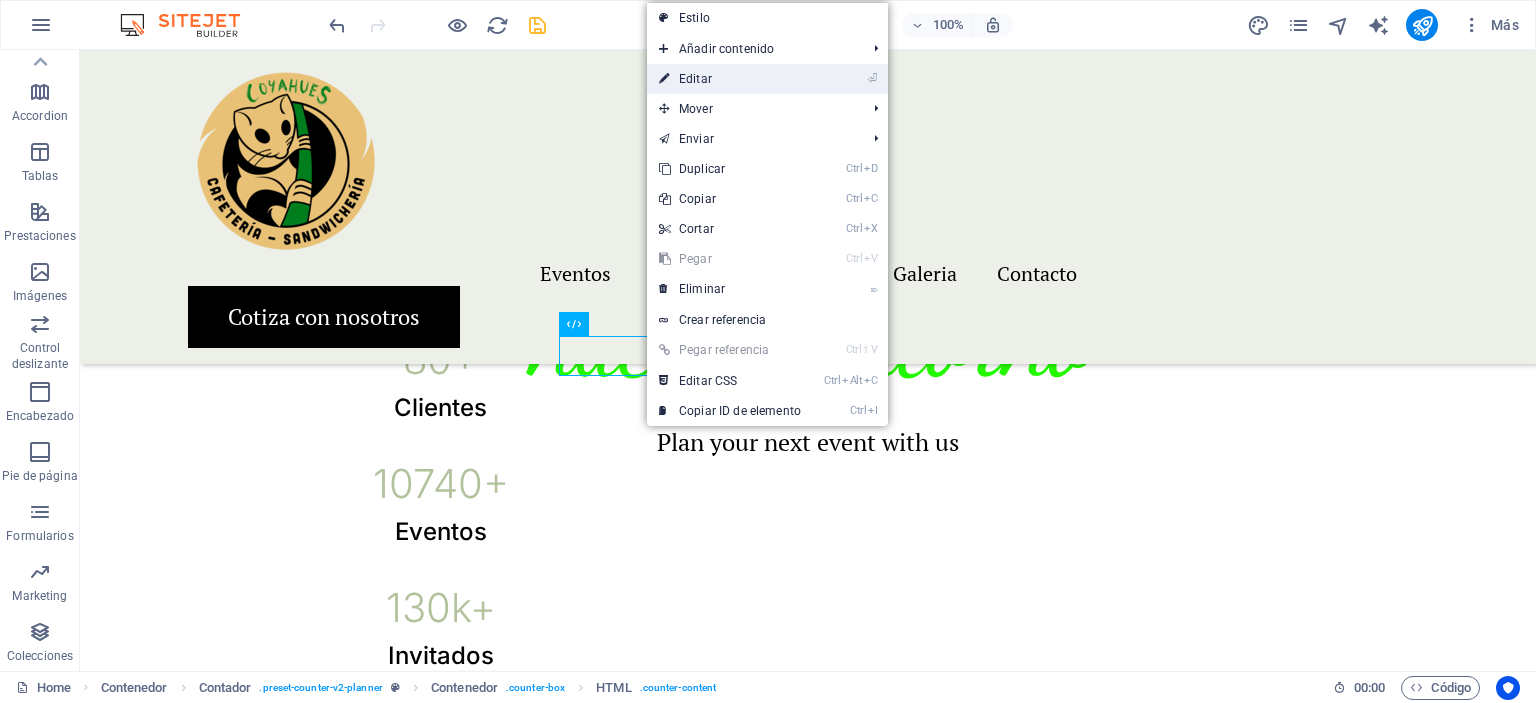 drag, startPoint x: 710, startPoint y: 81, endPoint x: 313, endPoint y: 122, distance: 399.1115 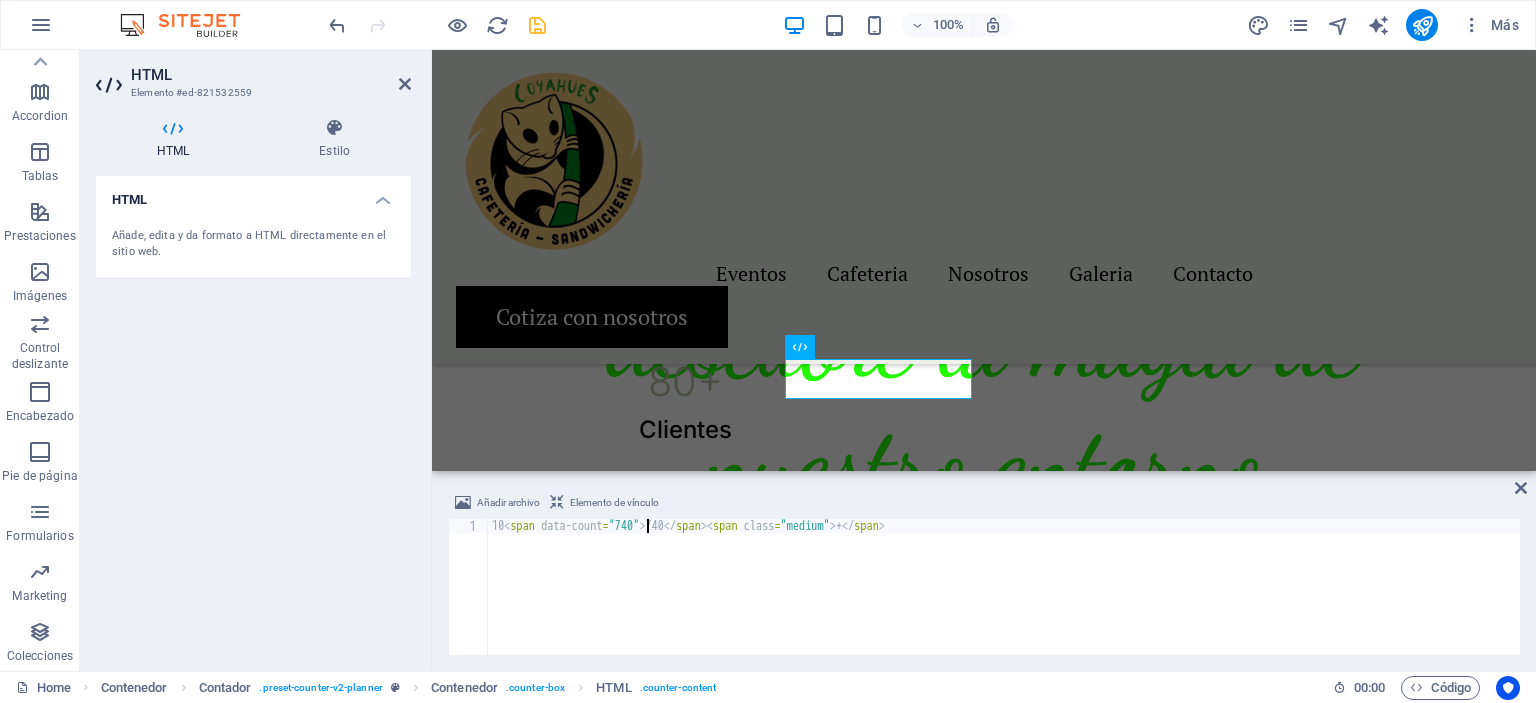 click on "10 < span   data-count = "740" > 740 </ span > < span   class = "medium" > + </ span >" at bounding box center [1004, 601] 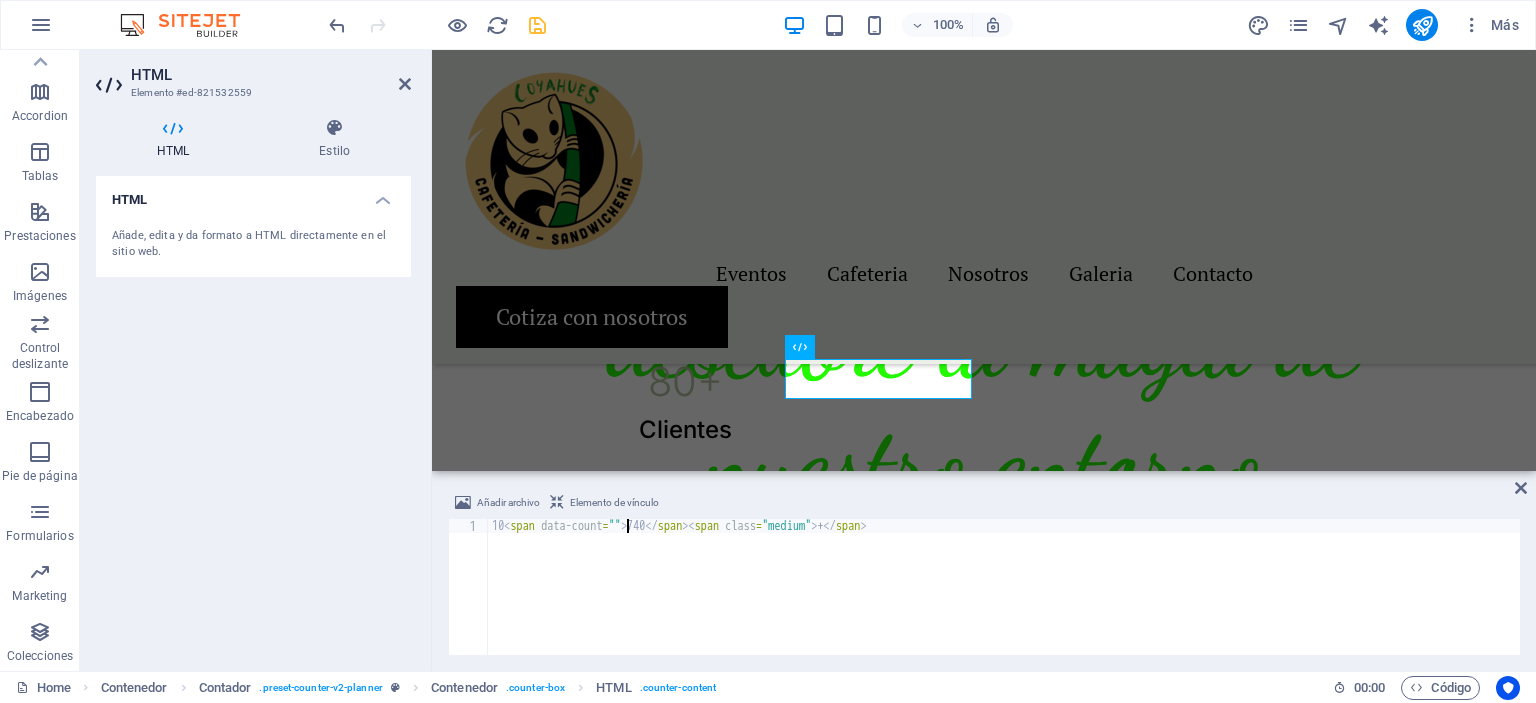 click on "10 < span   data-count = "" > 740 </ span > < span   class = "medium" > + </ span >" at bounding box center [1004, 601] 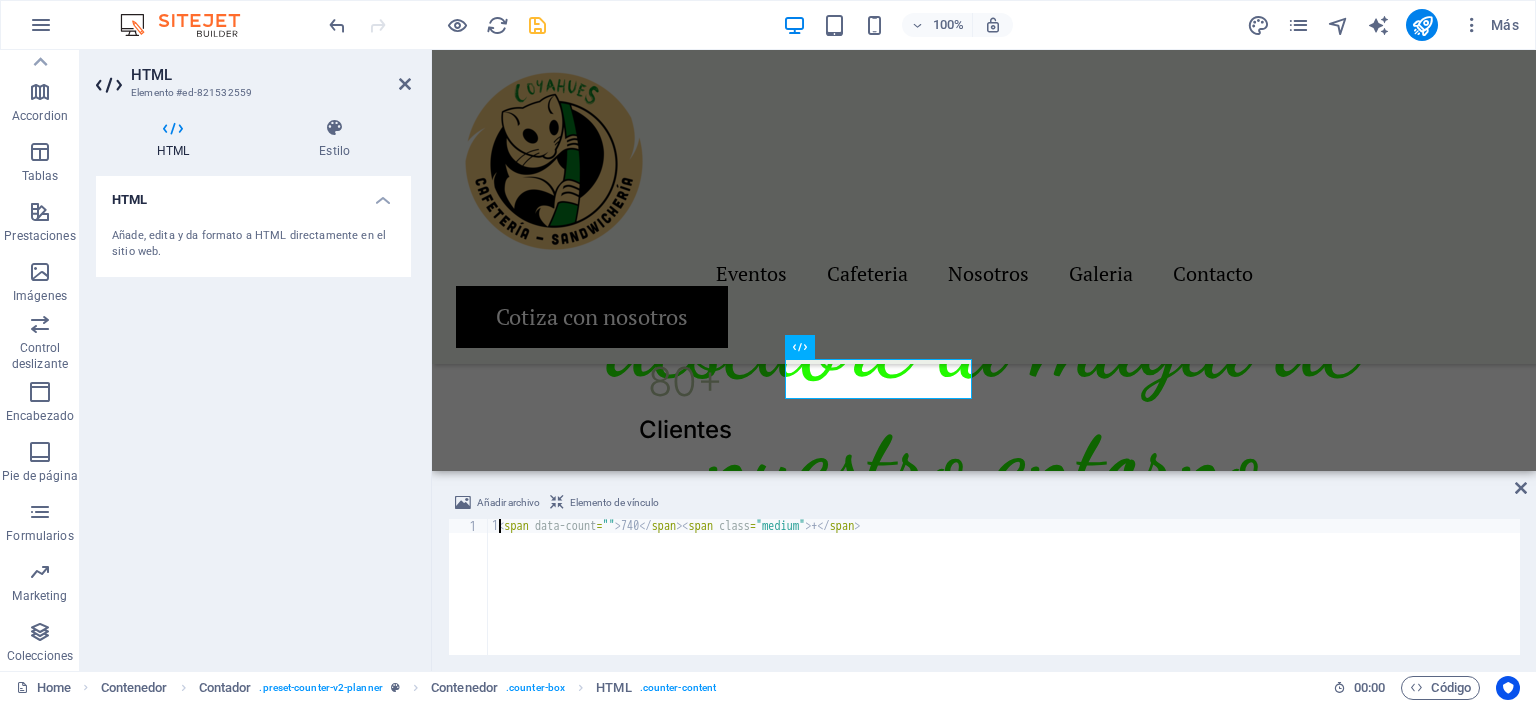 click on "1 < span   data-count = "" > 740 </ span > < span   class = "medium" > + </ span >" at bounding box center (1004, 601) 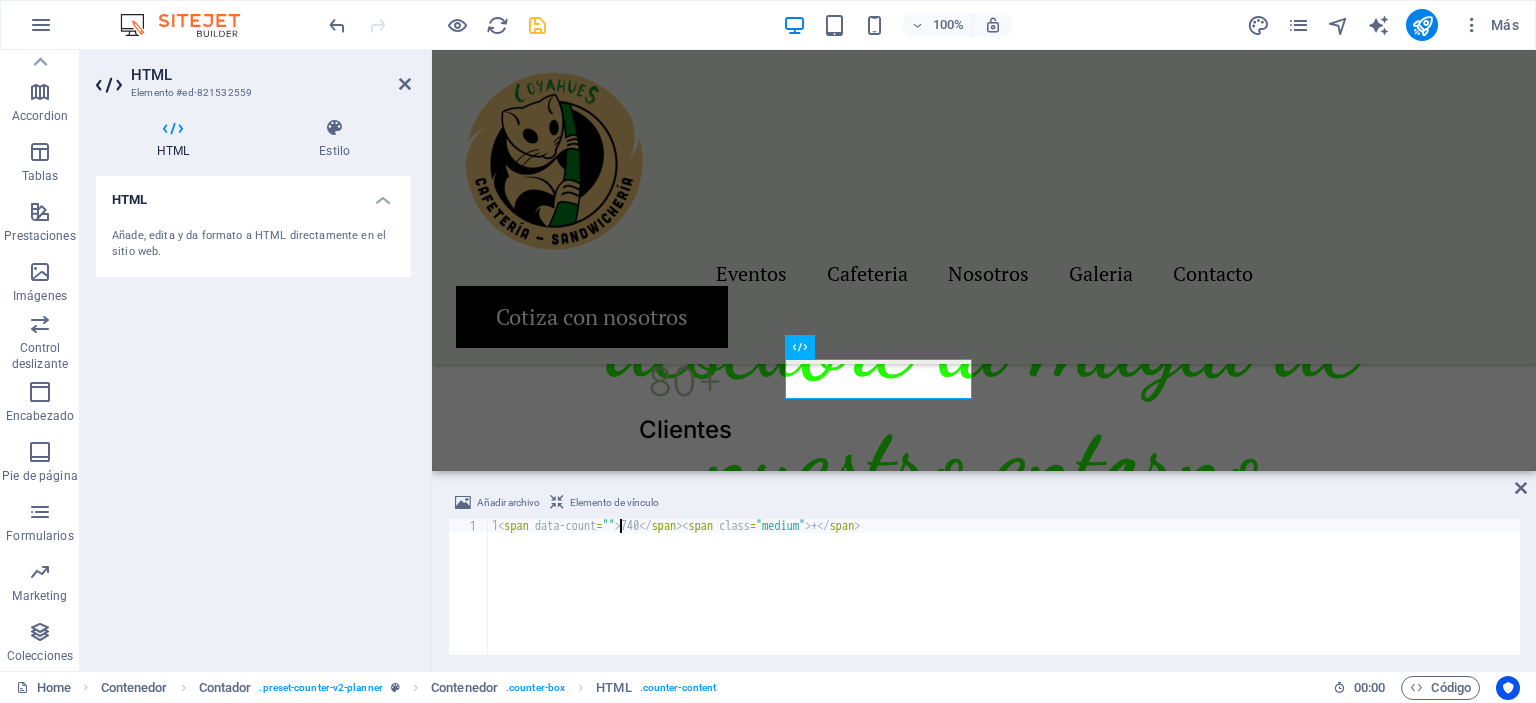 click on "1 < span   data-count = "" > 740 </ span > < span   class = "medium" > + </ span >" at bounding box center (1004, 601) 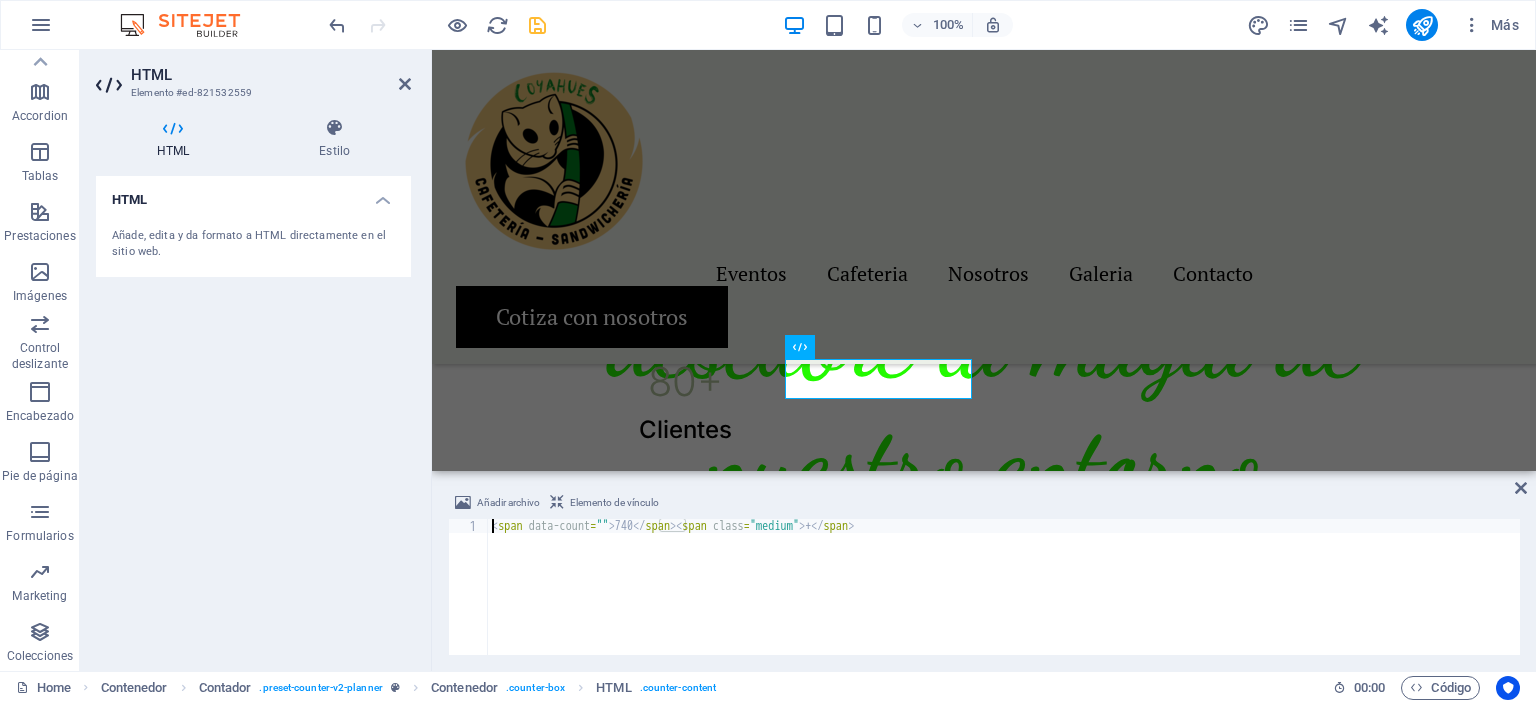 scroll, scrollTop: 0, scrollLeft: 0, axis: both 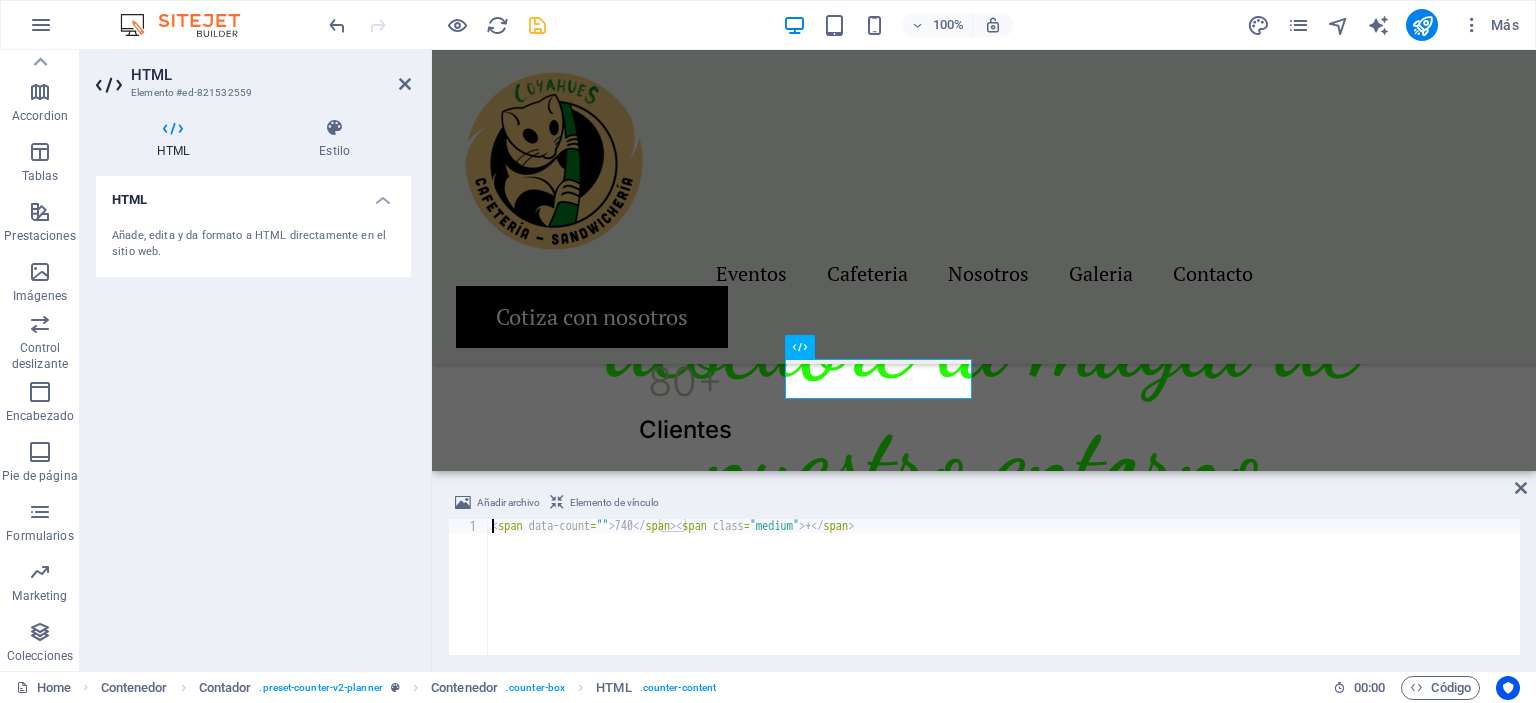 click on "< span   data-count = "" > 740 </ span > < span   class = "medium" > + </ span >" at bounding box center [1004, 601] 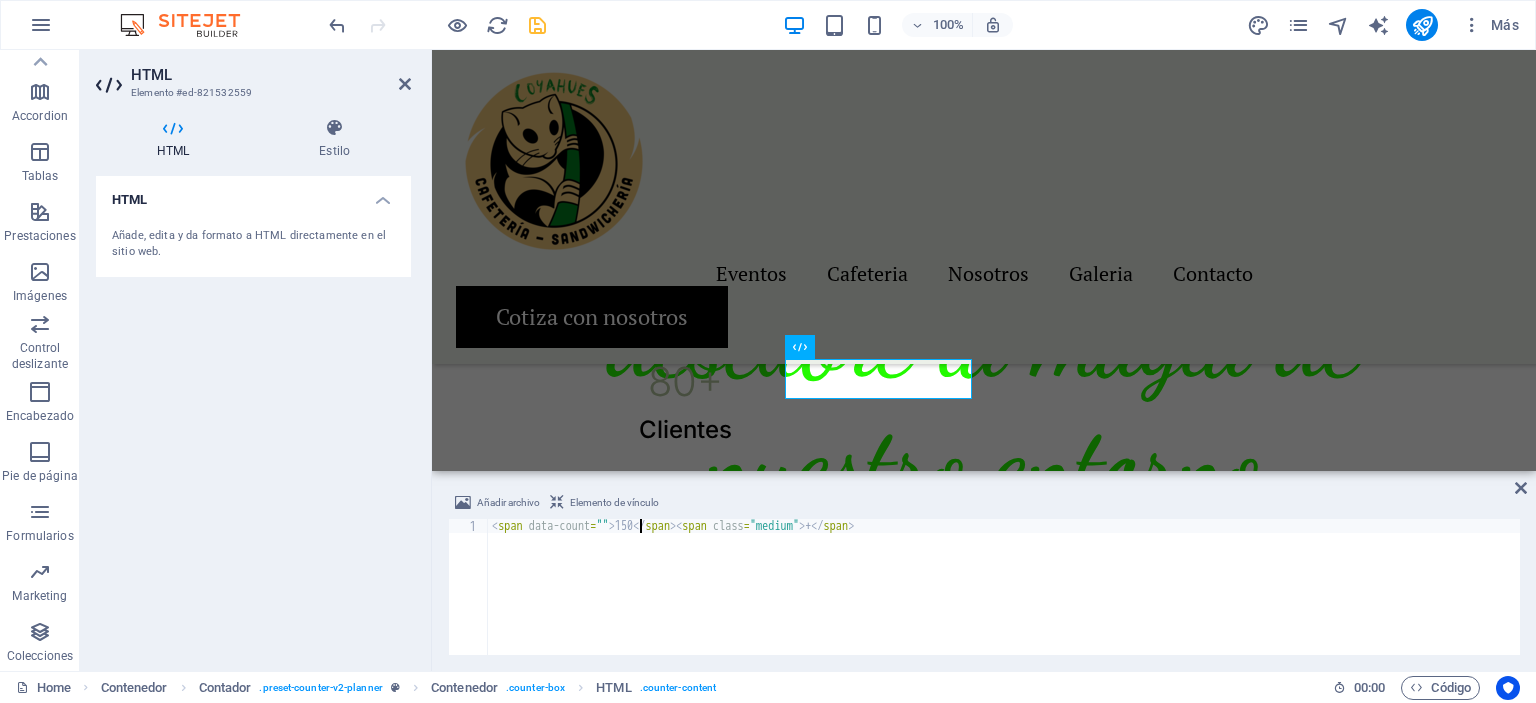 scroll, scrollTop: 0, scrollLeft: 12, axis: horizontal 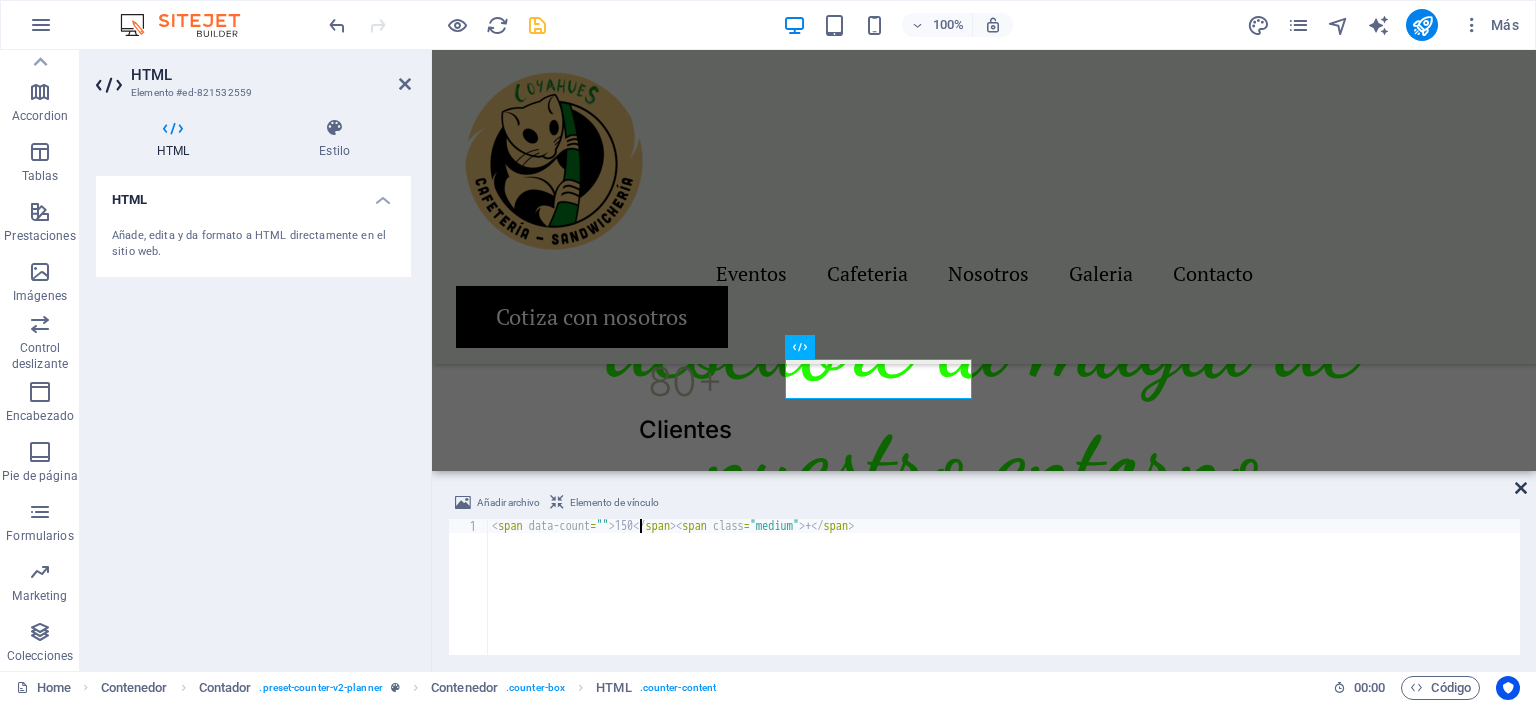 type on "<span data-count="">150</span><span class="medium">+</span>" 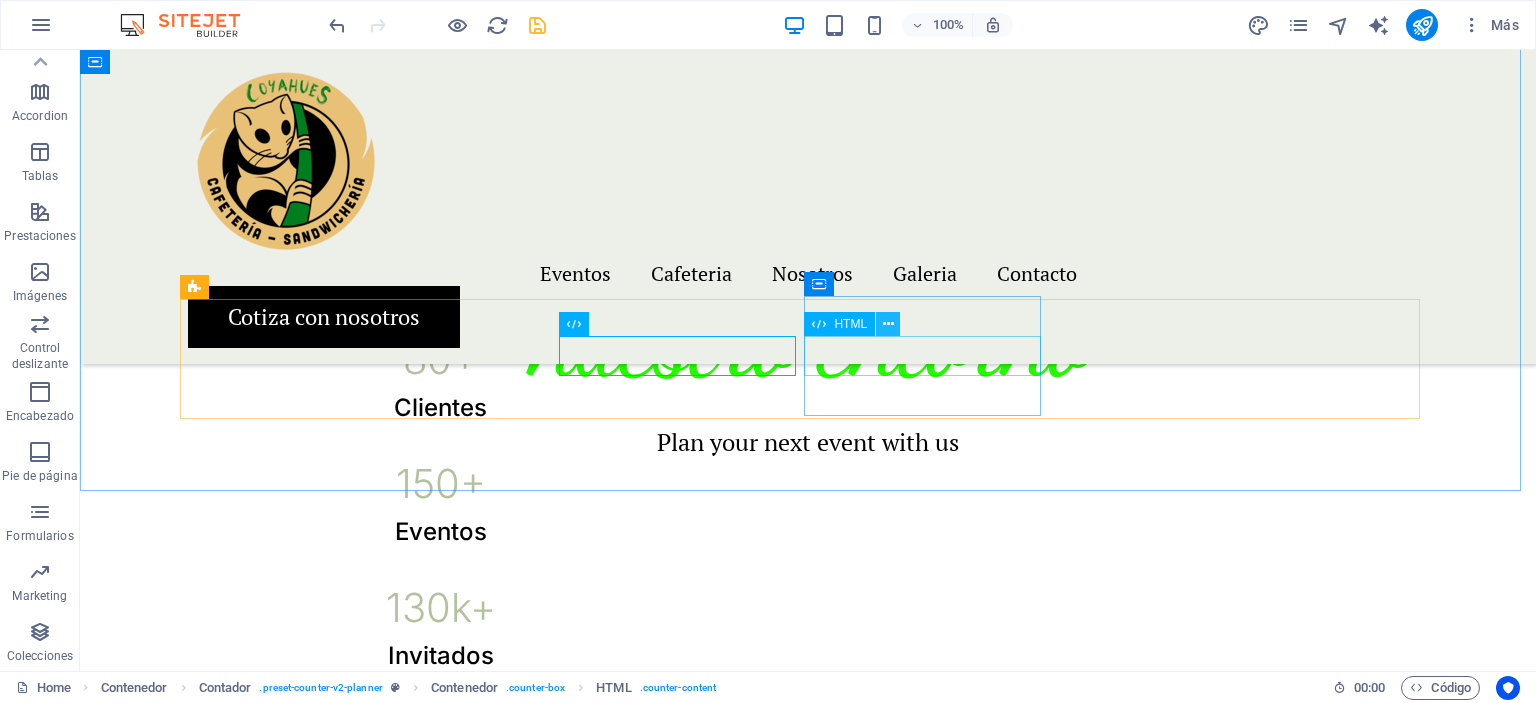 click at bounding box center (888, 324) 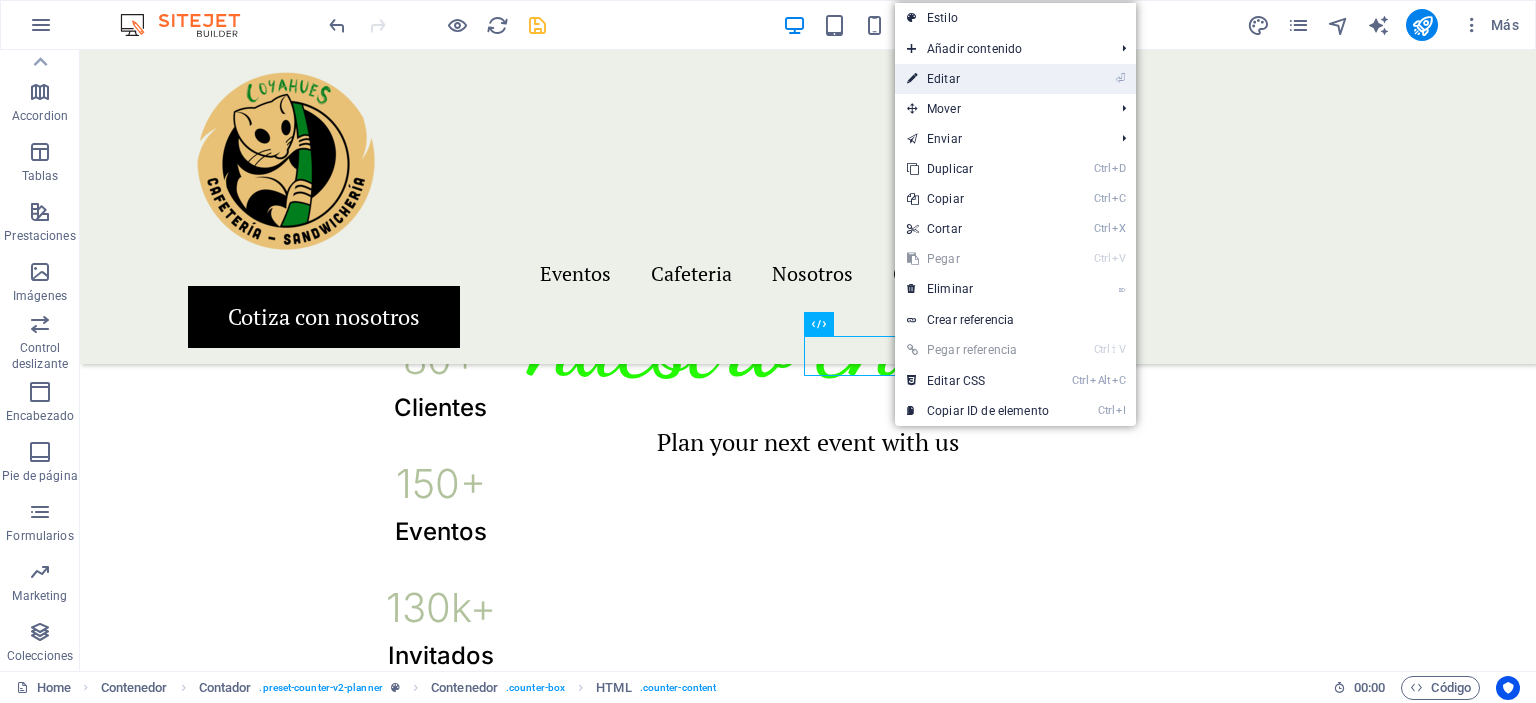 click on "⏎  Editar" at bounding box center [978, 79] 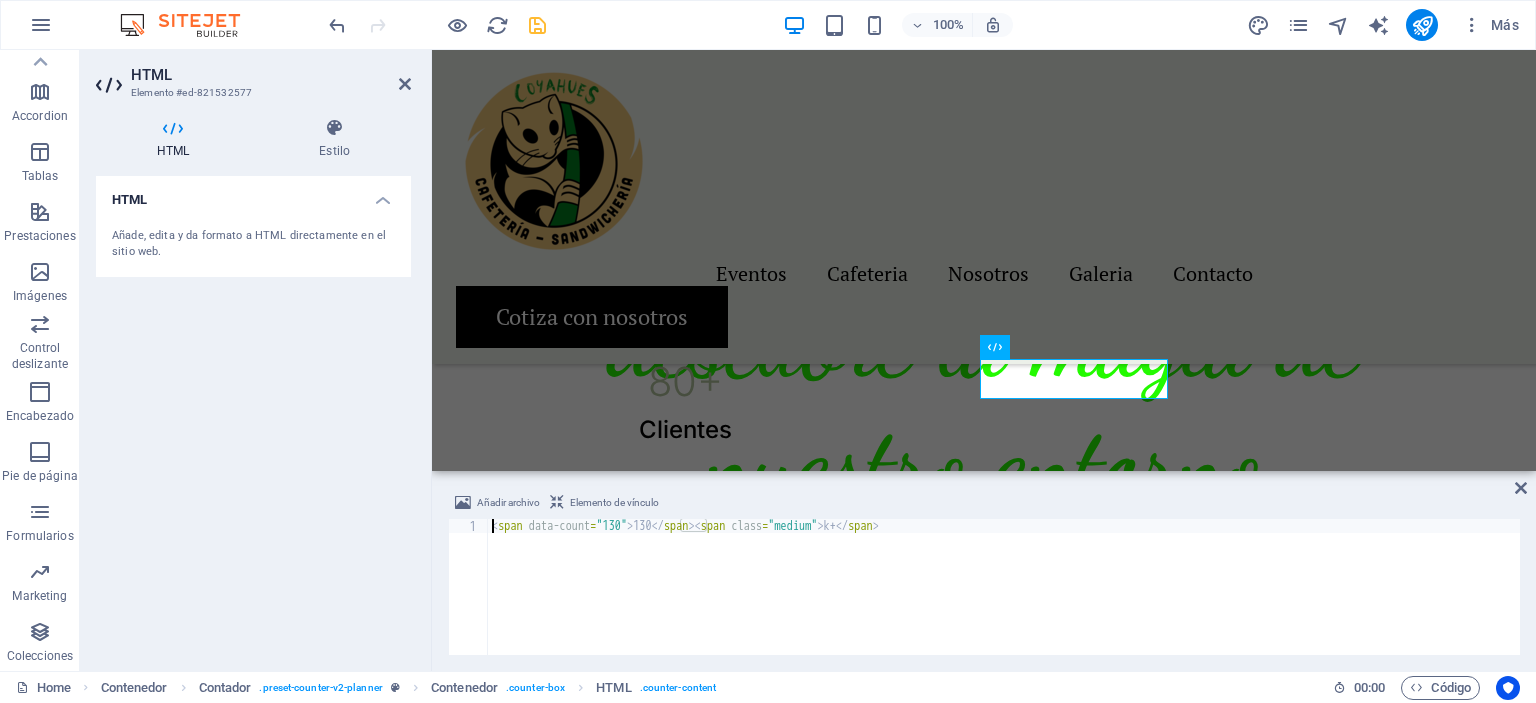 click on "< span   data-count = "130" > 130 </ span > < span   class = "medium" > k+ </ span >" at bounding box center [1004, 601] 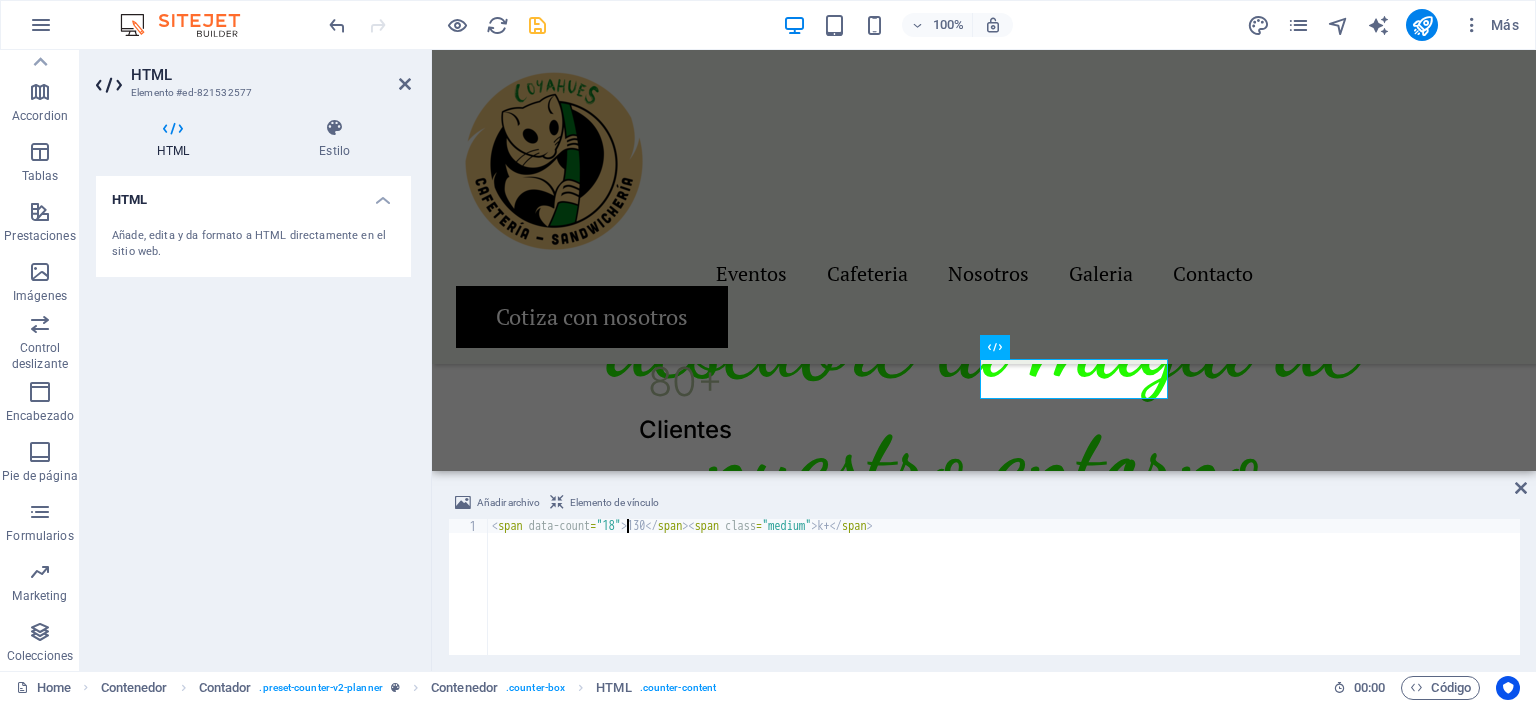 scroll, scrollTop: 0, scrollLeft: 11, axis: horizontal 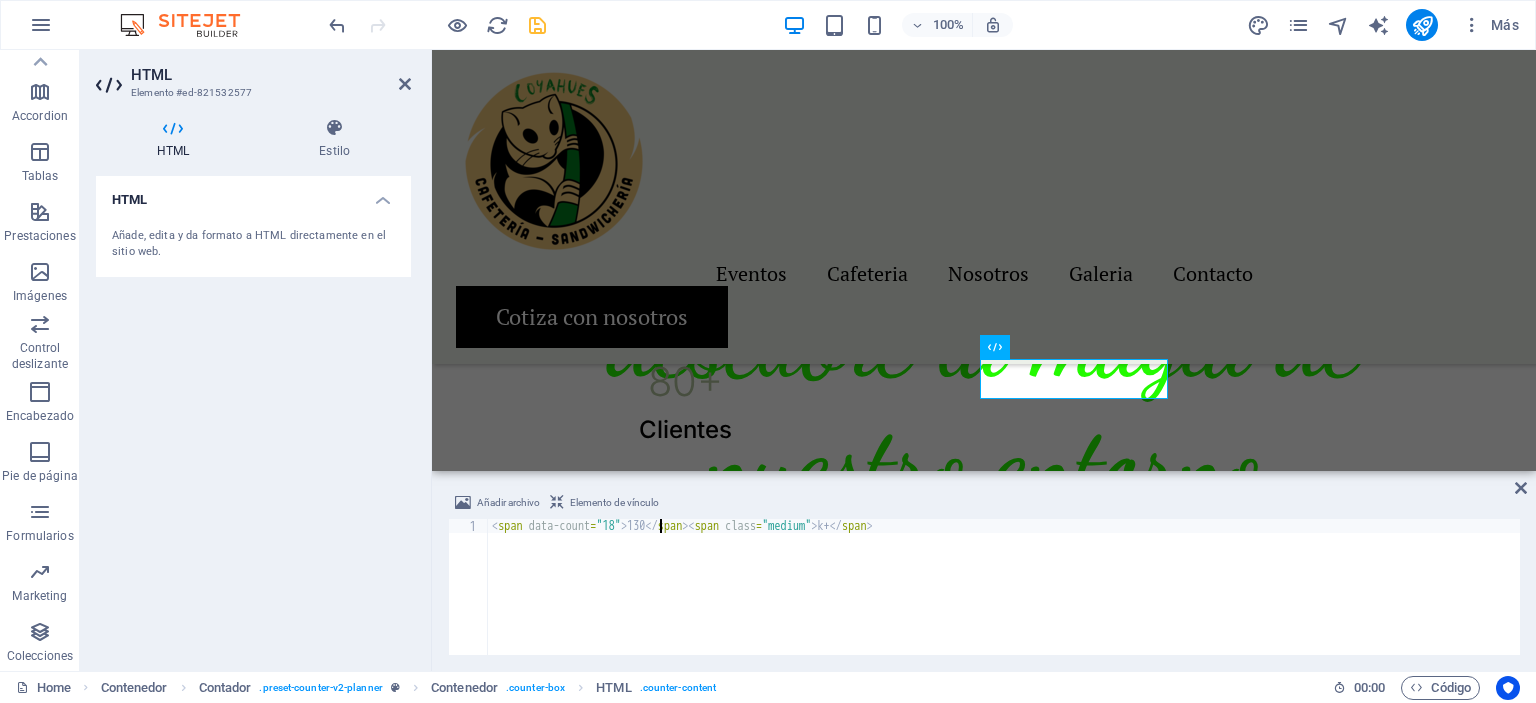 click on "< span   data-count = "18" > 130 </ span > < span   class = "medium" > k+ </ span >" at bounding box center [1004, 601] 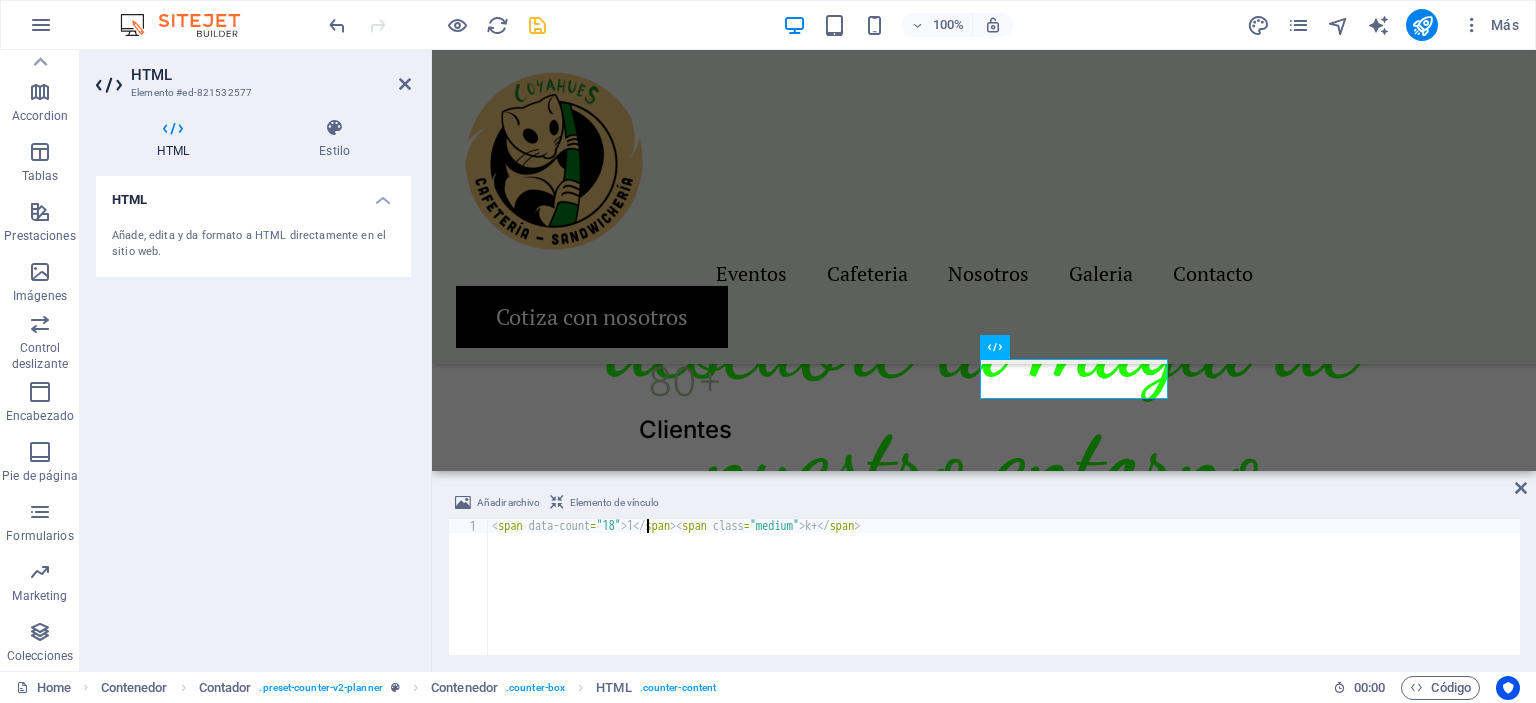 type on "<span data-count="18">18</span><span class="medium">k+</span>" 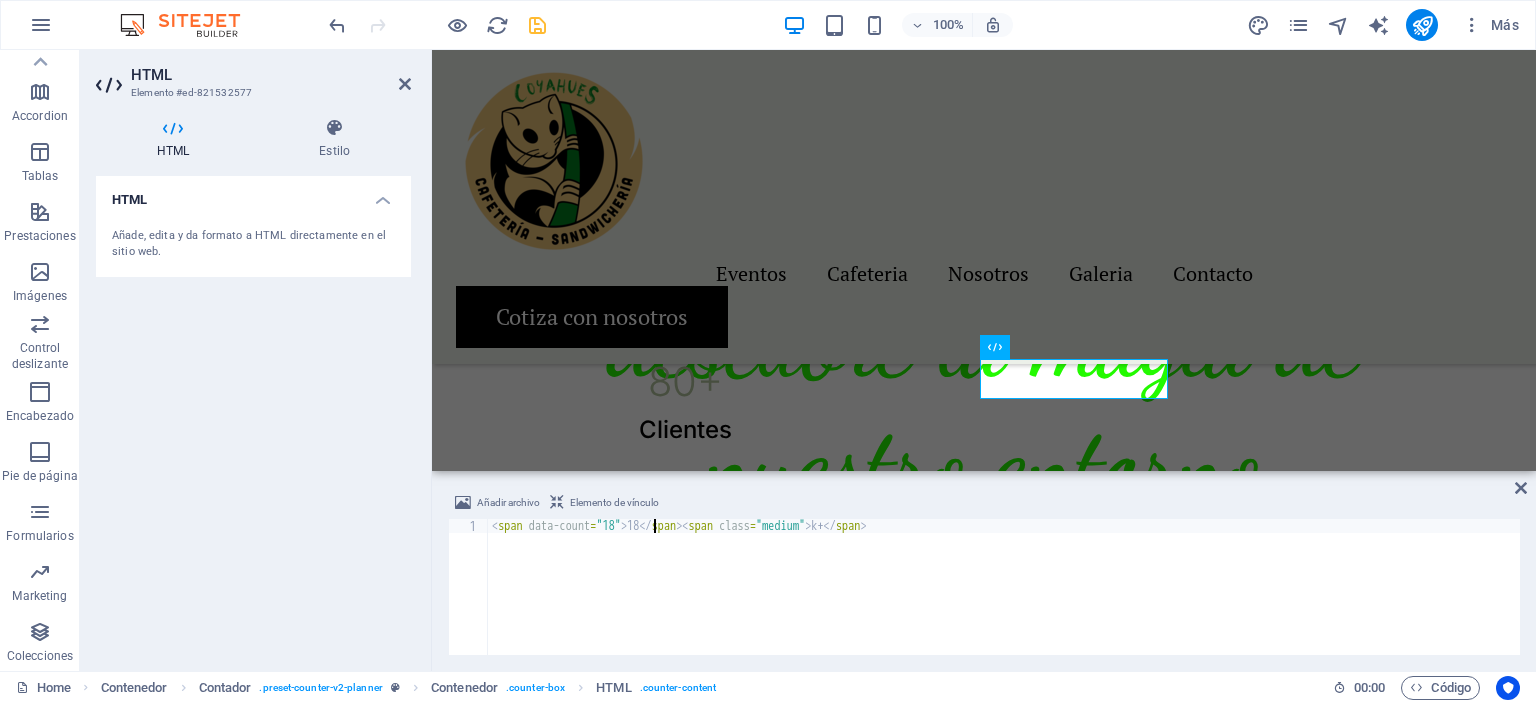 scroll, scrollTop: 0, scrollLeft: 12, axis: horizontal 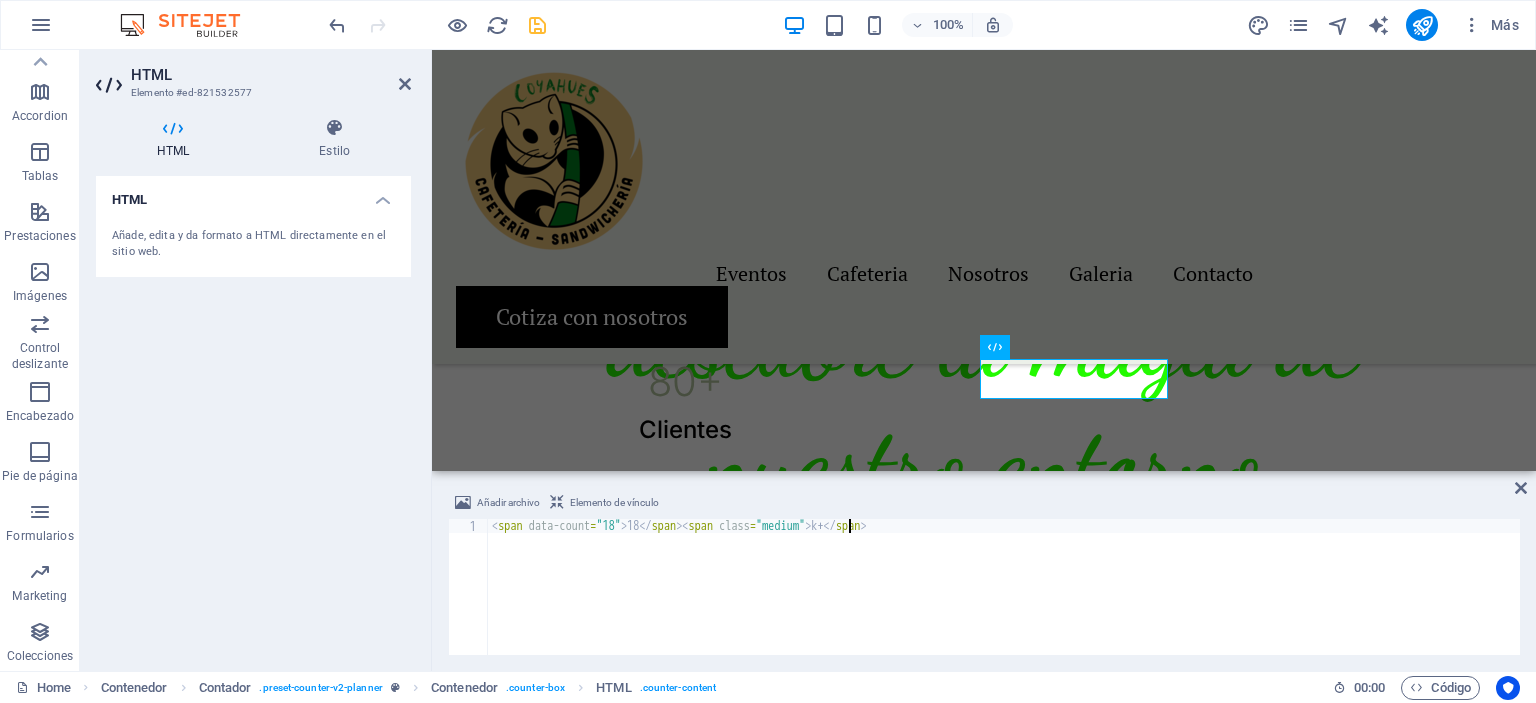 click on "< span   data-count = "18" > 18 </ span > < span   class = "medium" > k+ </ span >" at bounding box center [1004, 601] 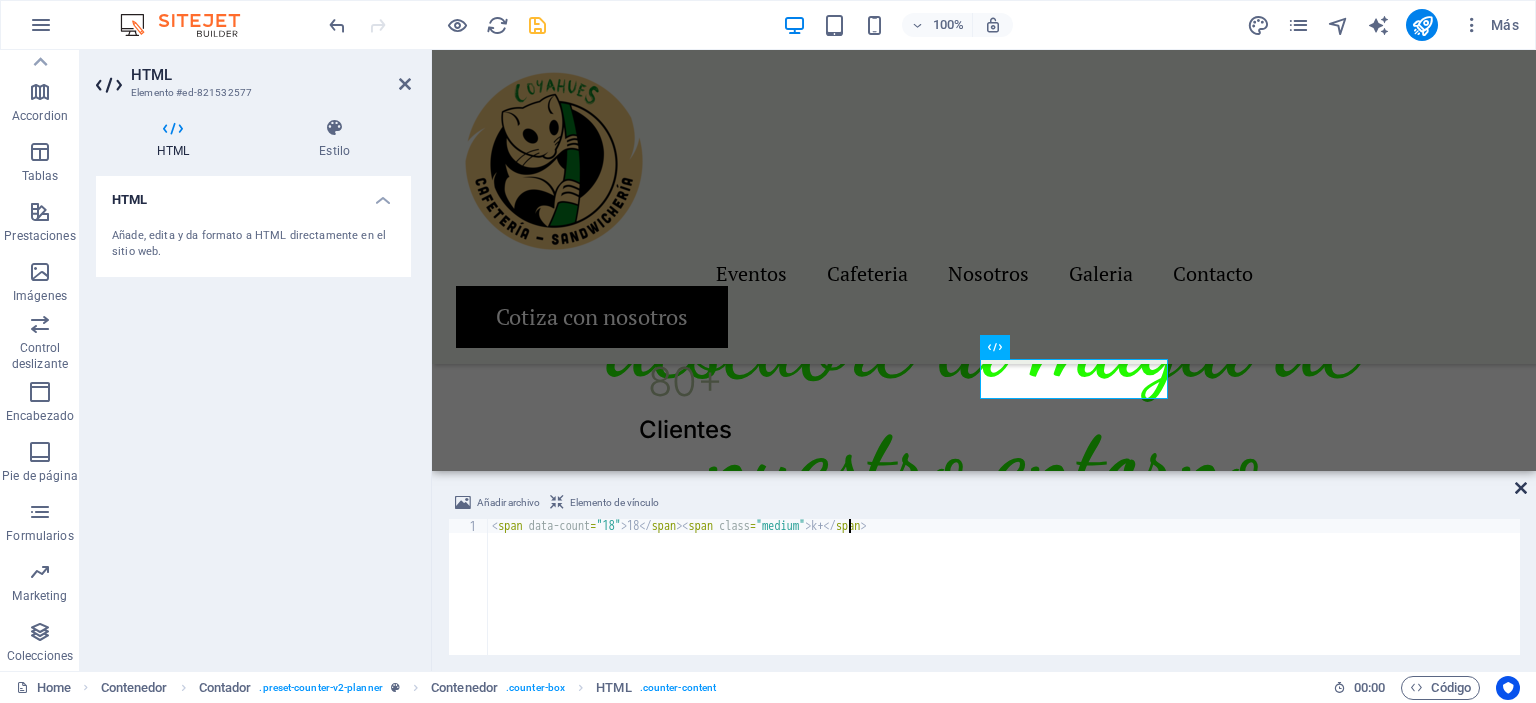 click at bounding box center (1521, 488) 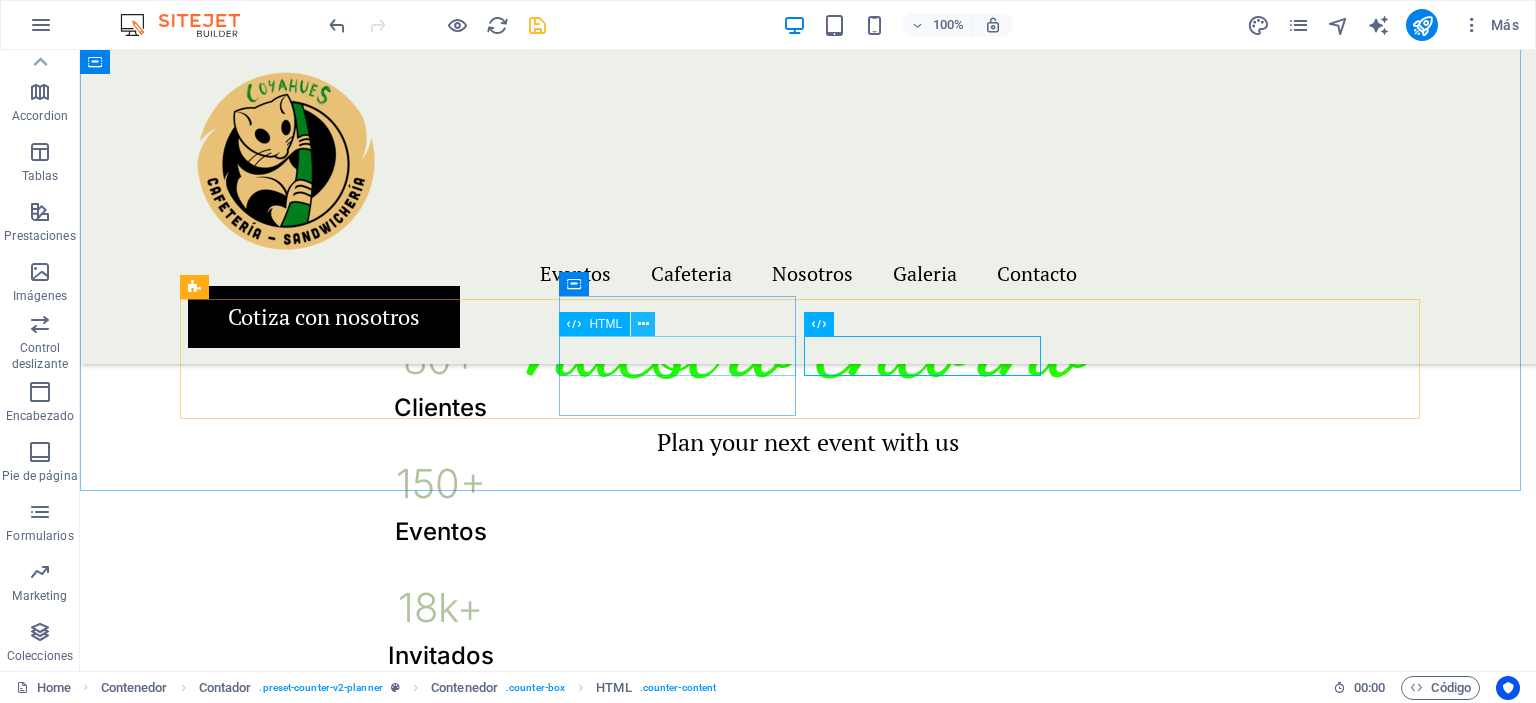 click at bounding box center [643, 324] 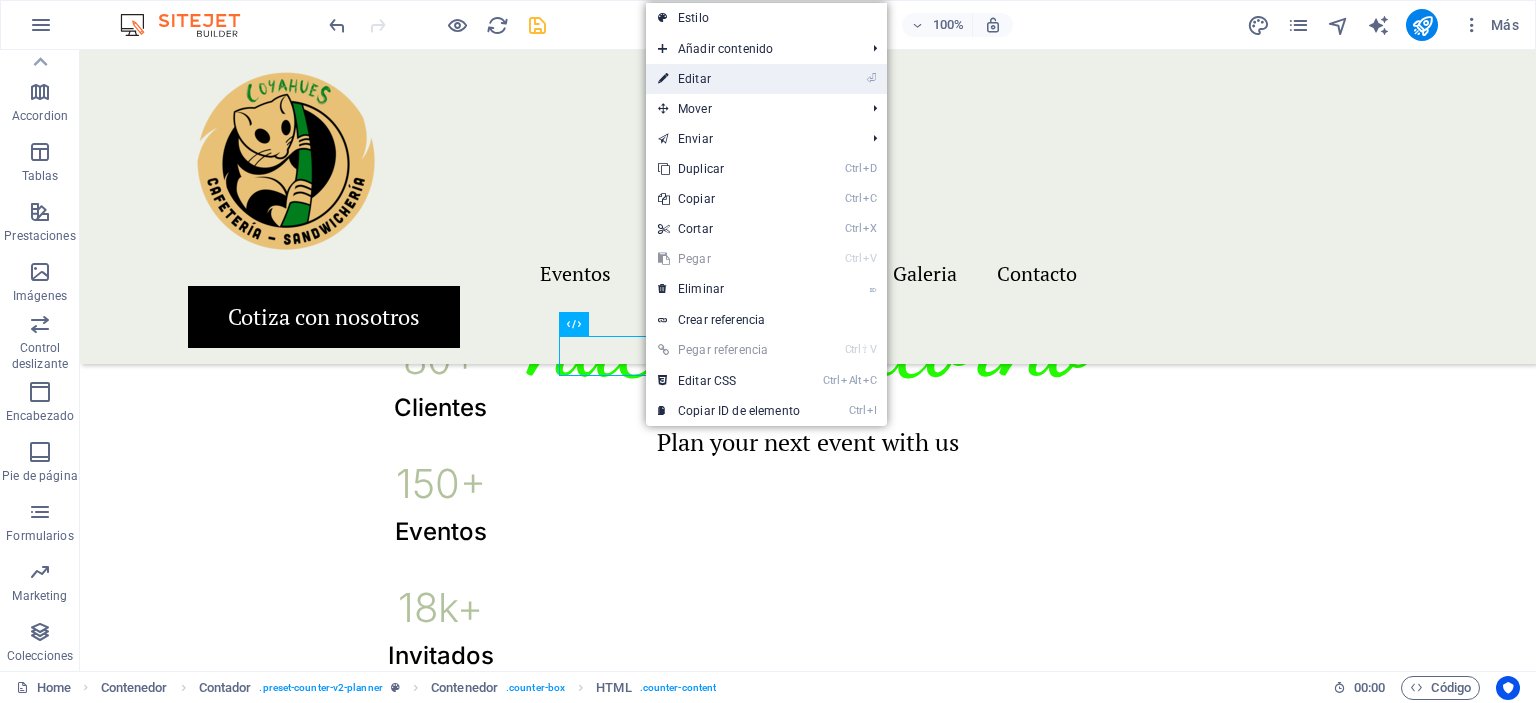 click on "⏎  Editar" at bounding box center (729, 79) 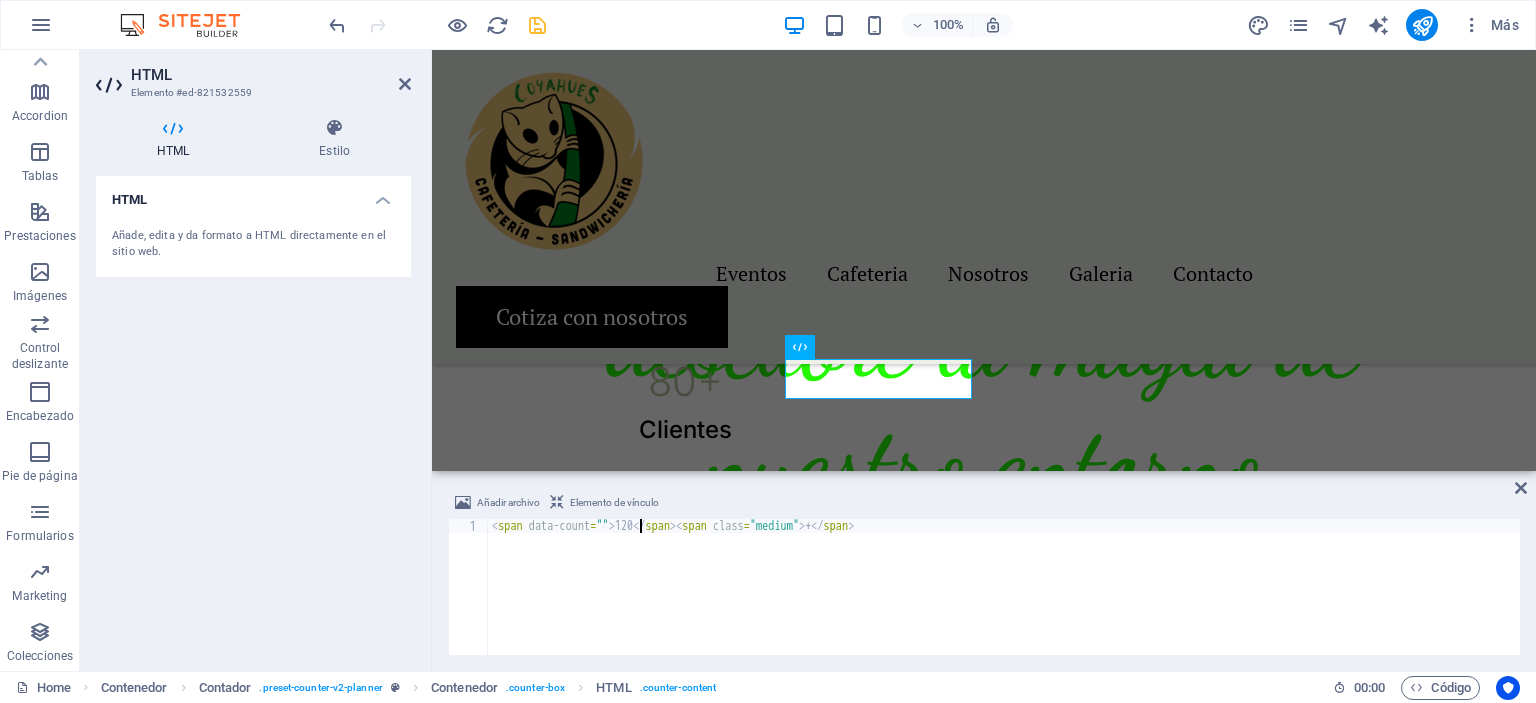 scroll, scrollTop: 0, scrollLeft: 12, axis: horizontal 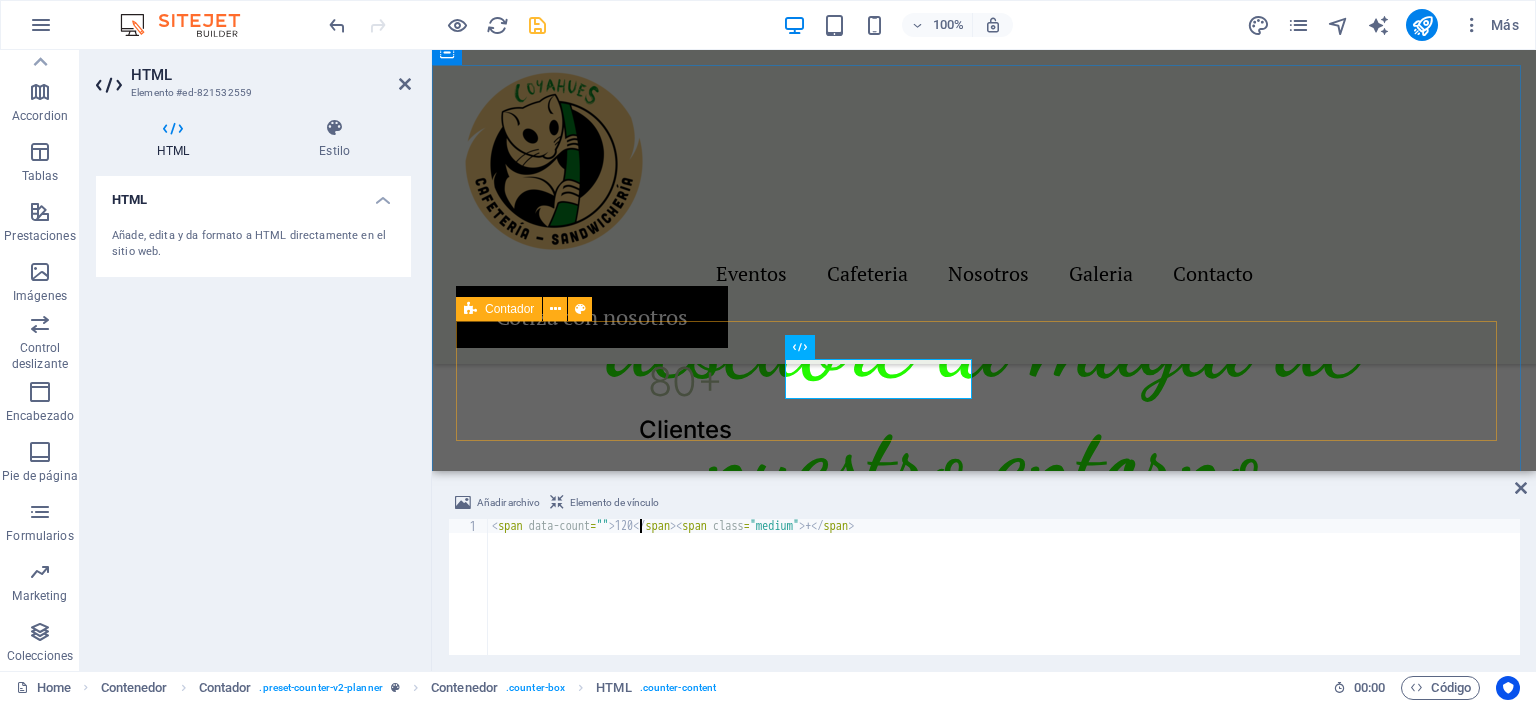 type on "<span data-count="">120</span><span class="medium">+</span>" 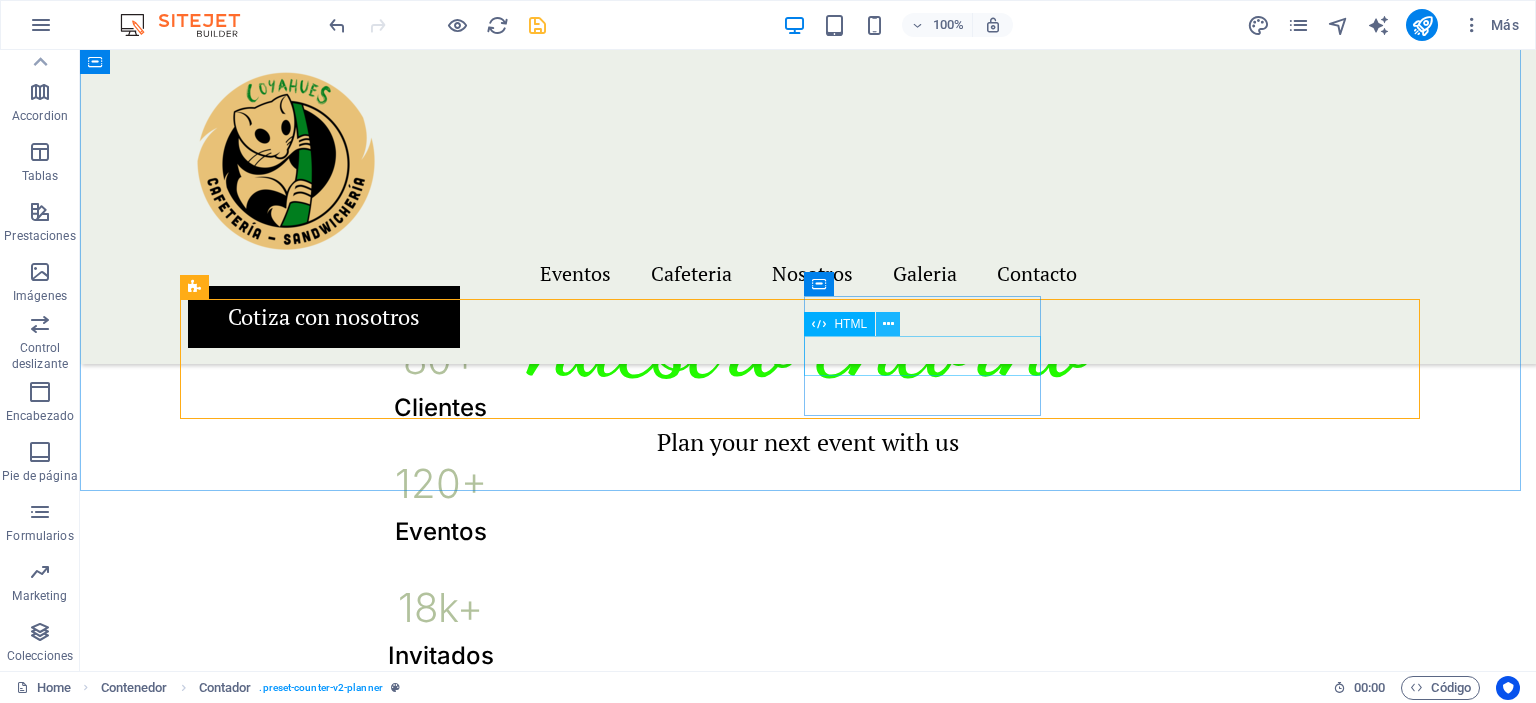 click at bounding box center [888, 324] 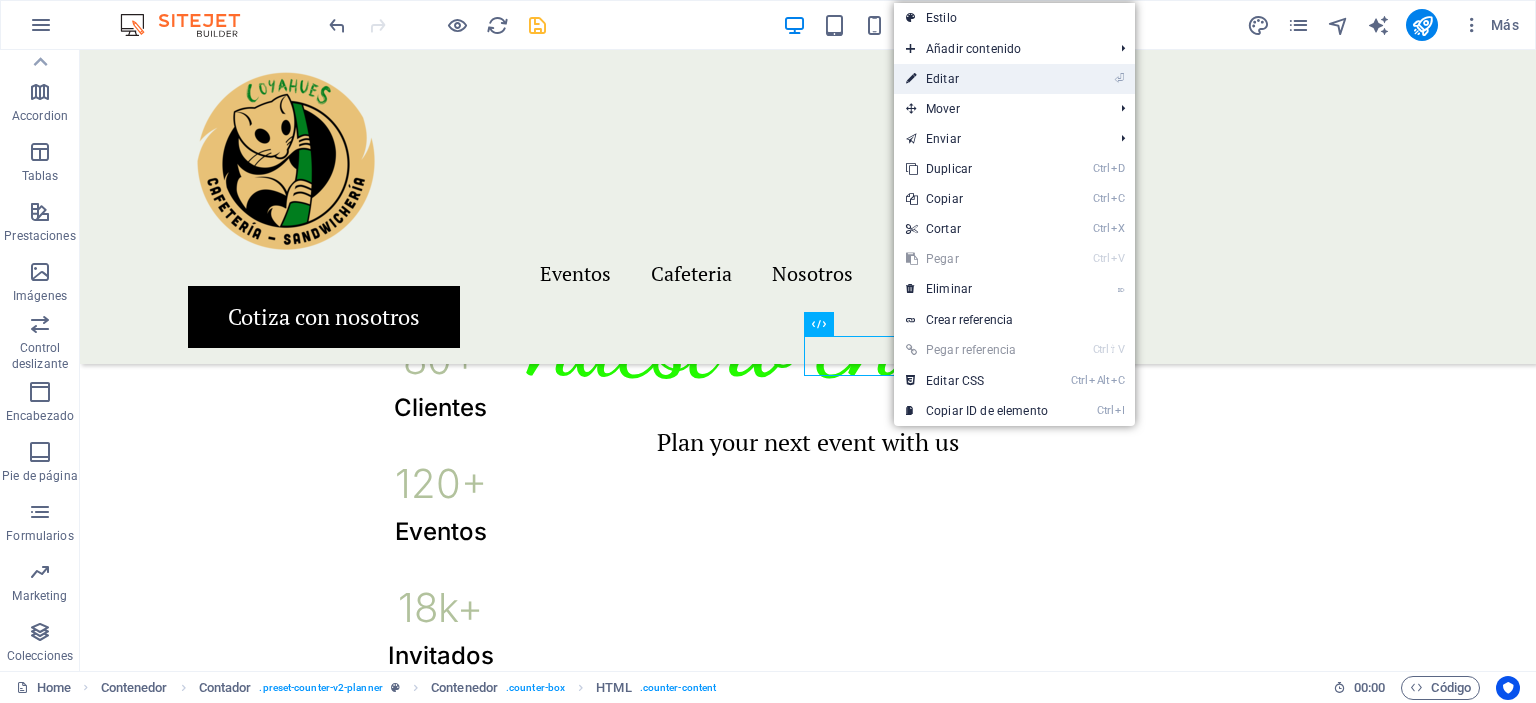drag, startPoint x: 958, startPoint y: 84, endPoint x: 447, endPoint y: 185, distance: 520.8858 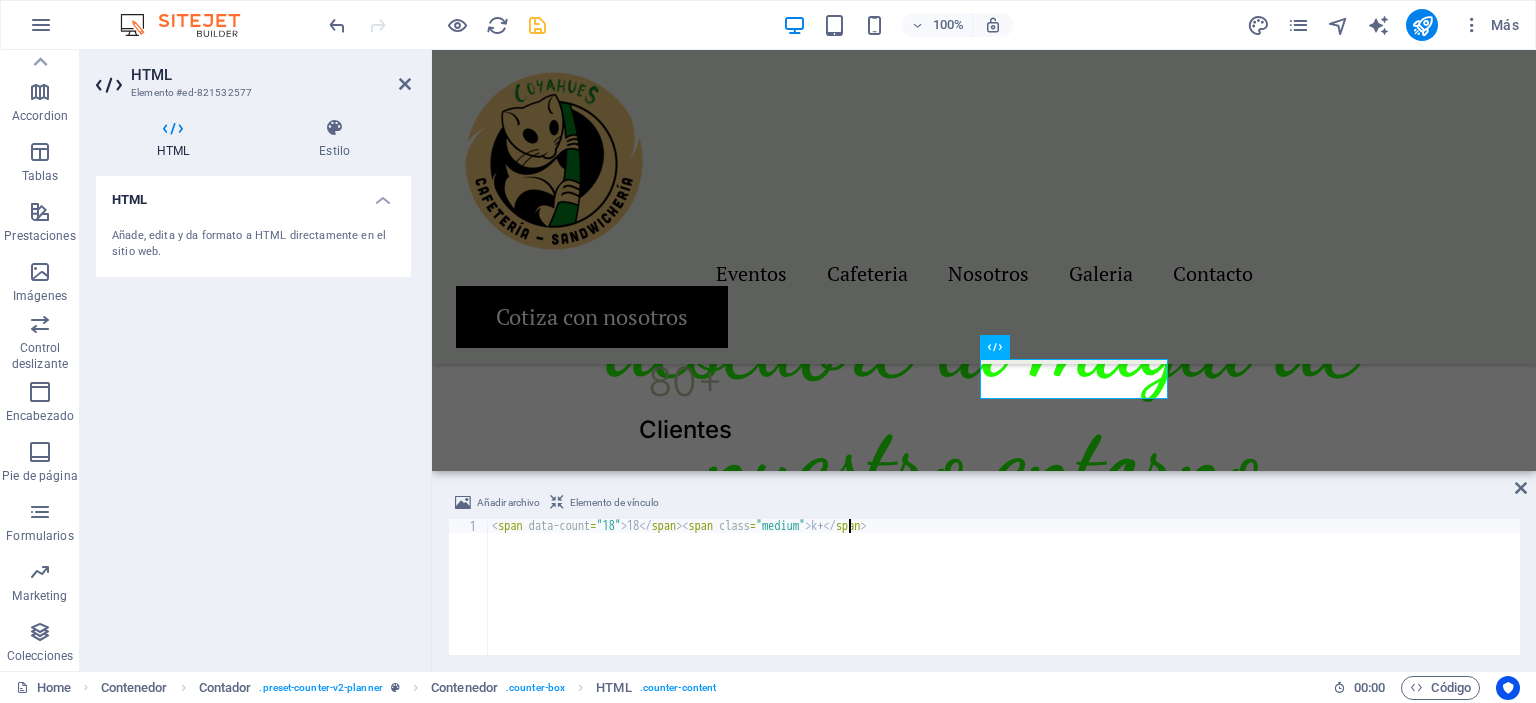 click on "< span   data-count = "18" > 18 </ span > < span   class = "medium" > k+ </ span >" at bounding box center (1004, 601) 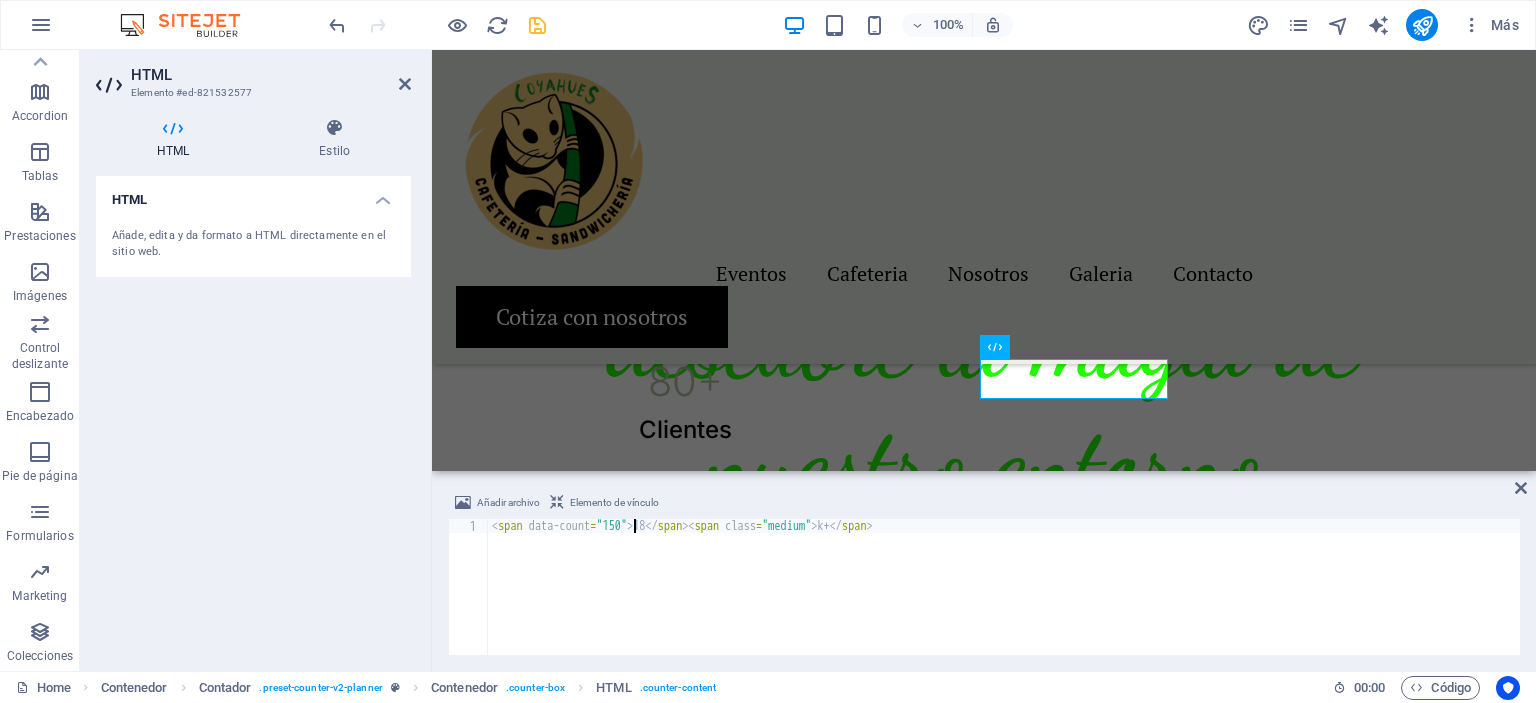 scroll, scrollTop: 0, scrollLeft: 12, axis: horizontal 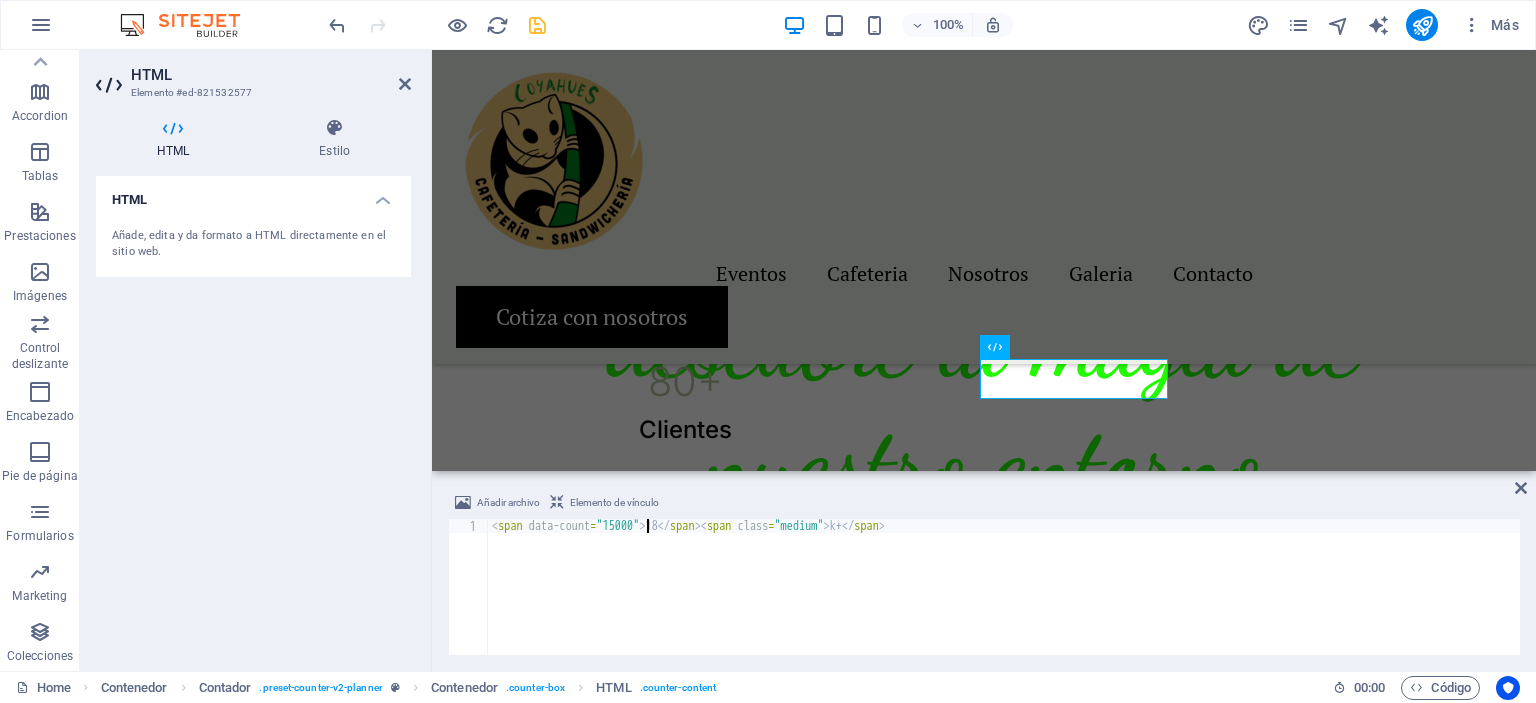 click on "< span   data-count = "15000" > 18 </ span > < span   class = "medium" > k+ </ span >" at bounding box center (1004, 601) 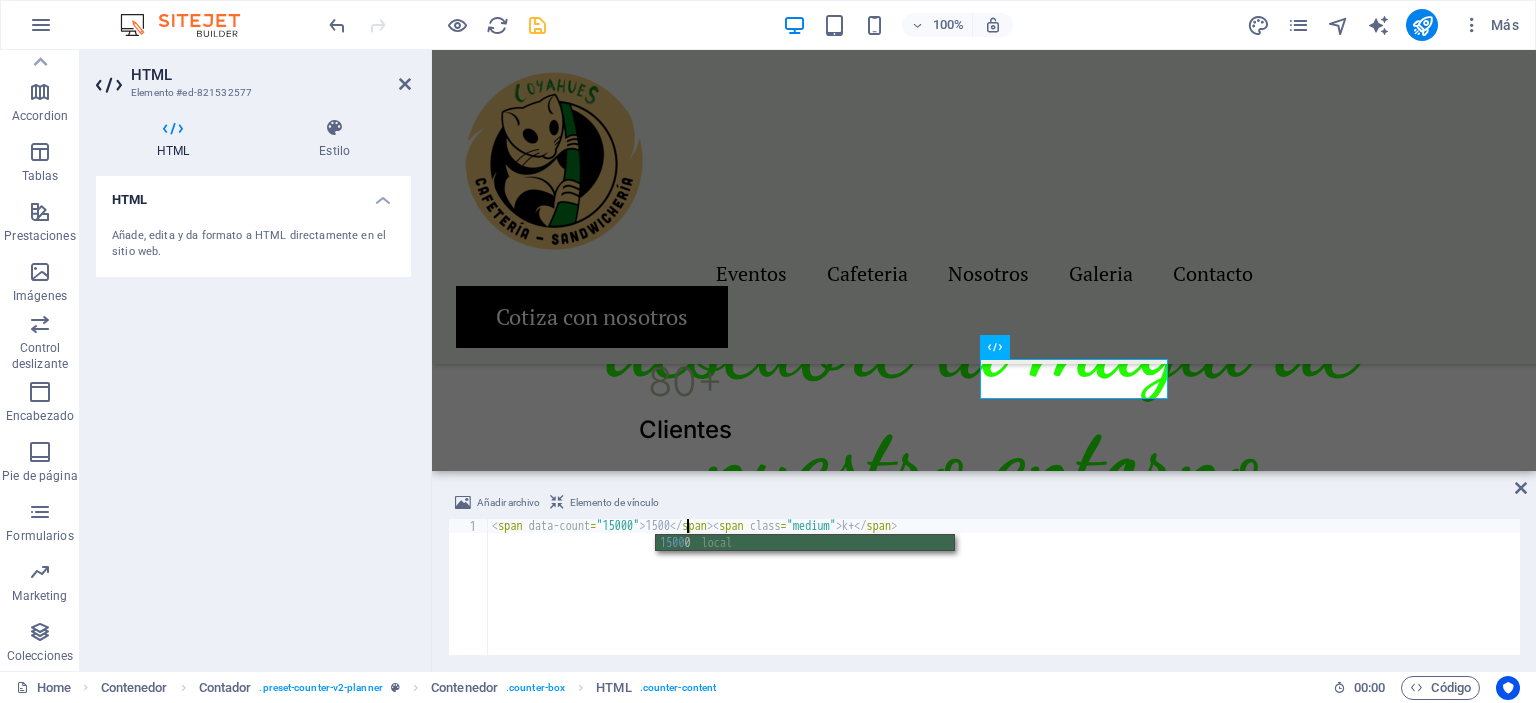 scroll, scrollTop: 0, scrollLeft: 16, axis: horizontal 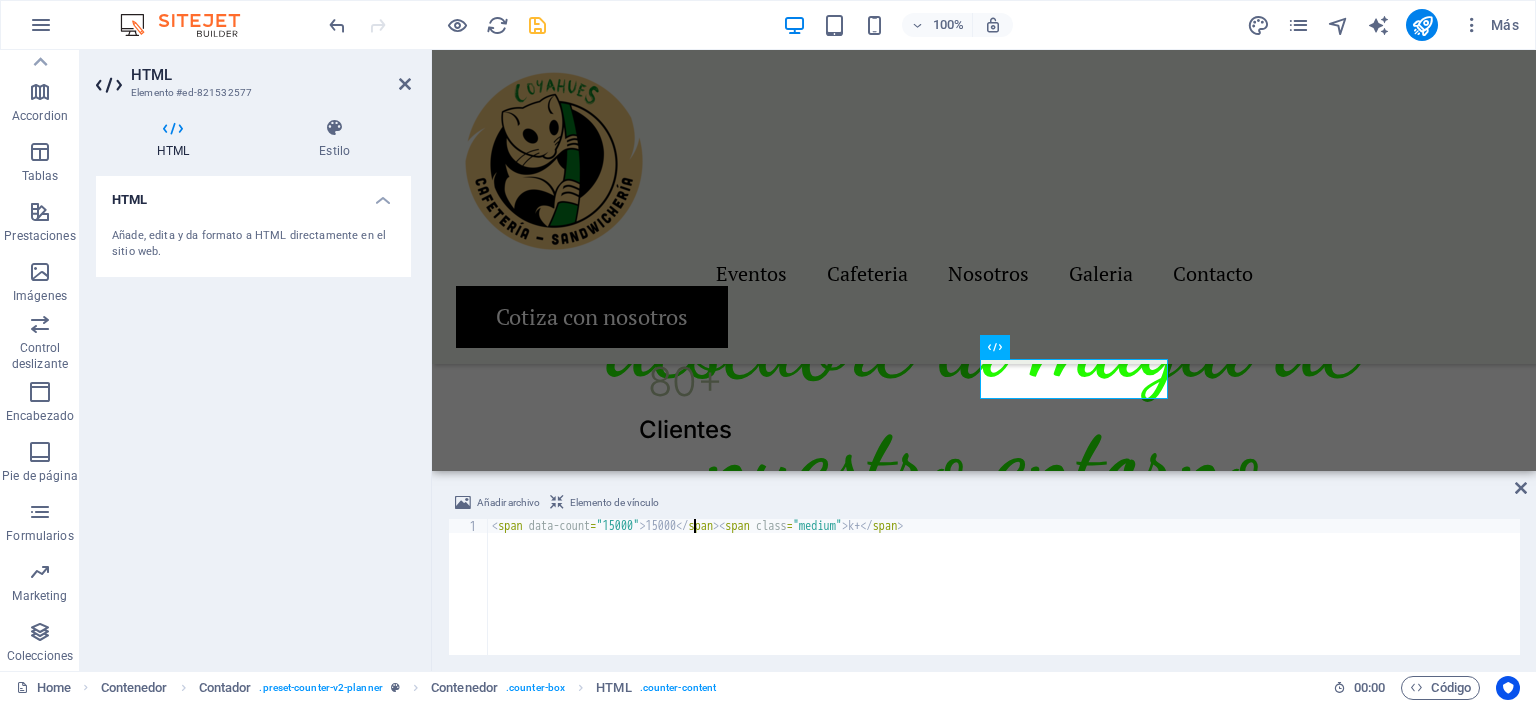 click on "< span   data-count = "15000" > 15000 </ span > < span   class = "medium" > k+ </ span >" at bounding box center (1004, 601) 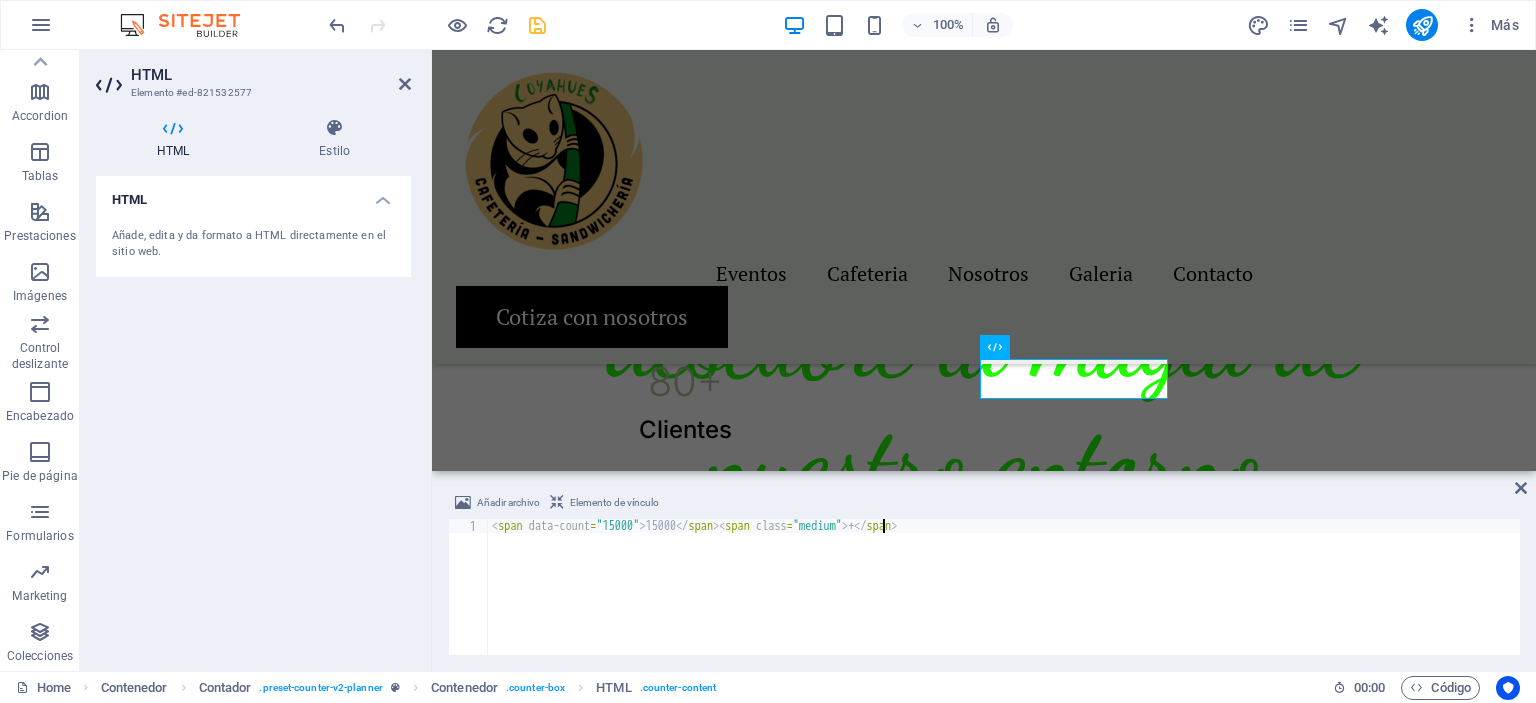 type on "<span data-count="15000">15000</span><span class="medium">+</span>" 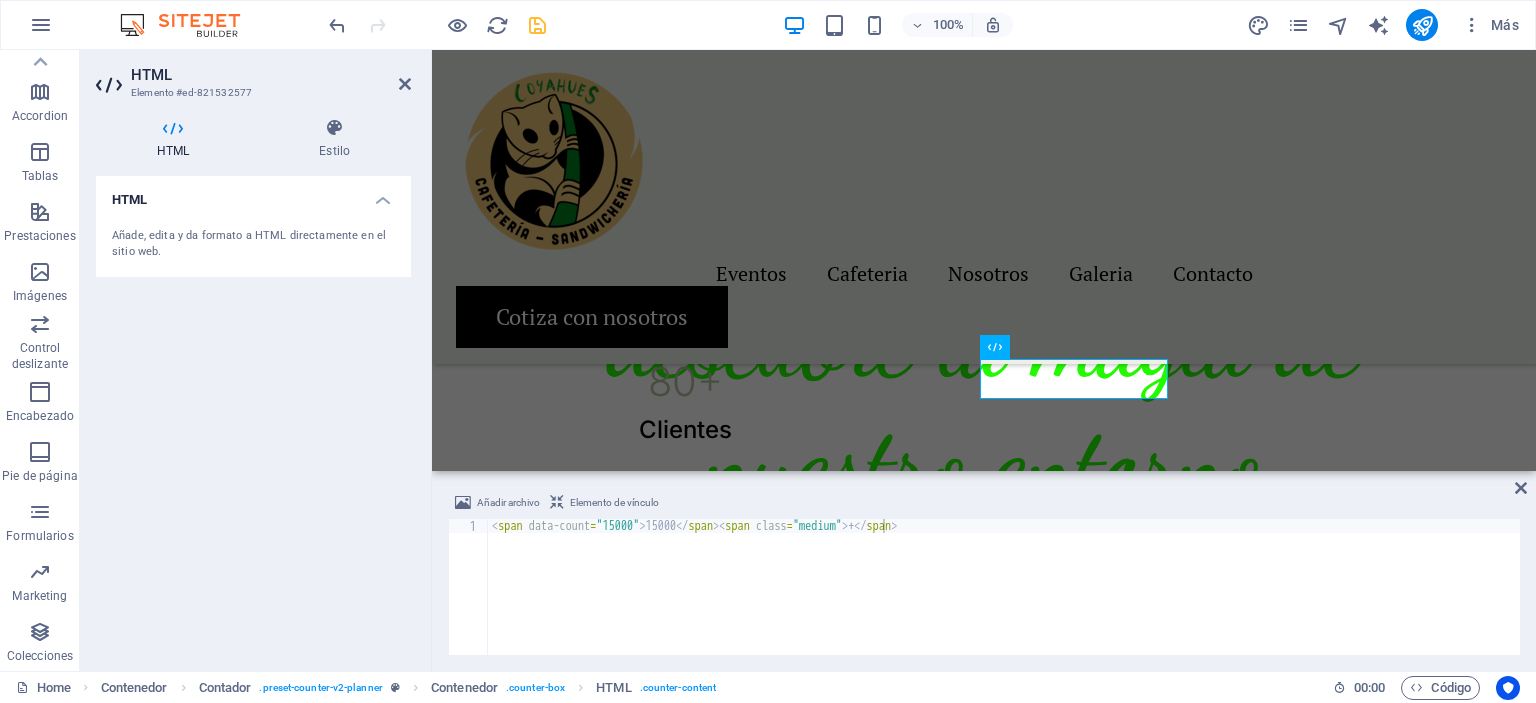 click on "Añadir archivo Elemento de vínculo <span data-count="15000">15000</span><span class="medium">+</span> 1 < span   data-count = "15000" > 15000 </ span > < span   class = "medium" > + </ span >     הההההההההההההההההההההההההההההההההההההההההההההההההההההההההההההההההההההההההההההההההההההההההההההההההההההההההההההההההההההההההההההההההההההההההההההההההההההההההההההההההההההההההההההההההההההההההההההההההההההההההההההההההההההההההההההההההההההההההההההההההההההההההההההההה XXXXXXXXXXXXXXXXXXXXXXXXXXXXXXXXXXXXXXXXXXXXXXXXXXXXXXXXXXXXXXXXXXXXXXXXXXXXXXXXXXXXXXXXXXXXXXXXXXXXXXXXXXXXXXXXXXXXXXXXXXXXXXXXXXXXXXXXXXXXXXXXXXXXXXXXXXXXXXXXXXXXXXXXXXXXXXXXXXXXXXXXXXXXXXXXXXXXXXXXXXXXXXXXXXXXXXXXXXXXXXXXXXXXXXXXXXXXXXXXXXXXXXXXXXXXXXXX" at bounding box center [984, 573] 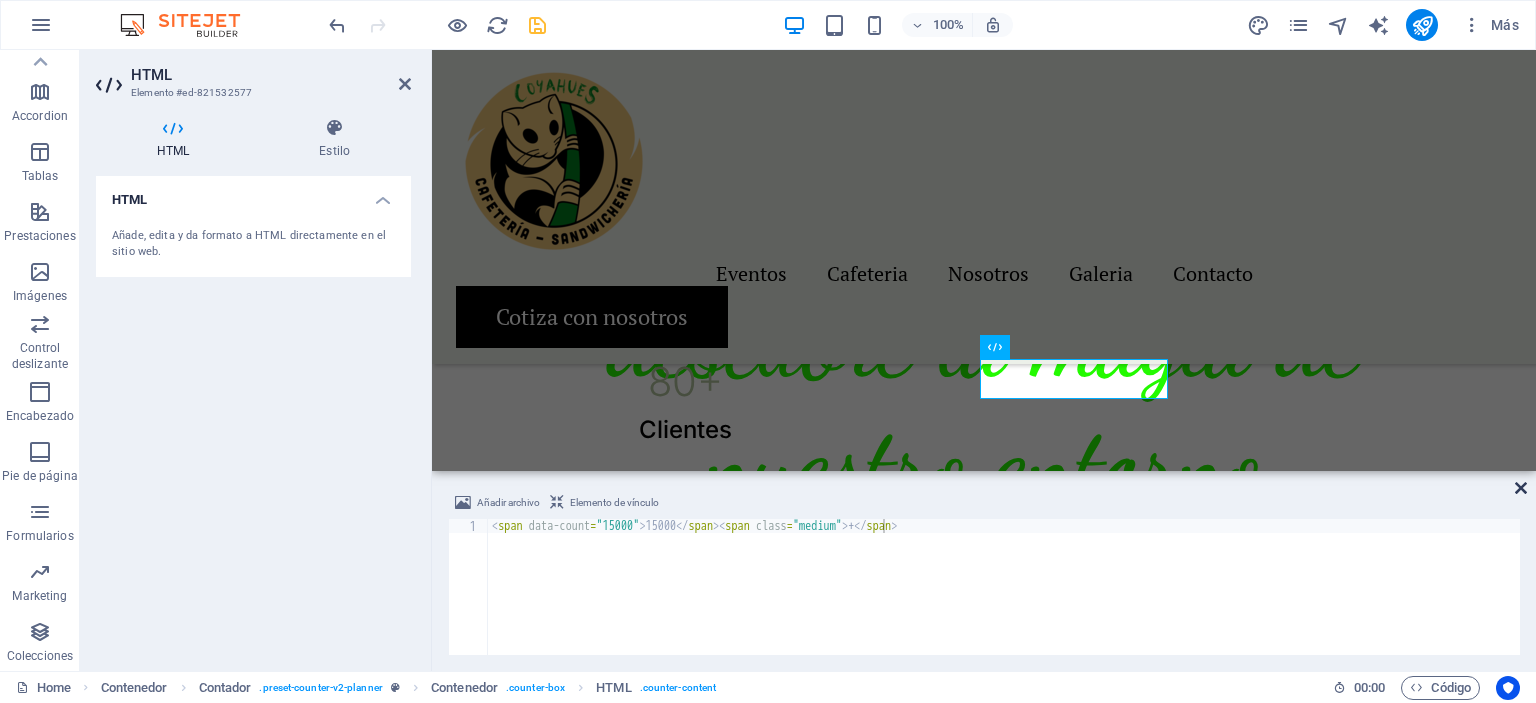 click at bounding box center (1521, 488) 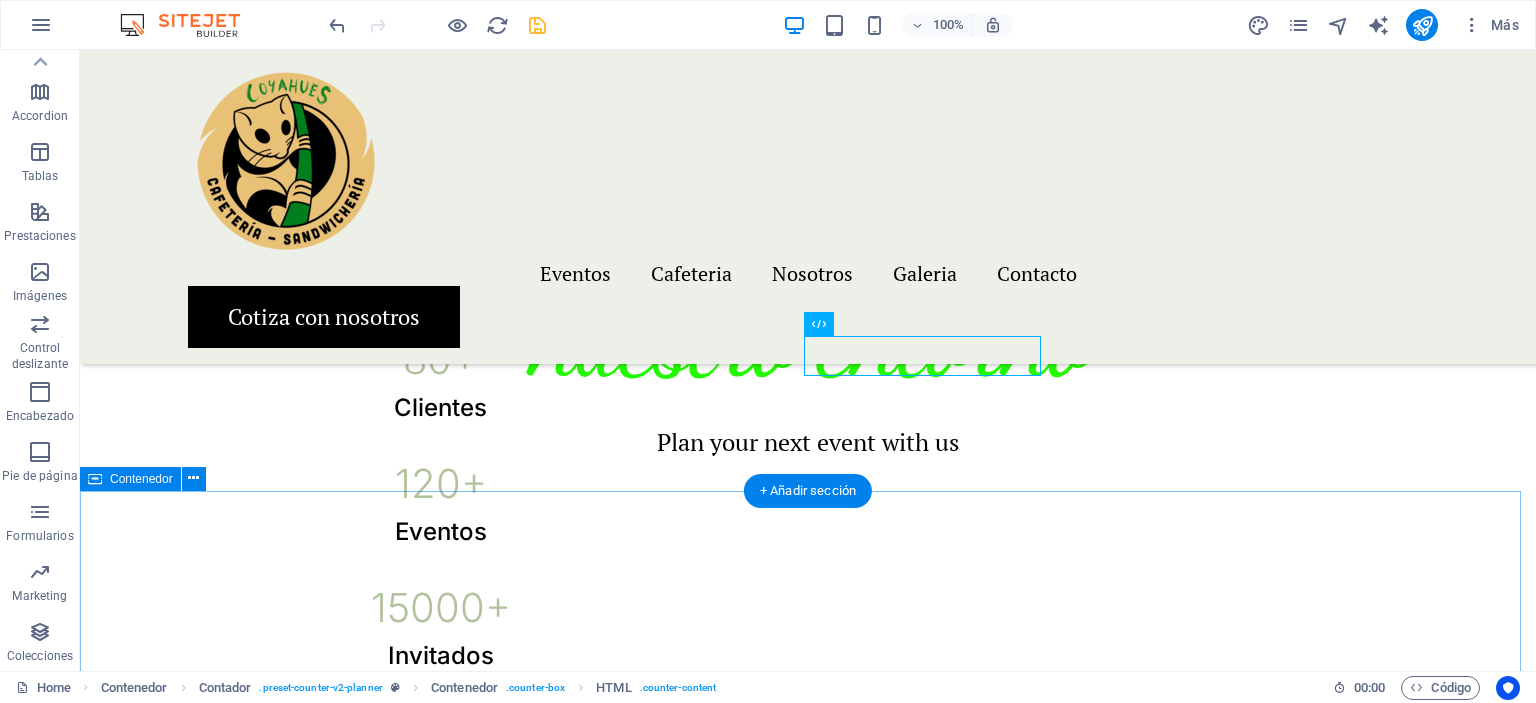 click on "En que nos destamos Matrimonios Celebraciones privadas Institucionales Eventos" at bounding box center (808, 1548) 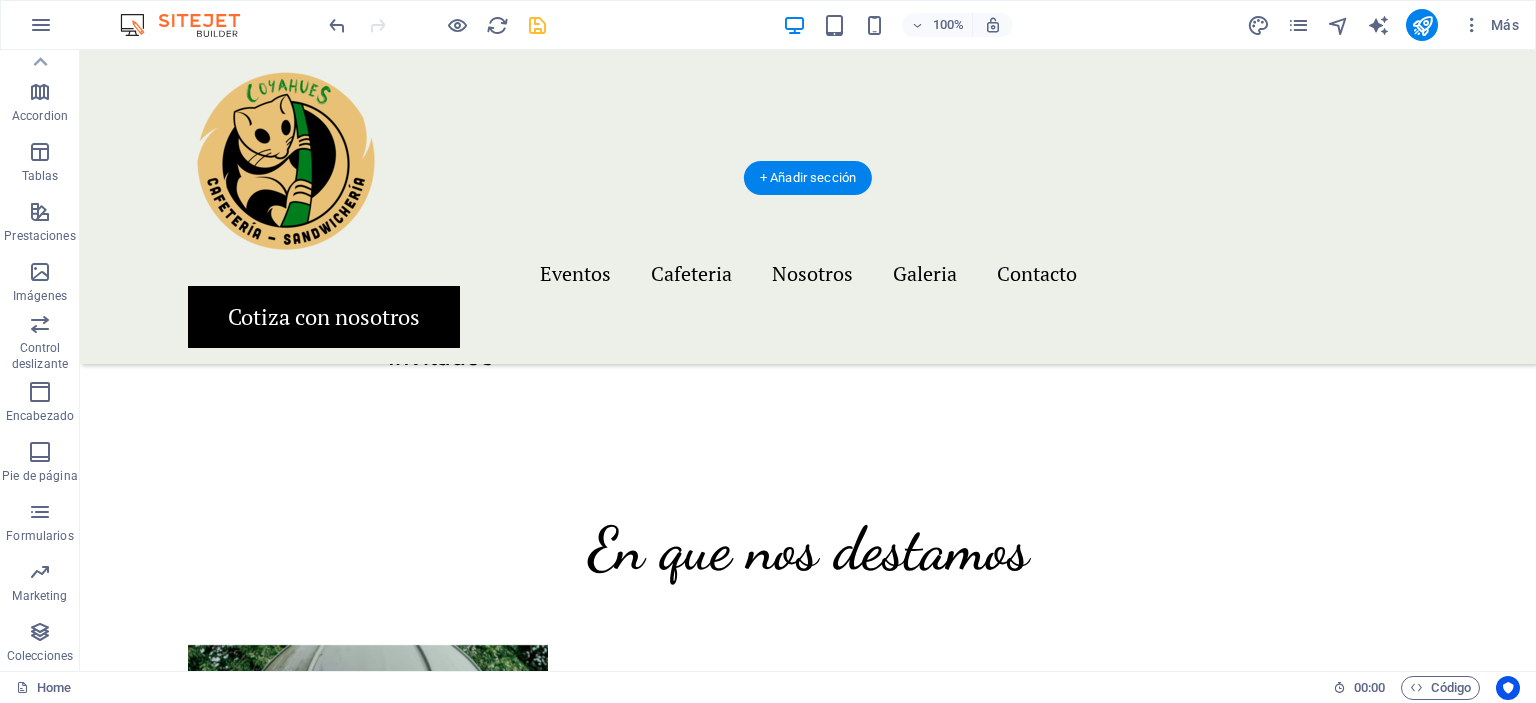 scroll, scrollTop: 1500, scrollLeft: 0, axis: vertical 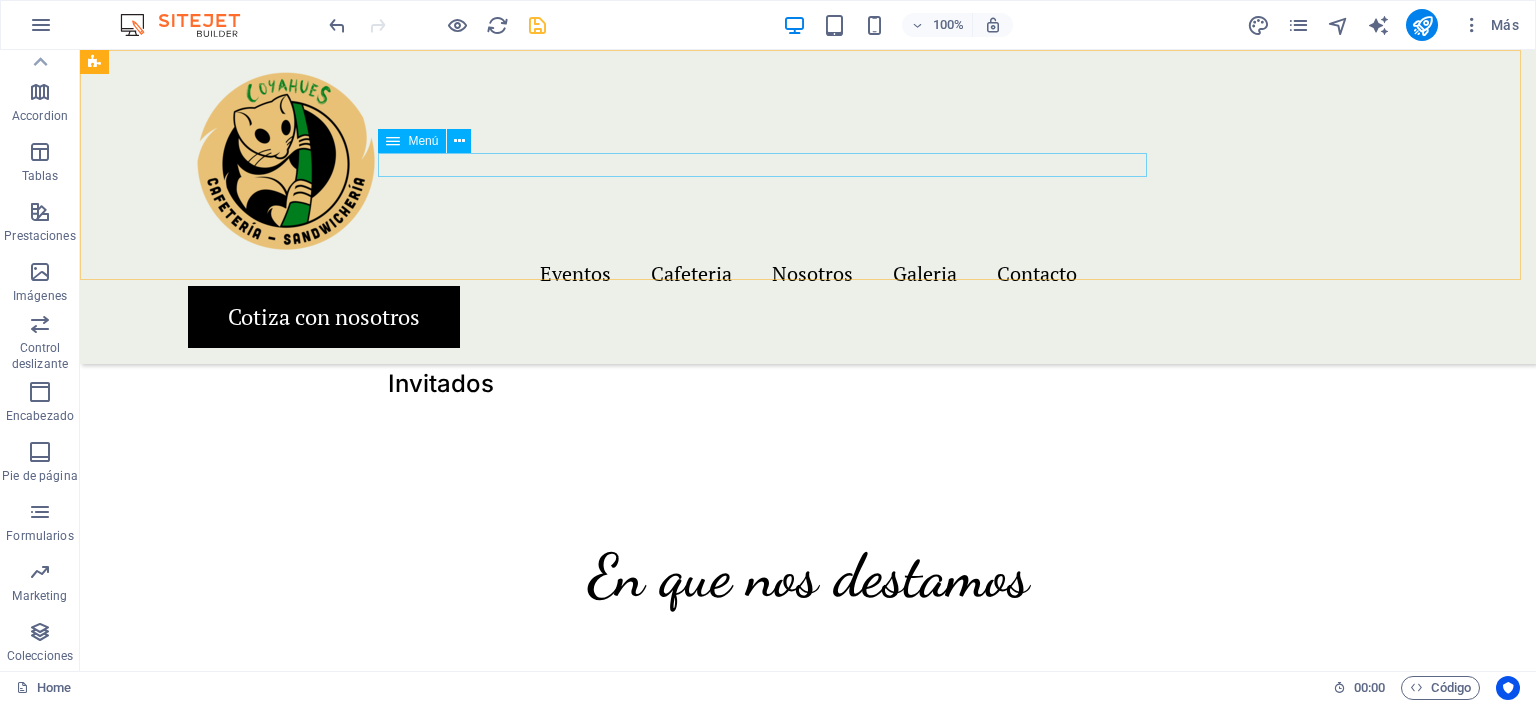 click at bounding box center [393, 141] 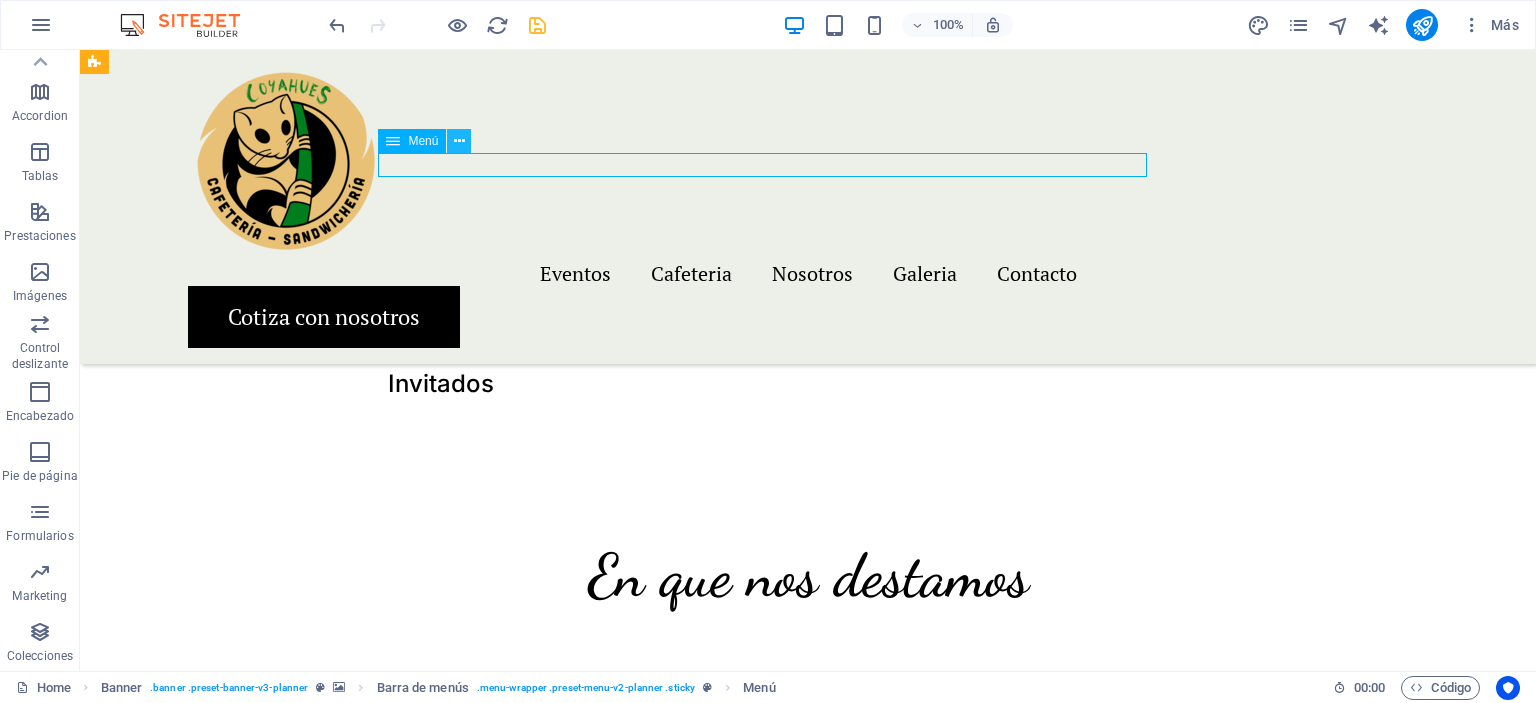 click at bounding box center [459, 141] 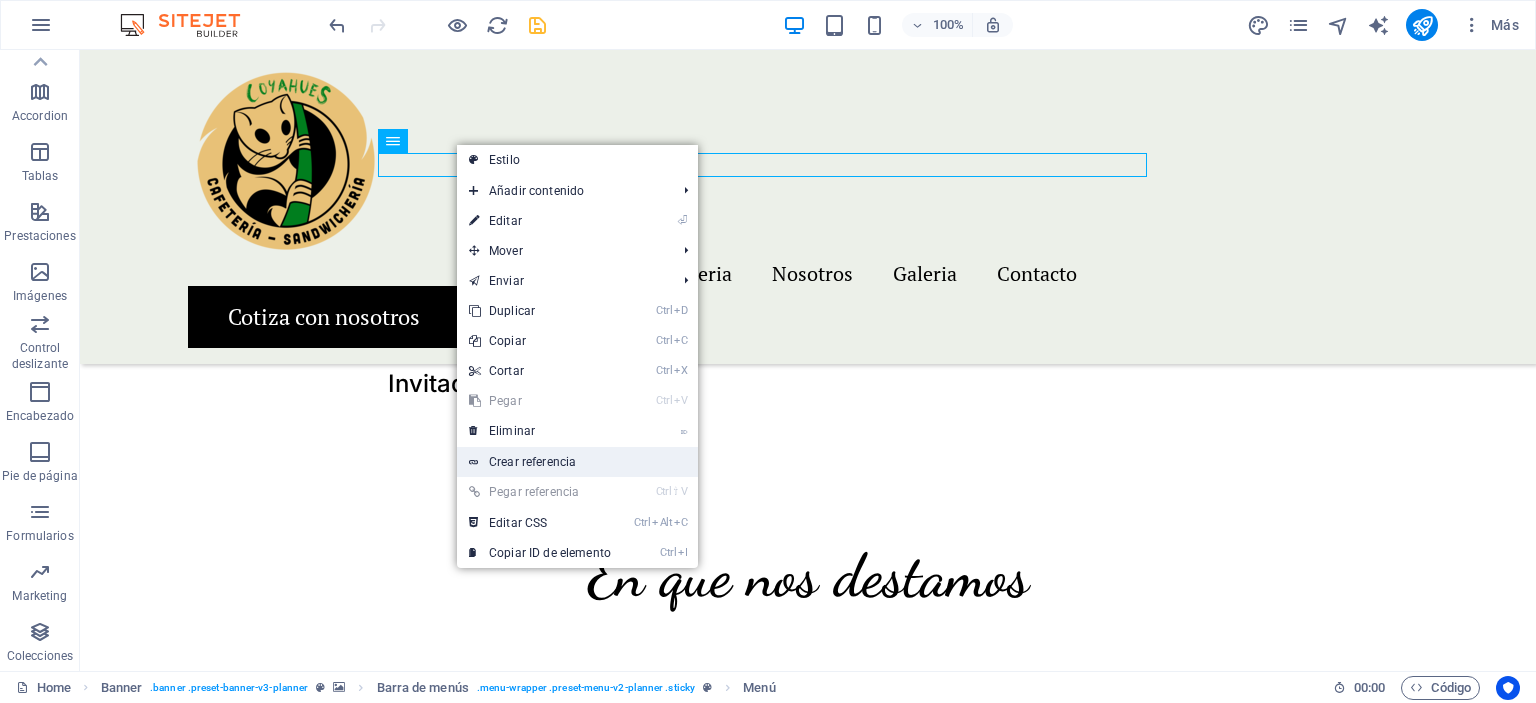 drag, startPoint x: 530, startPoint y: 459, endPoint x: 103, endPoint y: 409, distance: 429.91742 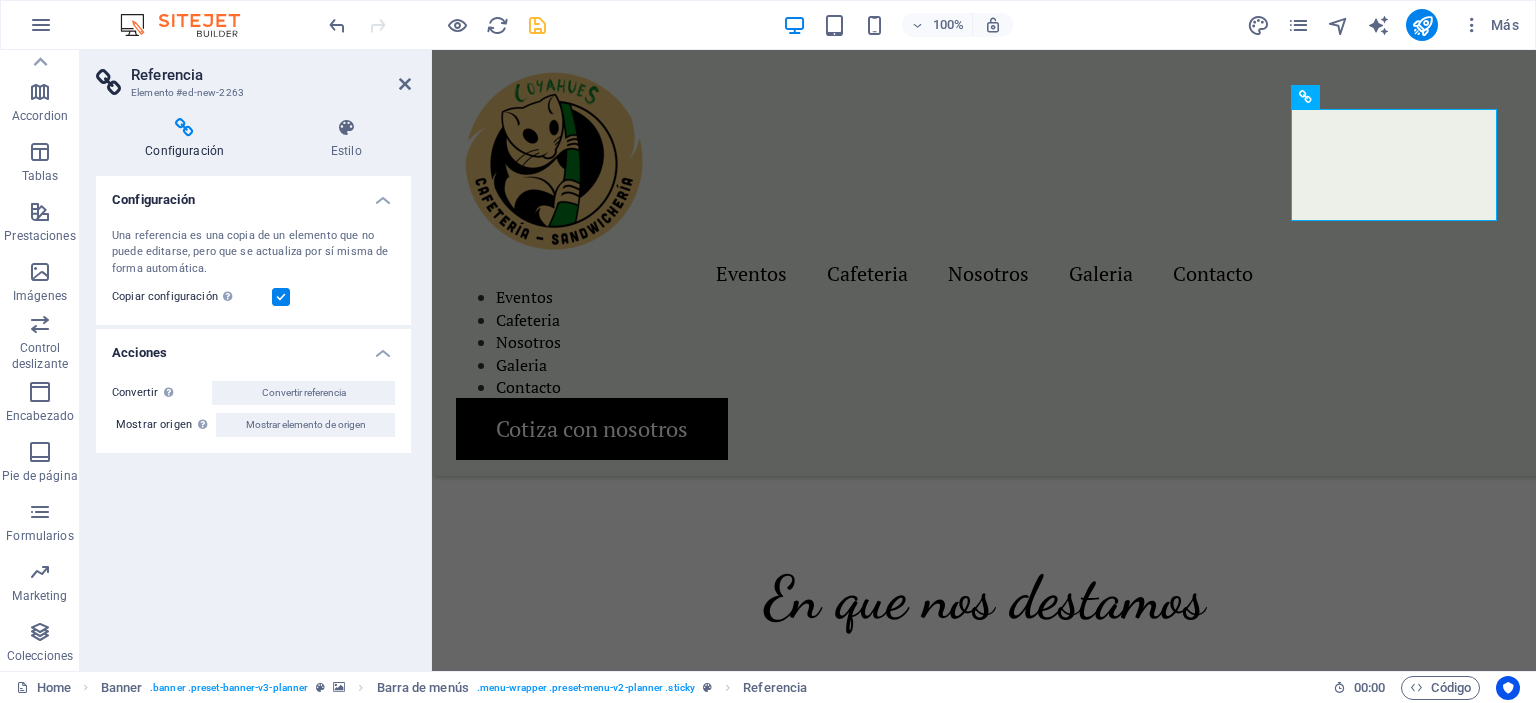 scroll, scrollTop: 1522, scrollLeft: 0, axis: vertical 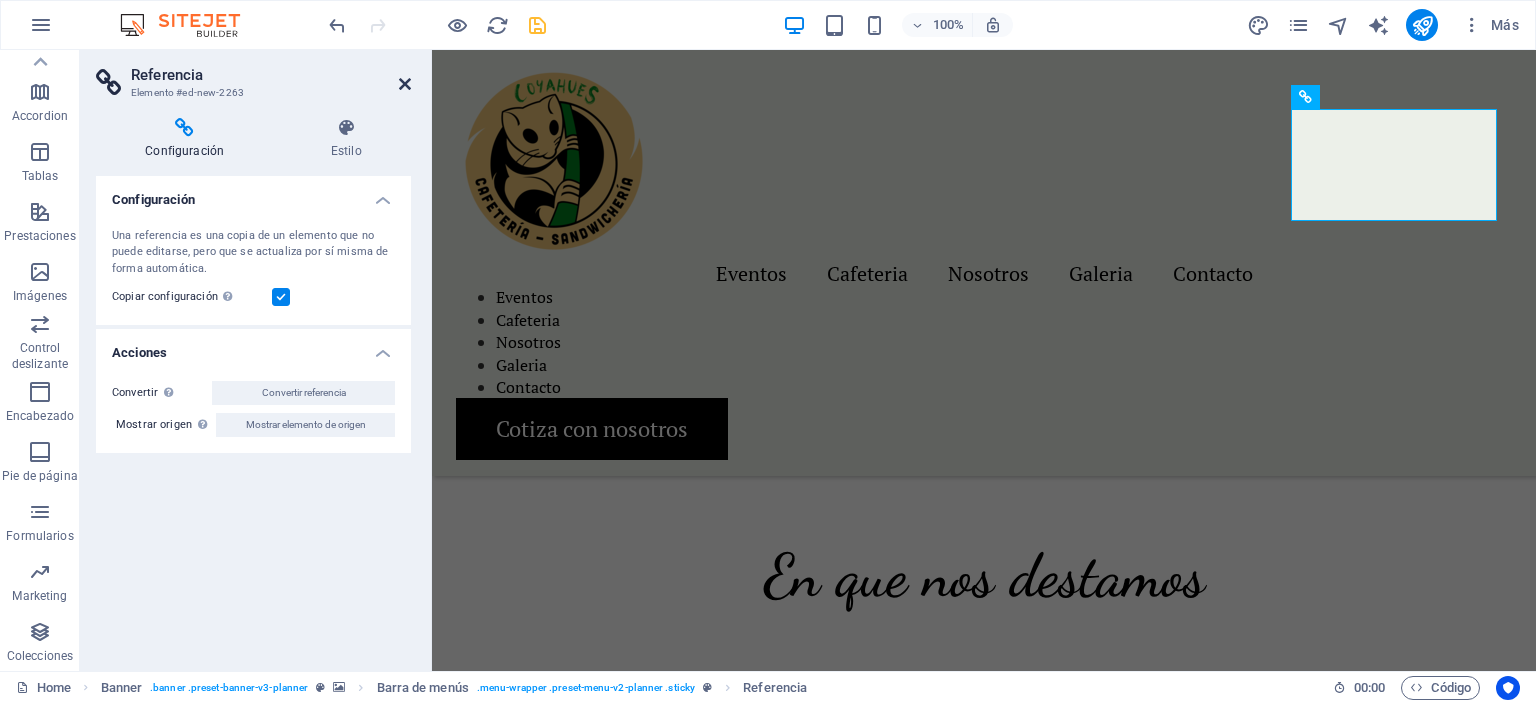 drag, startPoint x: 409, startPoint y: 87, endPoint x: 330, endPoint y: 37, distance: 93.49332 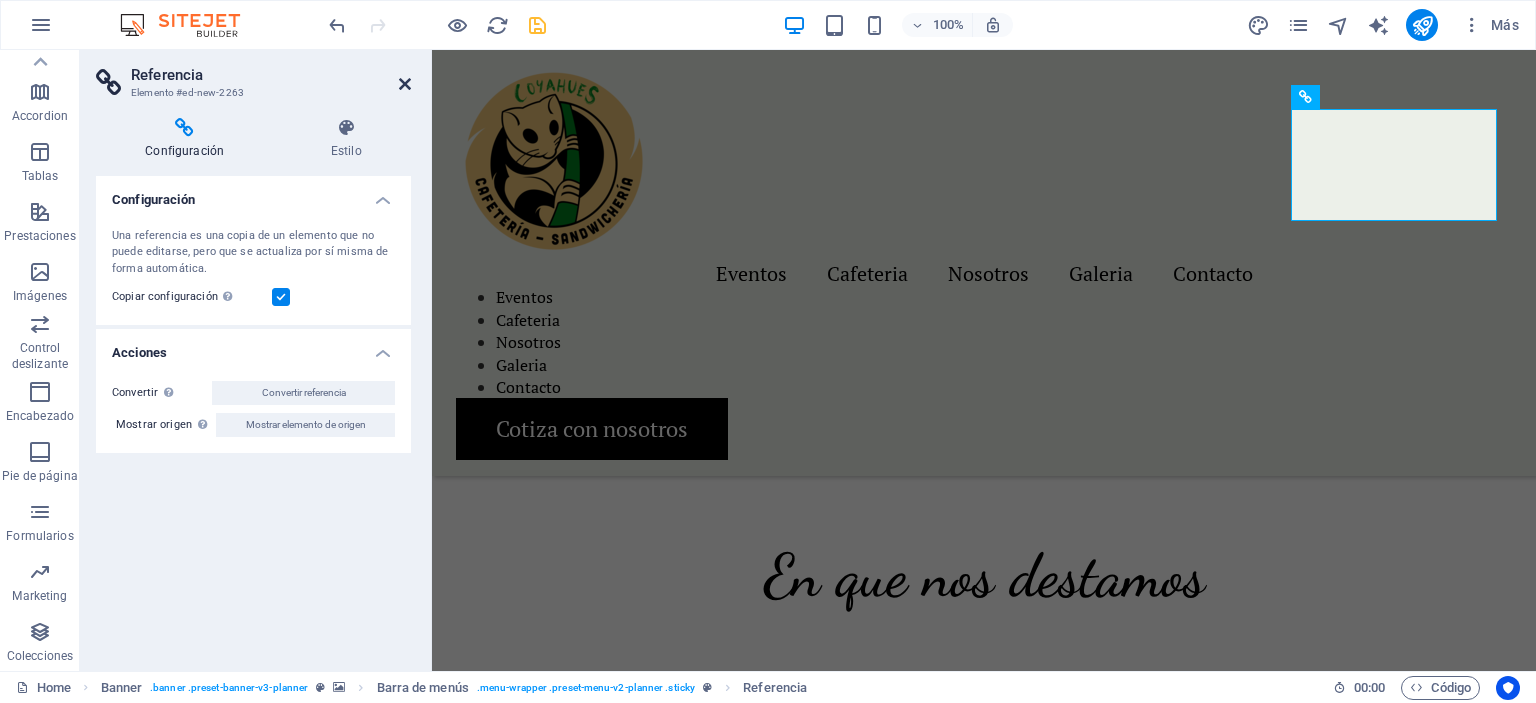 click at bounding box center (405, 84) 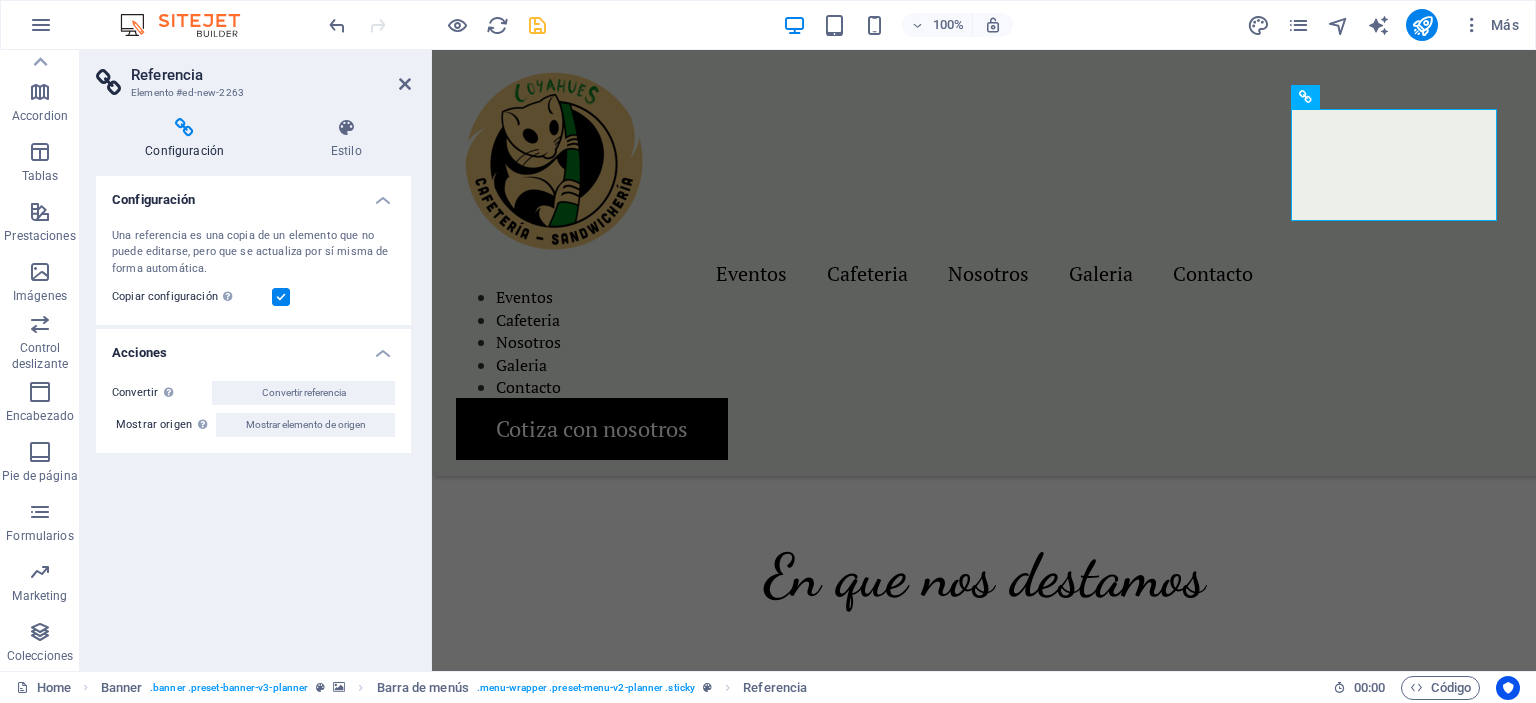 scroll, scrollTop: 1500, scrollLeft: 0, axis: vertical 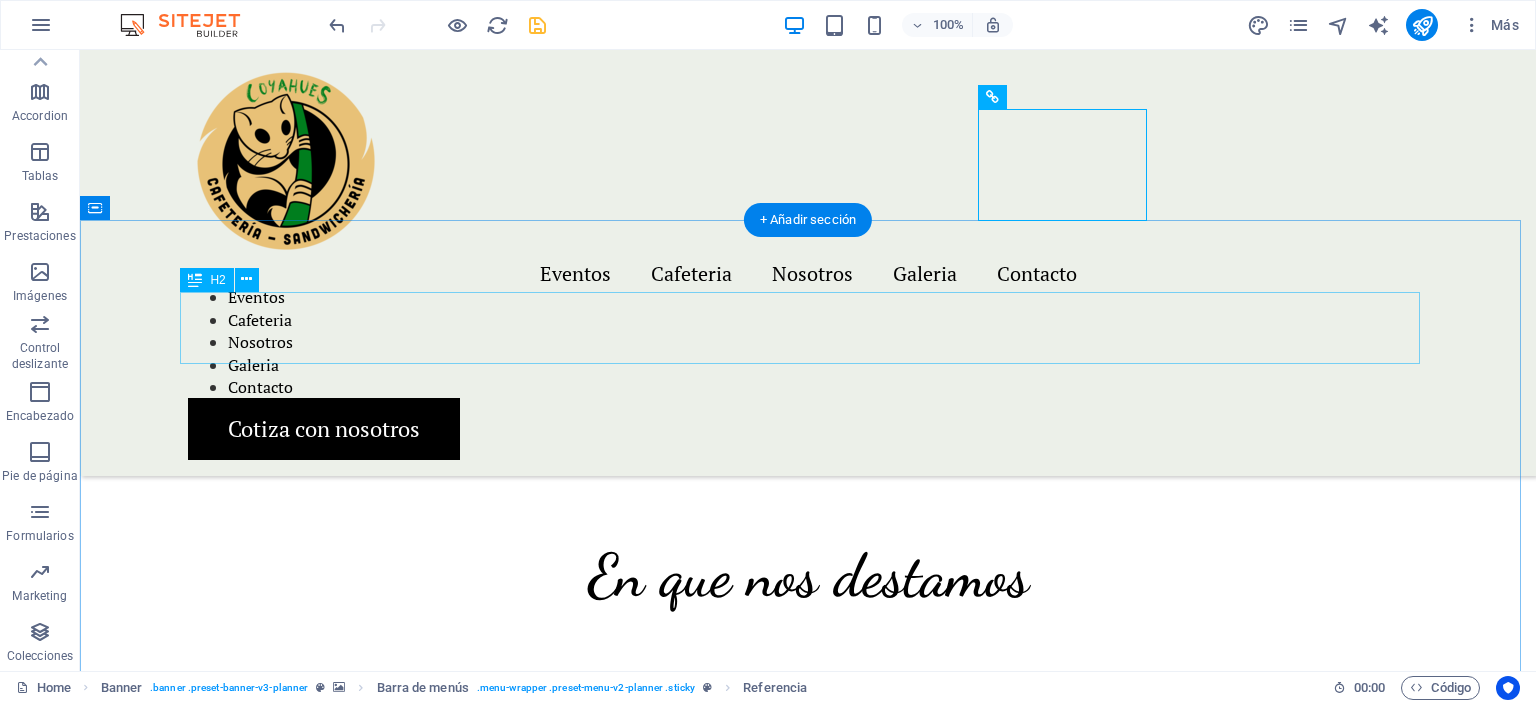 click on "En que nos destamos" at bounding box center [808, 576] 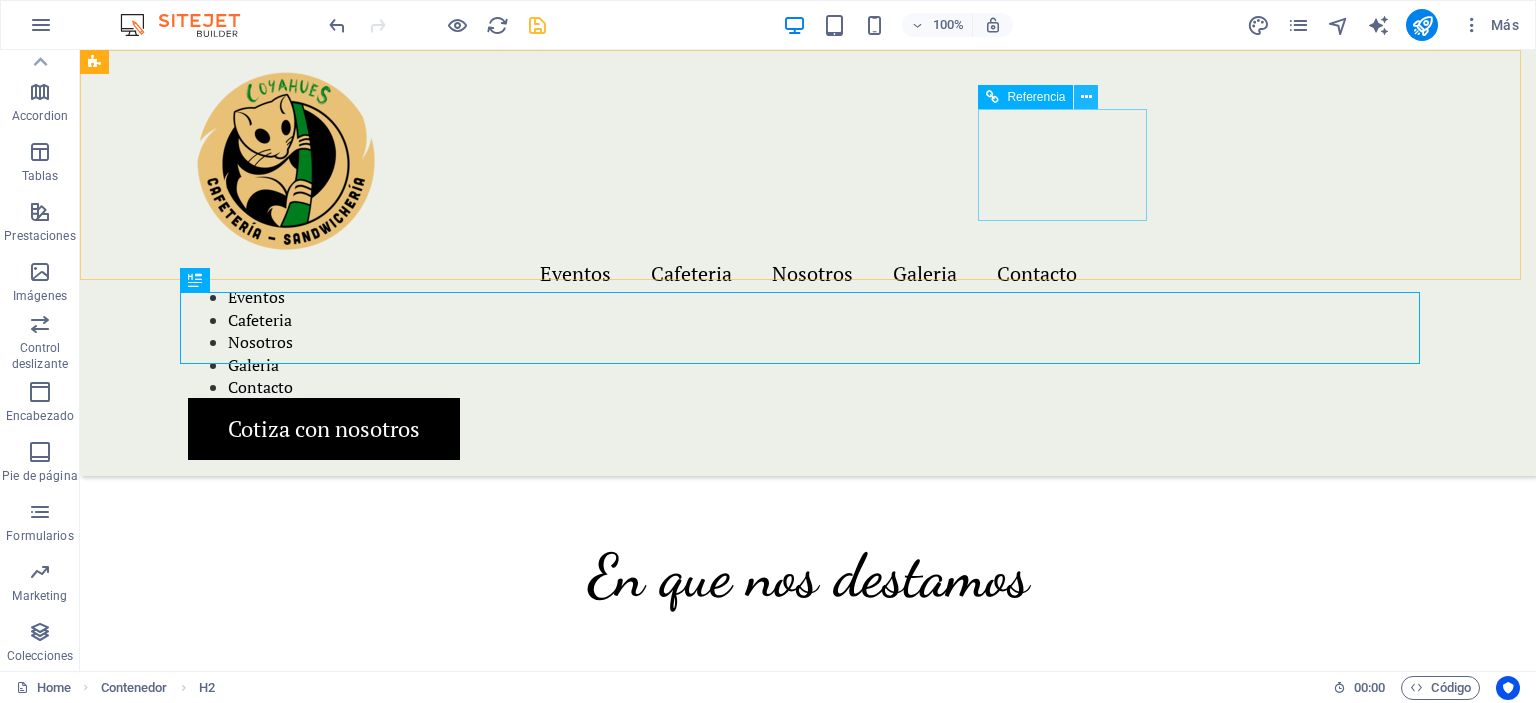 click at bounding box center (1086, 97) 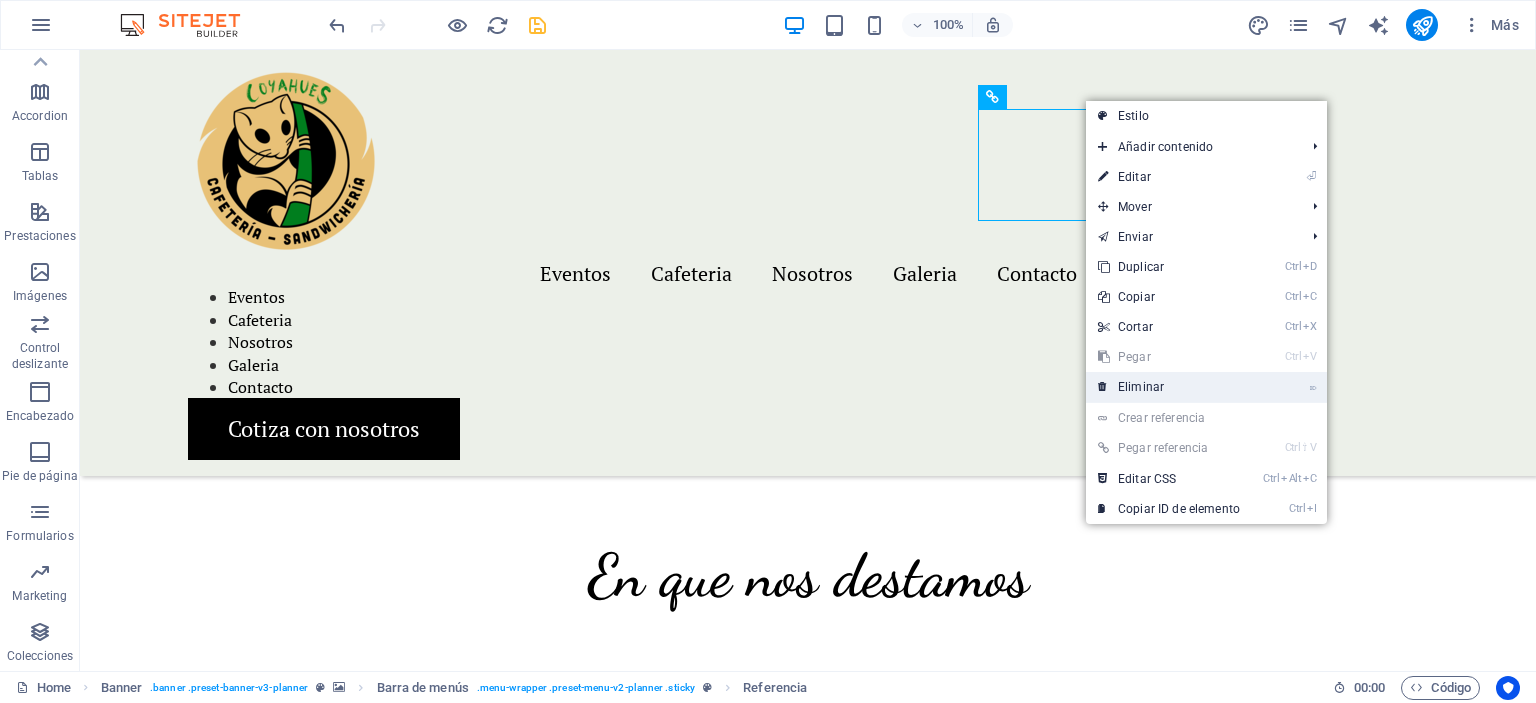 click on "⌦  Eliminar" at bounding box center [1169, 387] 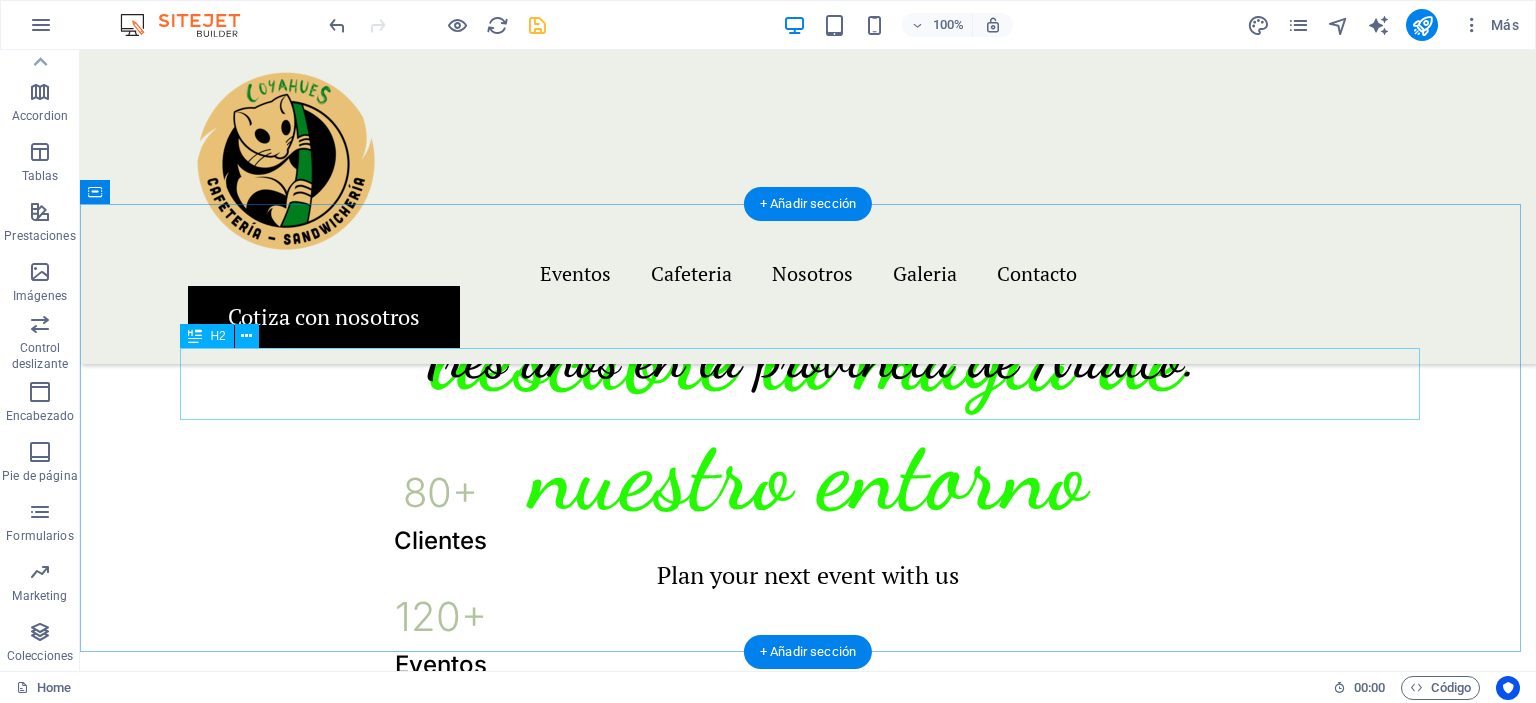 scroll, scrollTop: 1100, scrollLeft: 0, axis: vertical 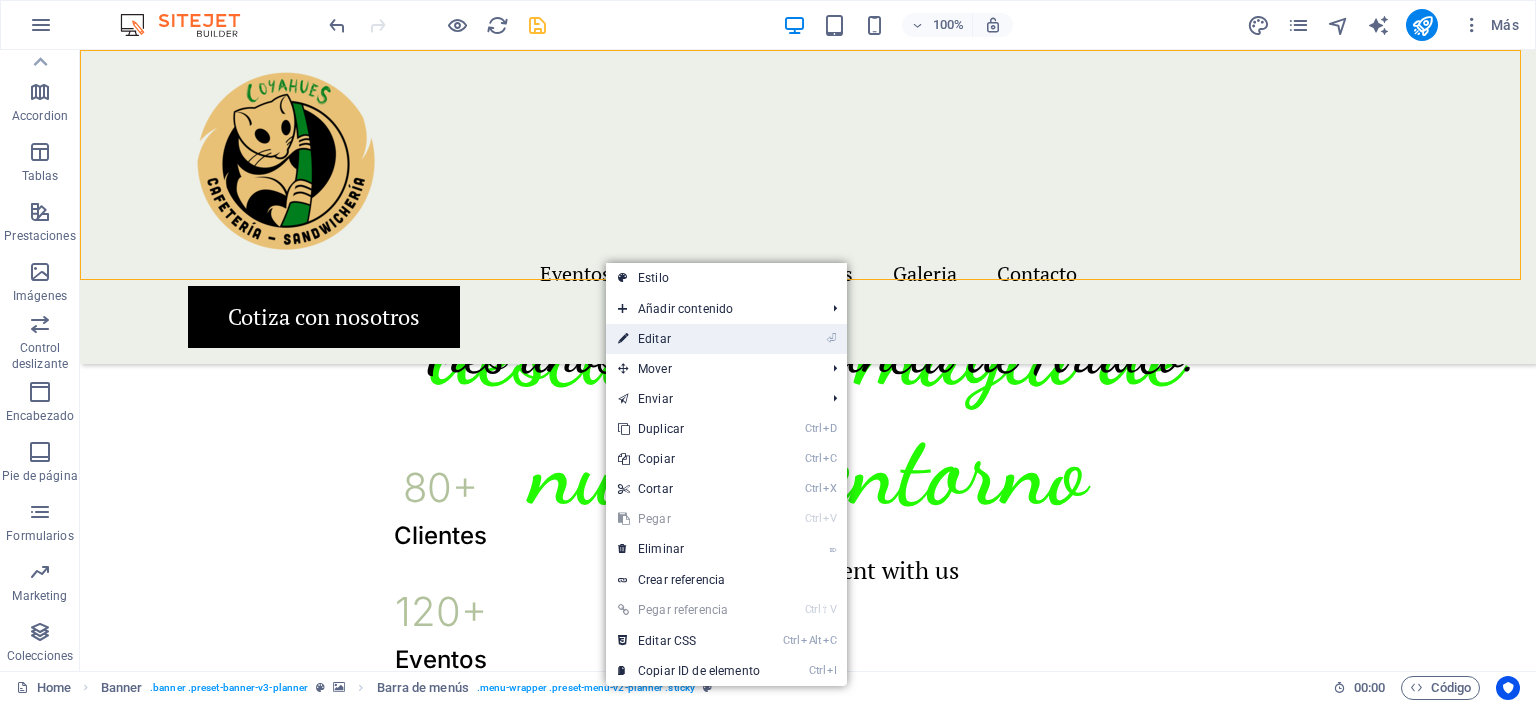 drag, startPoint x: 654, startPoint y: 342, endPoint x: 275, endPoint y: 211, distance: 401.00125 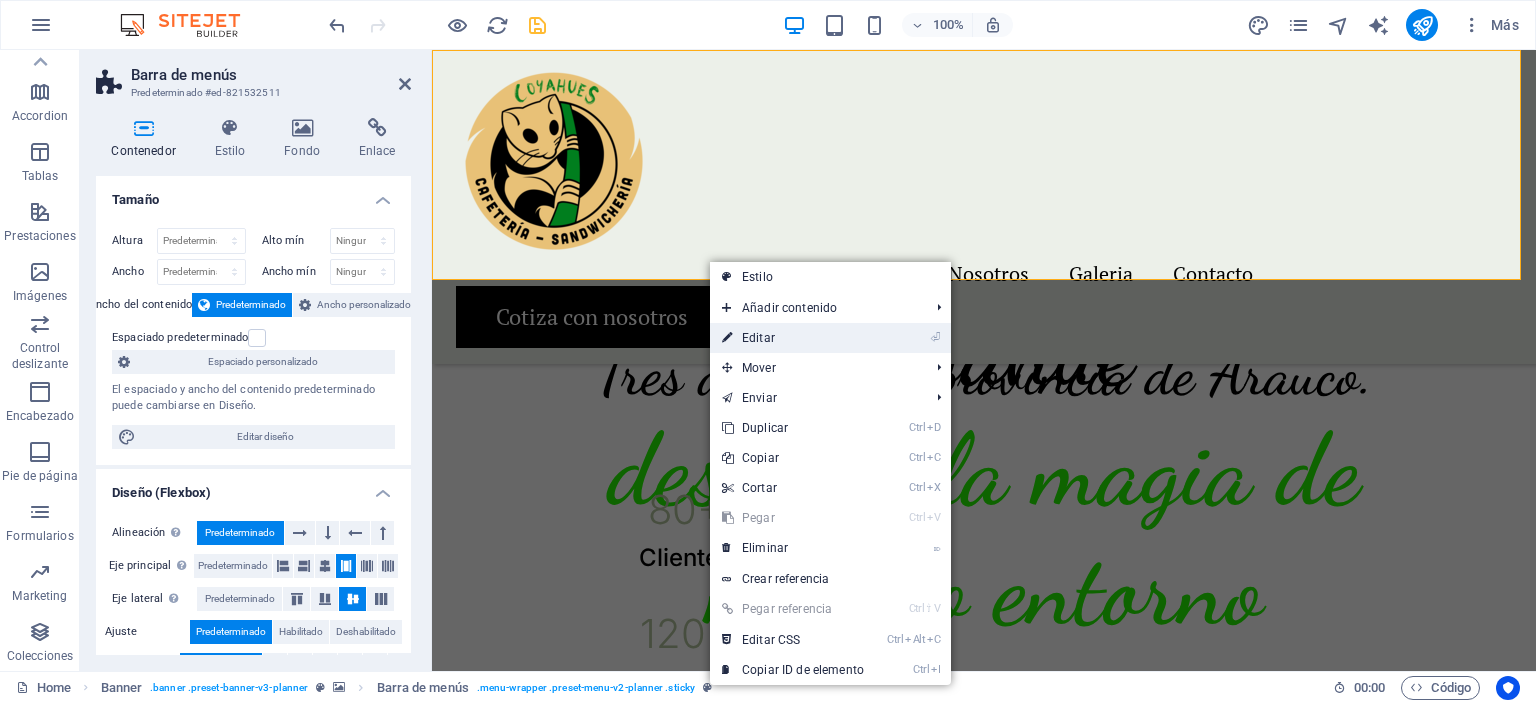 click on "⏎  Editar" at bounding box center [793, 338] 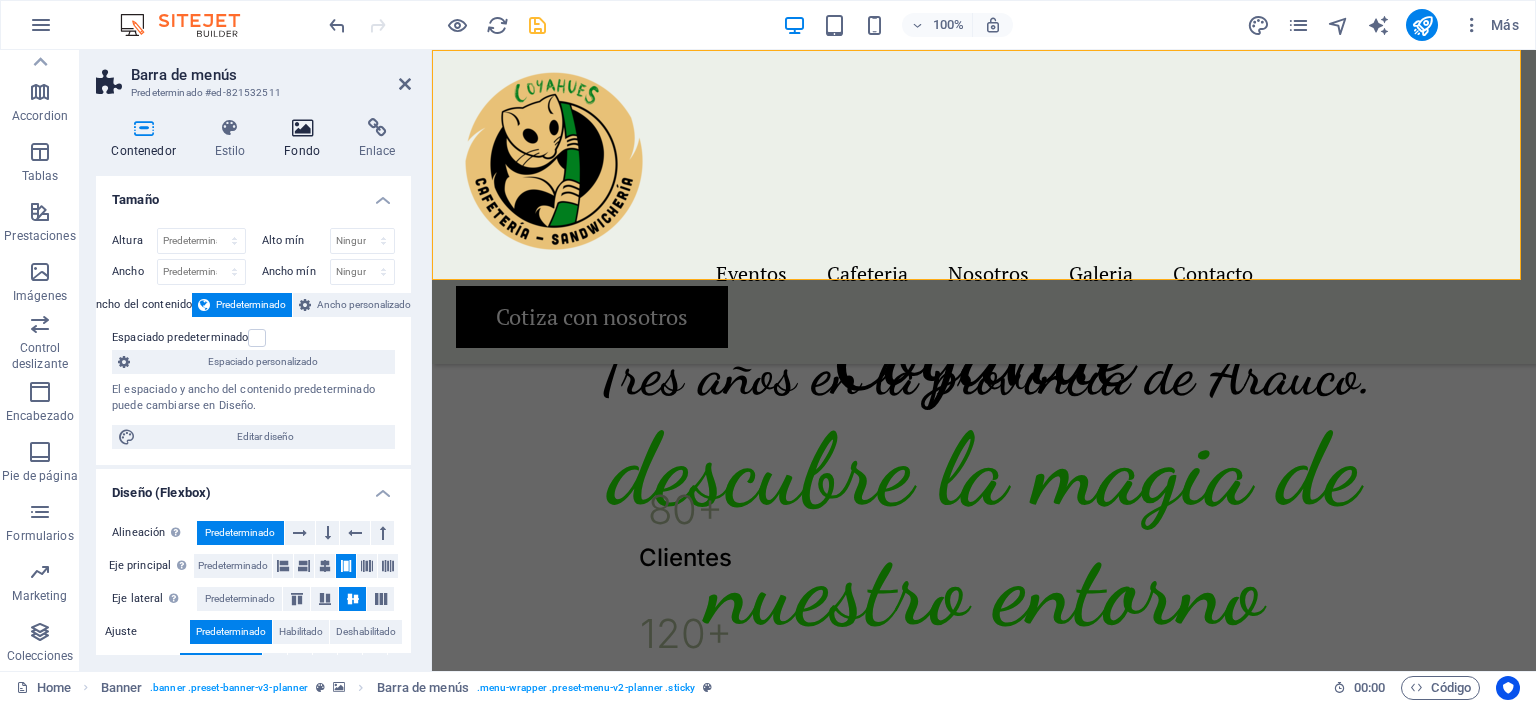 click at bounding box center (302, 128) 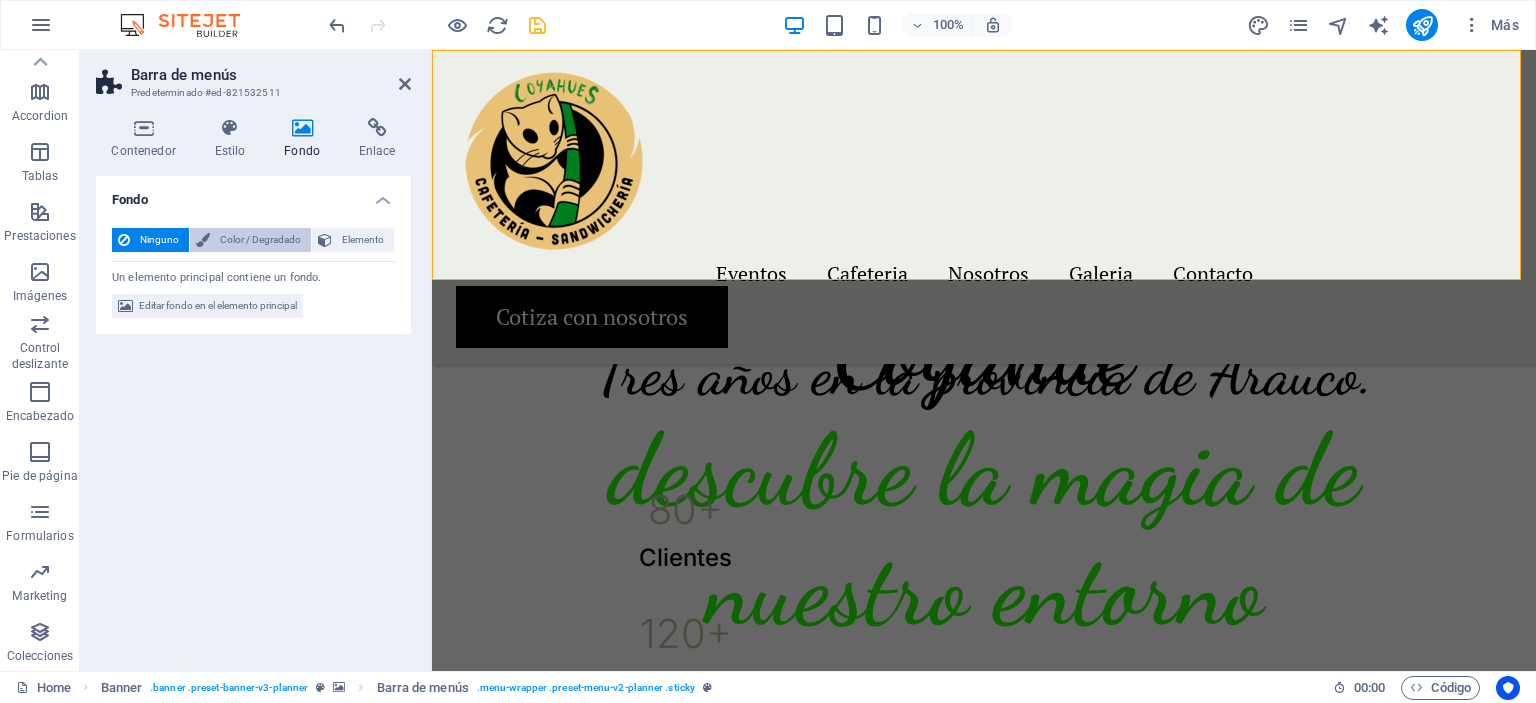 click on "Color / Degradado" at bounding box center [260, 240] 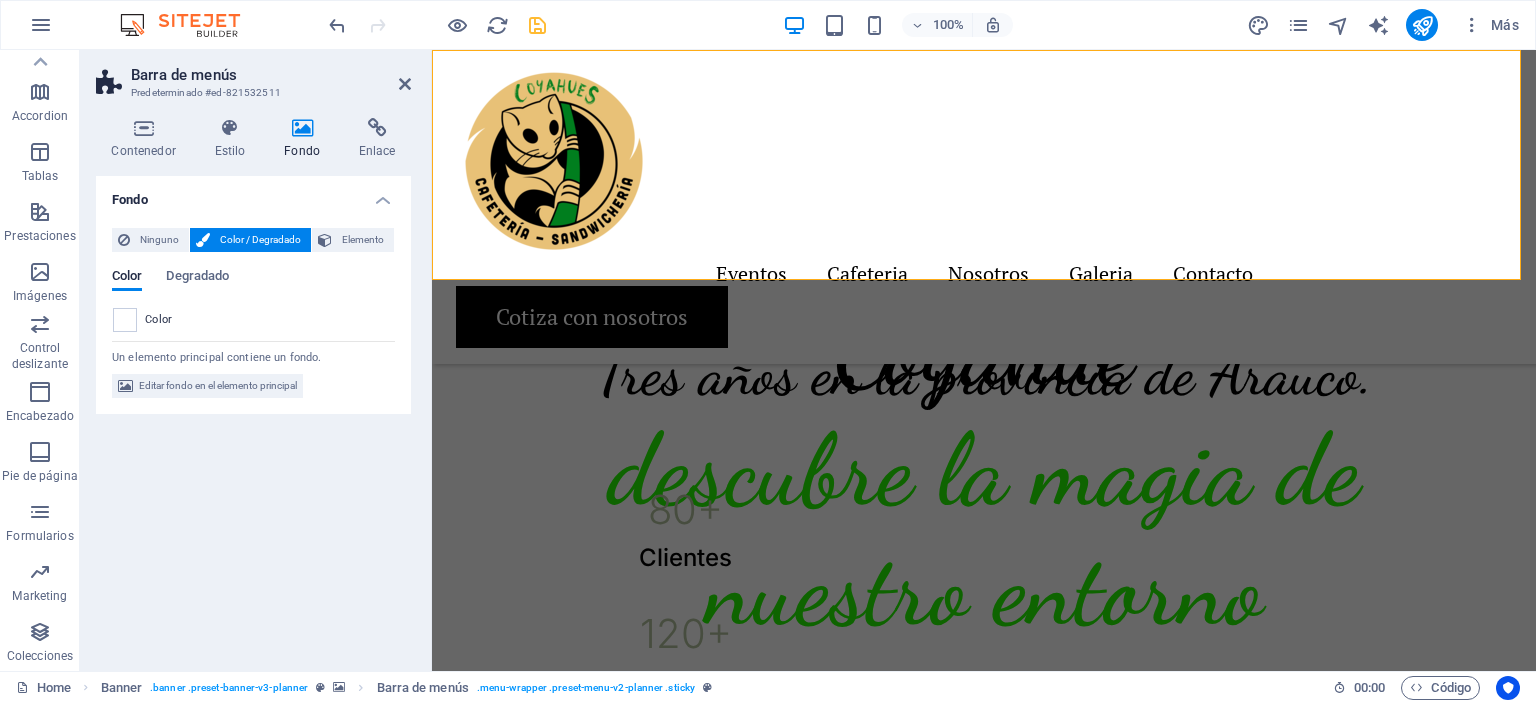 click on "Color / Degradado" at bounding box center (260, 240) 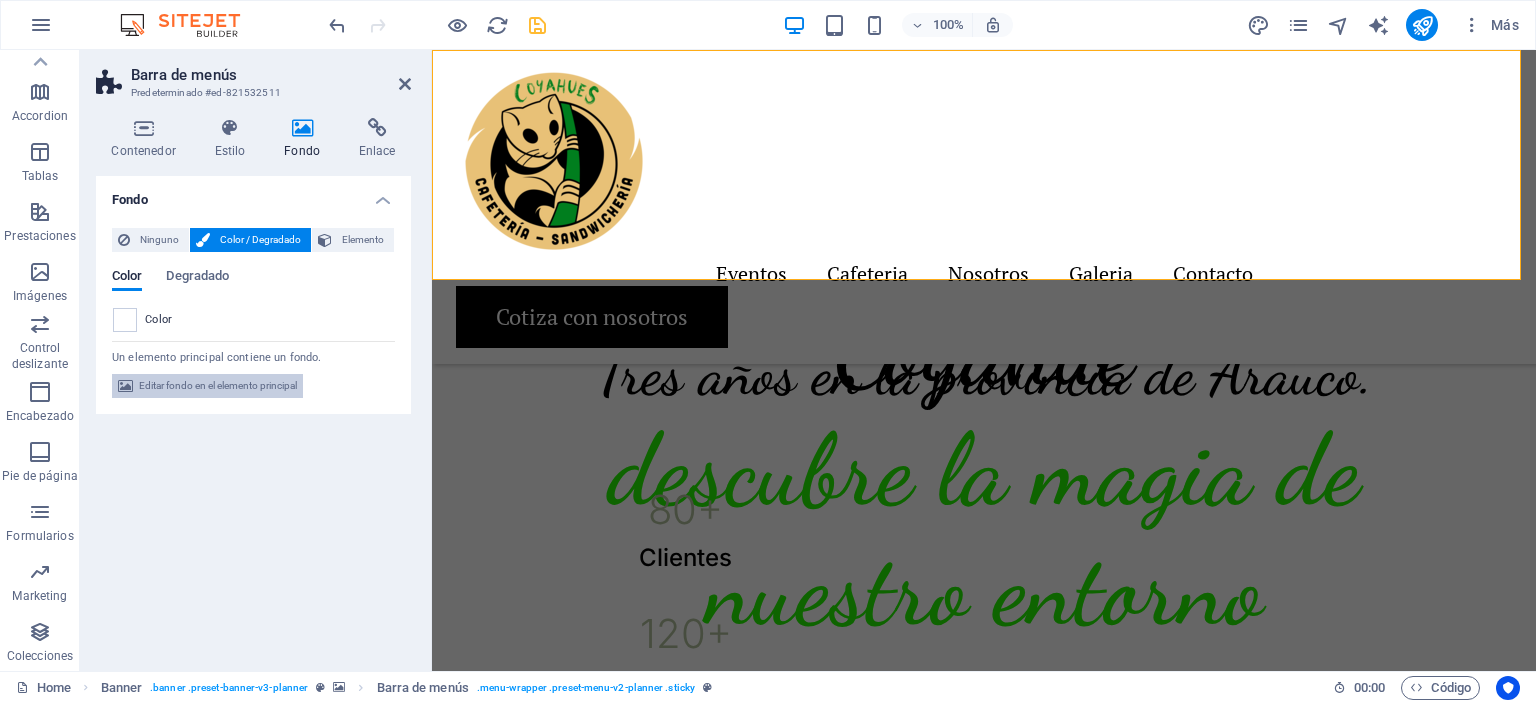 click on "Editar fondo en el elemento principal" at bounding box center [218, 386] 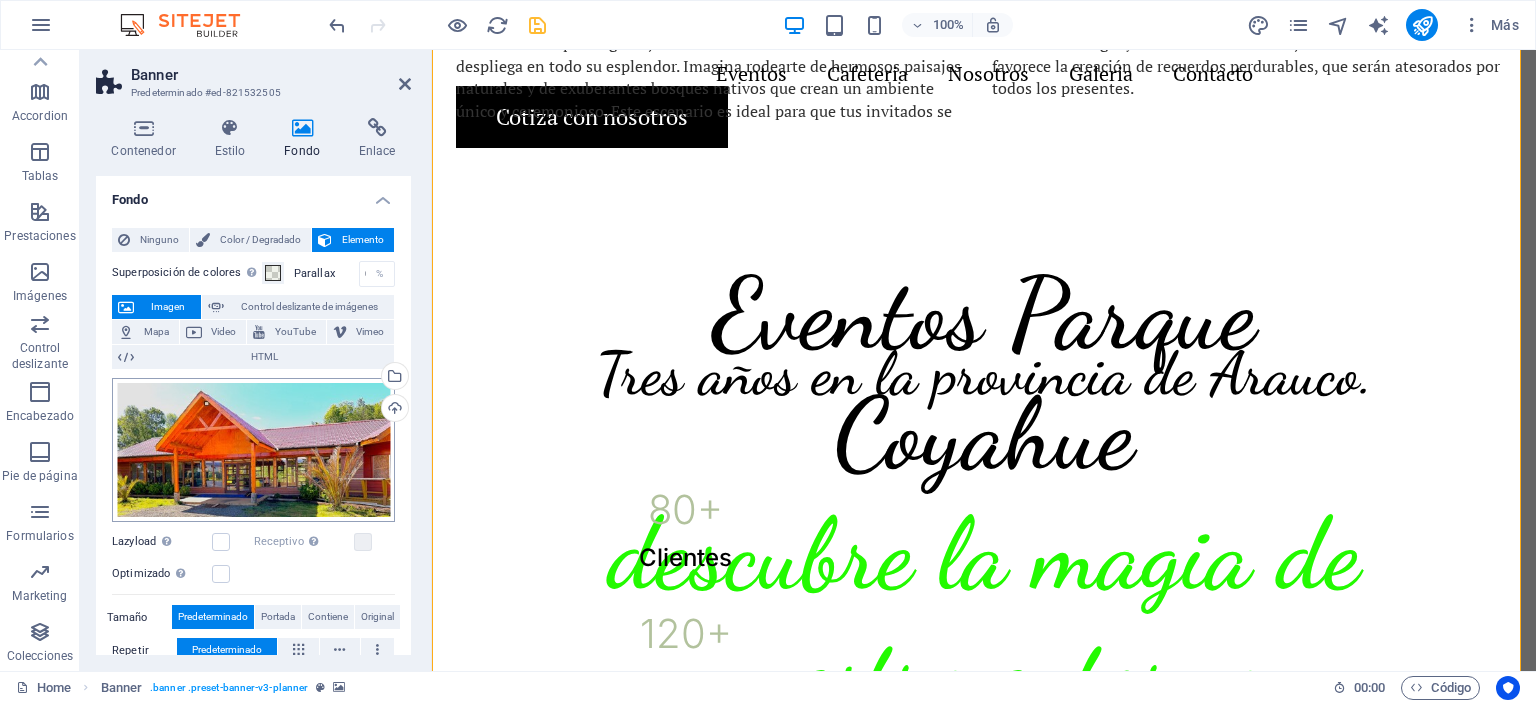 scroll, scrollTop: 139, scrollLeft: 0, axis: vertical 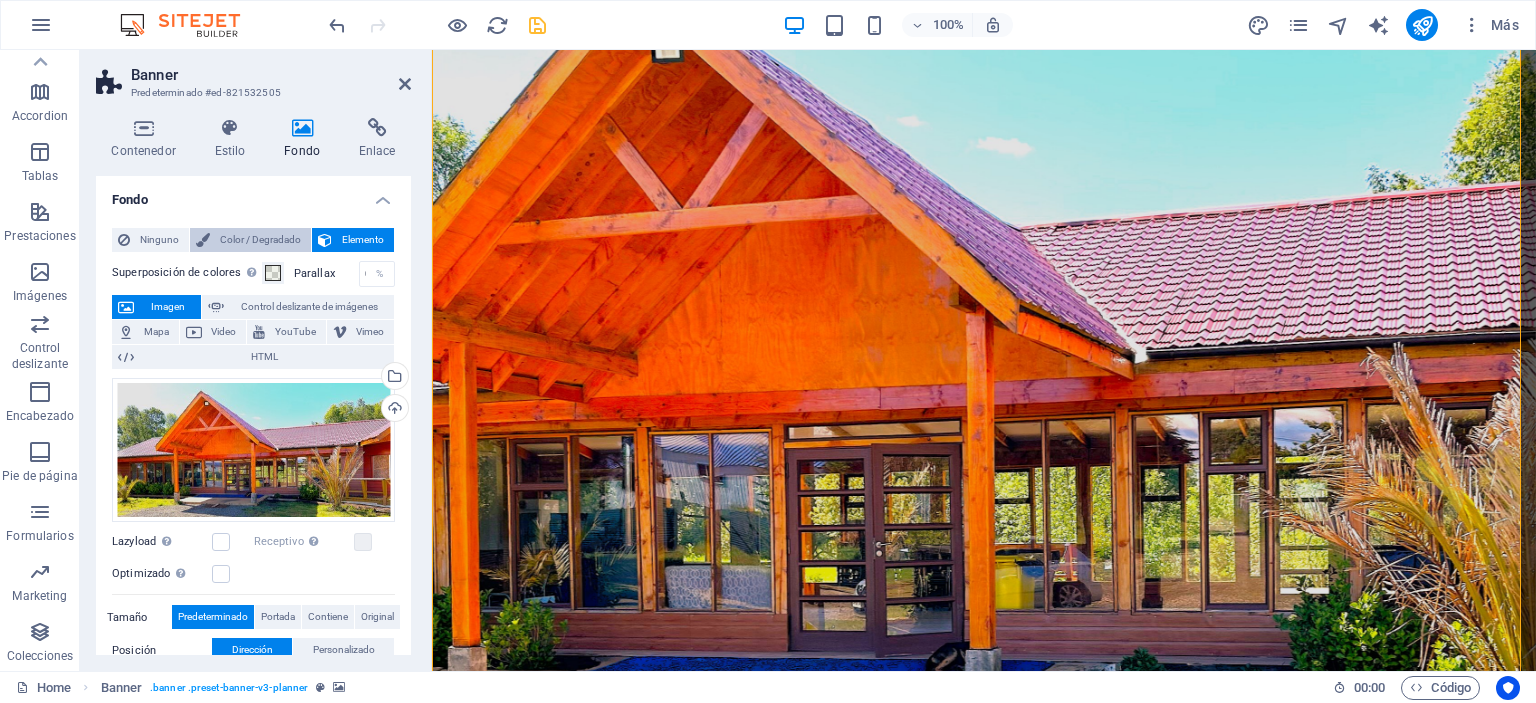 click on "Color / Degradado" at bounding box center (260, 240) 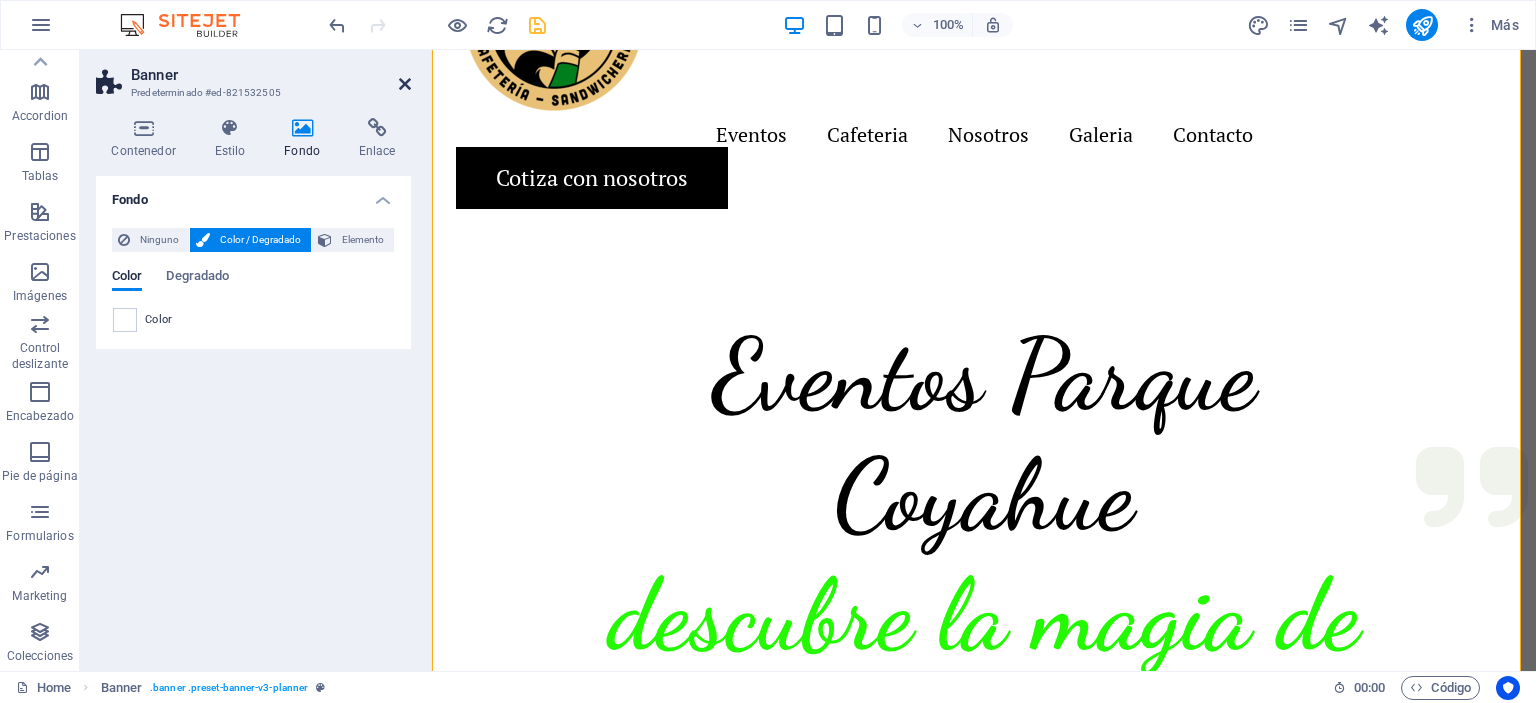 click at bounding box center (405, 84) 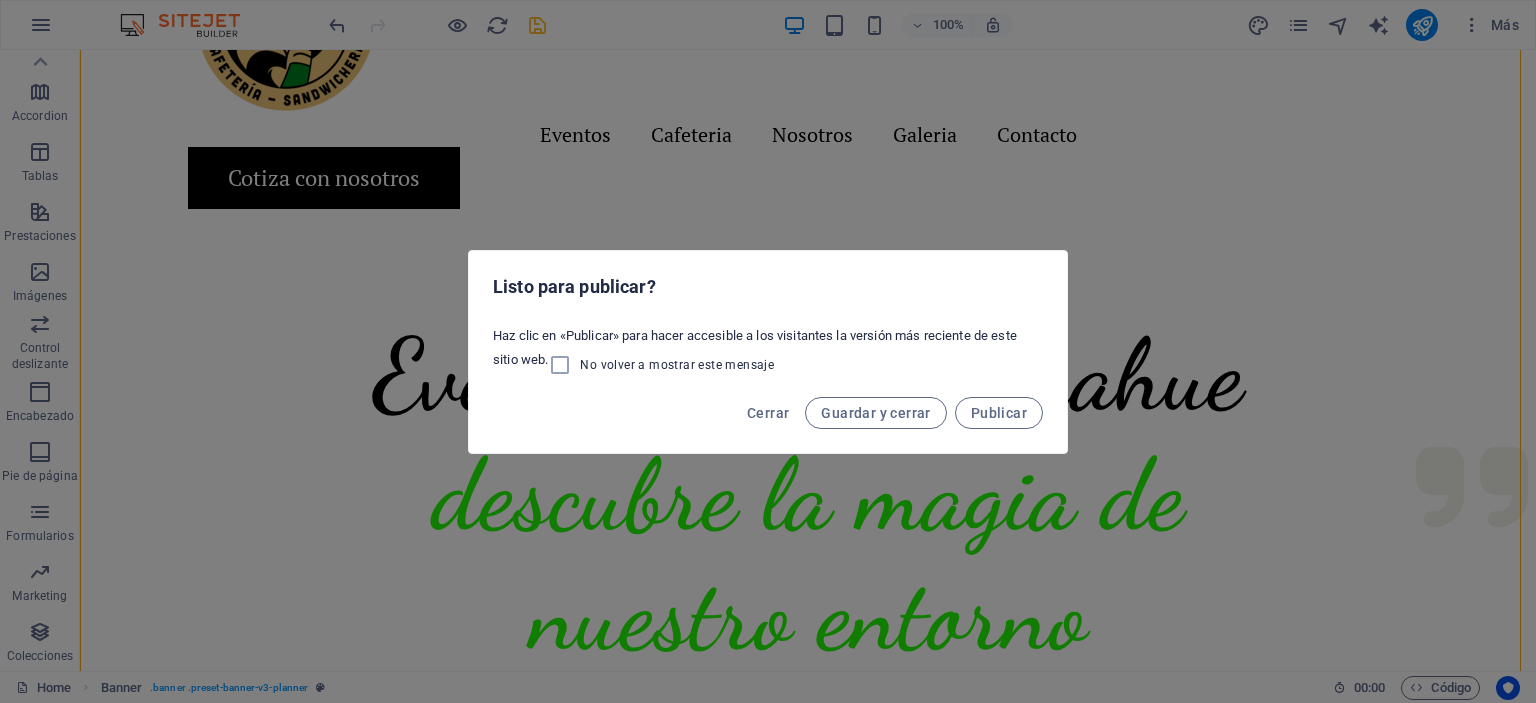 click on "Listo para publicar? Haz clic en «Publicar» para hacer accesible a los visitantes la versión más reciente de este sitio web. No volver a mostrar este mensaje Cerrar Guardar y cerrar Publicar" at bounding box center (768, 351) 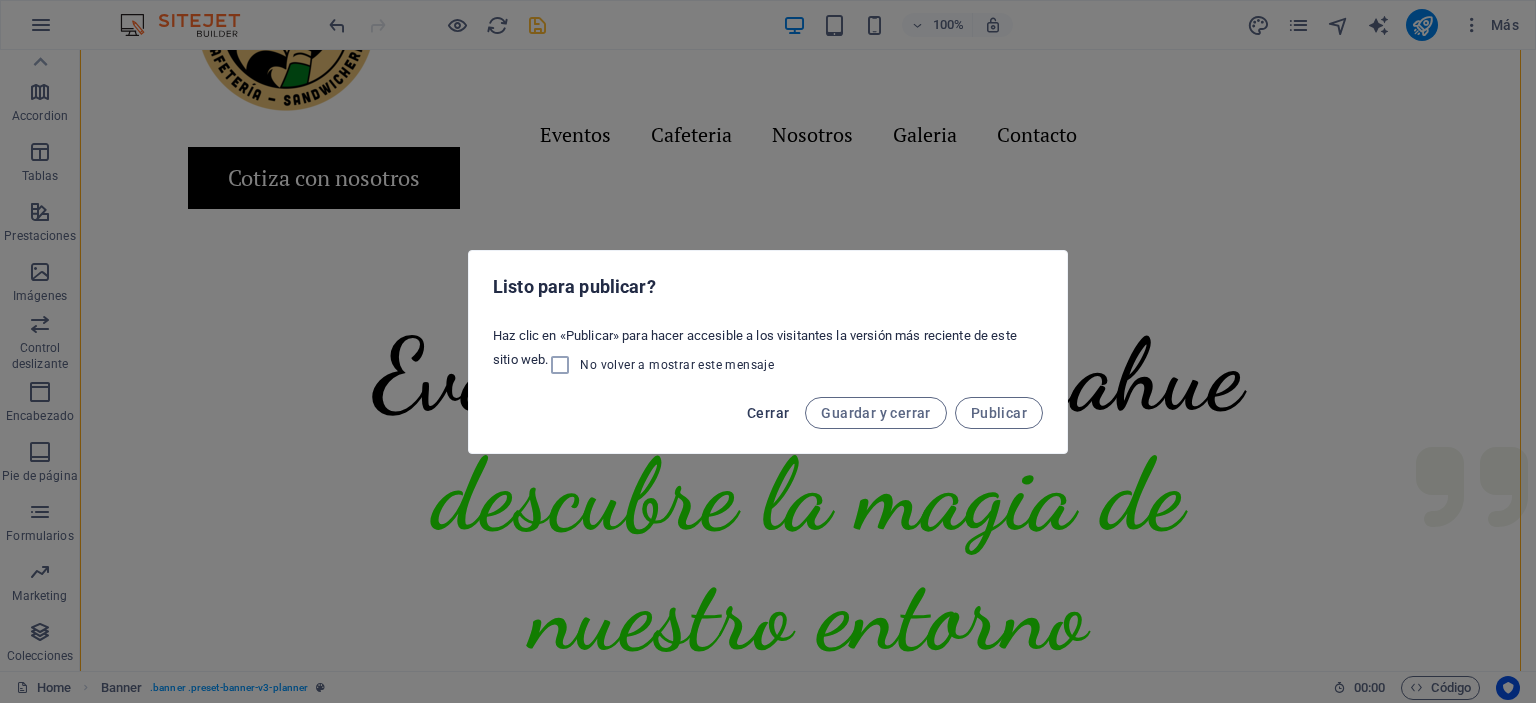 click on "Cerrar" at bounding box center [768, 413] 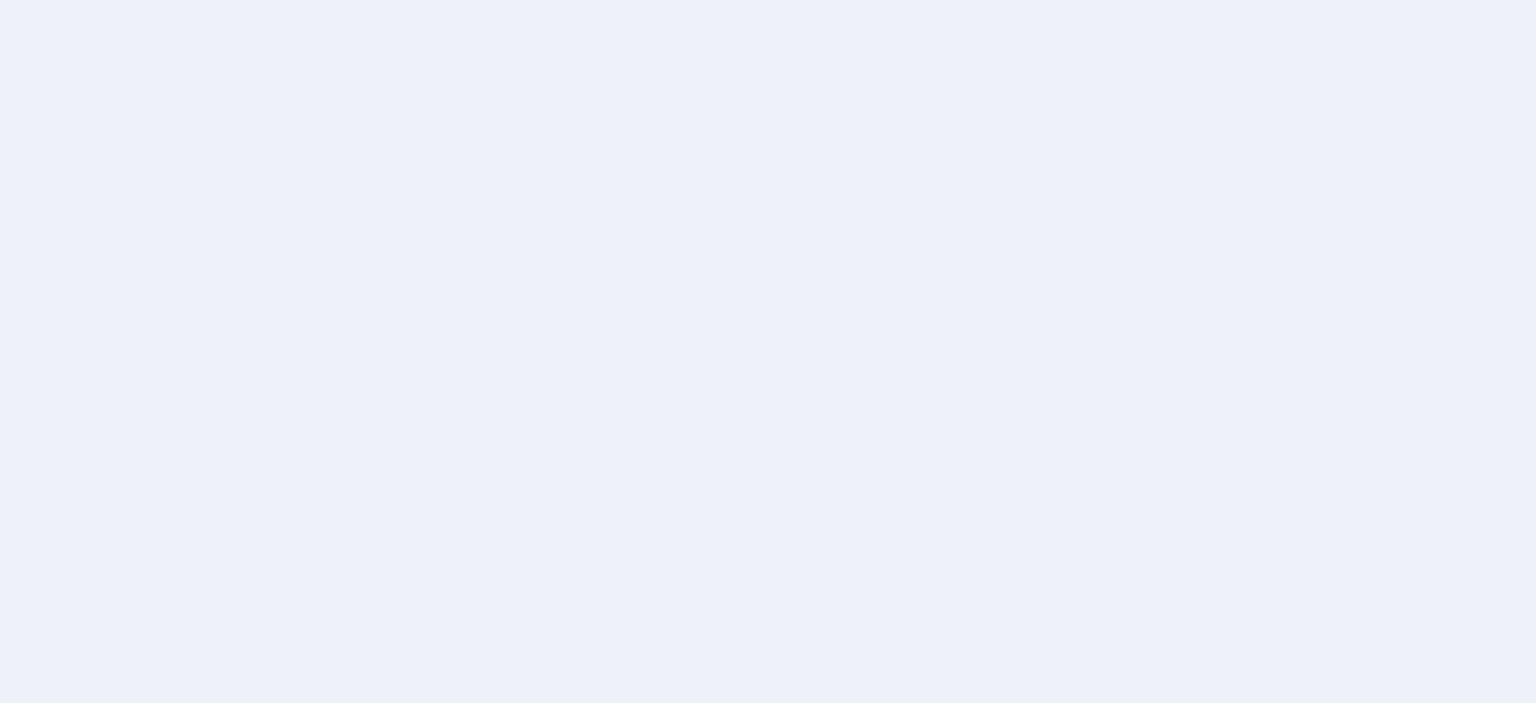 scroll, scrollTop: 0, scrollLeft: 0, axis: both 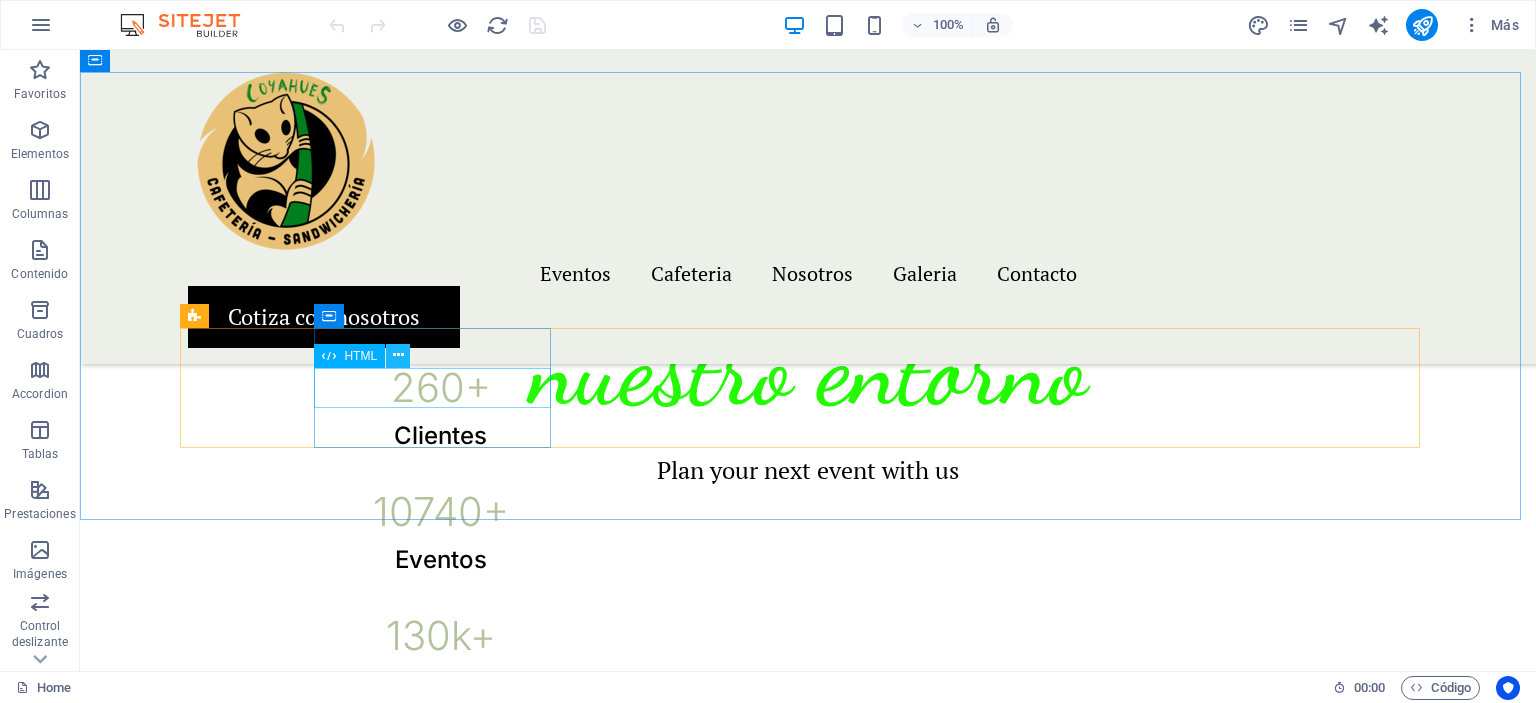 click at bounding box center (398, 355) 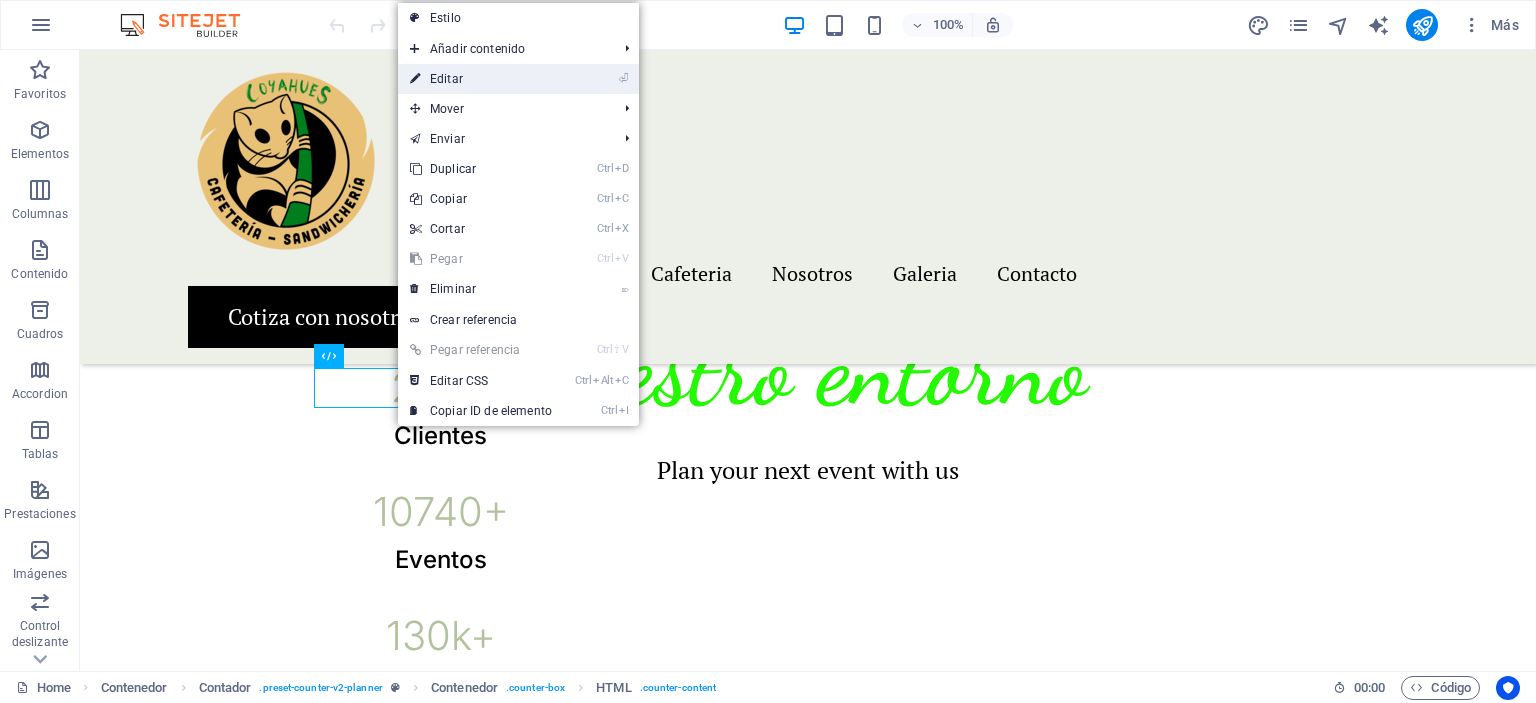 click on "⏎  Editar" at bounding box center [481, 79] 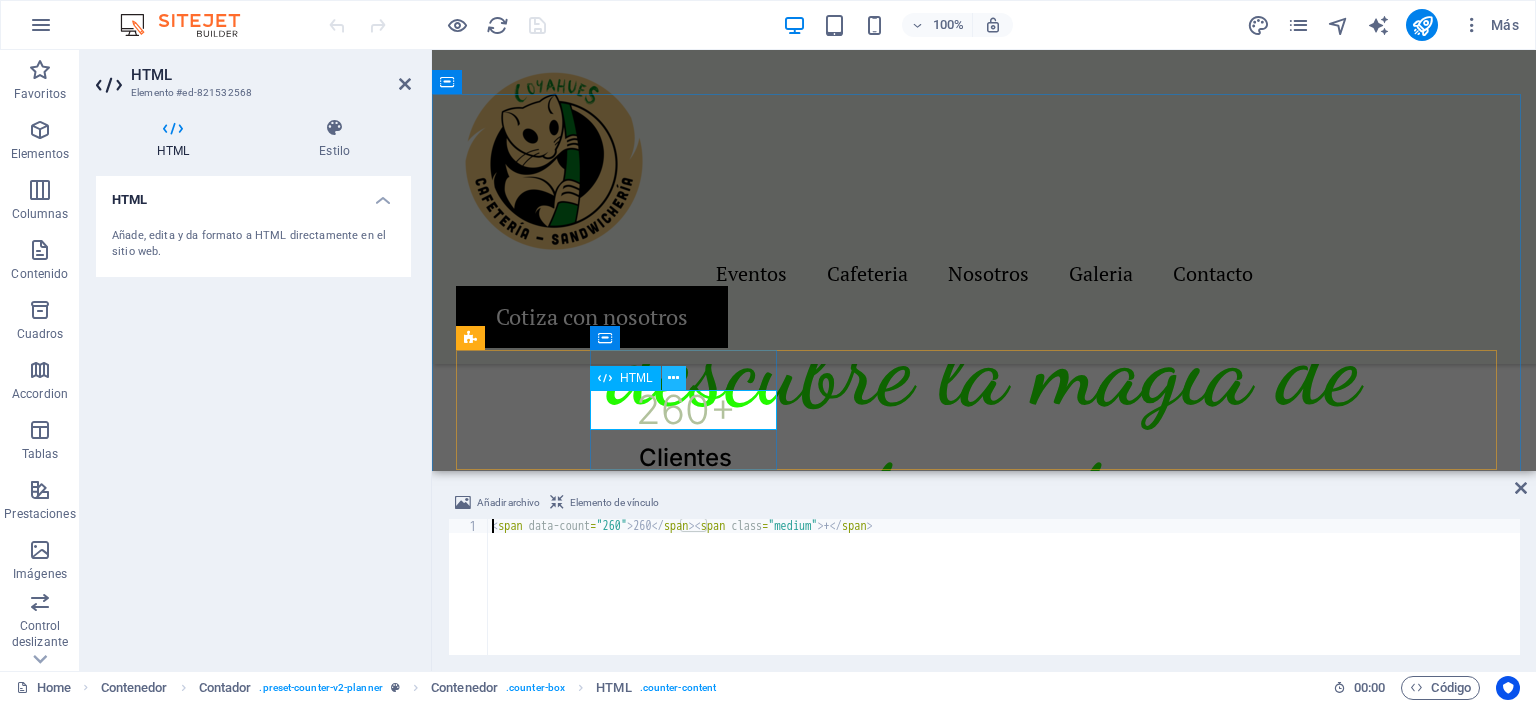 click at bounding box center (673, 378) 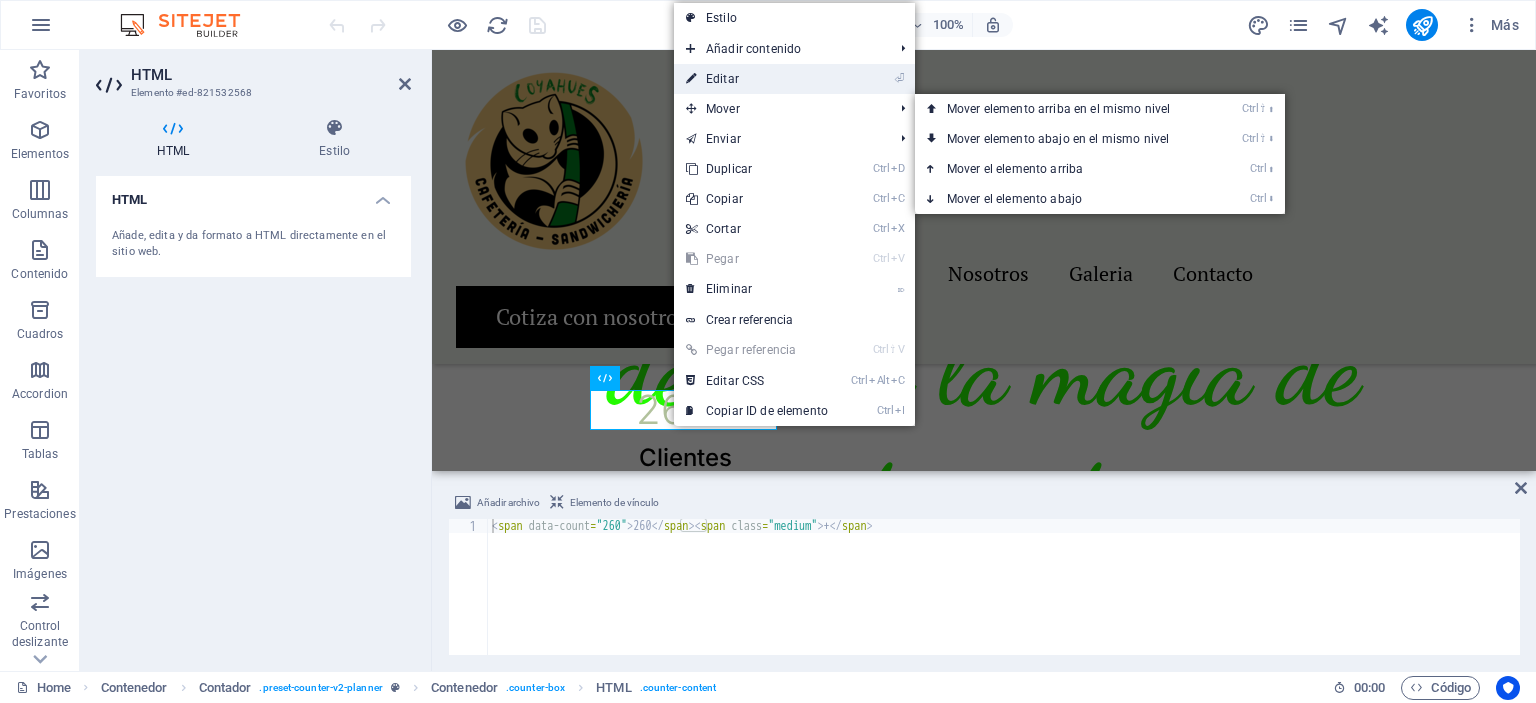 click on "⏎  Editar" at bounding box center (757, 79) 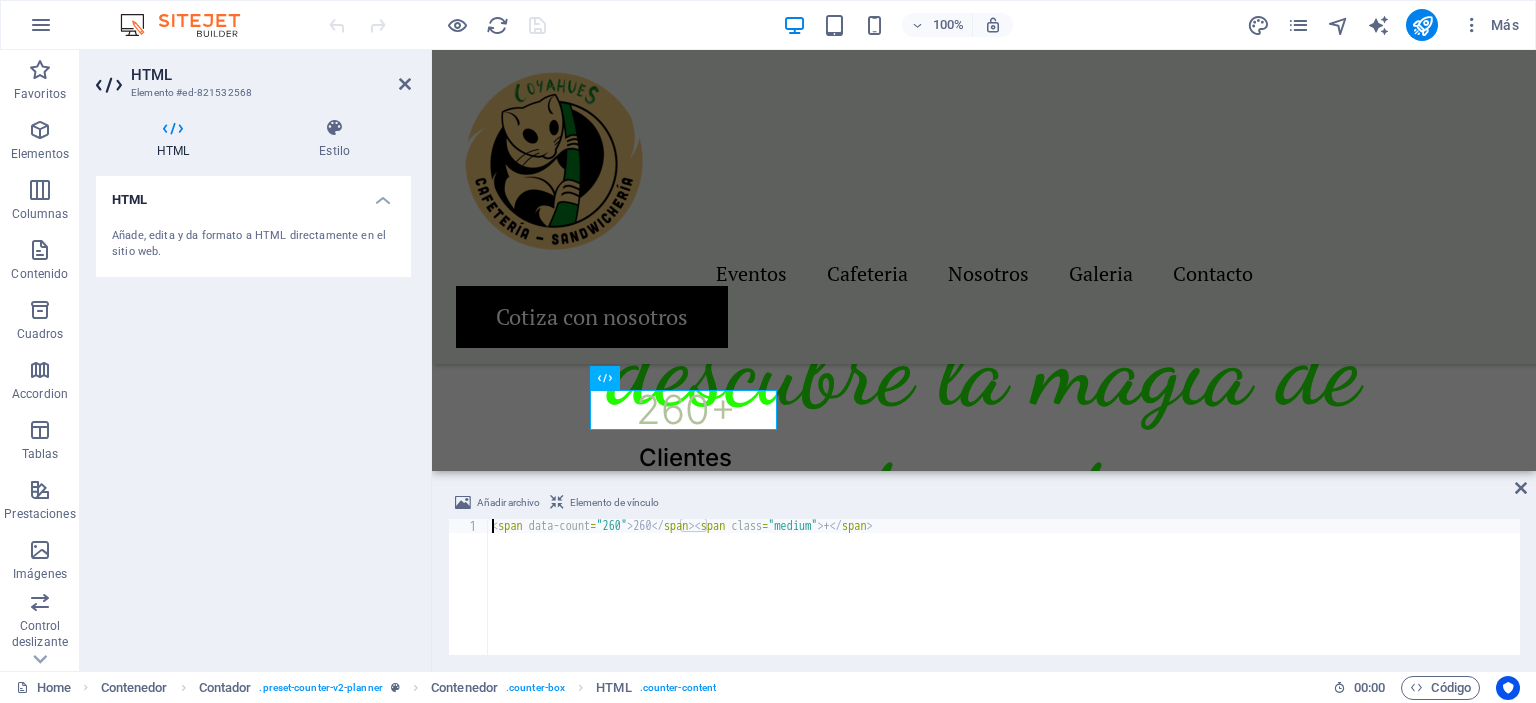 click on "< span   data-count = "260" > 260 </ span > < span   class = "medium" > + </ span >" at bounding box center (1004, 601) 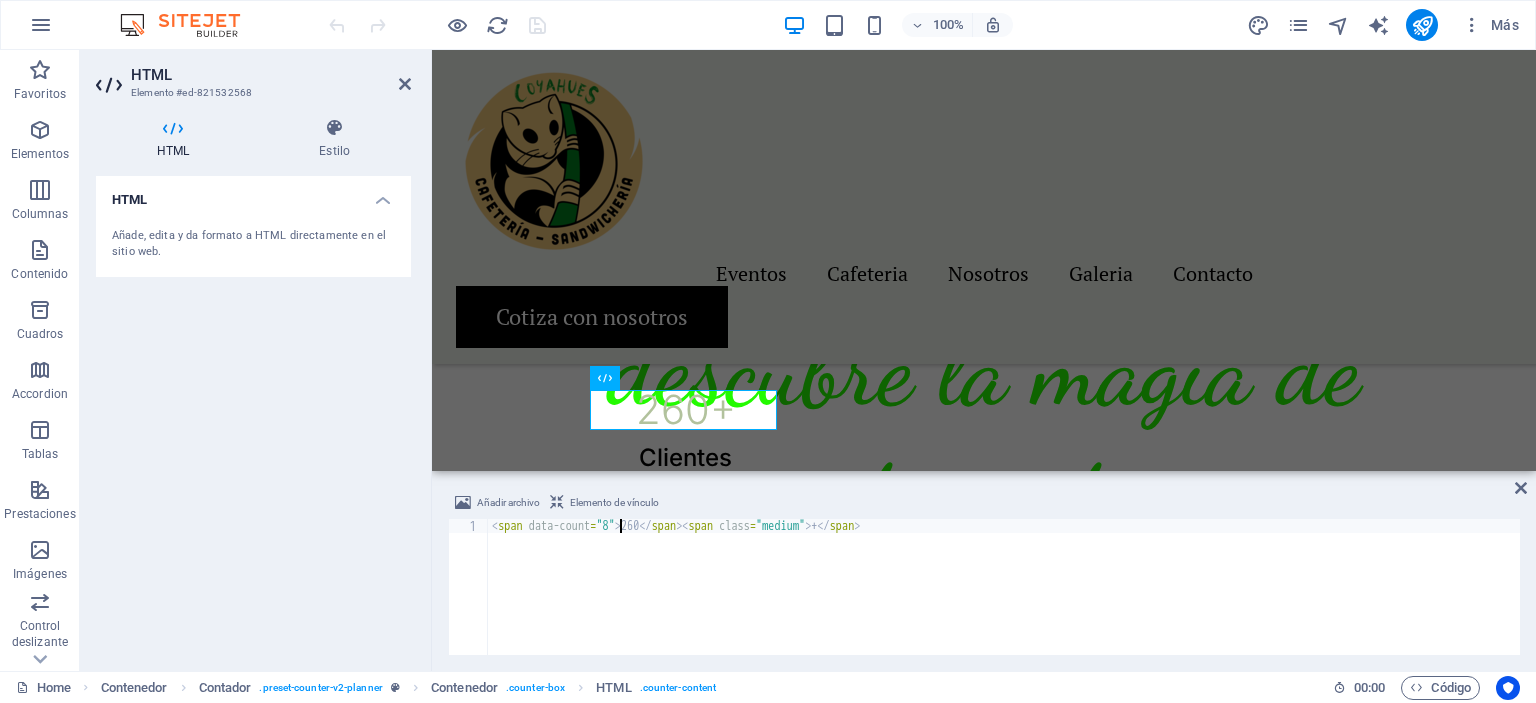 scroll, scrollTop: 0, scrollLeft: 11, axis: horizontal 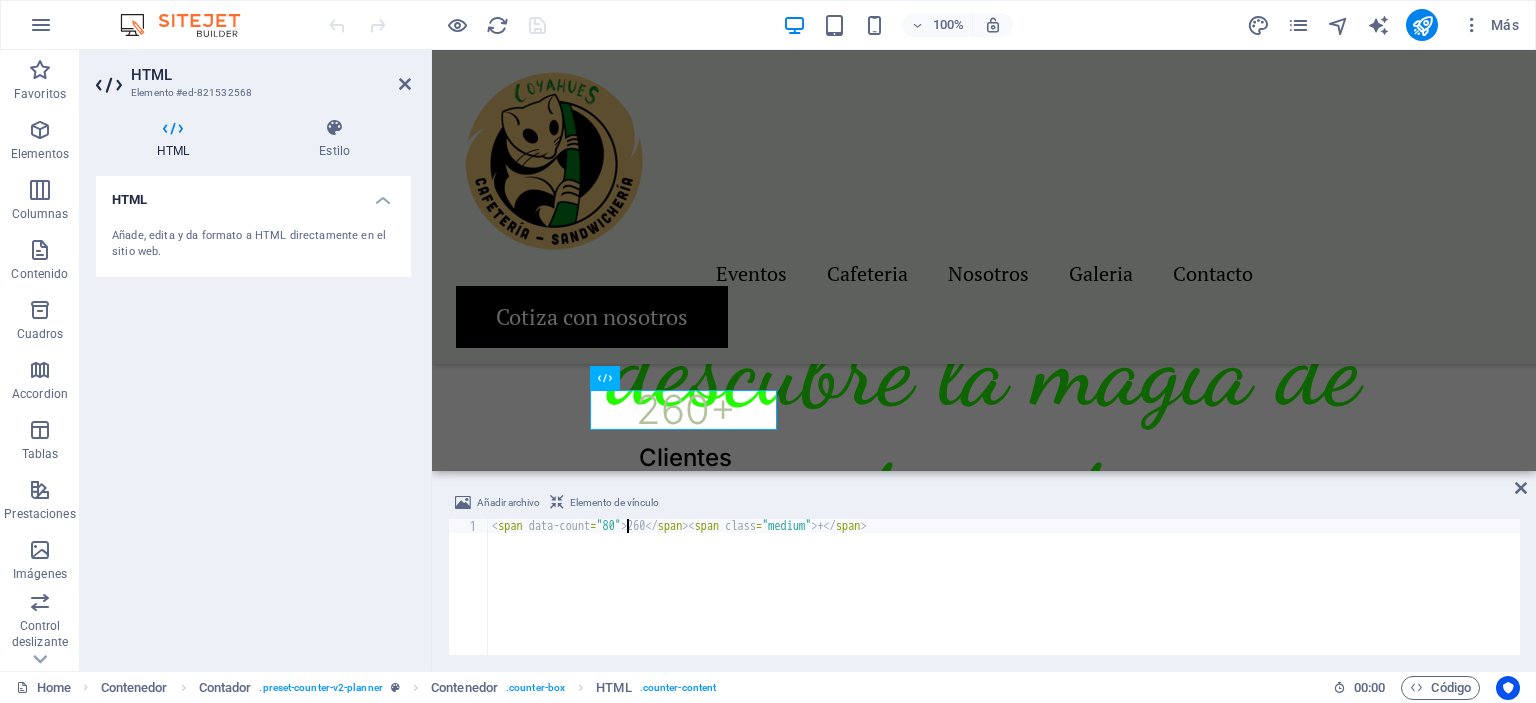 click on "< span   data-count = "80" > 260 </ span > < span   class = "medium" > + </ span >" at bounding box center (1004, 601) 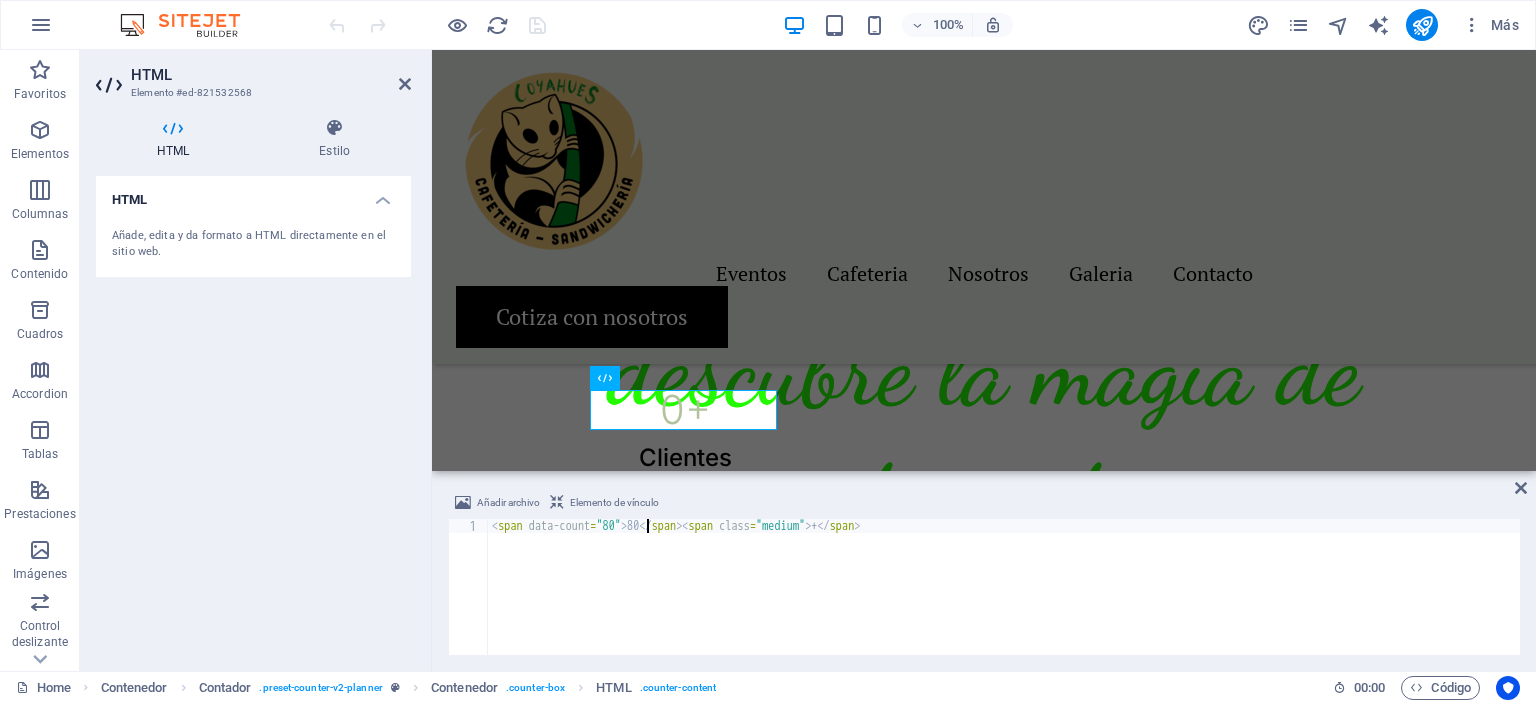 scroll, scrollTop: 0, scrollLeft: 12, axis: horizontal 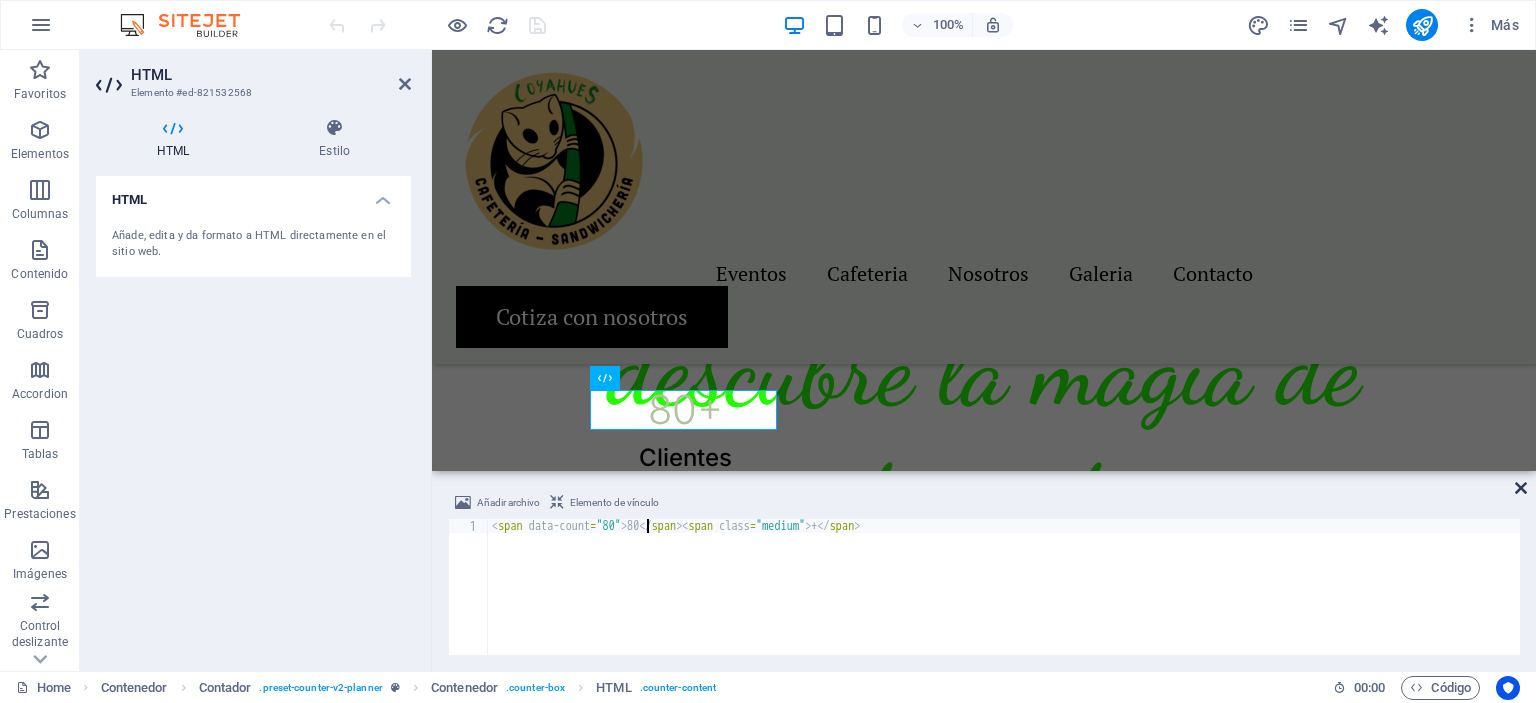 type on "<span data-count="80">80</span><span class="medium">+</span>" 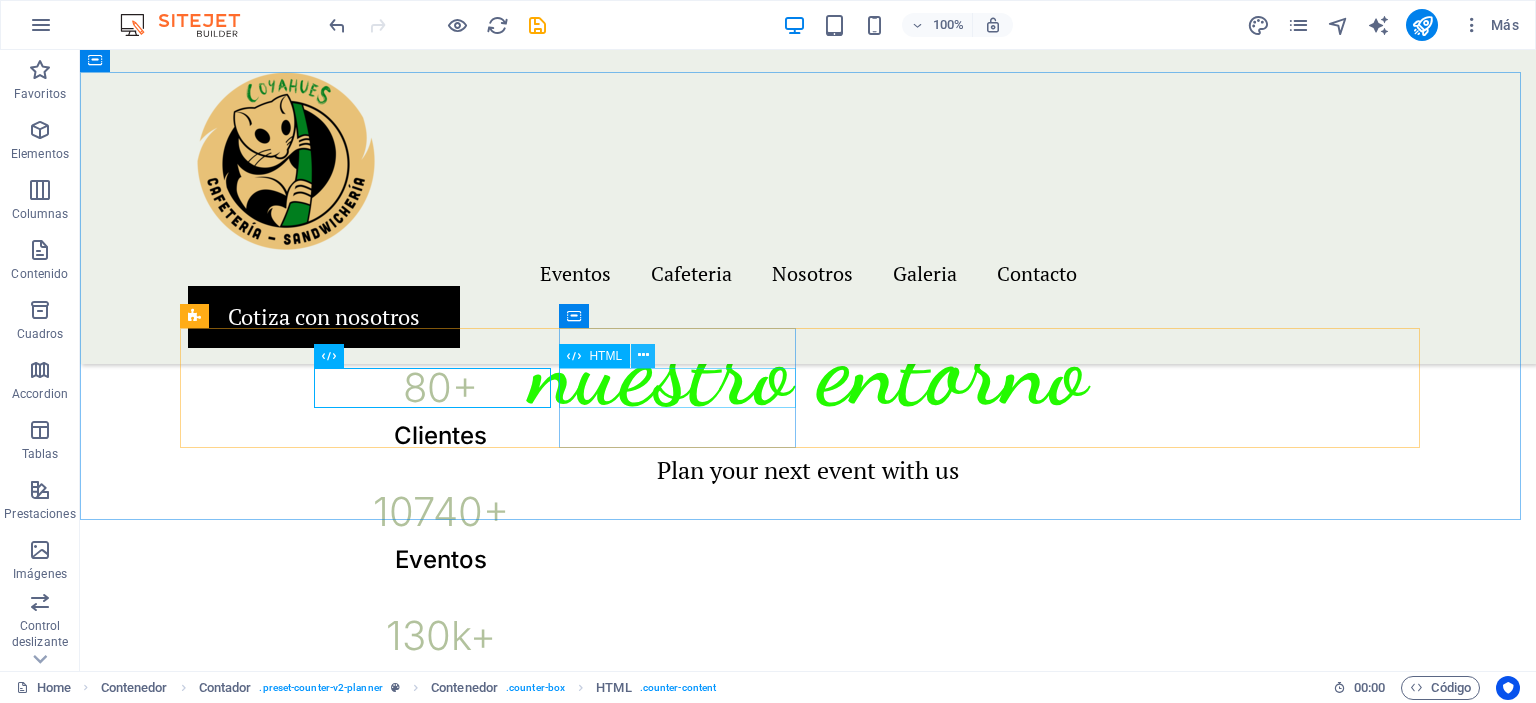 click at bounding box center (643, 355) 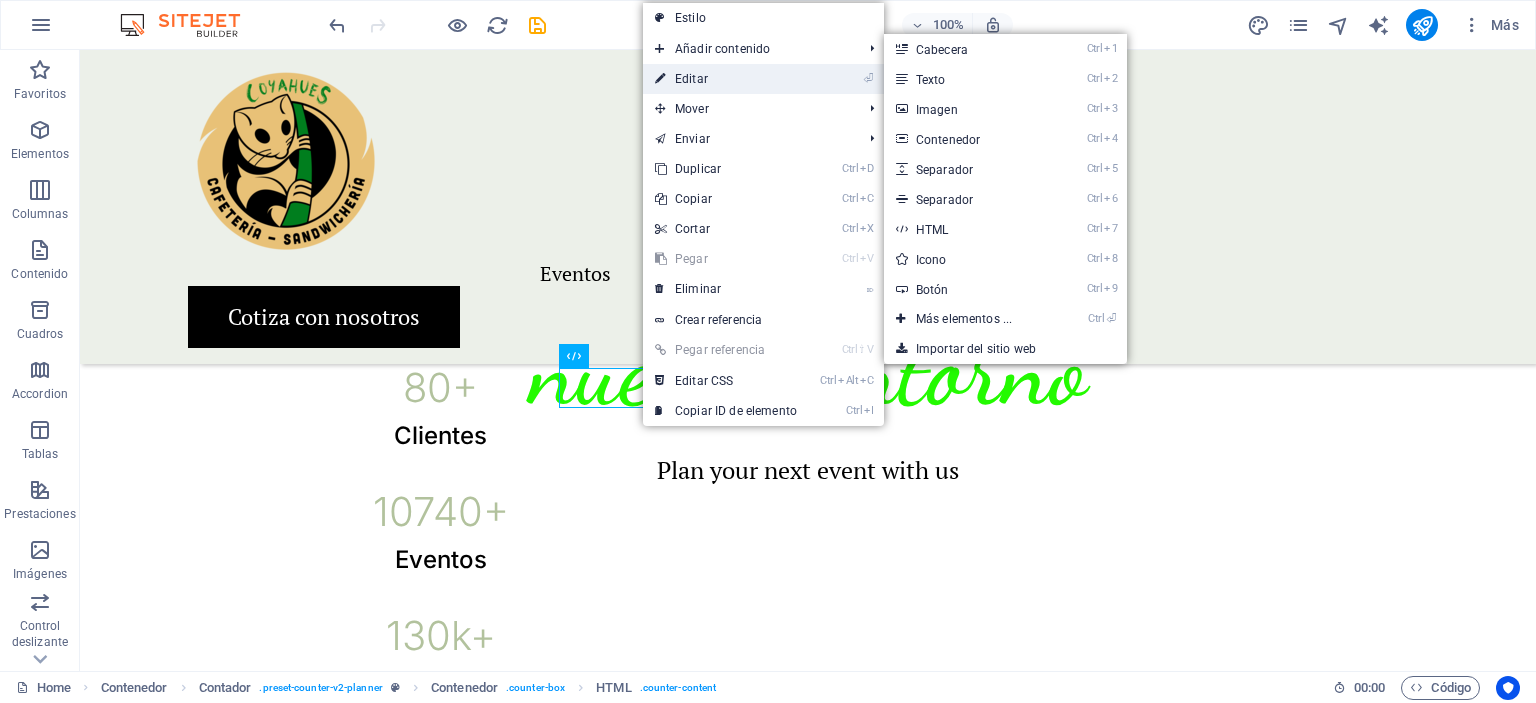drag, startPoint x: 715, startPoint y: 78, endPoint x: 353, endPoint y: 230, distance: 392.61685 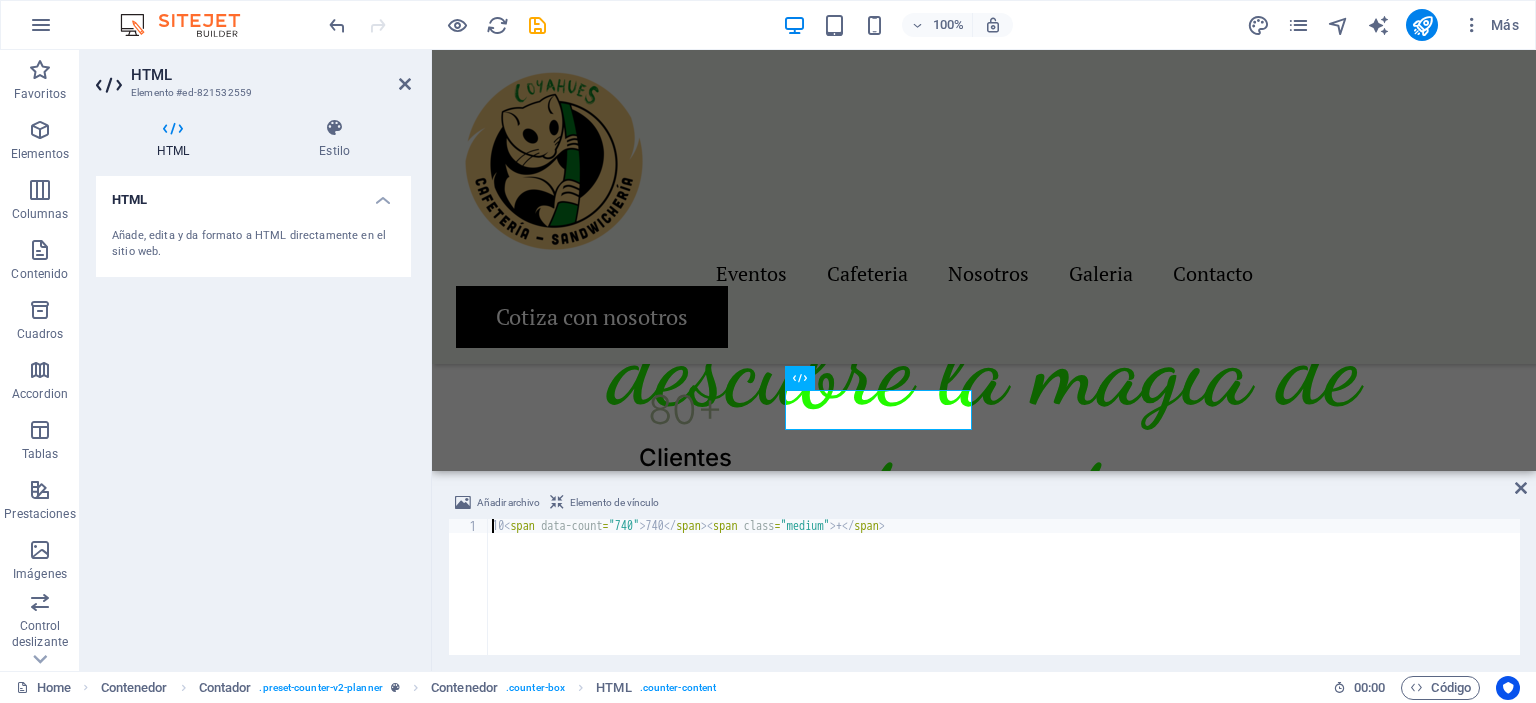 click on "10 < span   data-count = "740" > 740 </ span > < span   class = "medium" > + </ span >" at bounding box center (1004, 601) 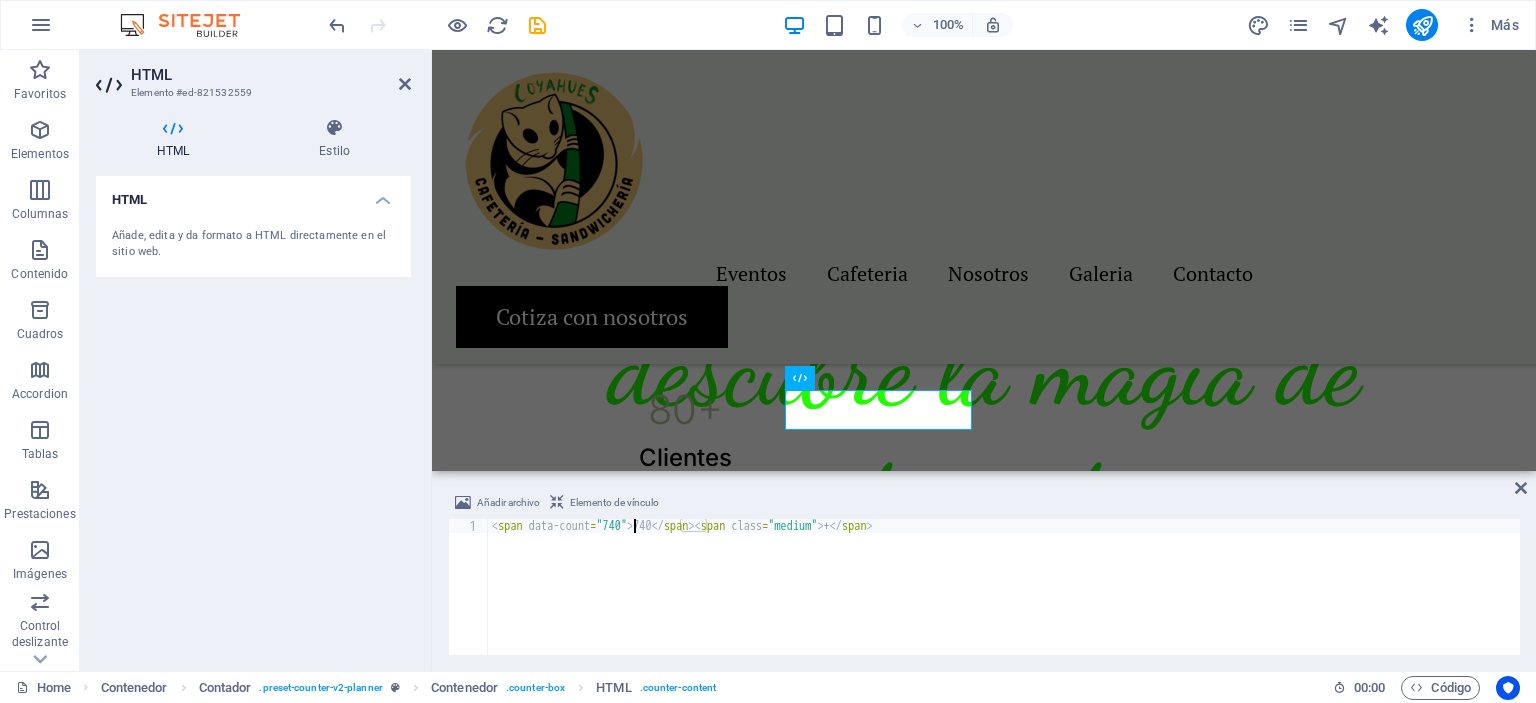 click on "< span   data-count = "740" > 740 </ span > < span   class = "medium" > + </ span >" at bounding box center [1004, 601] 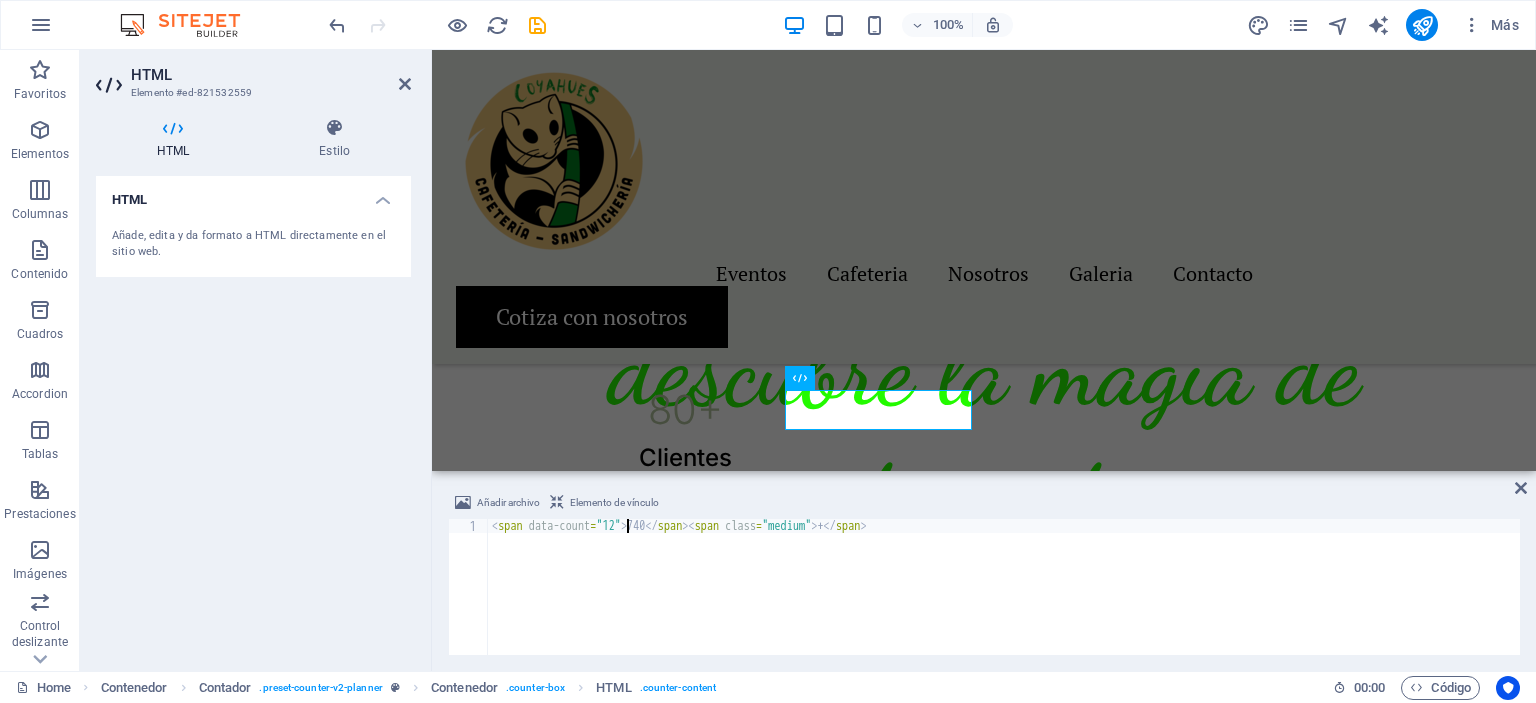 scroll, scrollTop: 0, scrollLeft: 11, axis: horizontal 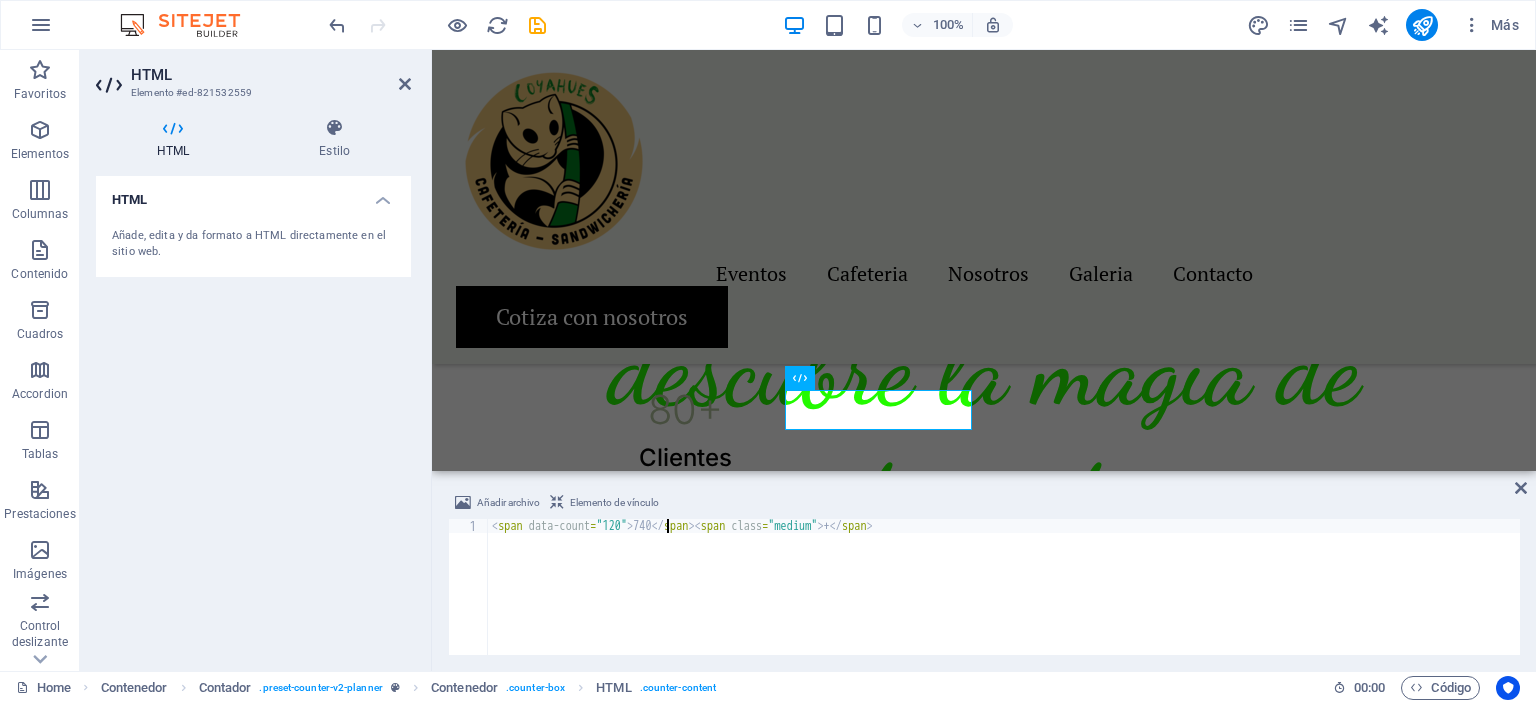 click on "< span   data-count = "120" > 740 </ span > < span   class = "medium" > + </ span >" at bounding box center (1004, 601) 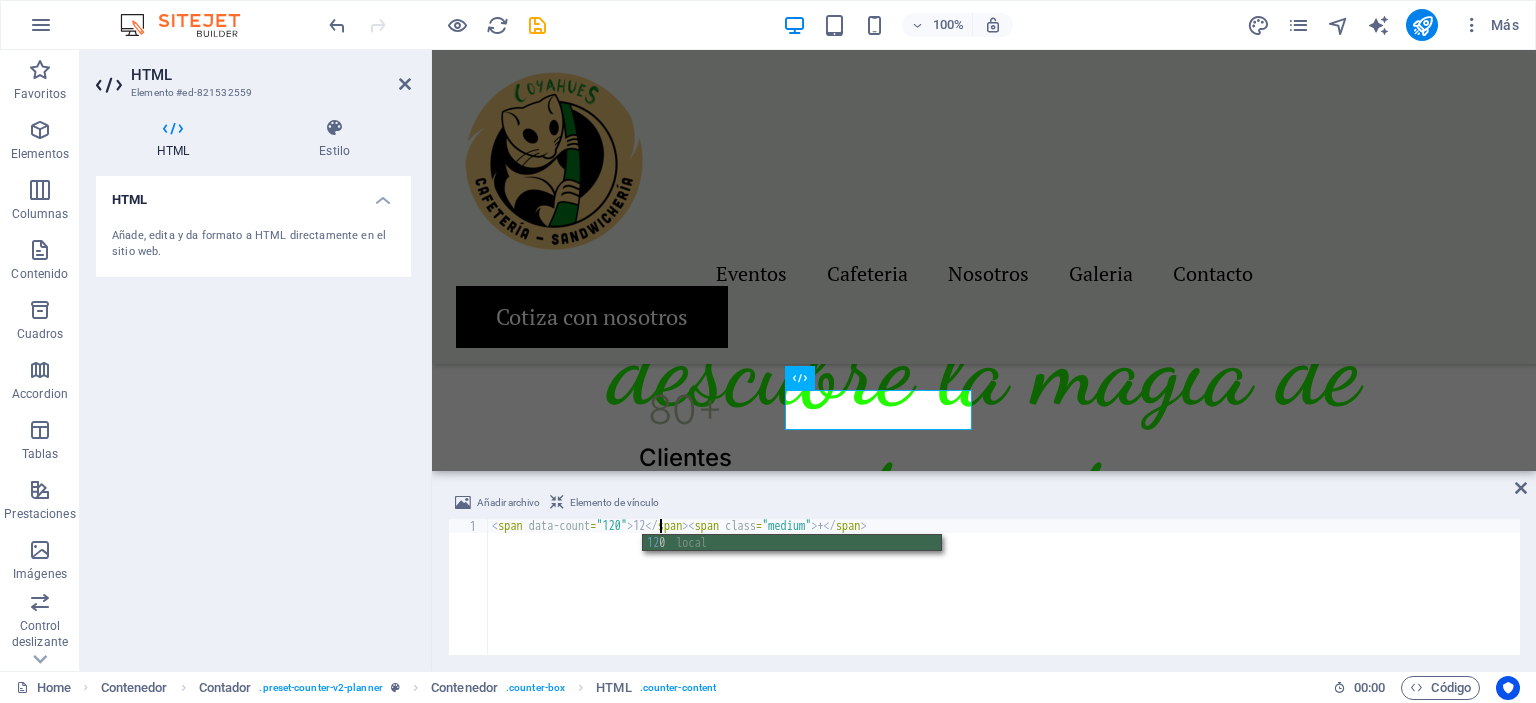 scroll, scrollTop: 0, scrollLeft: 14, axis: horizontal 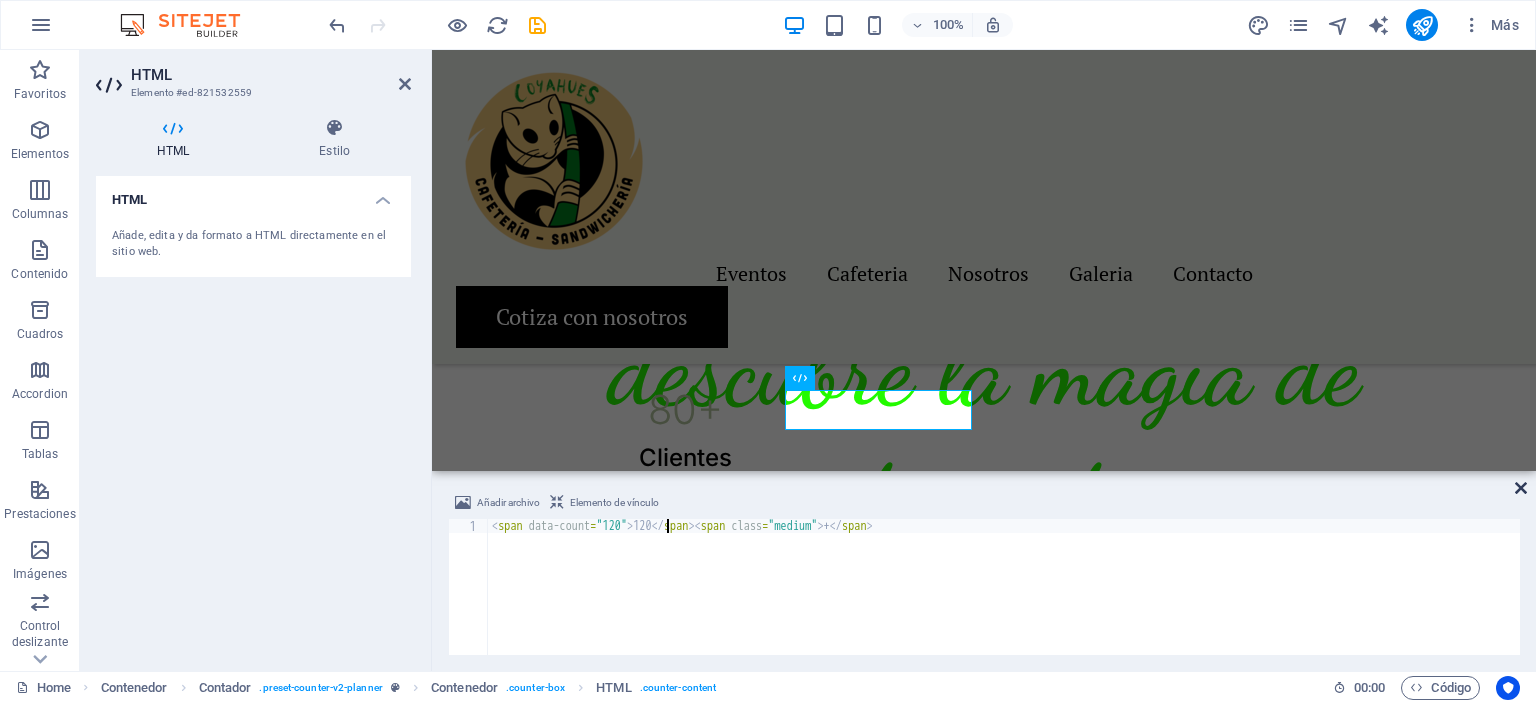 click at bounding box center [1521, 488] 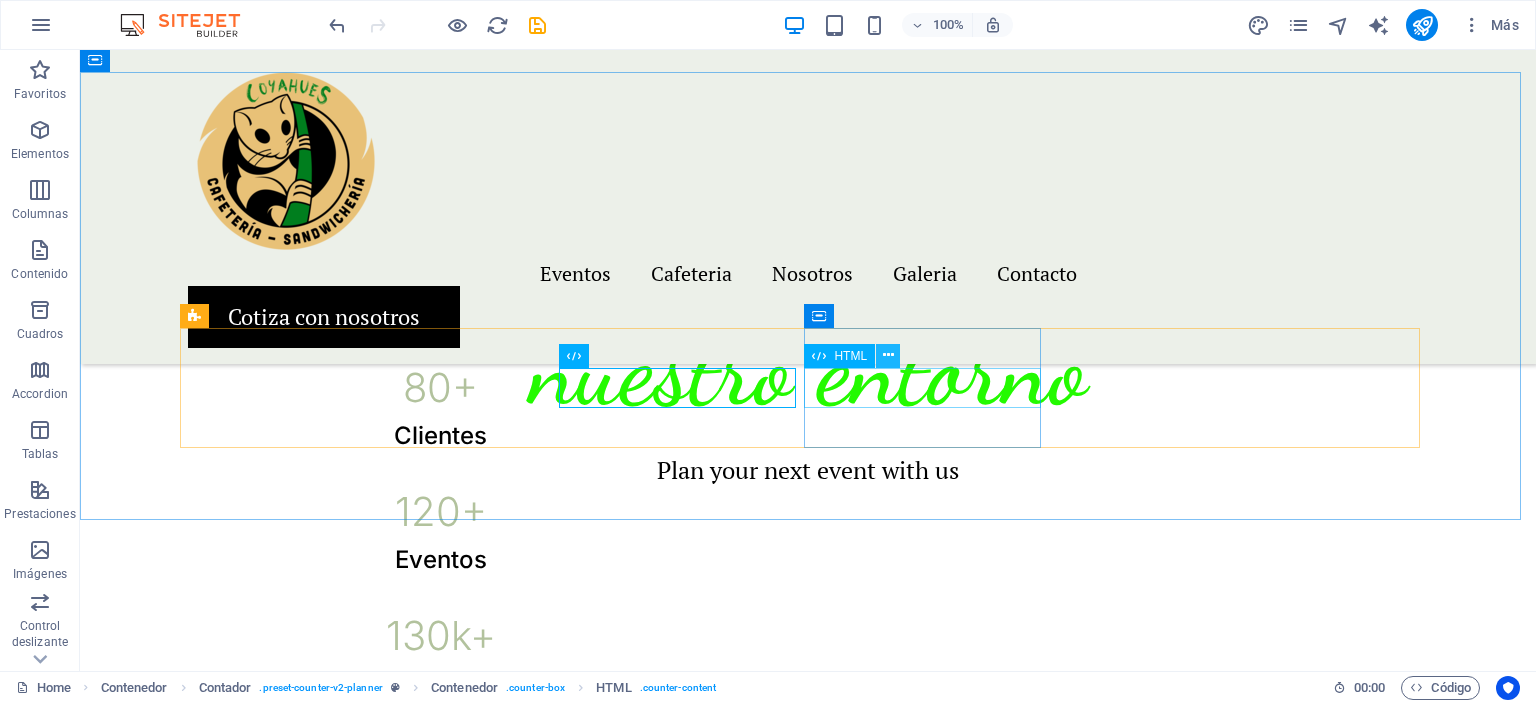 click at bounding box center (888, 355) 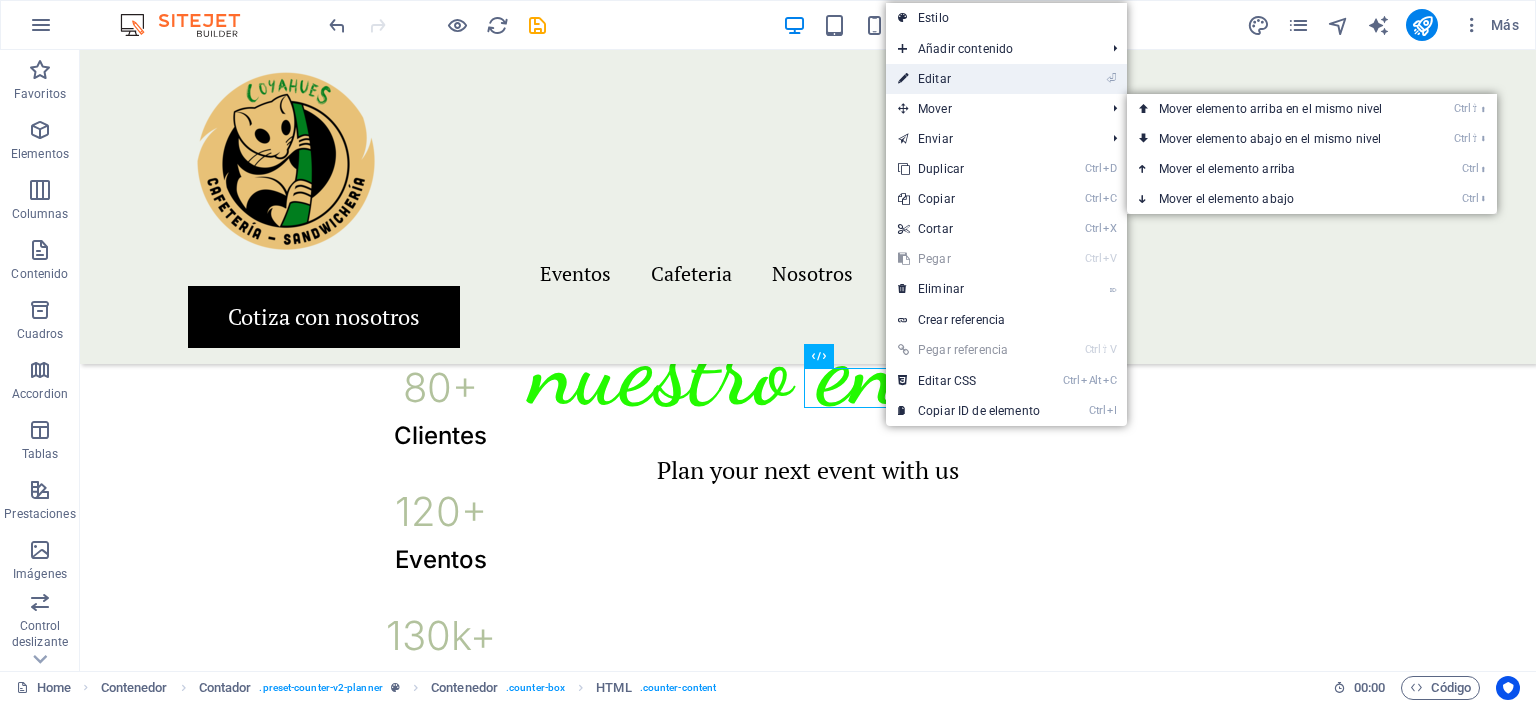 drag, startPoint x: 937, startPoint y: 79, endPoint x: 502, endPoint y: 32, distance: 437.5317 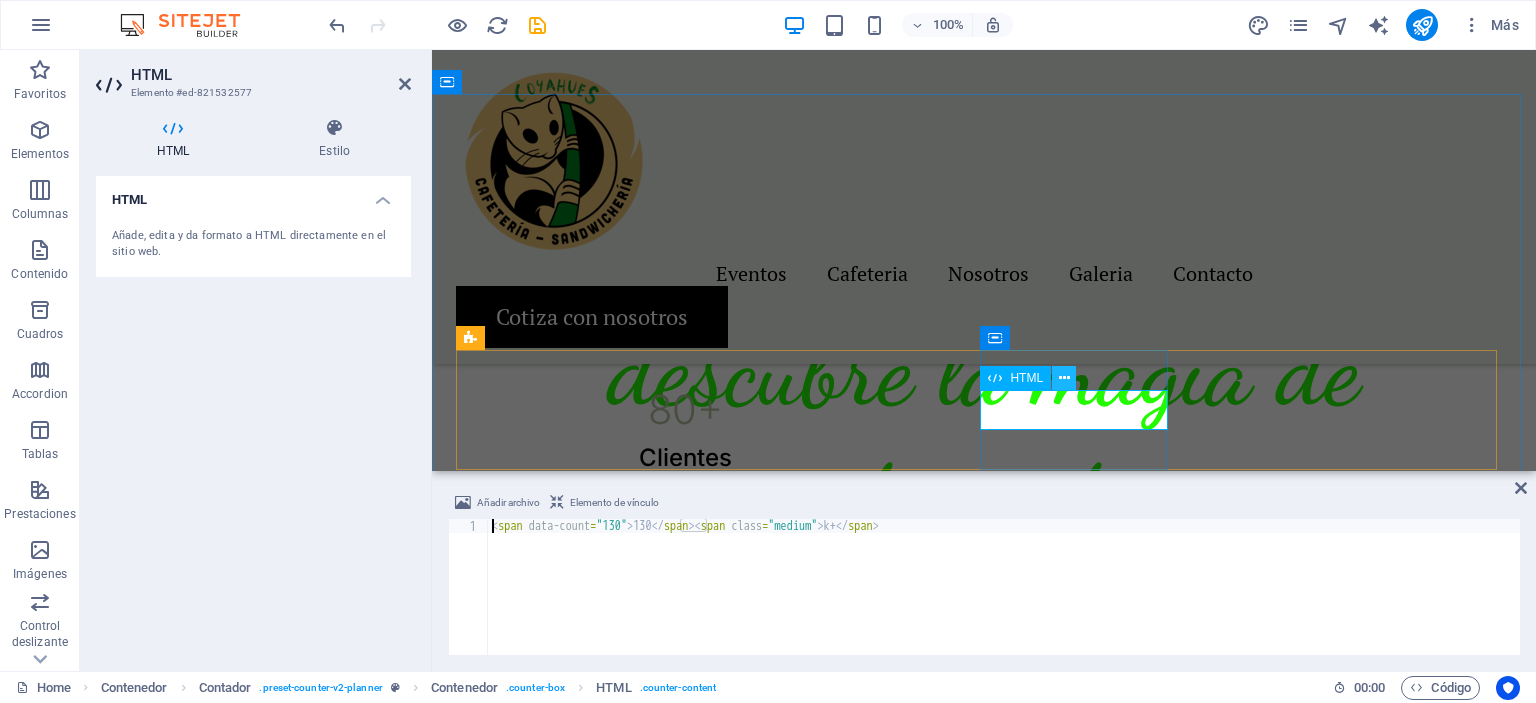 click at bounding box center [1064, 378] 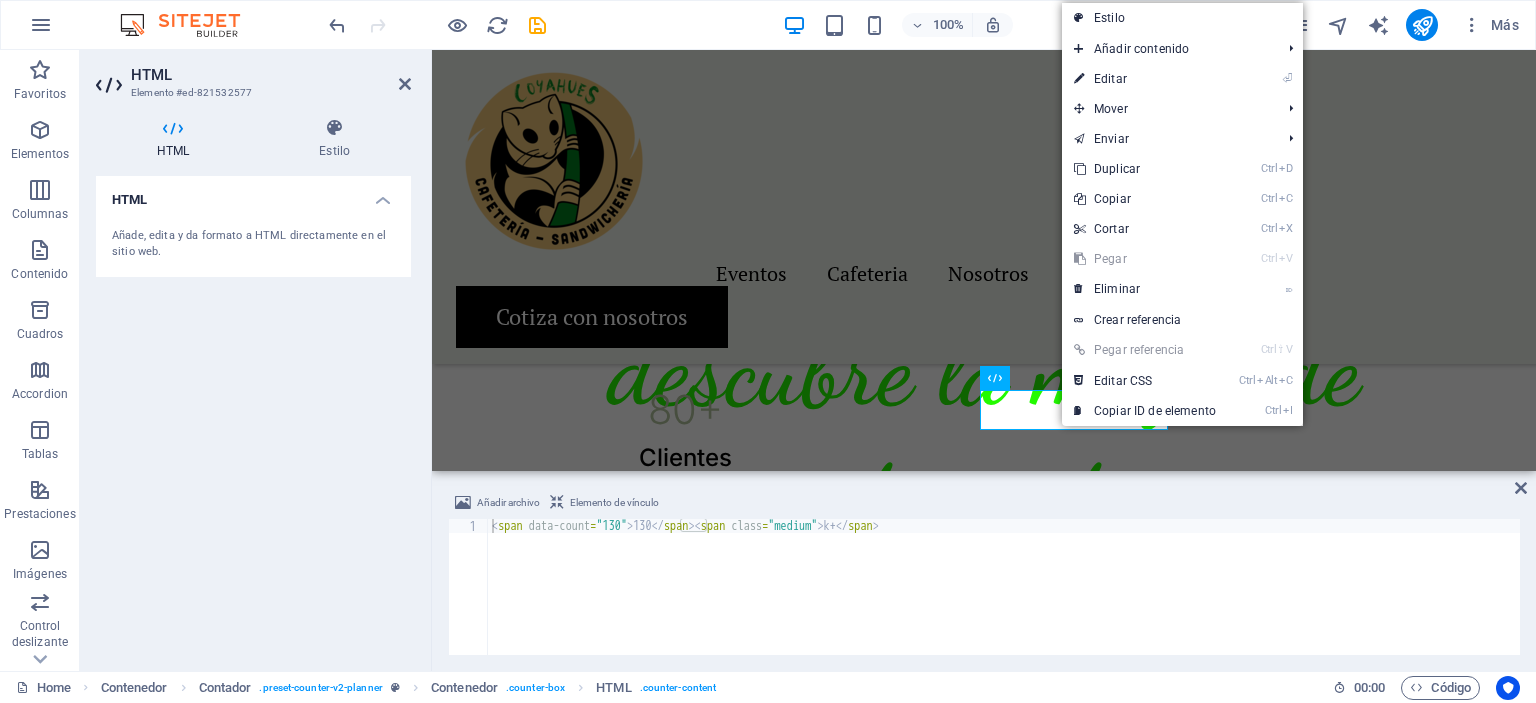 click on "< span   data-count = "130" > 130 </ span > < span   class = "medium" > k+ </ span >" at bounding box center (1004, 601) 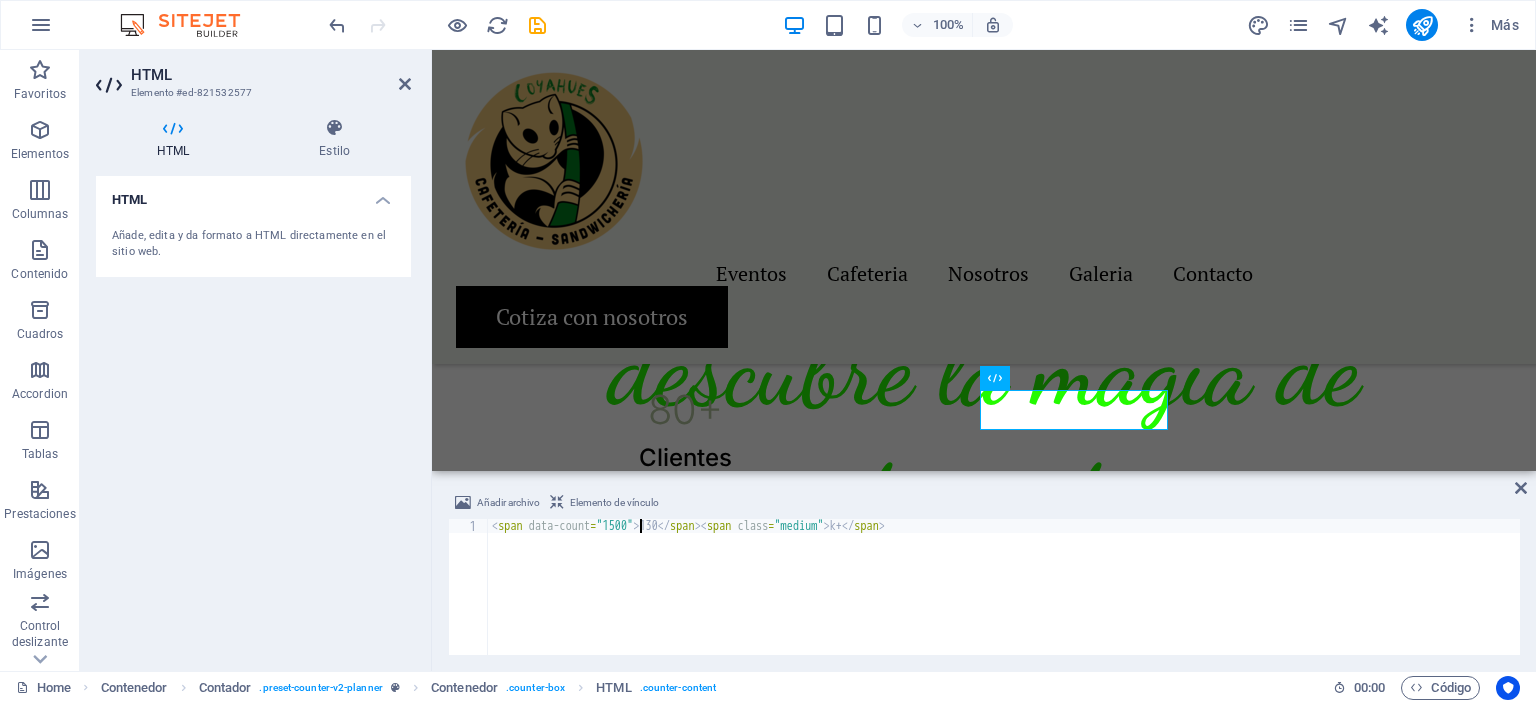 scroll, scrollTop: 0, scrollLeft: 12, axis: horizontal 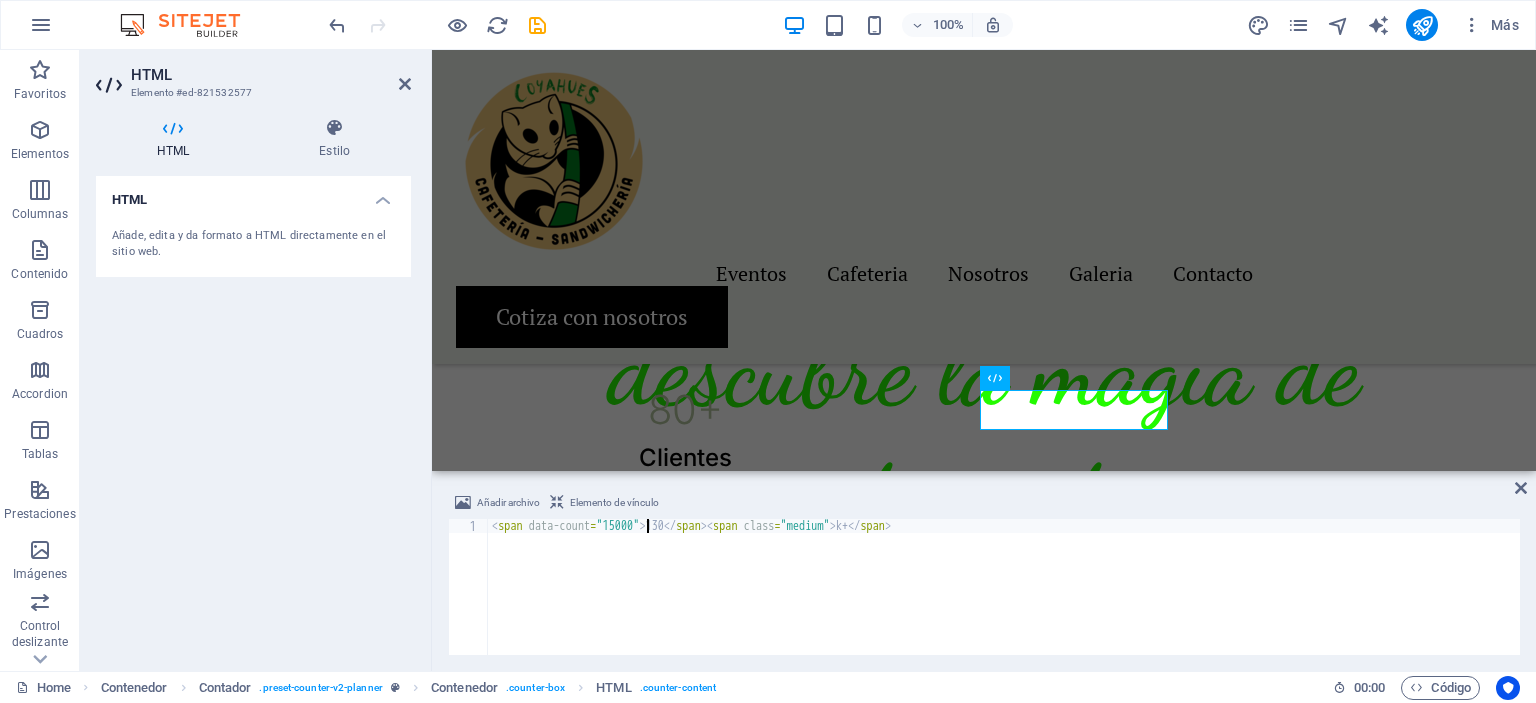 click on "< span   data-count = "15000" > 130 </ span > < span   class = "medium" > k+ </ span >" at bounding box center [1004, 601] 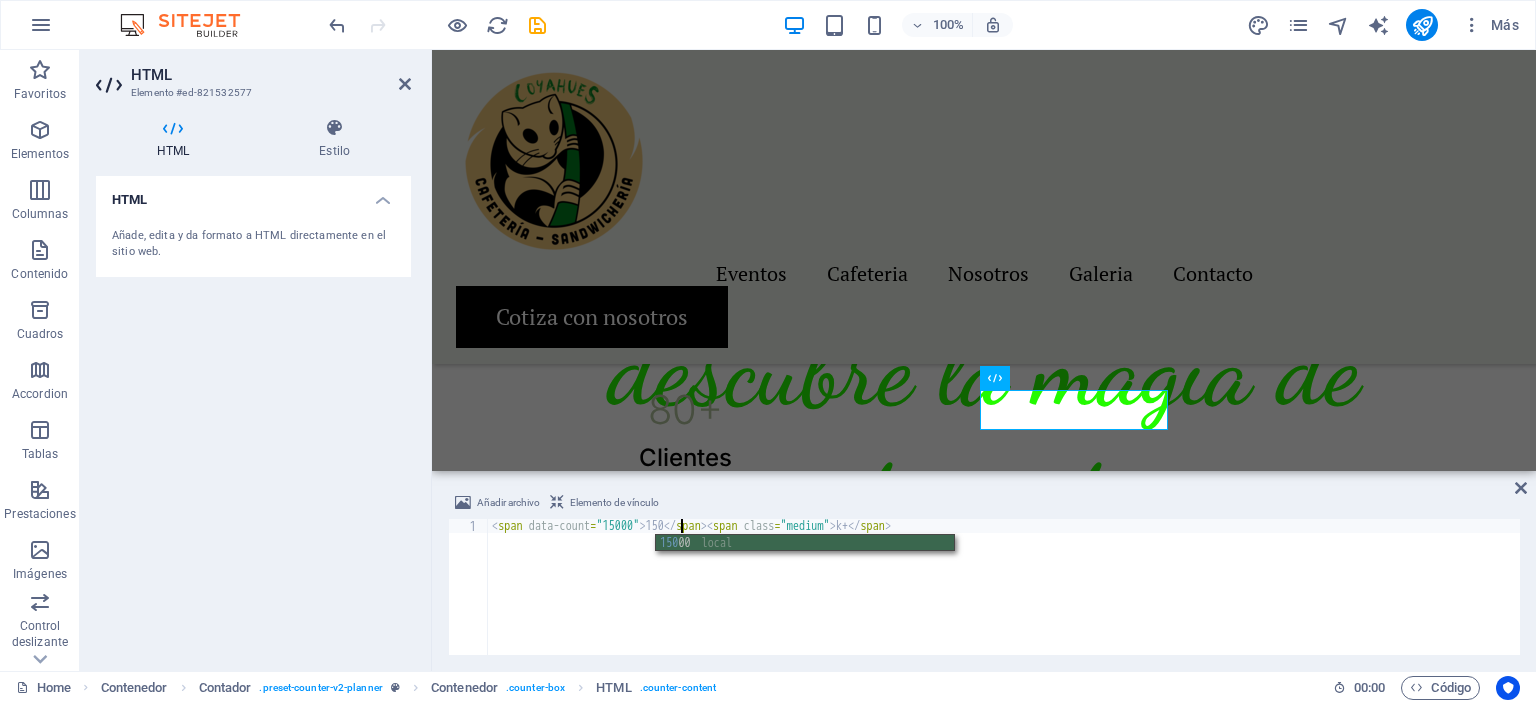 scroll, scrollTop: 0, scrollLeft: 16, axis: horizontal 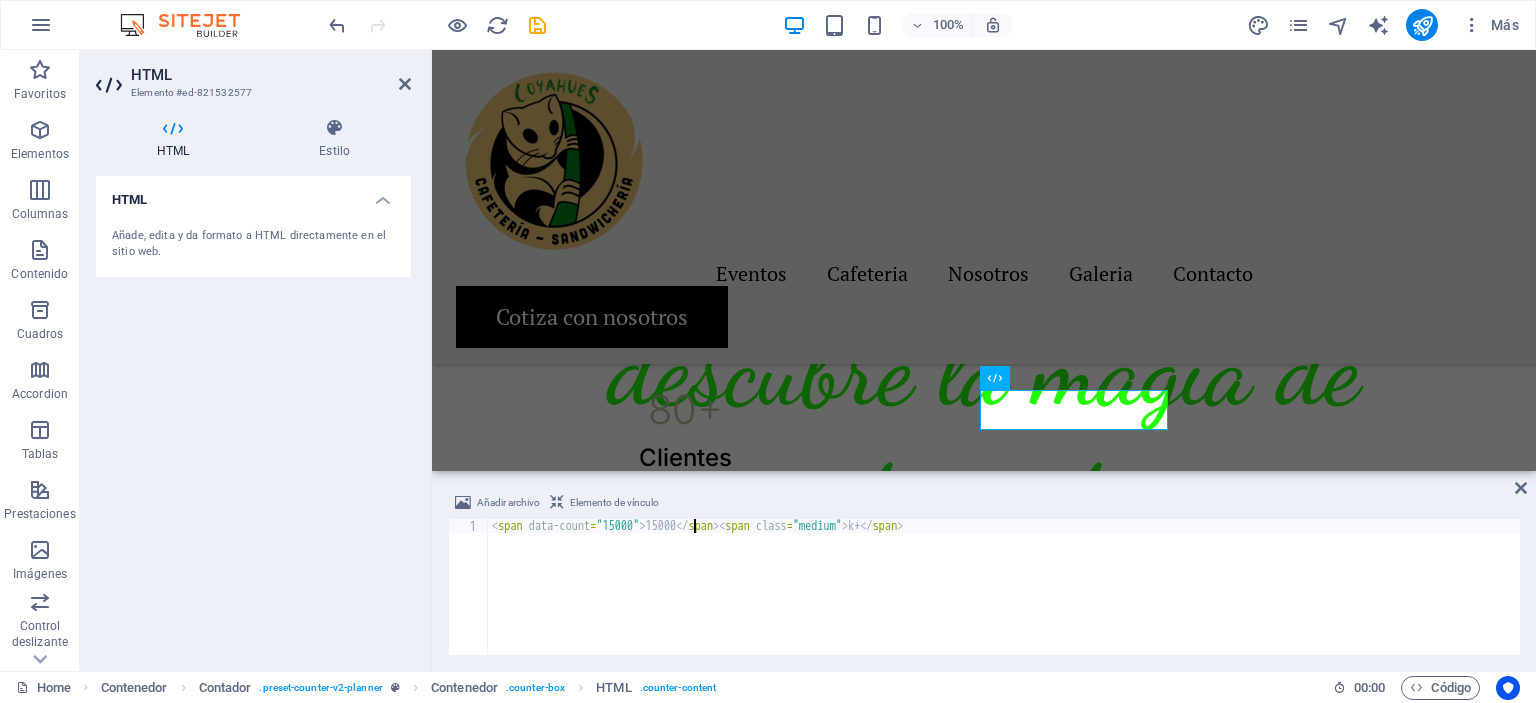 click on "< span   data-count = "15000" > 15000 </ span > < span   class = "medium" > k+ </ span >" at bounding box center (1004, 601) 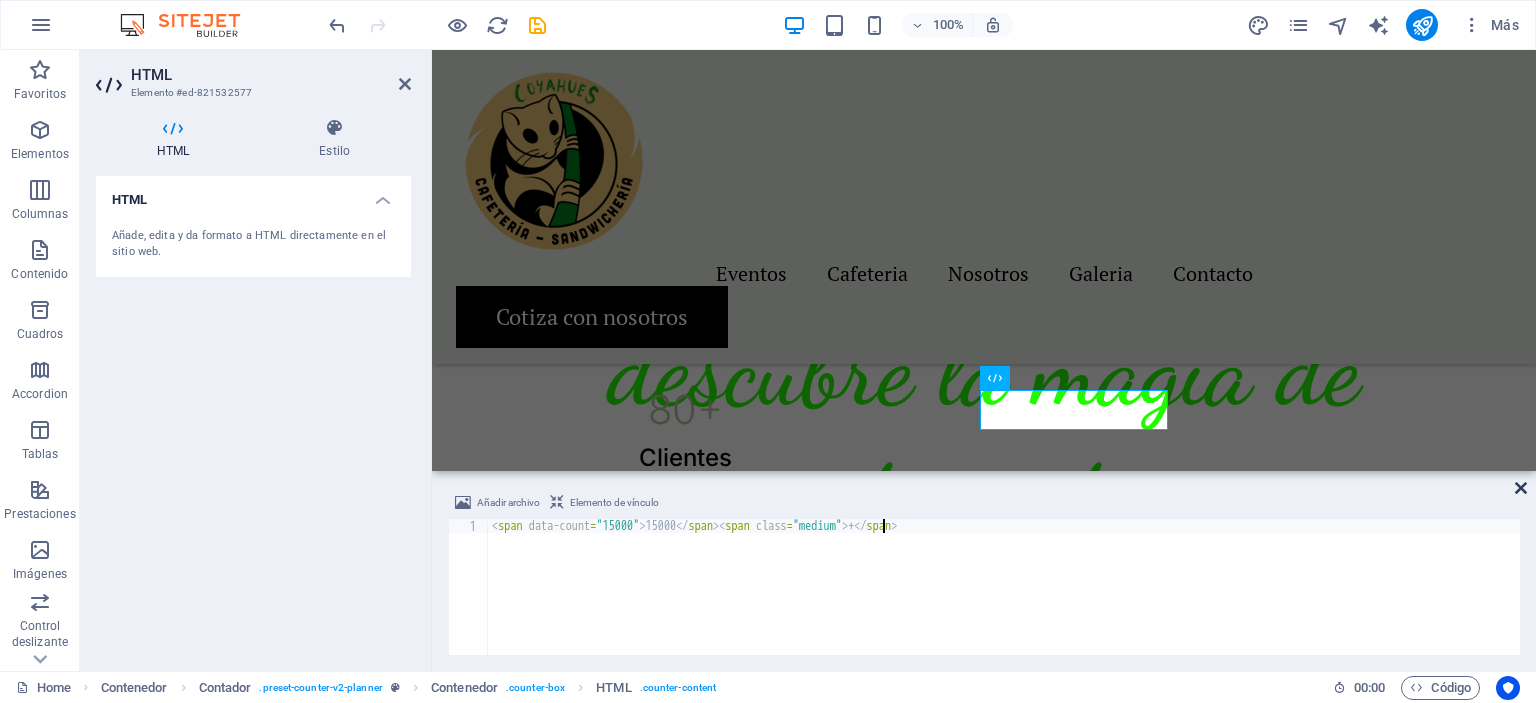 type on "<span data-count="15000">15000</span><span class="medium">+</span>" 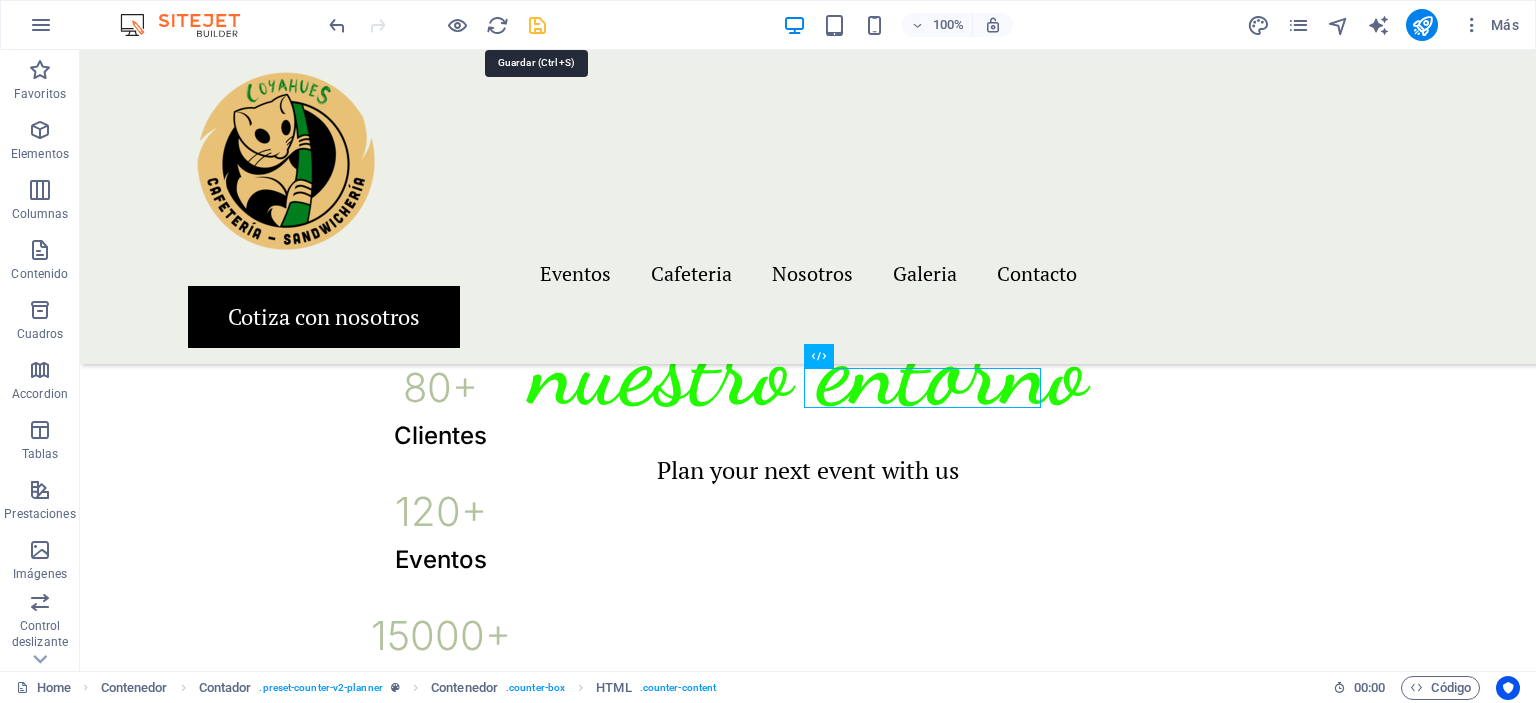click at bounding box center (537, 25) 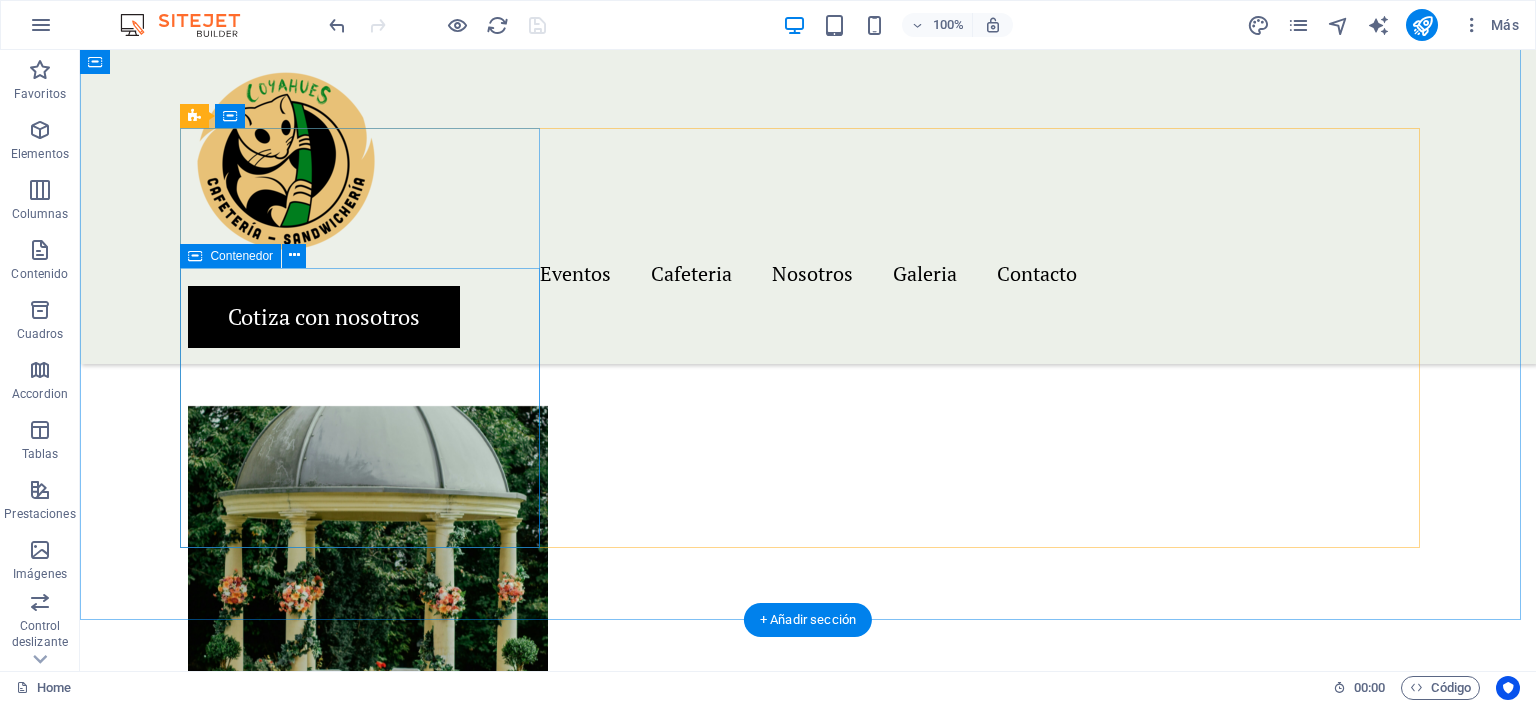 scroll, scrollTop: 1800, scrollLeft: 0, axis: vertical 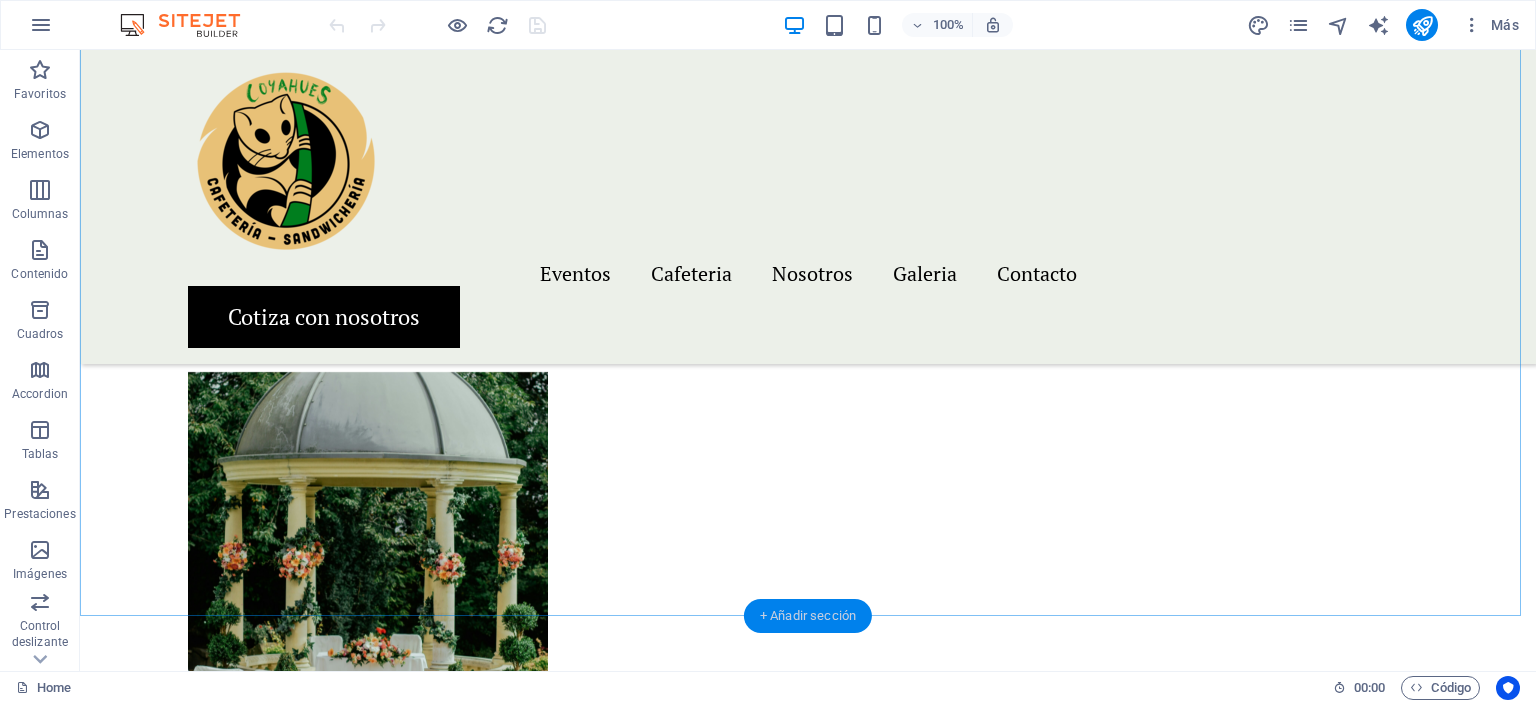 click on "+ Añadir sección" at bounding box center [808, 616] 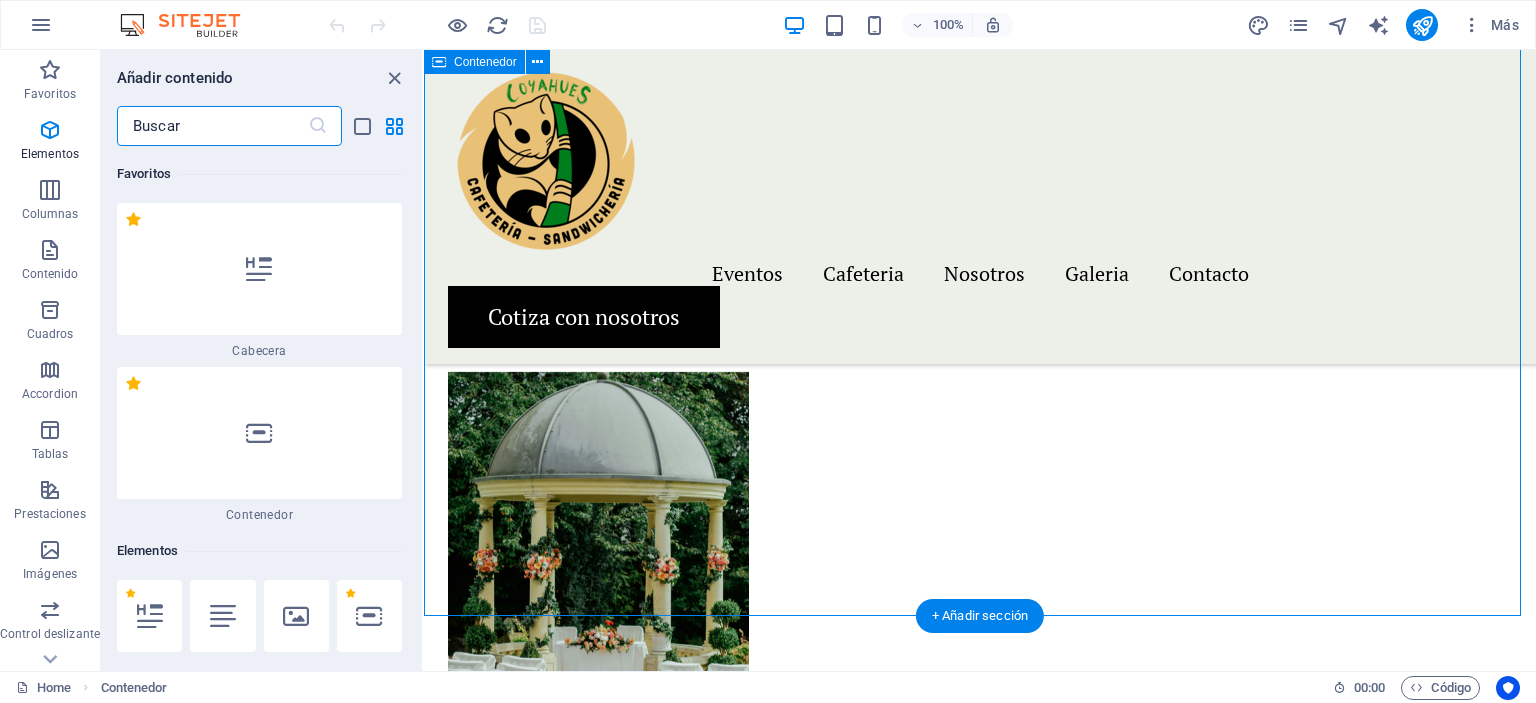 scroll, scrollTop: 6190, scrollLeft: 0, axis: vertical 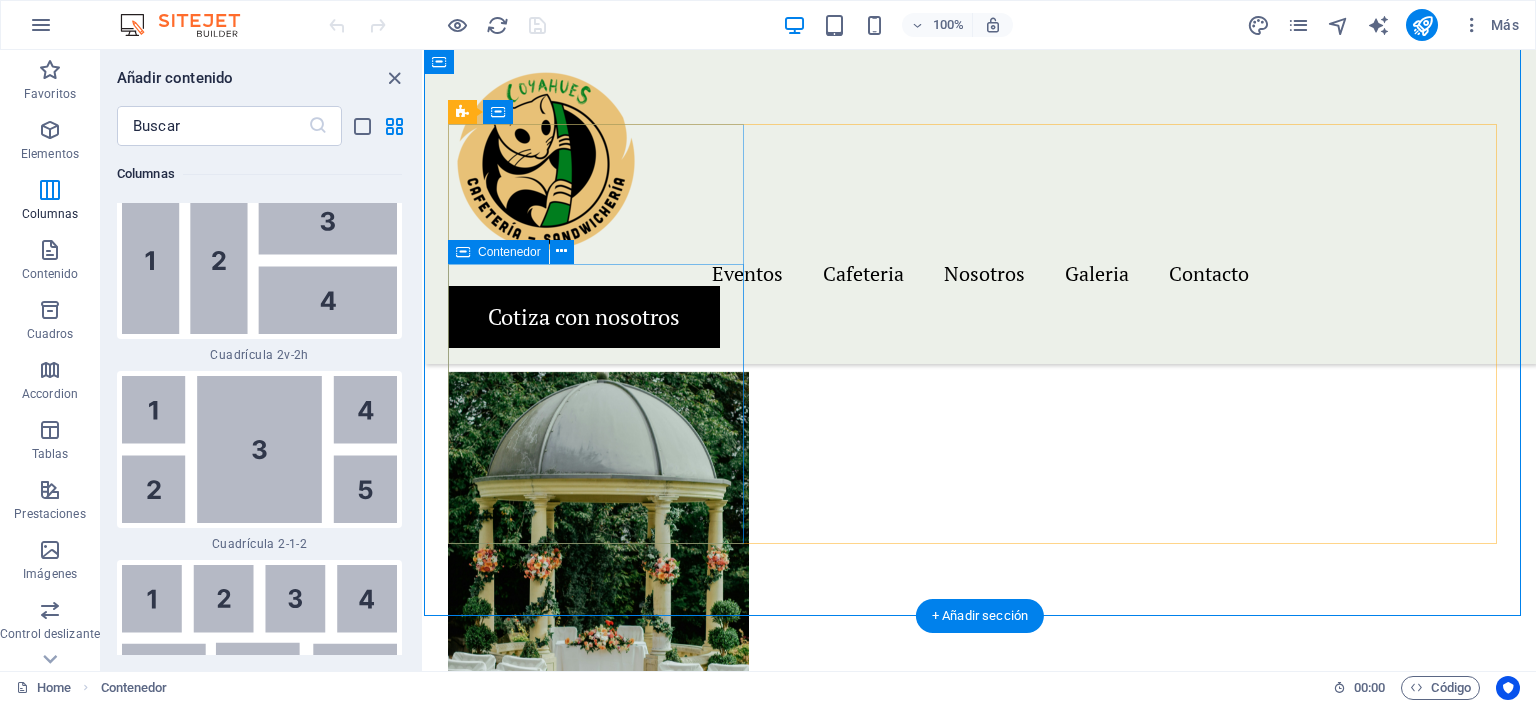 click on "Matrimonios" at bounding box center [598, 932] 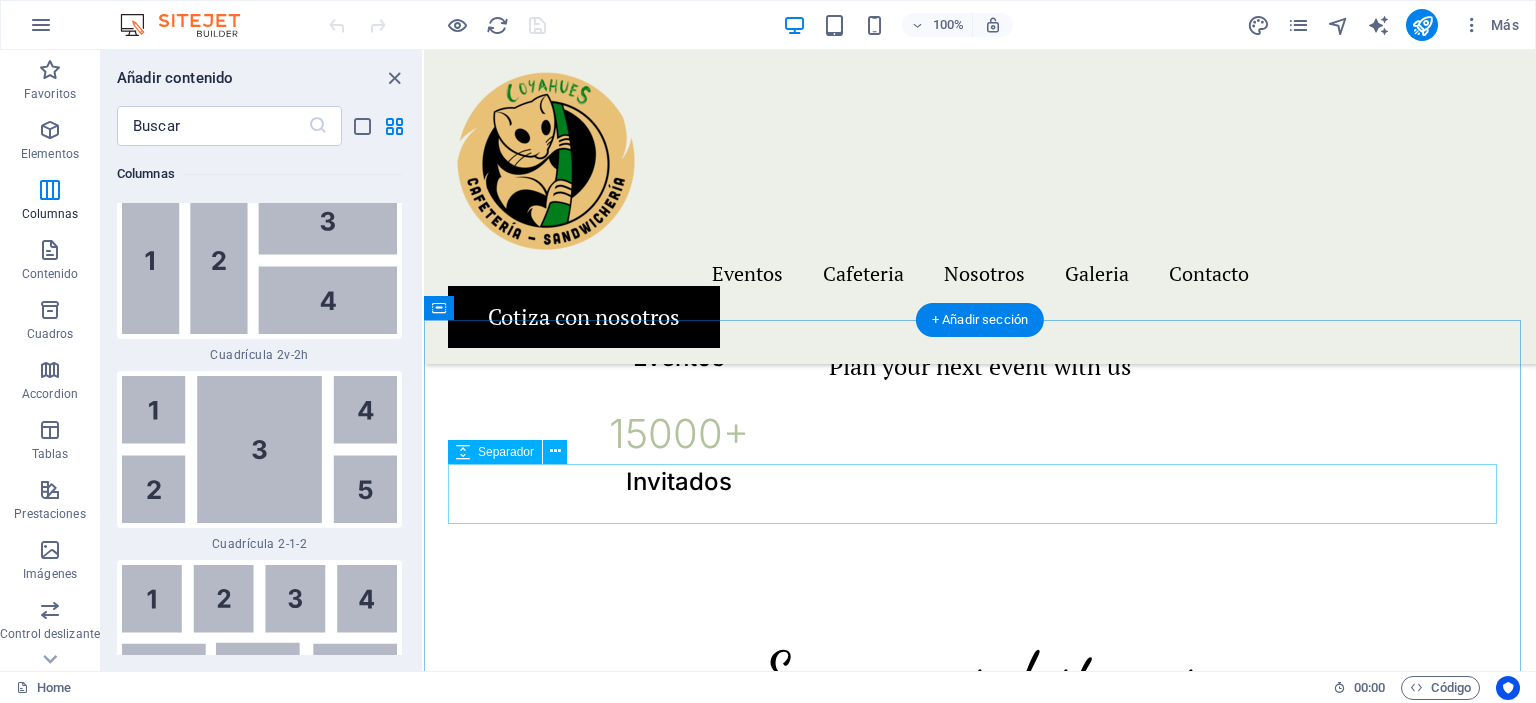 scroll, scrollTop: 1422, scrollLeft: 0, axis: vertical 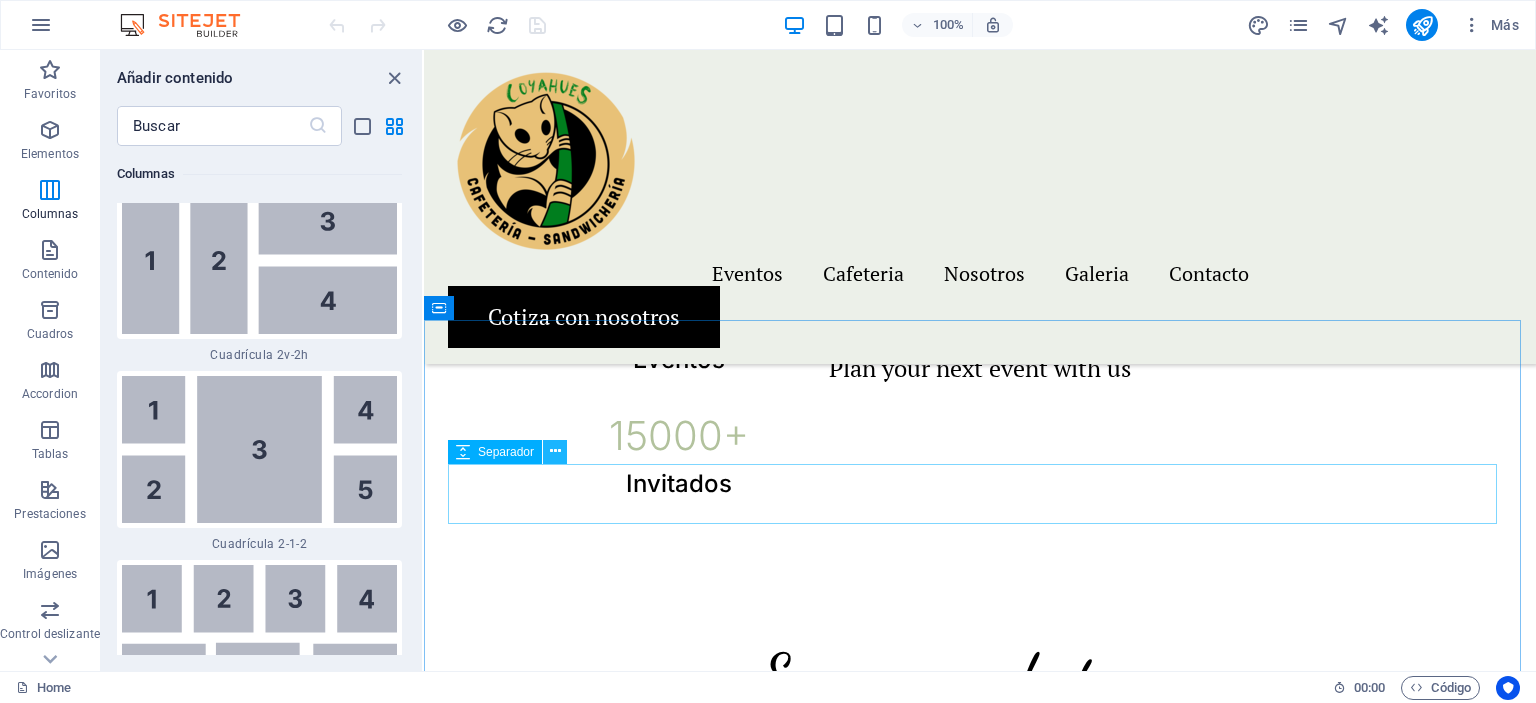 click at bounding box center (555, 451) 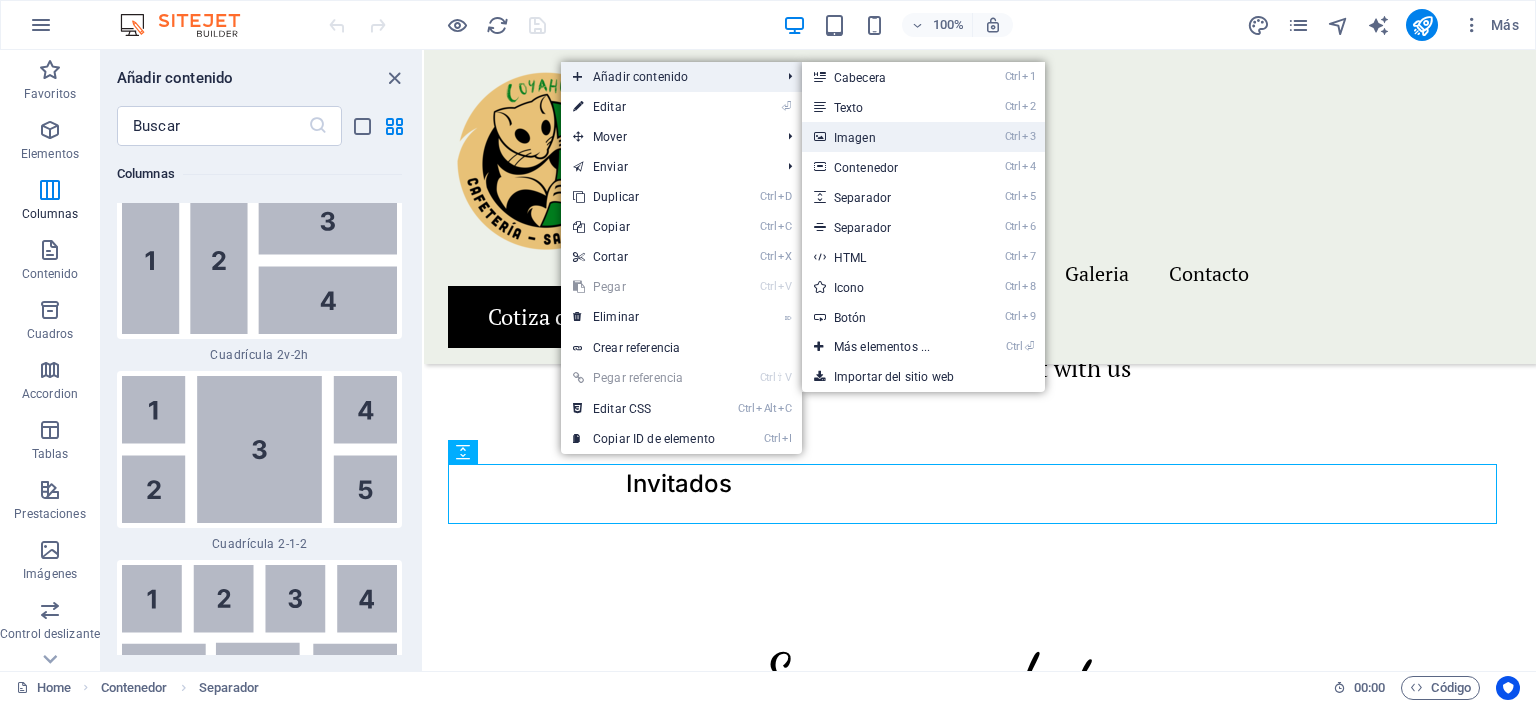 click on "Ctrl 3  Imagen" at bounding box center [886, 137] 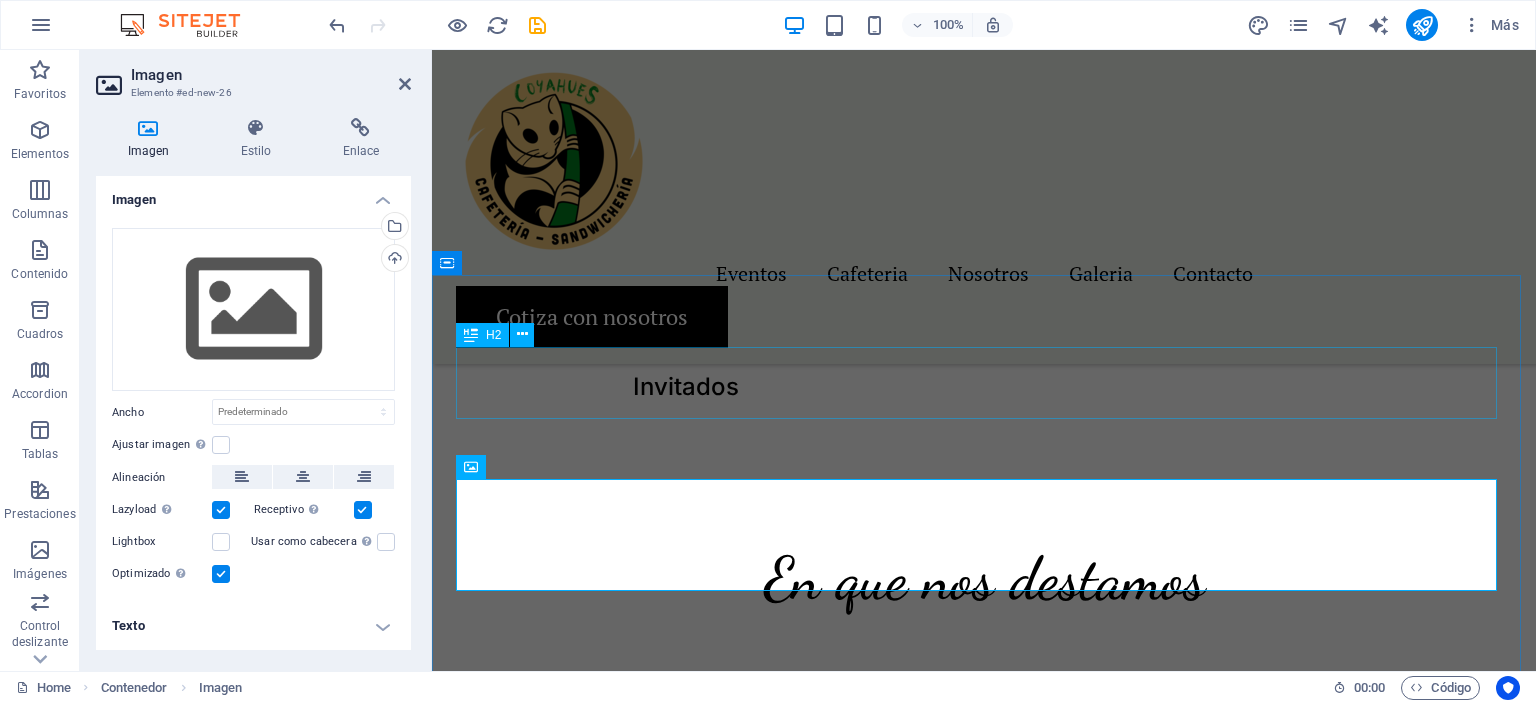 scroll, scrollTop: 1622, scrollLeft: 0, axis: vertical 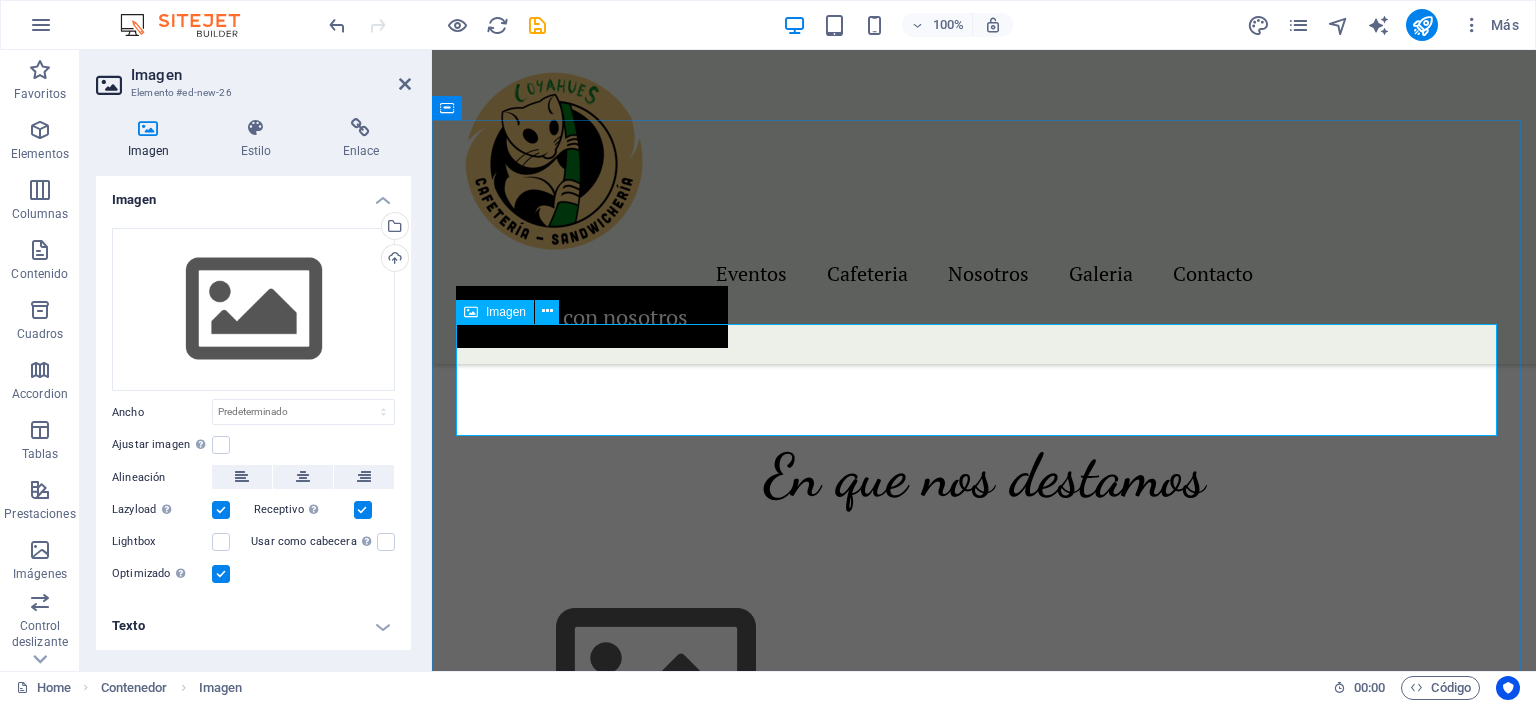 click at bounding box center (471, 312) 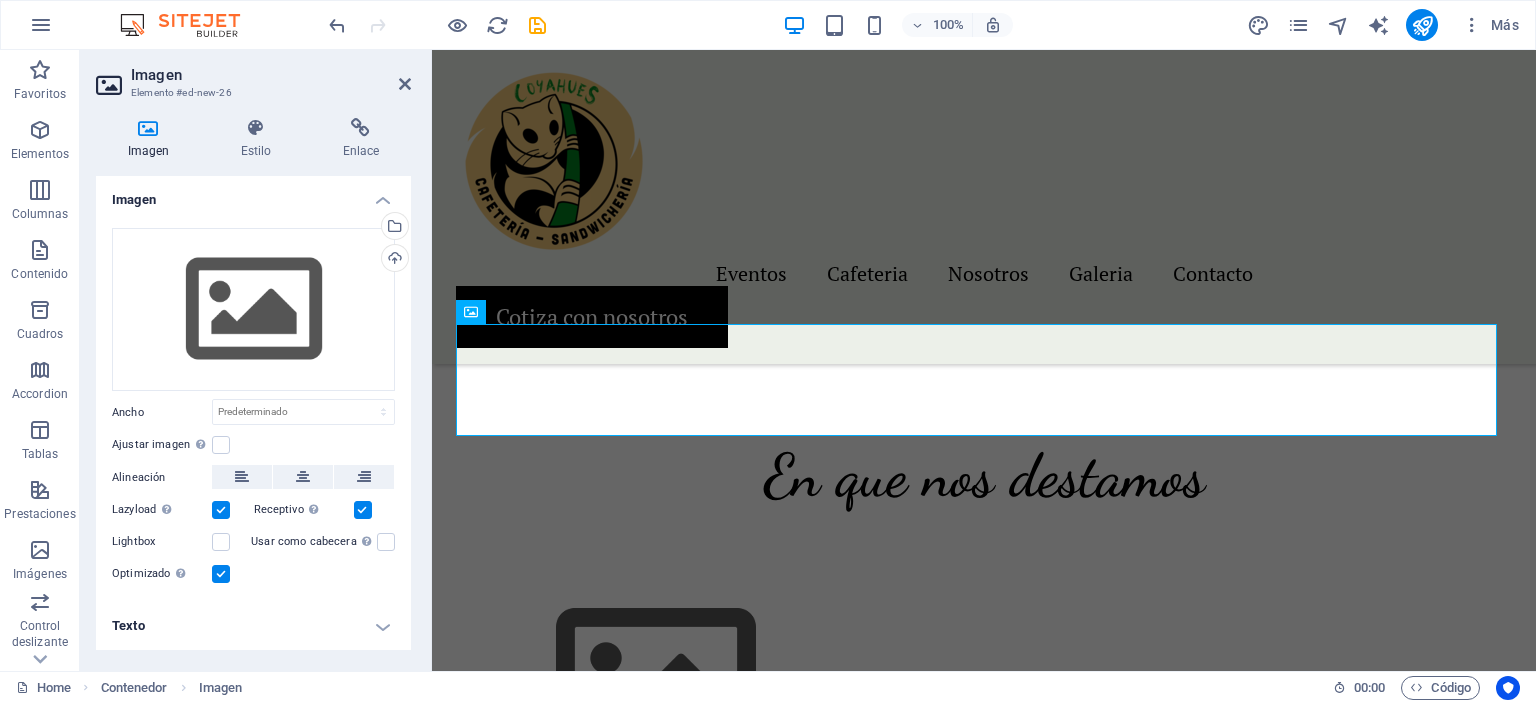 click on "Imagen" at bounding box center (152, 139) 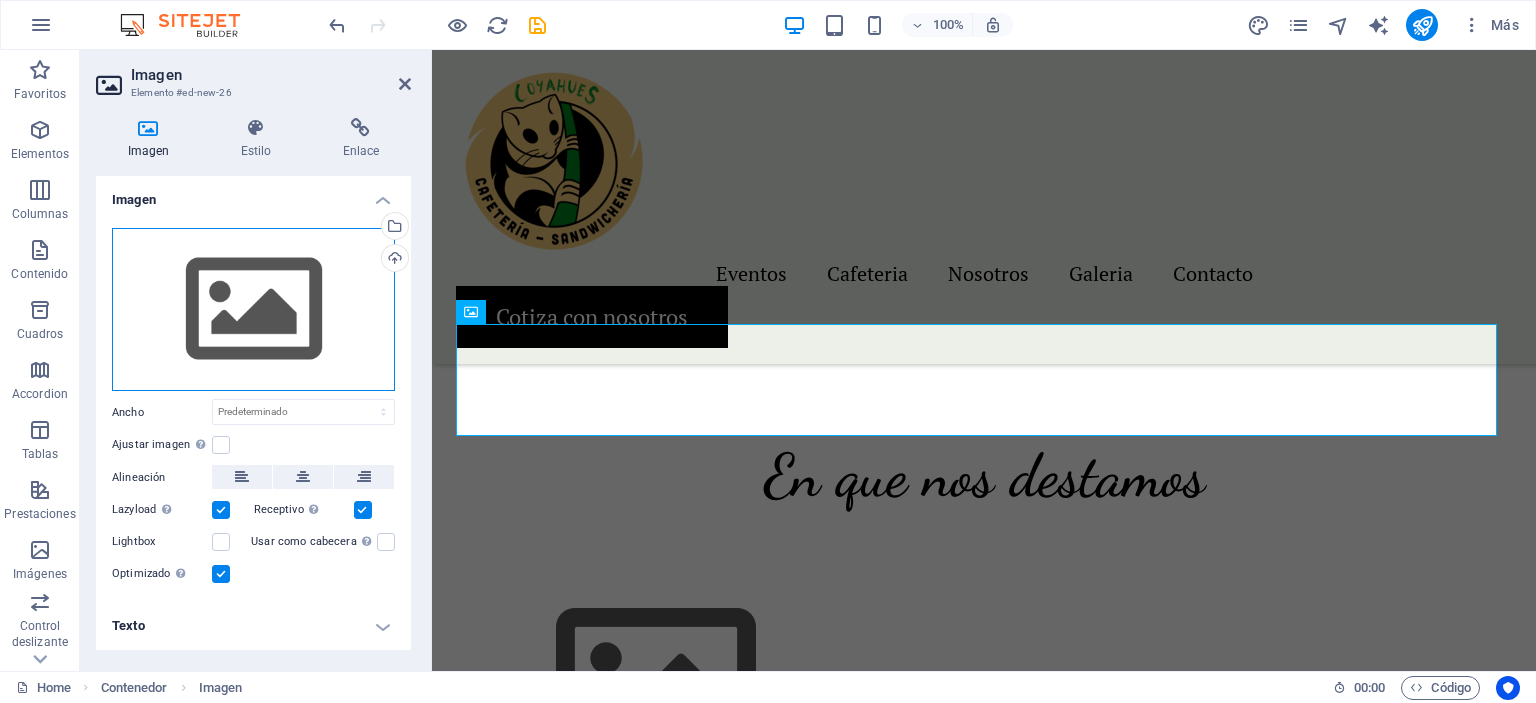 click on "Arrastra archivos aquí, haz clic para escoger archivos o  selecciona archivos de Archivos o de nuestra galería gratuita de fotos y vídeos" at bounding box center [253, 310] 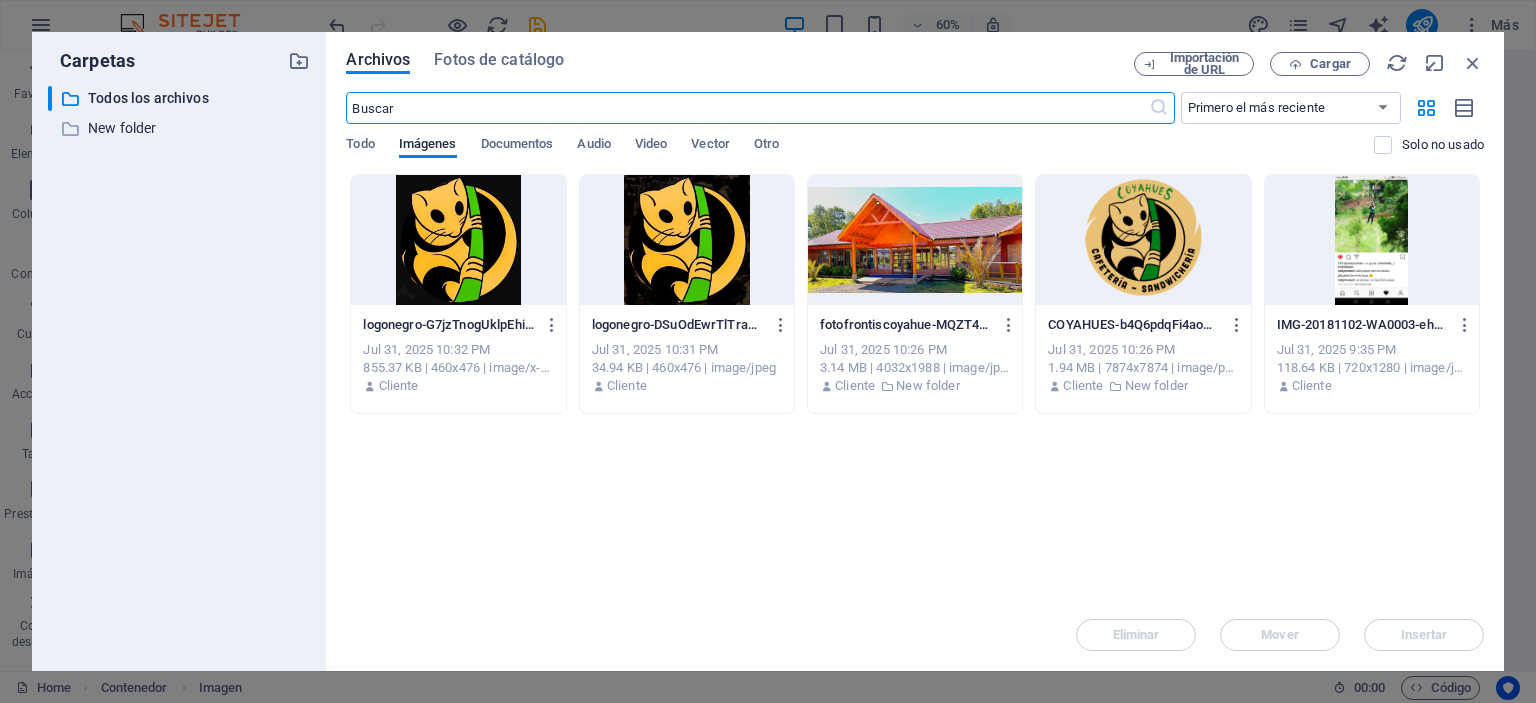 click at bounding box center (1372, 240) 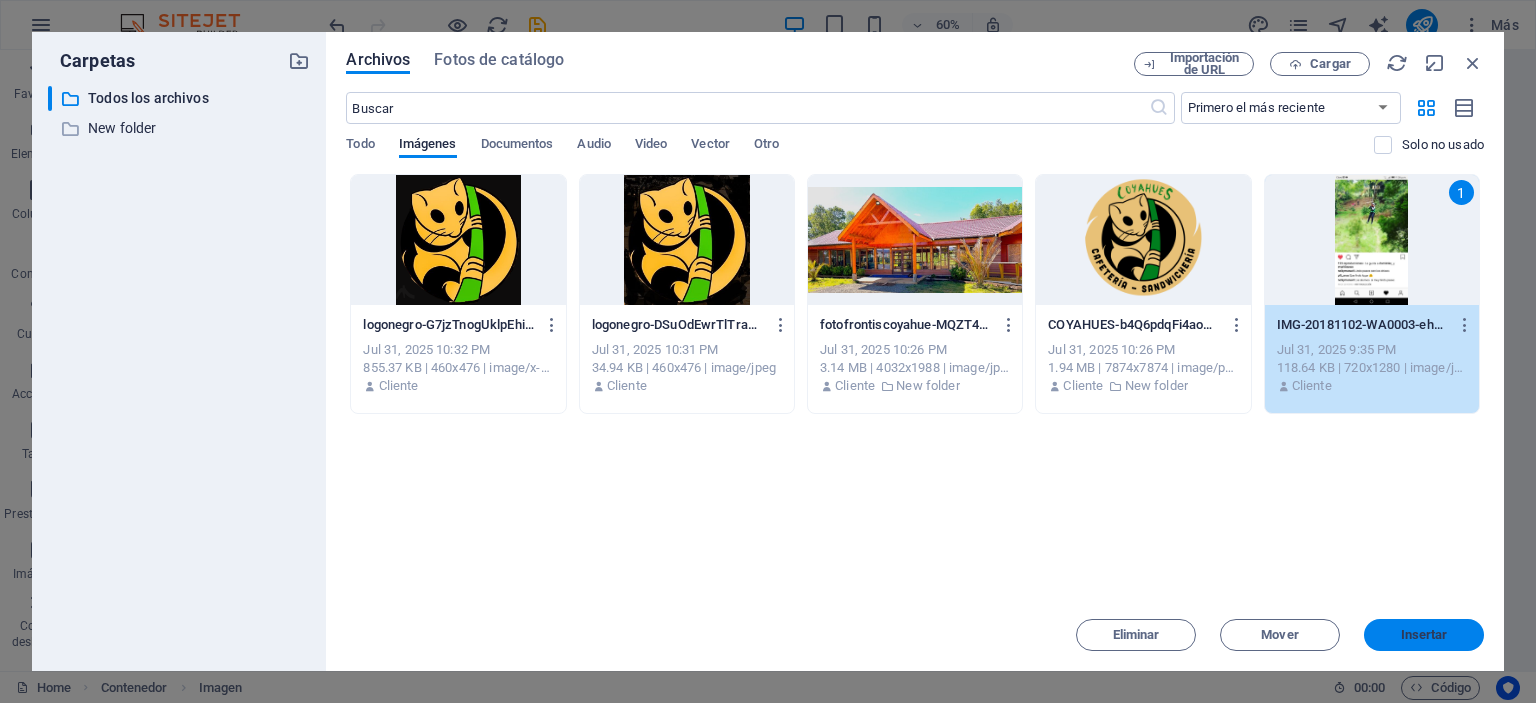 click on "Insertar" at bounding box center (1424, 635) 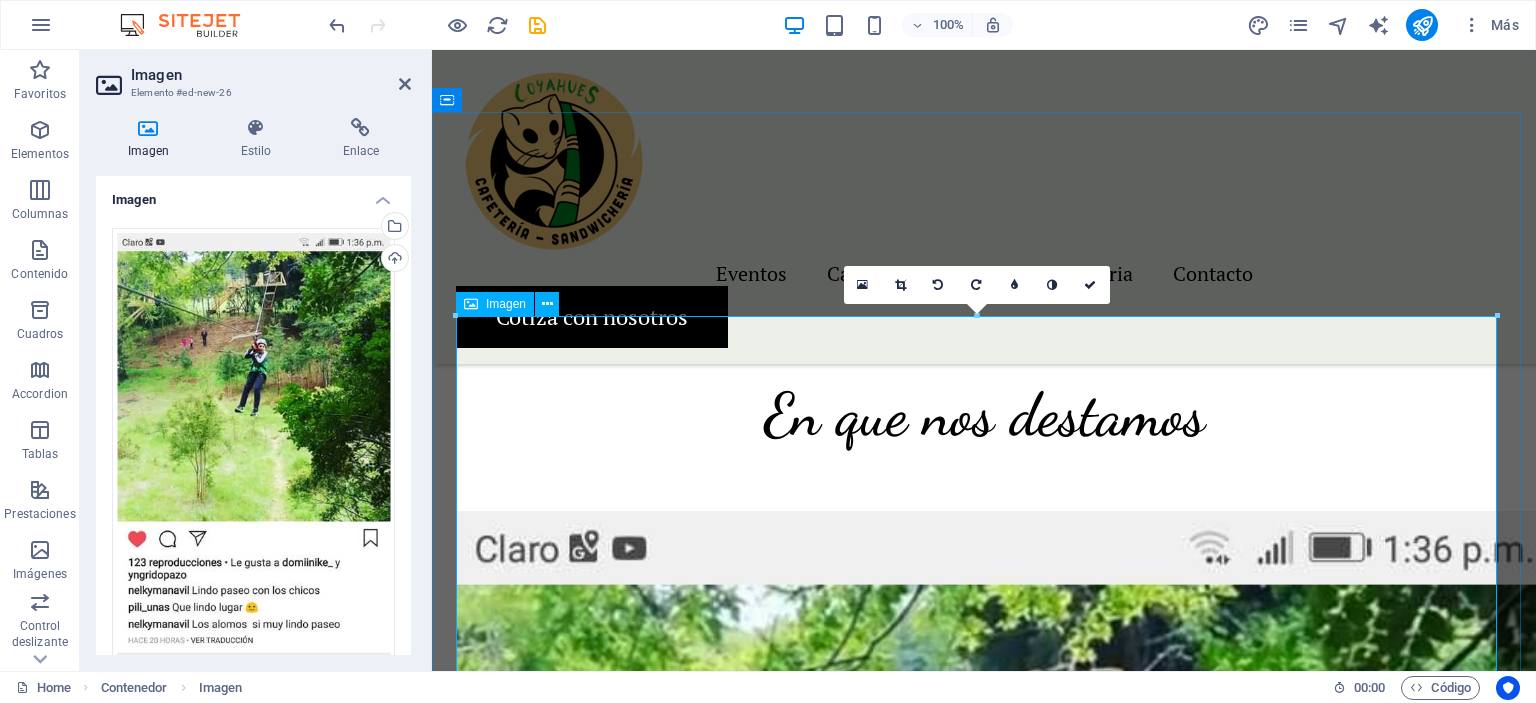 scroll, scrollTop: 1722, scrollLeft: 0, axis: vertical 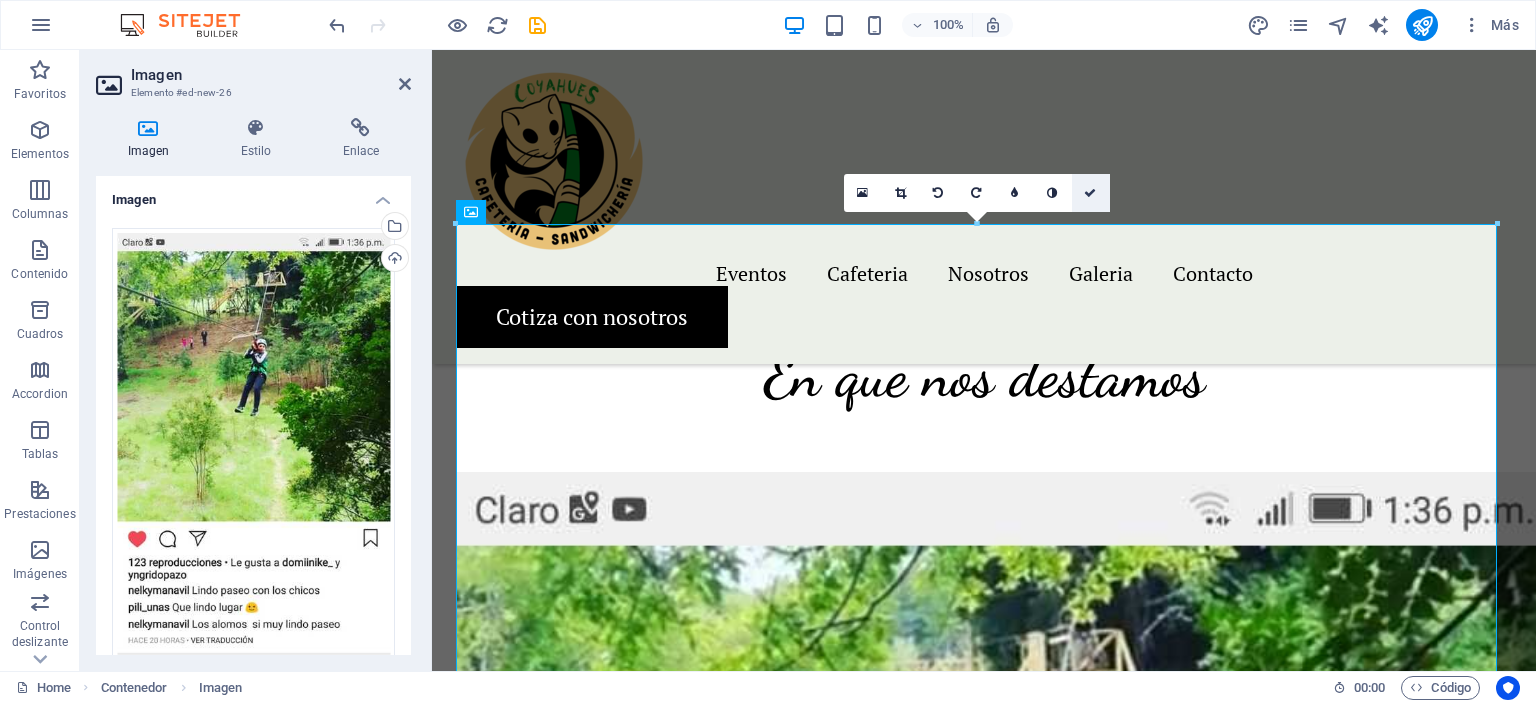 click at bounding box center [1090, 193] 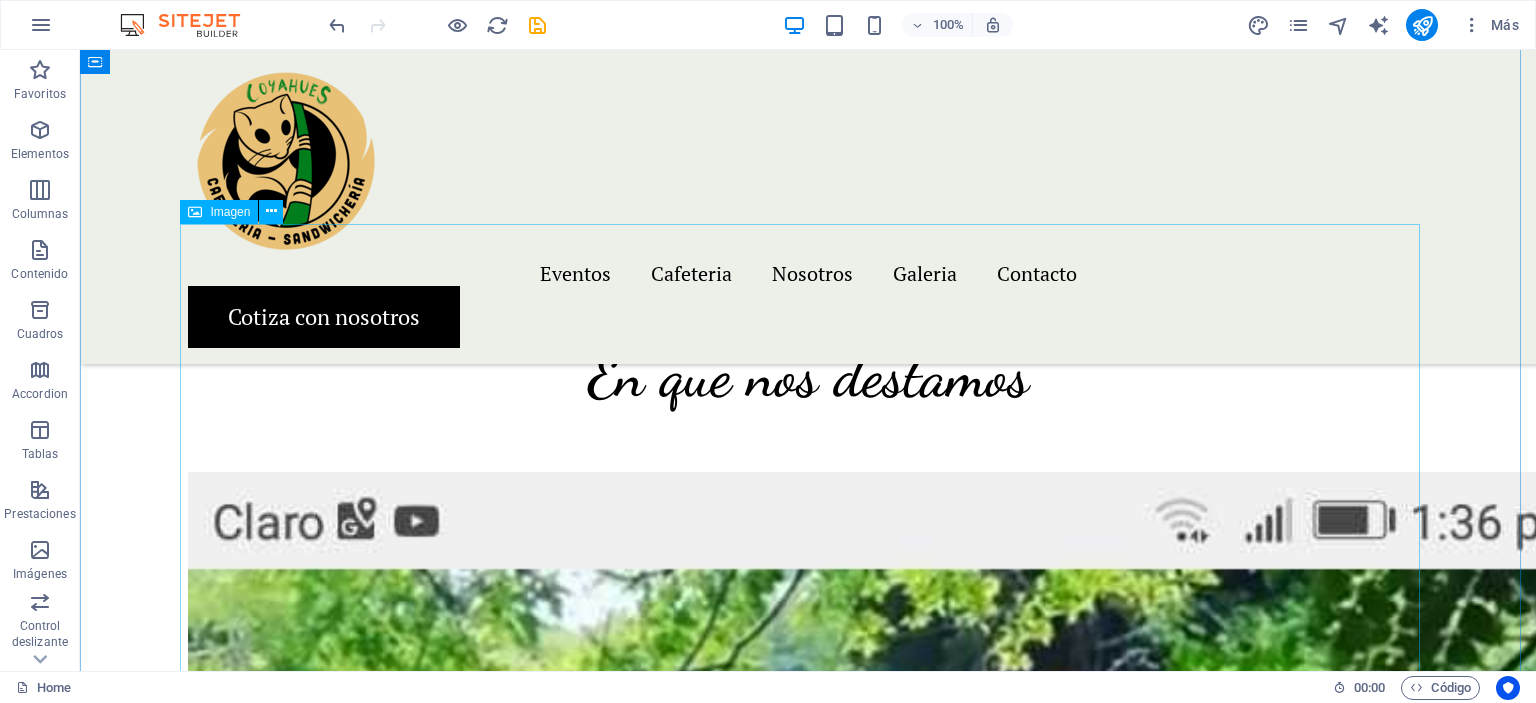 scroll, scrollTop: 1400, scrollLeft: 0, axis: vertical 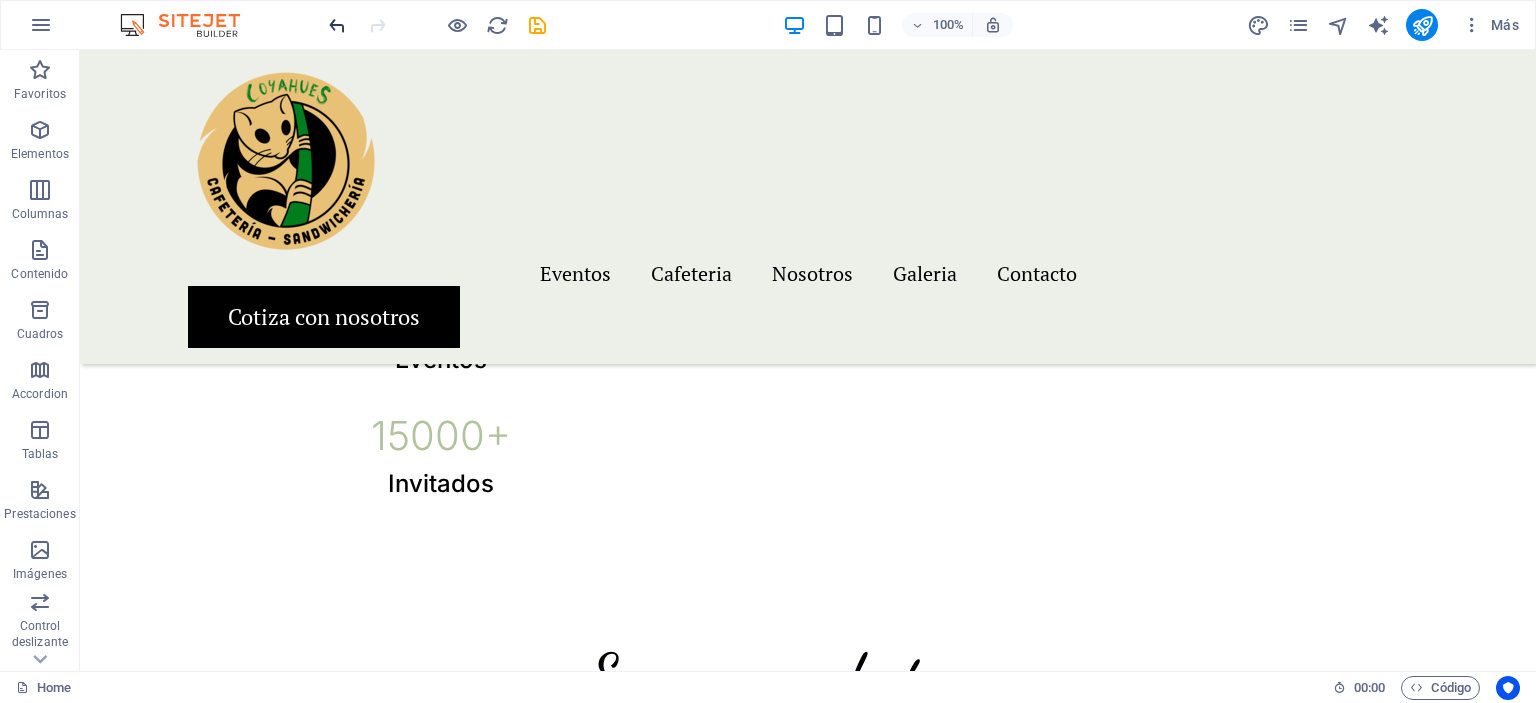 click on "100% Más" at bounding box center [768, 25] 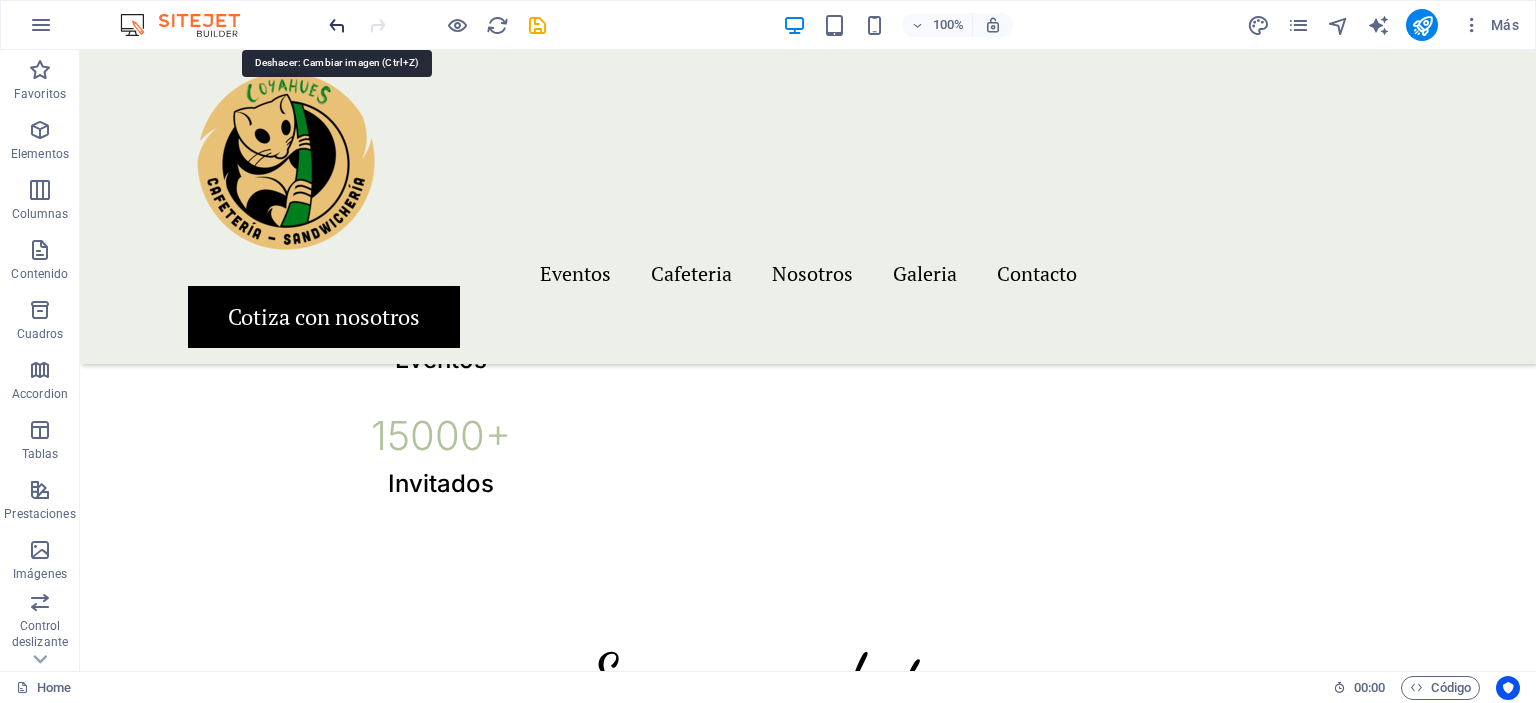 click at bounding box center [337, 25] 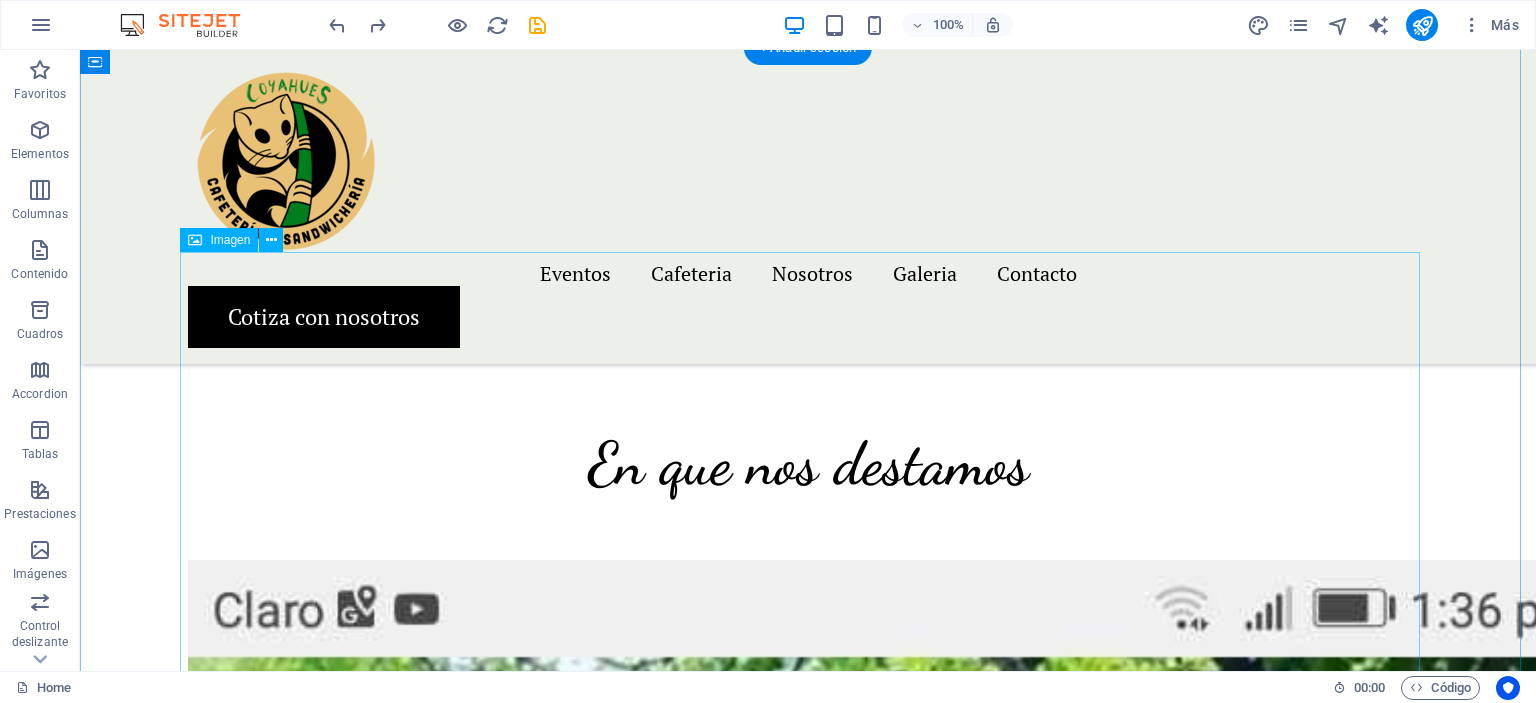 scroll, scrollTop: 1600, scrollLeft: 0, axis: vertical 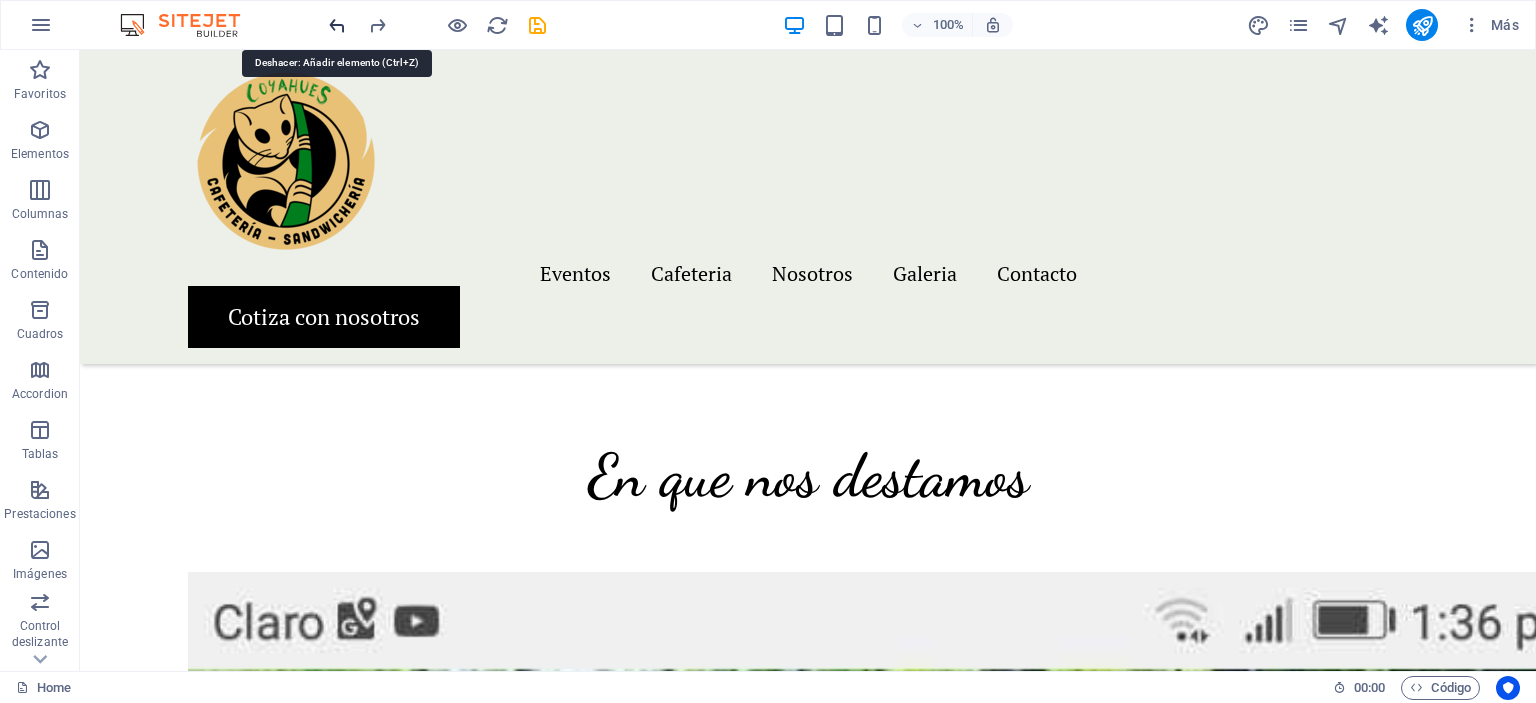 click at bounding box center [337, 25] 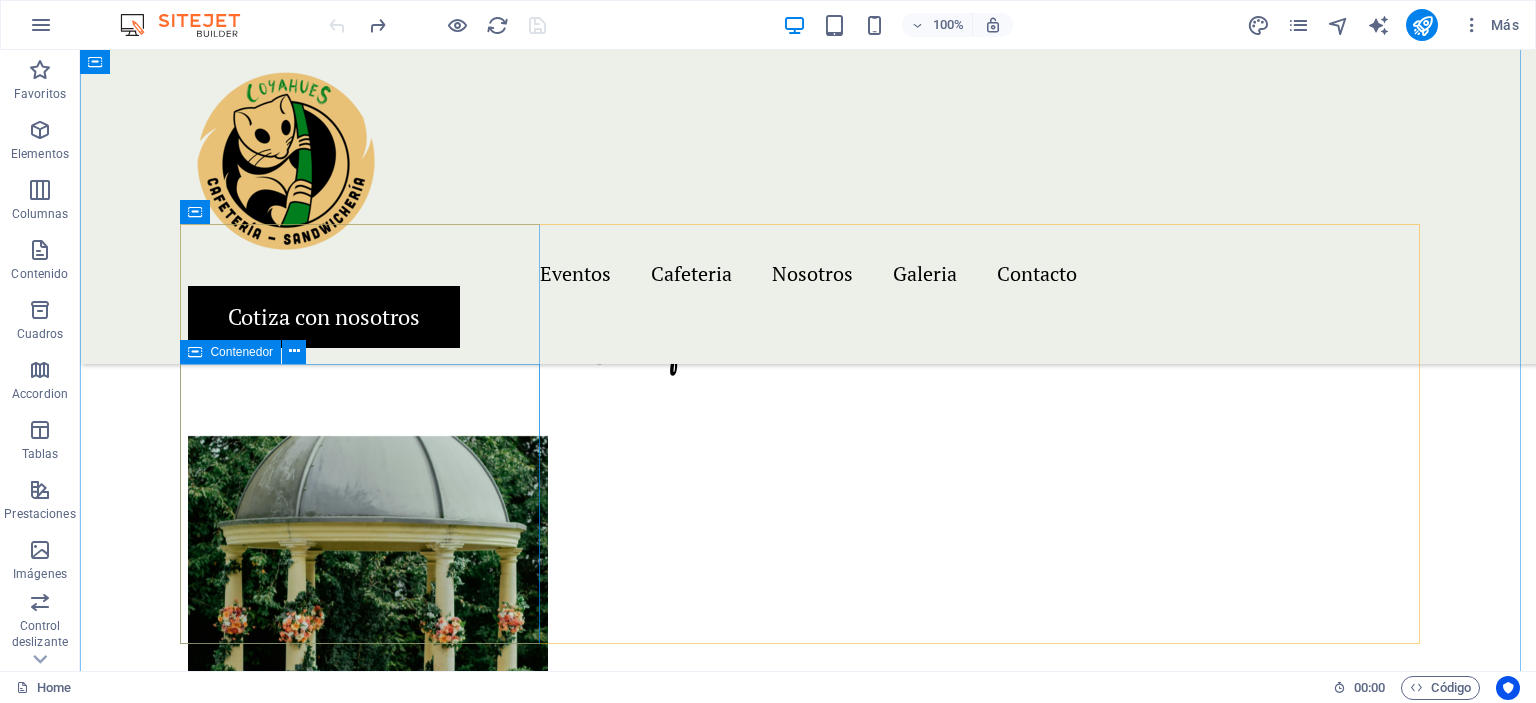 scroll, scrollTop: 1700, scrollLeft: 0, axis: vertical 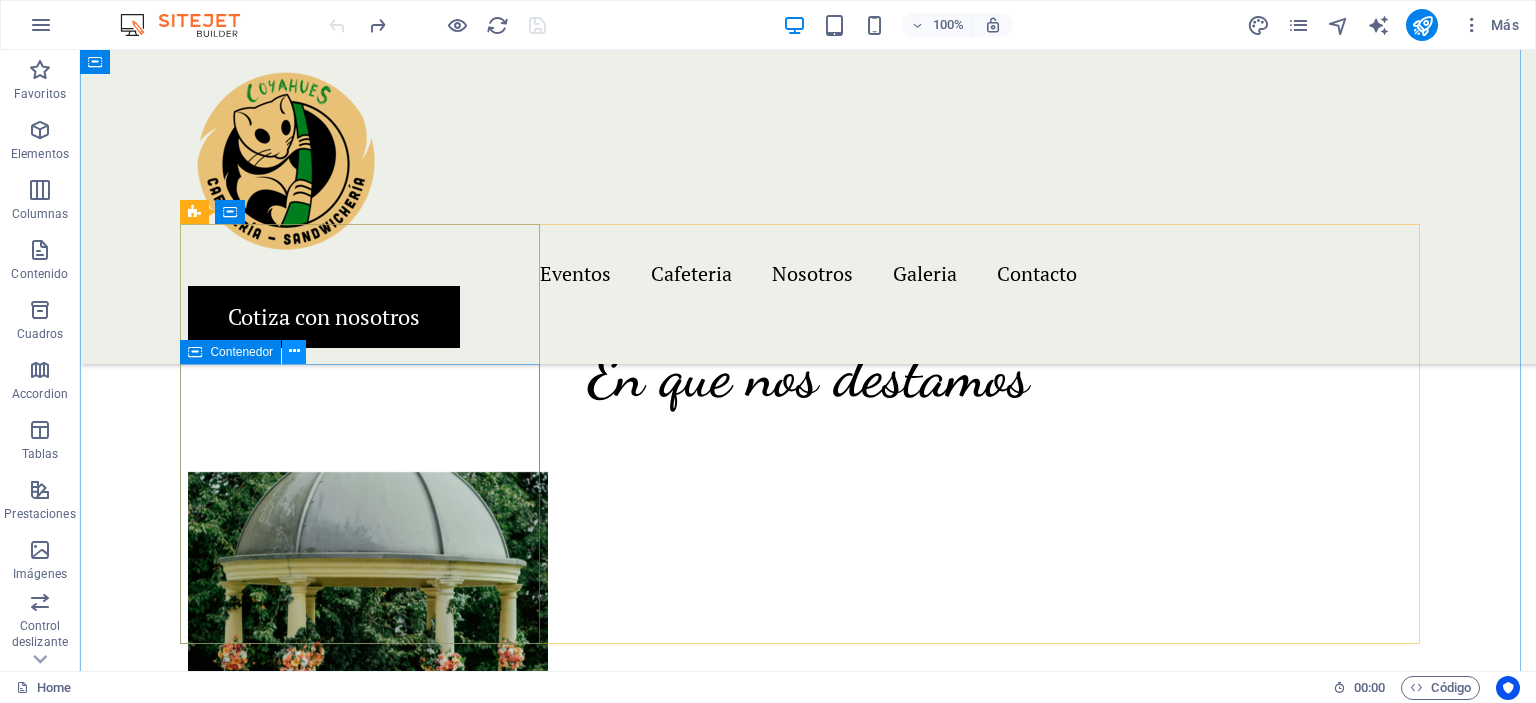 click at bounding box center (294, 351) 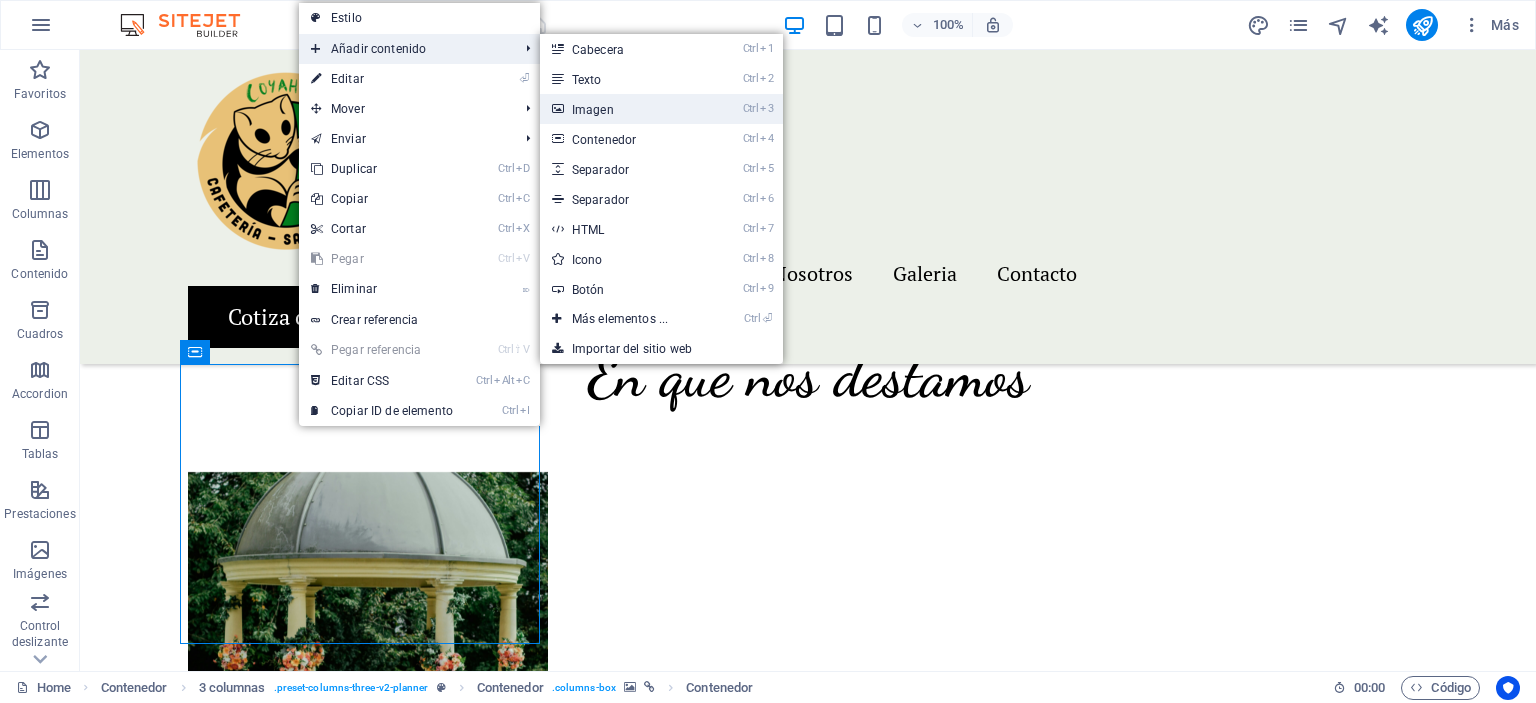 click on "Ctrl 3  Imagen" at bounding box center [624, 109] 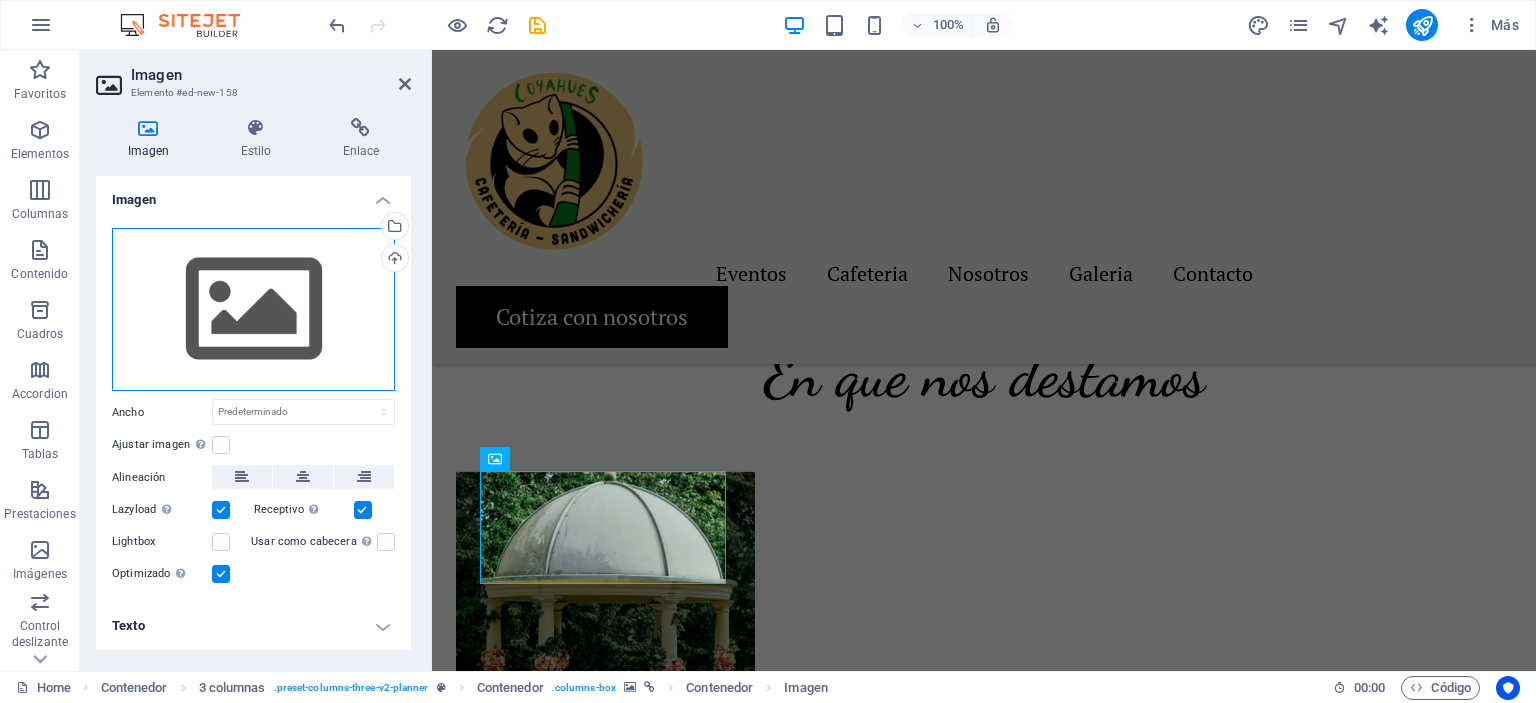 click on "Arrastra archivos aquí, haz clic para escoger archivos o  selecciona archivos de Archivos o de nuestra galería gratuita de fotos y vídeos" at bounding box center [253, 310] 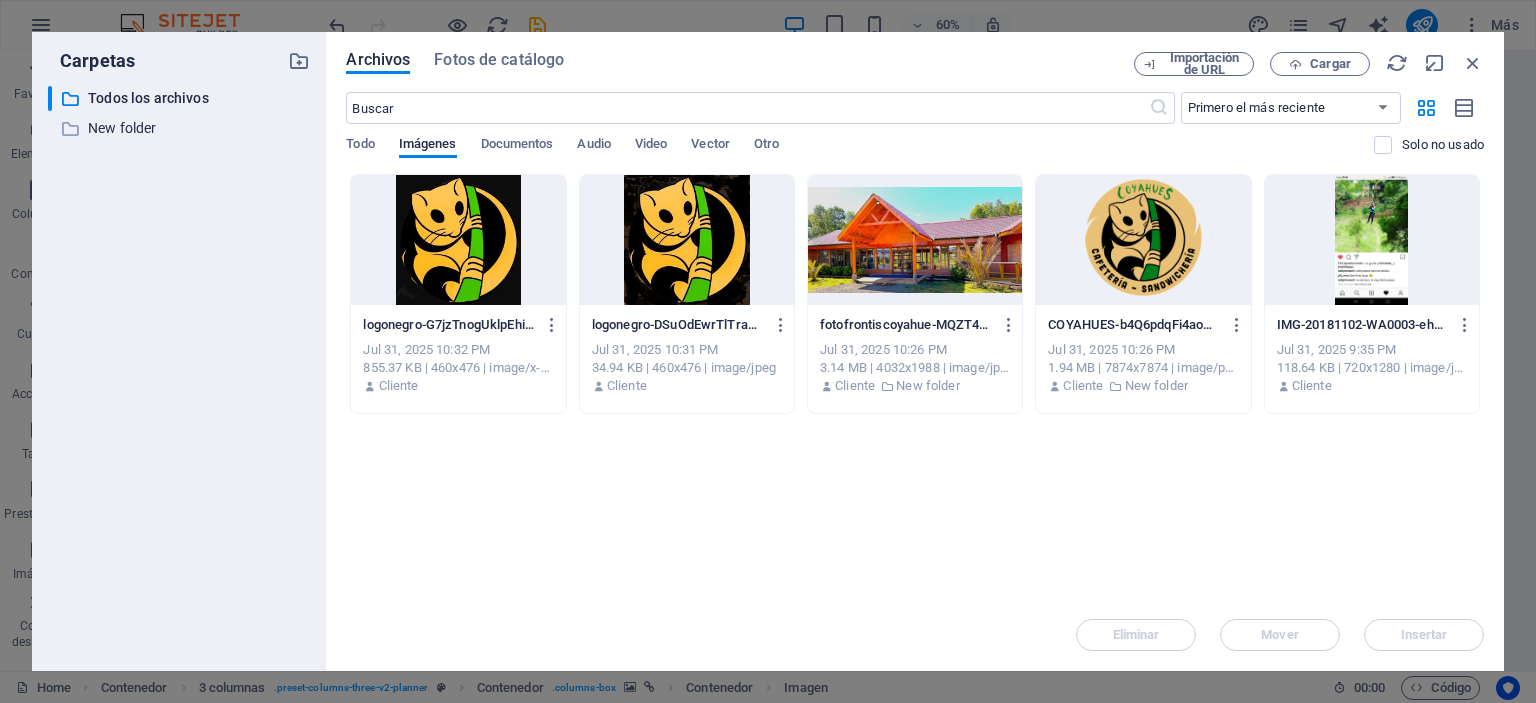 click at bounding box center (1372, 240) 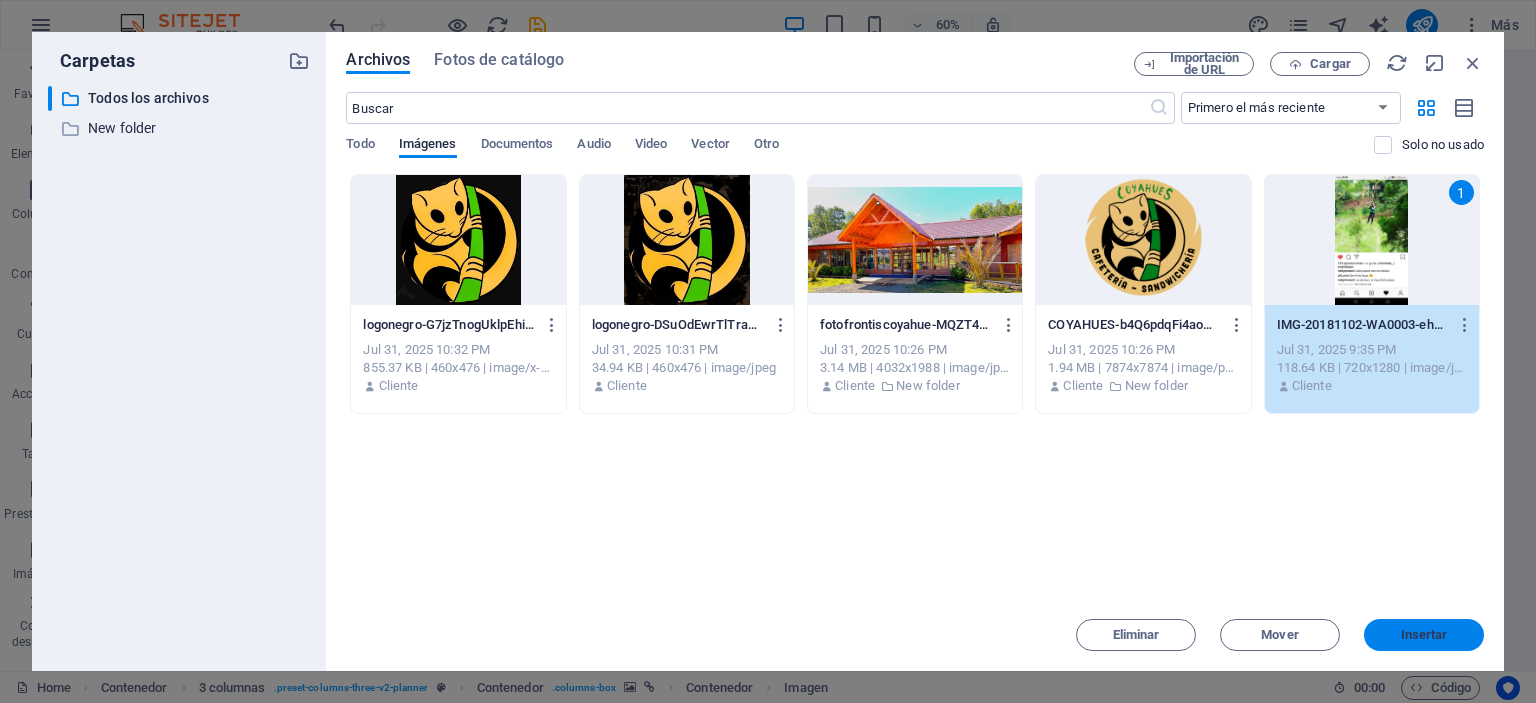 click on "Insertar" at bounding box center (1424, 635) 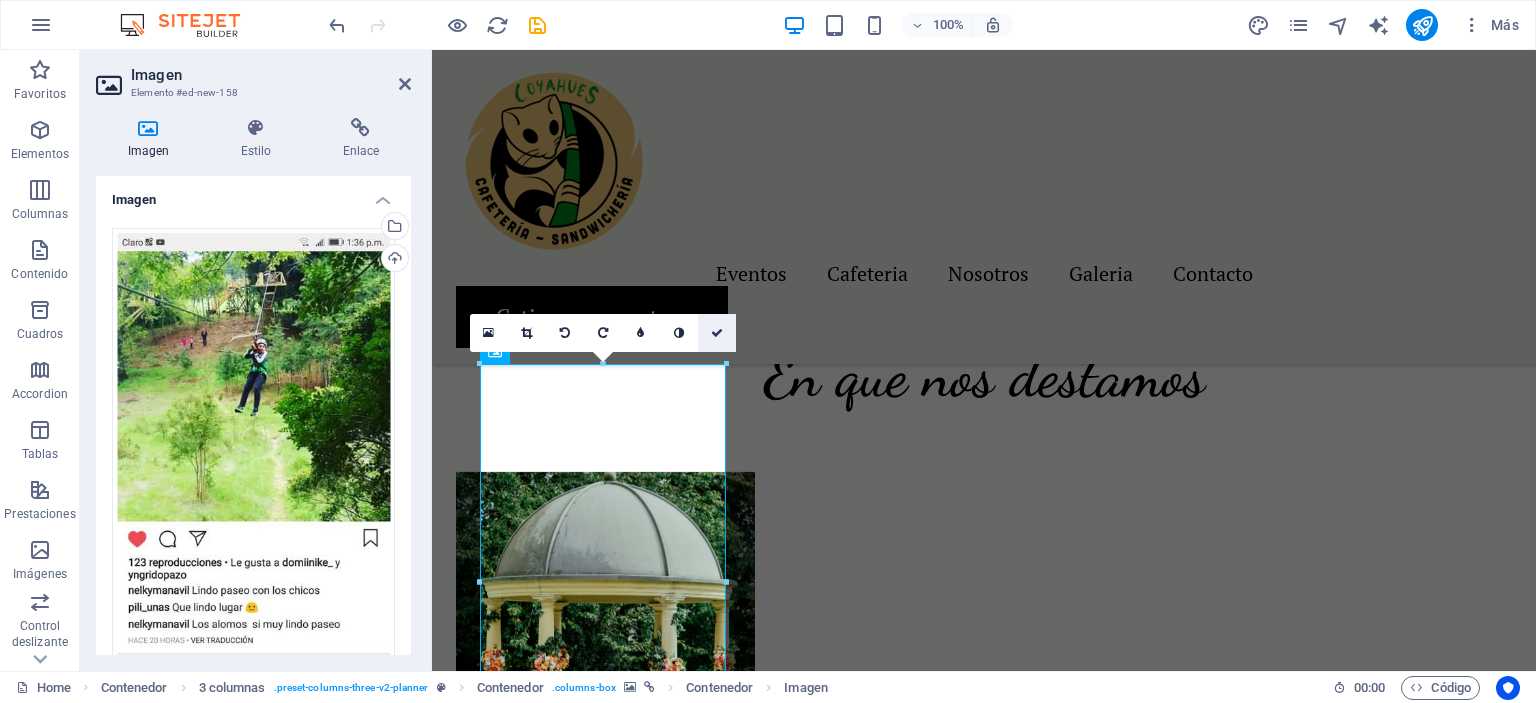 click at bounding box center [717, 333] 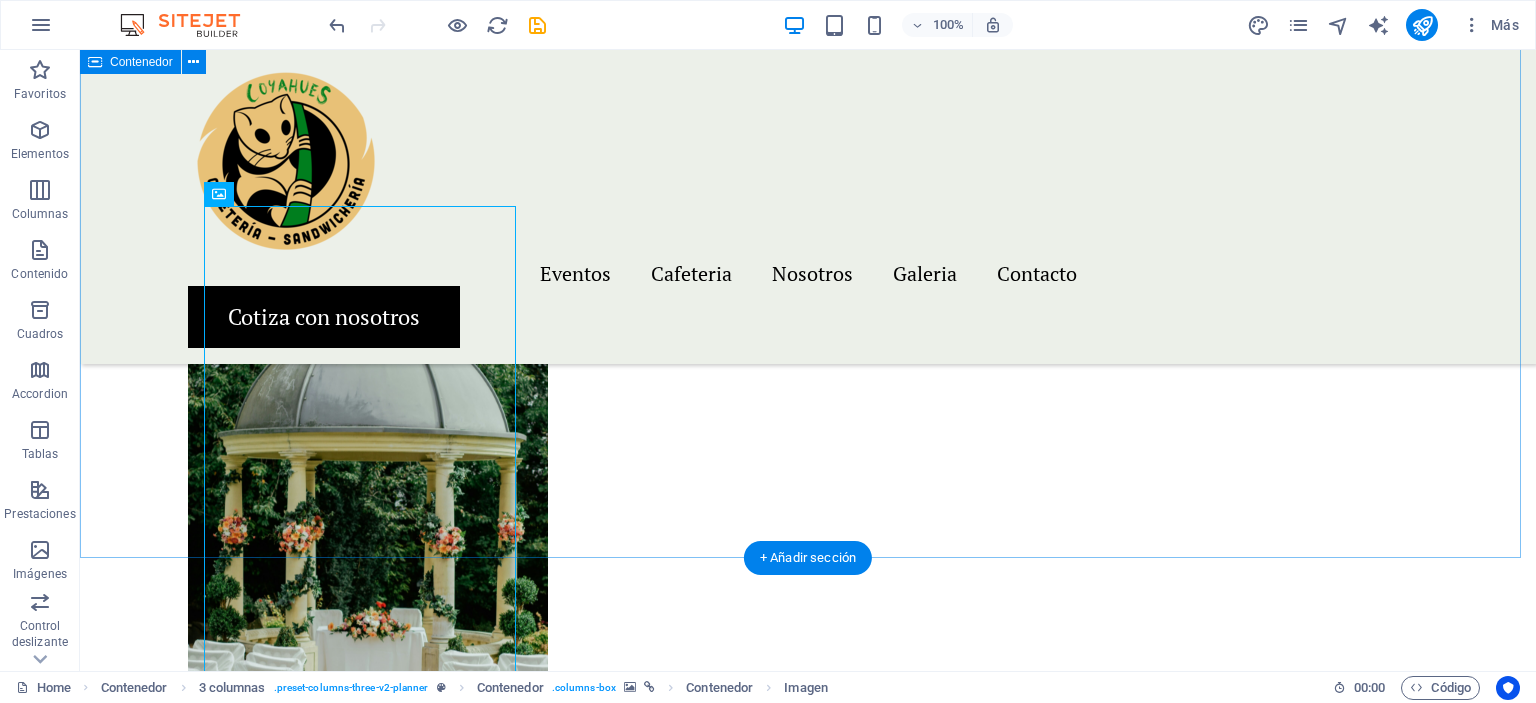 scroll, scrollTop: 1800, scrollLeft: 0, axis: vertical 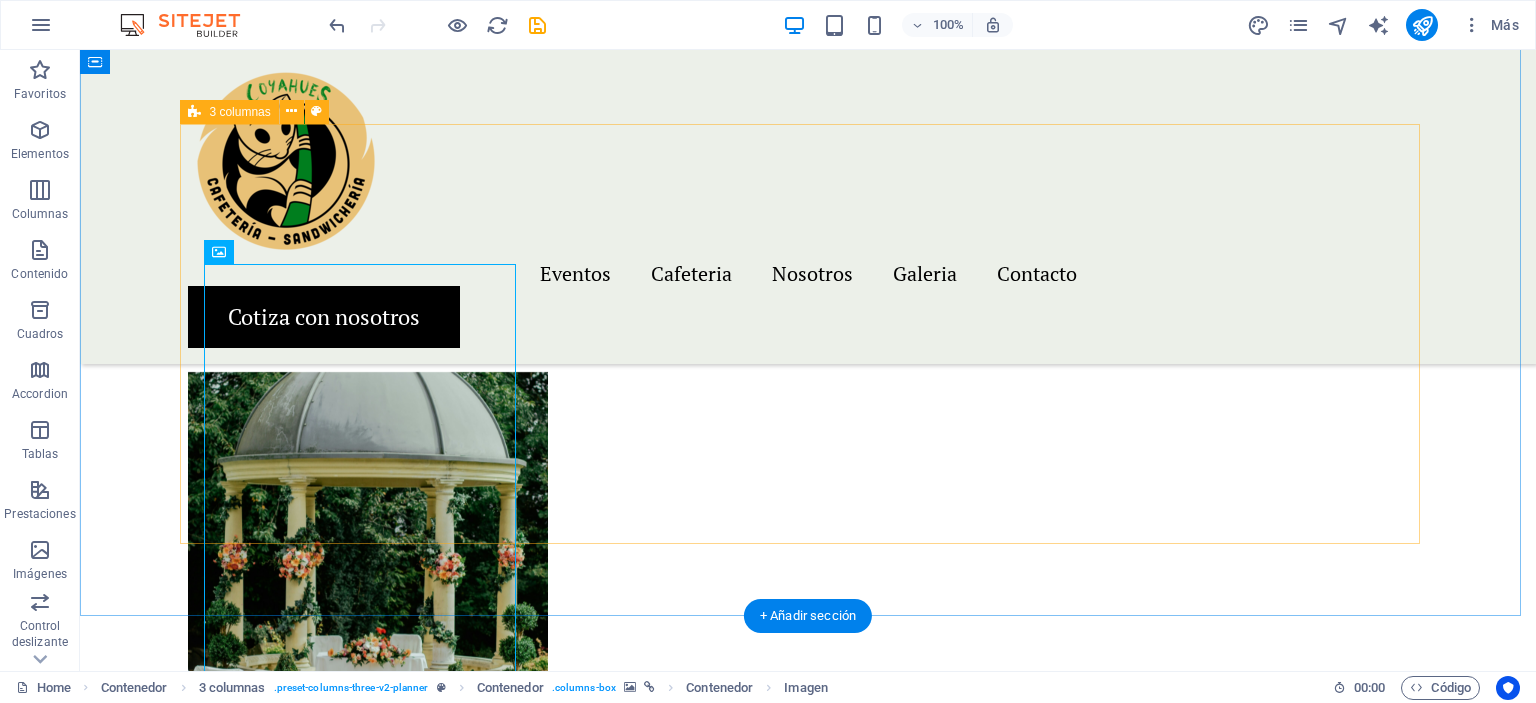 click on "Matrimonios Celebraciones privadas Institucionales Eventos" at bounding box center [808, 1042] 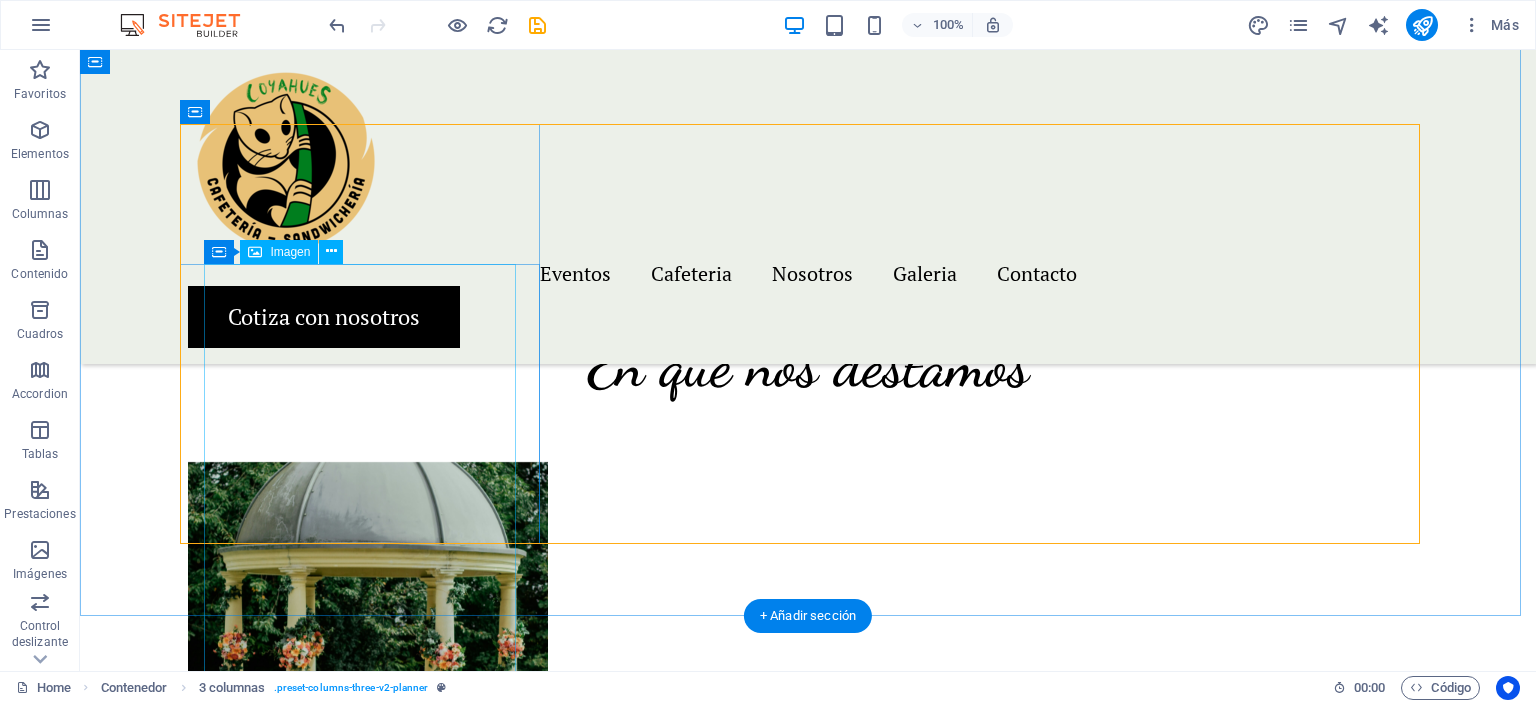 scroll, scrollTop: 1600, scrollLeft: 0, axis: vertical 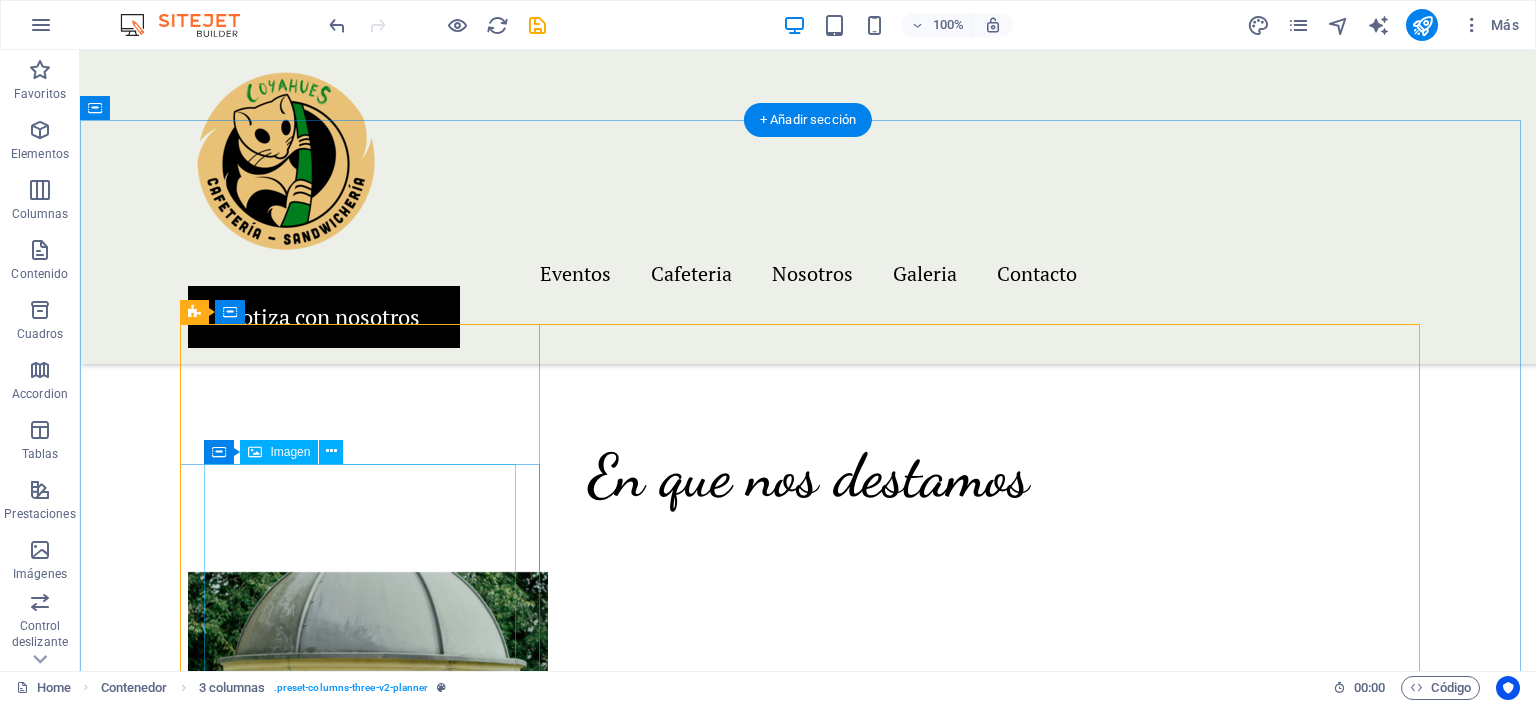 click at bounding box center [368, 2286] 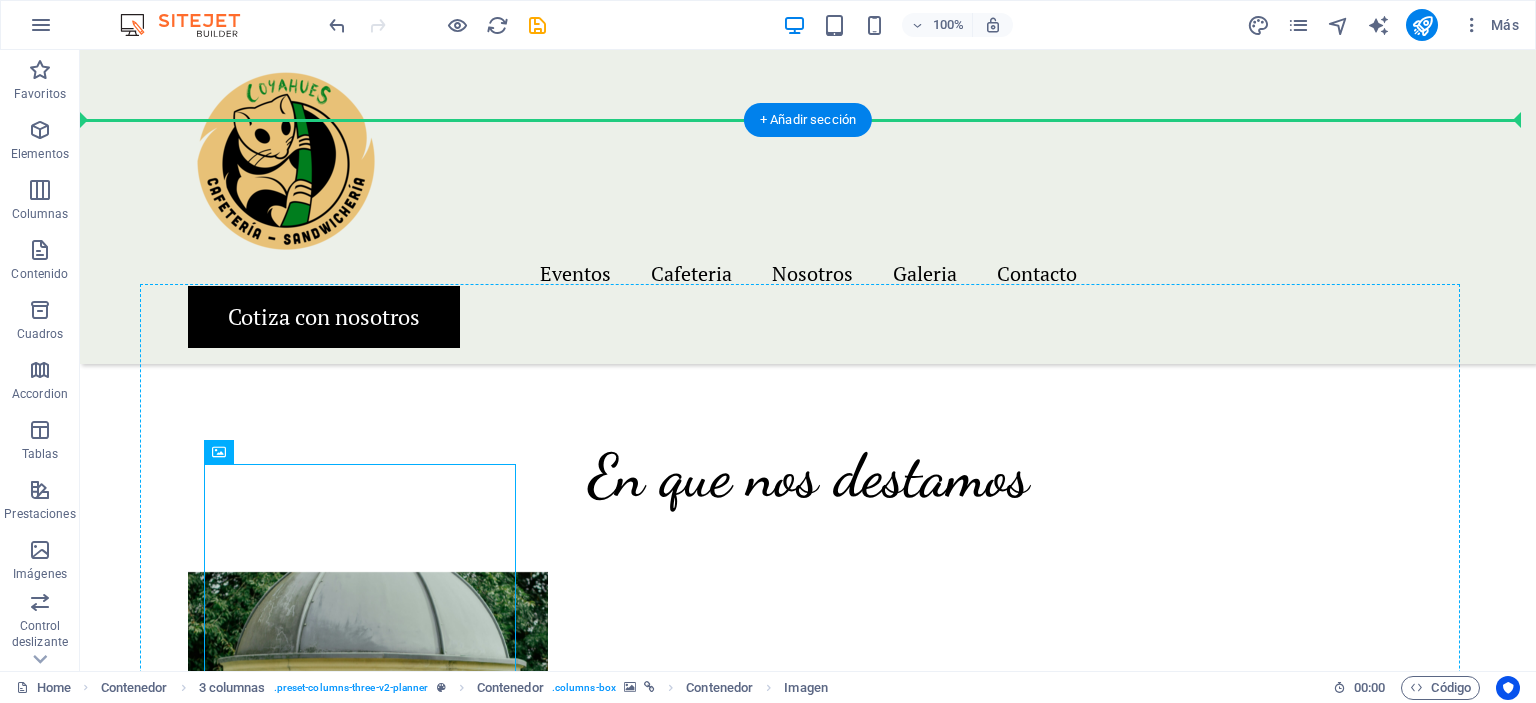 drag, startPoint x: 404, startPoint y: 530, endPoint x: 728, endPoint y: 438, distance: 336.80856 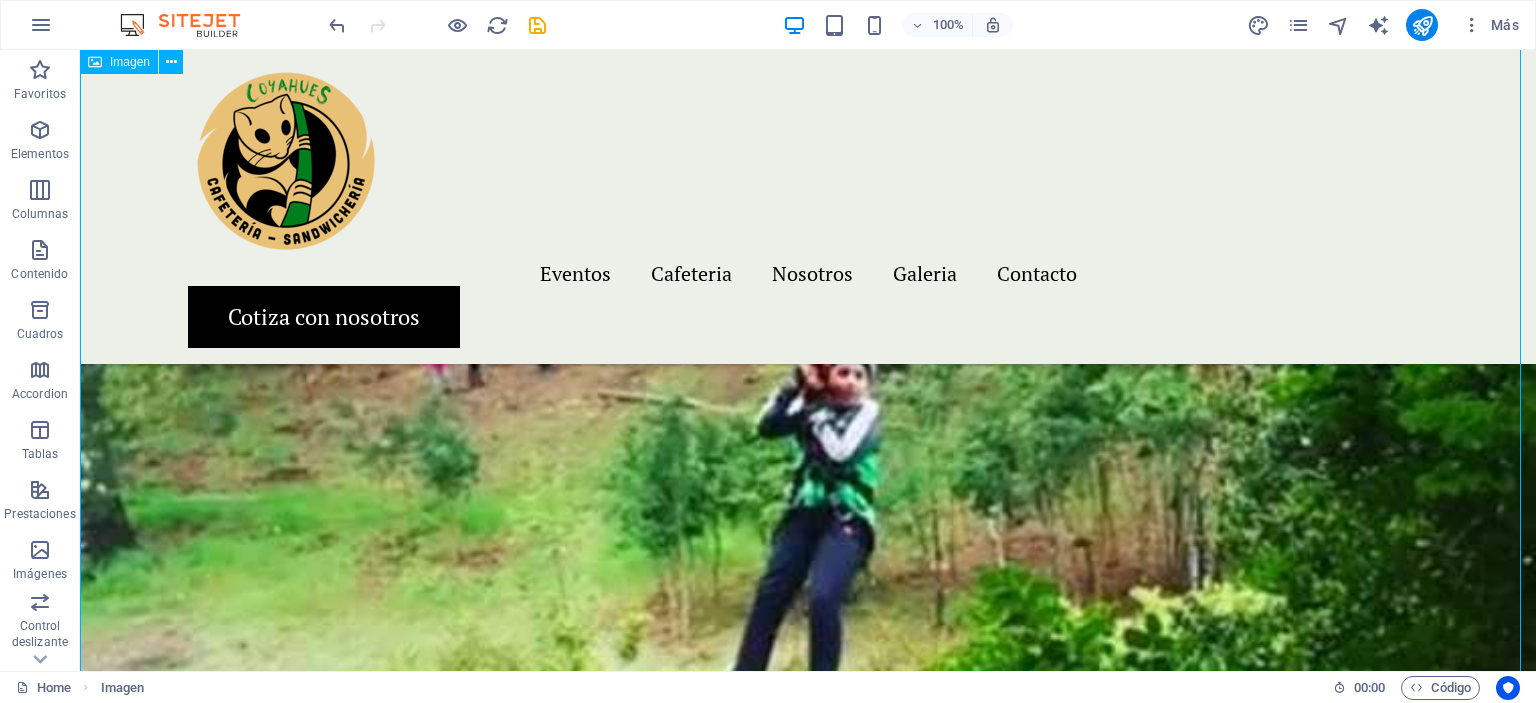 scroll, scrollTop: 1800, scrollLeft: 0, axis: vertical 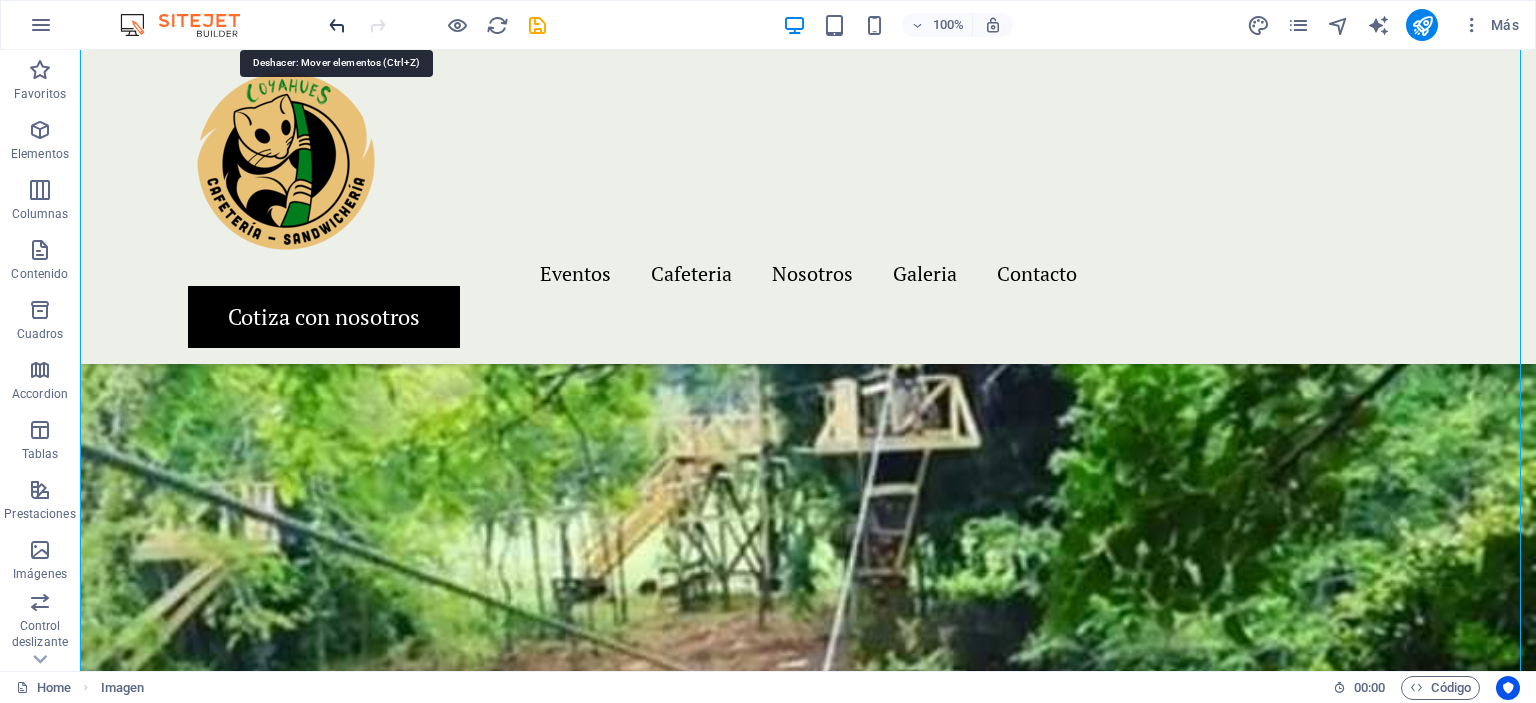 click at bounding box center [337, 25] 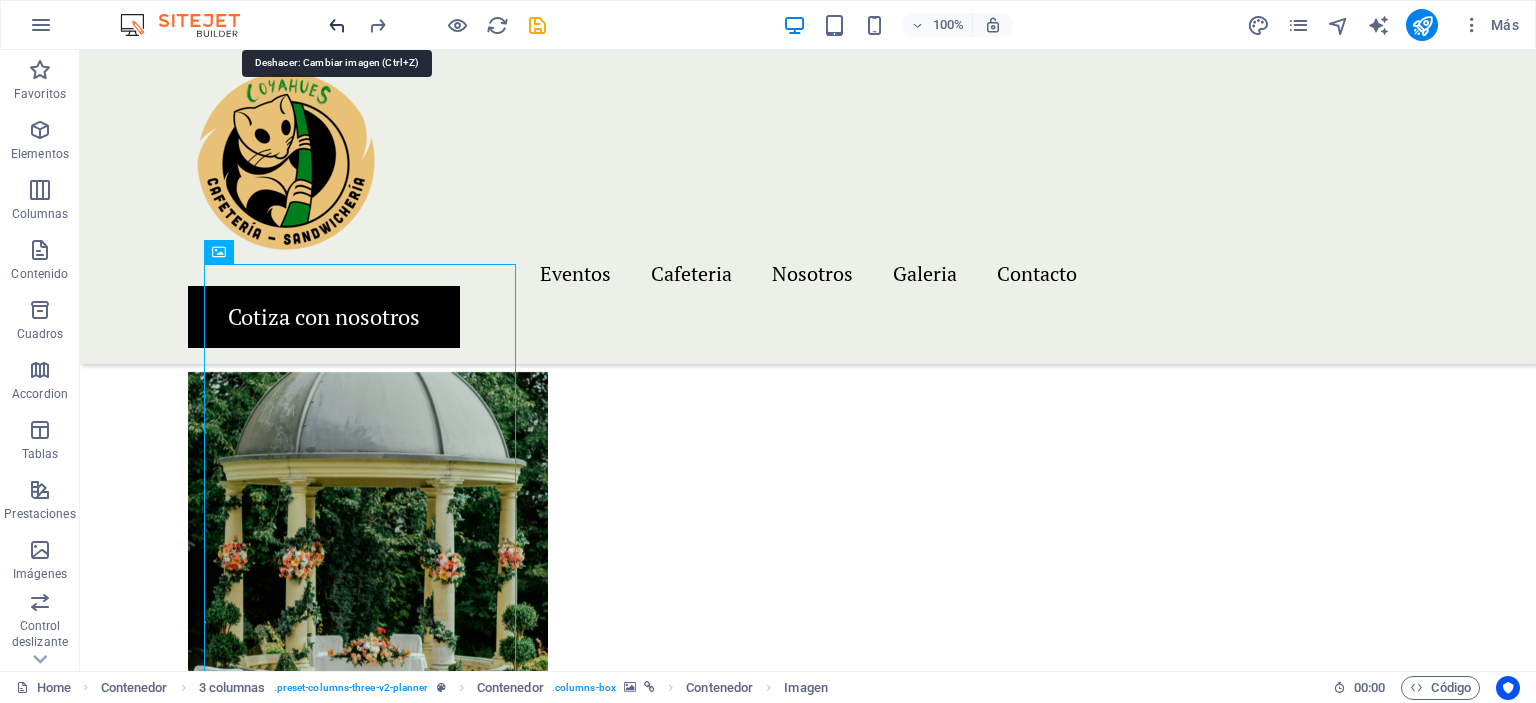 click at bounding box center (337, 25) 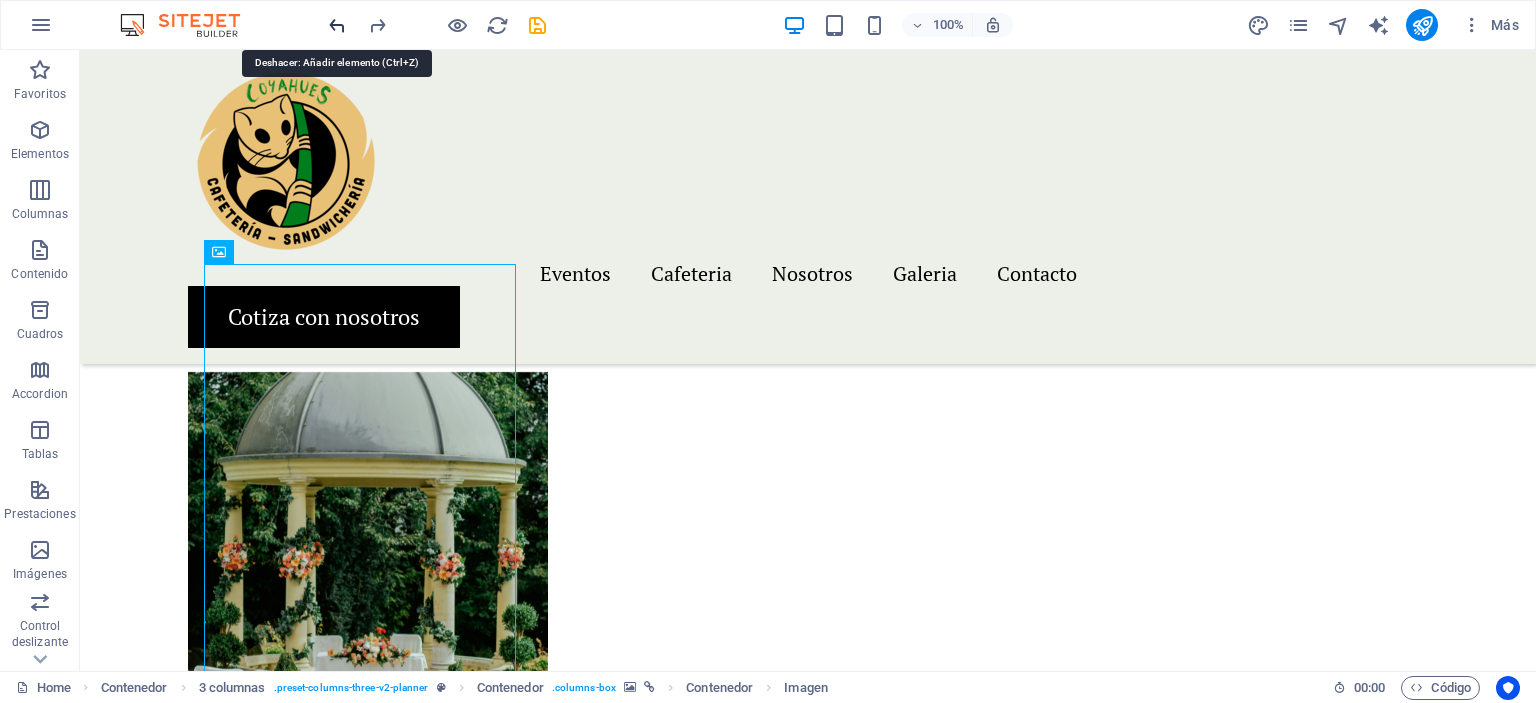 click at bounding box center (337, 25) 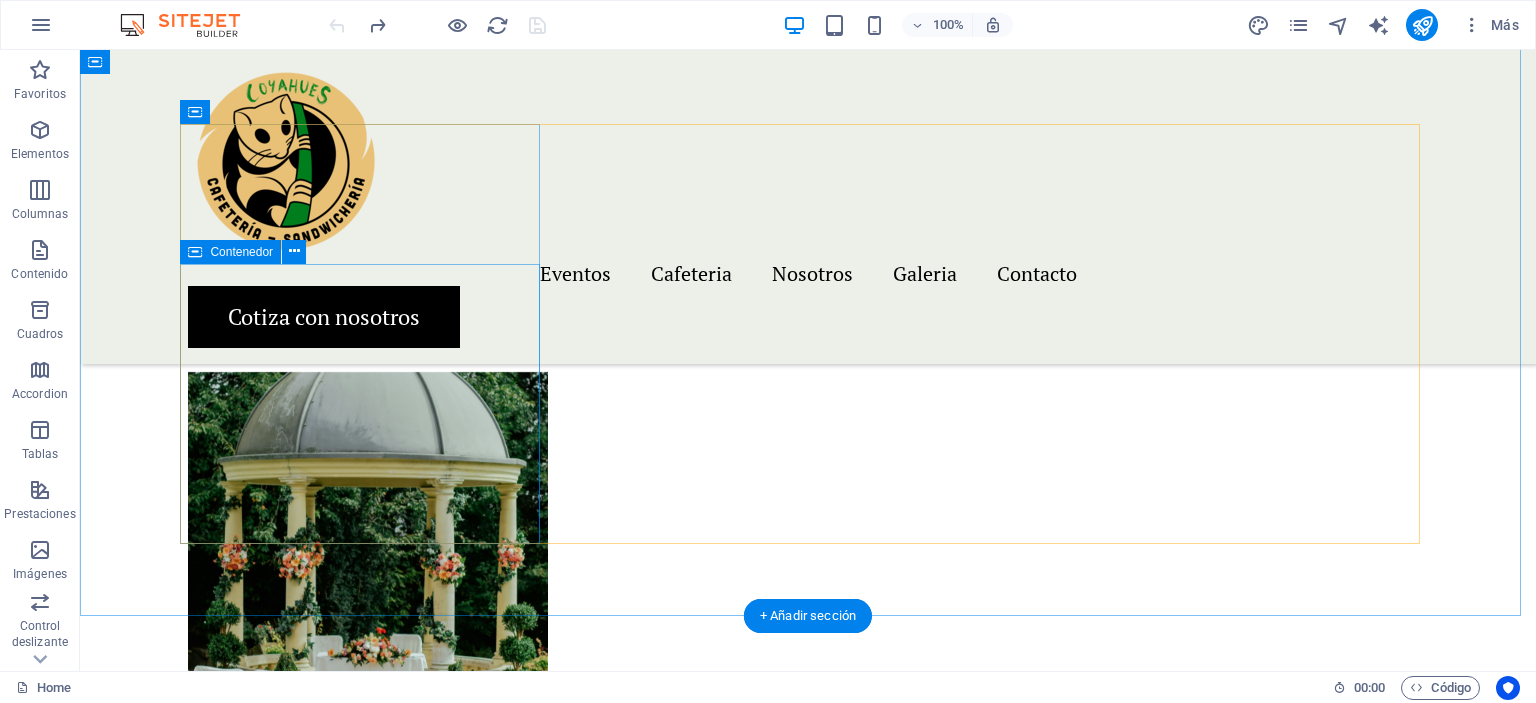 click on "Matrimonios" at bounding box center [368, 932] 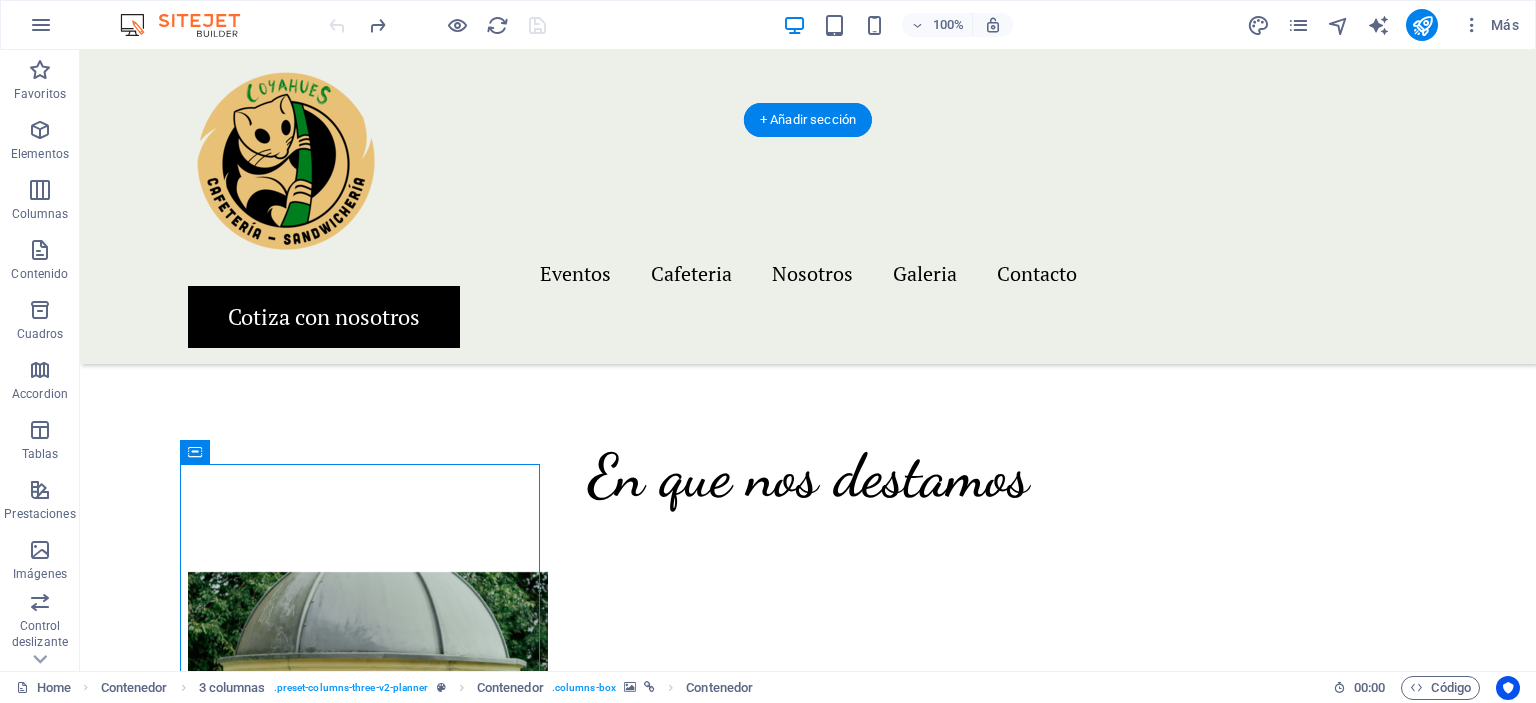 scroll, scrollTop: 1700, scrollLeft: 0, axis: vertical 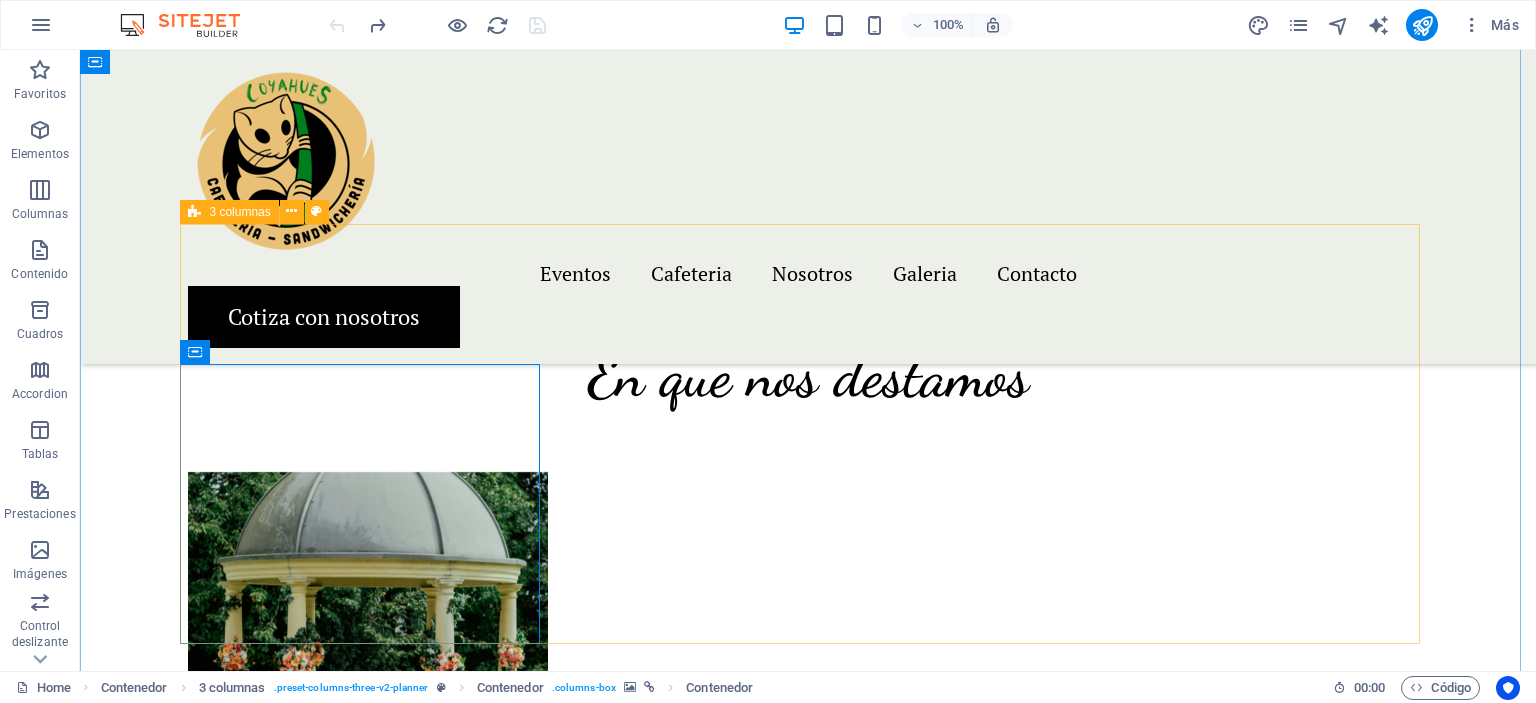 click on "Matrimonios Celebraciones privadas Institucionales Eventos" at bounding box center [808, 1142] 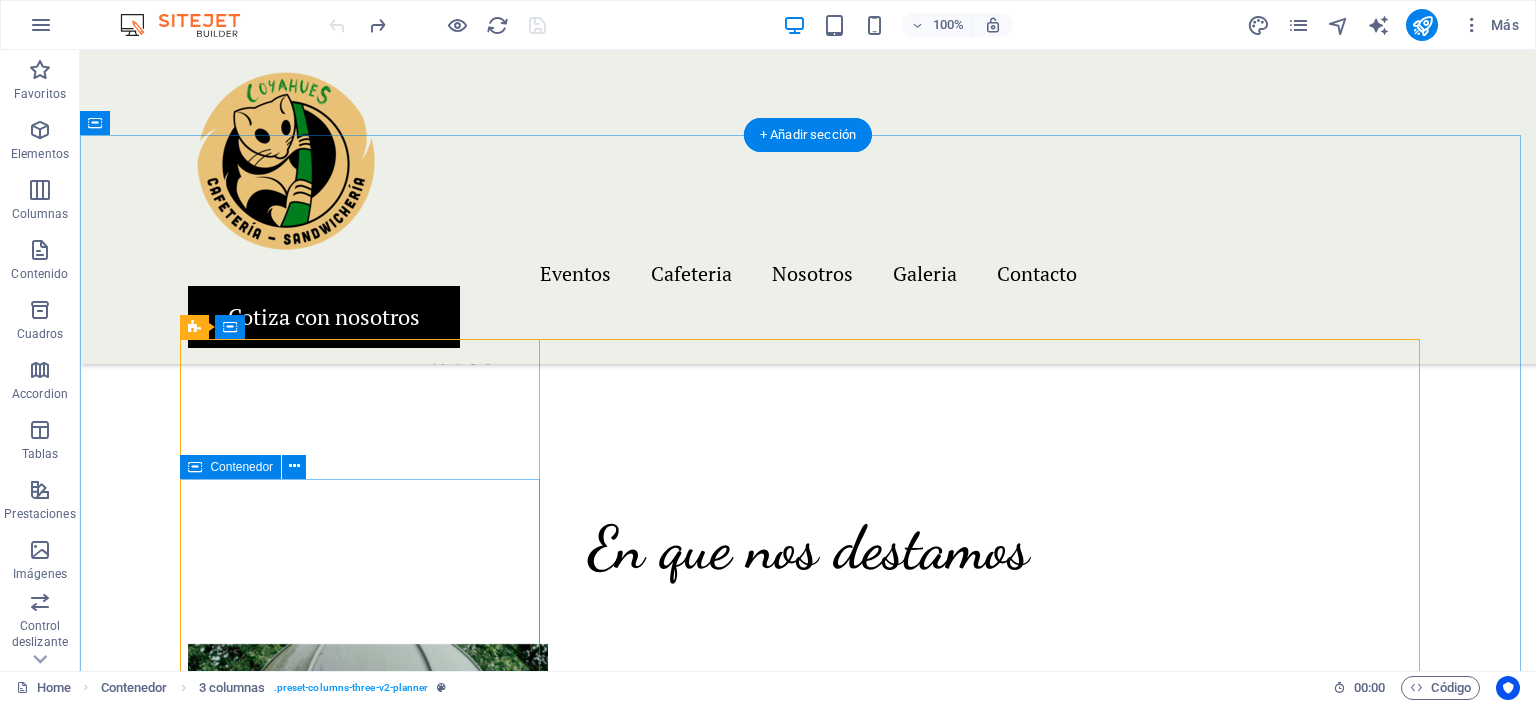 scroll, scrollTop: 1500, scrollLeft: 0, axis: vertical 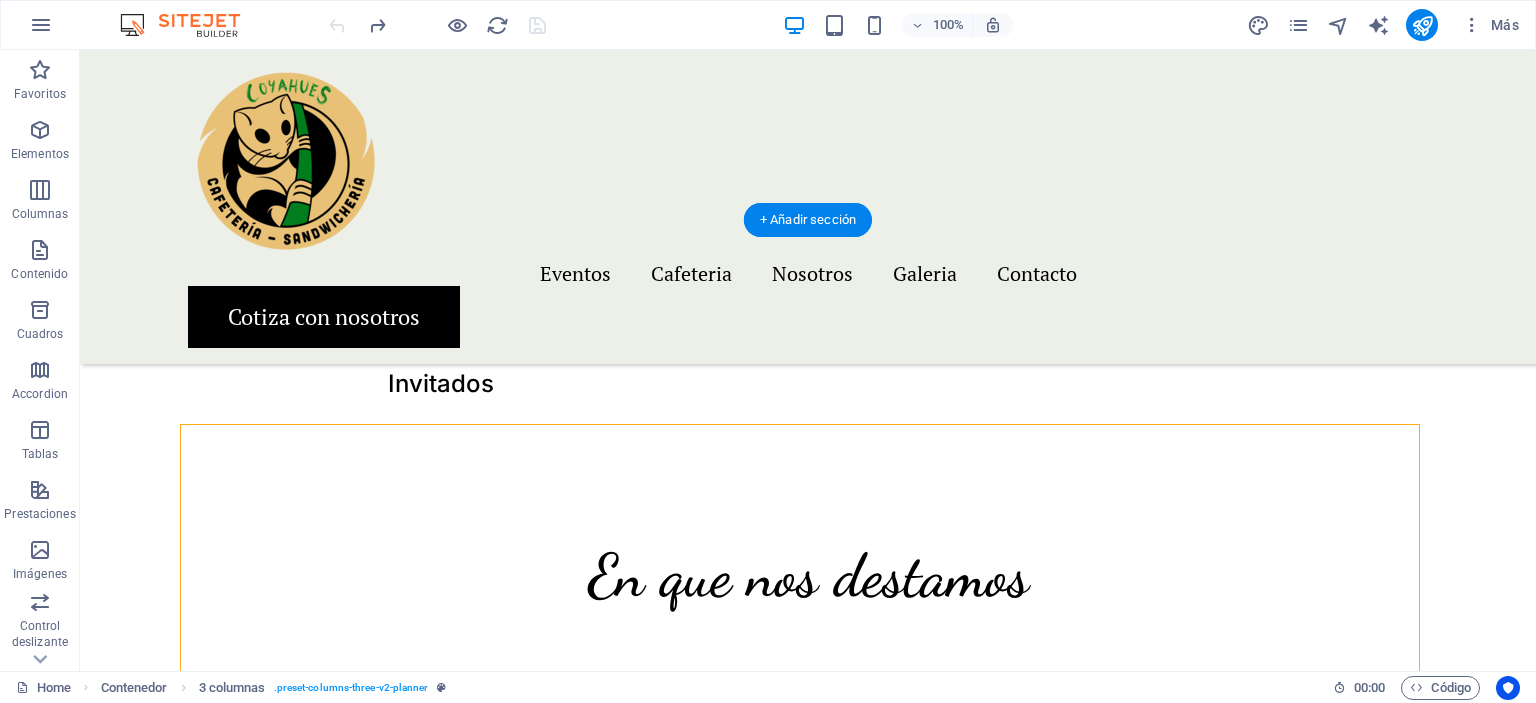 click at bounding box center (368, 882) 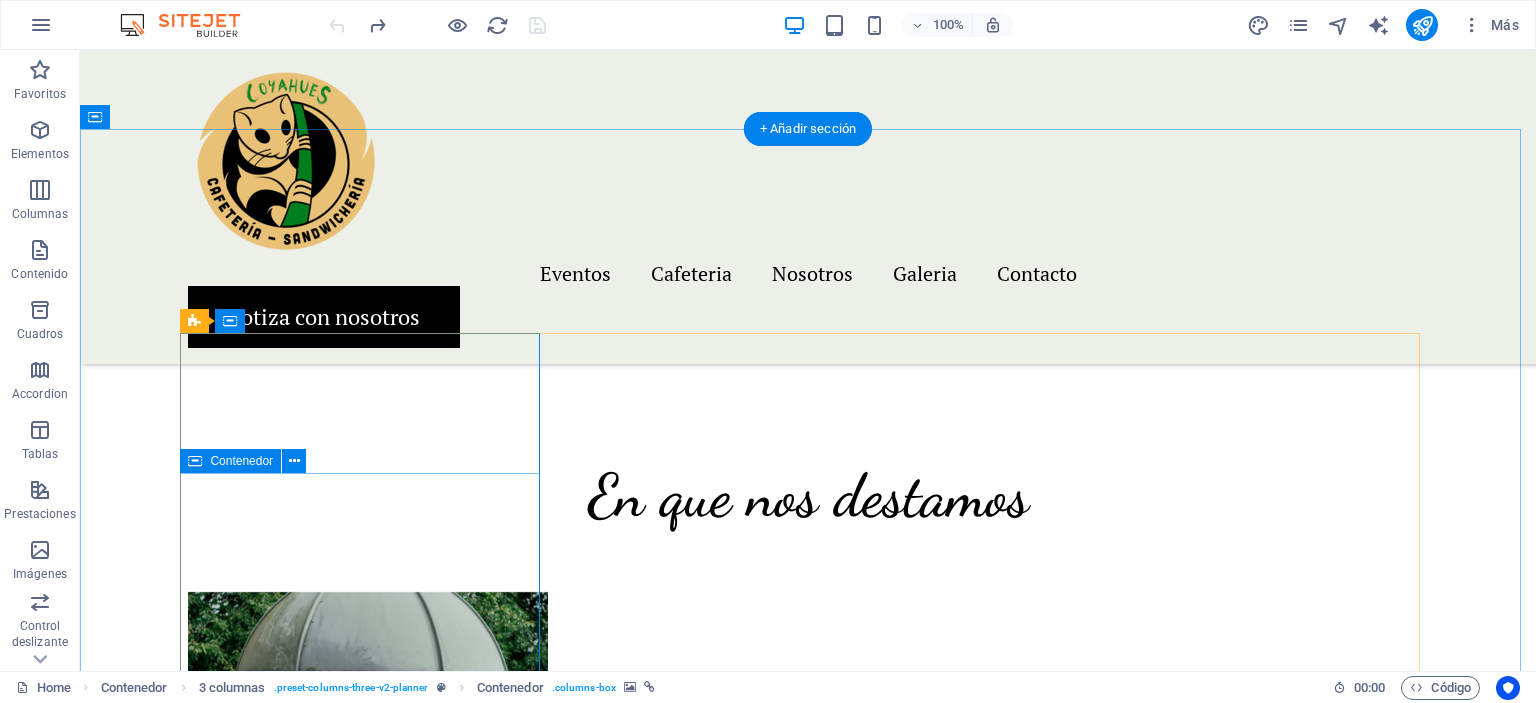 scroll, scrollTop: 1600, scrollLeft: 0, axis: vertical 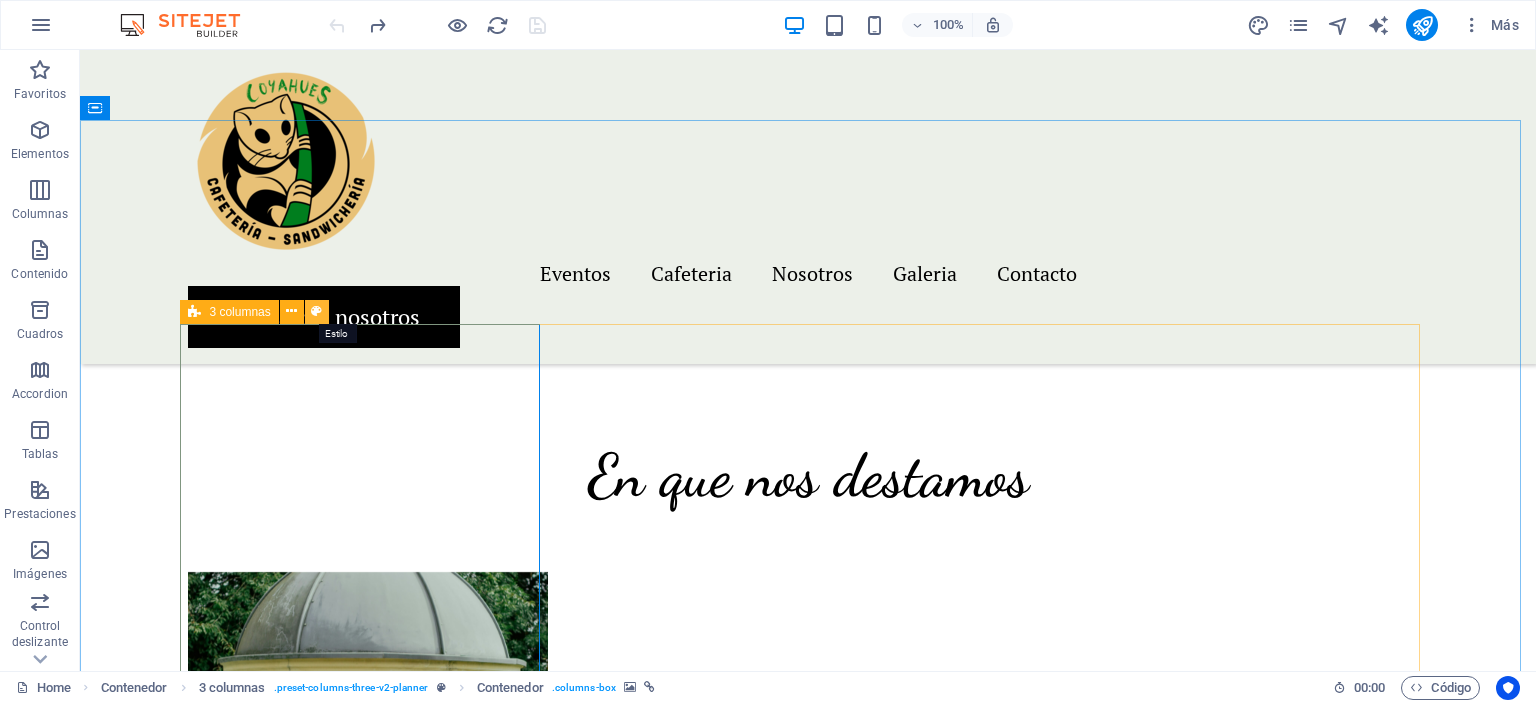 click at bounding box center [316, 311] 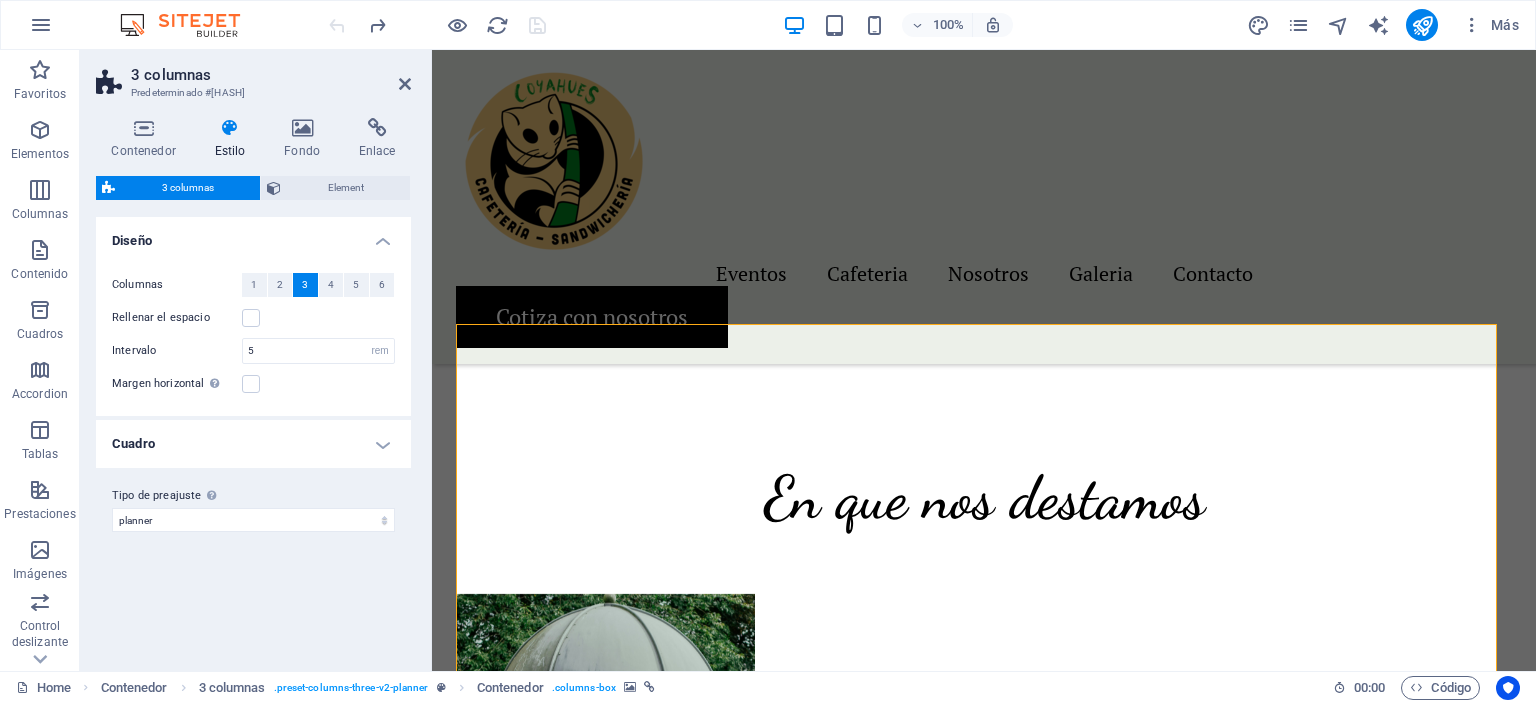 scroll, scrollTop: 1622, scrollLeft: 0, axis: vertical 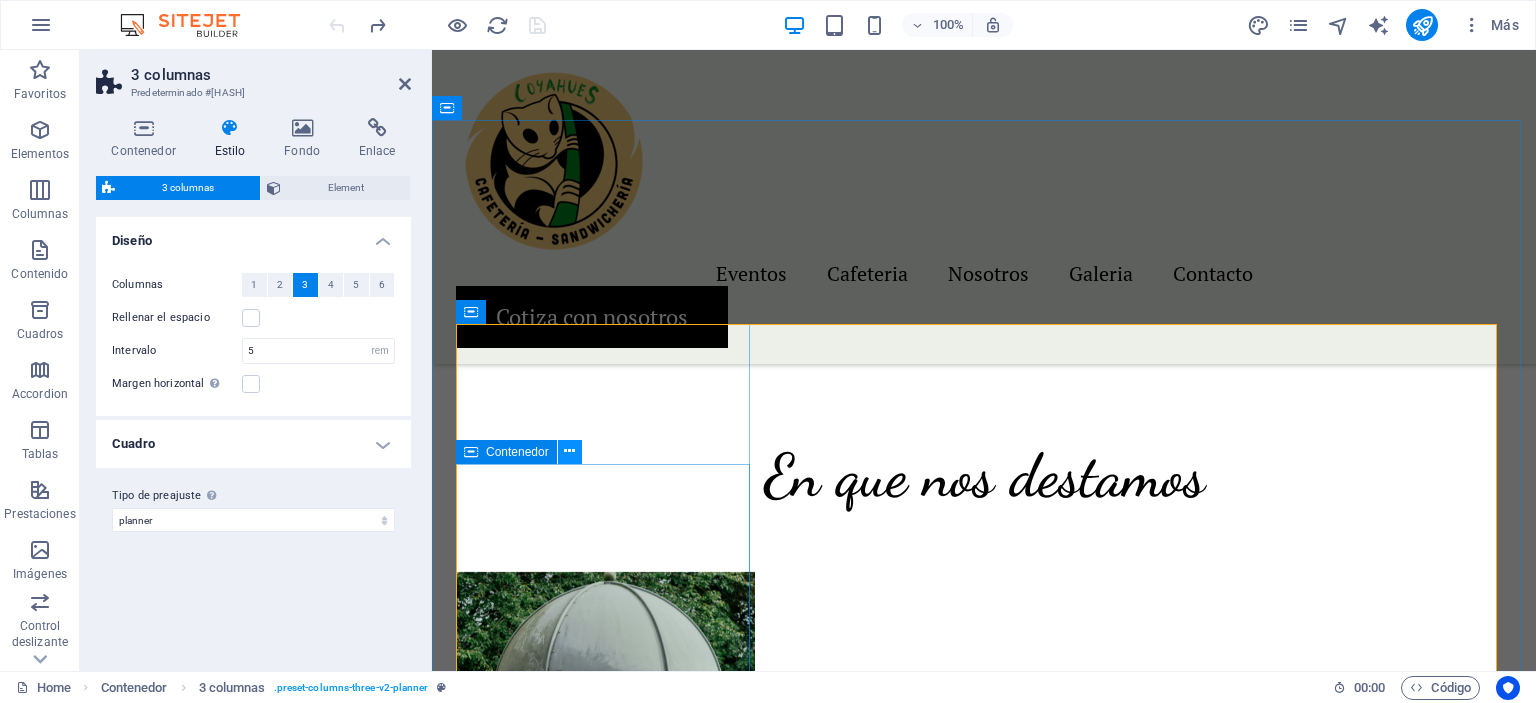 click at bounding box center [569, 451] 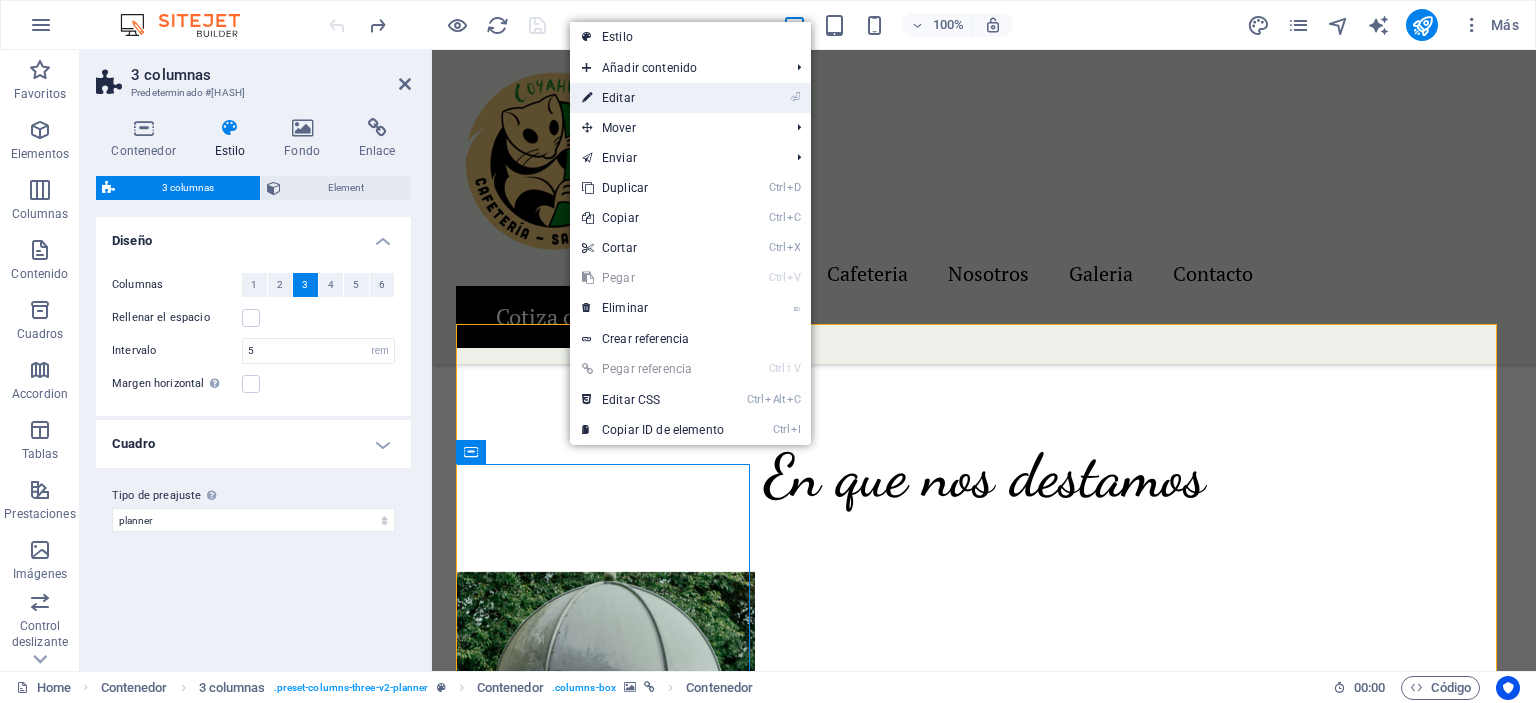 click on "⏎  Editar" at bounding box center (653, 98) 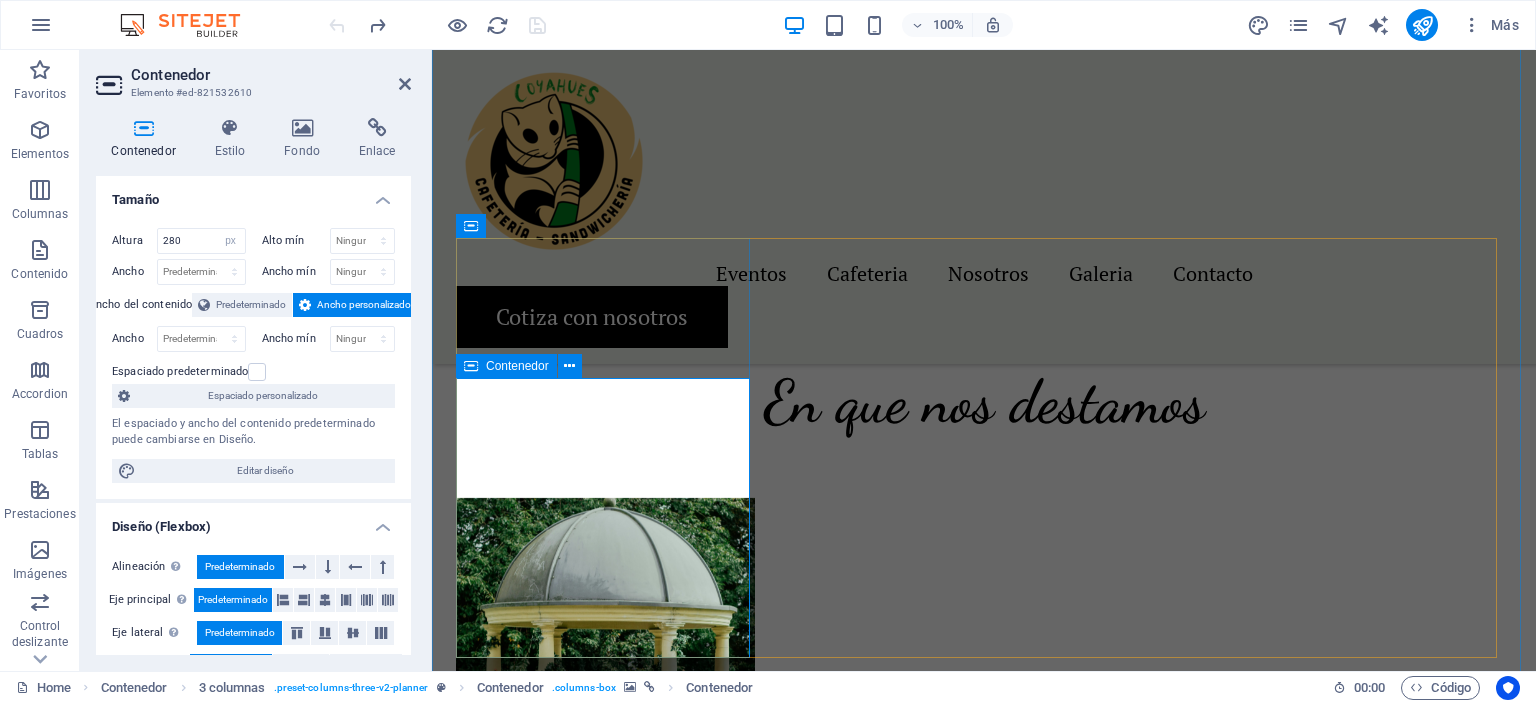 scroll, scrollTop: 1722, scrollLeft: 0, axis: vertical 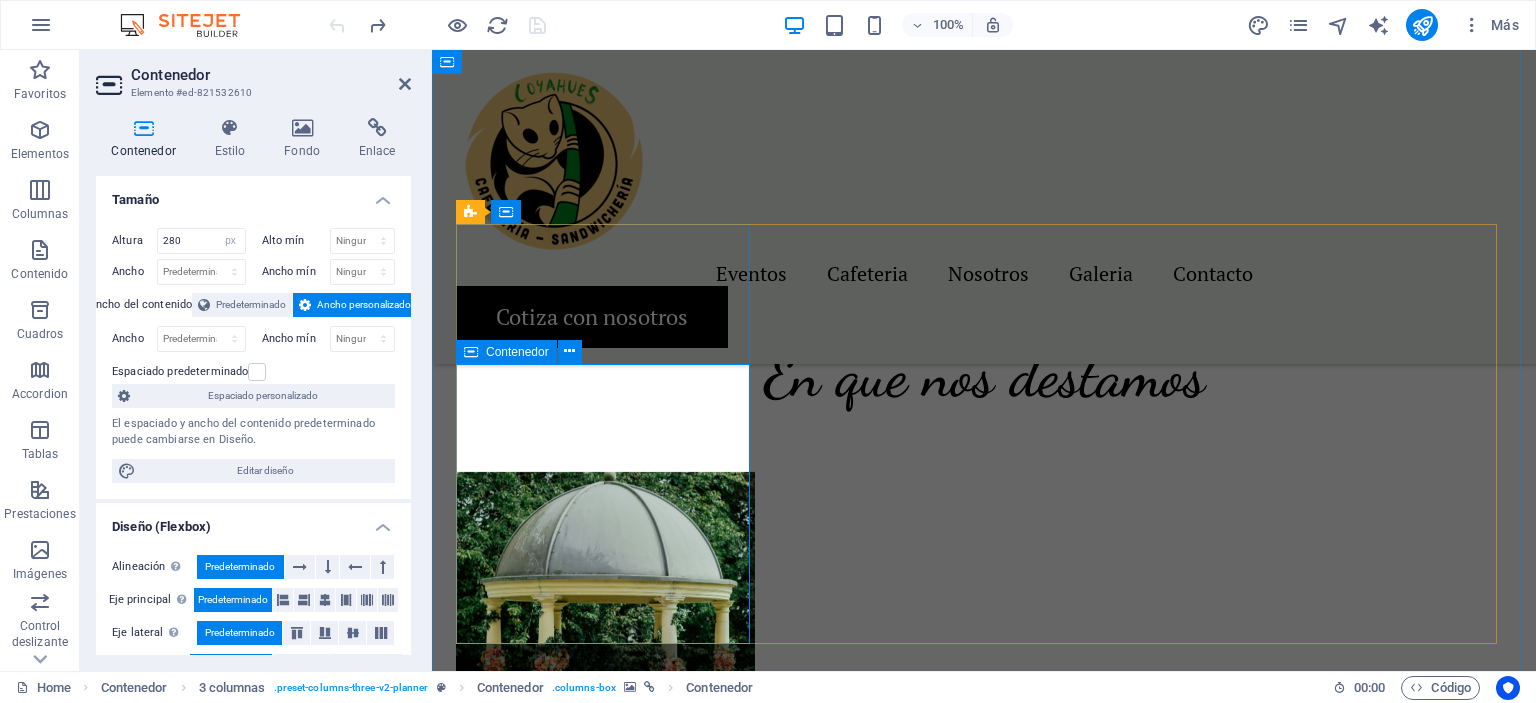 click on "Matrimonios" at bounding box center [605, 1032] 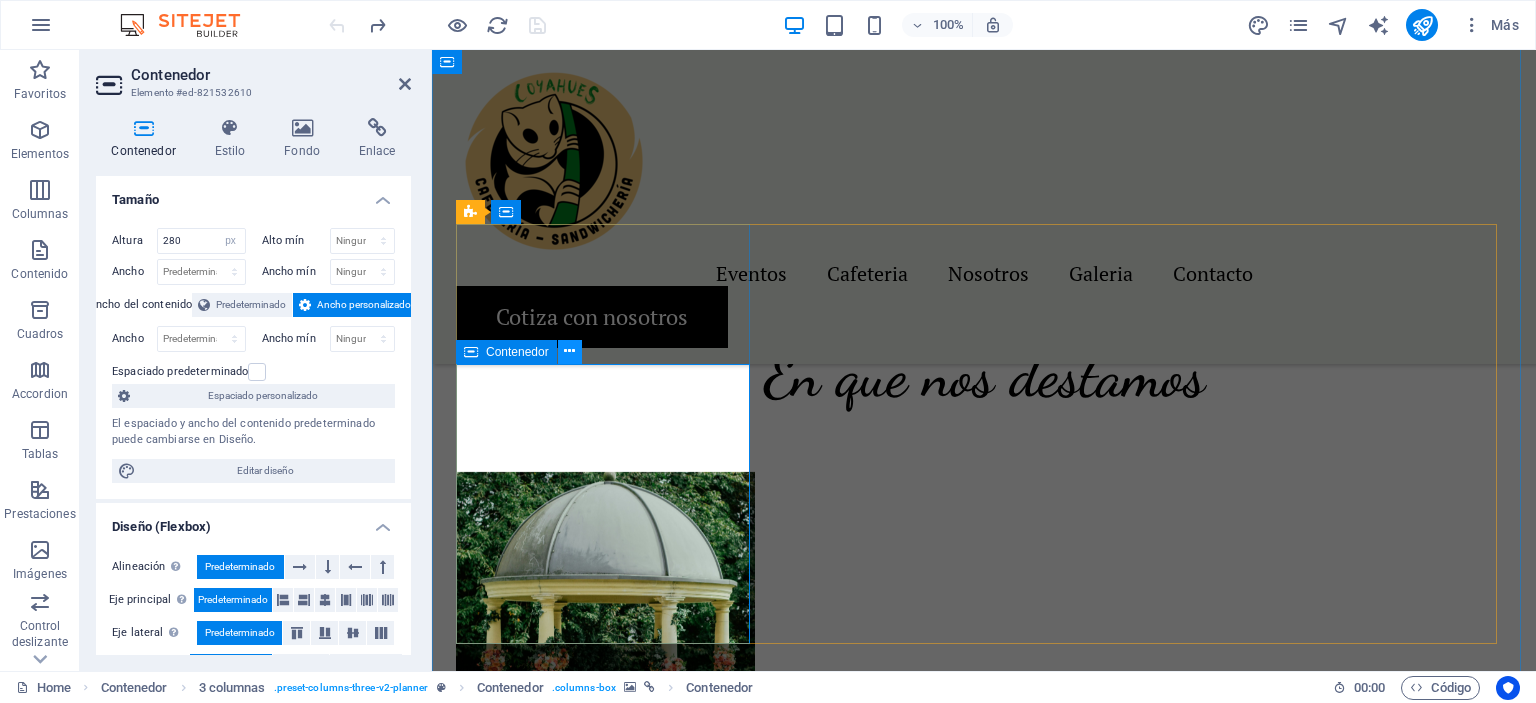 click at bounding box center [569, 351] 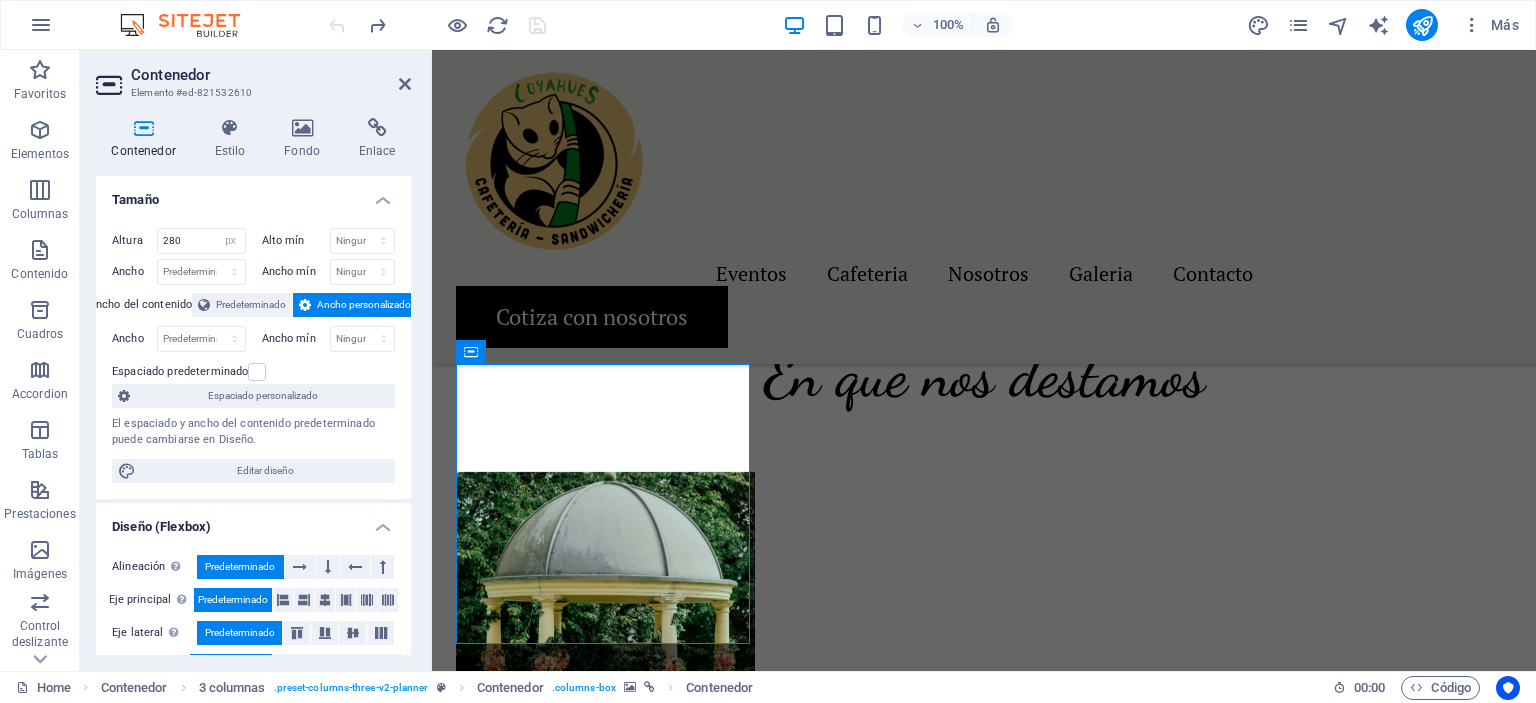 click at bounding box center (605, 682) 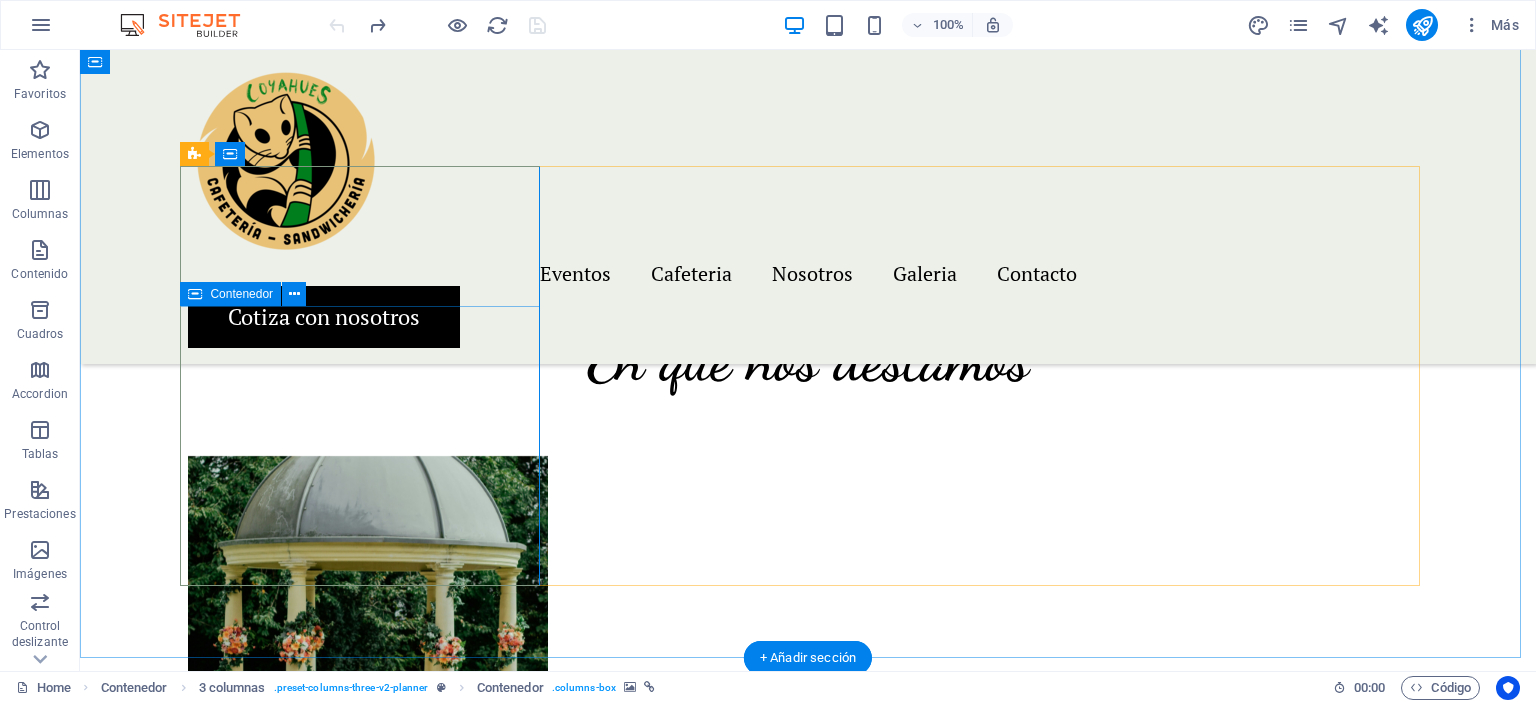 scroll, scrollTop: 1600, scrollLeft: 0, axis: vertical 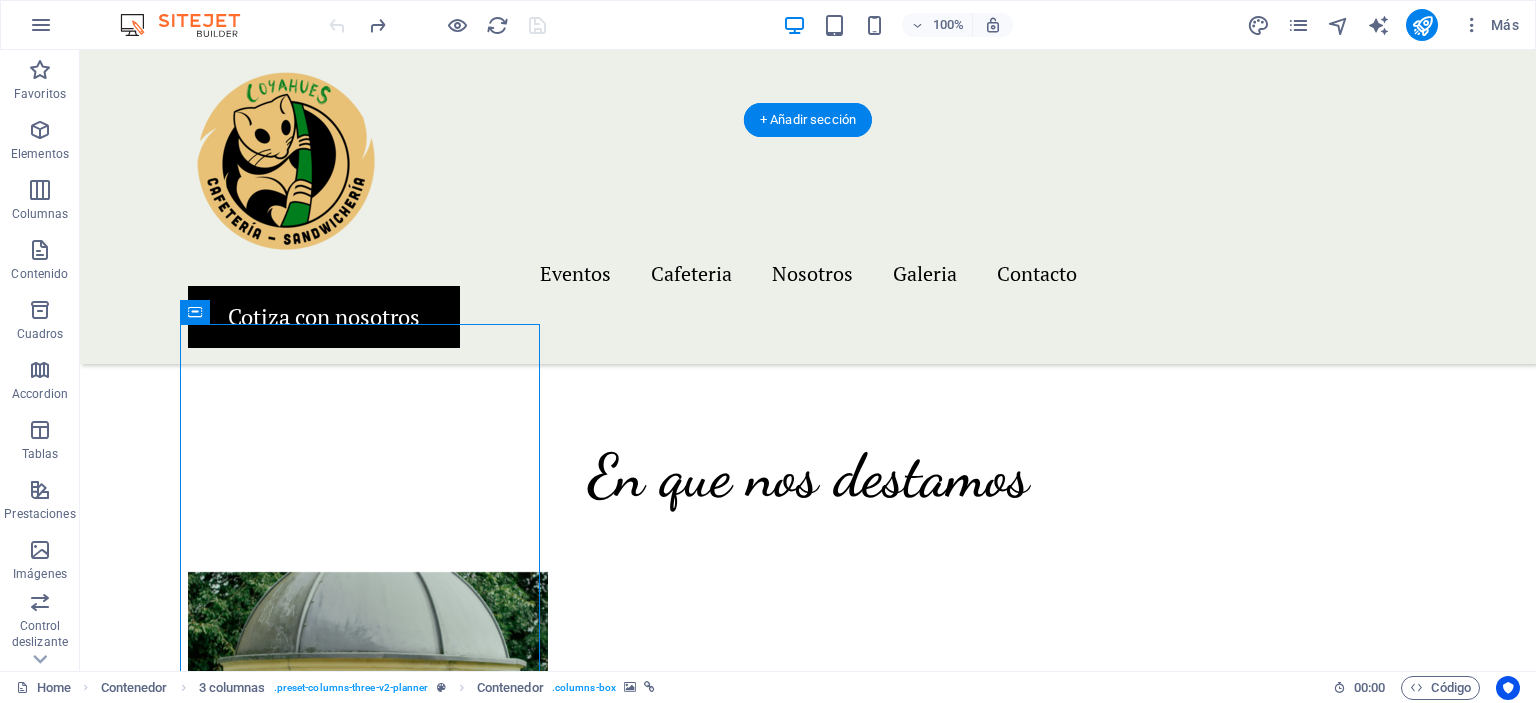 click at bounding box center (368, 782) 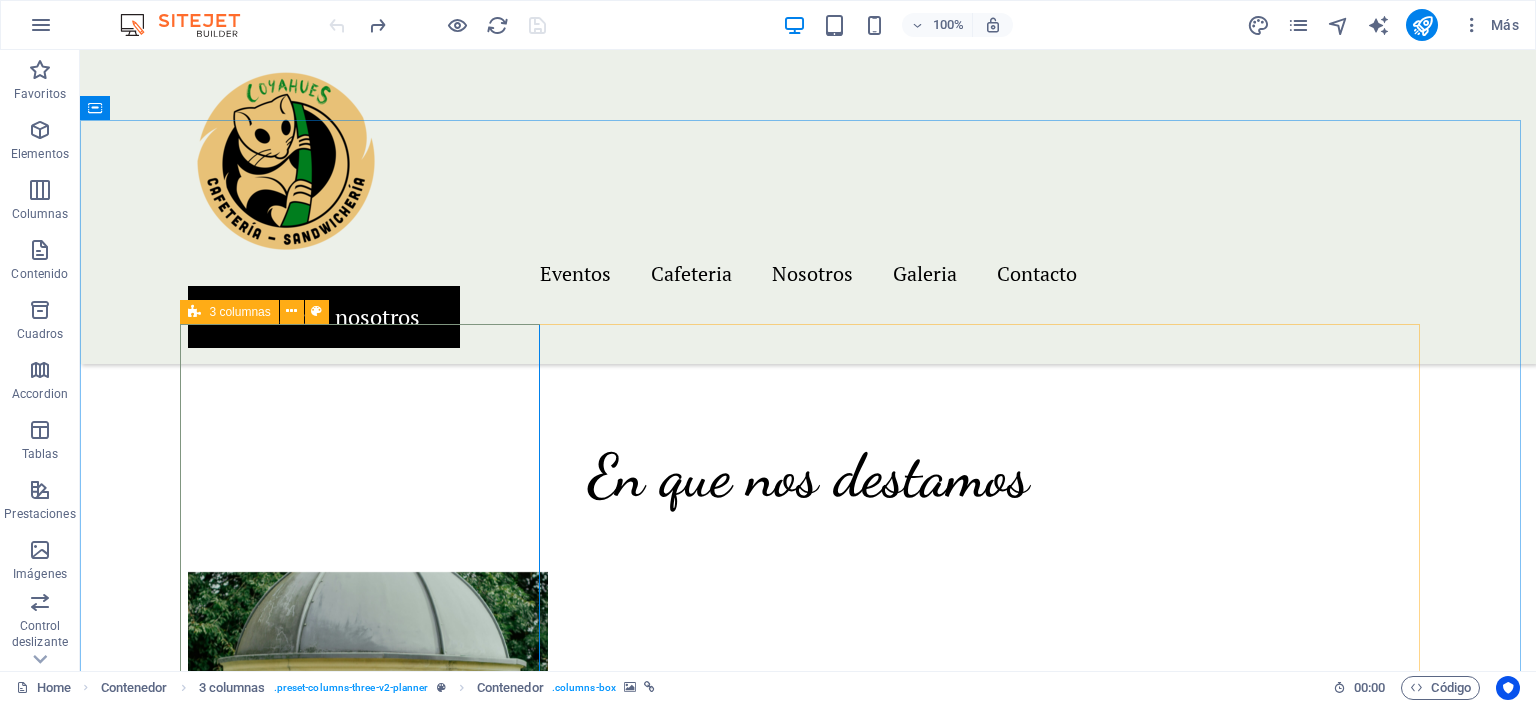 click at bounding box center (194, 312) 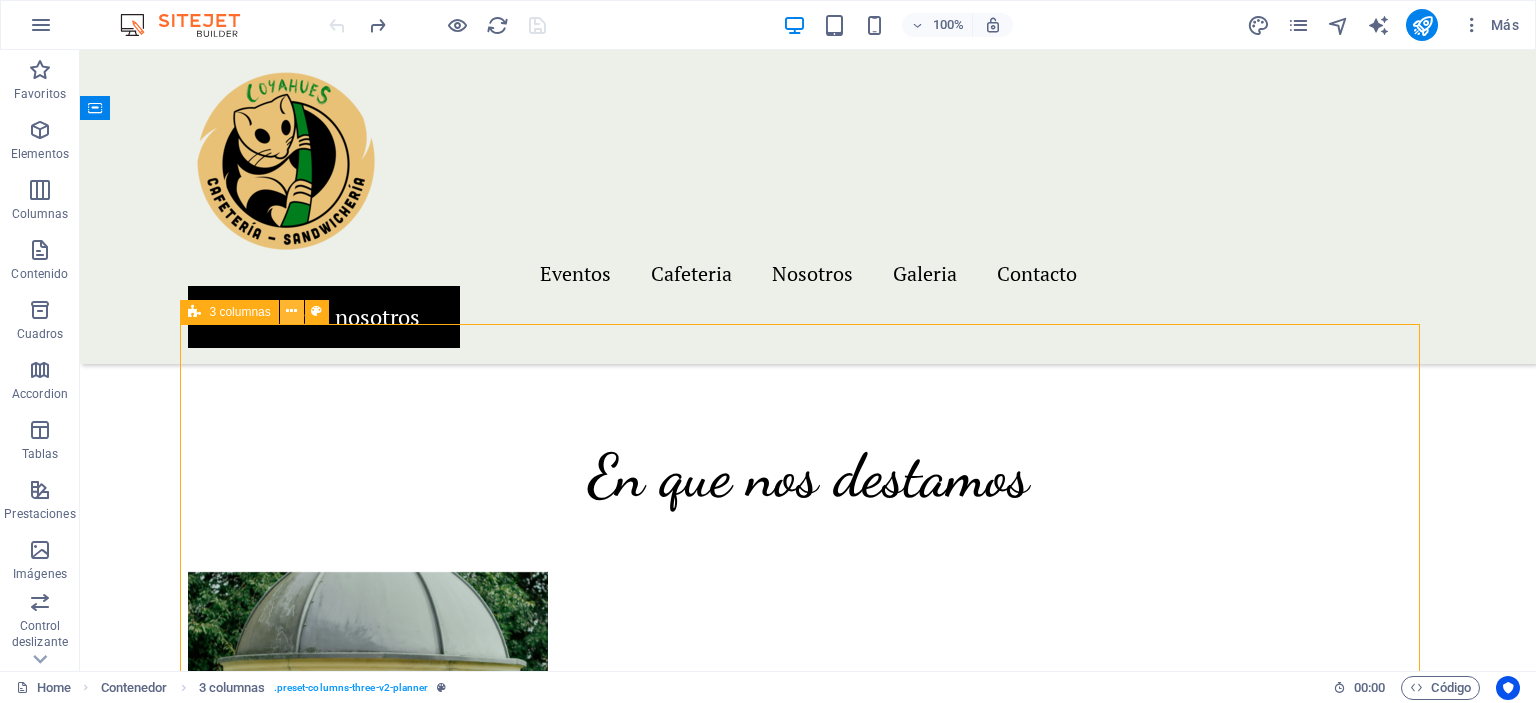 click at bounding box center [291, 311] 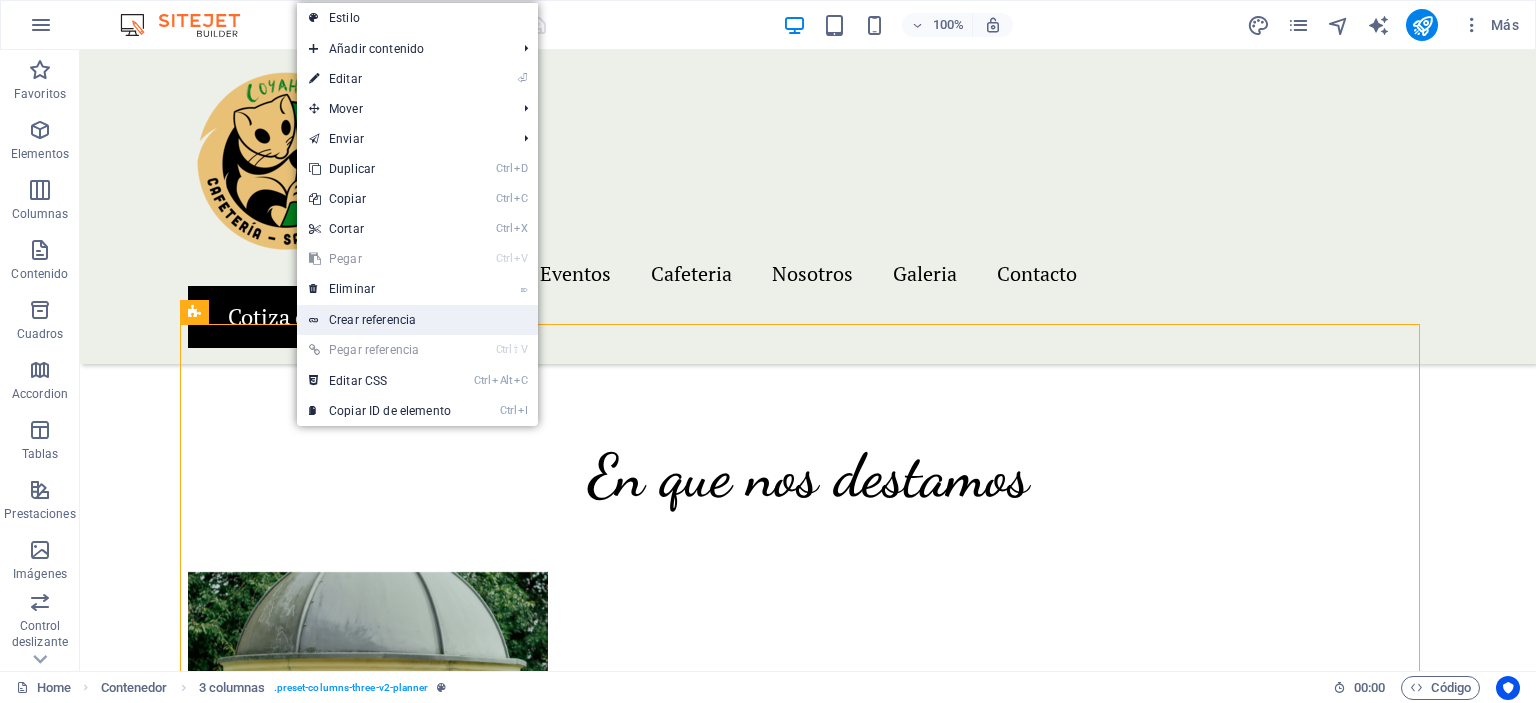 click on "Crear referencia" at bounding box center [417, 320] 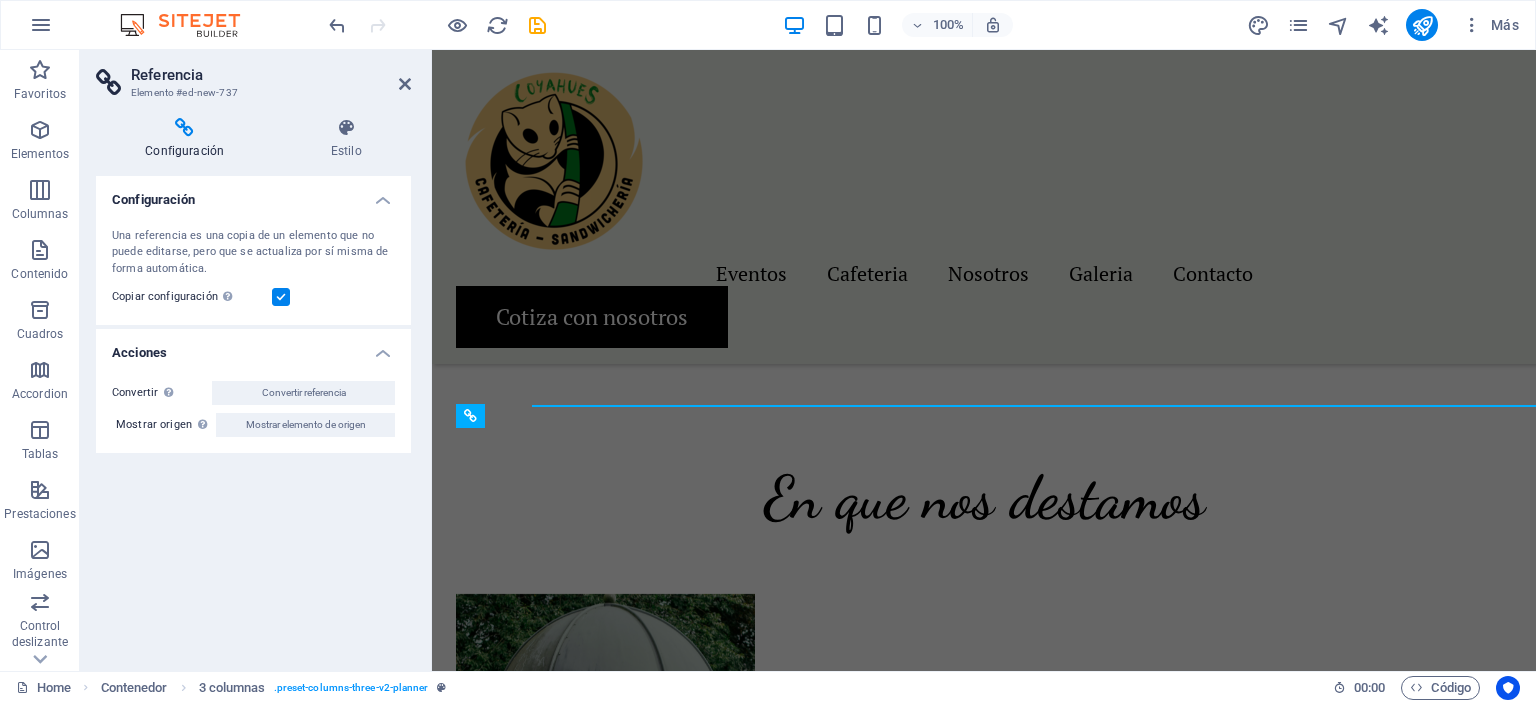 scroll, scrollTop: 2215, scrollLeft: 0, axis: vertical 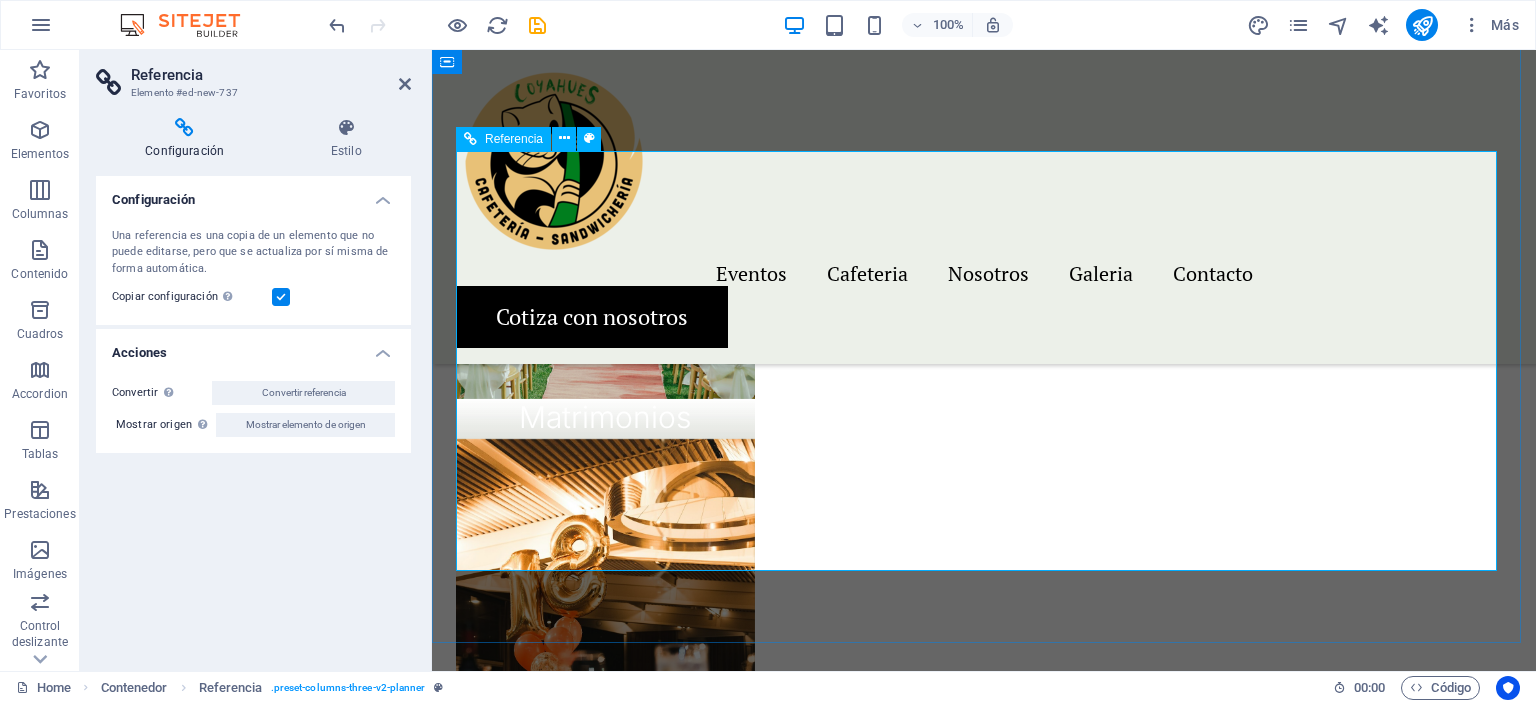 click on "Matrimonios" at bounding box center (605, 1879) 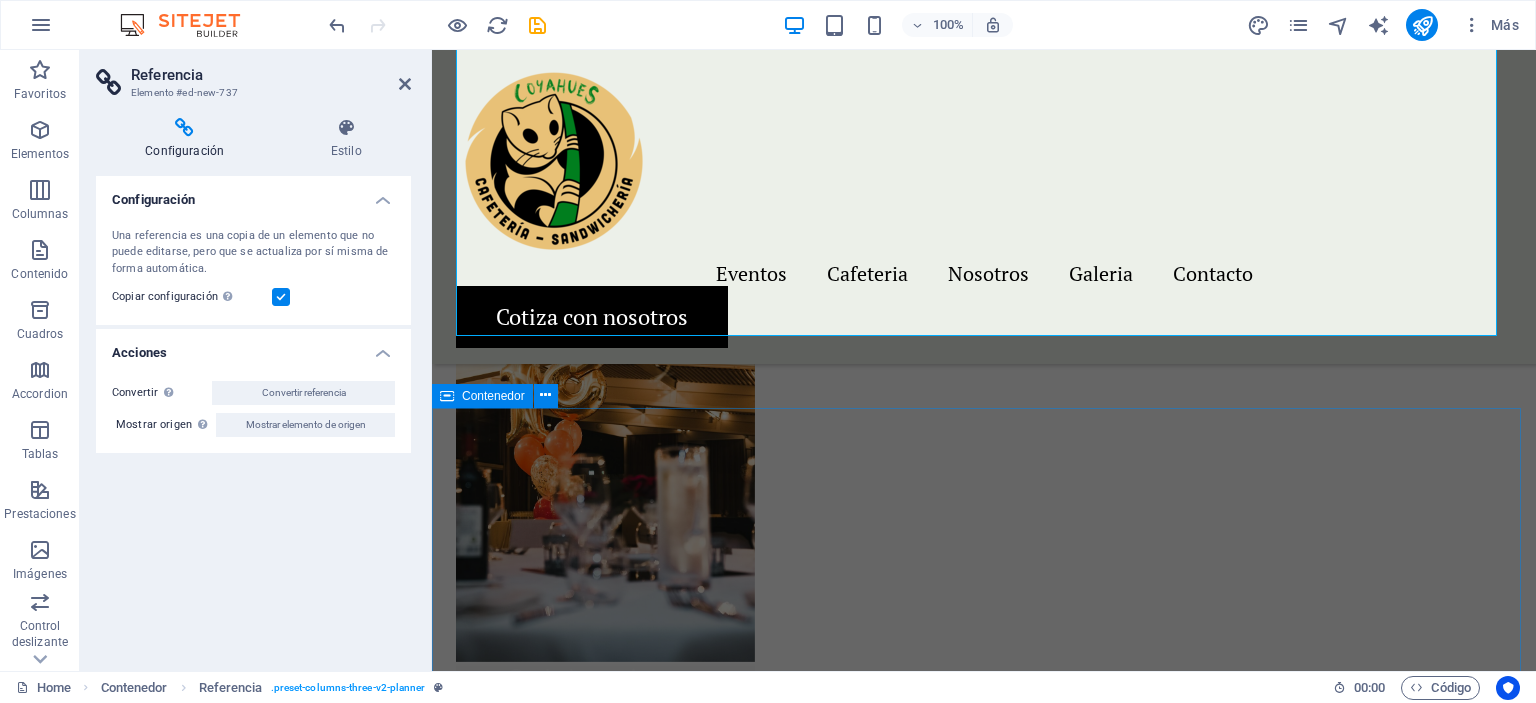 scroll, scrollTop: 2315, scrollLeft: 0, axis: vertical 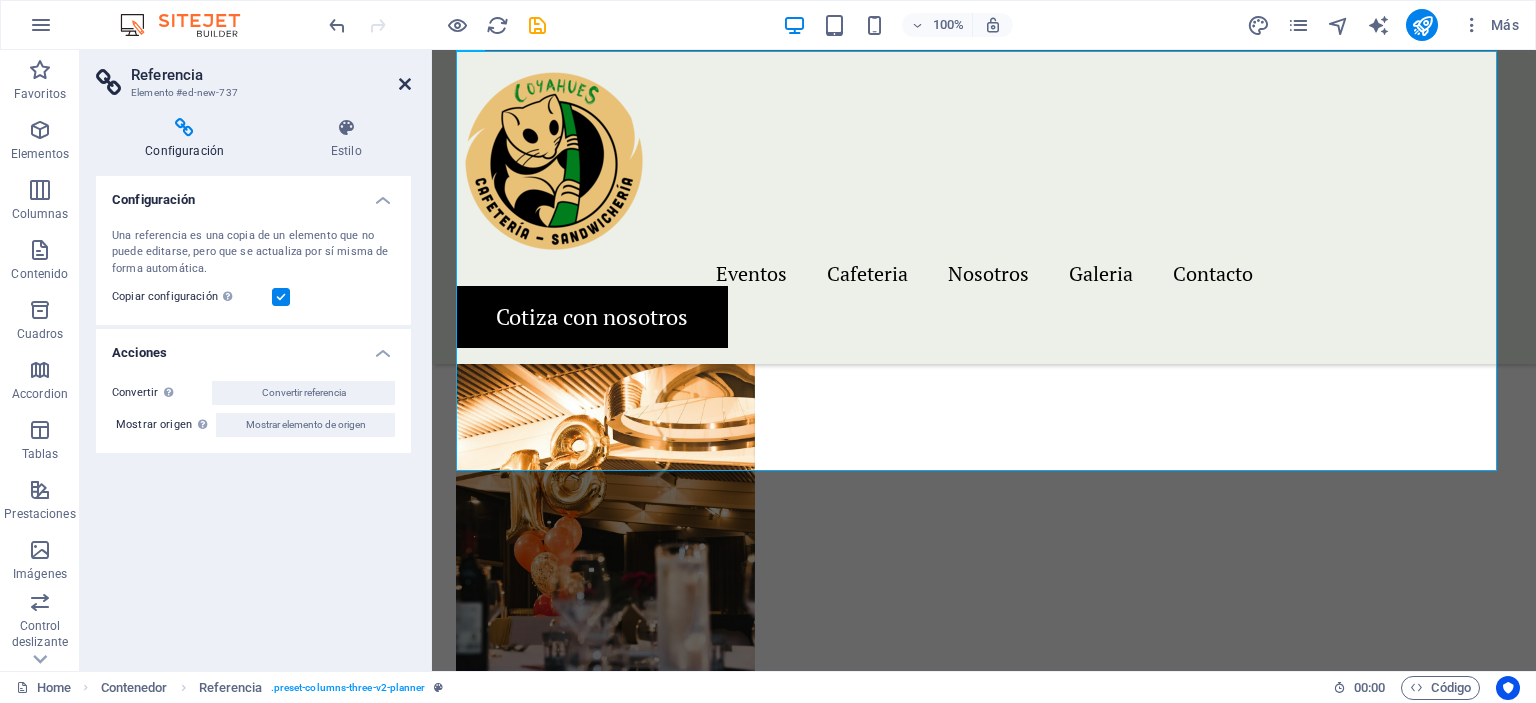 click at bounding box center (405, 84) 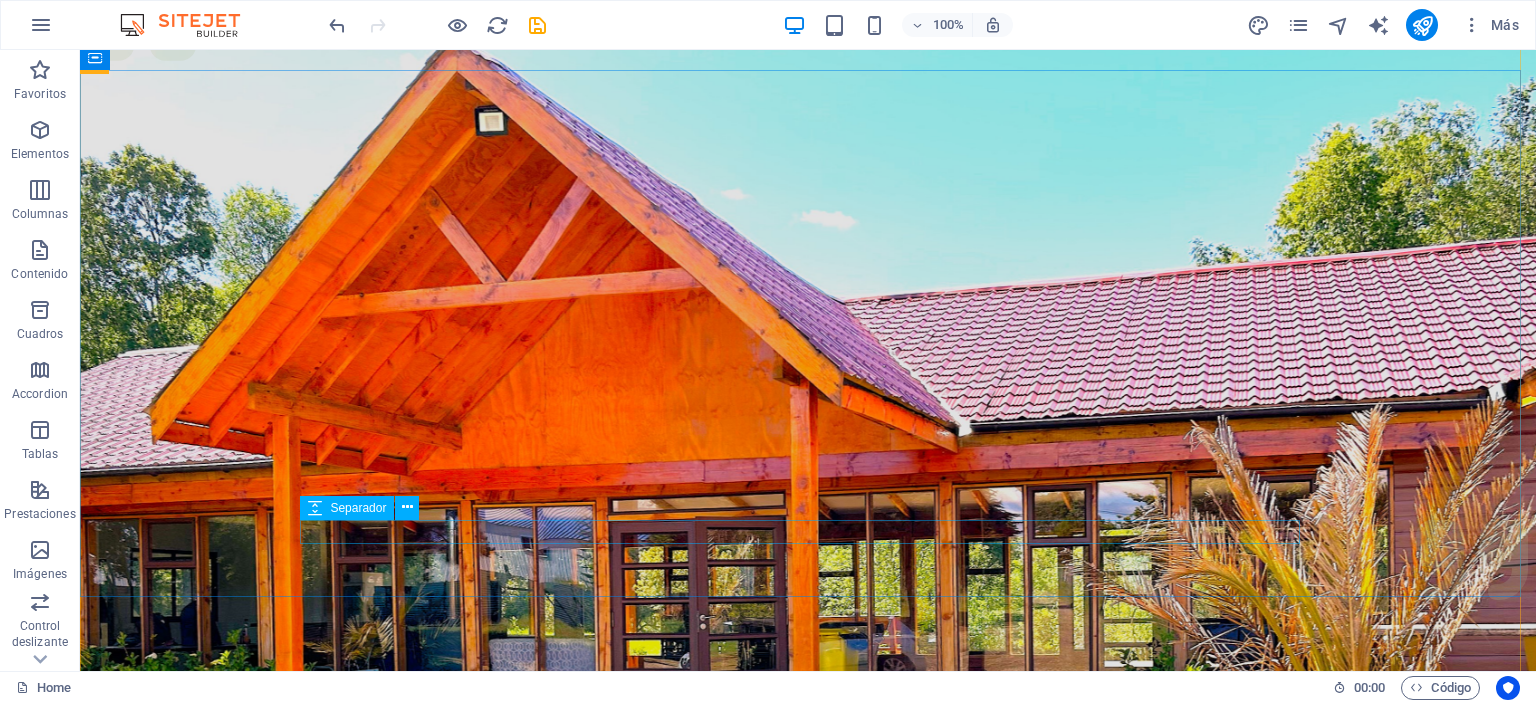scroll, scrollTop: 0, scrollLeft: 0, axis: both 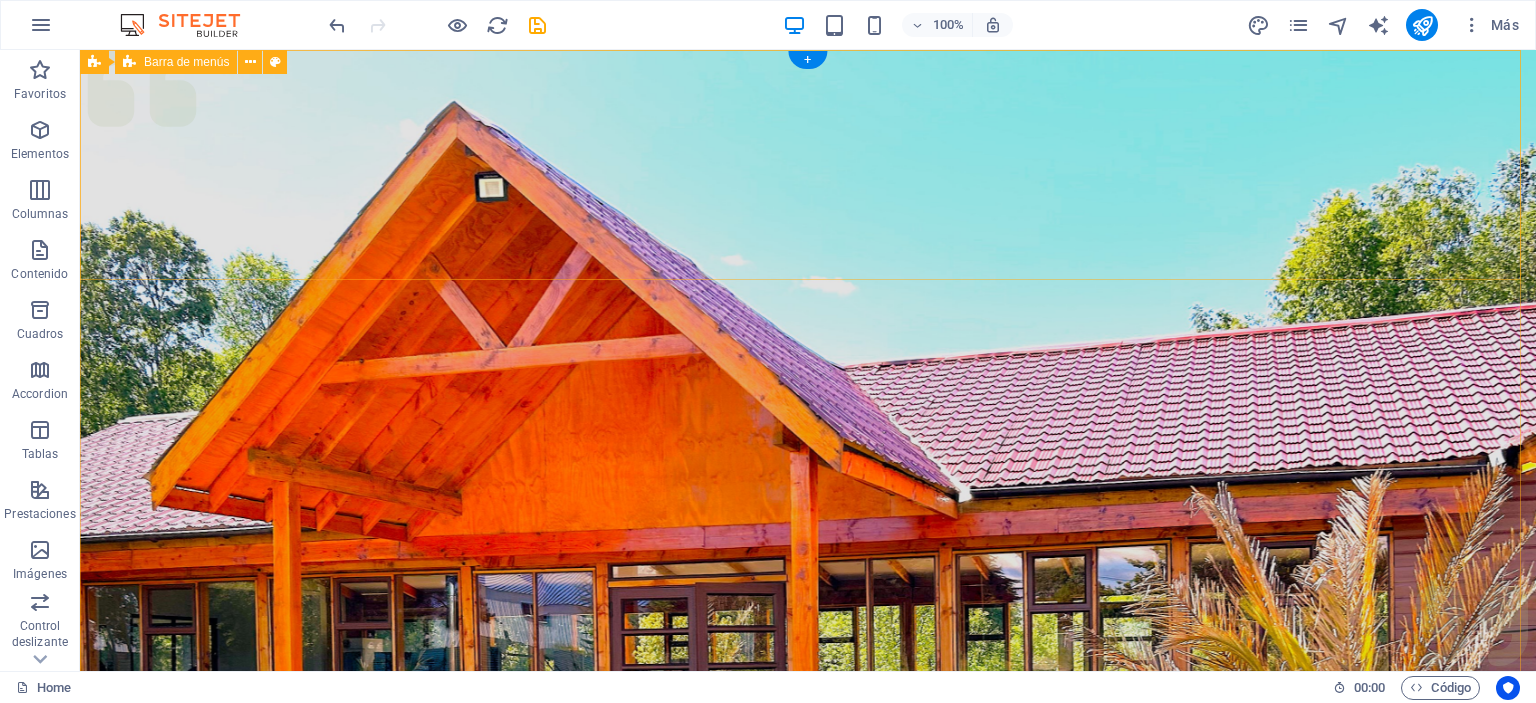 click on "Menu Eventos Cafeteria Nosotros Galeria Contacto Cotiza con nosotros" at bounding box center [808, 1107] 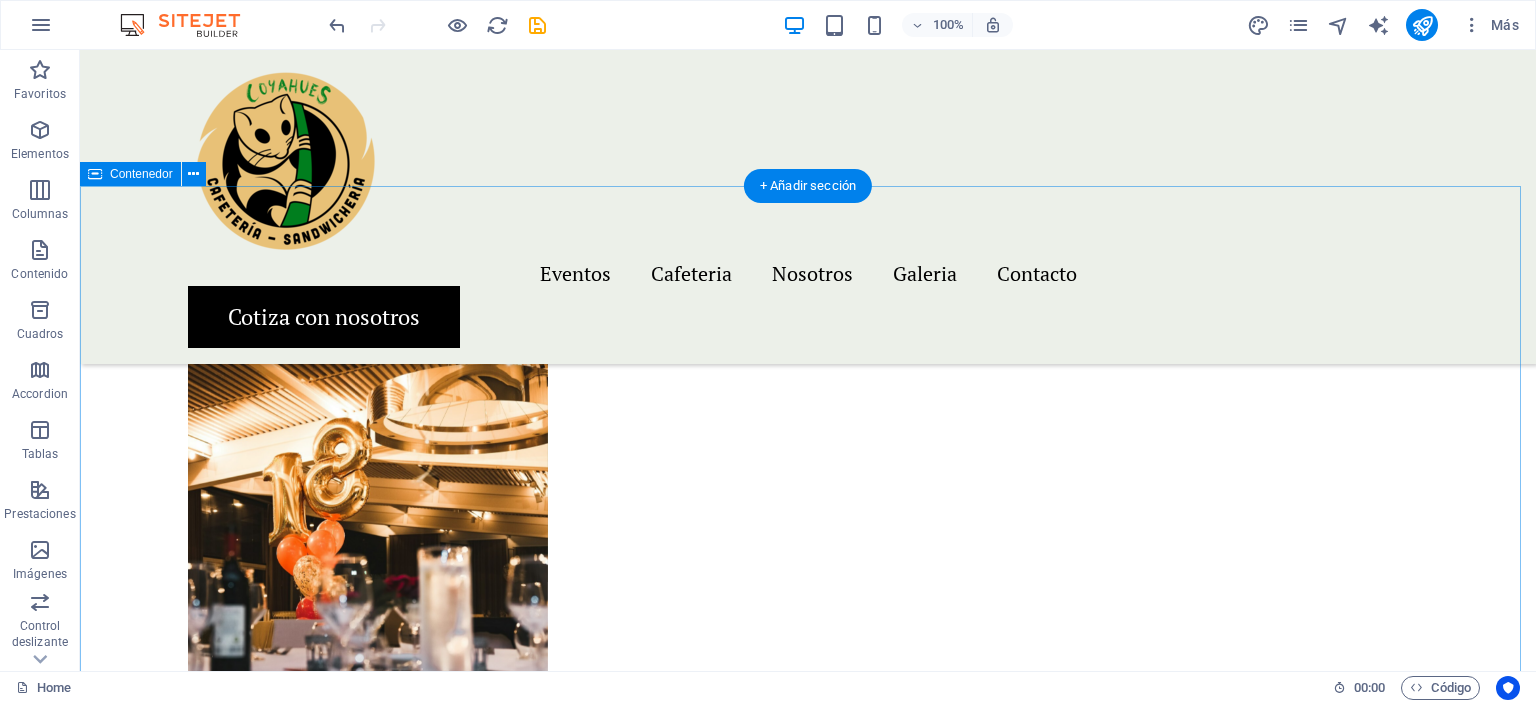 scroll, scrollTop: 3600, scrollLeft: 0, axis: vertical 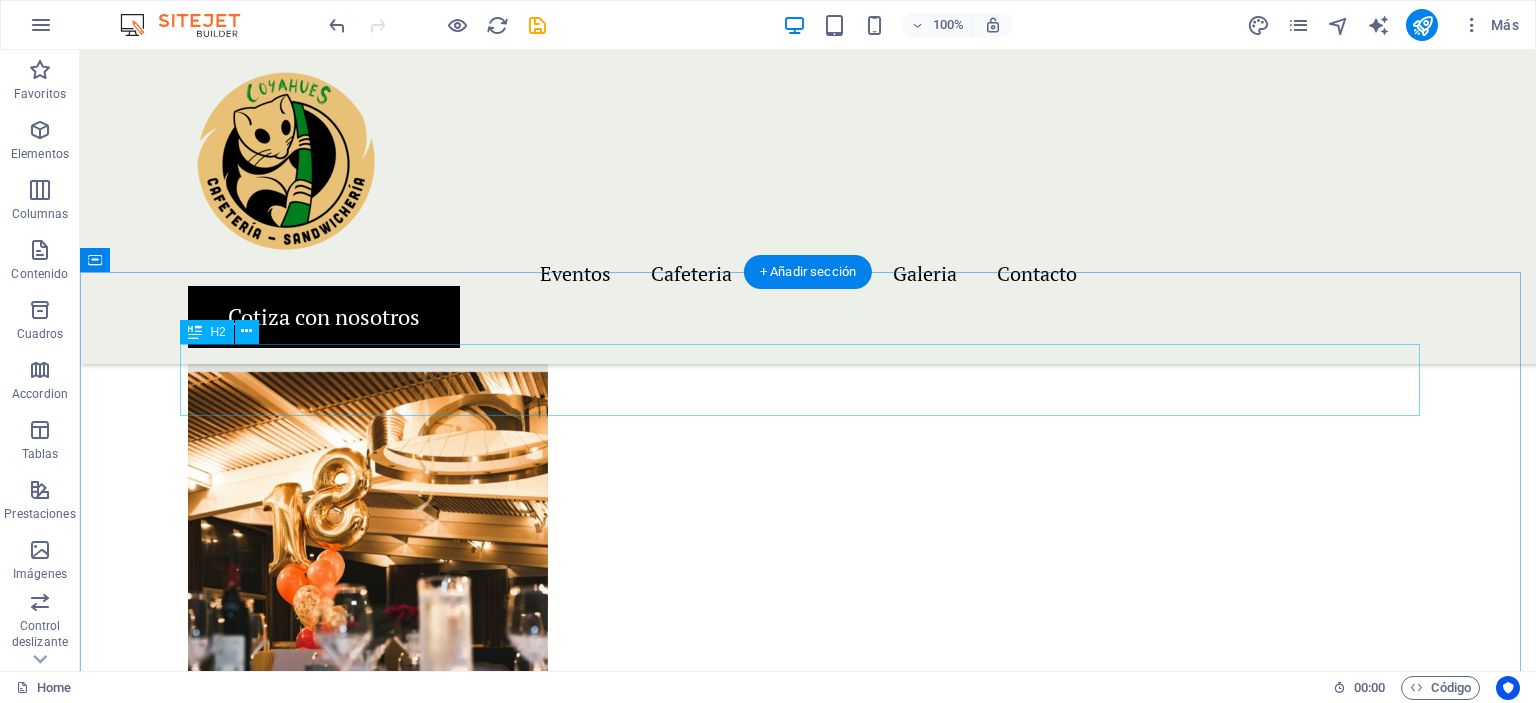 click on "Get in touch" at bounding box center [808, 2500] 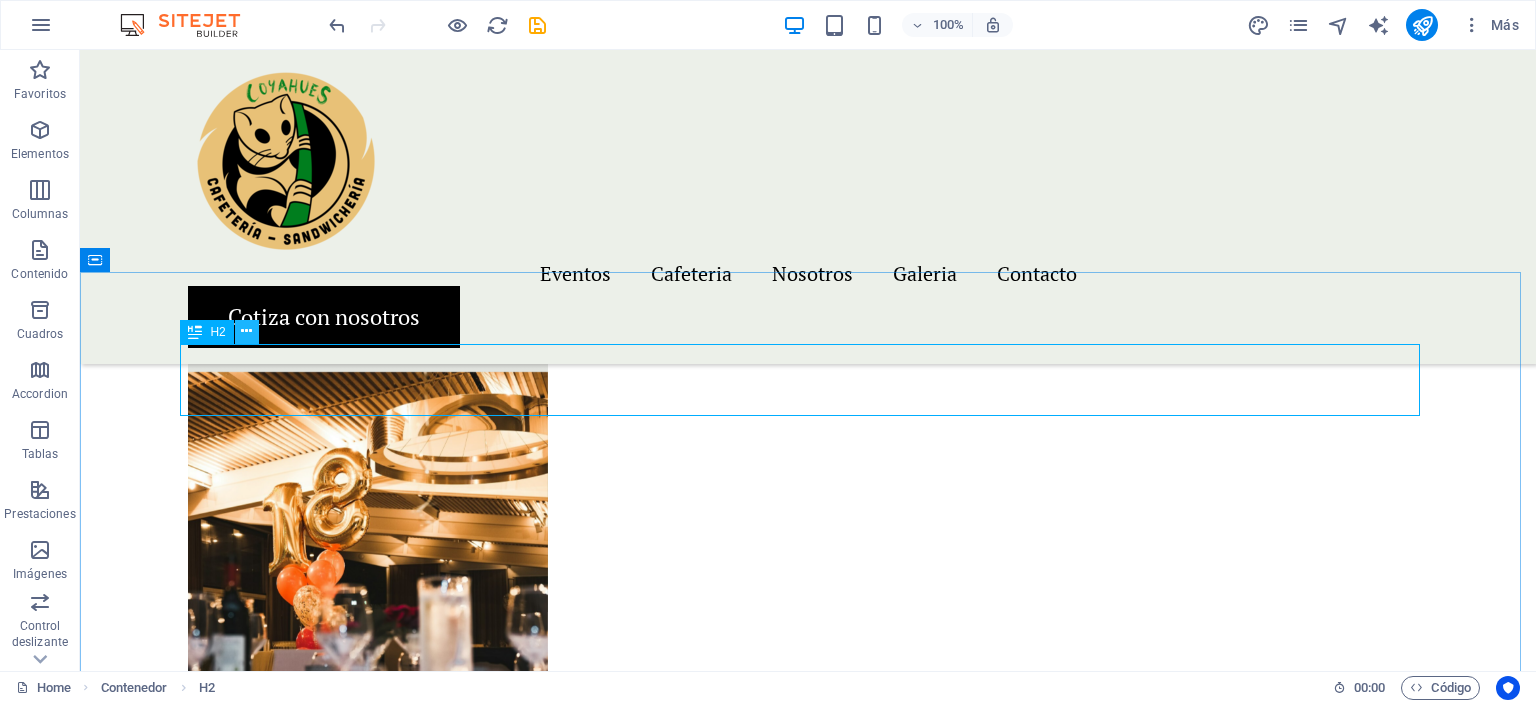 click at bounding box center [246, 331] 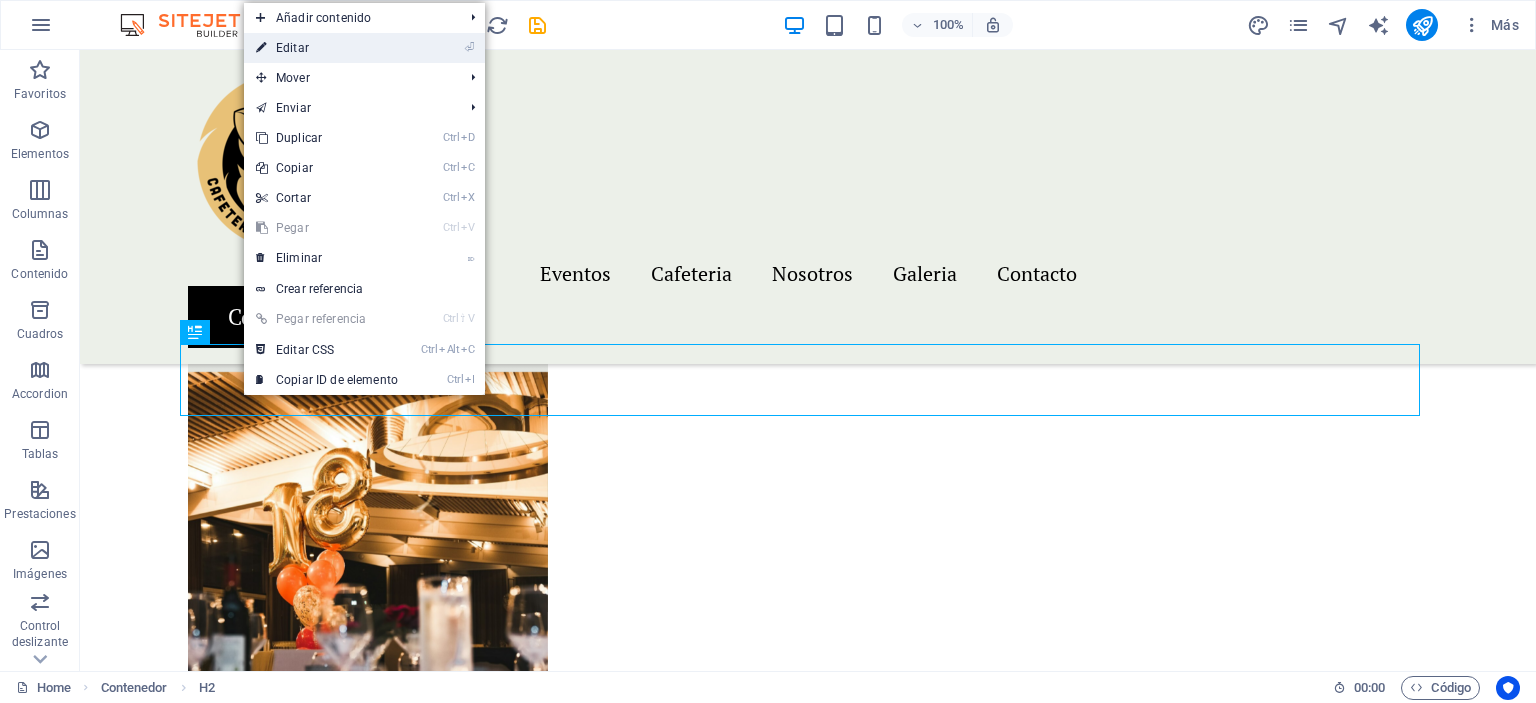 click on "⏎  Editar" at bounding box center [327, 48] 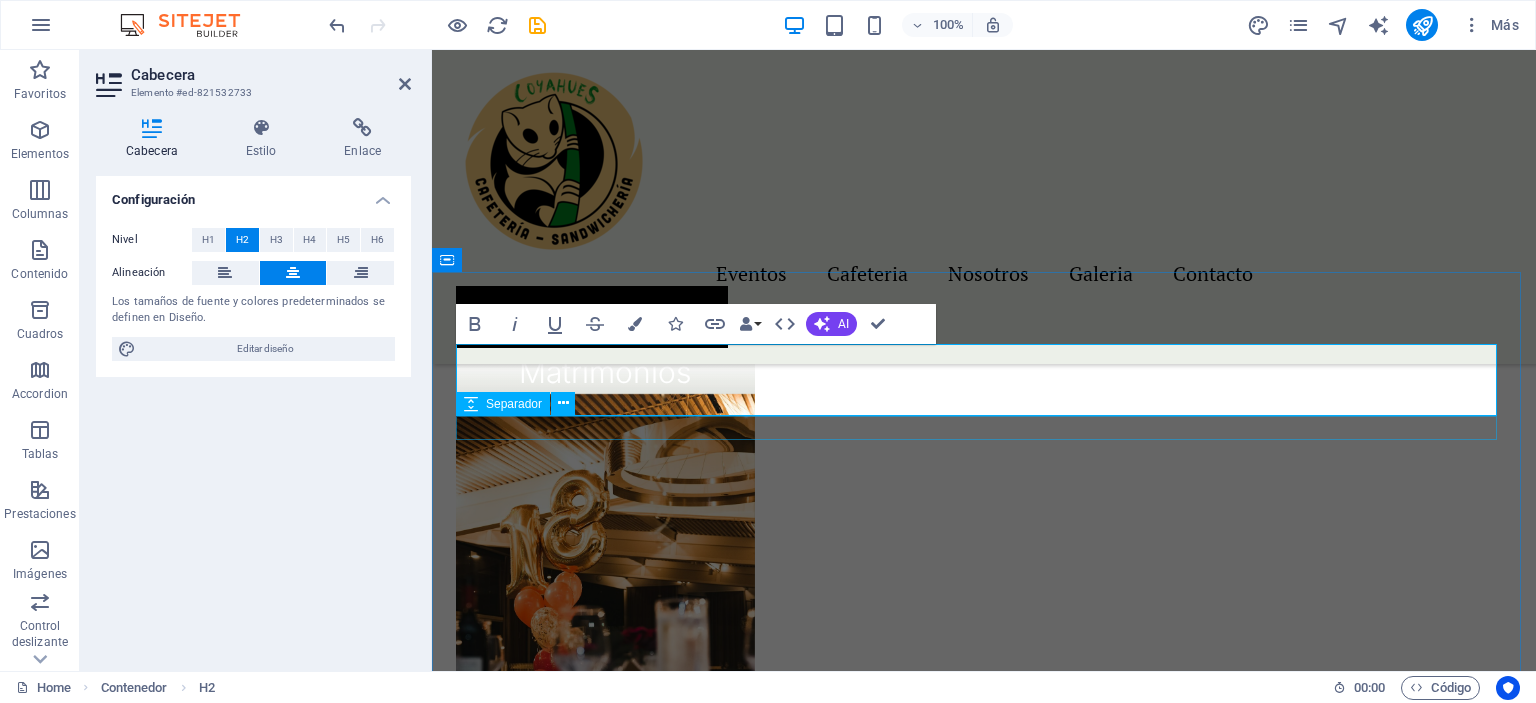 scroll, scrollTop: 3622, scrollLeft: 0, axis: vertical 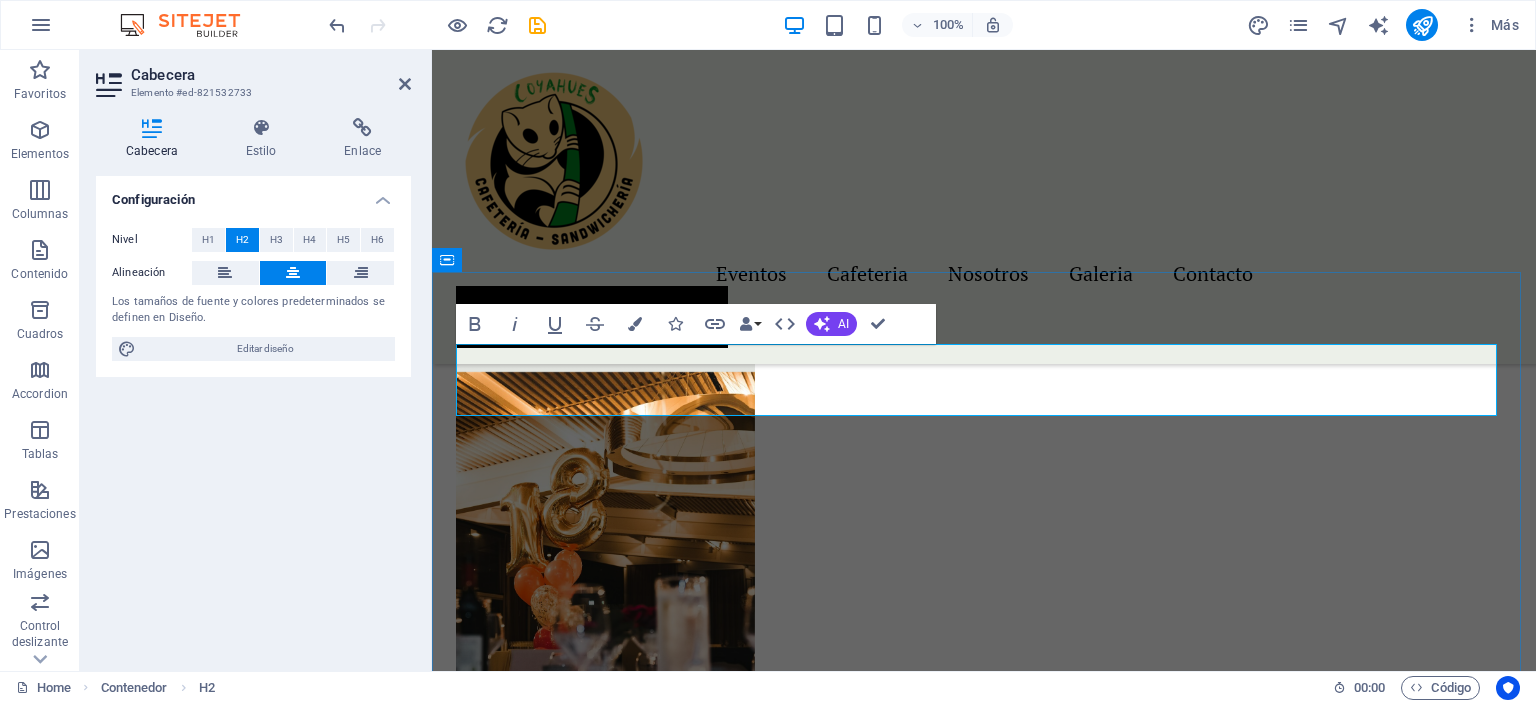 drag, startPoint x: 856, startPoint y: 383, endPoint x: 1096, endPoint y: 387, distance: 240.03333 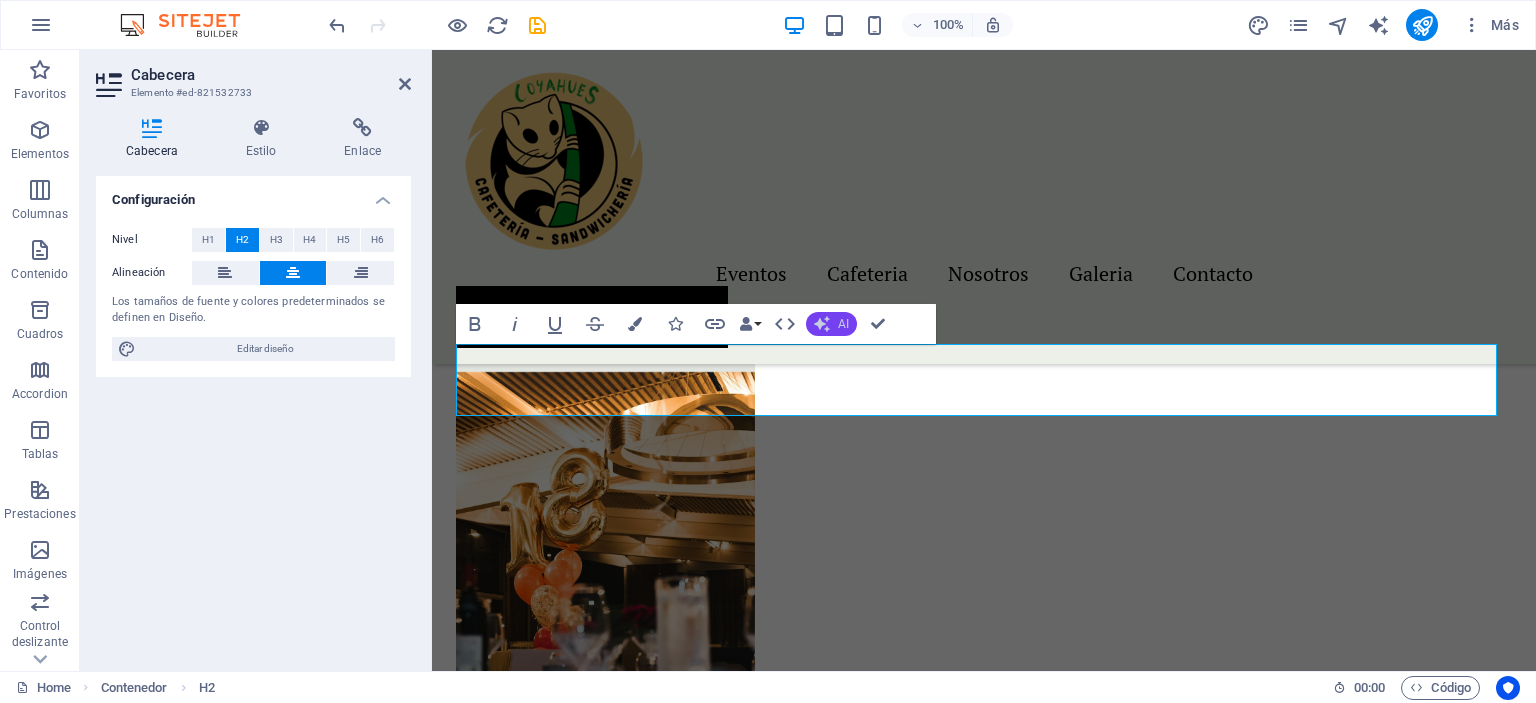 click on "AI" at bounding box center (831, 324) 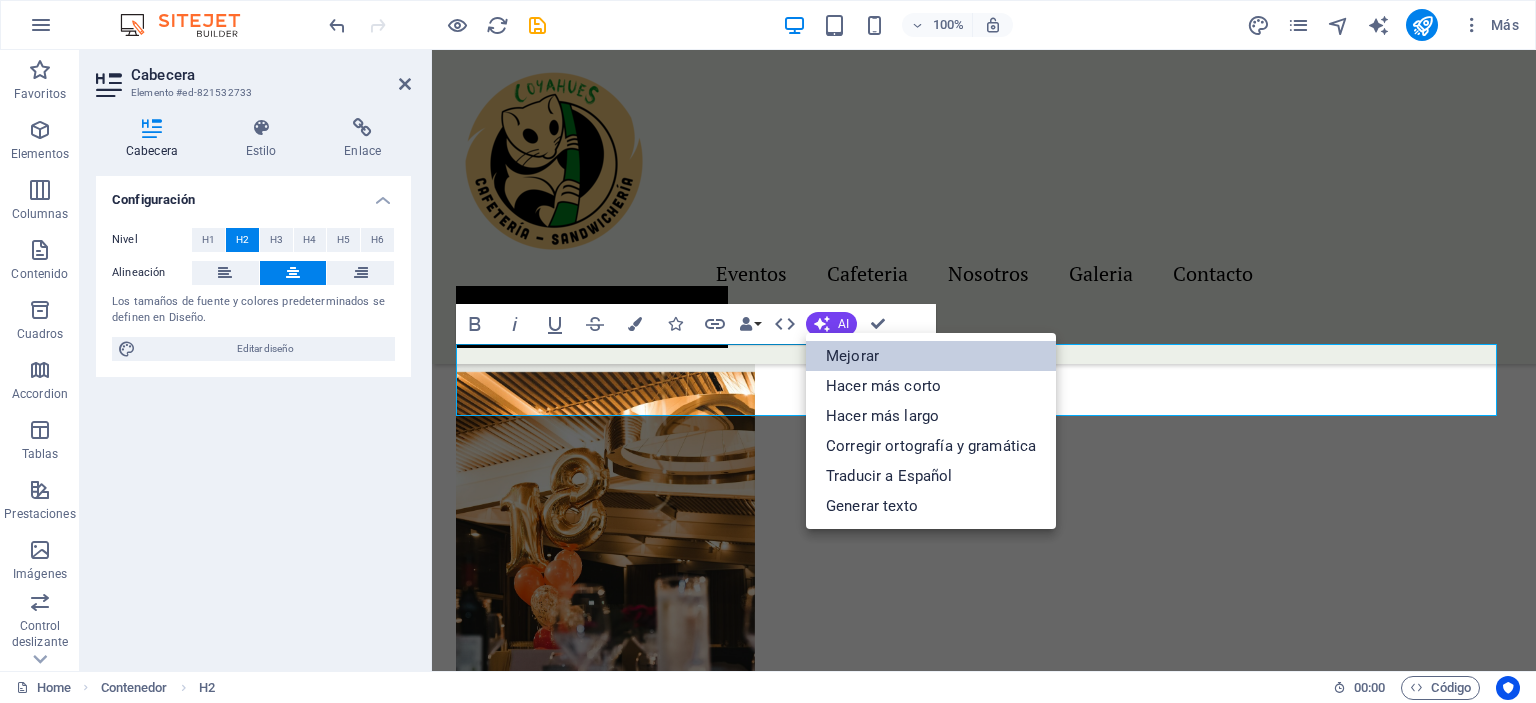 click on "Mejorar" at bounding box center (931, 356) 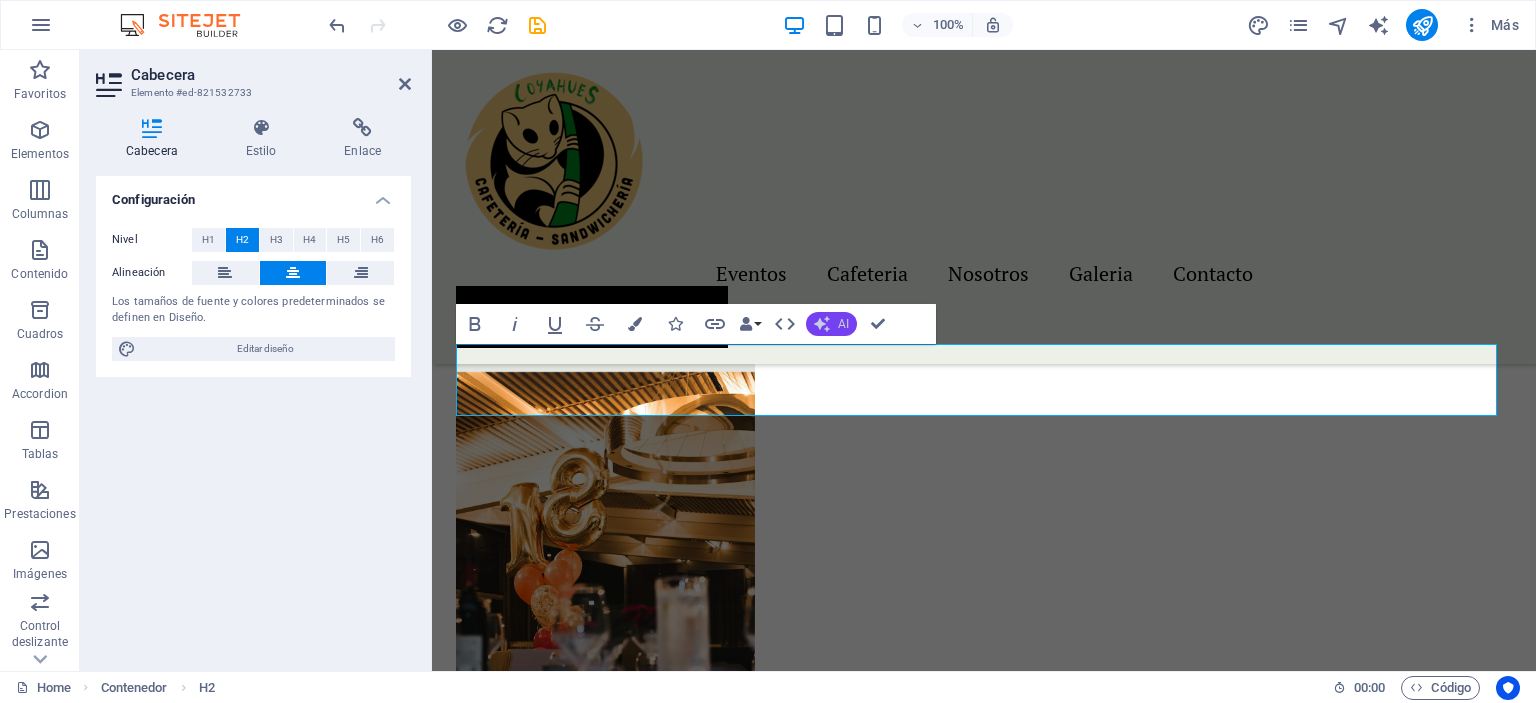 click on "AI" at bounding box center (831, 324) 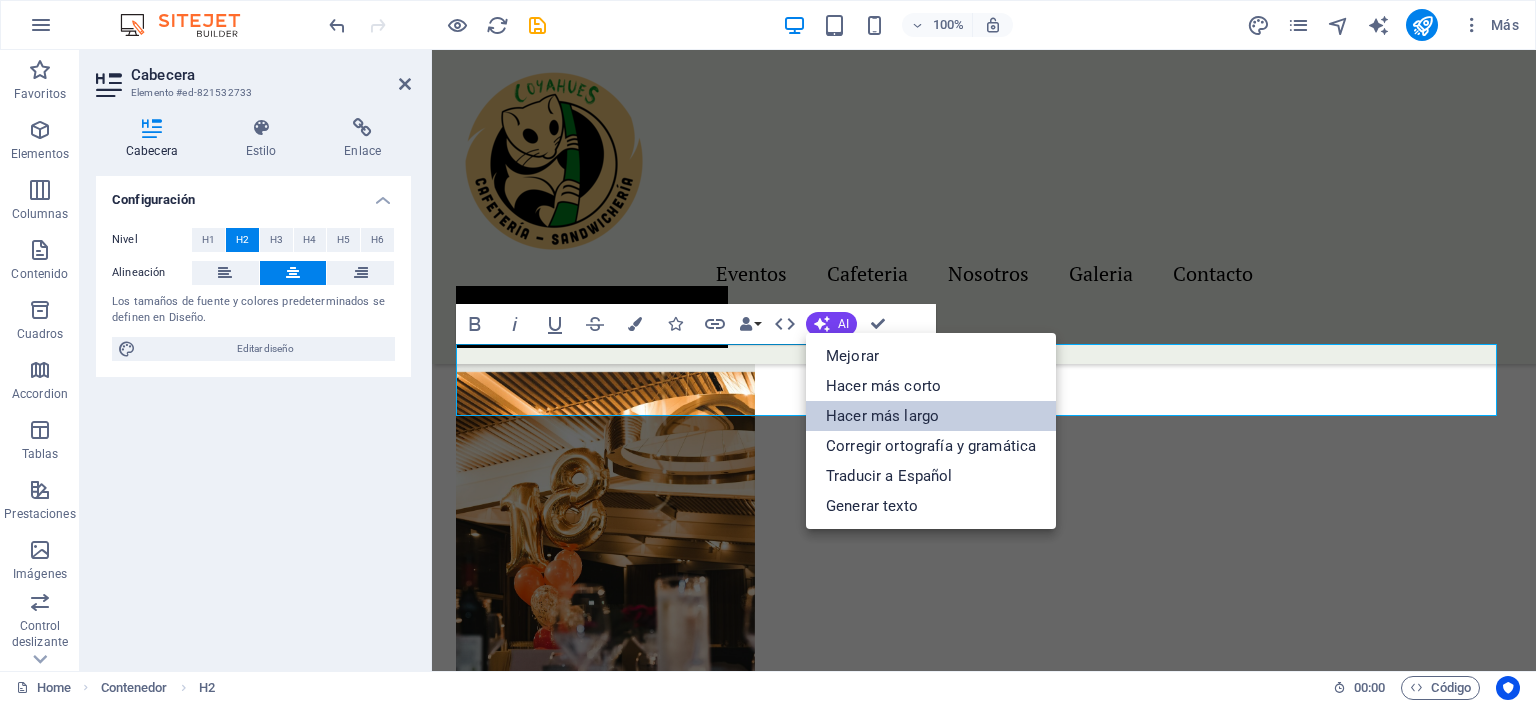 click on "Hacer más largo" at bounding box center (931, 416) 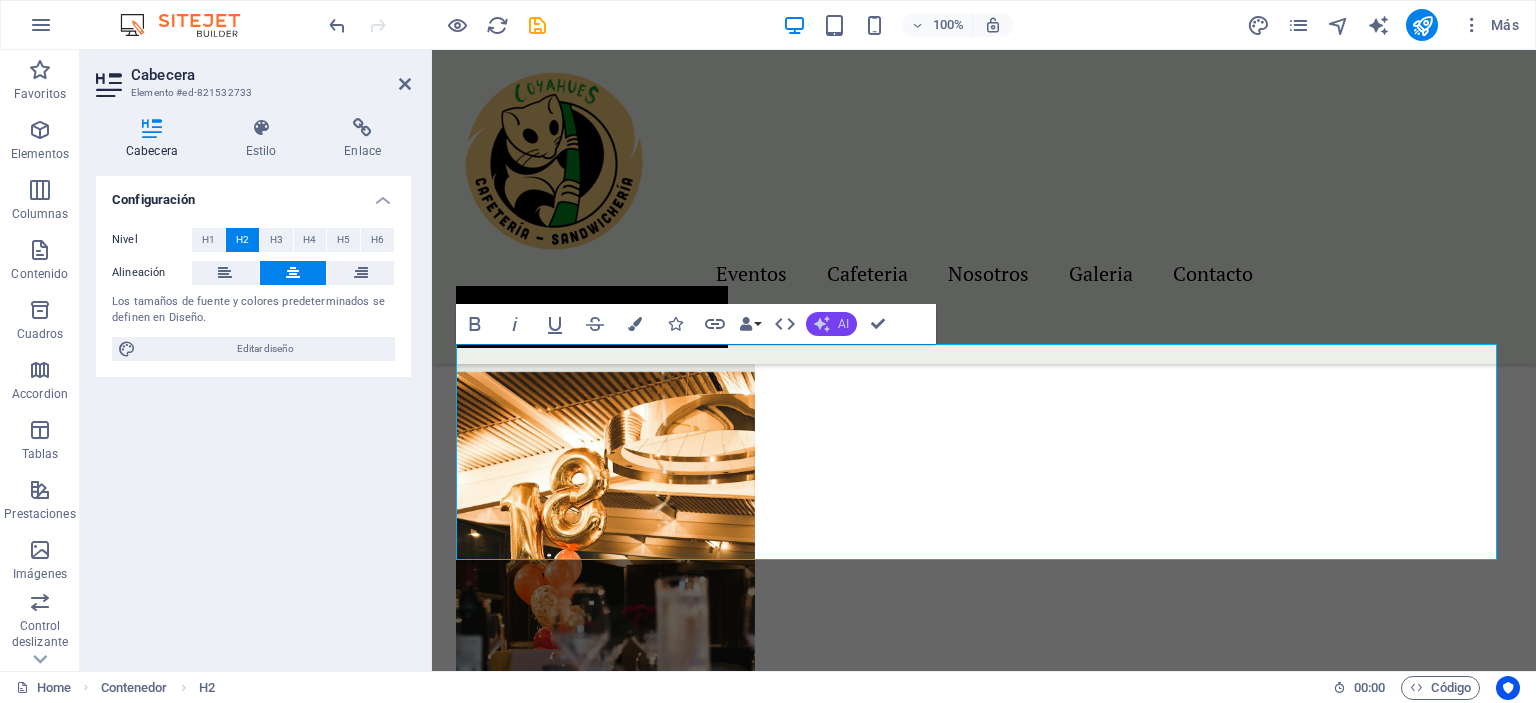 click on "AI" at bounding box center (843, 324) 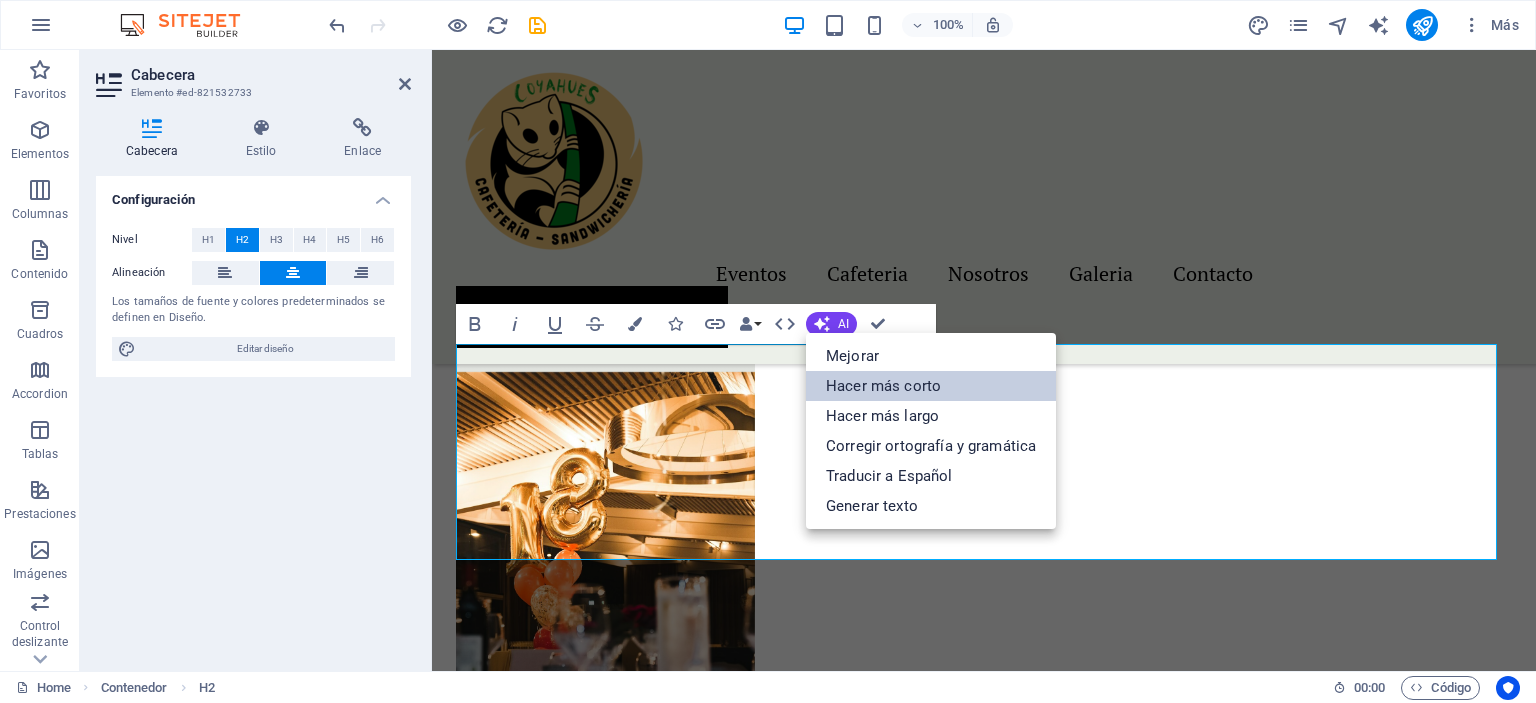 click on "Hacer más corto" at bounding box center (931, 386) 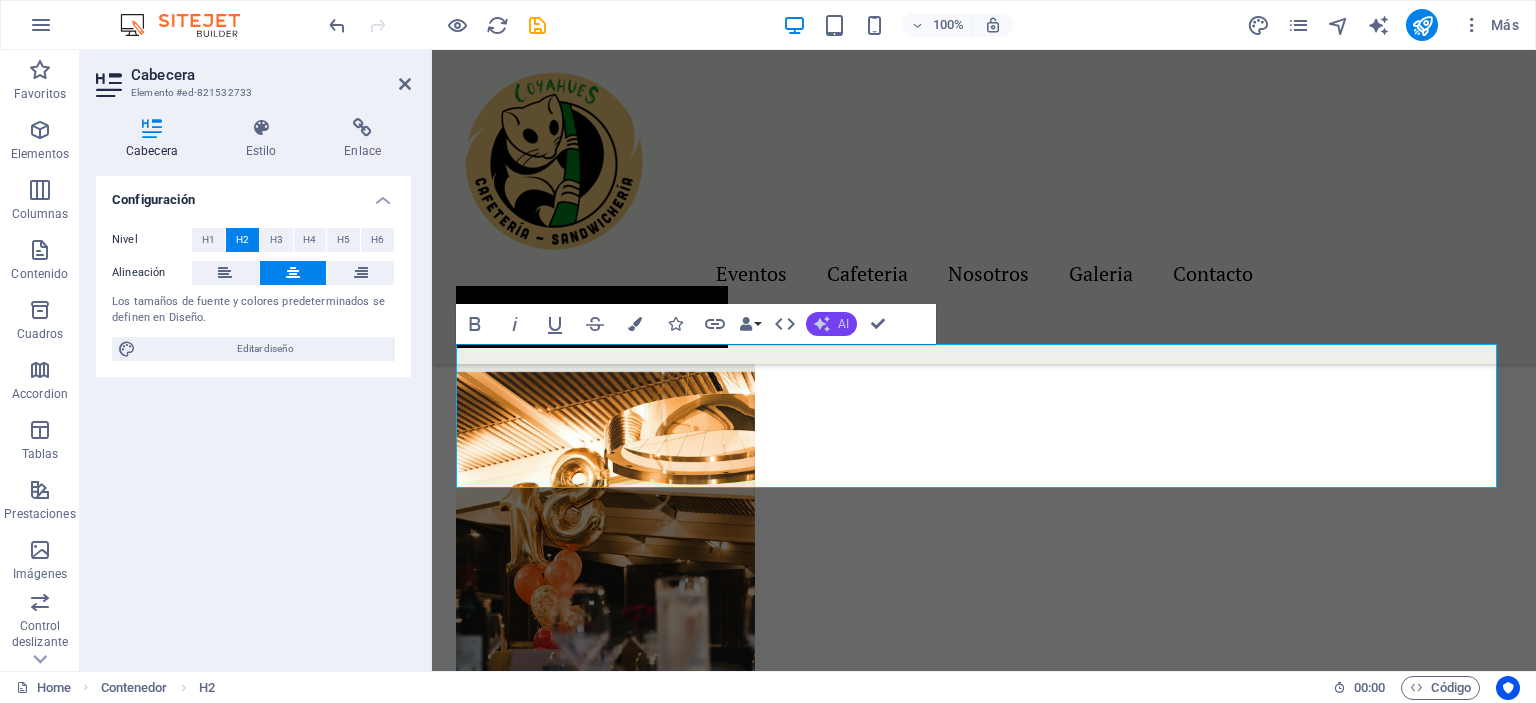 click on "AI" at bounding box center [831, 324] 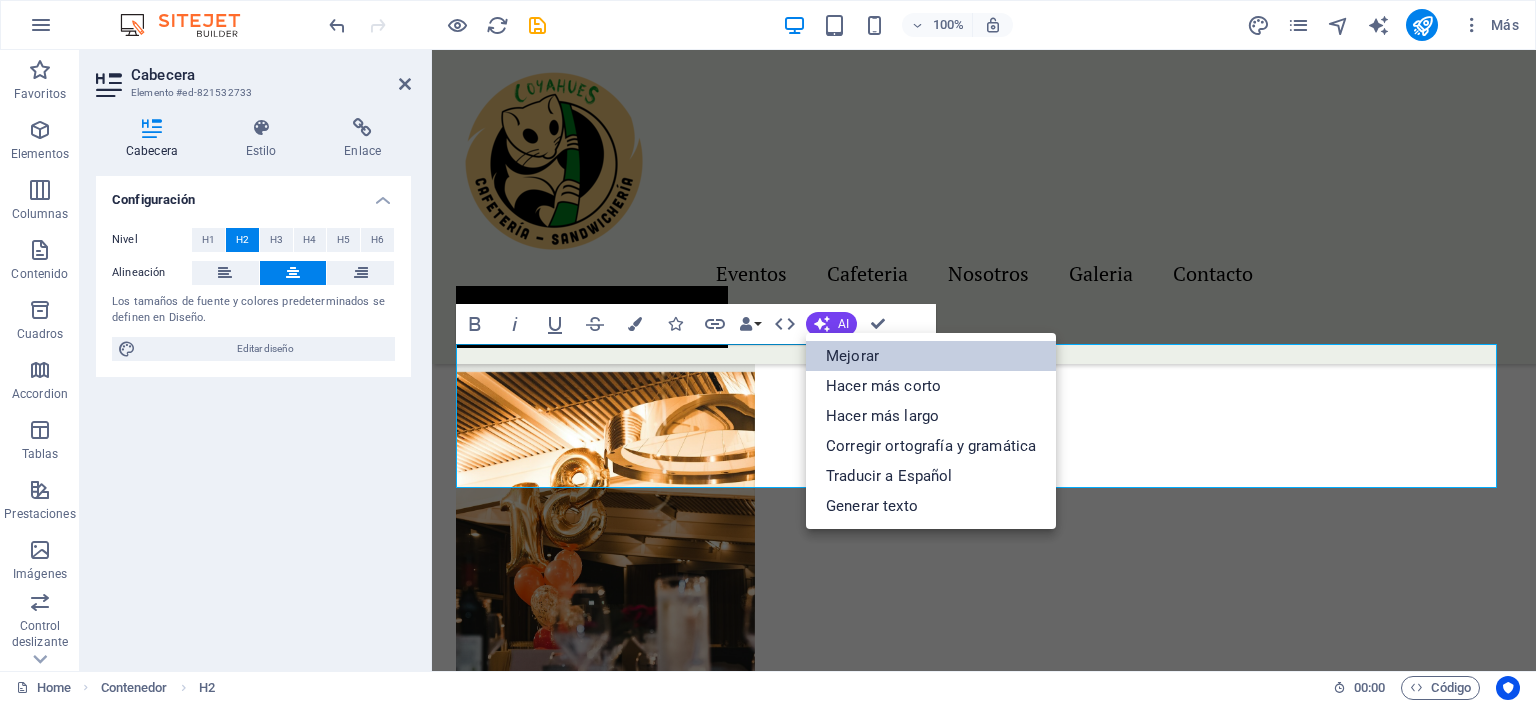 click on "Mejorar" at bounding box center (931, 356) 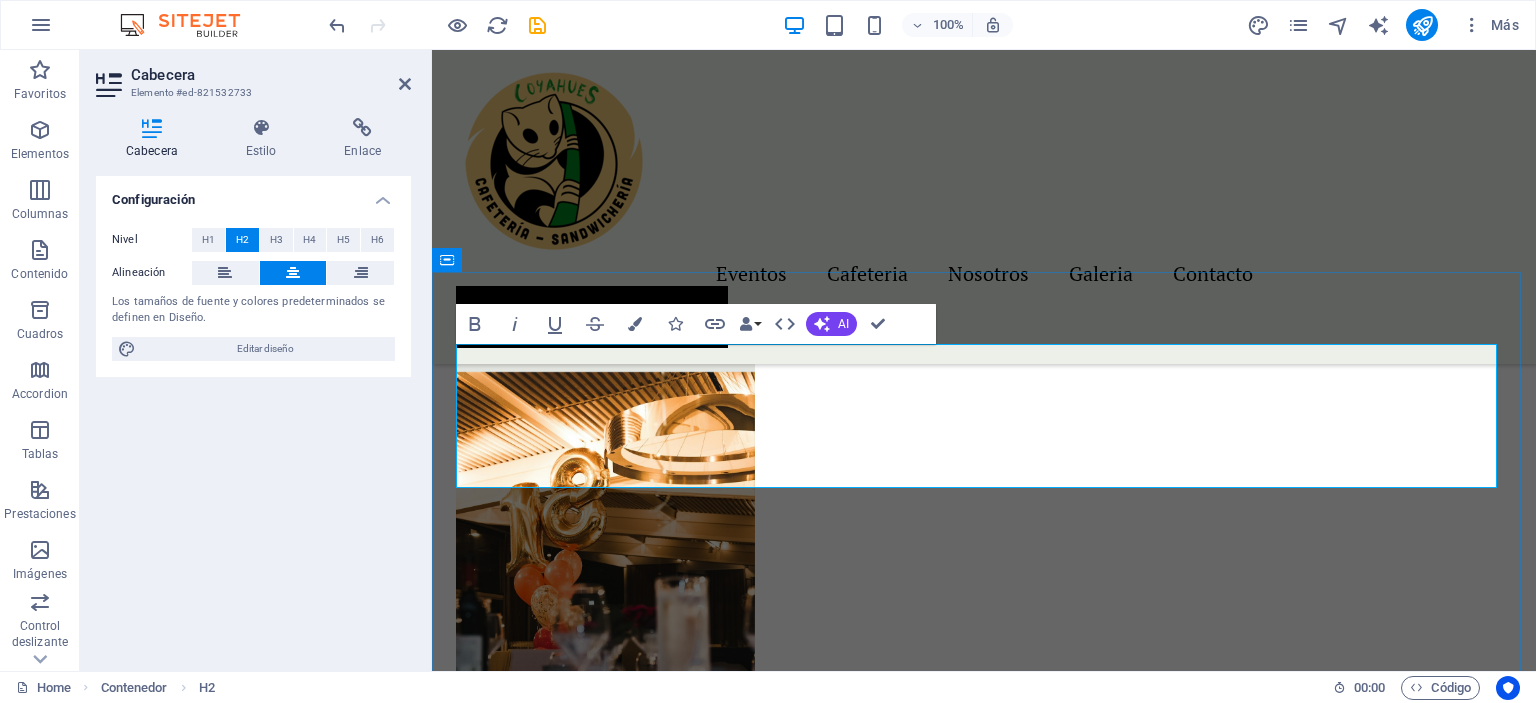 drag, startPoint x: 1400, startPoint y: 444, endPoint x: 796, endPoint y: 484, distance: 605.32306 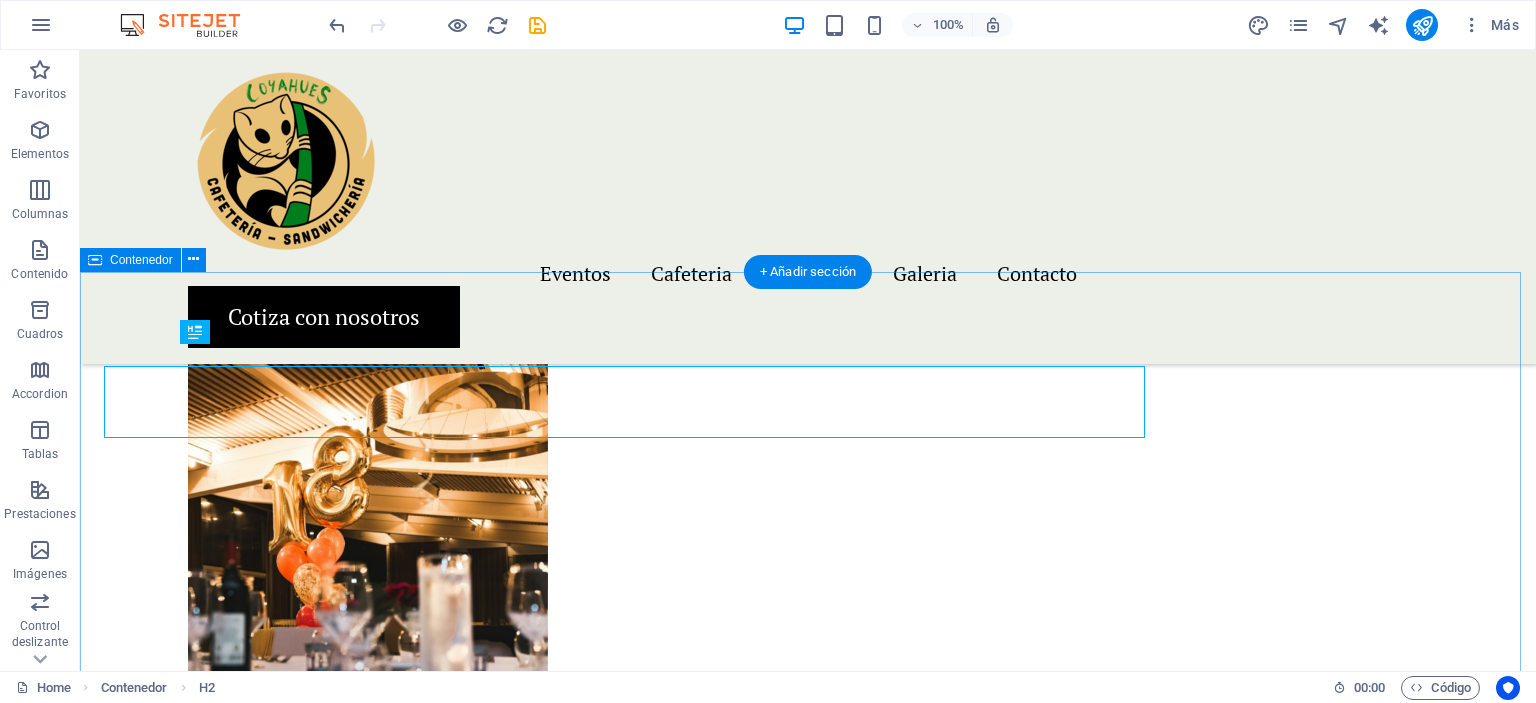 scroll, scrollTop: 3600, scrollLeft: 0, axis: vertical 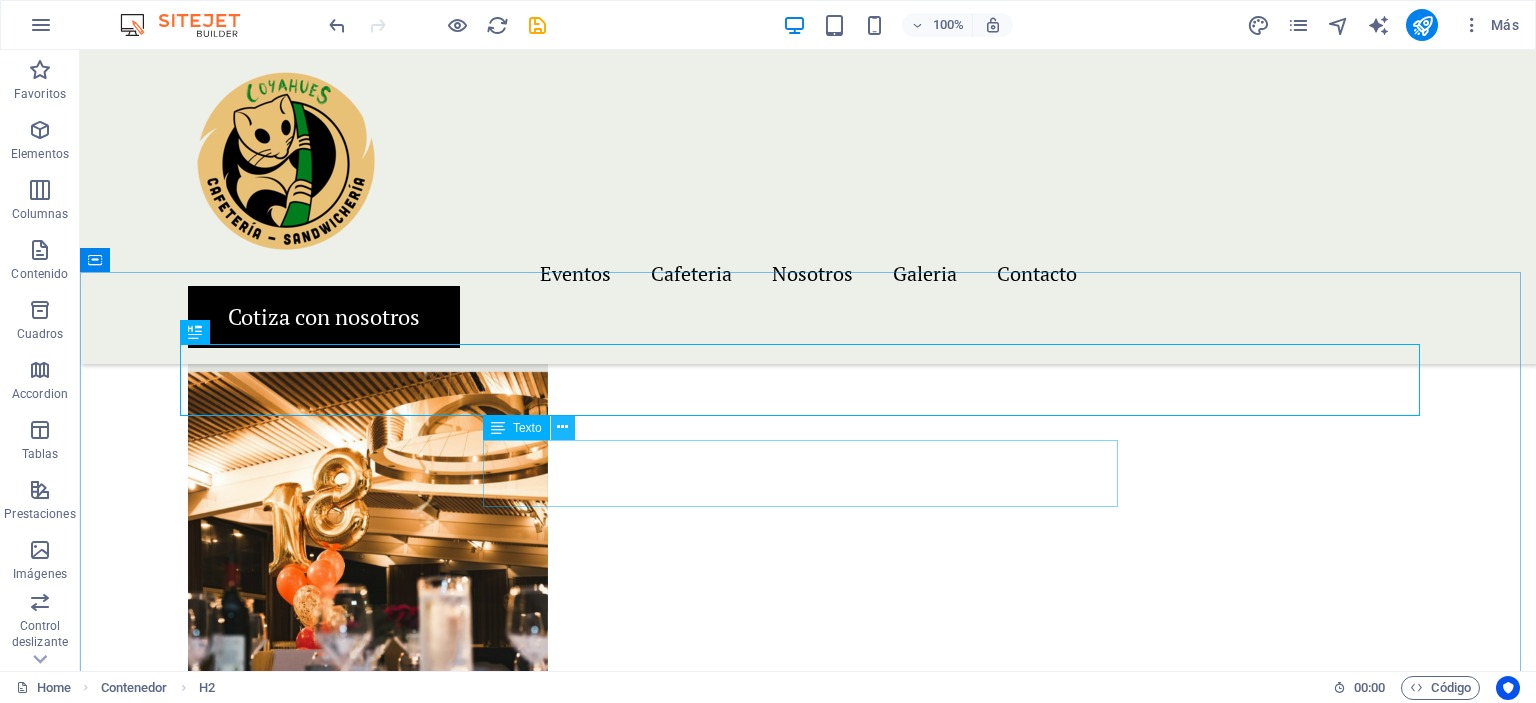 click at bounding box center (563, 428) 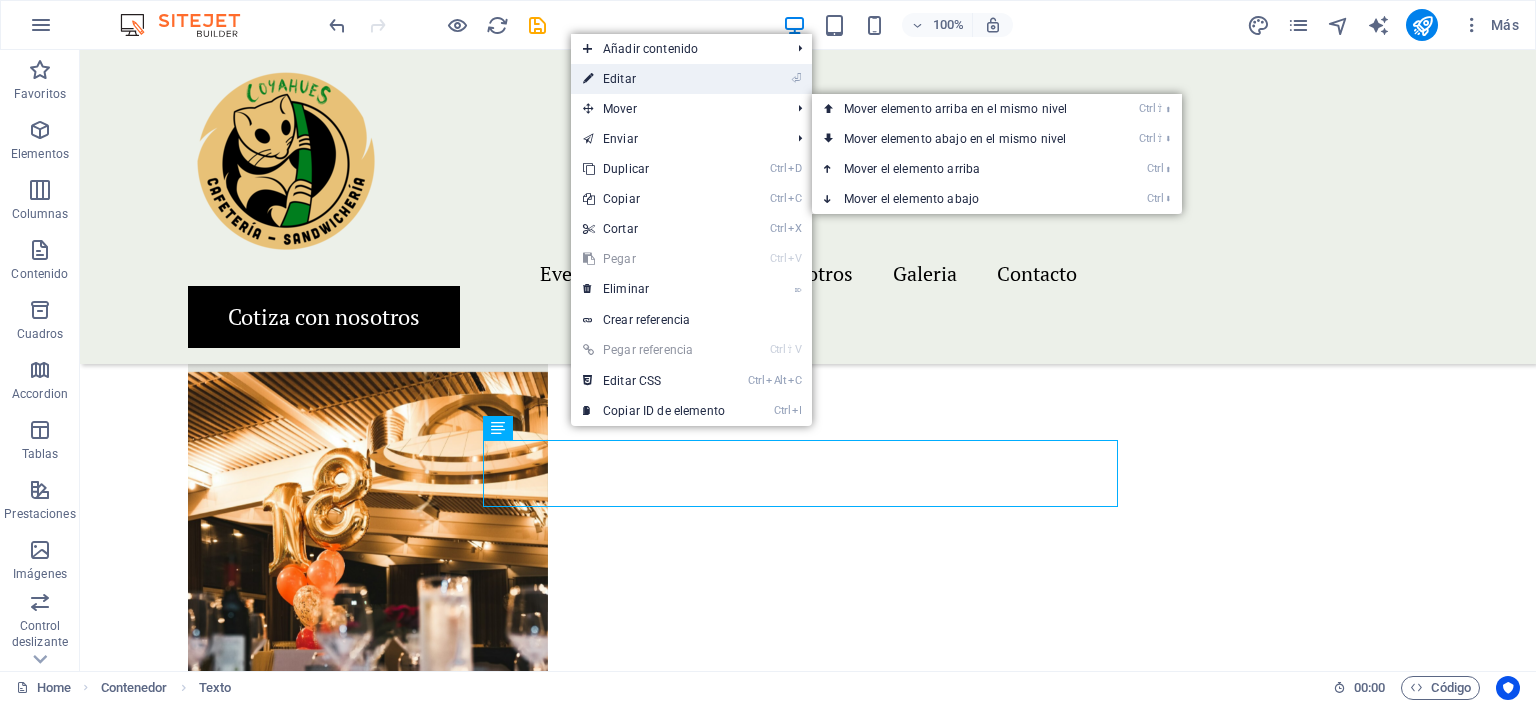 click on "⏎  Editar" at bounding box center [654, 79] 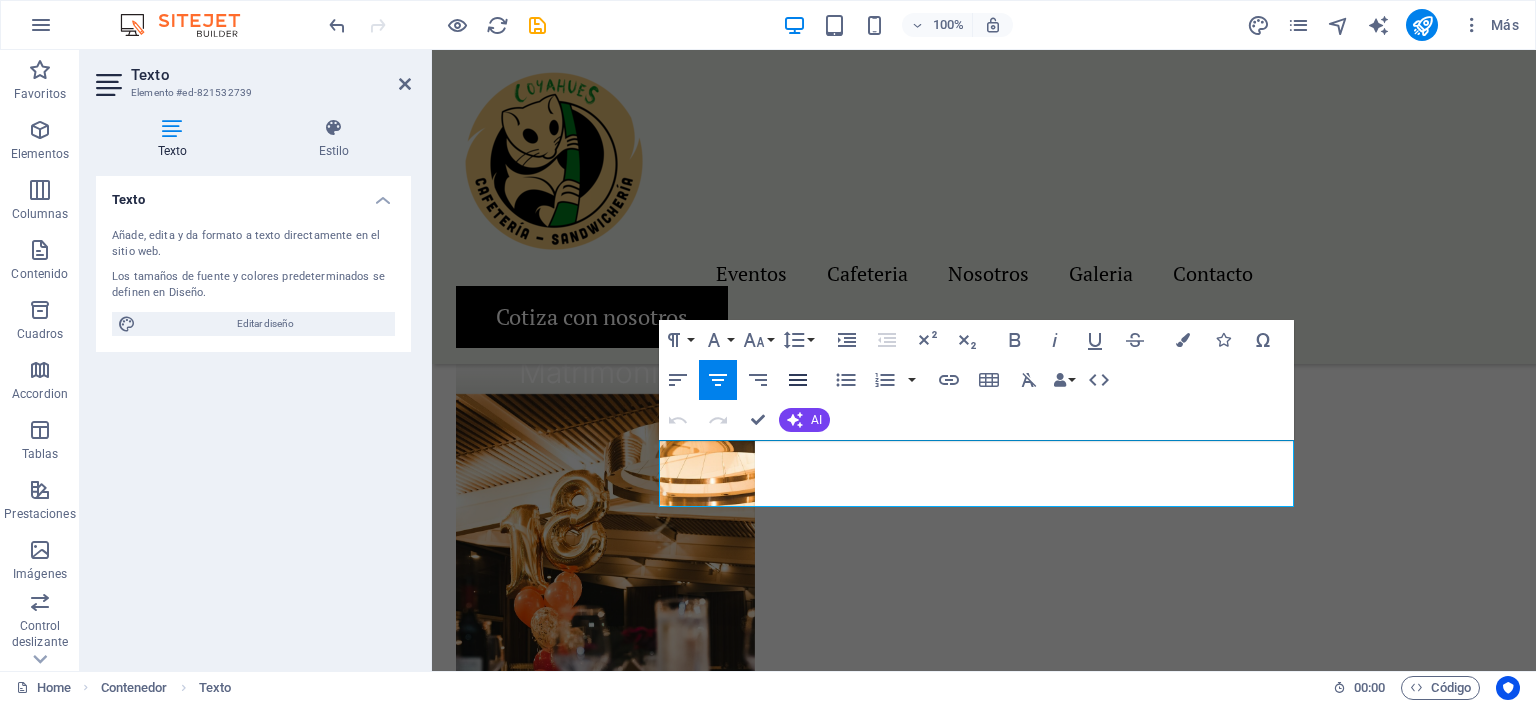 scroll, scrollTop: 3622, scrollLeft: 0, axis: vertical 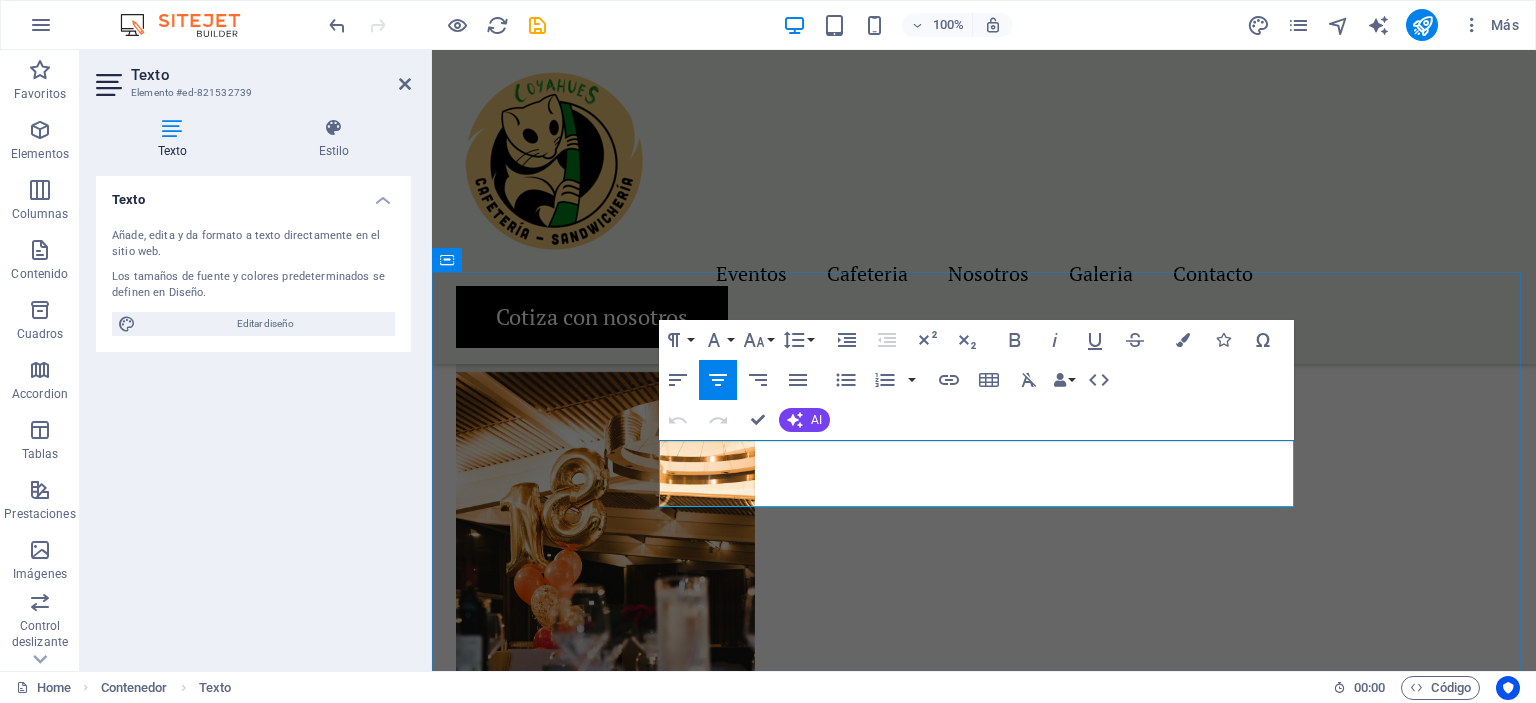 drag, startPoint x: 1064, startPoint y: 503, endPoint x: 693, endPoint y: 457, distance: 373.84088 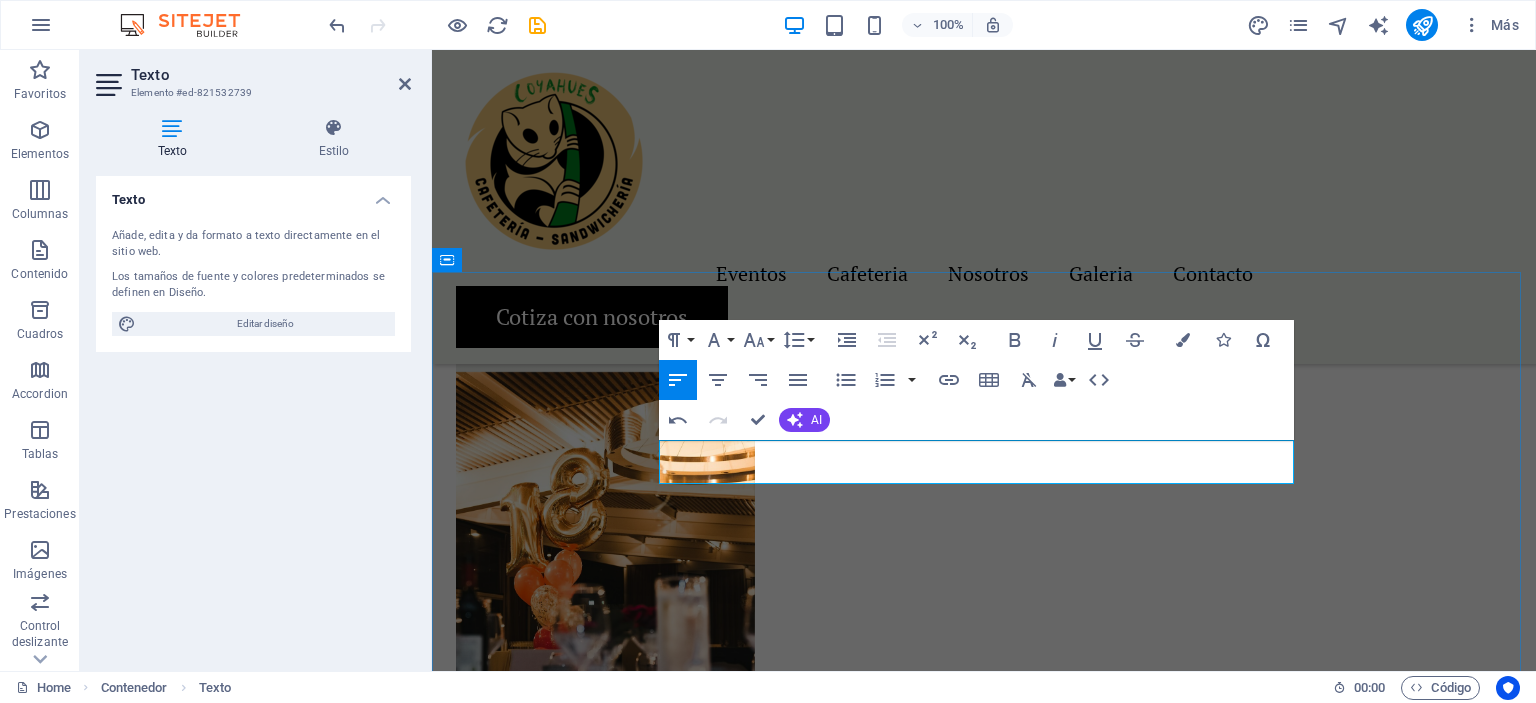 click on "​Cntactanos para brindarte unaatencion personalizada a tus requerimientos y agendar una visita a  nuestras instalaciones. Estamos a tu servicio" at bounding box center [984, 2571] 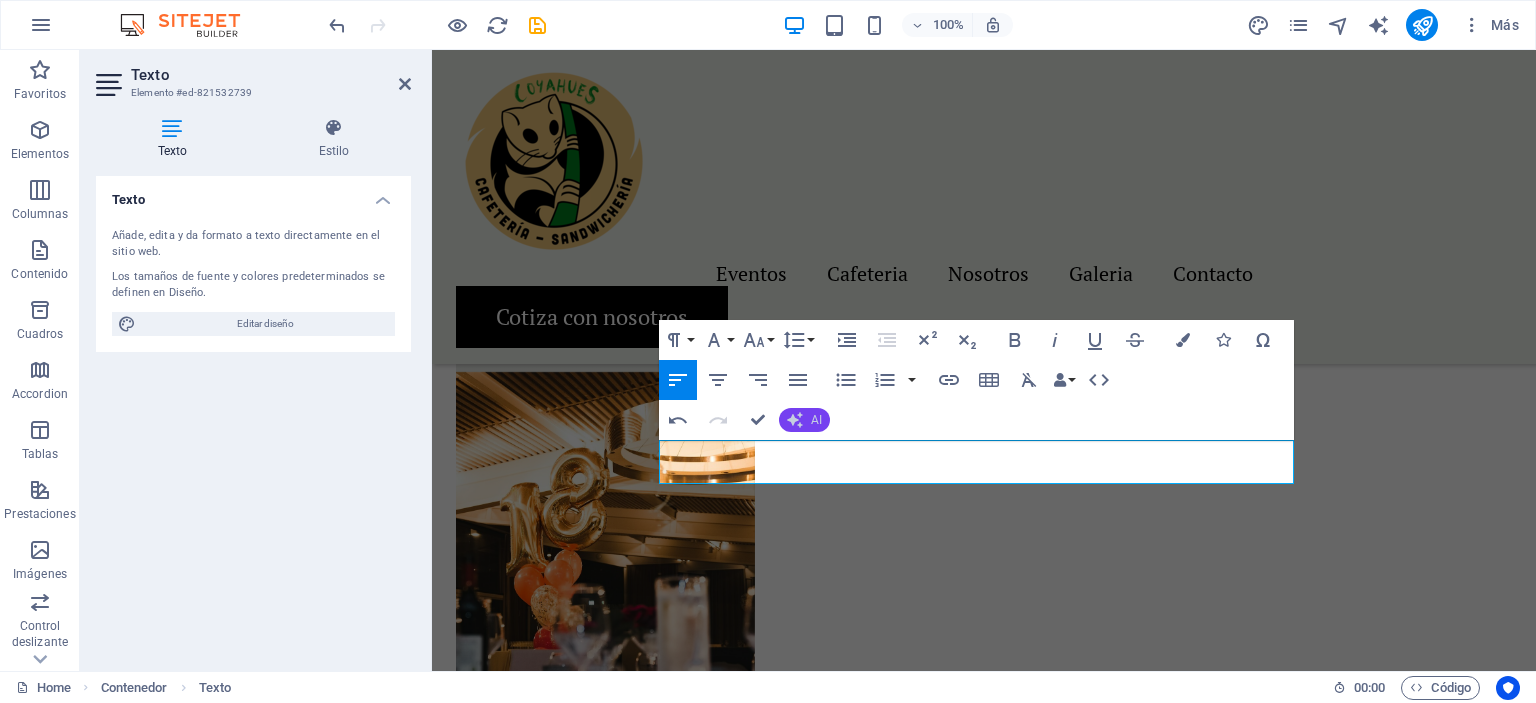 click on "AI" at bounding box center (816, 420) 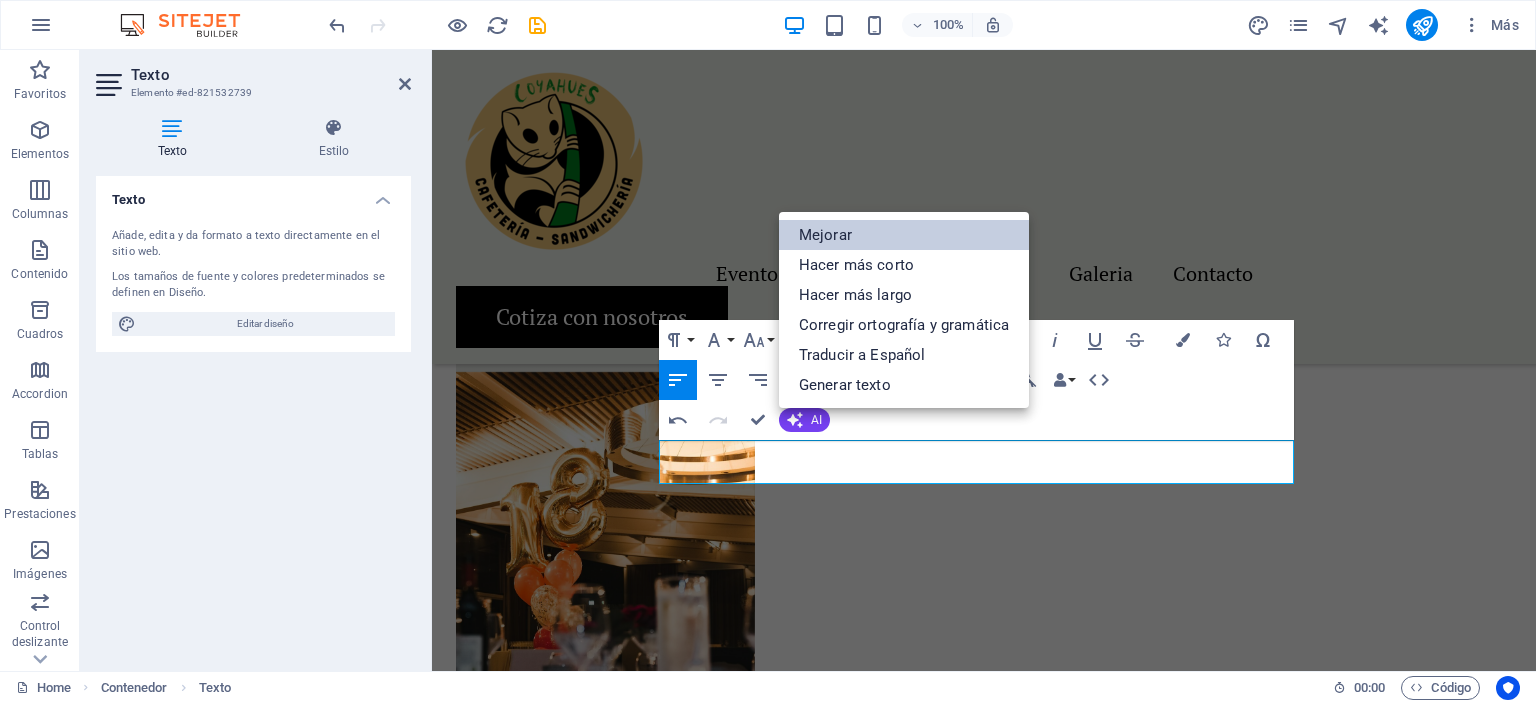 click on "Mejorar" at bounding box center (904, 235) 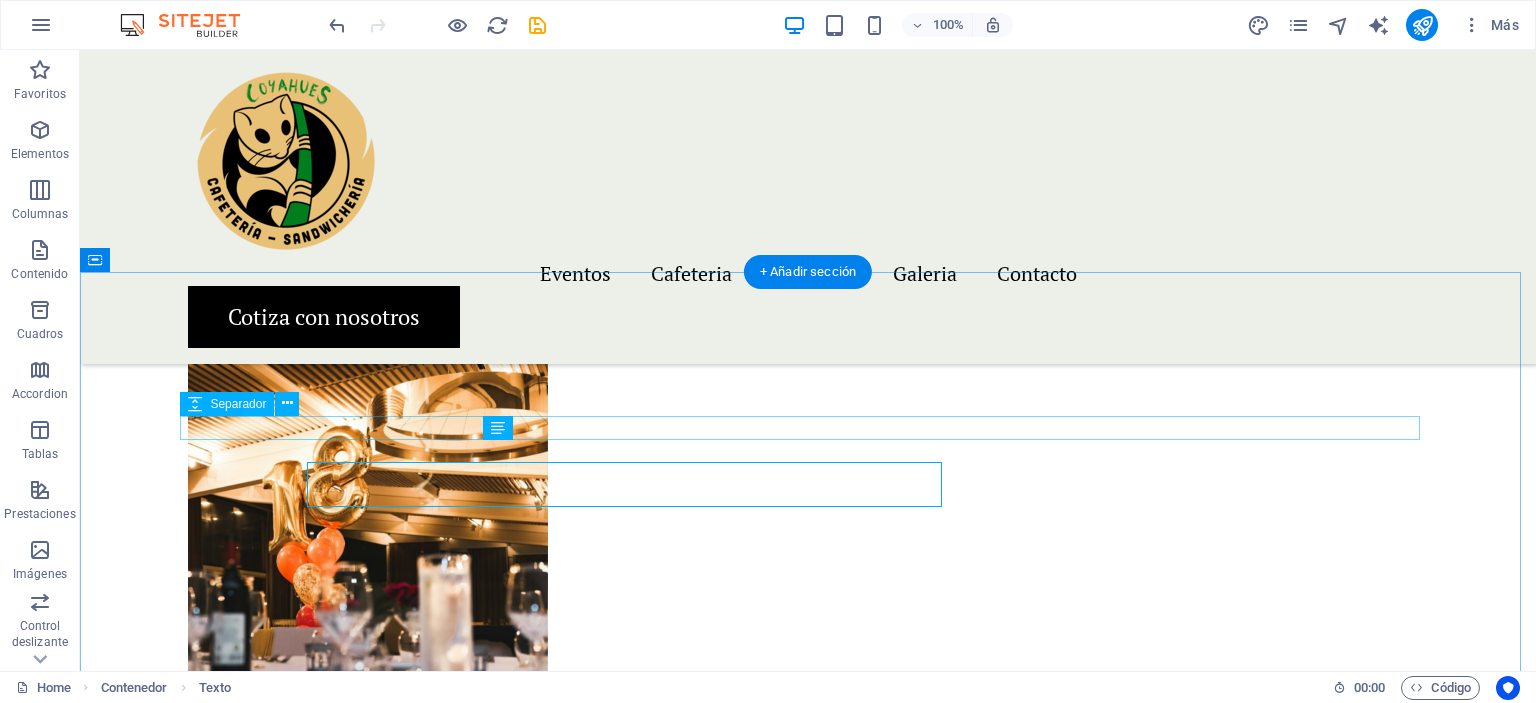 scroll, scrollTop: 3600, scrollLeft: 0, axis: vertical 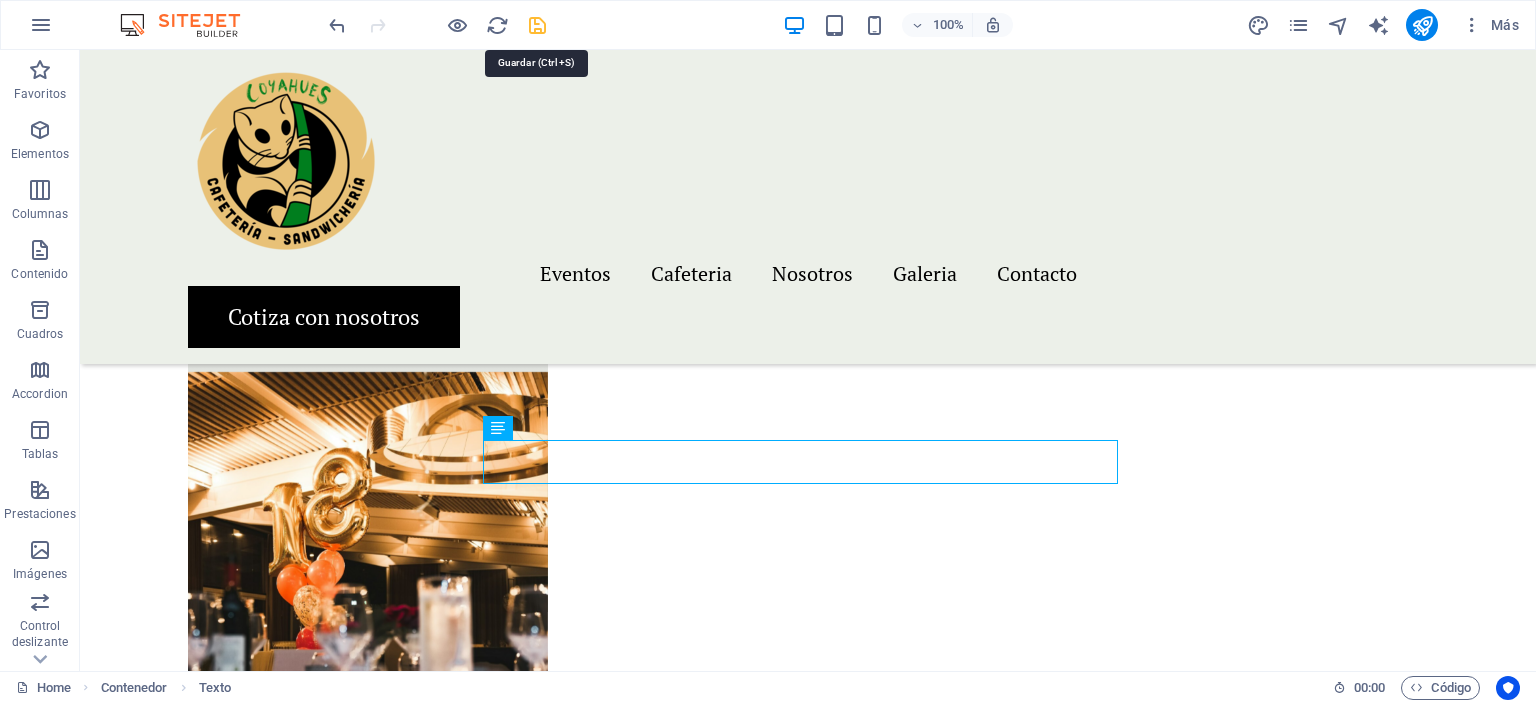 click at bounding box center (537, 25) 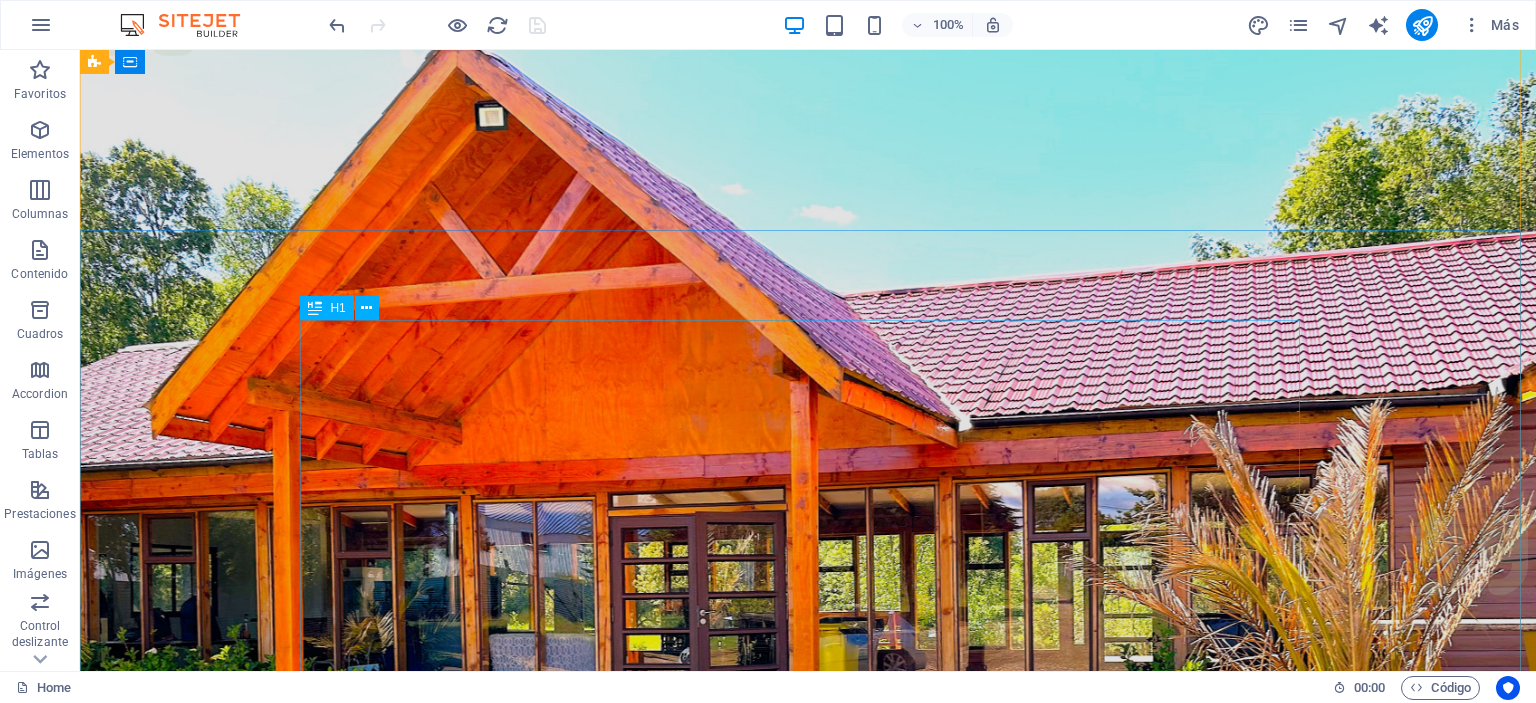 scroll, scrollTop: 0, scrollLeft: 0, axis: both 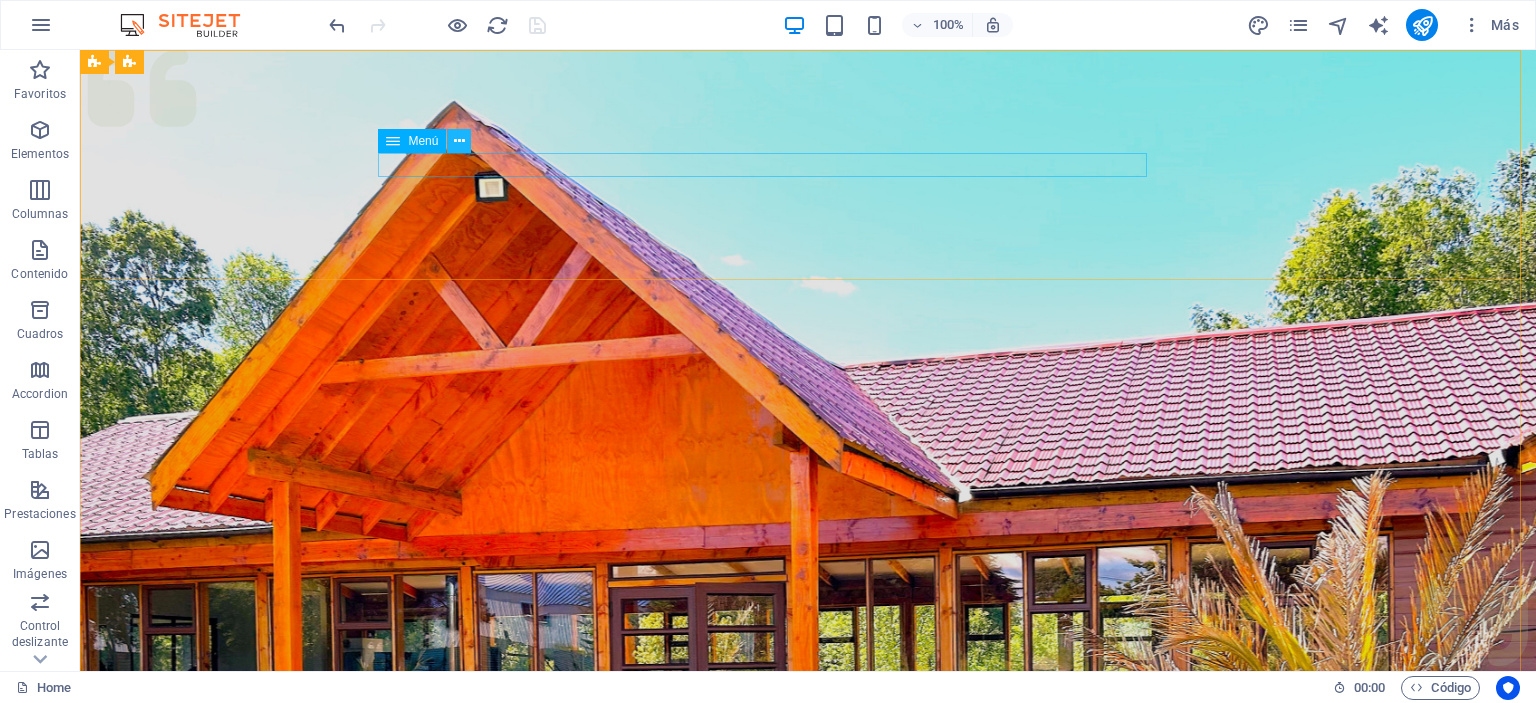click at bounding box center (459, 141) 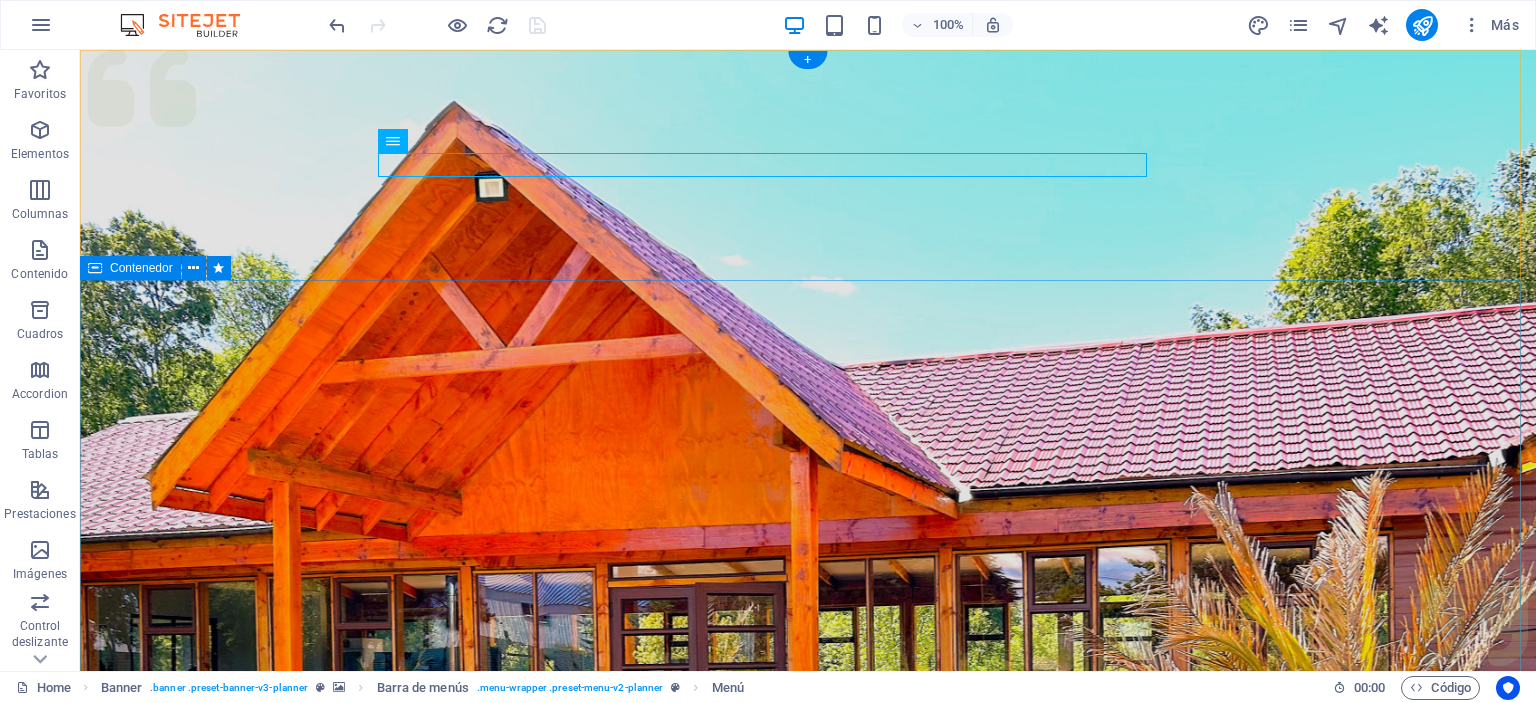 click on "Eventos Parque Coyahue descubre la magia de nuestro entorno Plan your next event with us" at bounding box center (808, 1528) 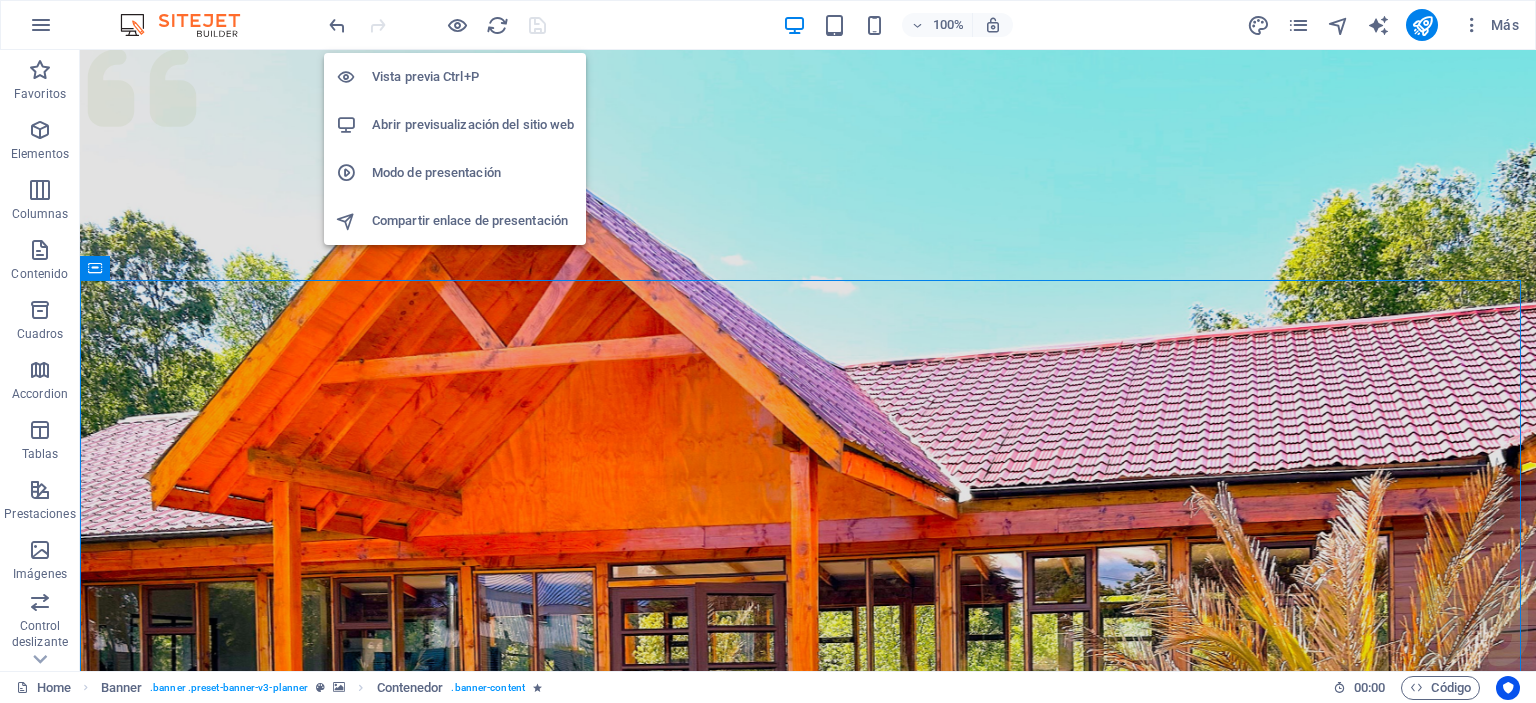 click on "Abrir previsualización del sitio web" at bounding box center [473, 125] 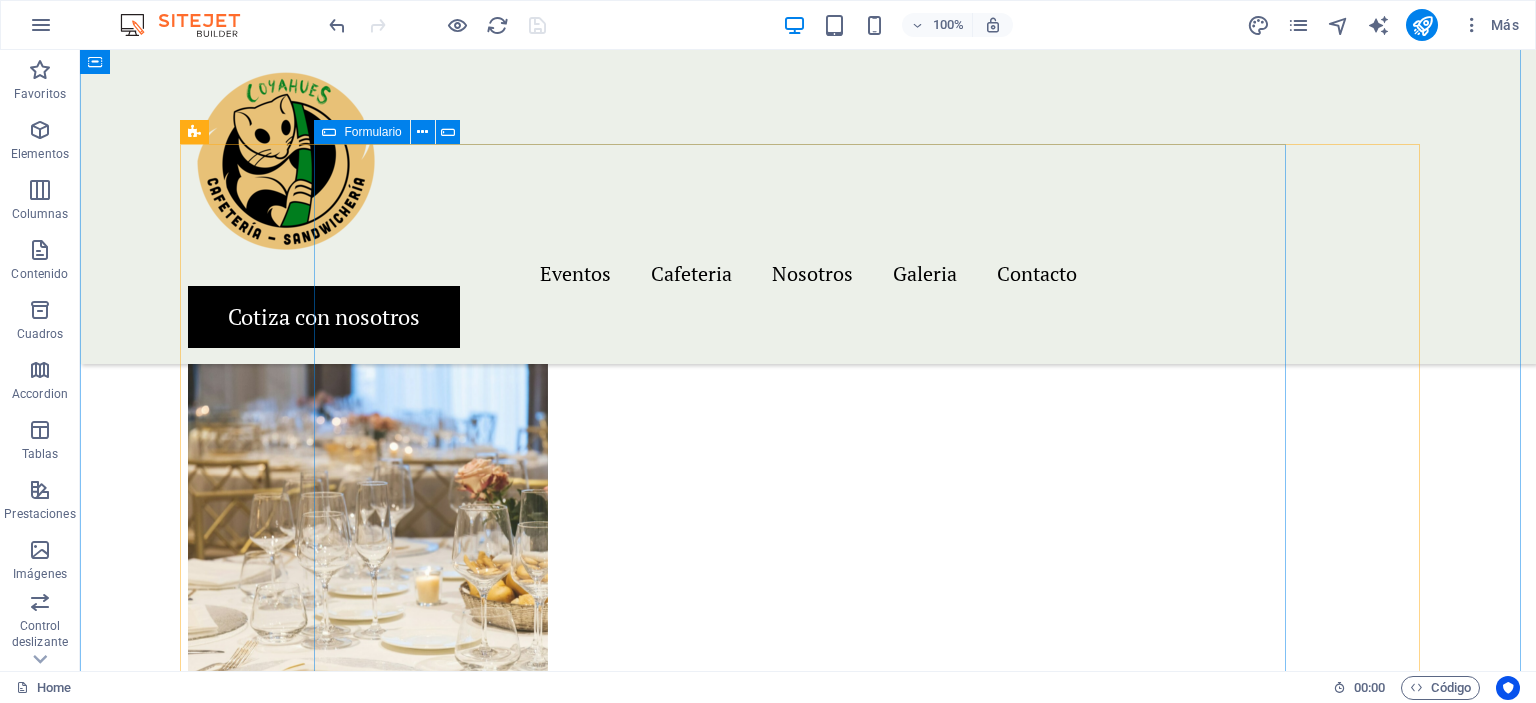 scroll, scrollTop: 4300, scrollLeft: 0, axis: vertical 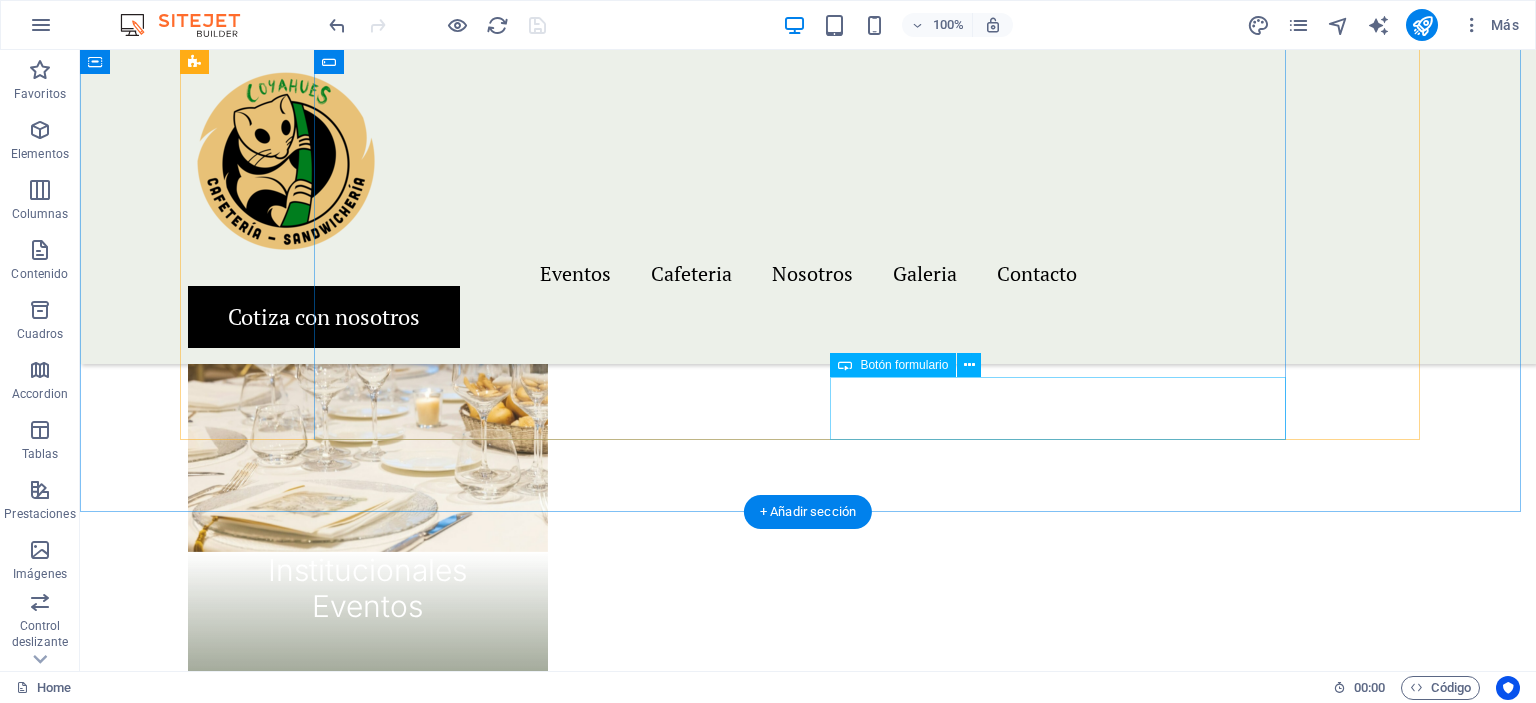 click on "Submit" at bounding box center (1066, 2461) 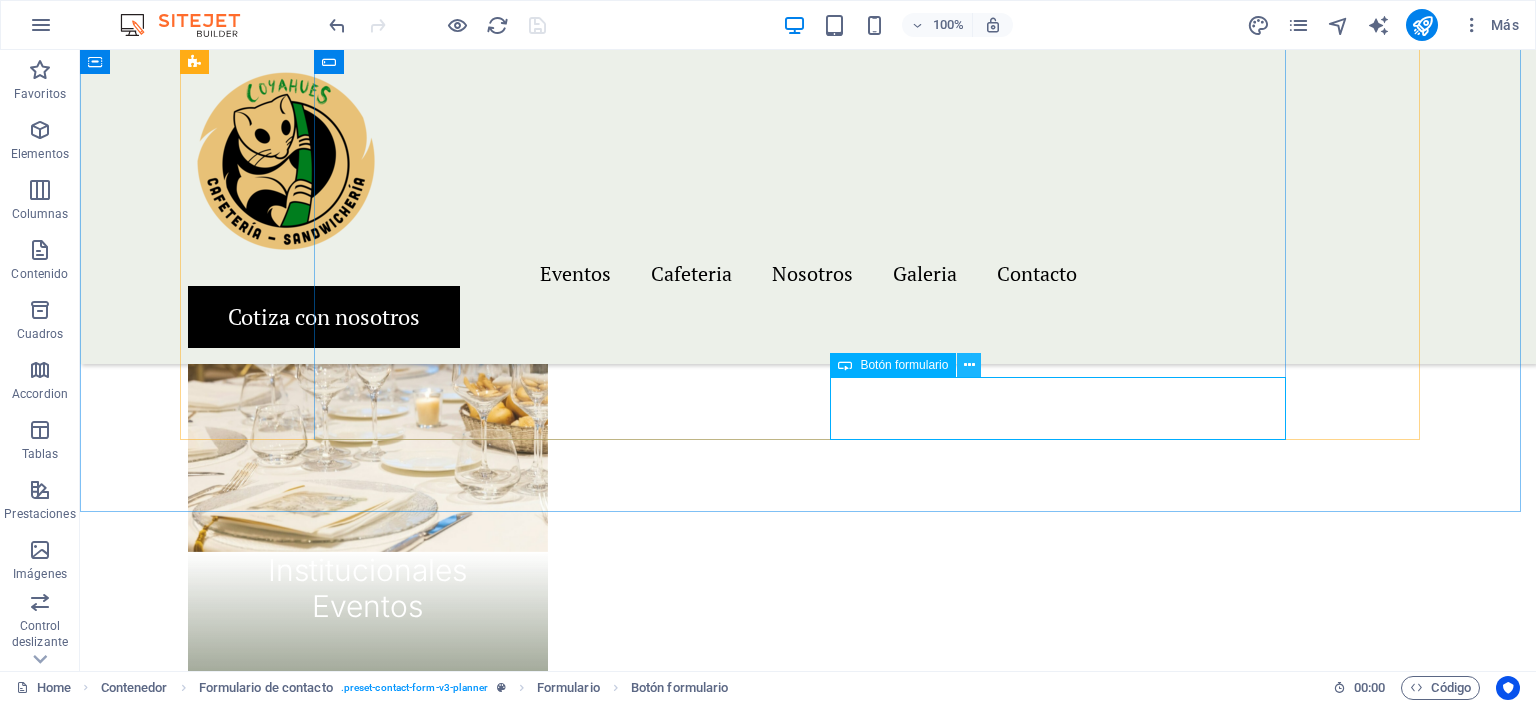 click at bounding box center [969, 365] 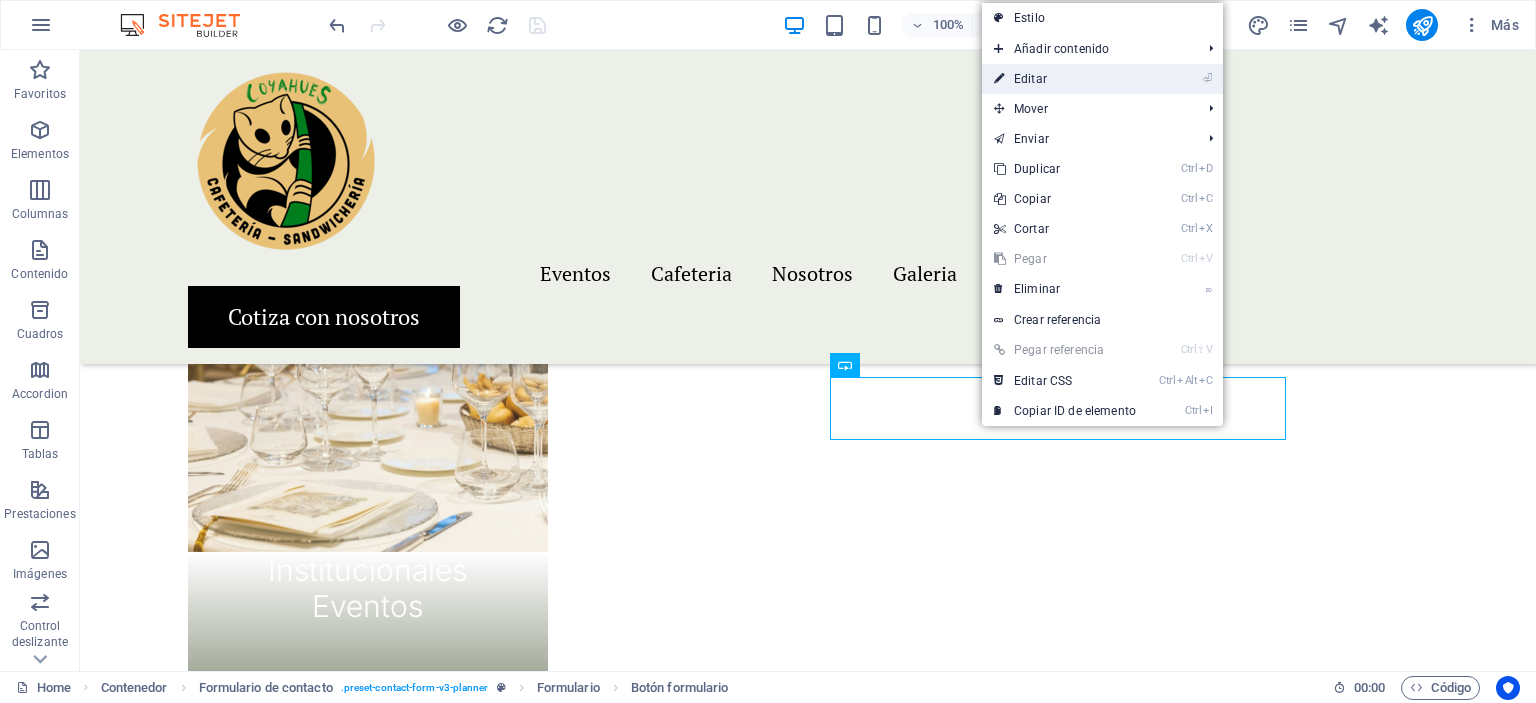 drag, startPoint x: 1046, startPoint y: 79, endPoint x: 672, endPoint y: 94, distance: 374.3007 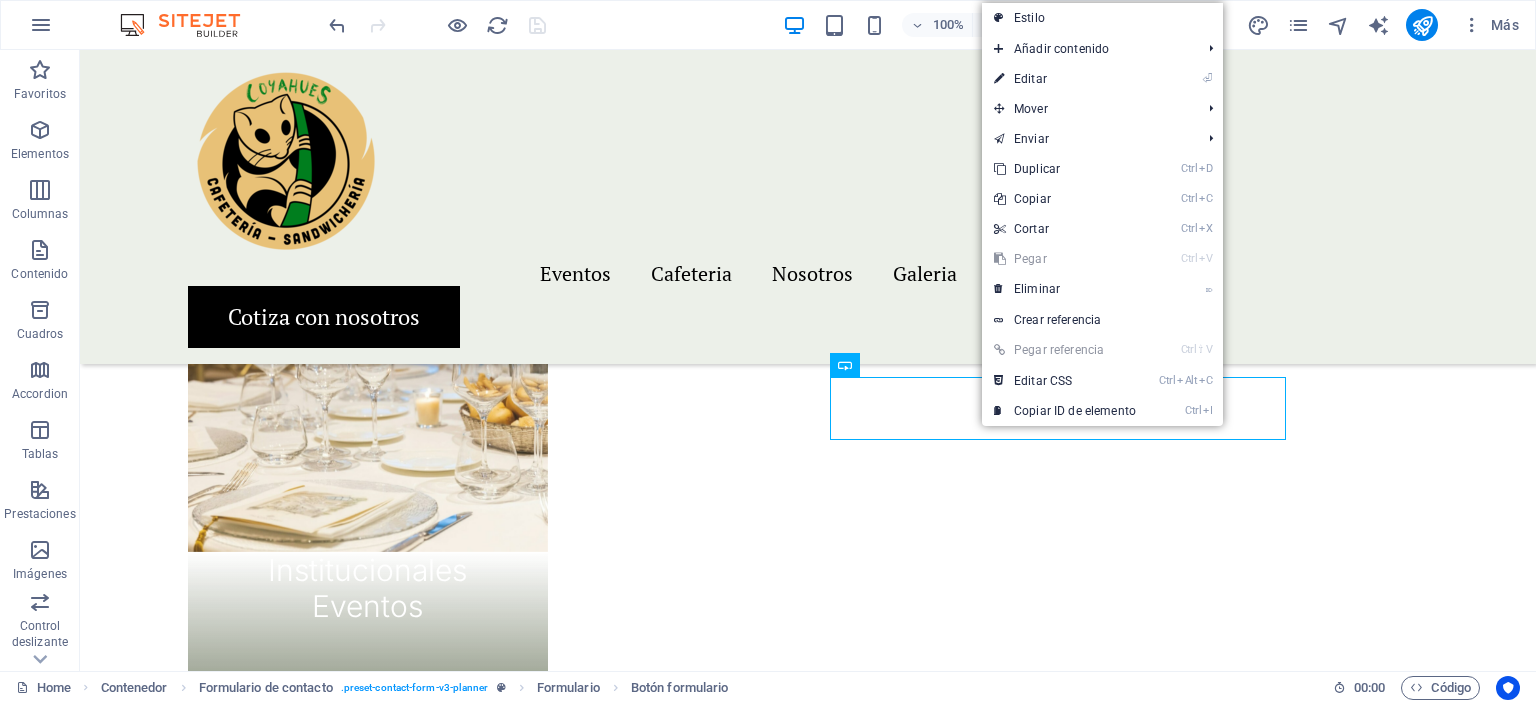 select on "px" 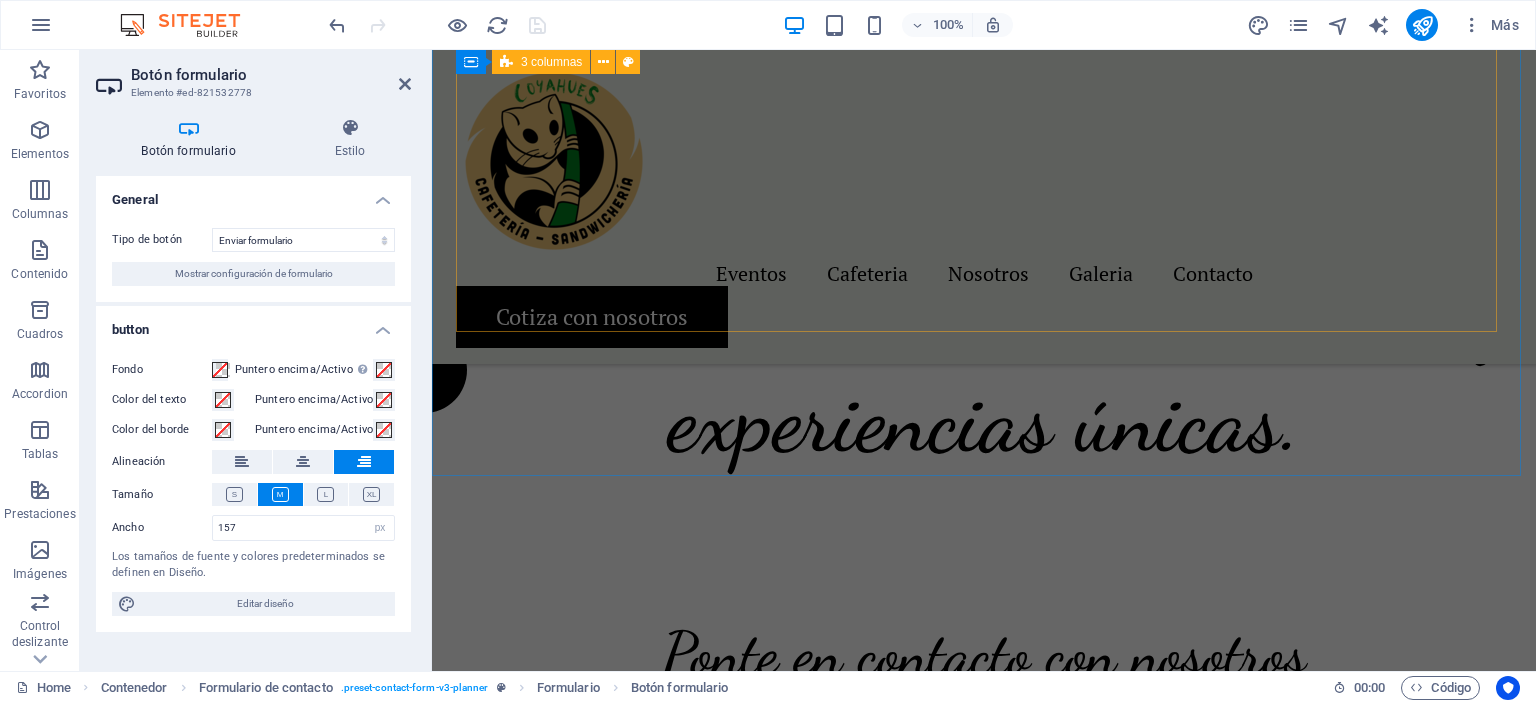 scroll, scrollTop: 5168, scrollLeft: 0, axis: vertical 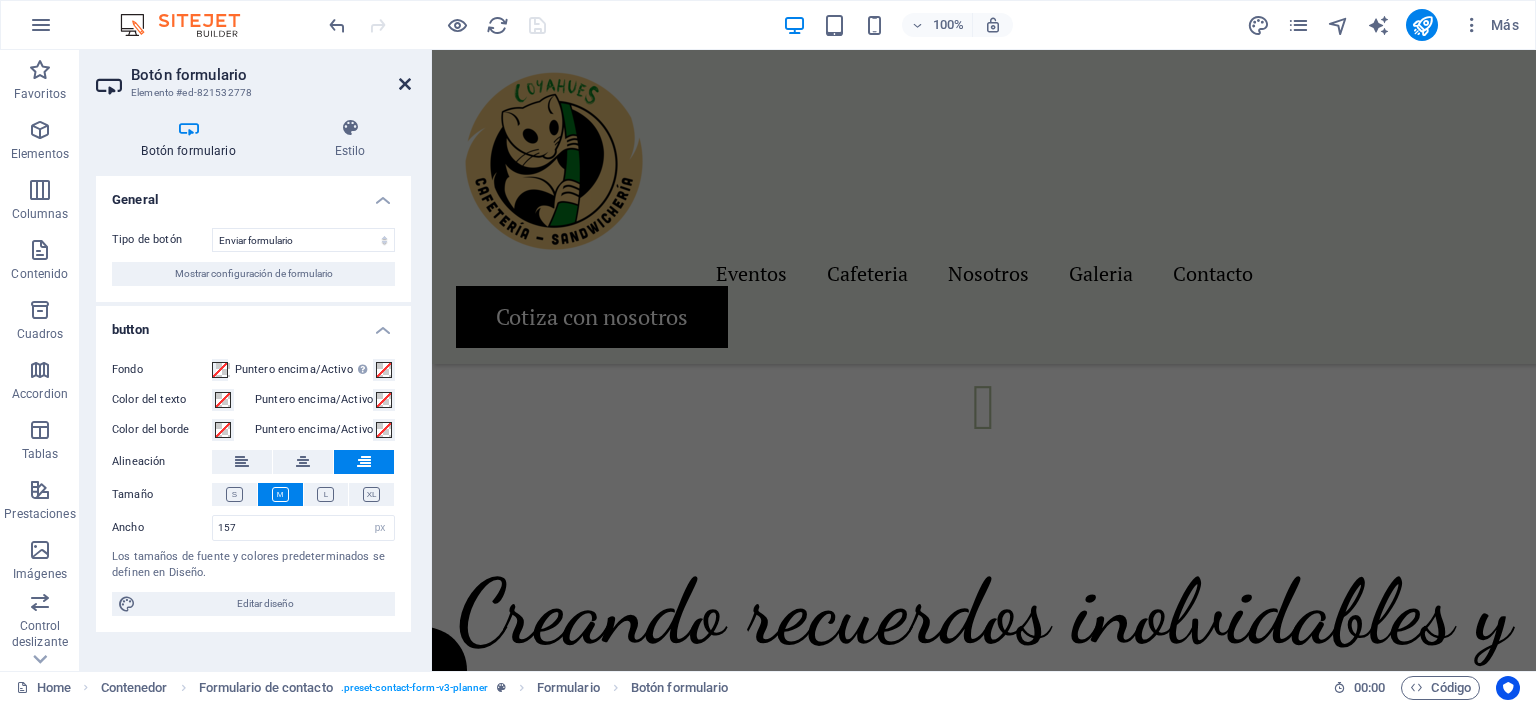 click at bounding box center [405, 84] 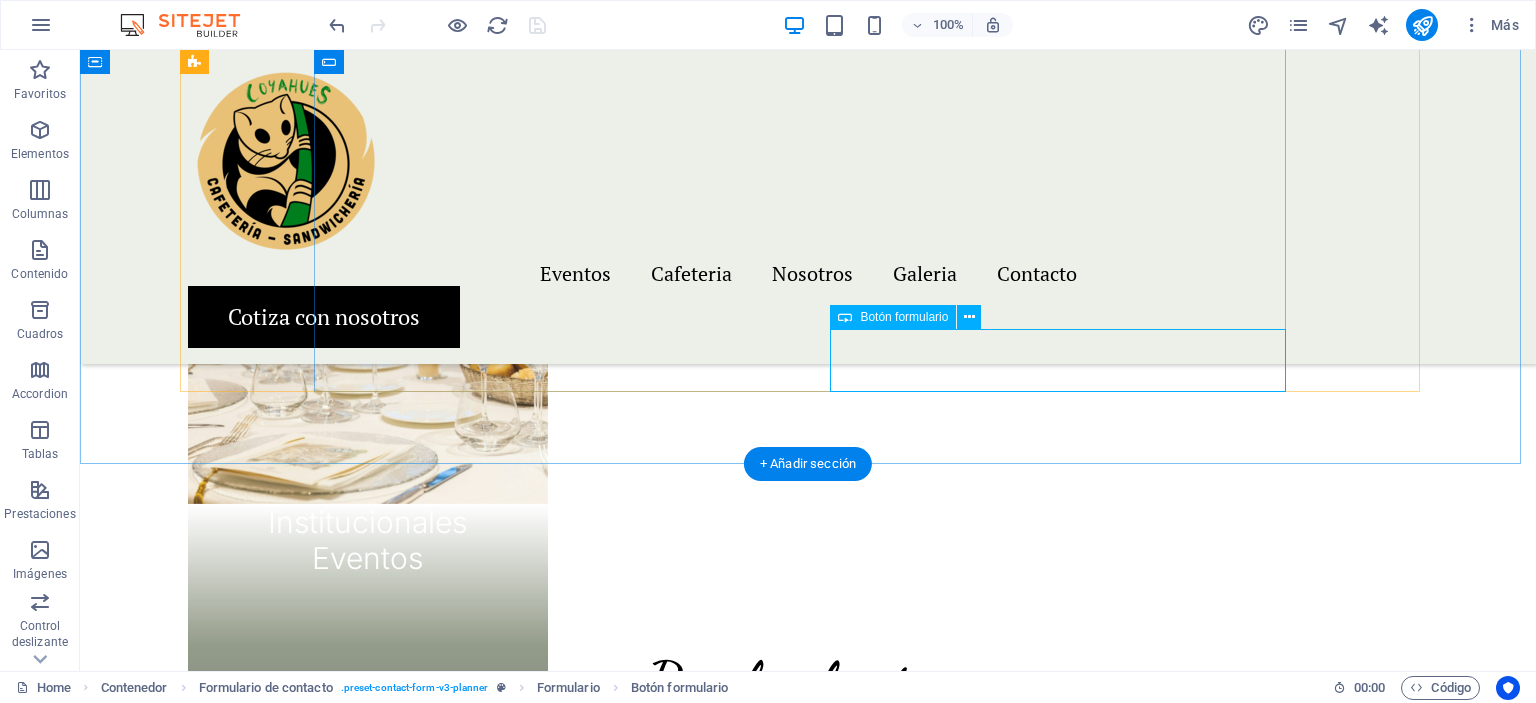 click on "Submit" at bounding box center (1066, 2413) 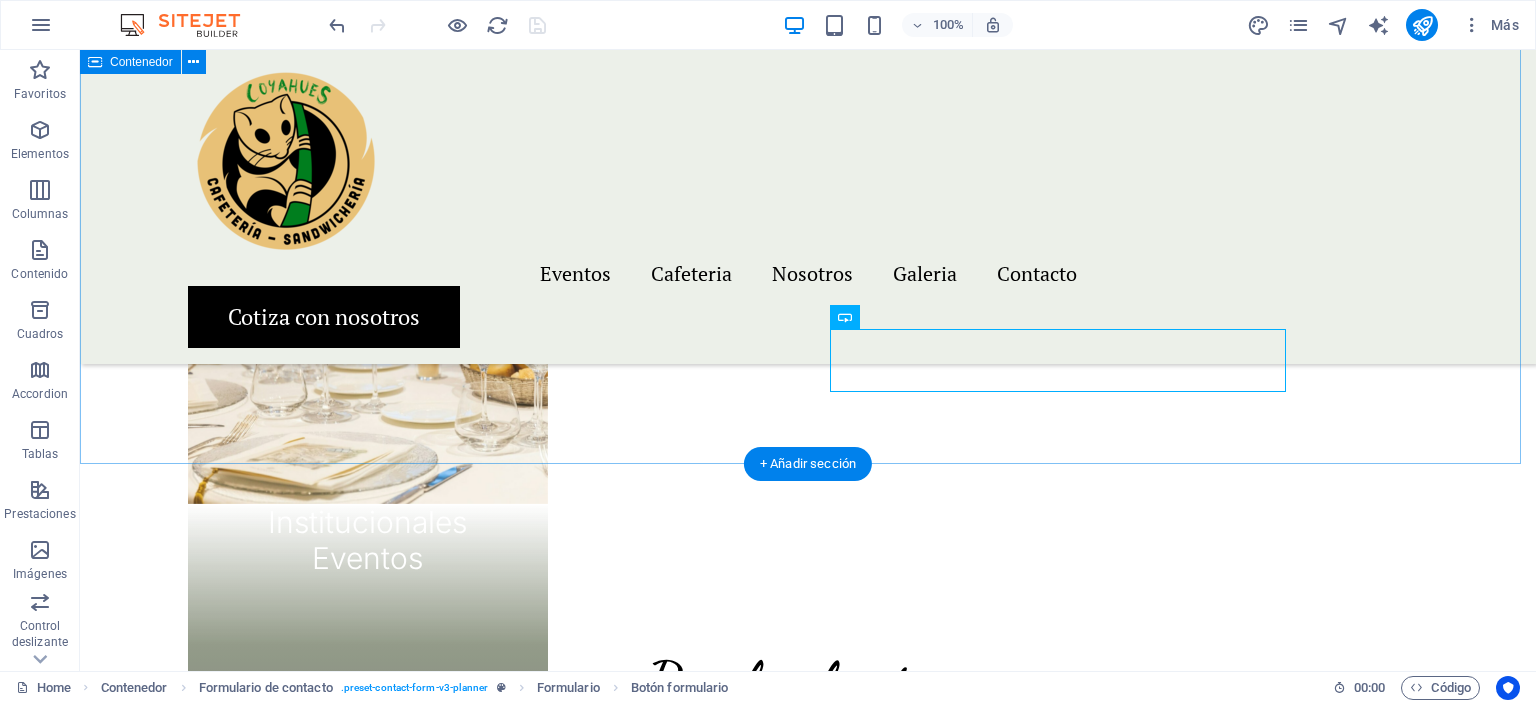 click on "Ponte en contacto con nosotros  Contáctanos para ofrecerte una atención personalizada que se ajuste a tus necesidades y para agendar una visita a nuestras instalaciones. Estamos aquí para servirte.   He leído y comprendido la política de privacidad. ¿Ilegible? Cargar nuevo Submit" at bounding box center [808, 2081] 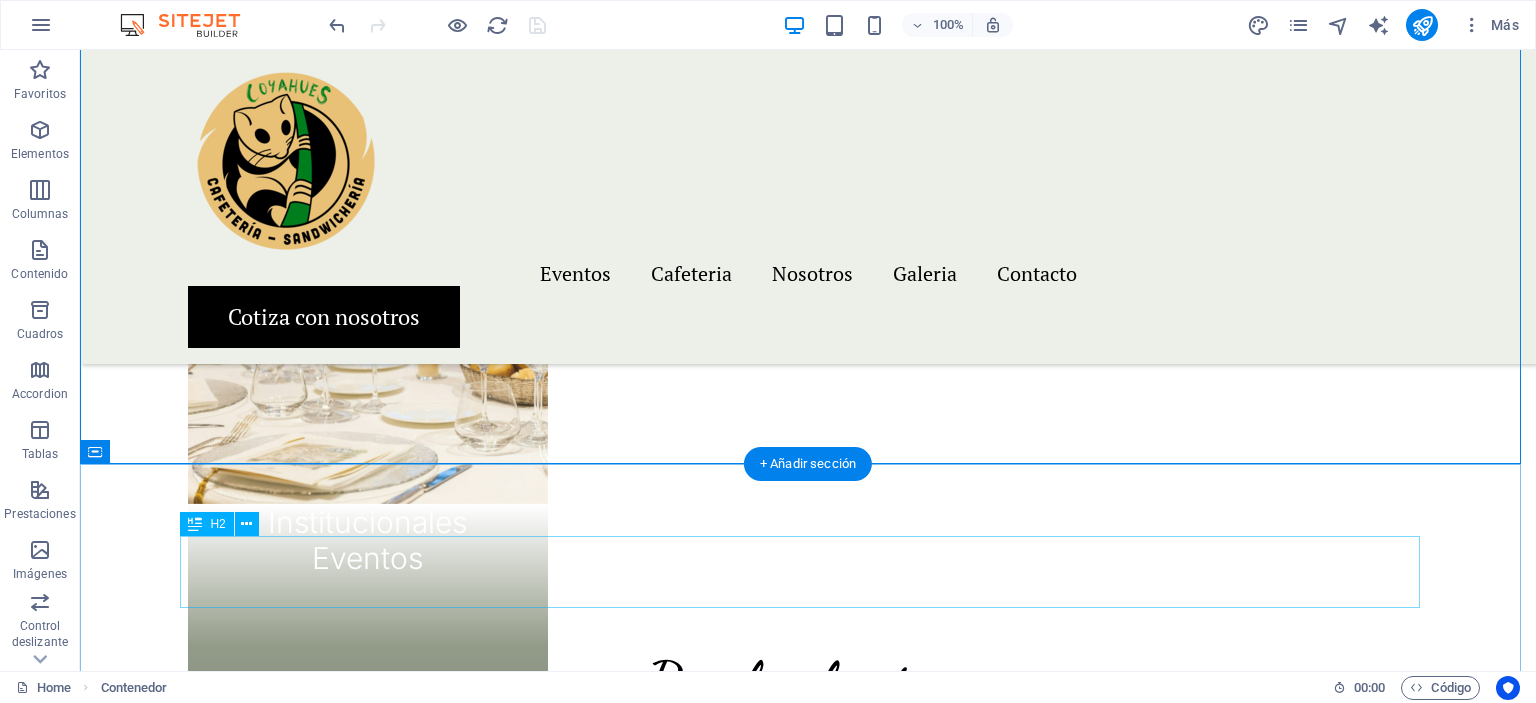 click on "Press about us" at bounding box center [808, 2625] 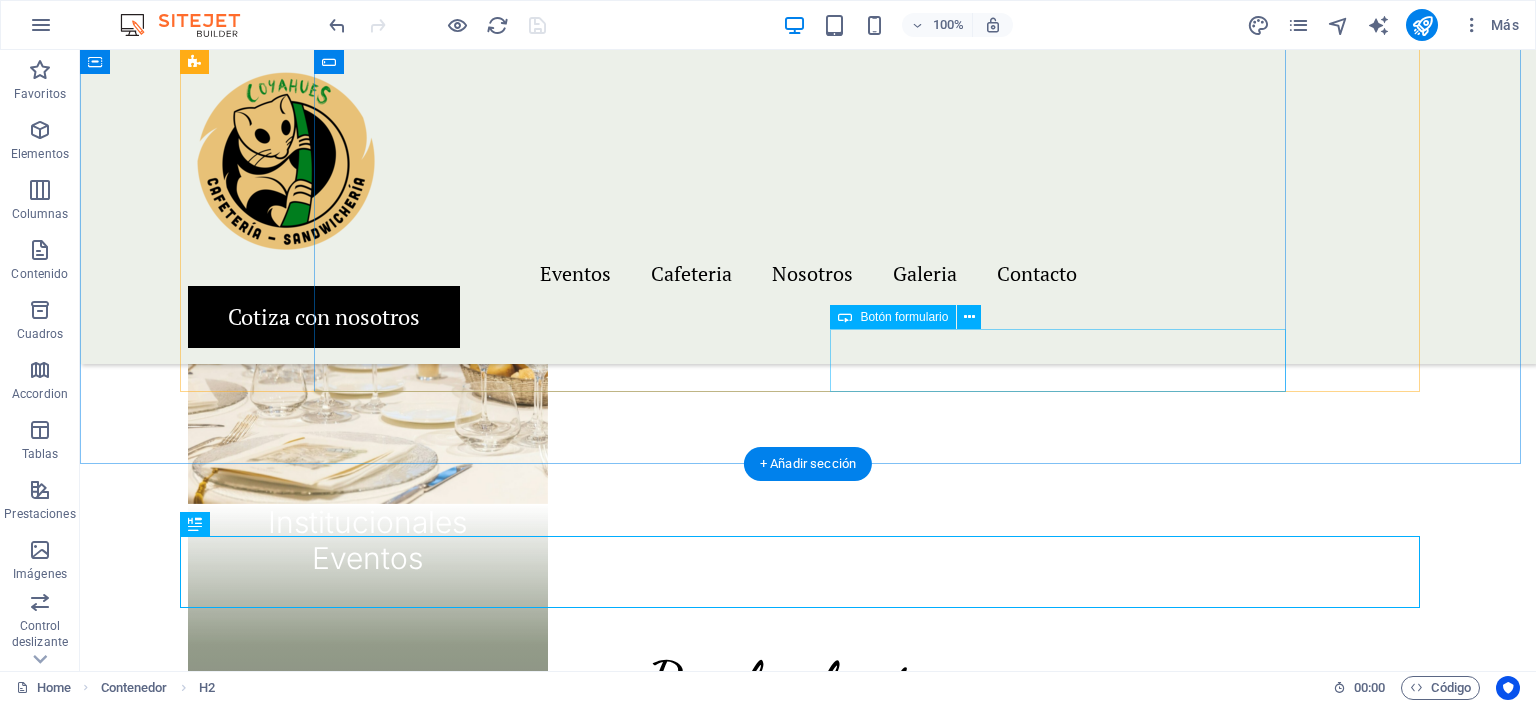 click on "Submit" at bounding box center (1066, 2413) 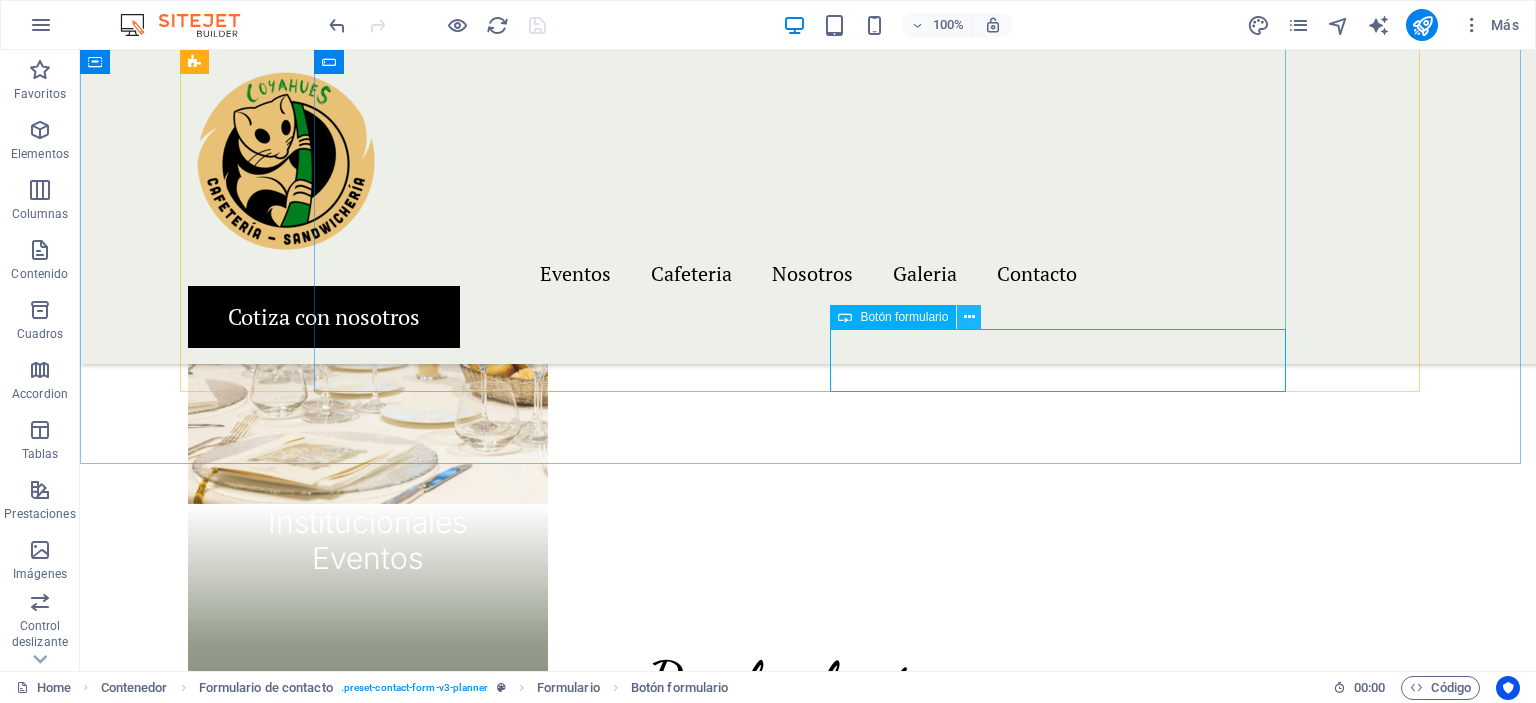click at bounding box center [969, 317] 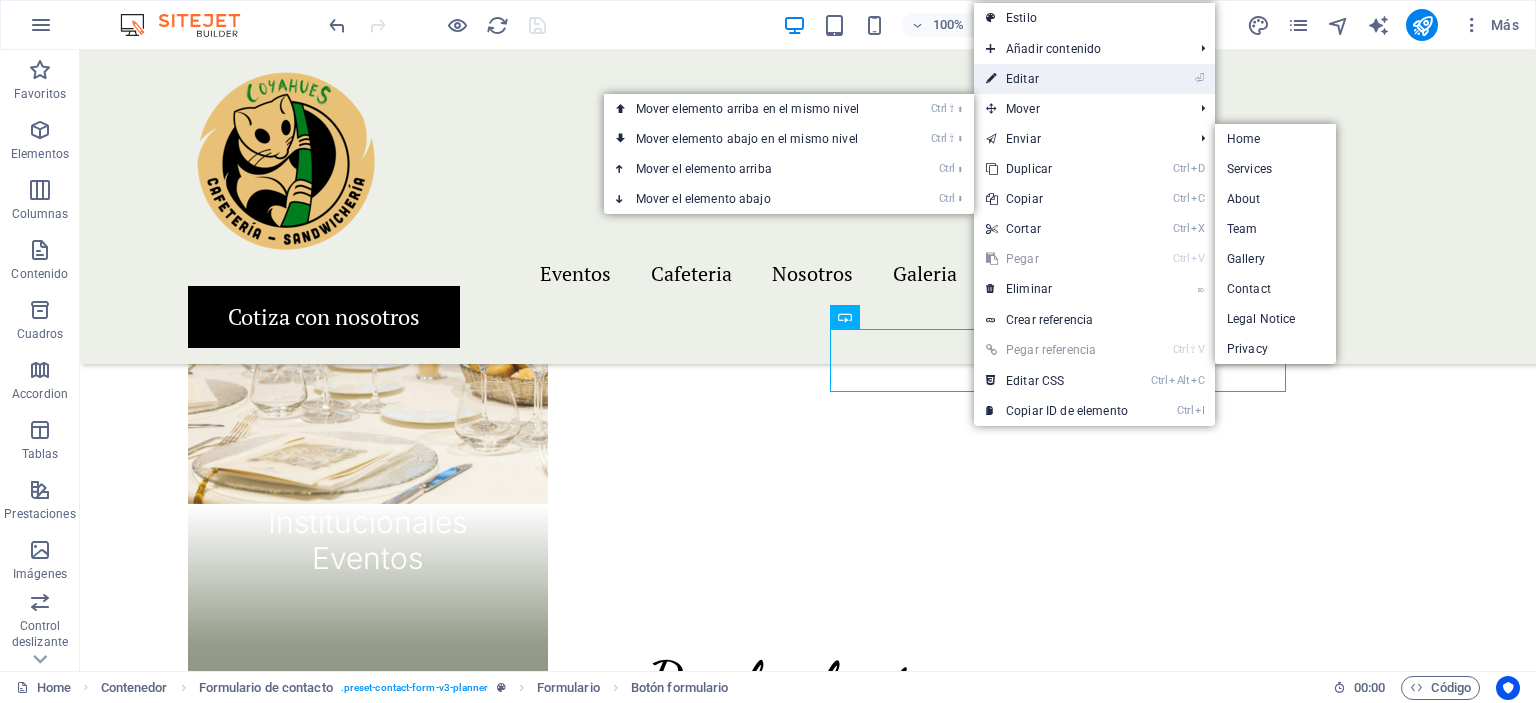 click on "⏎  Editar" at bounding box center [1057, 79] 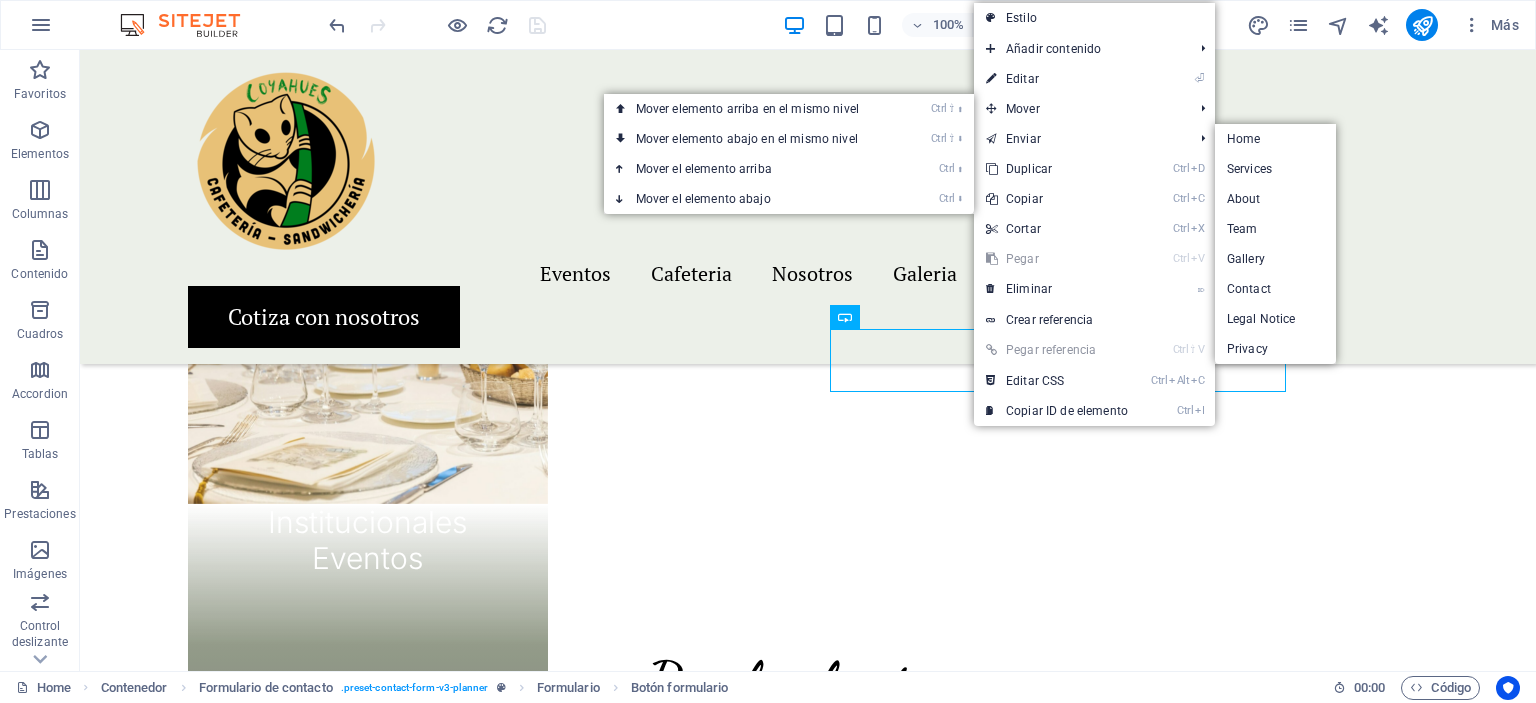 select on "px" 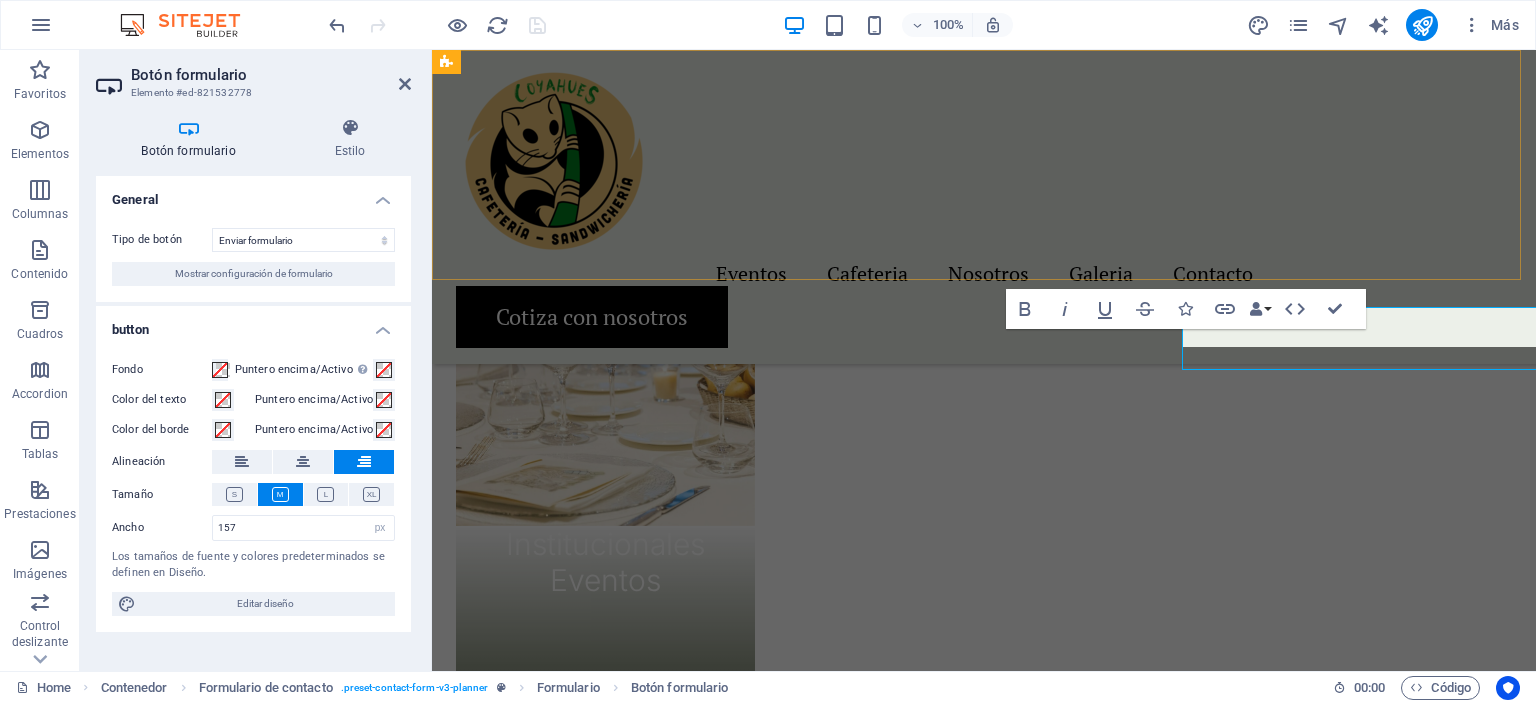 scroll, scrollTop: 4370, scrollLeft: 0, axis: vertical 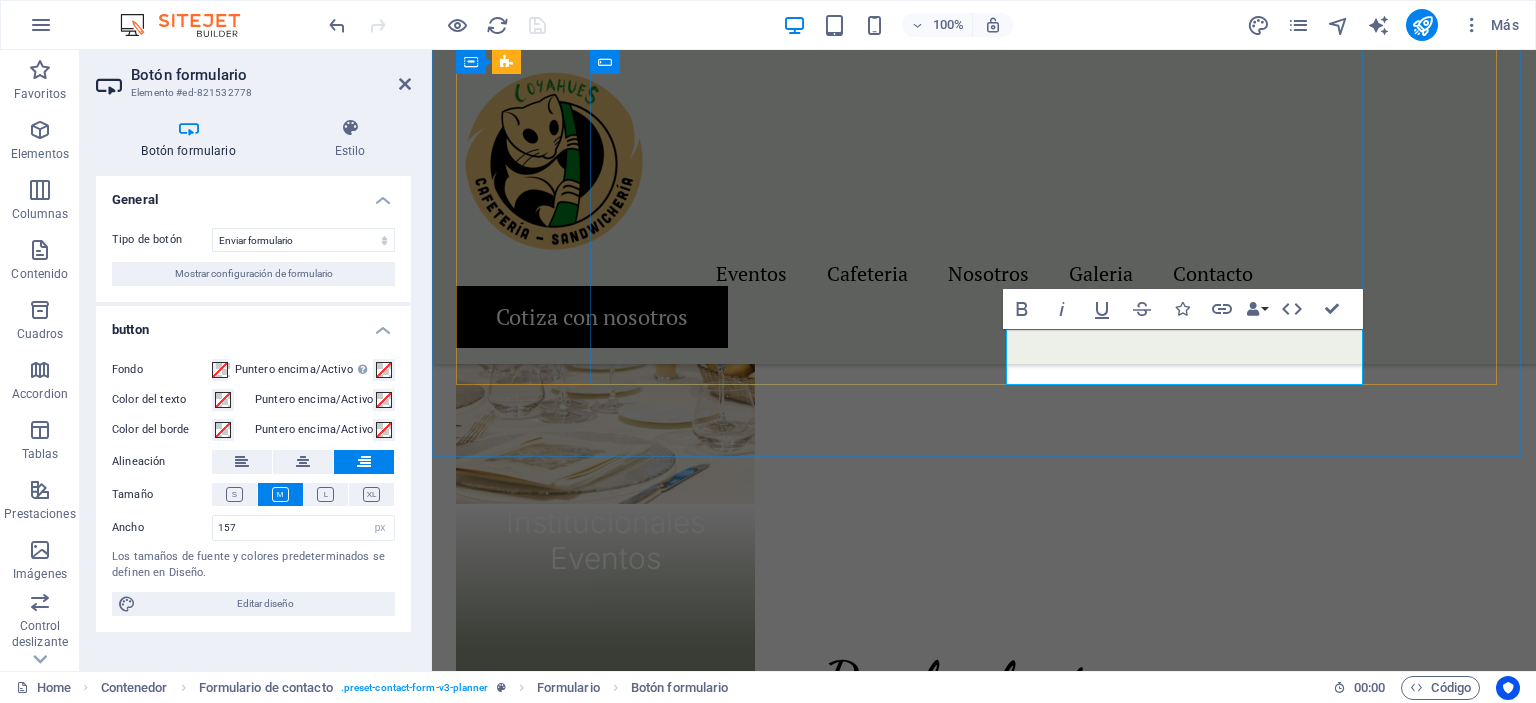 click on "Submit" at bounding box center [1299, 2432] 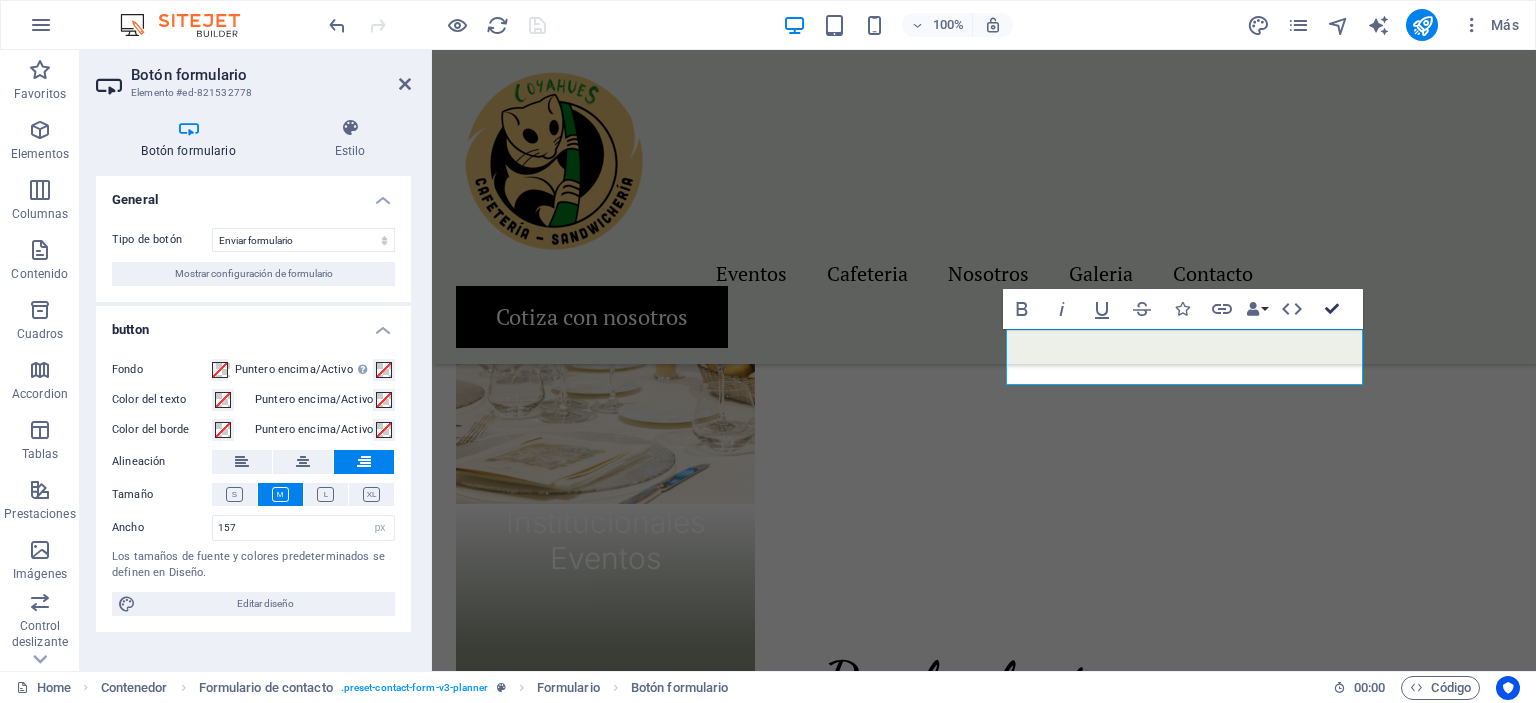 scroll, scrollTop: 4348, scrollLeft: 0, axis: vertical 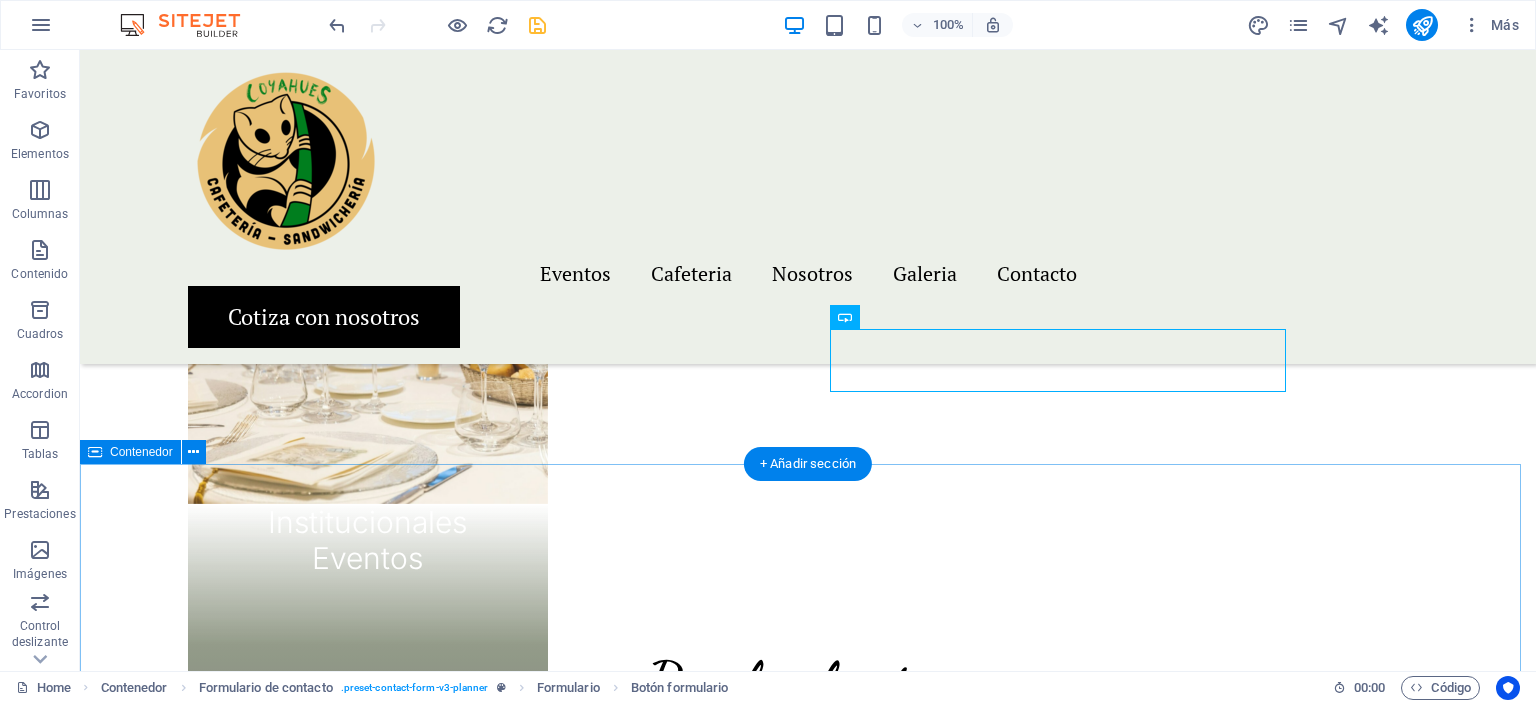 click on "Press about us December 4, 2023 Wonder Planner reaches new heights from month to month READ MORE      November 19, 2023 What new ideas we can expect from Wonderers for New Year? READ MORE      September 27, 2023 They do not rest! They adore their profession! Get to know... READ MORE" at bounding box center [808, 3481] 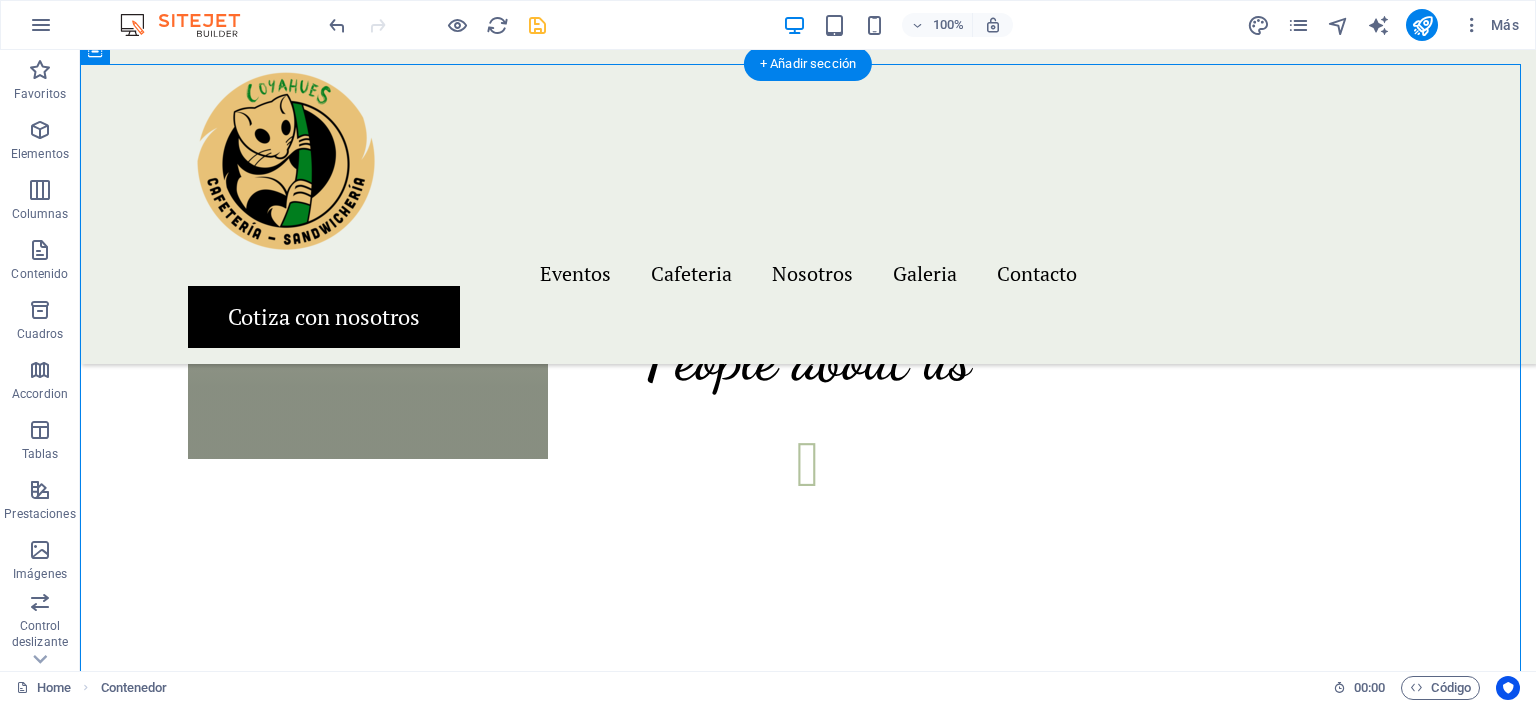 scroll, scrollTop: 4548, scrollLeft: 0, axis: vertical 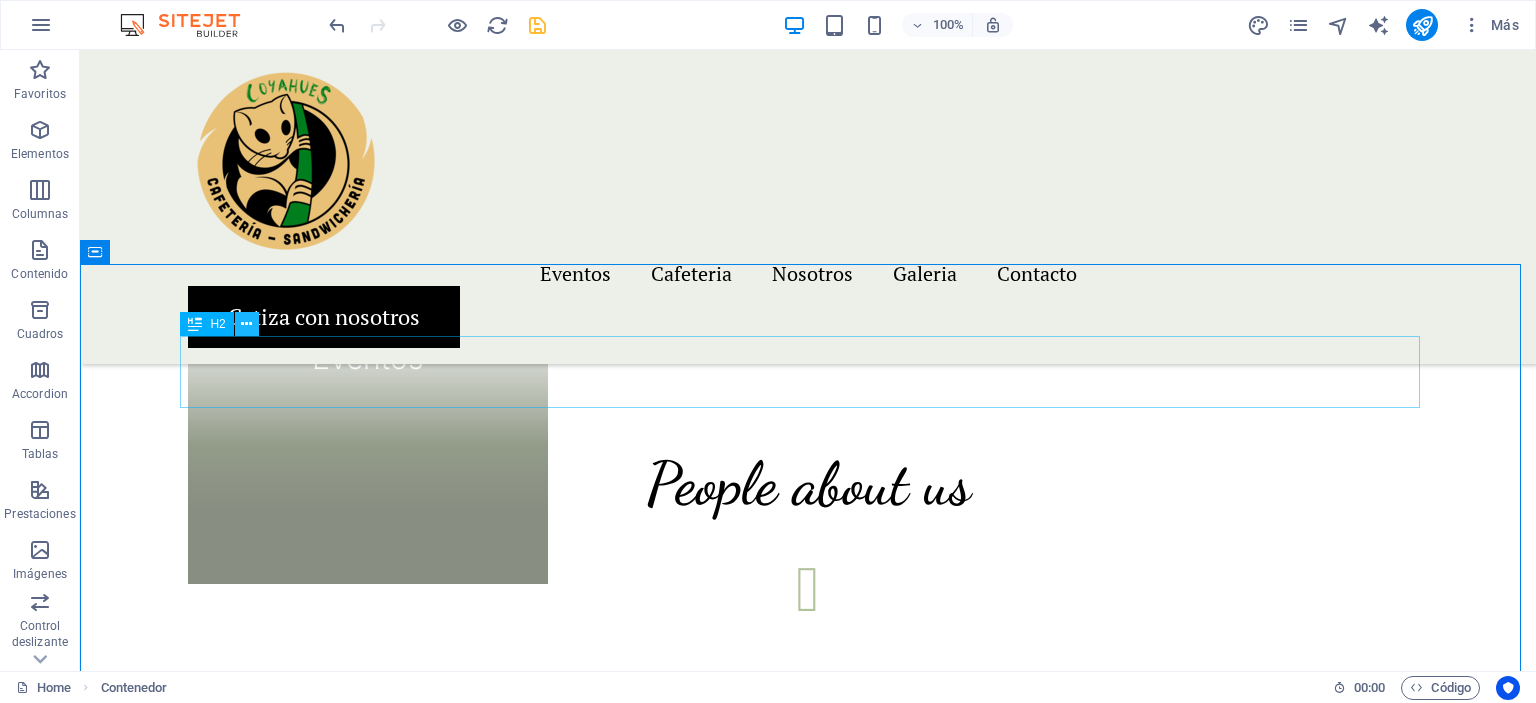 click at bounding box center [246, 324] 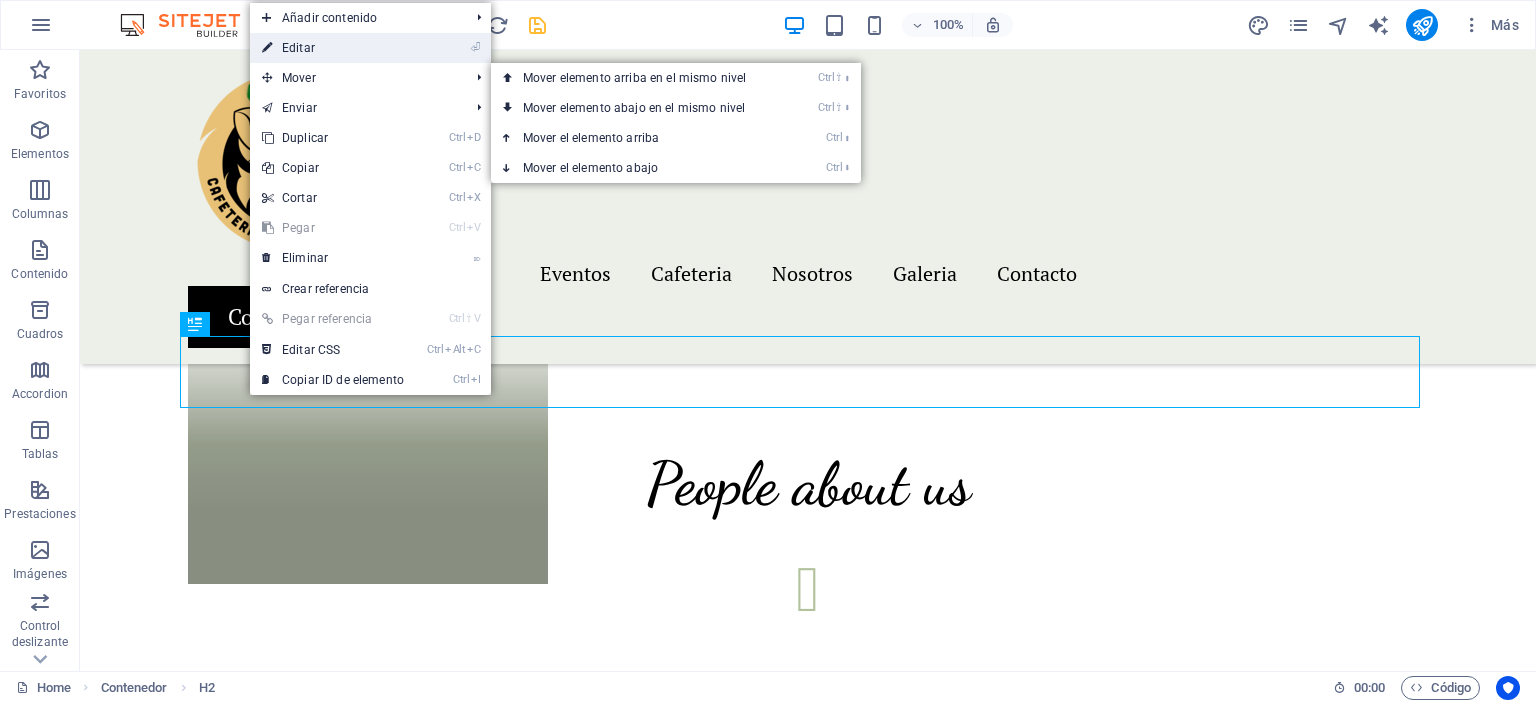 click on "⏎  Editar" at bounding box center (333, 48) 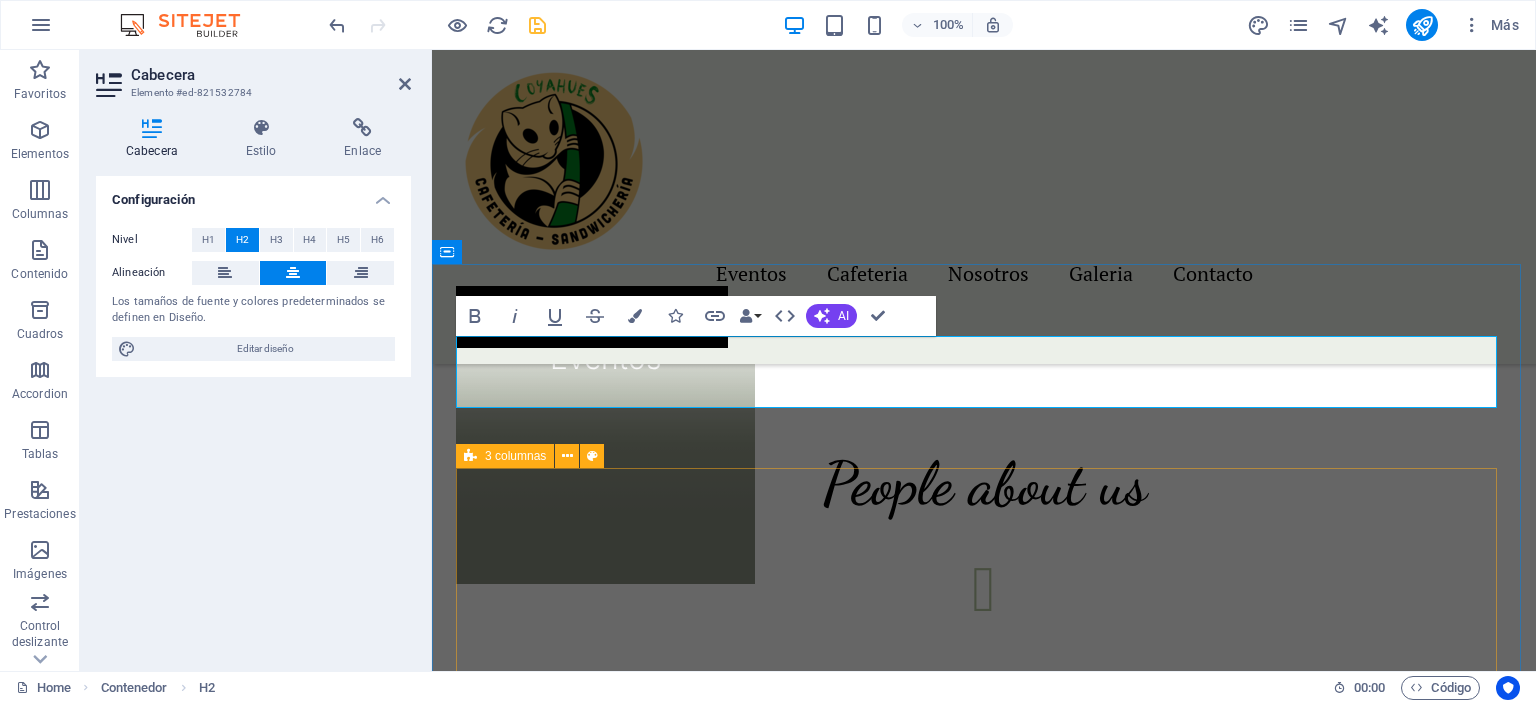 drag, startPoint x: 828, startPoint y: 374, endPoint x: 1128, endPoint y: 390, distance: 300.42636 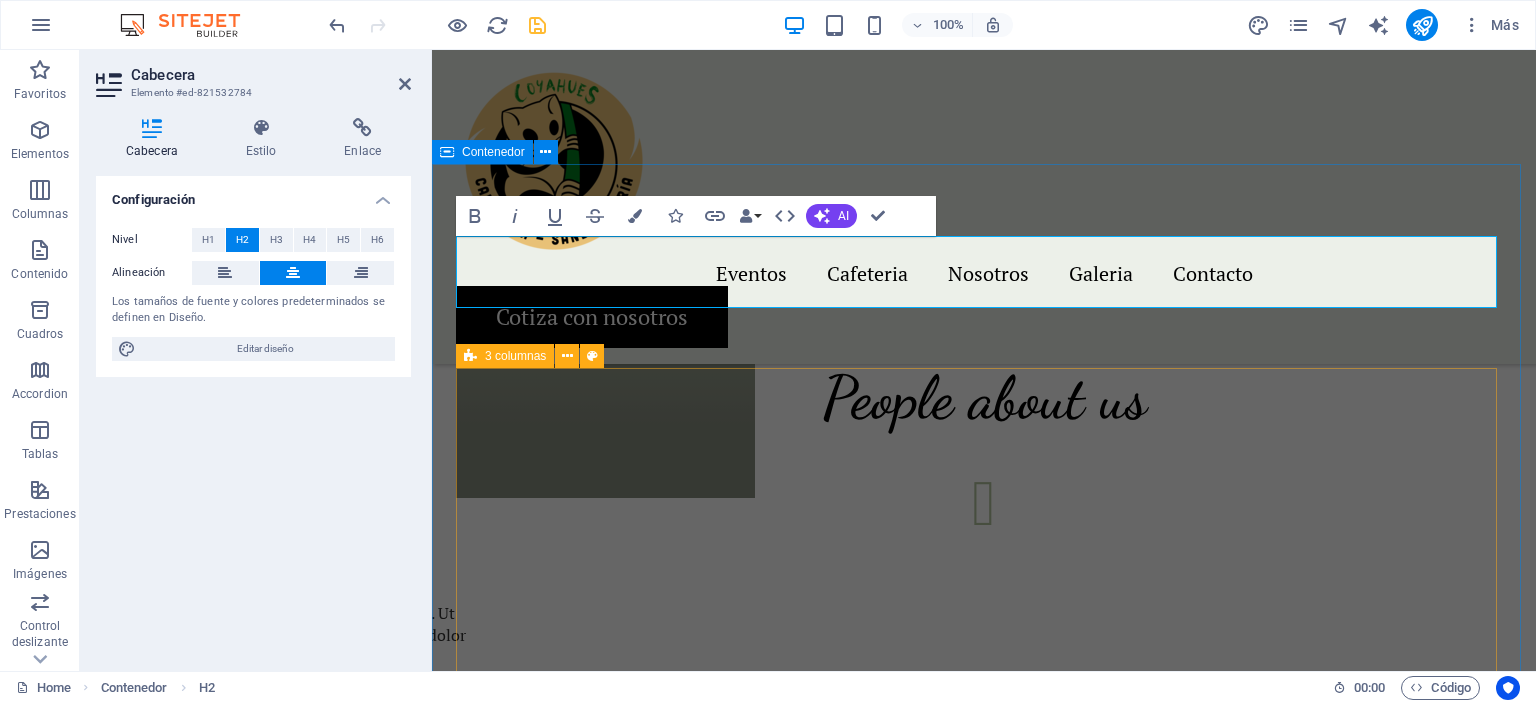 scroll, scrollTop: 4570, scrollLeft: 0, axis: vertical 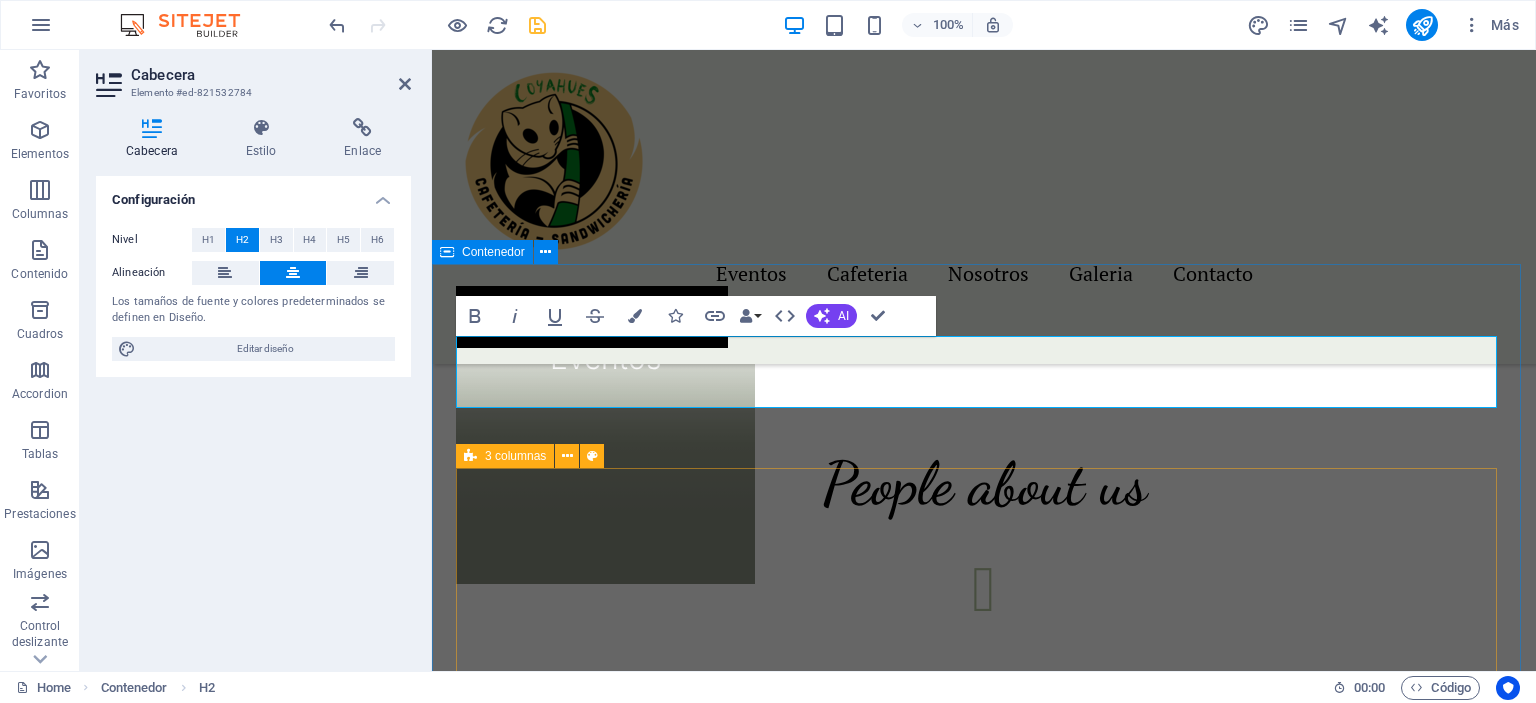 type 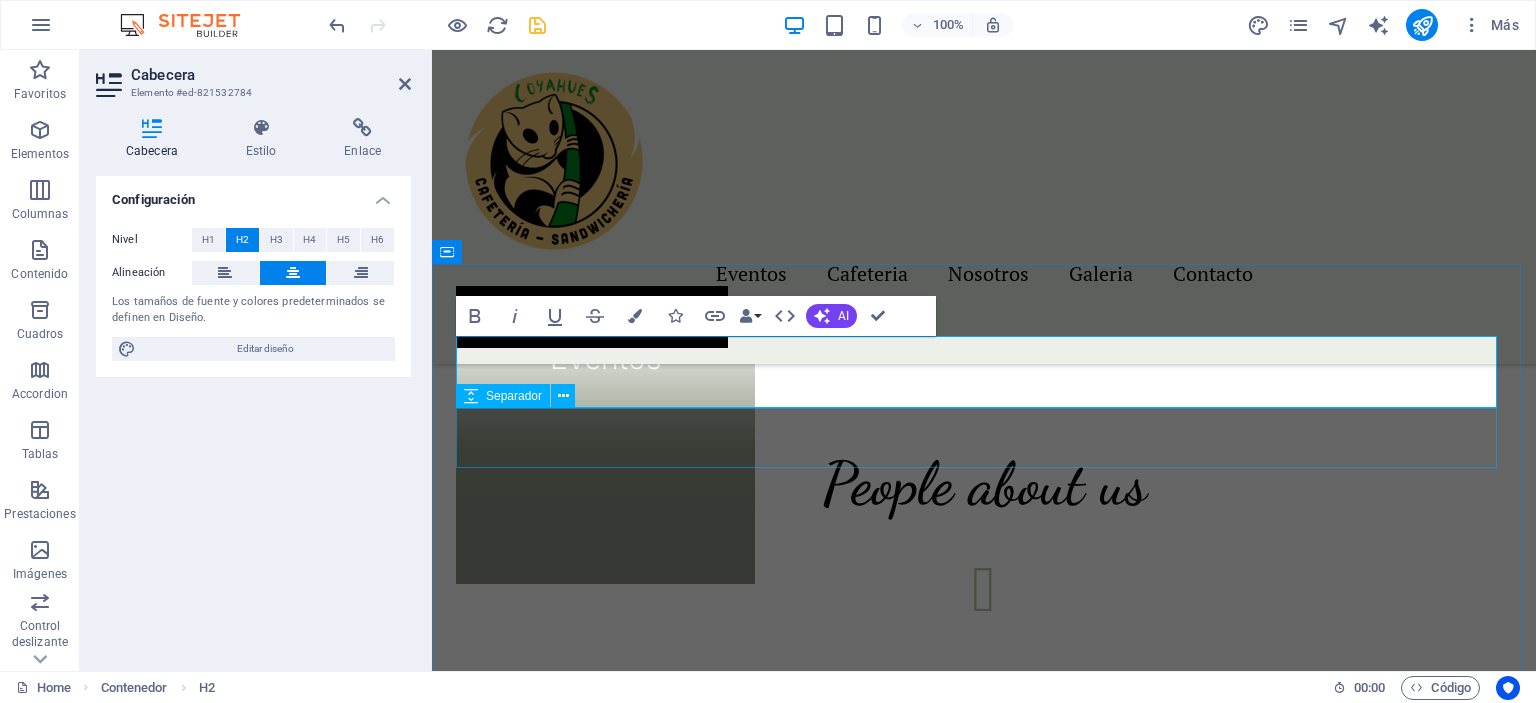 click at bounding box center [984, 2514] 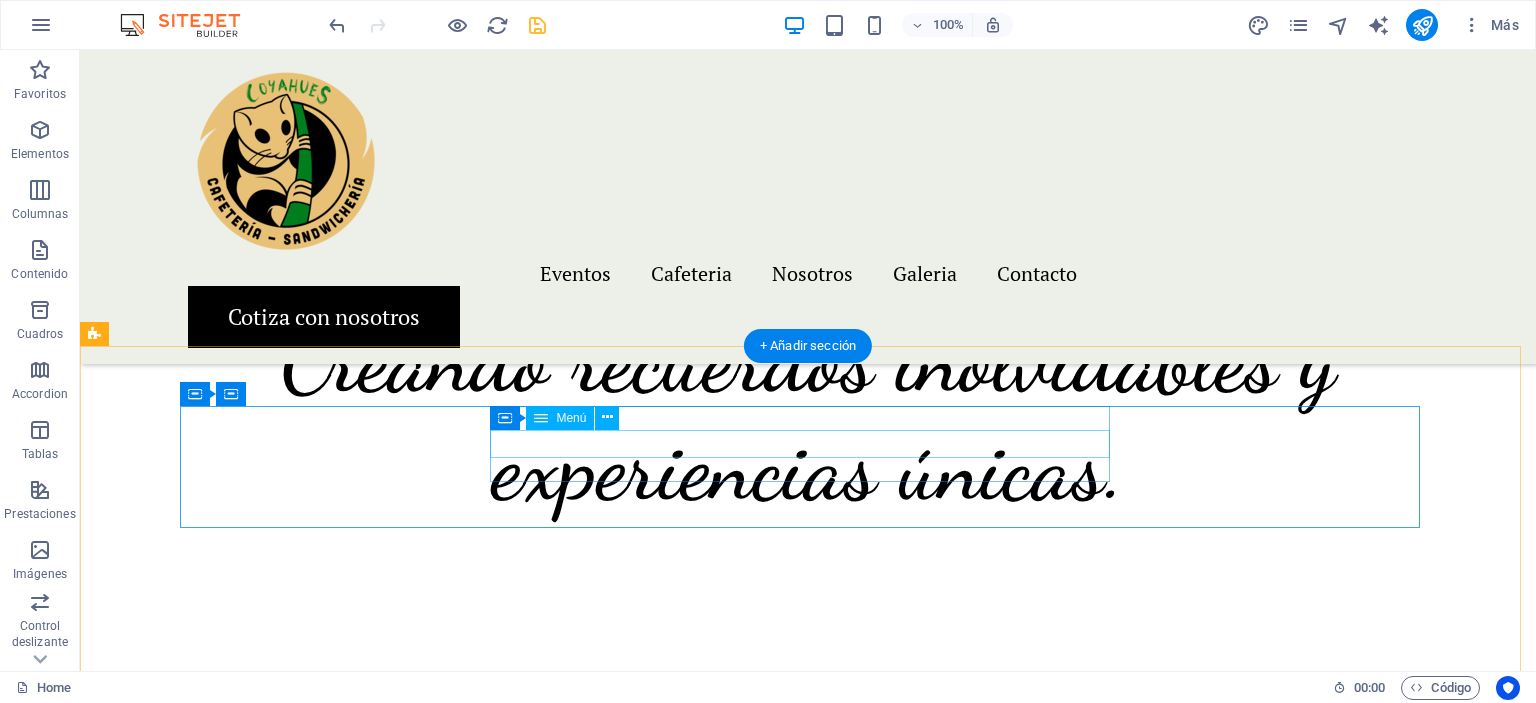 scroll, scrollTop: 5404, scrollLeft: 0, axis: vertical 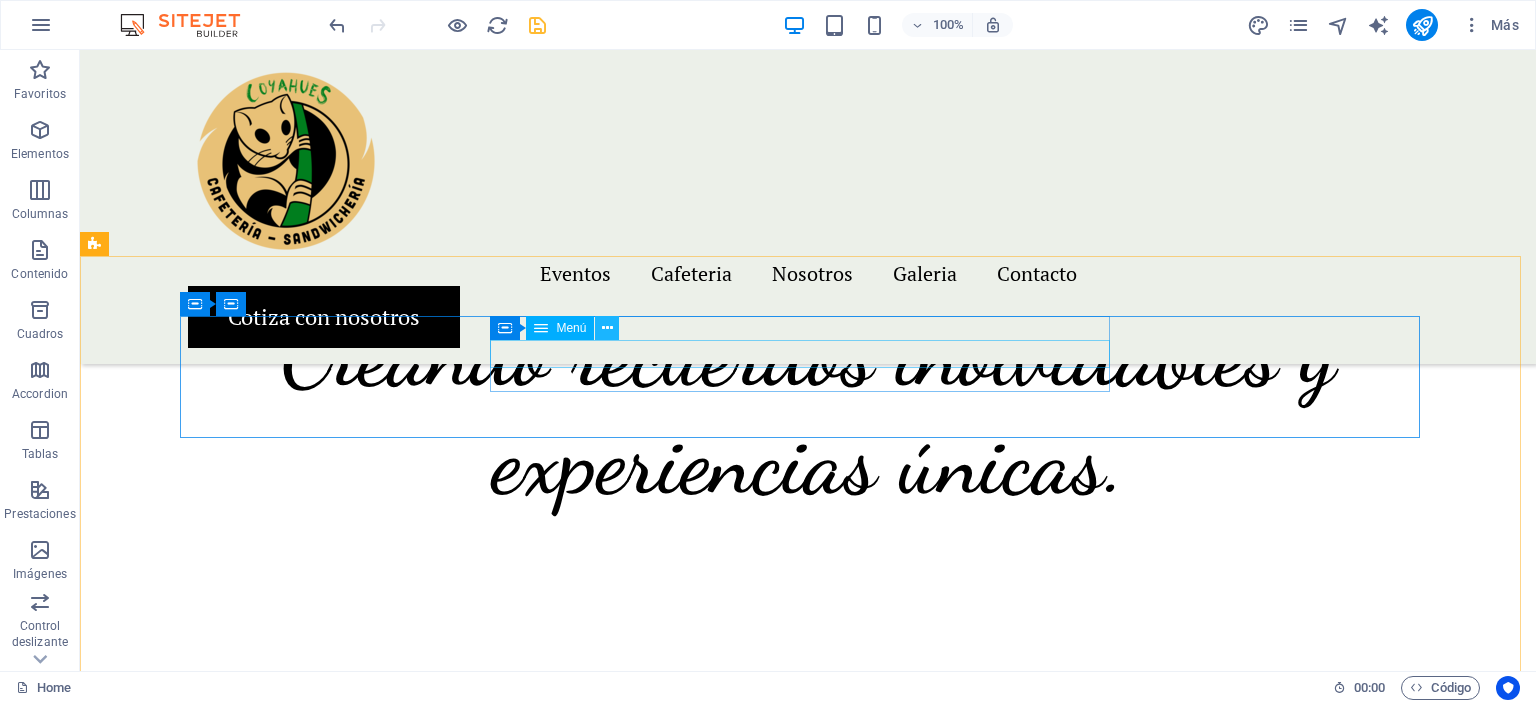 click at bounding box center (607, 328) 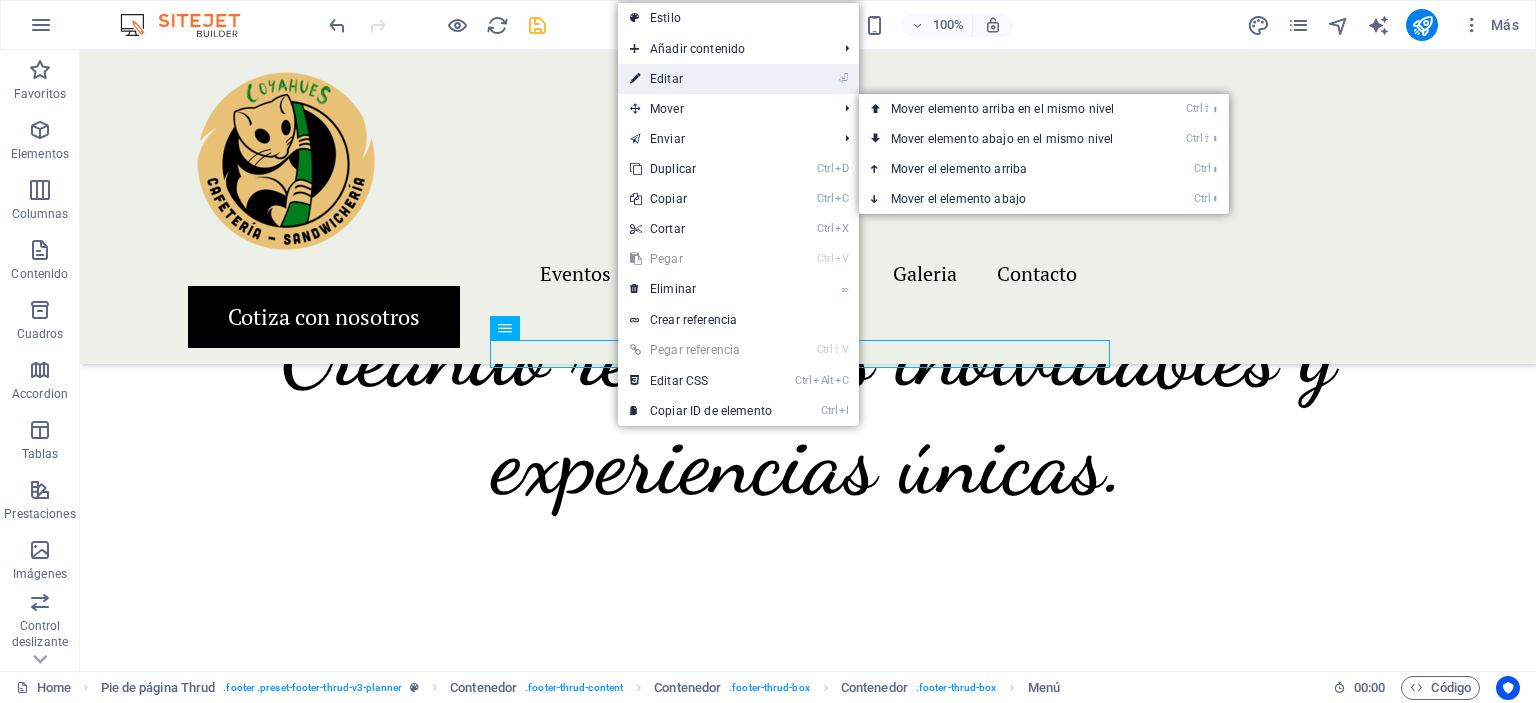 click on "⏎  Editar" at bounding box center (701, 79) 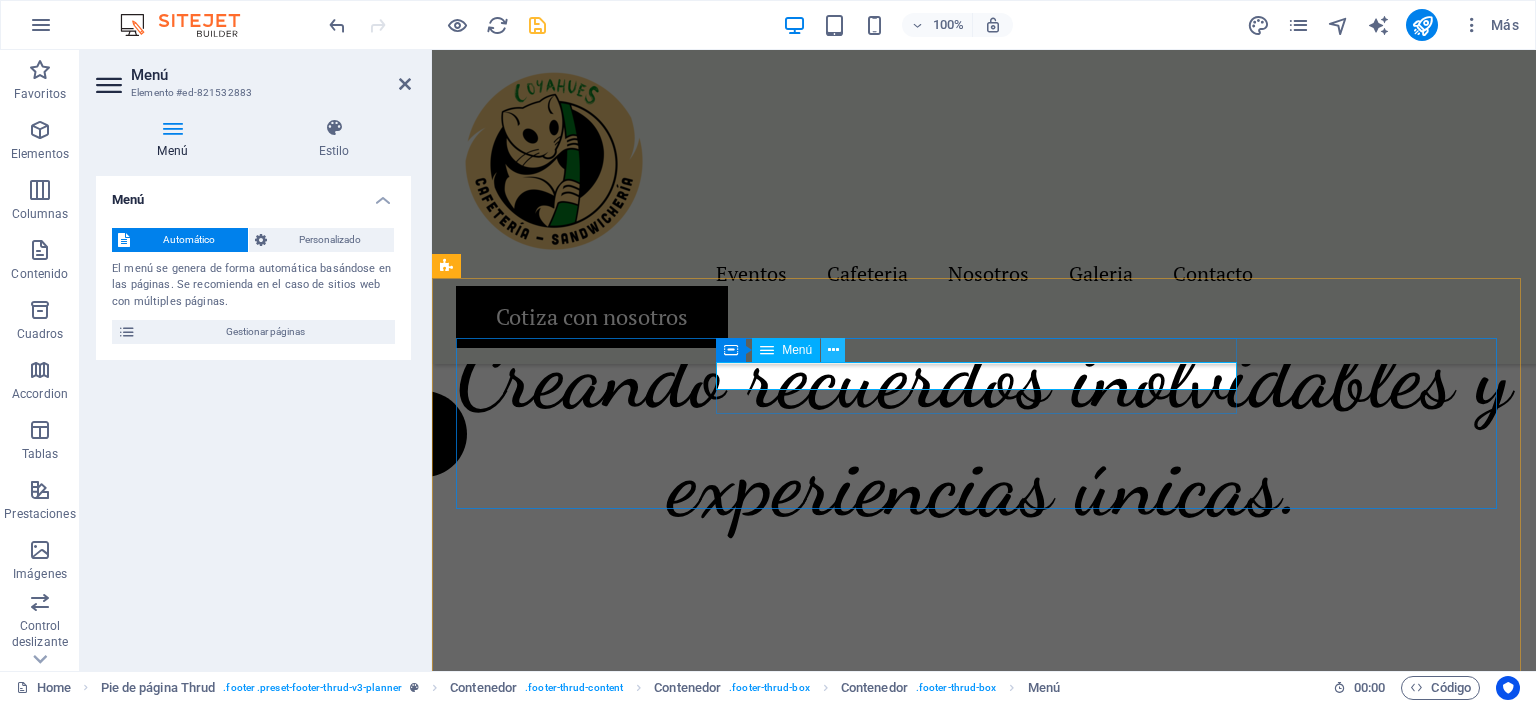 click at bounding box center (833, 350) 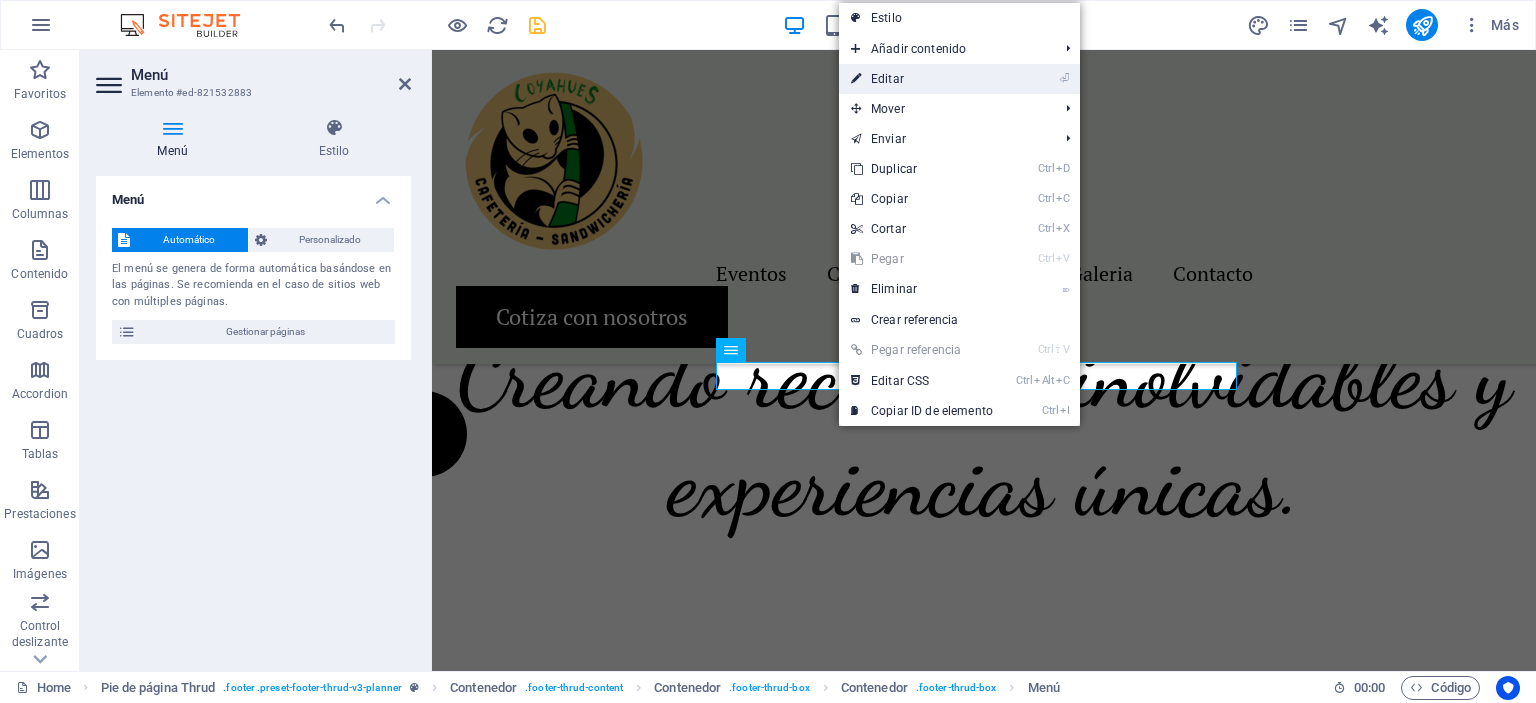 click on "⏎  Editar" at bounding box center (922, 79) 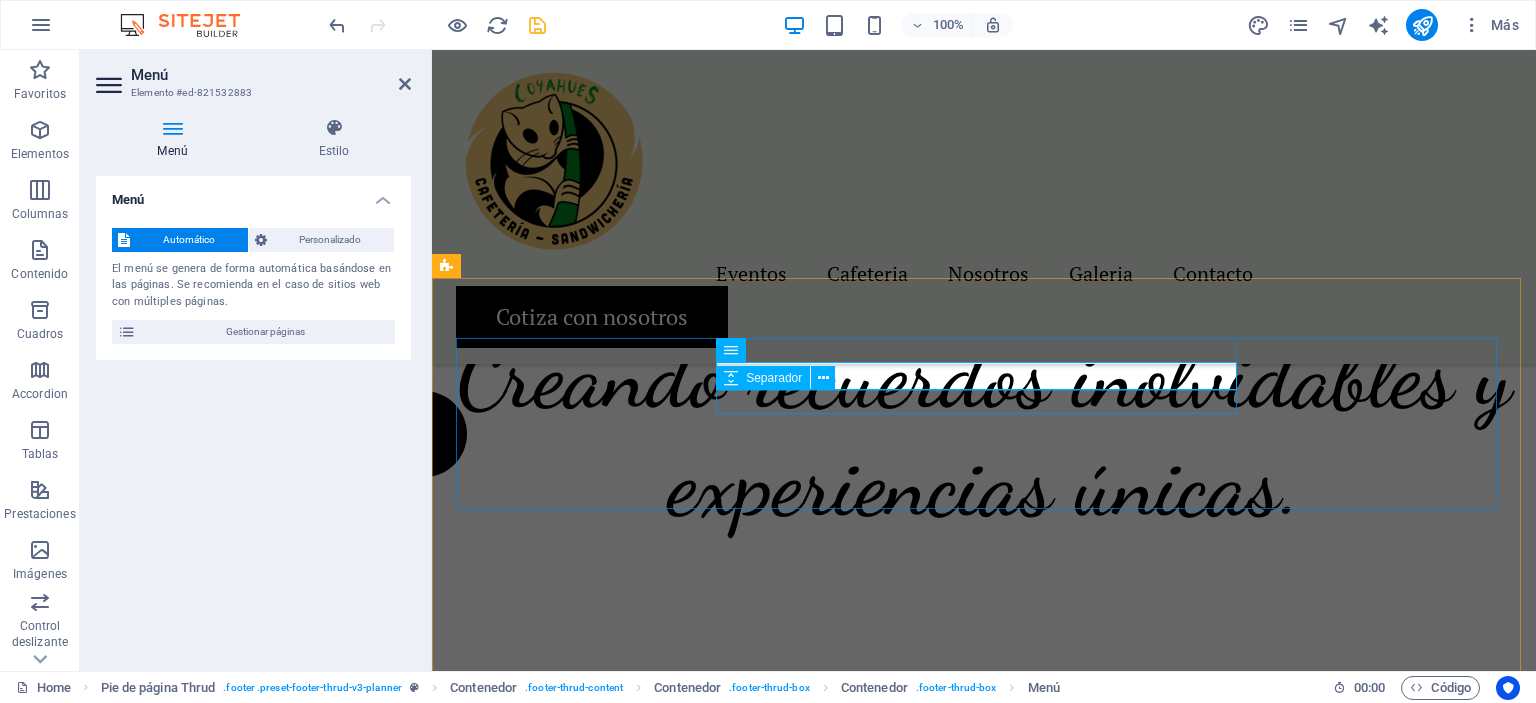 click on "Separador" at bounding box center (763, 378) 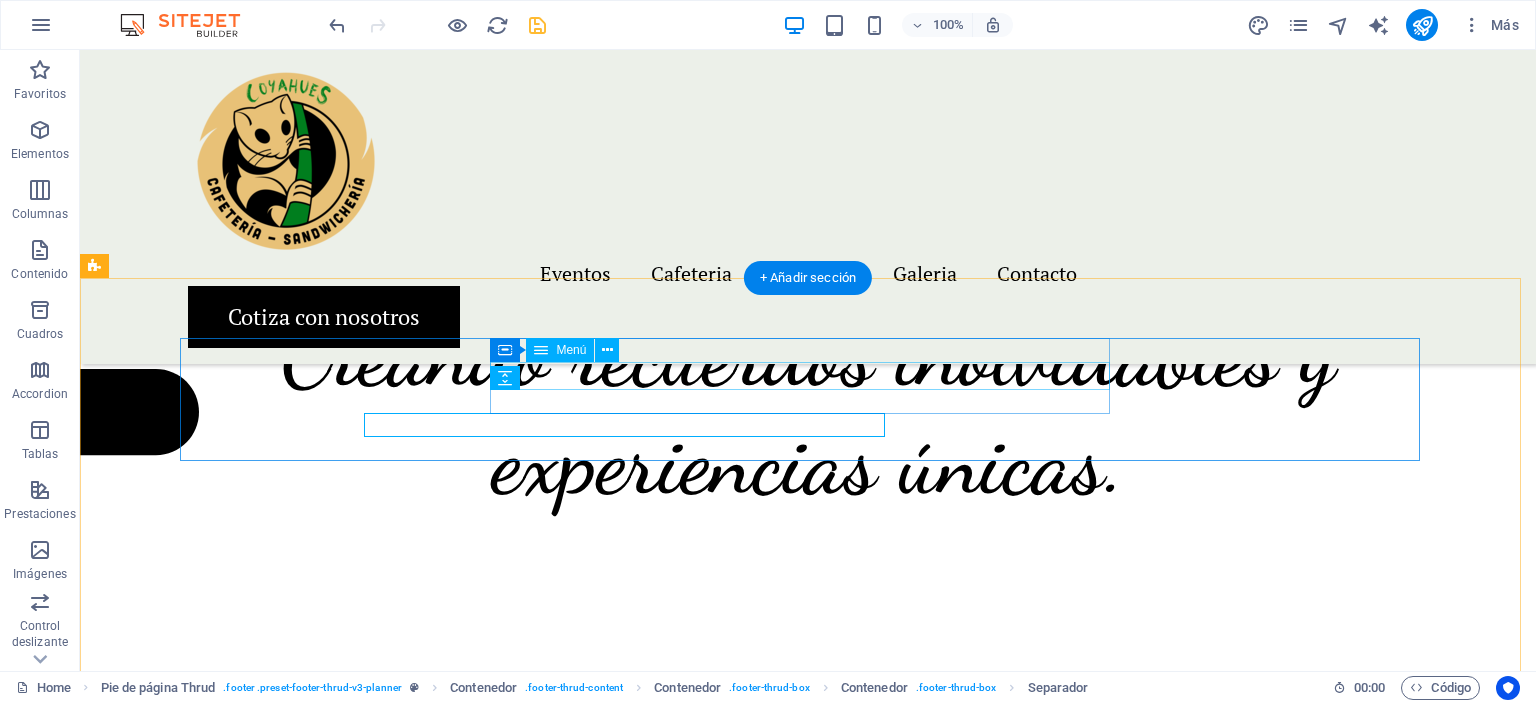 scroll, scrollTop: 5381, scrollLeft: 0, axis: vertical 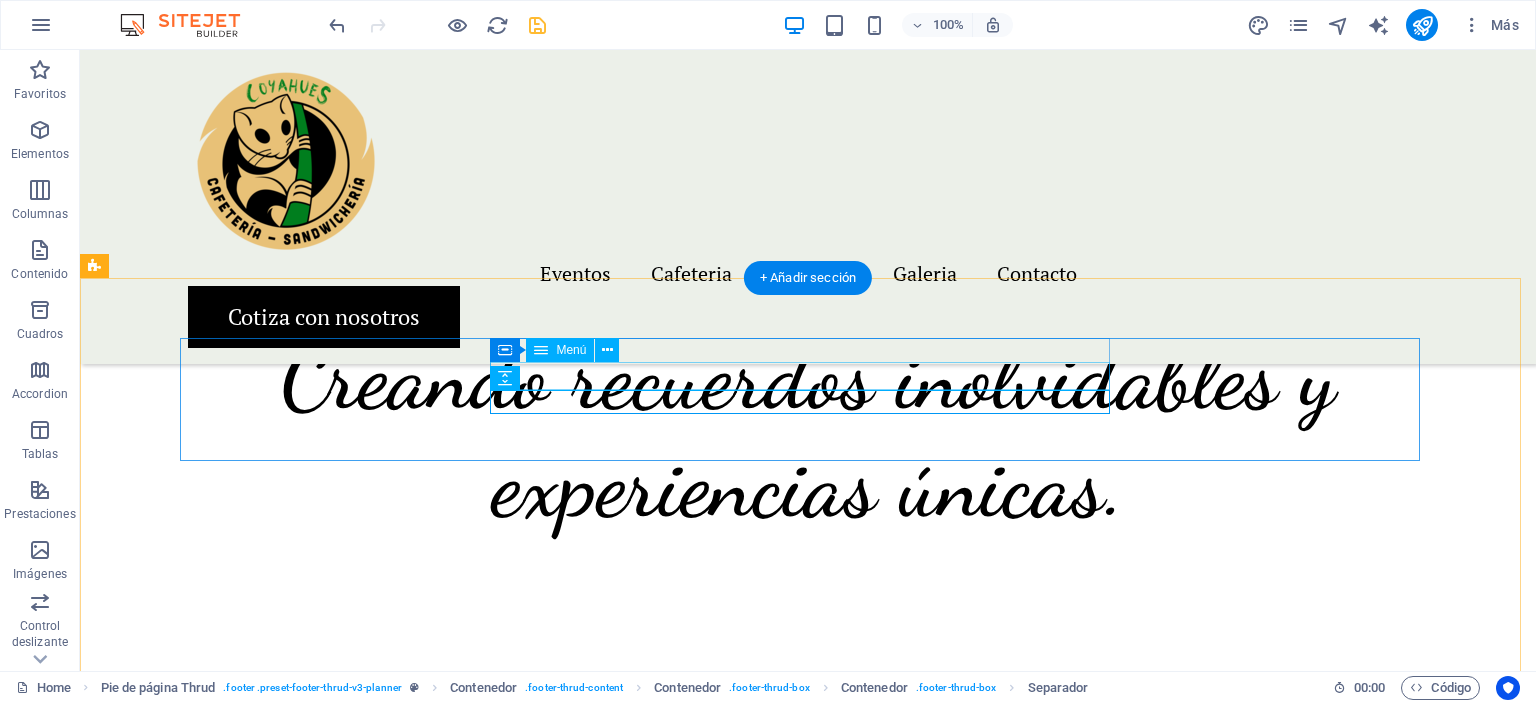 click on "Services About Team Gallery Contact" at bounding box center [808, 3605] 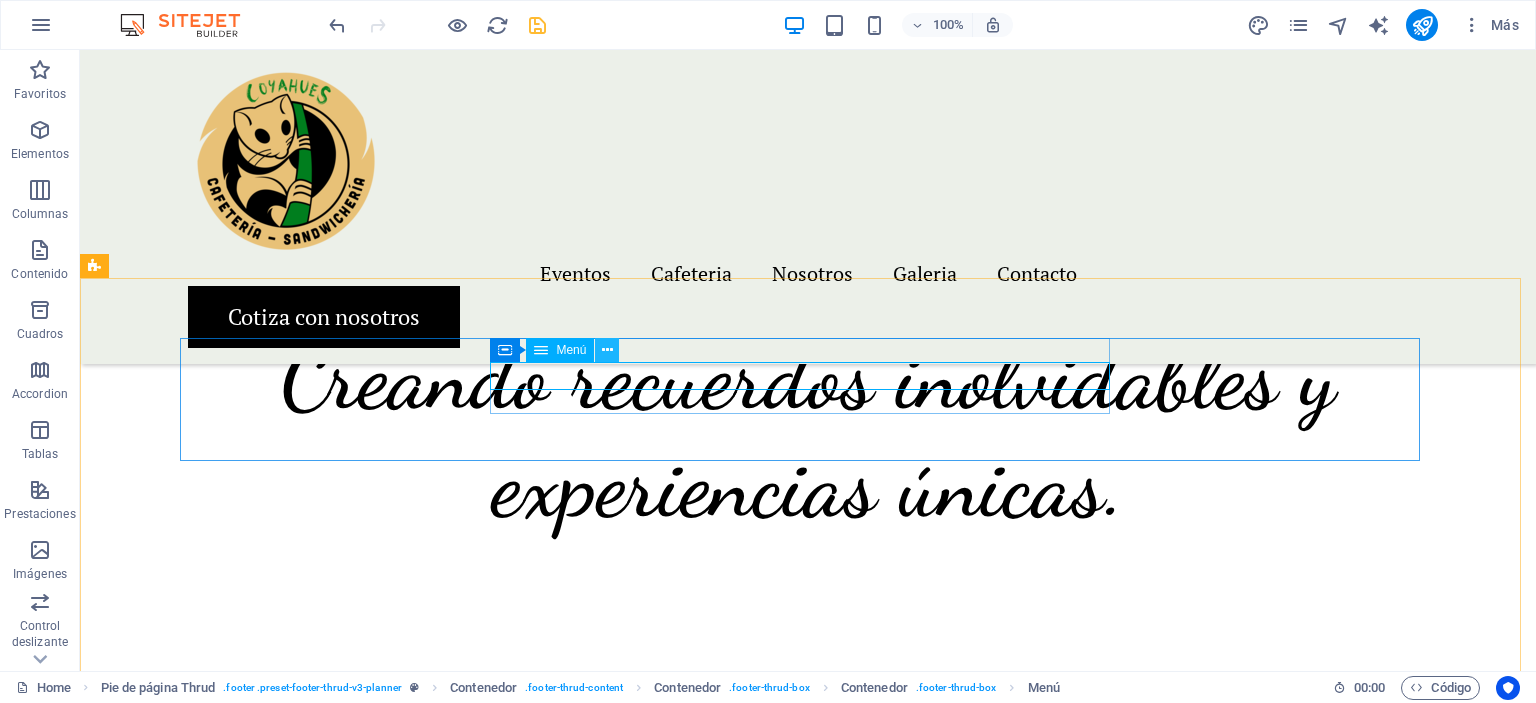 click at bounding box center [607, 350] 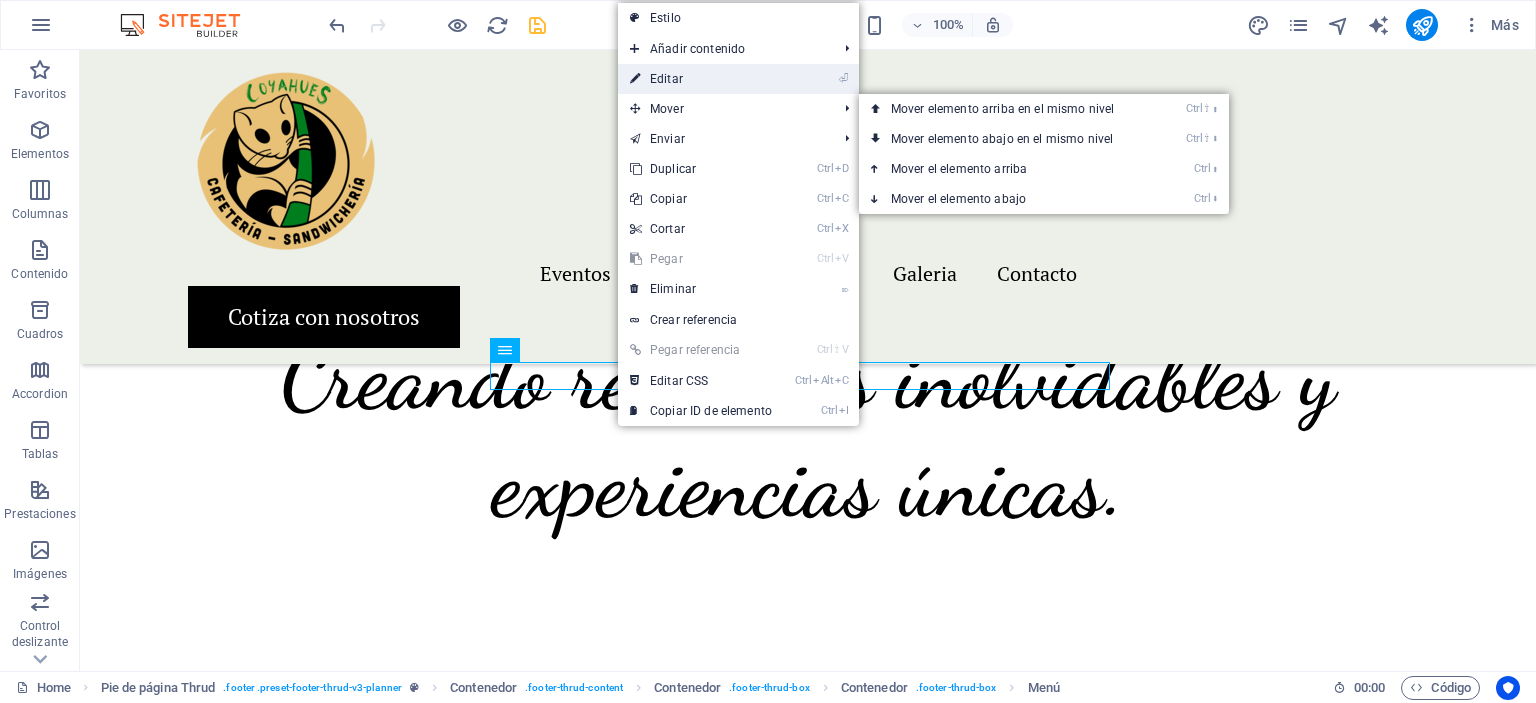 click on "⏎  Editar" at bounding box center (701, 79) 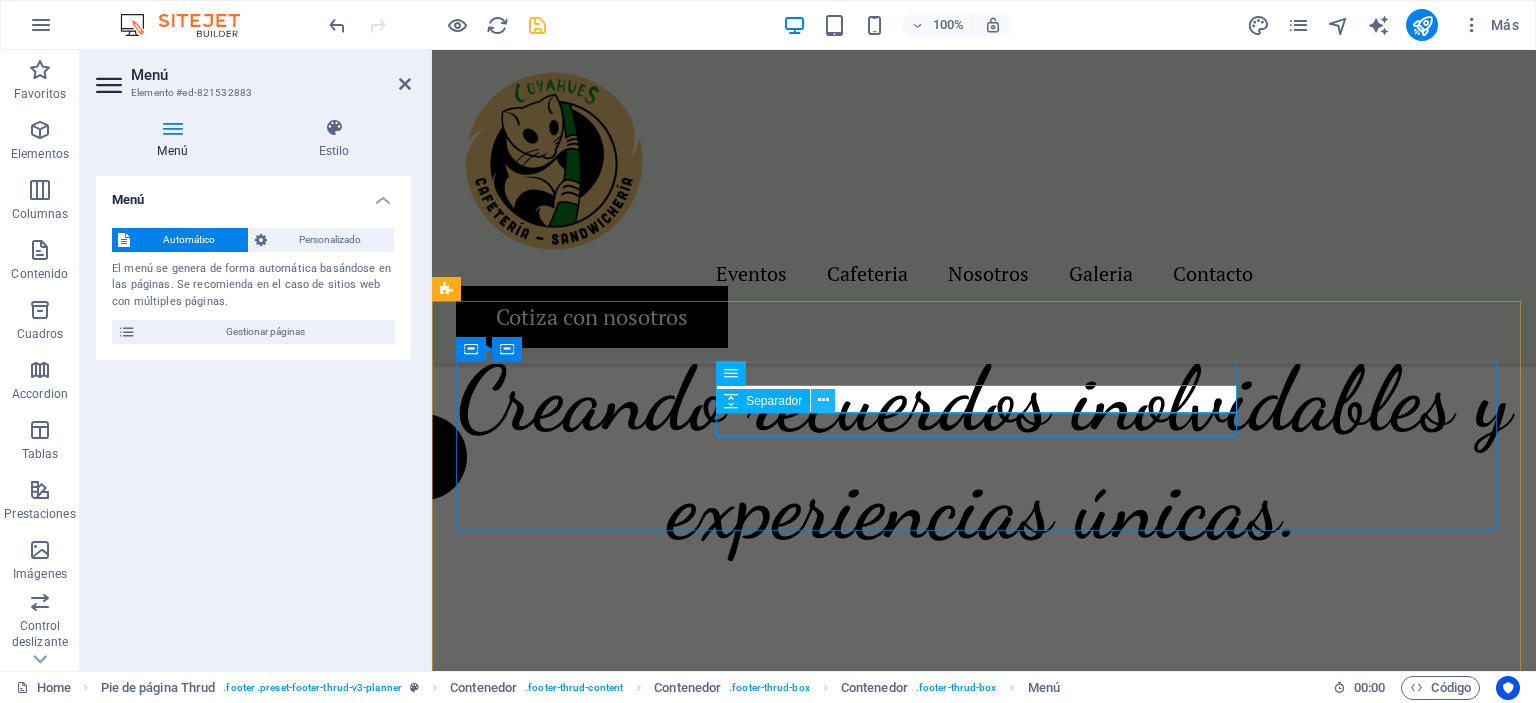 click at bounding box center (823, 400) 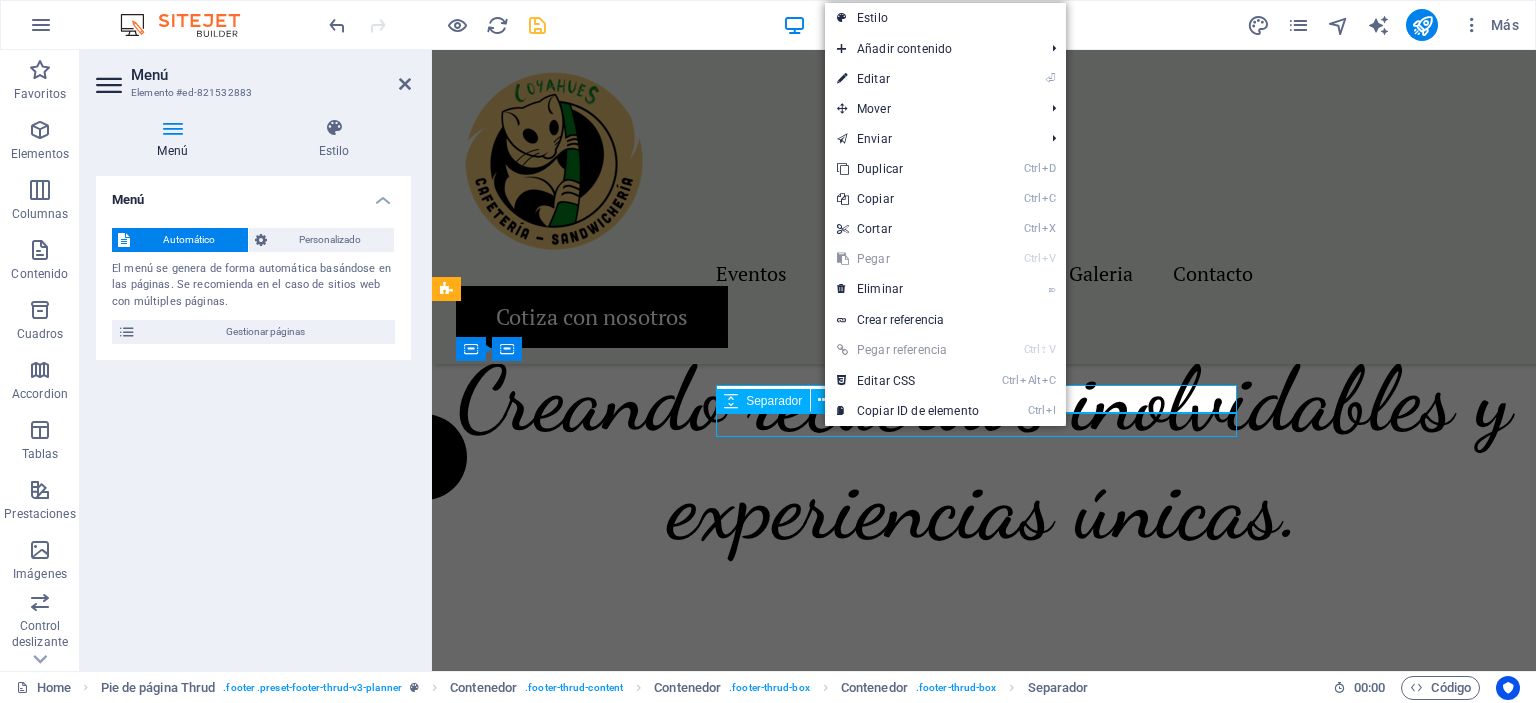 scroll, scrollTop: 5359, scrollLeft: 0, axis: vertical 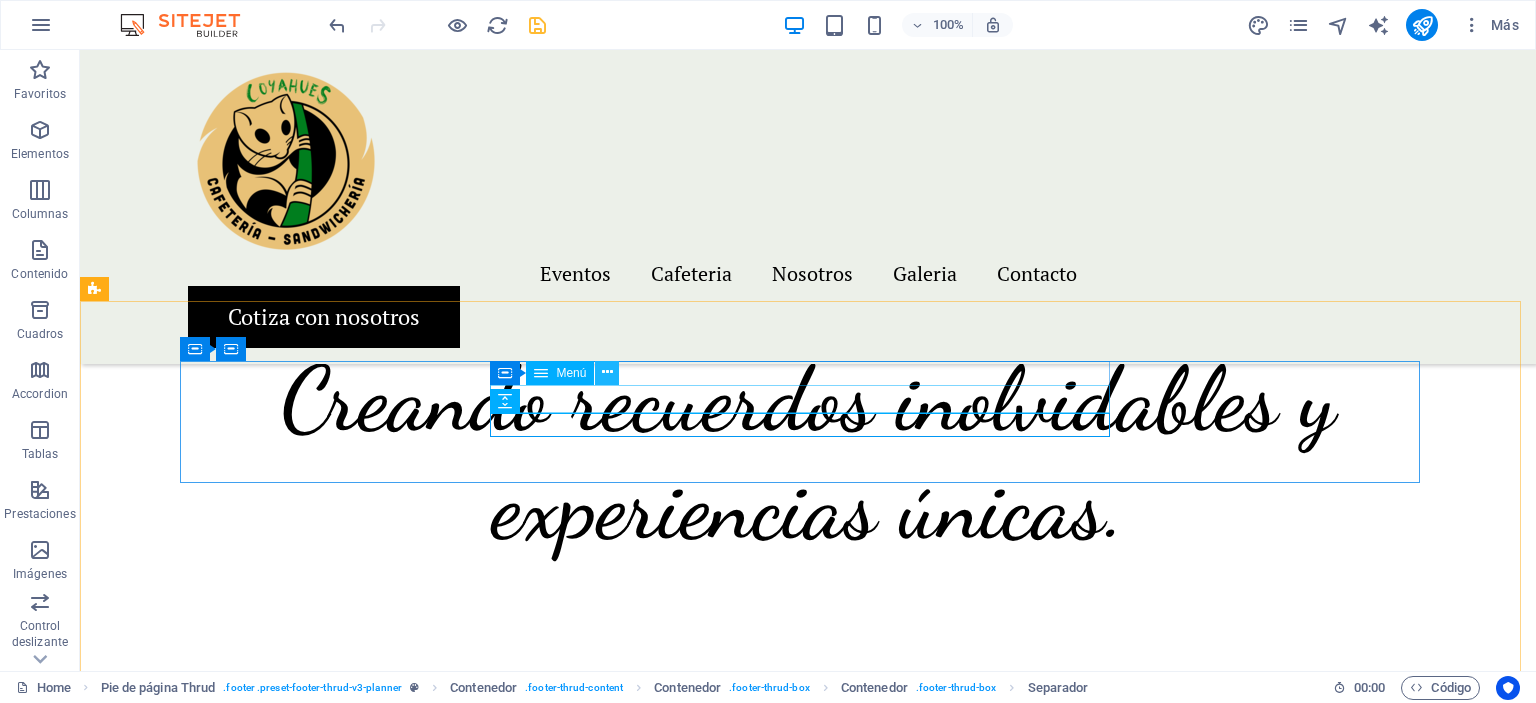 click at bounding box center (607, 373) 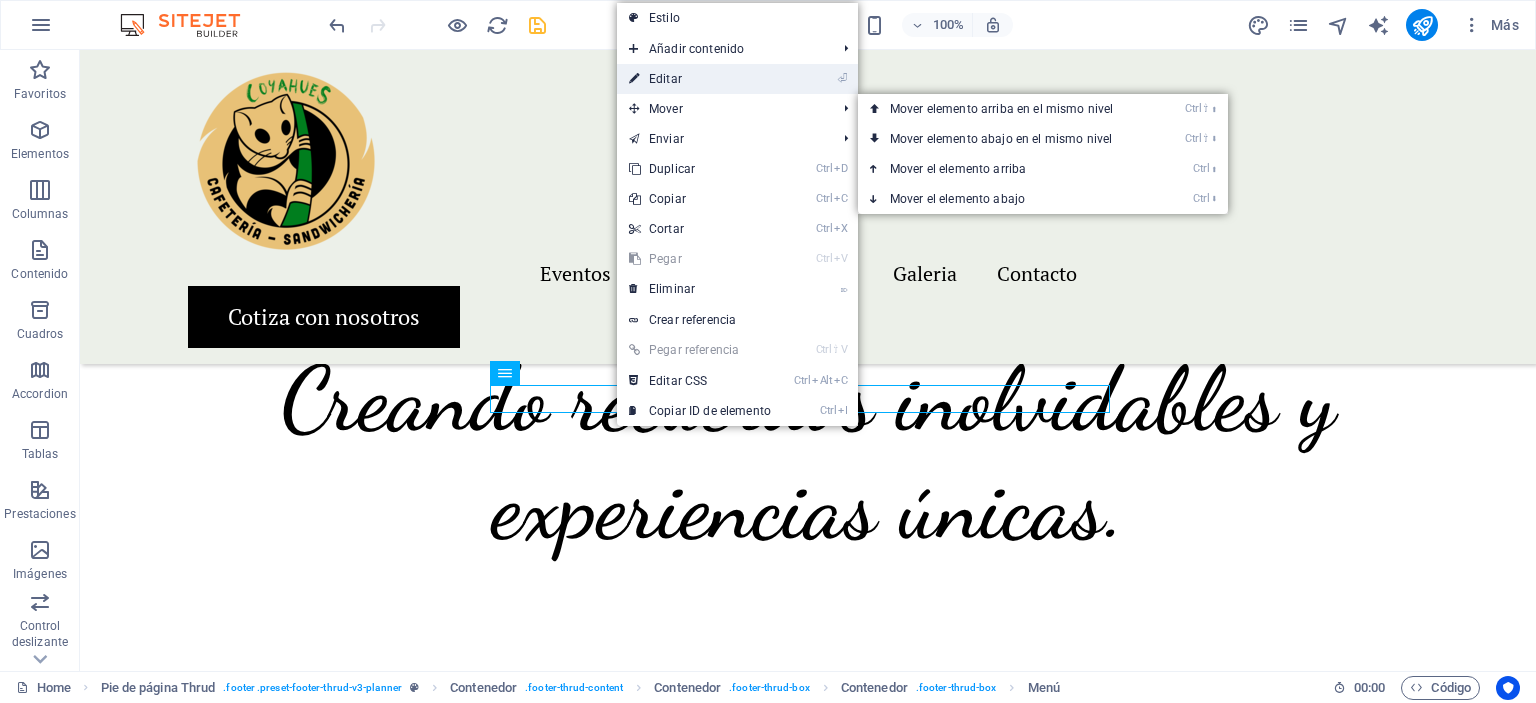 click on "⏎  Editar" at bounding box center (700, 79) 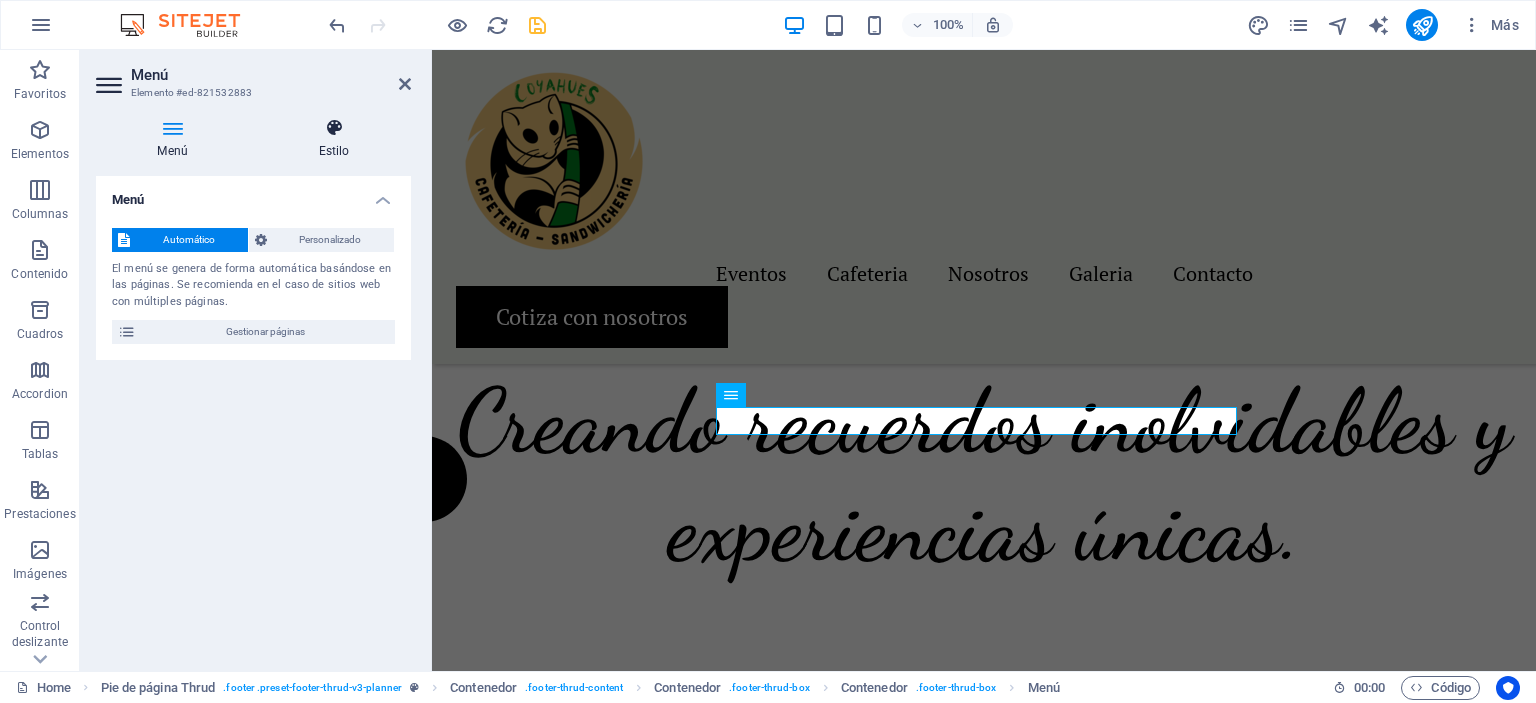 click on "Estilo" at bounding box center [334, 139] 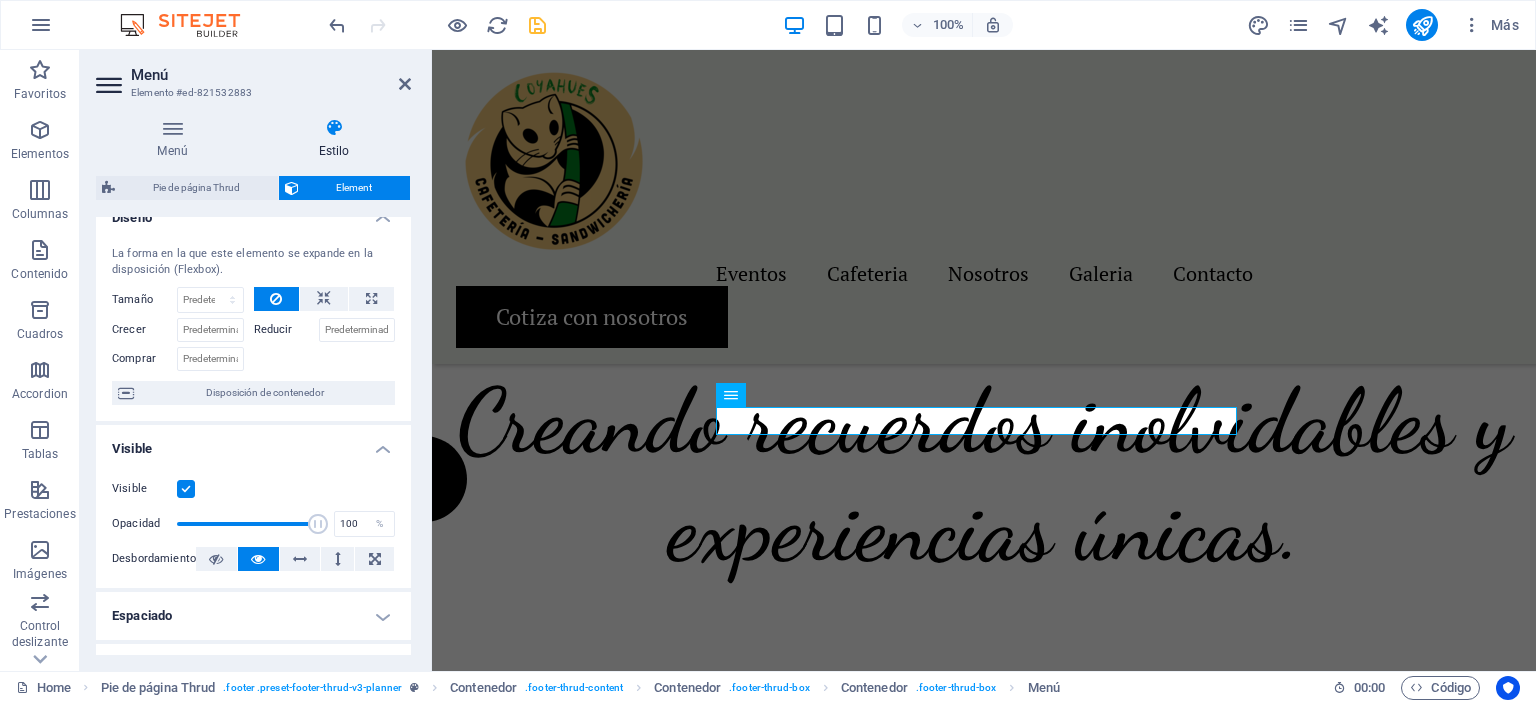 scroll, scrollTop: 0, scrollLeft: 0, axis: both 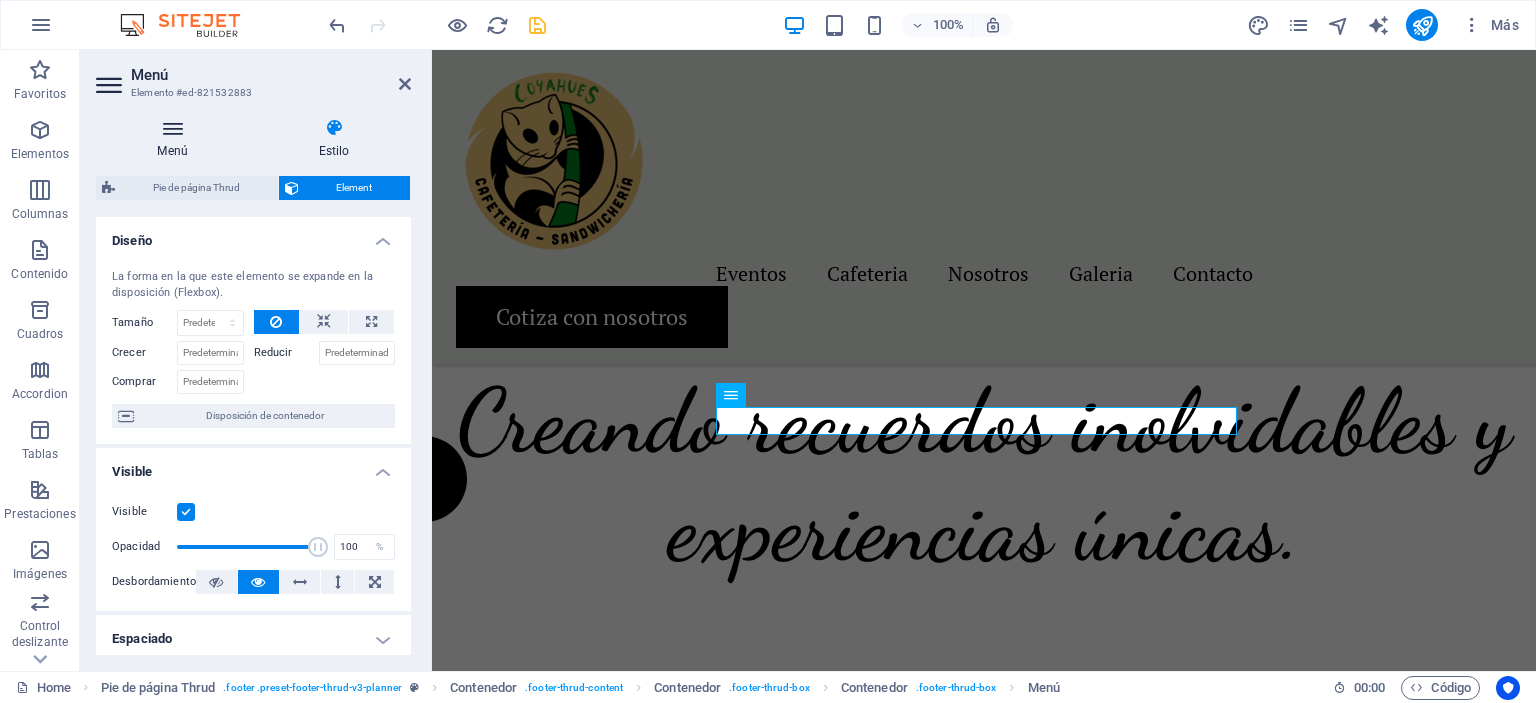 click on "Menú" at bounding box center [176, 139] 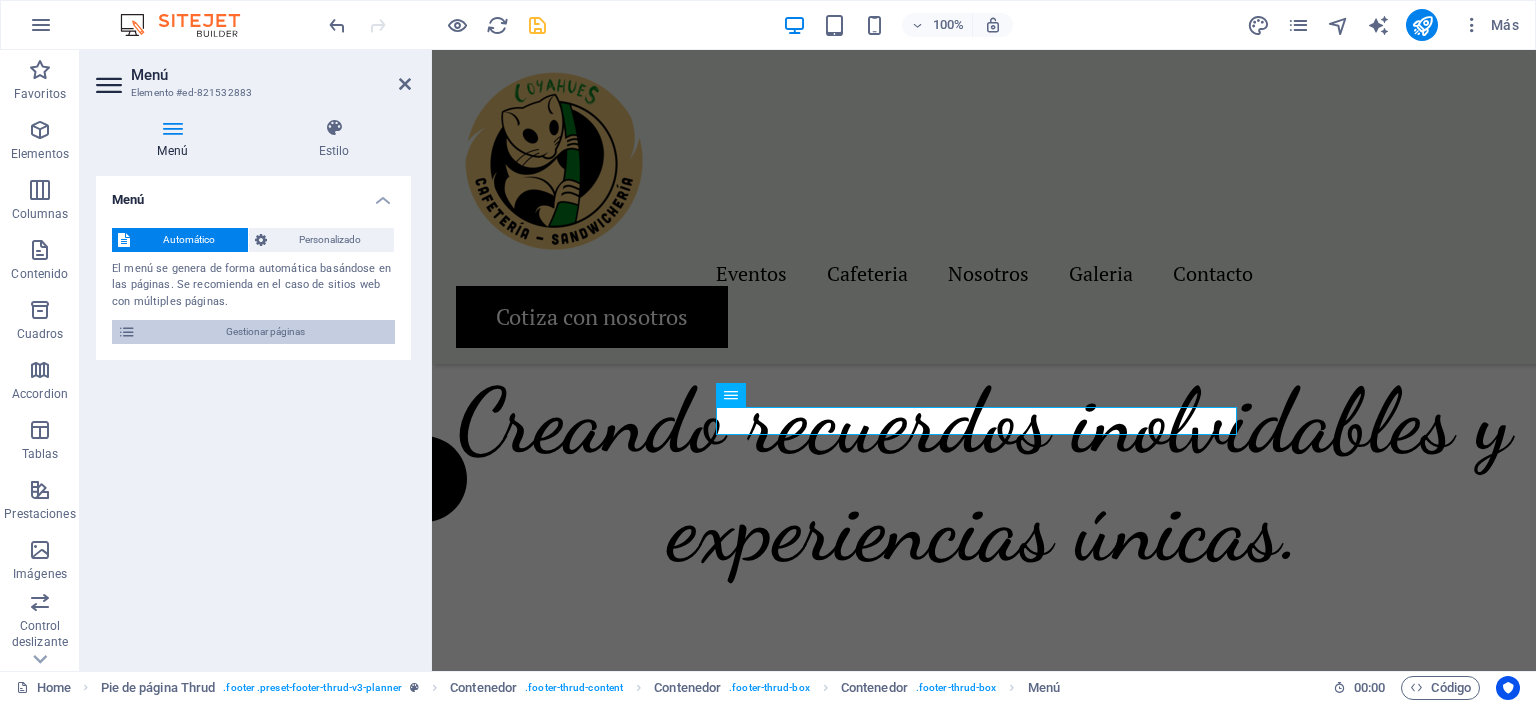 click on "Gestionar páginas" at bounding box center [265, 332] 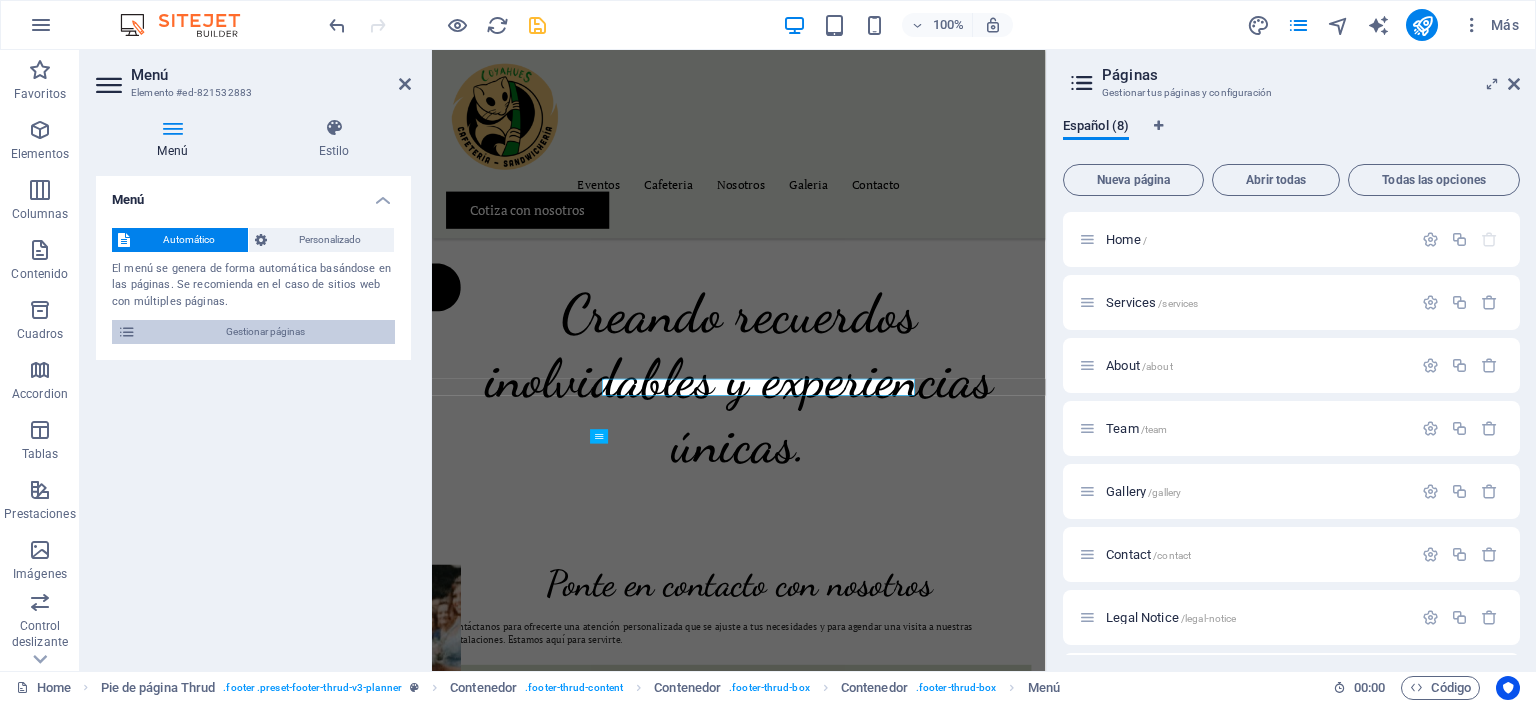 scroll, scrollTop: 5168, scrollLeft: 0, axis: vertical 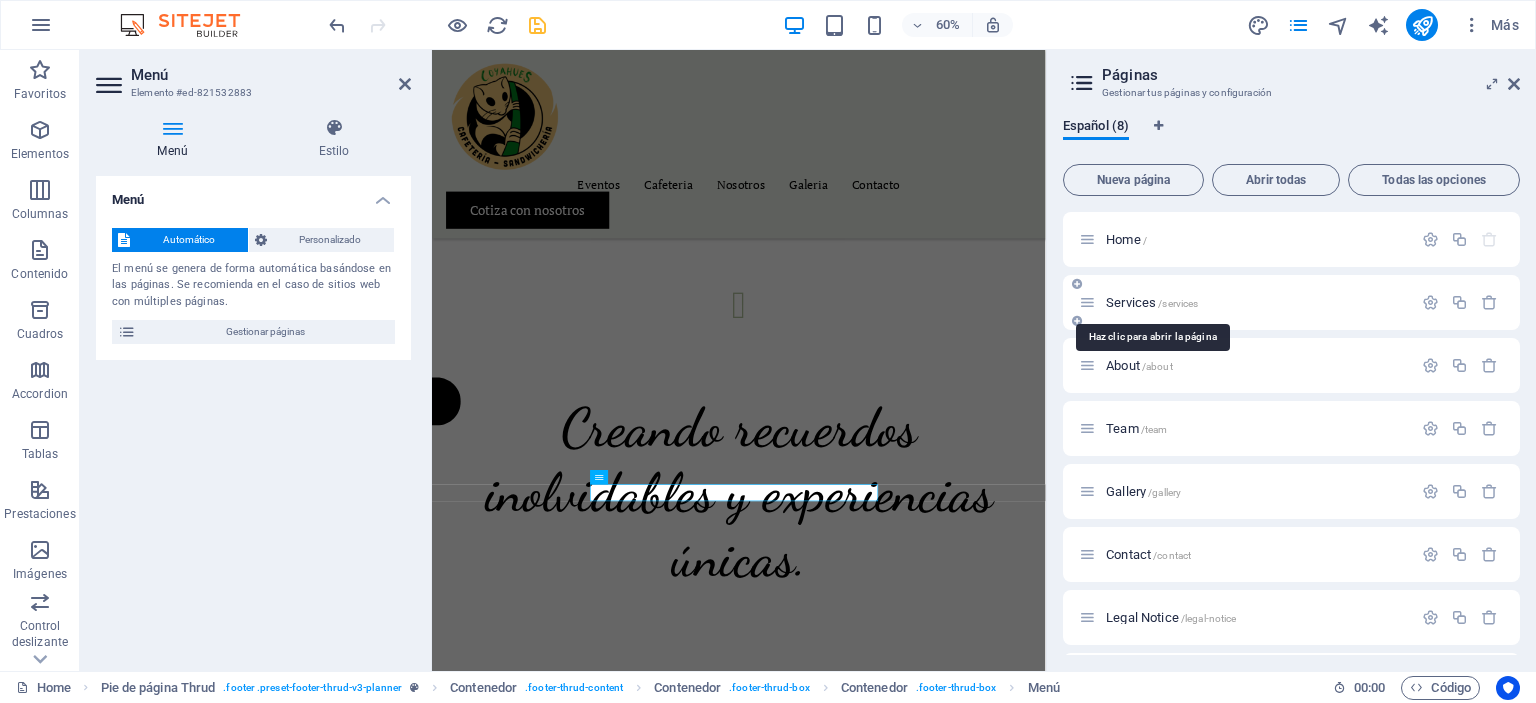 click on "Services /services" at bounding box center [1152, 302] 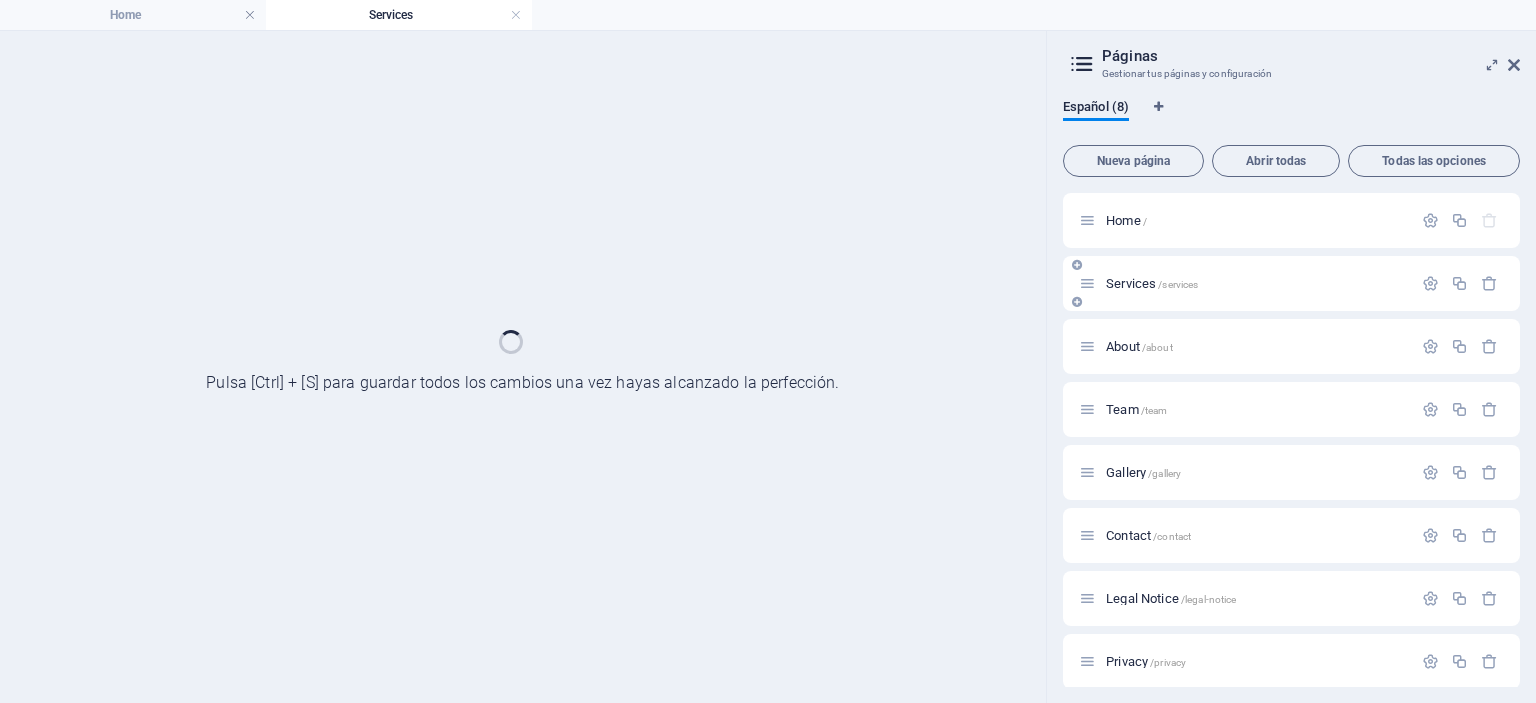 scroll, scrollTop: 0, scrollLeft: 0, axis: both 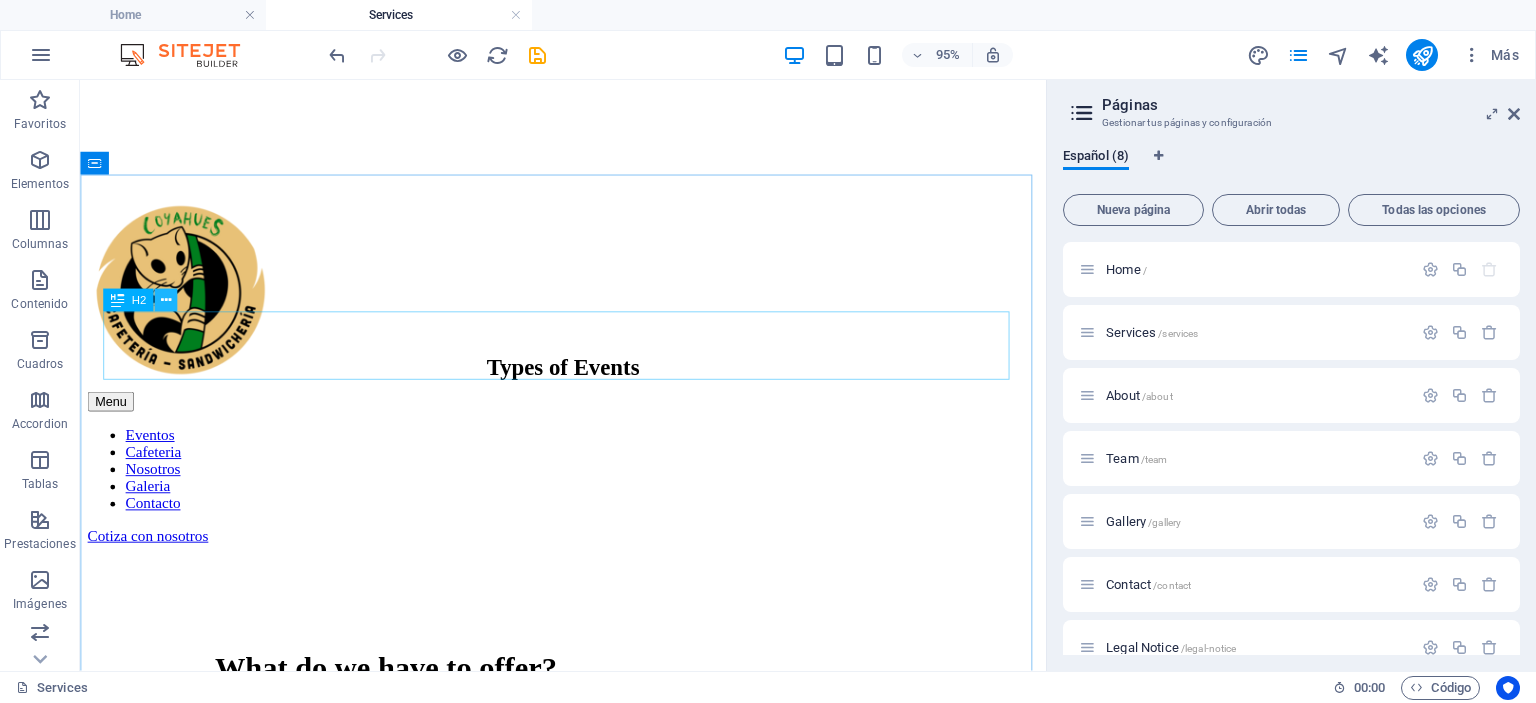 click at bounding box center (166, 300) 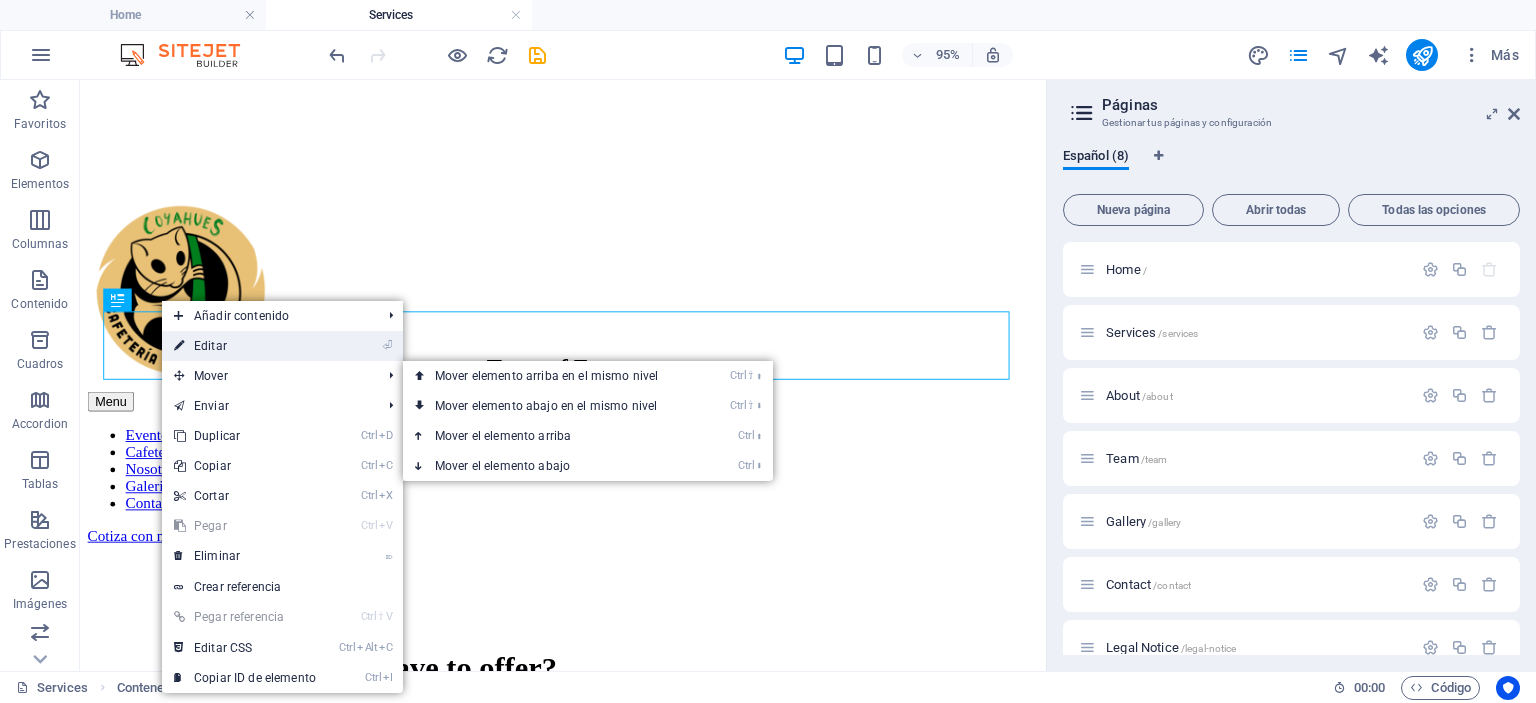 click on "⏎  Editar" at bounding box center [245, 346] 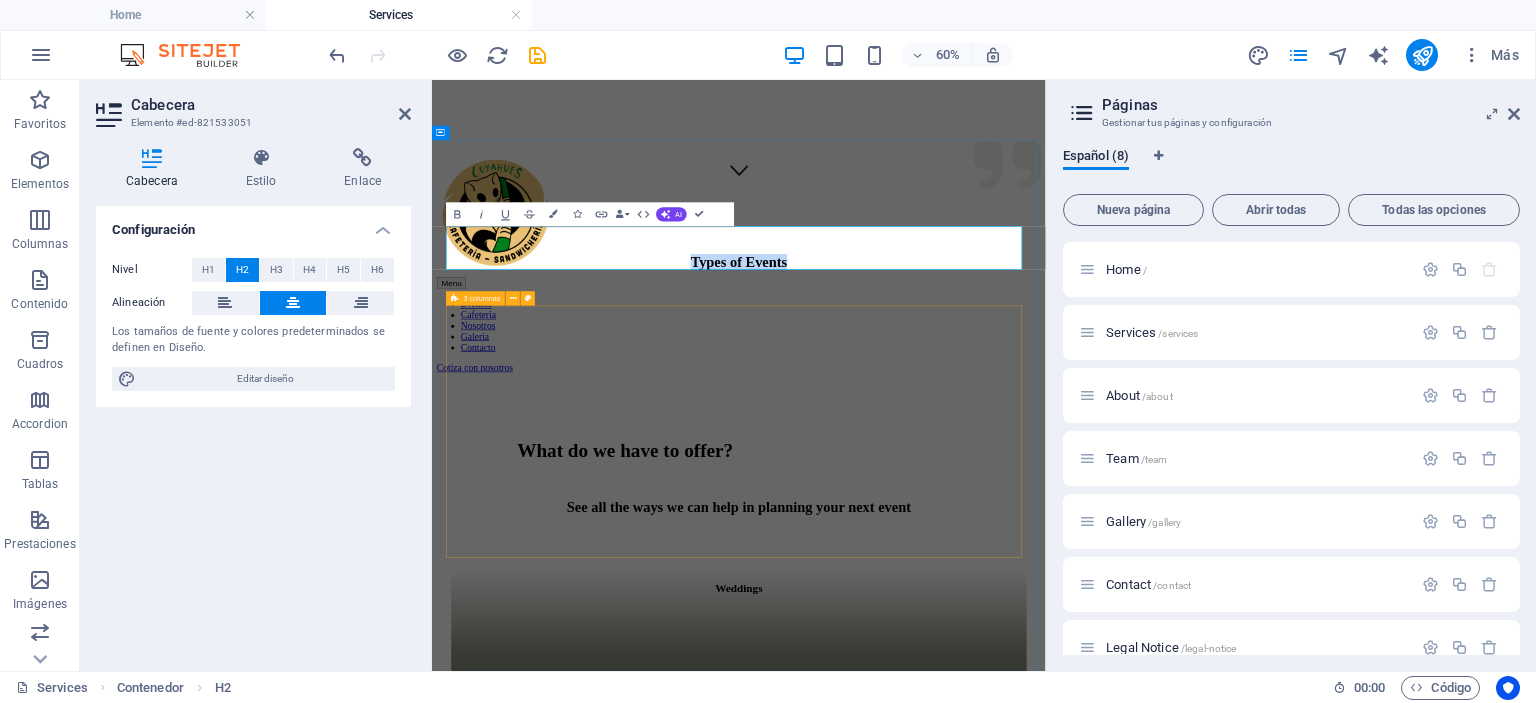 type 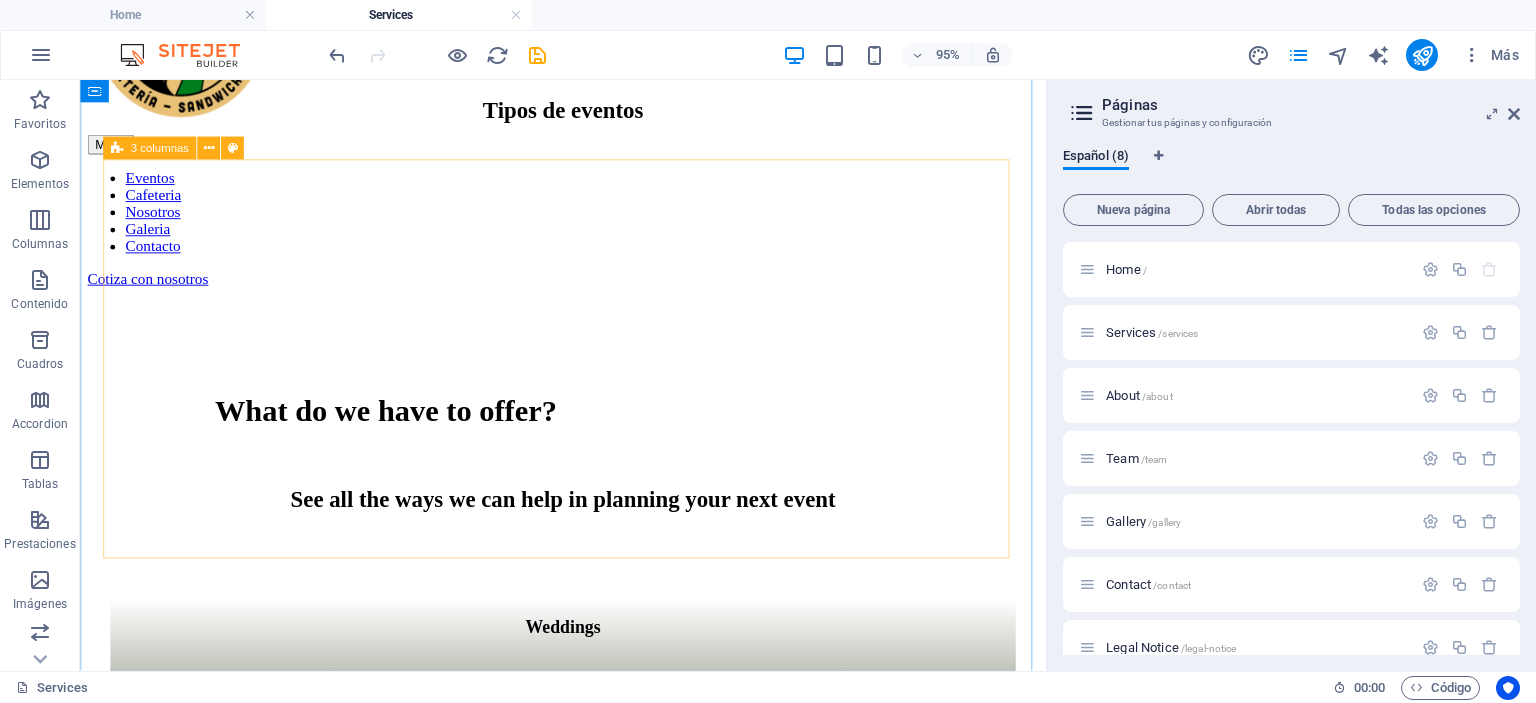 scroll, scrollTop: 1100, scrollLeft: 0, axis: vertical 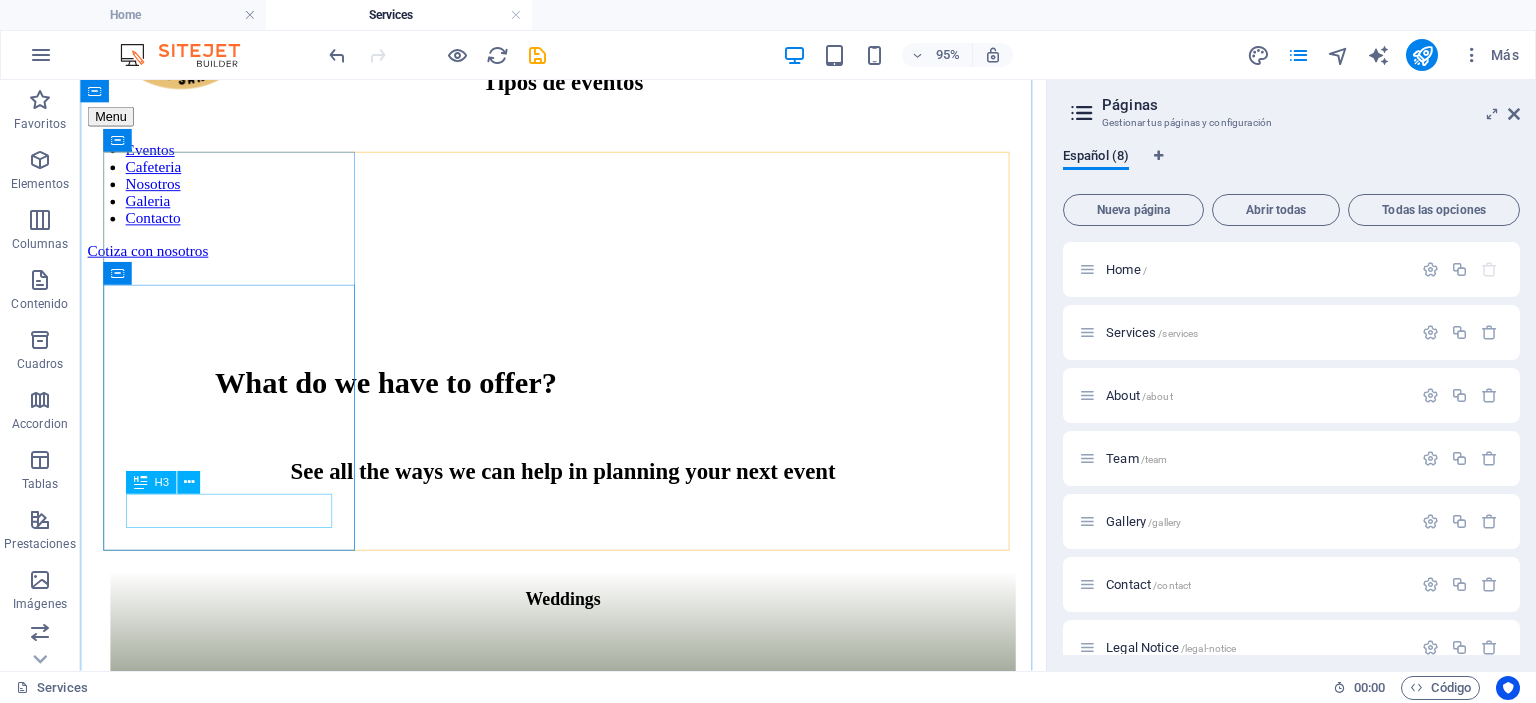 click on "Weddings" at bounding box center [588, 627] 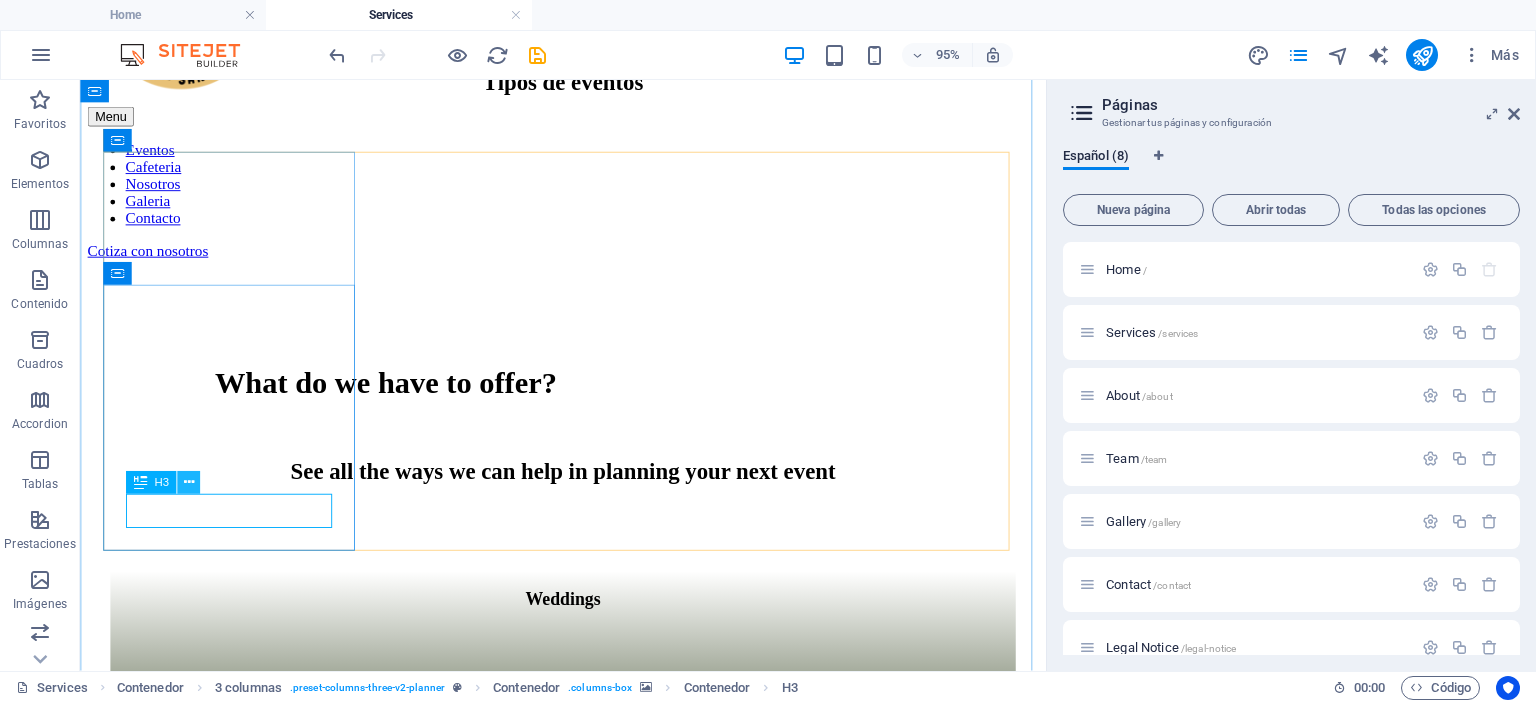 click at bounding box center (188, 482) 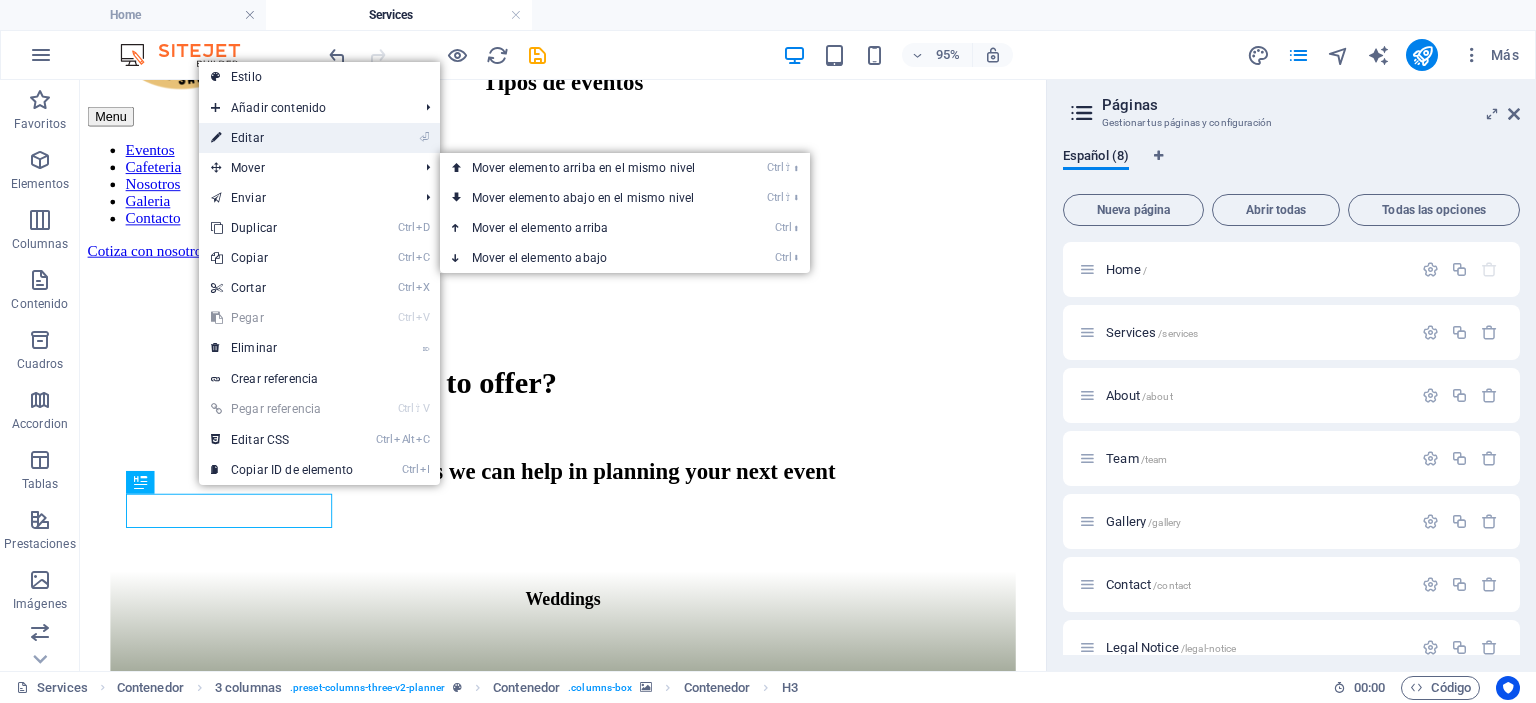click on "⏎  Editar" at bounding box center (282, 138) 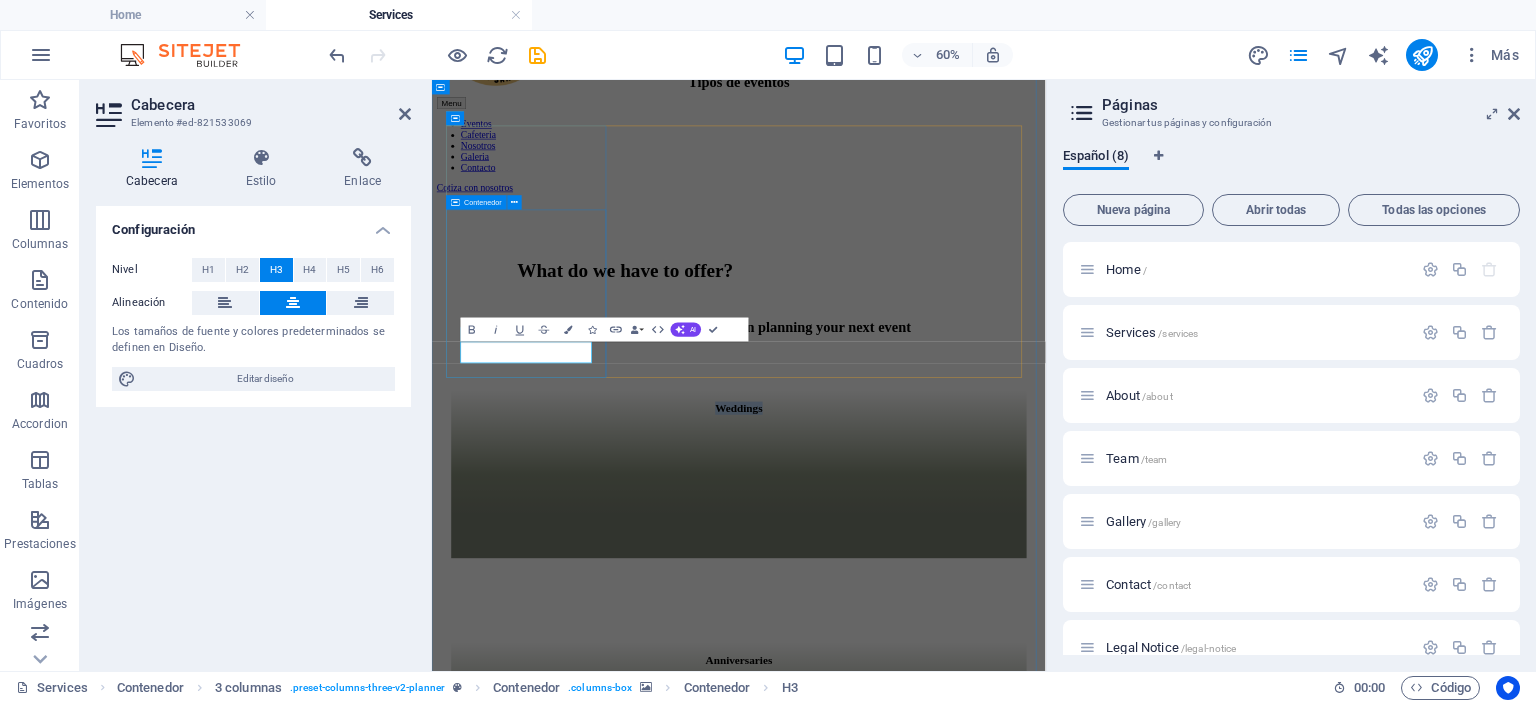 type 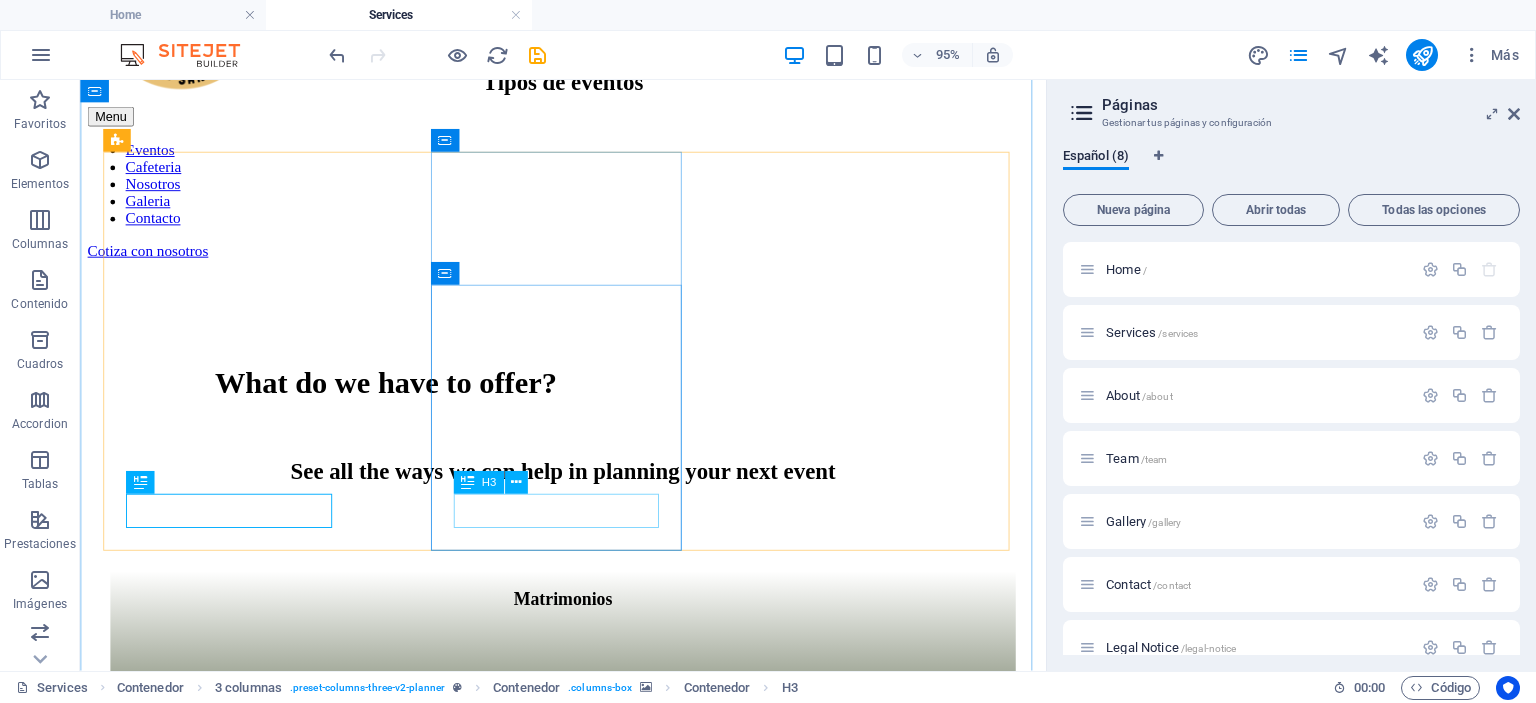 click on "Anniversaries" at bounding box center (588, 1047) 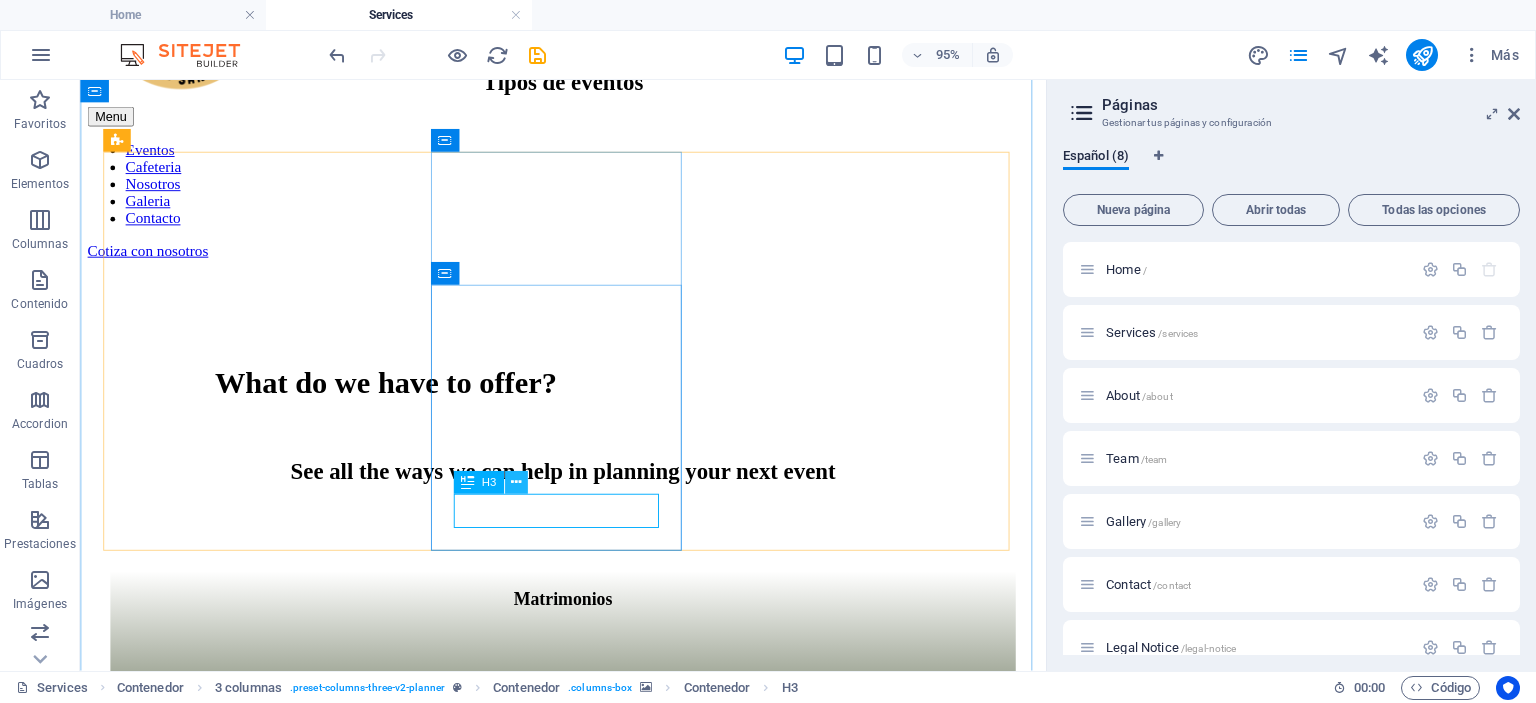 click at bounding box center (516, 482) 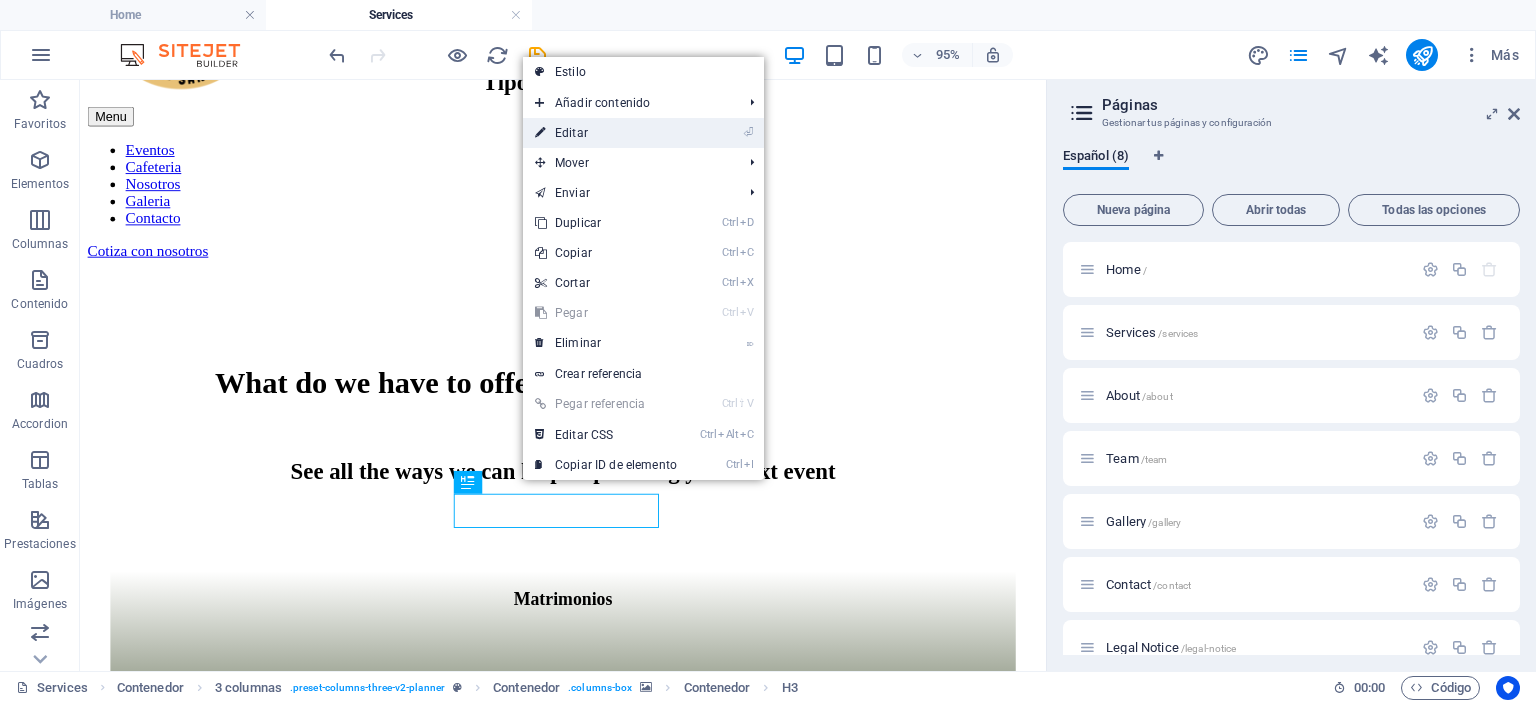 drag, startPoint x: 597, startPoint y: 127, endPoint x: 290, endPoint y: 107, distance: 307.6508 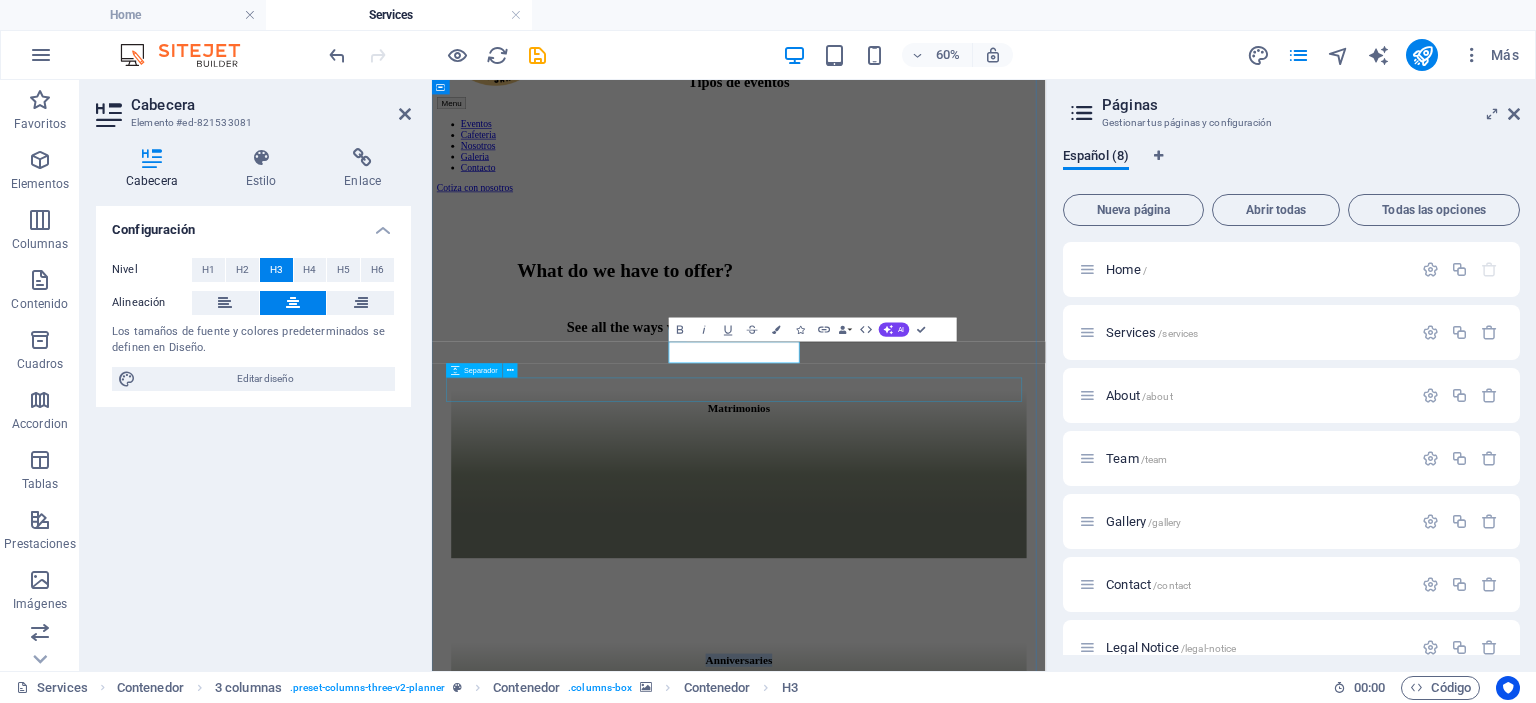 type 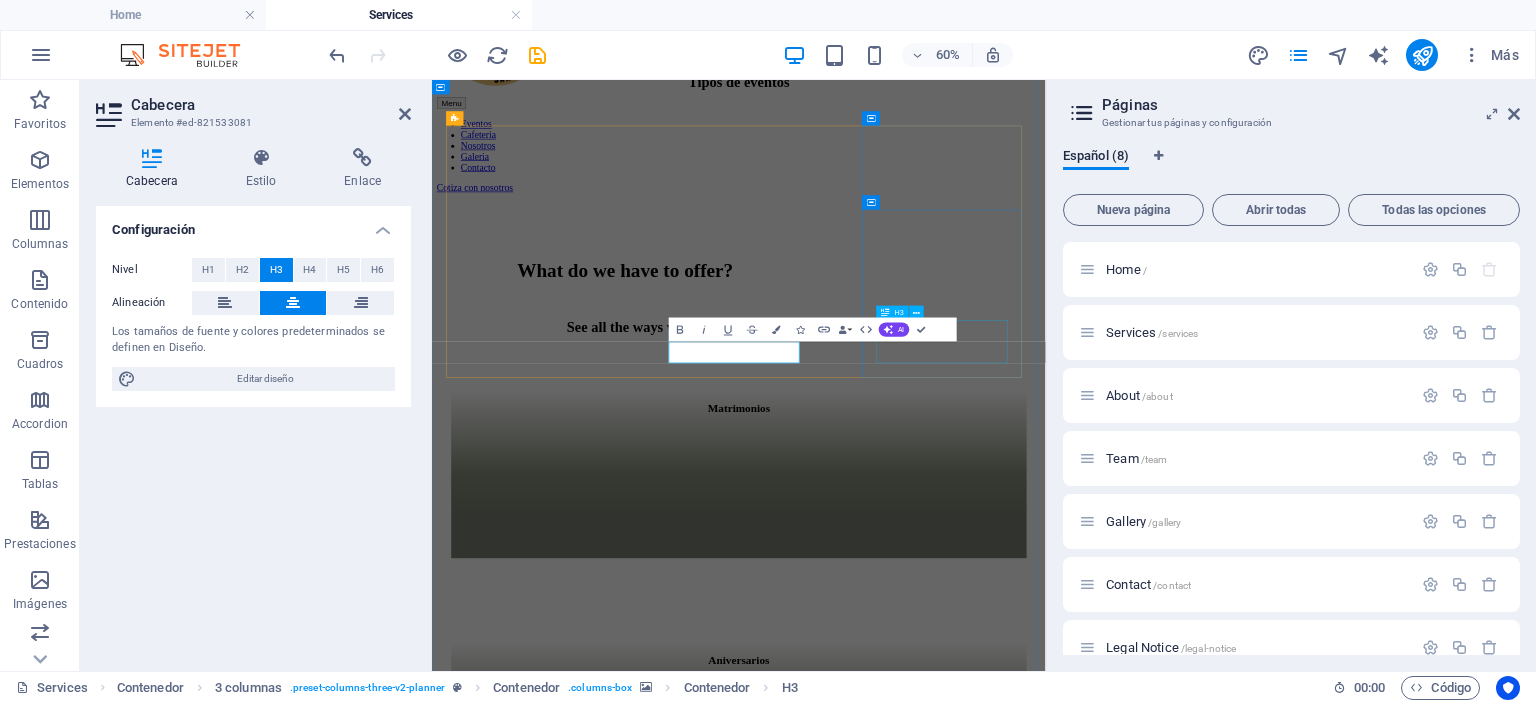 click on "Corporate Events" at bounding box center (943, 1467) 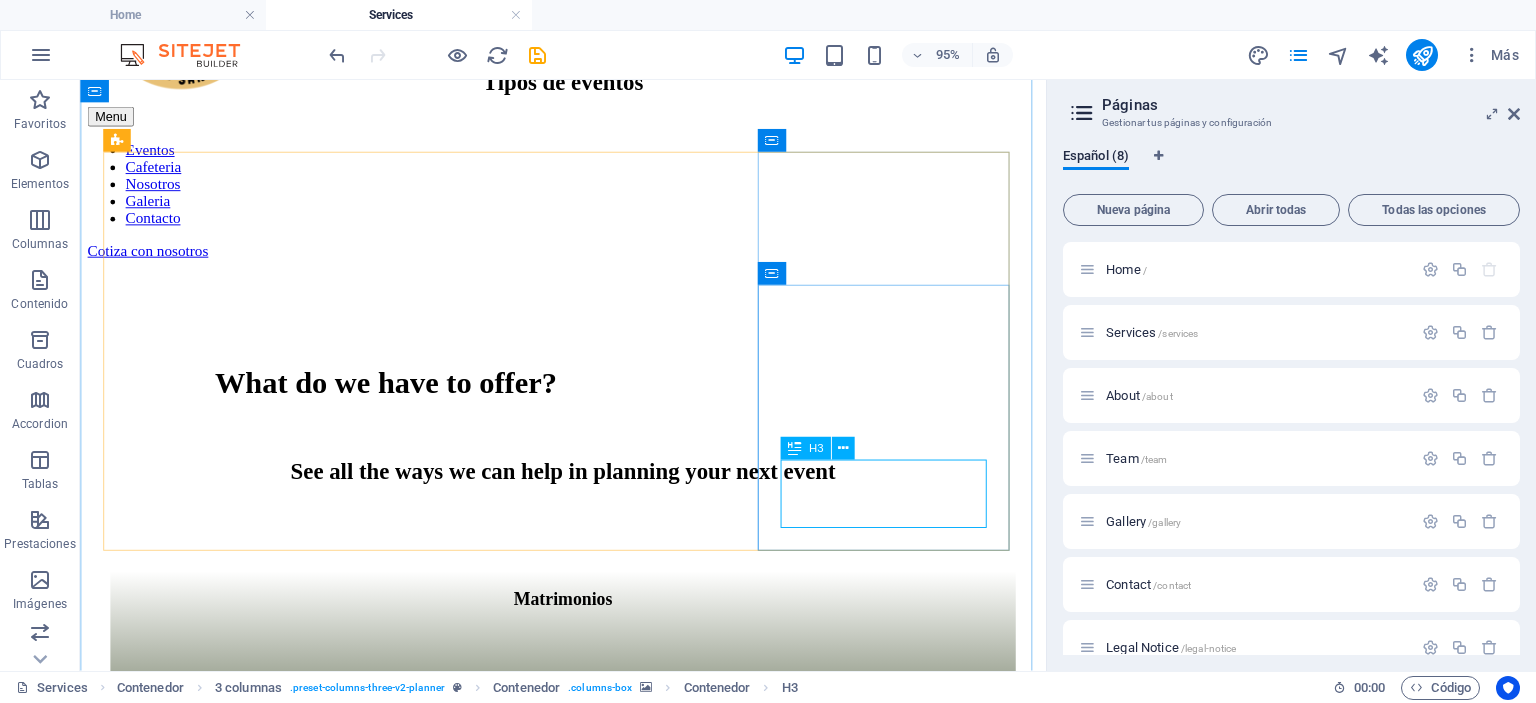 click on "Corporate Events" at bounding box center [588, 1467] 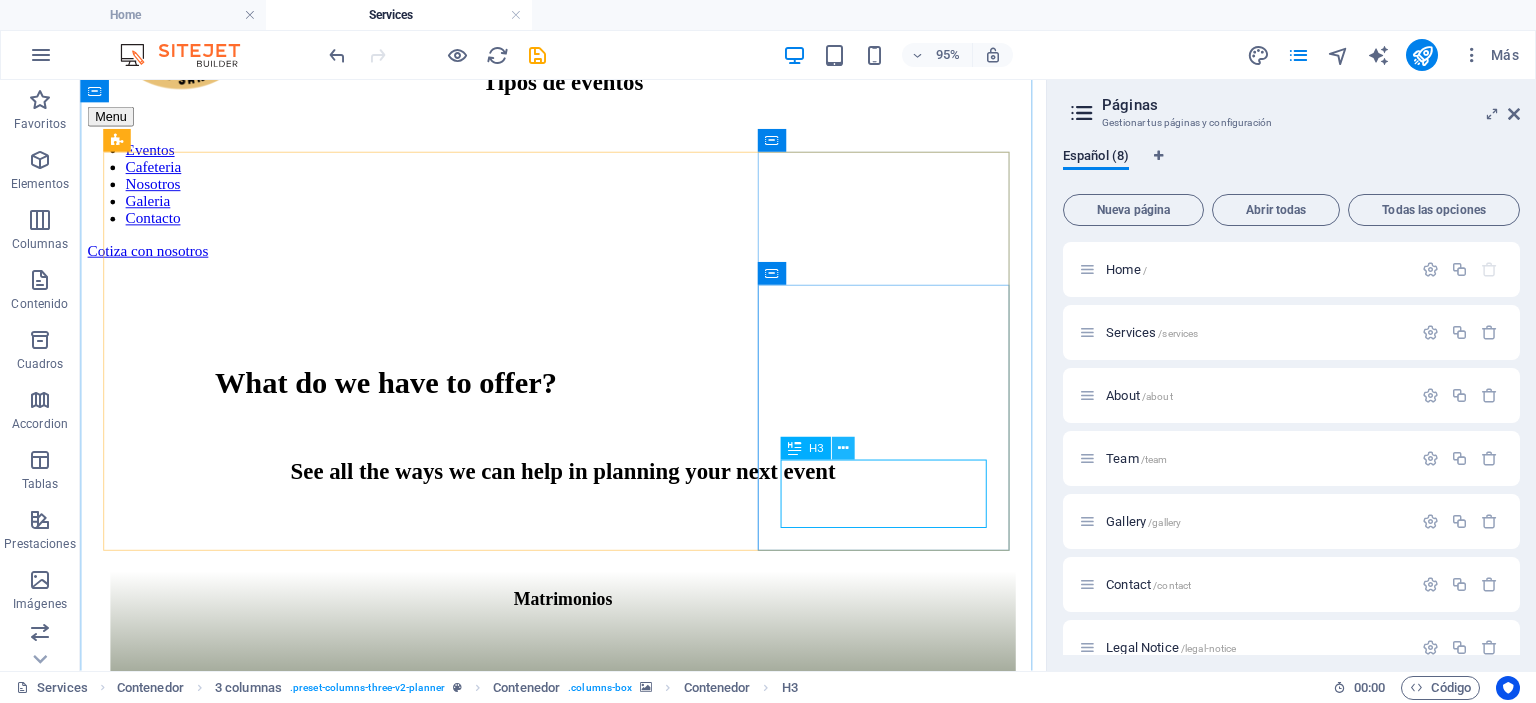 click at bounding box center (843, 449) 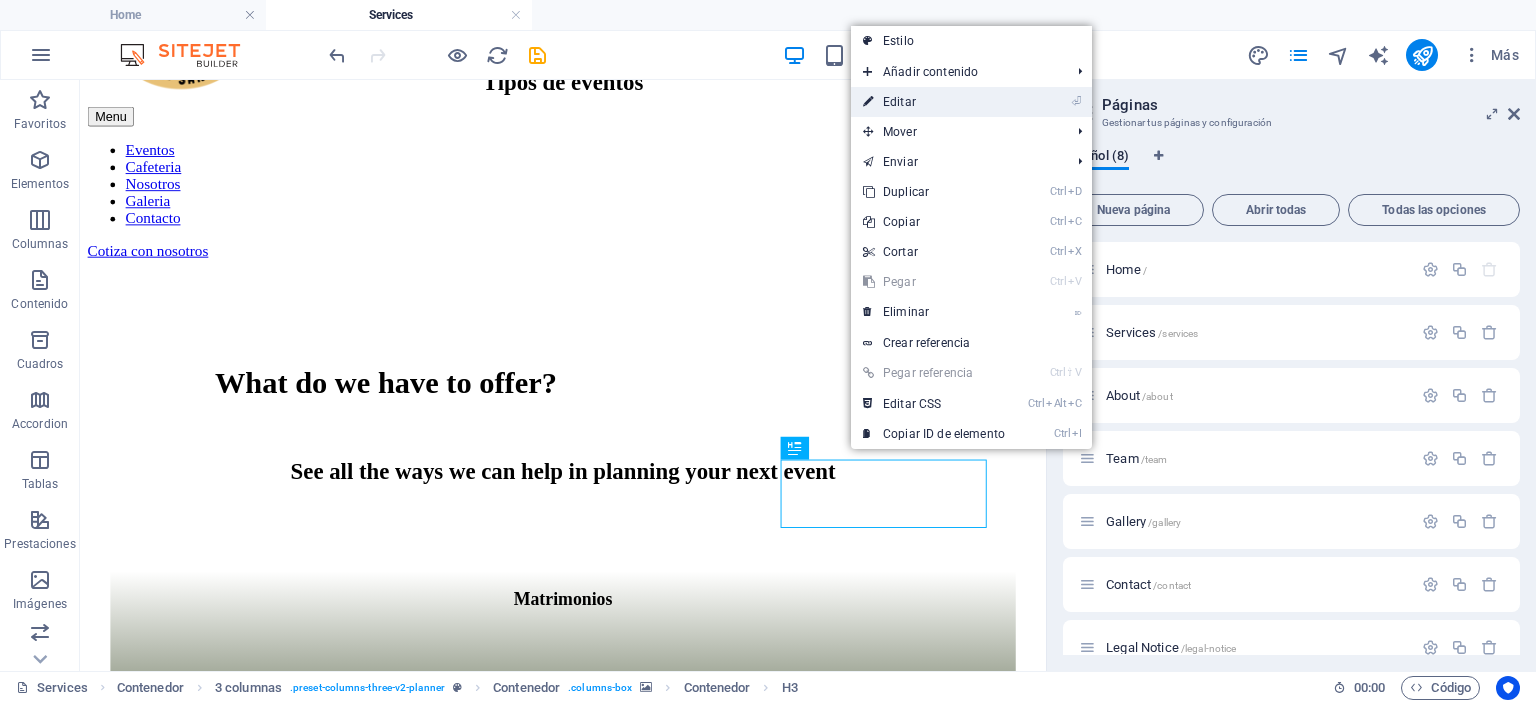 click on "⏎  Editar" at bounding box center [934, 102] 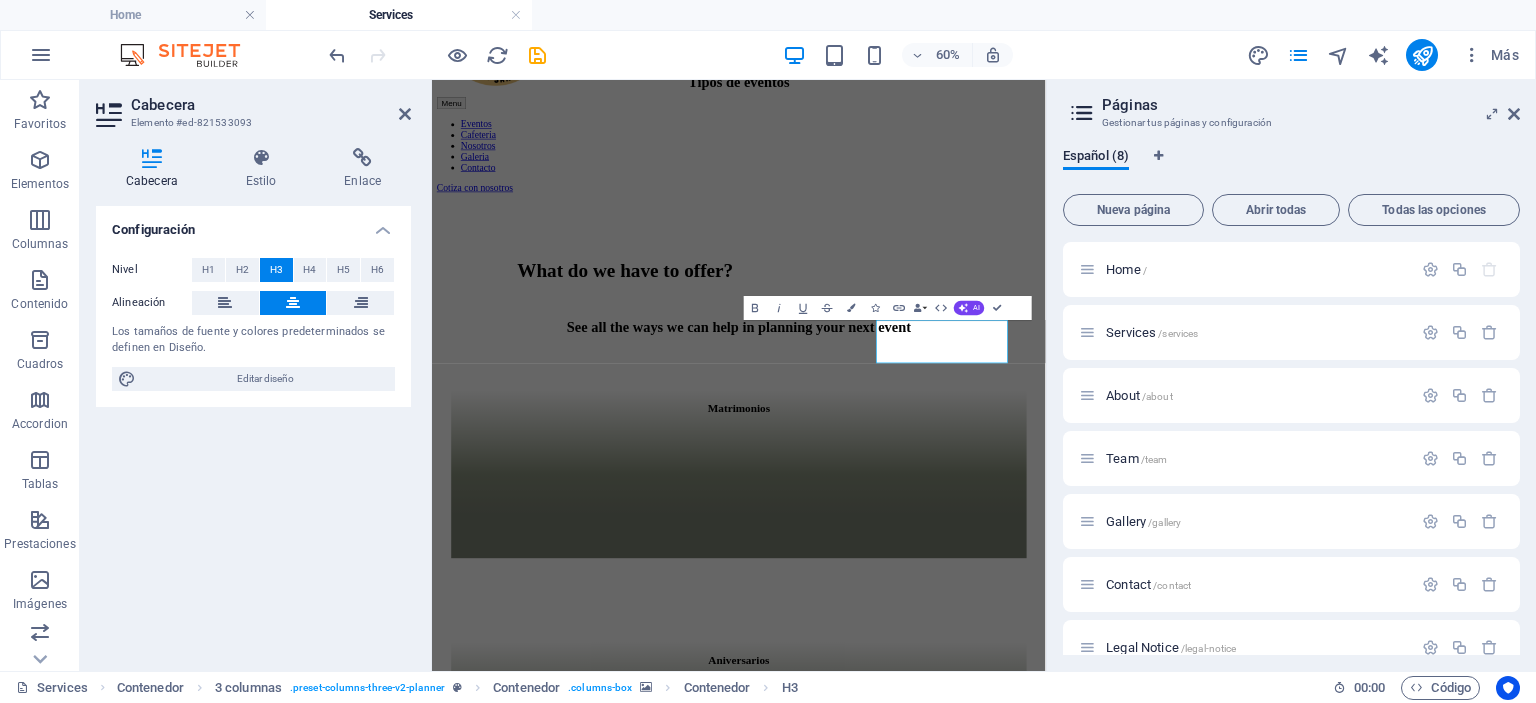 type 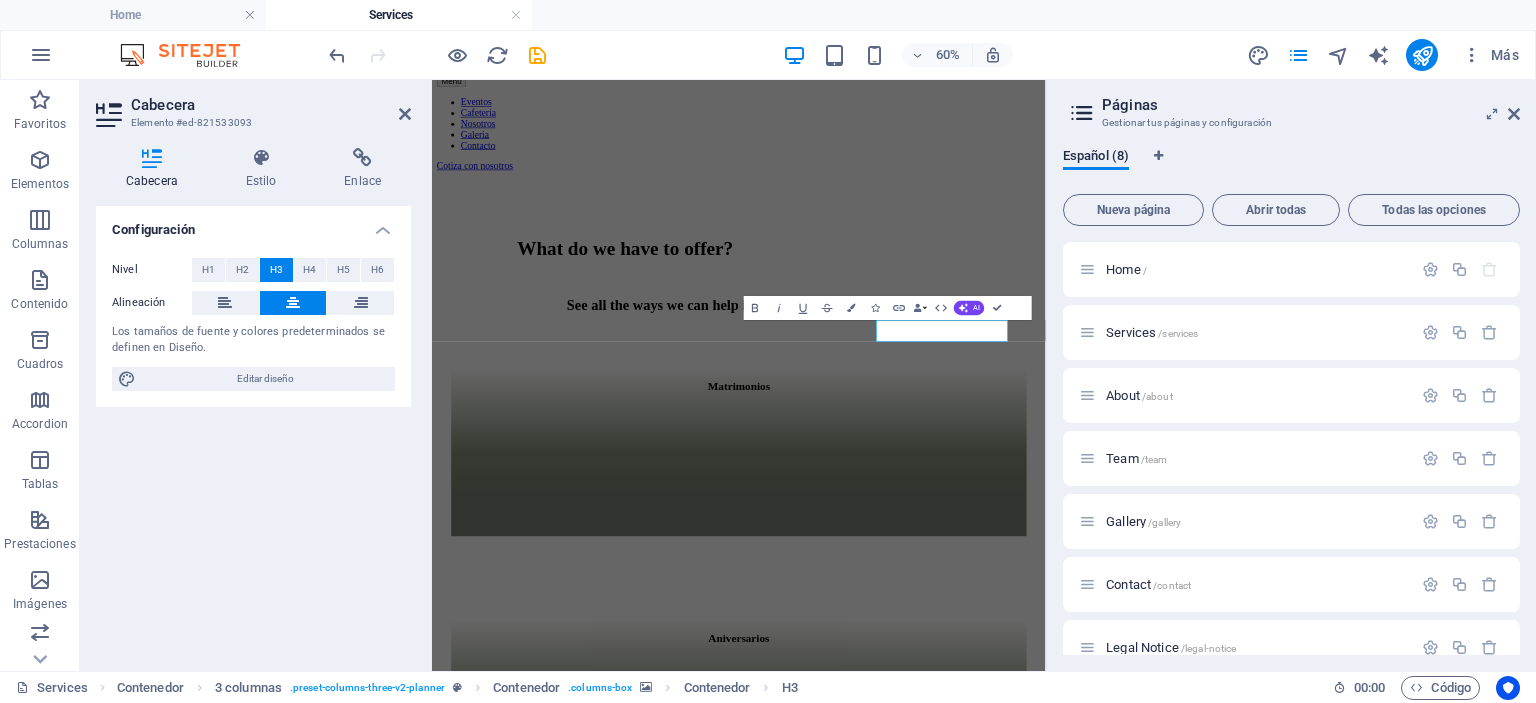 scroll, scrollTop: 1100, scrollLeft: 0, axis: vertical 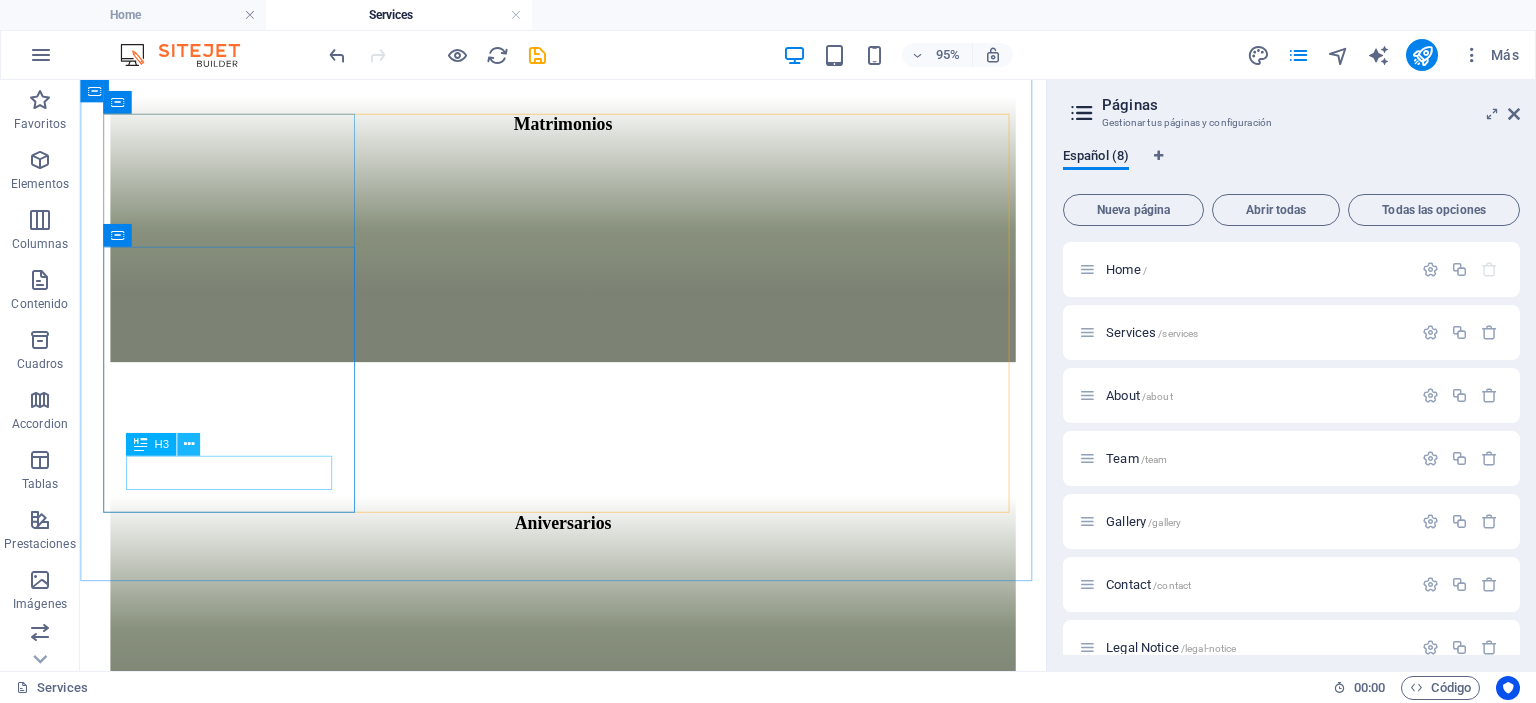 click at bounding box center (188, 445) 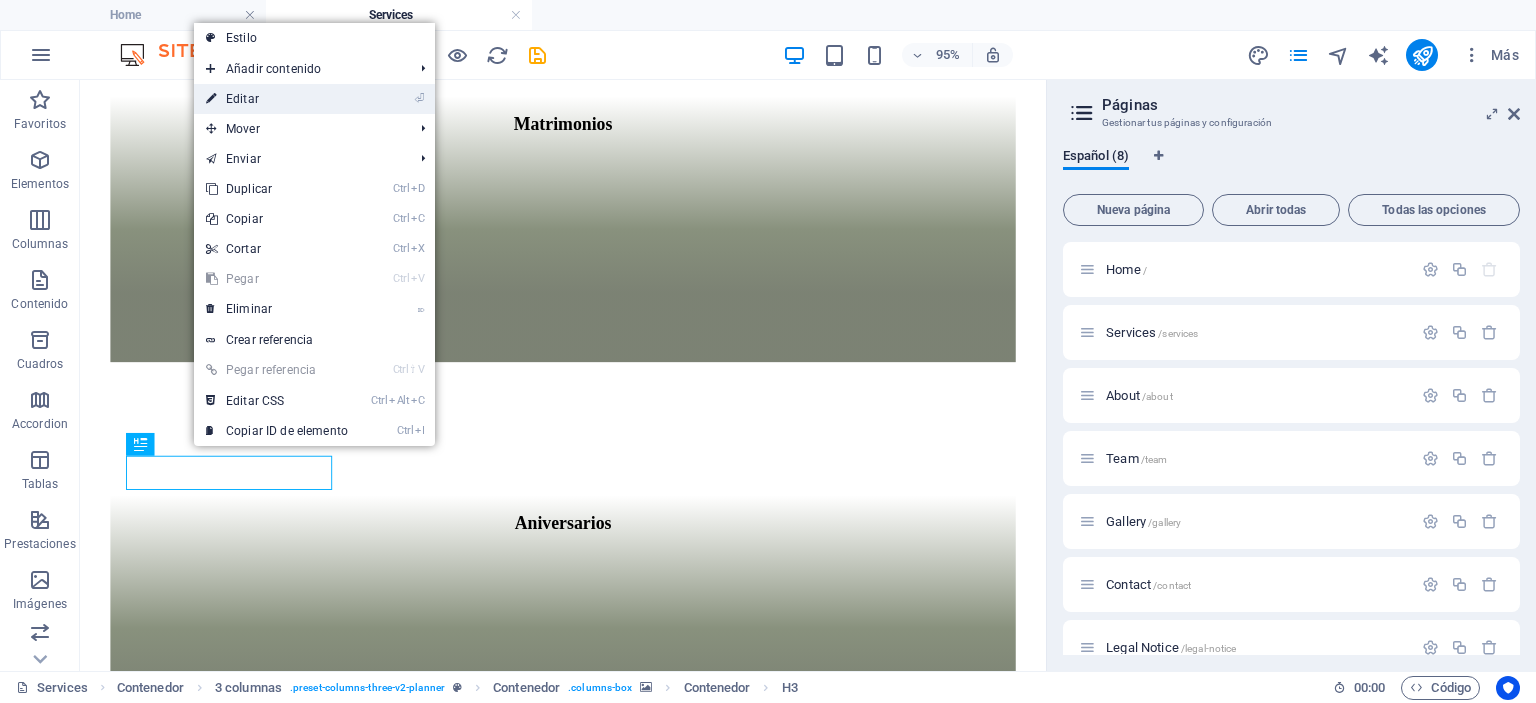 drag, startPoint x: 248, startPoint y: 99, endPoint x: 75, endPoint y: 544, distance: 477.44528 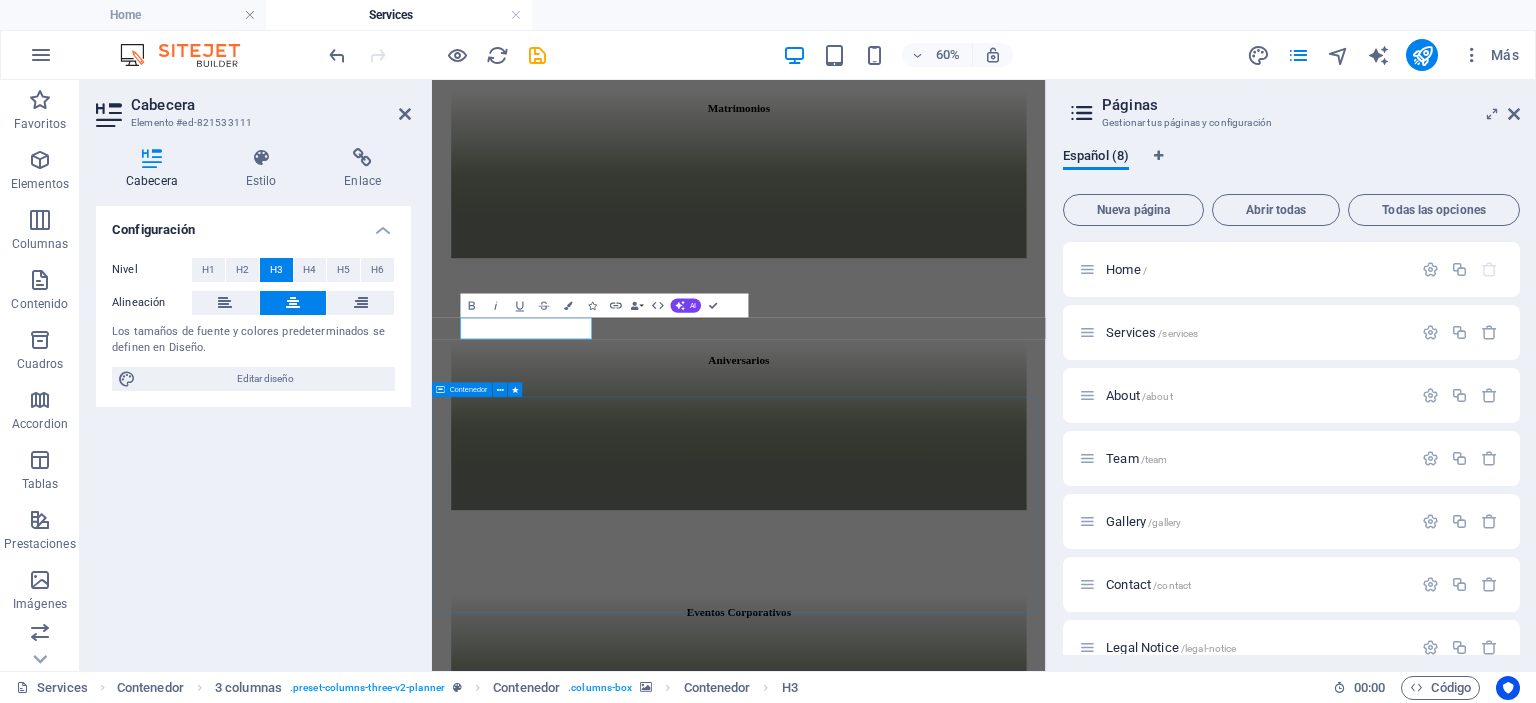 type 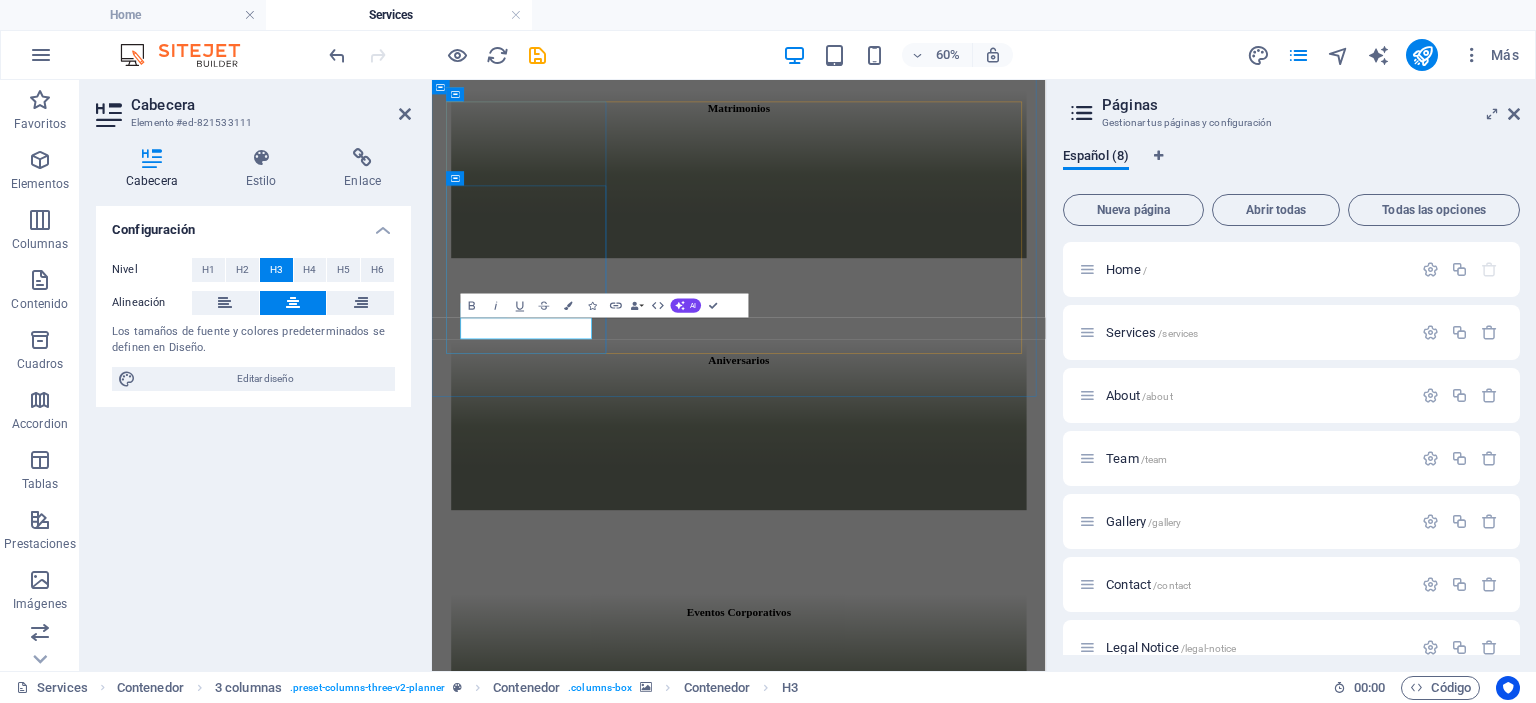 click on "Cumpeaños" at bounding box center [943, 1426] 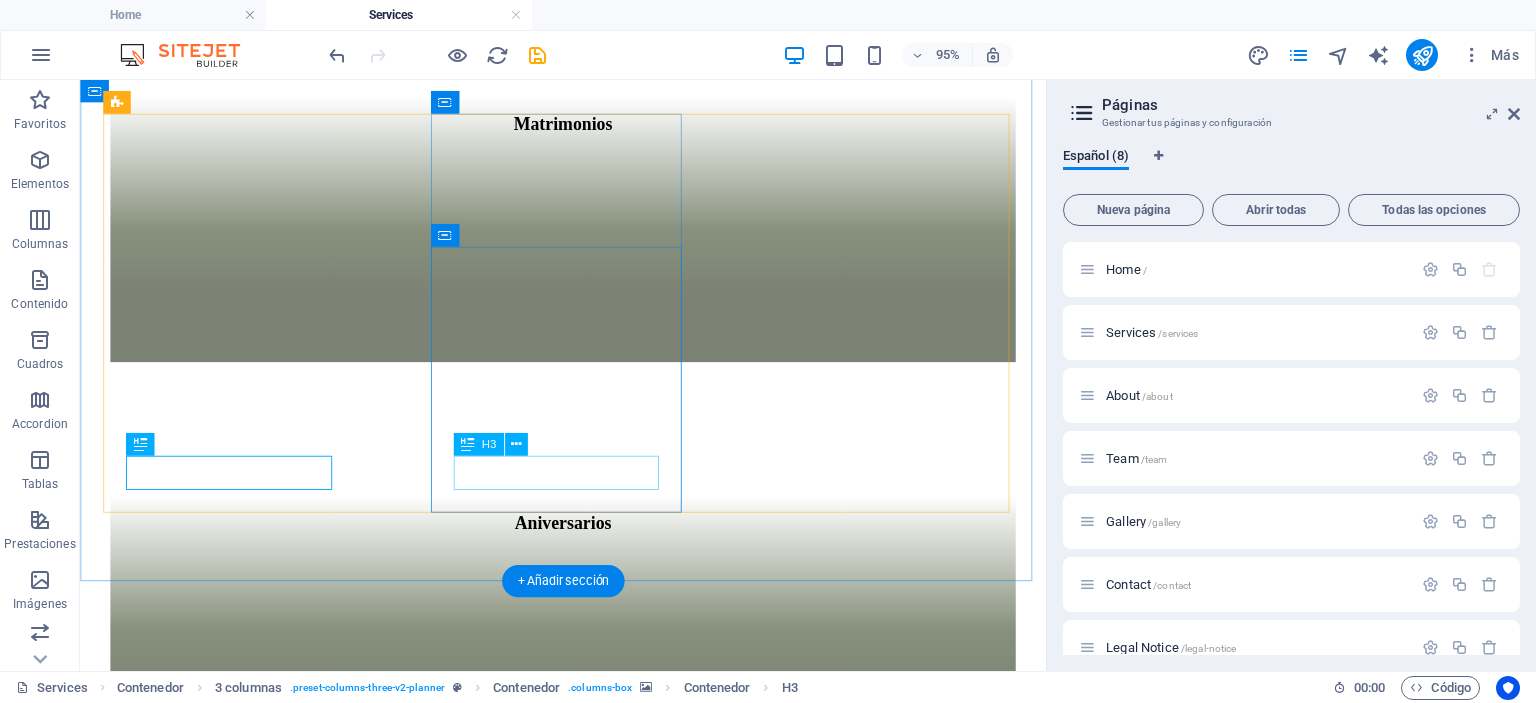 click on "Birthdays" at bounding box center [588, 1847] 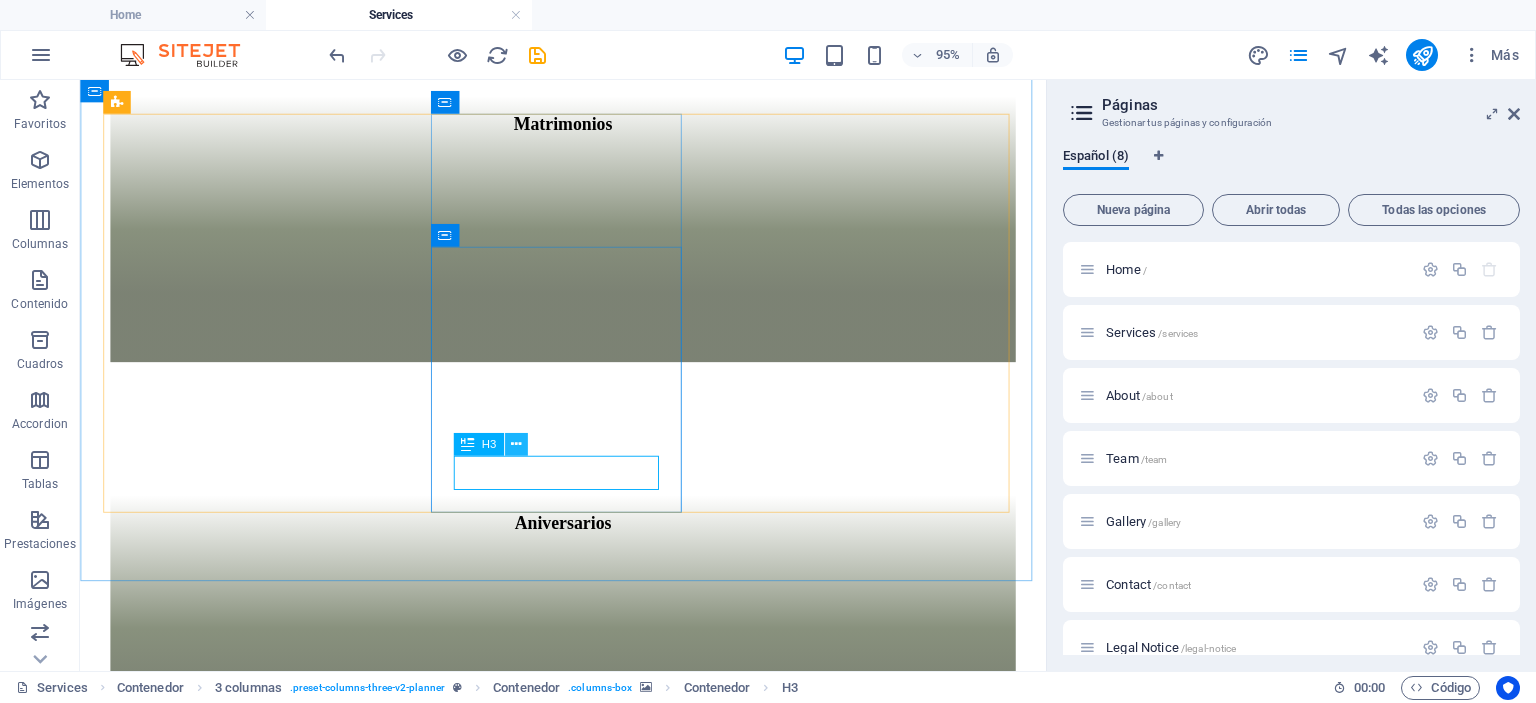 click at bounding box center (516, 445) 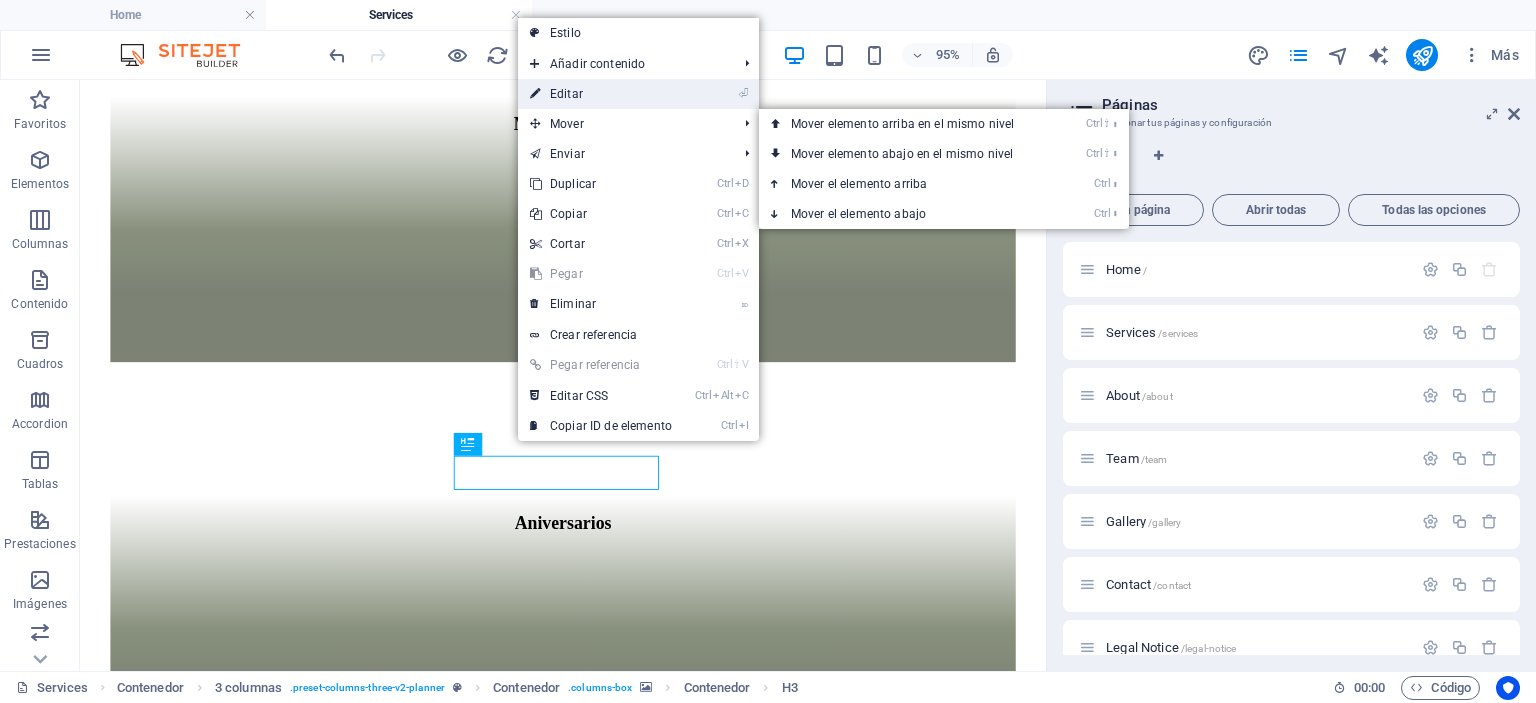 click on "⏎  Editar" at bounding box center [601, 94] 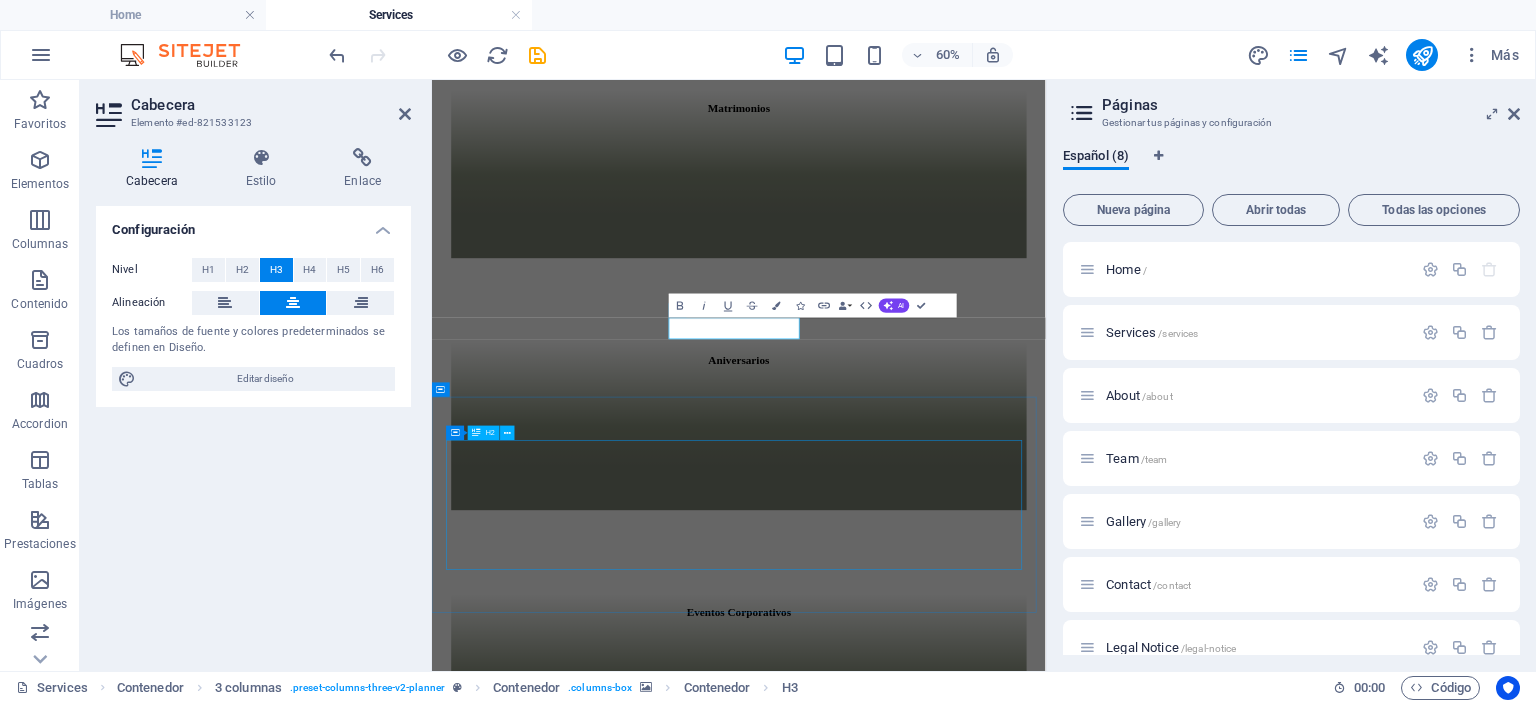 type 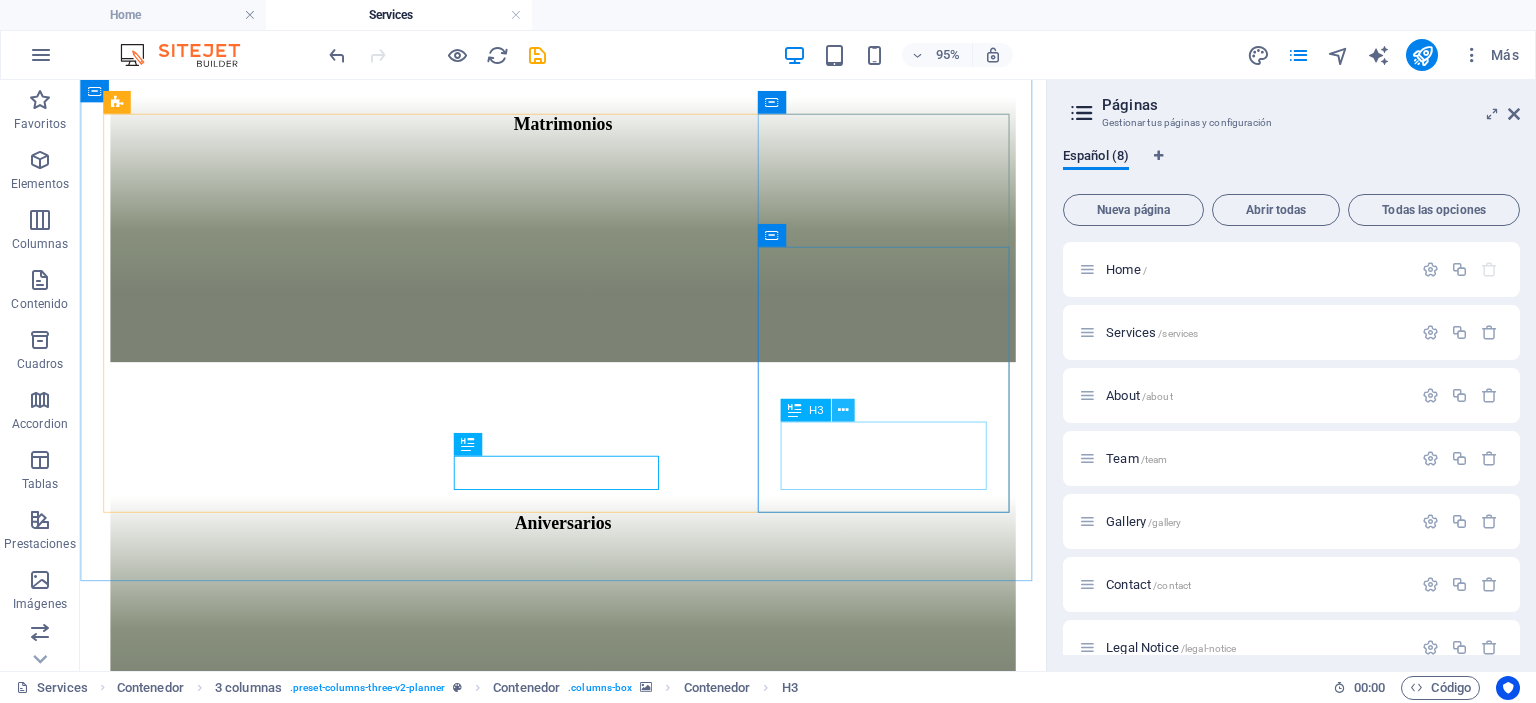 click at bounding box center [843, 410] 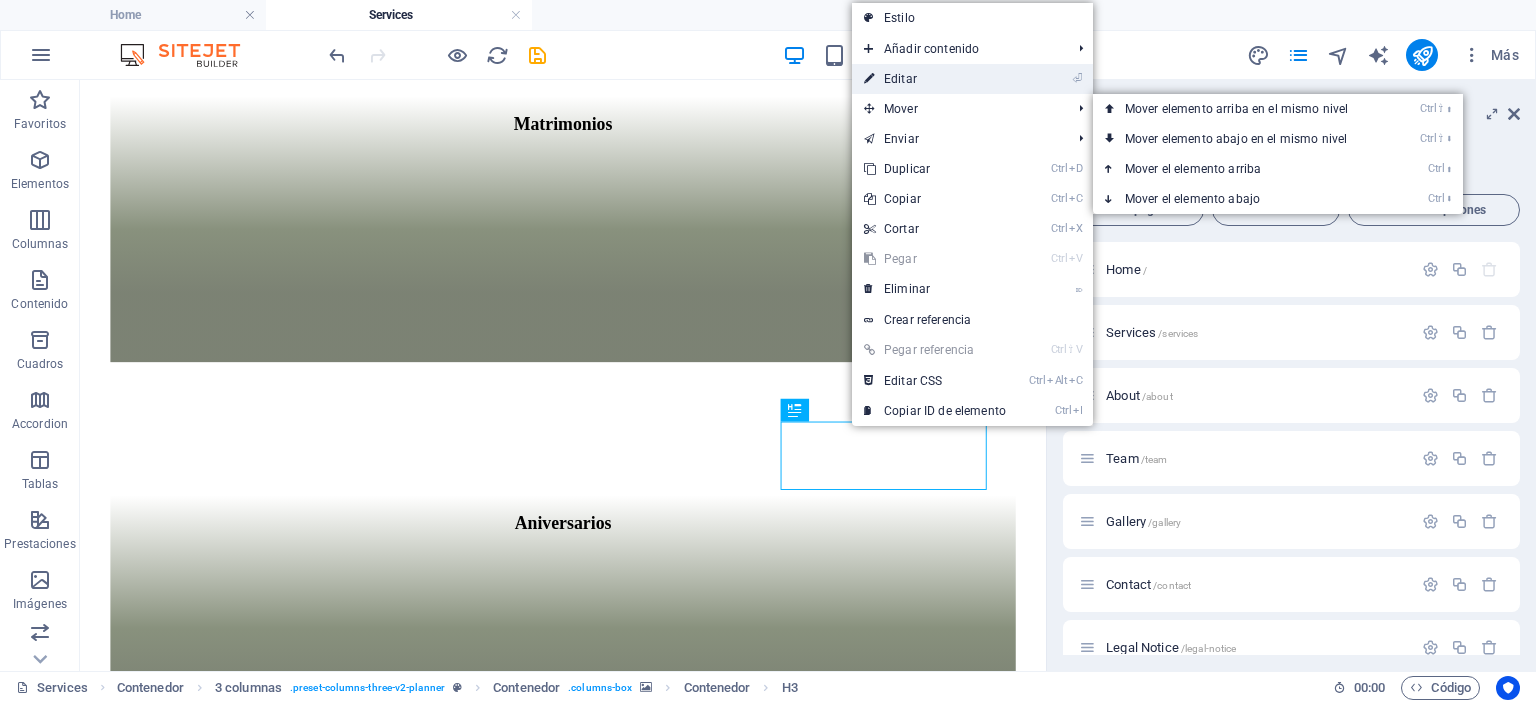 click on "⏎  Editar" at bounding box center (935, 79) 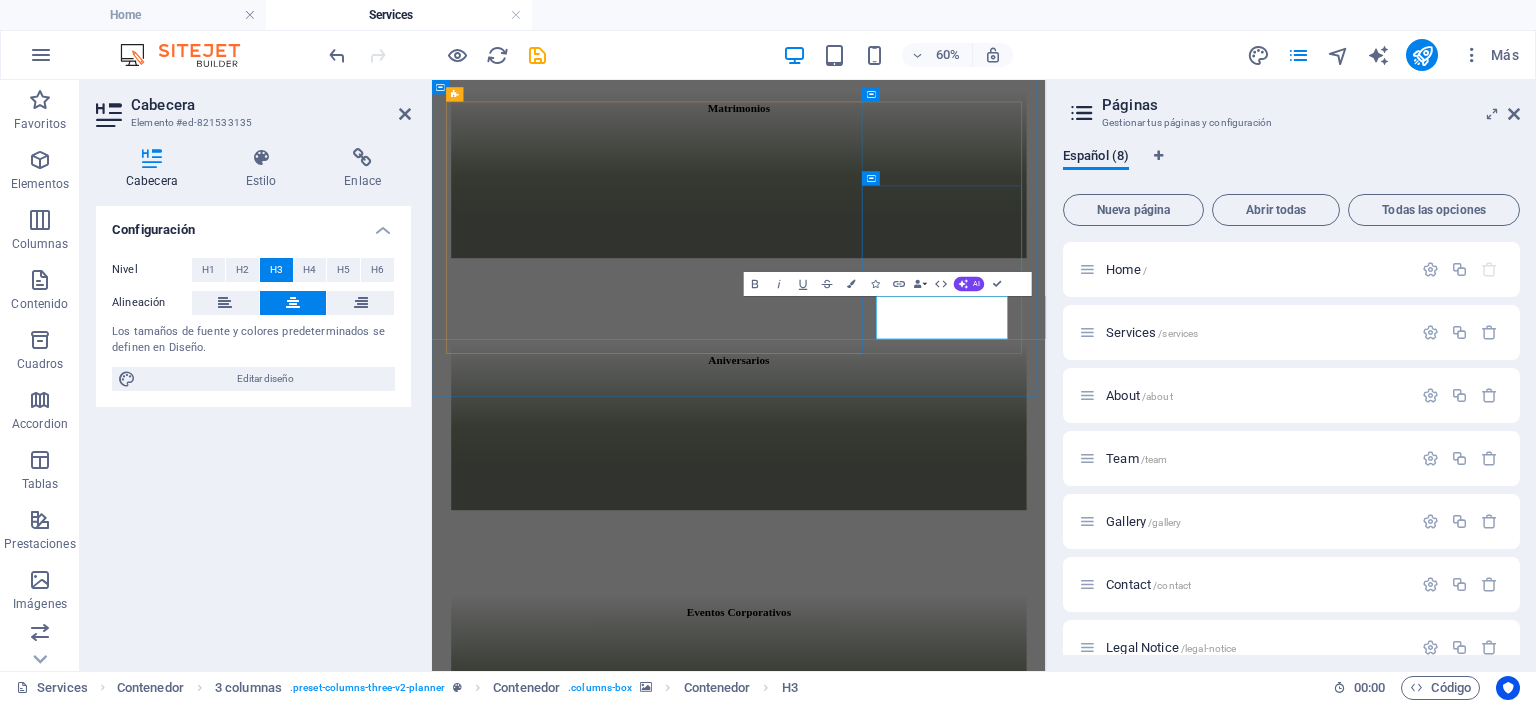 type 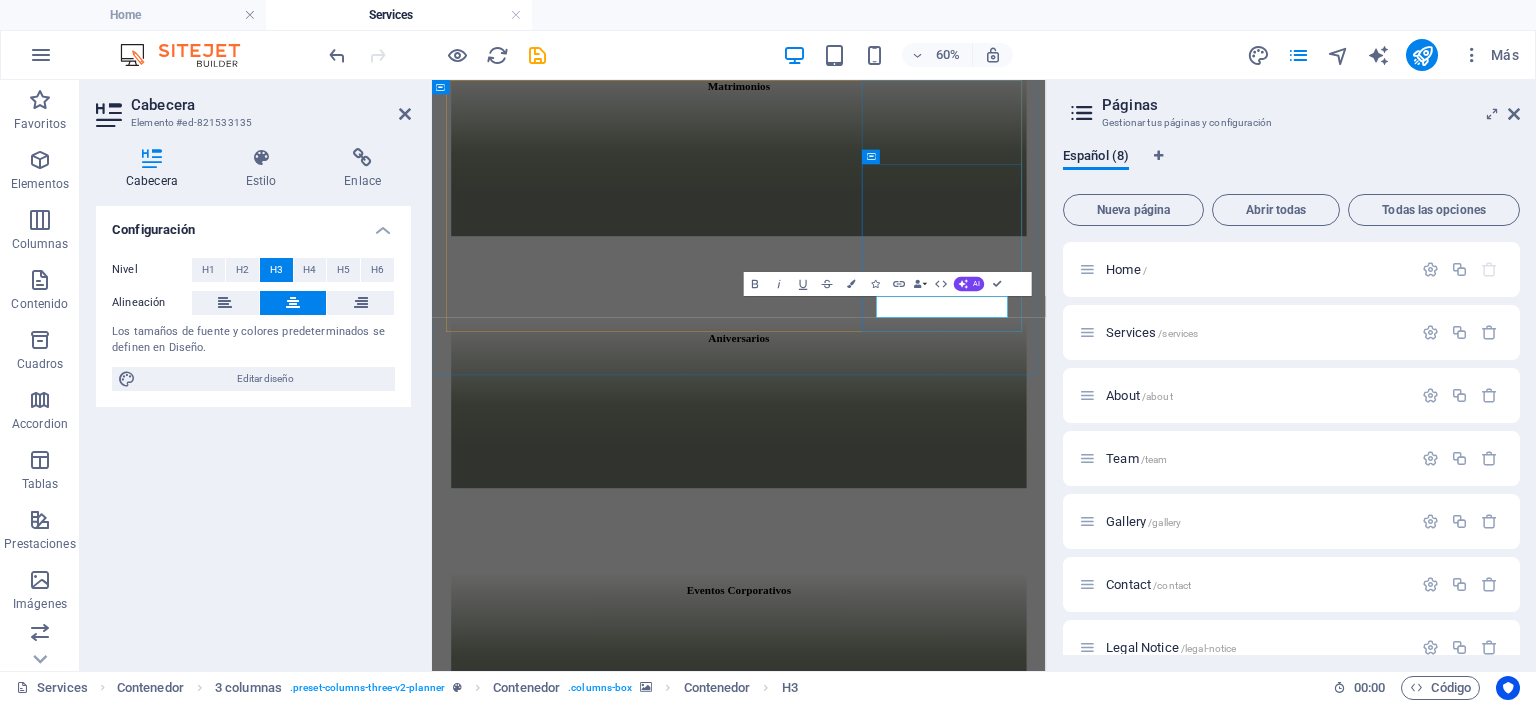 scroll, scrollTop: 1600, scrollLeft: 0, axis: vertical 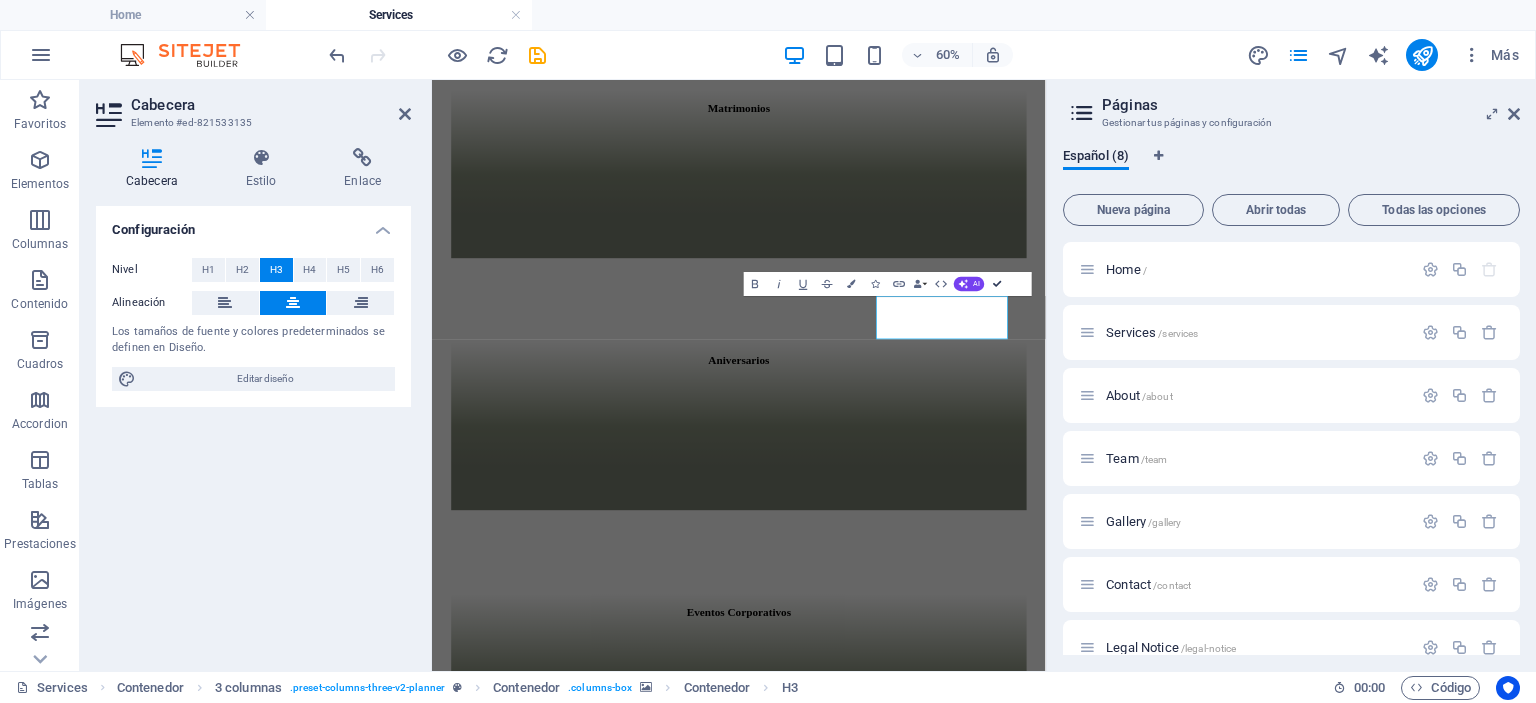 drag, startPoint x: 998, startPoint y: 283, endPoint x: 947, endPoint y: 243, distance: 64.815125 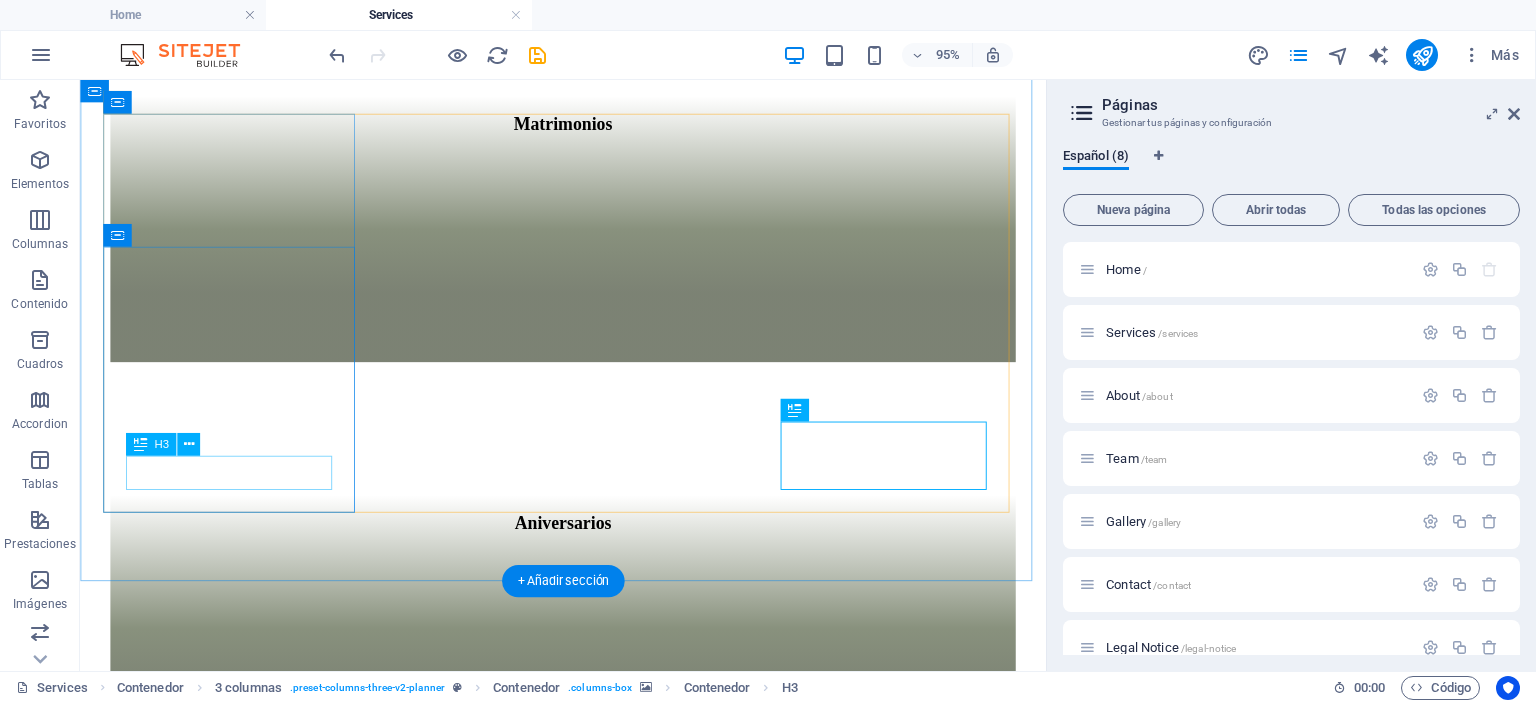 click on "Cumpleaños" at bounding box center [588, 1427] 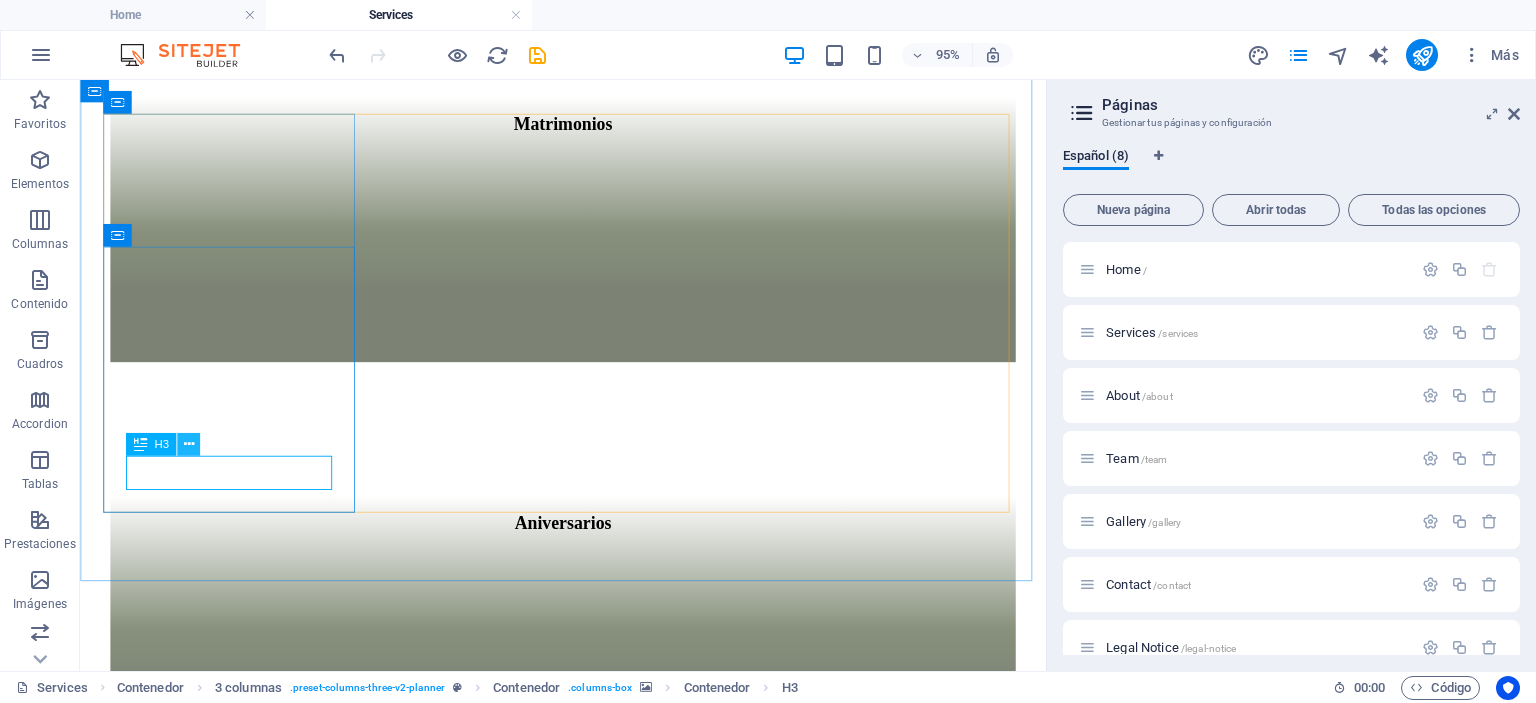 click at bounding box center [188, 444] 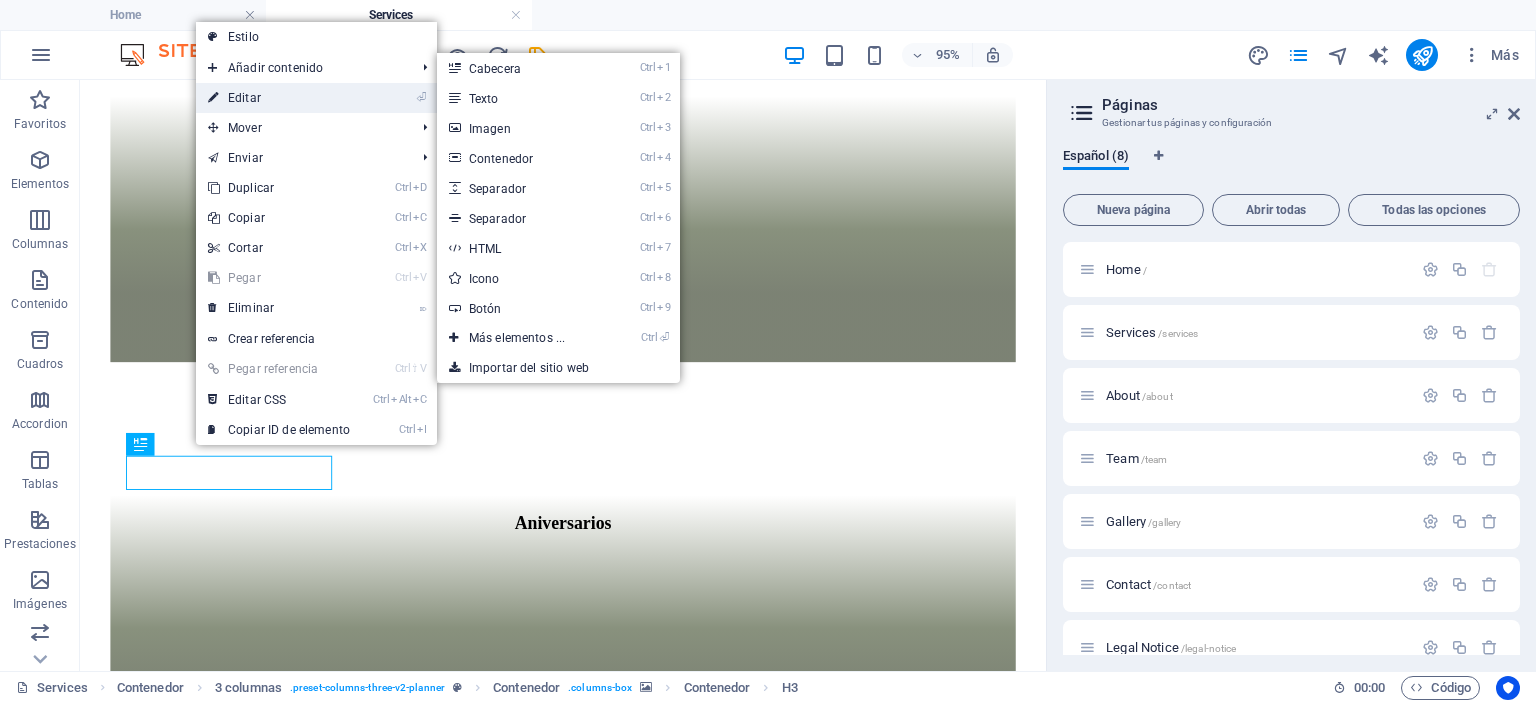 click on "⏎  Editar" at bounding box center (279, 98) 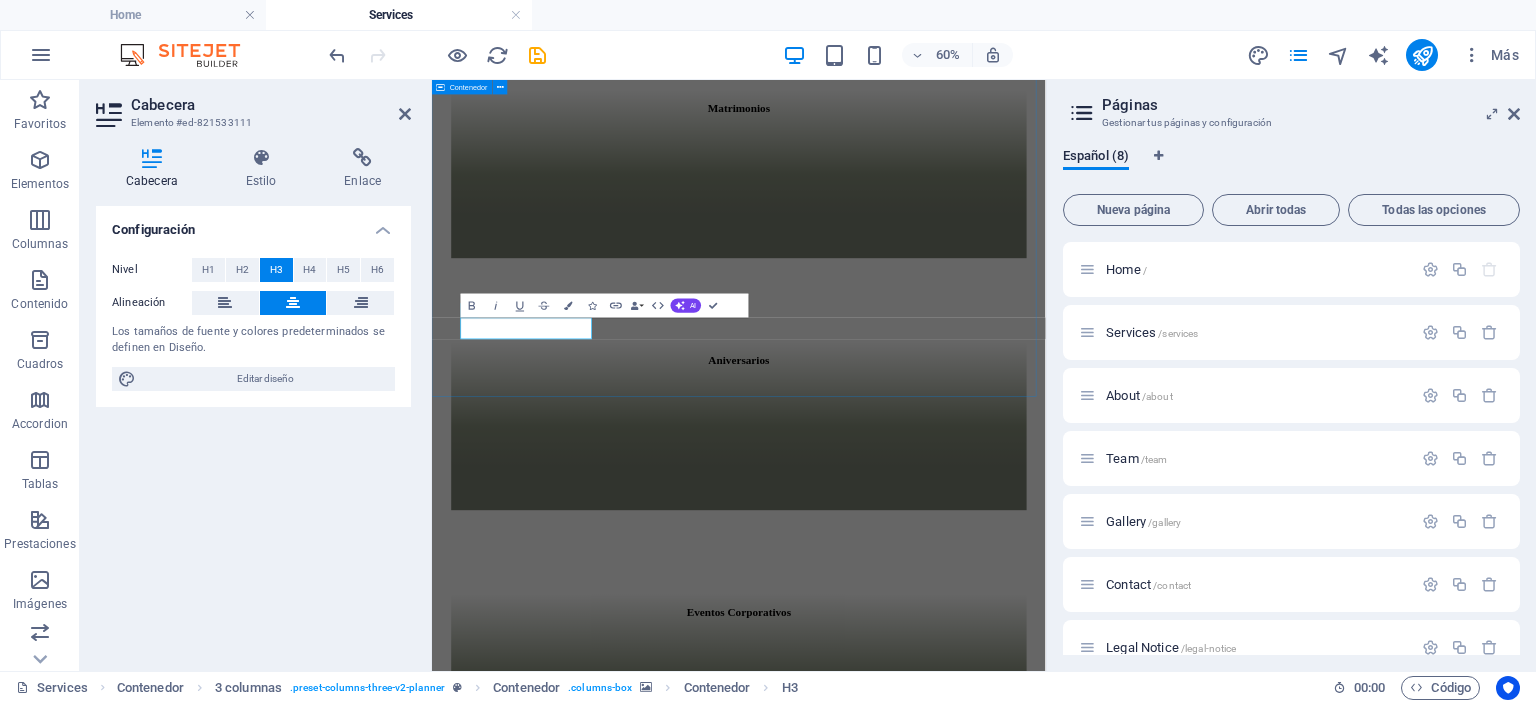 type 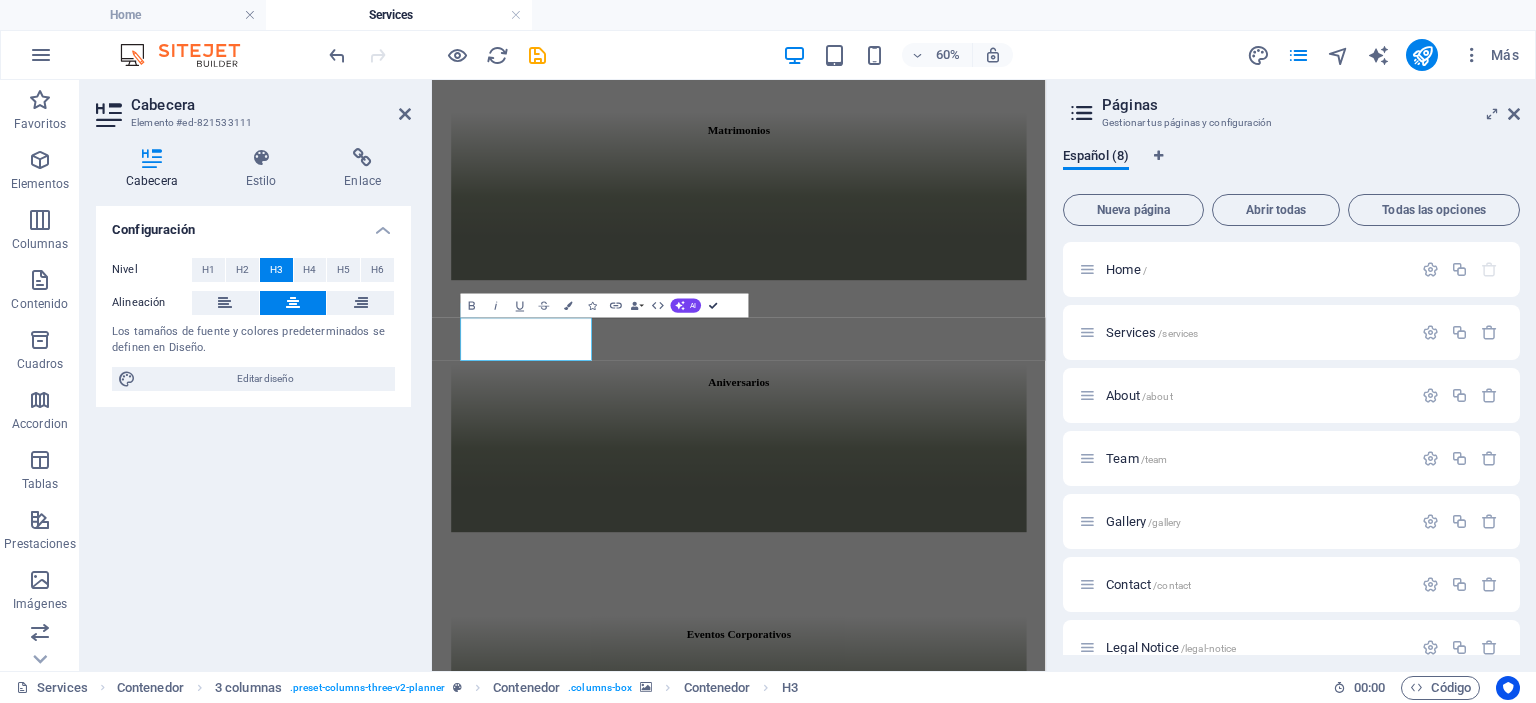 drag, startPoint x: 667, startPoint y: 236, endPoint x: 714, endPoint y: 304, distance: 82.661964 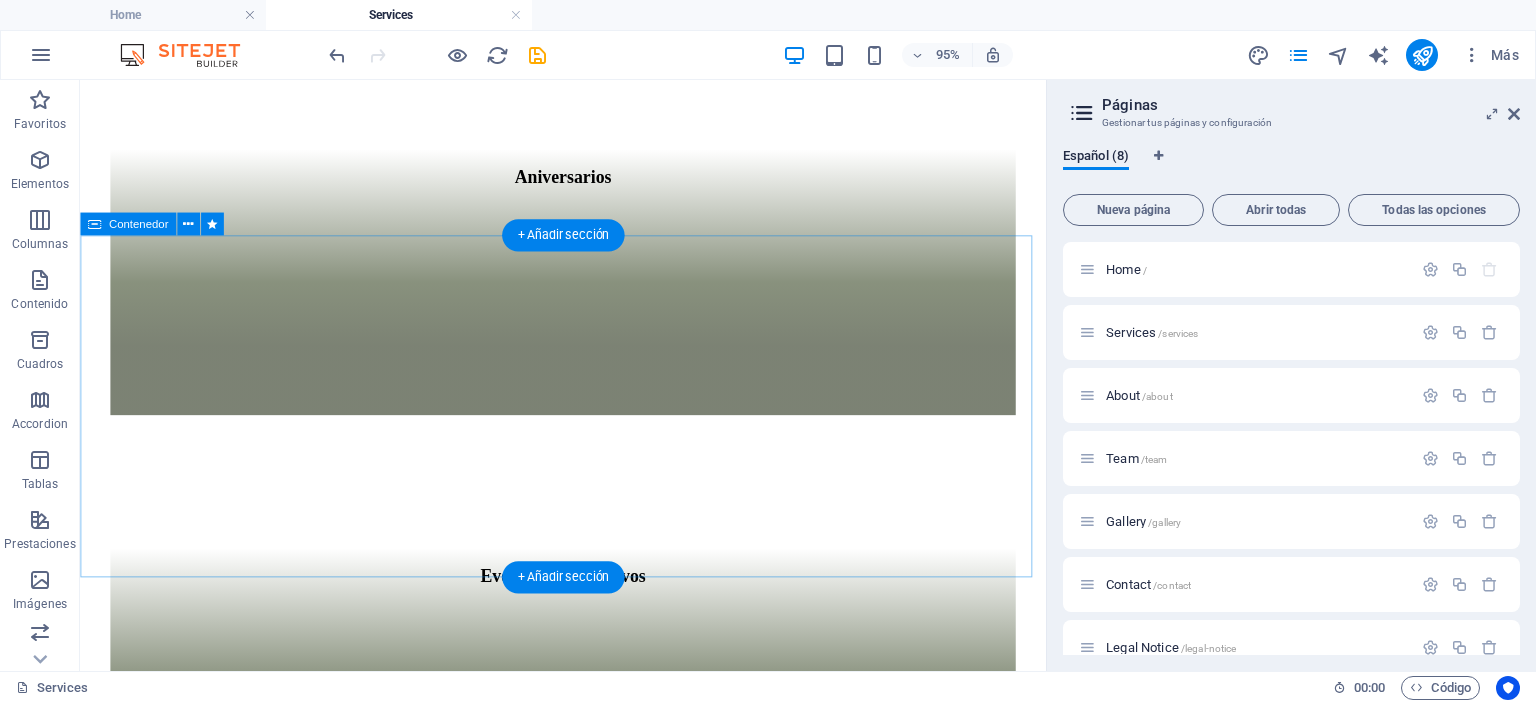 scroll, scrollTop: 1864, scrollLeft: 0, axis: vertical 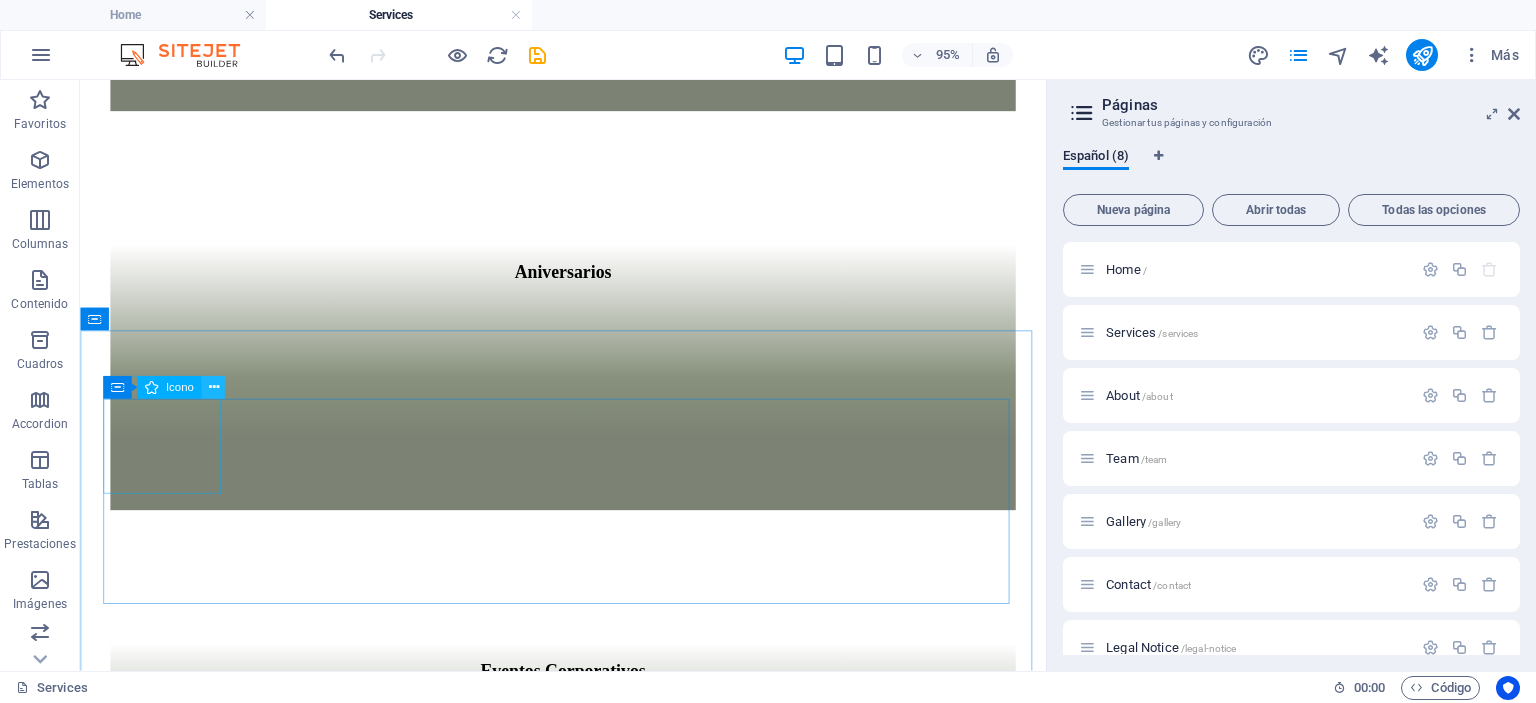click at bounding box center (213, 388) 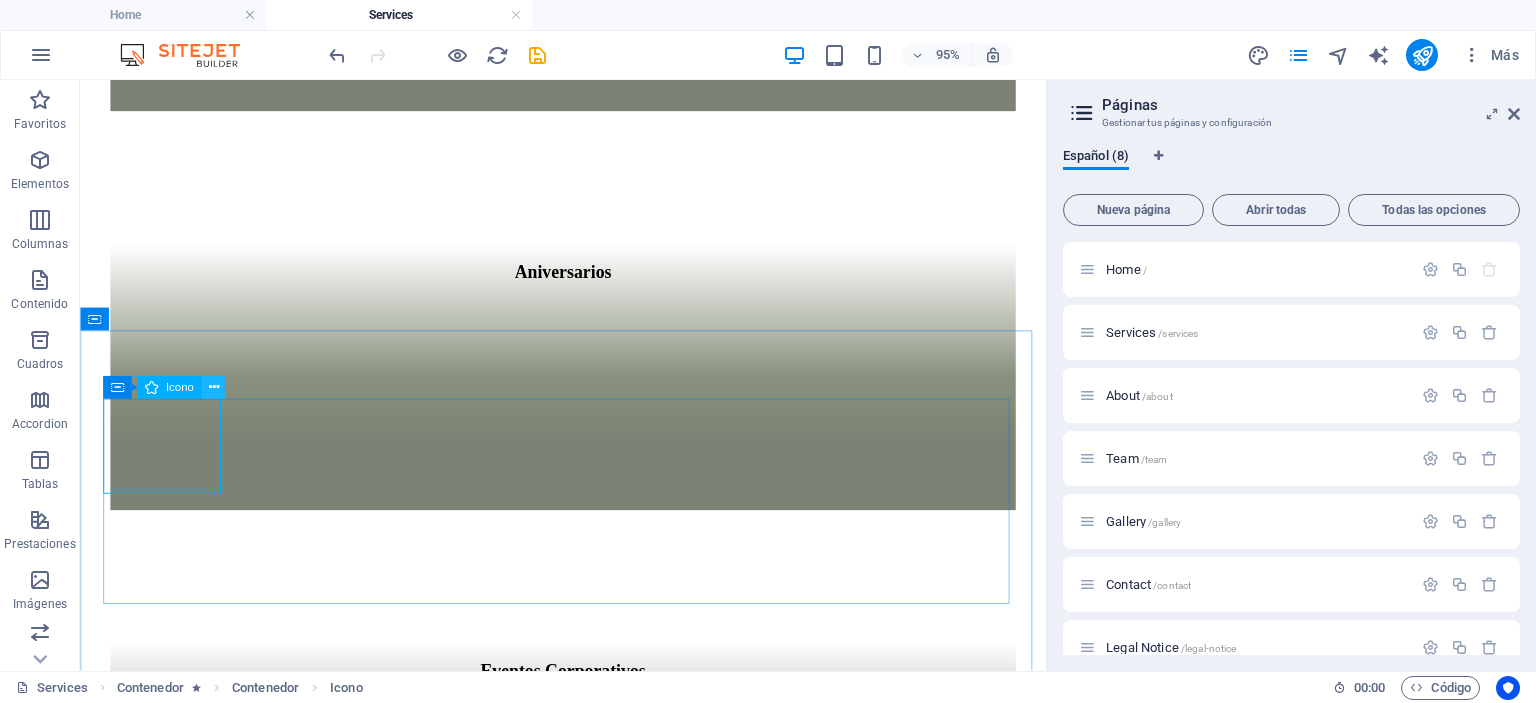 click at bounding box center [213, 388] 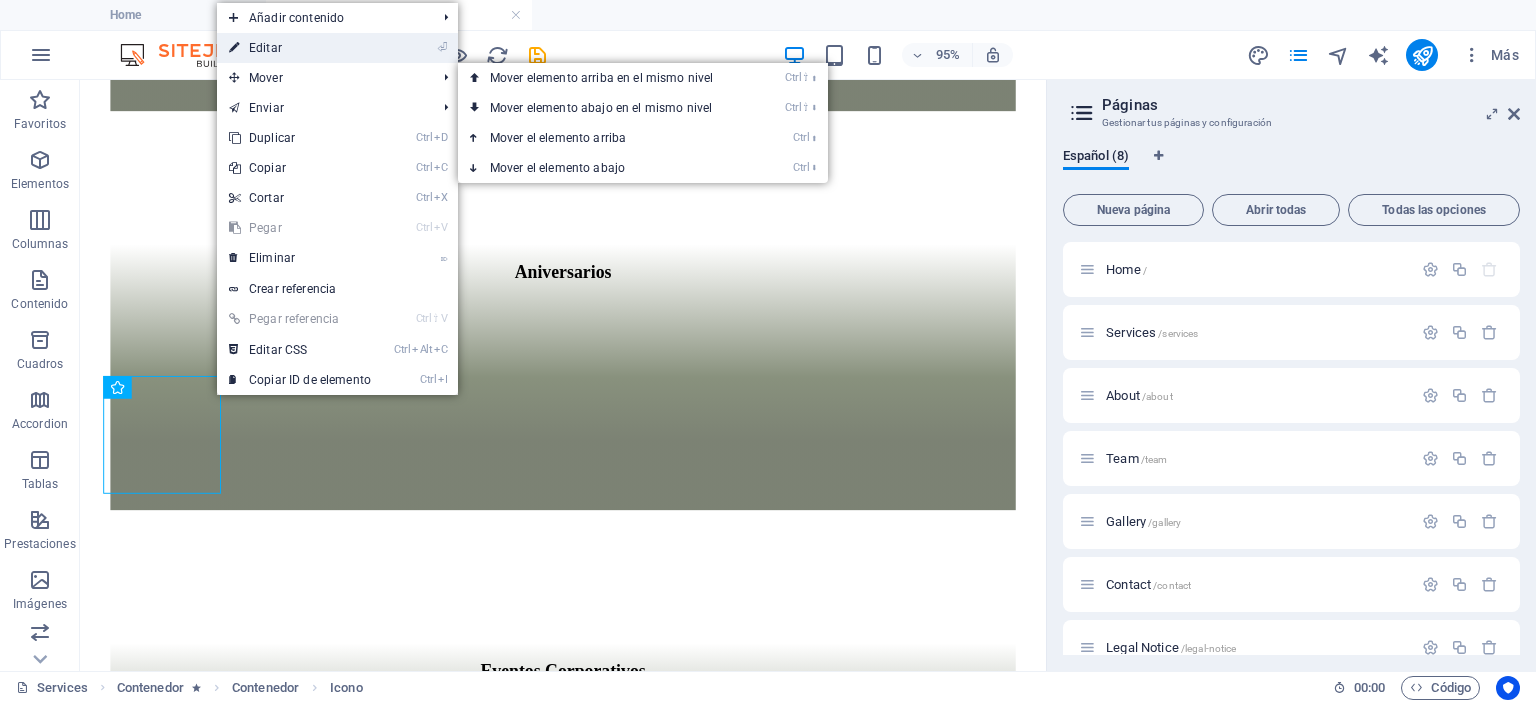 click on "⏎  Editar" at bounding box center [300, 48] 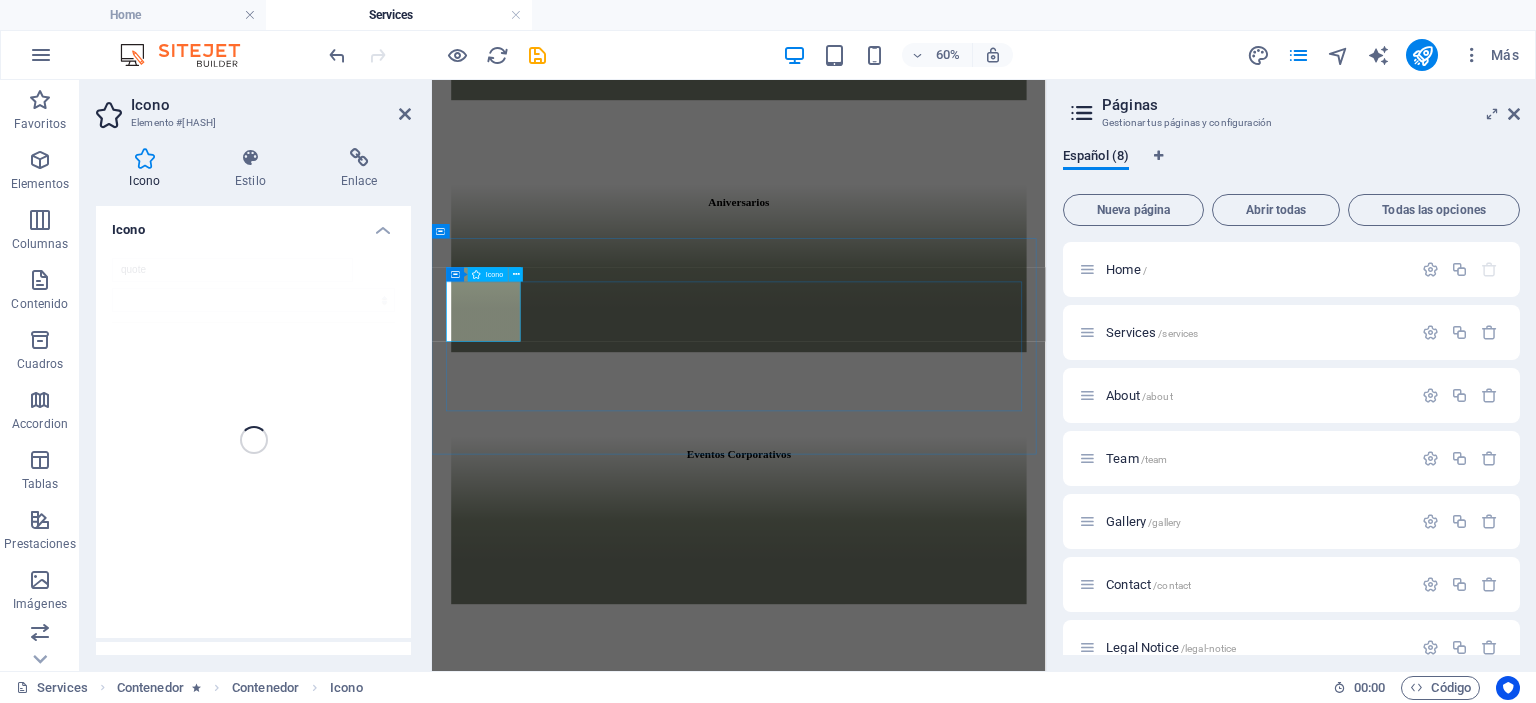 click at bounding box center [494, -1744] 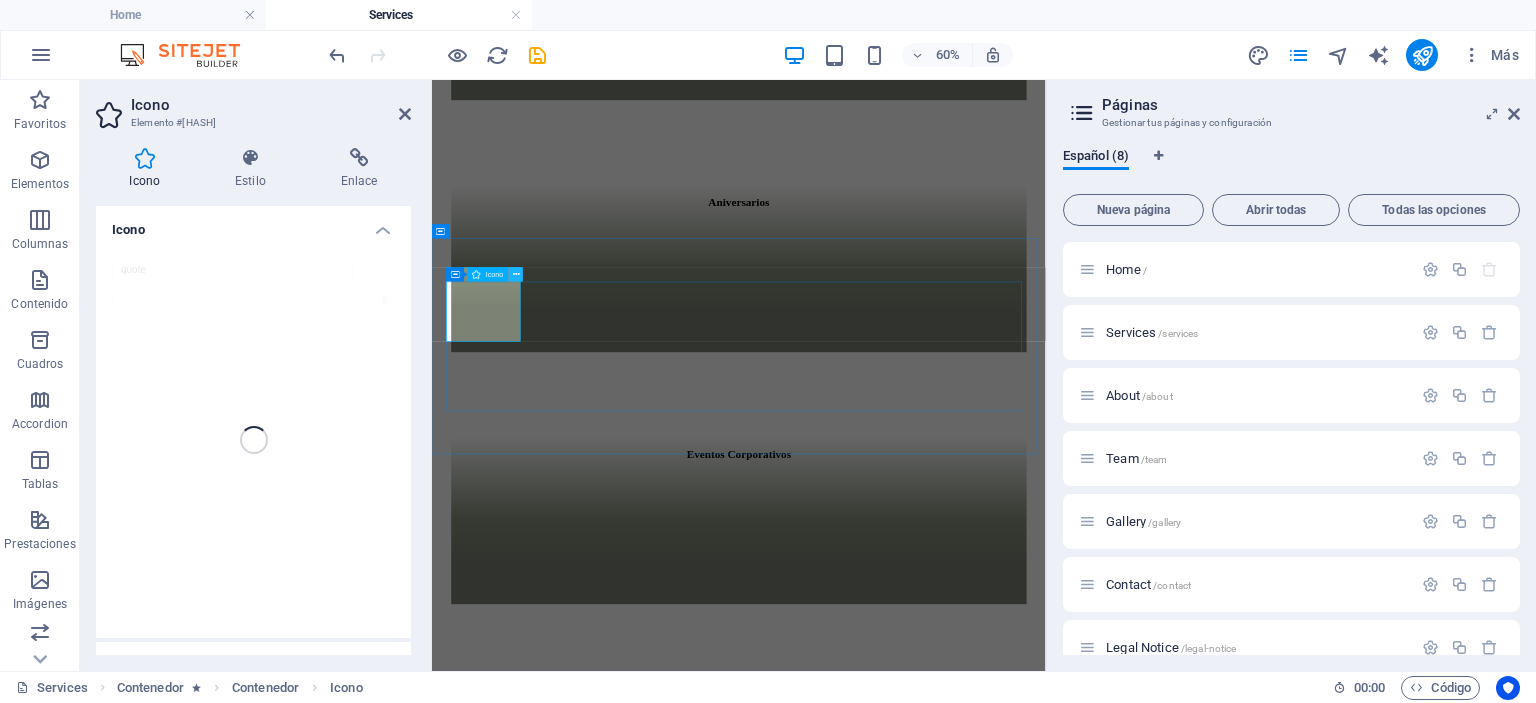 click at bounding box center (516, 274) 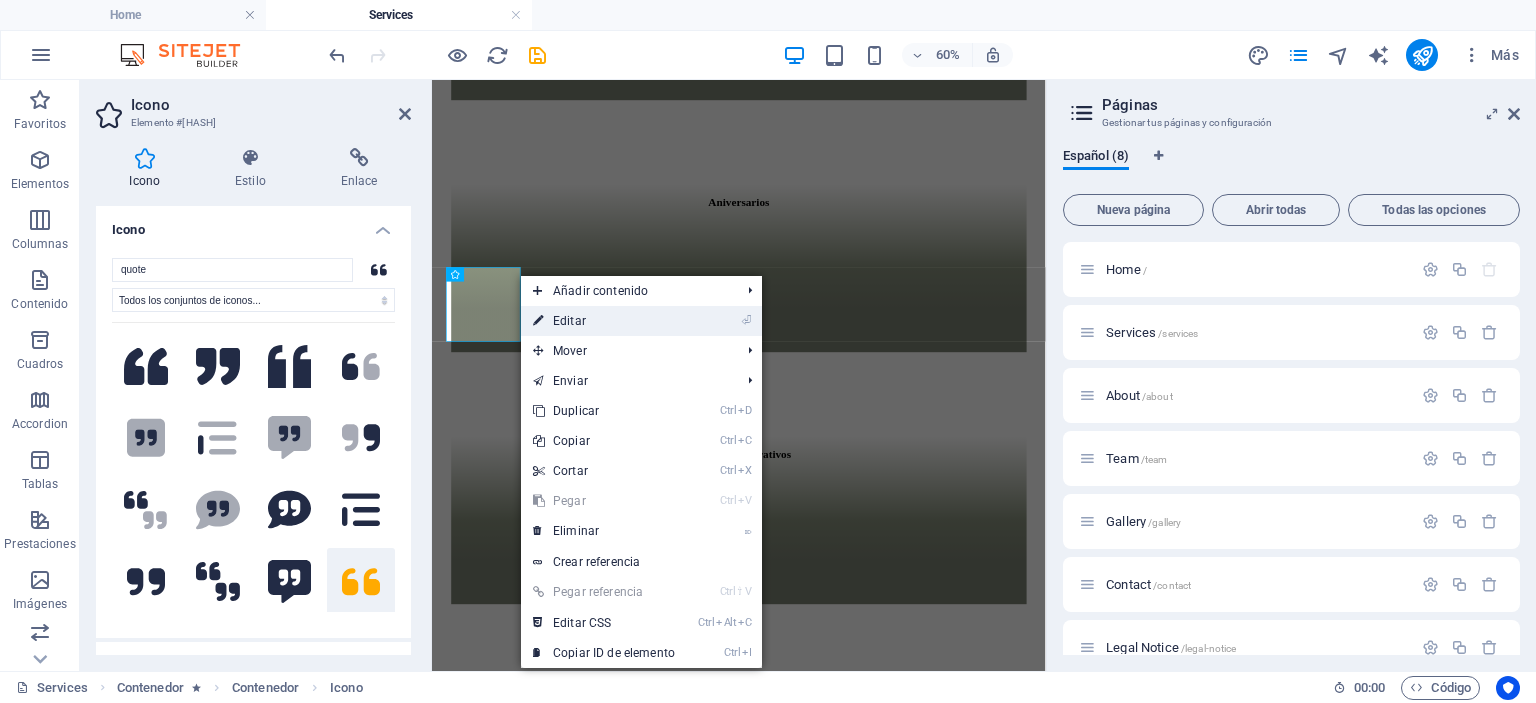 click on "⏎  Editar" at bounding box center (604, 321) 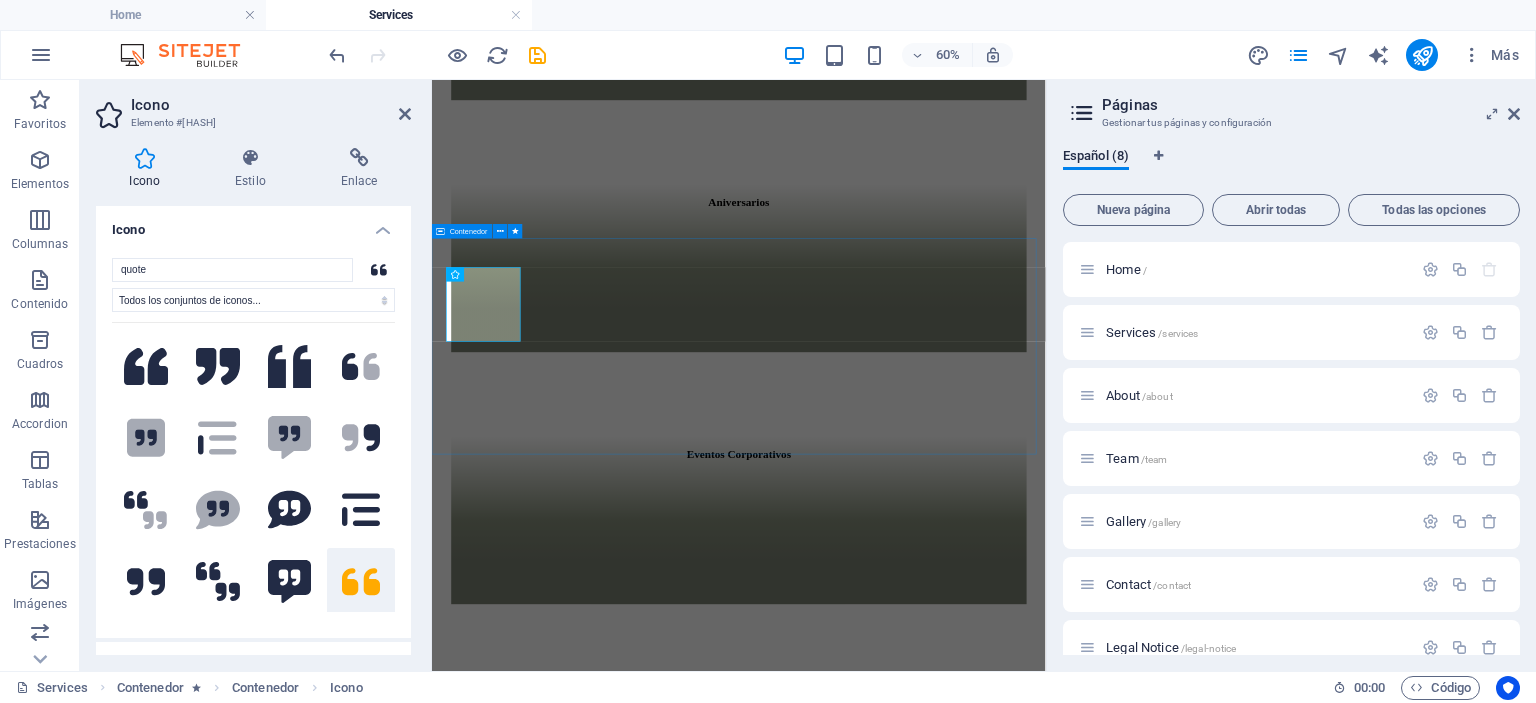 click on "Your vision, our passion, let’s make it extraordinary." at bounding box center (943, 2078) 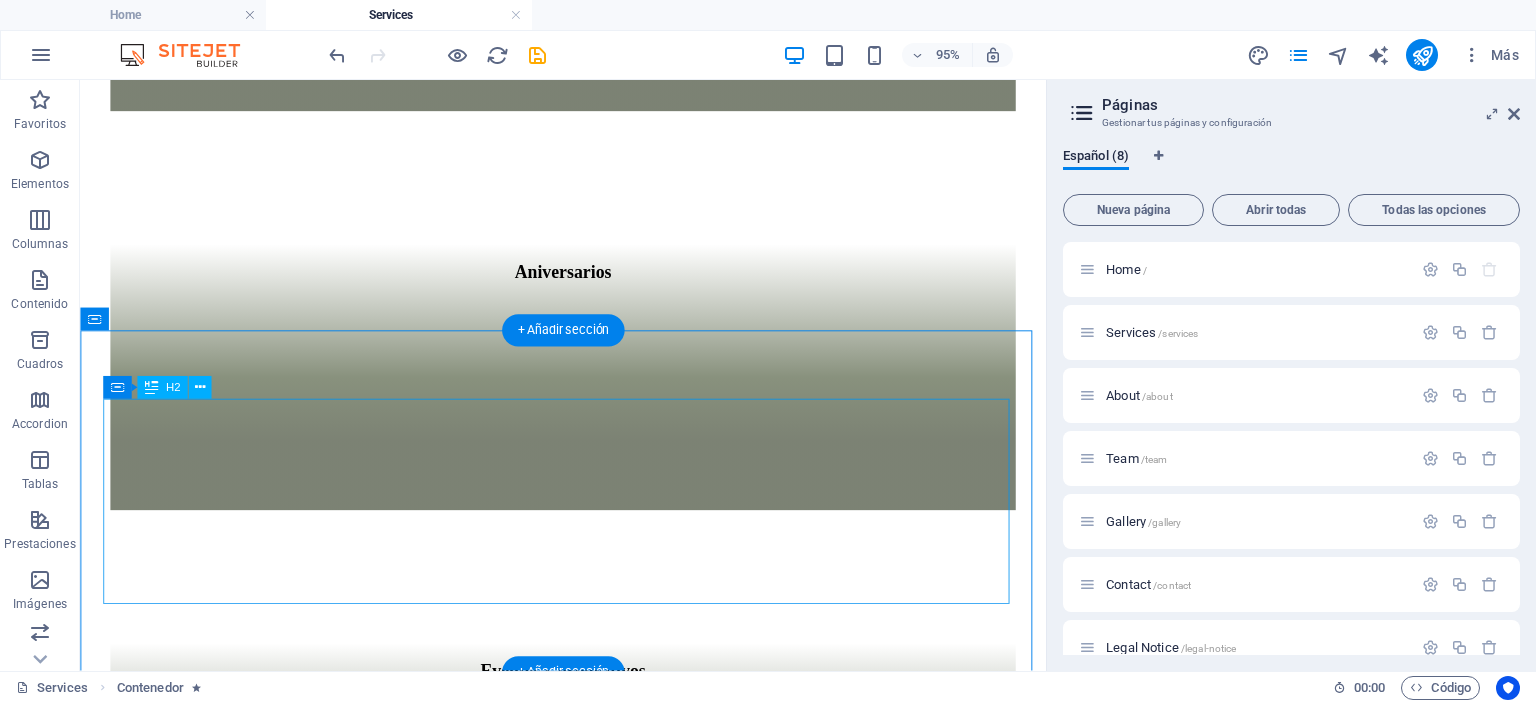 click on "Your vision, our passion, let’s make it extraordinary." at bounding box center [578, 2078] 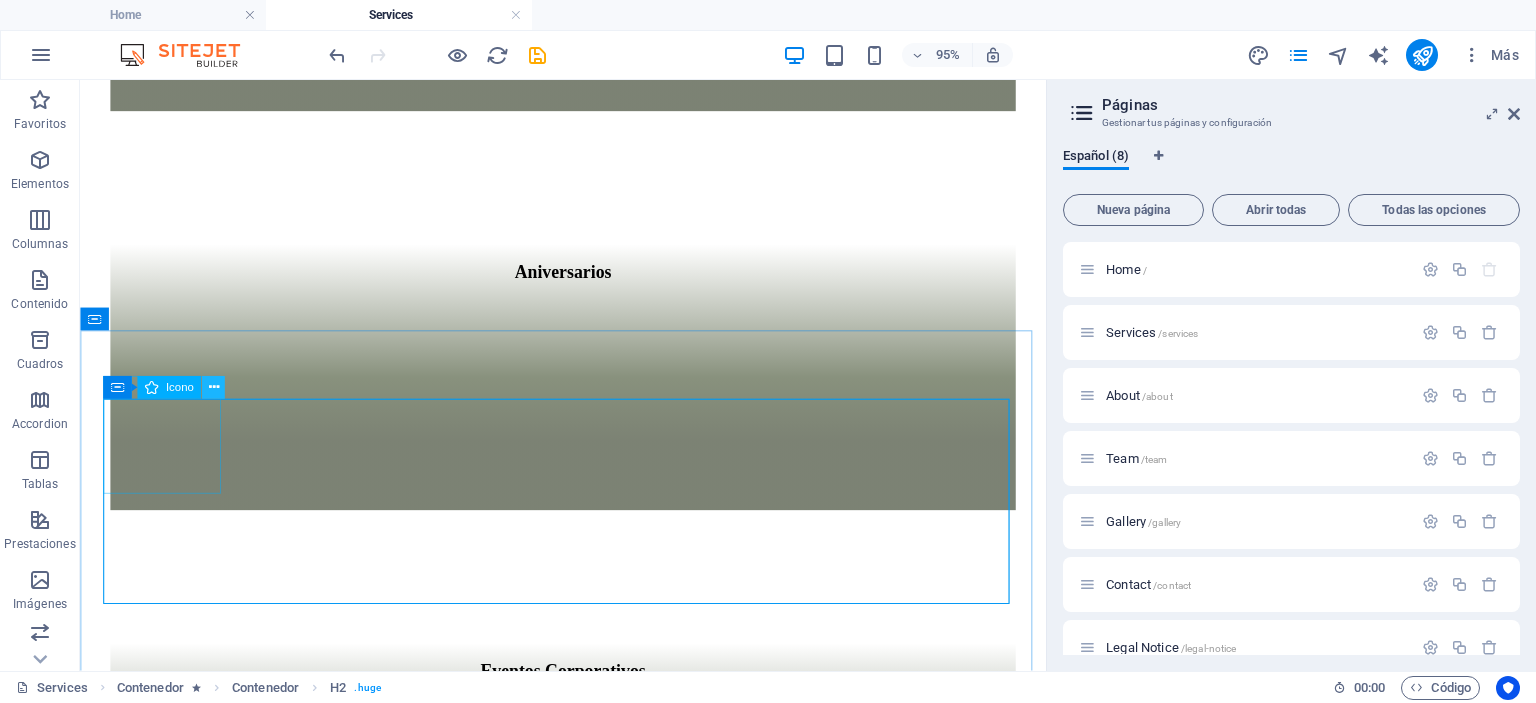 click at bounding box center [213, 387] 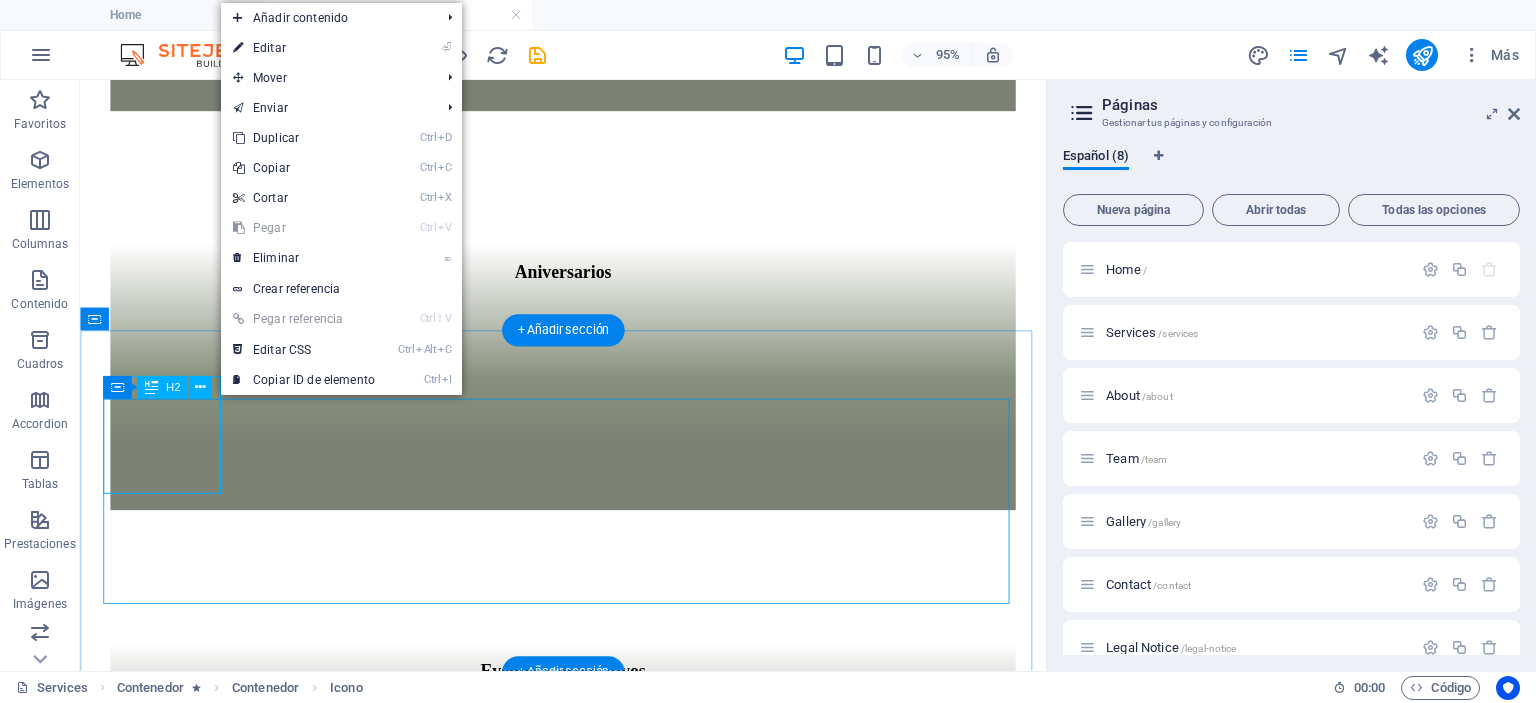 click on "Your vision, our passion, let’s make it extraordinary." at bounding box center [578, 2078] 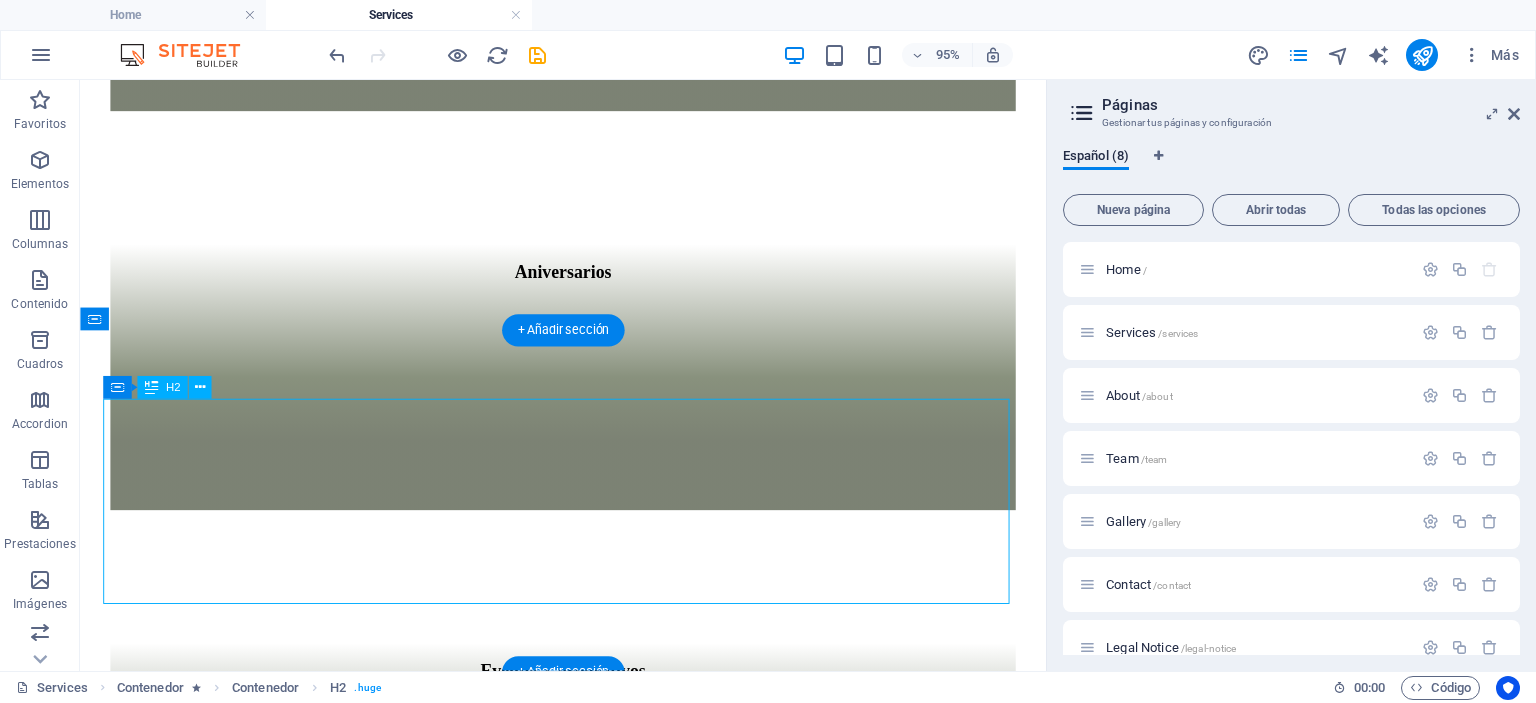 click on "Your vision, our passion, let’s make it extraordinary." at bounding box center (578, 2078) 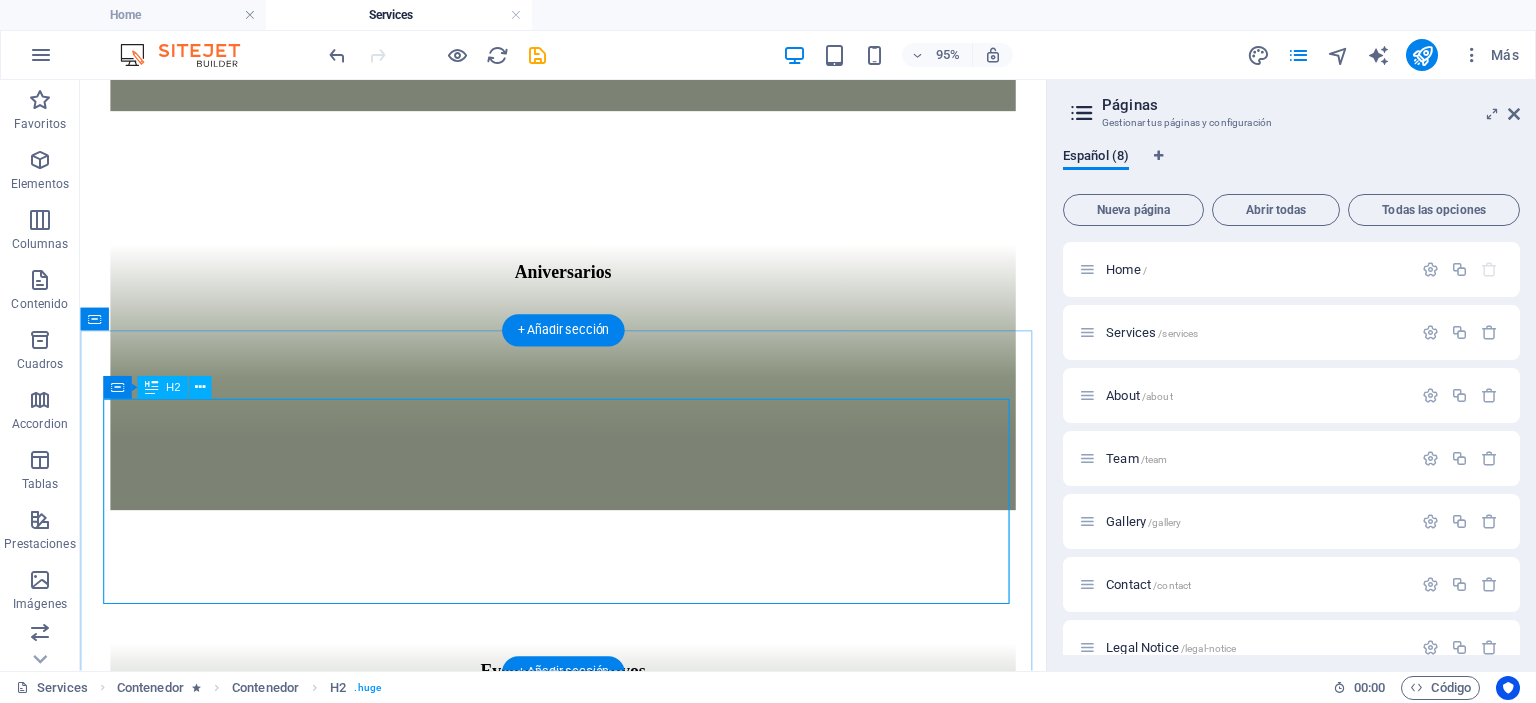 click on "Your vision, our passion, let’s make it extraordinary." at bounding box center [578, 2078] 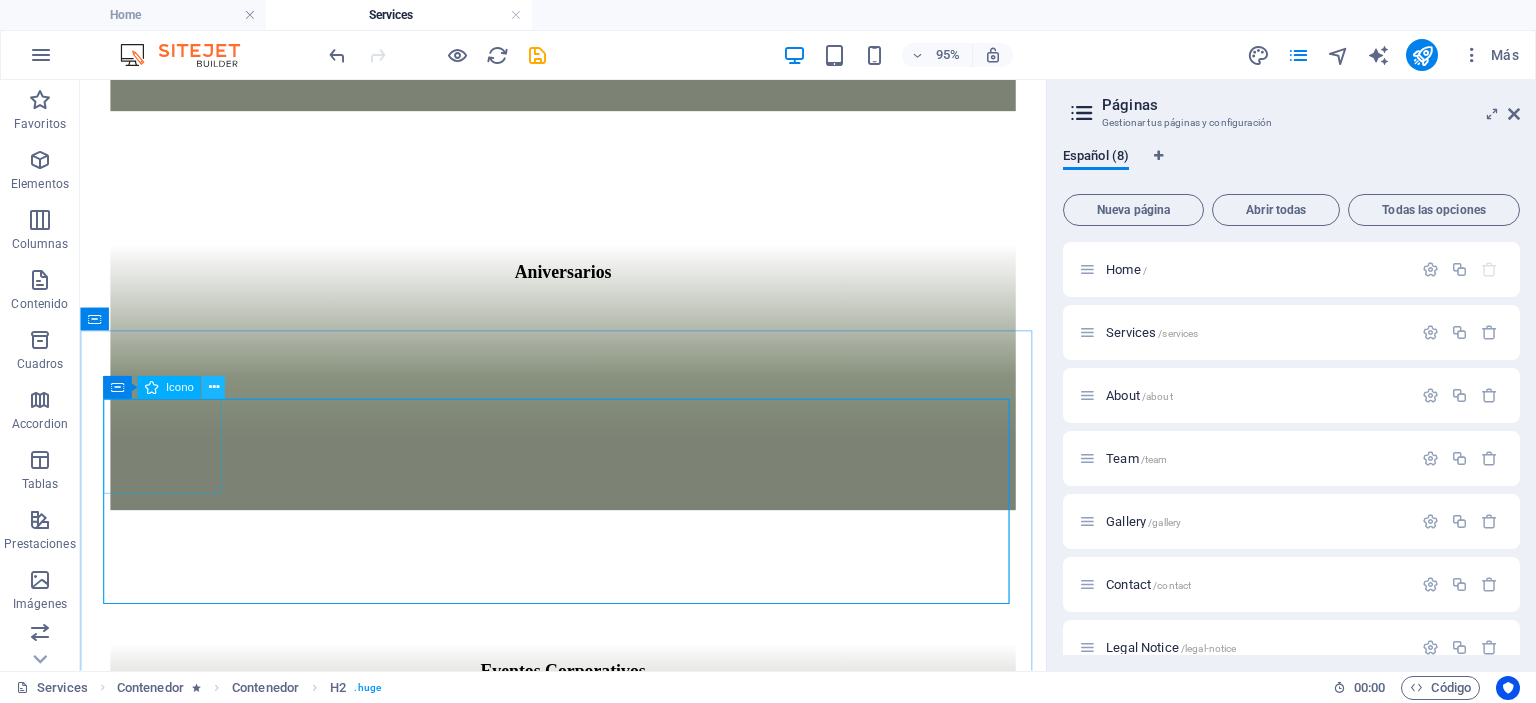 click at bounding box center (213, 388) 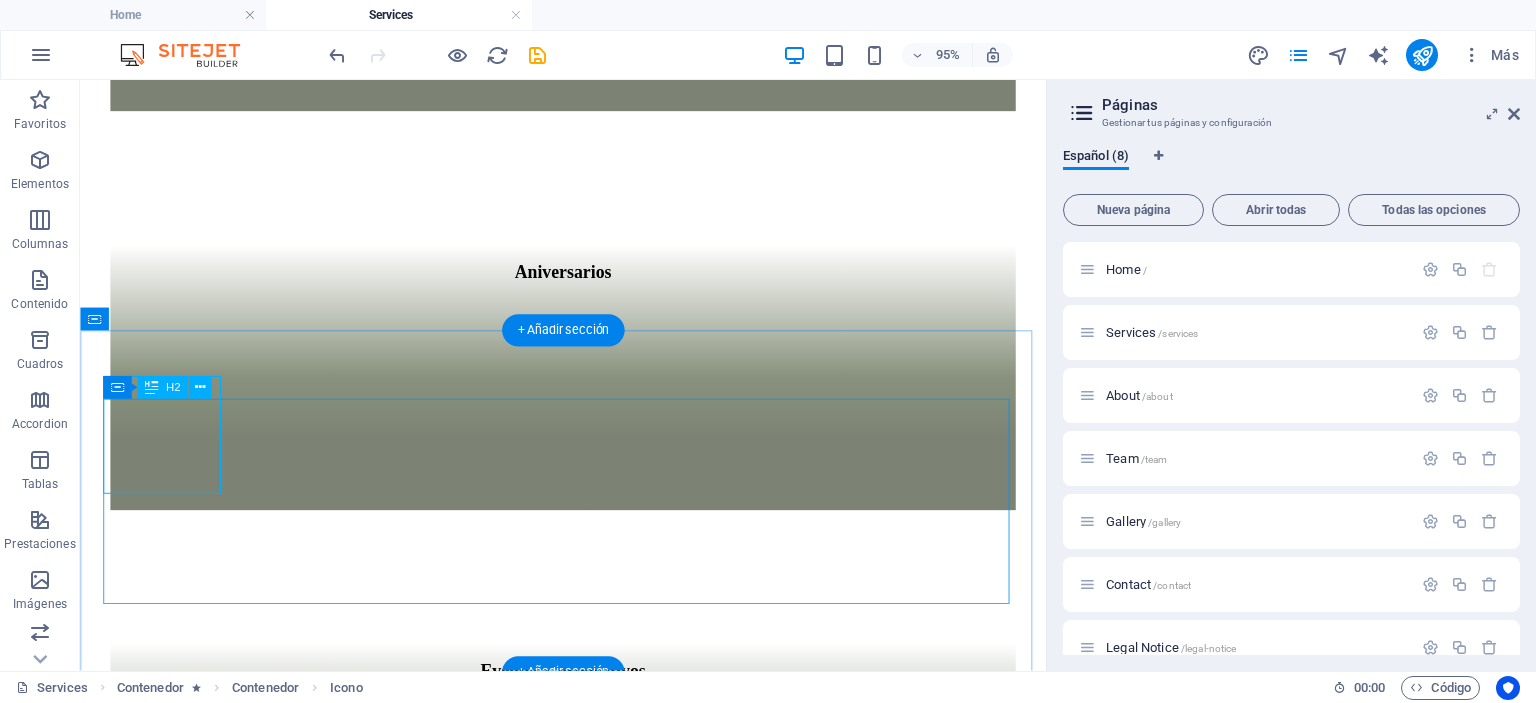 click on "Your vision, our passion, let’s make it extraordinary." at bounding box center (578, 2078) 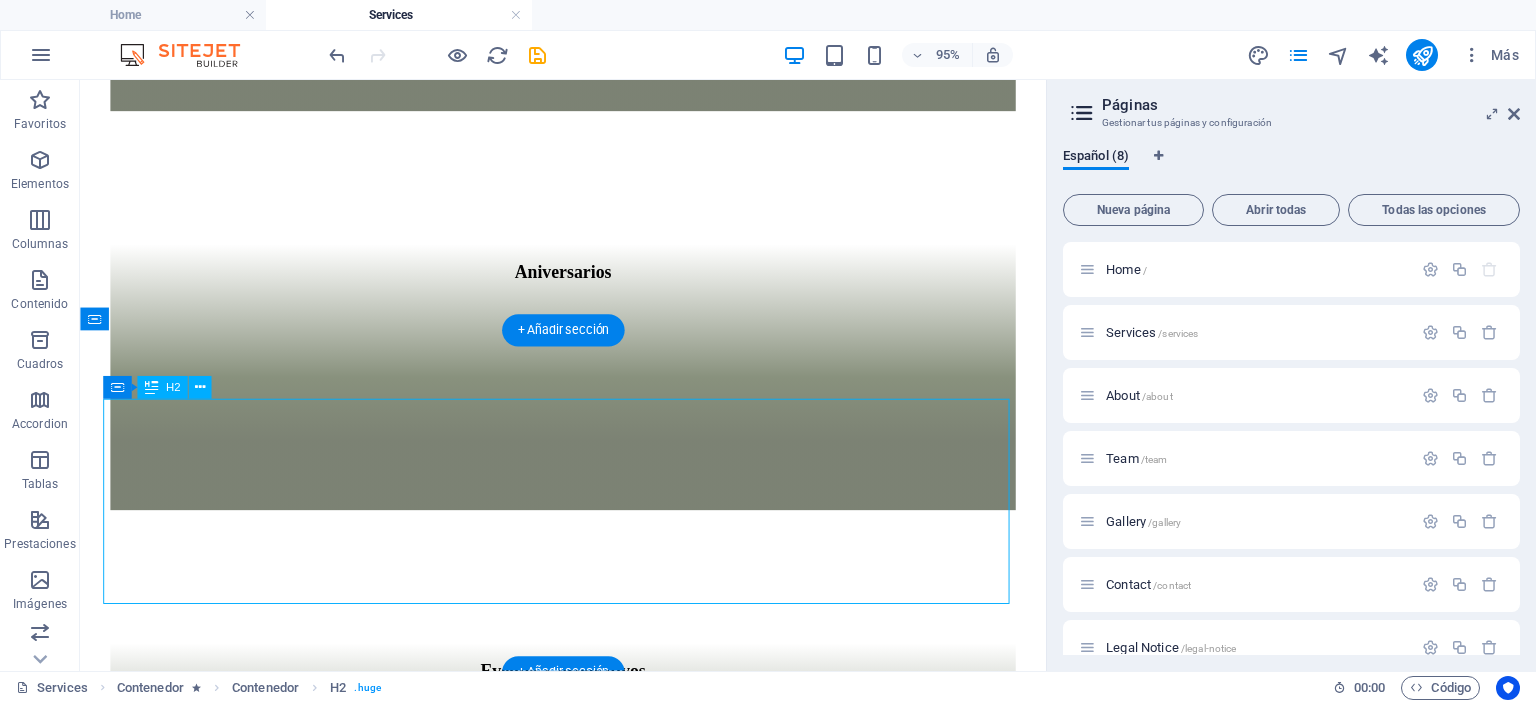 click on "Your vision, our passion, let’s make it extraordinary." at bounding box center [578, 2078] 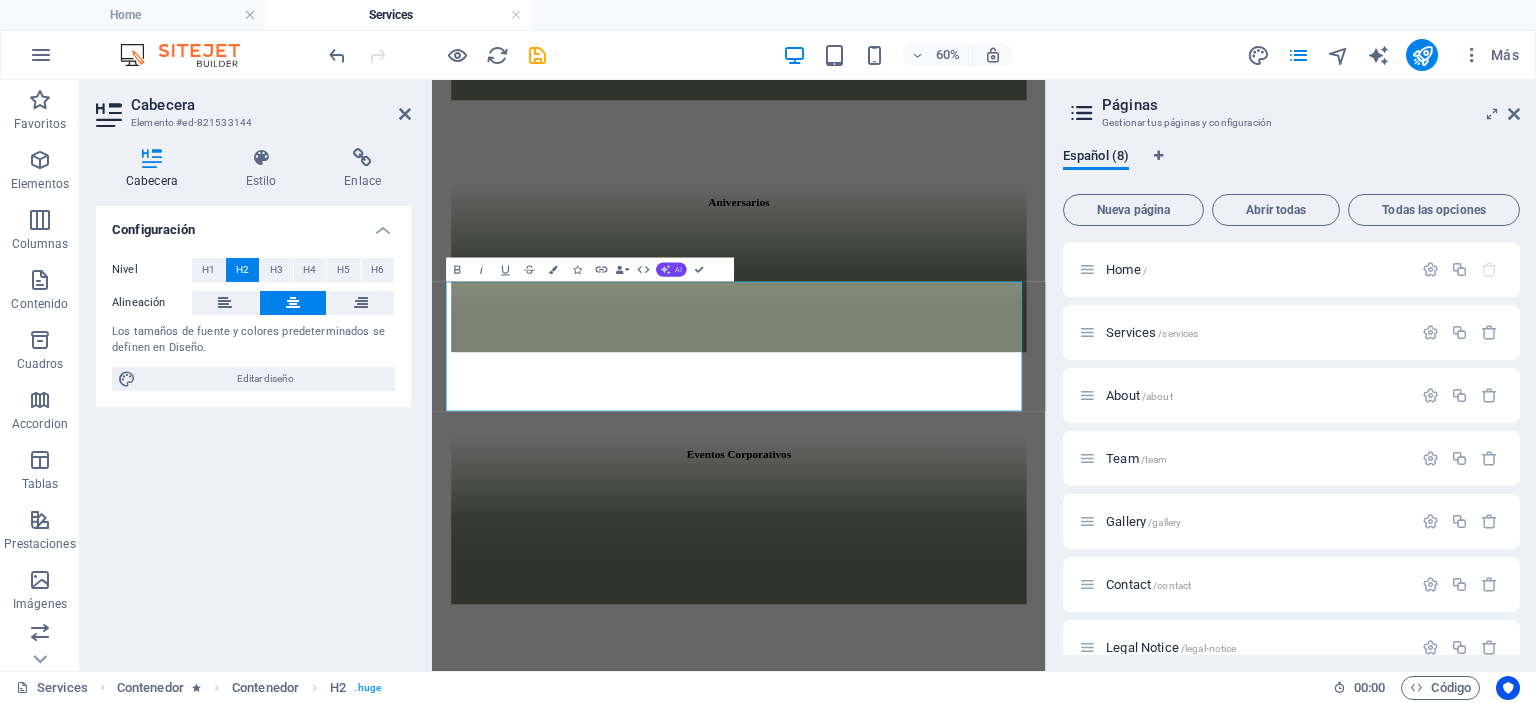 click 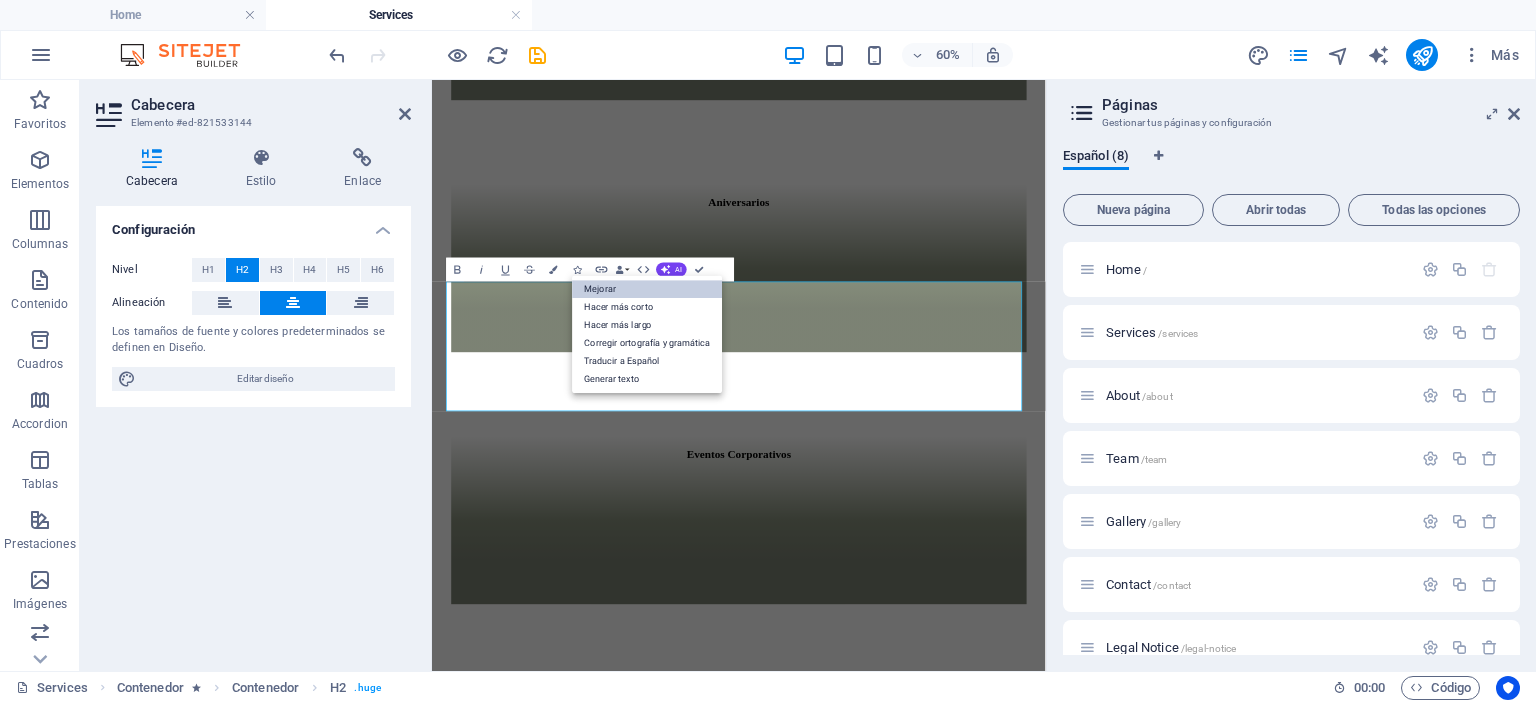 click on "Mejorar" at bounding box center [647, 289] 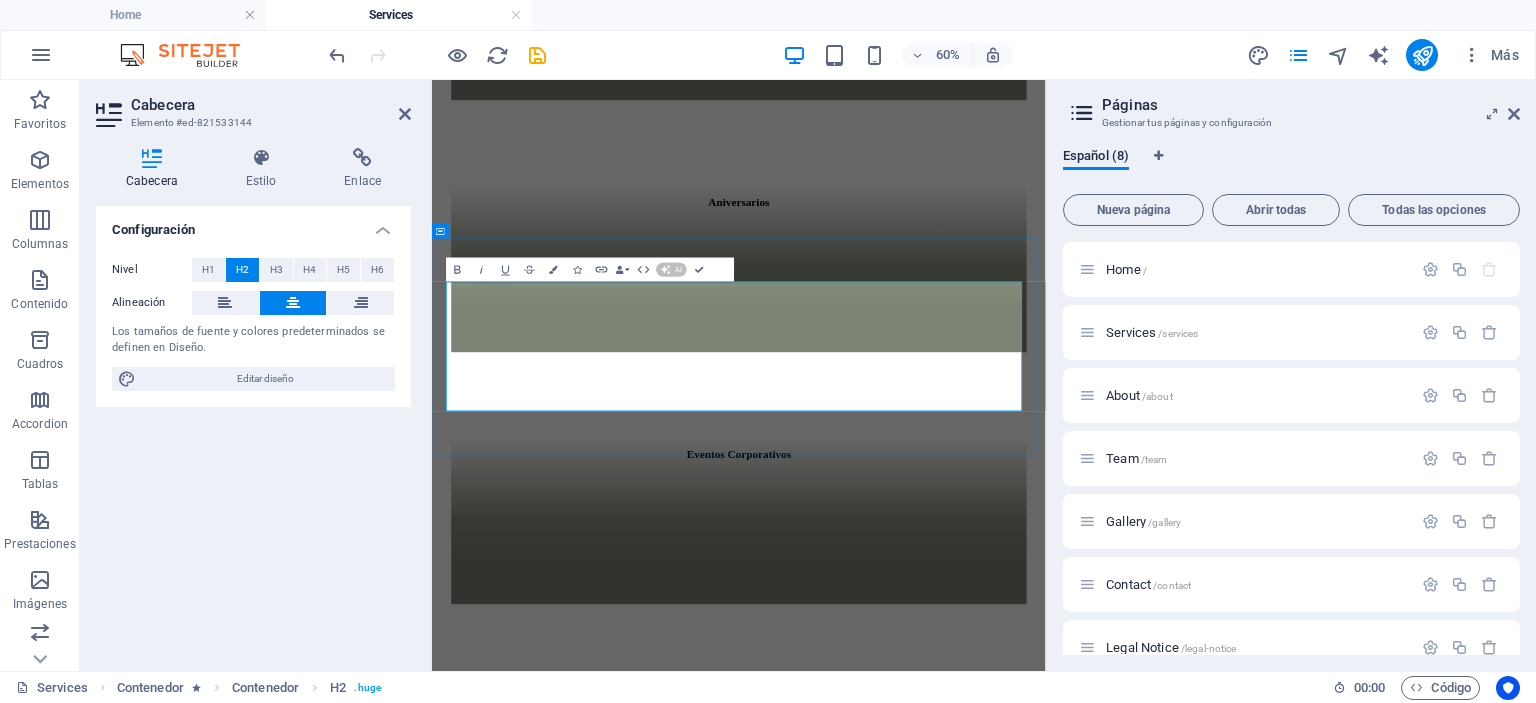type 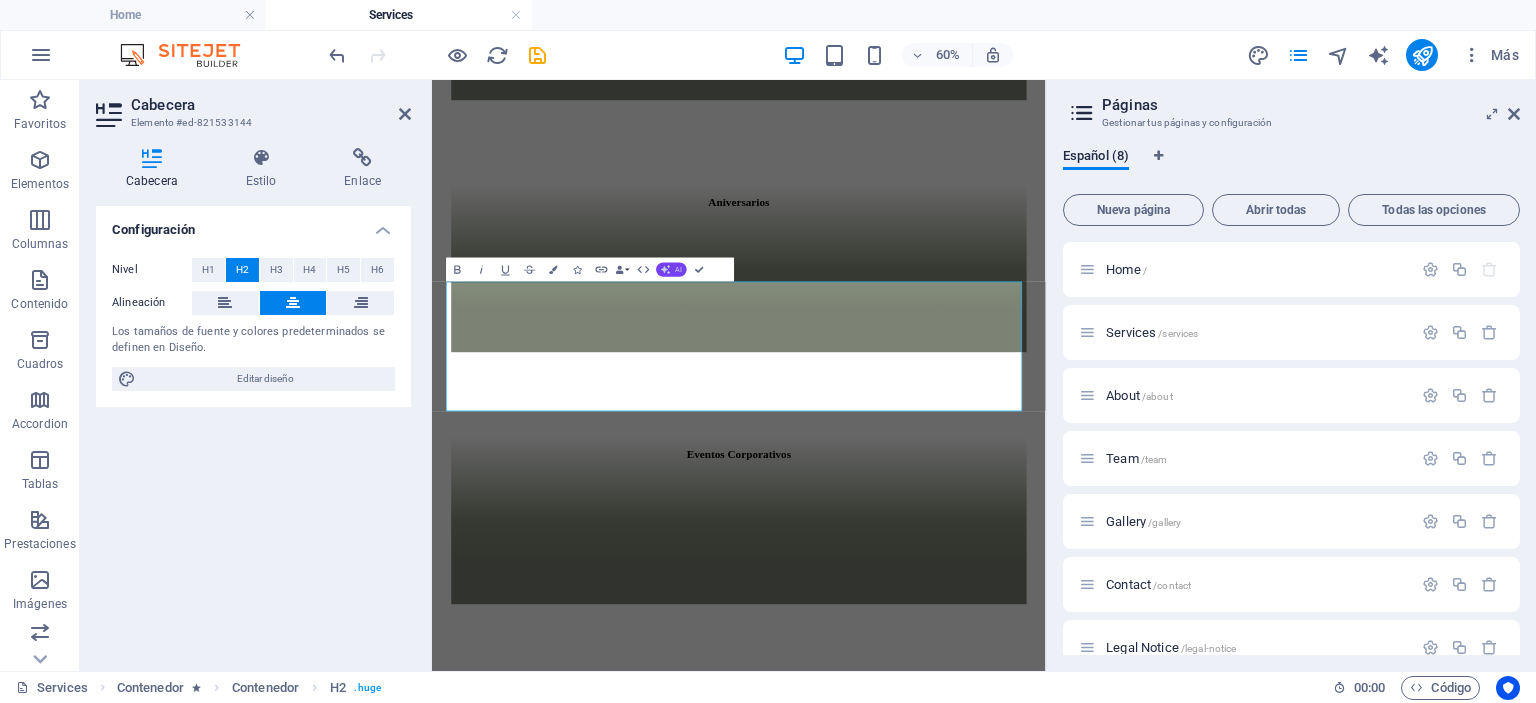 click on "AI" at bounding box center (671, 269) 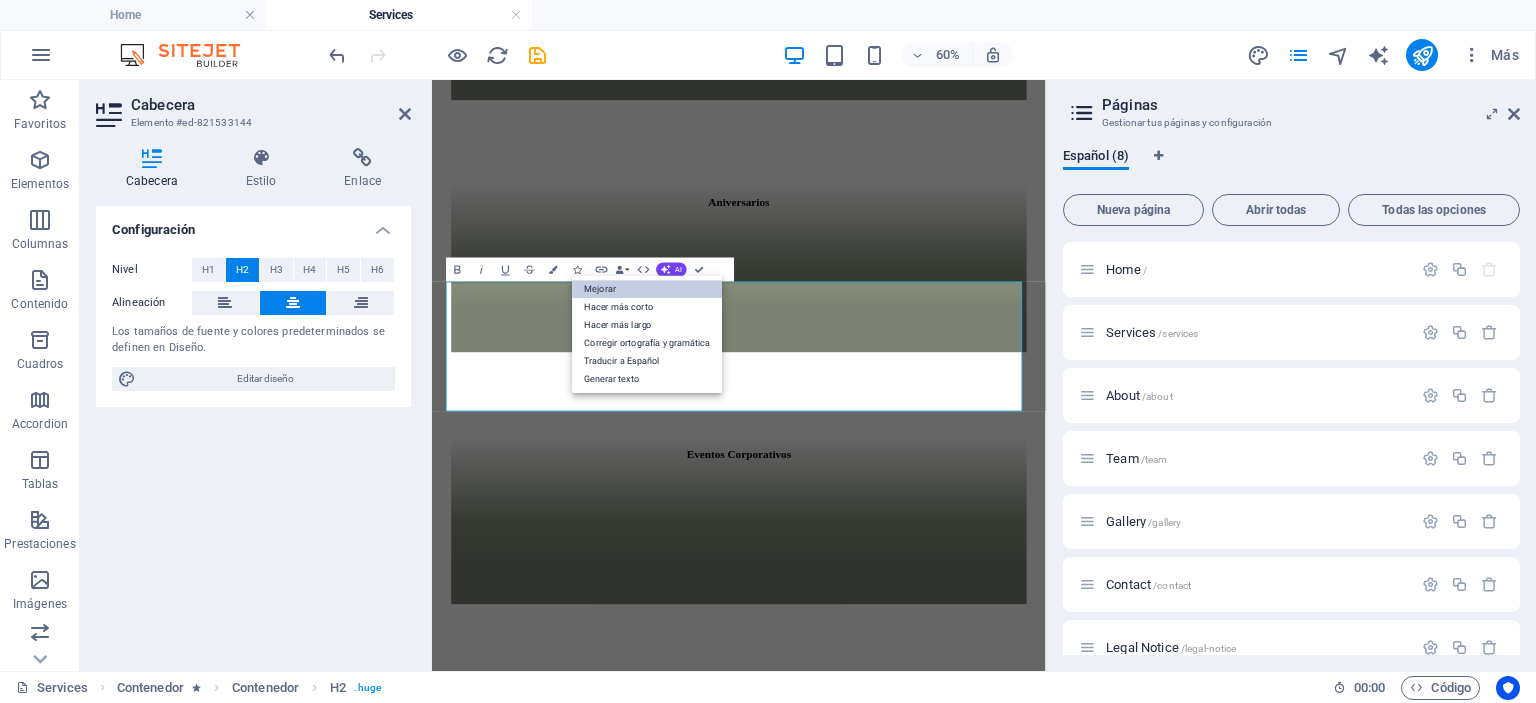 click on "Mejorar" at bounding box center [647, 289] 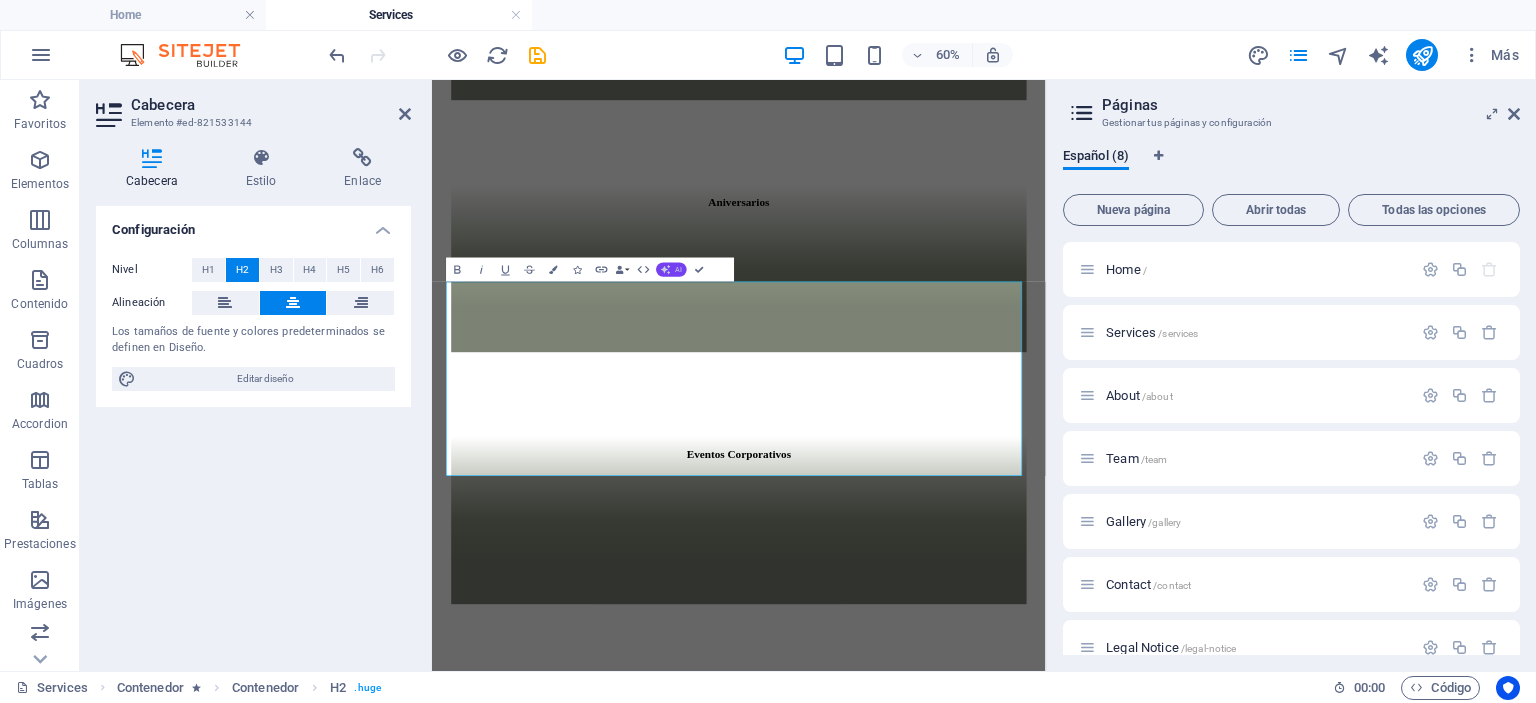 click on "AI" at bounding box center (671, 269) 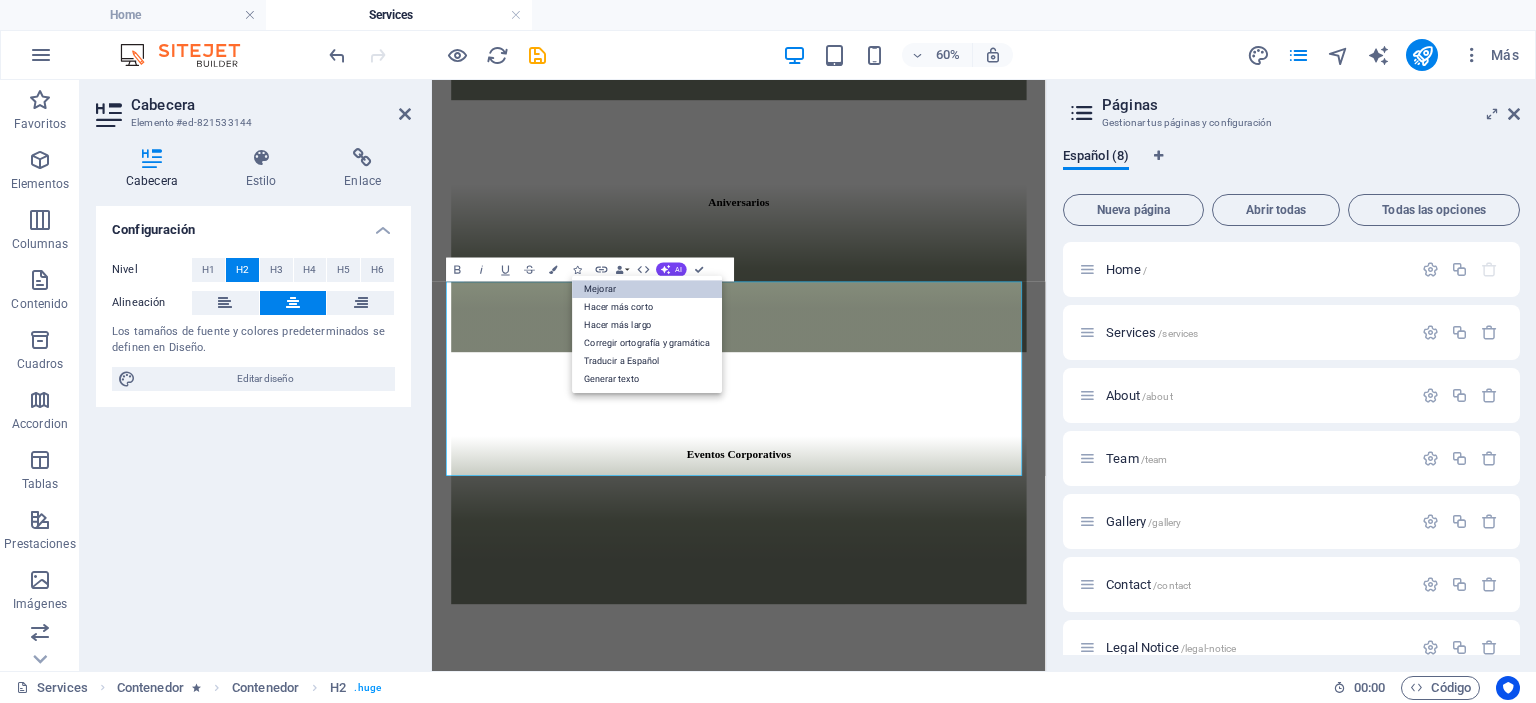 click on "Mejorar" at bounding box center [647, 289] 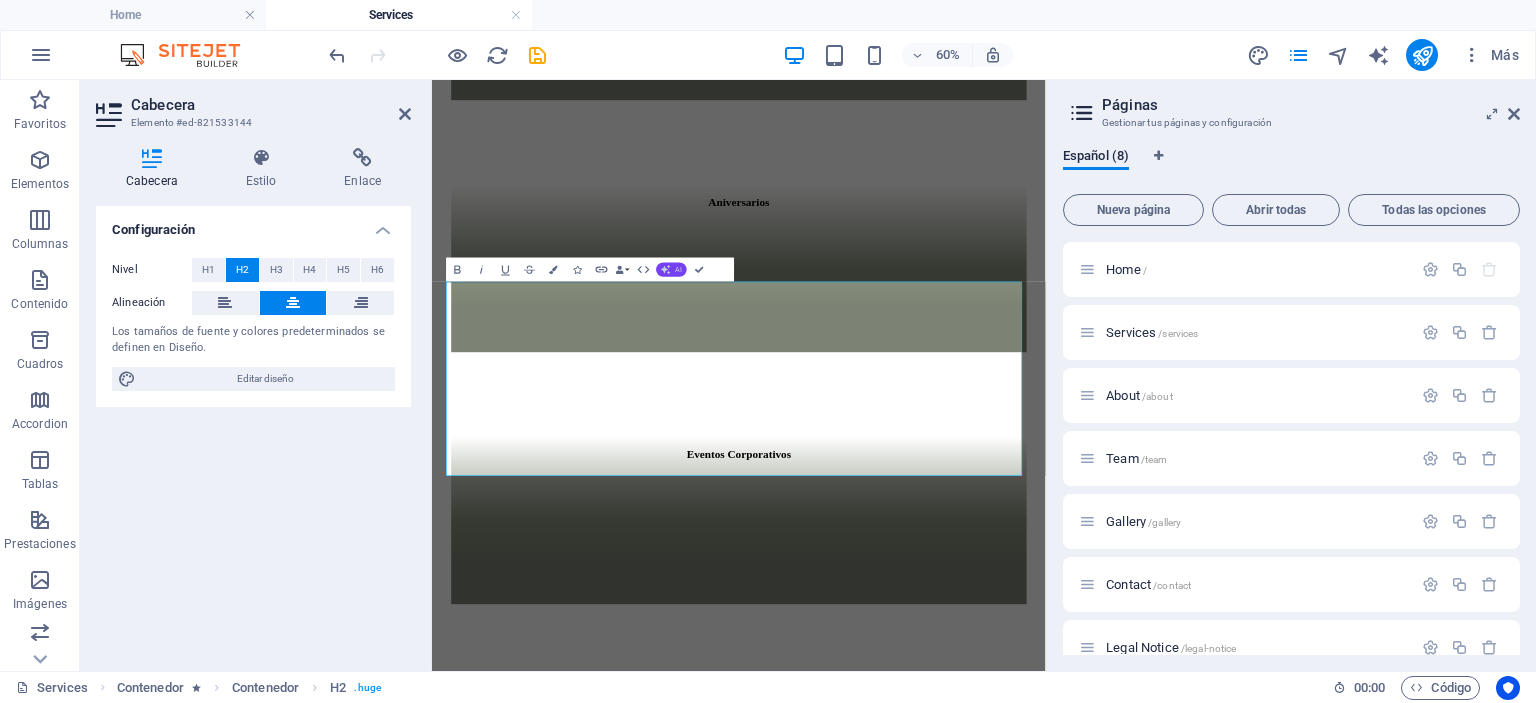 click 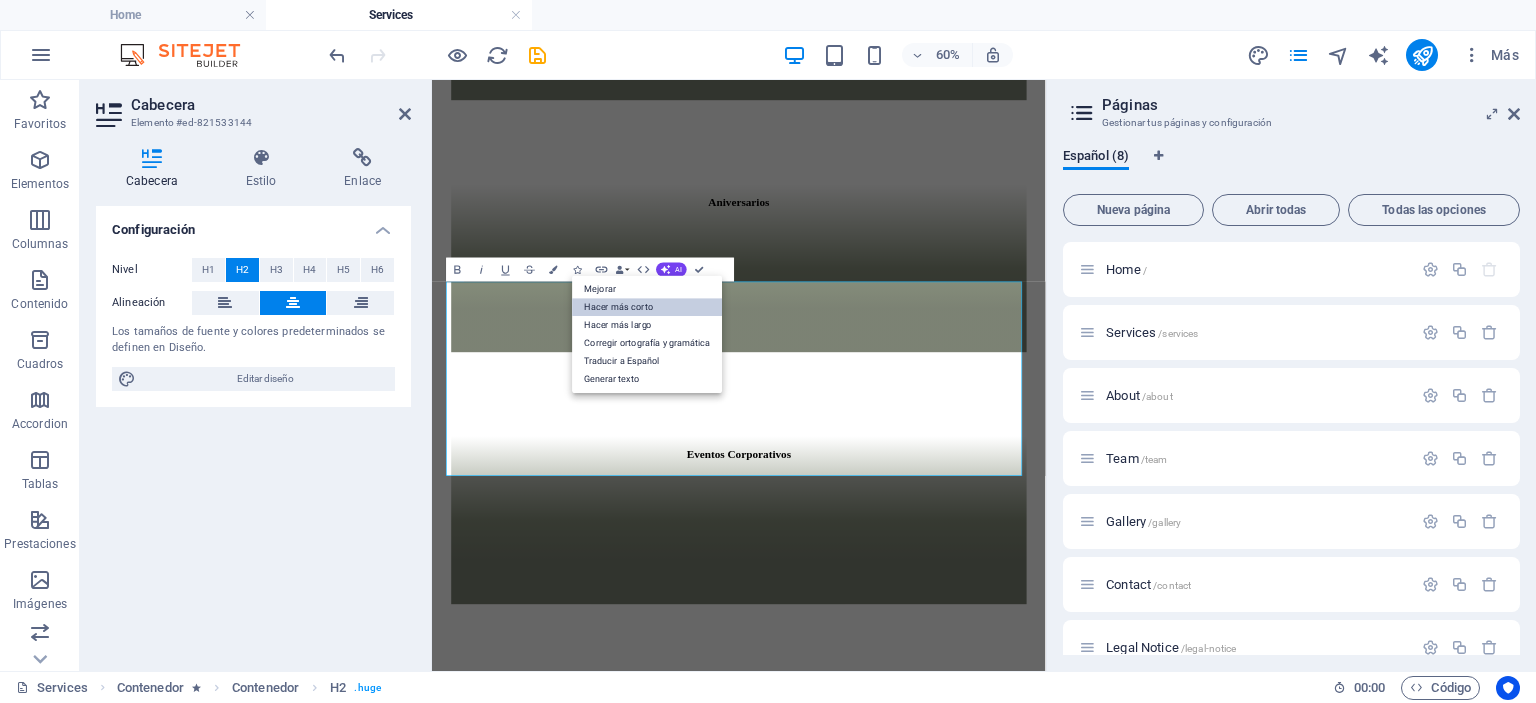 click on "Hacer más corto" at bounding box center (647, 307) 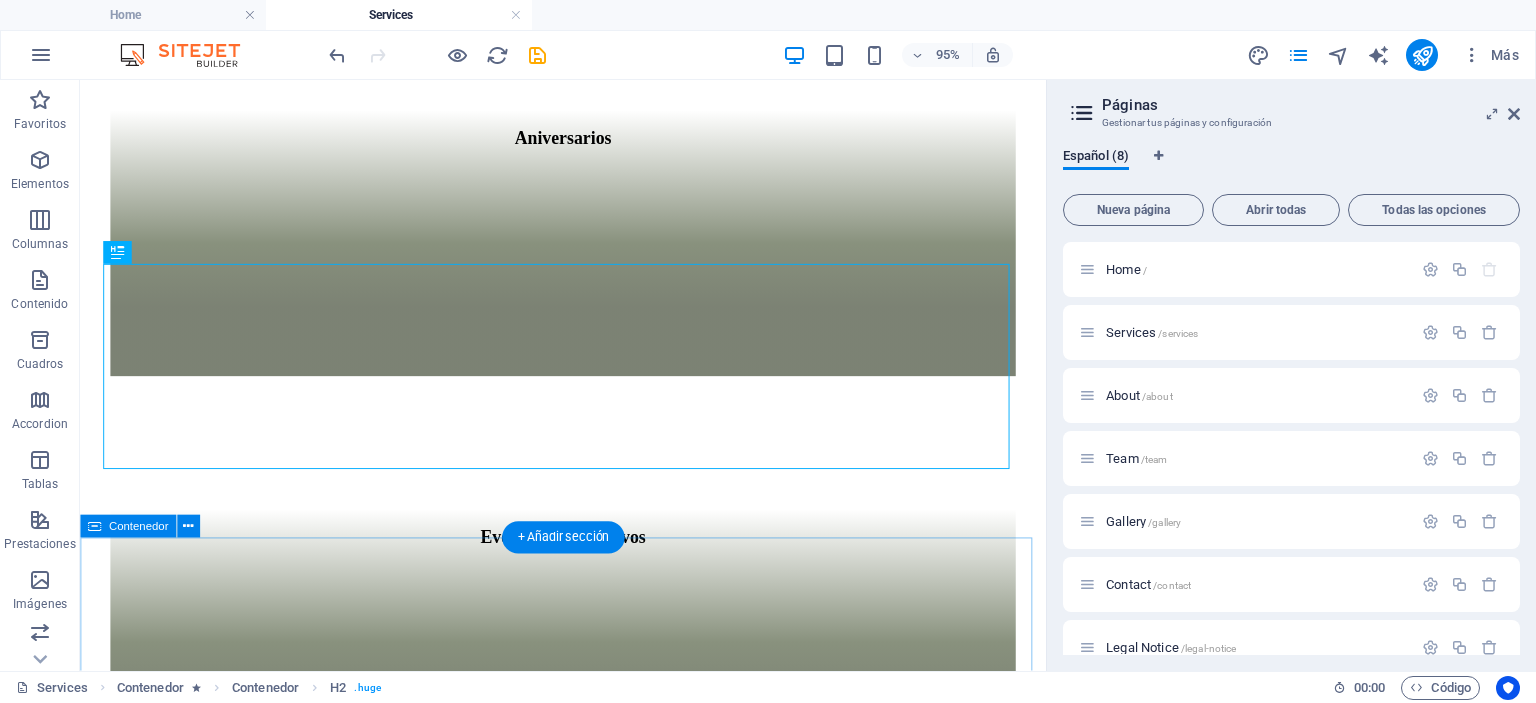 scroll, scrollTop: 1864, scrollLeft: 0, axis: vertical 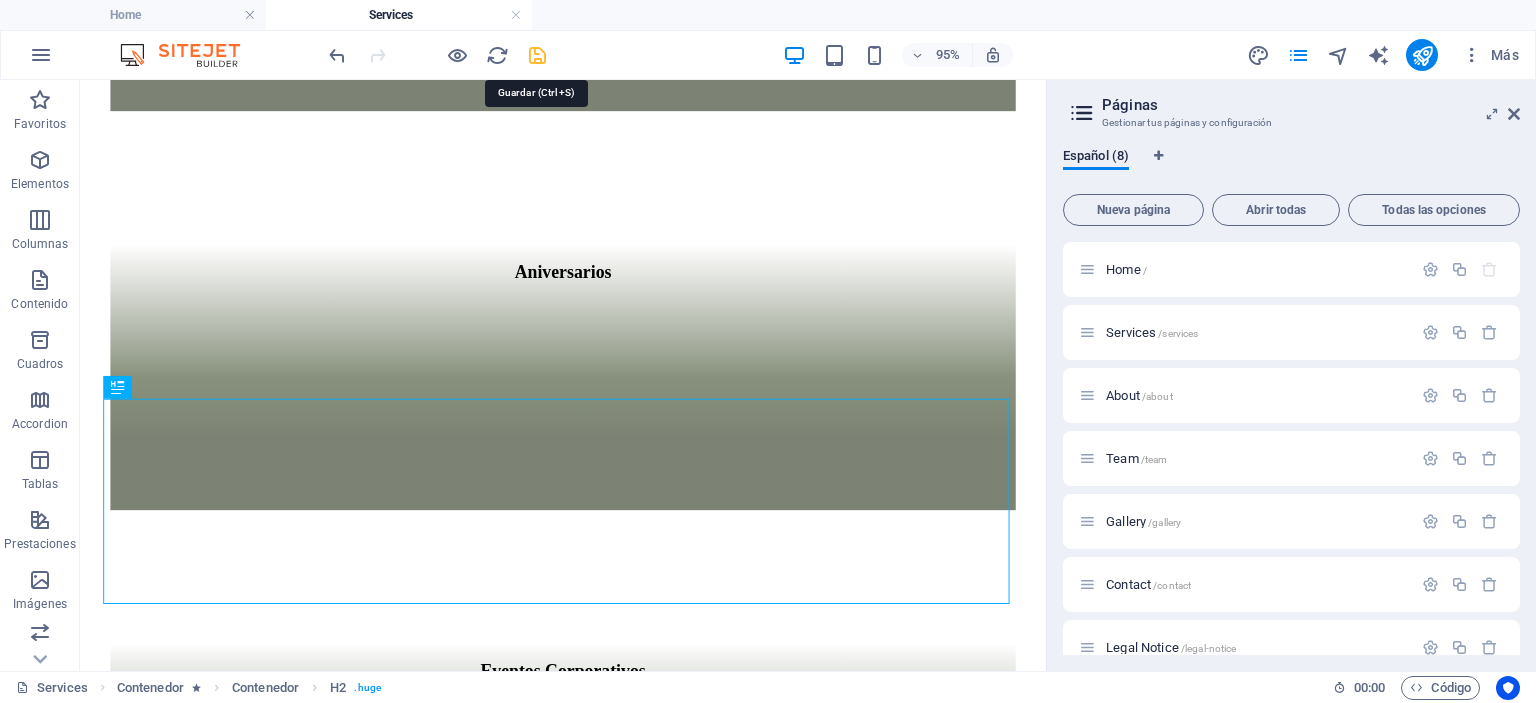 click at bounding box center (537, 55) 